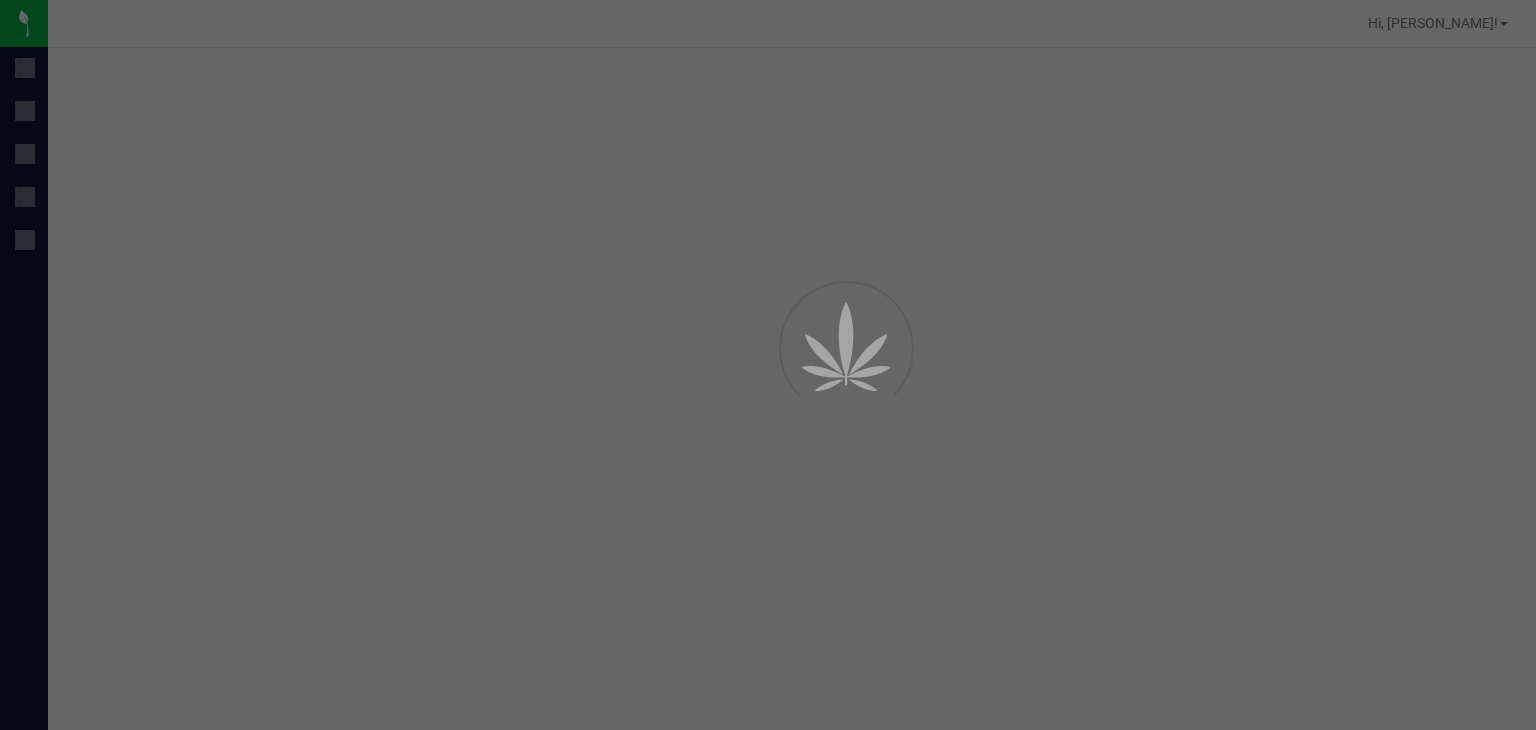 scroll, scrollTop: 0, scrollLeft: 0, axis: both 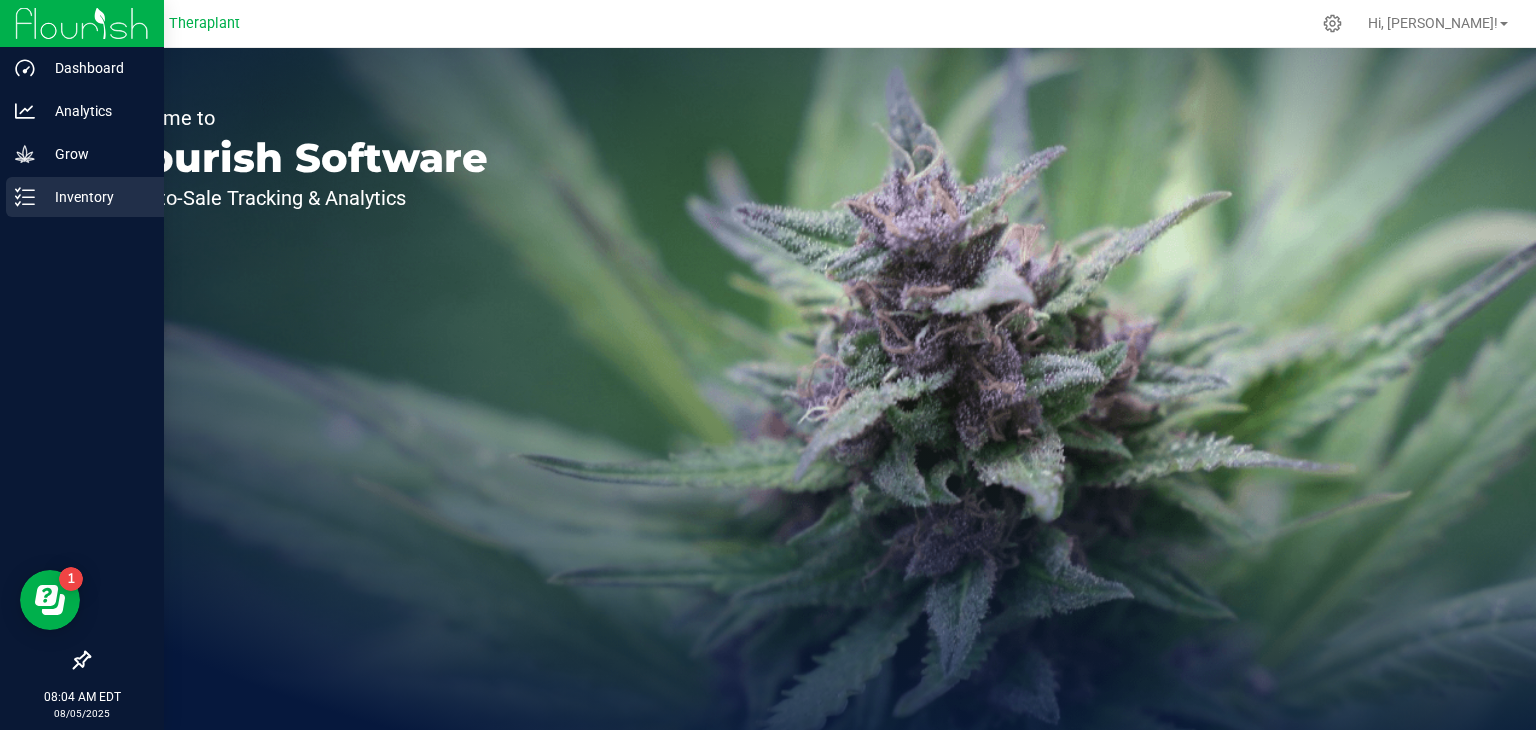 click 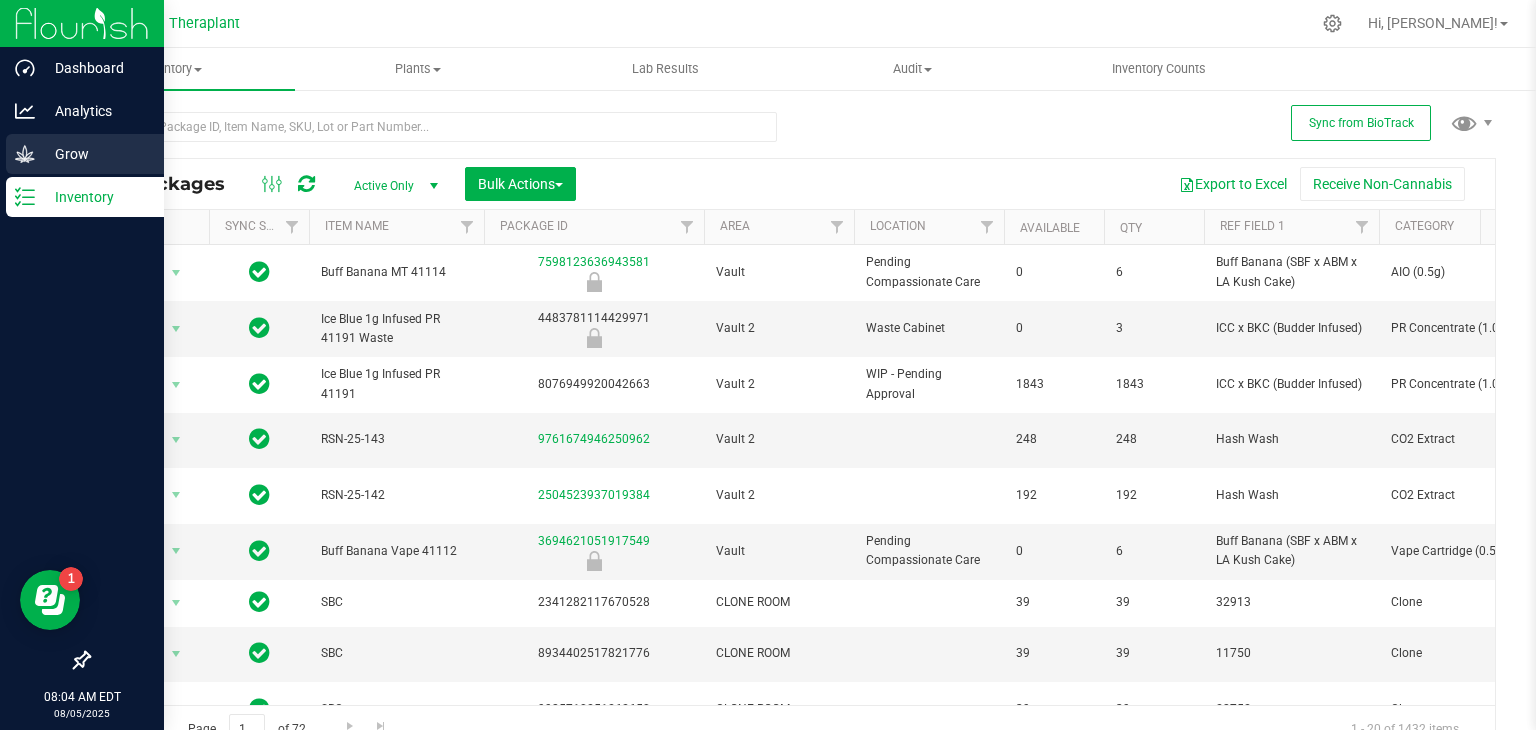 click 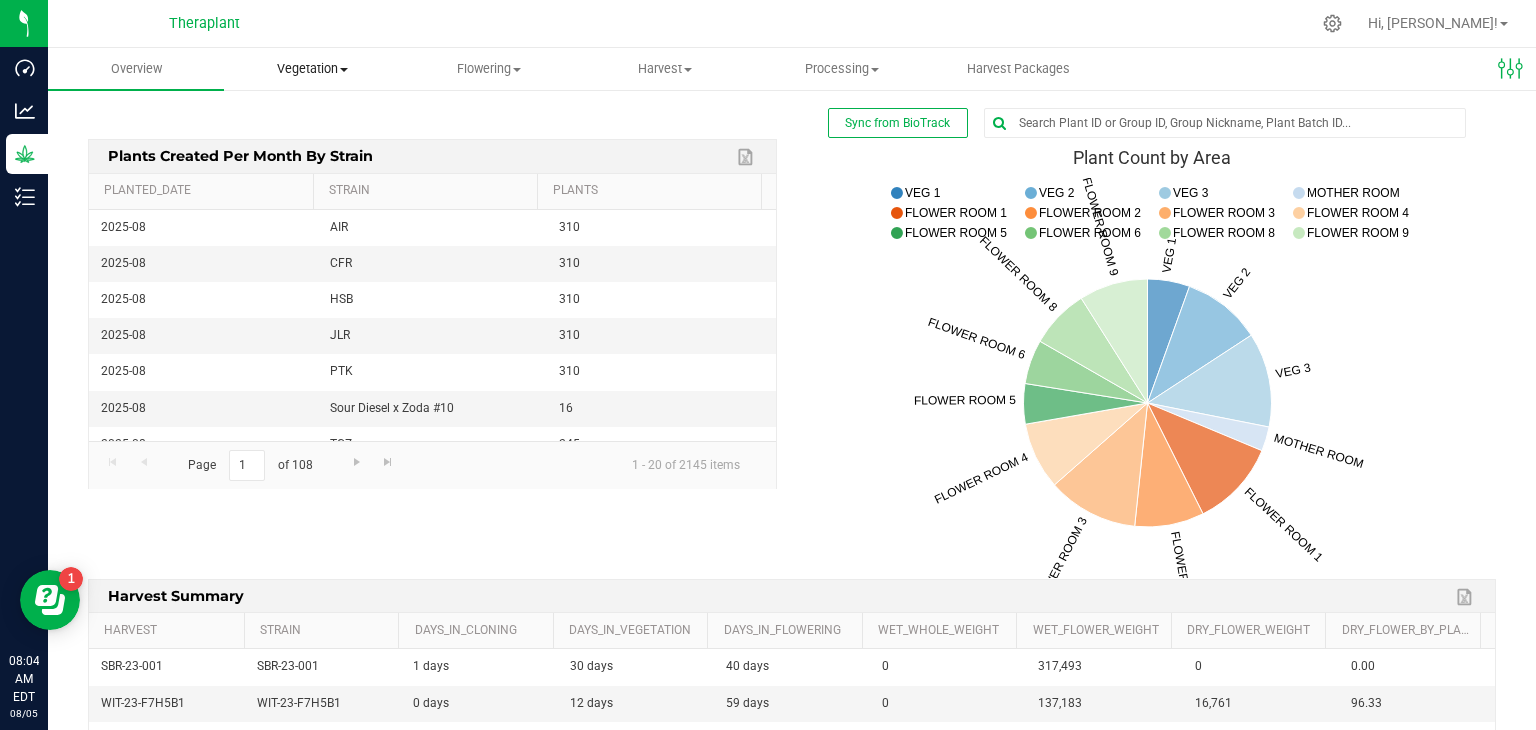 click on "Vegetation" at bounding box center (312, 69) 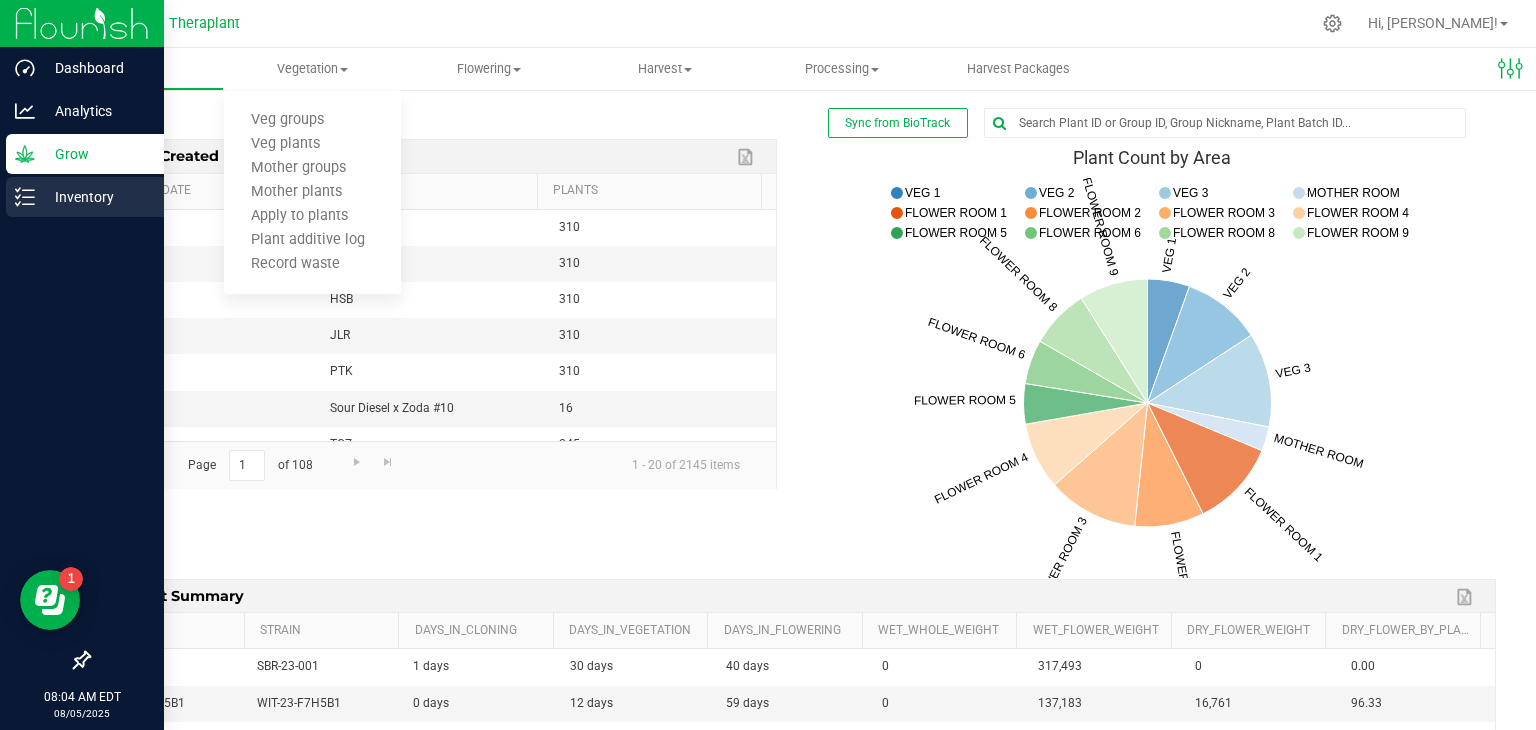 click on "Inventory" at bounding box center [95, 197] 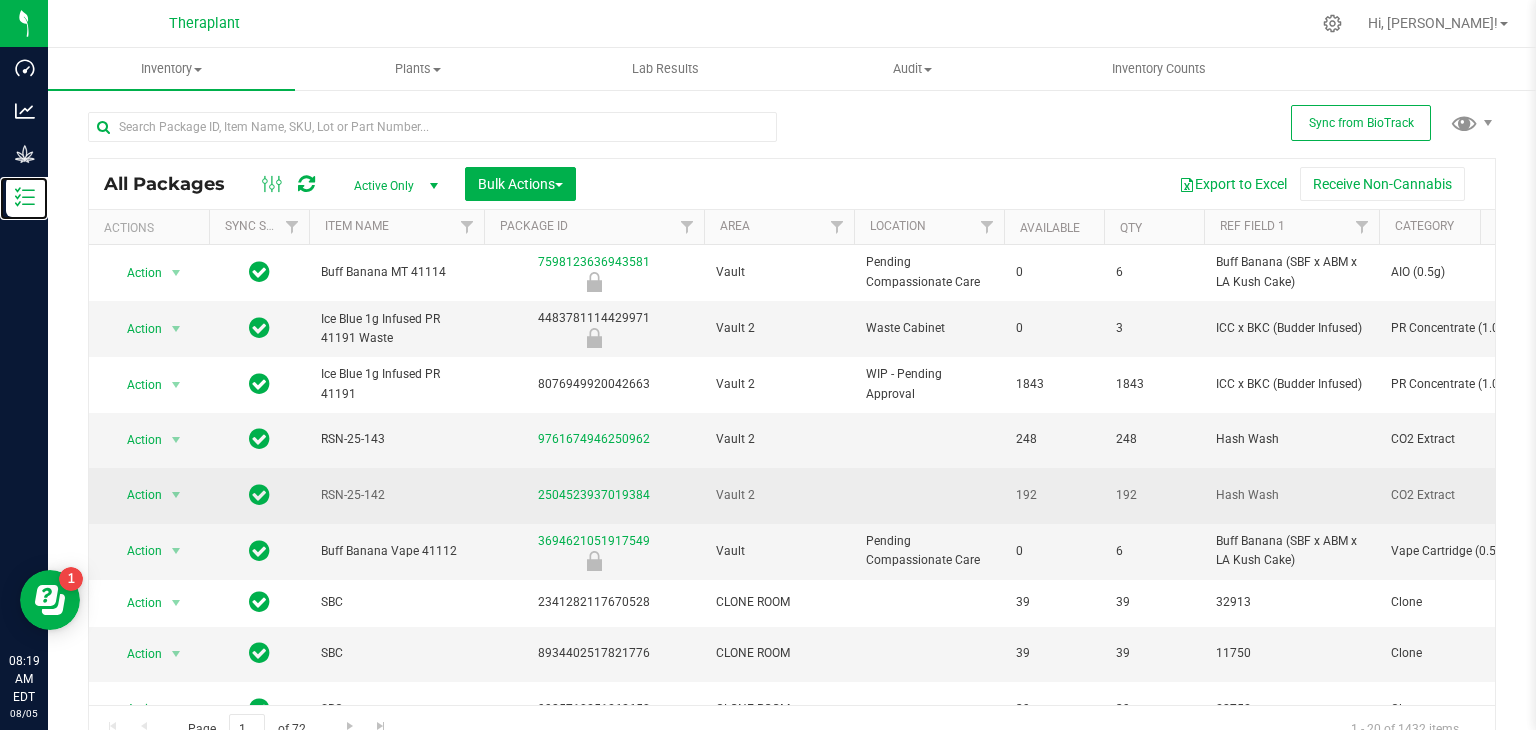 scroll, scrollTop: 0, scrollLeft: 371, axis: horizontal 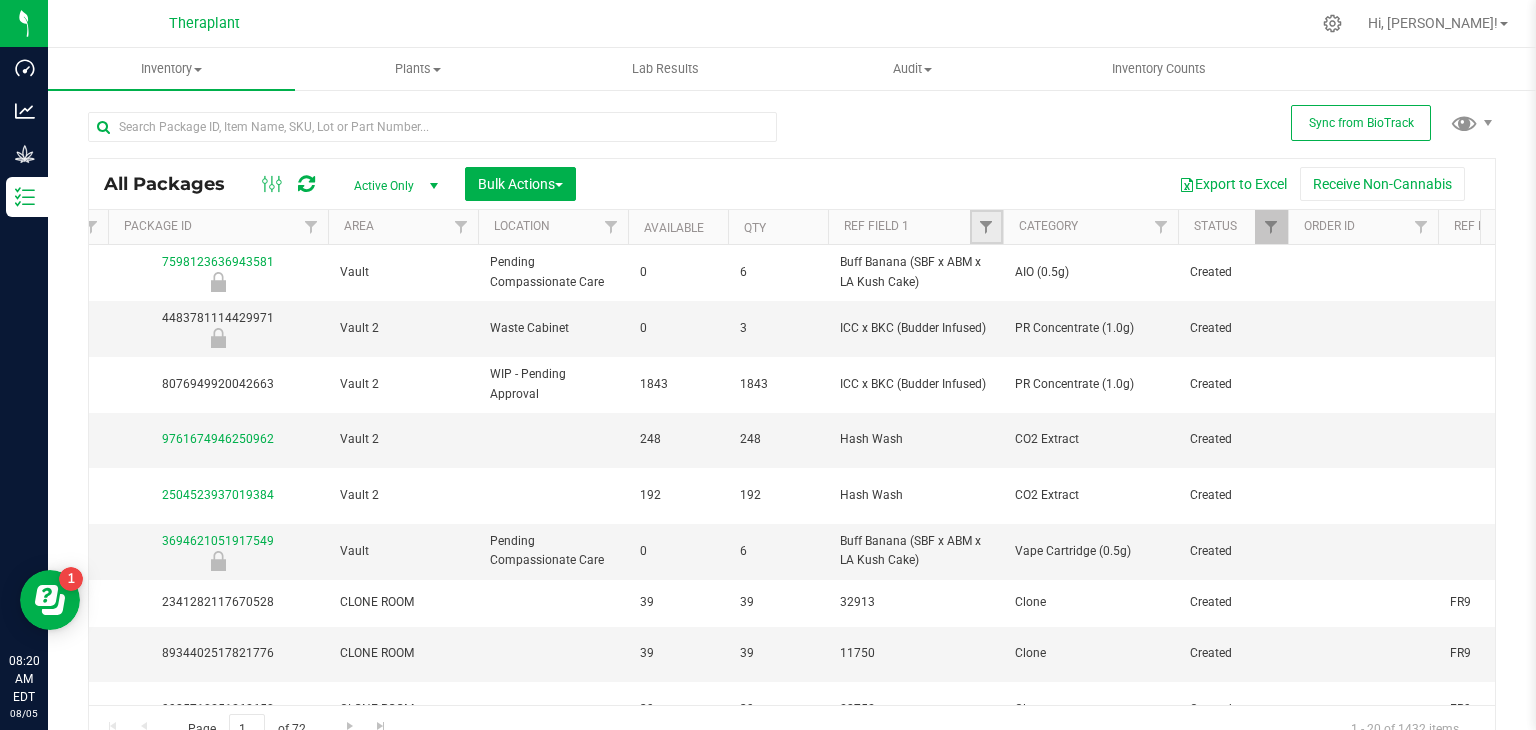 click at bounding box center [986, 227] 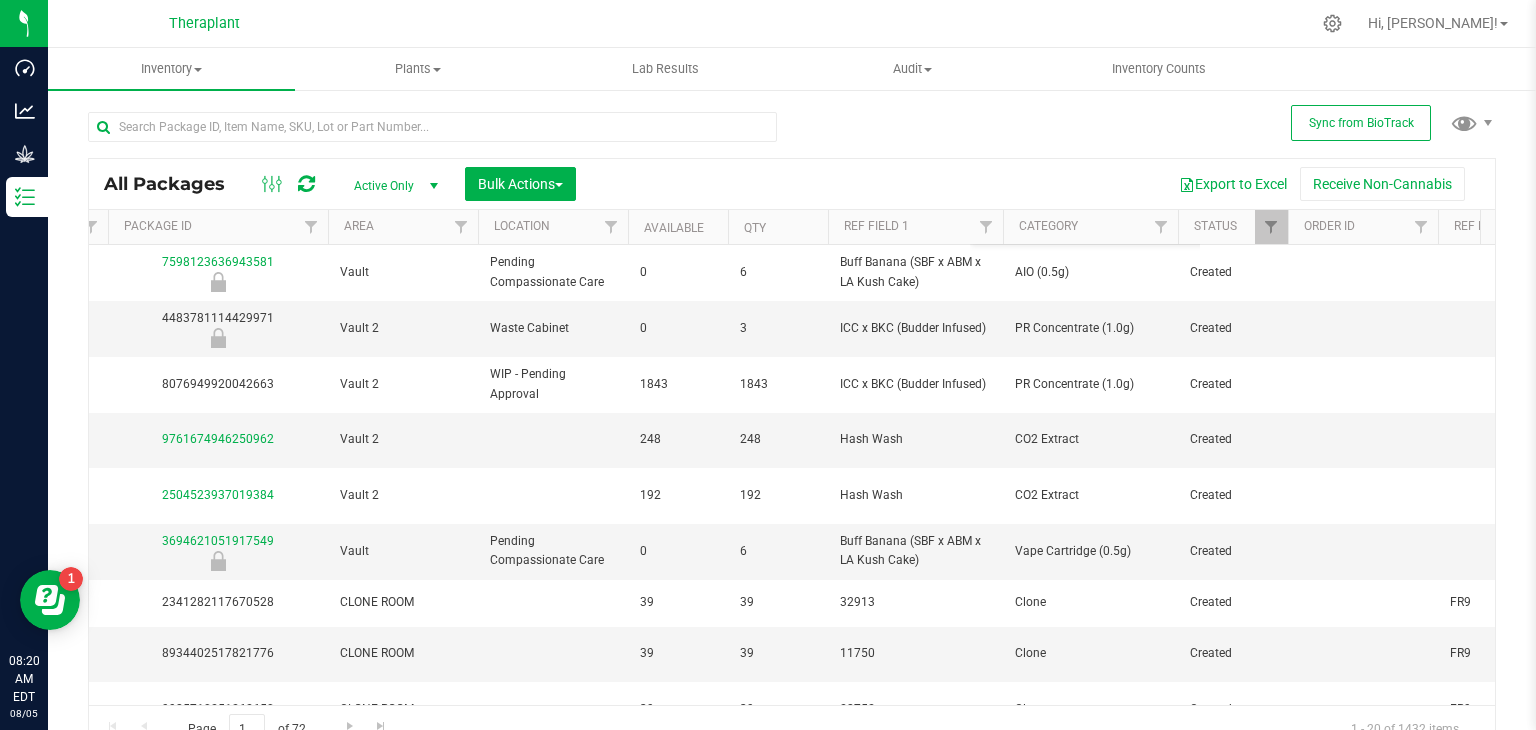 click on "Export to Excel
Receive Non-Cannabis" at bounding box center [1035, 184] 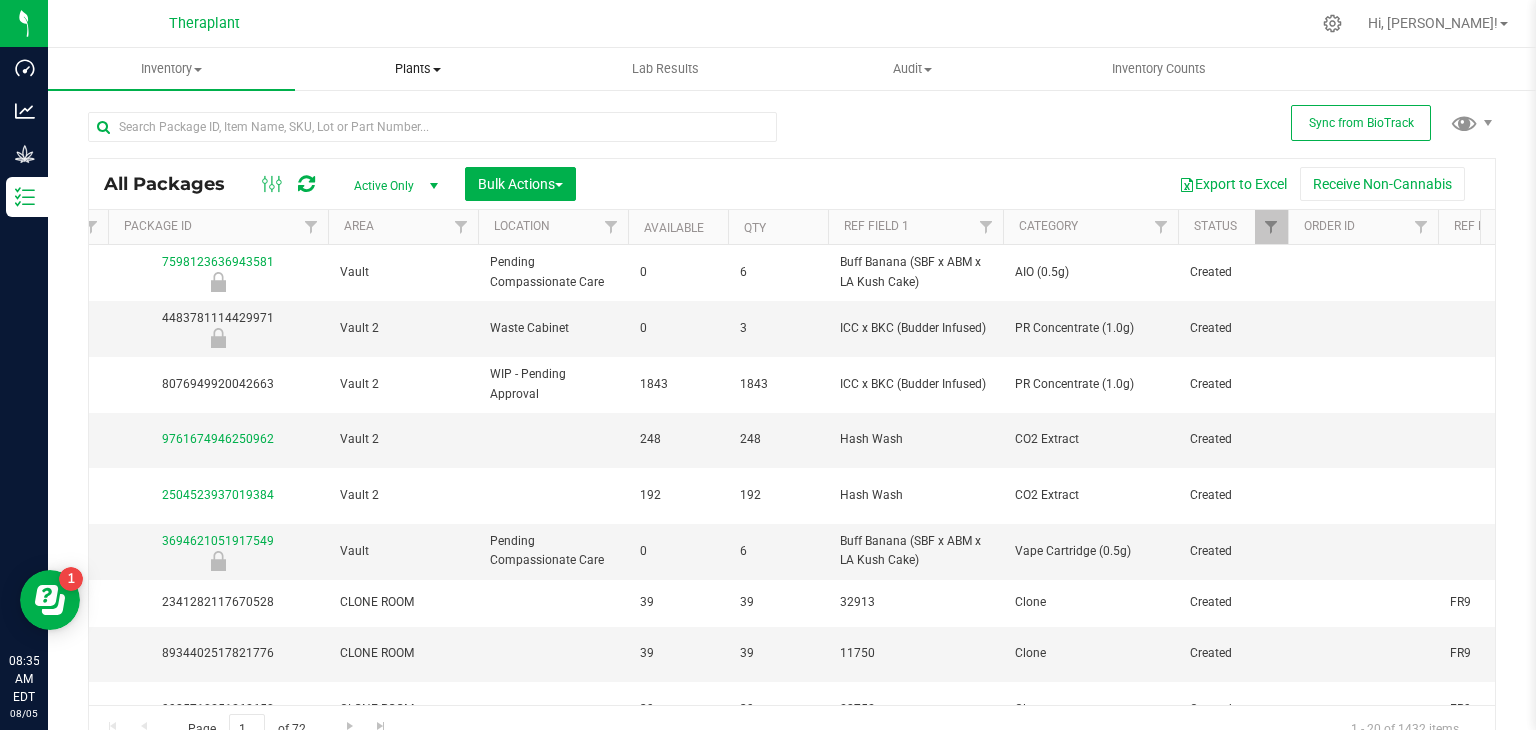 click on "Plants
All plants
Waste log" at bounding box center [418, 69] 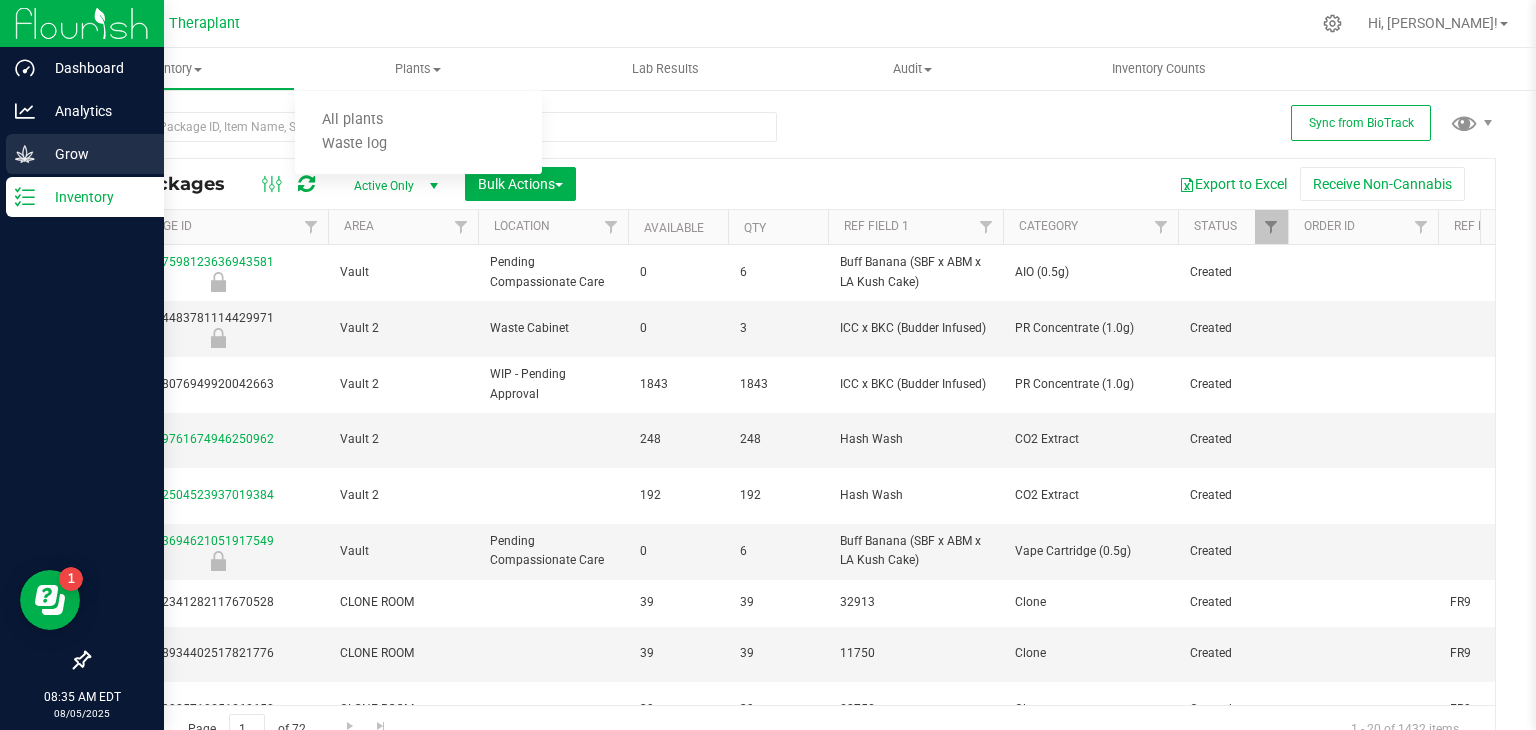 click on "Grow" at bounding box center [95, 154] 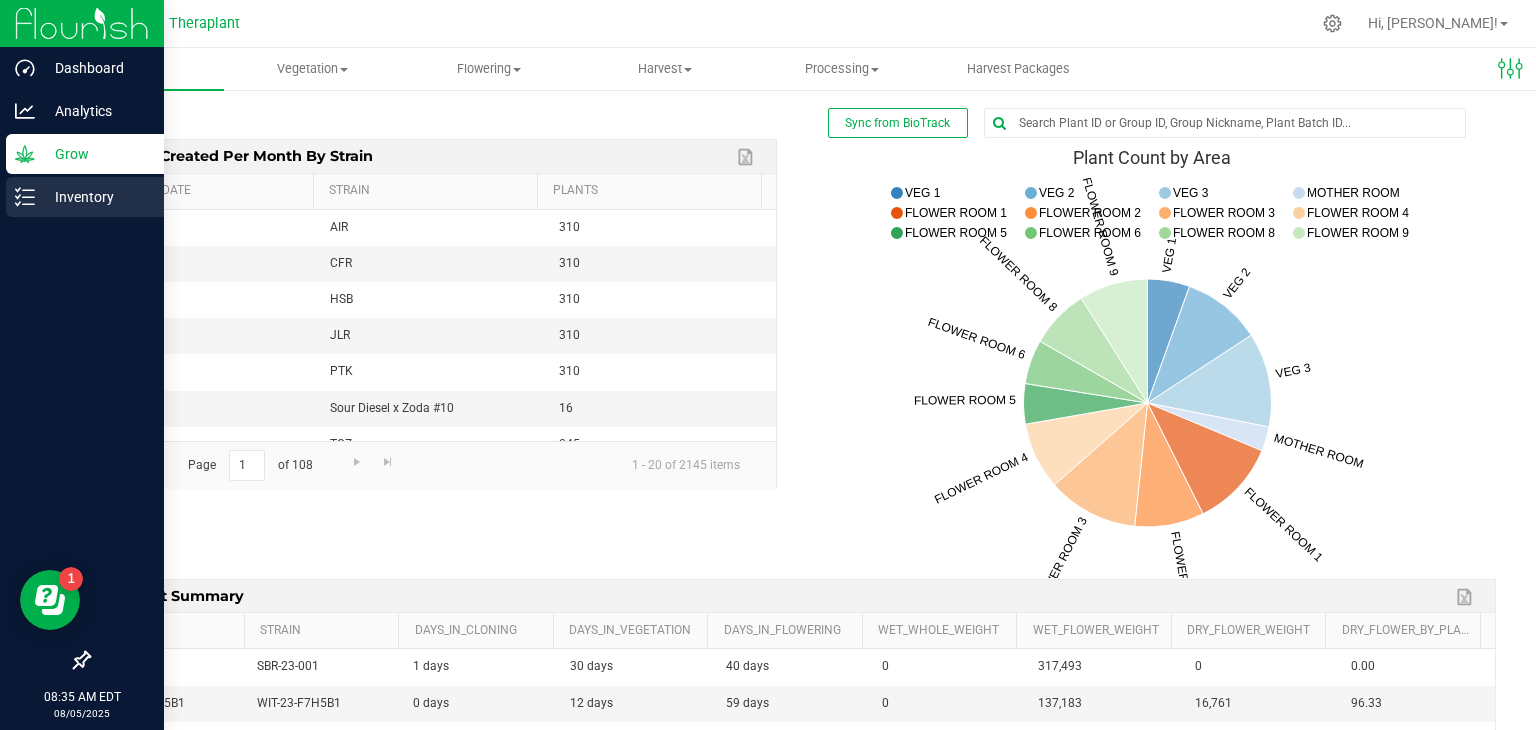 click on "Inventory" at bounding box center [95, 197] 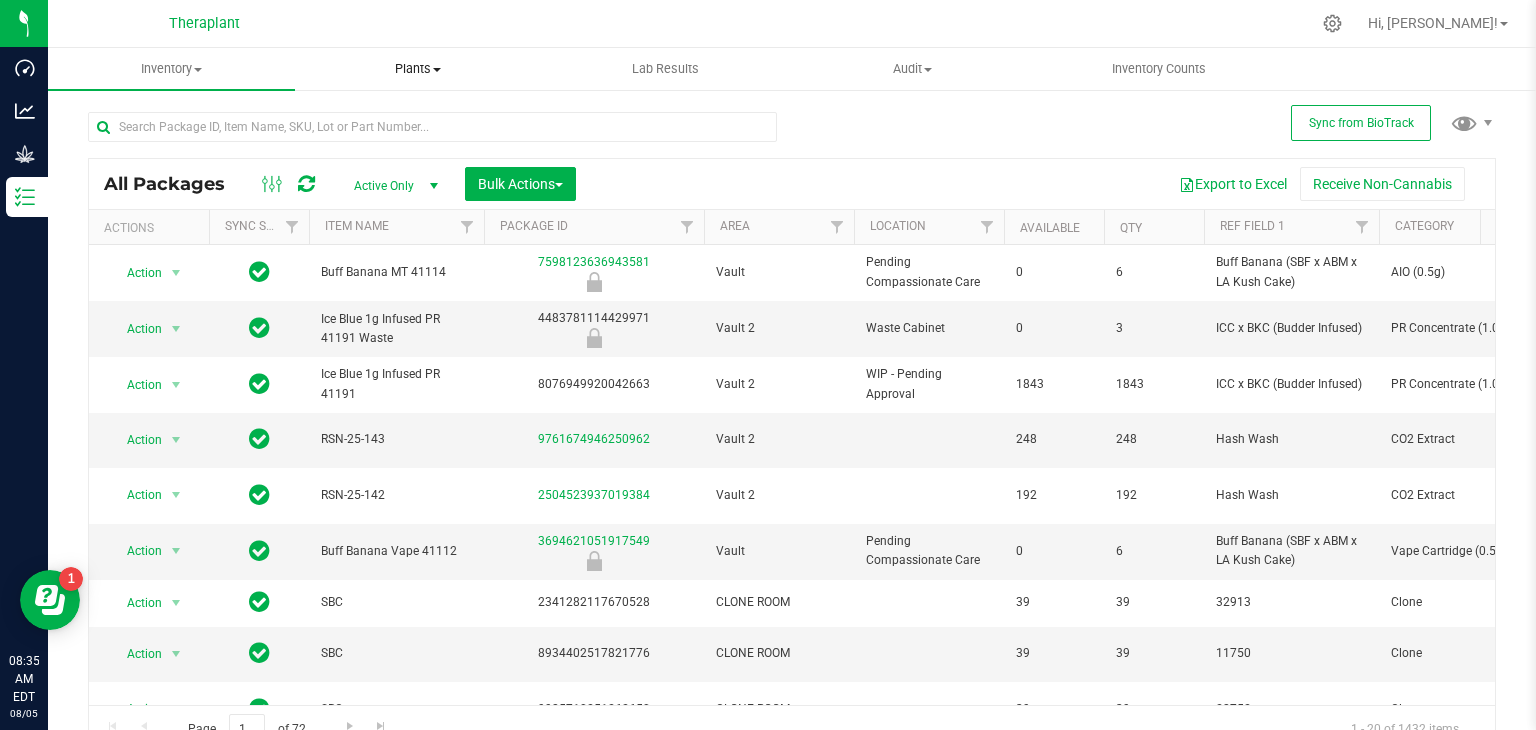 click on "Plants" at bounding box center (418, 69) 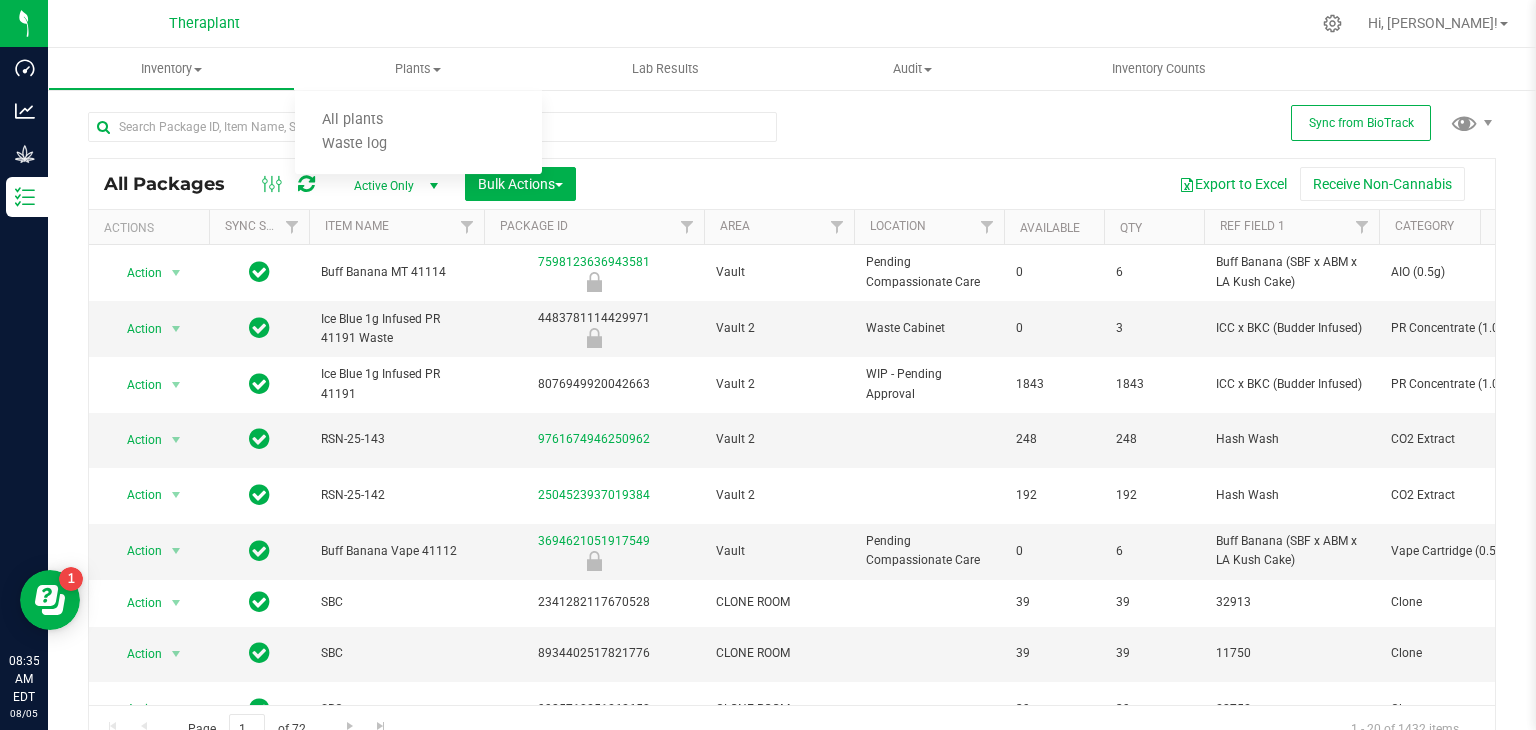 click on "Theraplant    Hi, [NAME]!" at bounding box center [792, 24] 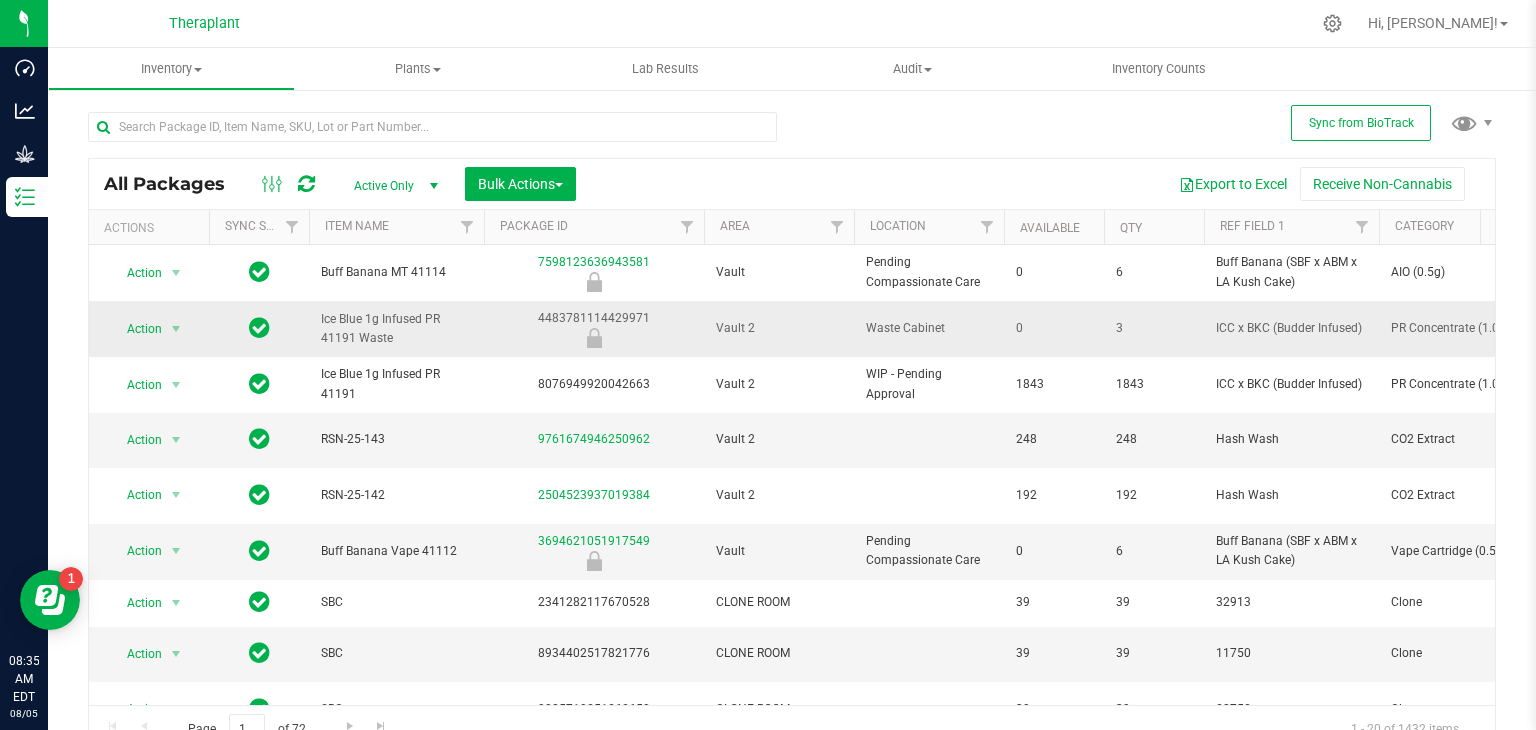 scroll, scrollTop: 0, scrollLeft: 306, axis: horizontal 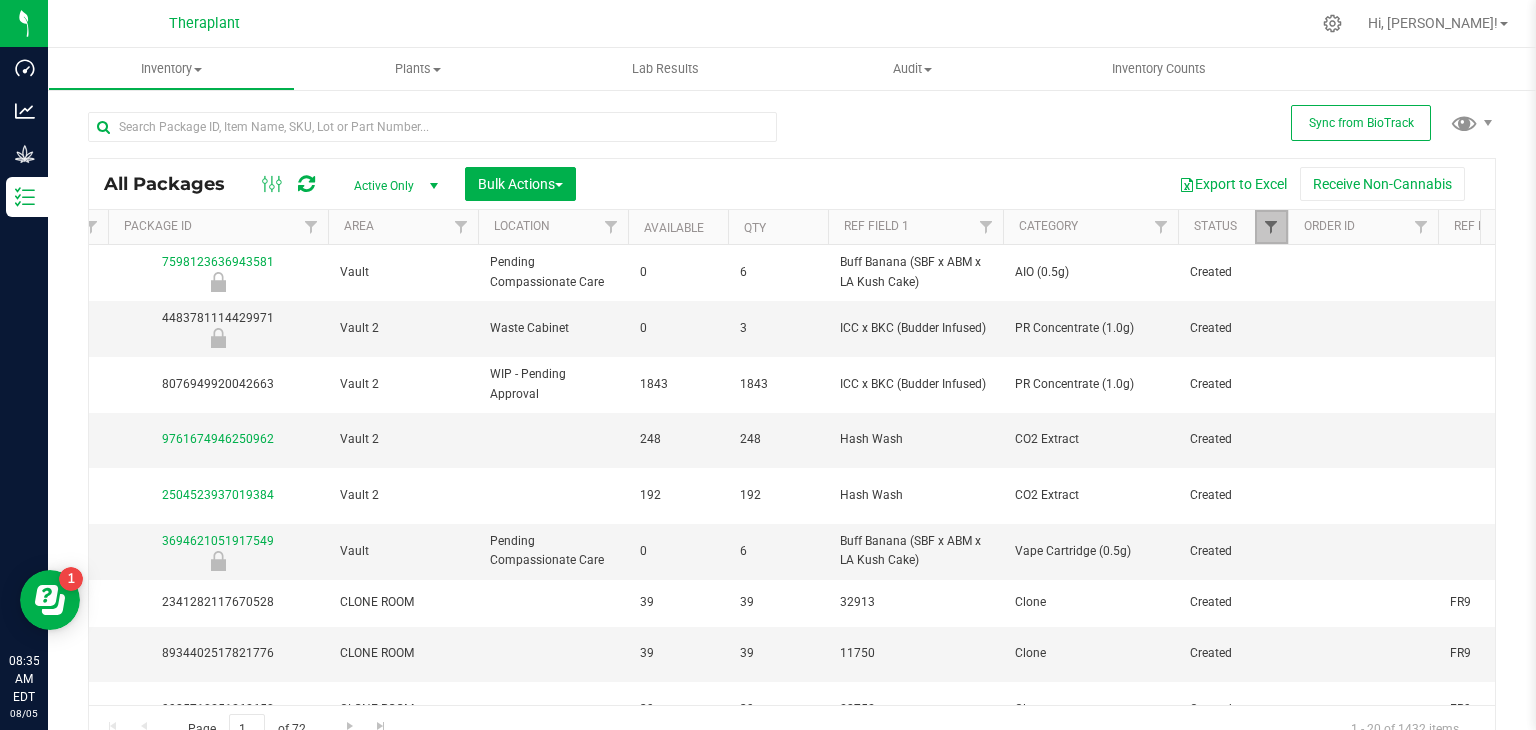 click at bounding box center (1271, 227) 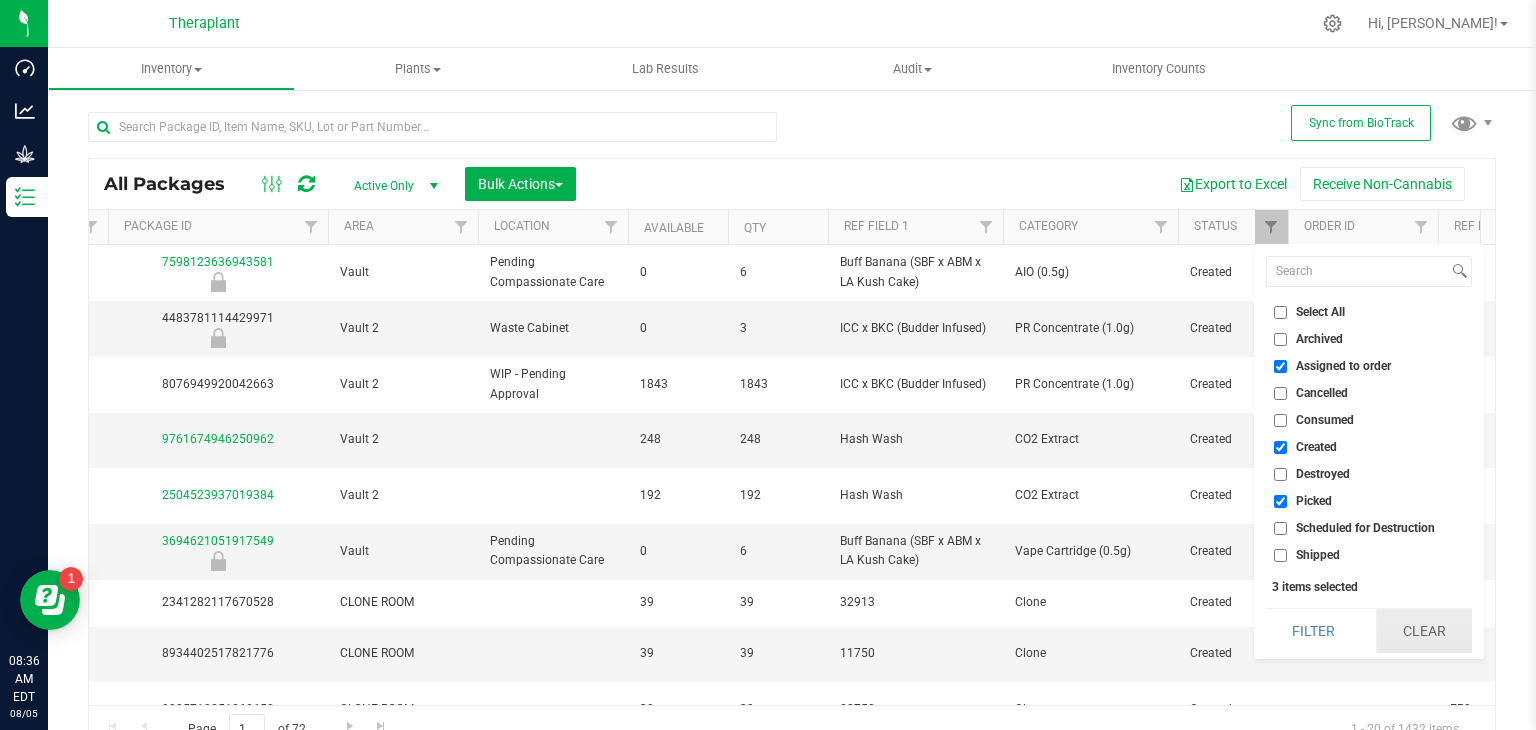 click on "Clear" at bounding box center (1424, 631) 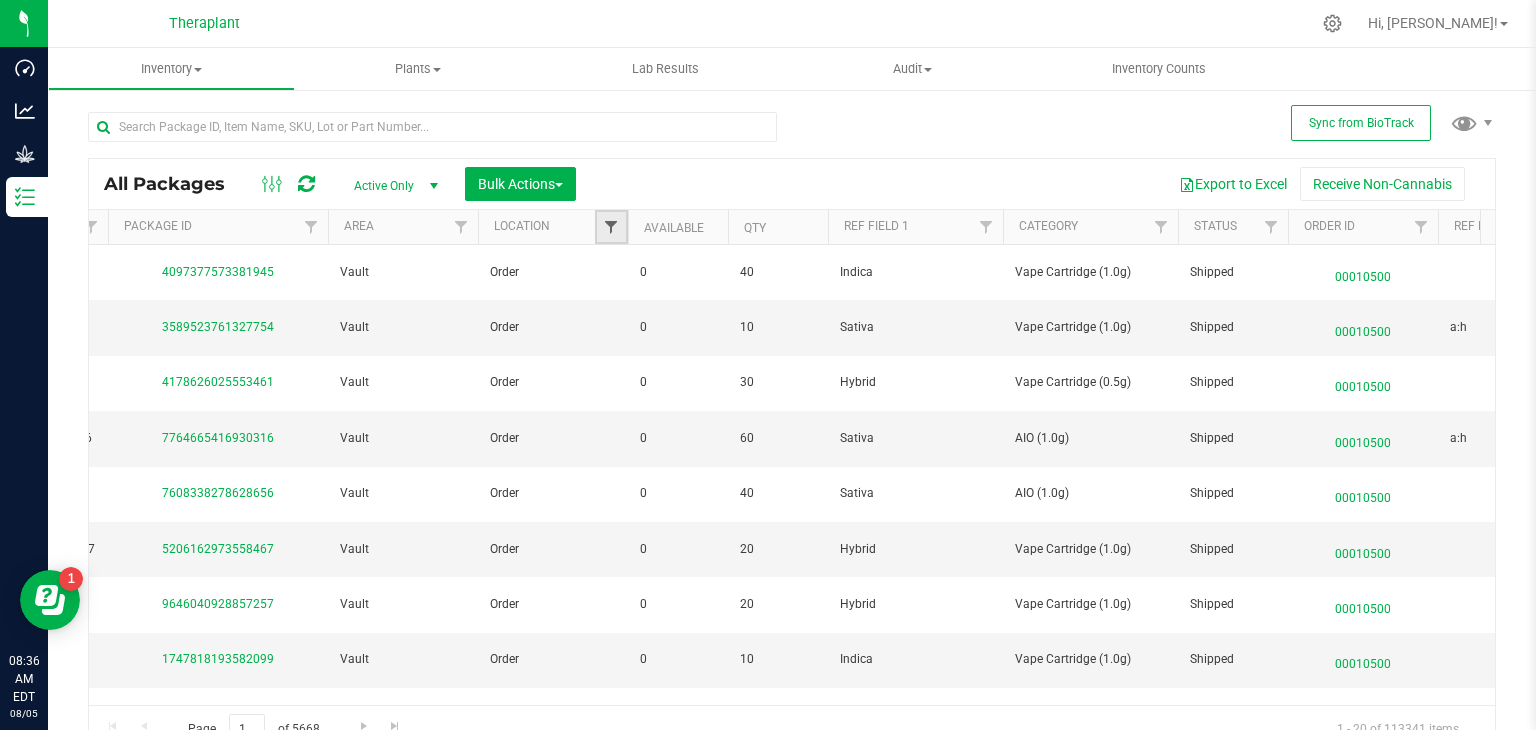 click at bounding box center [611, 227] 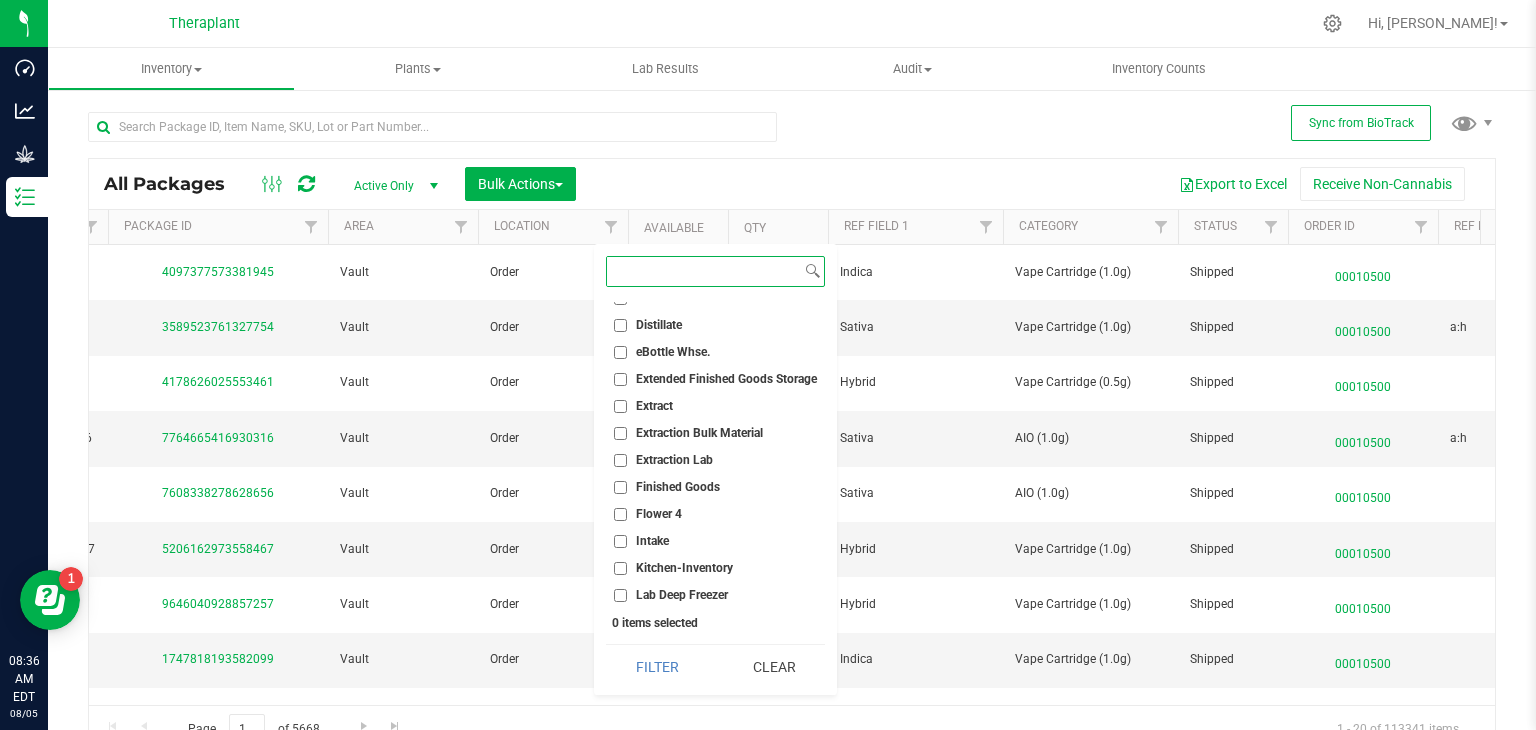 scroll, scrollTop: 0, scrollLeft: 0, axis: both 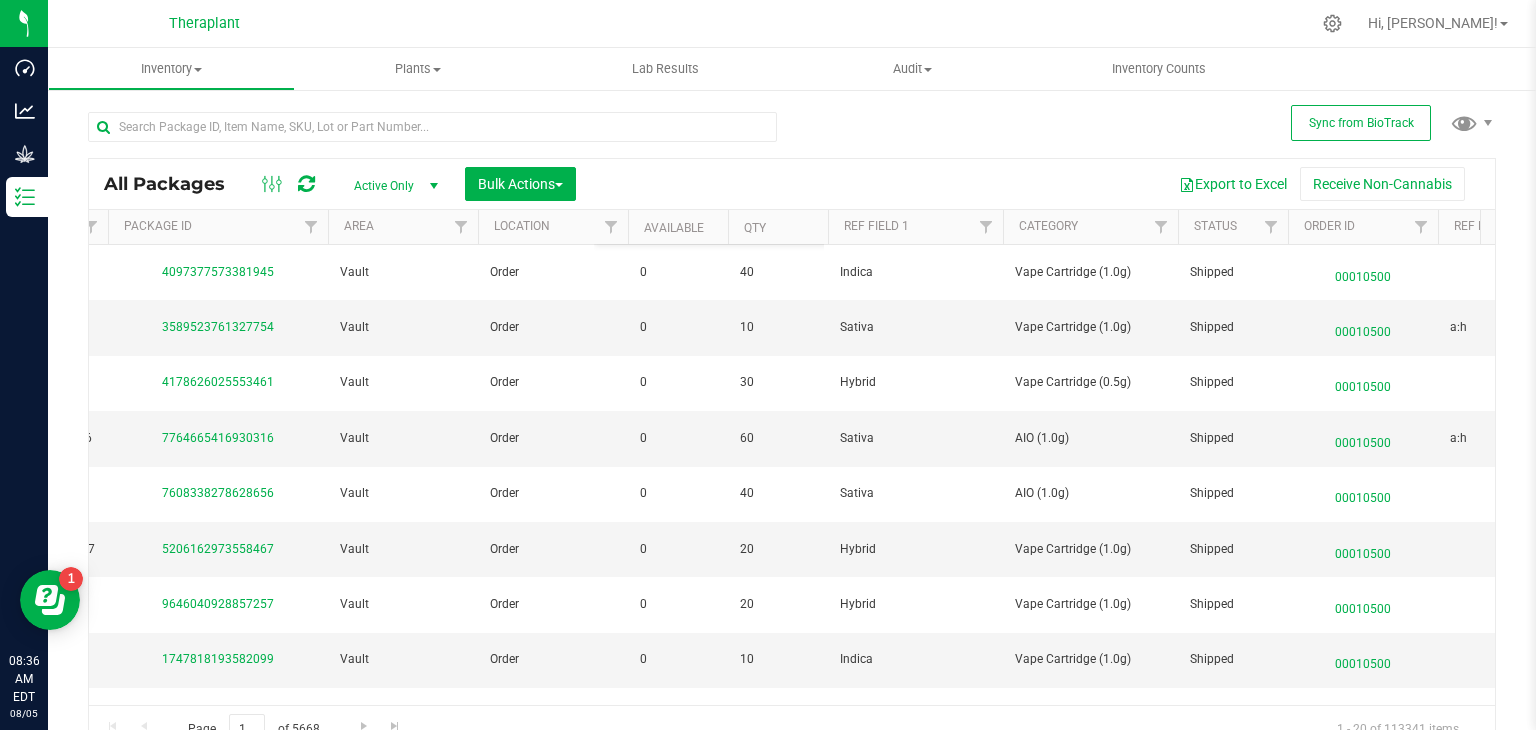 click on "Export to Excel
Receive Non-Cannabis" at bounding box center (1035, 184) 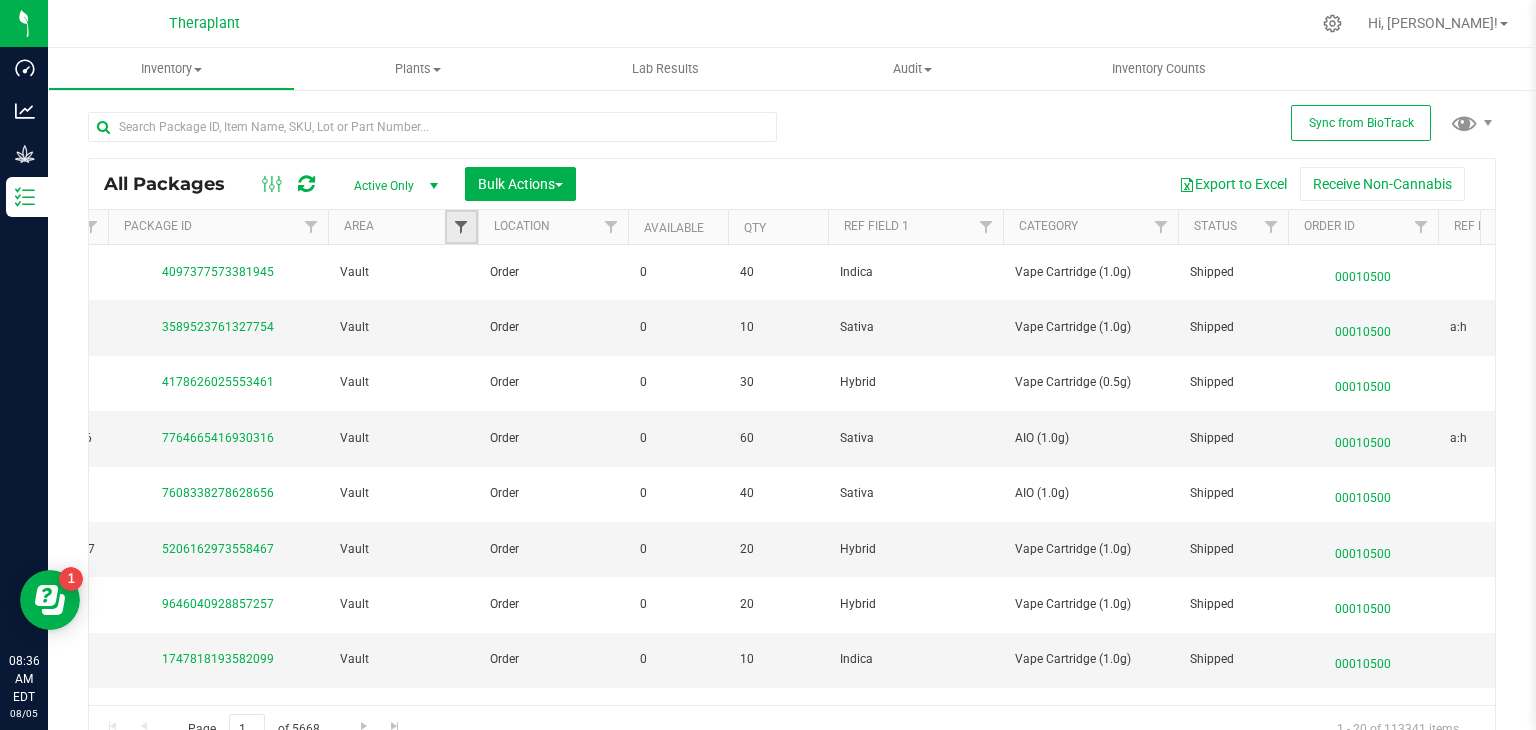 click at bounding box center [461, 227] 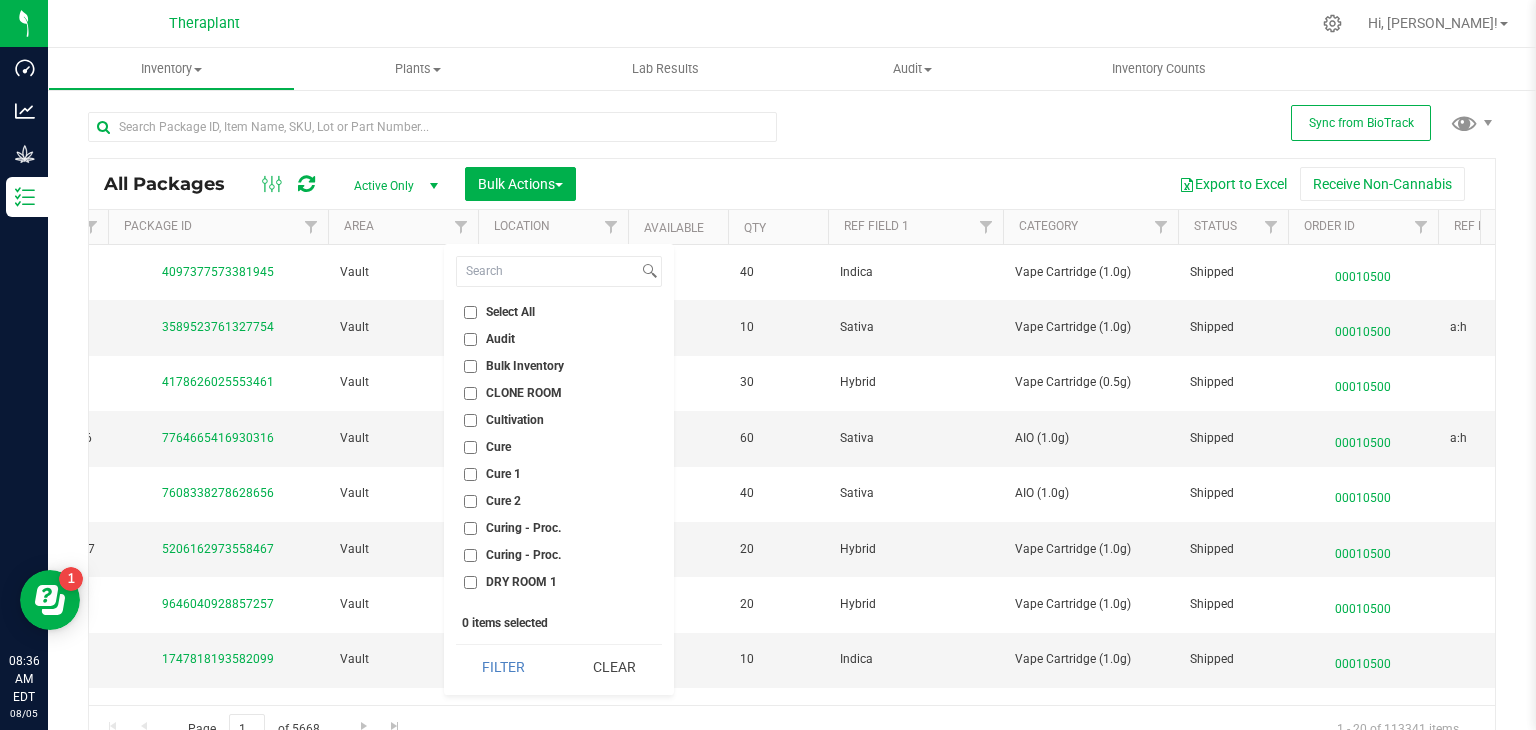 click on "CLONE ROOM" at bounding box center [470, 393] 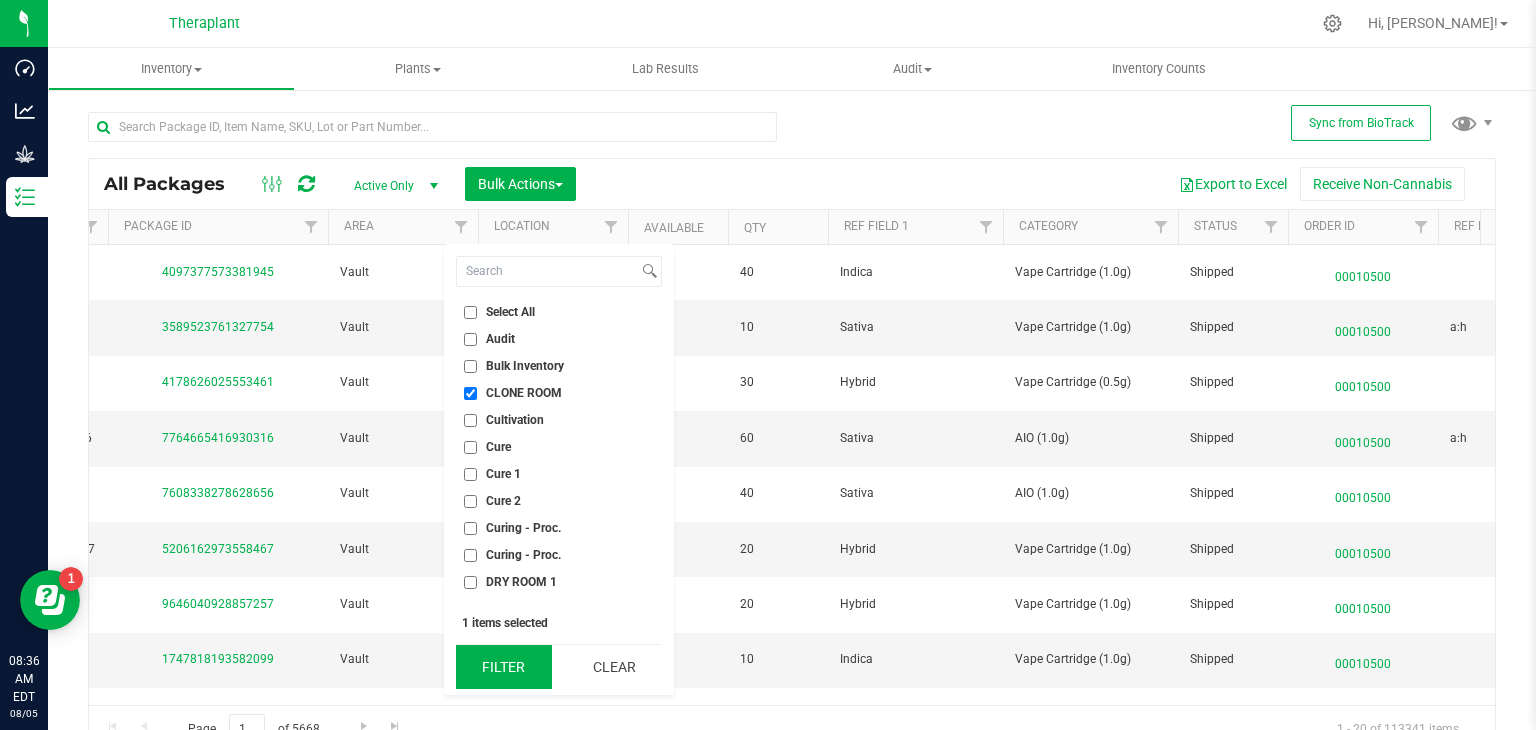 click on "Filter" at bounding box center [504, 667] 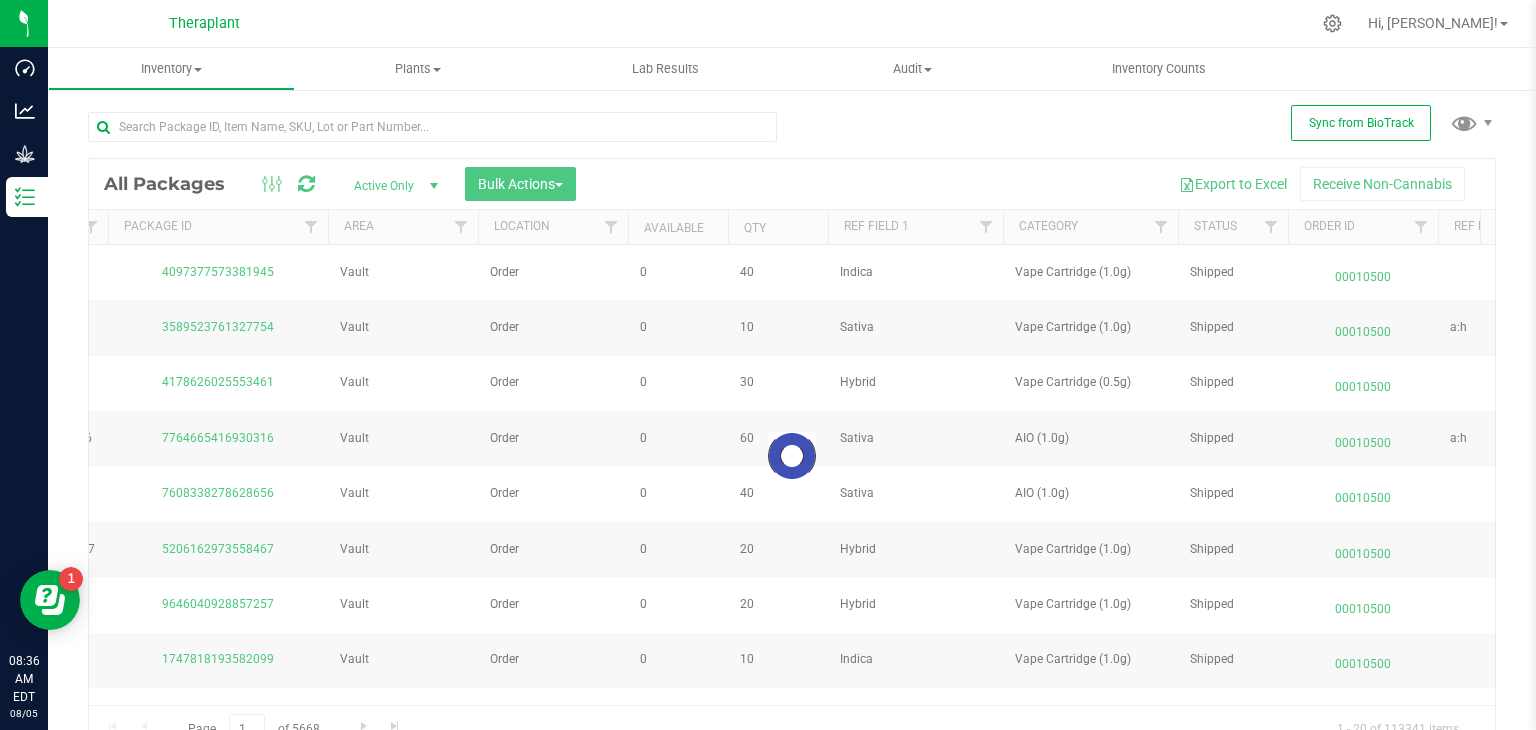 click at bounding box center (792, 456) 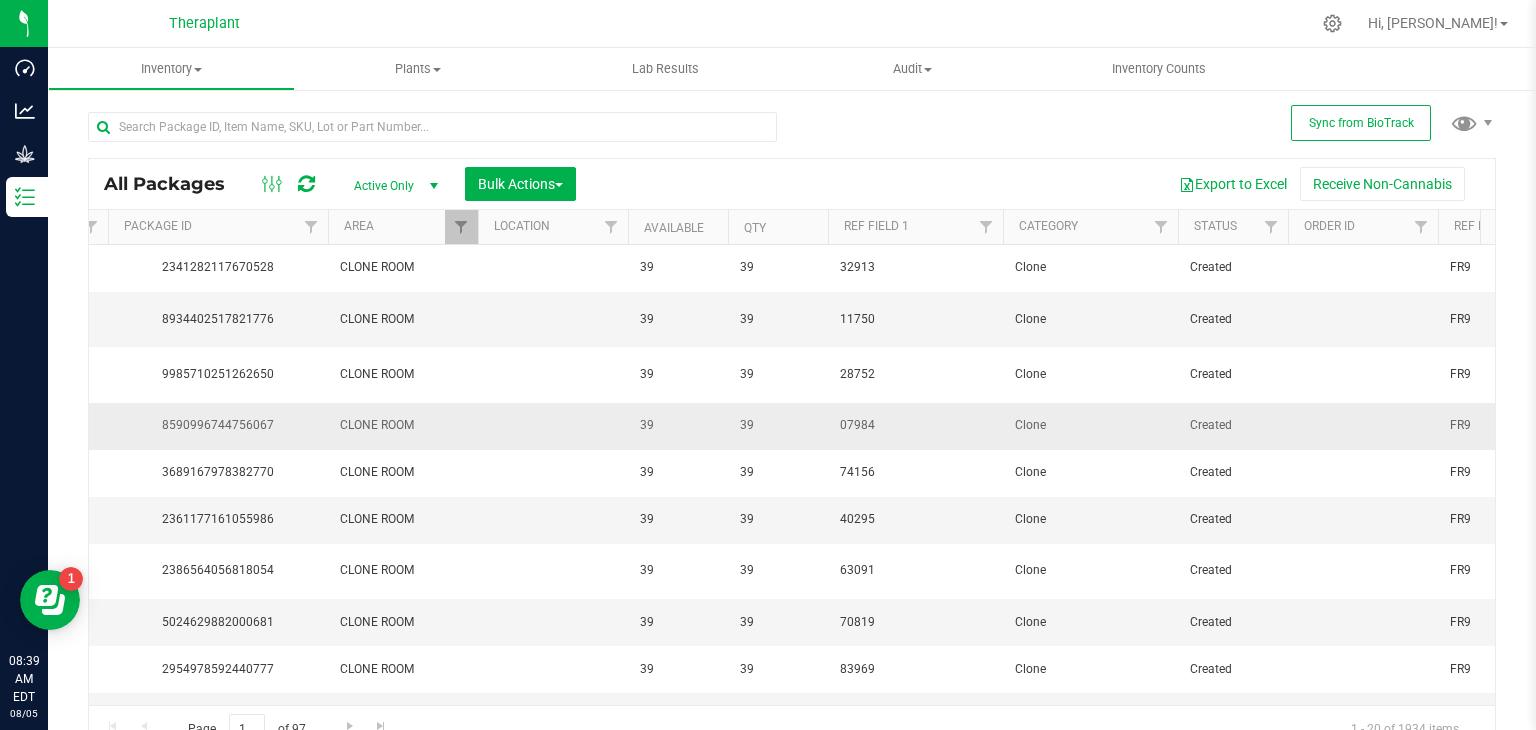 scroll, scrollTop: 11, scrollLeft: 48, axis: both 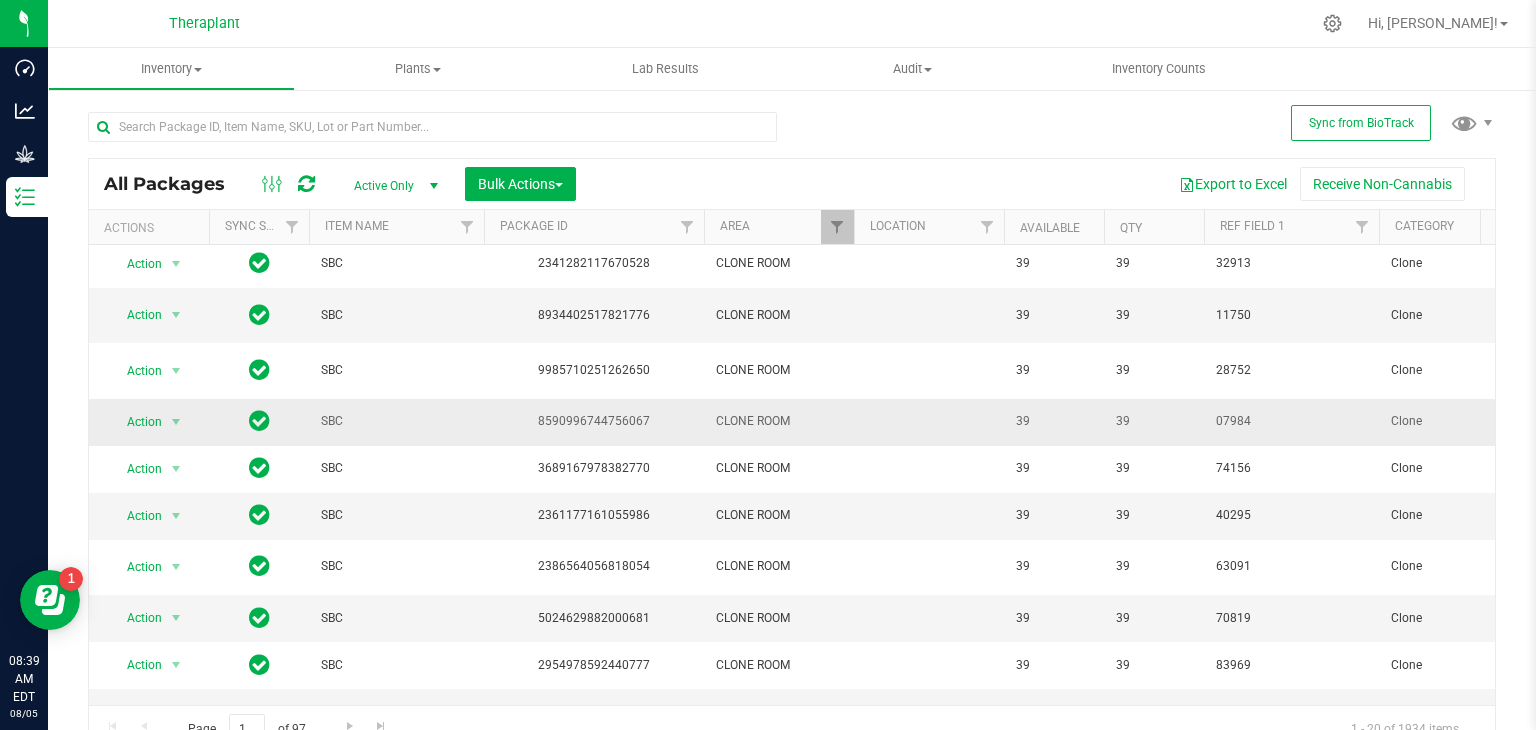 click on "CLONE ROOM" at bounding box center (779, 422) 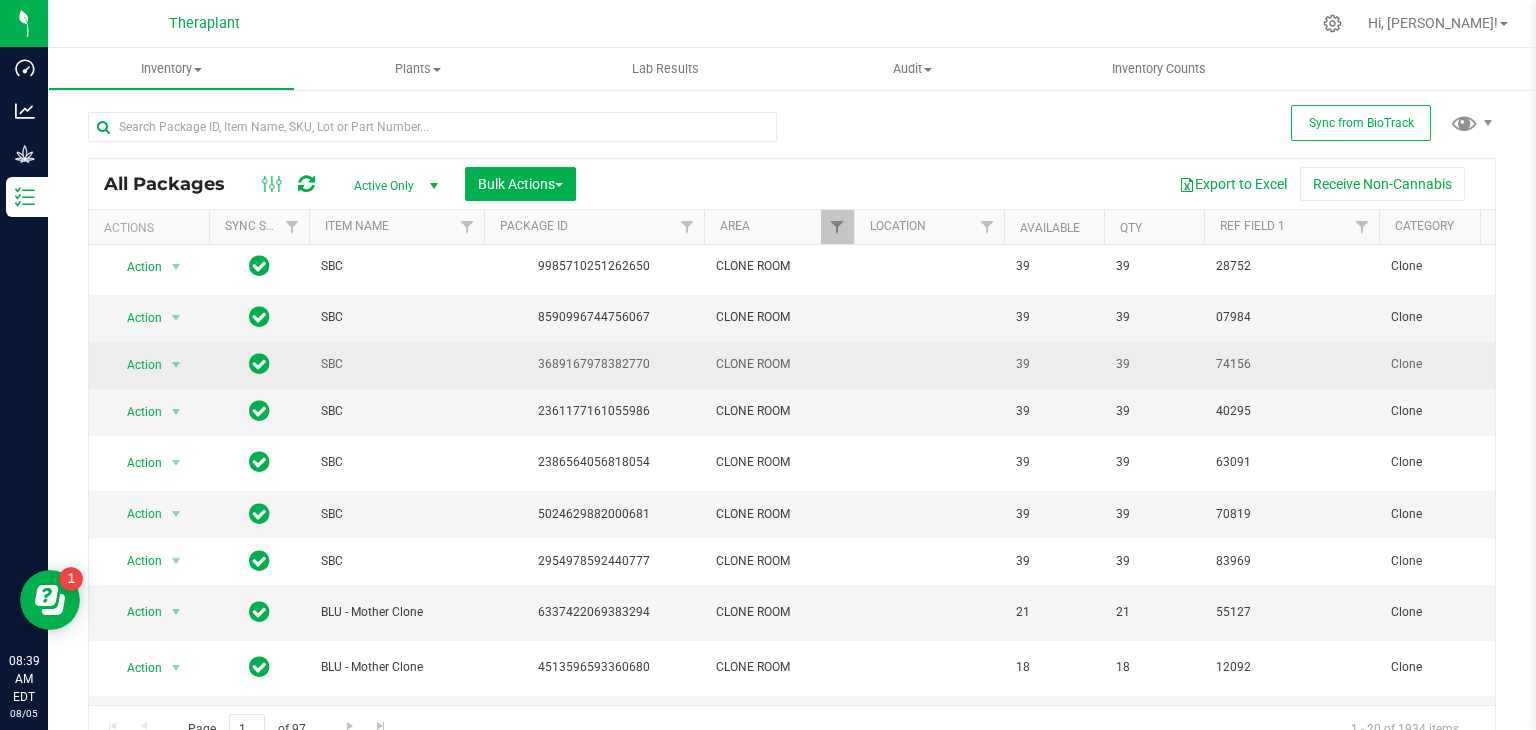 scroll, scrollTop: 482, scrollLeft: 0, axis: vertical 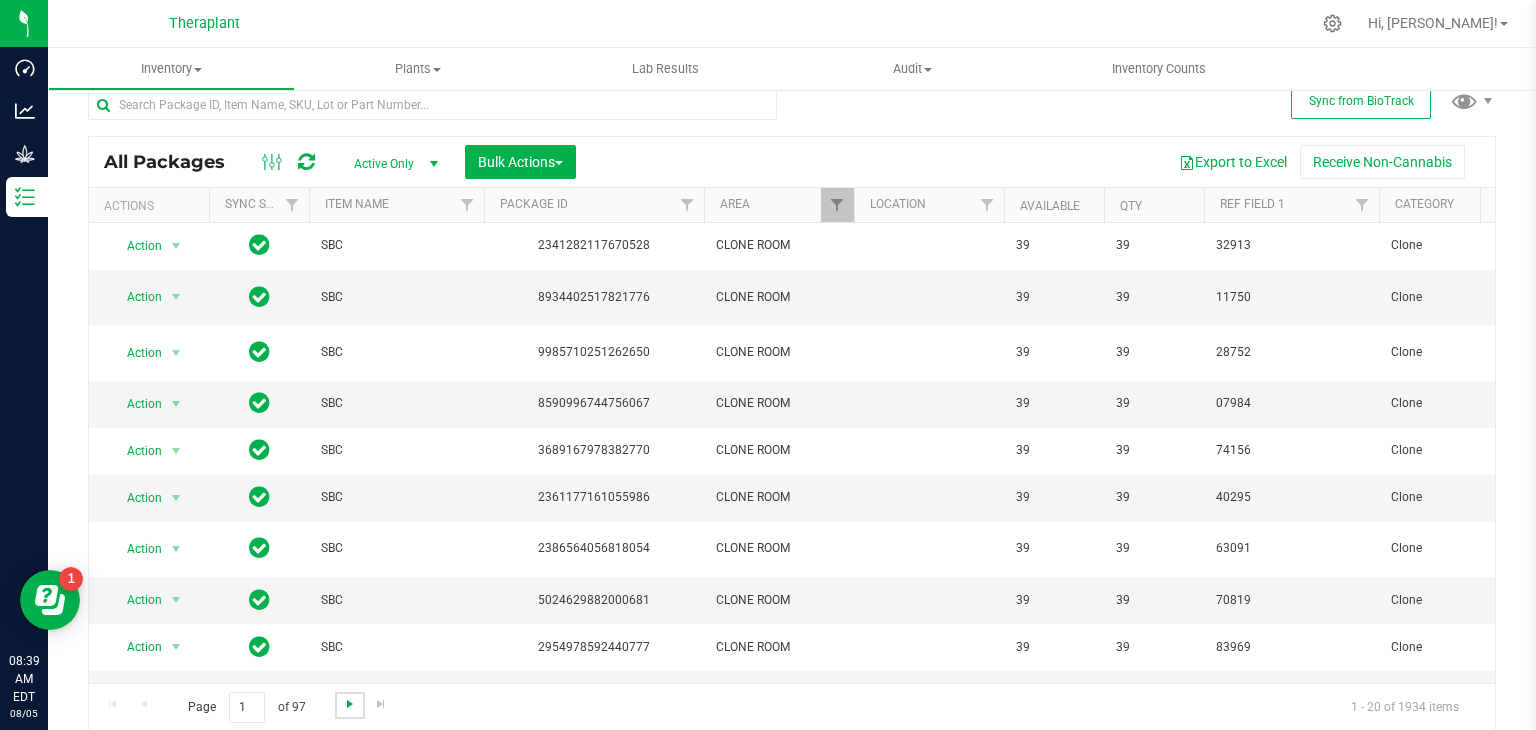 click at bounding box center [350, 704] 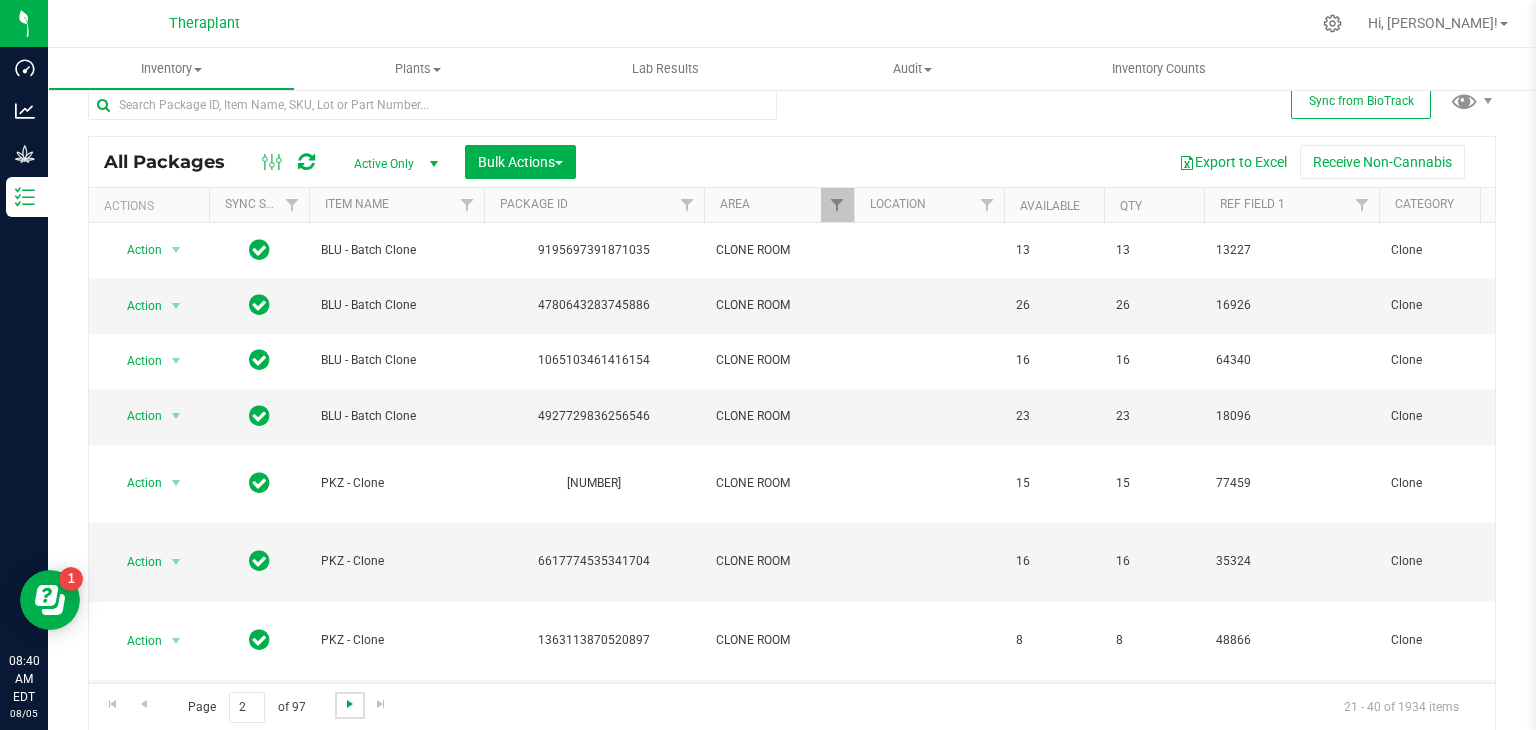 click at bounding box center (350, 704) 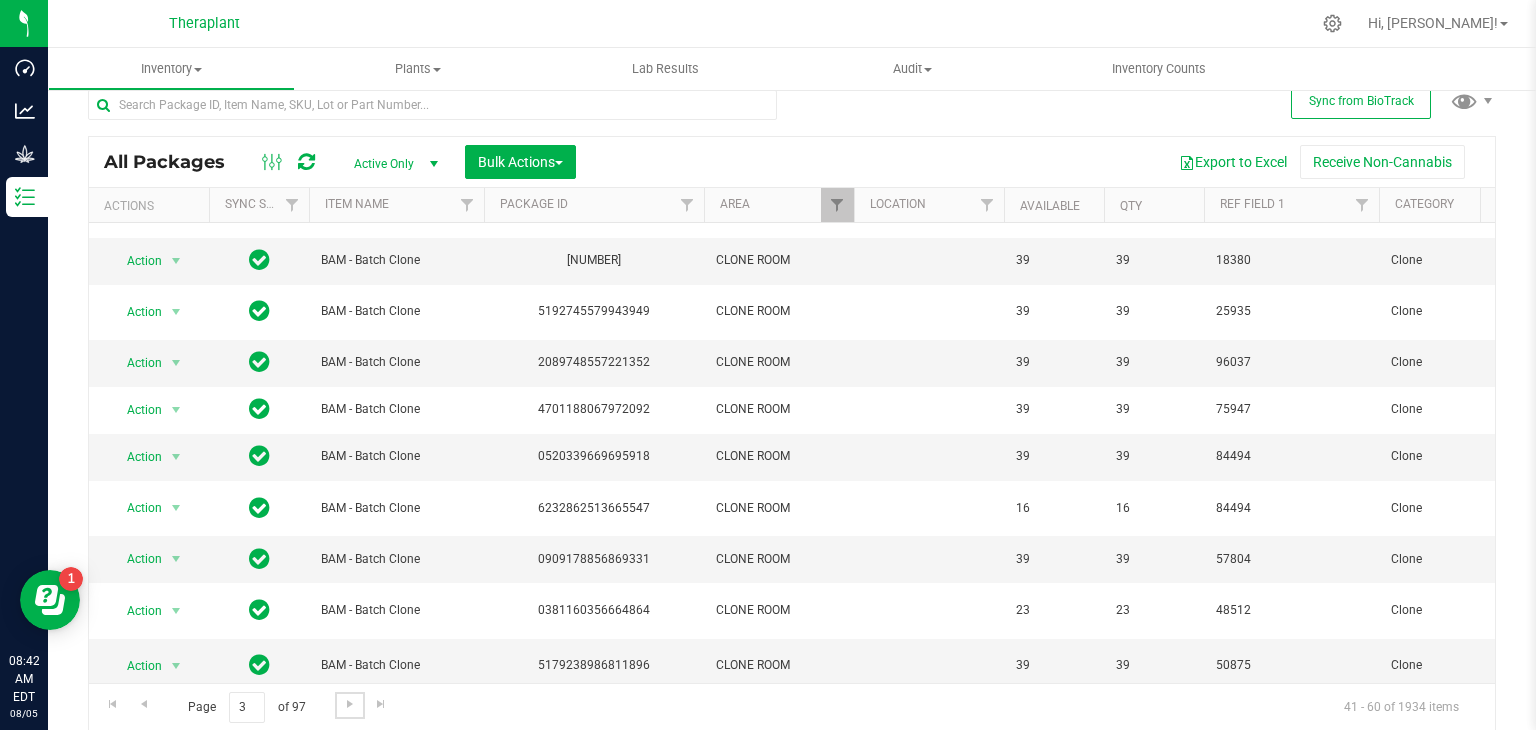 scroll, scrollTop: 351, scrollLeft: 0, axis: vertical 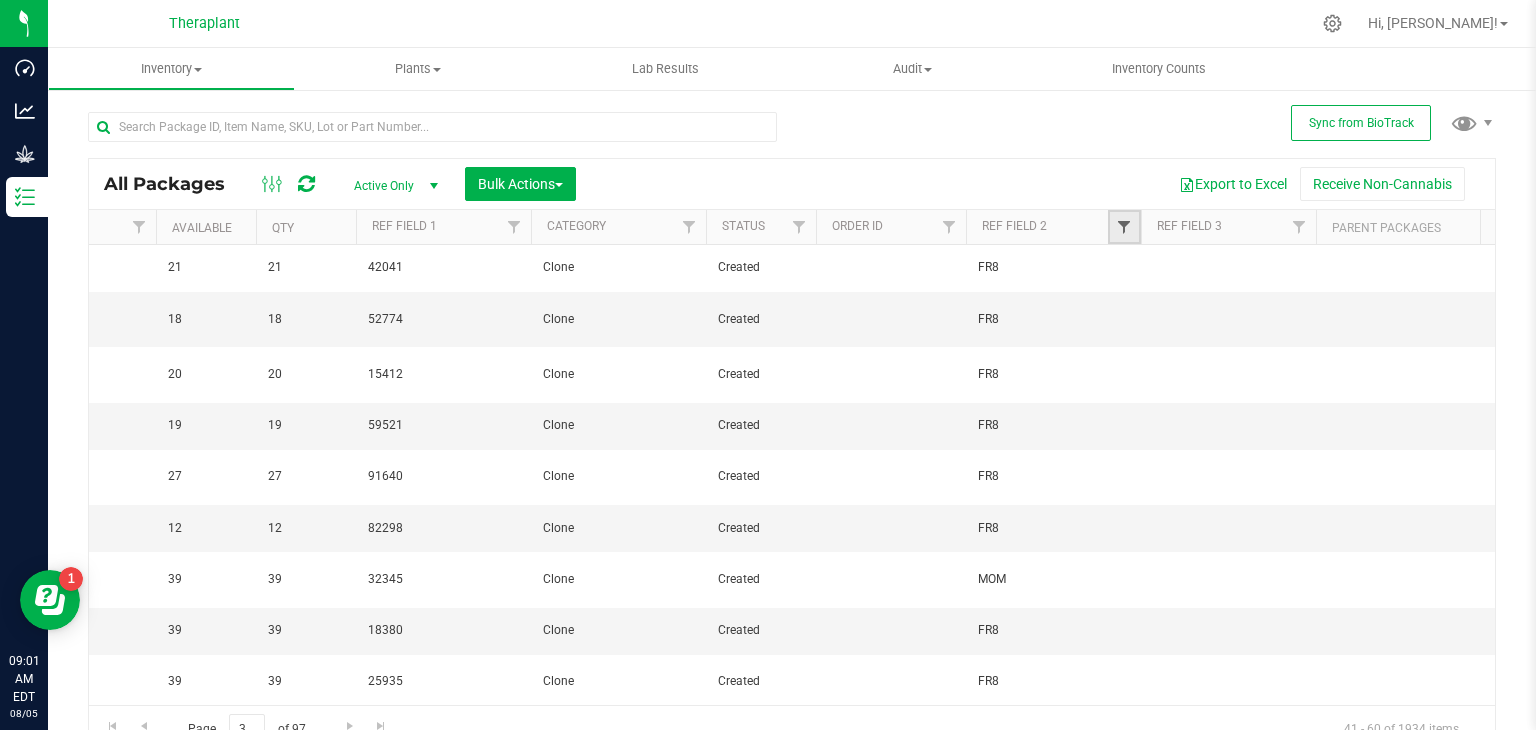 click at bounding box center (1124, 227) 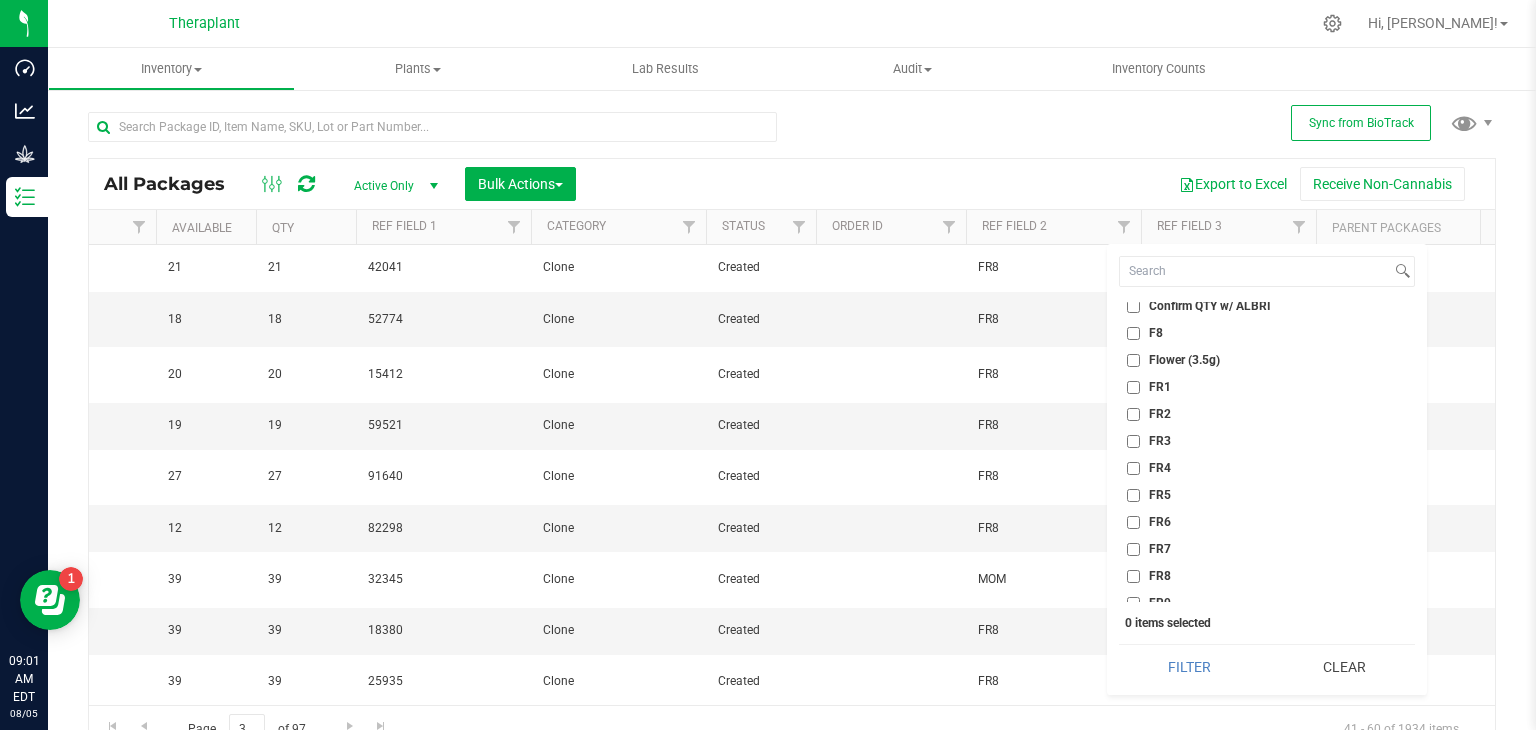 click on "FR6" at bounding box center (1133, 522) 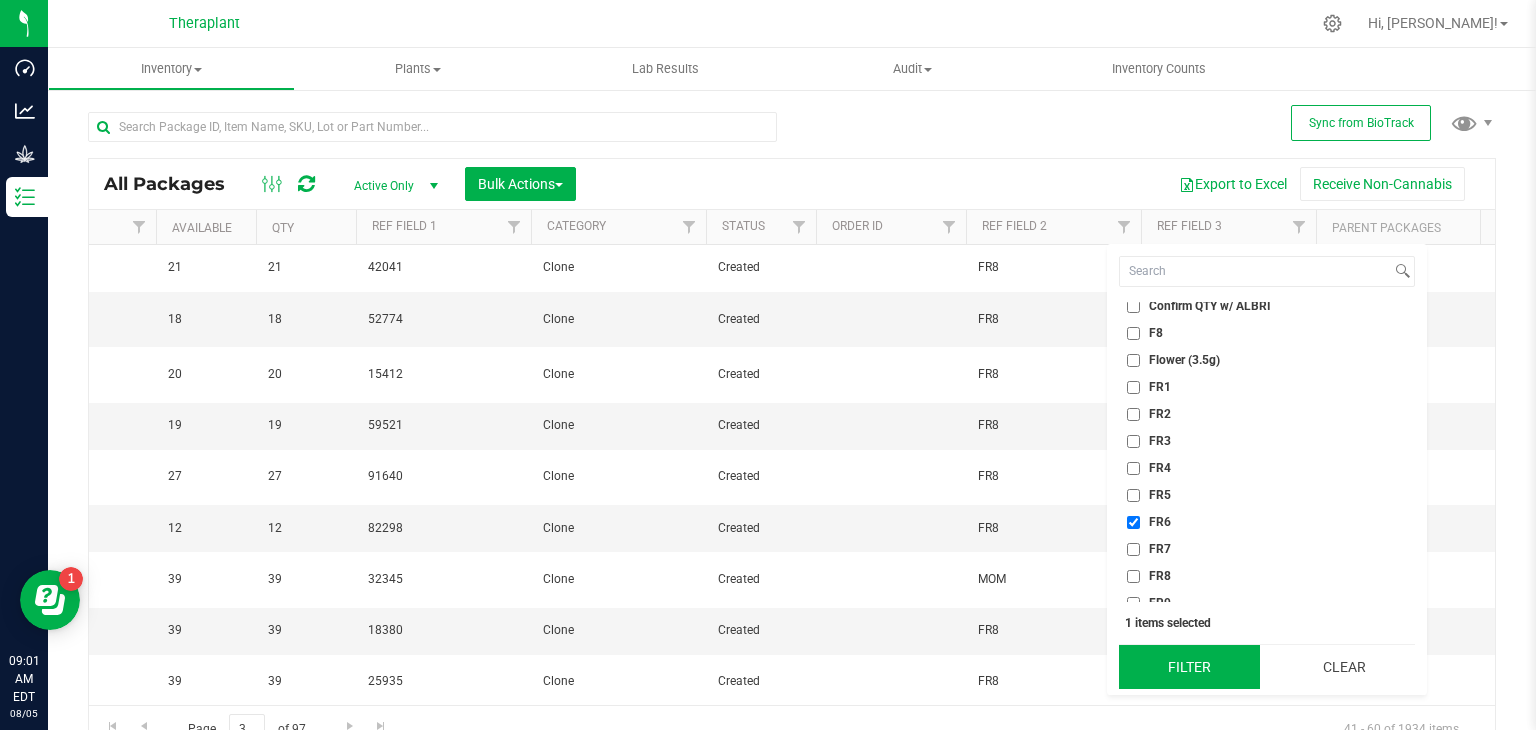 click on "Filter" at bounding box center [1189, 667] 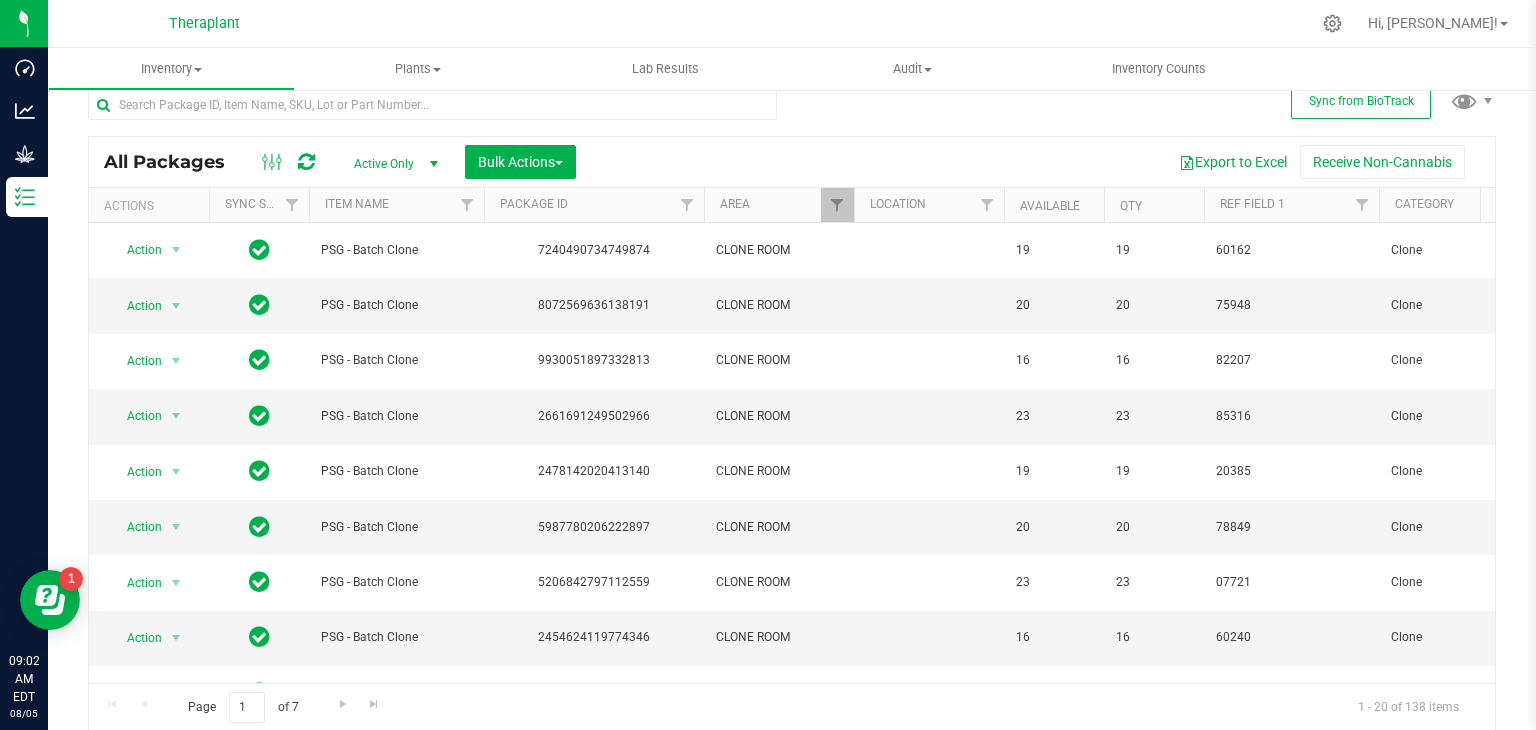 click on "Available" at bounding box center [1054, 205] 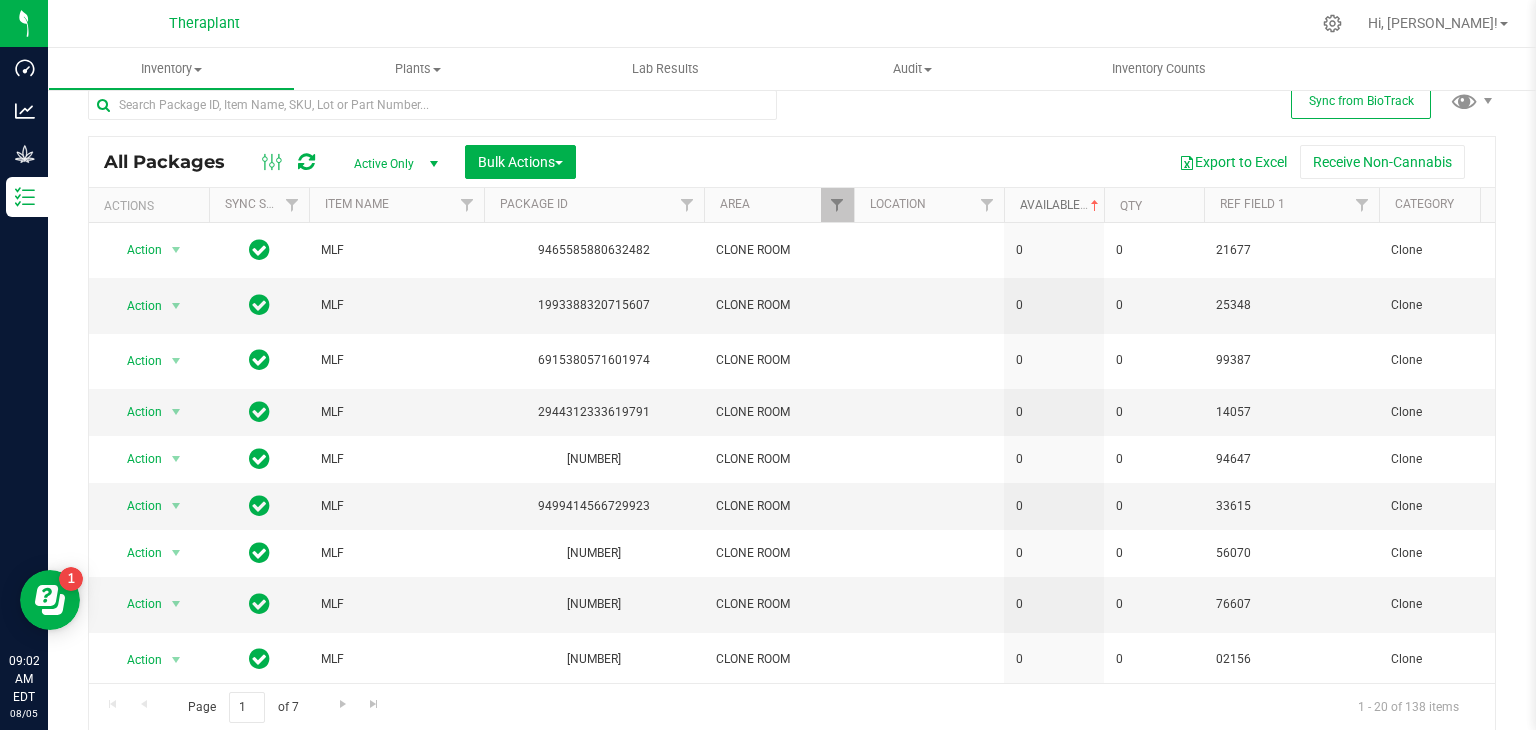 click at bounding box center [1095, 206] 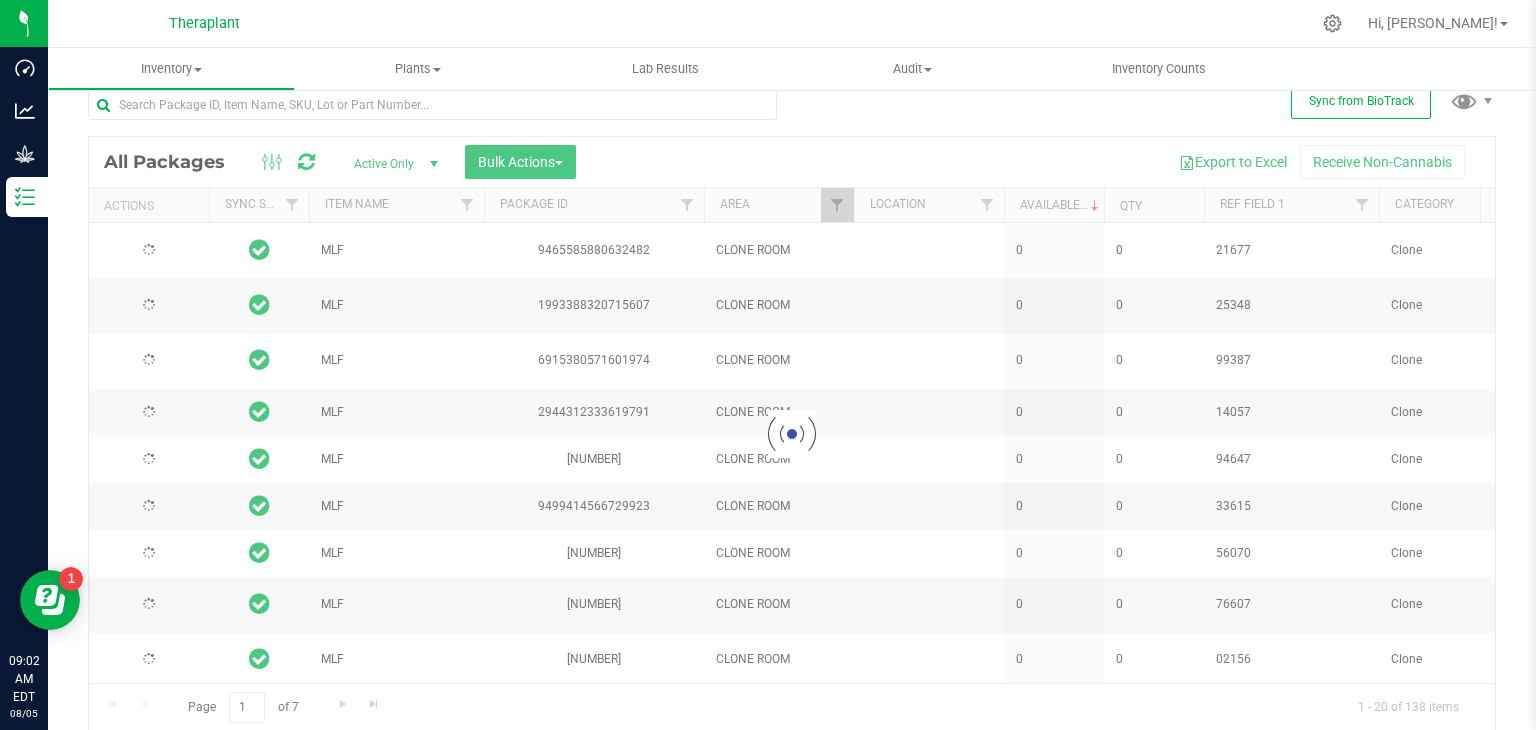 click at bounding box center [792, 434] 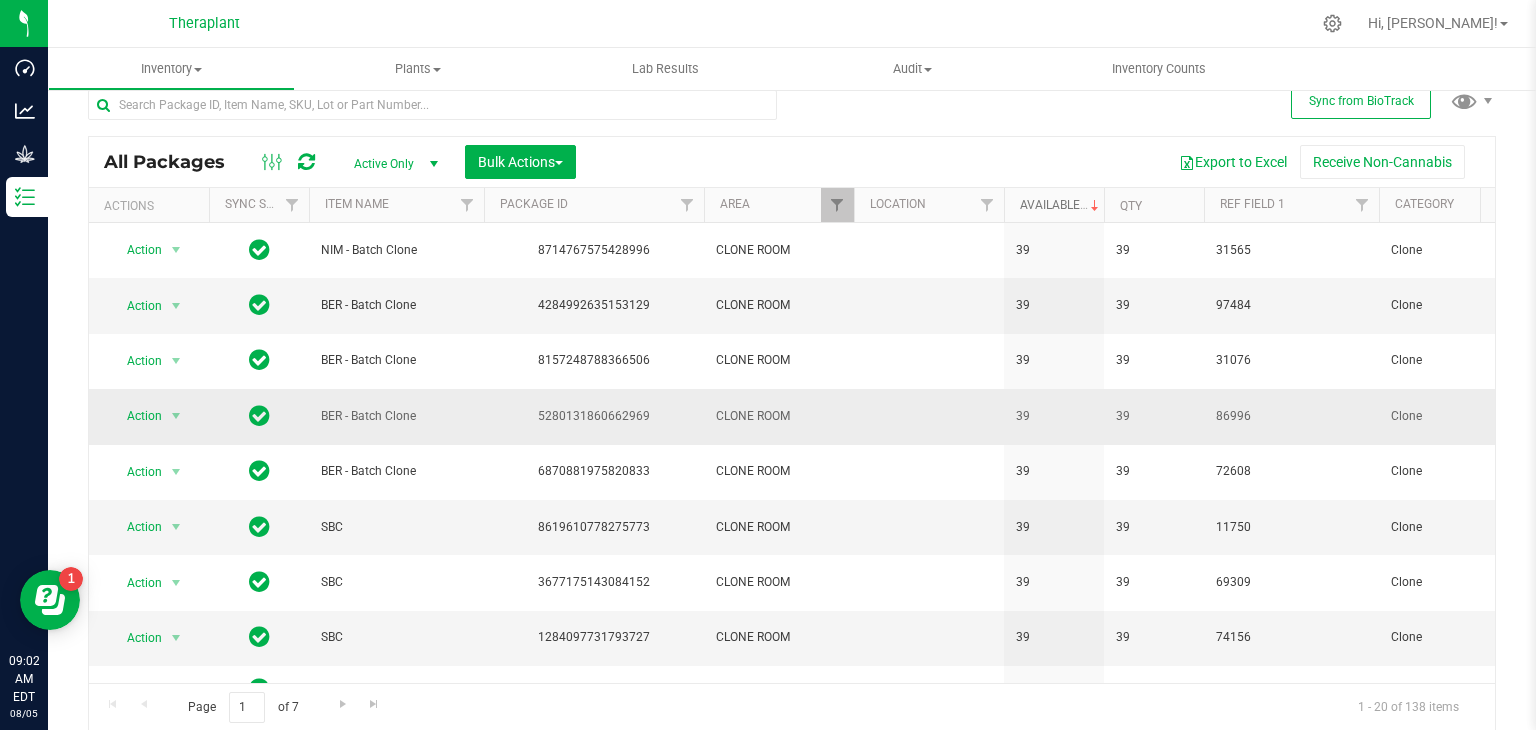 drag, startPoint x: 1094, startPoint y: 207, endPoint x: 1068, endPoint y: 370, distance: 165.0606 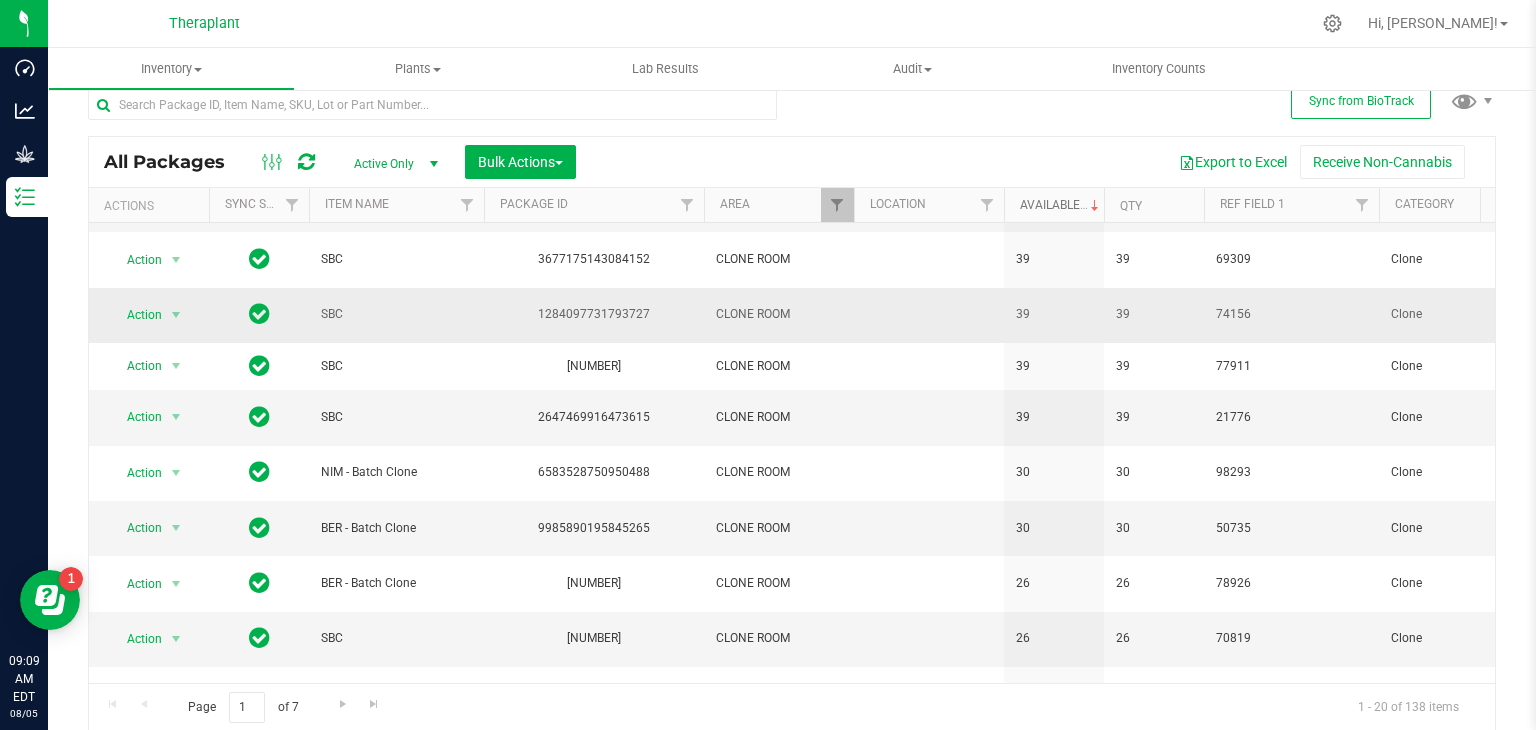 scroll, scrollTop: 482, scrollLeft: 0, axis: vertical 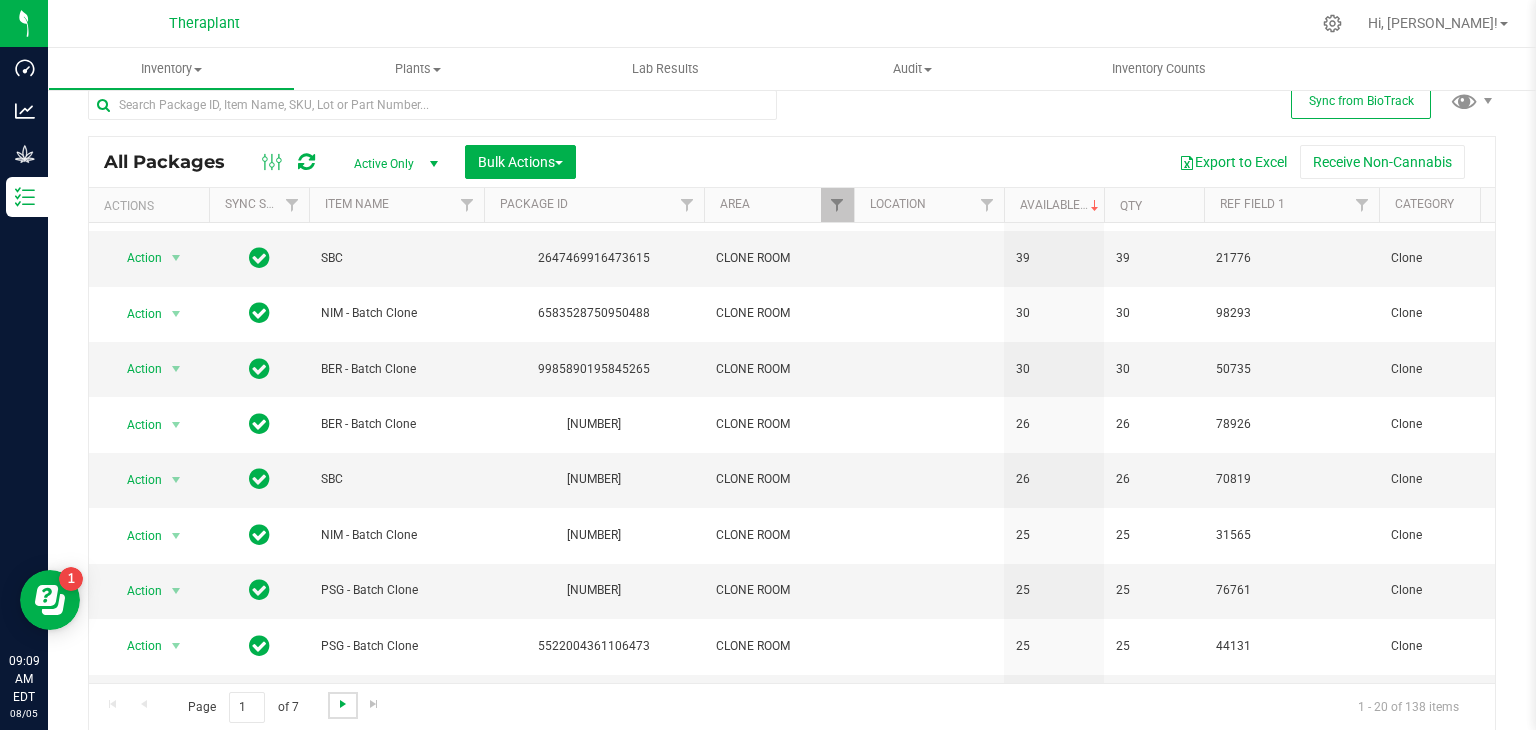 click at bounding box center [343, 704] 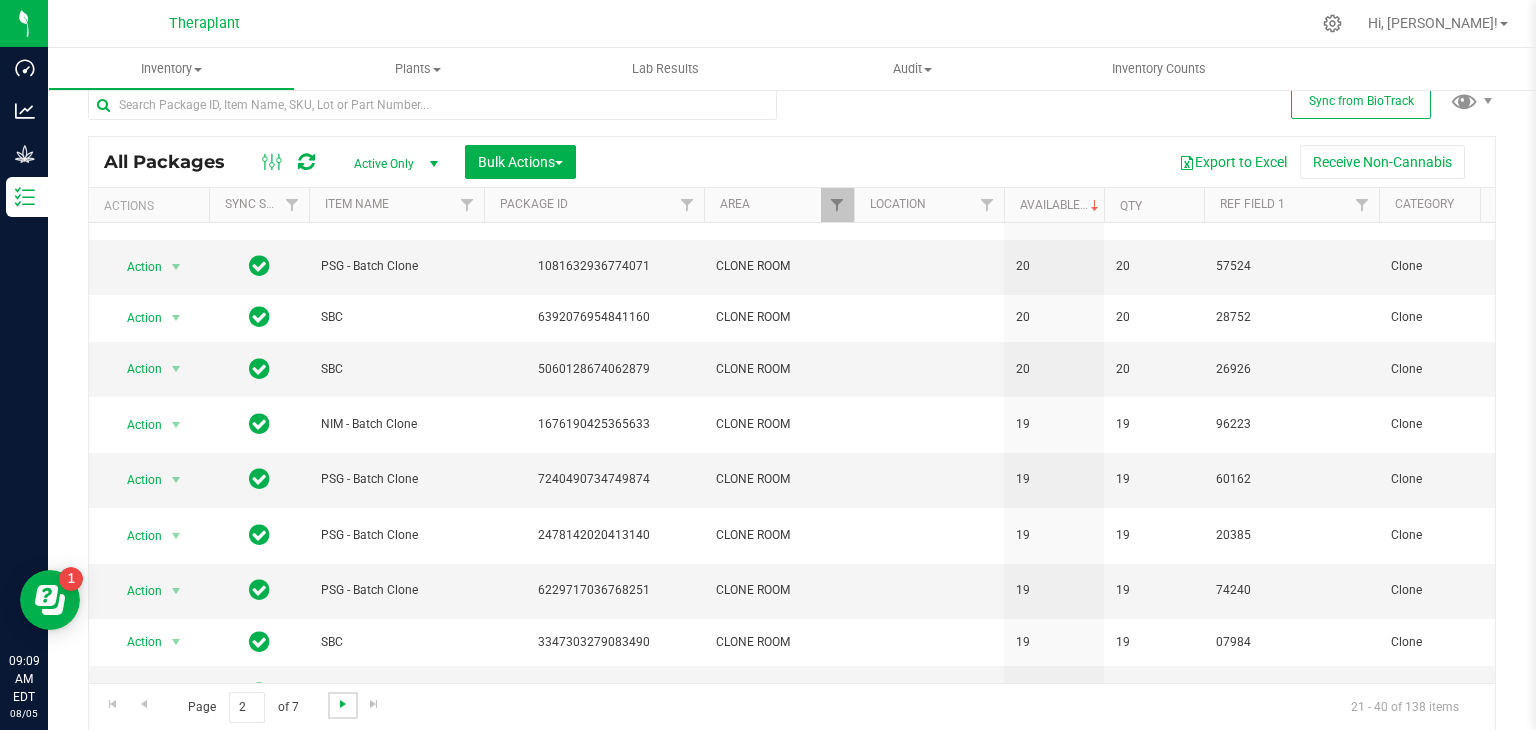 scroll, scrollTop: 0, scrollLeft: 0, axis: both 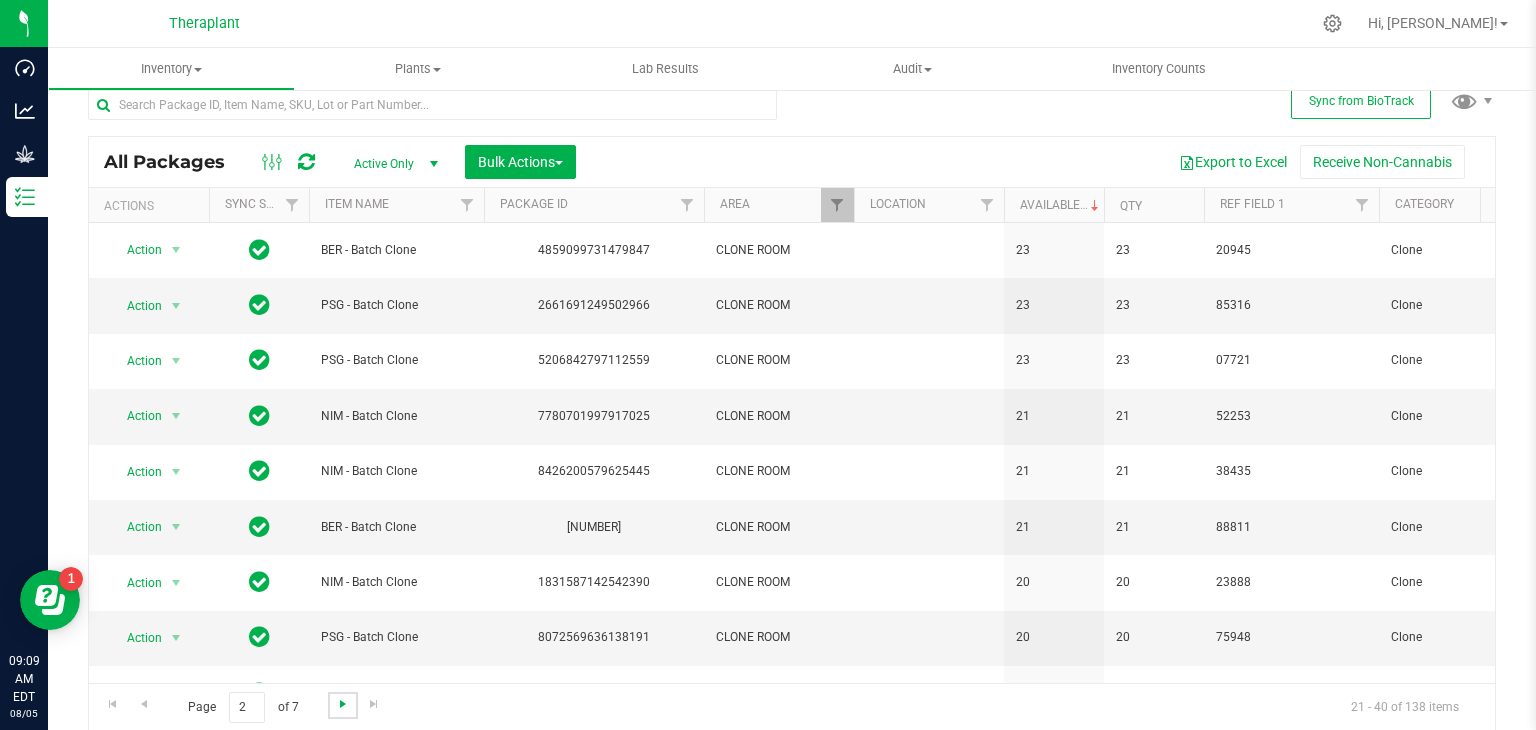 click at bounding box center [343, 704] 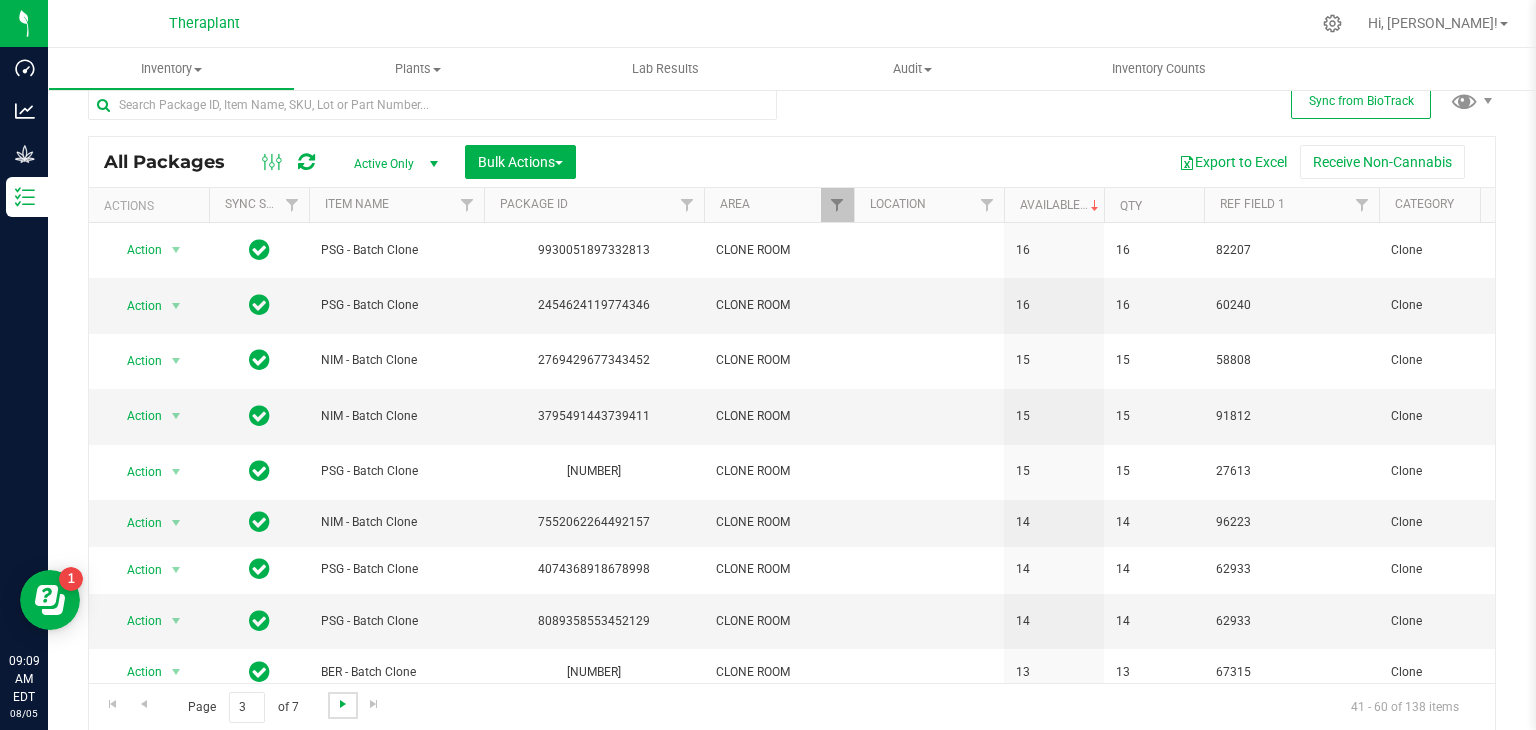 click at bounding box center [343, 704] 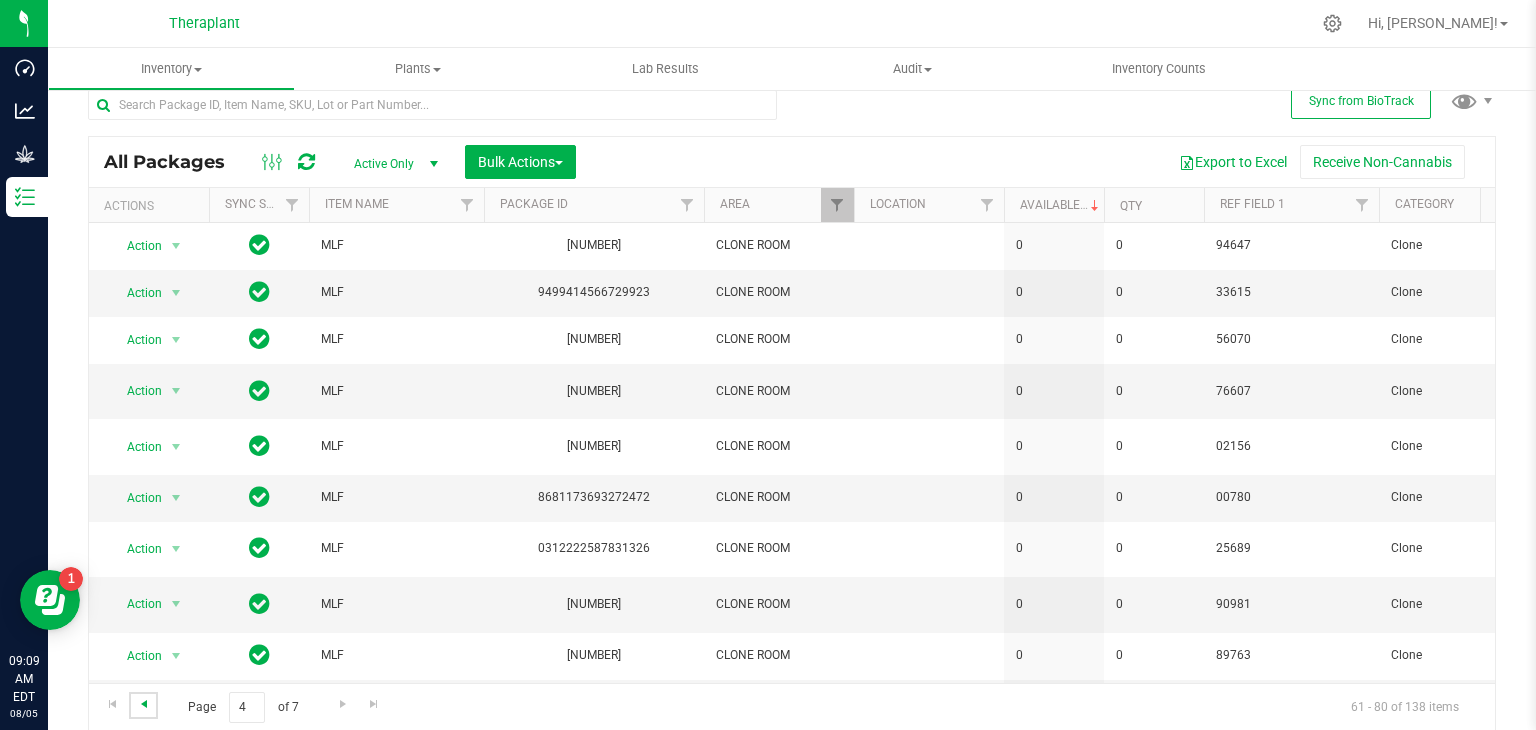 click at bounding box center (144, 704) 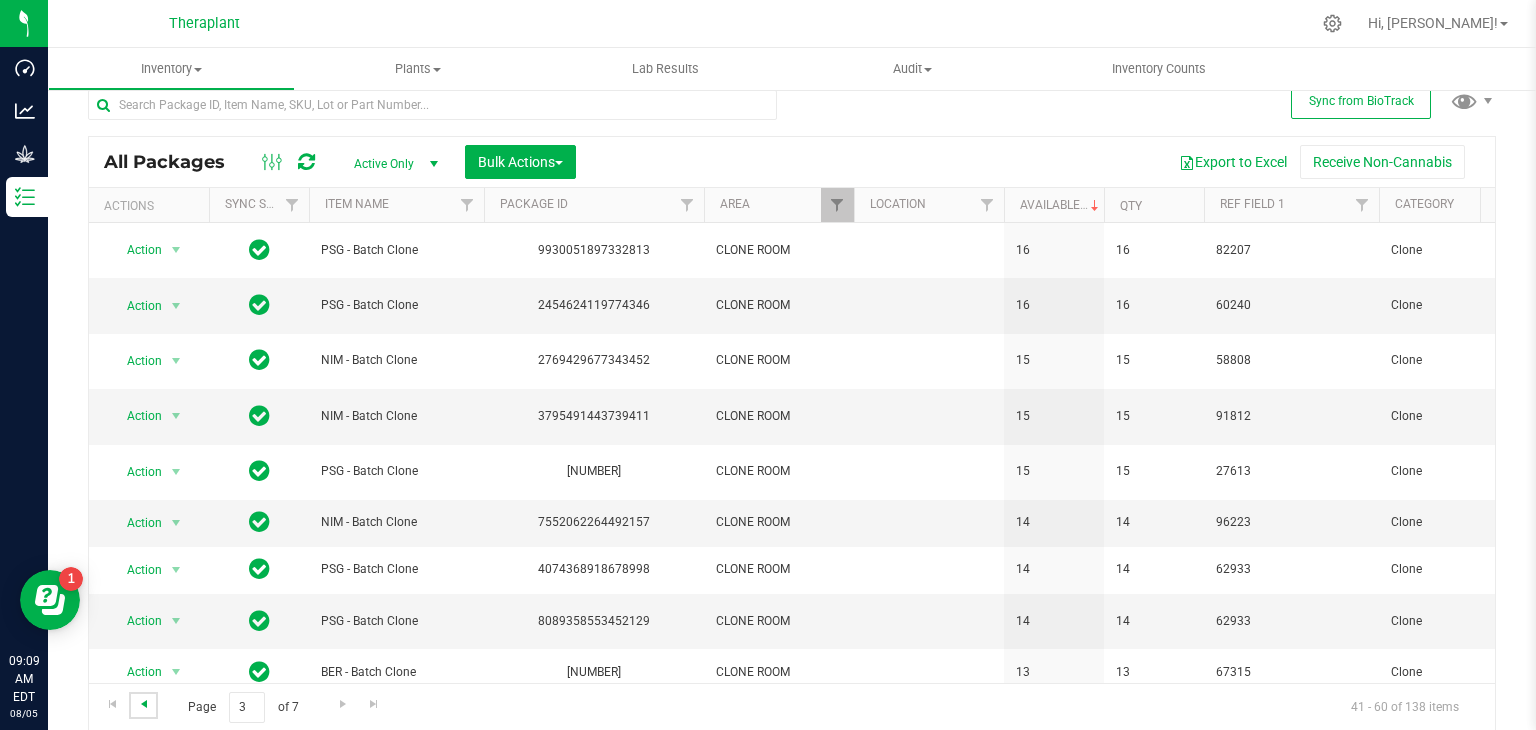 click at bounding box center [144, 704] 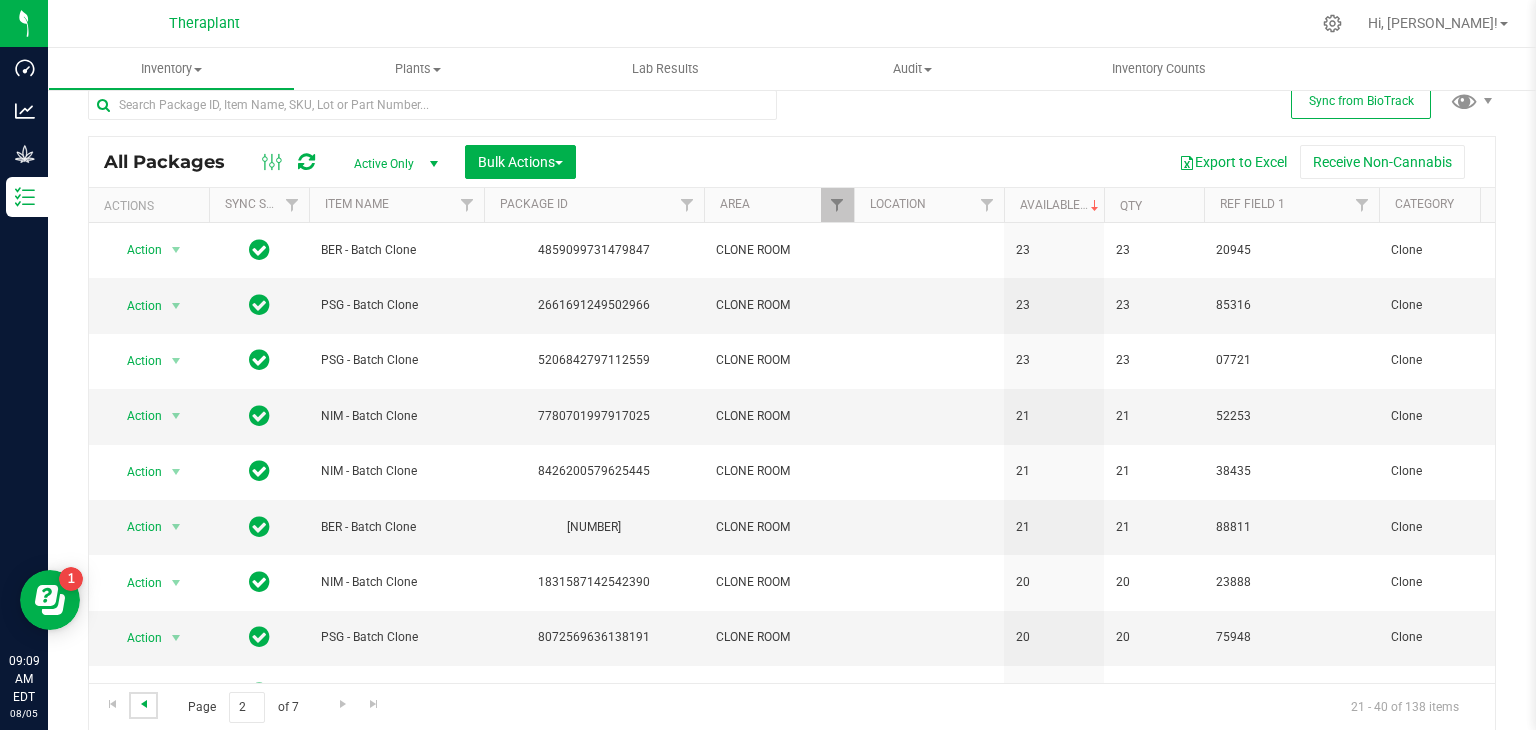 click at bounding box center [144, 704] 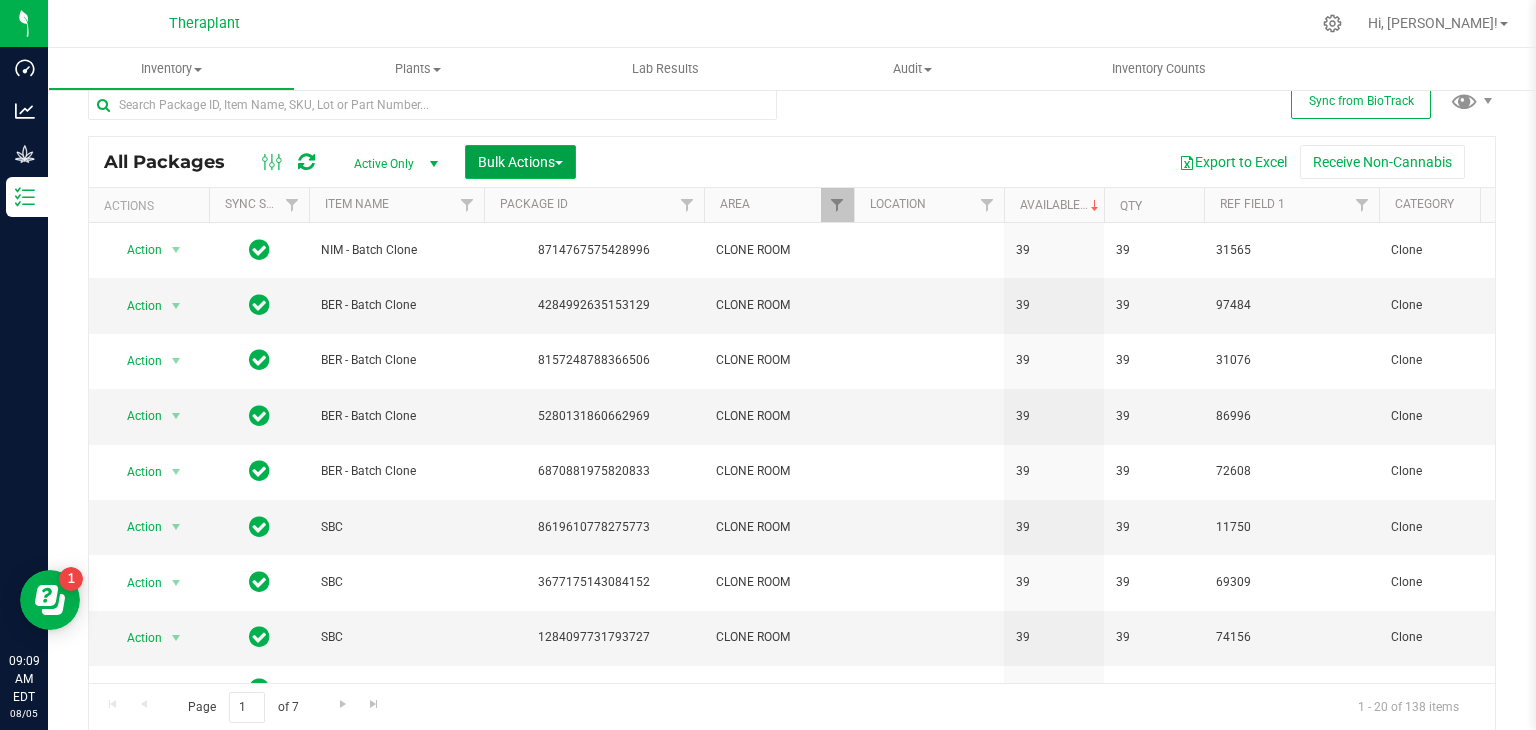 click on "Bulk Actions" at bounding box center (520, 162) 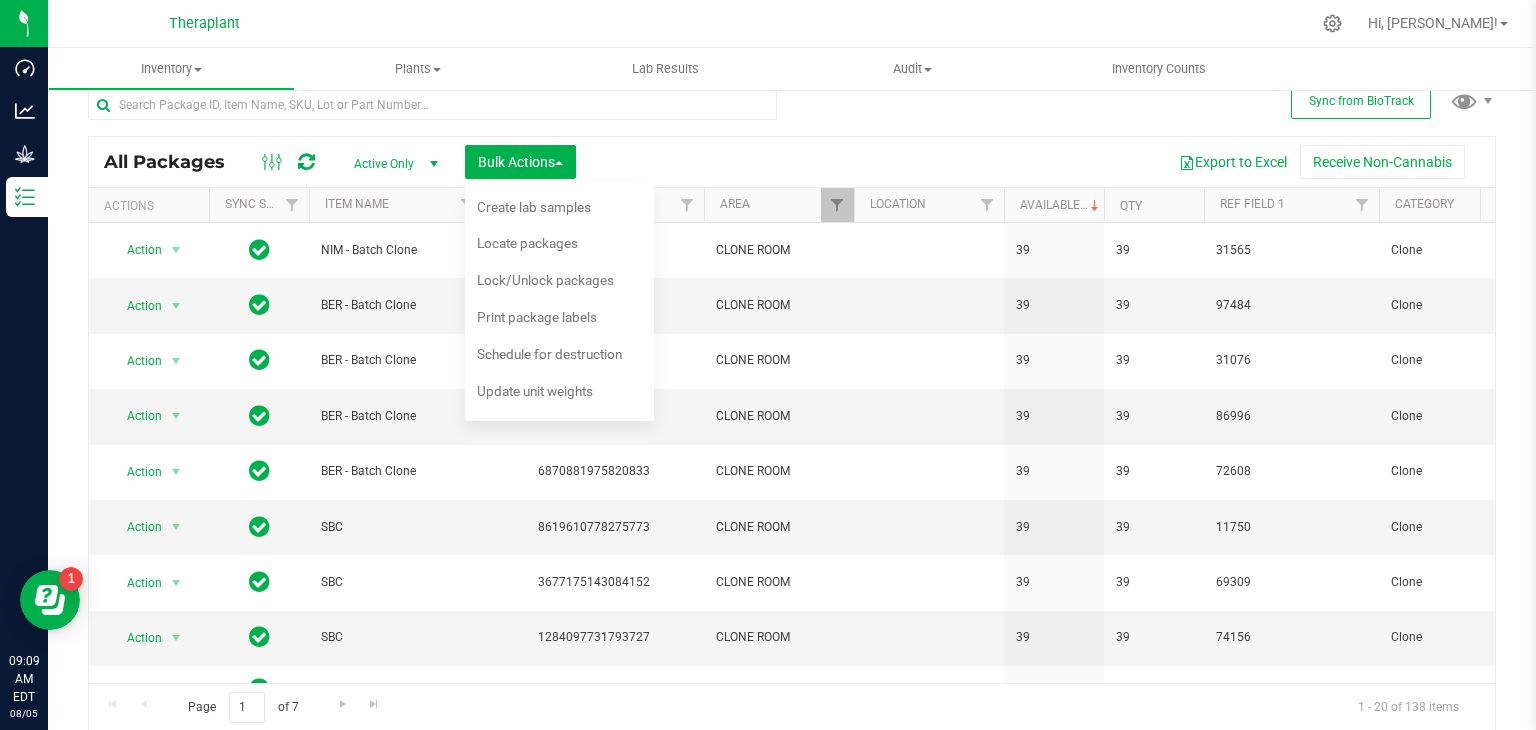click on "Export to Excel
Receive Non-Cannabis" at bounding box center [1035, 162] 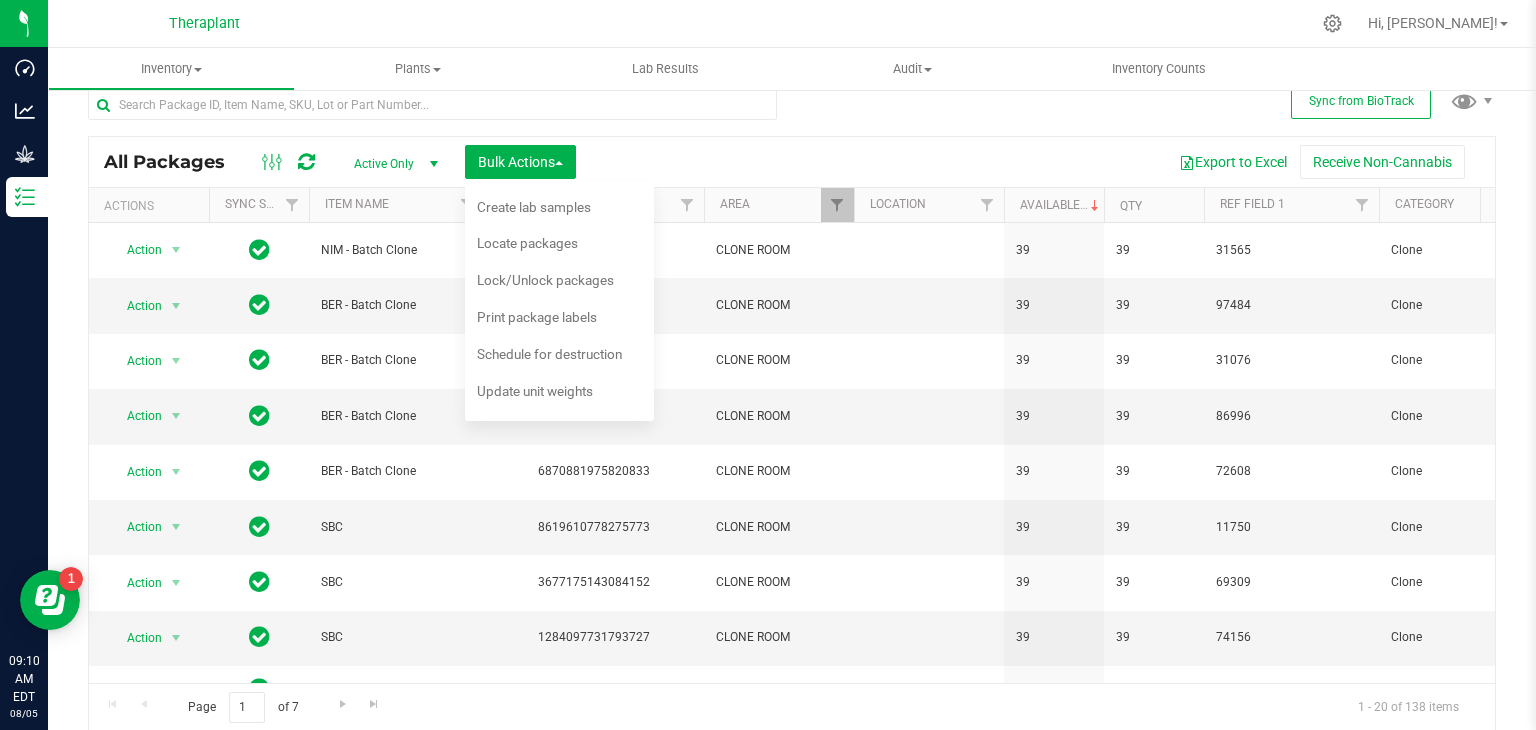 click on "All Packages
Active Only Active Only Lab Samples Locked All External Internal
Bulk Actions
Add to manufacturing run
Add to outbound order
Combine packages
Combine packages (lot)" at bounding box center [792, 162] 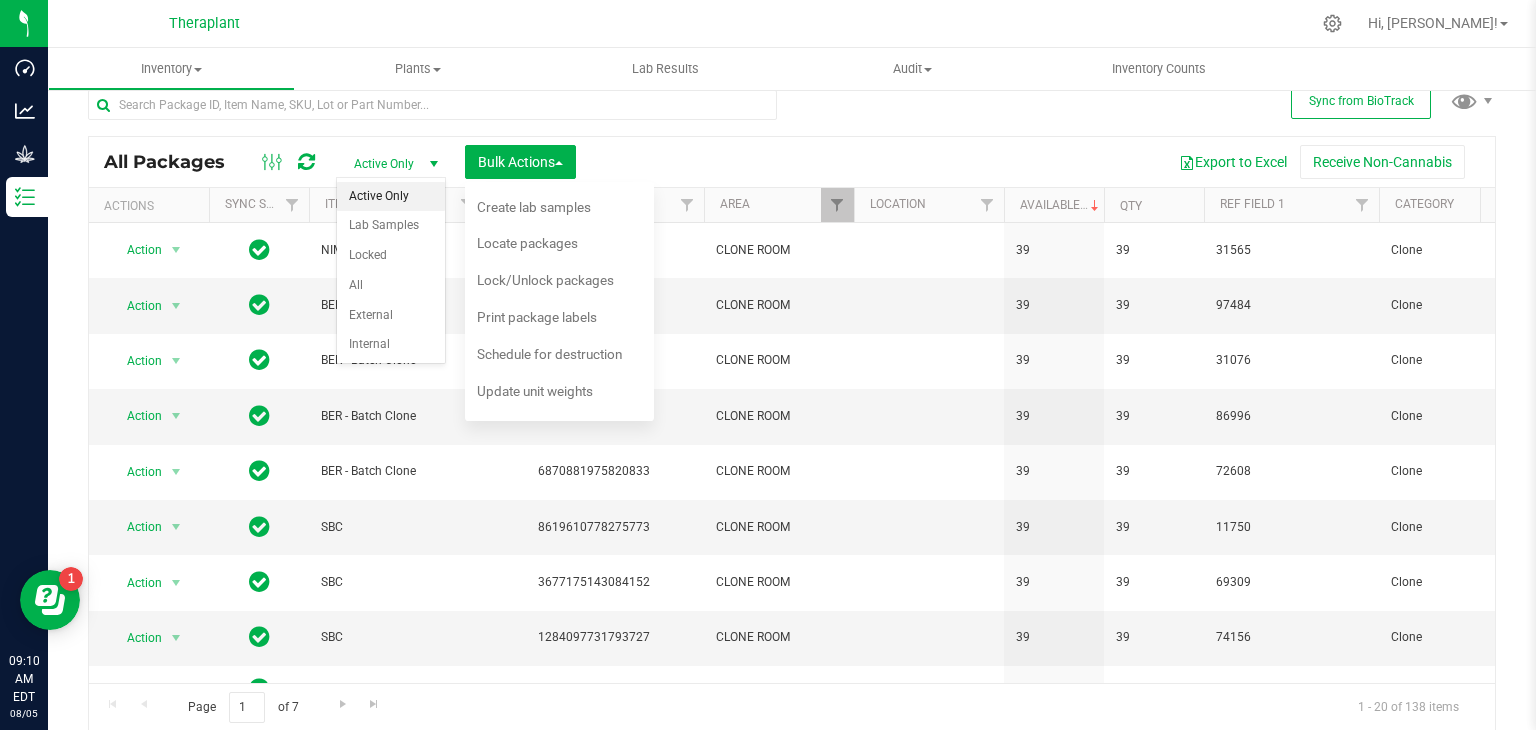 click at bounding box center (434, 164) 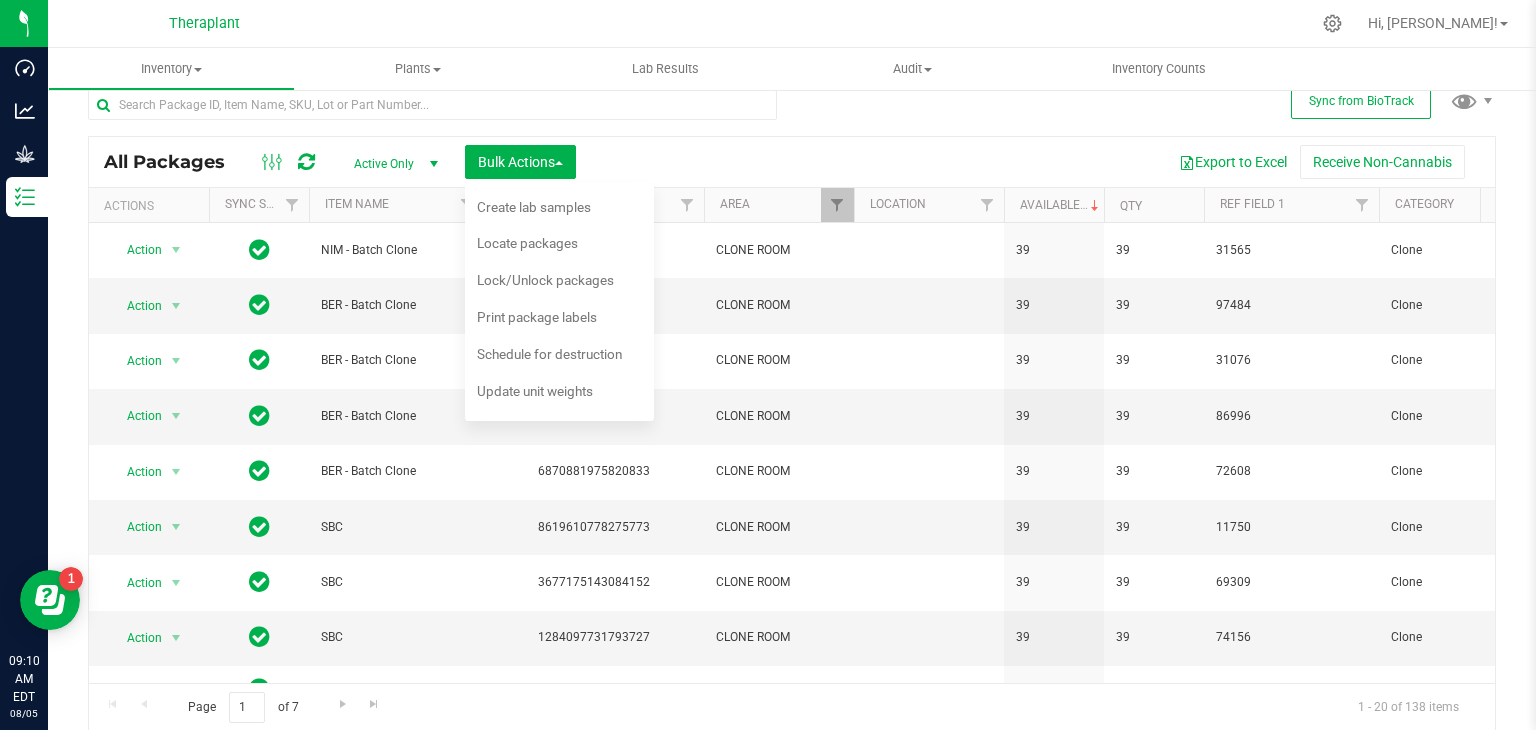 click on "Export to Excel
Receive Non-Cannabis" at bounding box center [1035, 162] 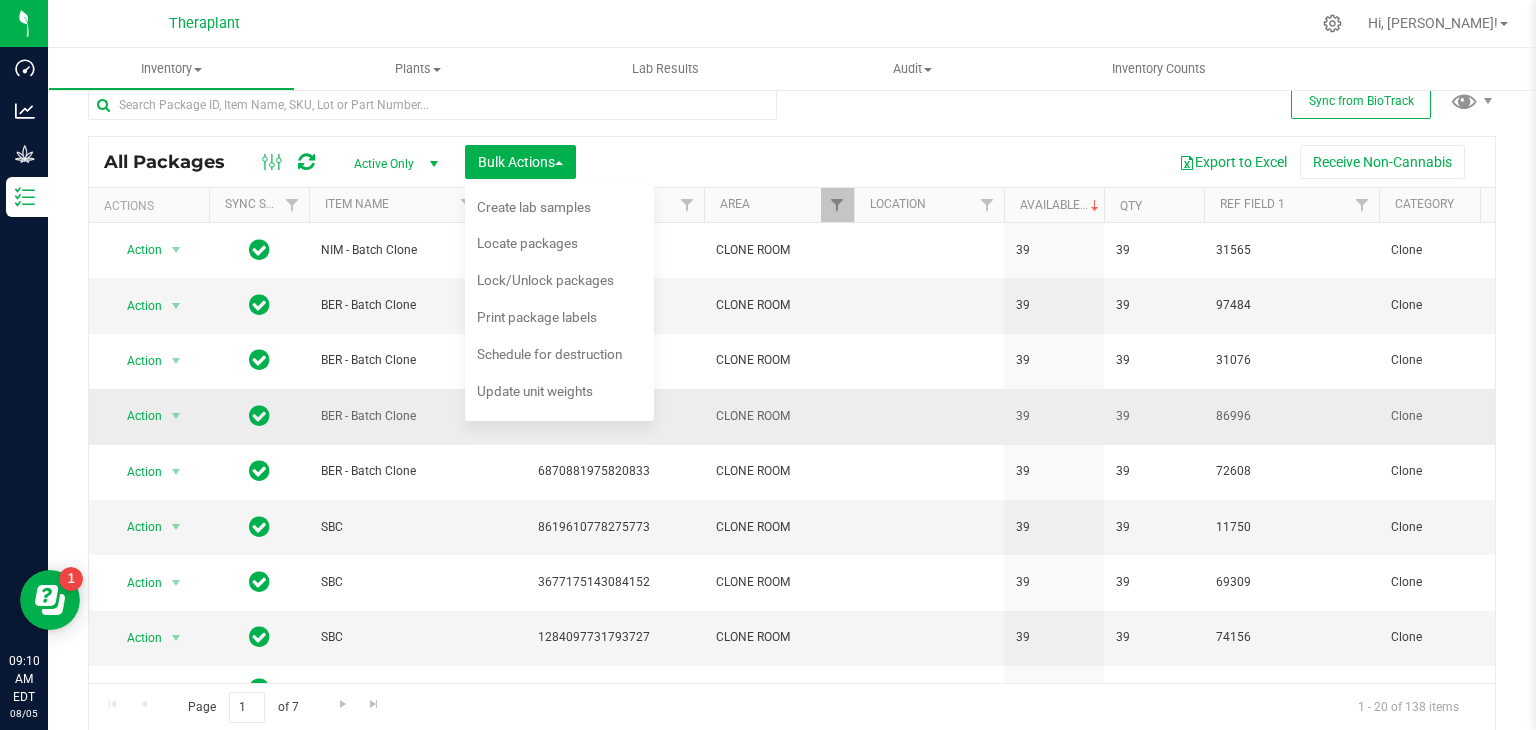 drag, startPoint x: 337, startPoint y: 371, endPoint x: 212, endPoint y: 369, distance: 125.016 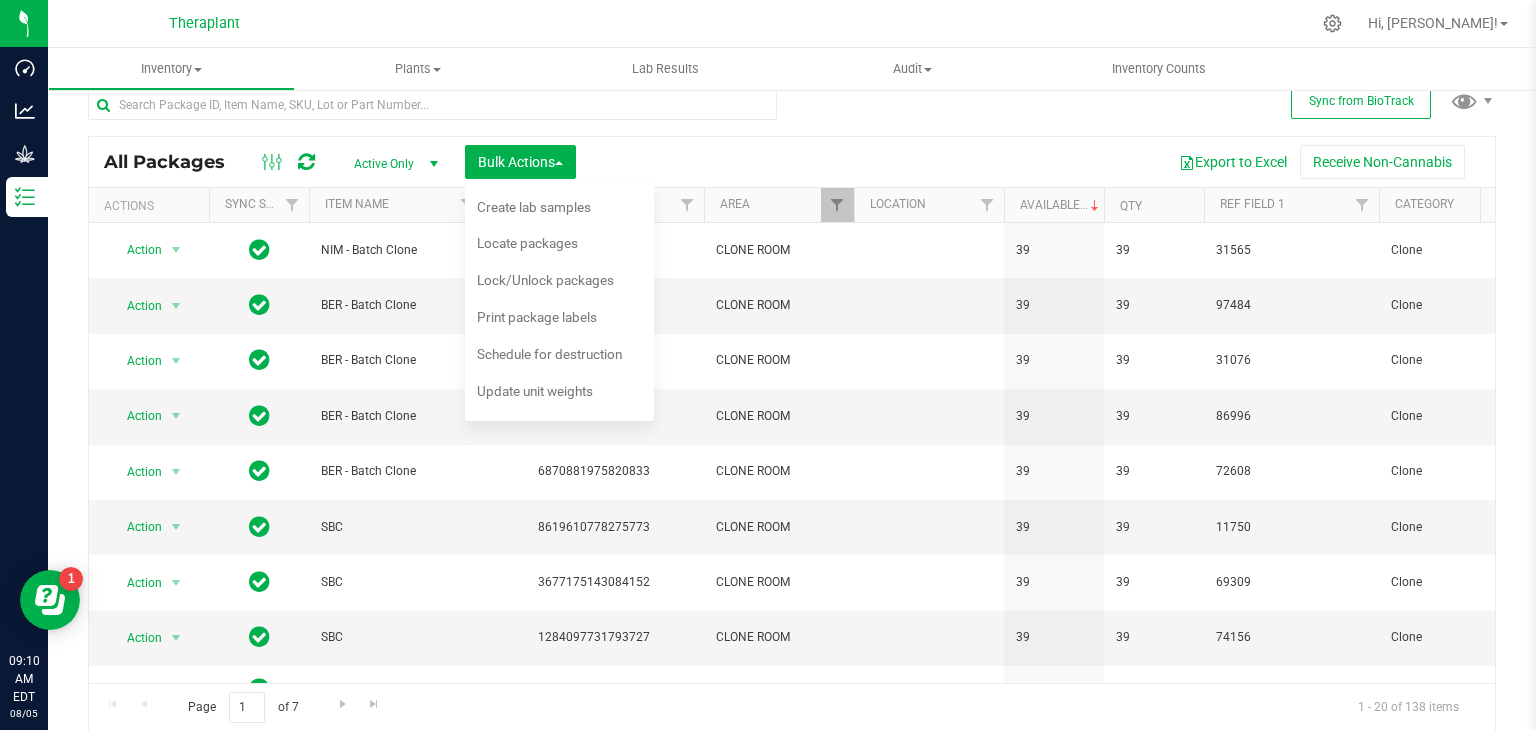 click on "Export to Excel
Receive Non-Cannabis" at bounding box center [1035, 162] 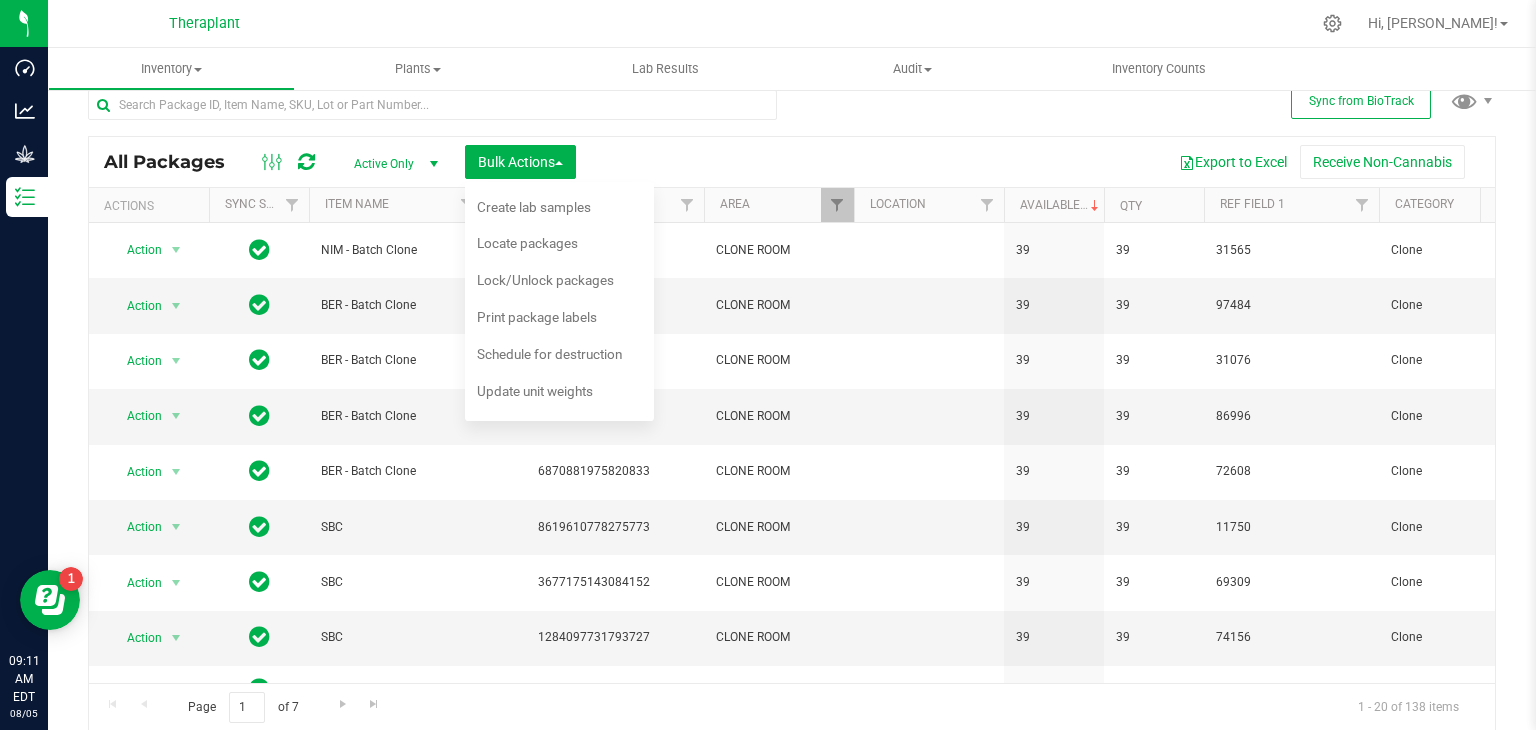 click on "All Packages
Active Only Active Only Lab Samples Locked All External Internal
Bulk Actions
Add to manufacturing run
Add to outbound order
Combine packages
Combine packages (lot)" at bounding box center (792, 162) 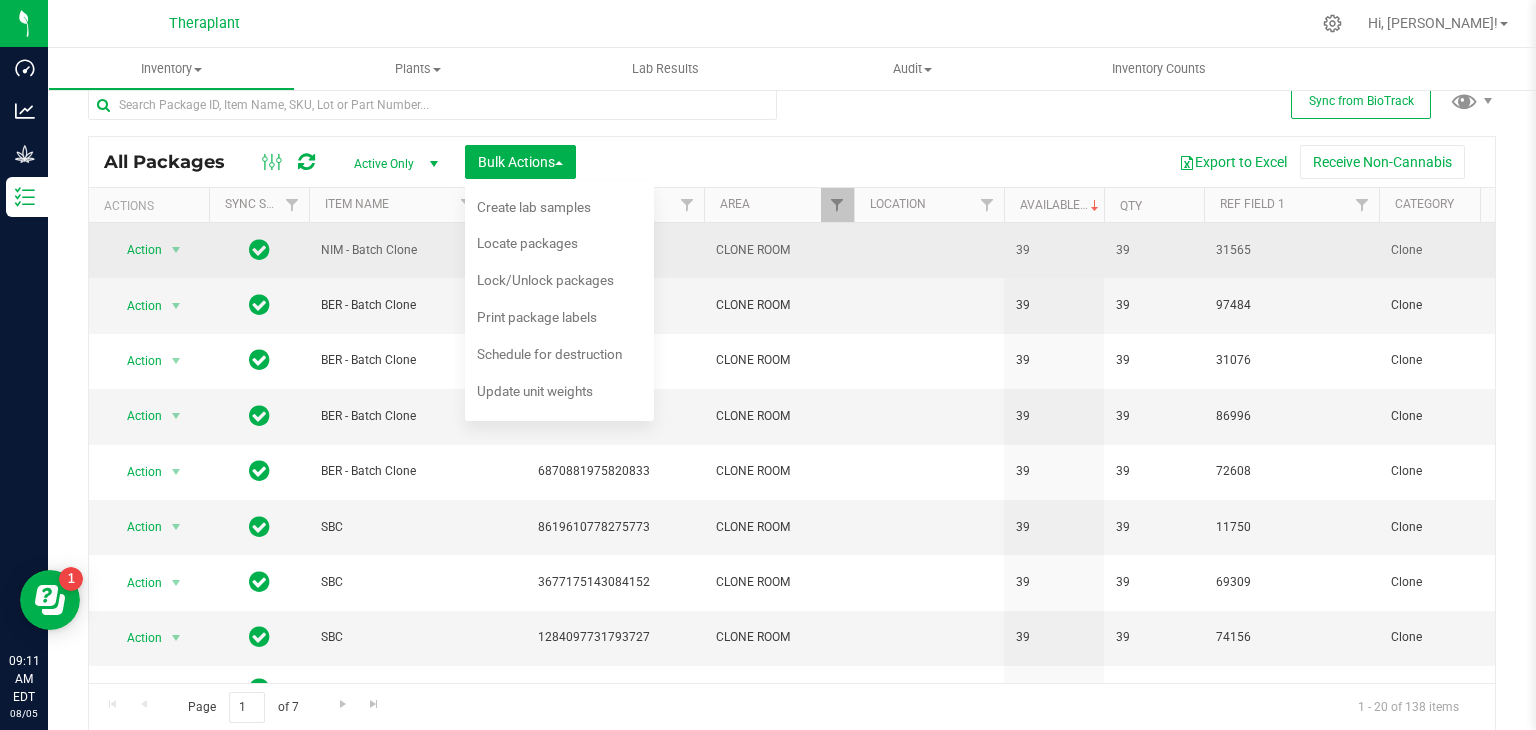 click on "Action Action Create package Create plants Edit attributes Global inventory Locate package Lock package Package audit log Print package label Record a lab result Schedule for destruction See history" at bounding box center (149, 250) 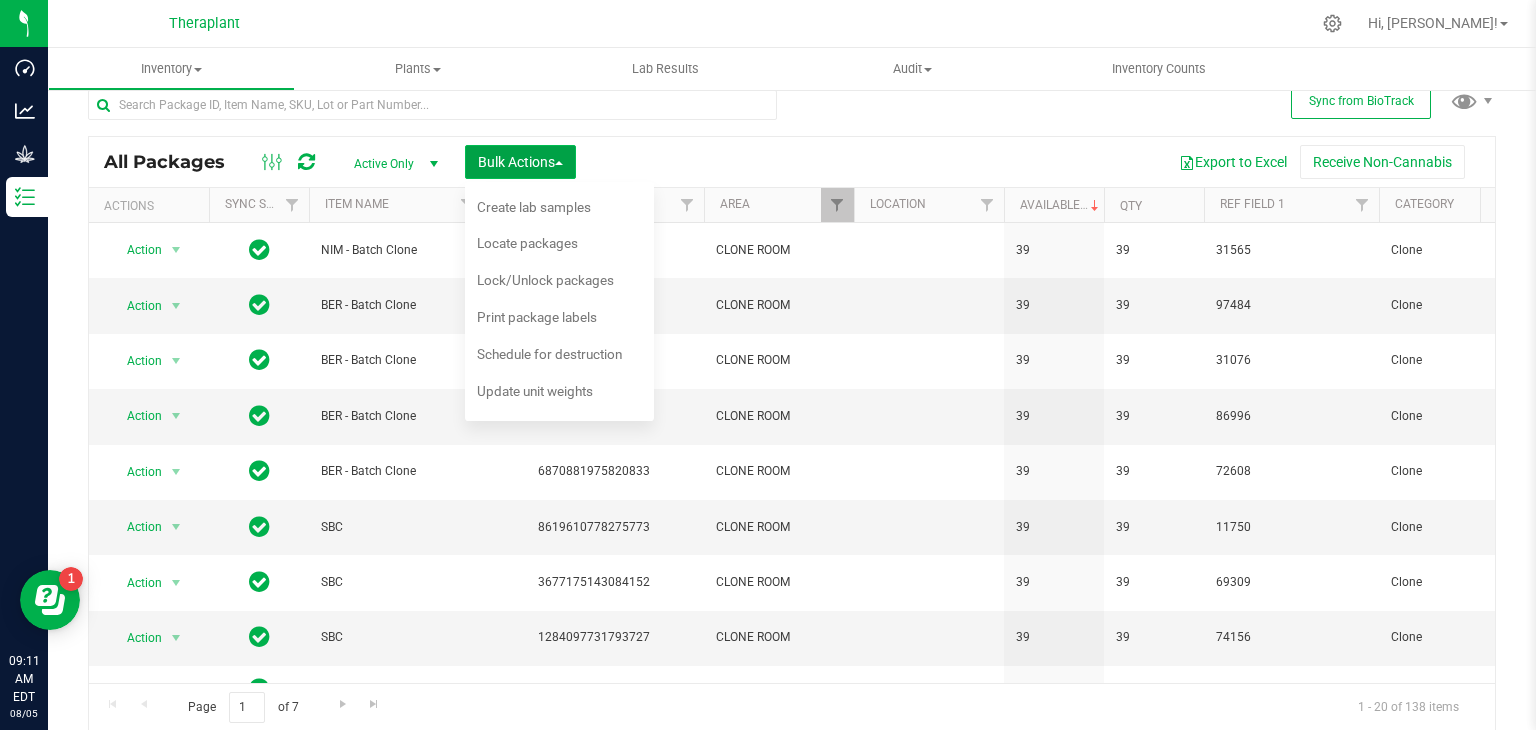 click on "Bulk Actions" at bounding box center (520, 162) 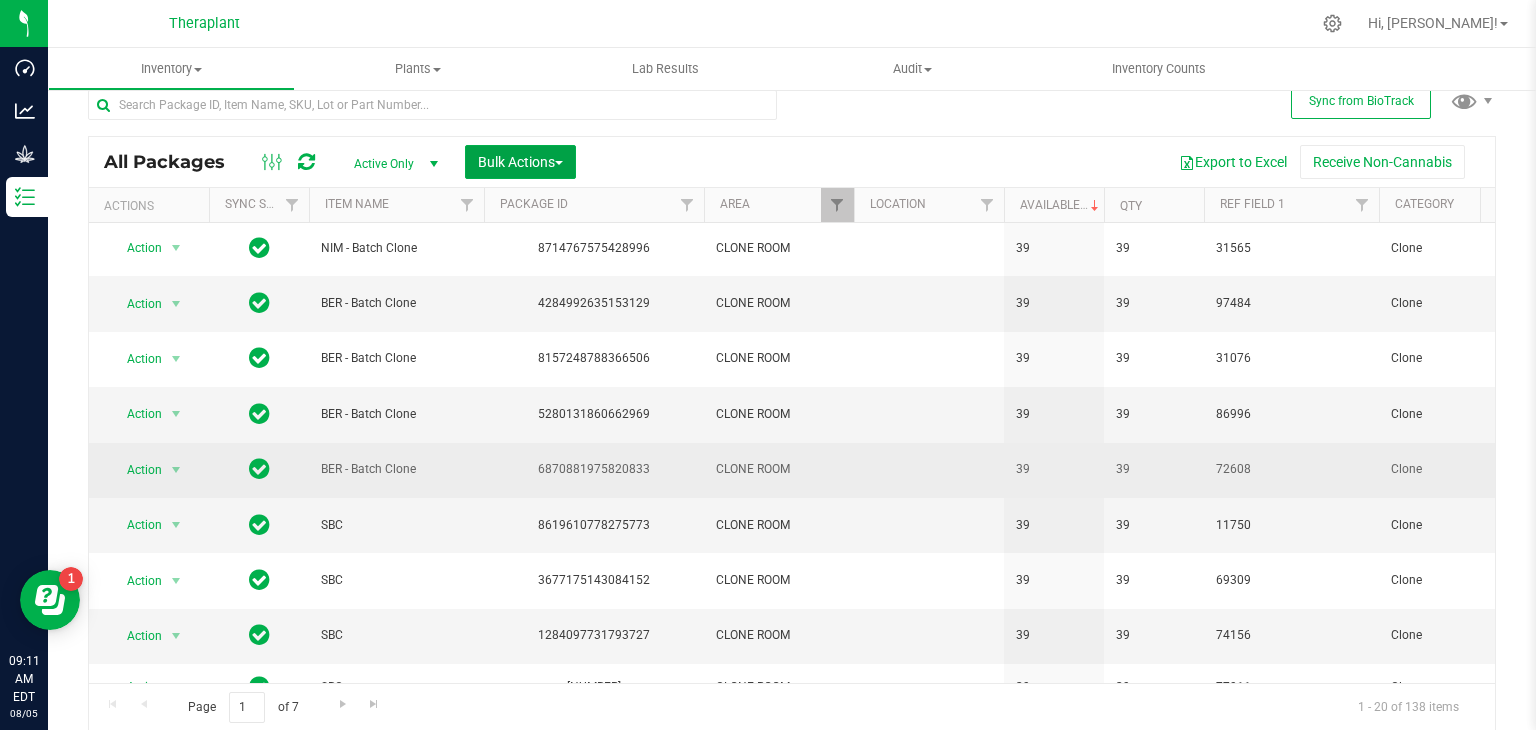 scroll, scrollTop: 0, scrollLeft: 0, axis: both 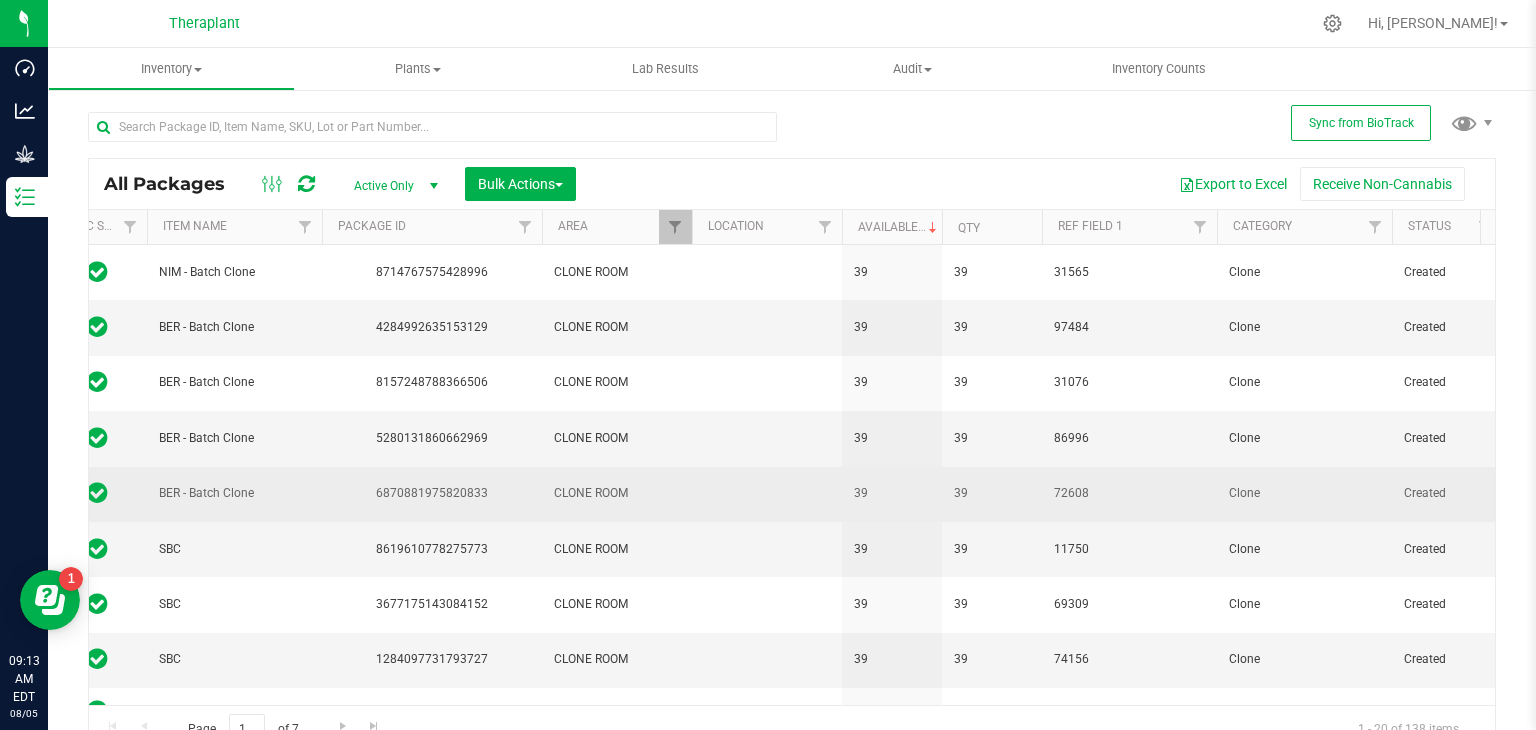 drag, startPoint x: 648, startPoint y: 436, endPoint x: 418, endPoint y: 473, distance: 232.95708 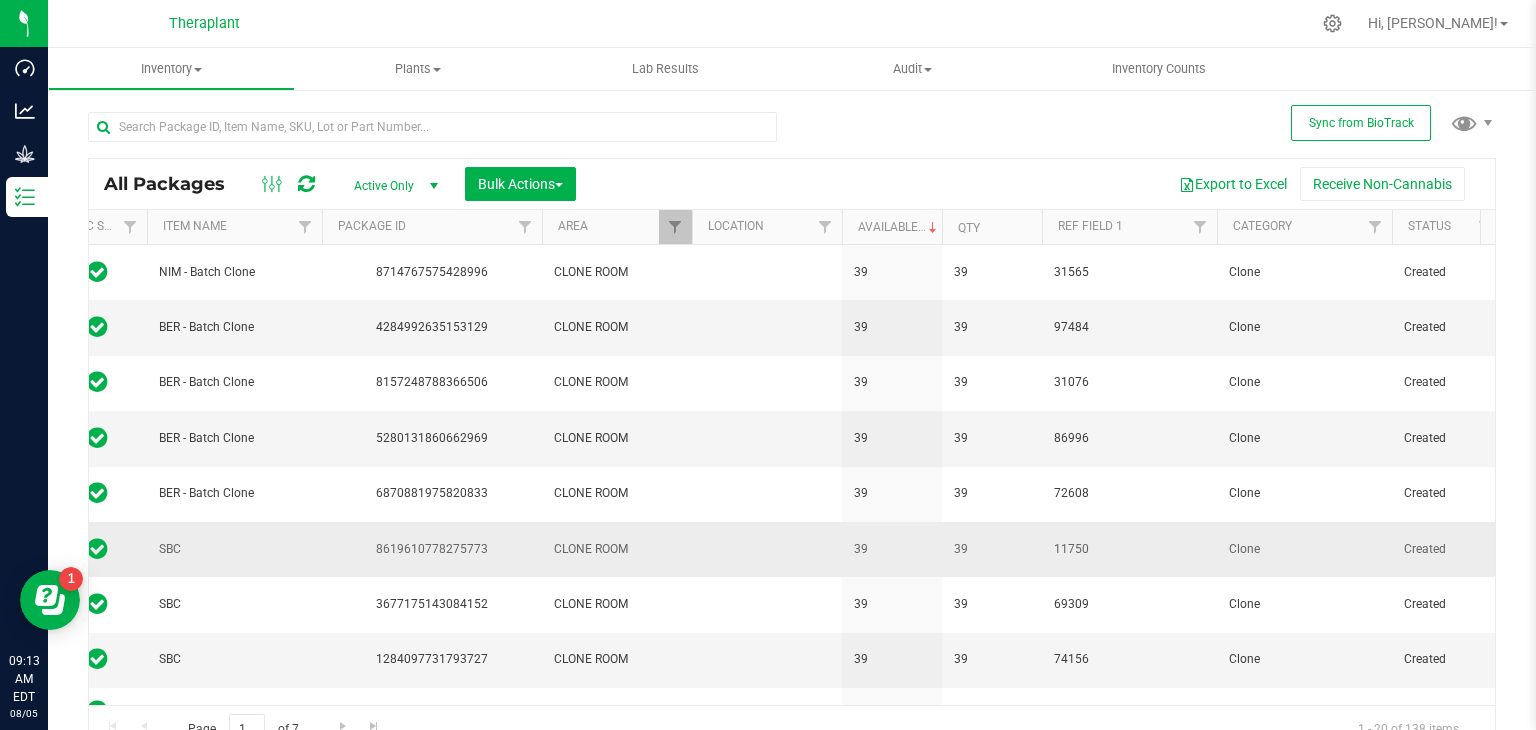 click on "SBC" at bounding box center [234, 549] 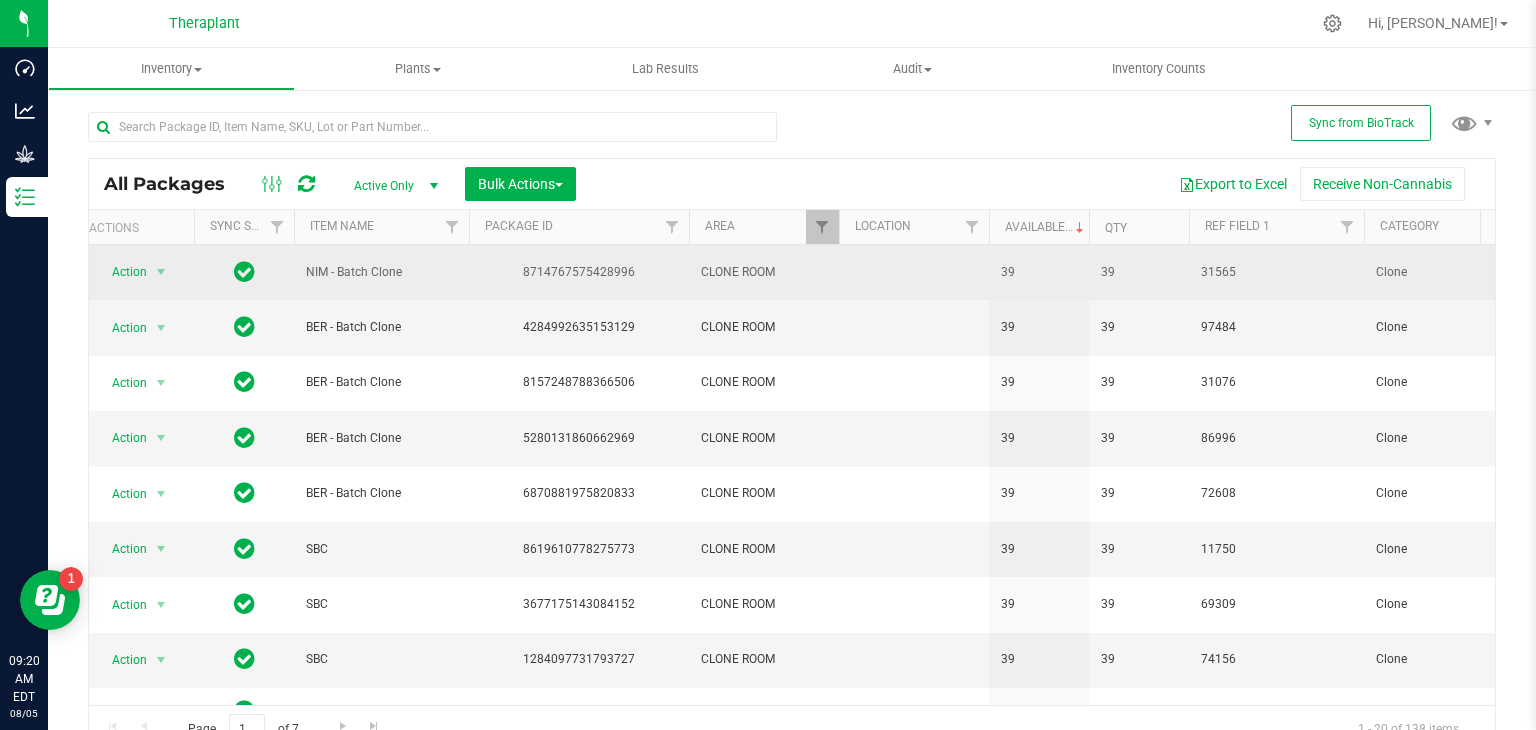 click on "Action Action Create package Create plants Edit attributes Global inventory Locate package Lock package Package audit log Print package label Record a lab result Schedule for destruction See history" at bounding box center [134, 272] 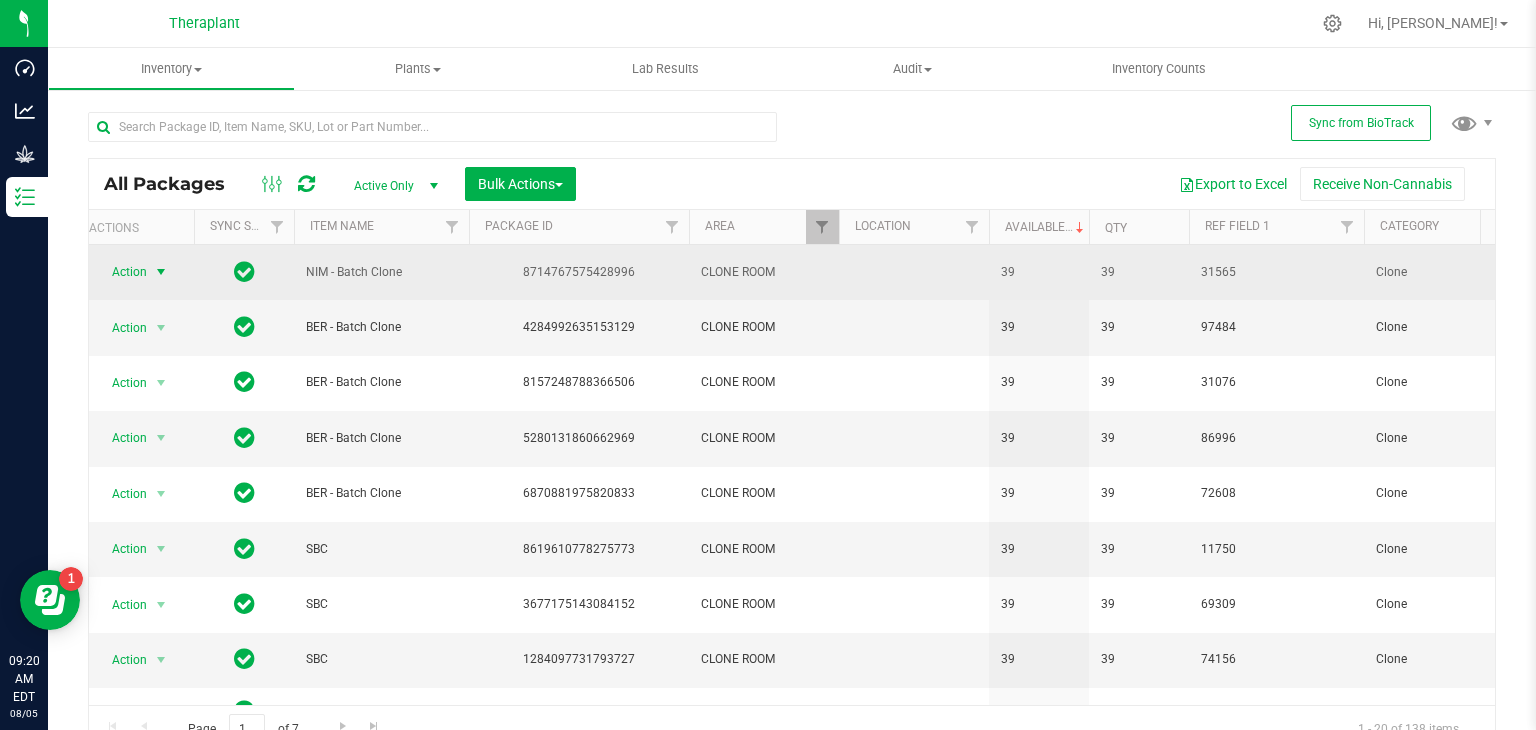click at bounding box center (161, 272) 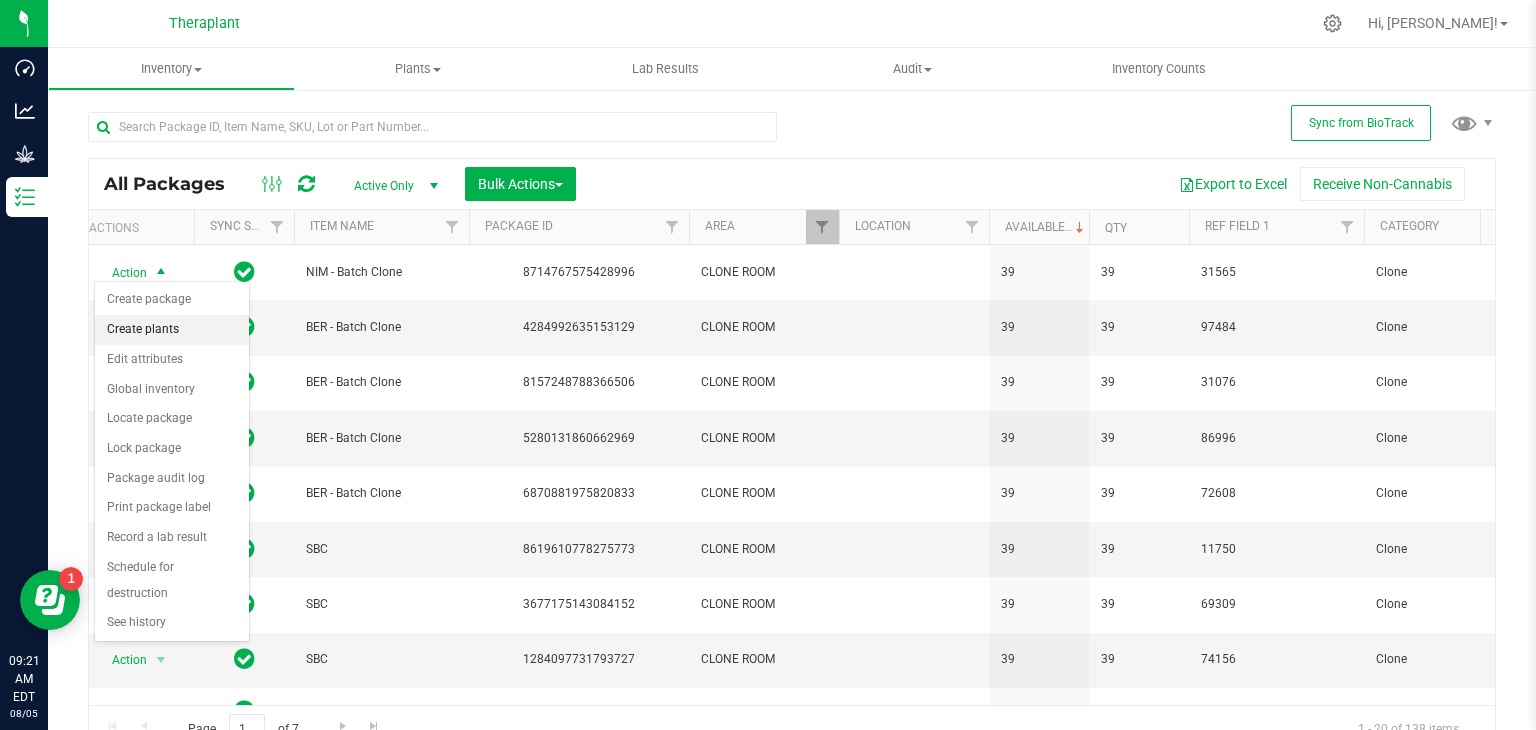 click on "Create plants" at bounding box center (172, 330) 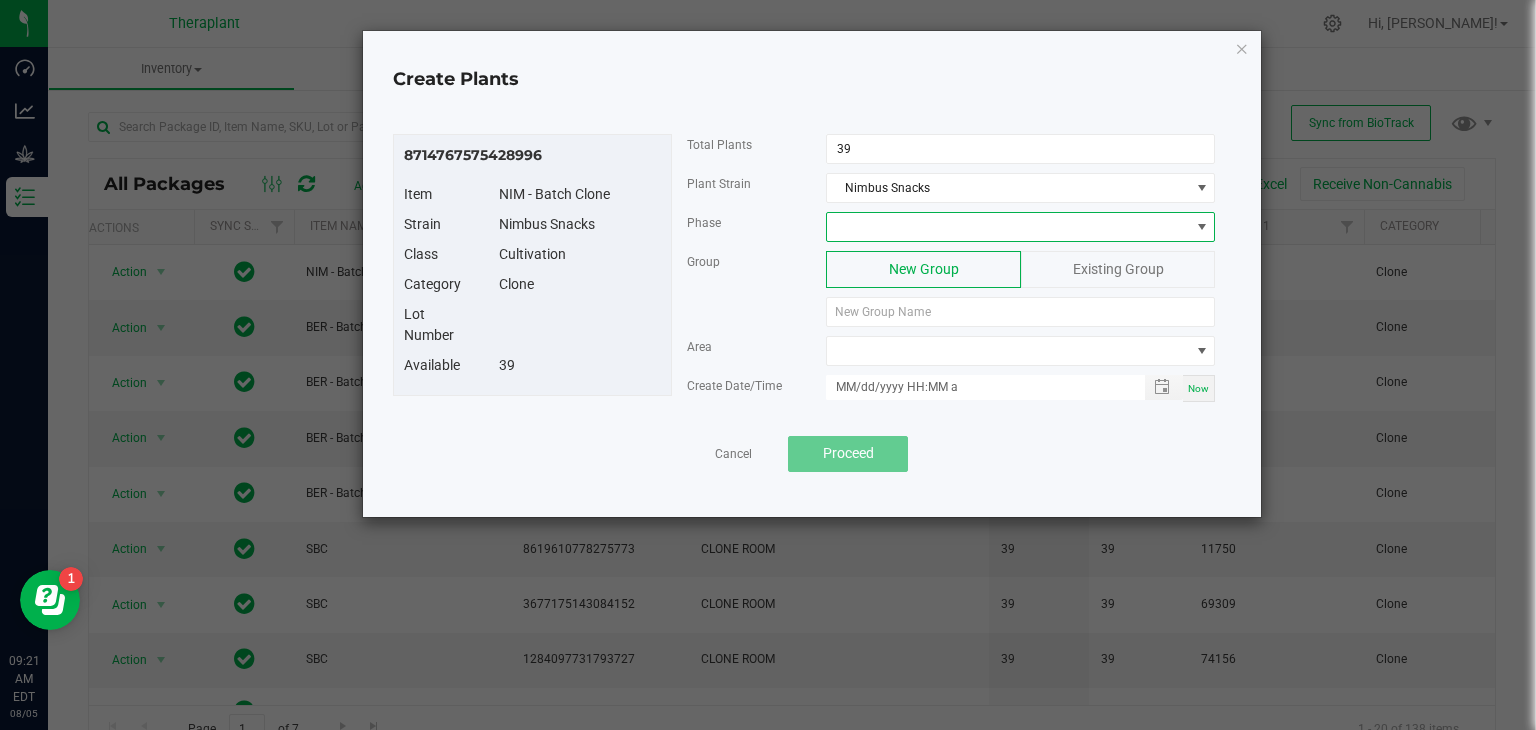 click at bounding box center (1008, 227) 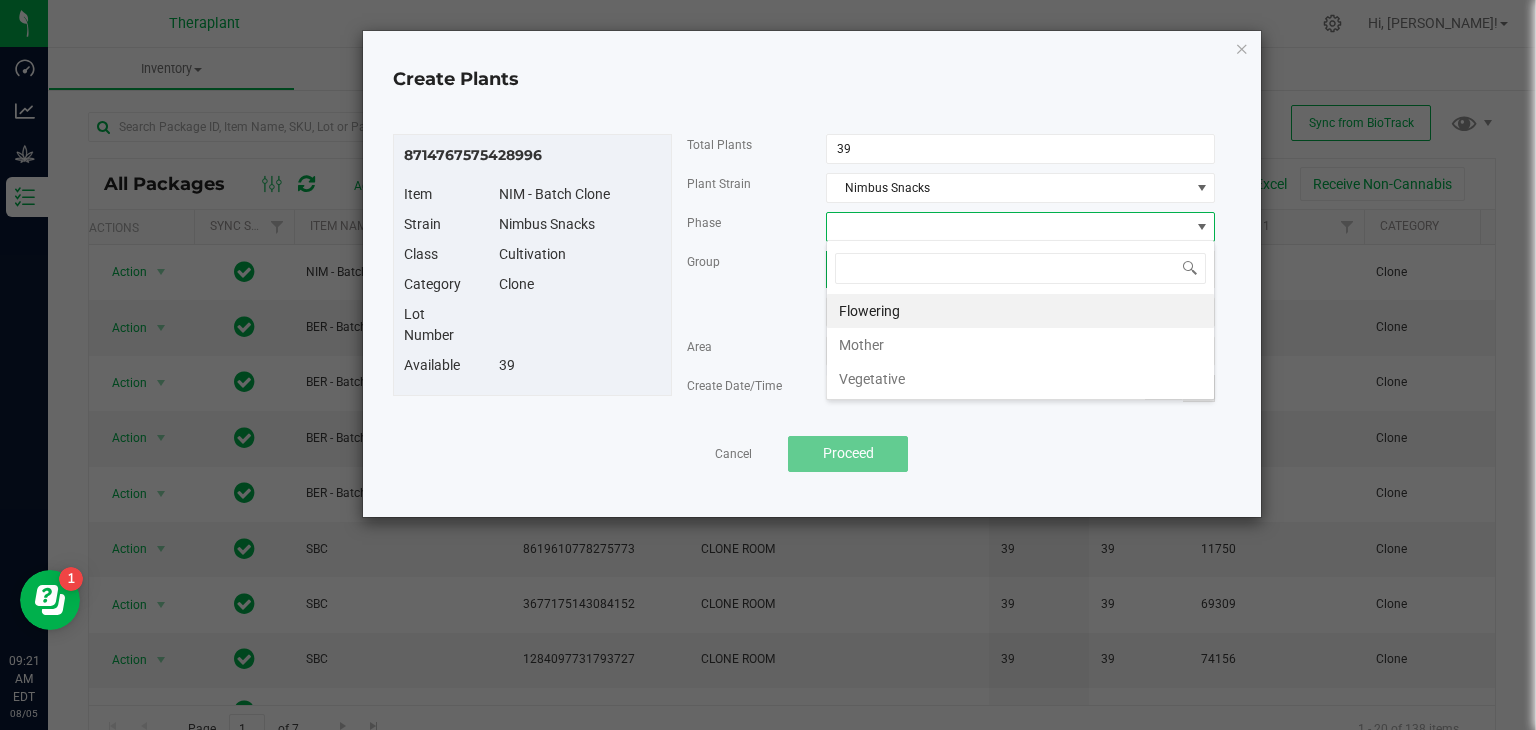 scroll, scrollTop: 99970, scrollLeft: 99611, axis: both 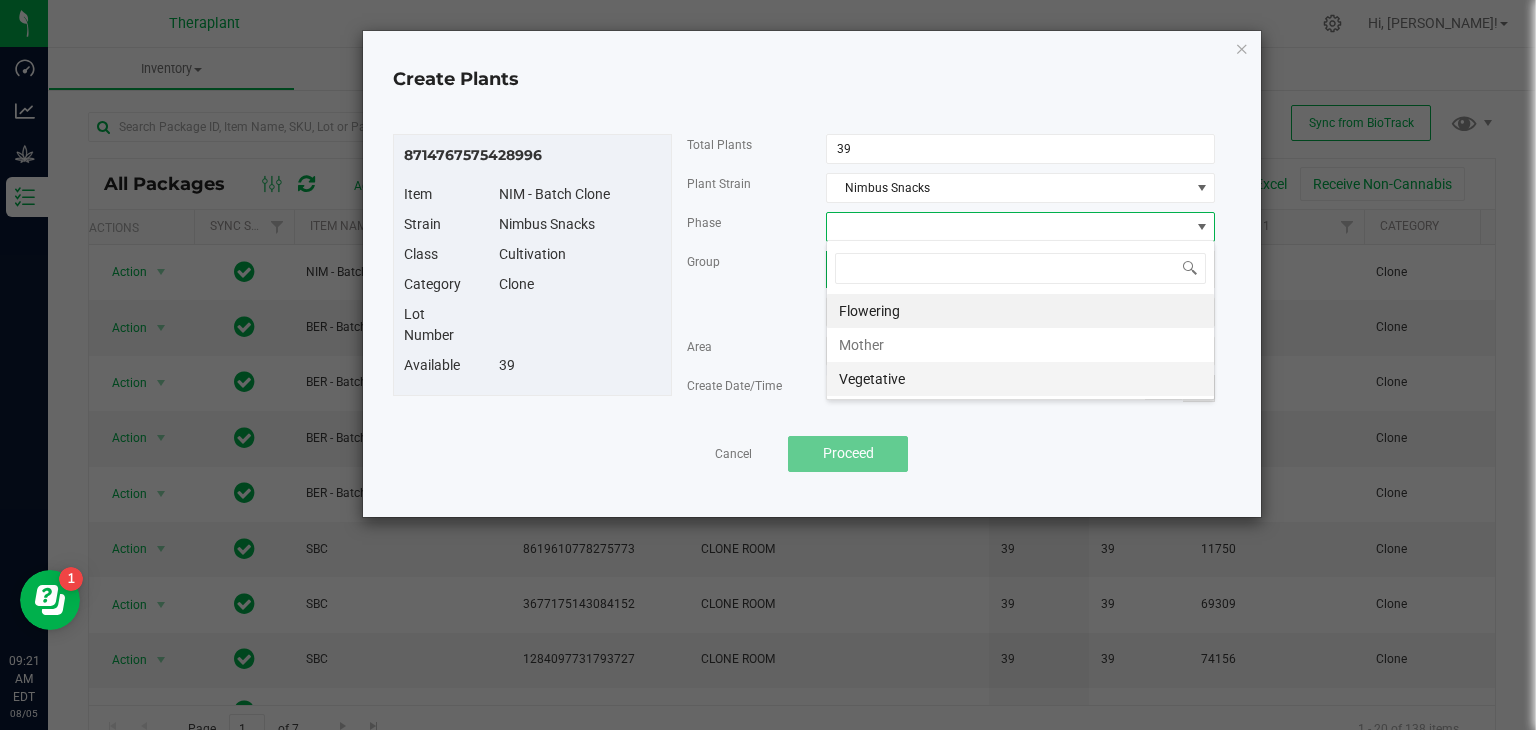 click on "Vegetative" at bounding box center (1020, 379) 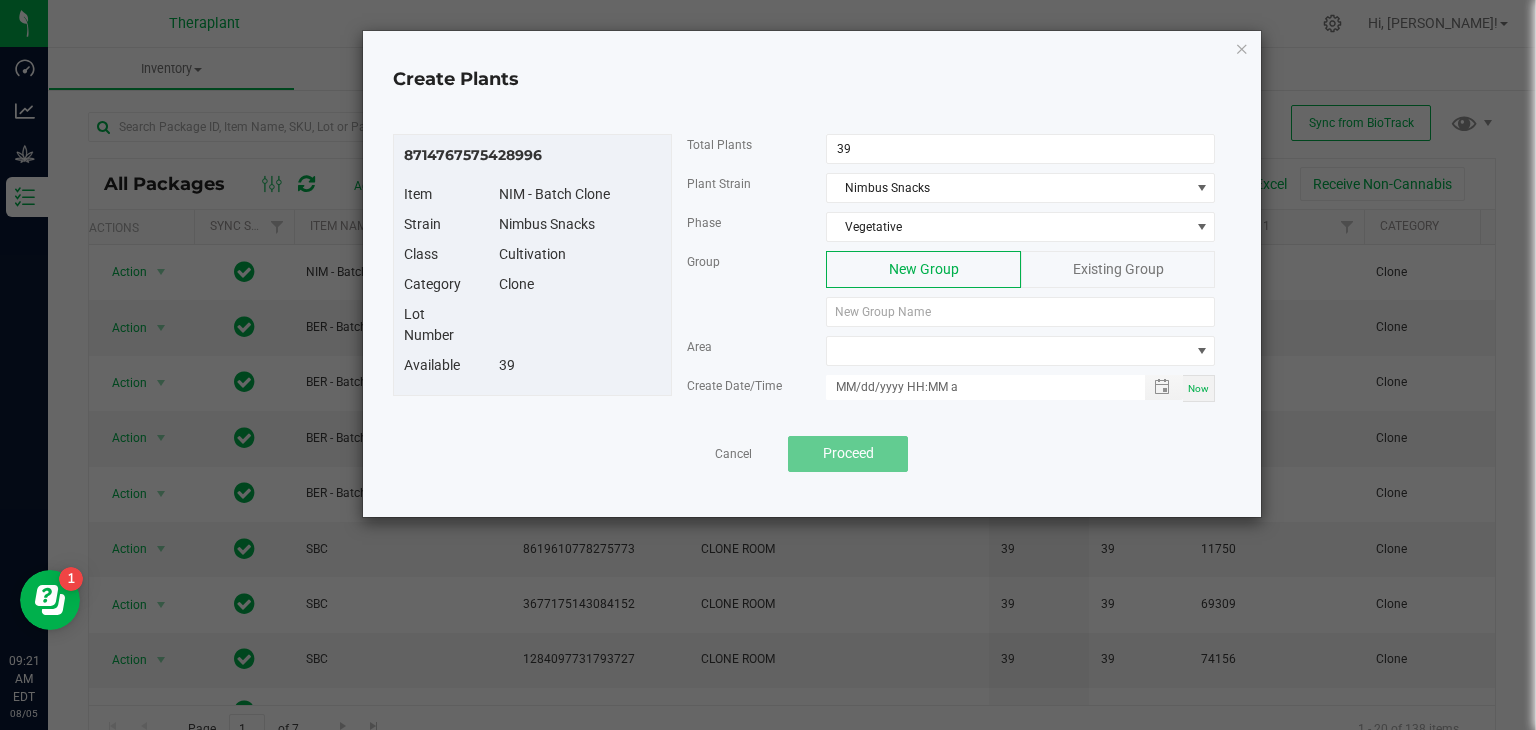 click on "Existing Group" 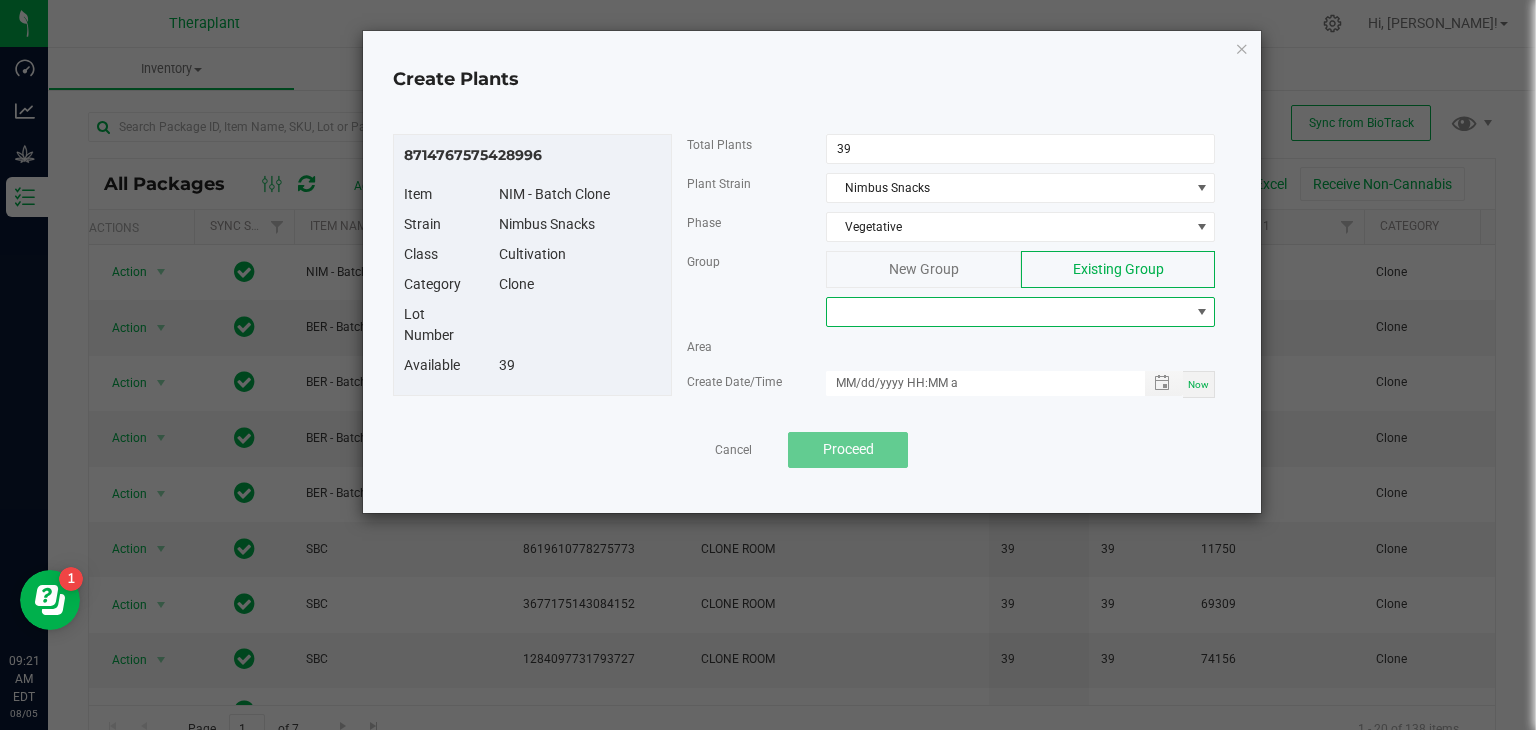 click at bounding box center (1008, 312) 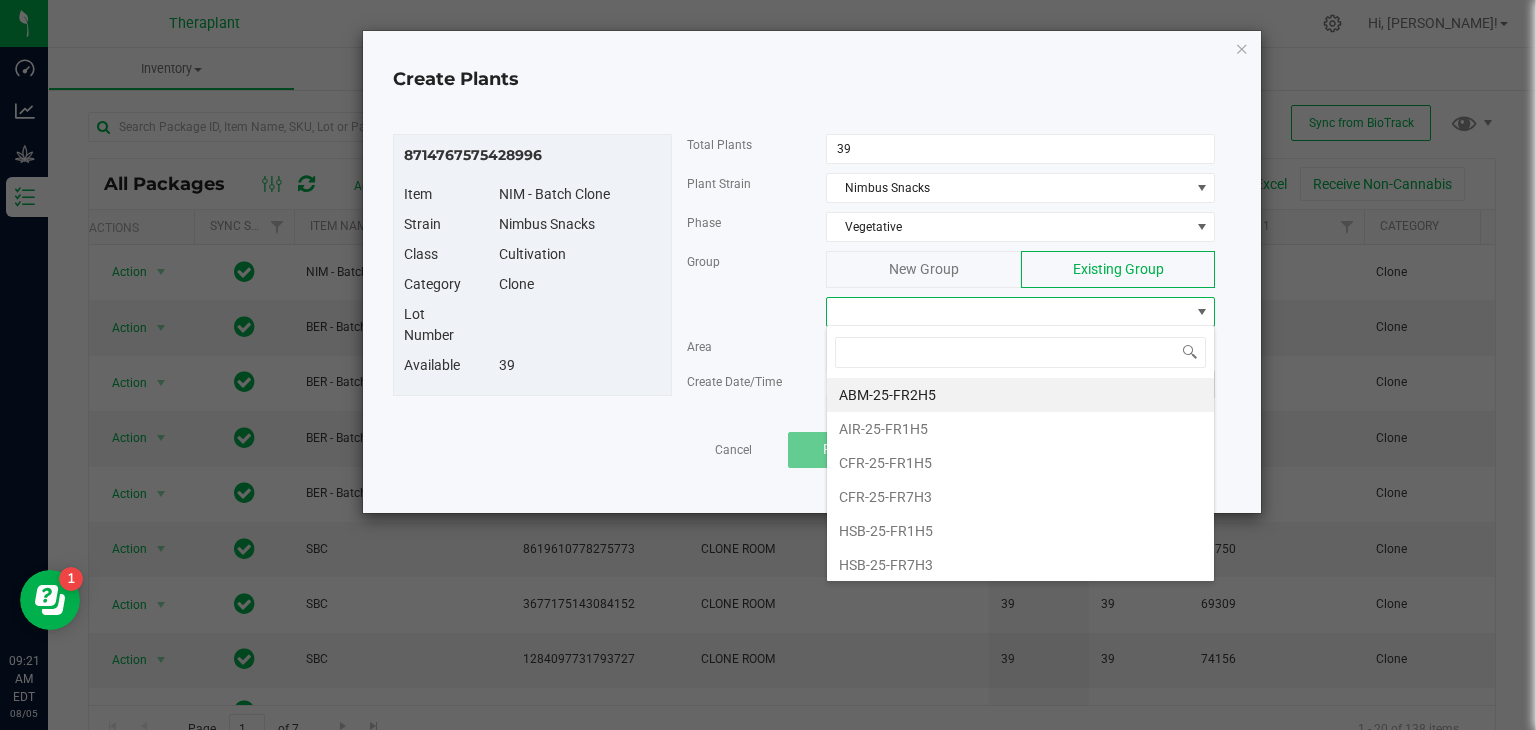 scroll, scrollTop: 99970, scrollLeft: 99611, axis: both 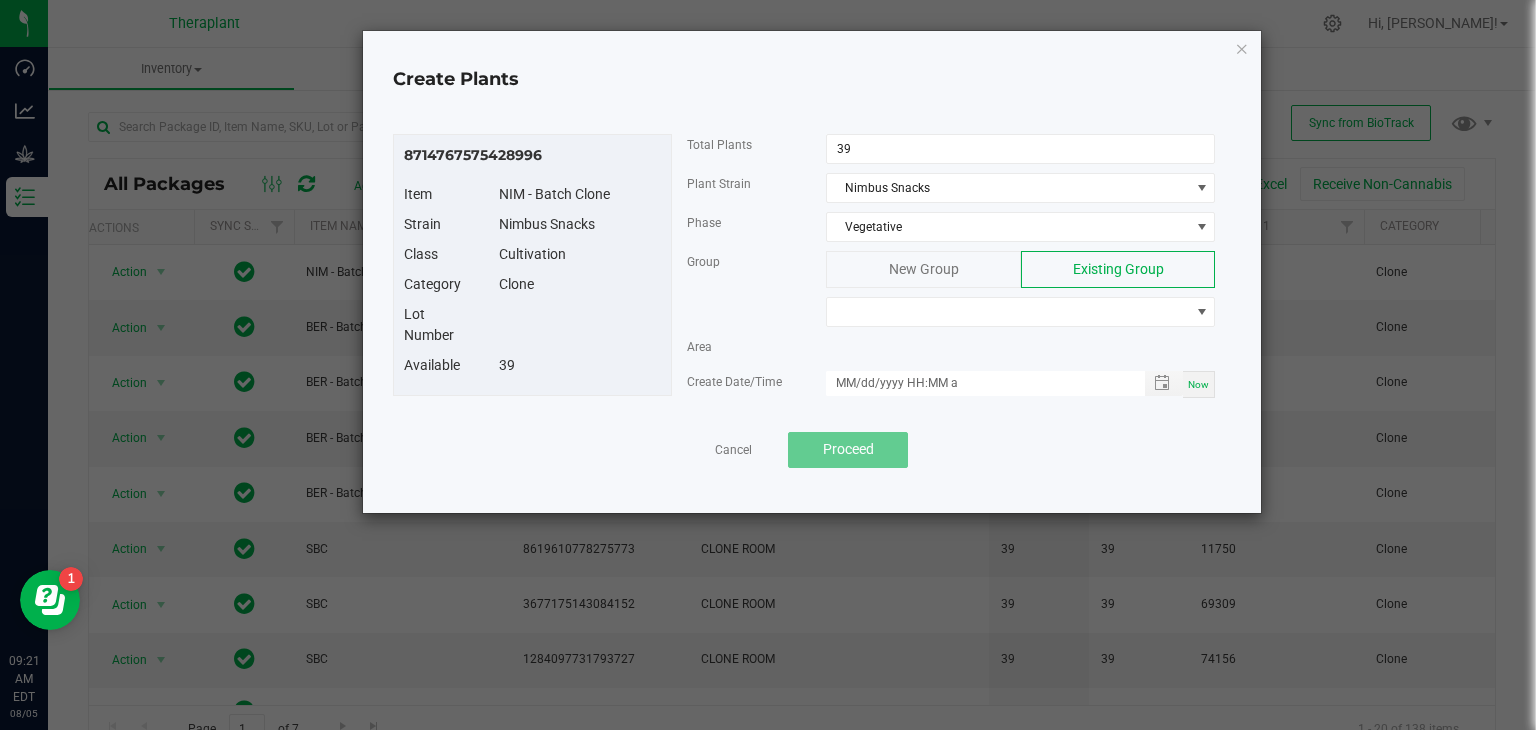 click on "New Group" 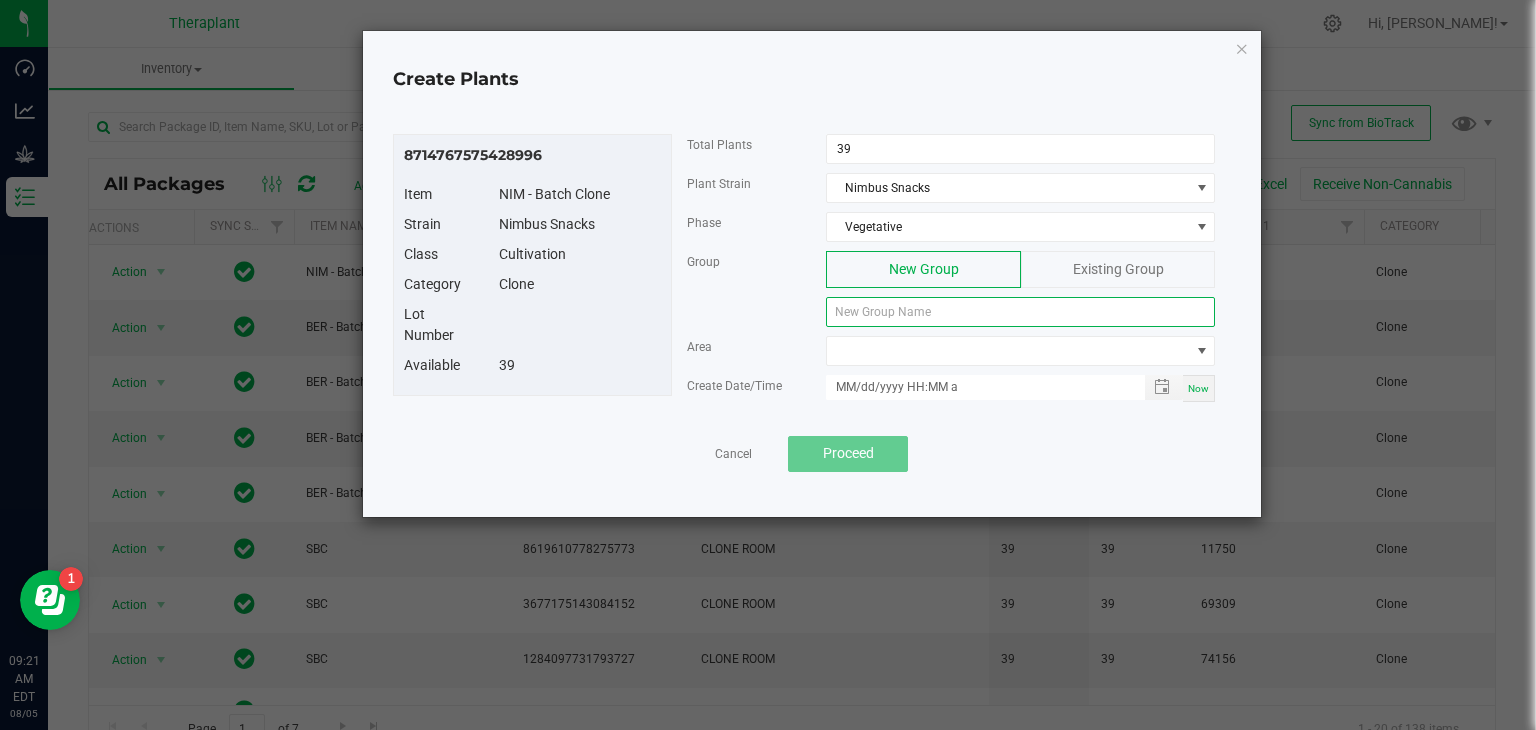 click 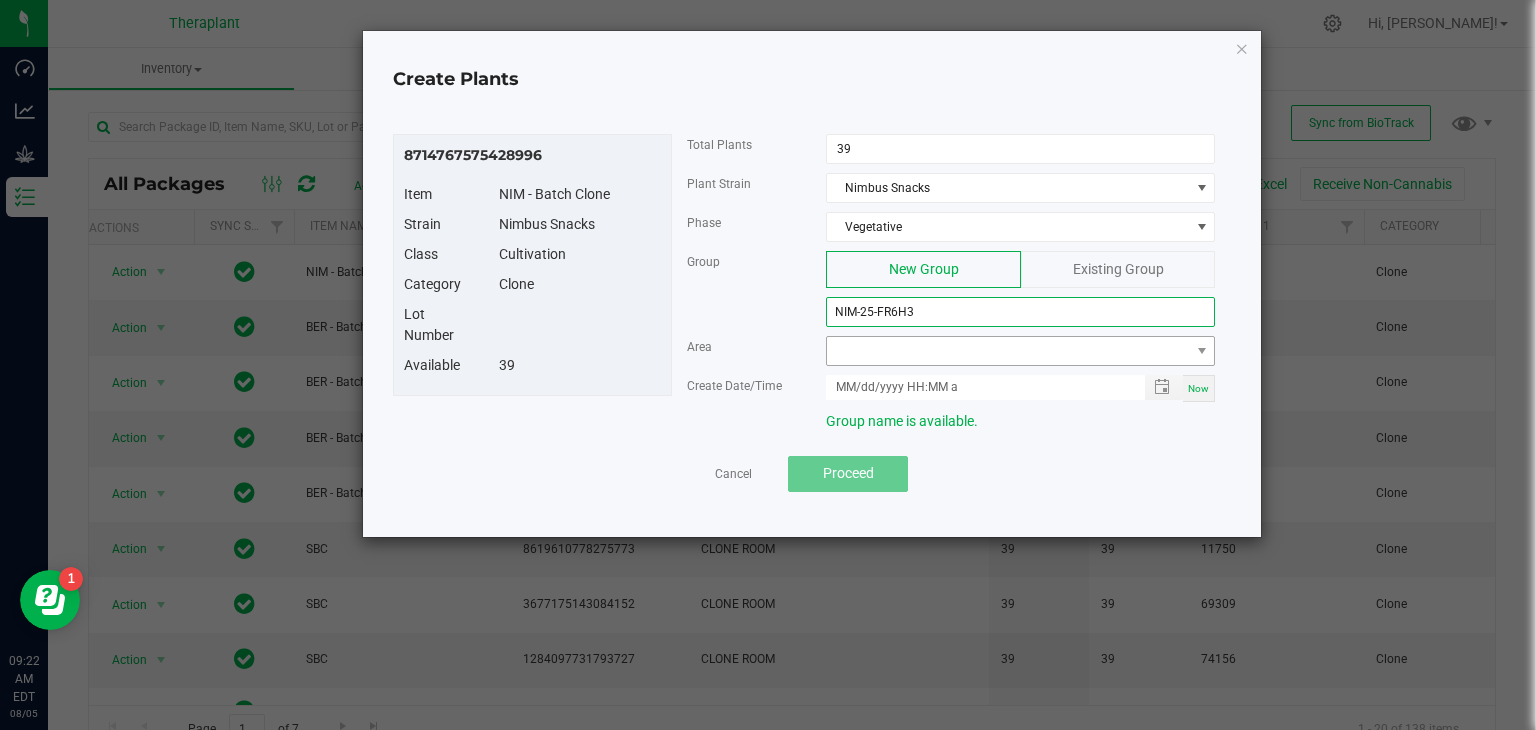 type on "NIM-25-FR6H3" 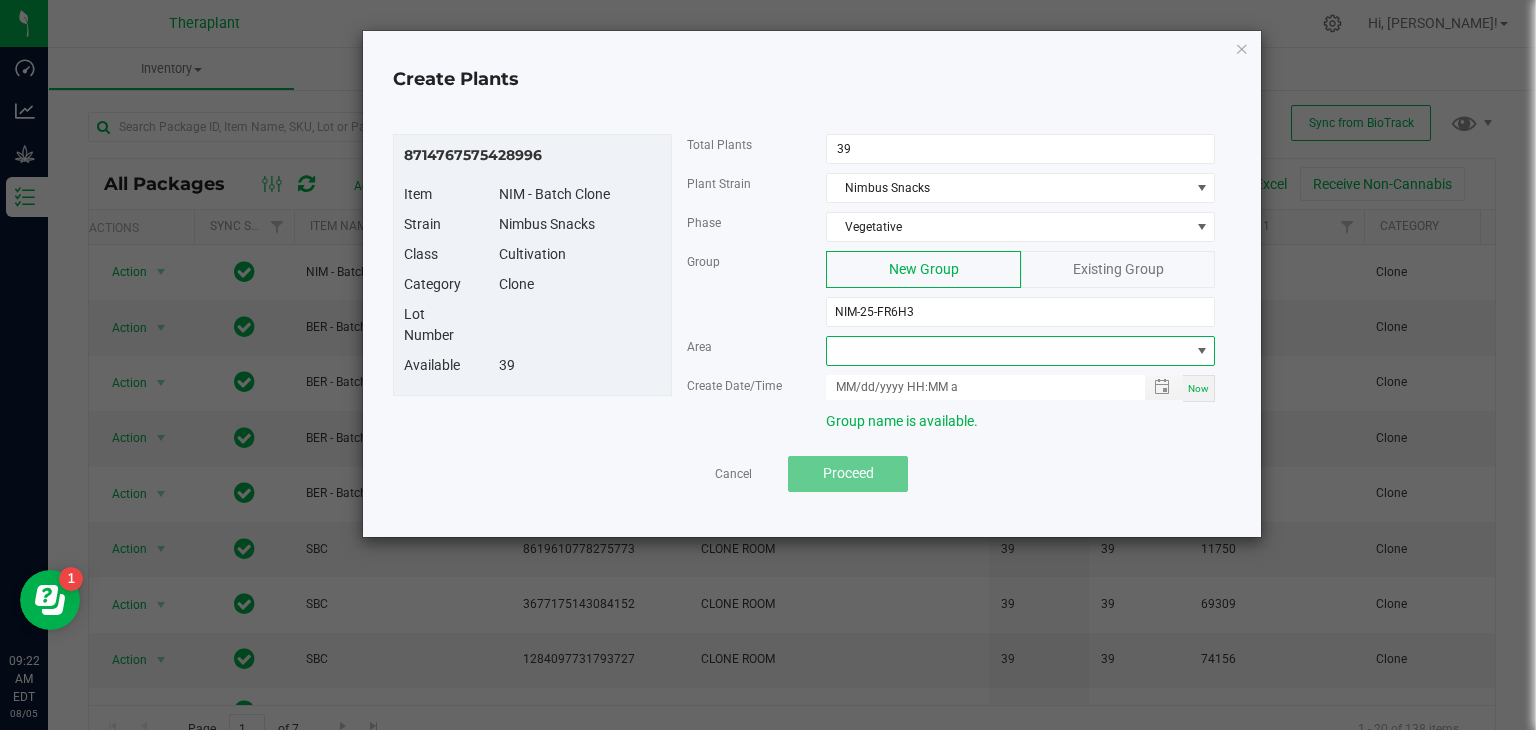 click at bounding box center [1008, 351] 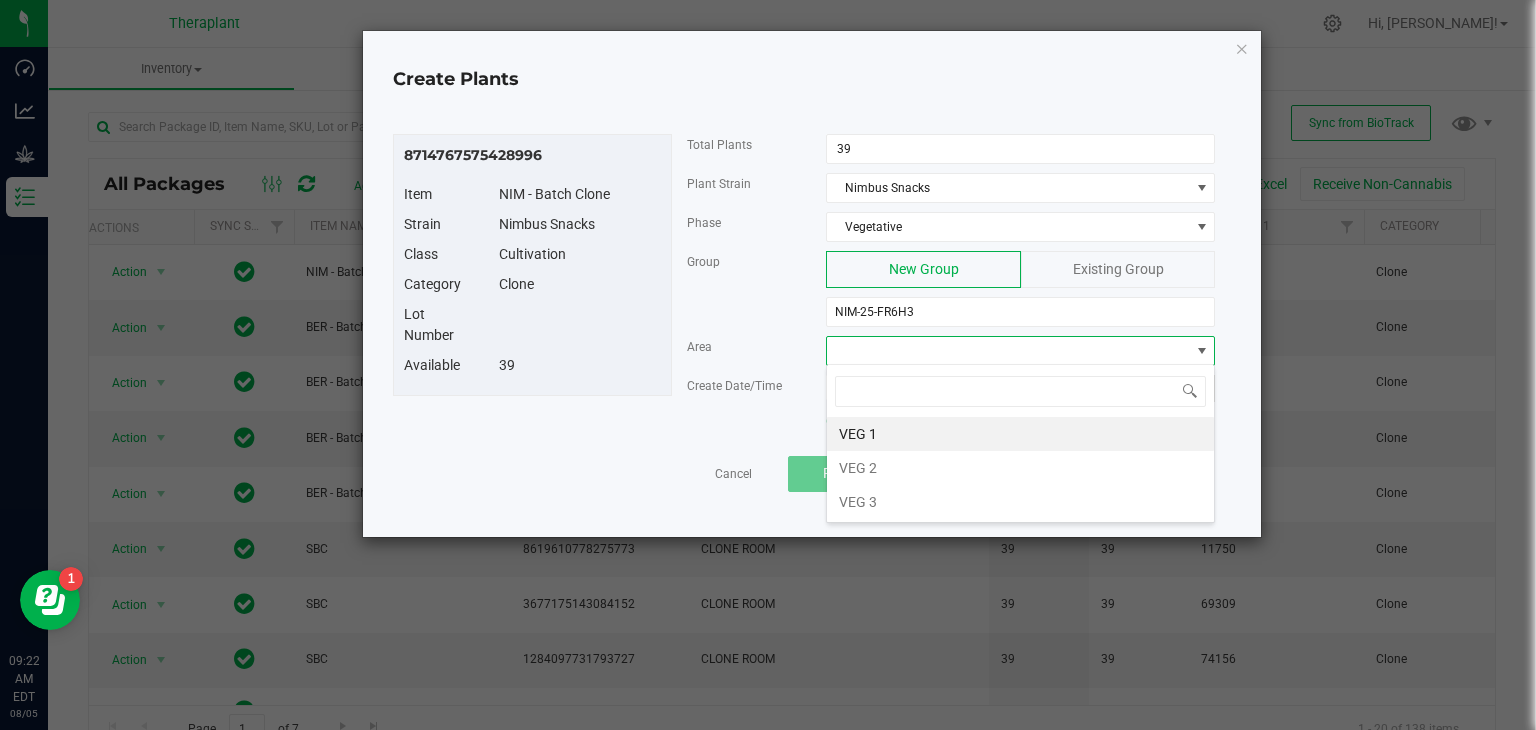 scroll, scrollTop: 99970, scrollLeft: 99611, axis: both 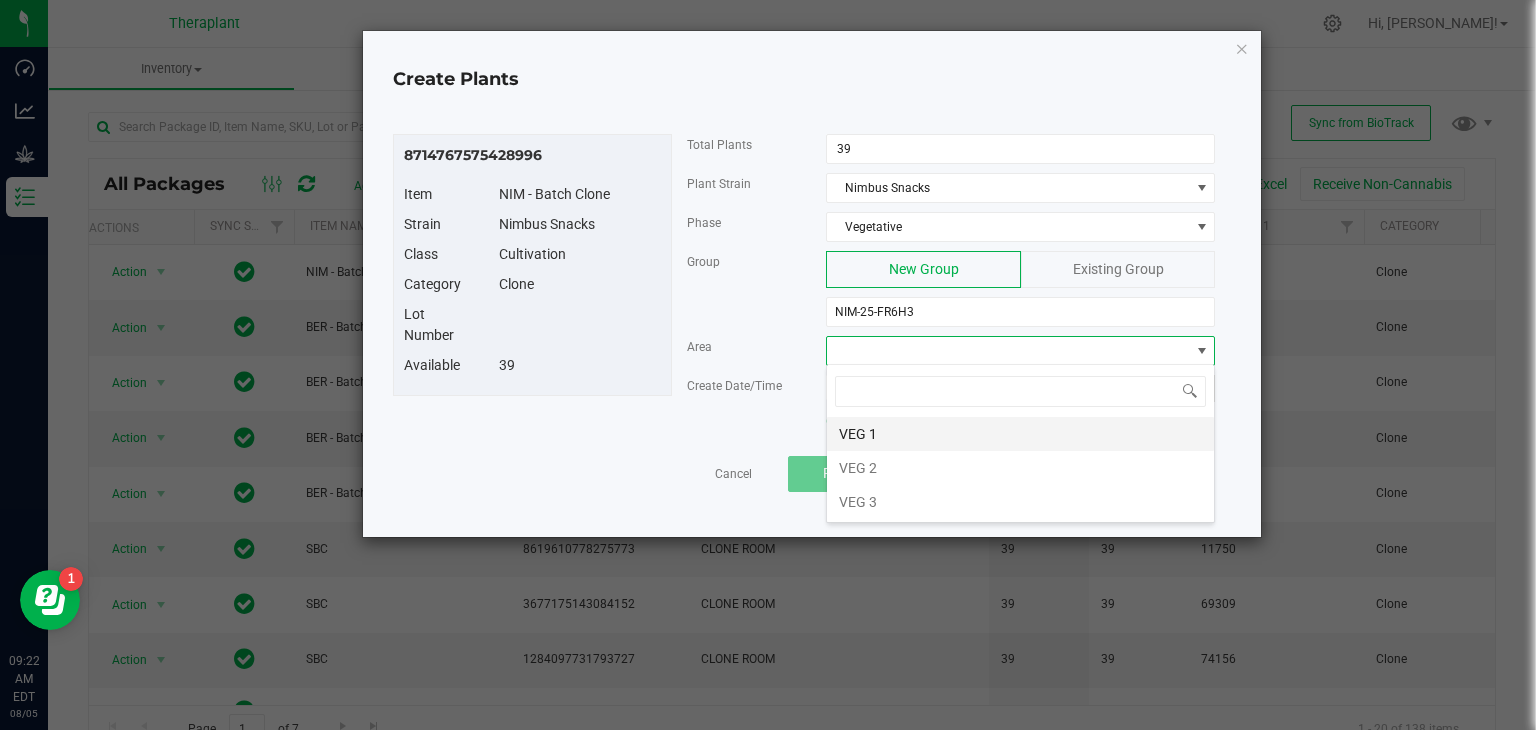 click on "VEG 1" at bounding box center [1020, 434] 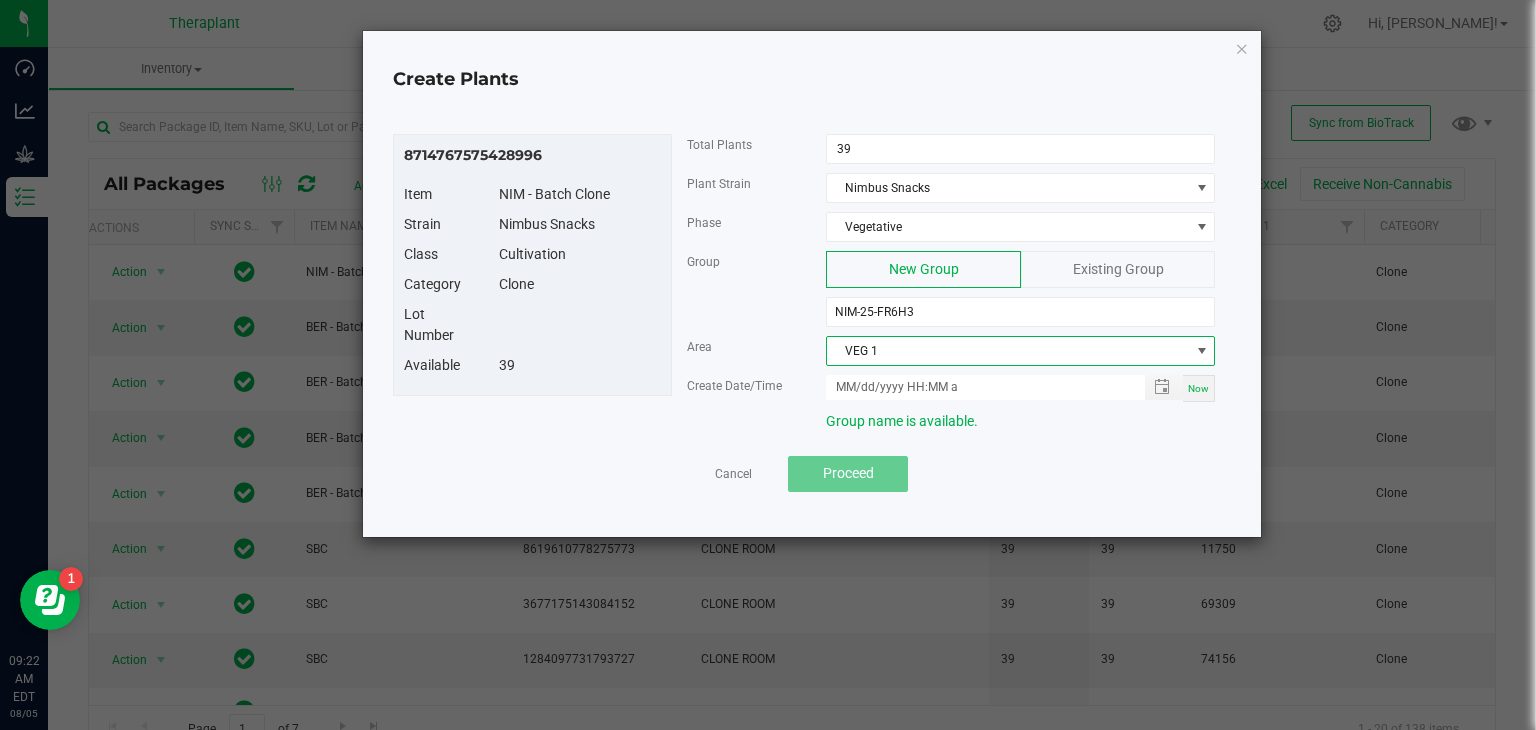 click on "Now" at bounding box center [1198, 388] 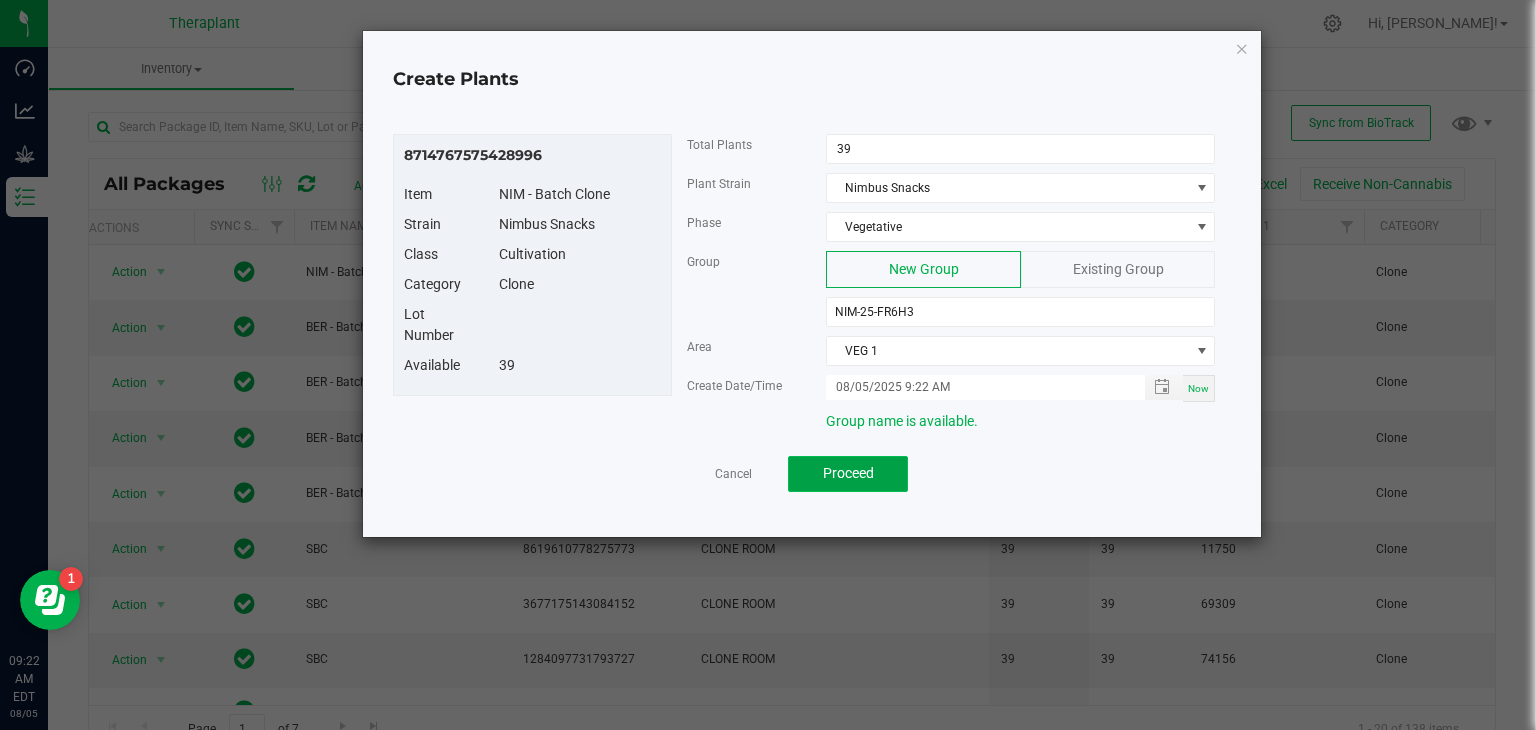 click on "Proceed" 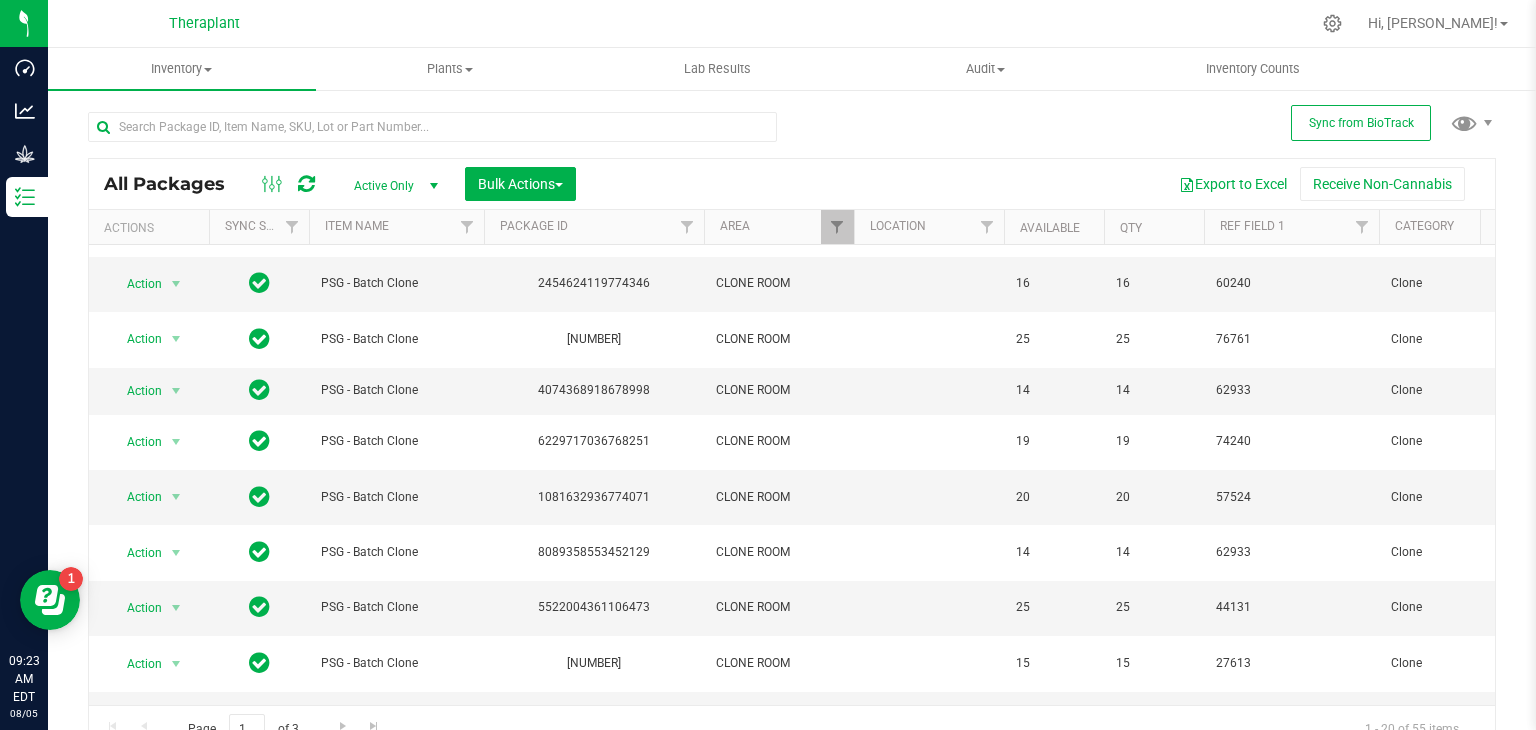 scroll, scrollTop: 482, scrollLeft: 0, axis: vertical 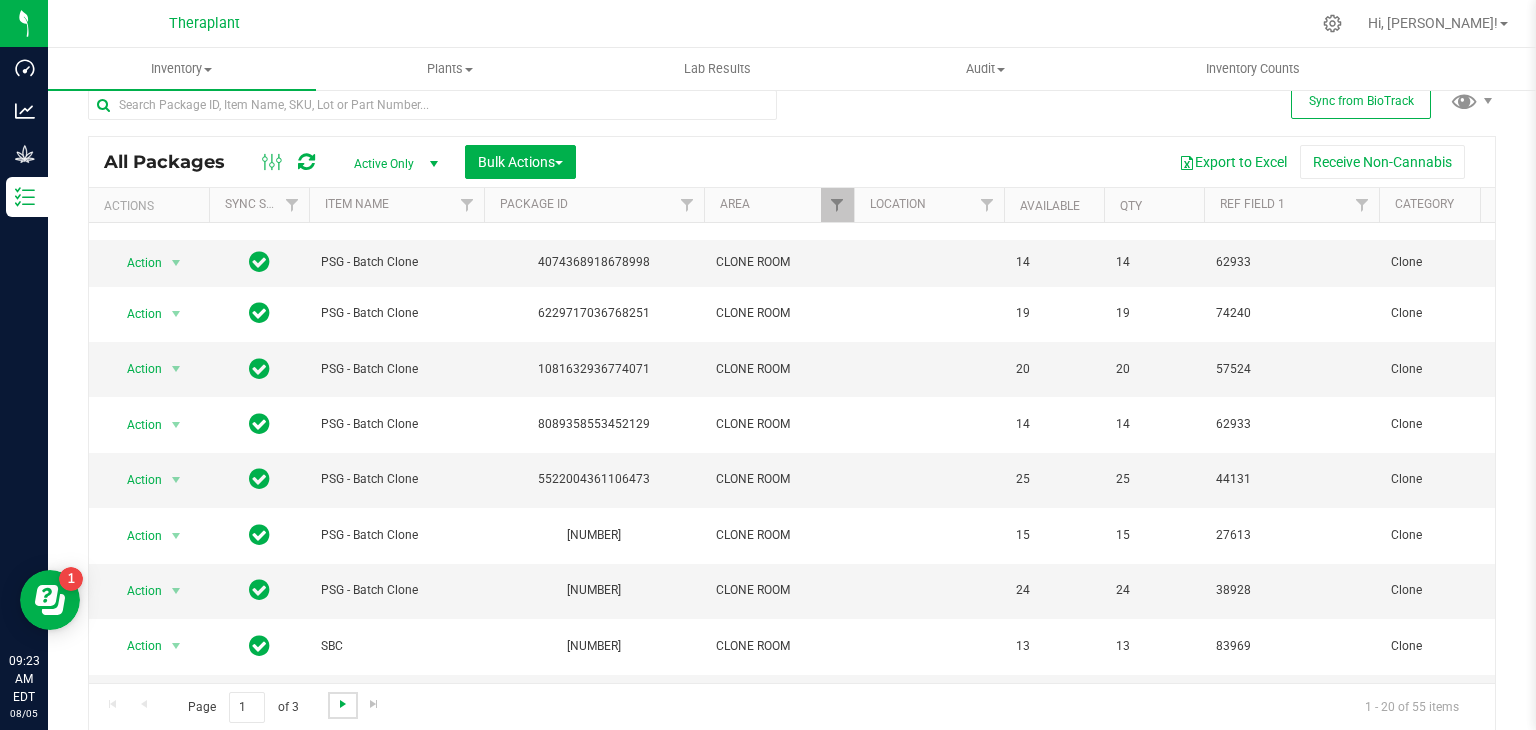 click at bounding box center (343, 704) 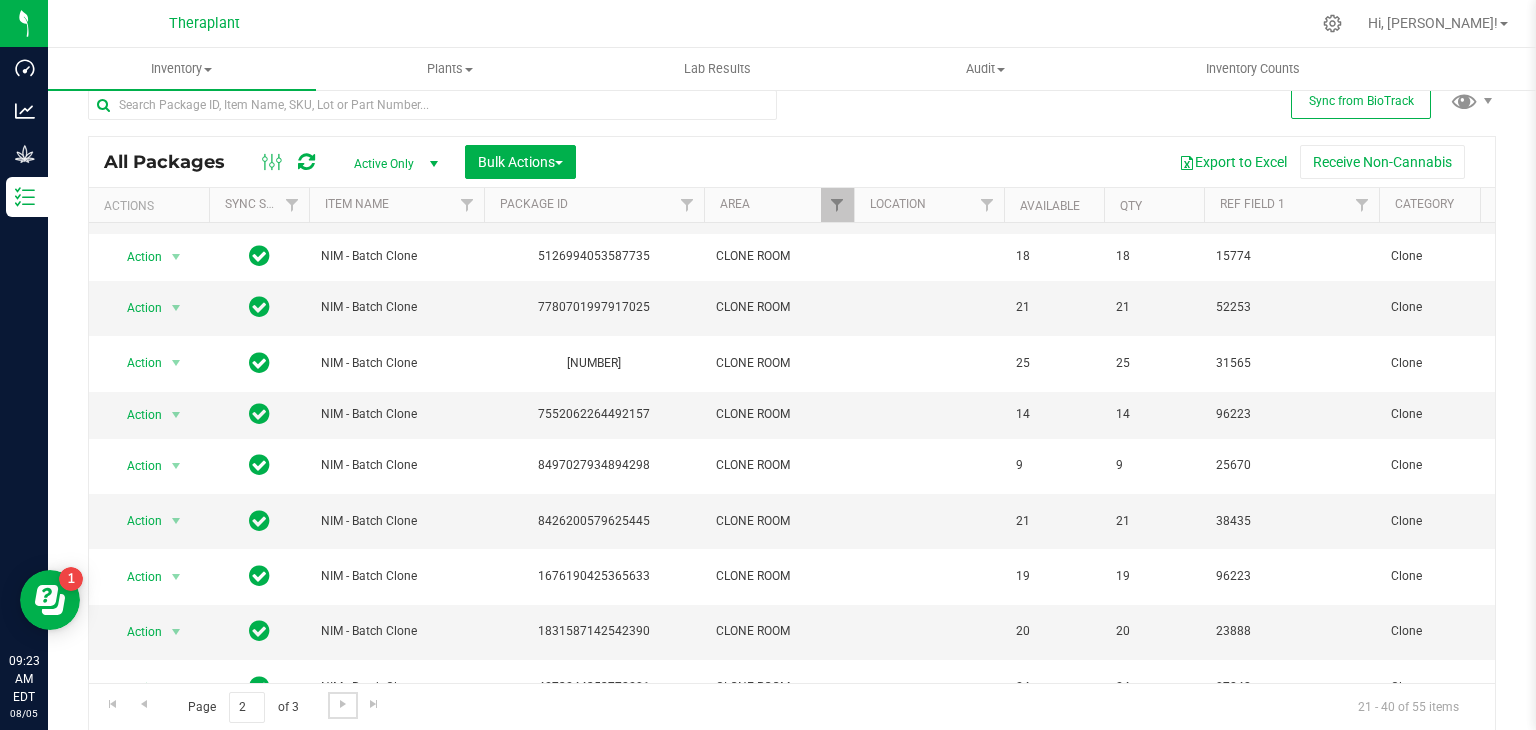 scroll, scrollTop: 482, scrollLeft: 0, axis: vertical 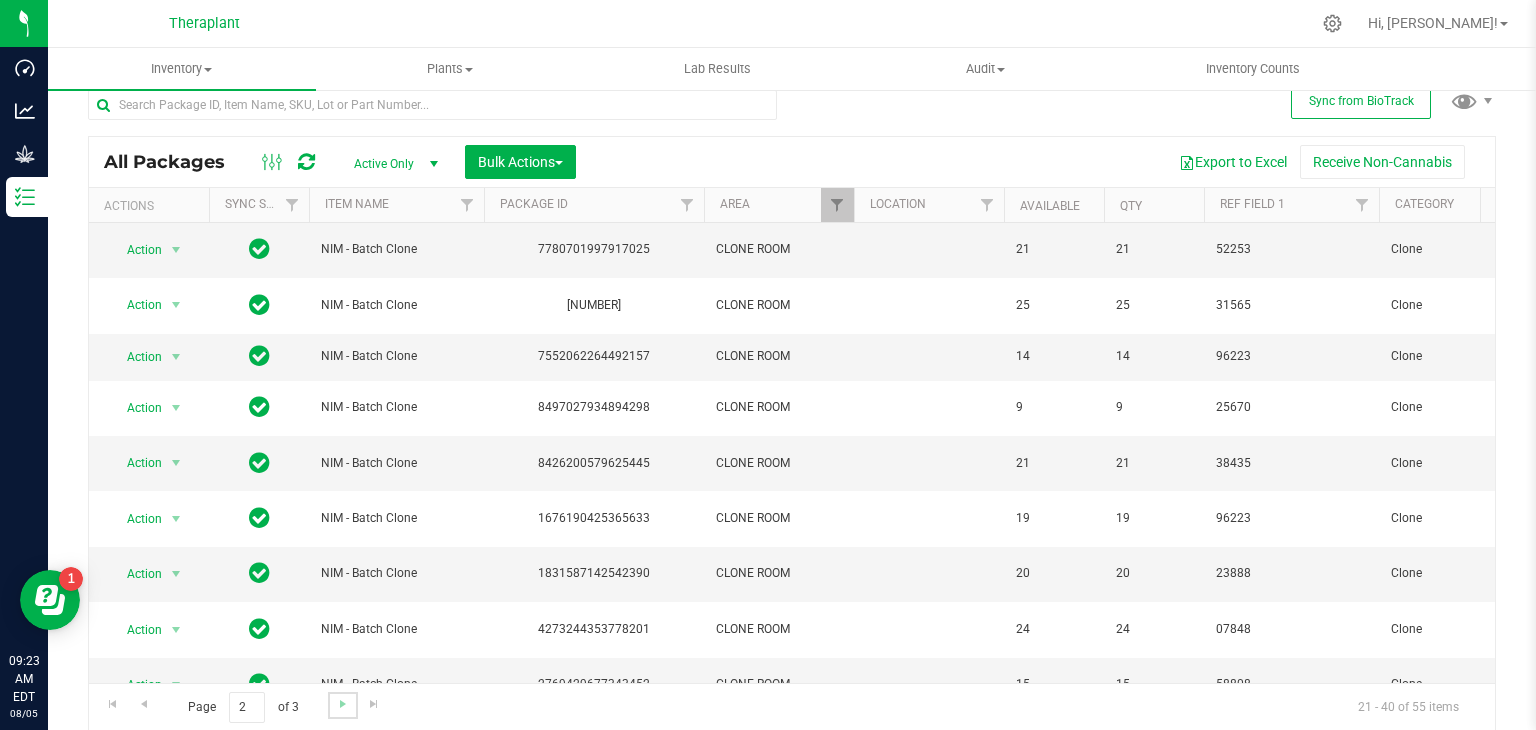 click at bounding box center [342, 705] 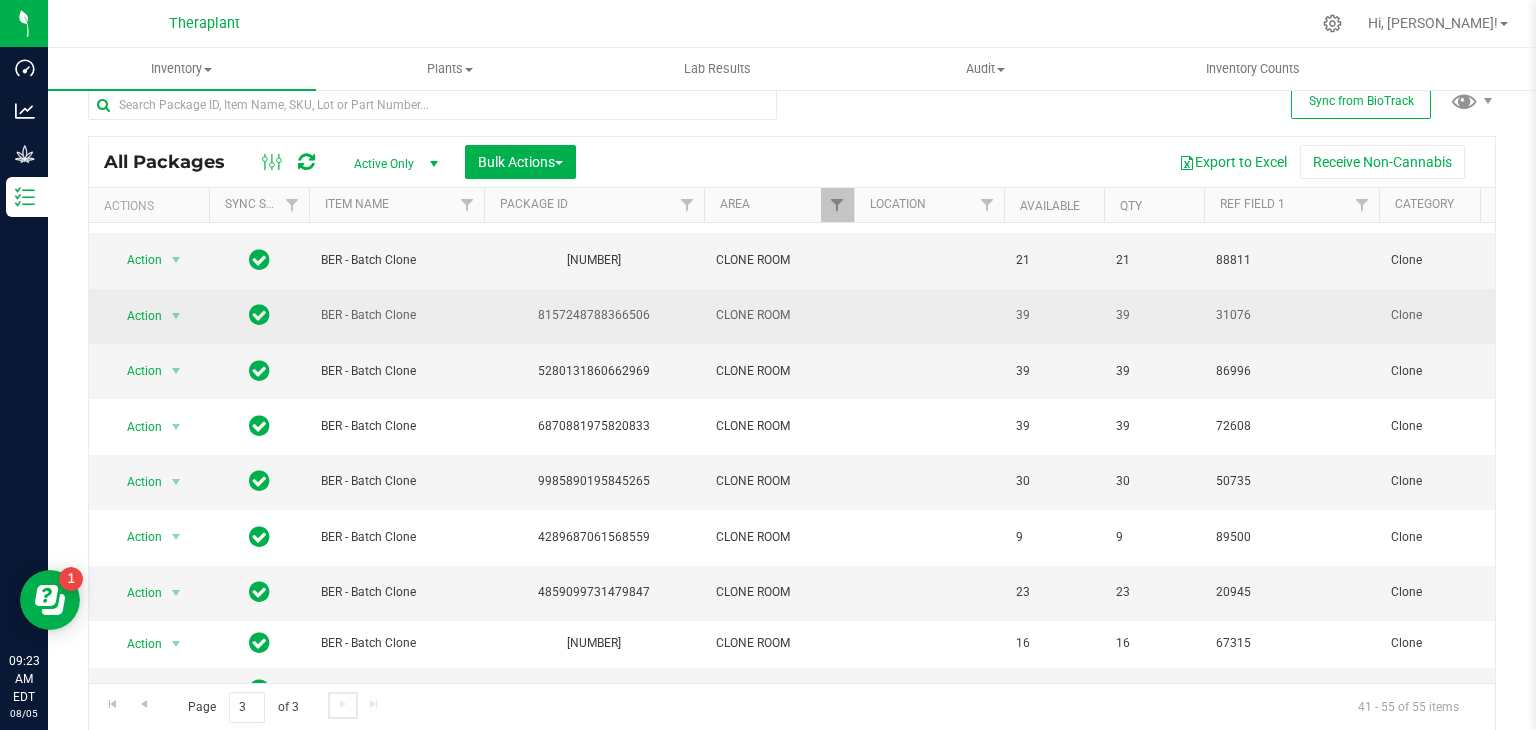 scroll, scrollTop: 0, scrollLeft: 0, axis: both 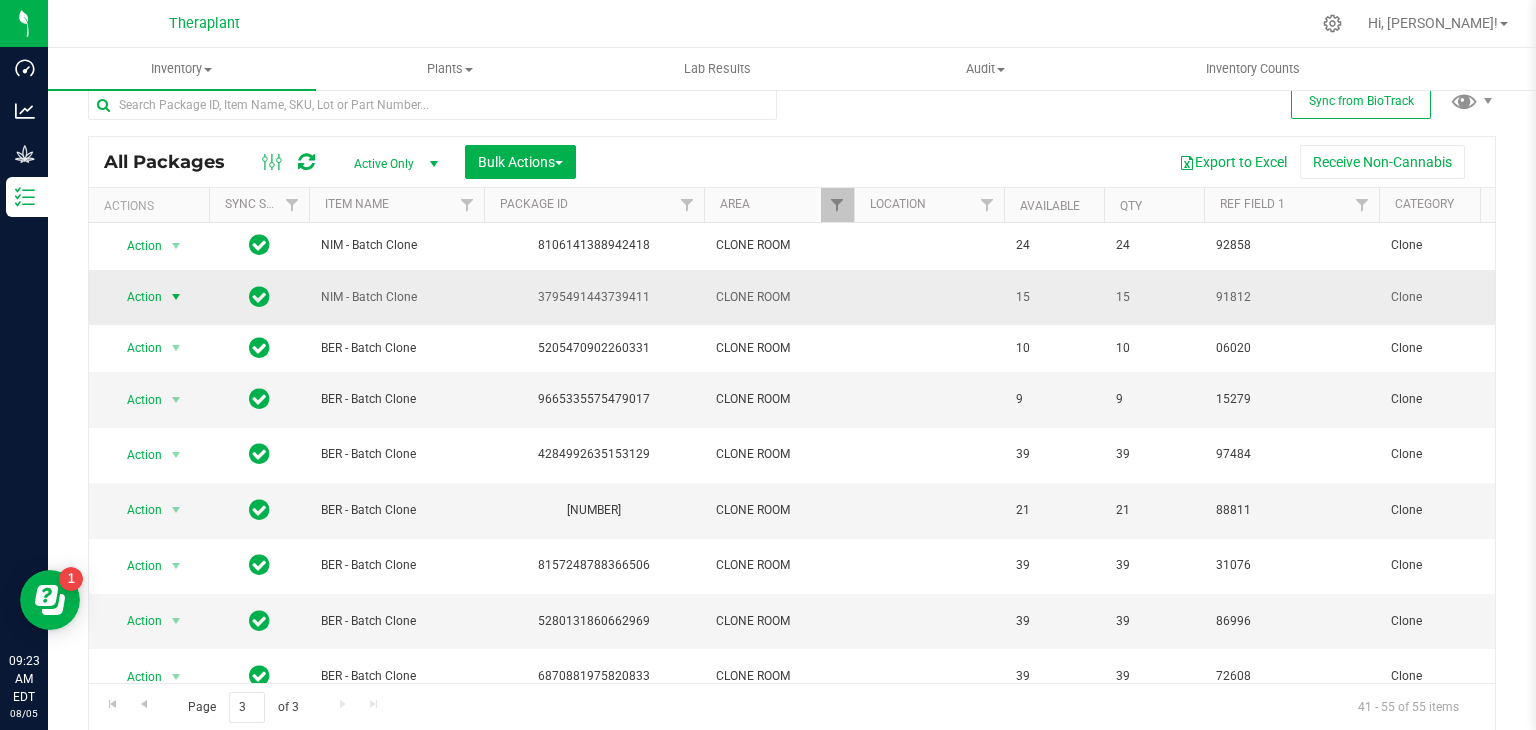 click at bounding box center (176, 297) 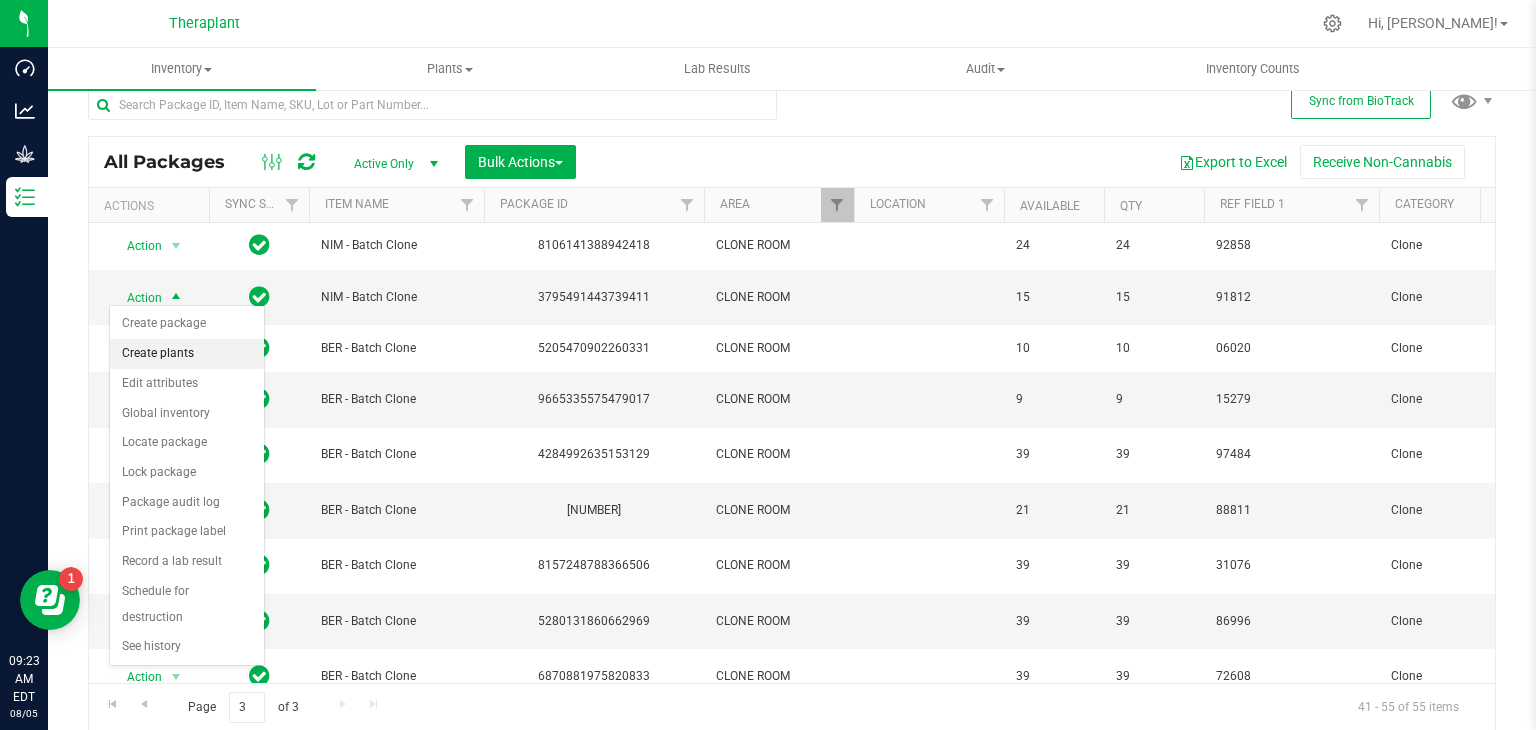 click on "Create plants" at bounding box center [187, 354] 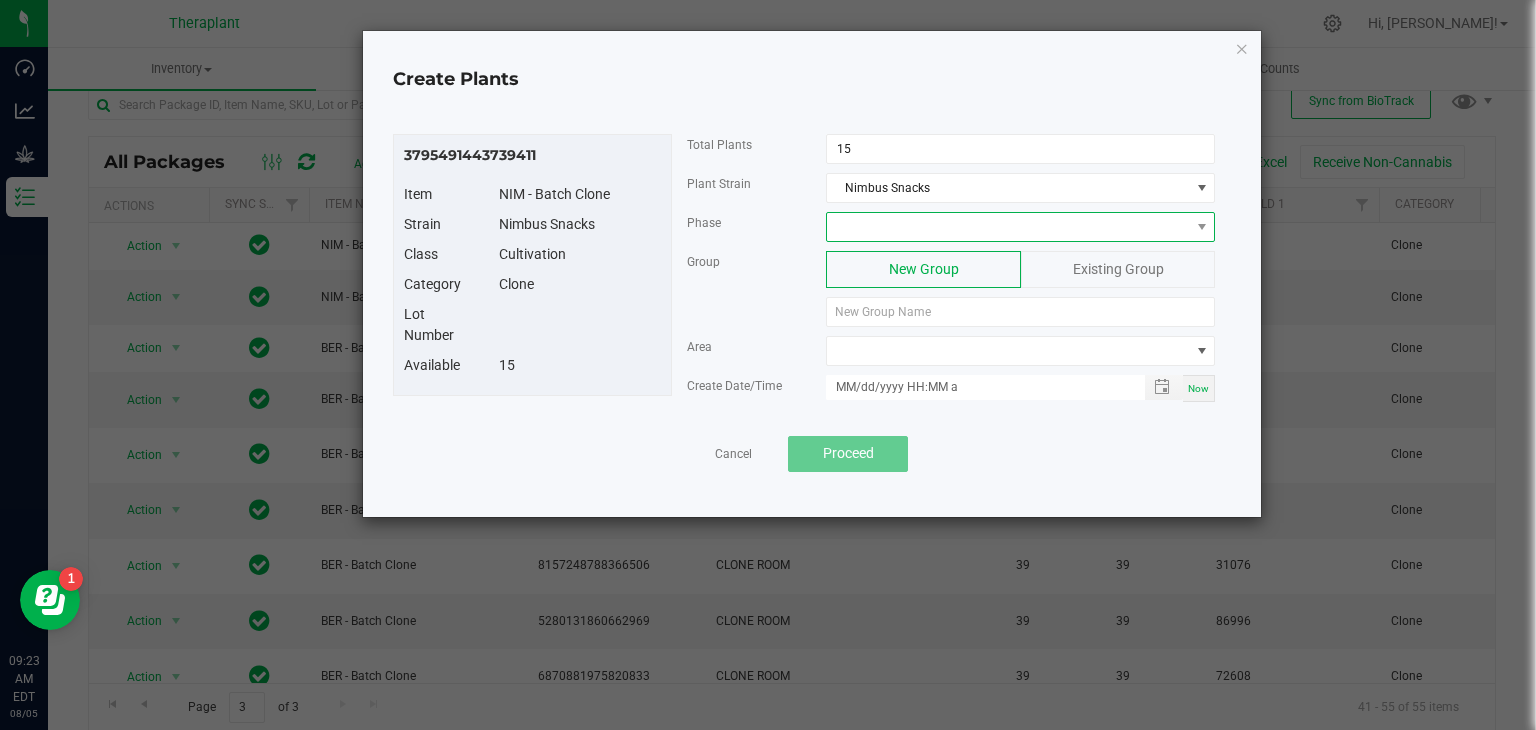 click at bounding box center [1008, 227] 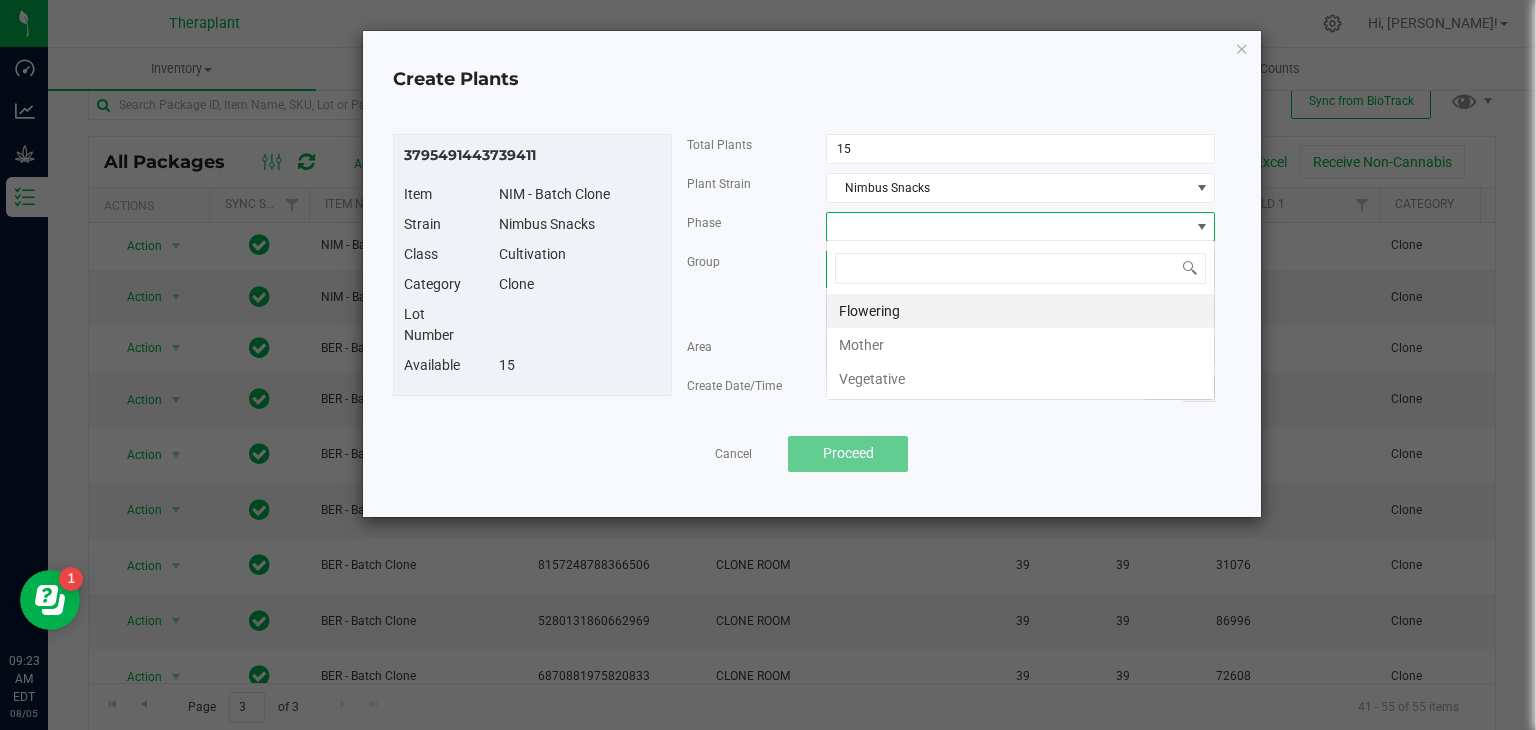 scroll, scrollTop: 99970, scrollLeft: 99611, axis: both 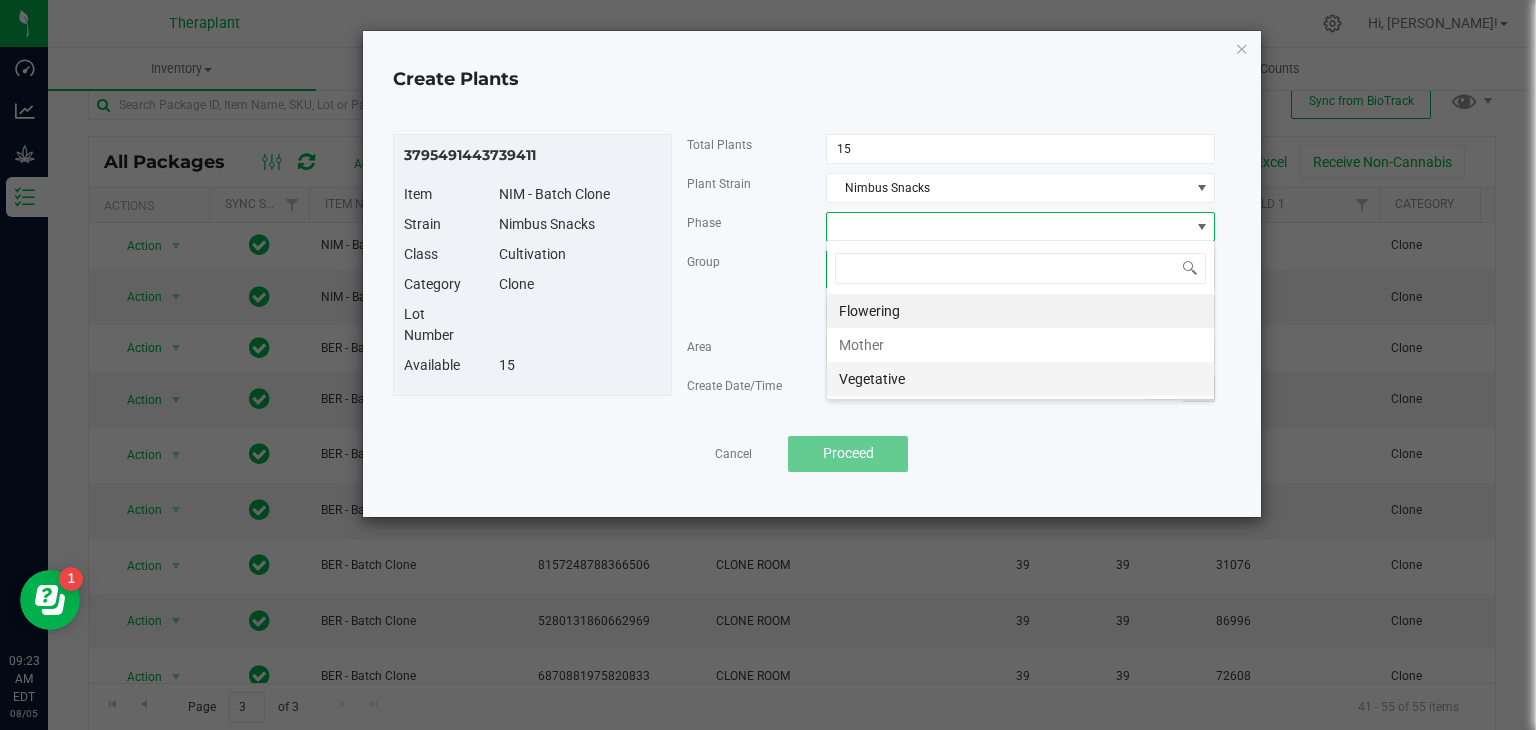 click on "Vegetative" at bounding box center (1020, 379) 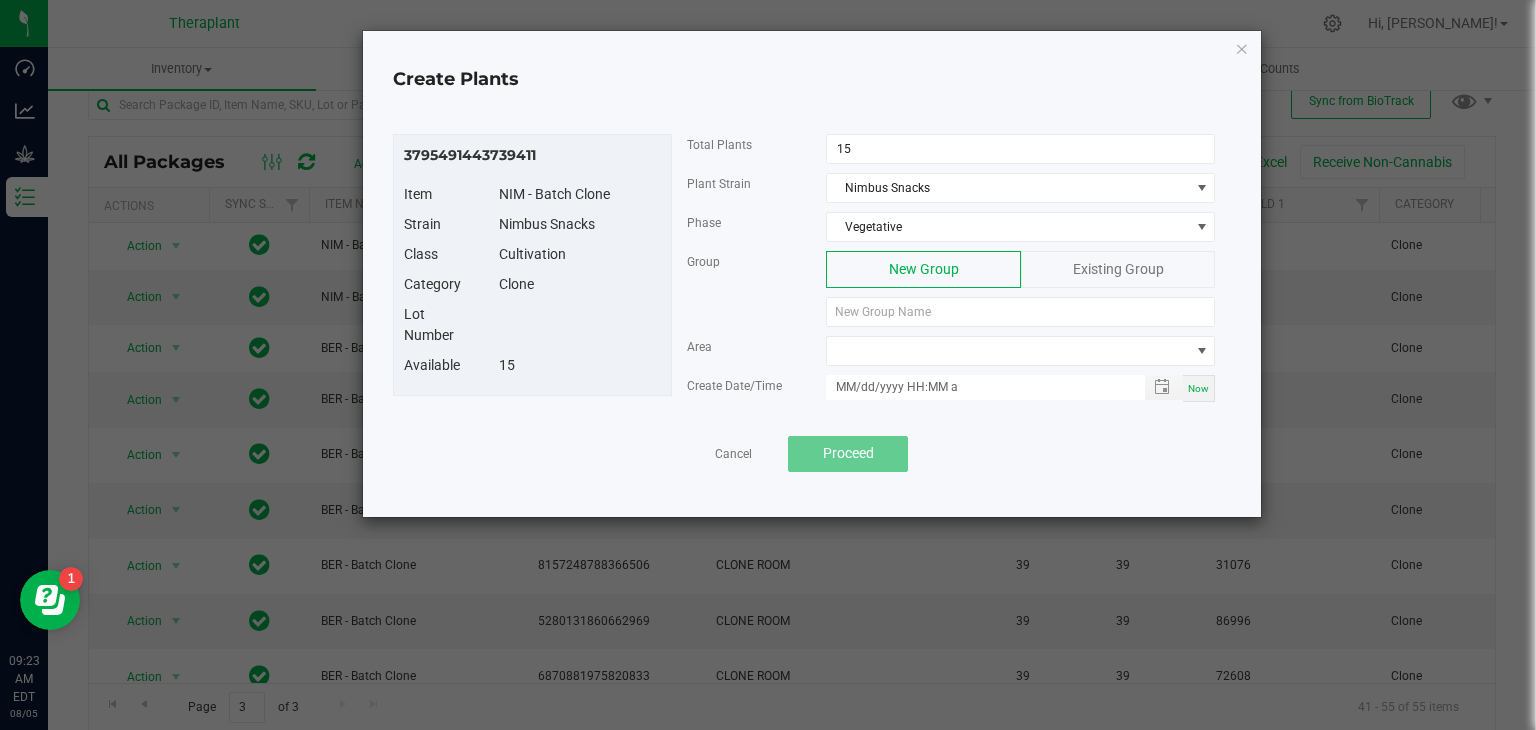 click on "Existing Group" 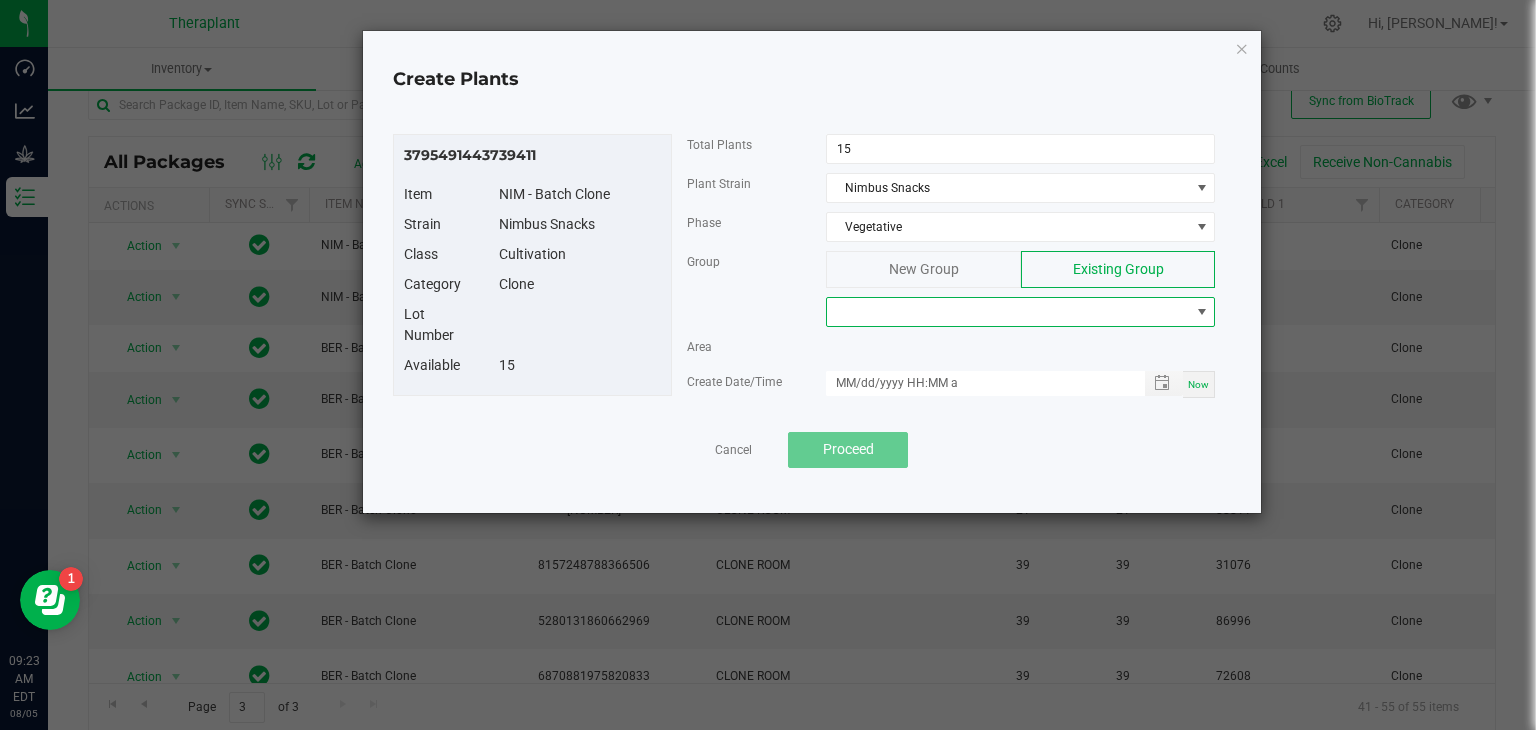 click at bounding box center [1008, 312] 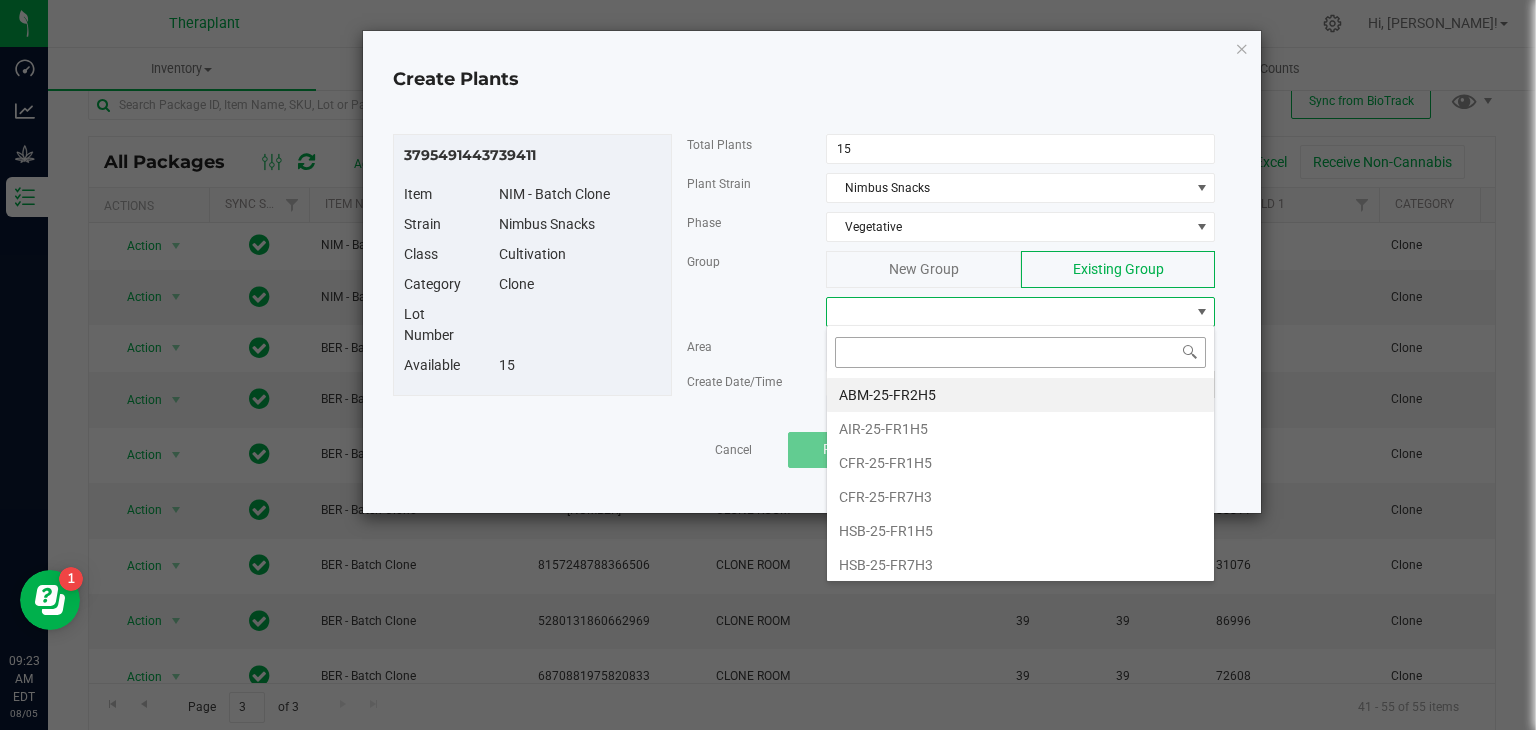 scroll, scrollTop: 99970, scrollLeft: 99611, axis: both 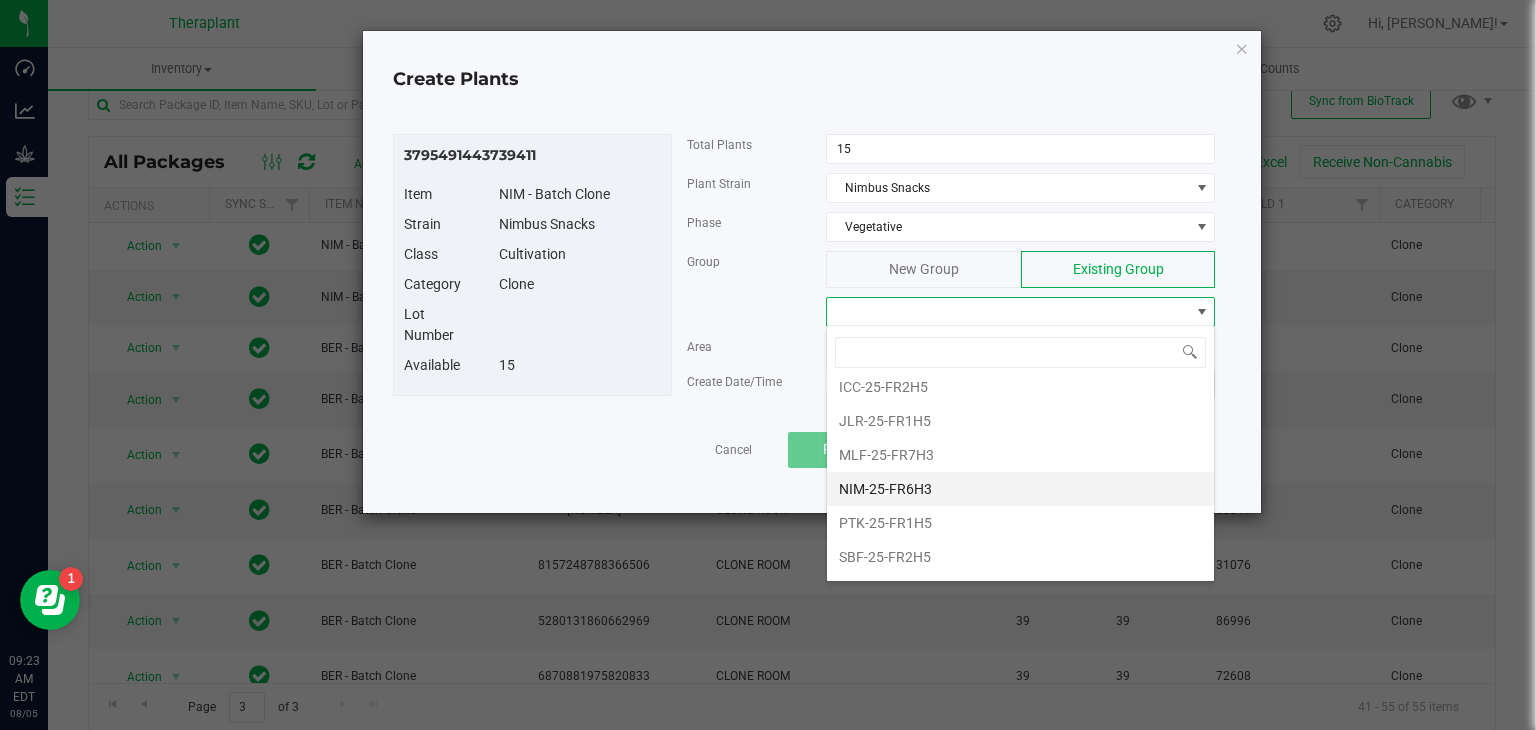 click on "NIM-25-FR6H3" at bounding box center (1020, 489) 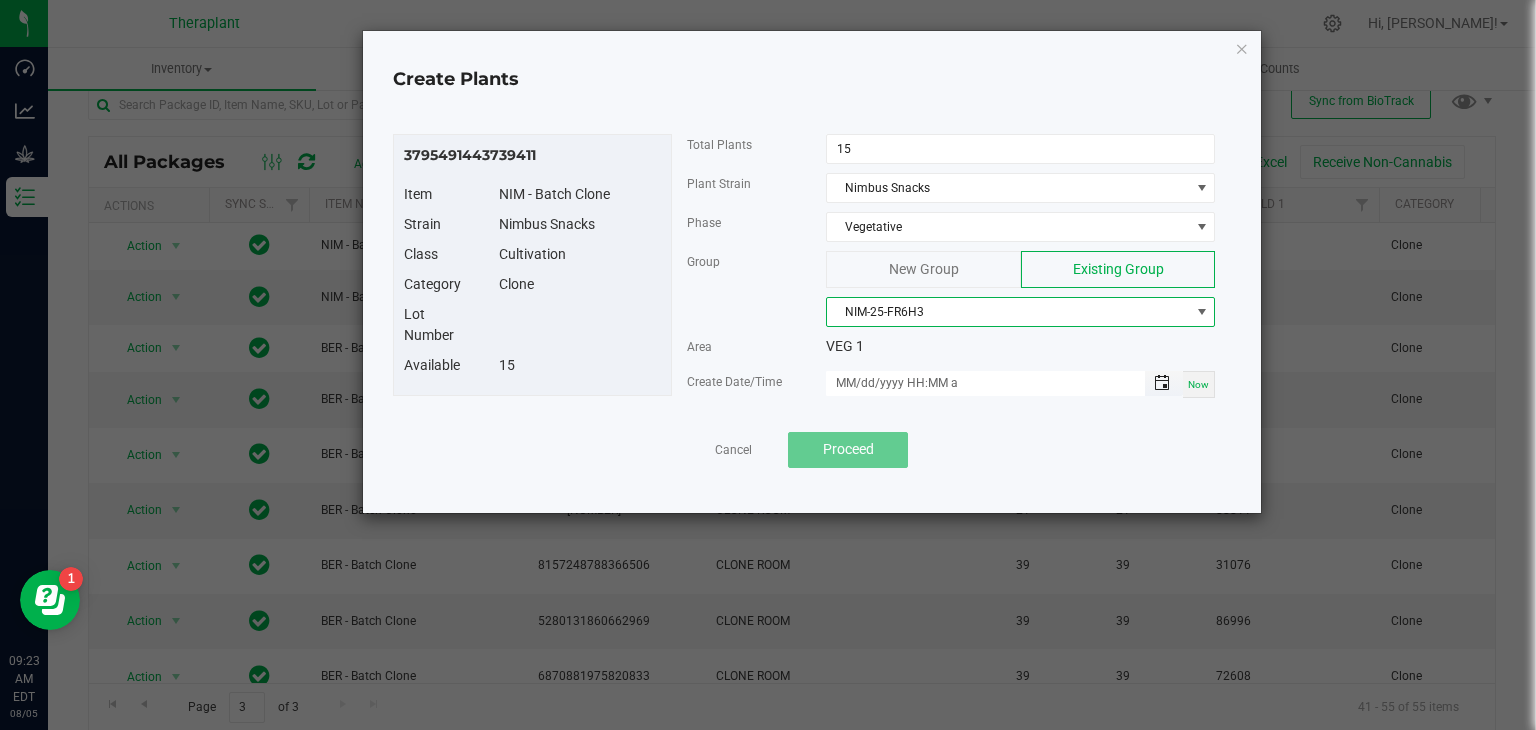 click at bounding box center [1162, 383] 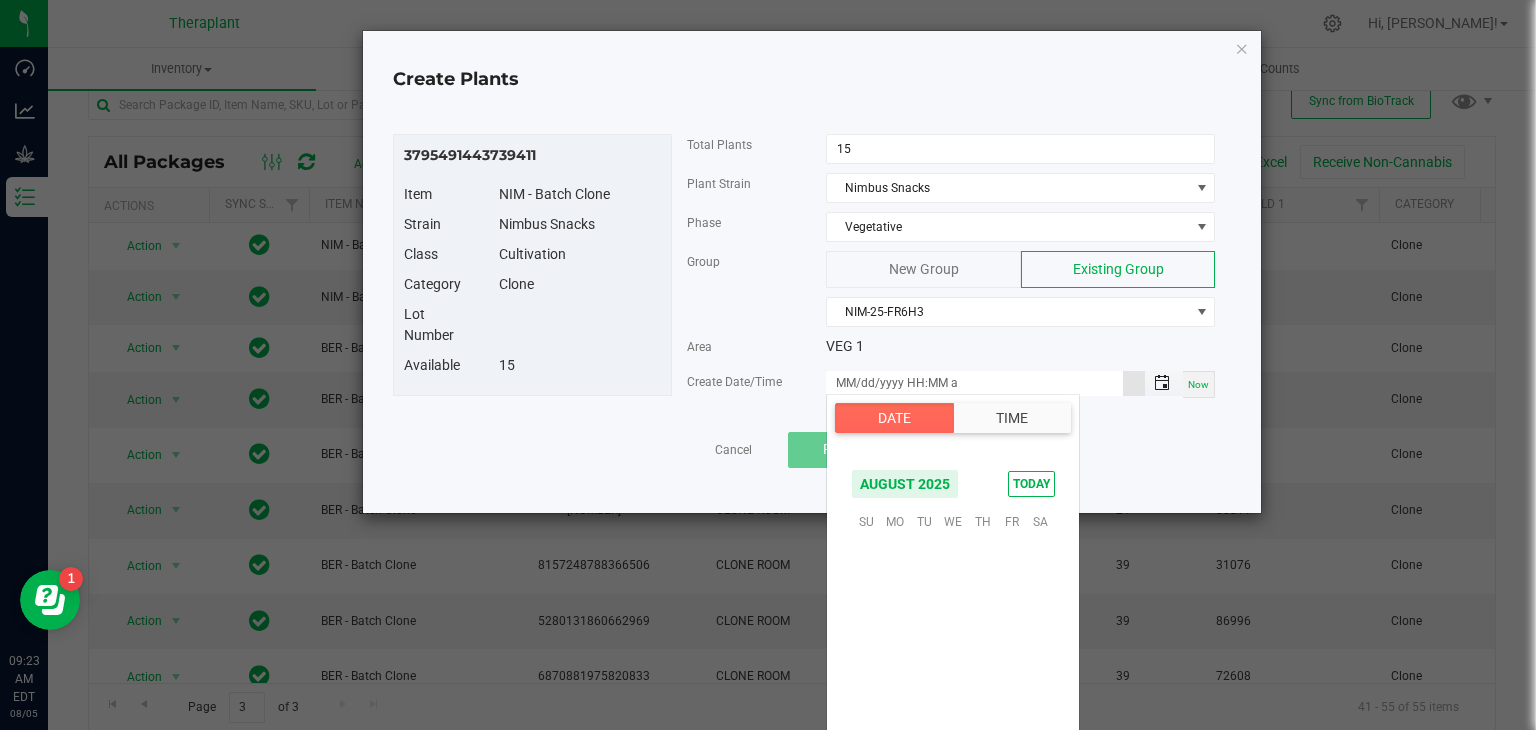 scroll, scrollTop: 324156, scrollLeft: 0, axis: vertical 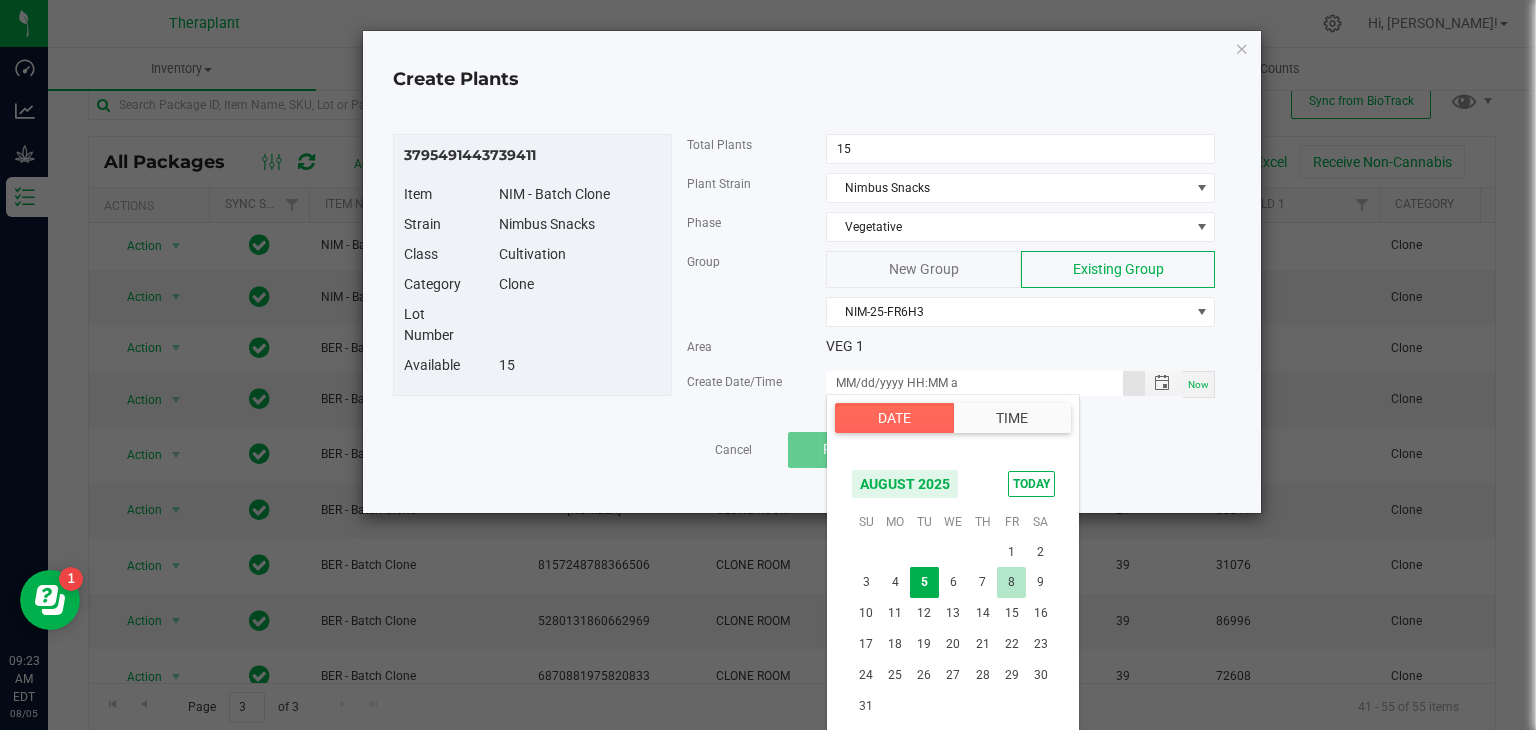 click on "8" at bounding box center (1011, 582) 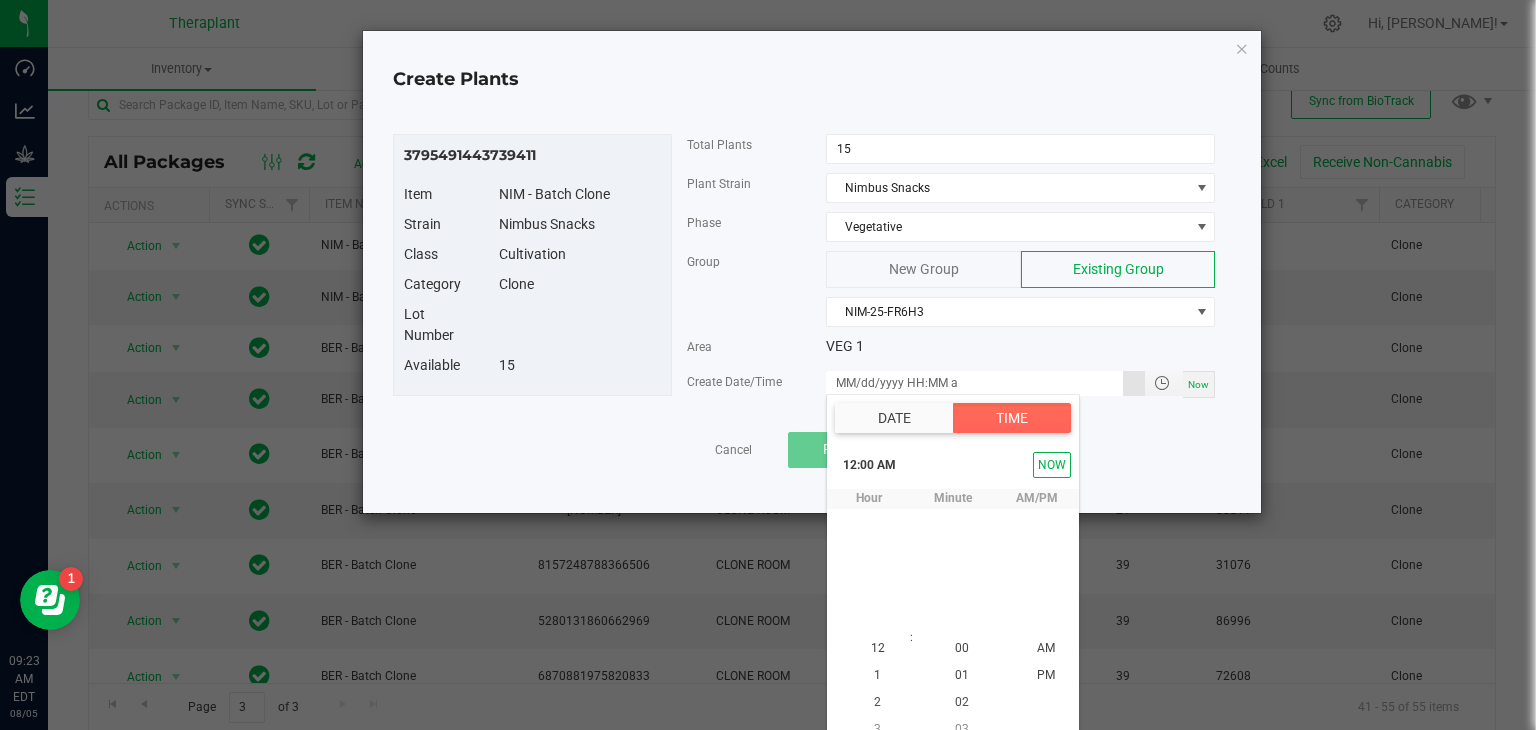 scroll, scrollTop: 18, scrollLeft: 0, axis: vertical 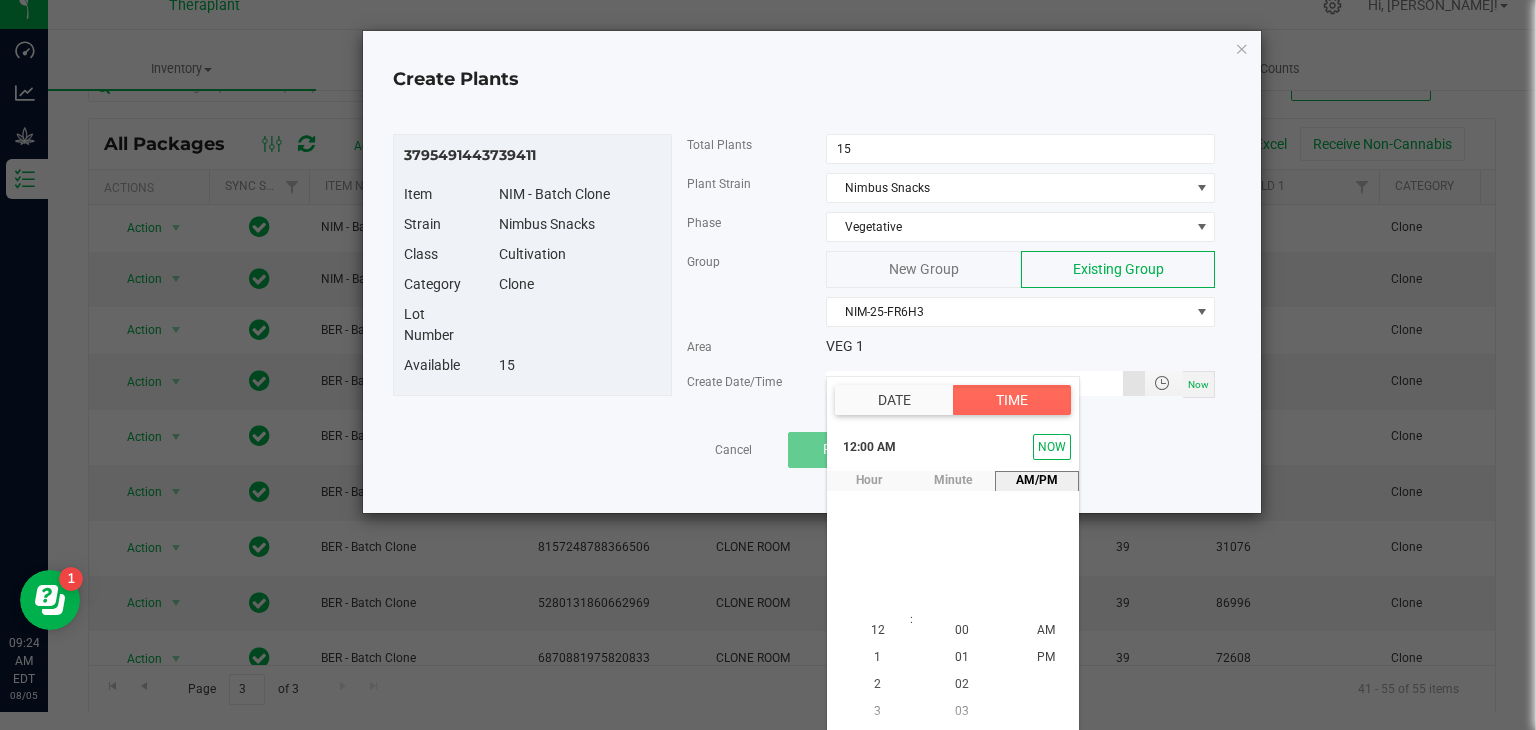 type on "08/08/2025 12:00 AM" 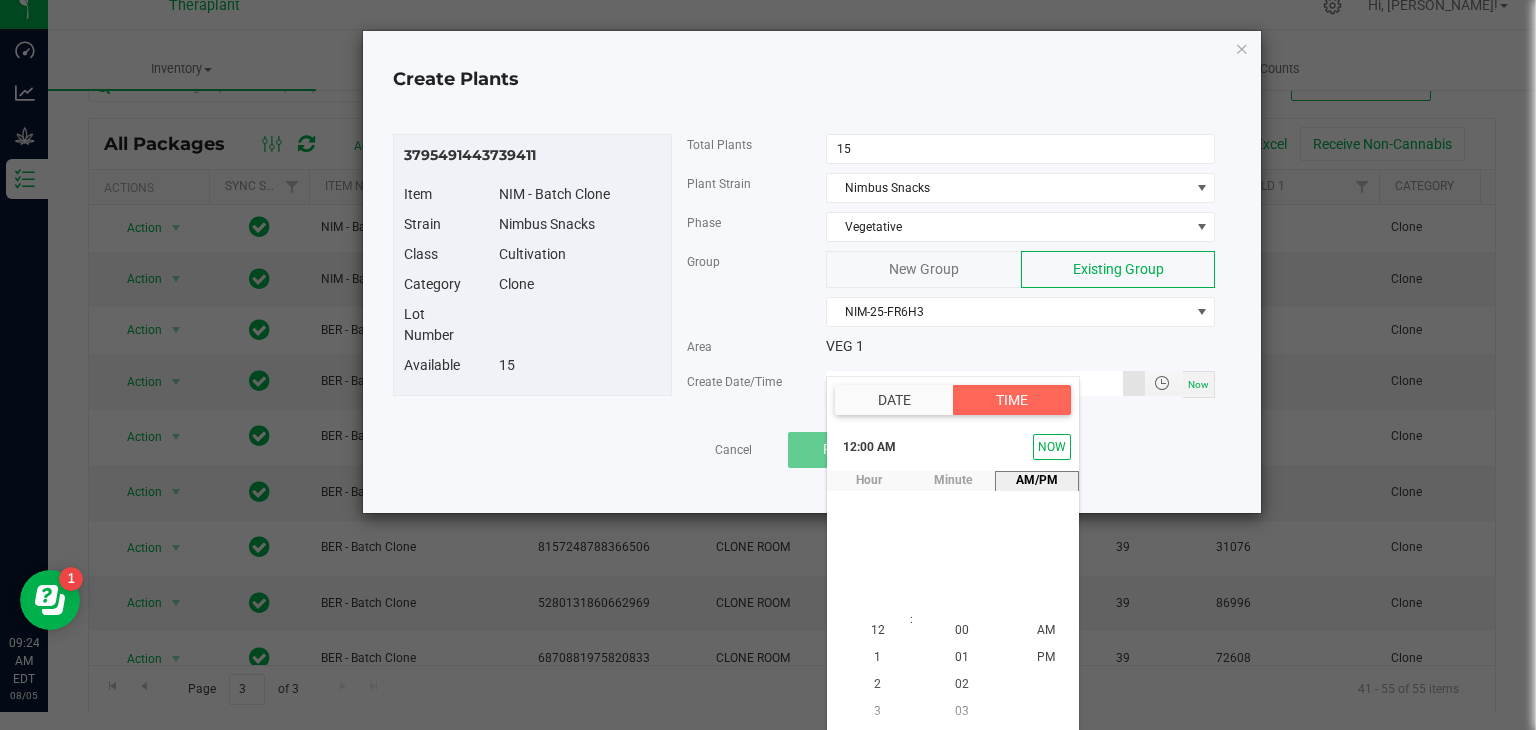 scroll, scrollTop: 0, scrollLeft: 0, axis: both 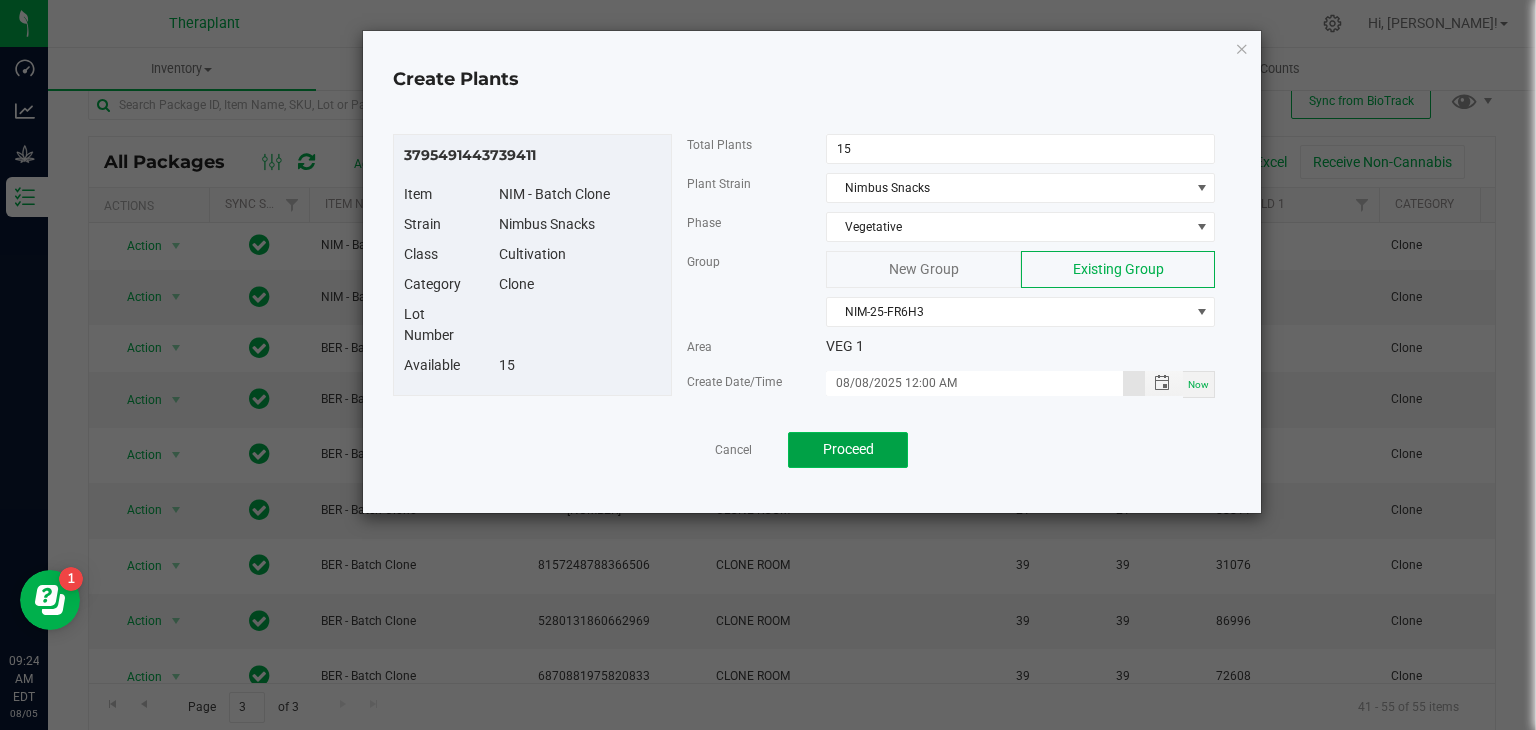 click on "Proceed" 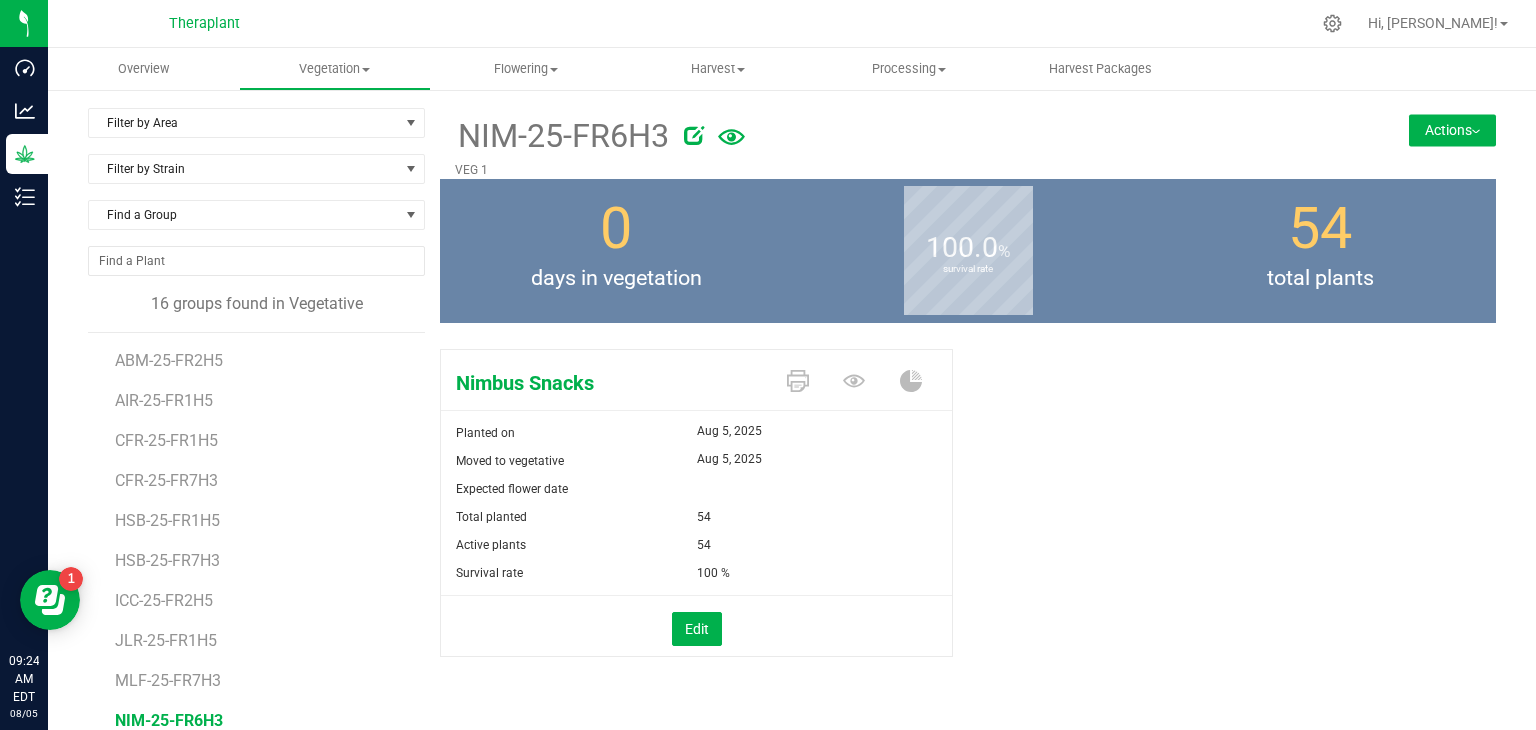 scroll, scrollTop: 122, scrollLeft: 0, axis: vertical 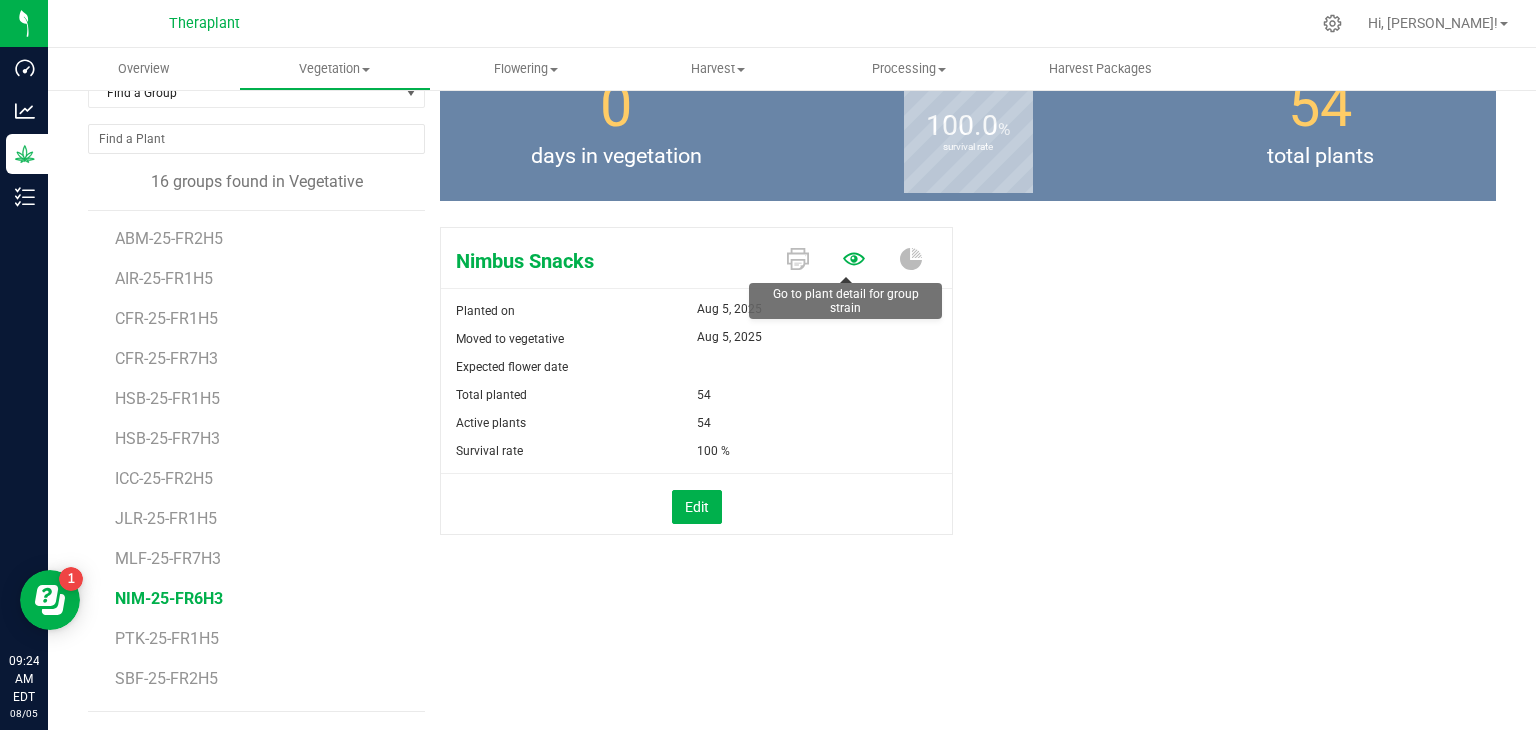 click 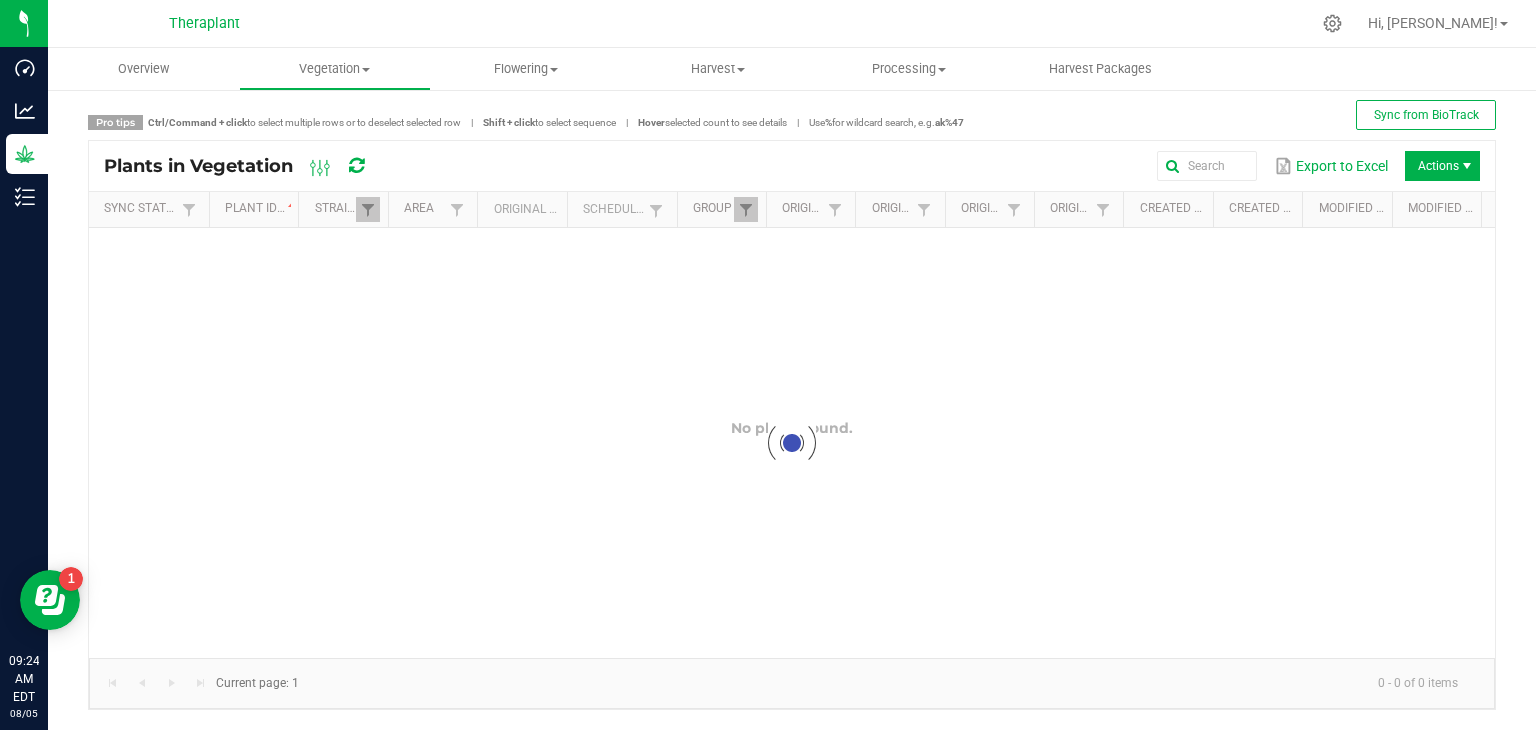 scroll, scrollTop: 0, scrollLeft: 0, axis: both 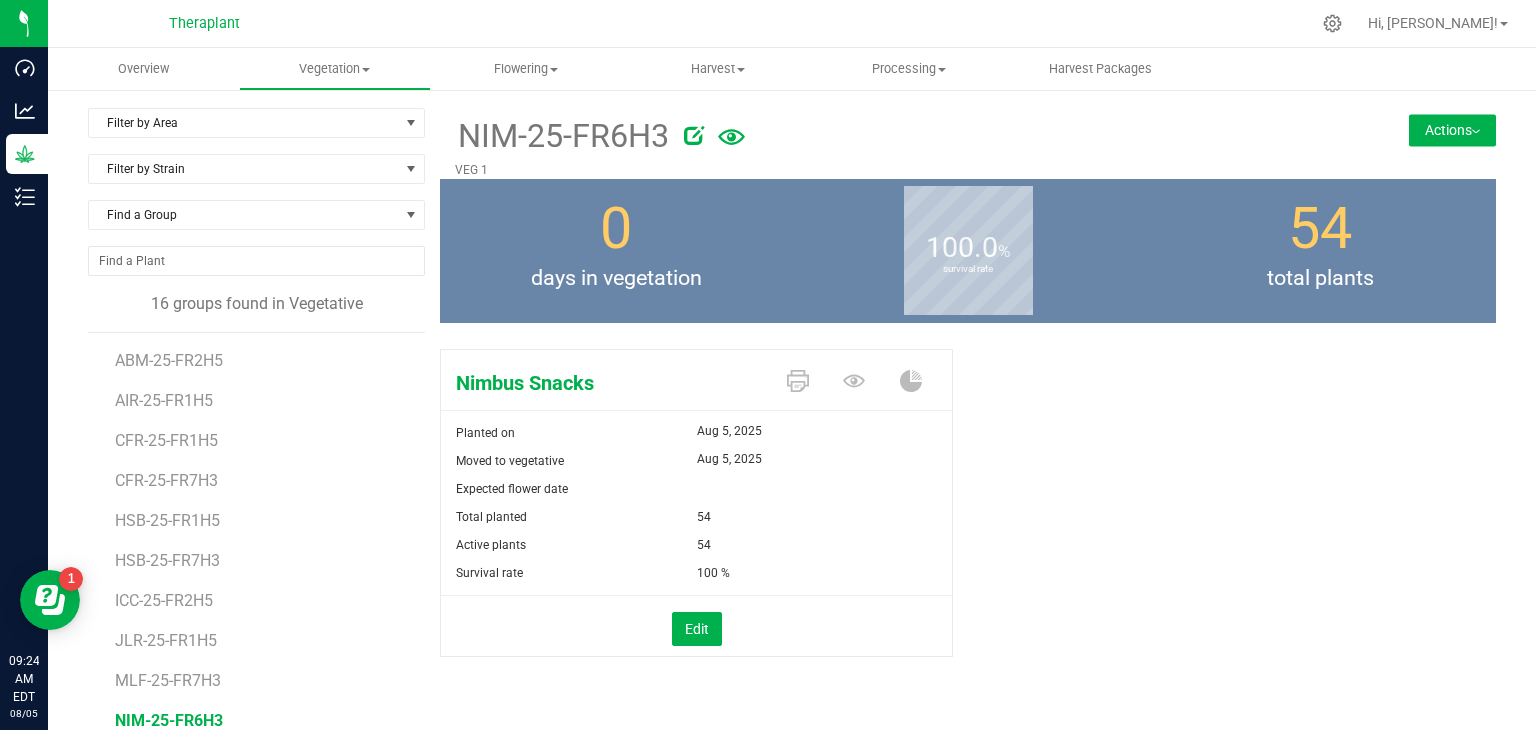click on "Actions" at bounding box center (1452, 130) 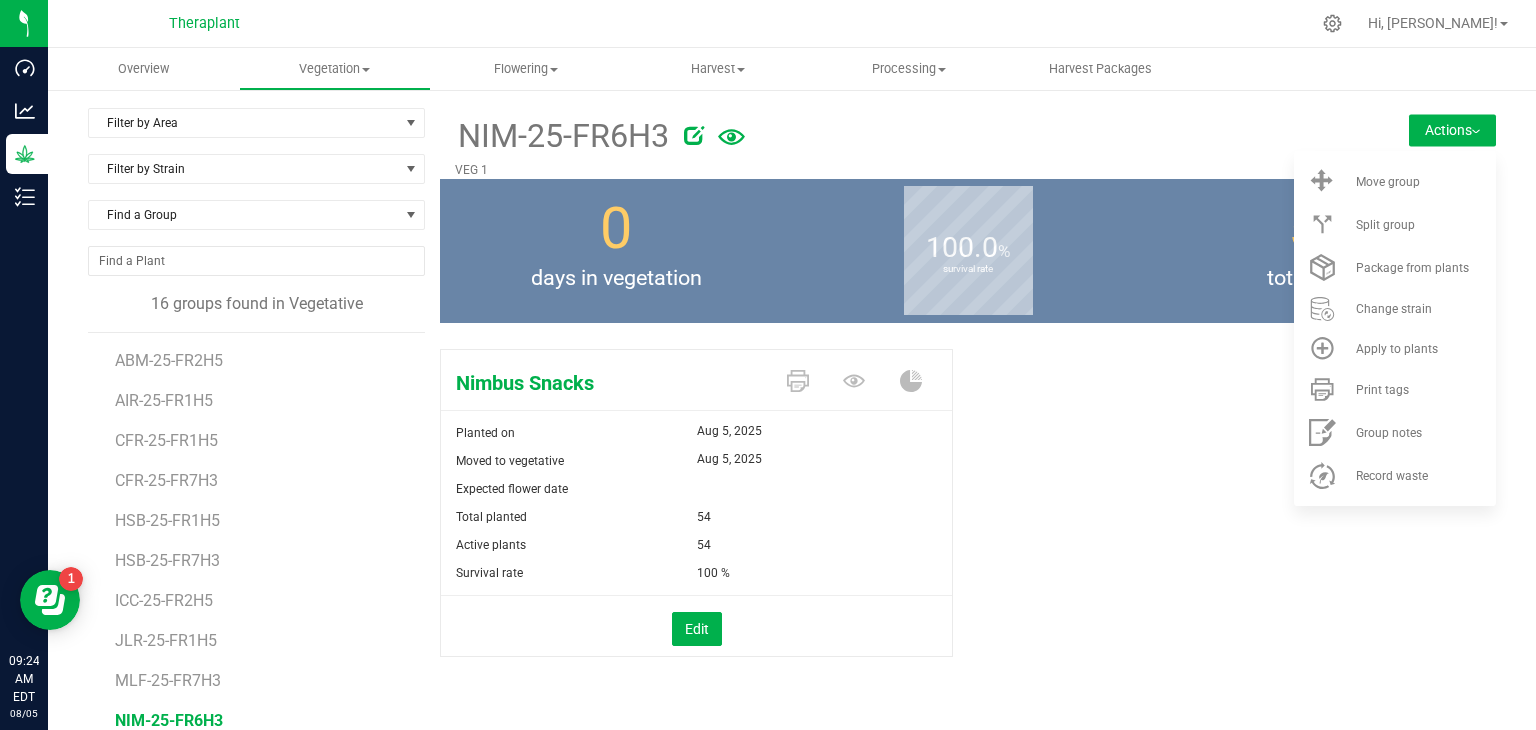 click at bounding box center (834, 23) 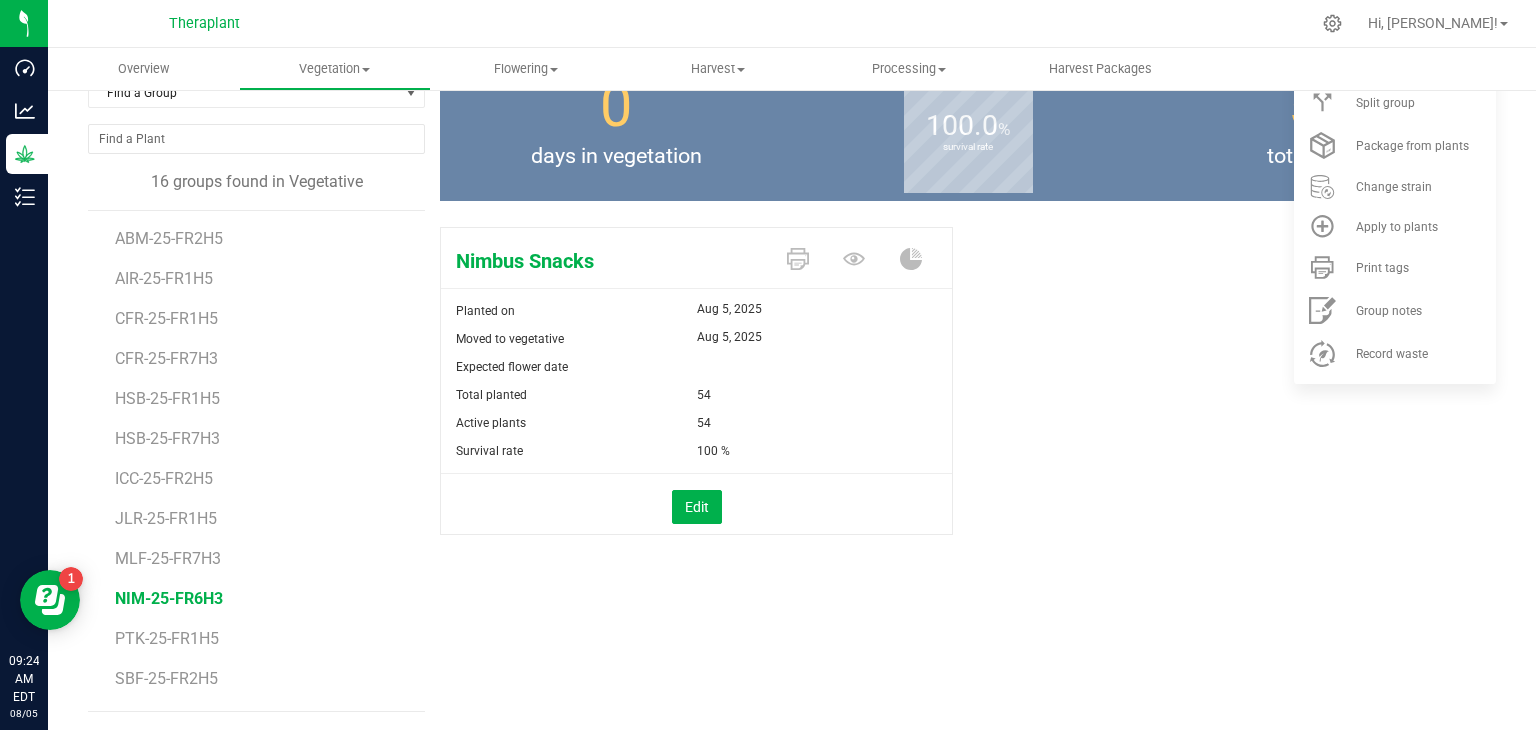 drag, startPoint x: 1108, startPoint y: 455, endPoint x: 1058, endPoint y: 473, distance: 53.14132 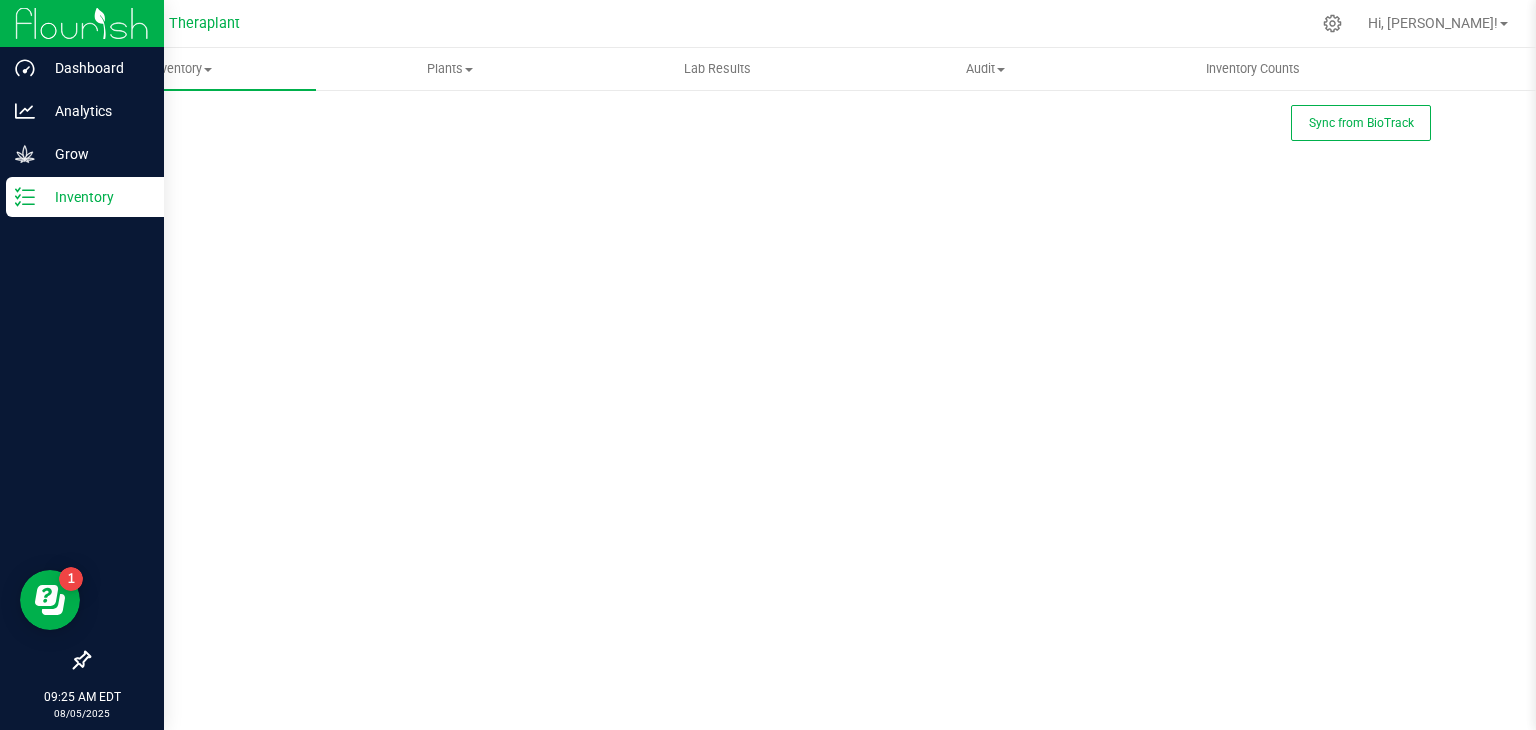 scroll, scrollTop: 0, scrollLeft: 0, axis: both 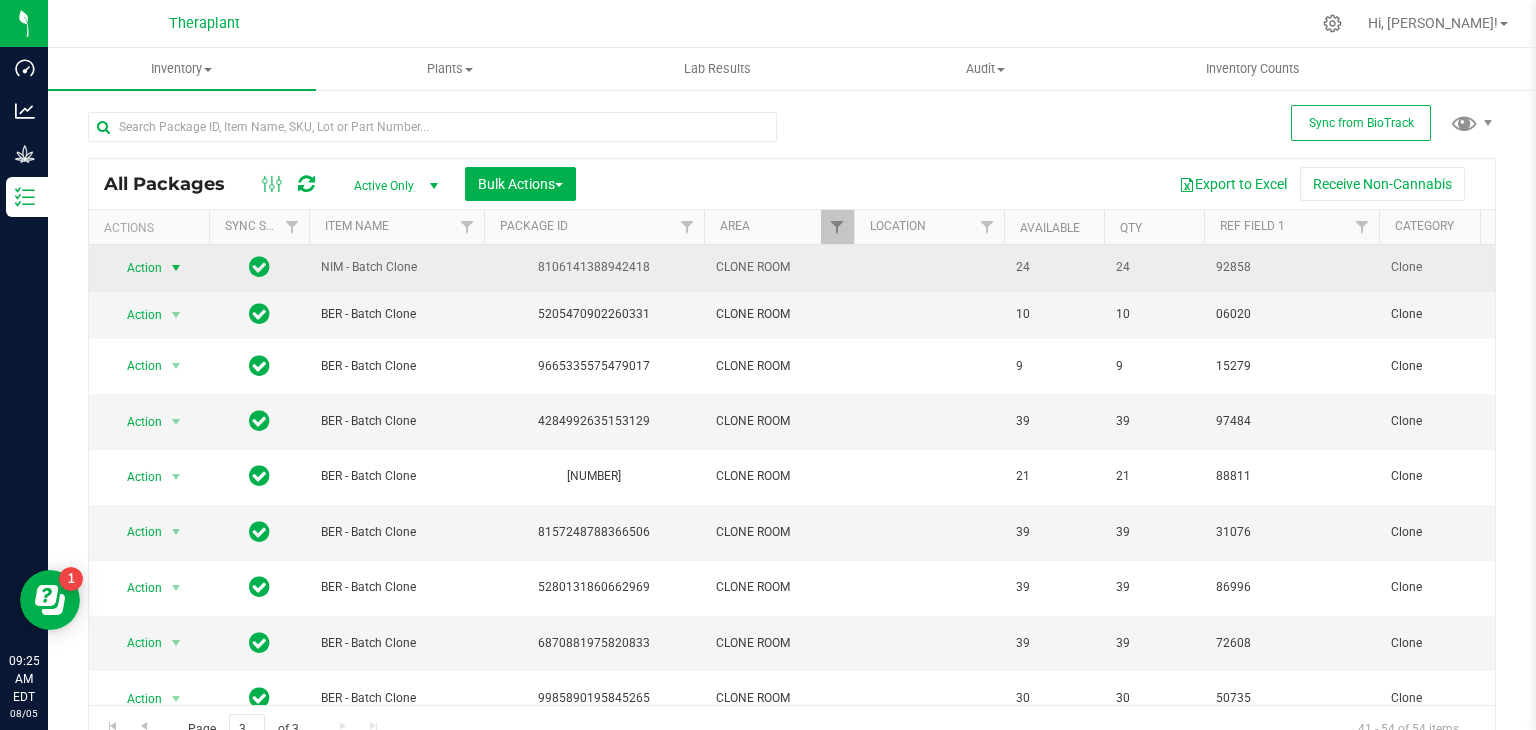 click at bounding box center (176, 268) 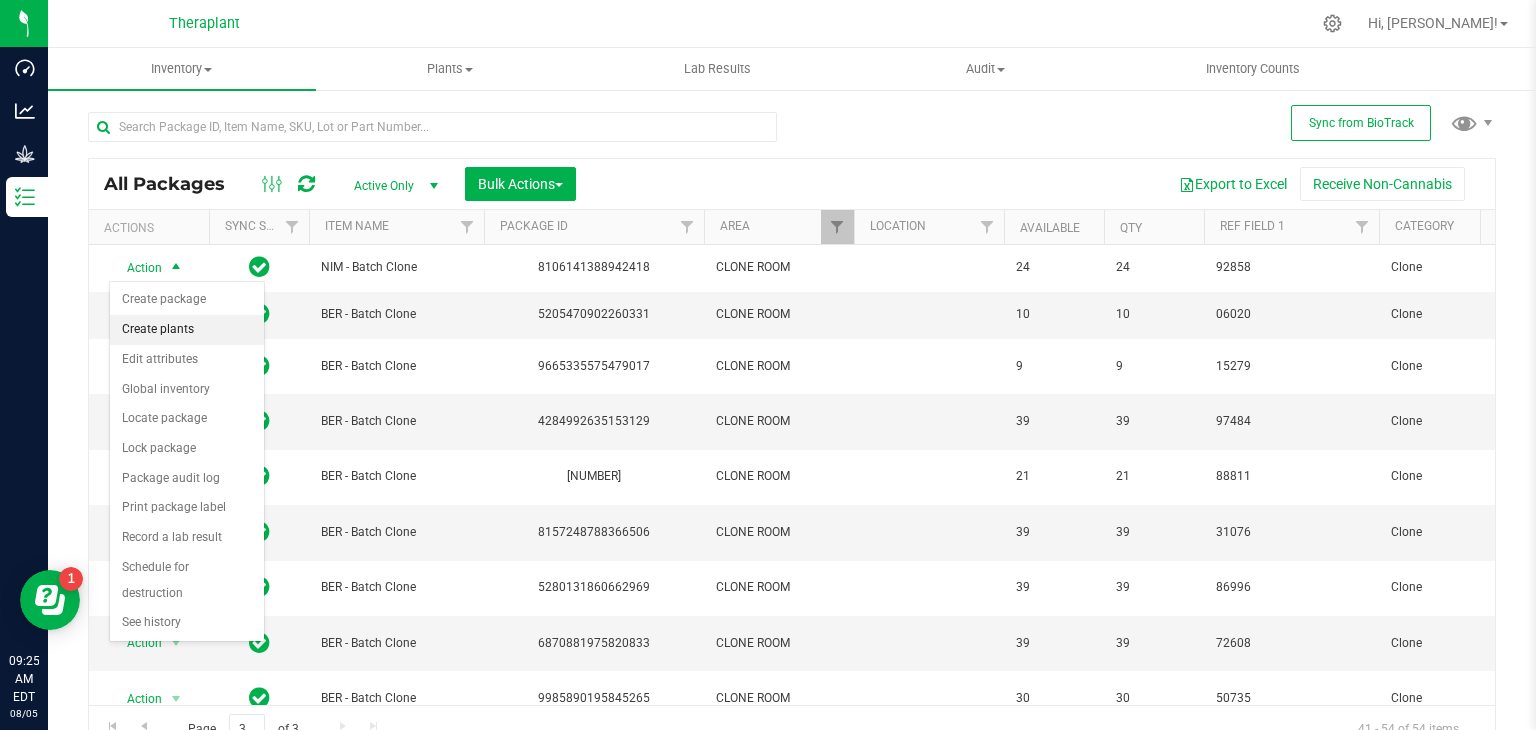 click on "Create plants" at bounding box center (187, 330) 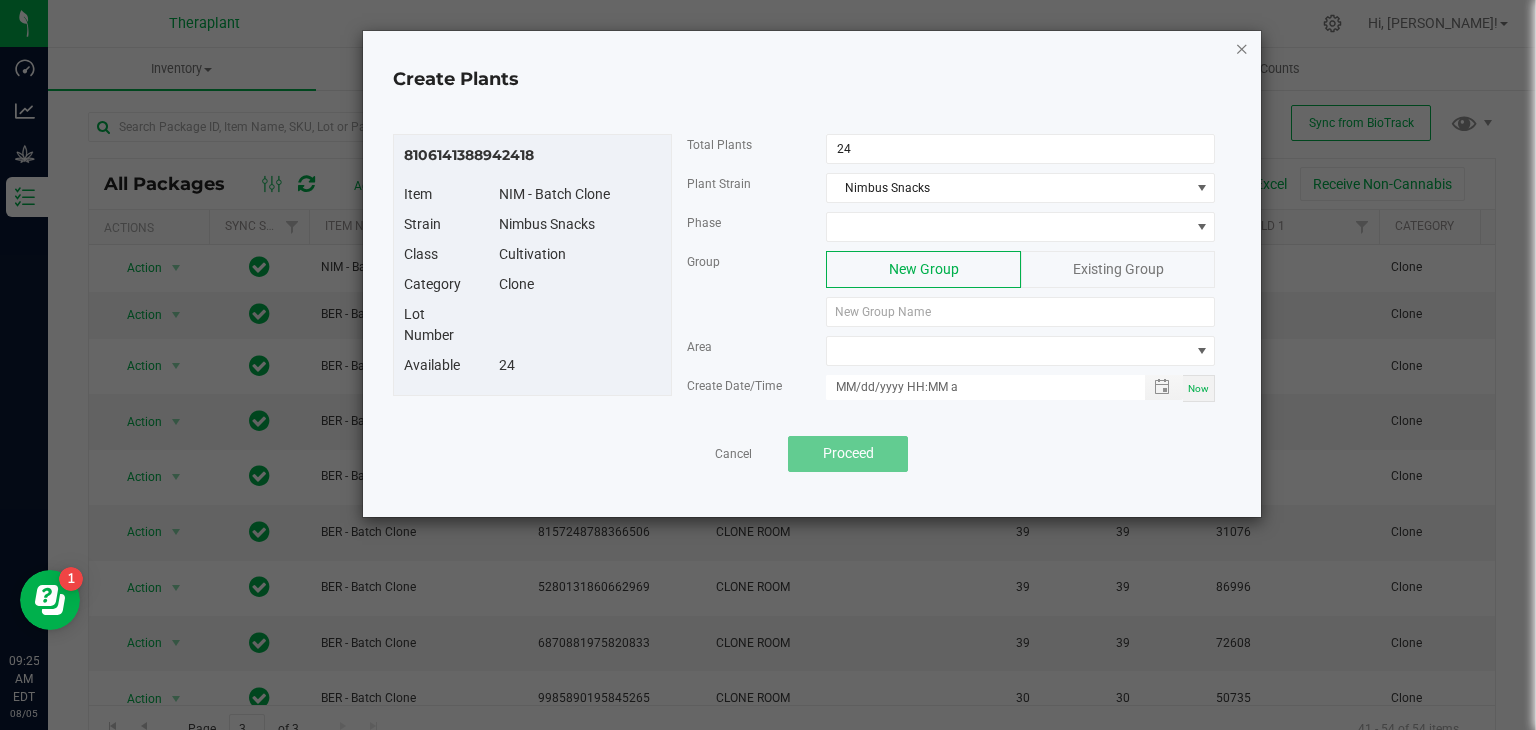 click 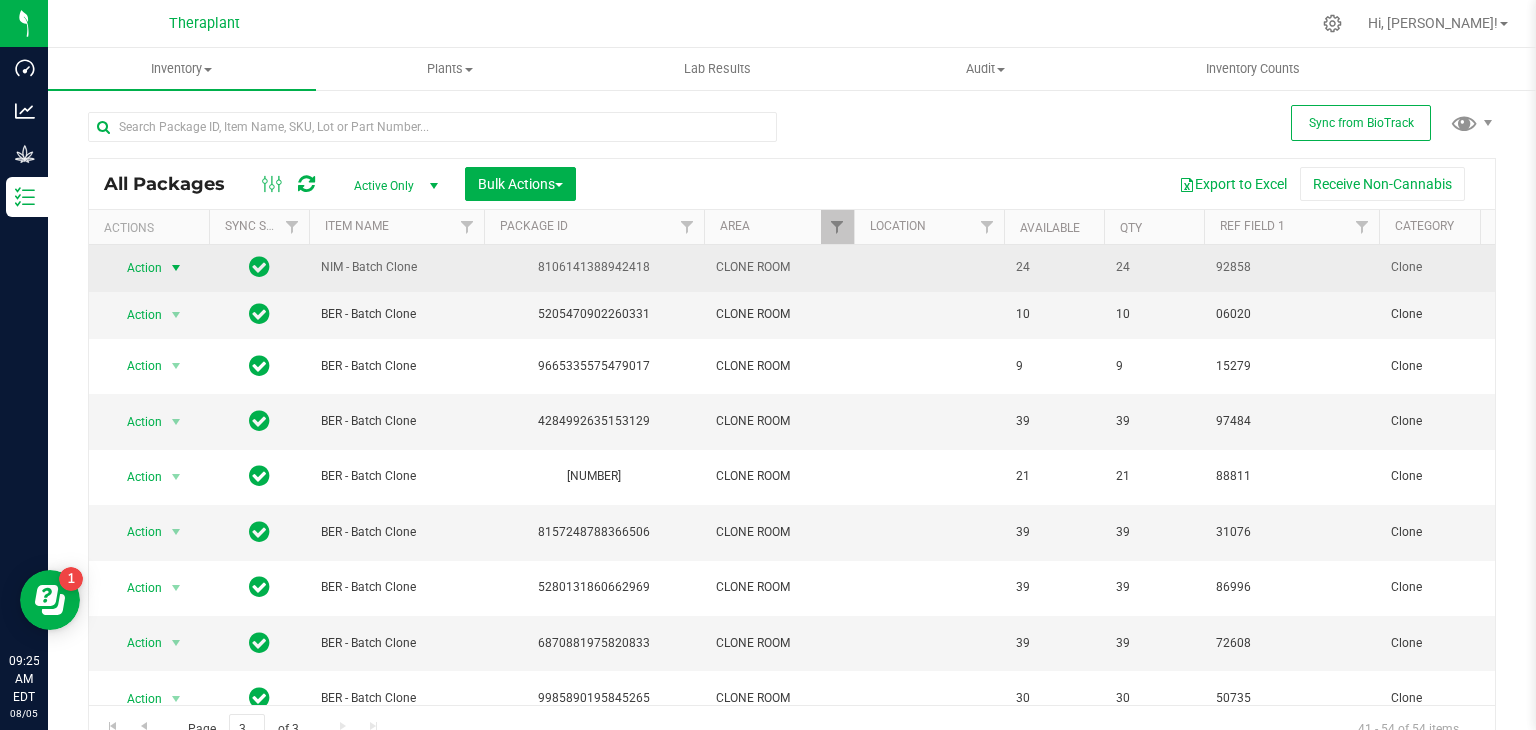 click on "Action" at bounding box center [136, 268] 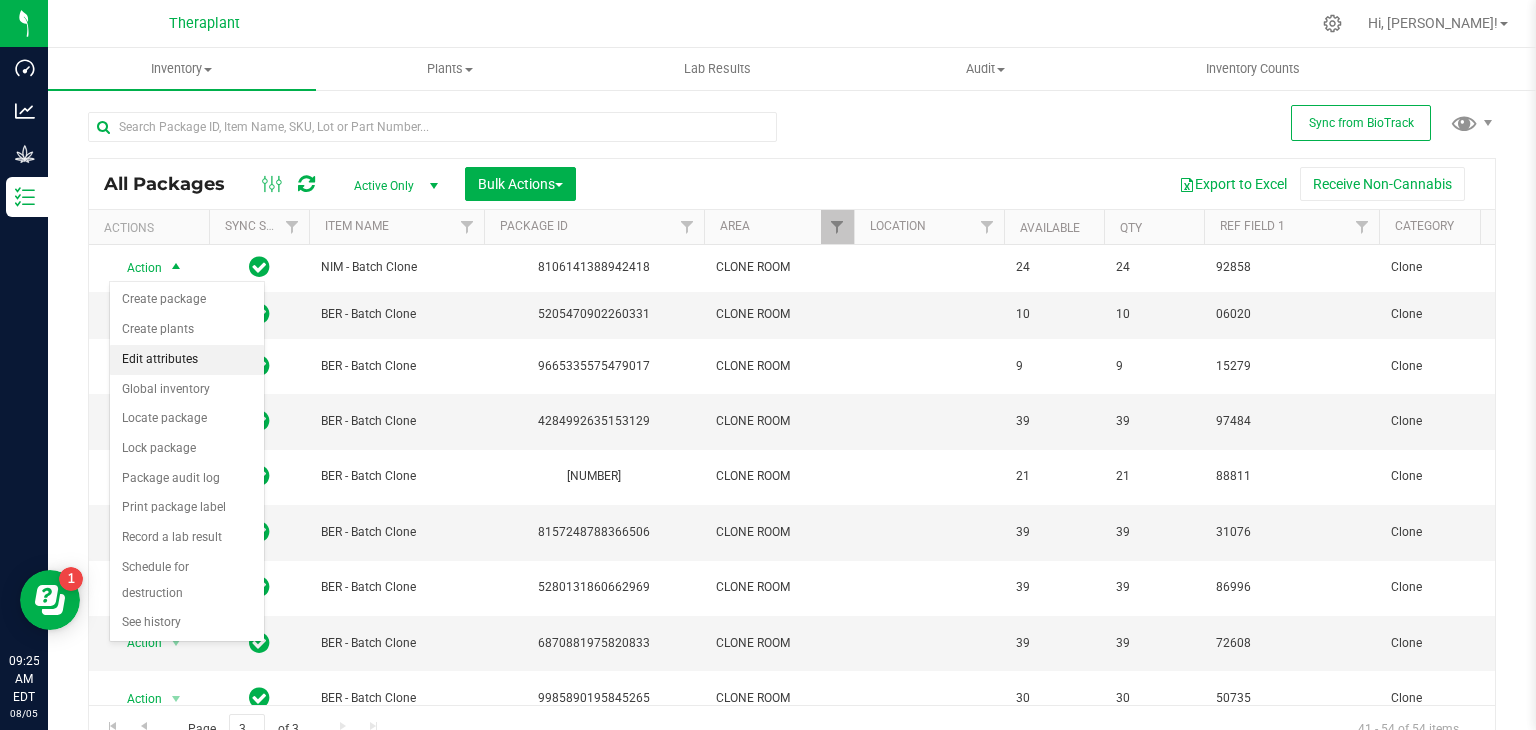 click on "Edit attributes" at bounding box center [187, 360] 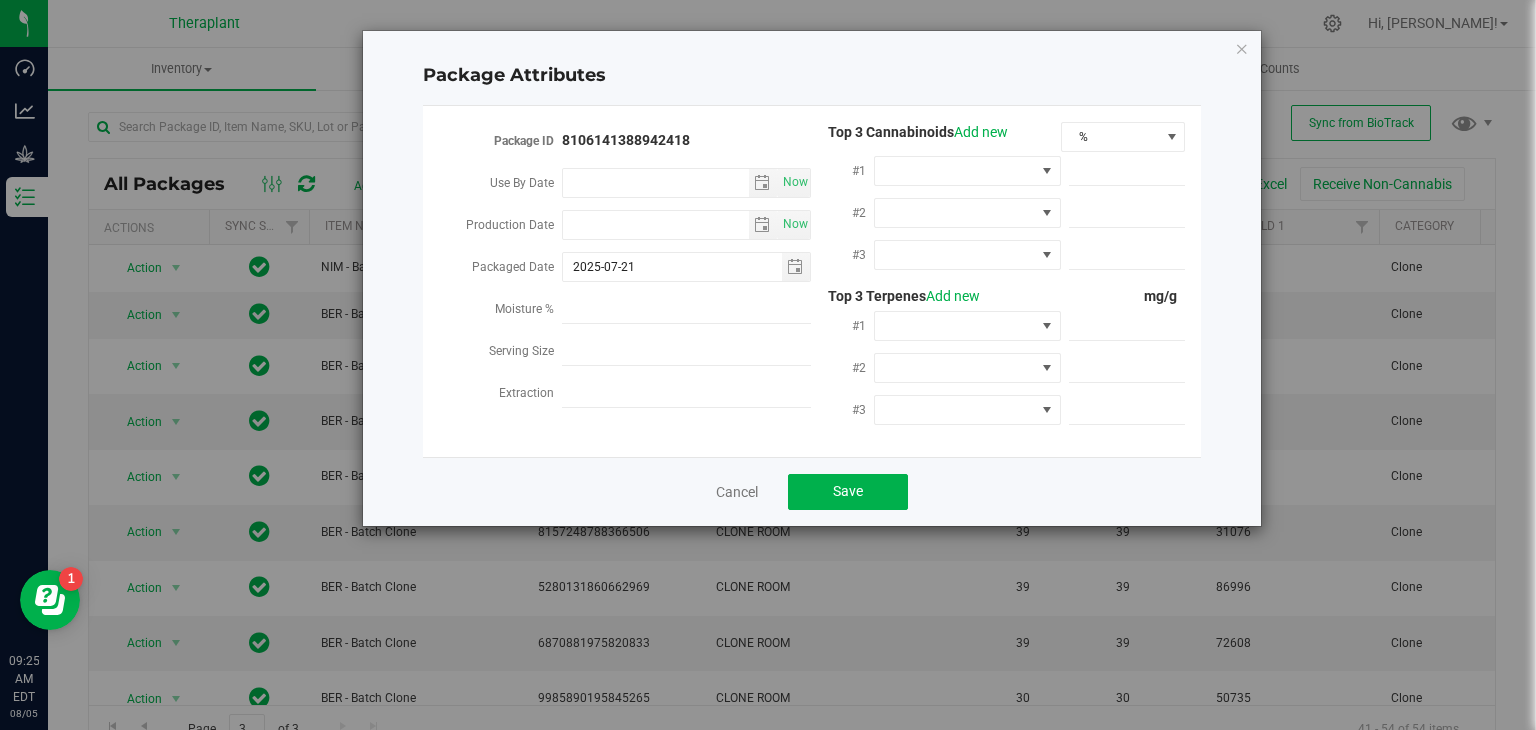 click on "Package Attributes
Package ID
[NUMBER]
Use By Date
Now
Production Date
Now
Packaged Date
2025-[MONTH]-[DAY]
%" at bounding box center [812, 278] 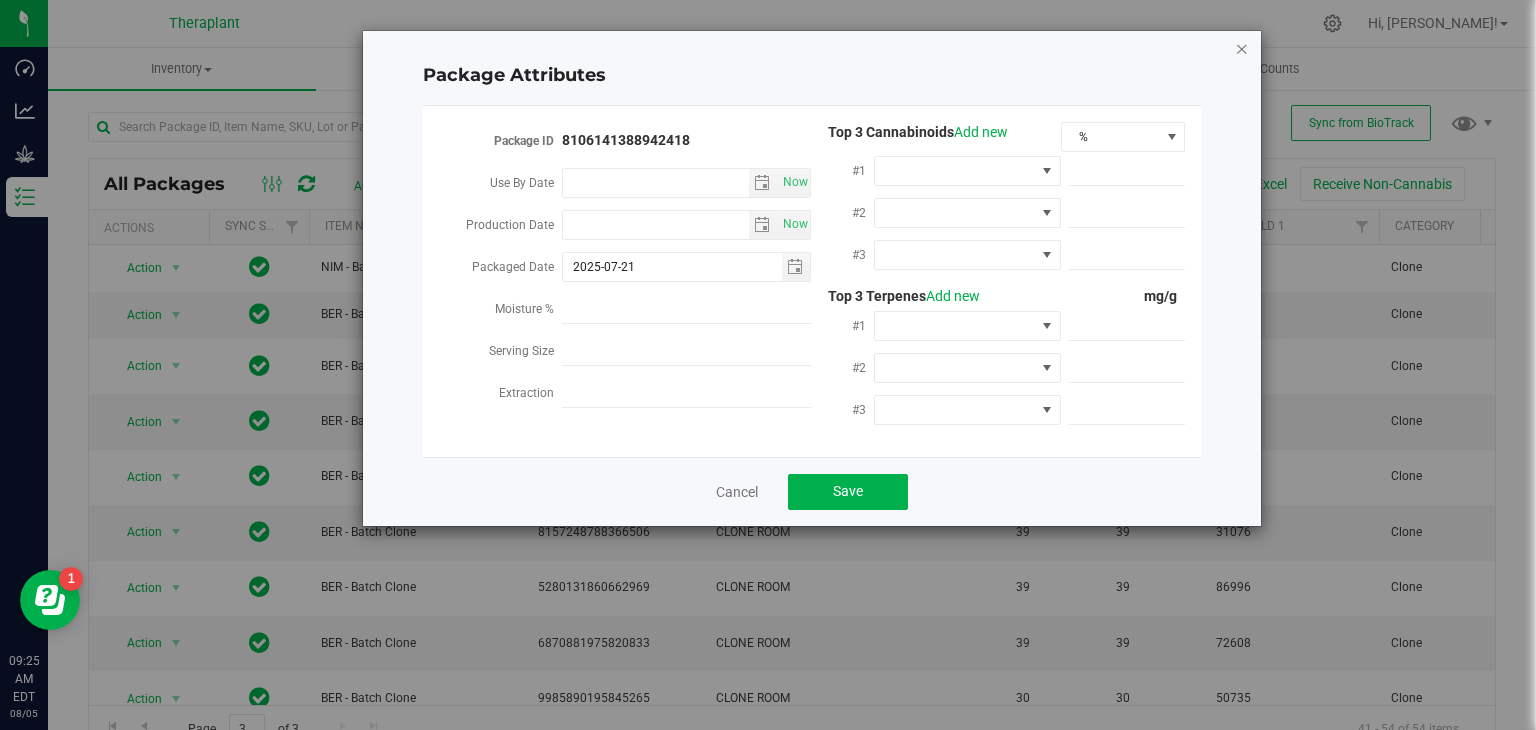 click at bounding box center (1242, 48) 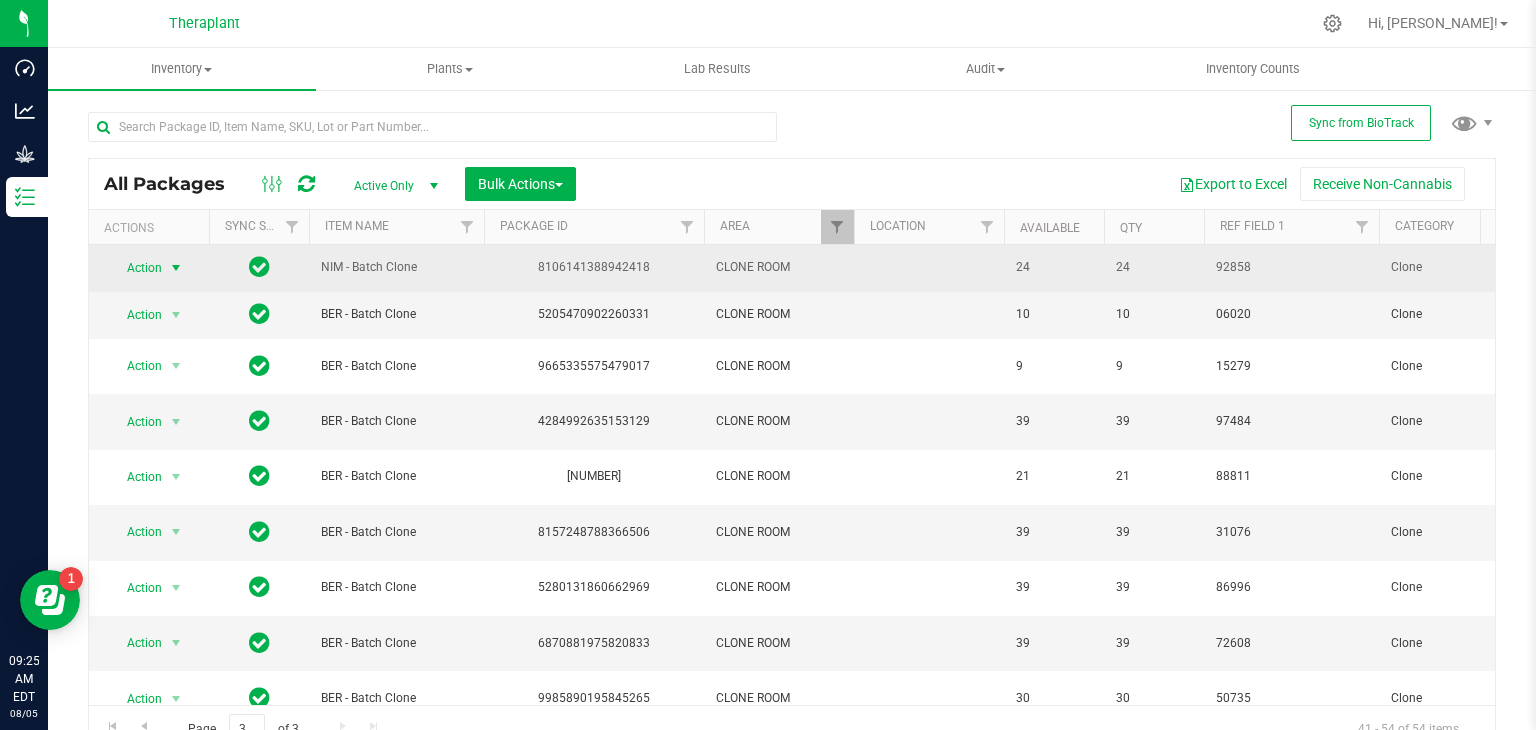 click at bounding box center [176, 268] 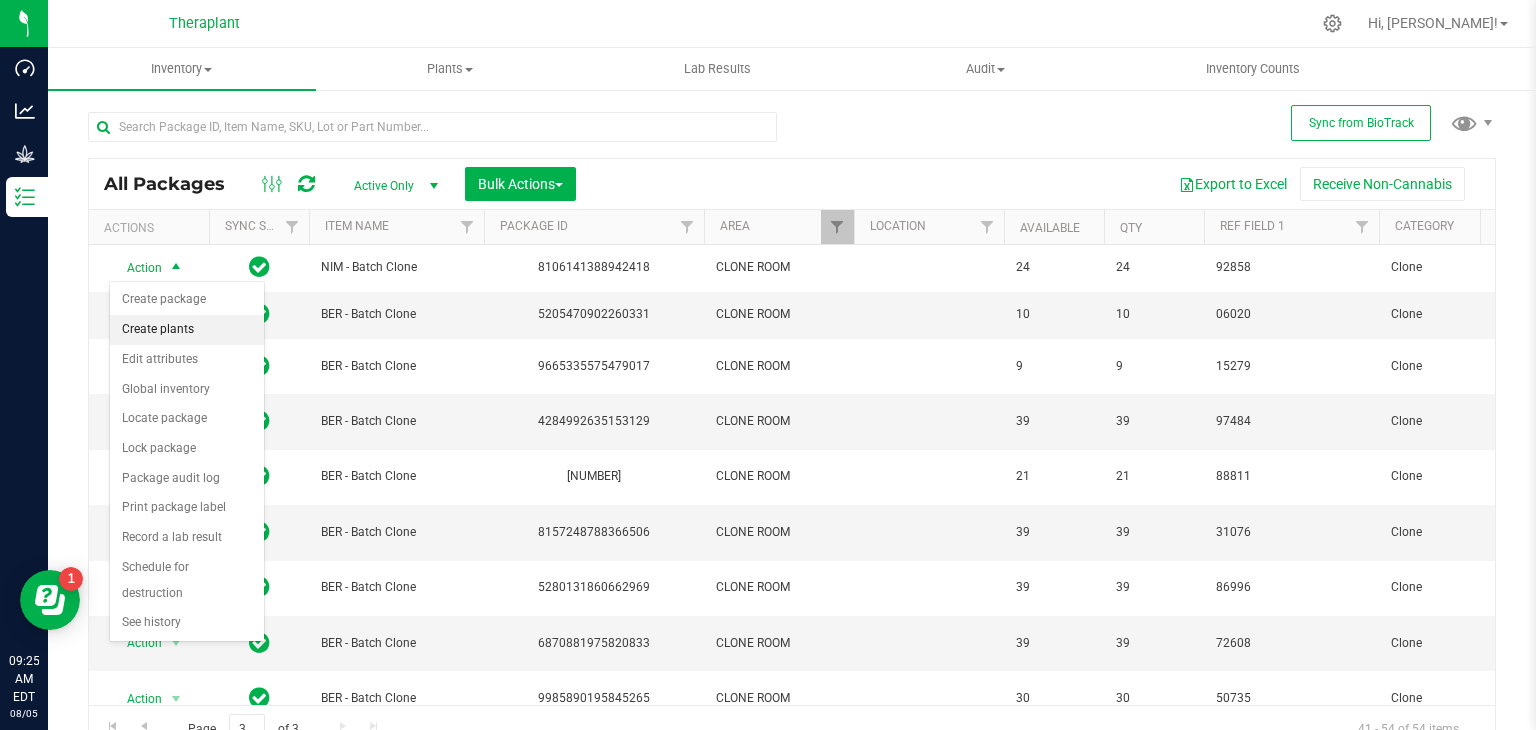 click on "Create plants" at bounding box center (187, 330) 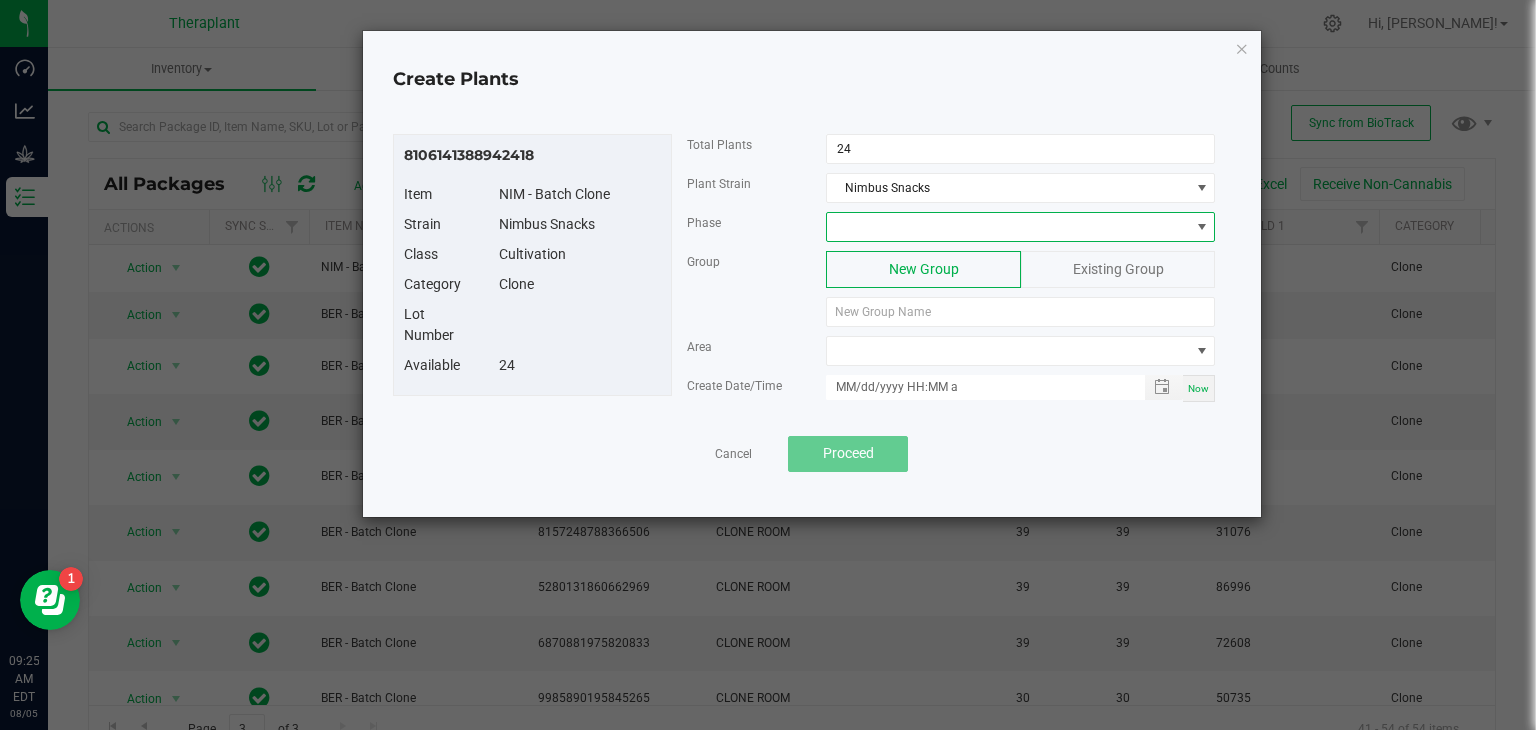 click at bounding box center [1008, 227] 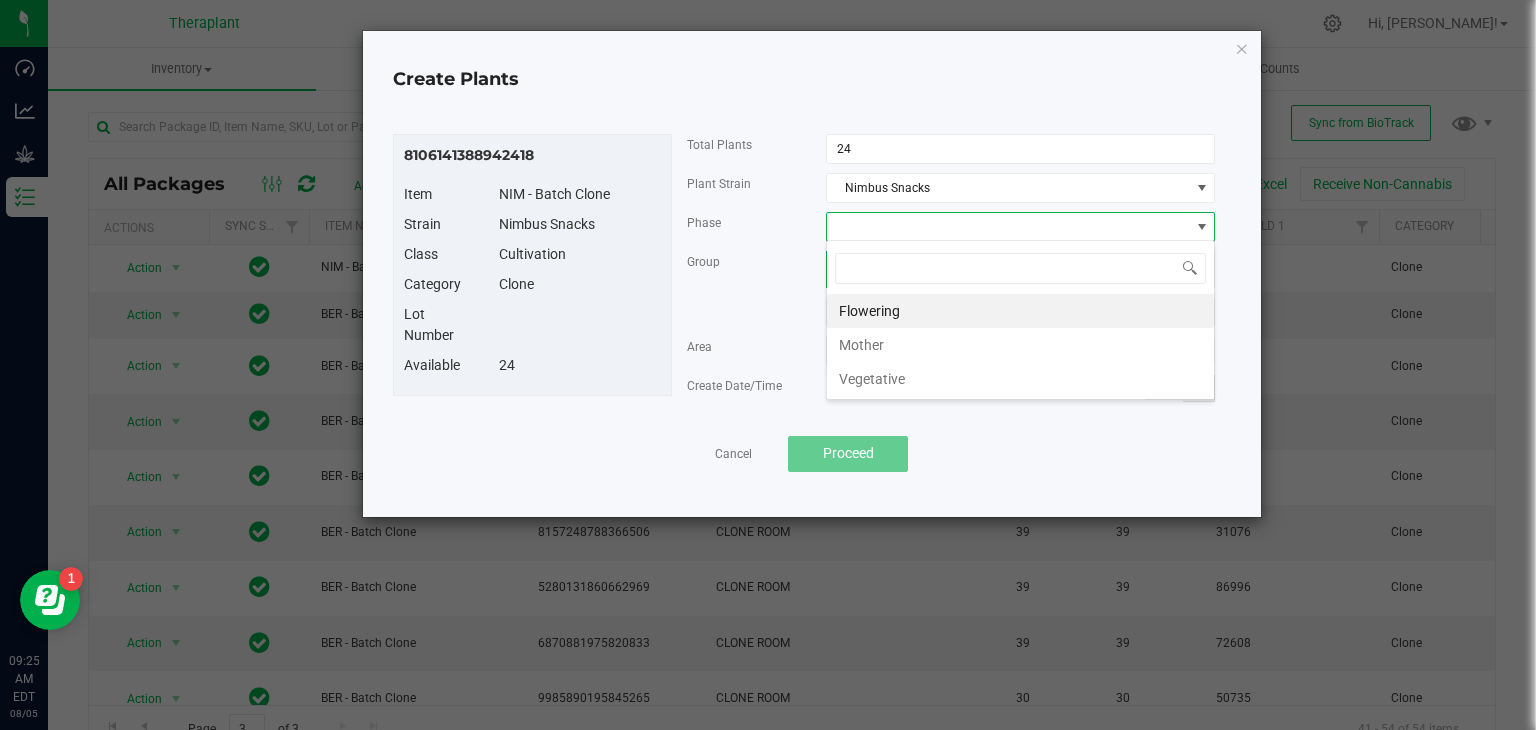 scroll, scrollTop: 99970, scrollLeft: 99611, axis: both 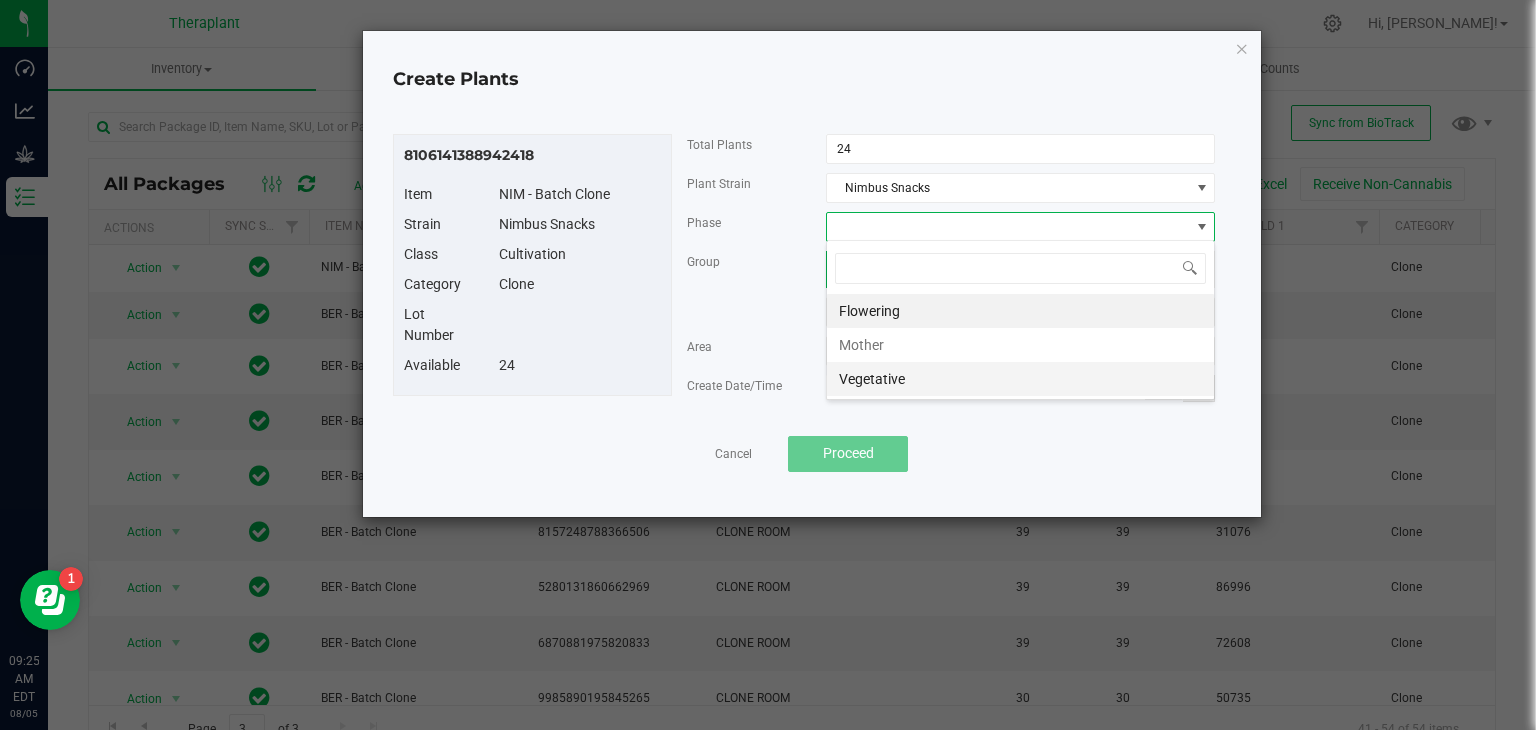 click on "Vegetative" at bounding box center [1020, 379] 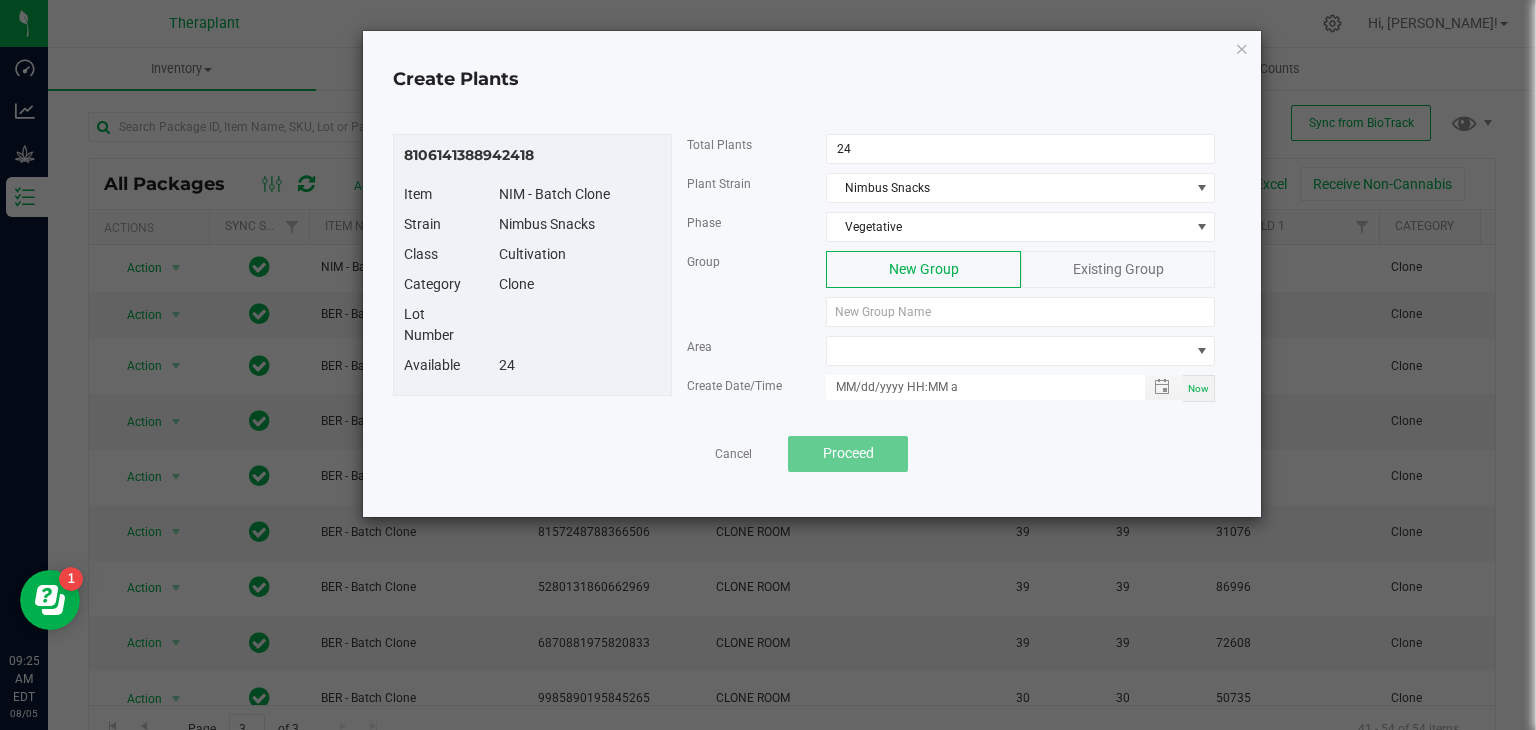 click on "Existing Group" 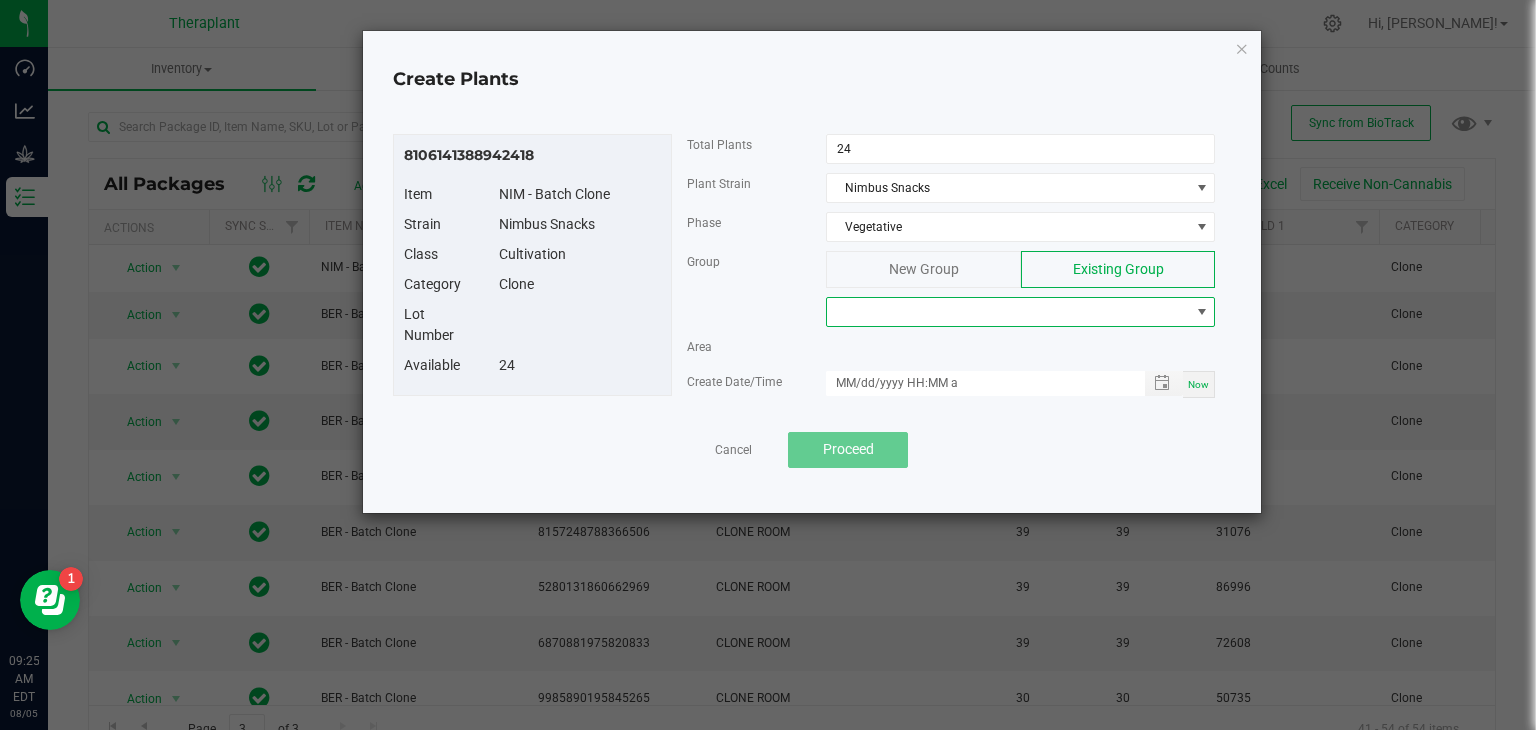 click at bounding box center [1008, 312] 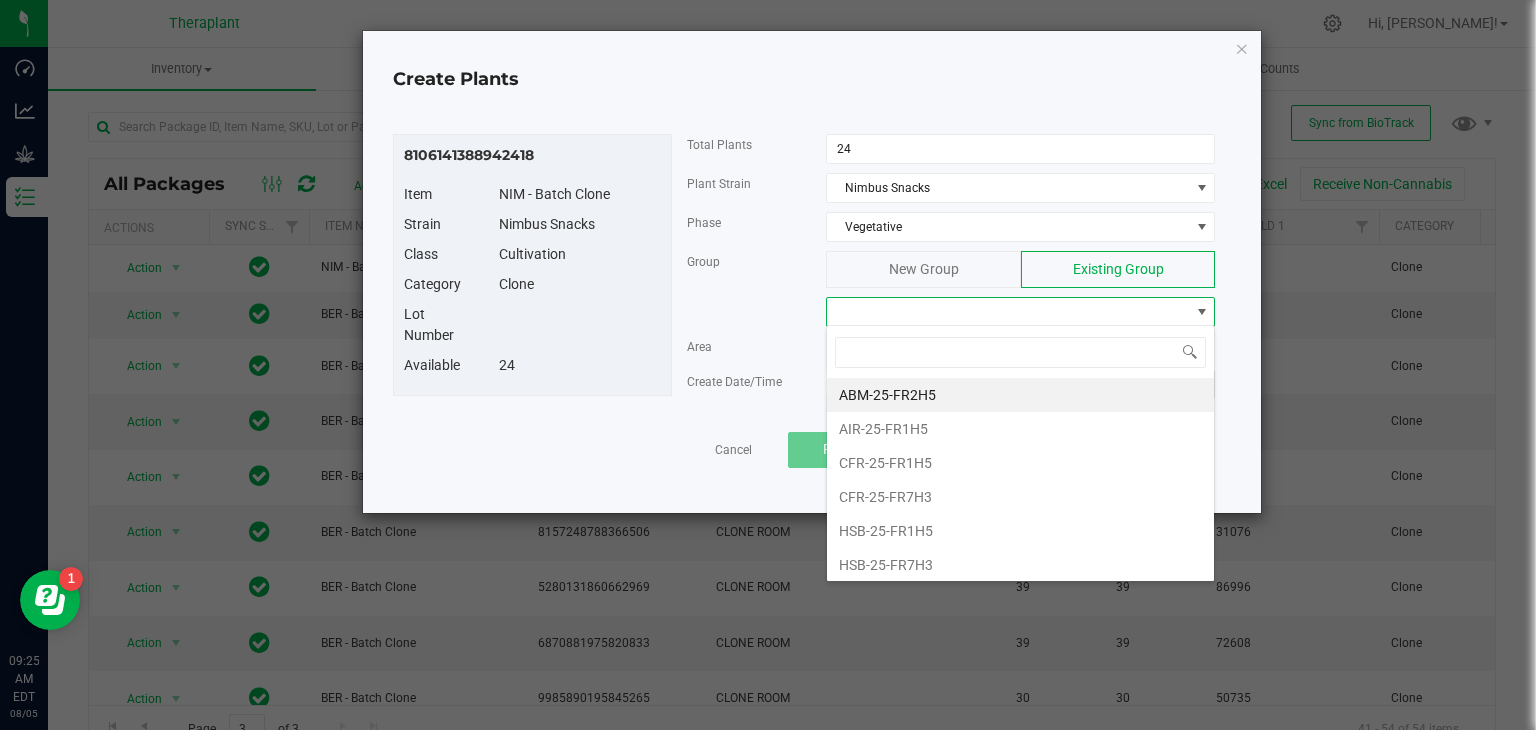 scroll, scrollTop: 99970, scrollLeft: 99611, axis: both 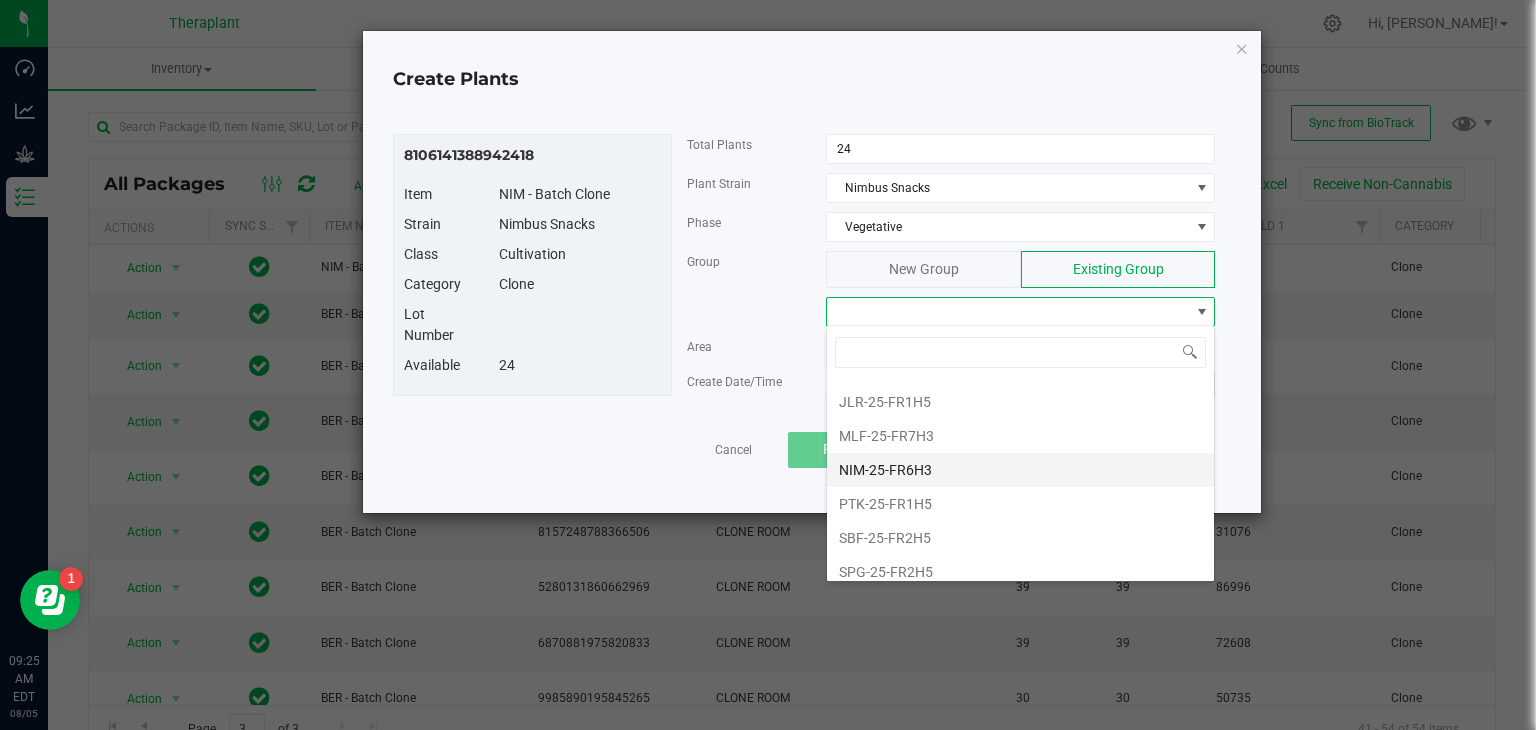 click on "NIM-25-FR6H3" at bounding box center (1020, 470) 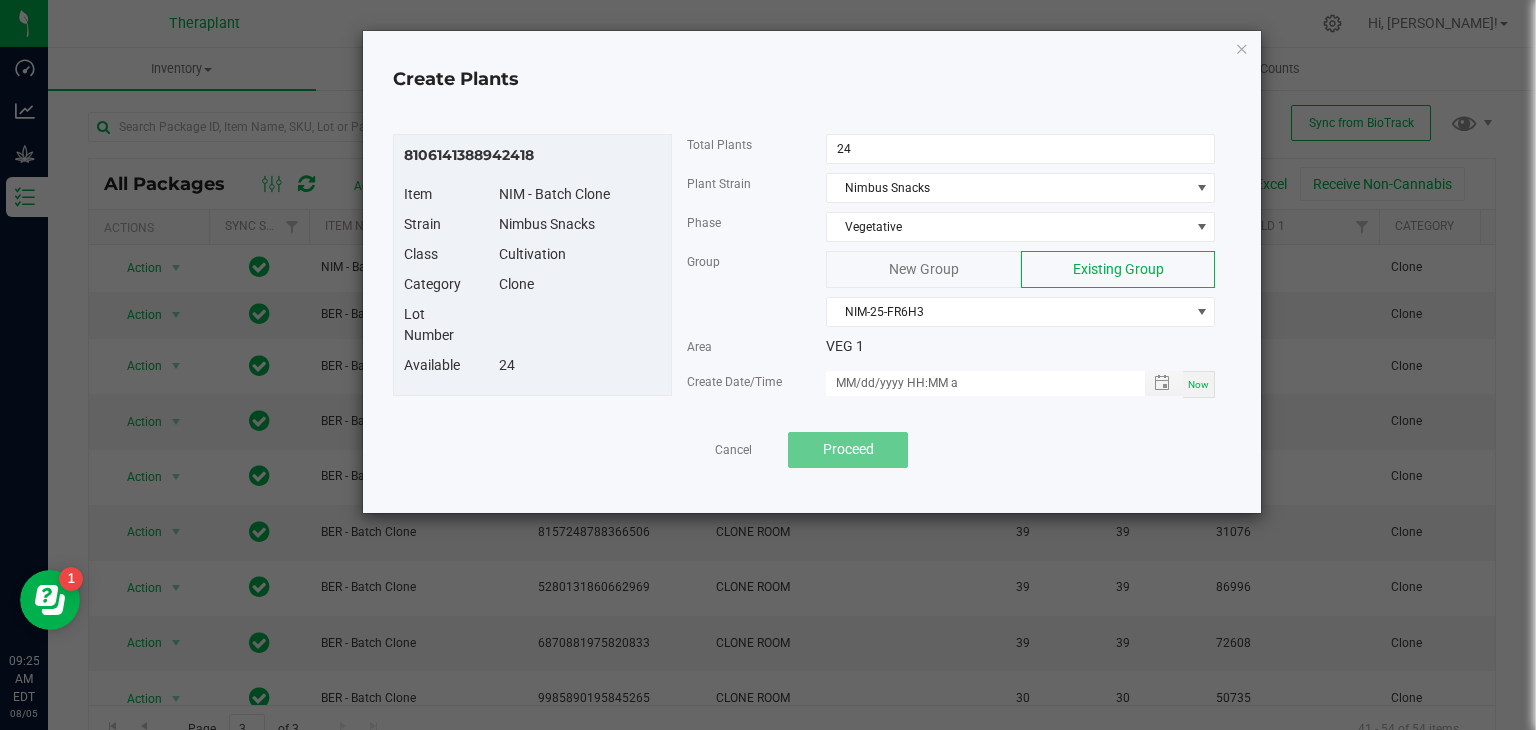 click on "Now" at bounding box center (1199, 384) 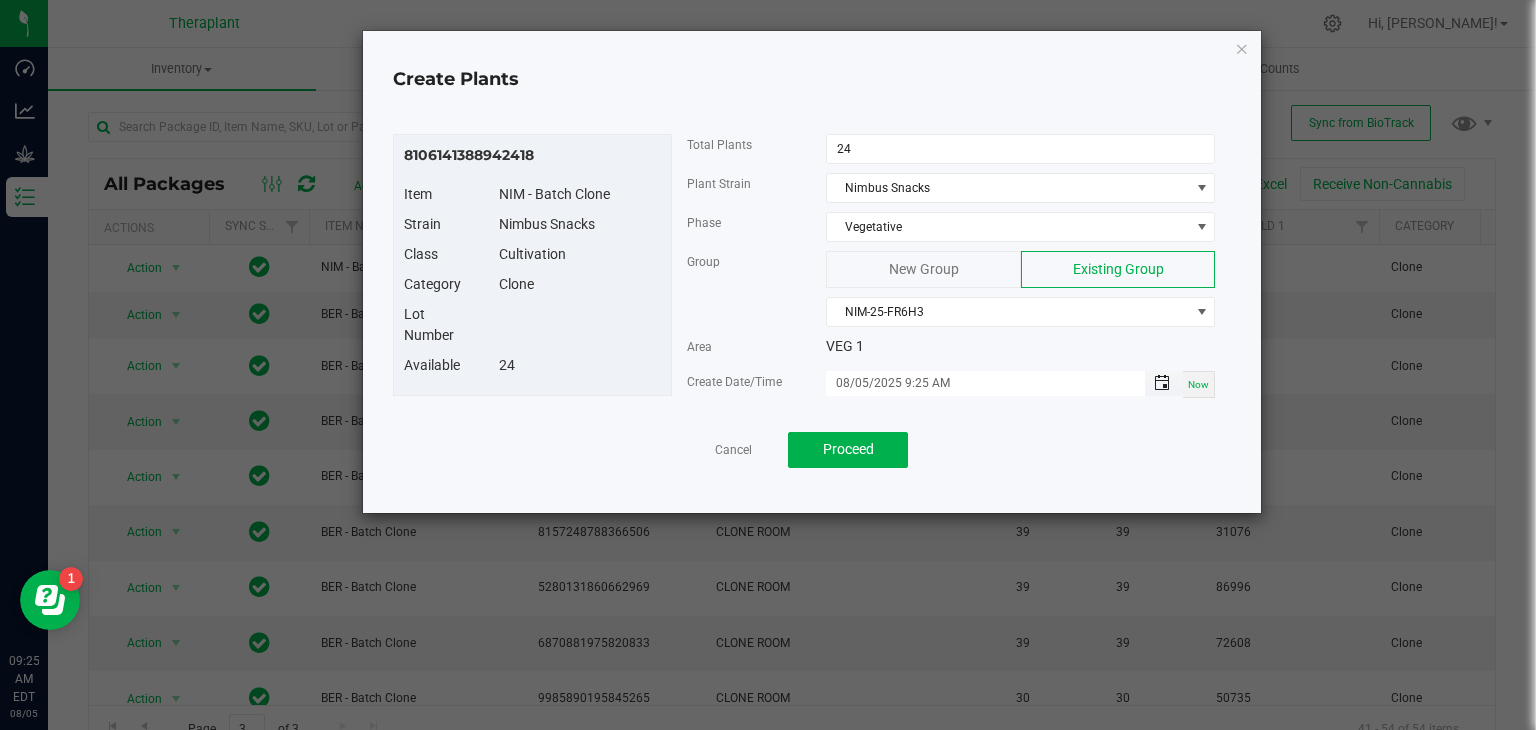 click at bounding box center (1162, 383) 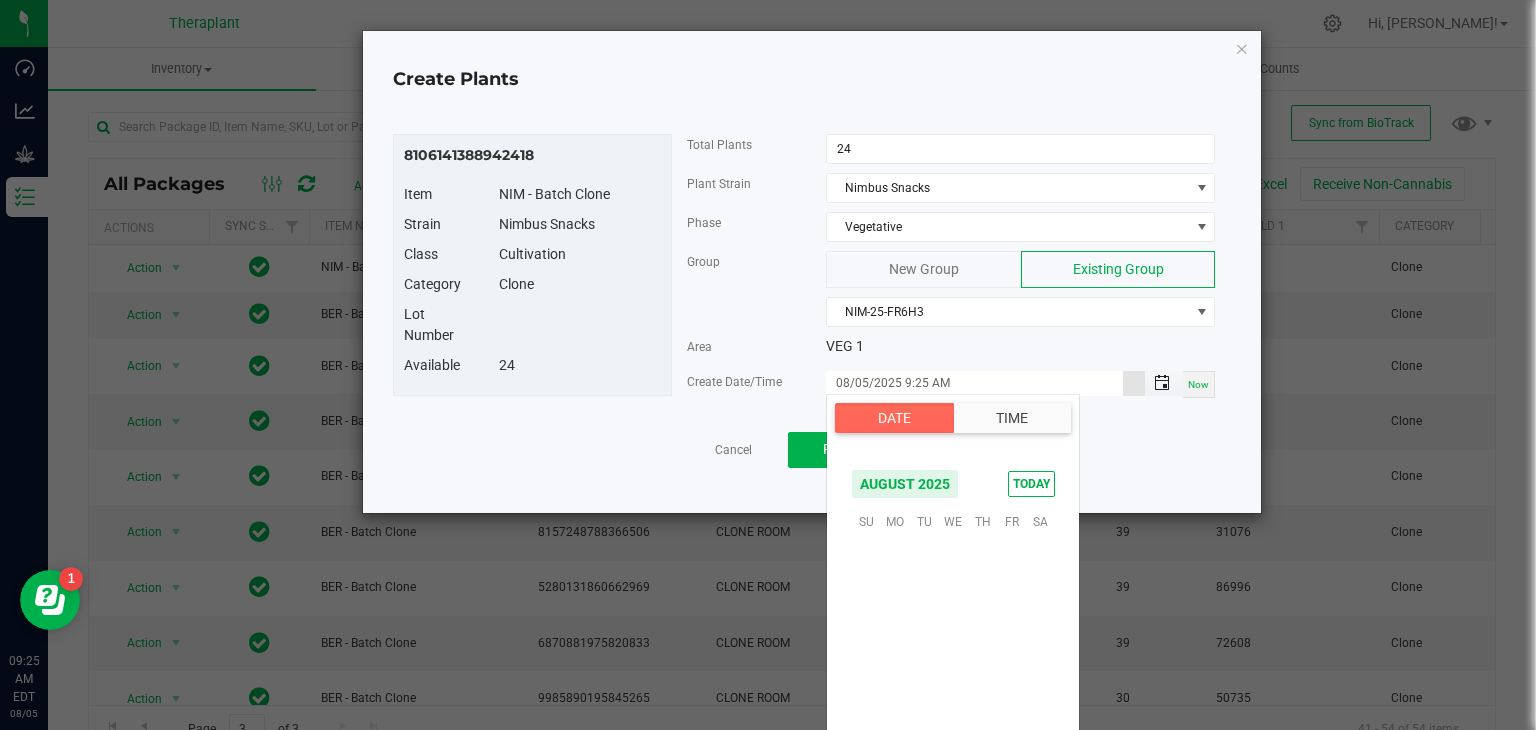 scroll, scrollTop: 324156, scrollLeft: 0, axis: vertical 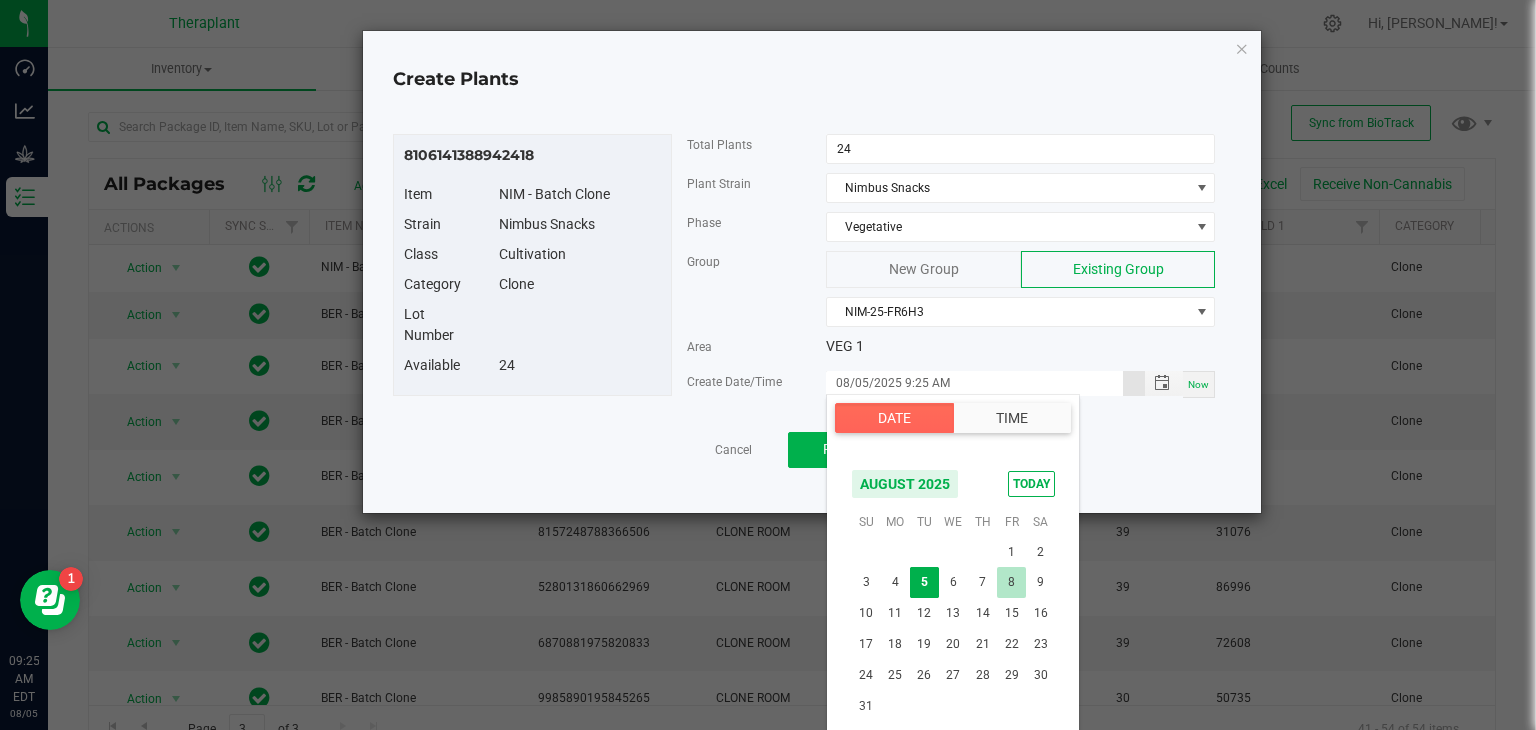 click on "8" at bounding box center (1011, 582) 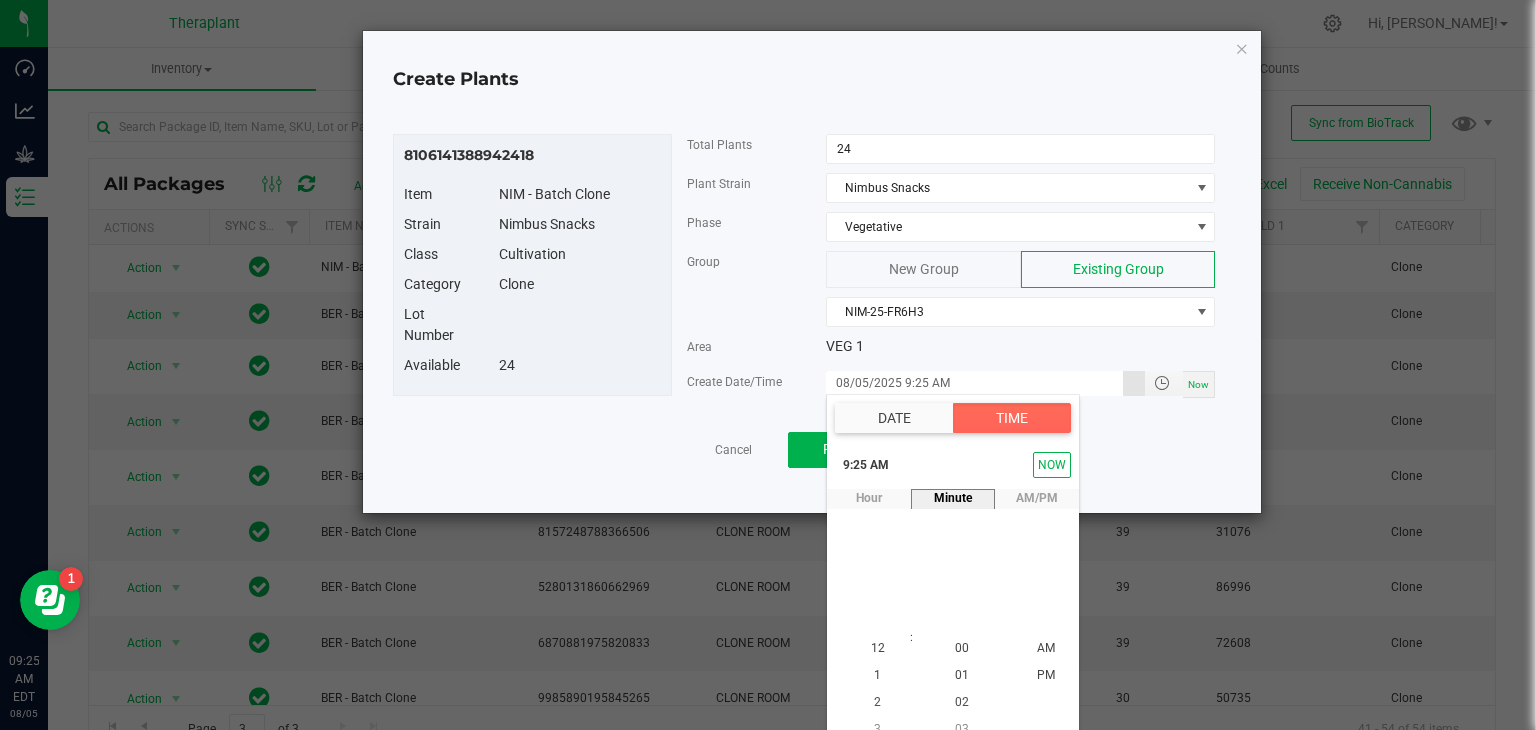 scroll, scrollTop: 18, scrollLeft: 0, axis: vertical 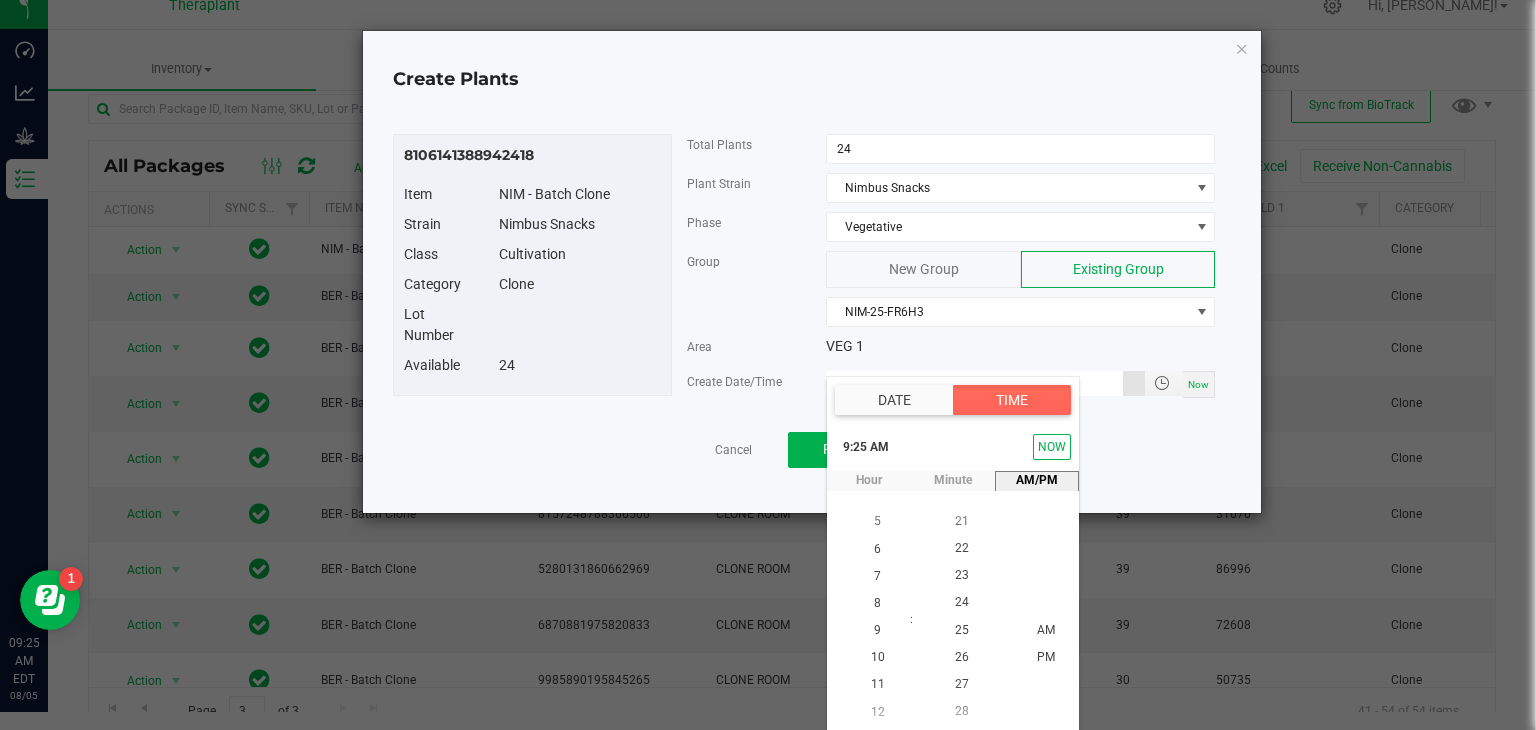 type on "08/08/[YEAR] [HOUR]:[MINUTE] AM" 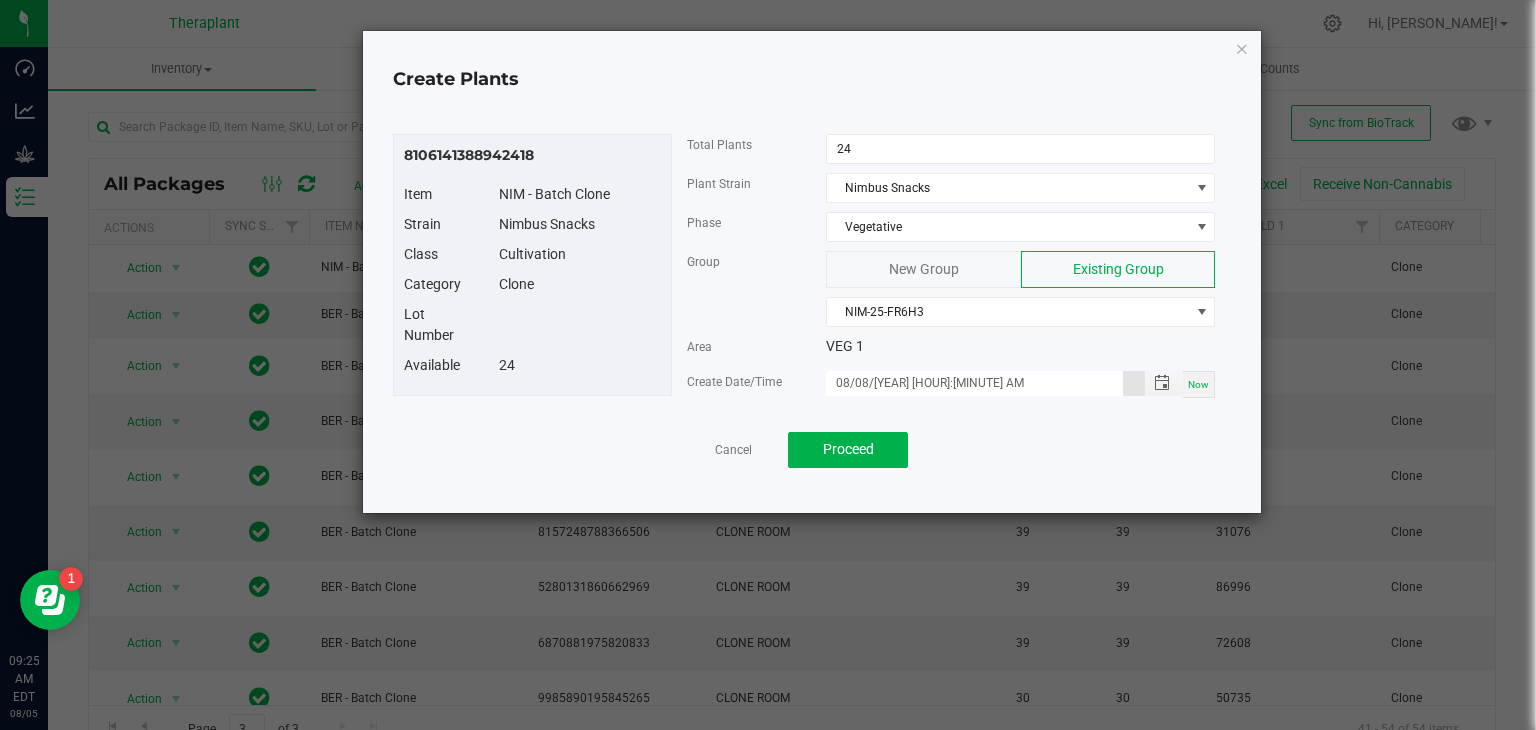 scroll, scrollTop: 0, scrollLeft: 0, axis: both 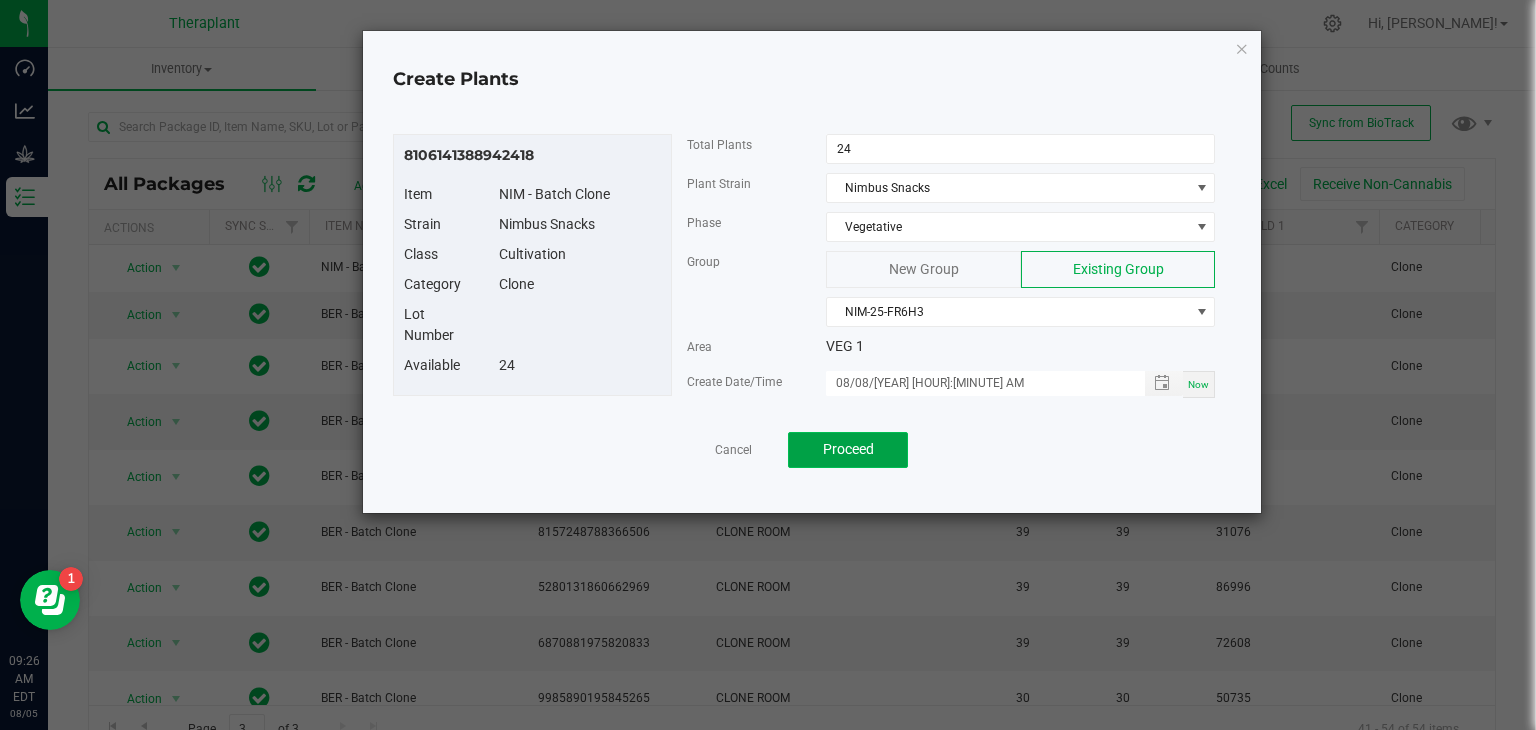 click on "Proceed" 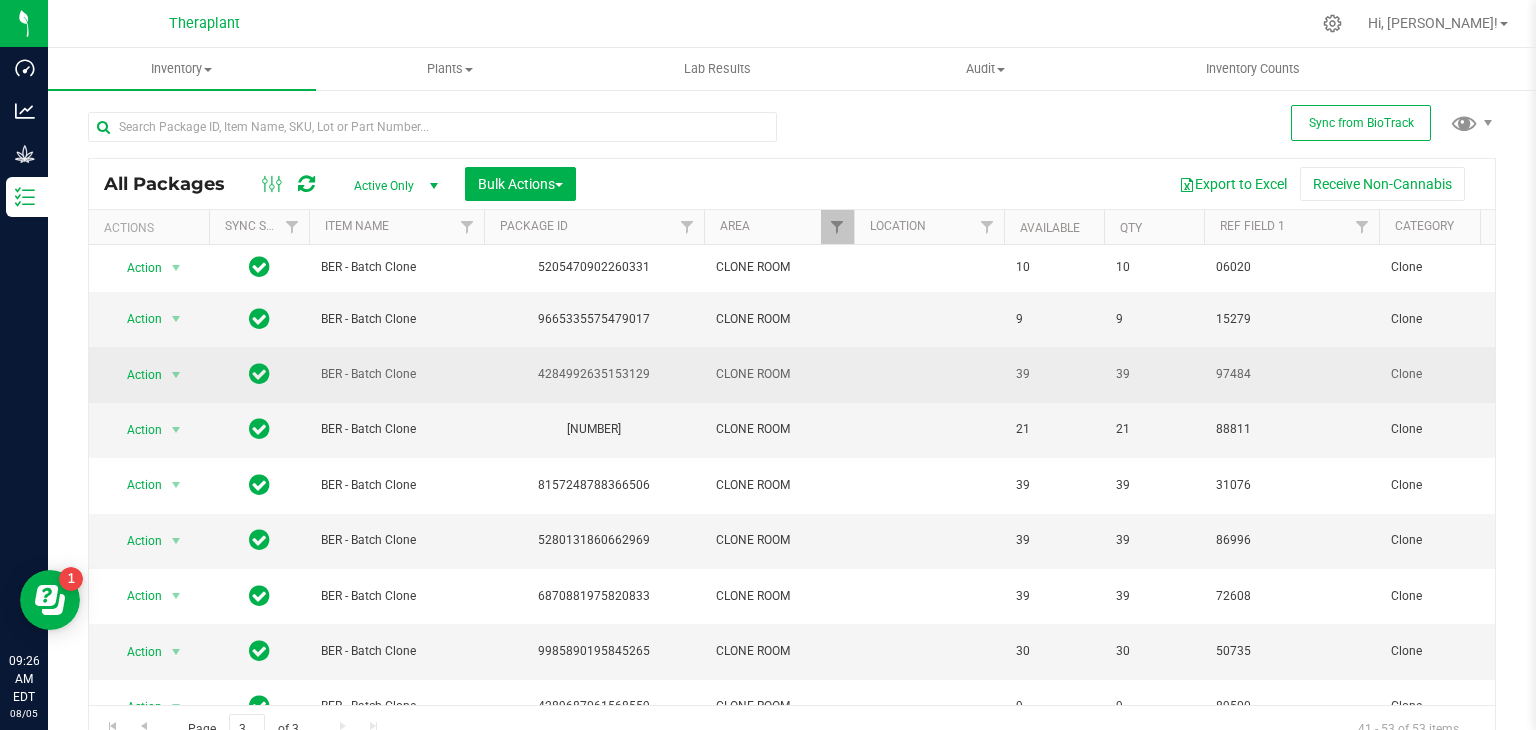 scroll, scrollTop: 157, scrollLeft: 0, axis: vertical 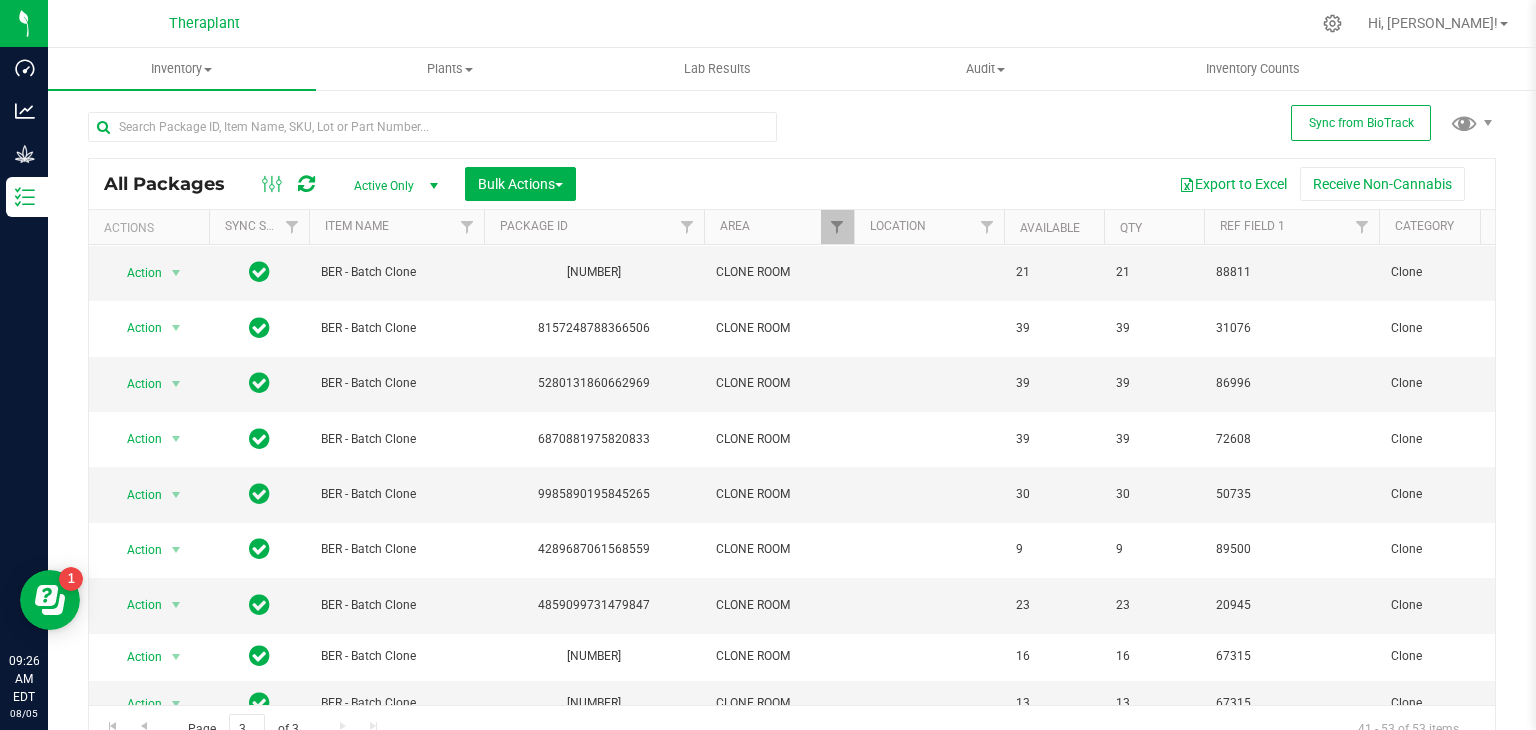 click on "Page 3 of 3 41 - 53 of 53 items" at bounding box center (792, 729) 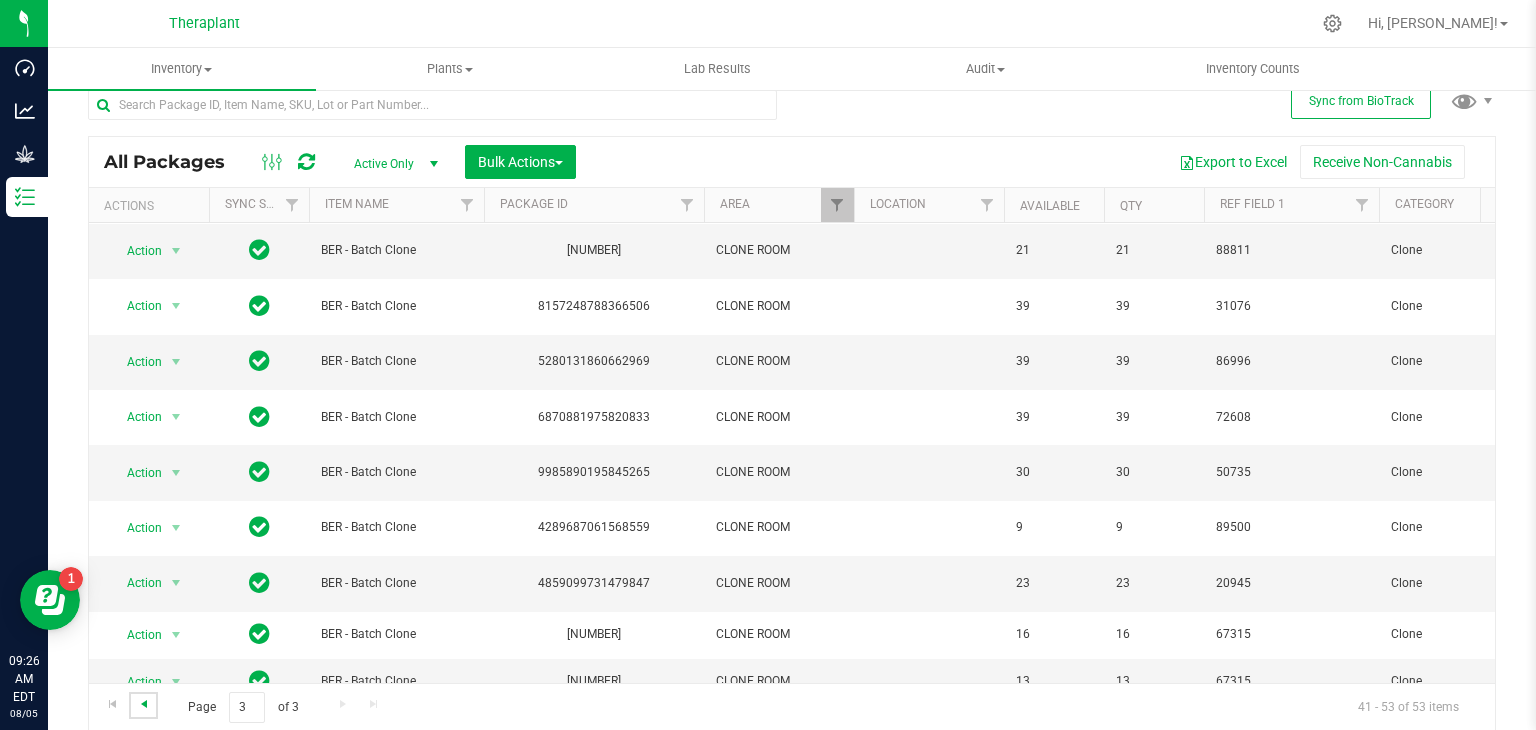 click at bounding box center [144, 704] 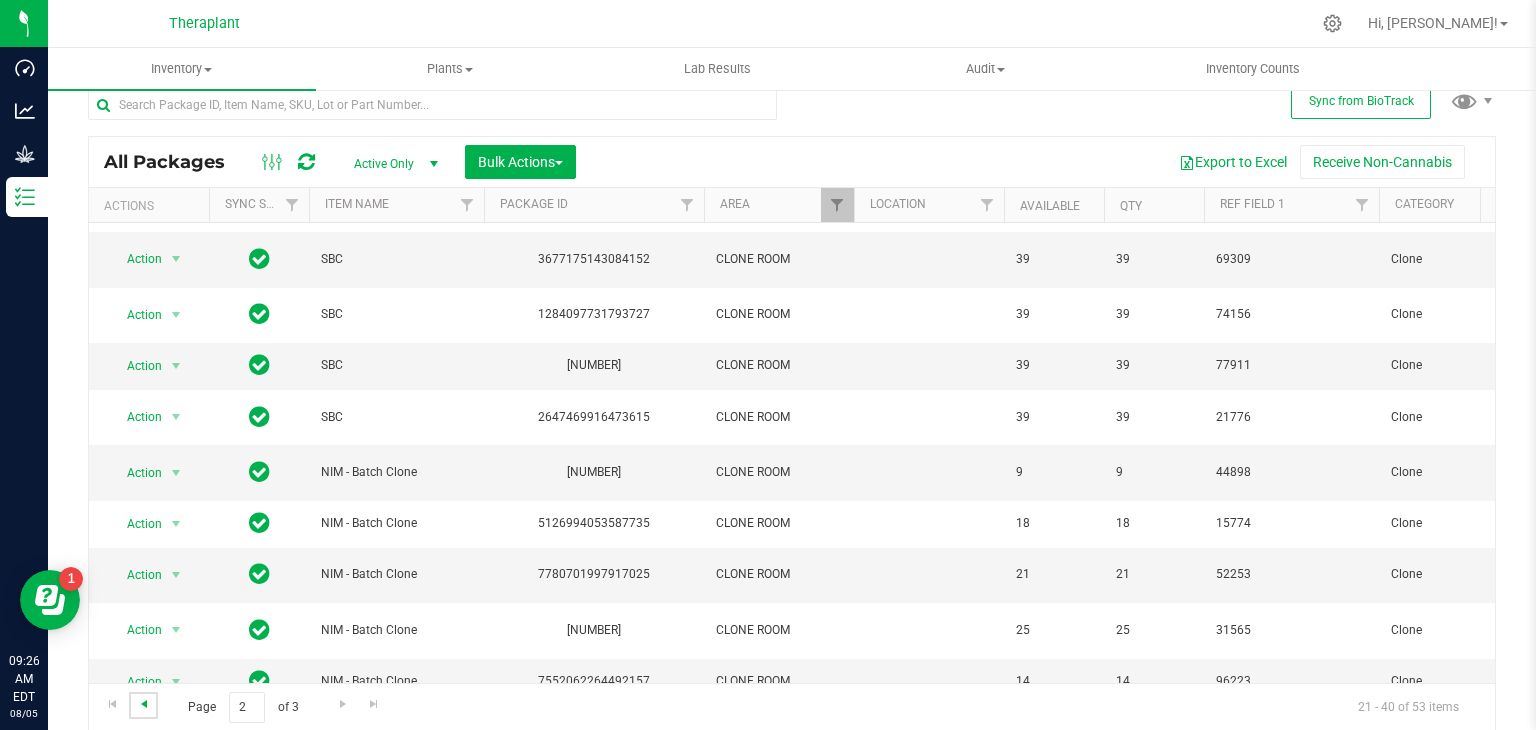 scroll, scrollTop: 0, scrollLeft: 0, axis: both 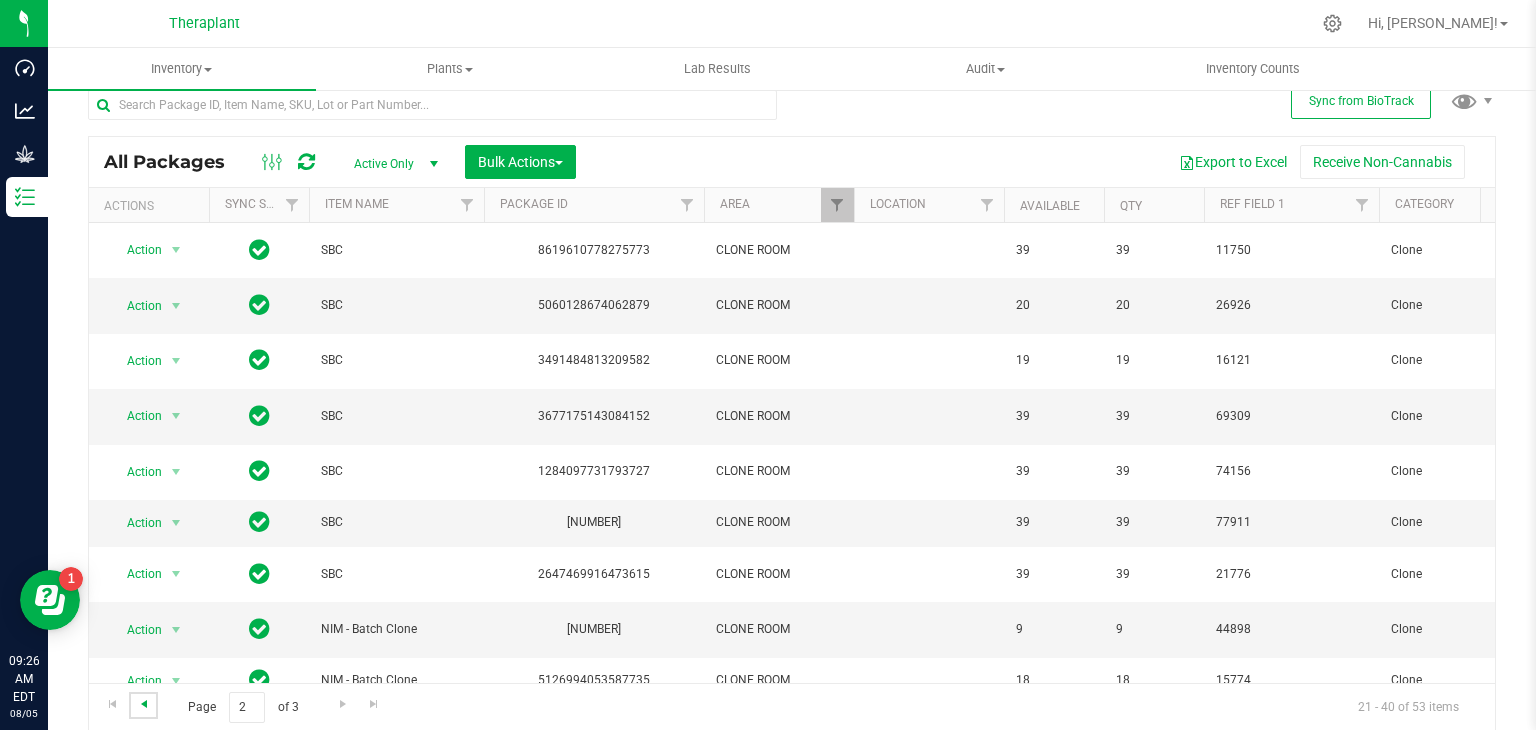 click at bounding box center (144, 704) 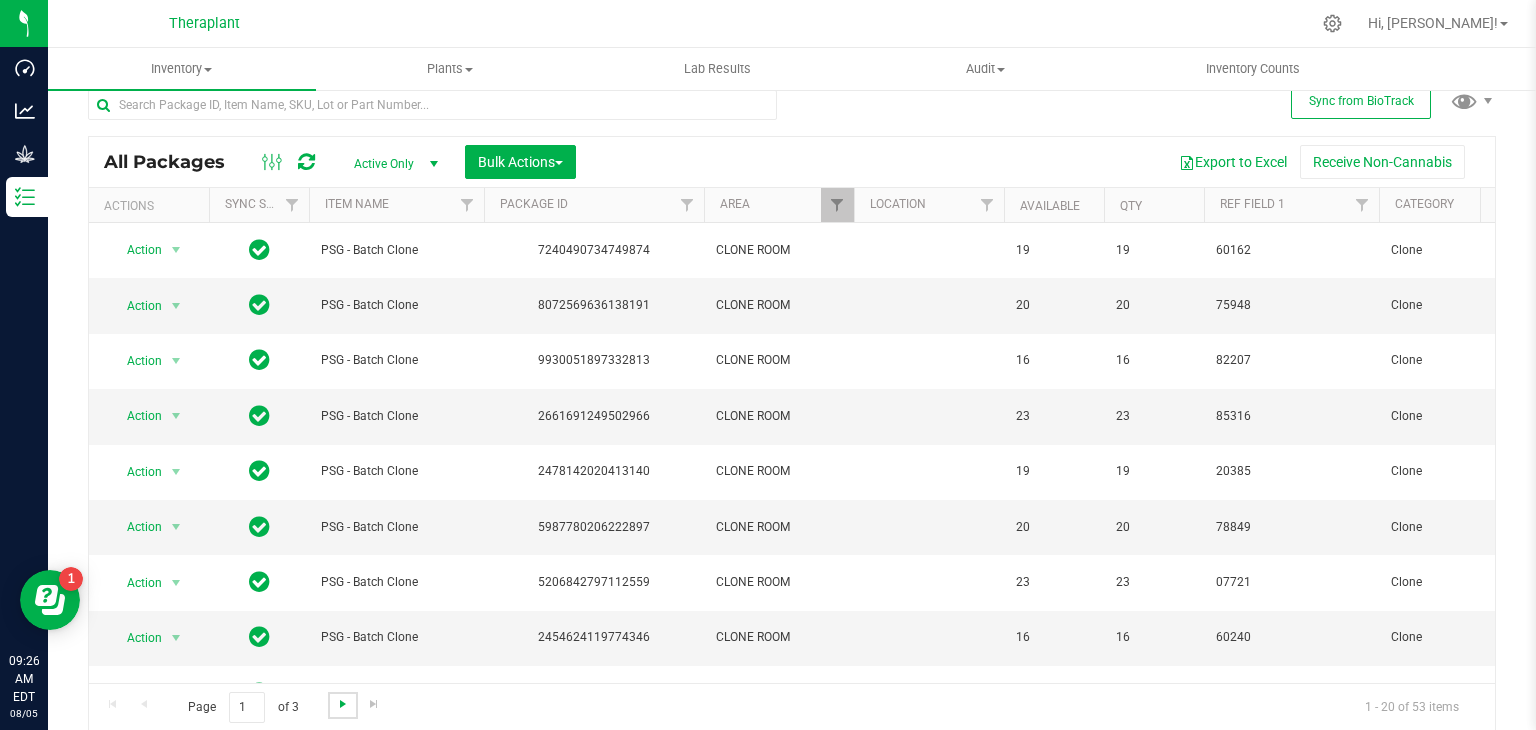 click at bounding box center (343, 704) 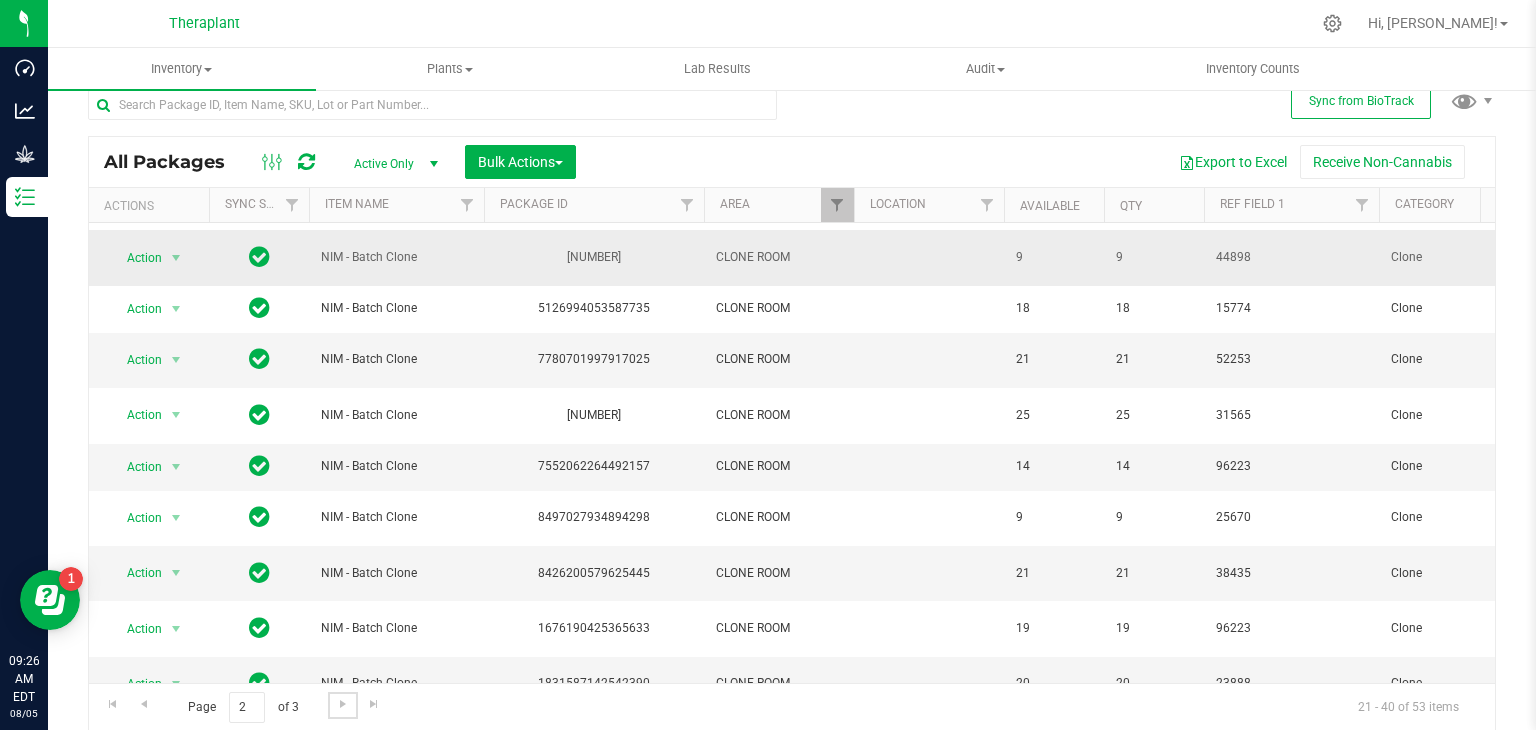 scroll, scrollTop: 482, scrollLeft: 0, axis: vertical 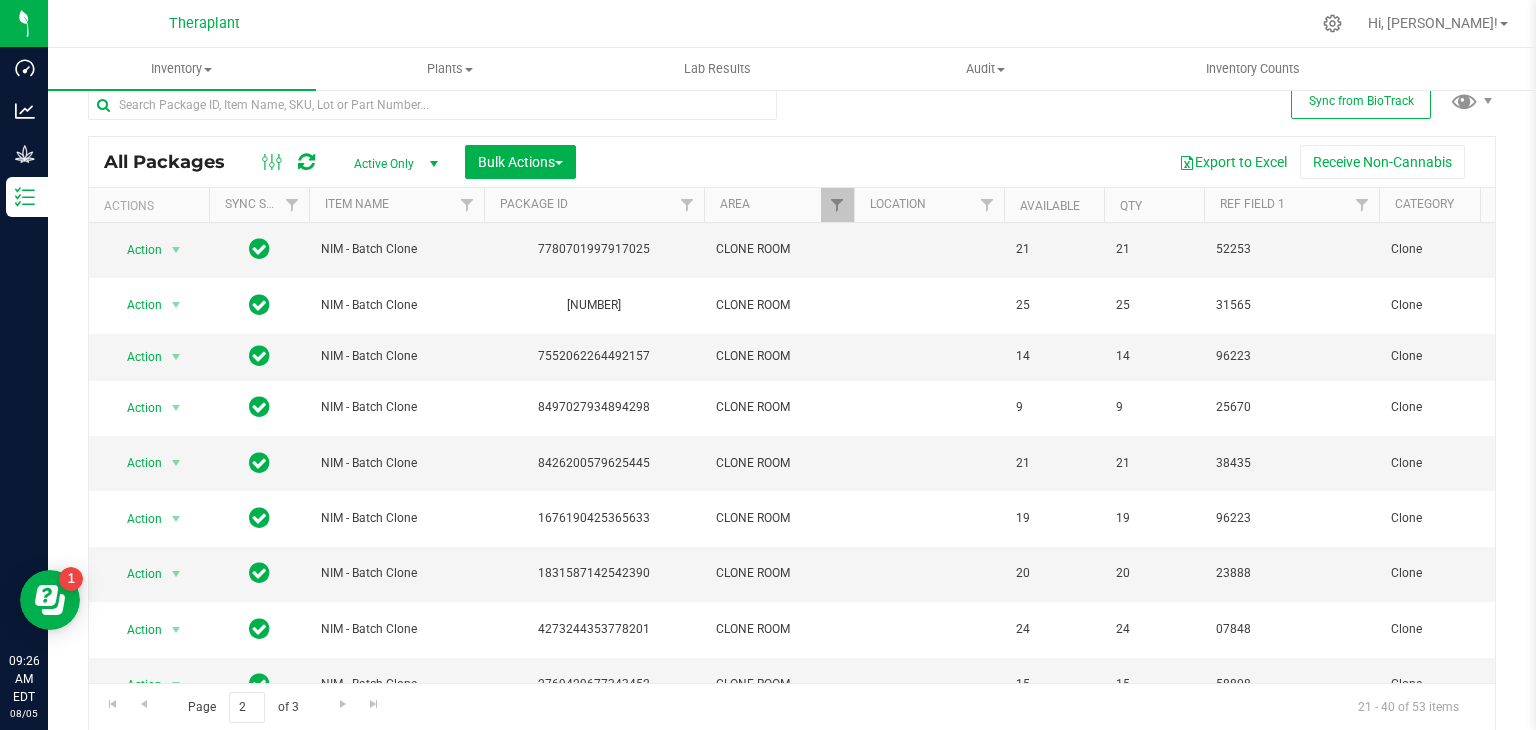 click at bounding box center (176, 787) 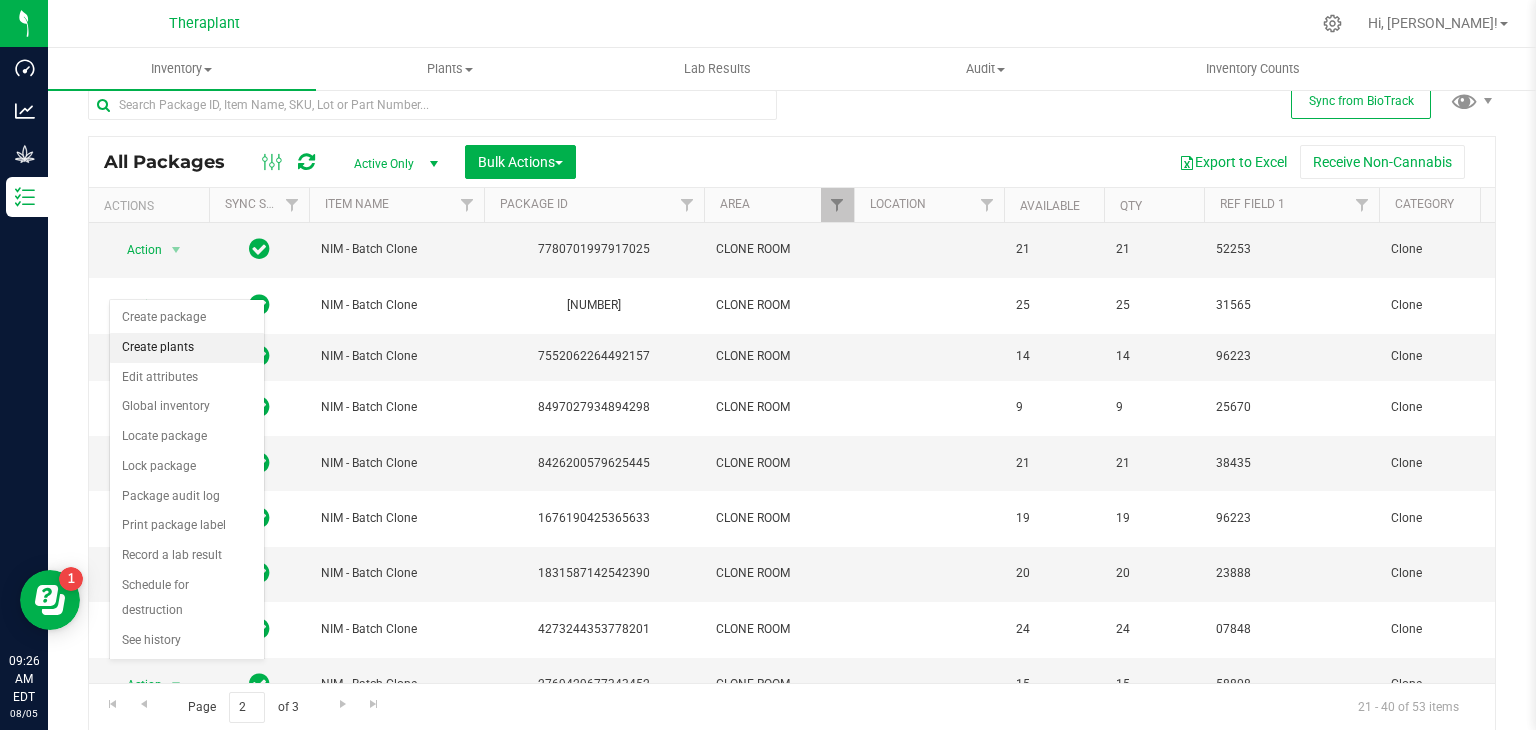 click on "Create plants" at bounding box center [187, 348] 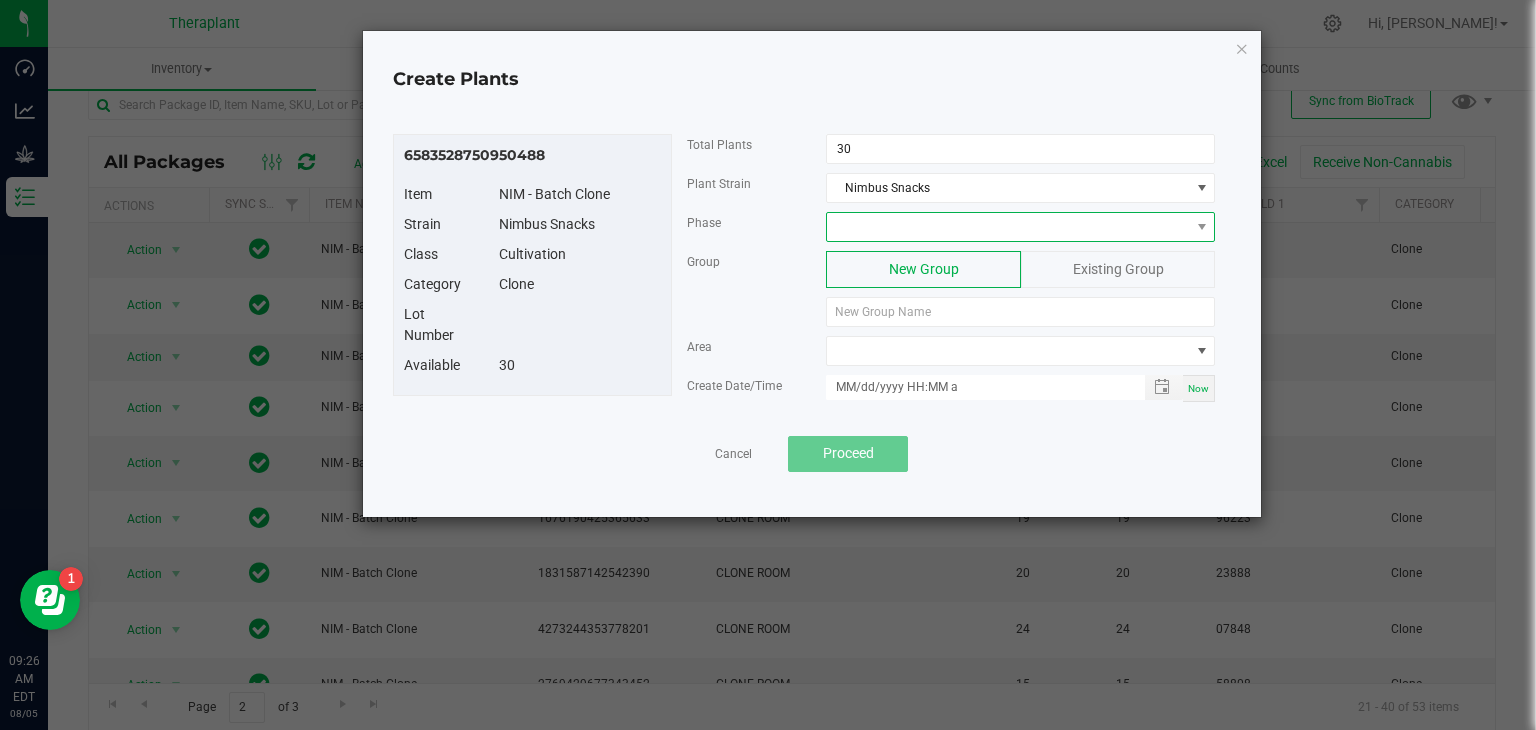 click at bounding box center (1008, 227) 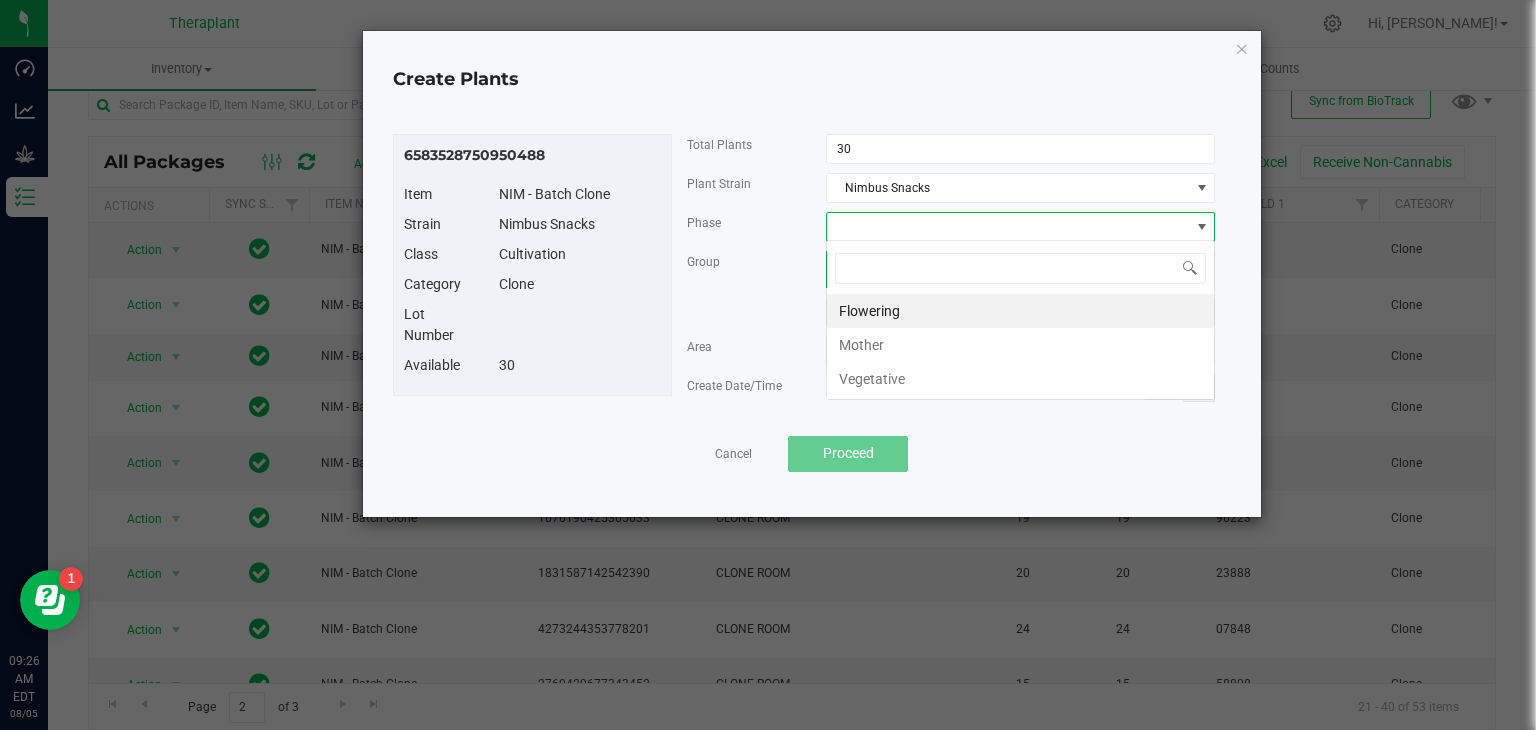 scroll, scrollTop: 99970, scrollLeft: 99611, axis: both 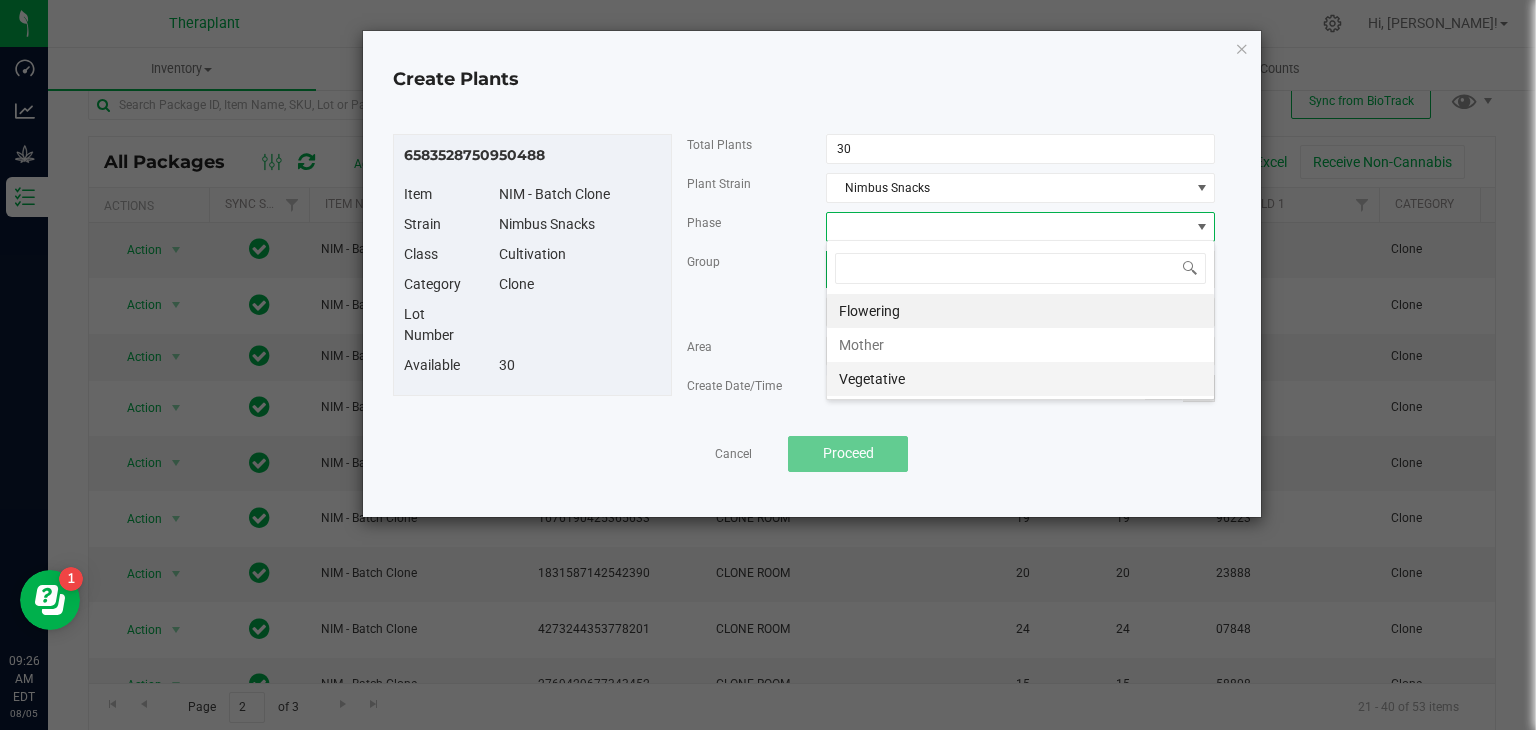 click on "Vegetative" at bounding box center (1020, 379) 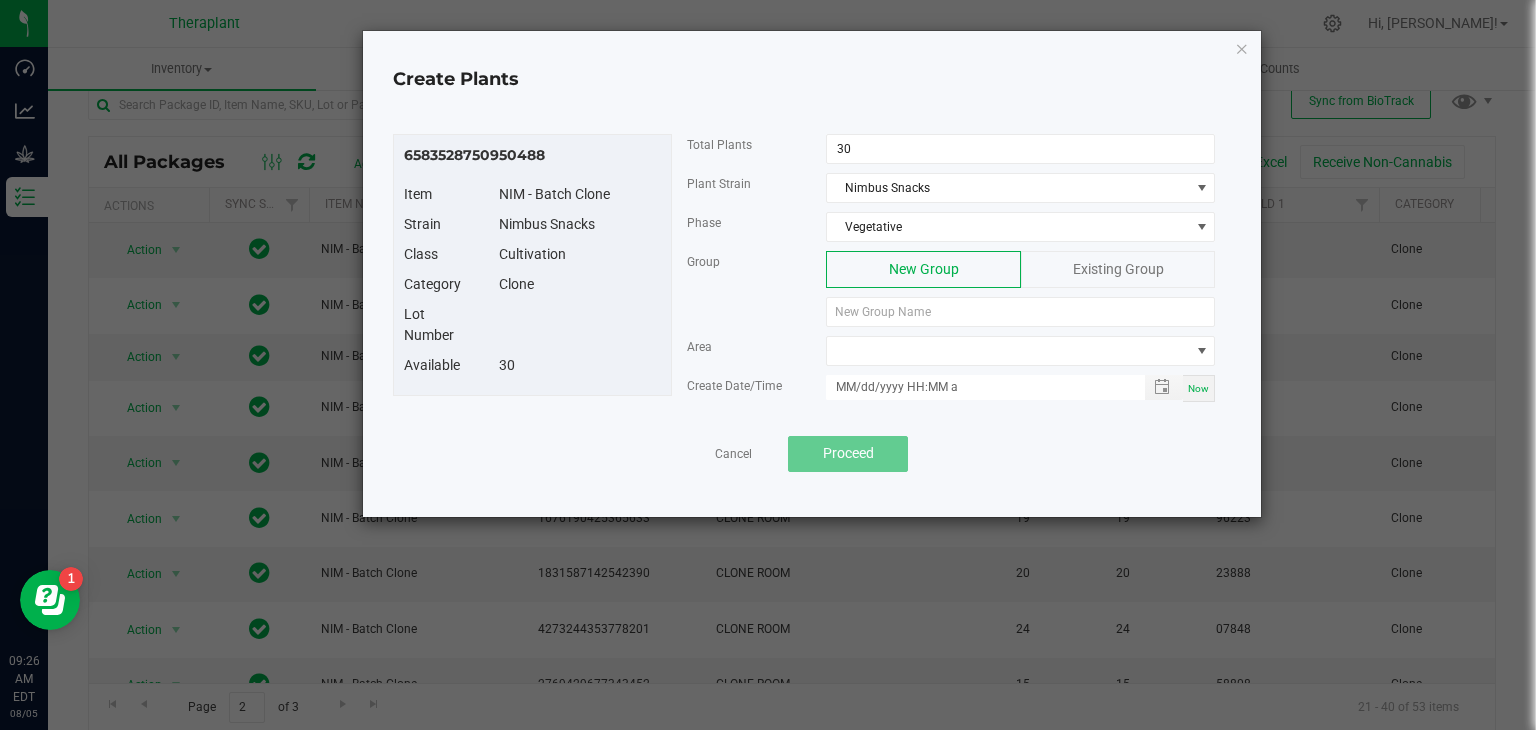 click on "Existing Group" 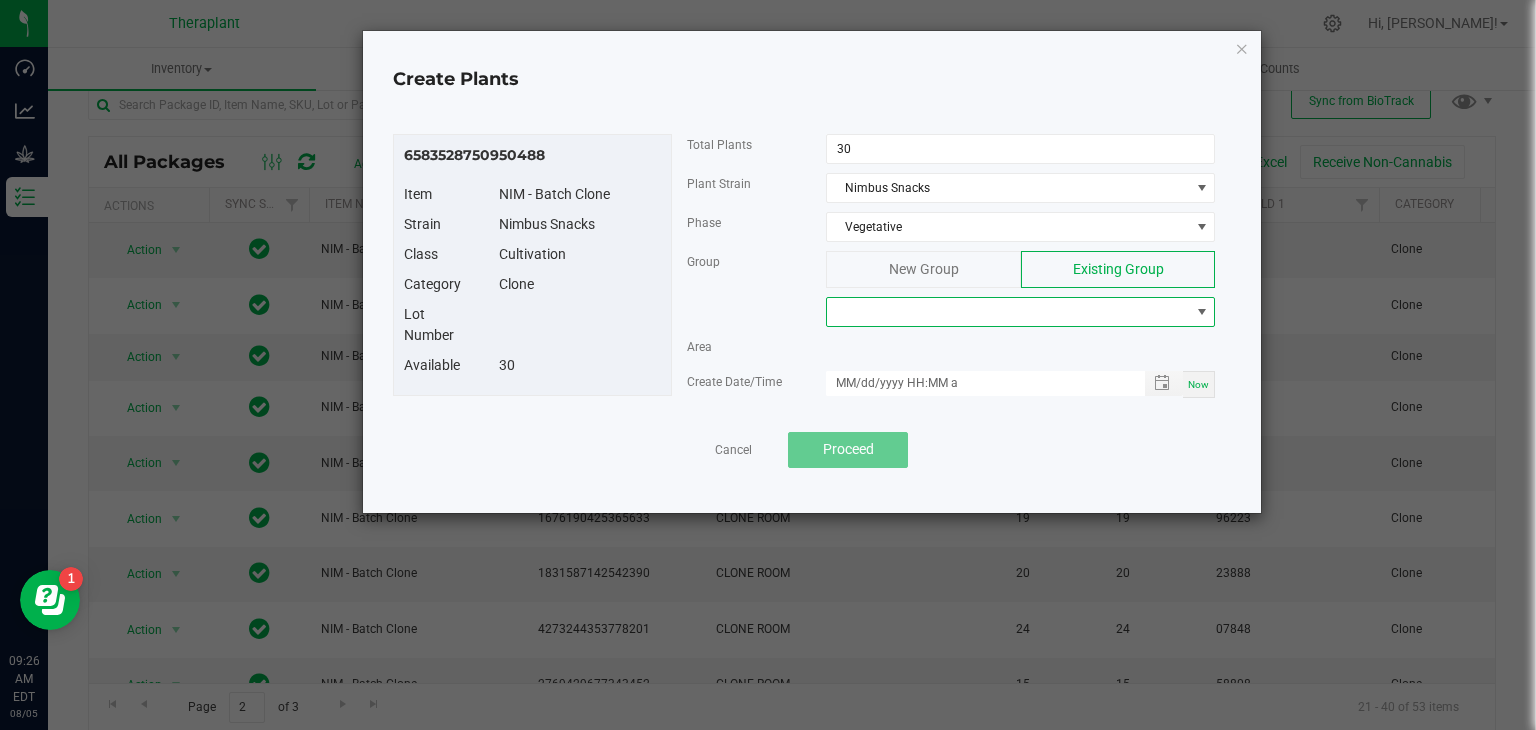click at bounding box center [1008, 312] 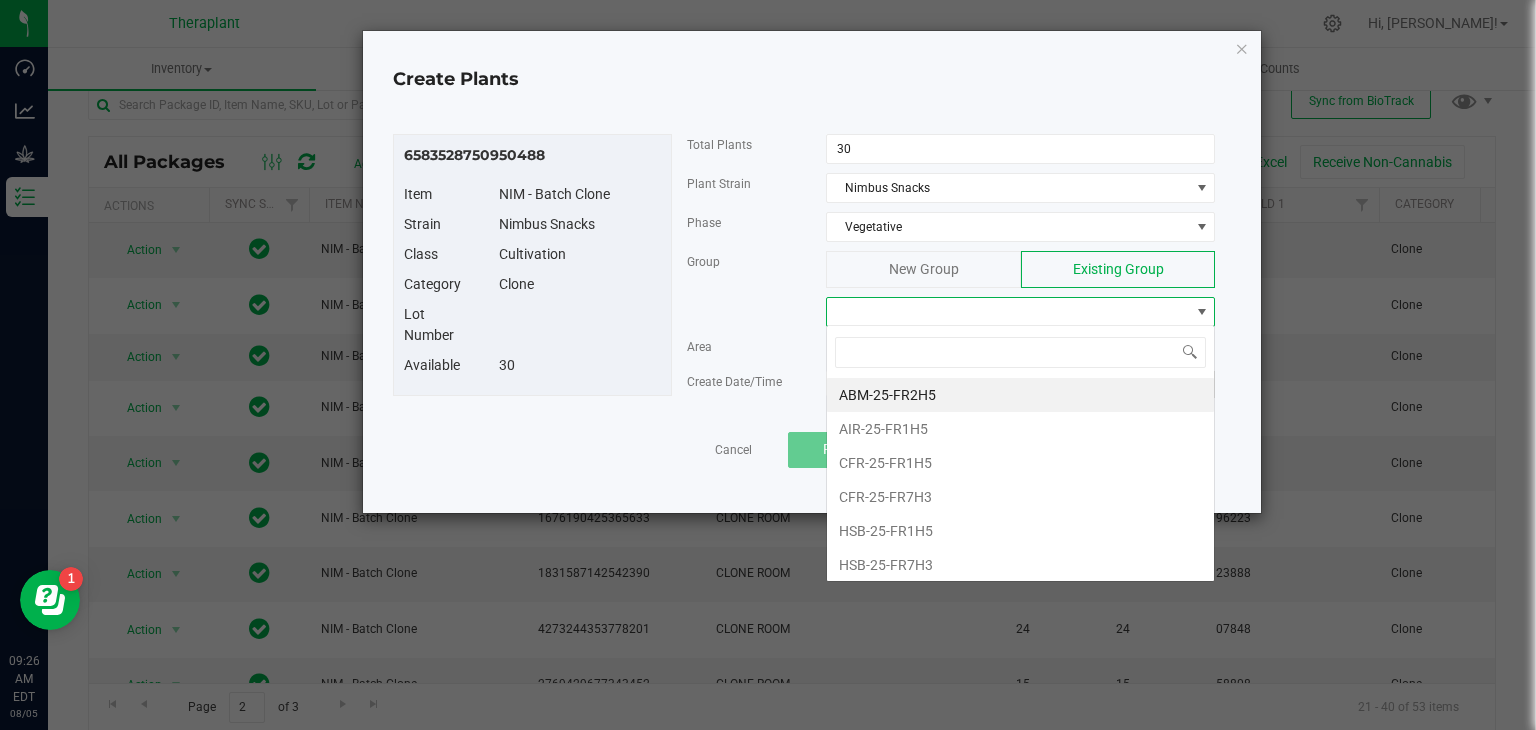 scroll, scrollTop: 99970, scrollLeft: 99611, axis: both 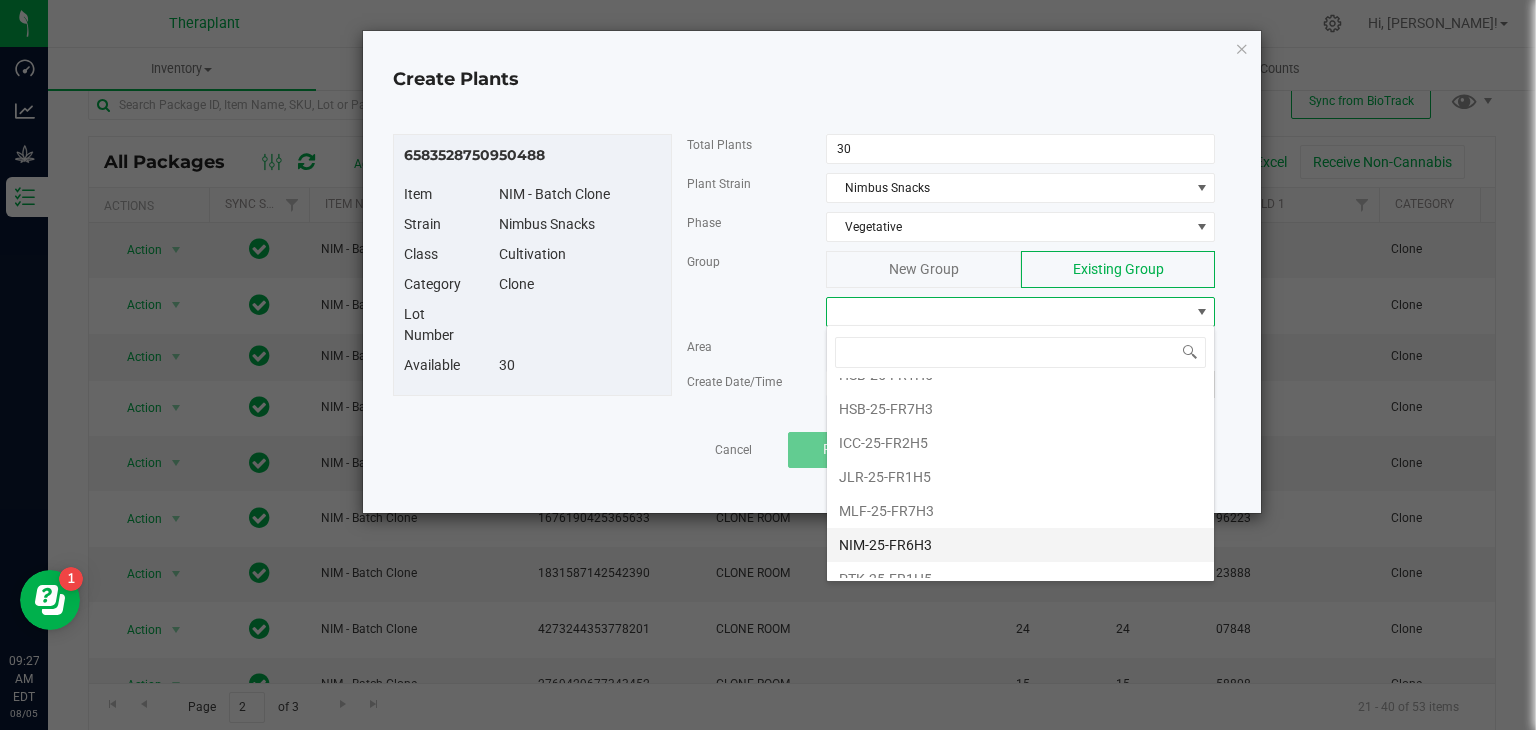 click on "NIM-25-FR6H3" at bounding box center [1020, 545] 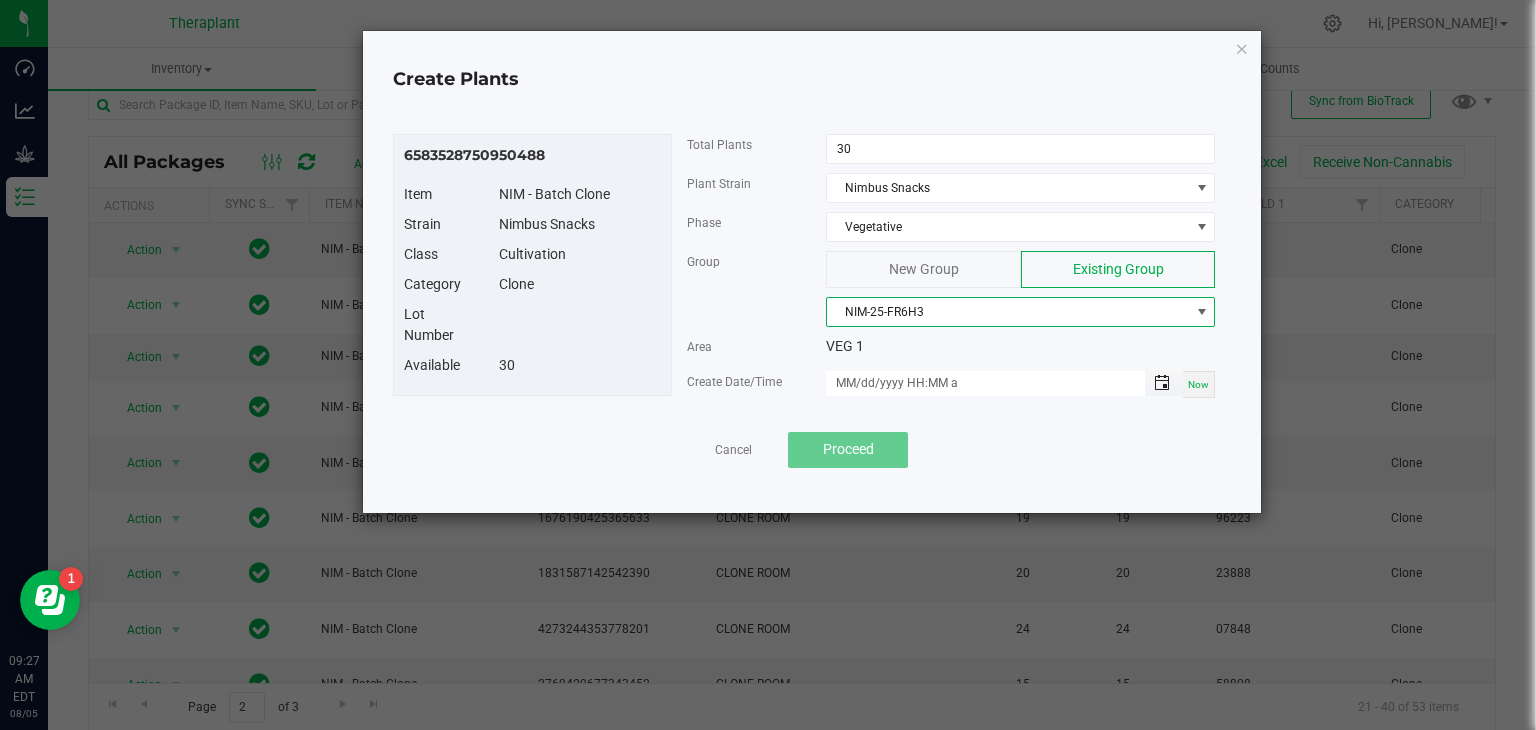 click at bounding box center [1162, 383] 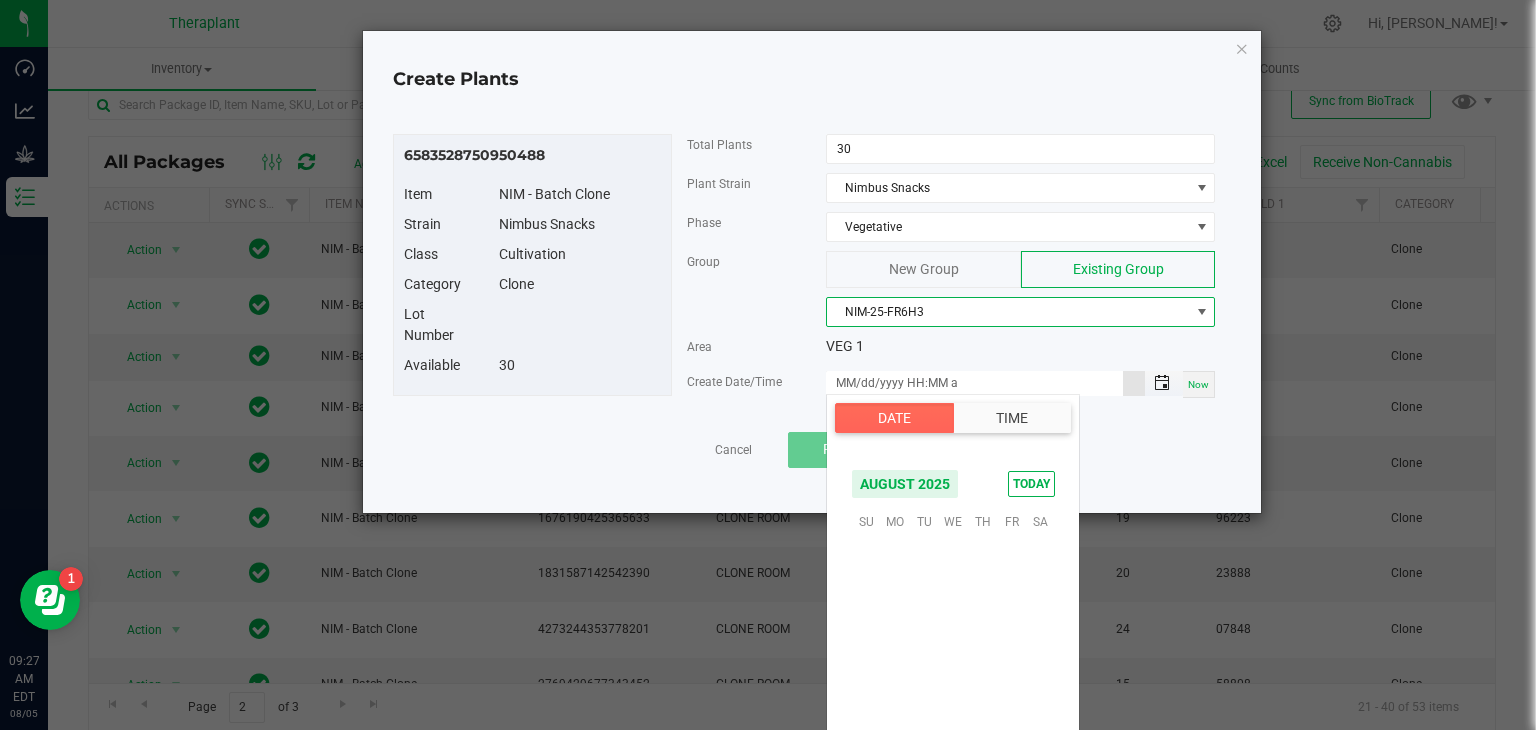 scroll, scrollTop: 324156, scrollLeft: 0, axis: vertical 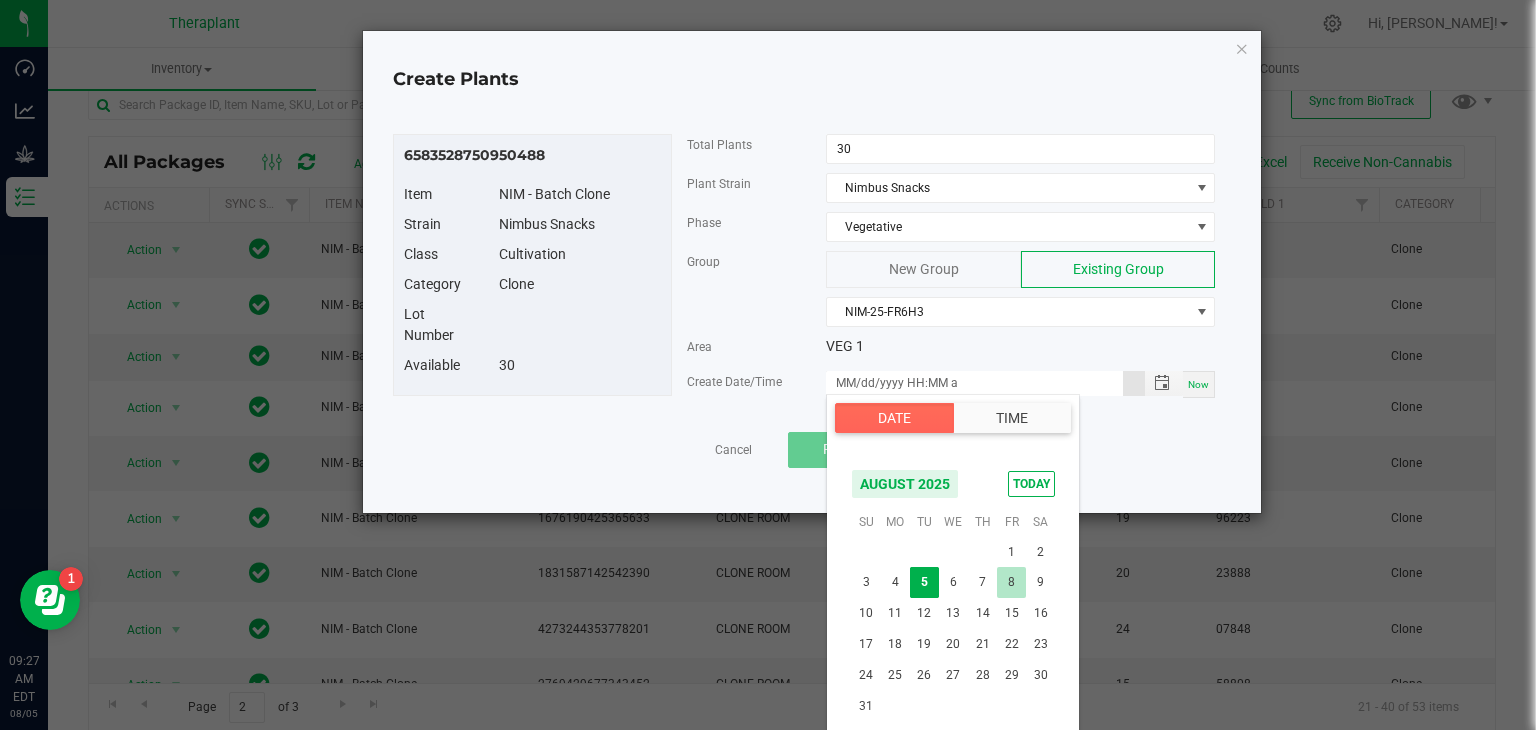 click on "8" at bounding box center (1011, 582) 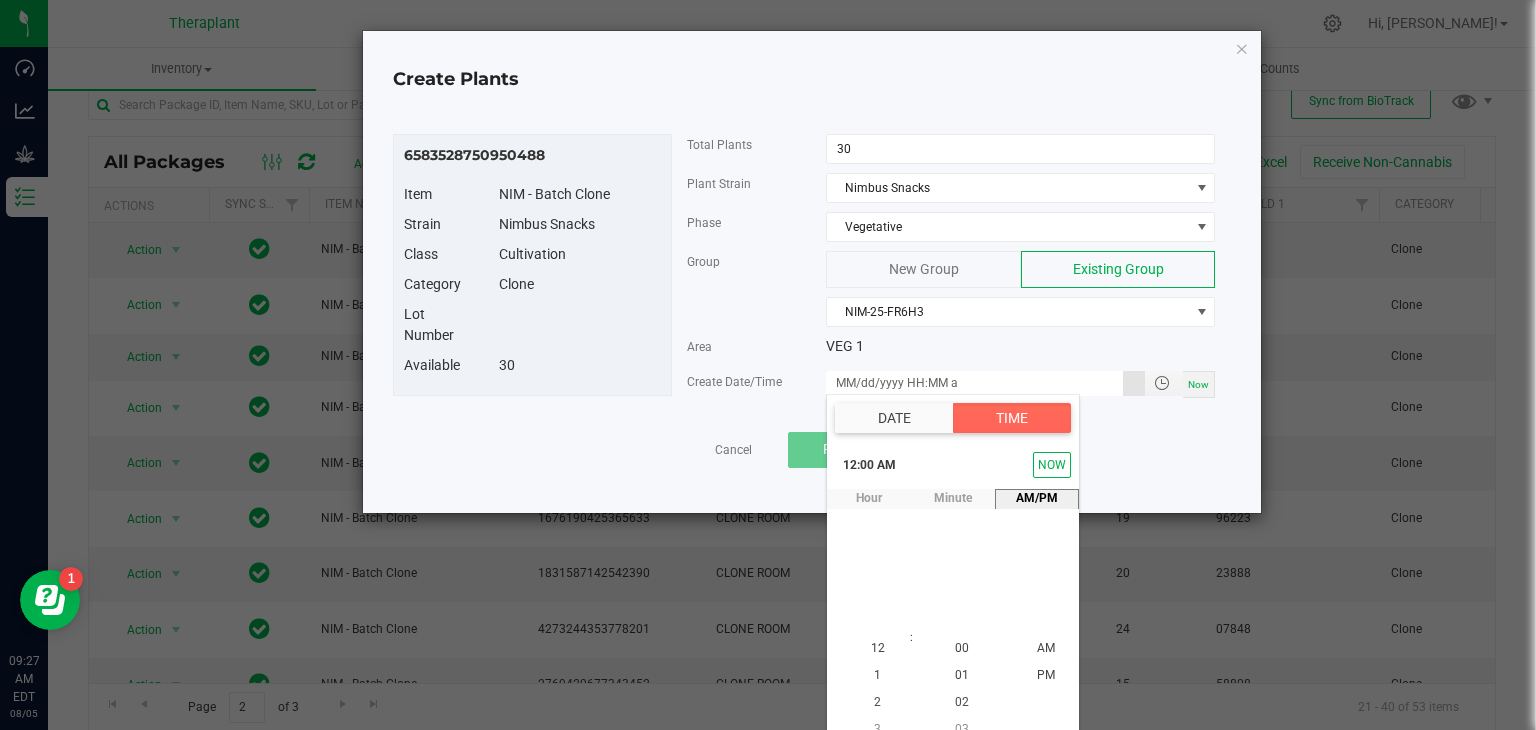 scroll, scrollTop: 18, scrollLeft: 0, axis: vertical 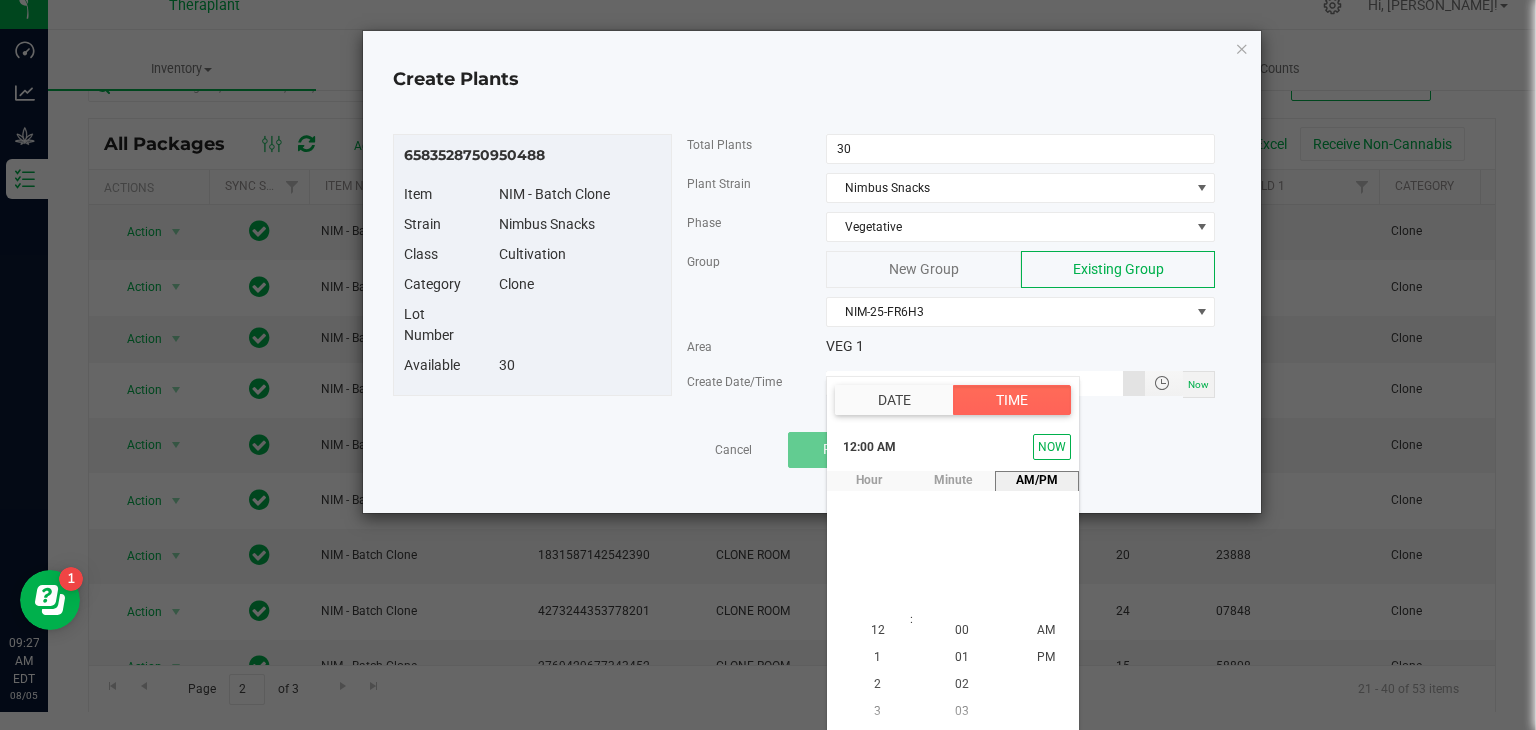 type on "08/08/2025 12:00 AM" 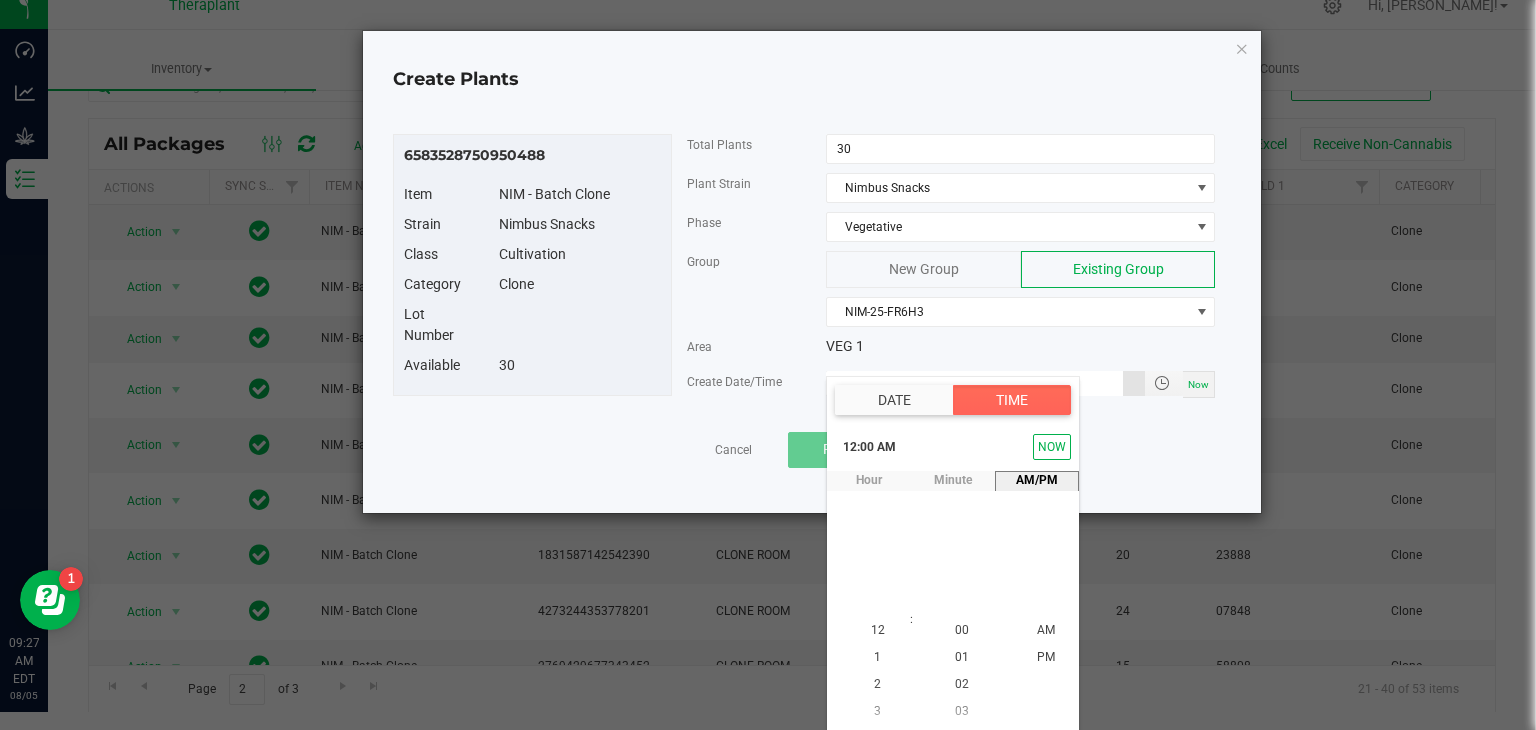 scroll, scrollTop: 0, scrollLeft: 0, axis: both 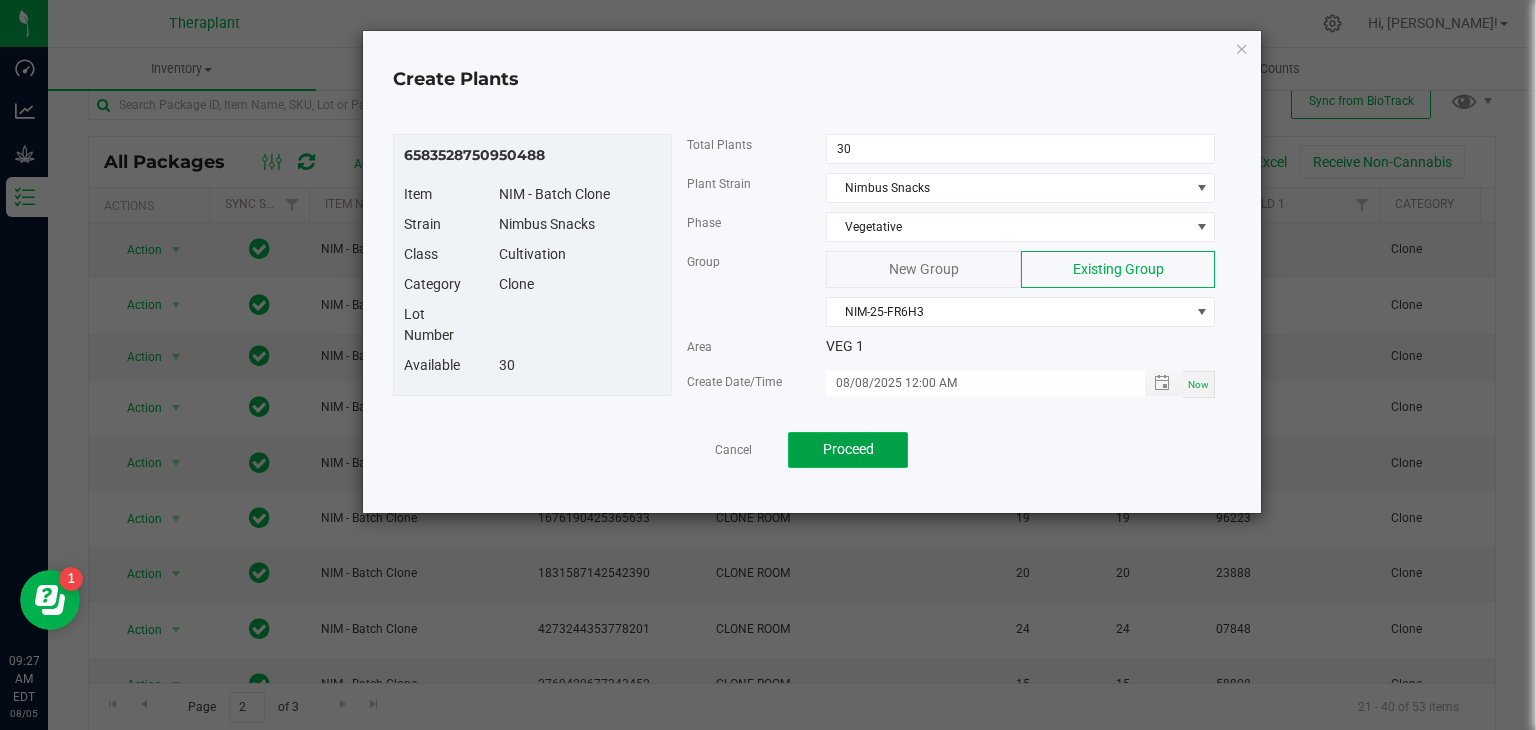 click on "Proceed" 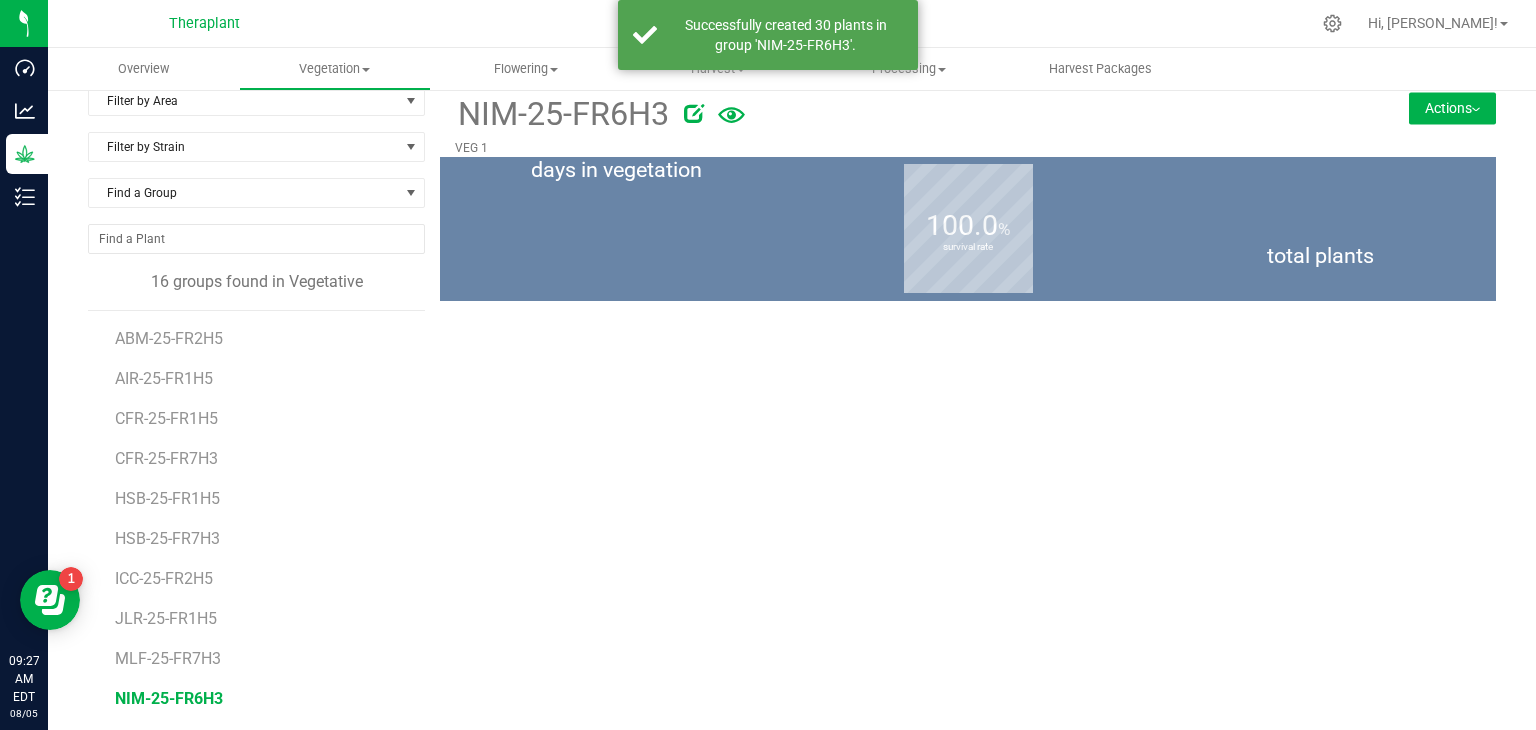 scroll, scrollTop: 0, scrollLeft: 0, axis: both 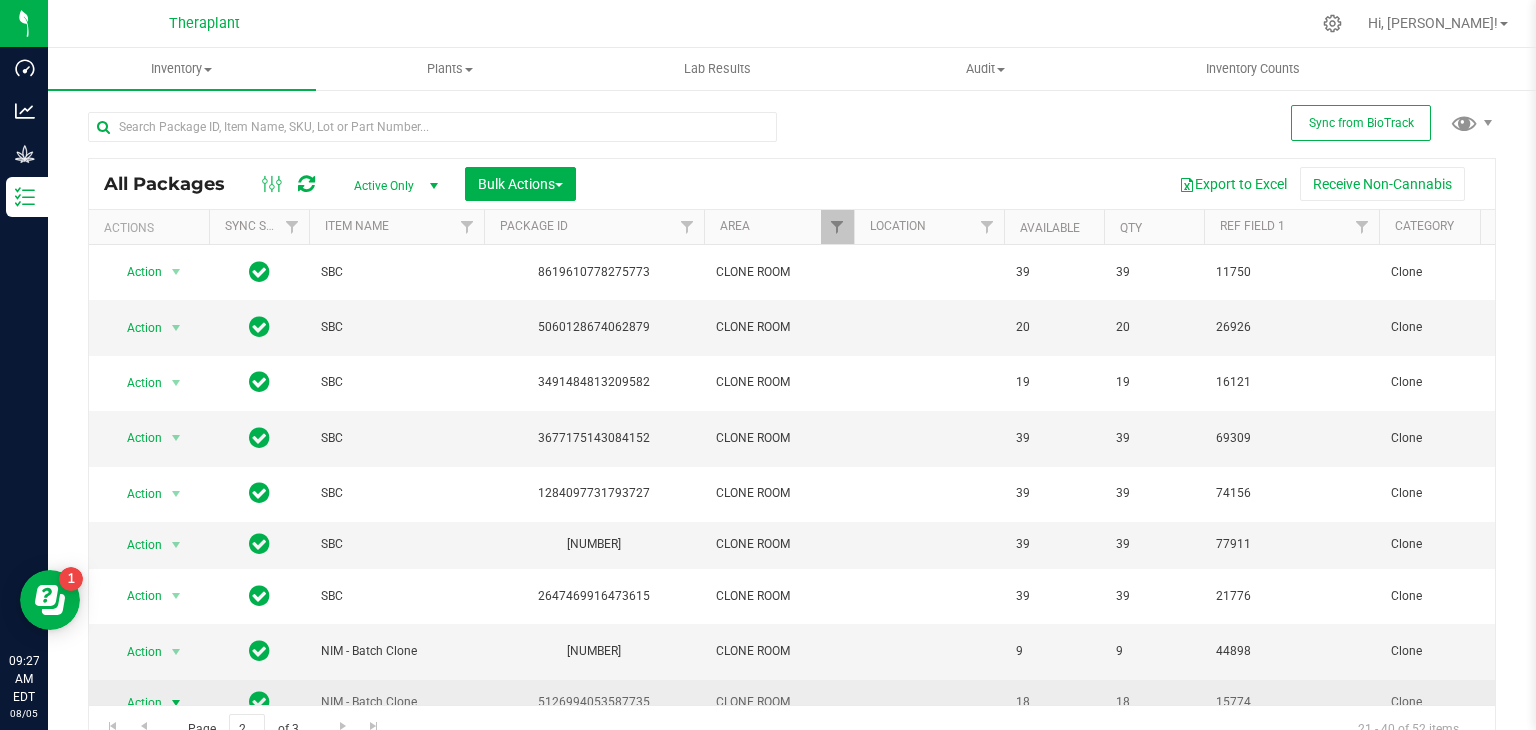 click at bounding box center (176, 703) 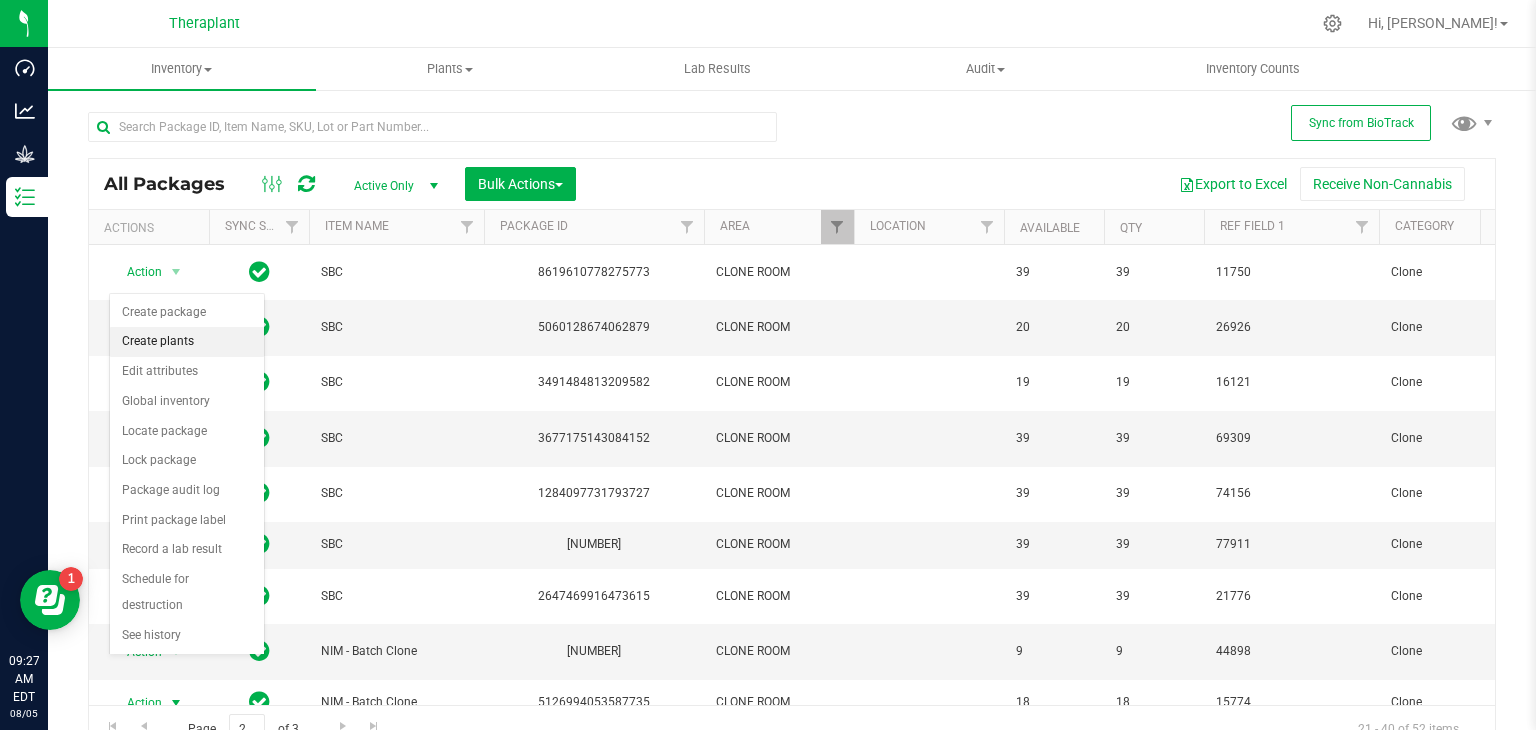 click on "Create plants" at bounding box center [187, 342] 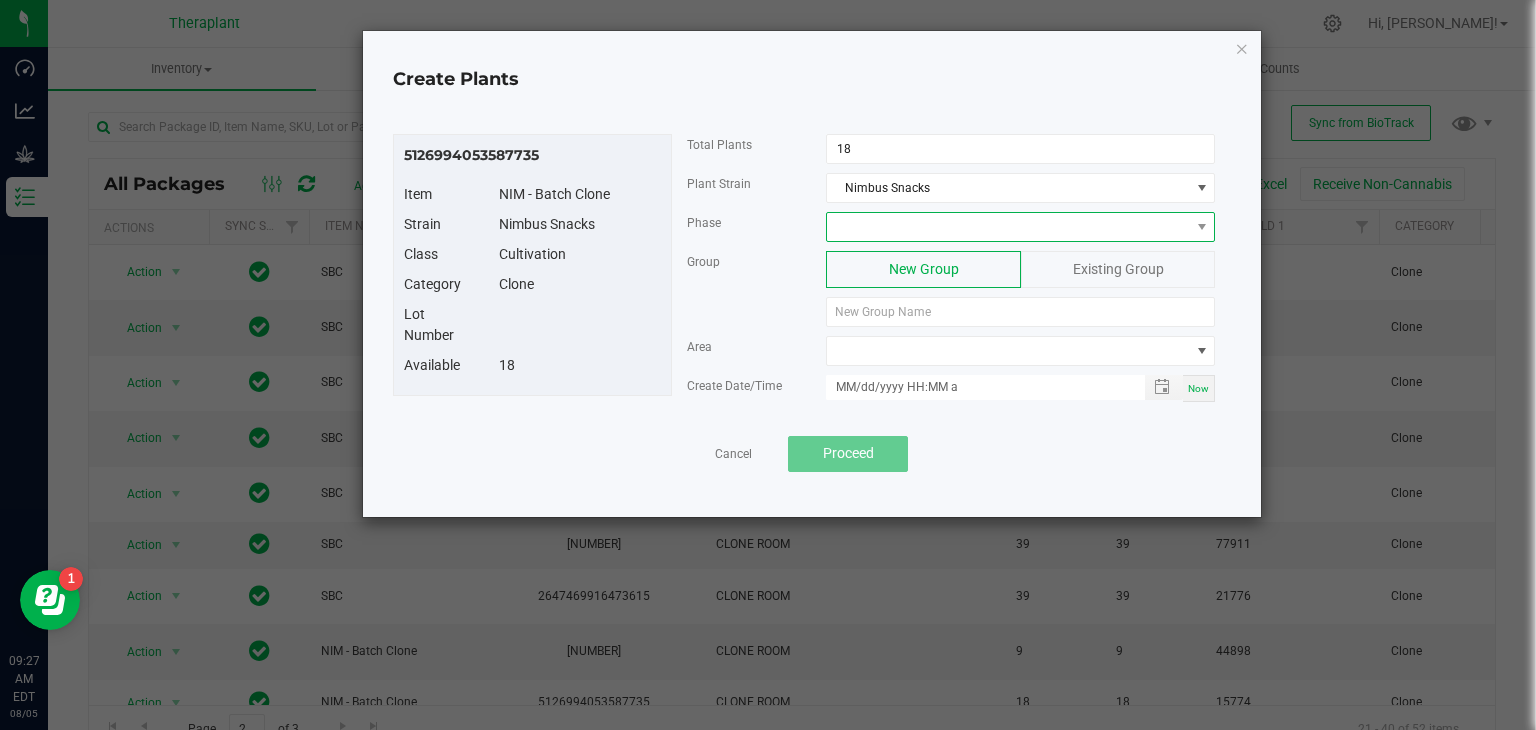 click at bounding box center (1008, 227) 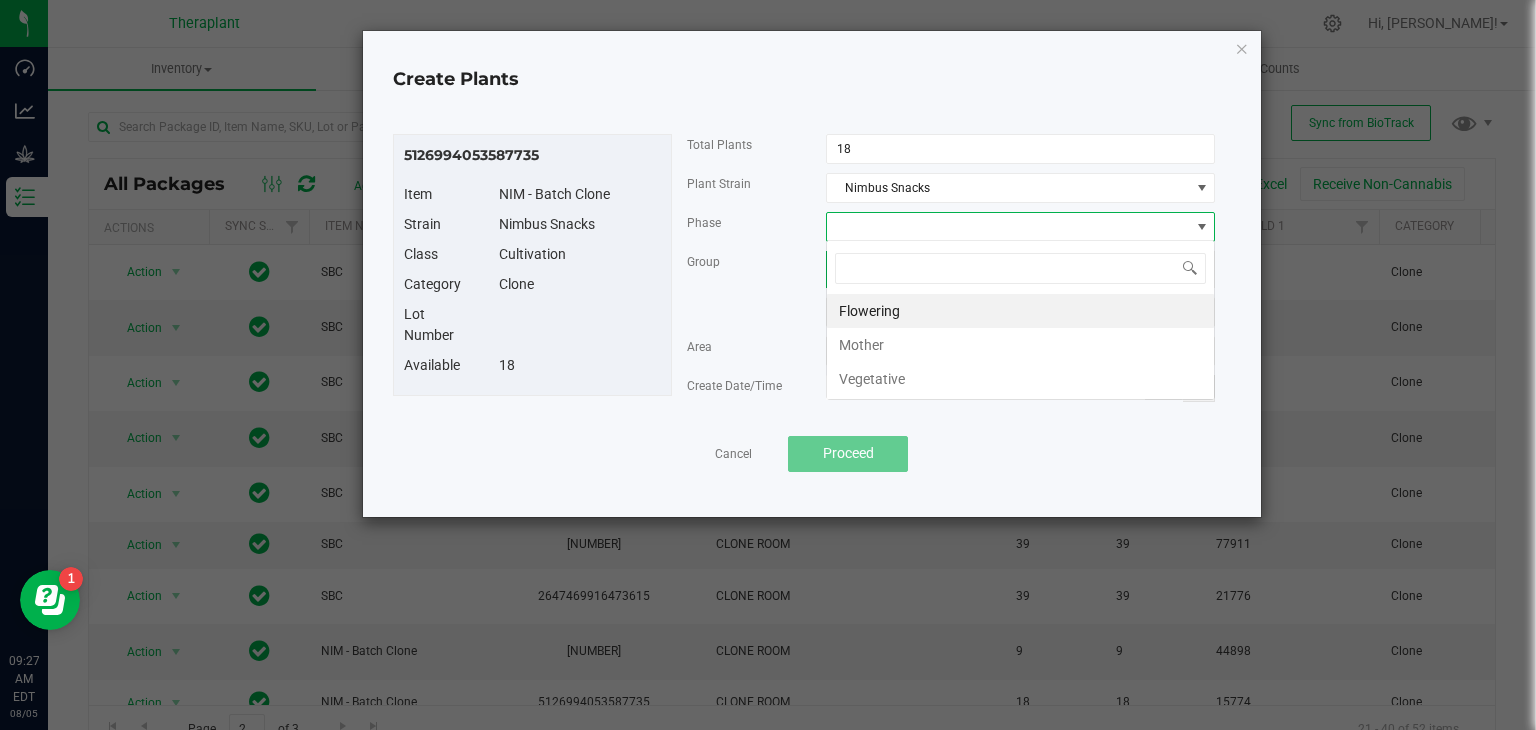 scroll, scrollTop: 99970, scrollLeft: 99611, axis: both 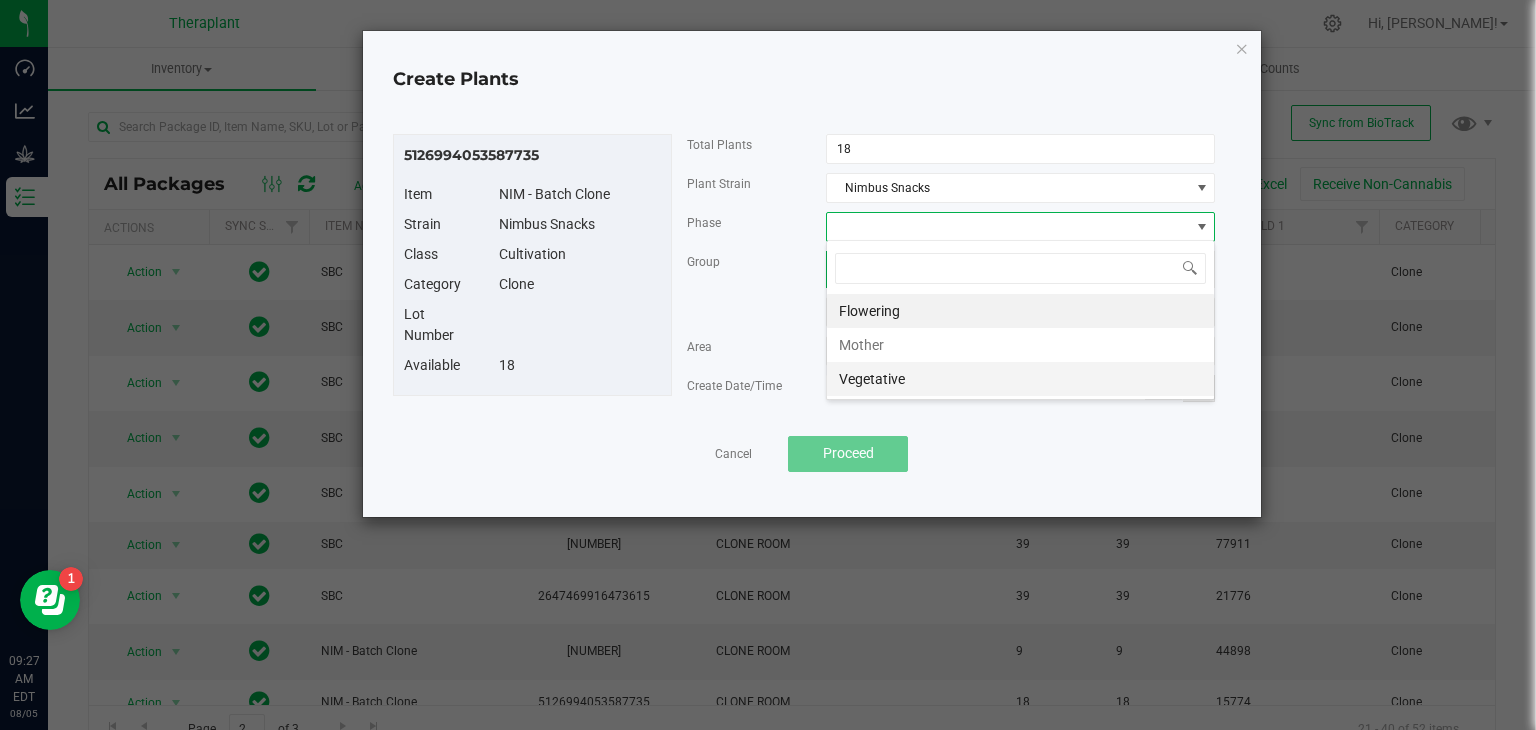 click on "Vegetative" at bounding box center (1020, 379) 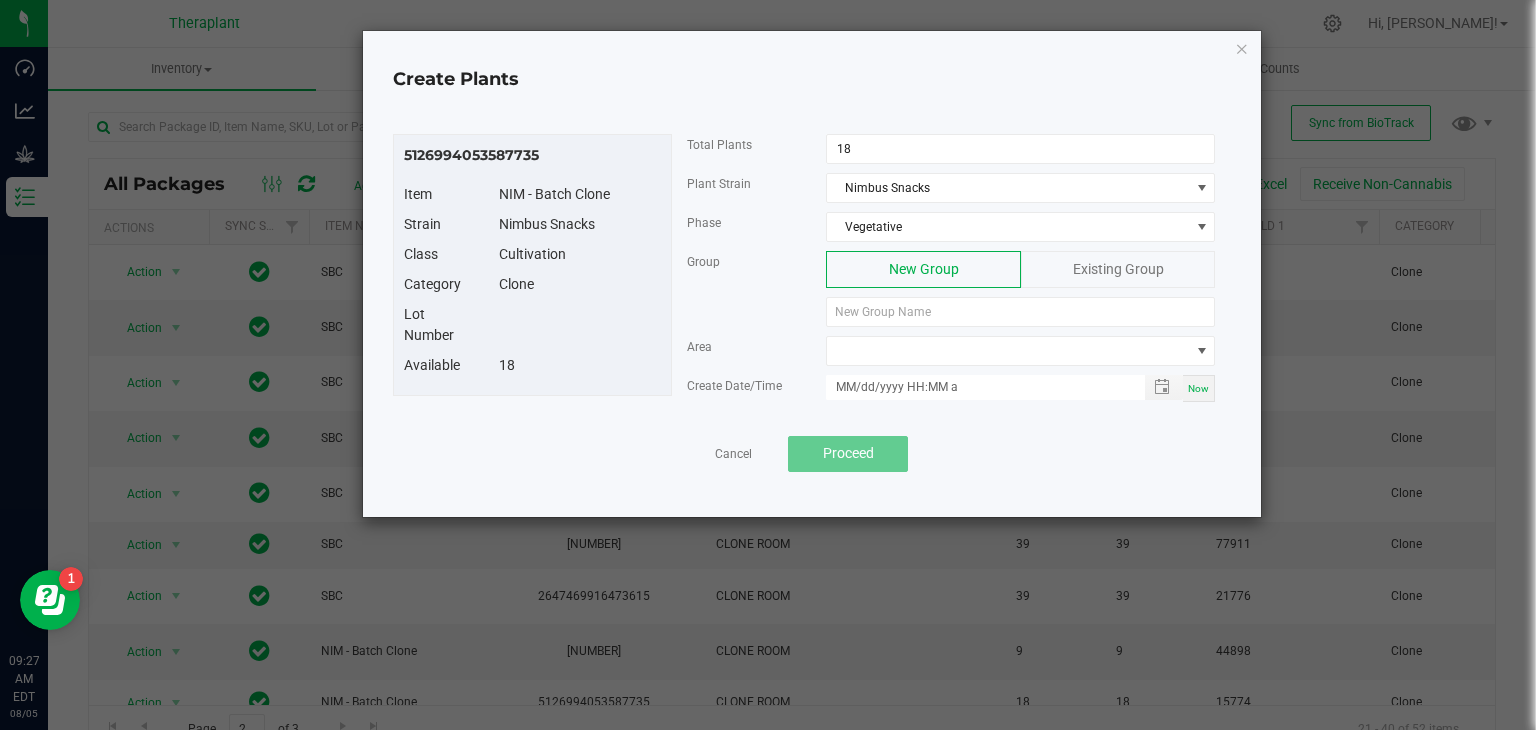 click on "Existing Group" 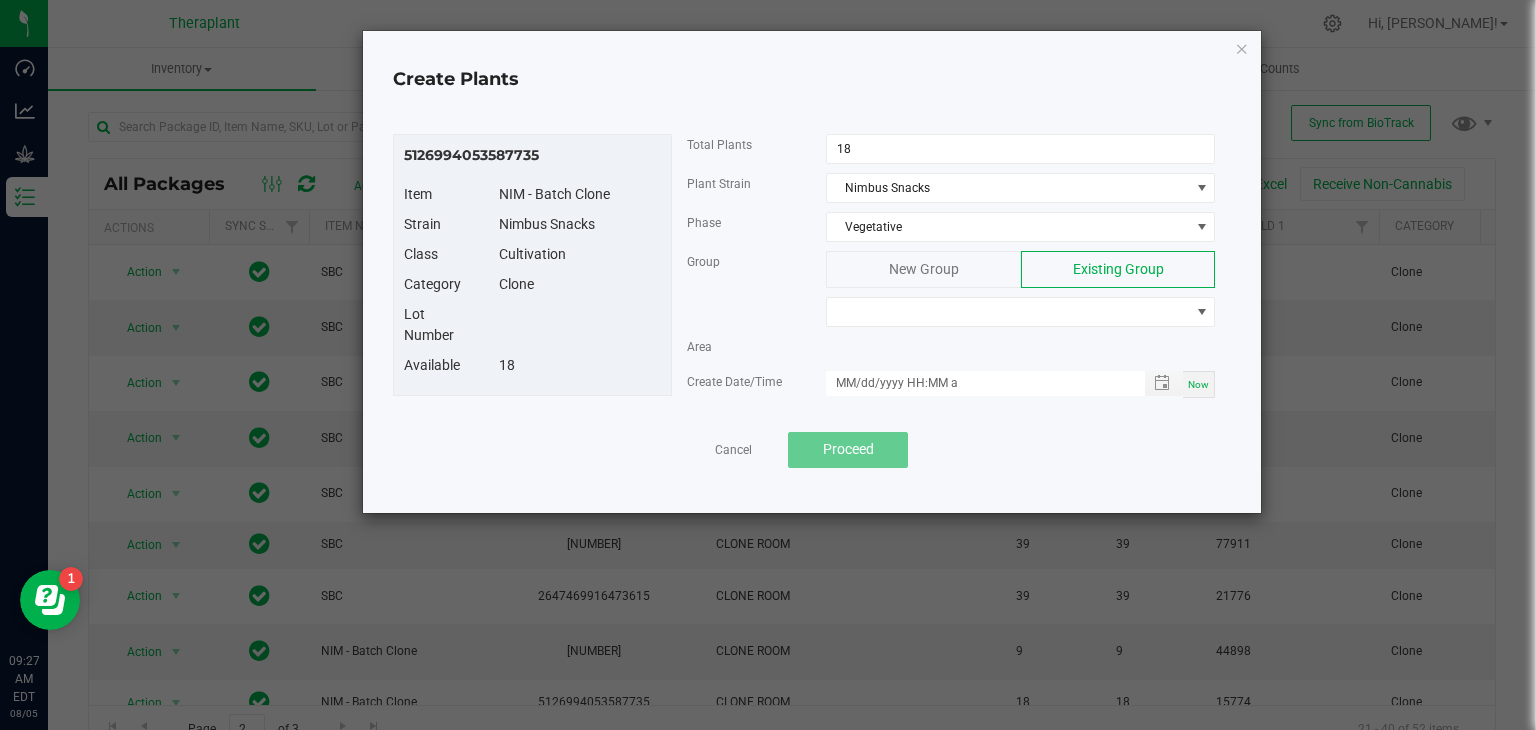 click on "New Group   Existing Group" 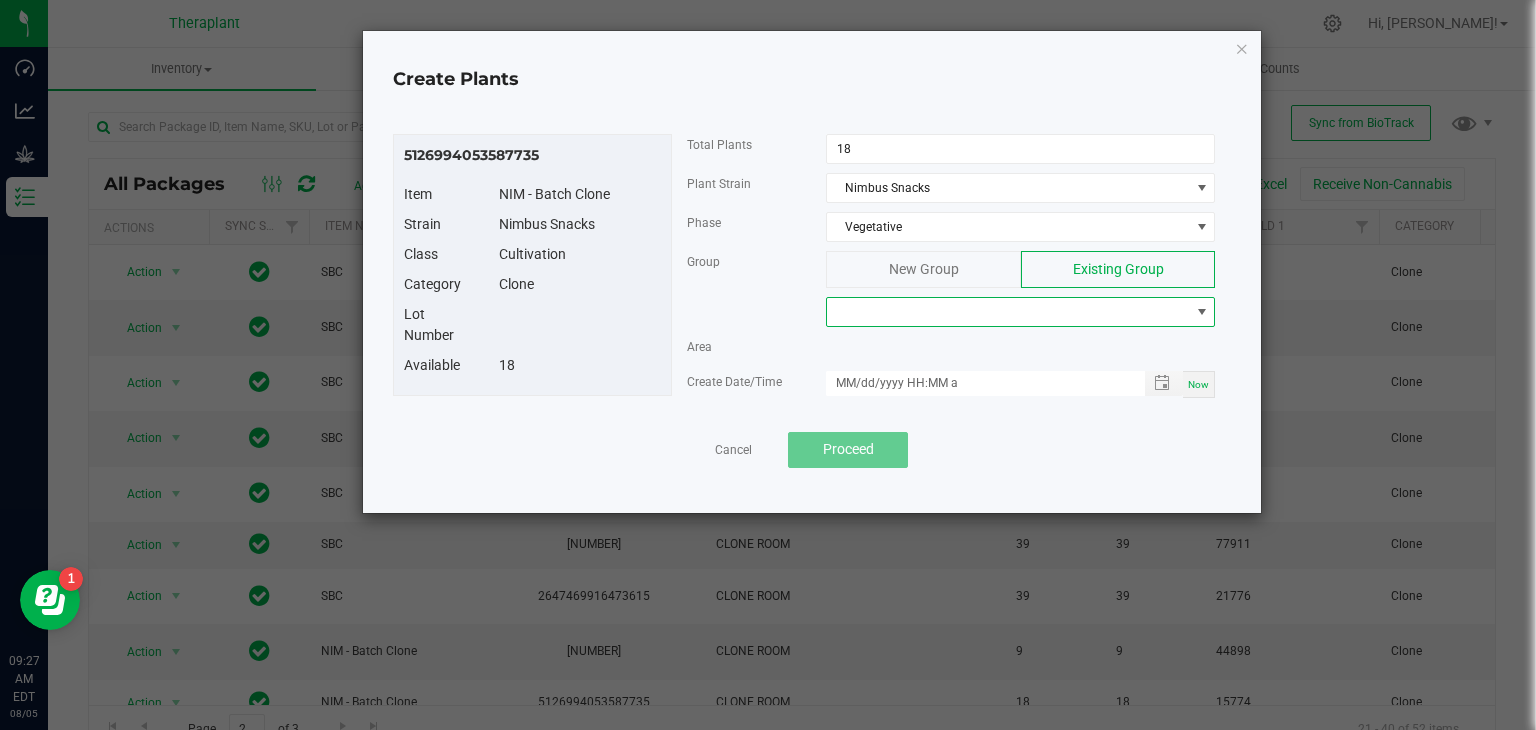 click at bounding box center (1008, 312) 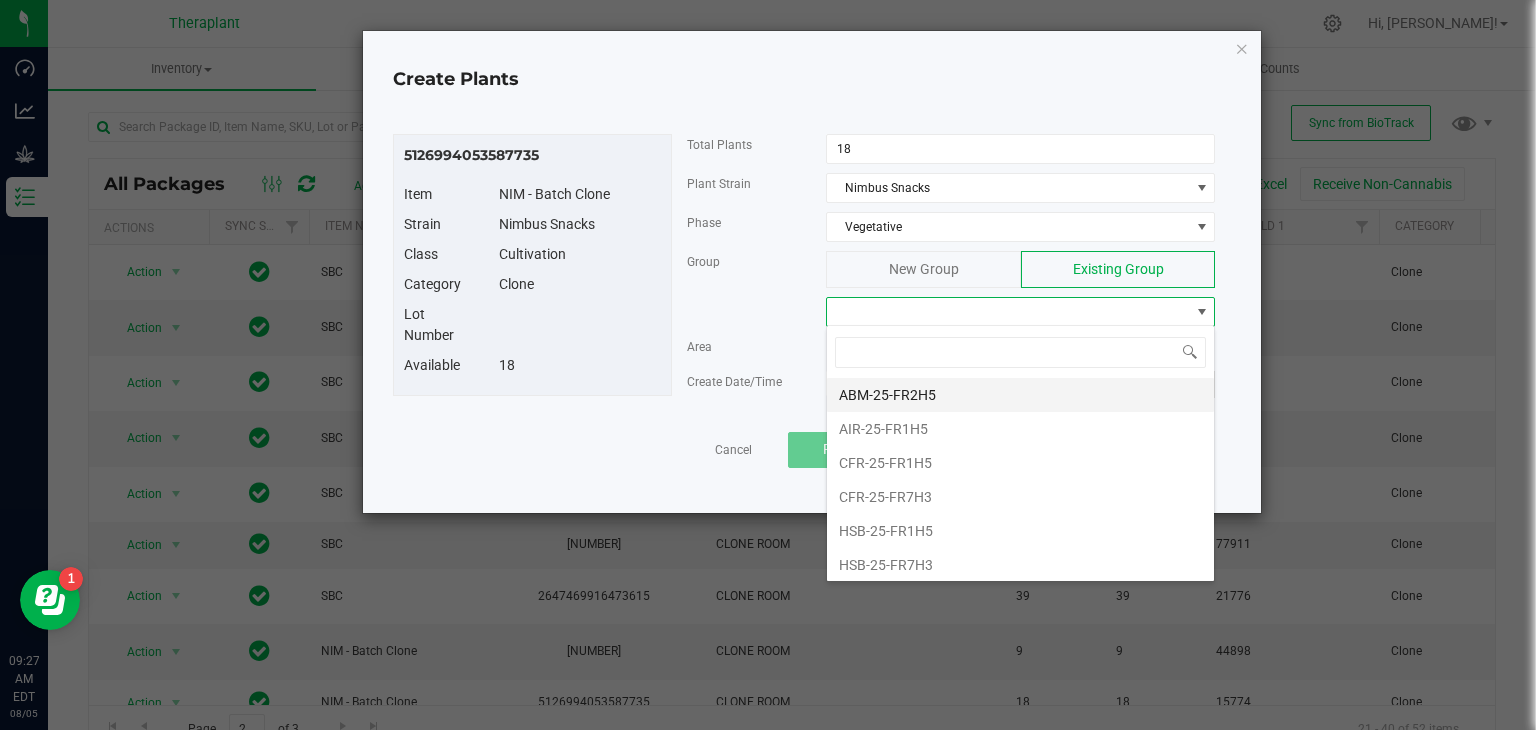 scroll, scrollTop: 99970, scrollLeft: 99611, axis: both 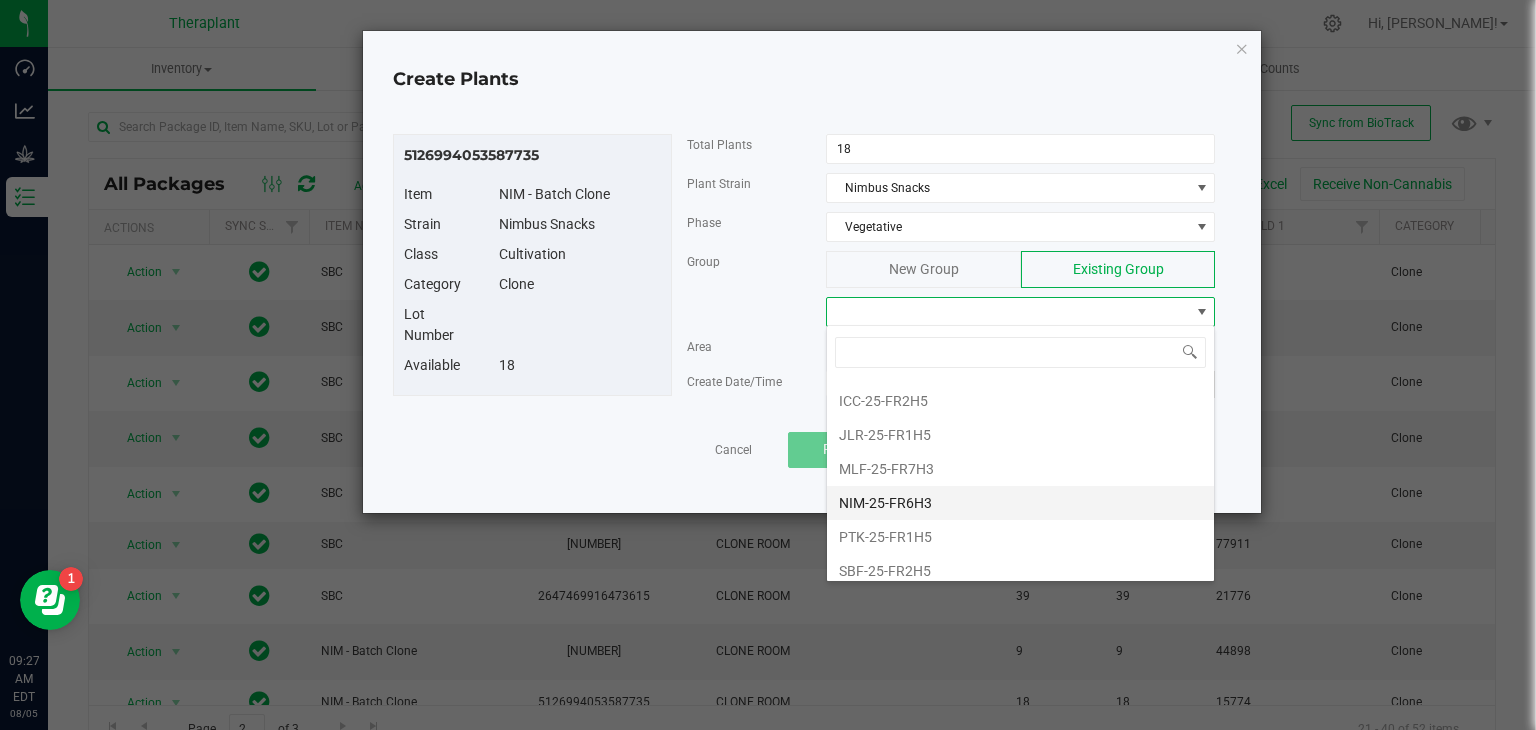 click on "NIM-25-FR6H3" at bounding box center (1020, 503) 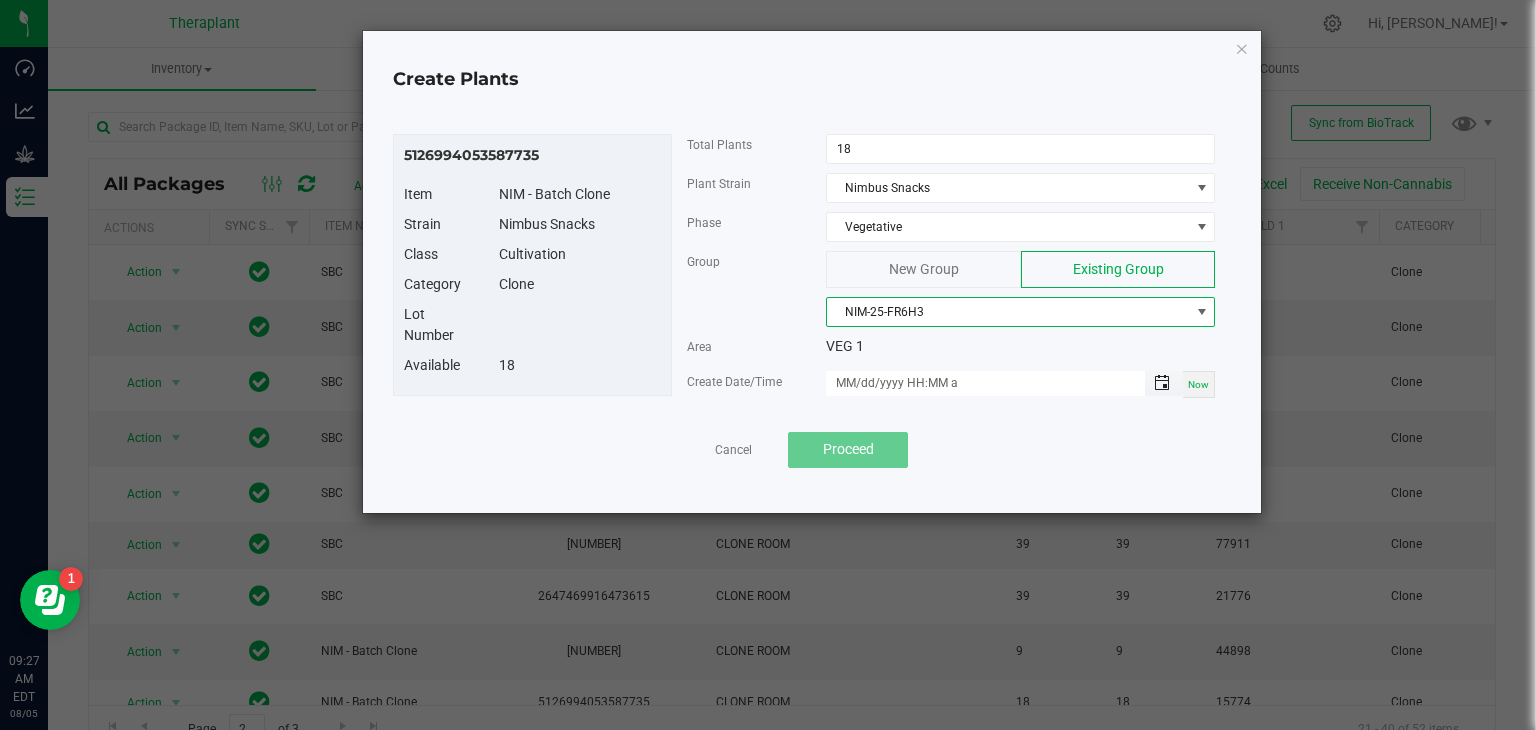 click at bounding box center (1162, 383) 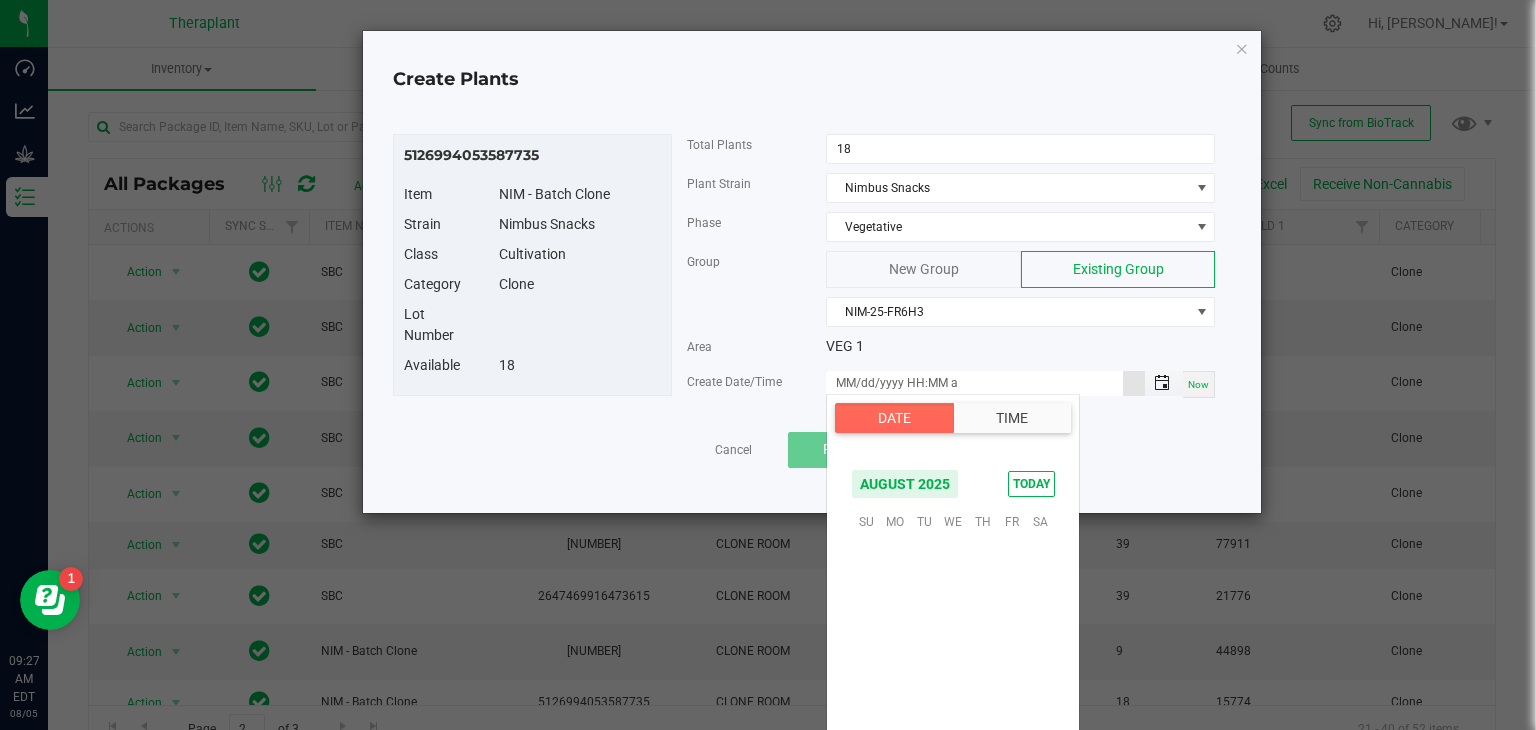 scroll, scrollTop: 324156, scrollLeft: 0, axis: vertical 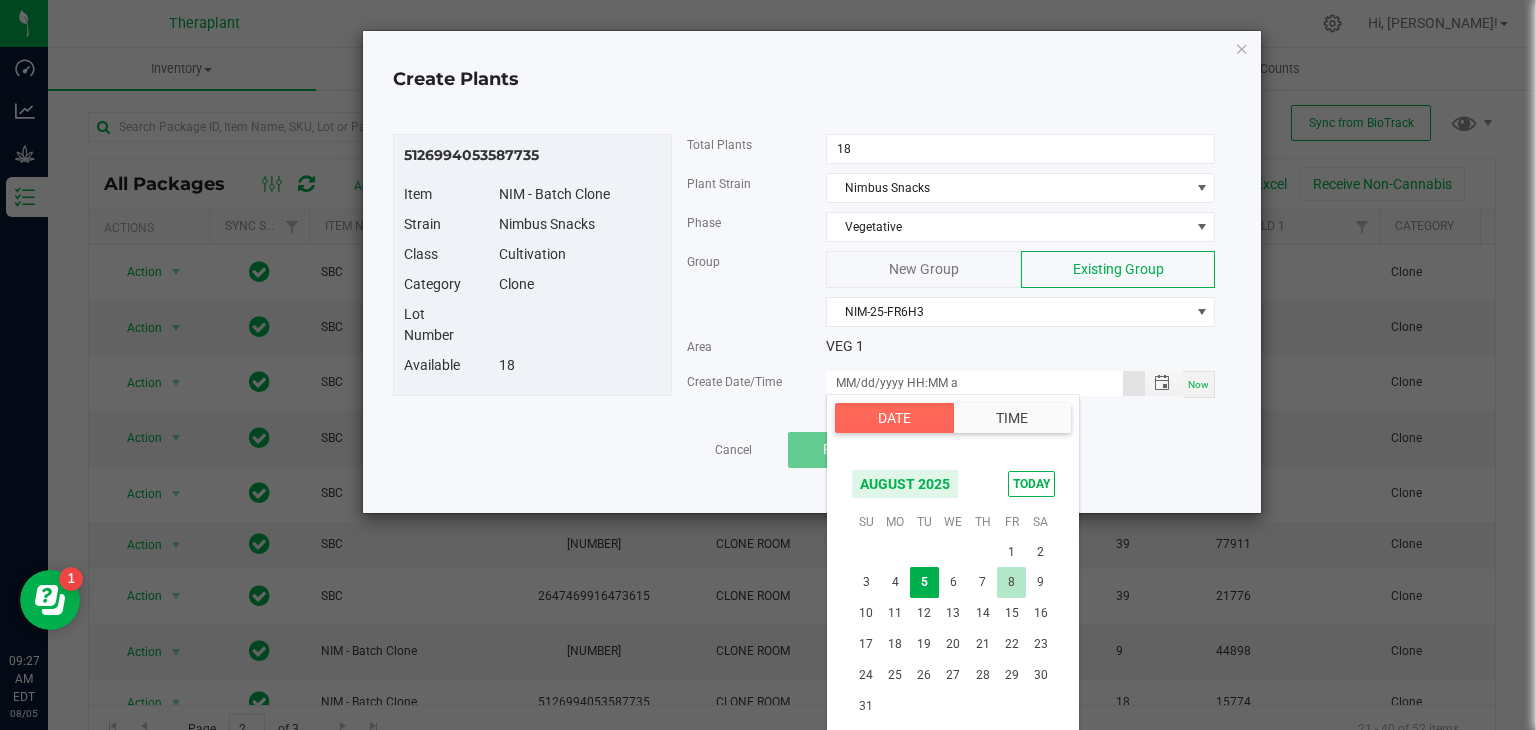 click on "8" at bounding box center [1011, 582] 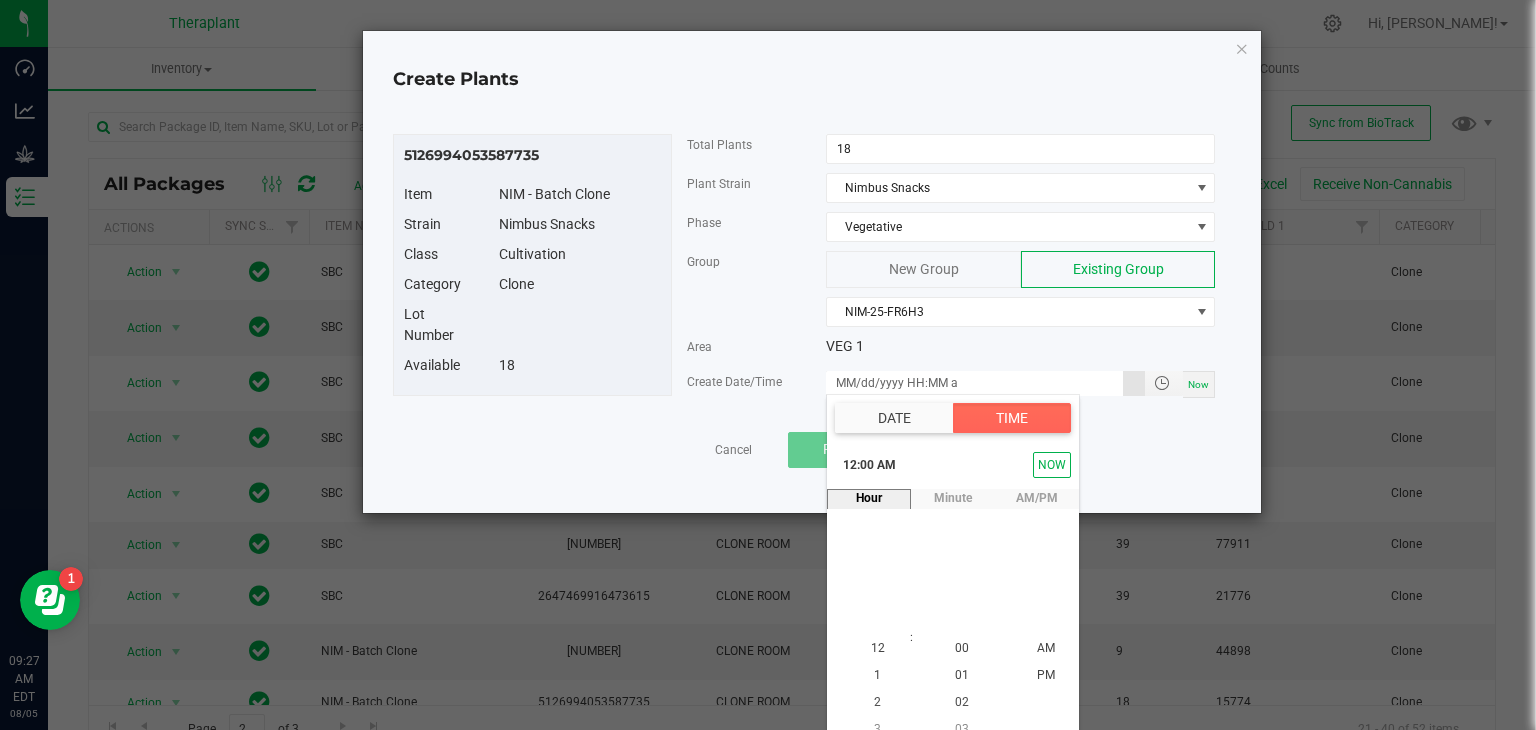 scroll, scrollTop: 18, scrollLeft: 0, axis: vertical 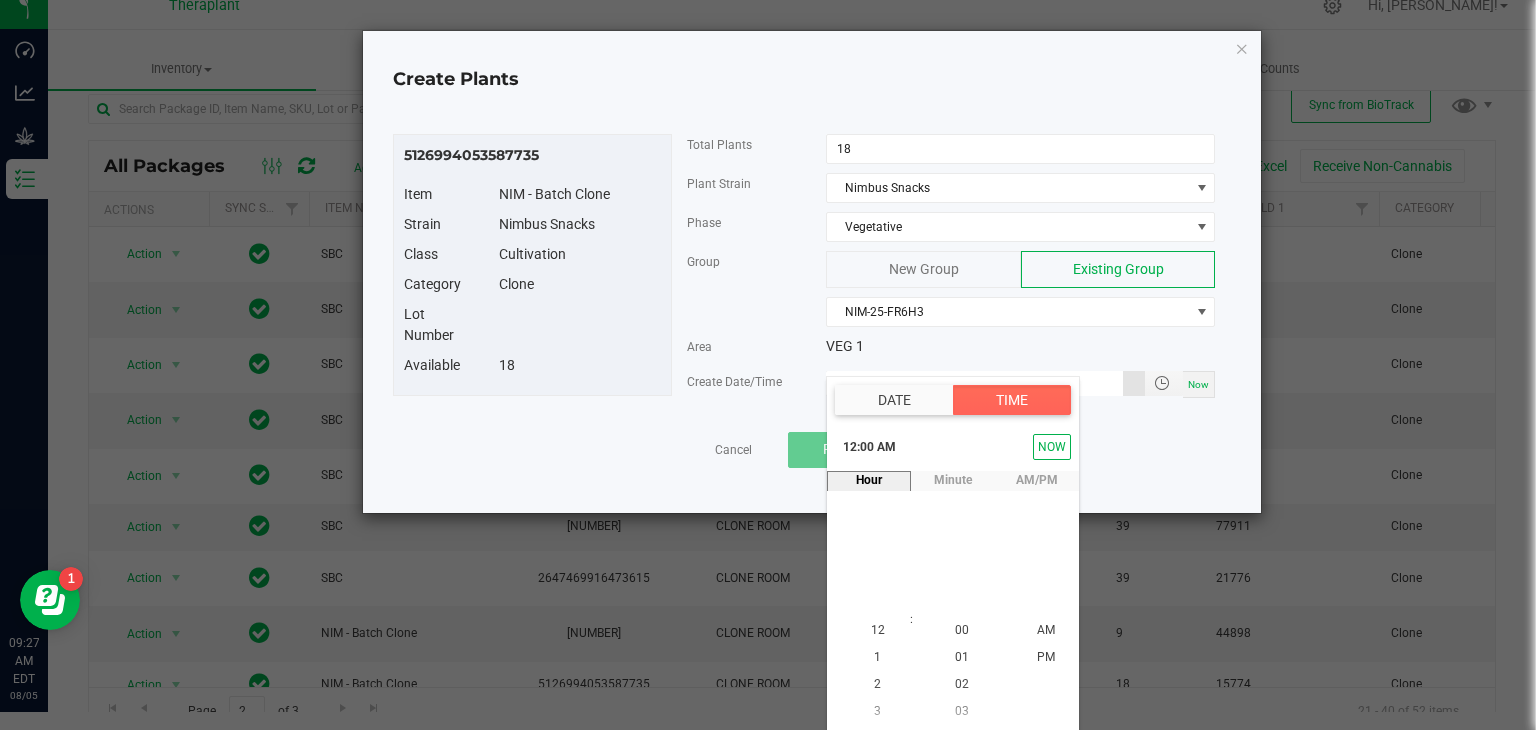type on "08/08/2025 12:00 AM" 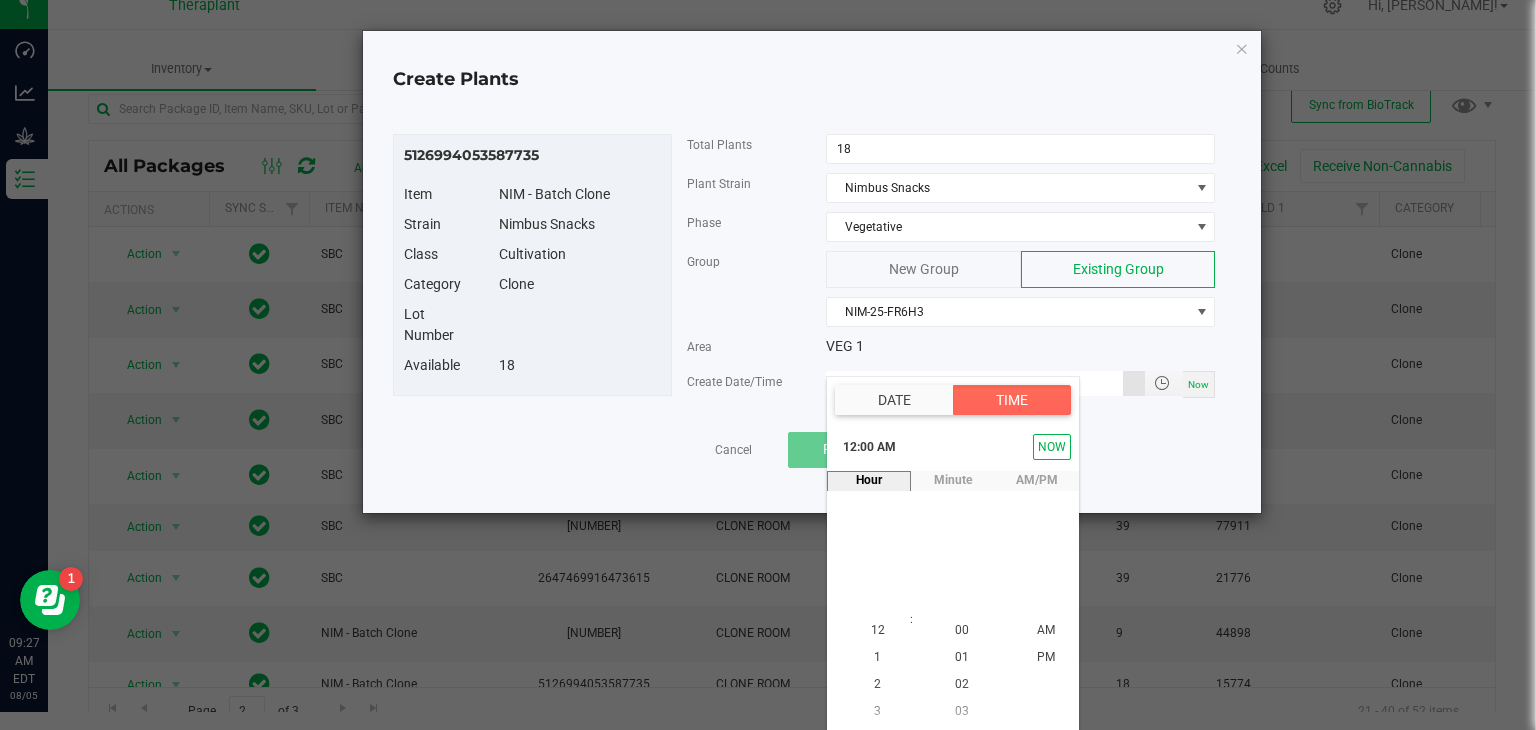 scroll, scrollTop: 0, scrollLeft: 0, axis: both 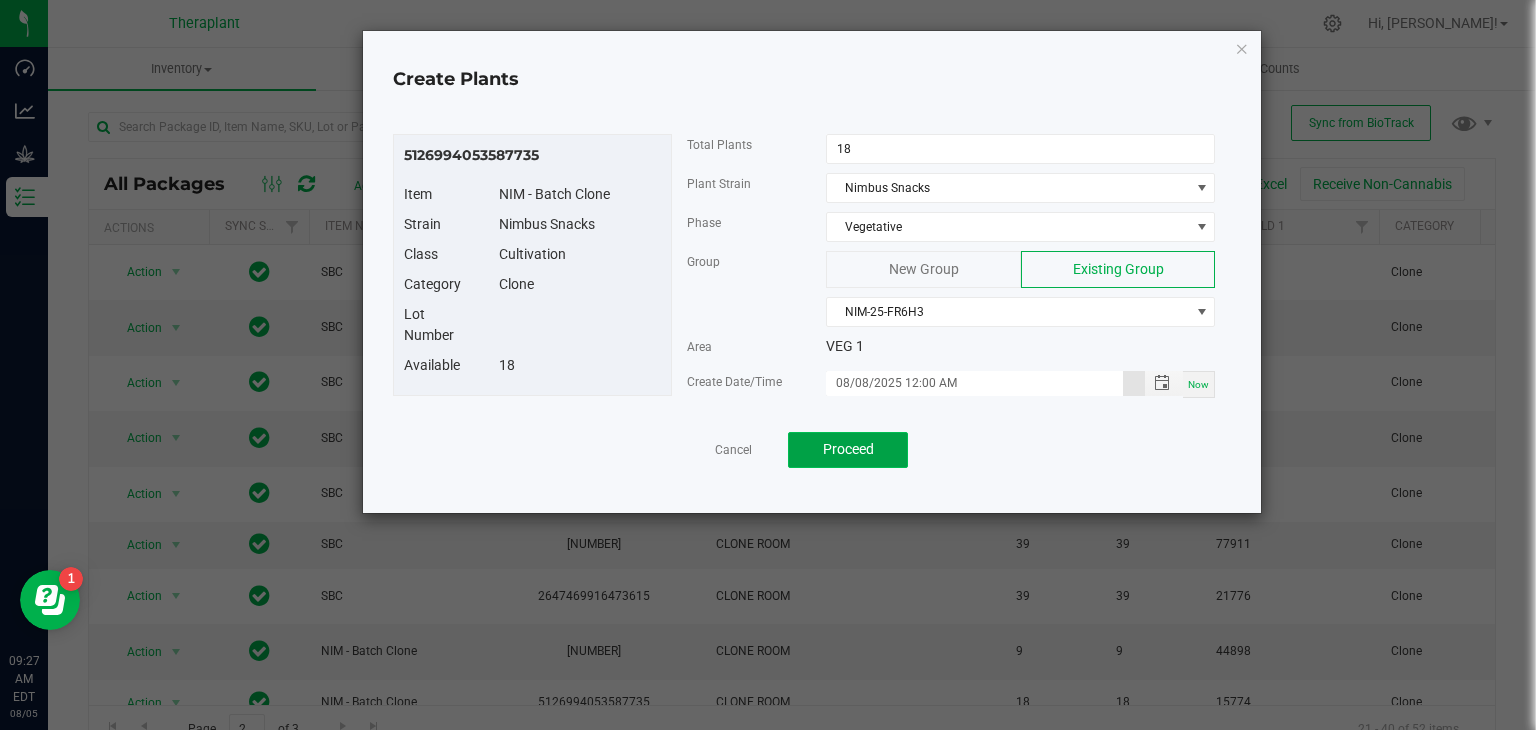 click on "Proceed" 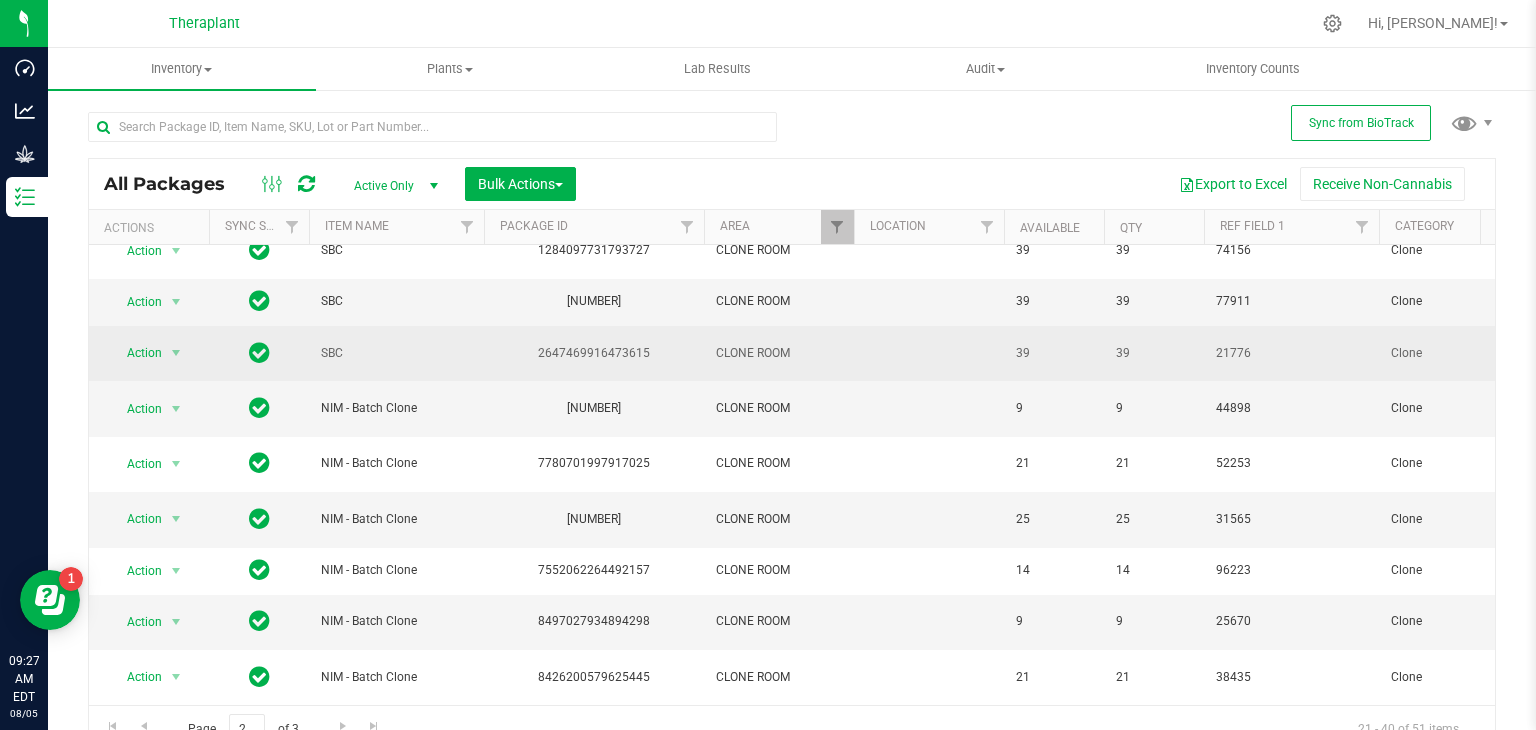 scroll, scrollTop: 248, scrollLeft: 0, axis: vertical 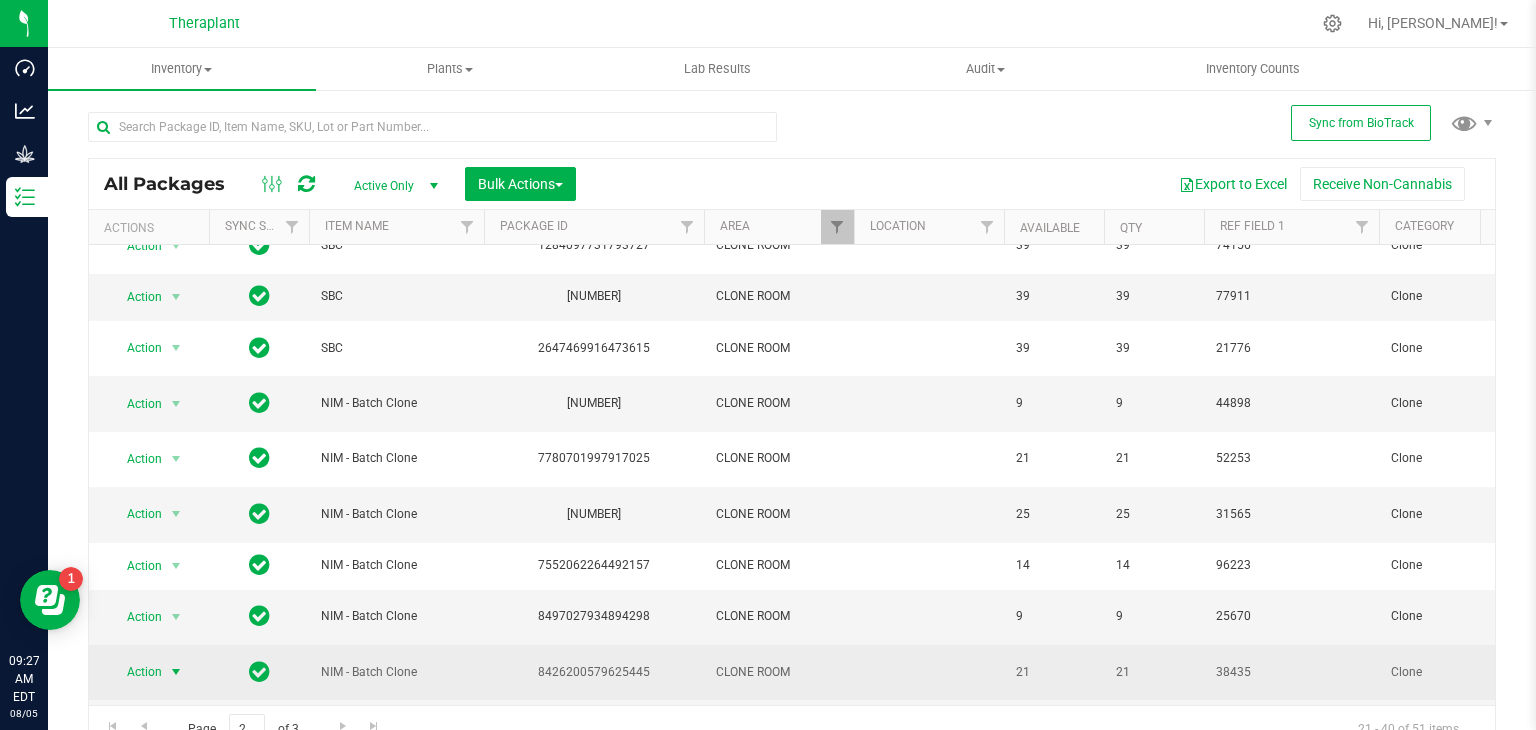 click at bounding box center [176, 672] 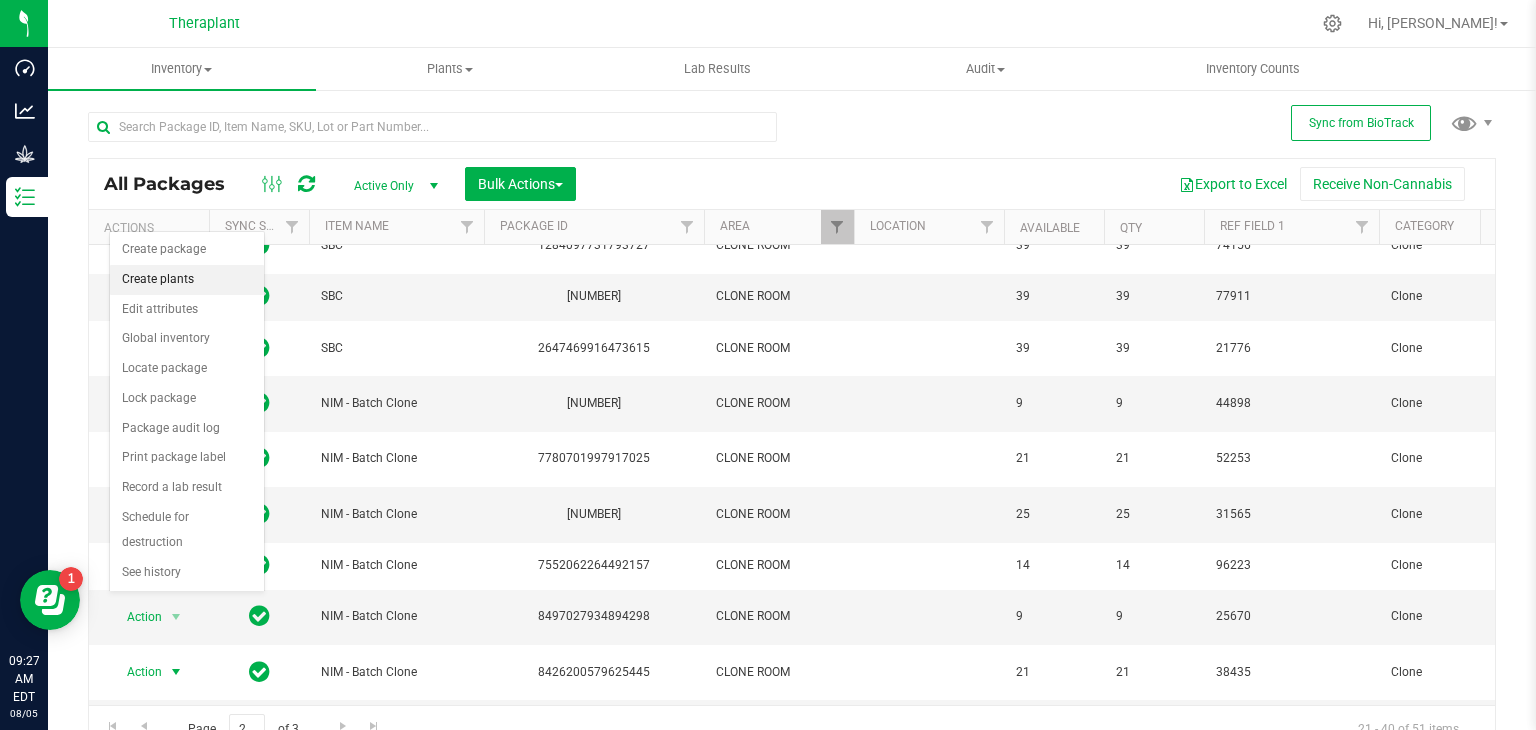 click on "Create plants" at bounding box center [187, 280] 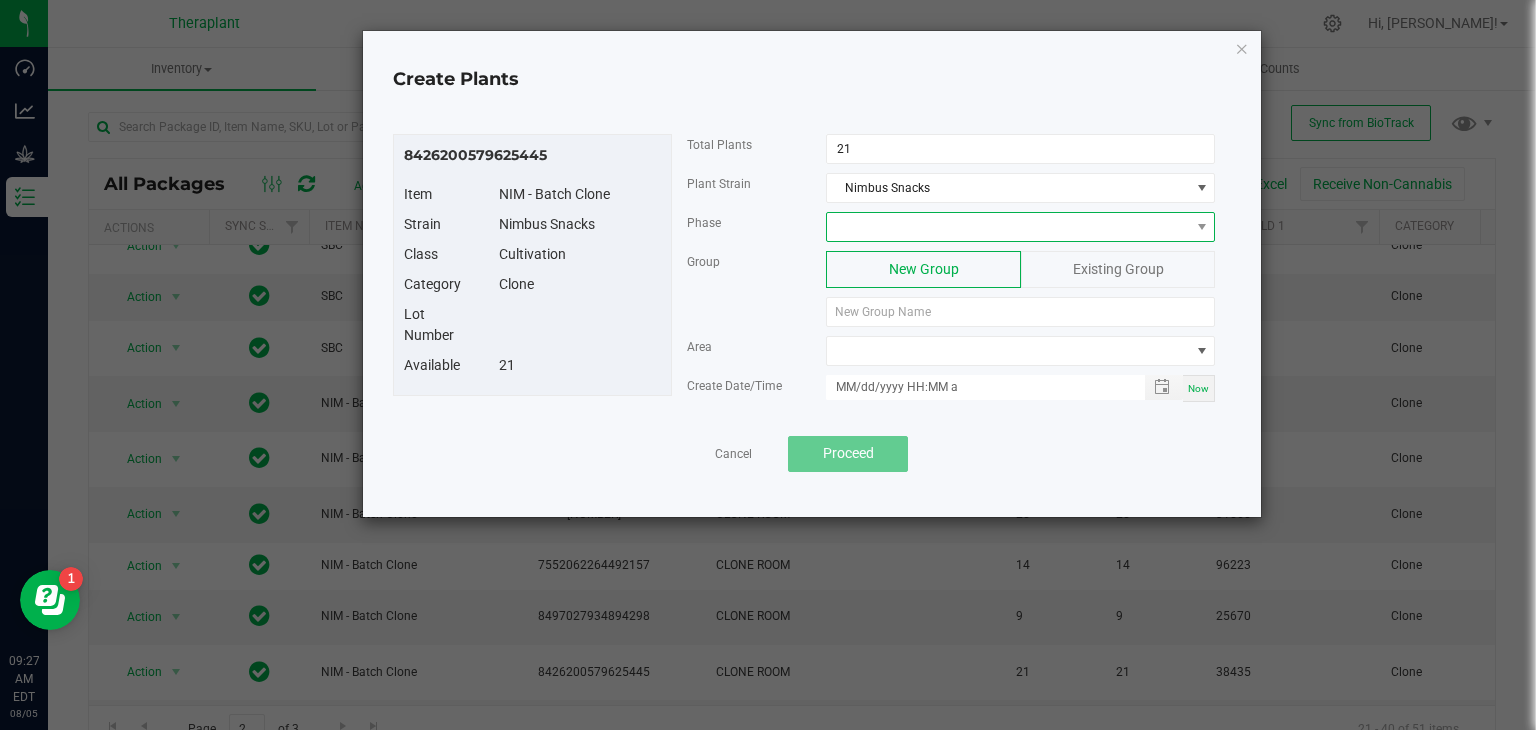 click at bounding box center [1008, 227] 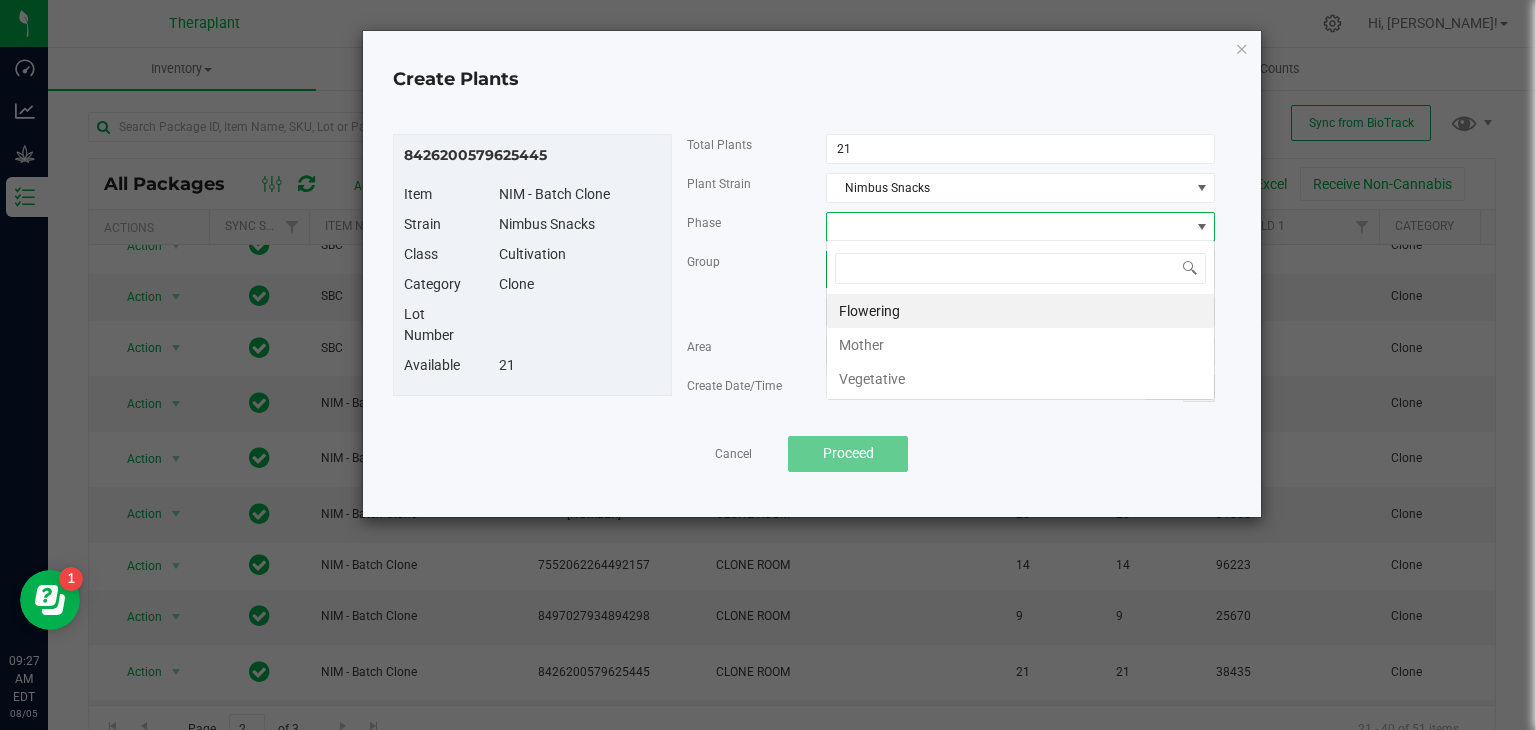 scroll, scrollTop: 99970, scrollLeft: 99611, axis: both 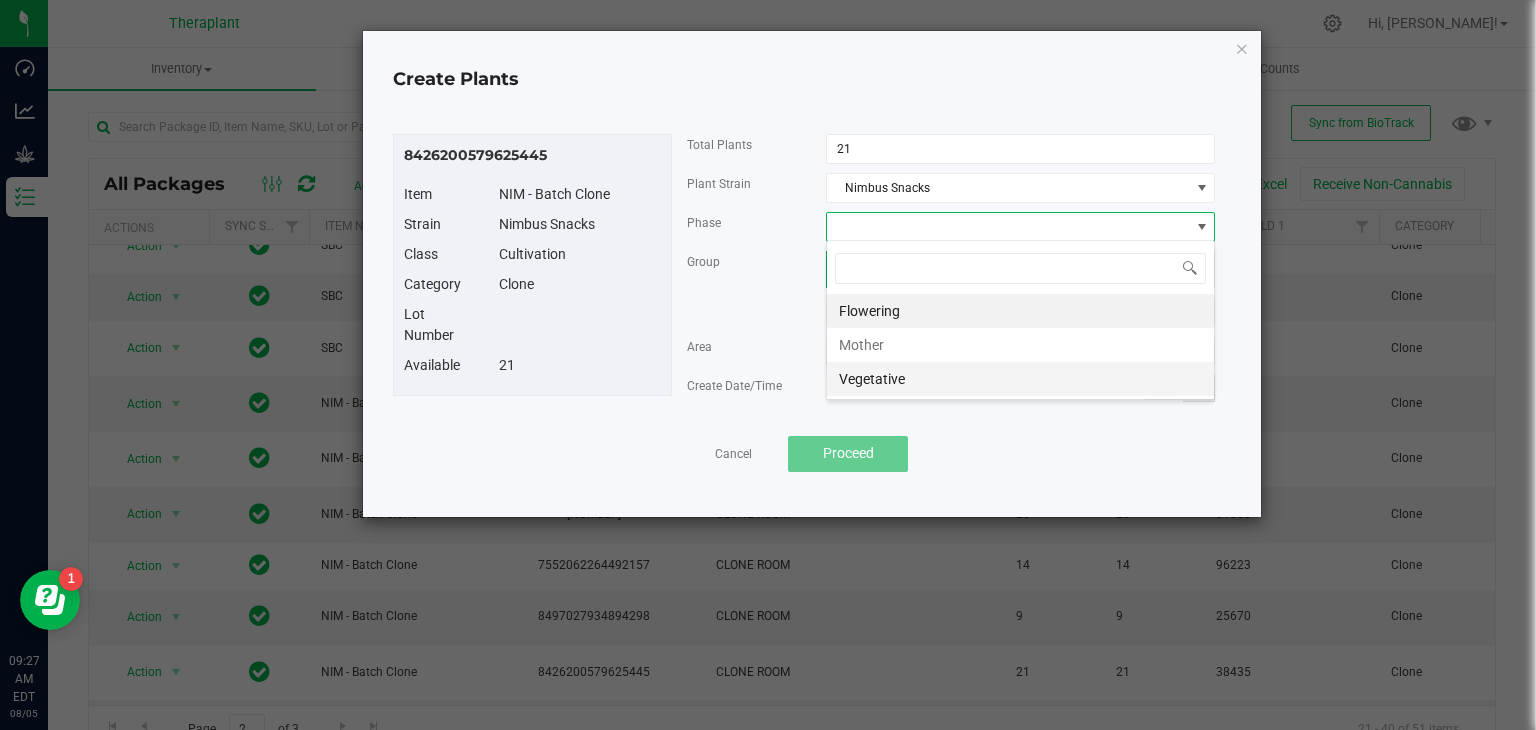 click on "Vegetative" at bounding box center [1020, 379] 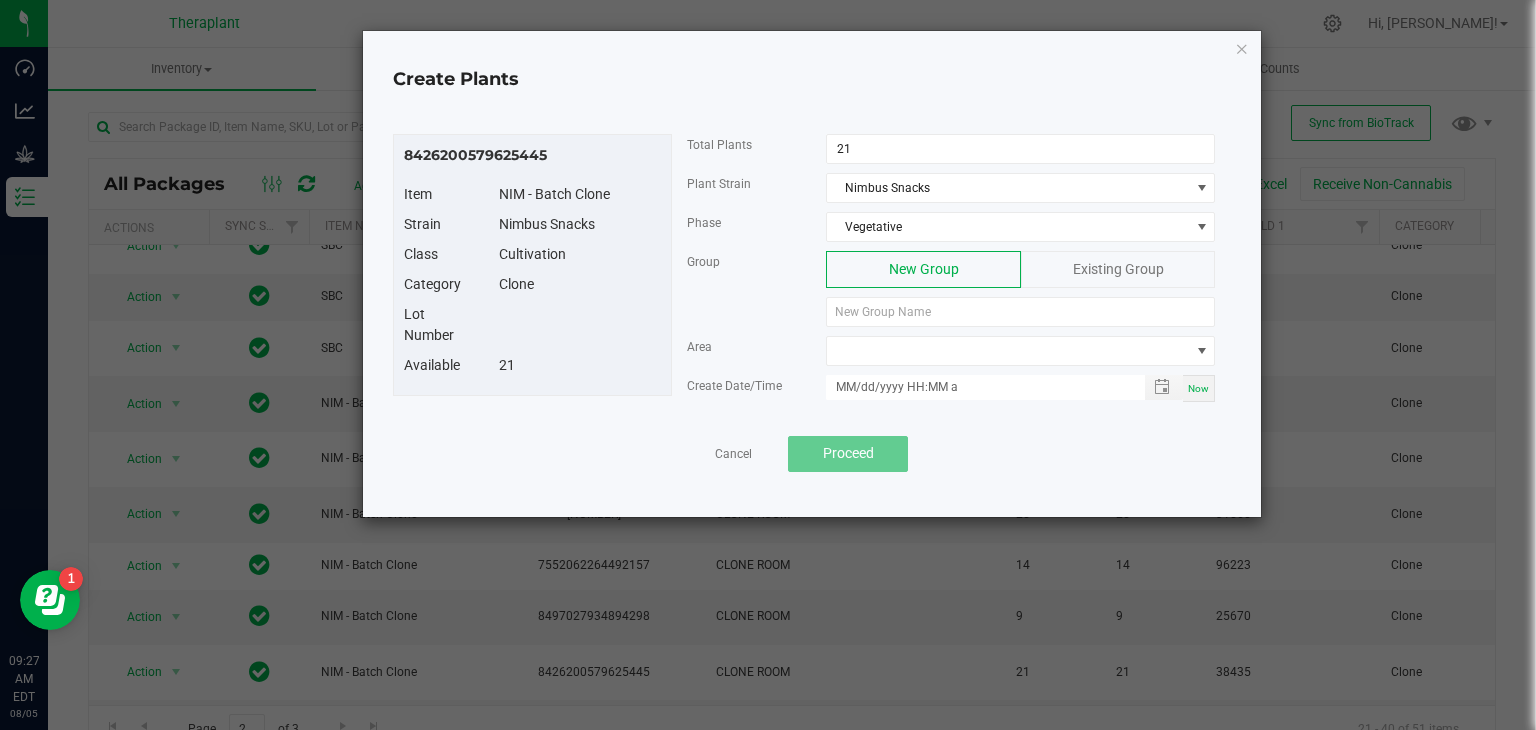 click on "Existing Group" 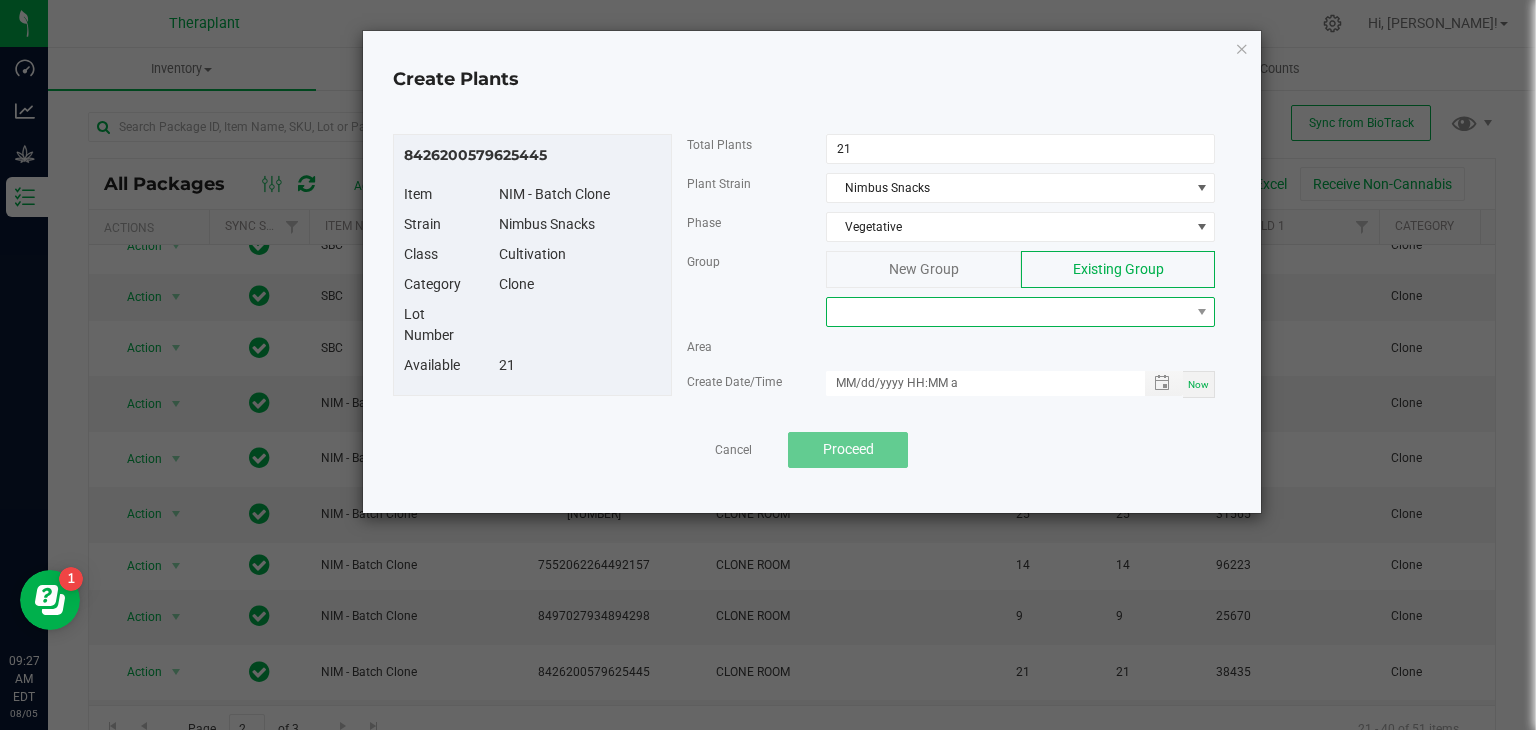 click at bounding box center (1008, 312) 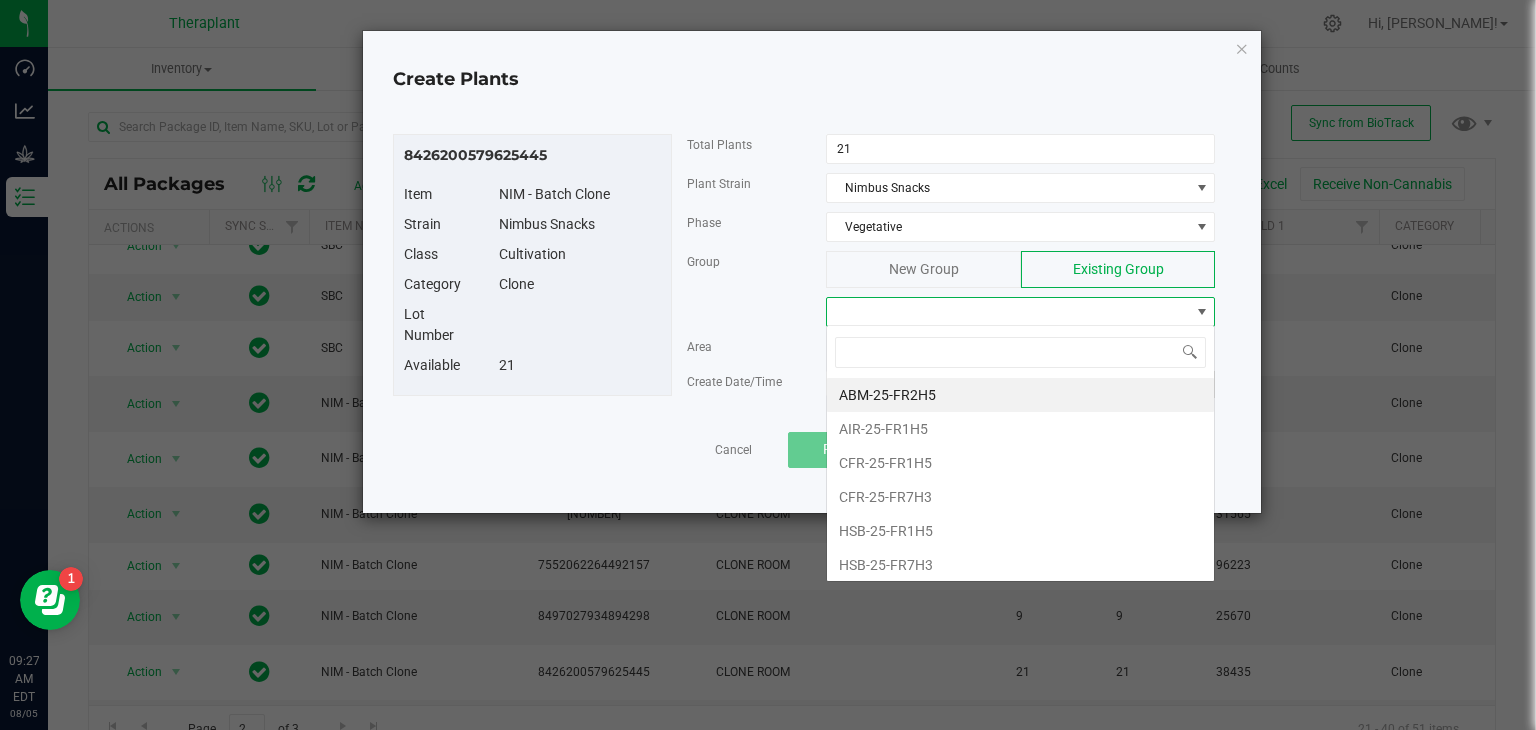 scroll, scrollTop: 99970, scrollLeft: 99611, axis: both 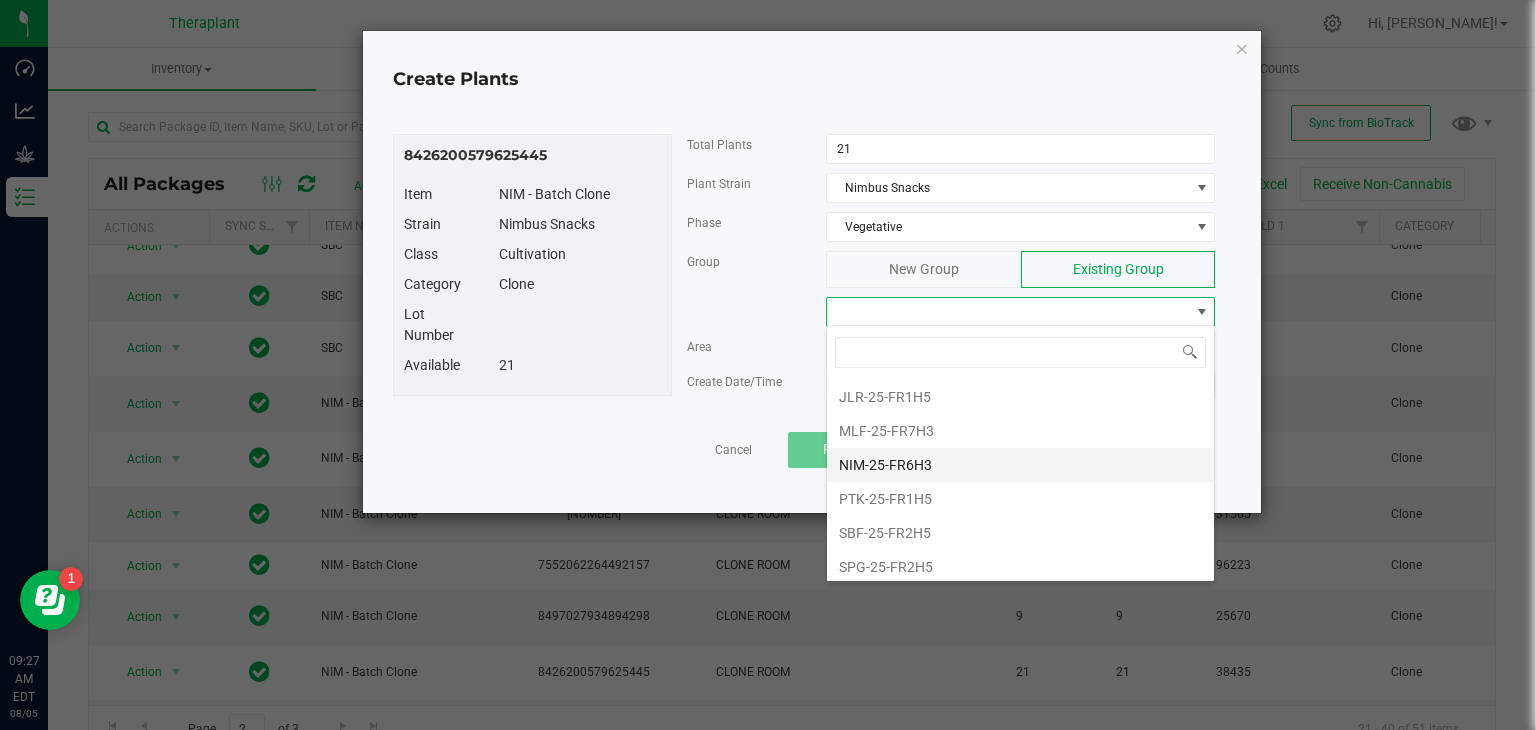 click on "NIM-25-FR6H3" at bounding box center (1020, 465) 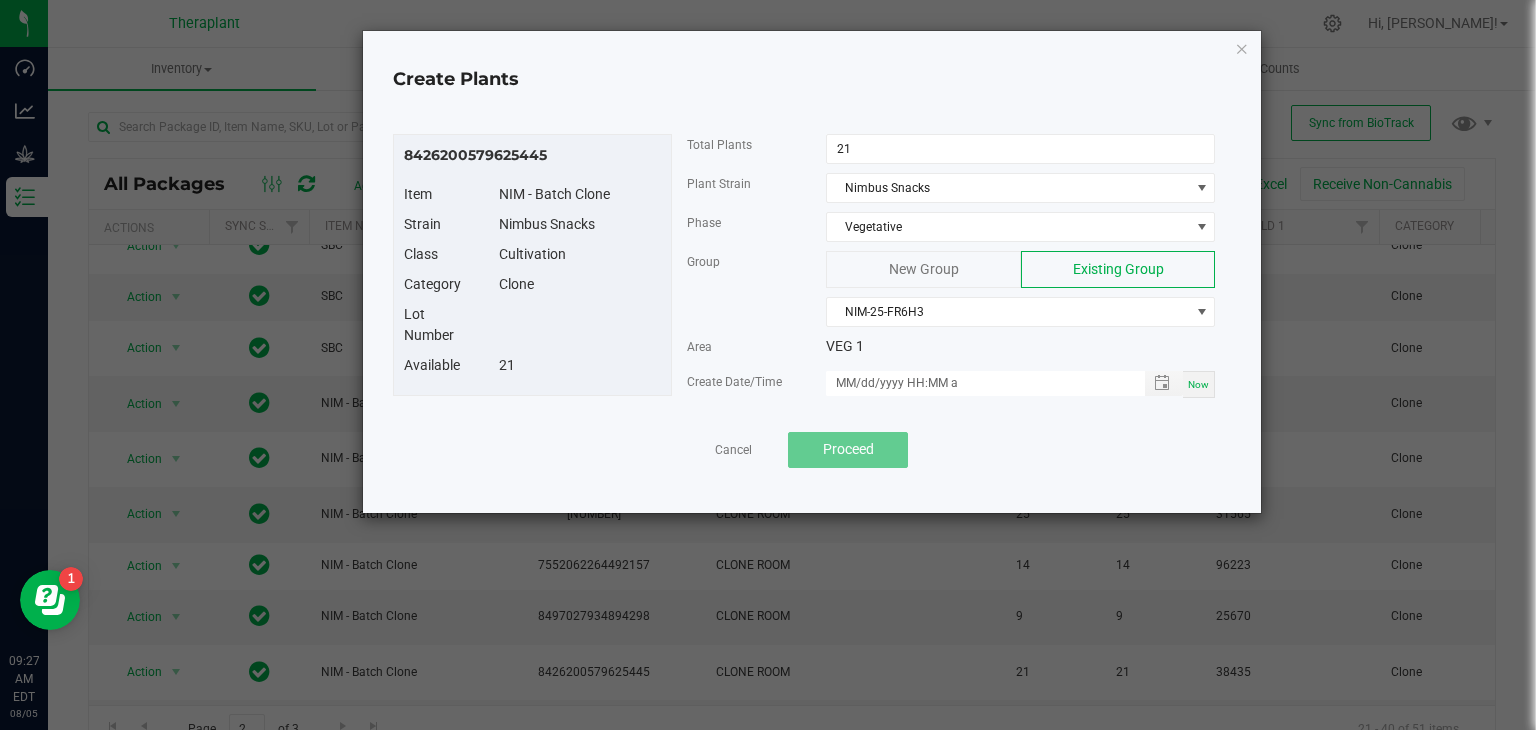 click on "Now" at bounding box center (1198, 384) 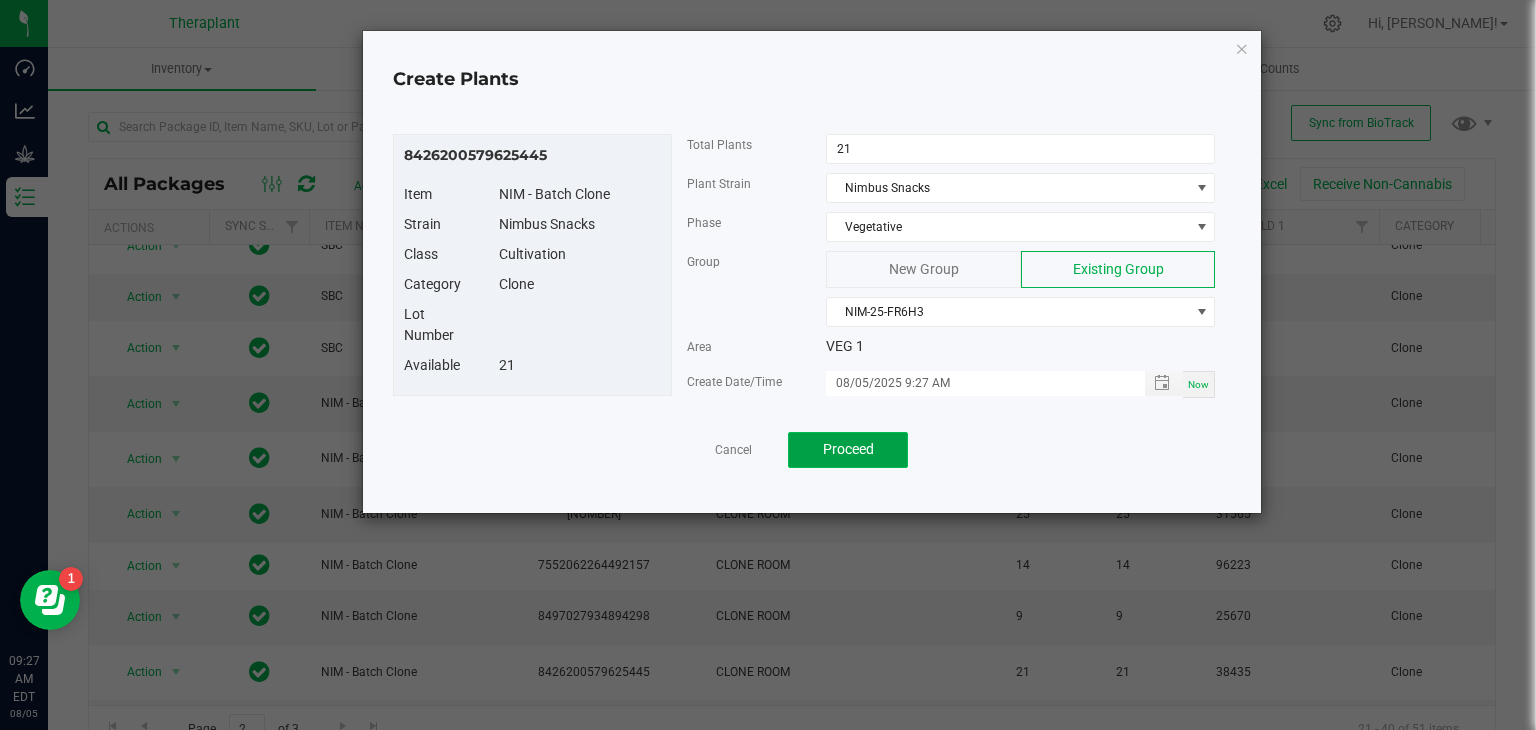 click on "Proceed" 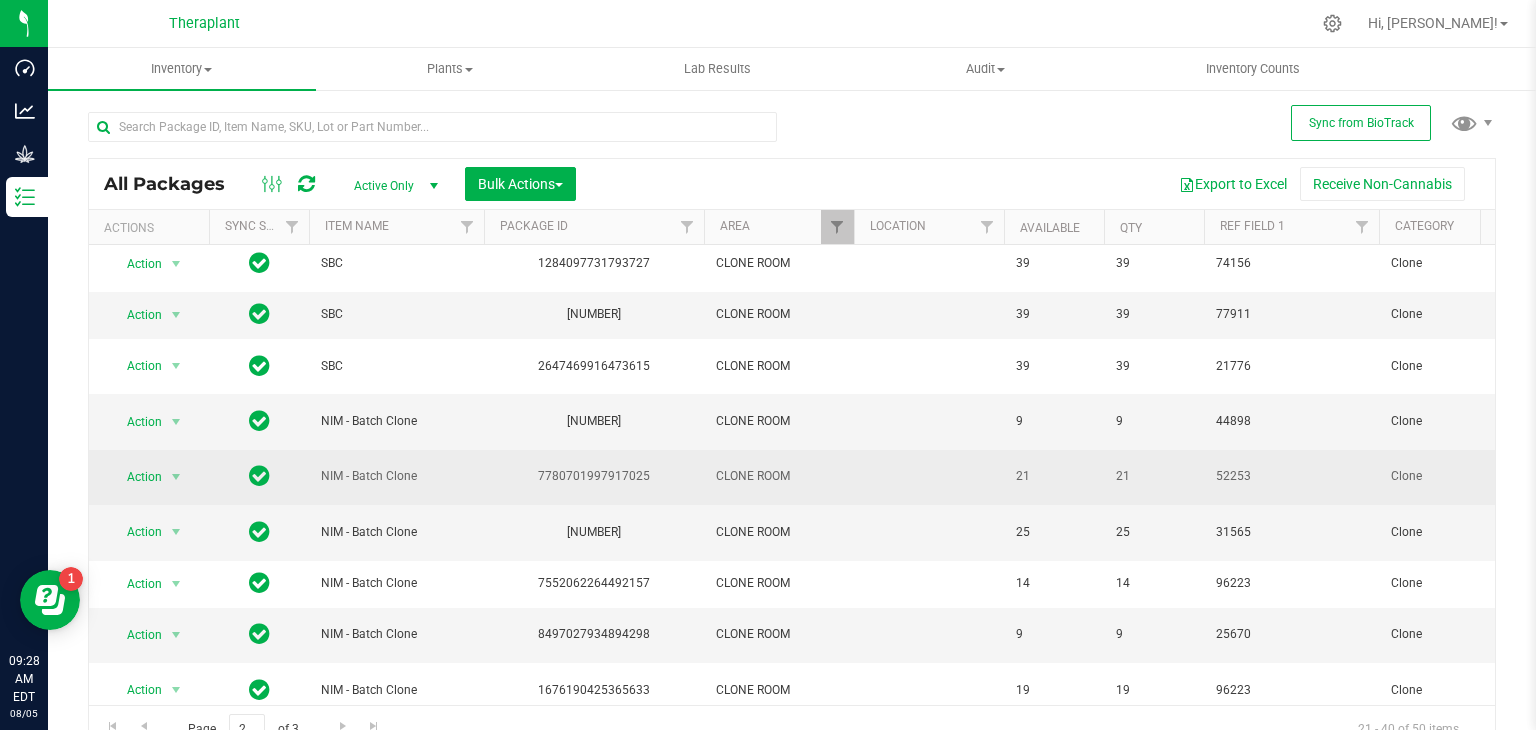 scroll, scrollTop: 232, scrollLeft: 0, axis: vertical 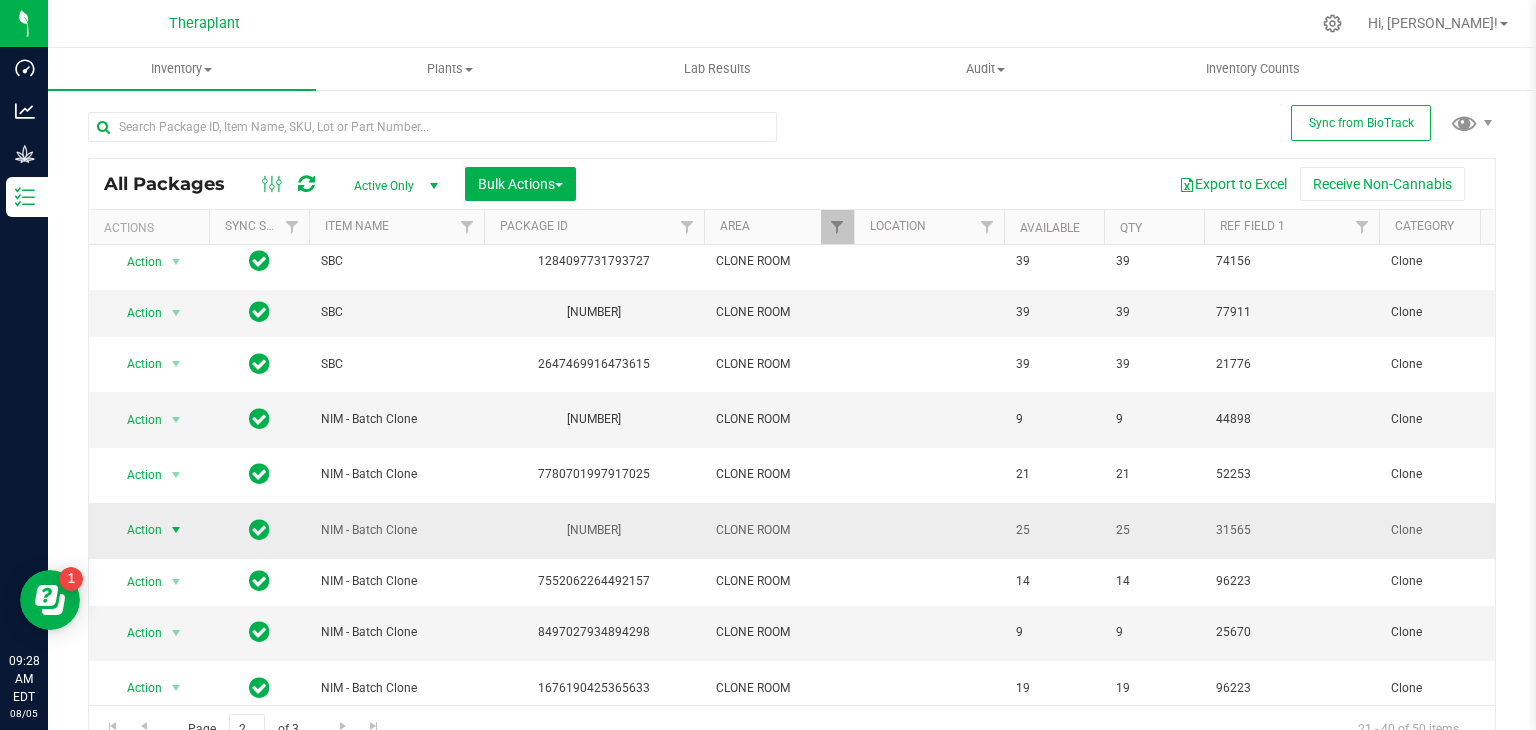 click at bounding box center (176, 530) 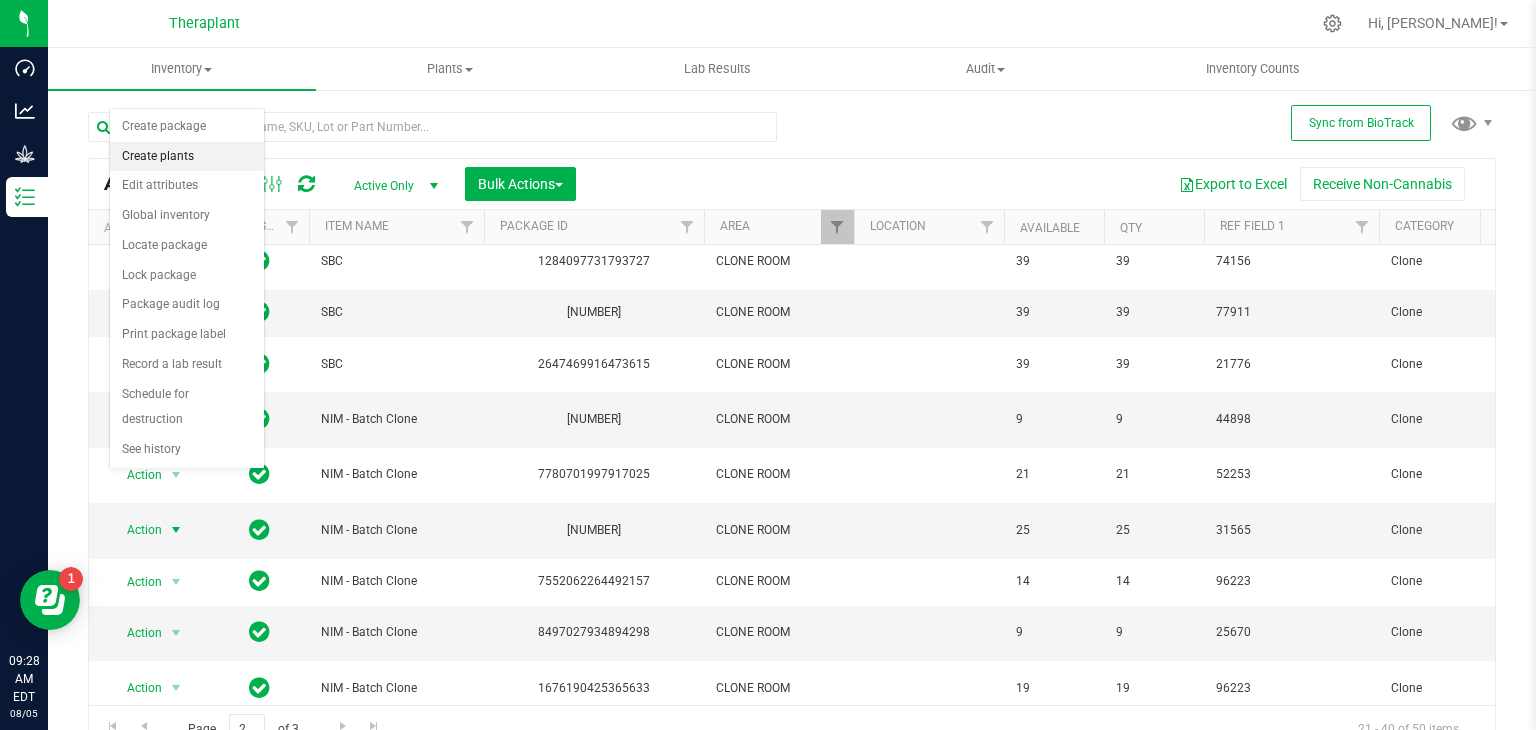click on "Create plants" at bounding box center [187, 157] 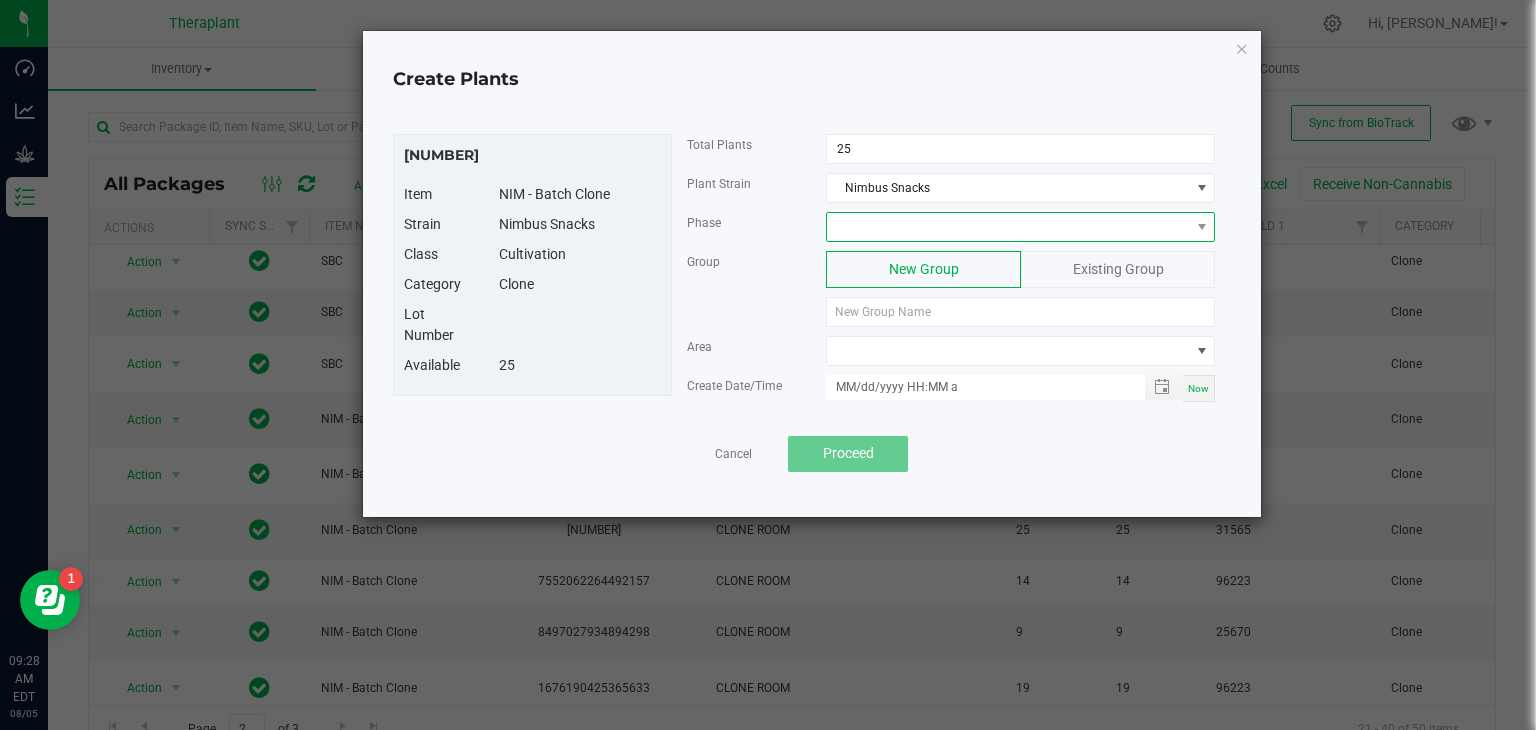 click at bounding box center (1008, 227) 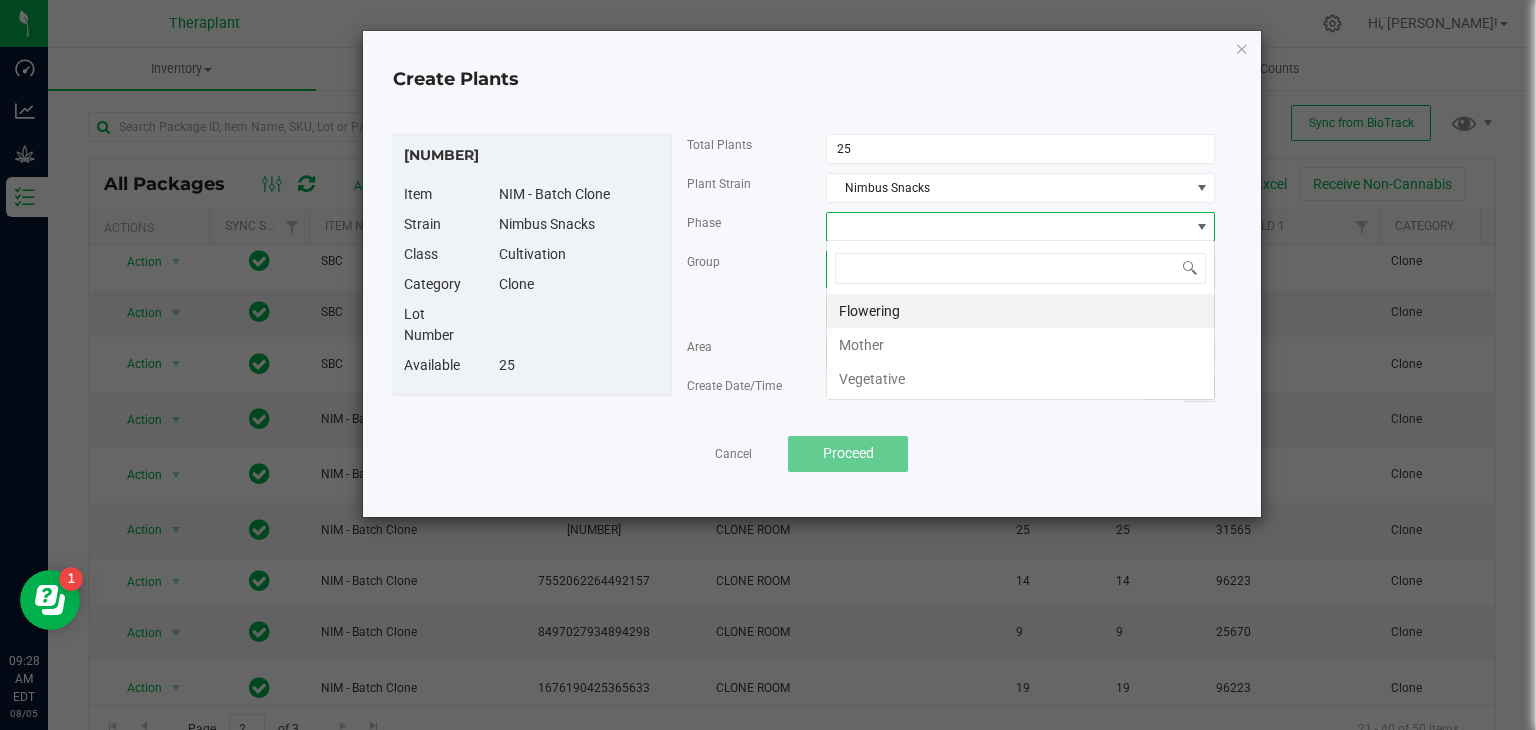 scroll, scrollTop: 99970, scrollLeft: 99611, axis: both 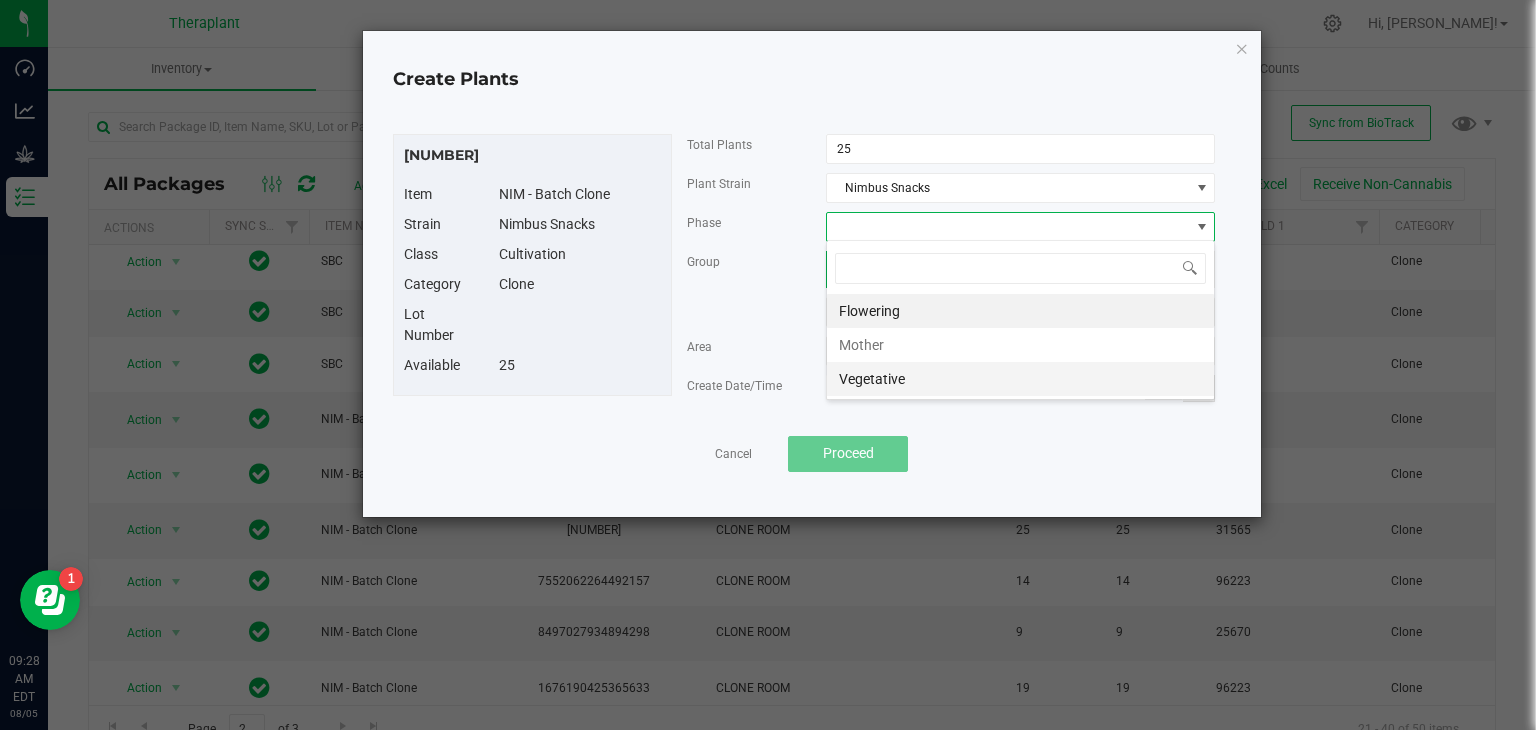 click on "Vegetative" at bounding box center [1020, 379] 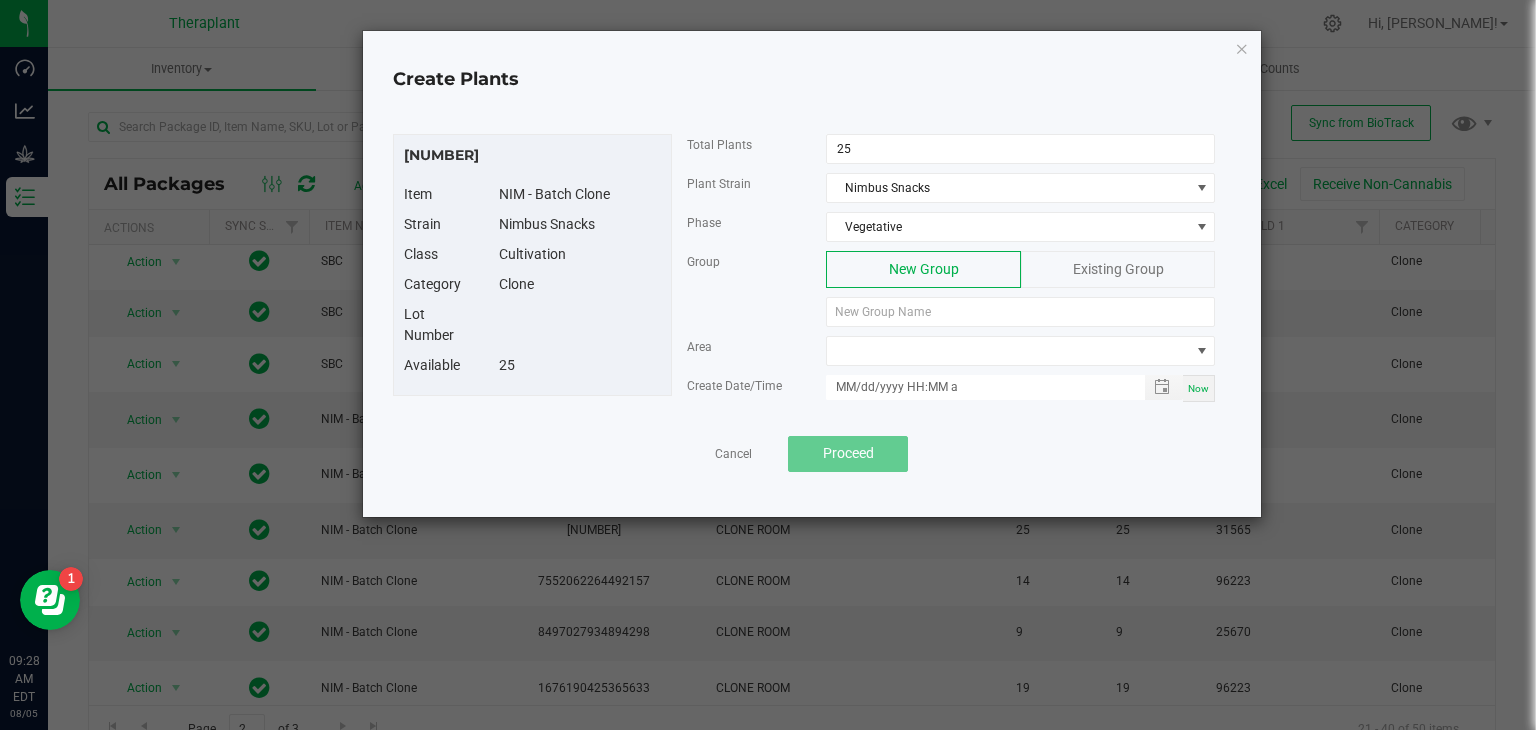 click on "Existing Group" 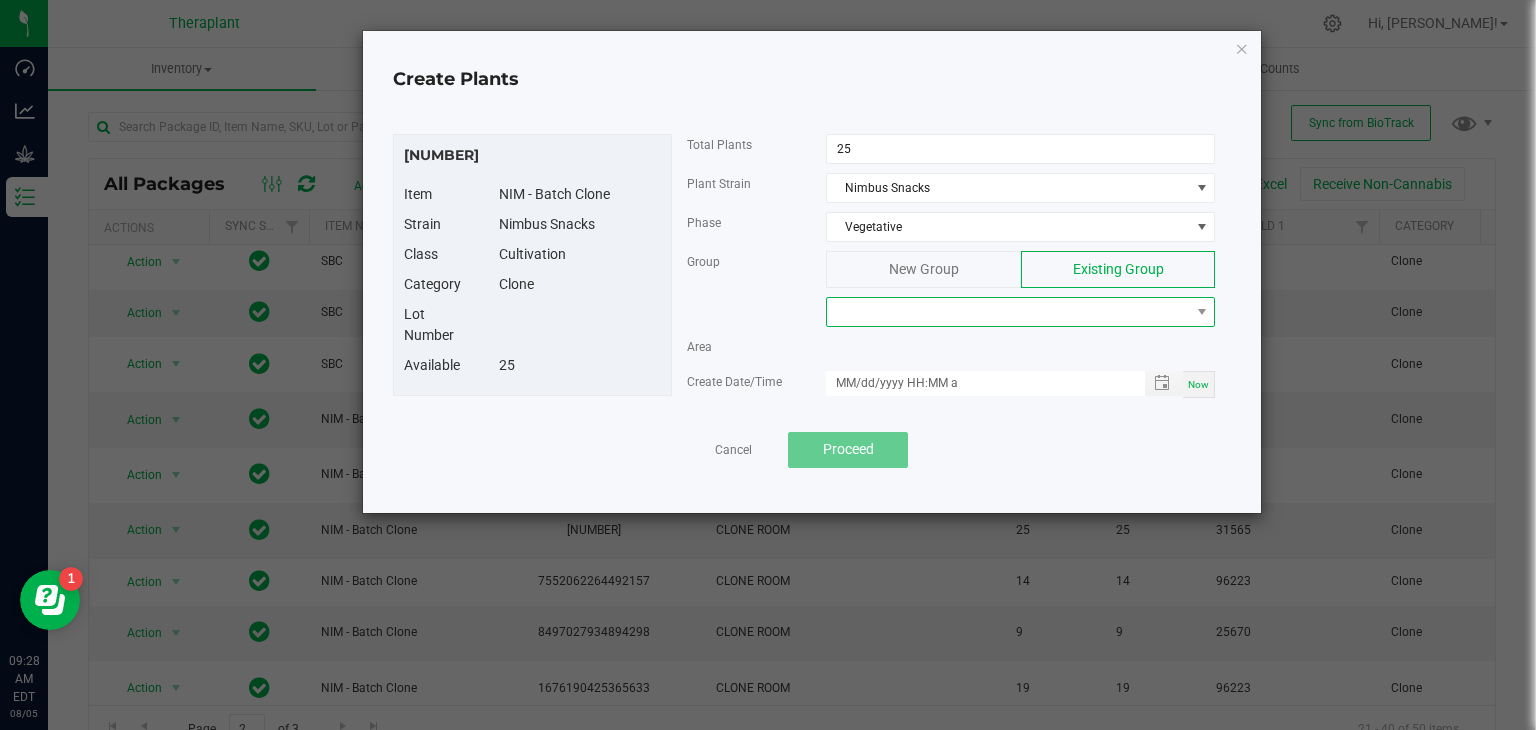 click at bounding box center [1008, 312] 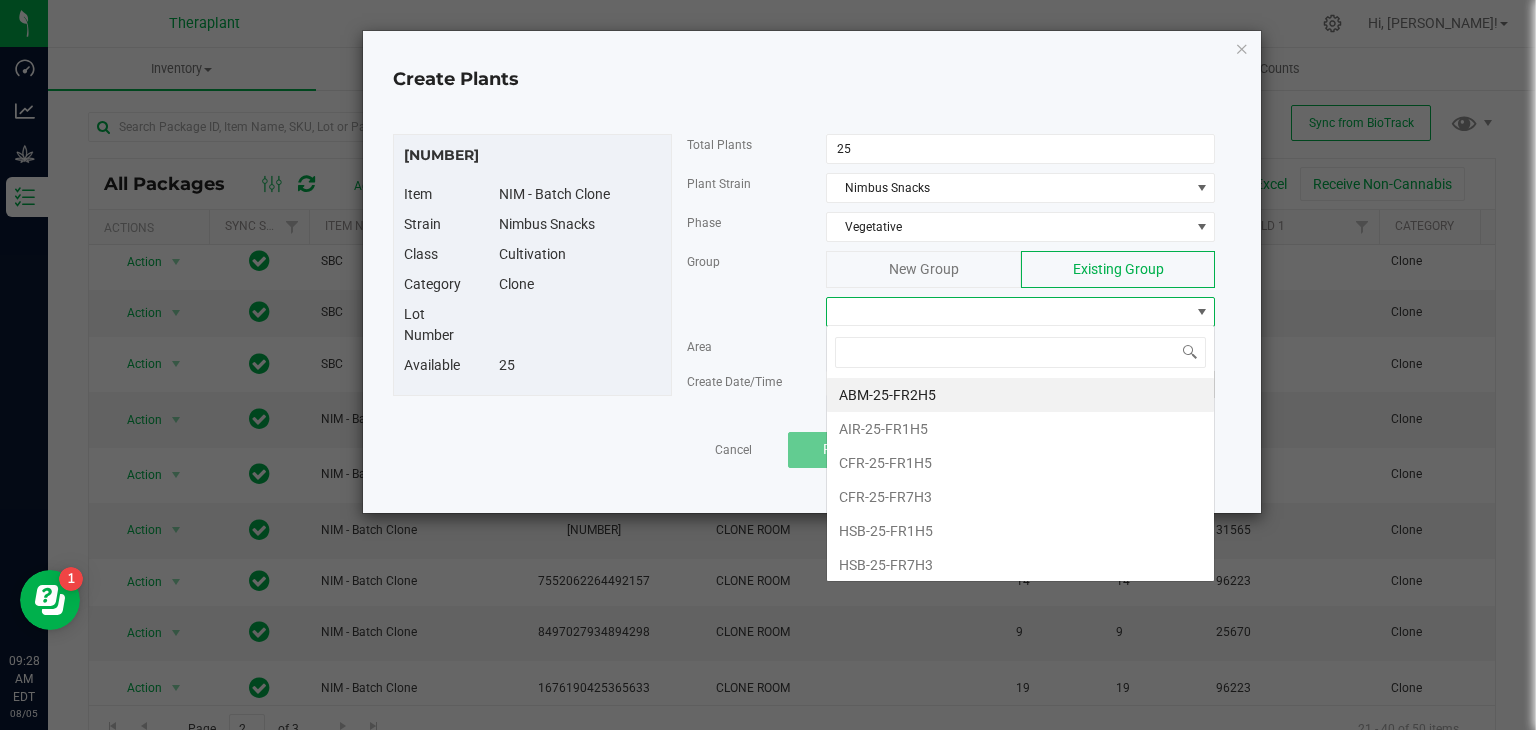 scroll, scrollTop: 99970, scrollLeft: 99611, axis: both 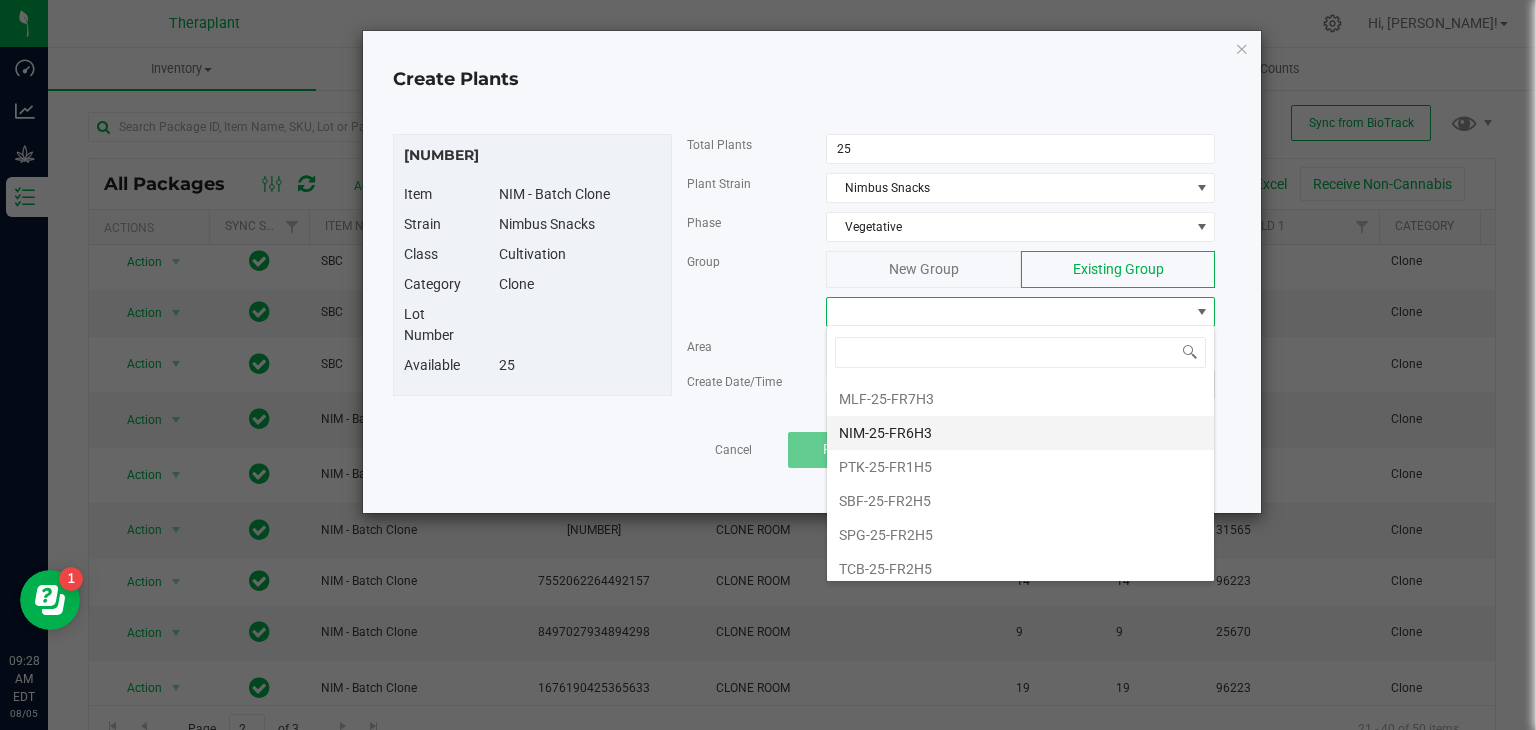 click on "NIM-25-FR6H3" at bounding box center [1020, 433] 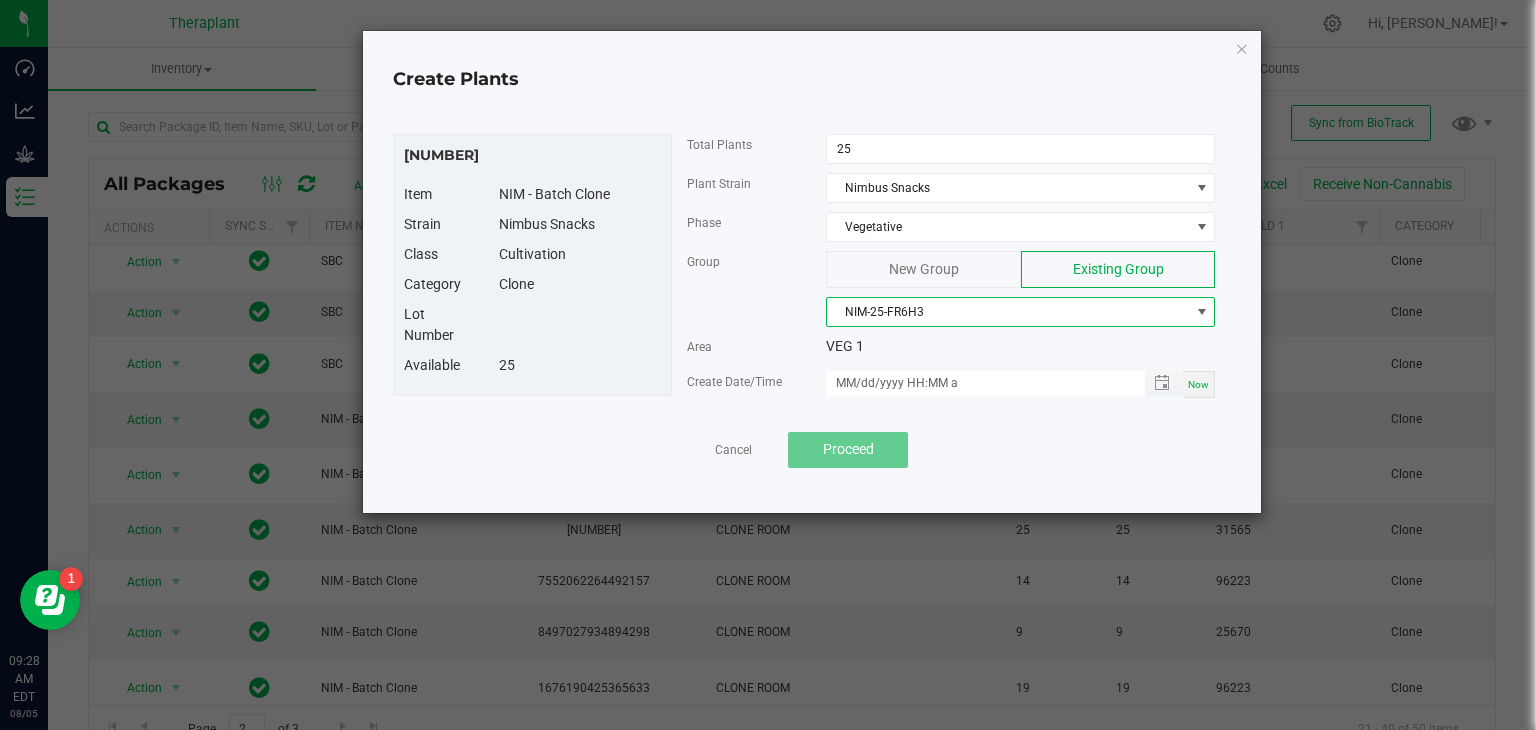 click at bounding box center [1164, 383] 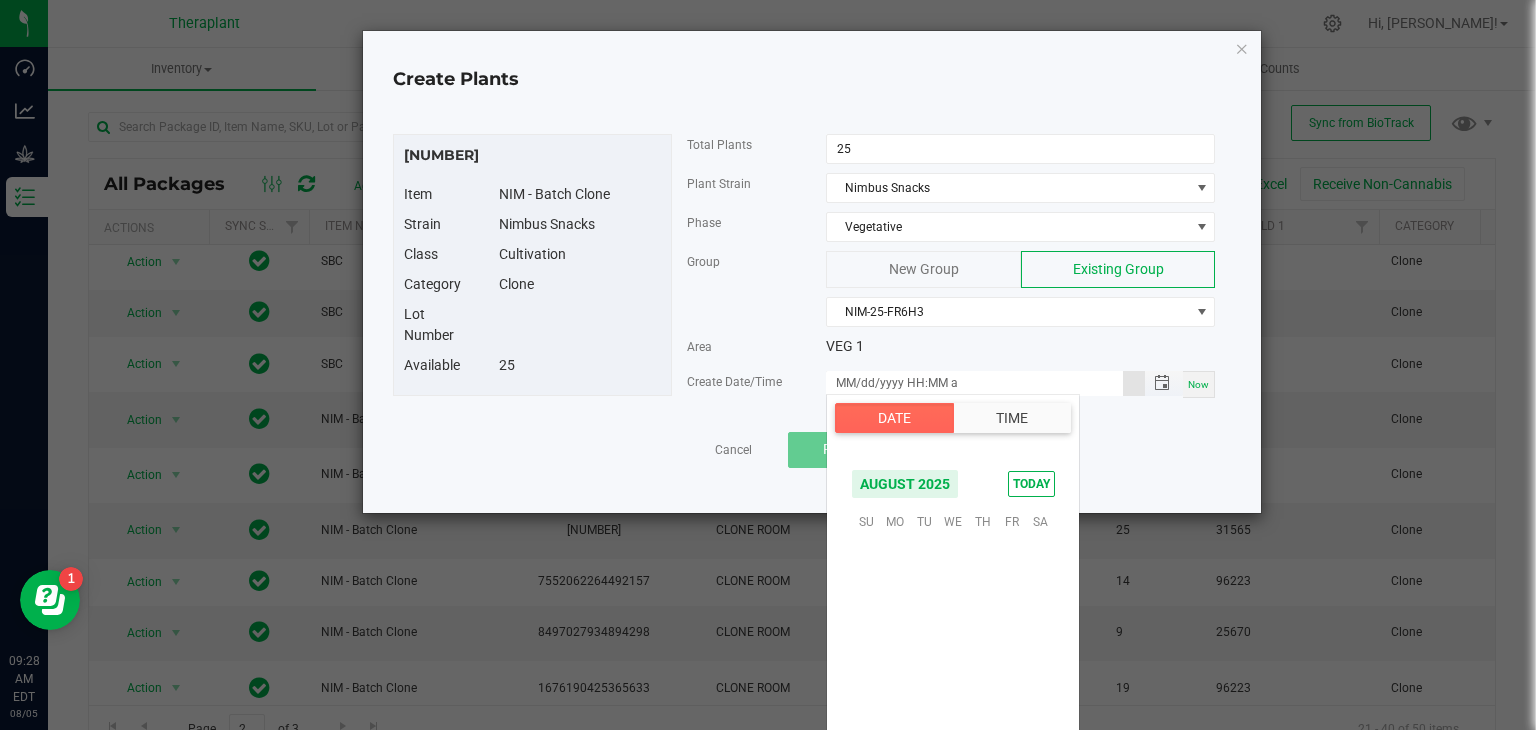 scroll, scrollTop: 324156, scrollLeft: 0, axis: vertical 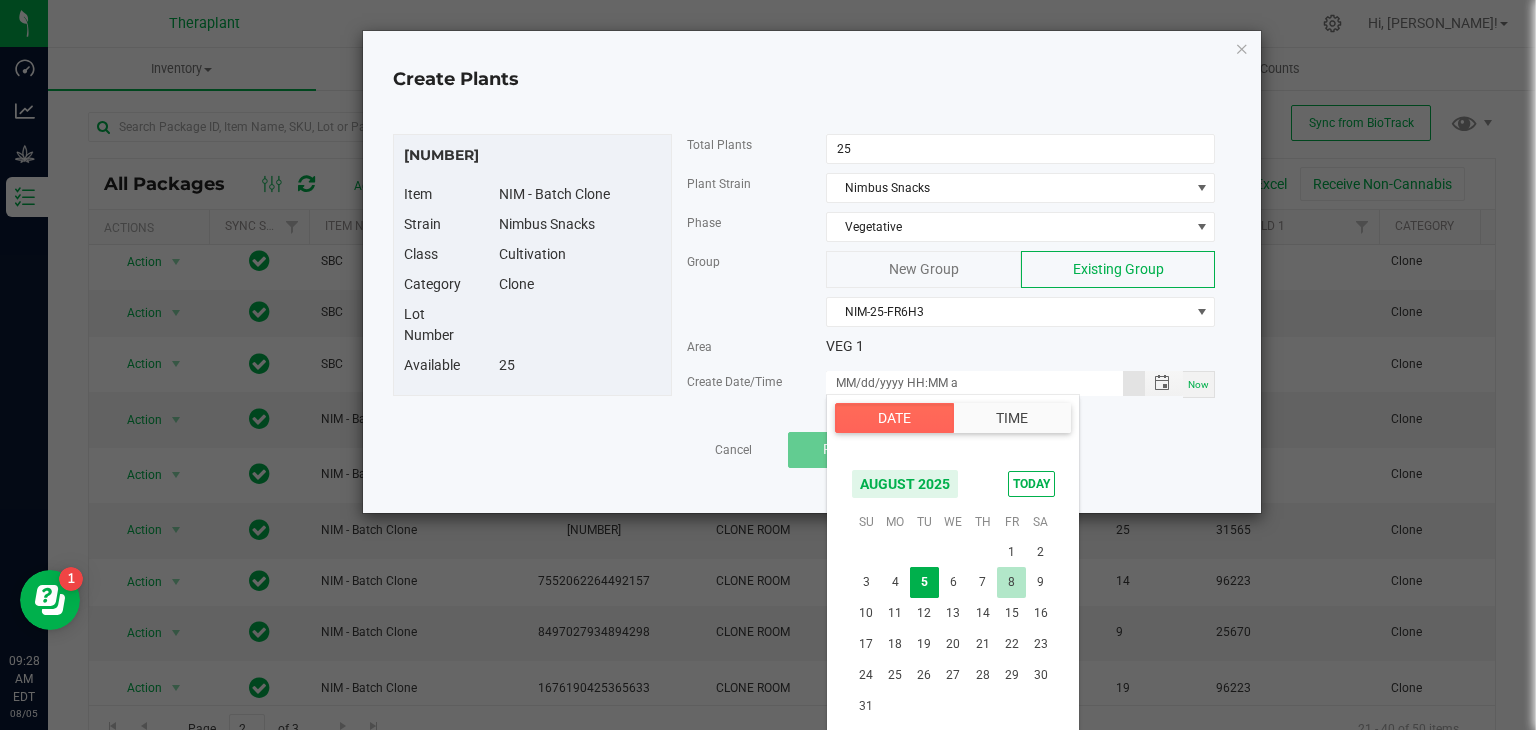 click on "8" at bounding box center [1011, 582] 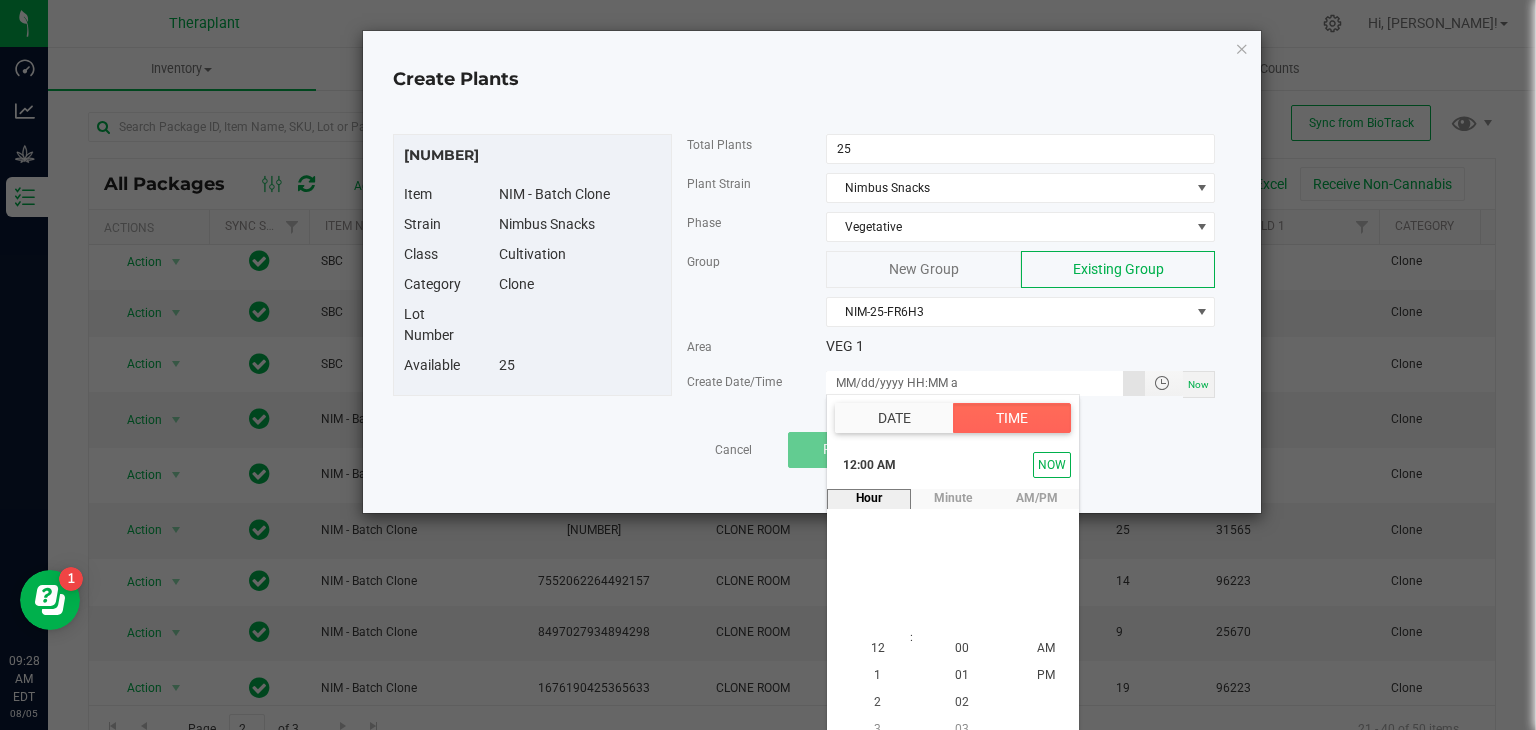 scroll, scrollTop: 18, scrollLeft: 0, axis: vertical 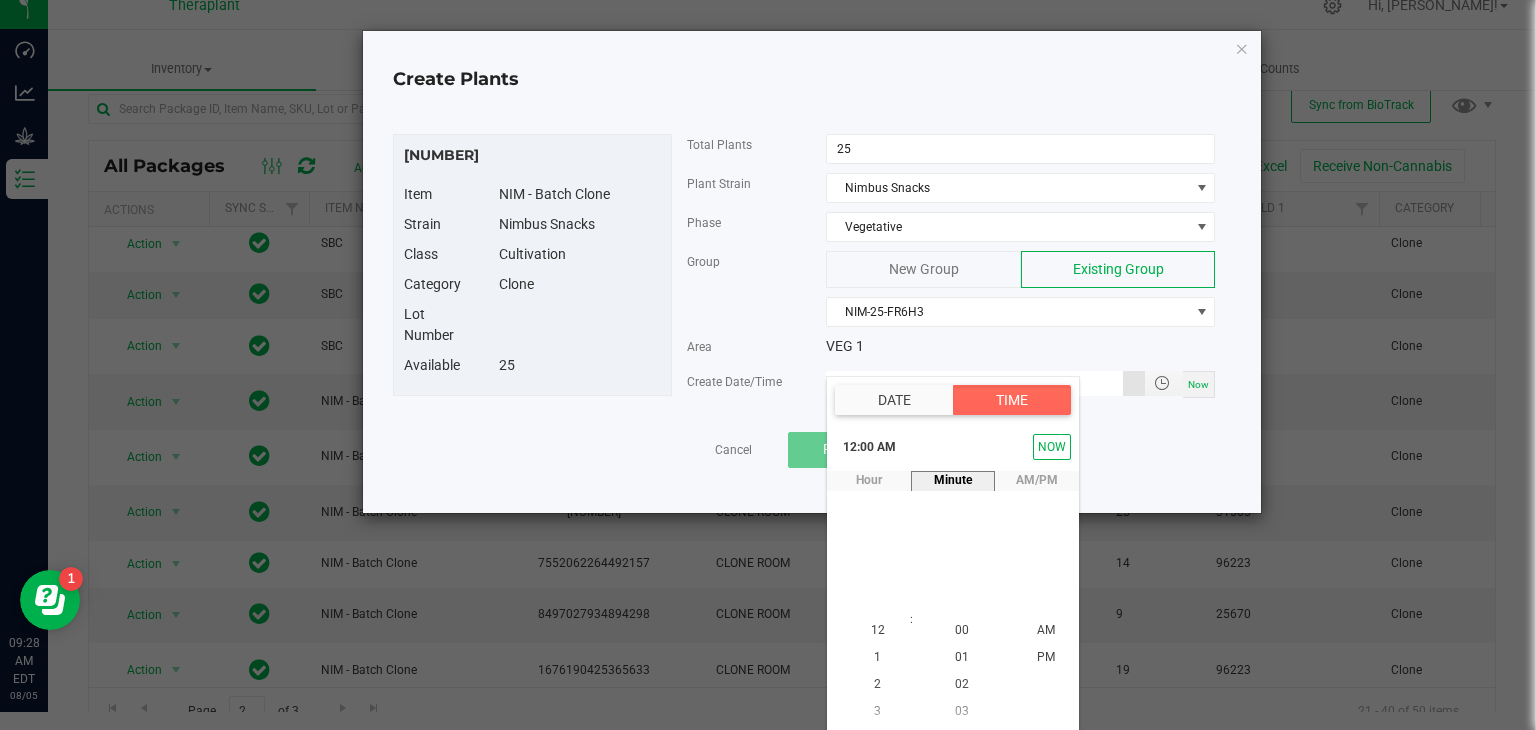 type on "08/08/2025 12:00 AM" 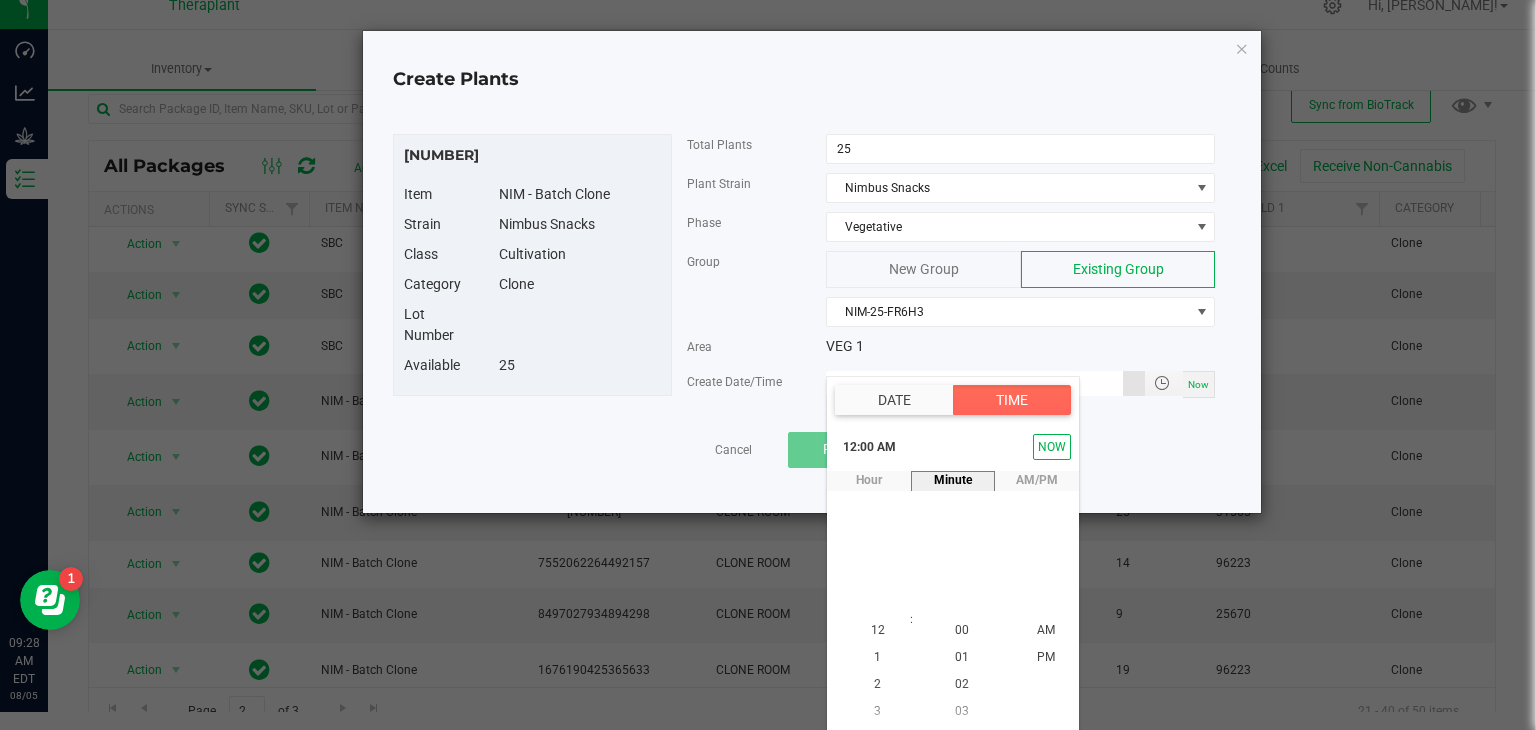 scroll, scrollTop: 0, scrollLeft: 0, axis: both 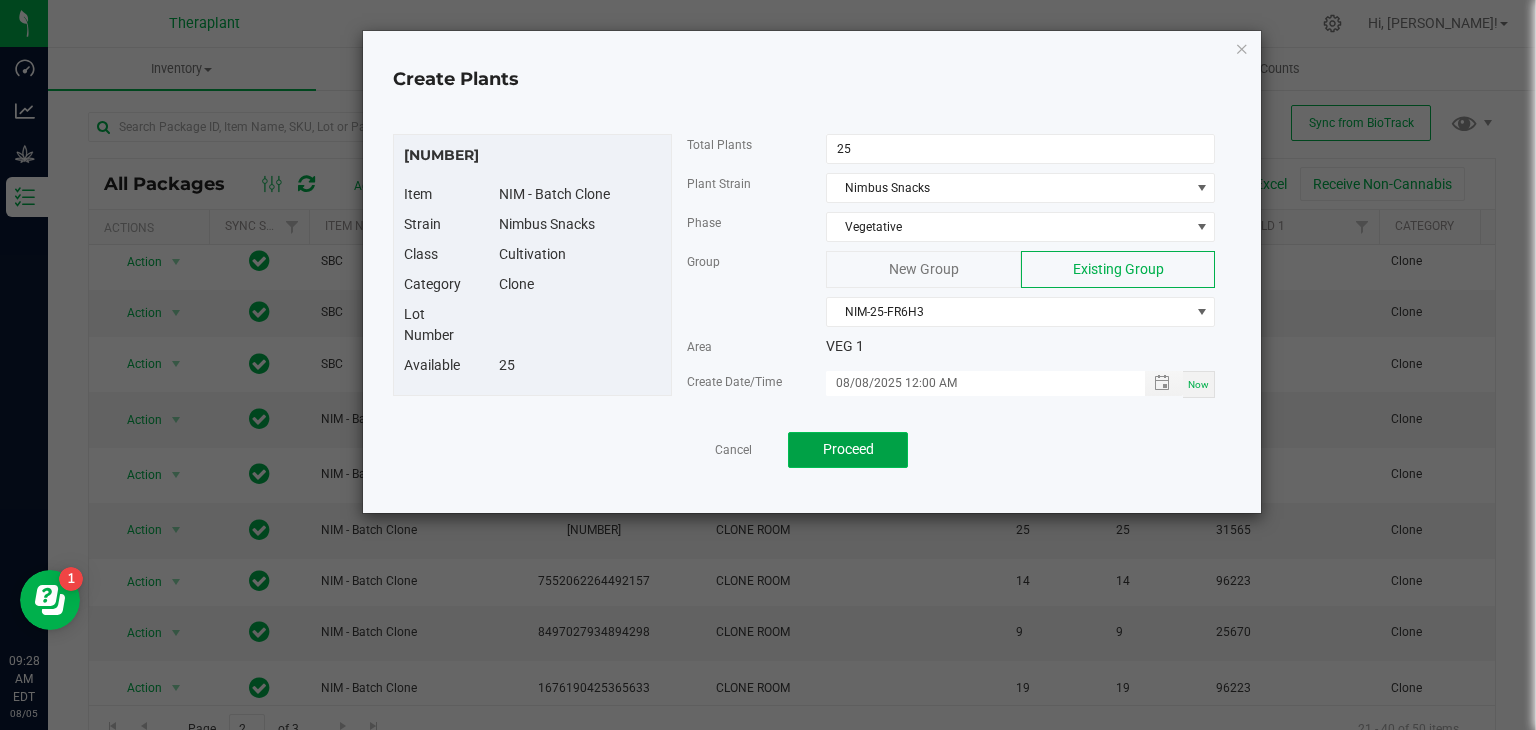 click on "Proceed" 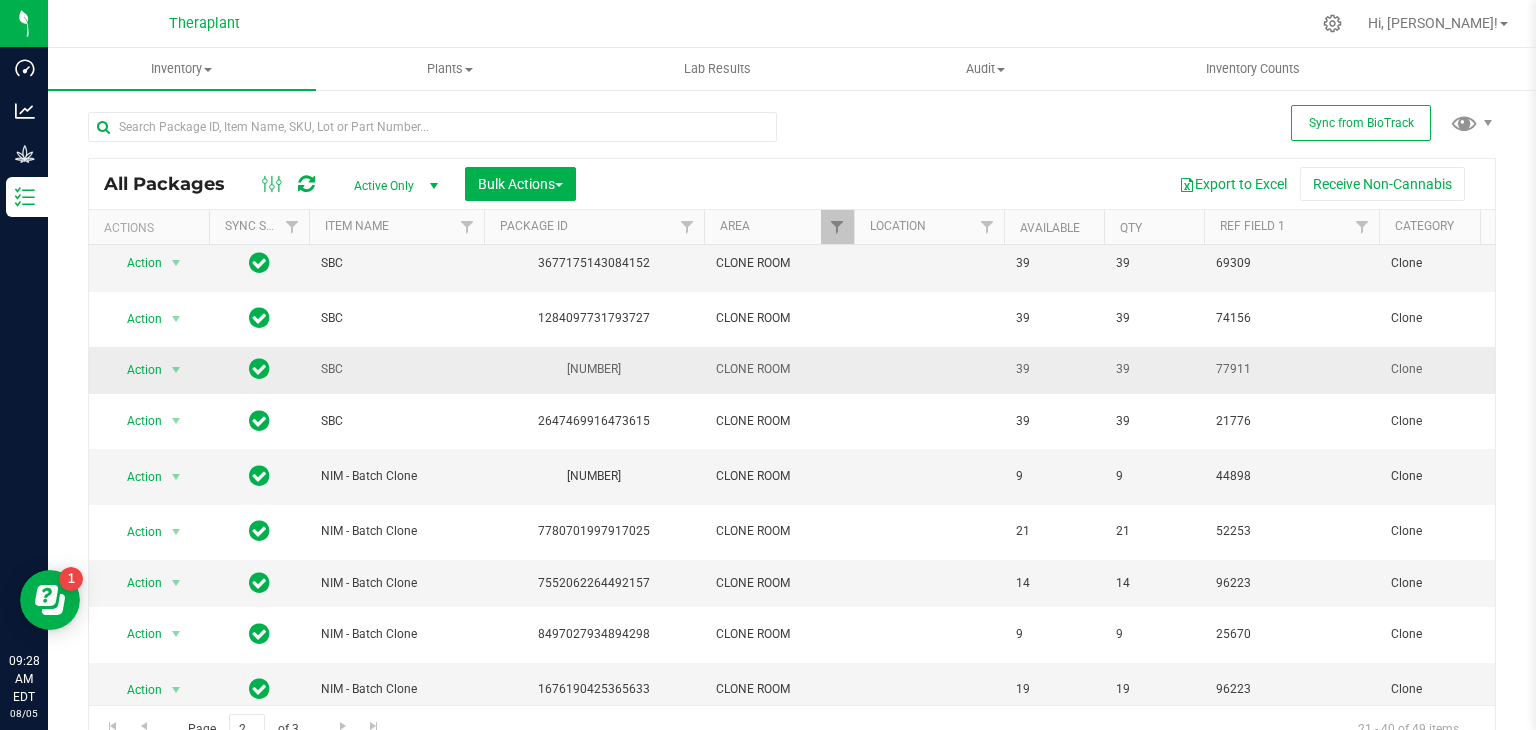 scroll, scrollTop: 176, scrollLeft: 0, axis: vertical 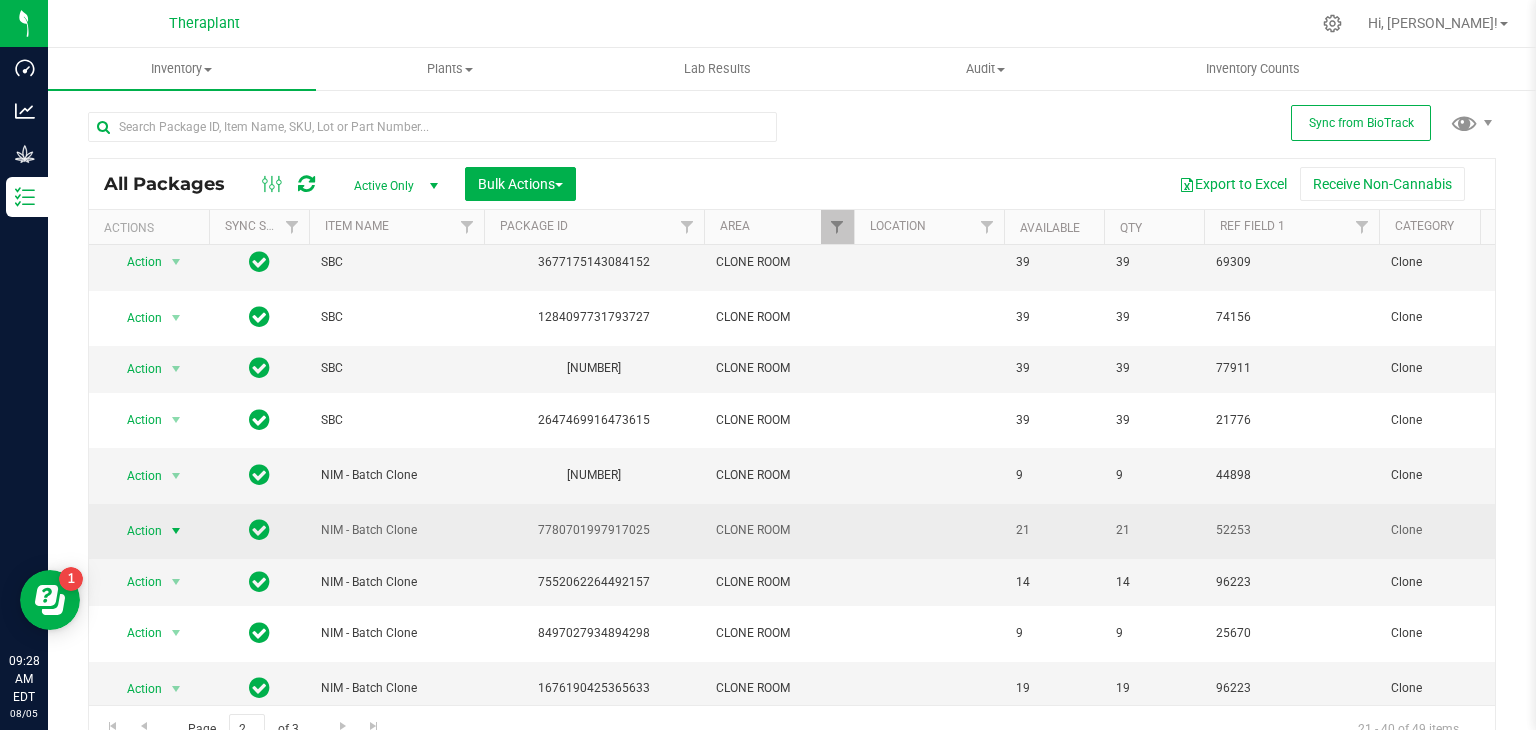 click at bounding box center [176, 531] 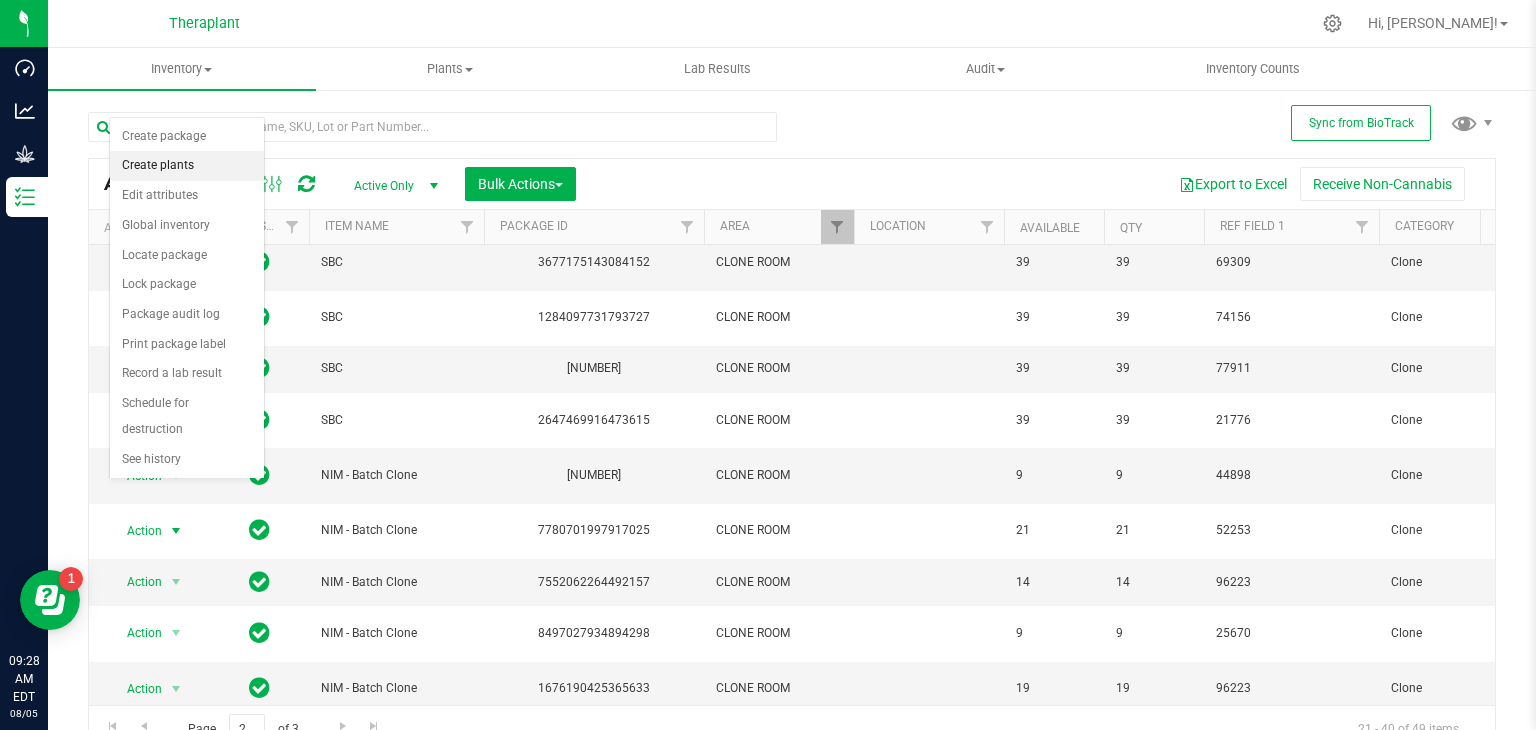 click on "Create plants" at bounding box center [187, 166] 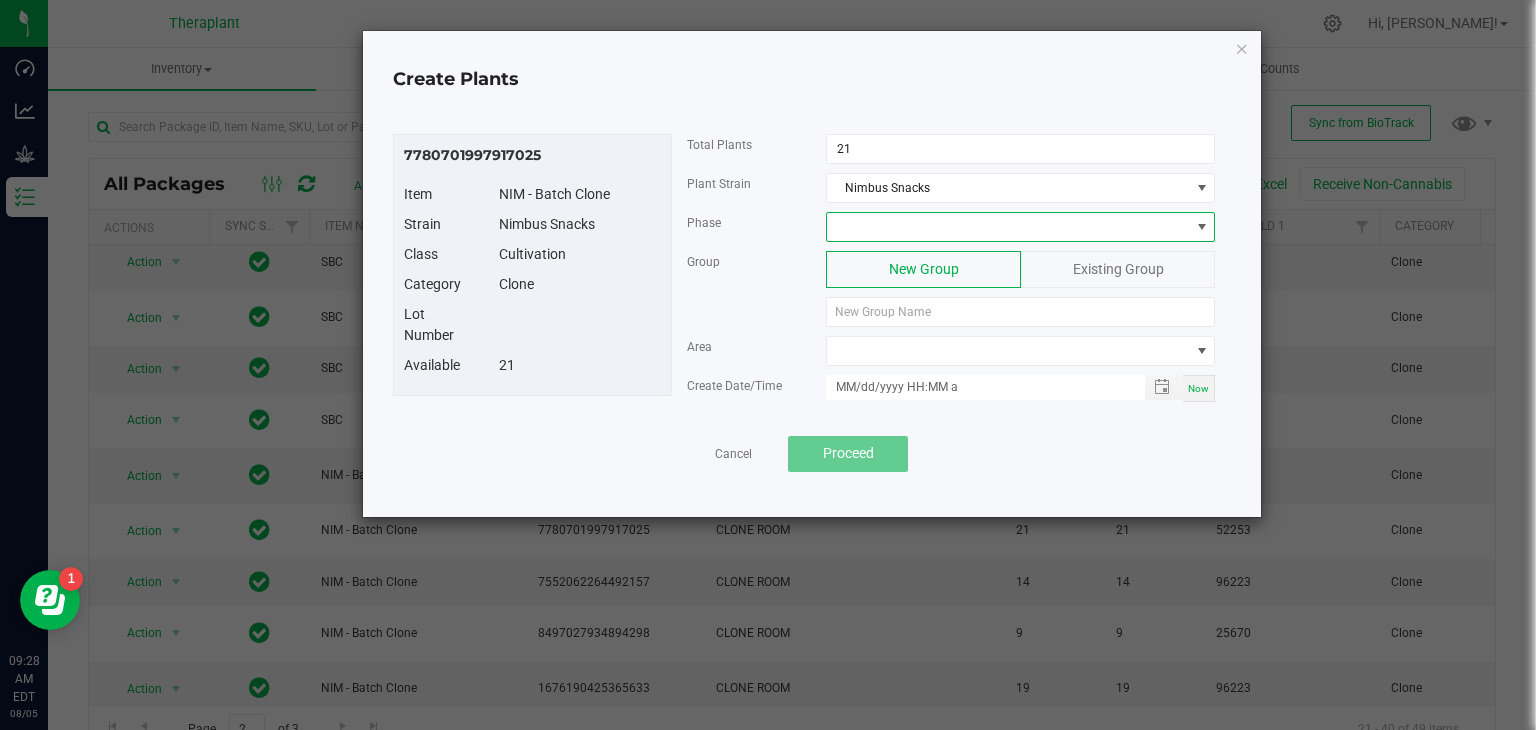 click at bounding box center [1008, 227] 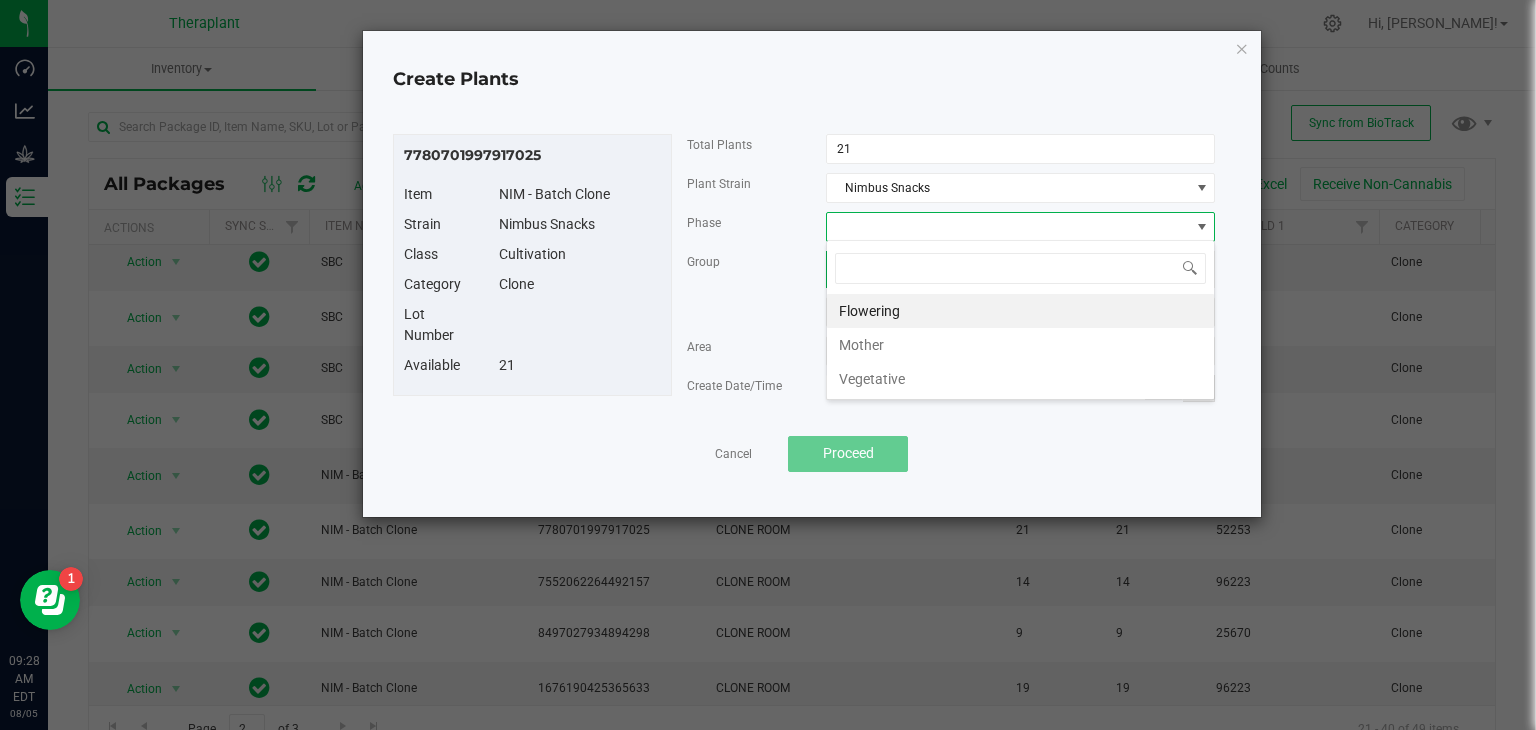 scroll, scrollTop: 99970, scrollLeft: 99611, axis: both 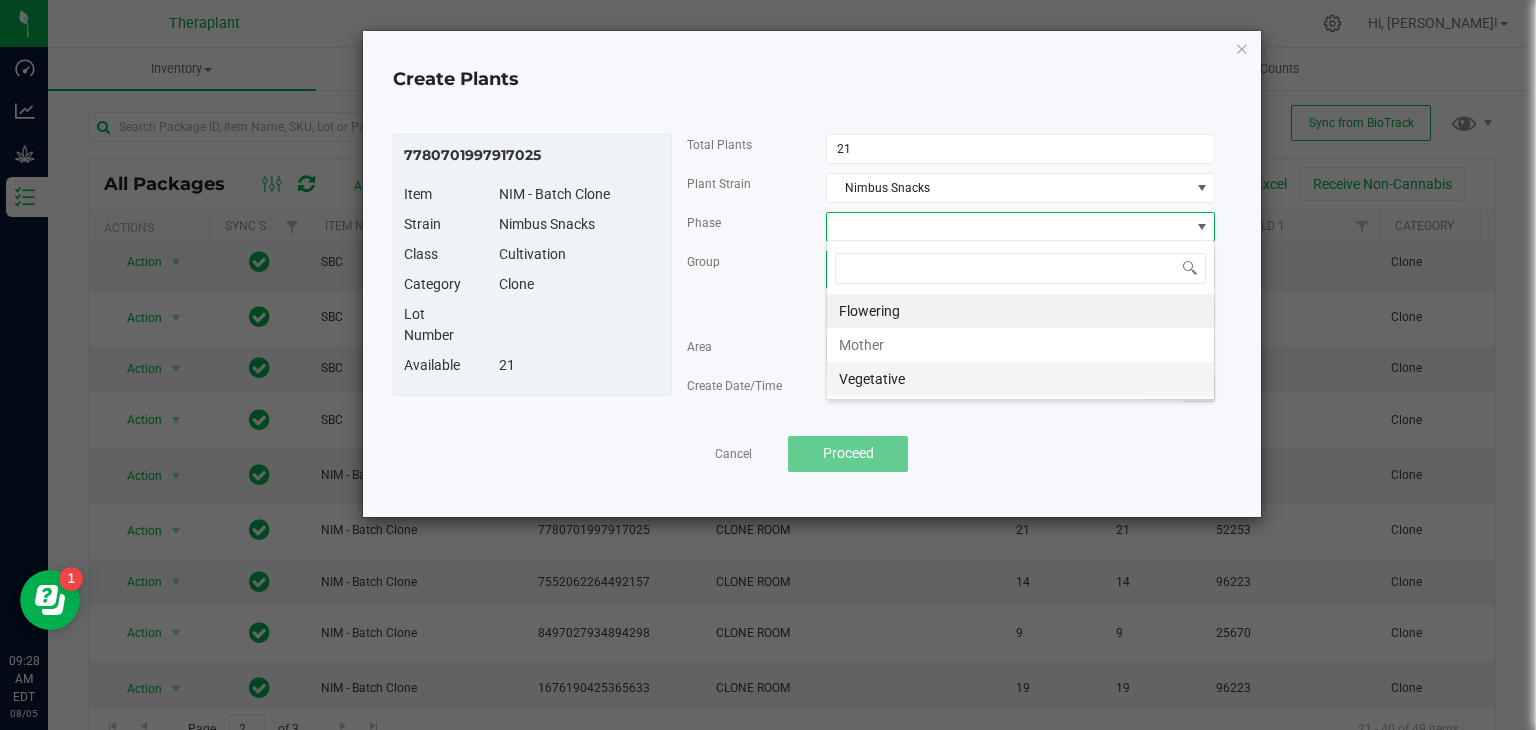 click on "Vegetative" at bounding box center (1020, 379) 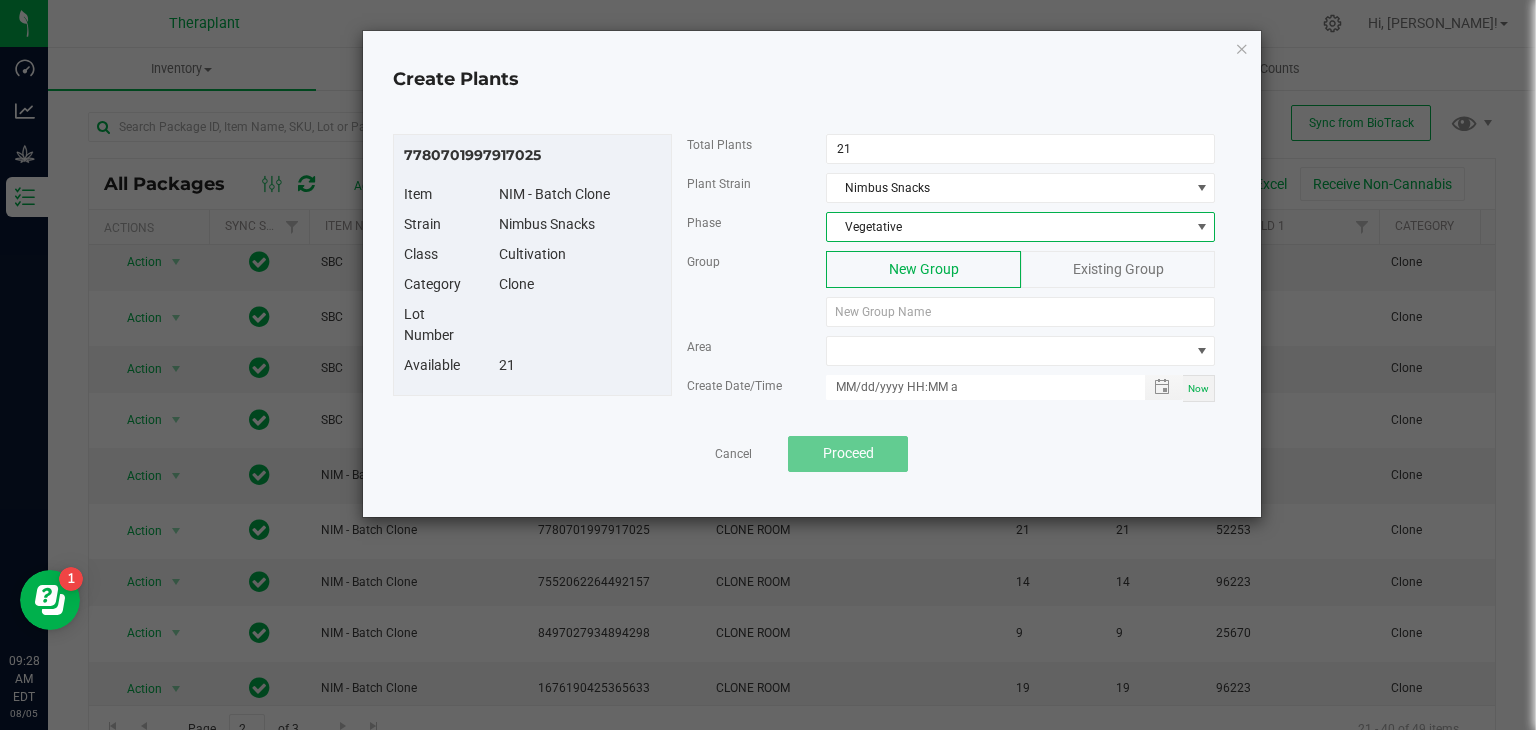 click on "Existing Group" 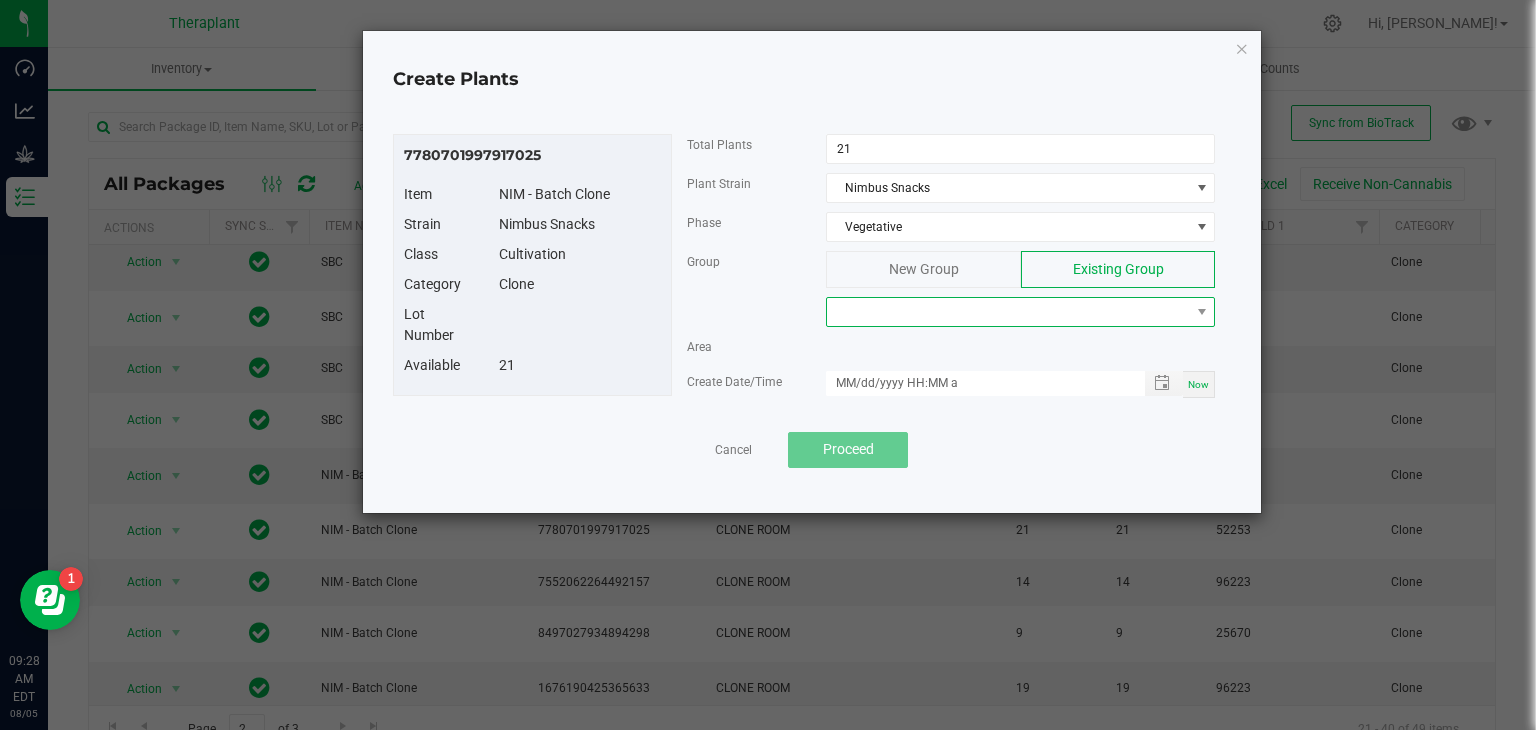 click at bounding box center [1008, 312] 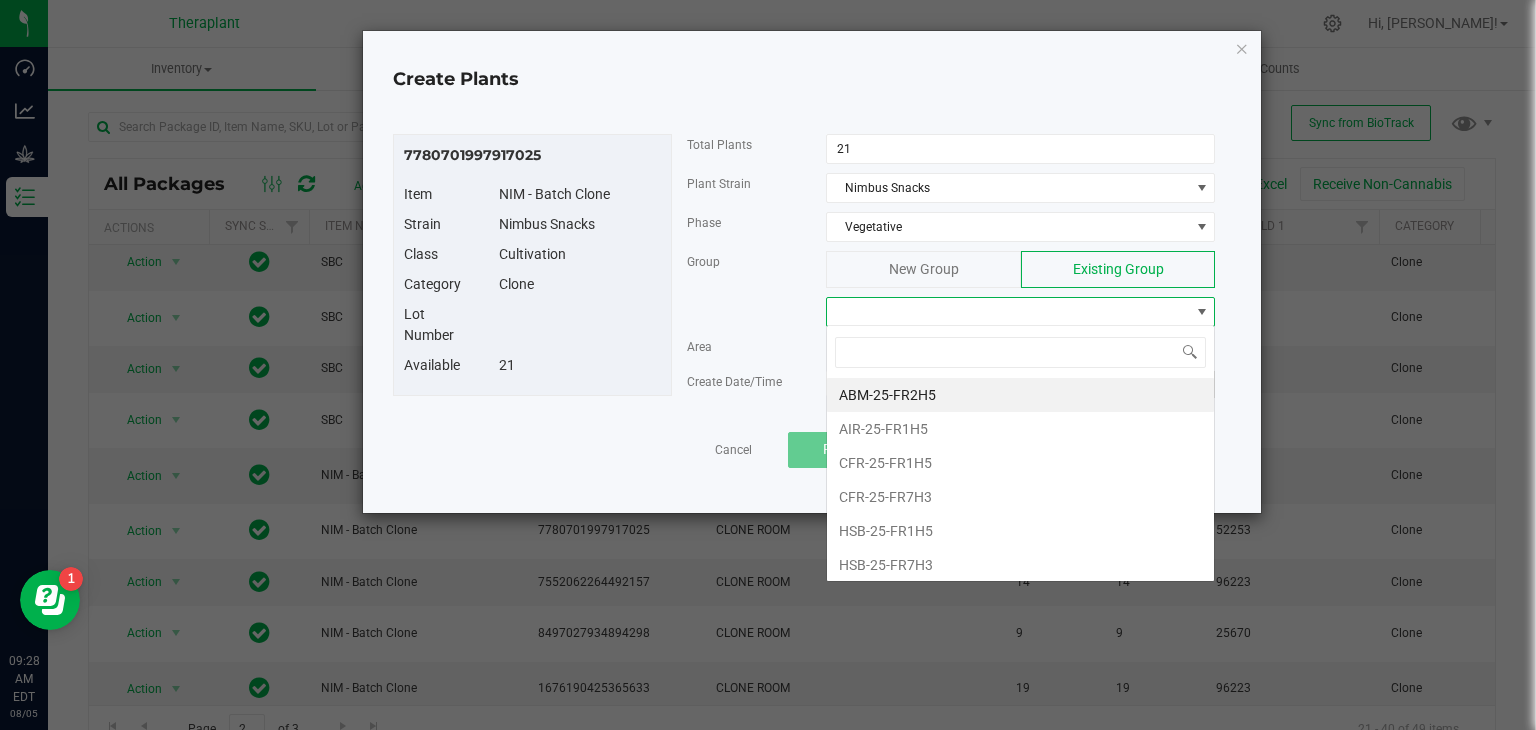 scroll, scrollTop: 99970, scrollLeft: 99611, axis: both 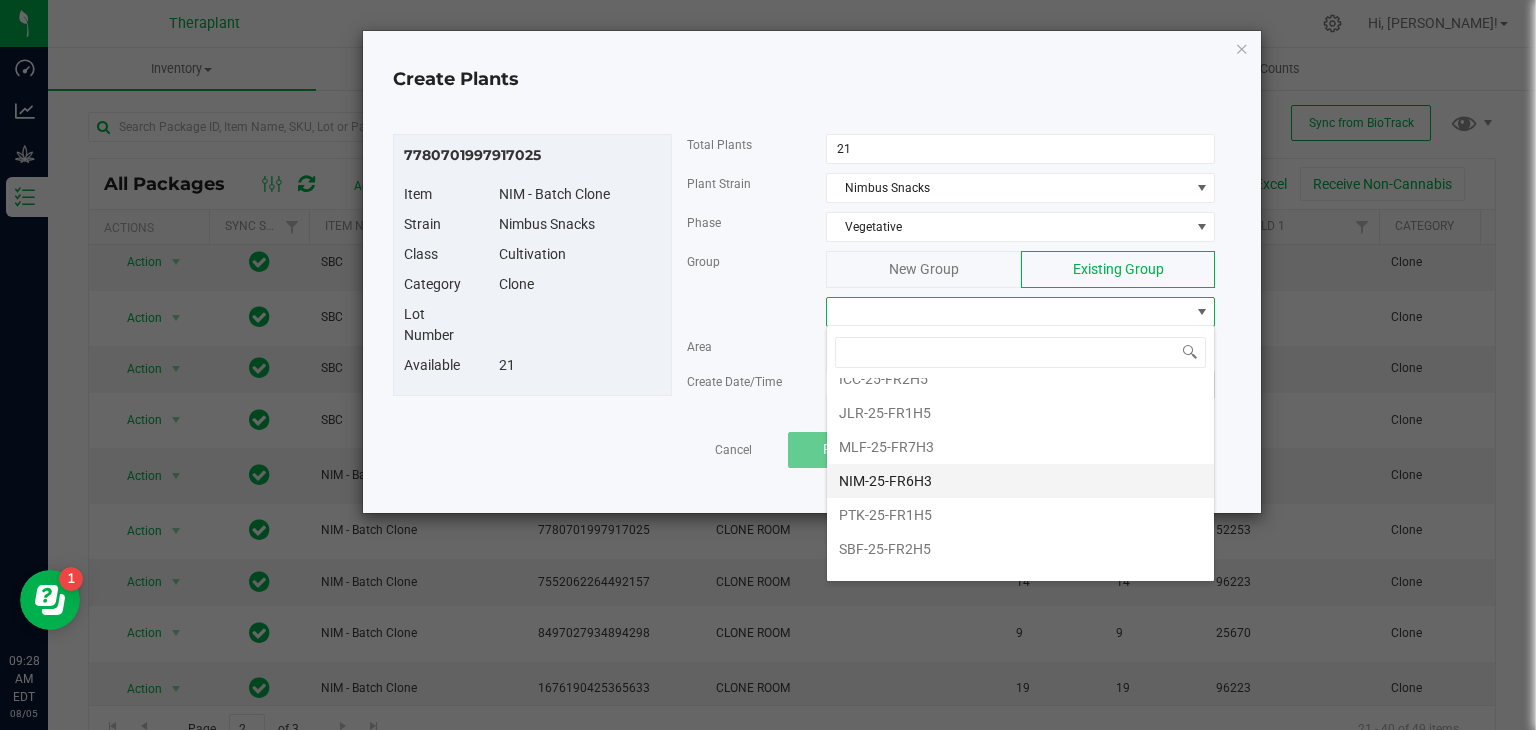 click on "NIM-25-FR6H3" at bounding box center [1020, 481] 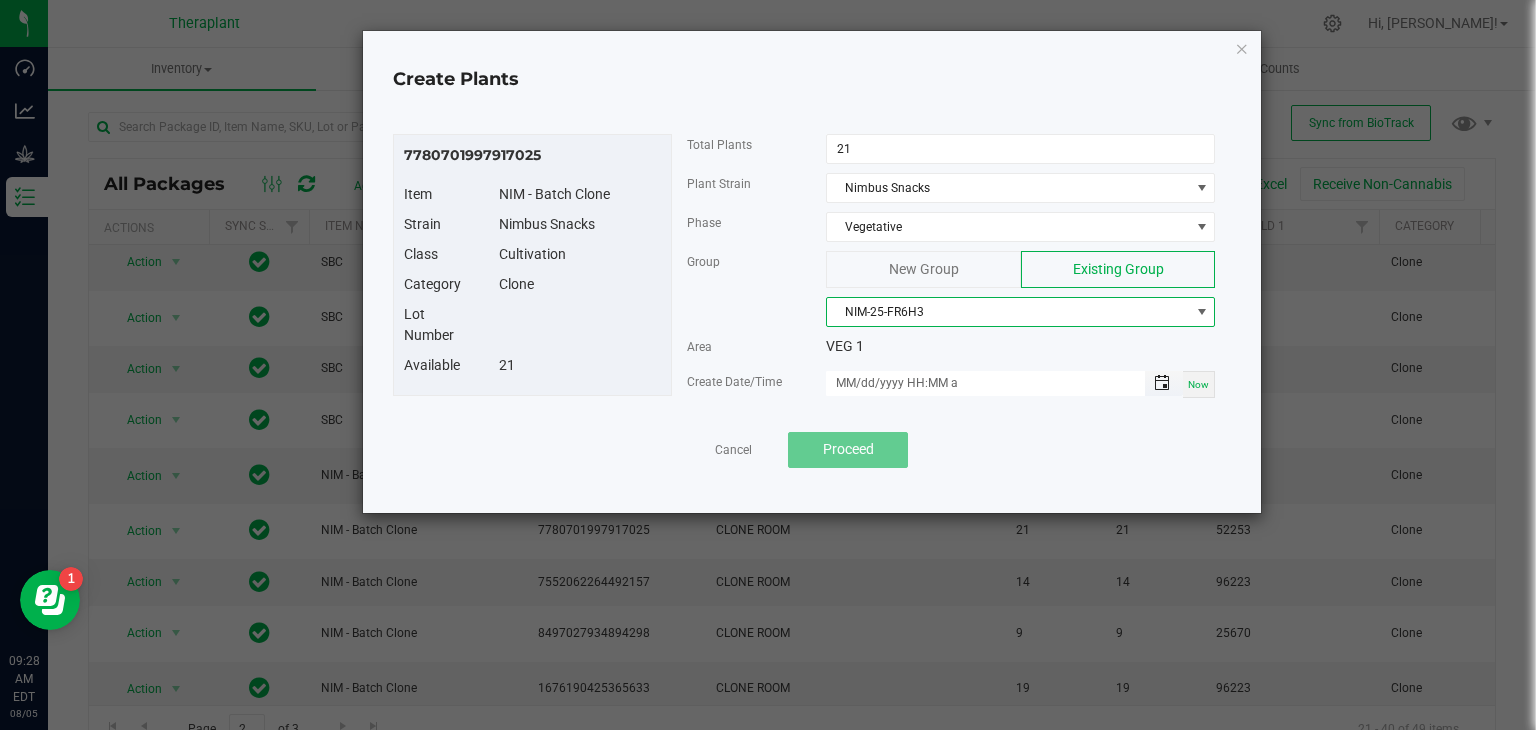 click at bounding box center [1162, 383] 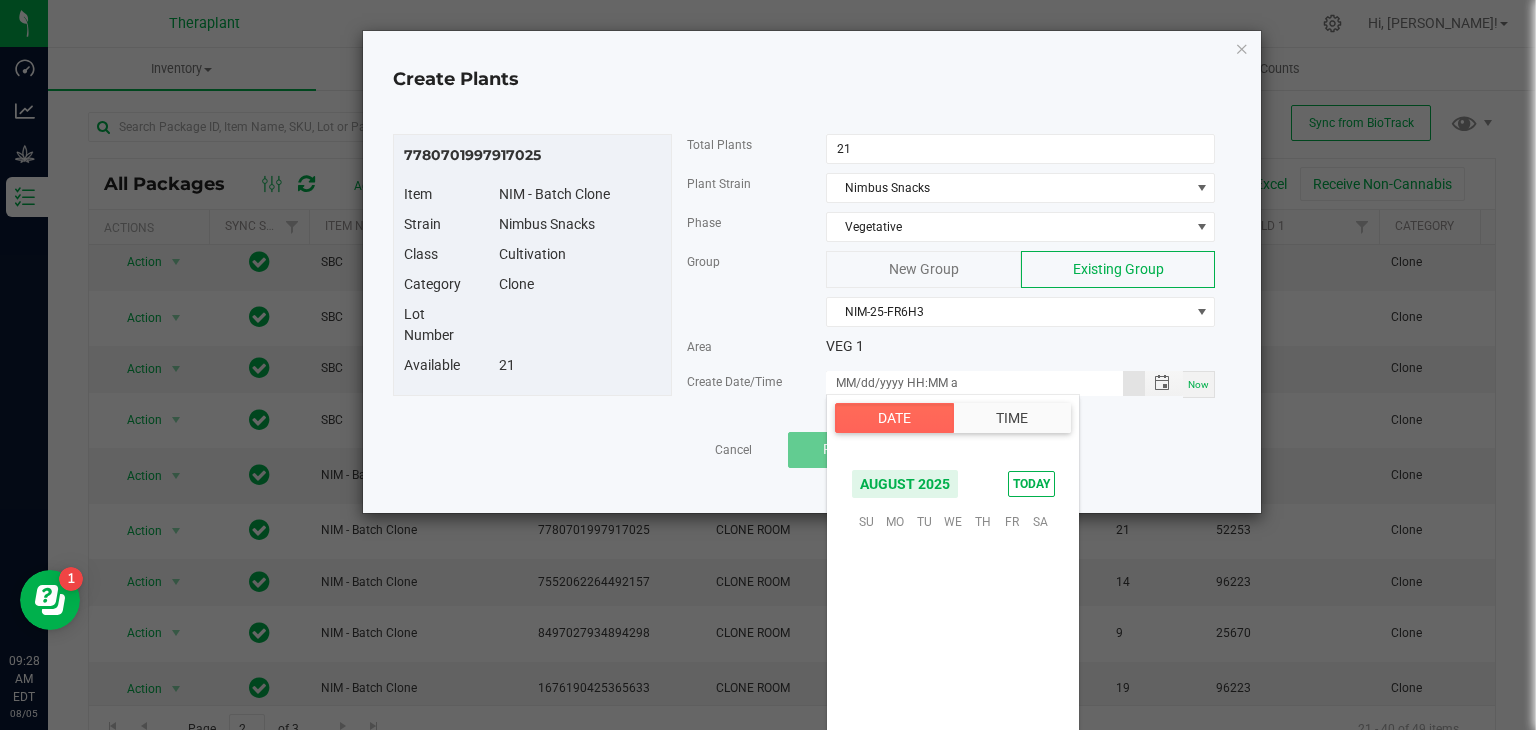 scroll, scrollTop: 324156, scrollLeft: 0, axis: vertical 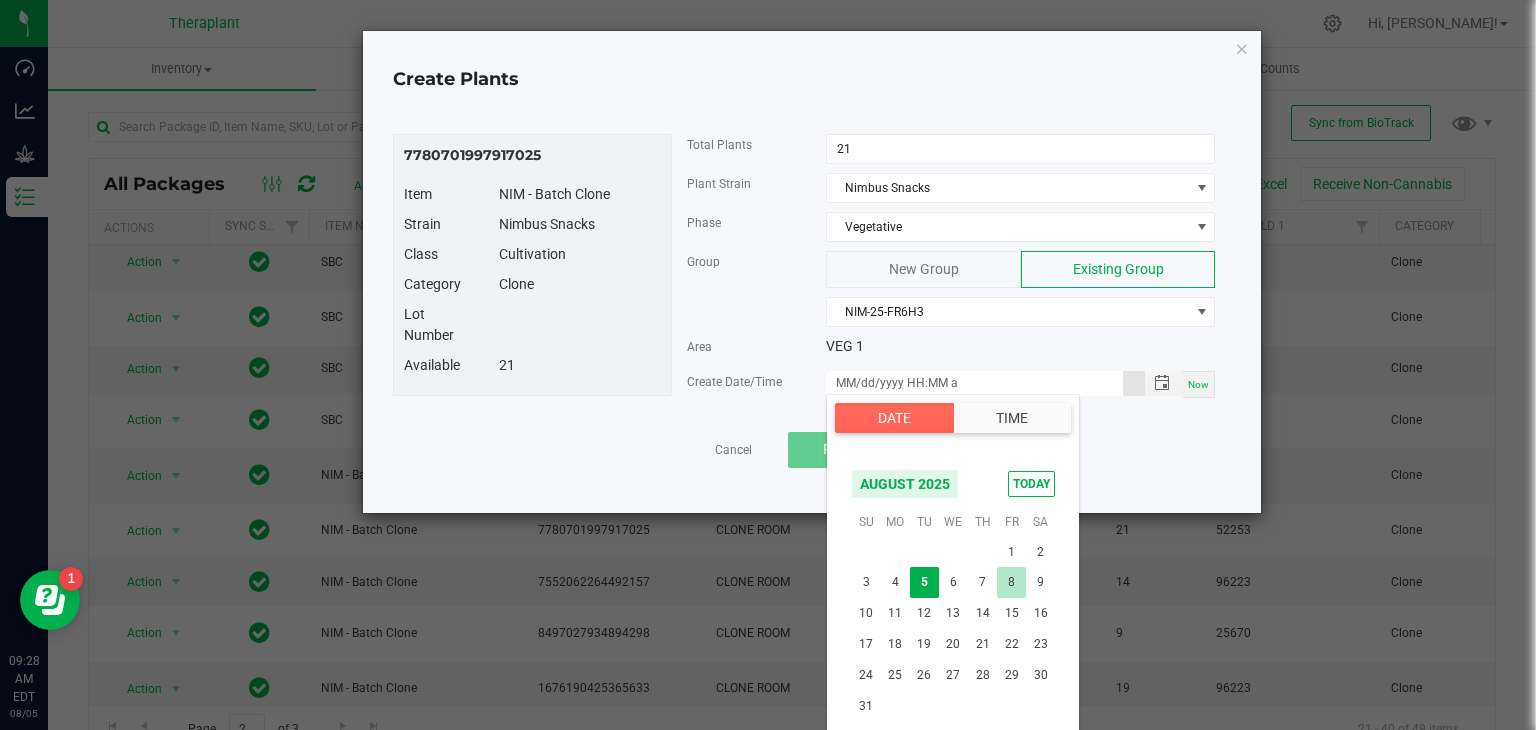 click on "8" at bounding box center [1011, 582] 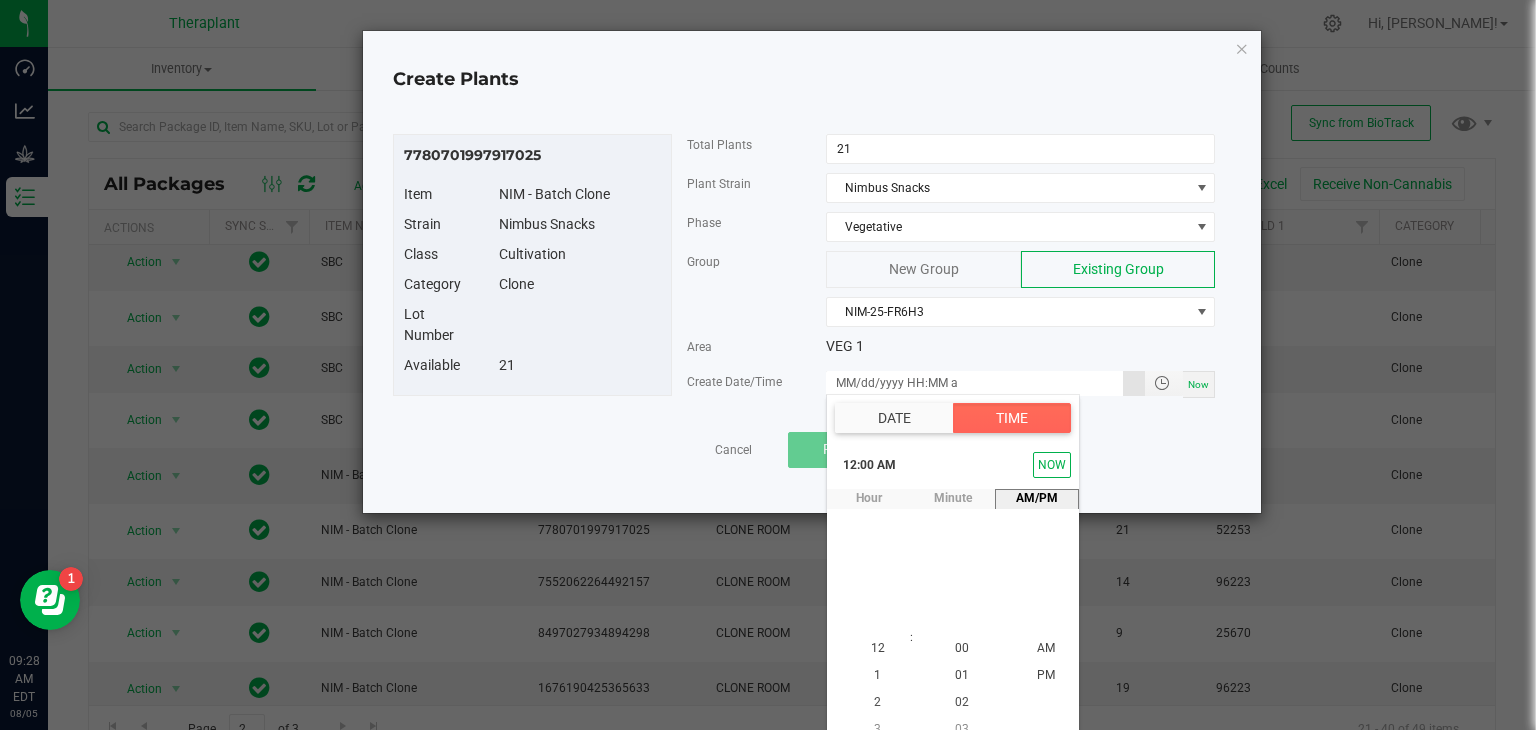 scroll, scrollTop: 18, scrollLeft: 0, axis: vertical 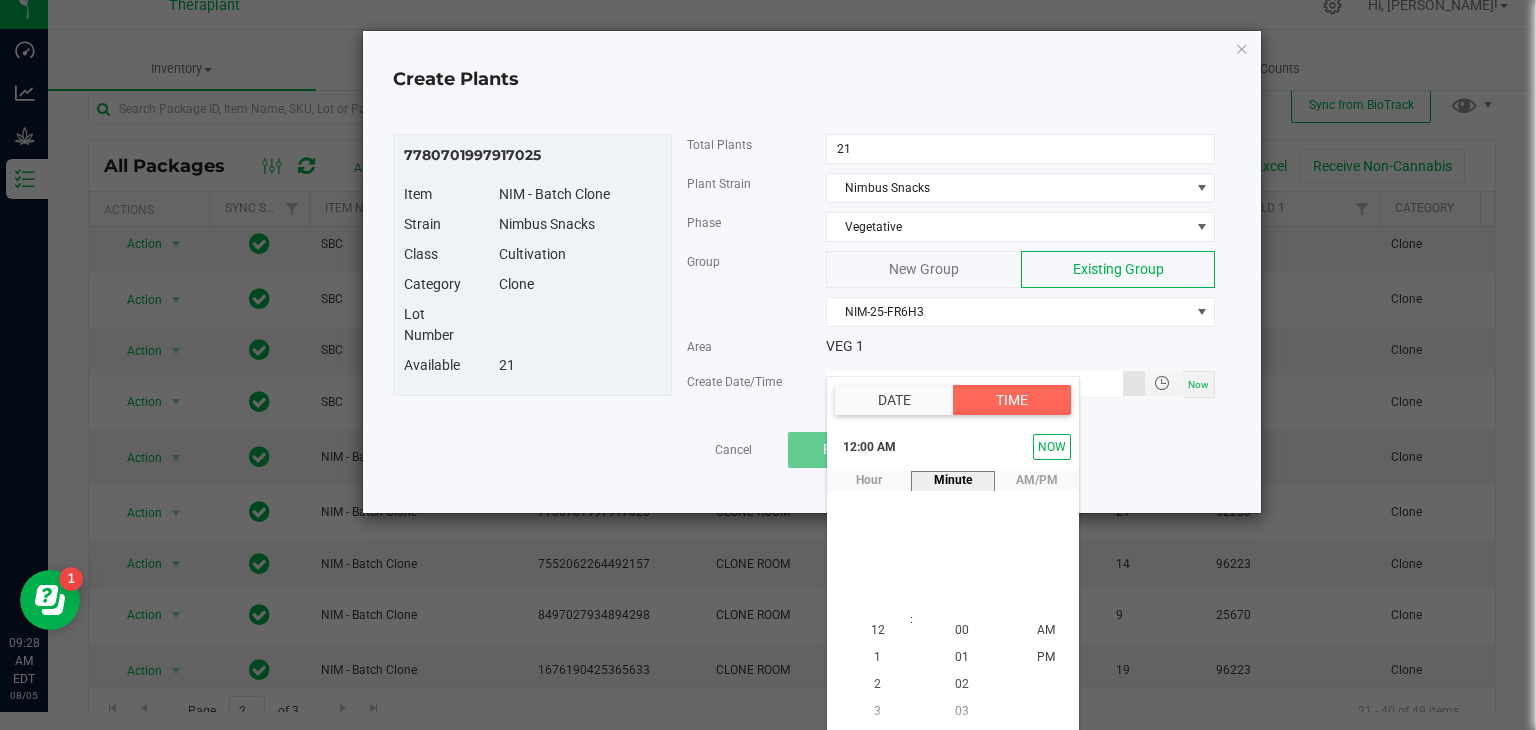 type on "08/08/2025 12:00 AM" 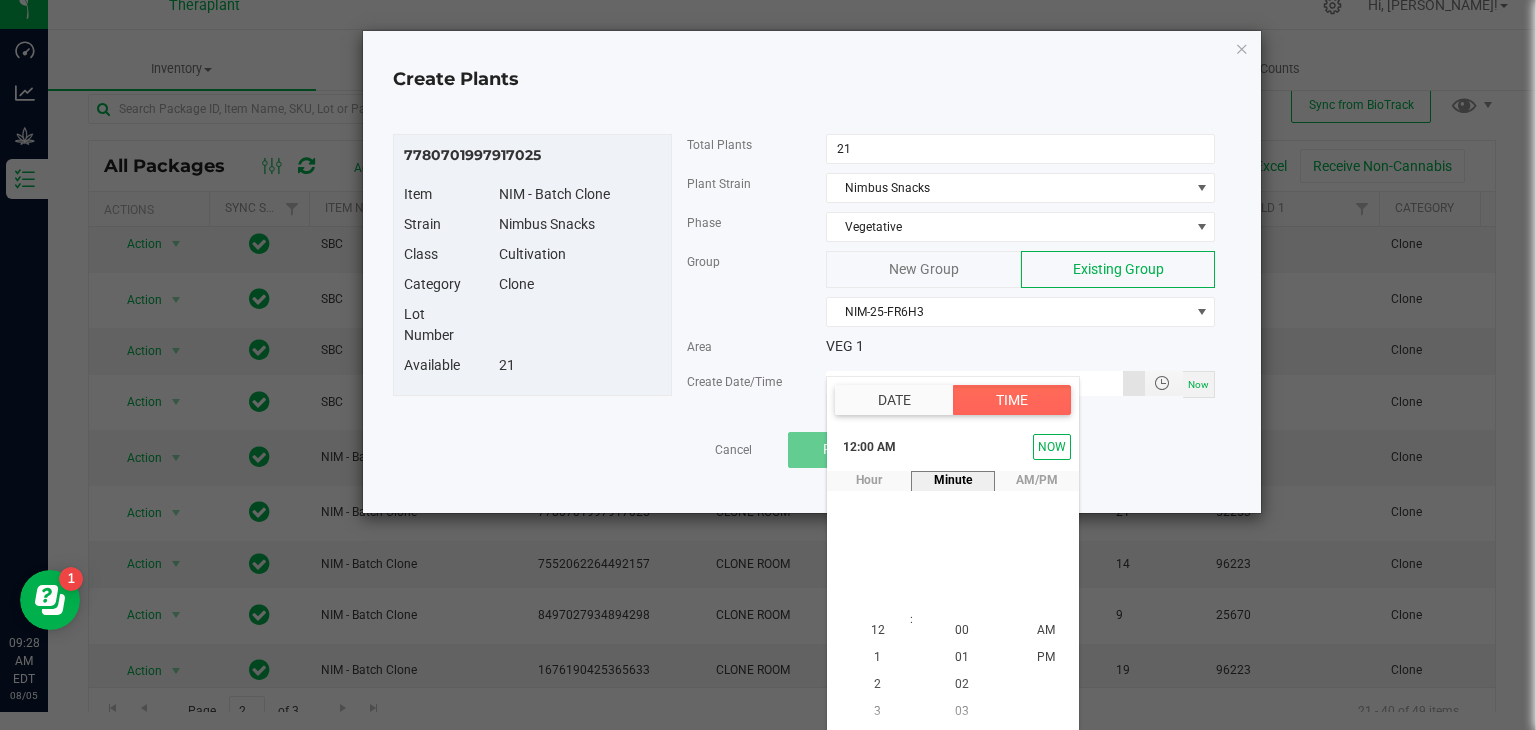 scroll, scrollTop: 0, scrollLeft: 0, axis: both 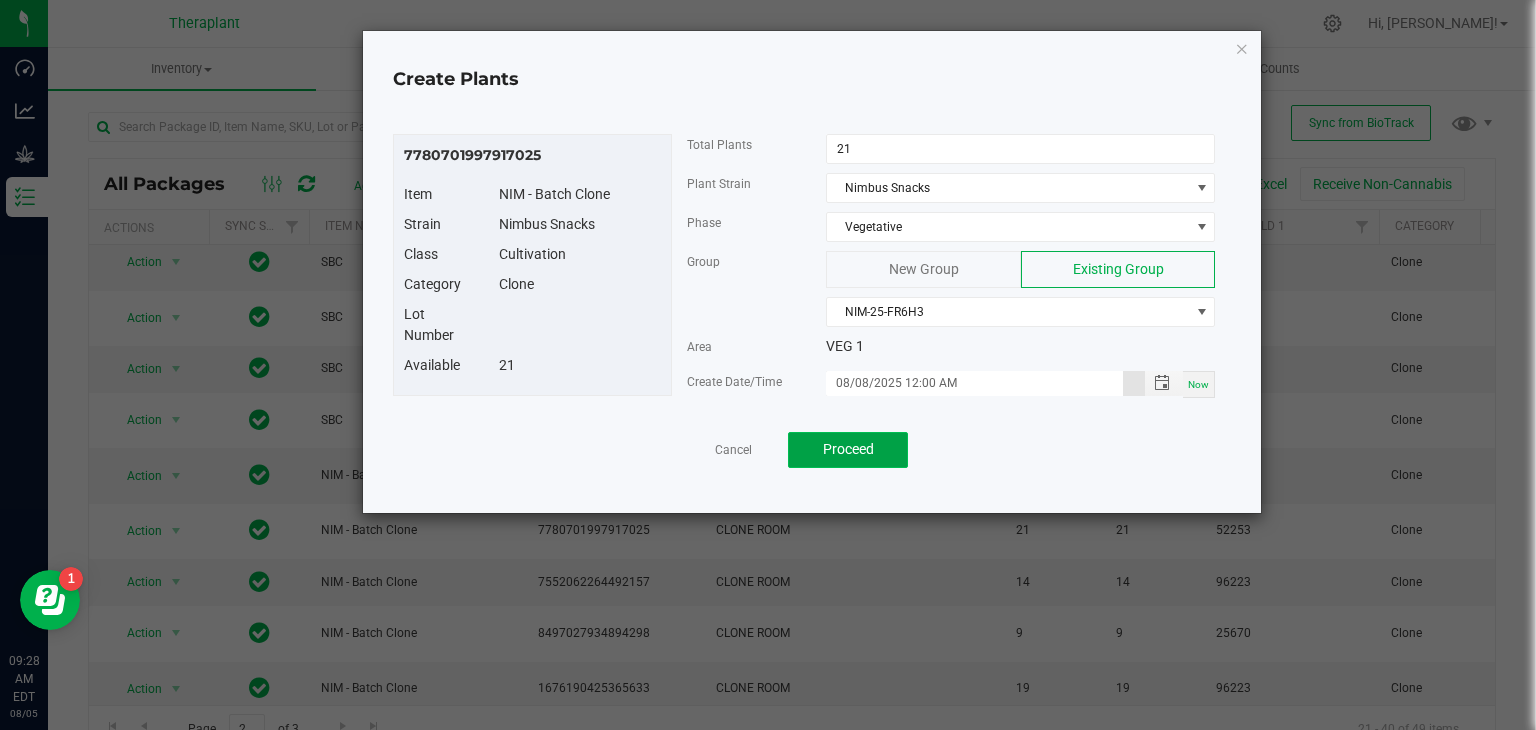 click on "Proceed" 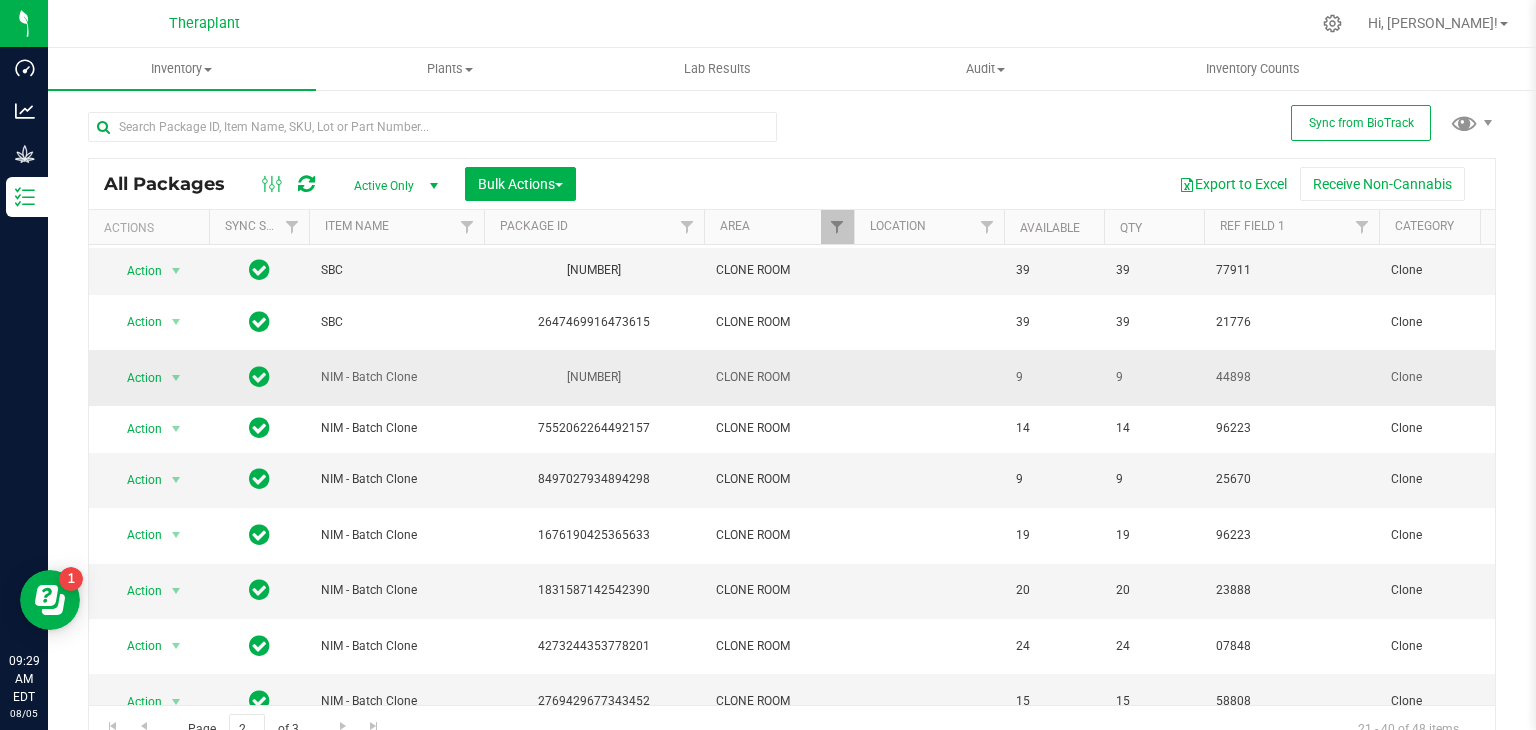 scroll, scrollTop: 278, scrollLeft: 0, axis: vertical 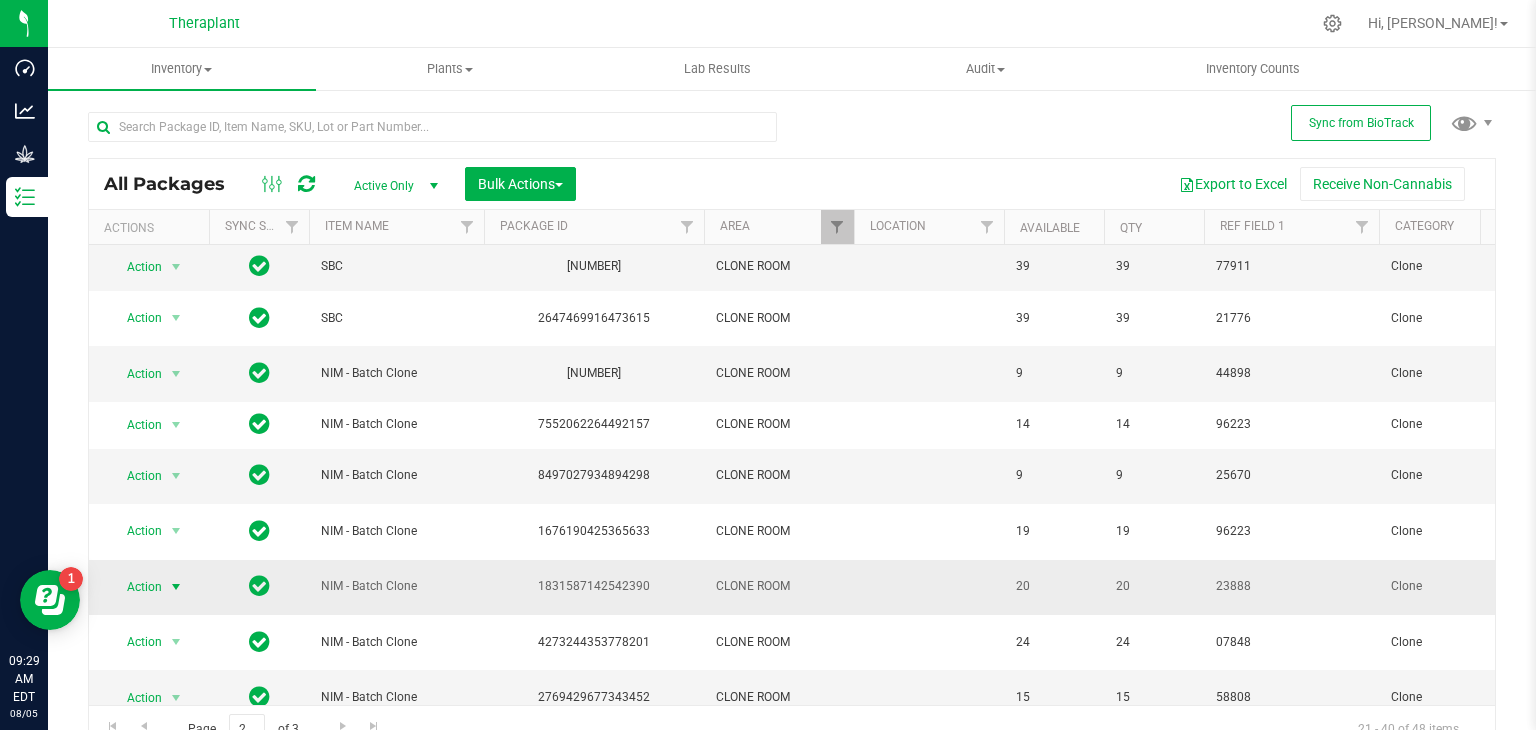 click at bounding box center [176, 587] 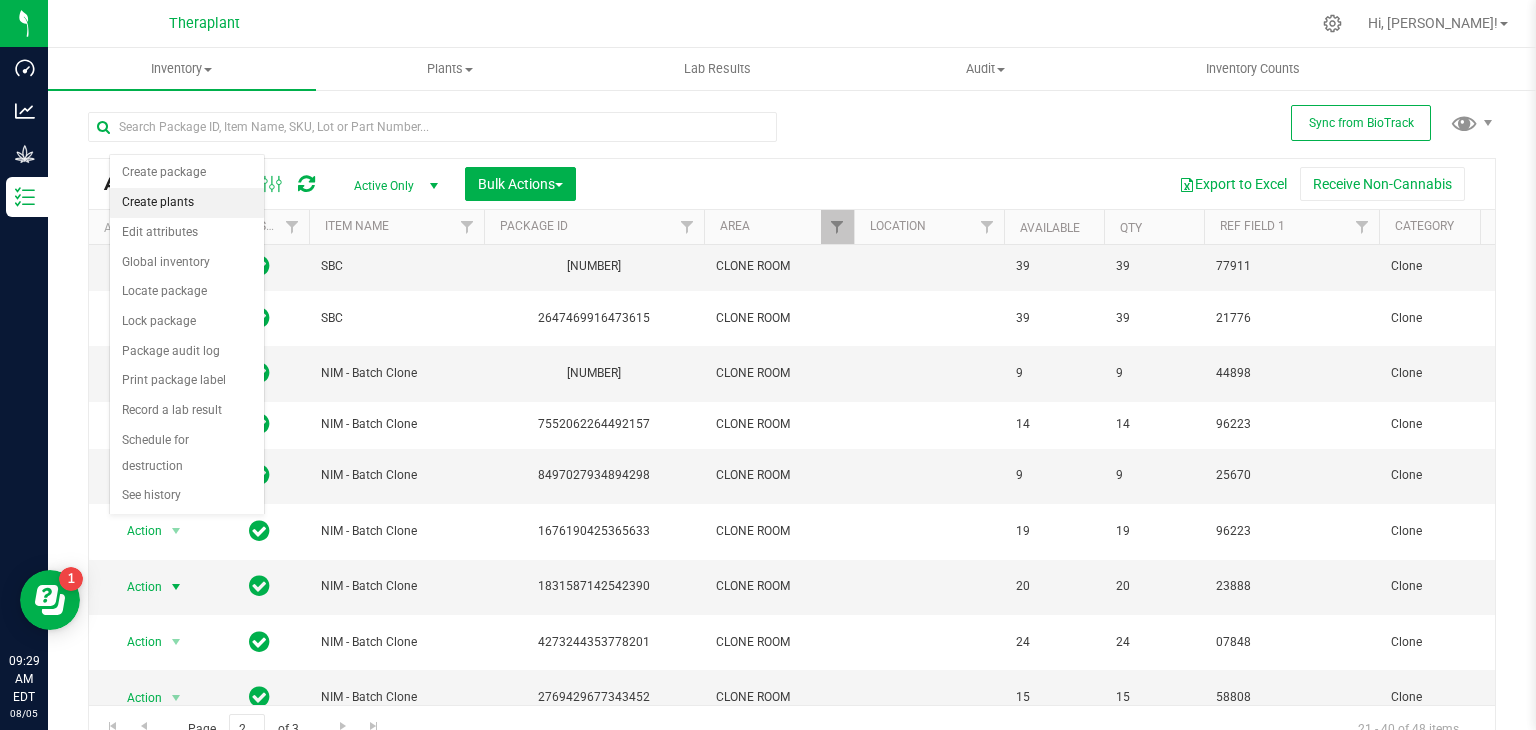 click on "Create plants" at bounding box center (187, 203) 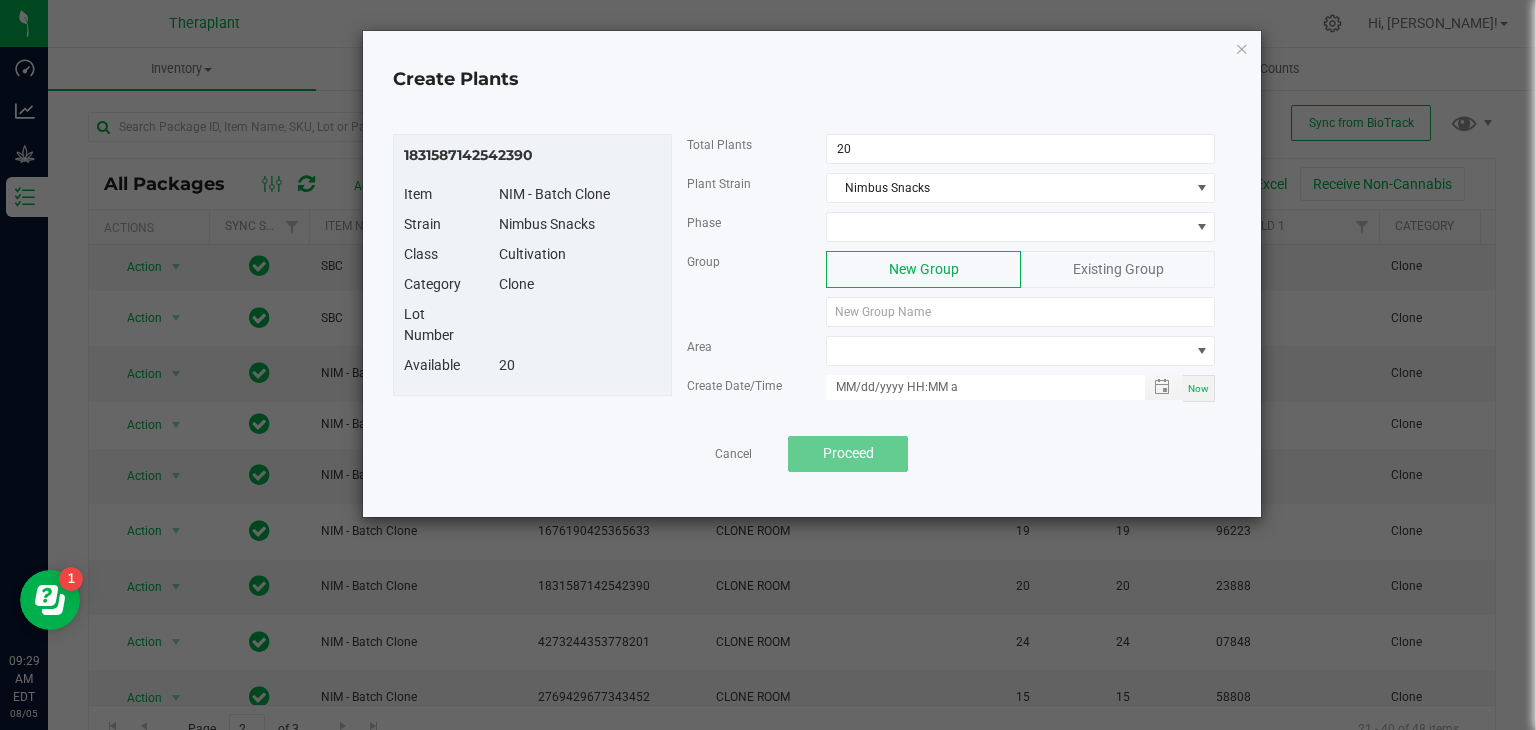 click on "Plant Strain Nimbus Snacks" 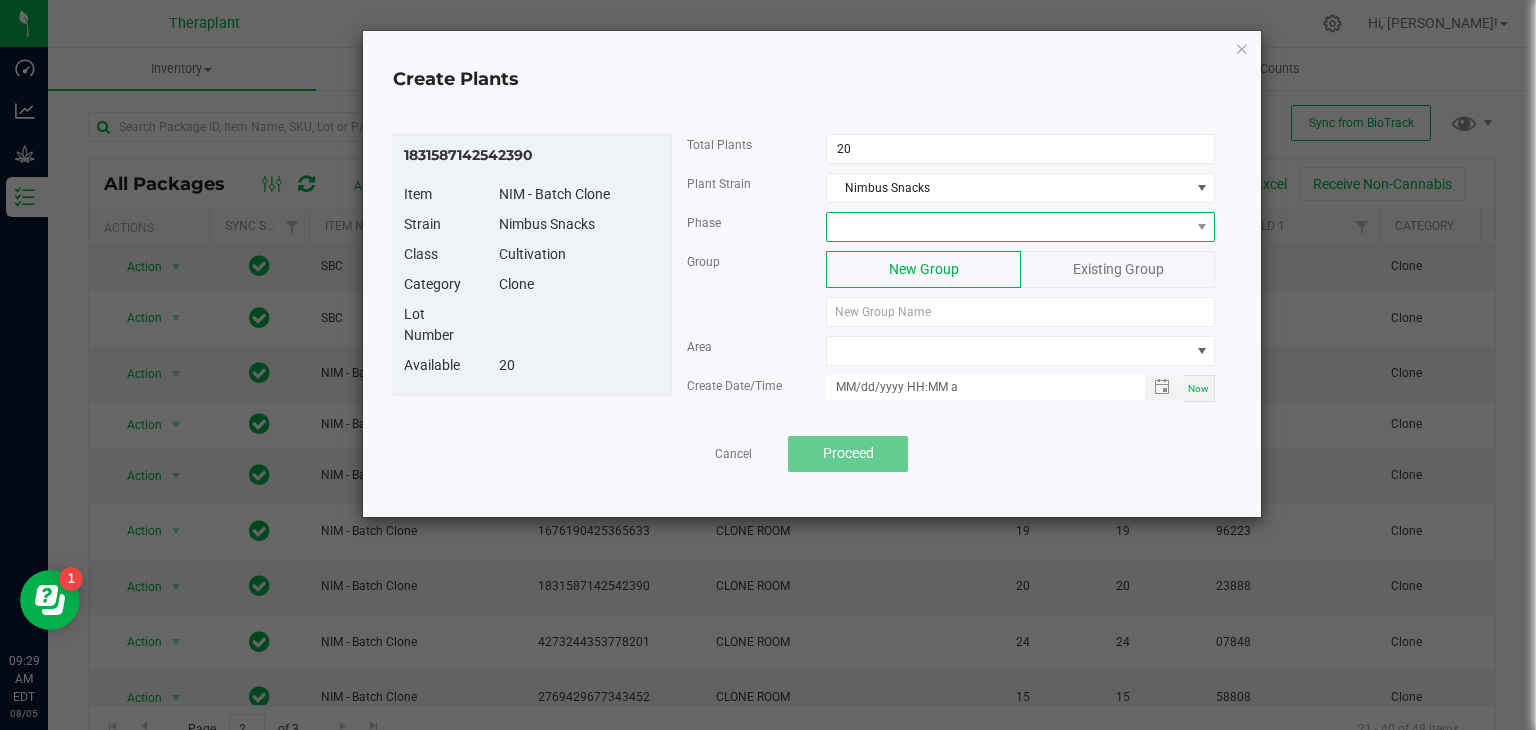click at bounding box center (1008, 227) 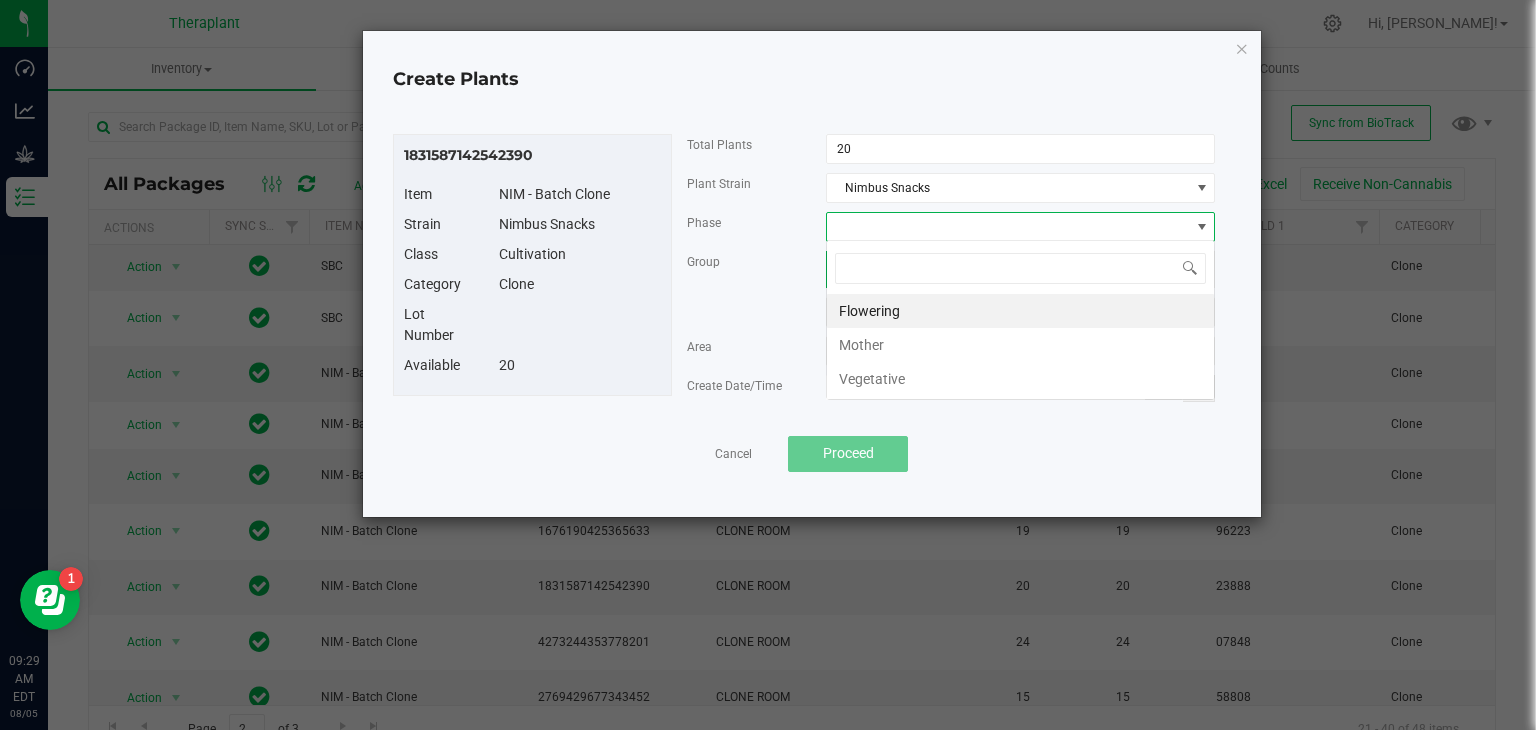 scroll, scrollTop: 99970, scrollLeft: 99611, axis: both 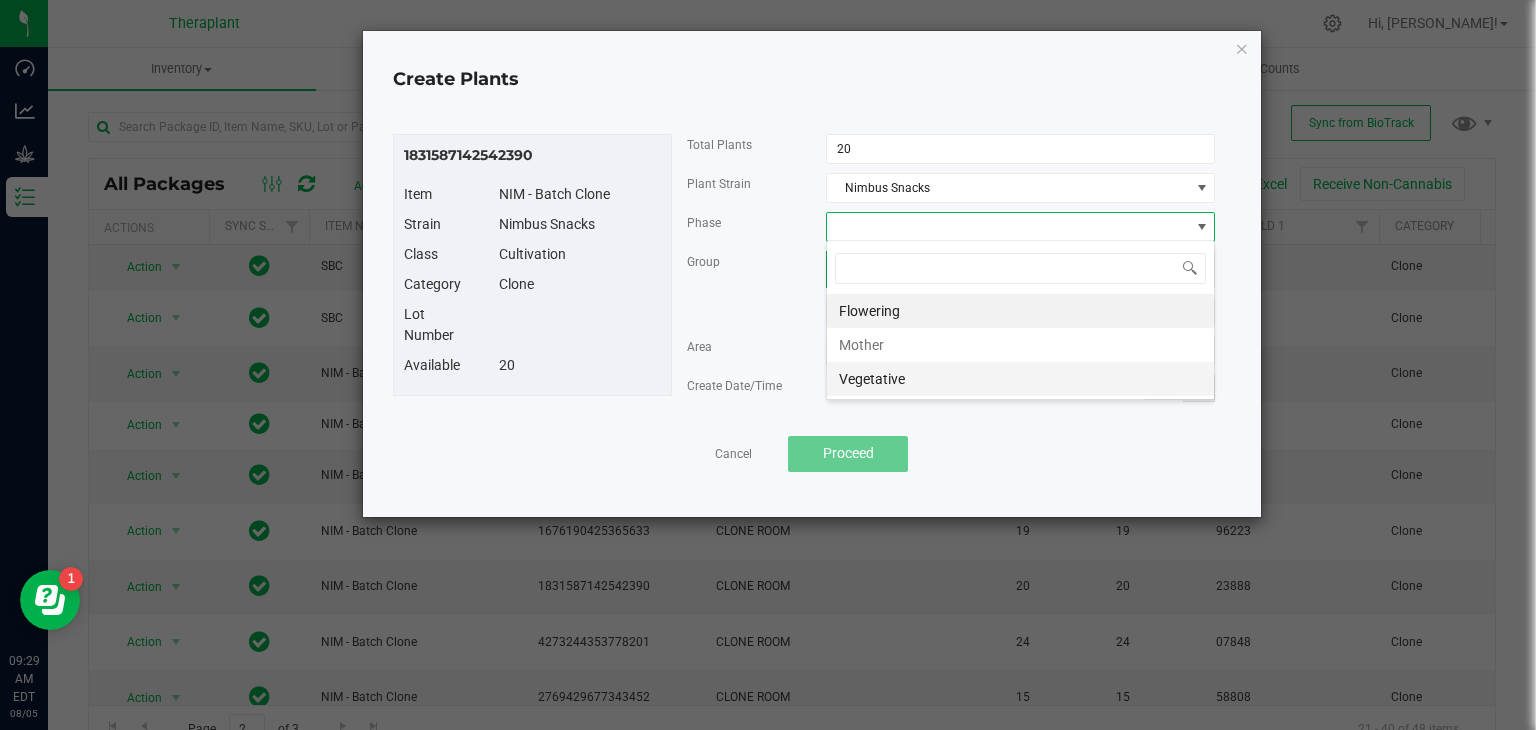 click on "Vegetative" at bounding box center (1020, 379) 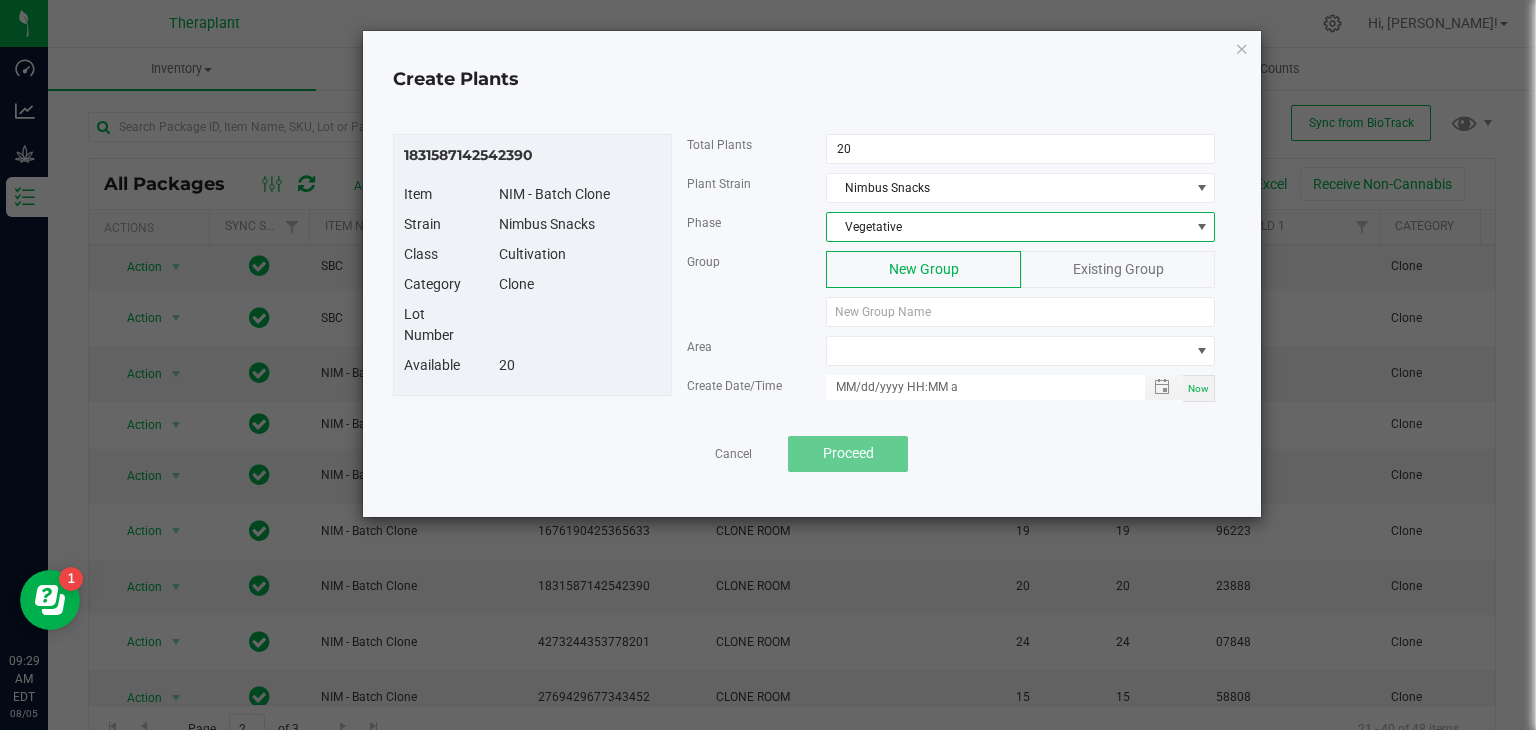 click on "Existing Group" 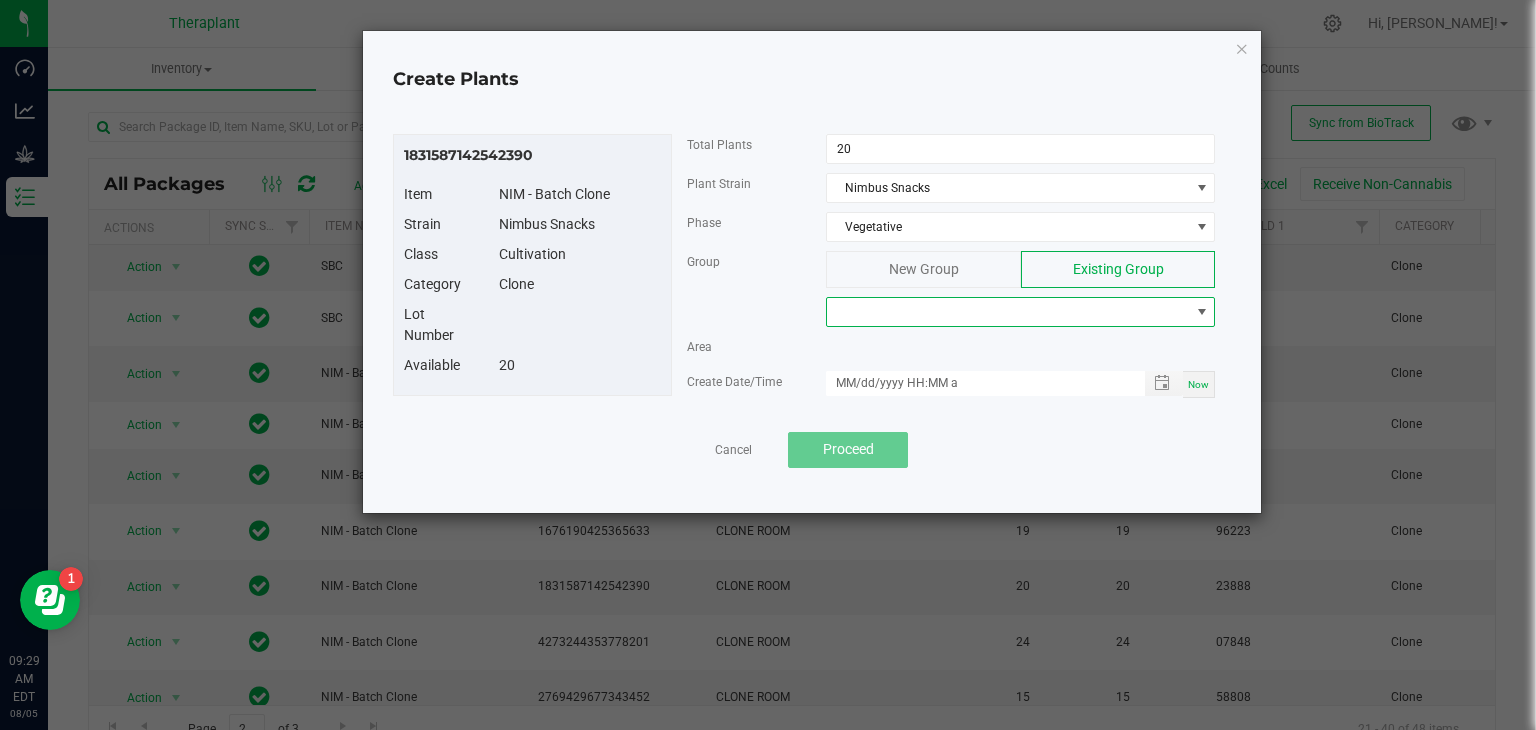 click at bounding box center [1008, 312] 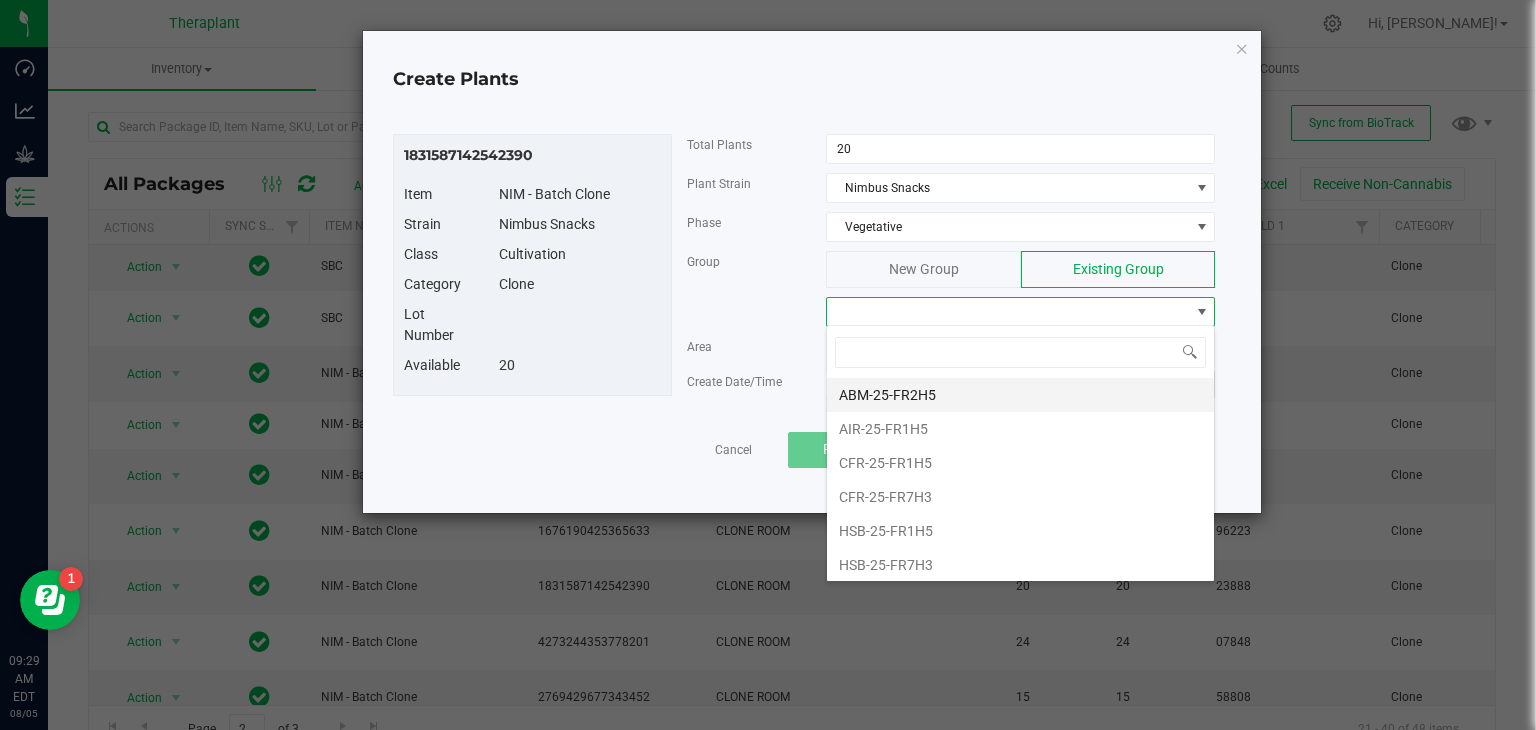 scroll, scrollTop: 99970, scrollLeft: 99611, axis: both 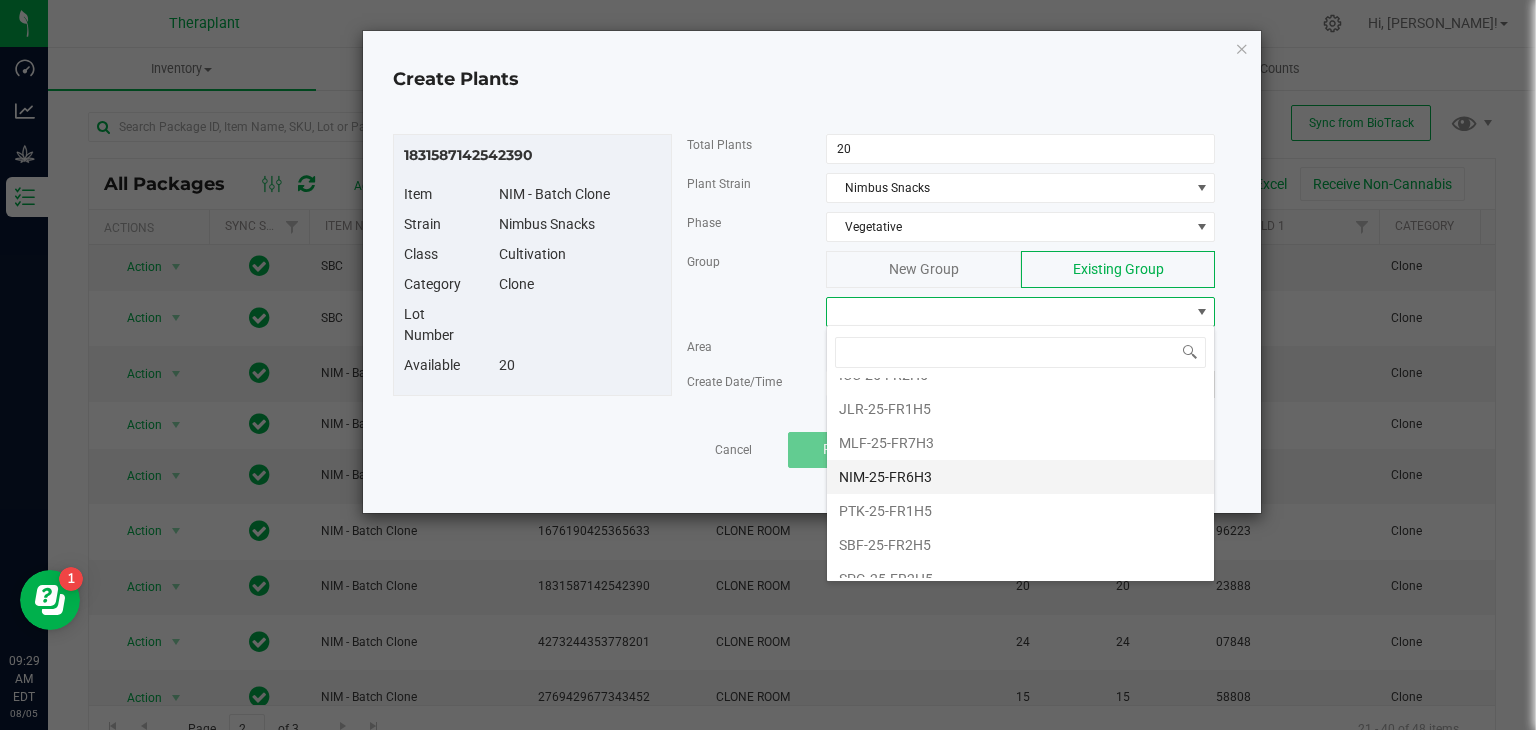 click on "NIM-25-FR6H3" at bounding box center [1020, 477] 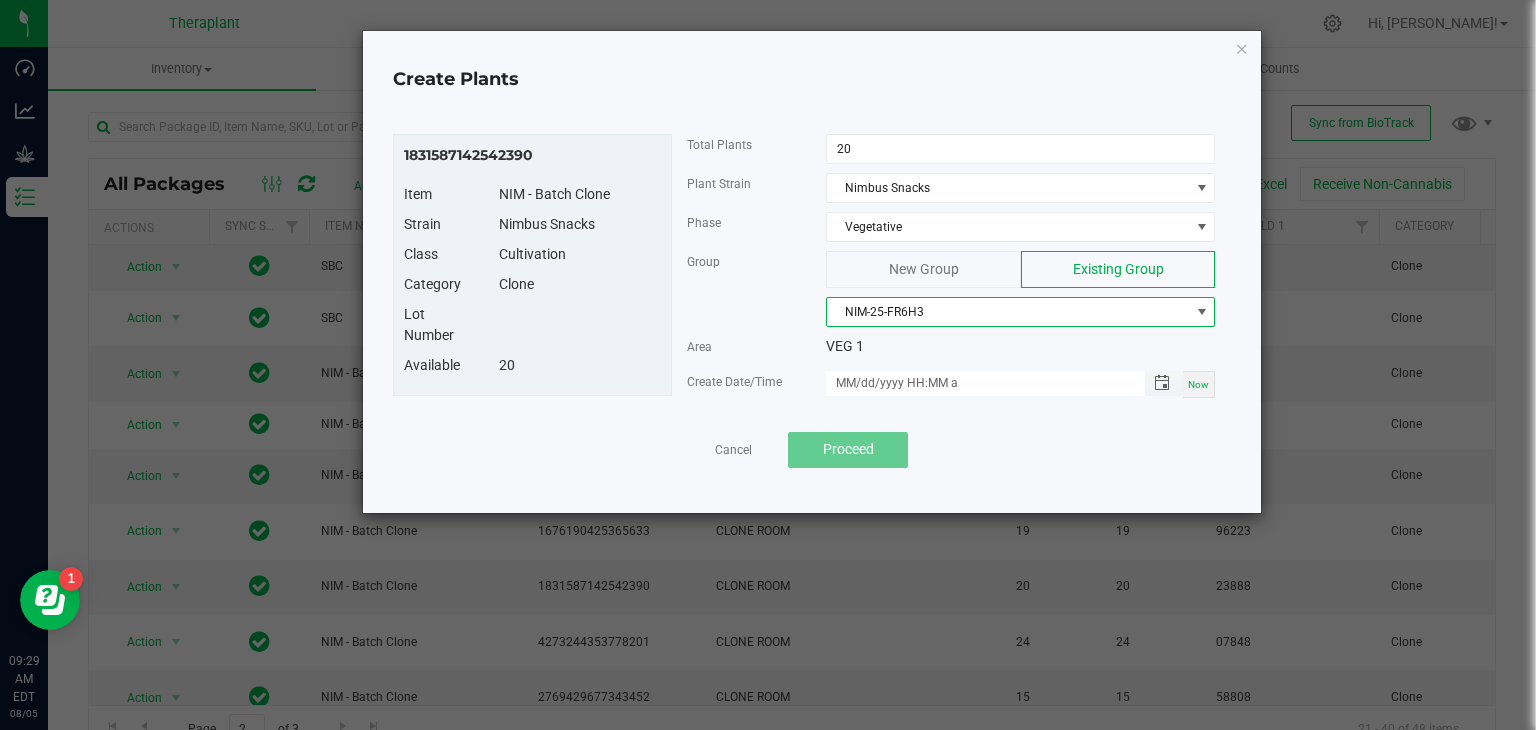 click at bounding box center (1162, 383) 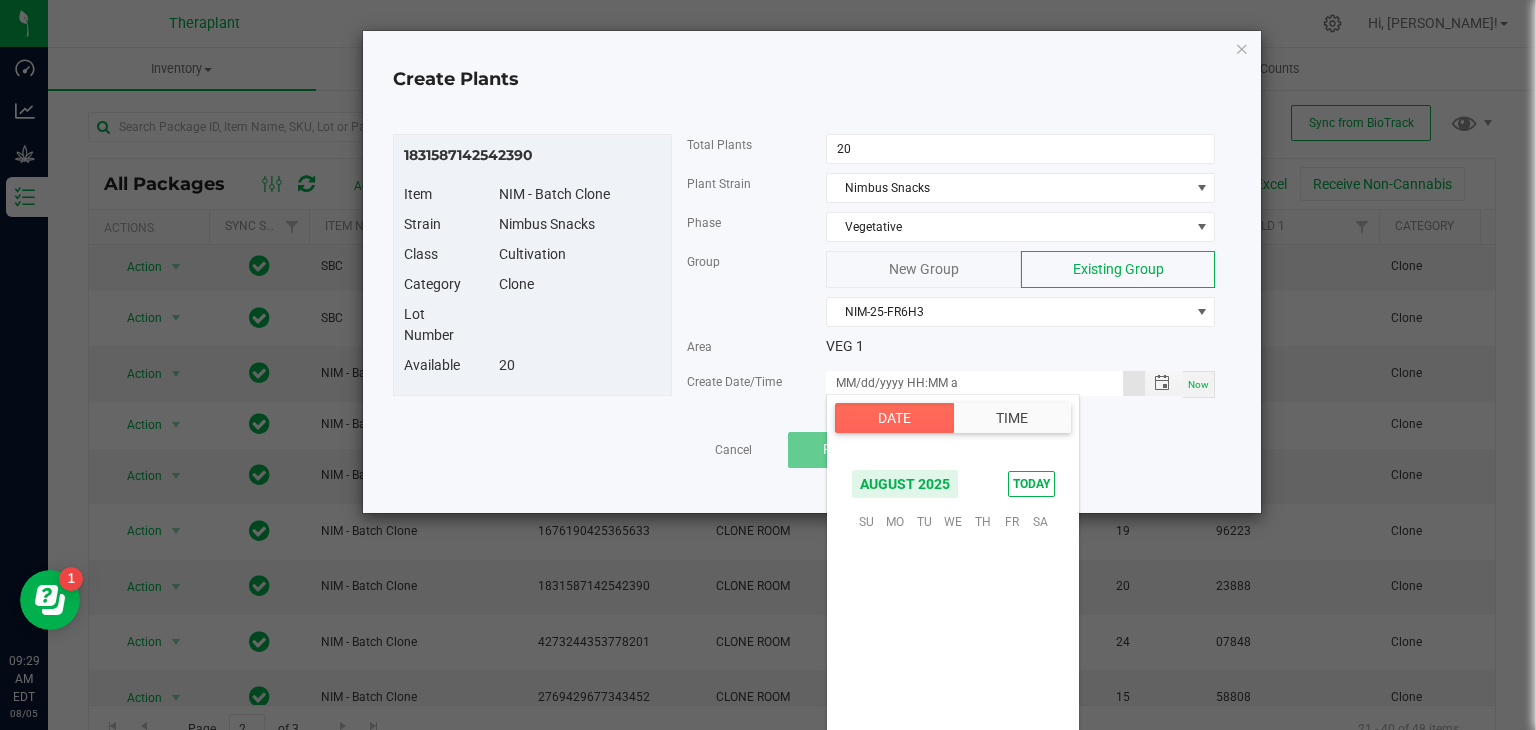 scroll, scrollTop: 324156, scrollLeft: 0, axis: vertical 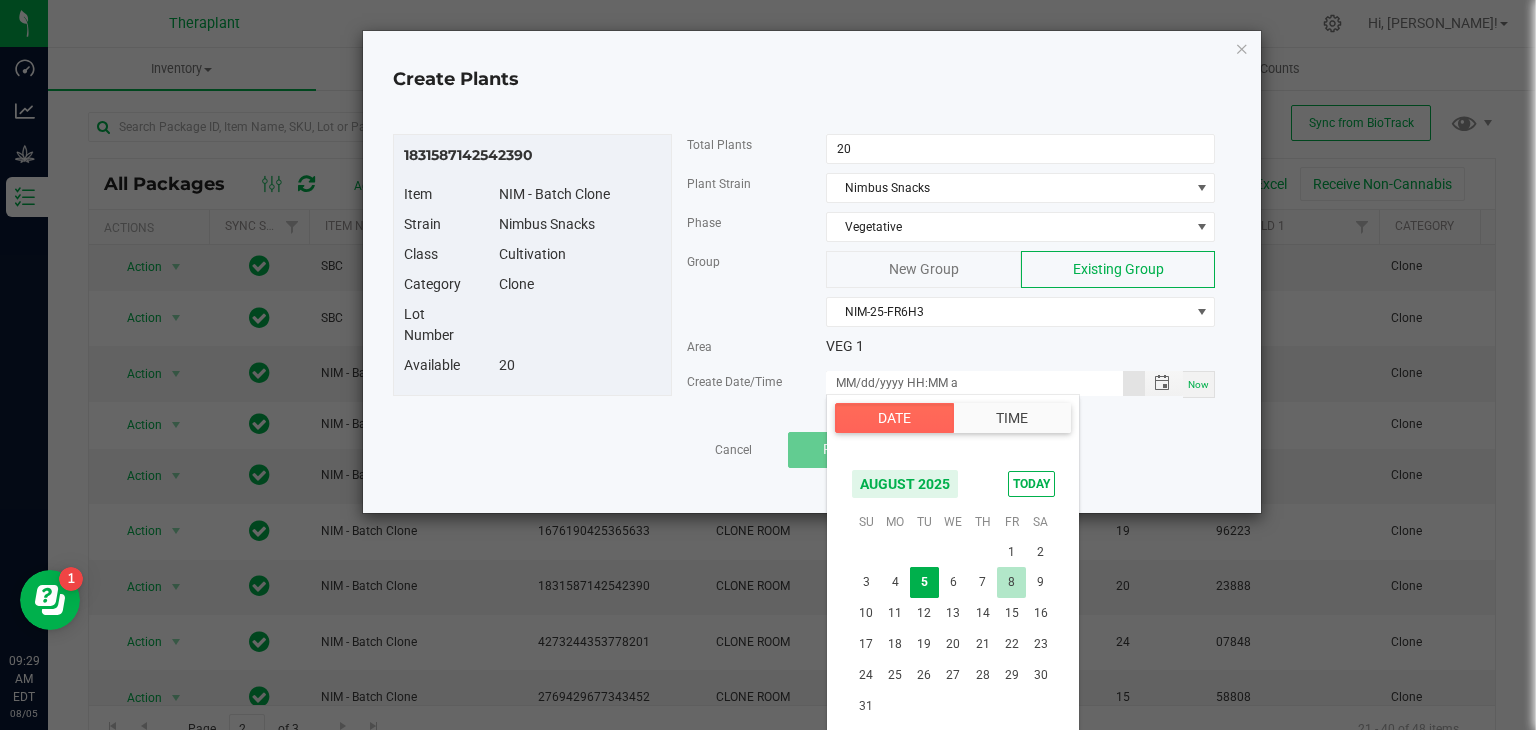 click on "8" at bounding box center [1011, 582] 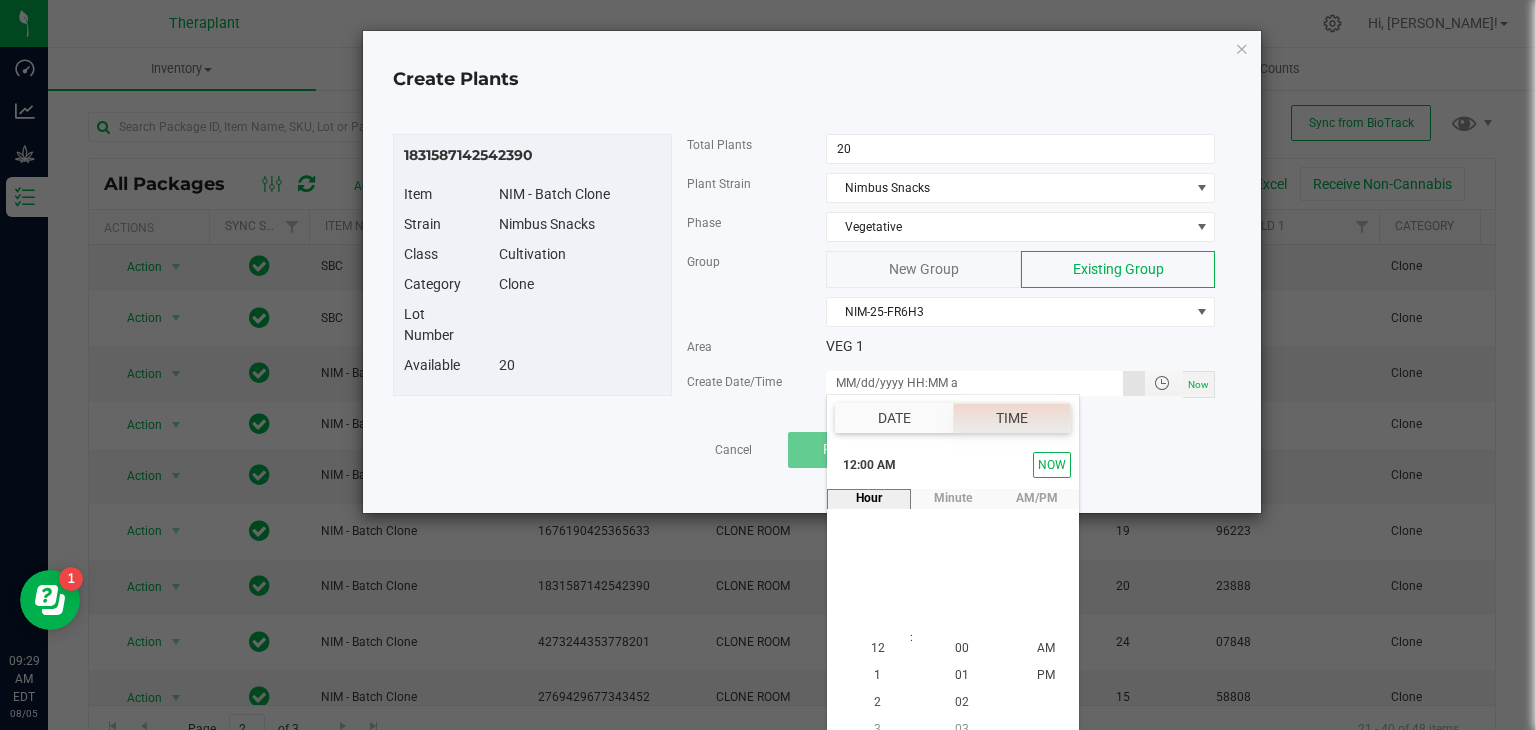 scroll, scrollTop: 18, scrollLeft: 0, axis: vertical 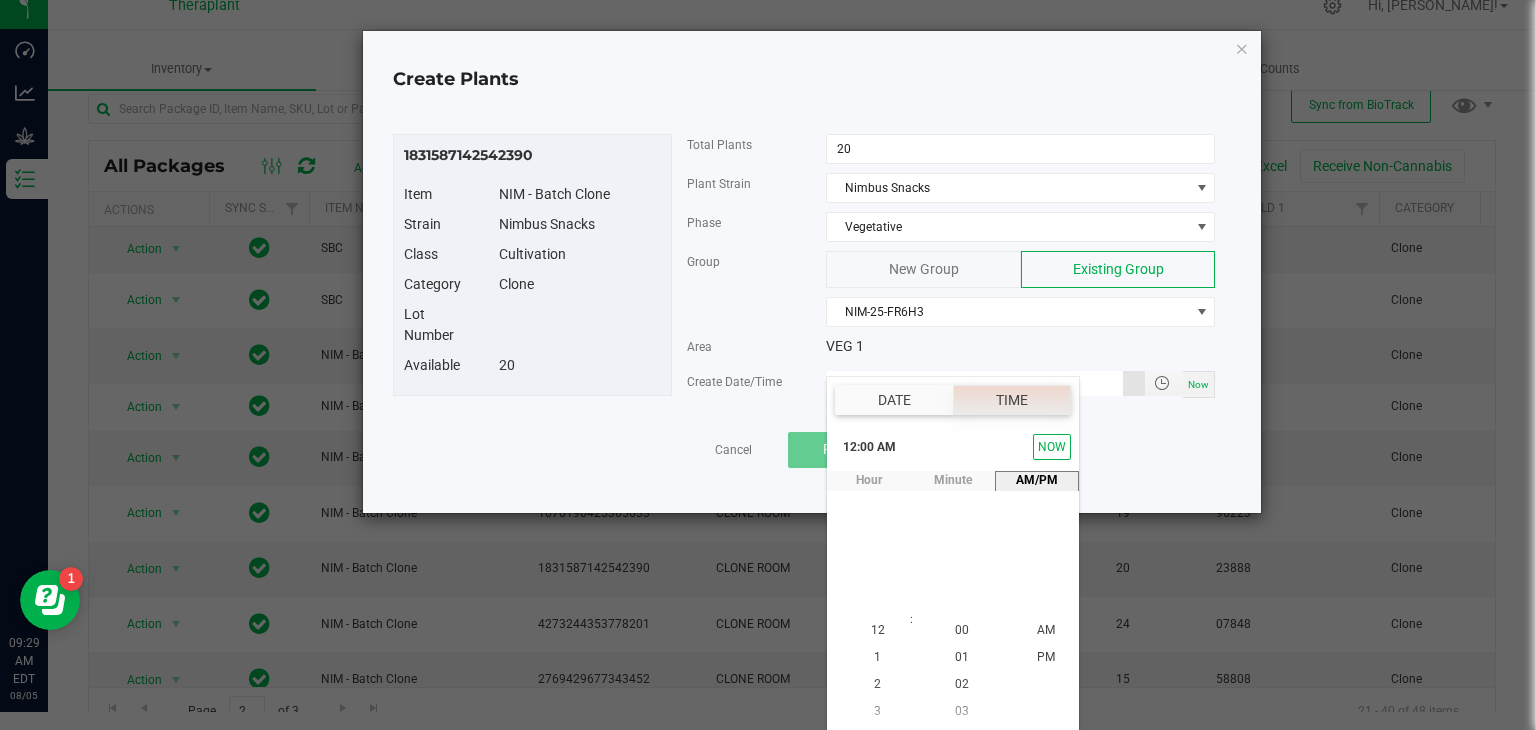type on "08/08/2025 12:00 AM" 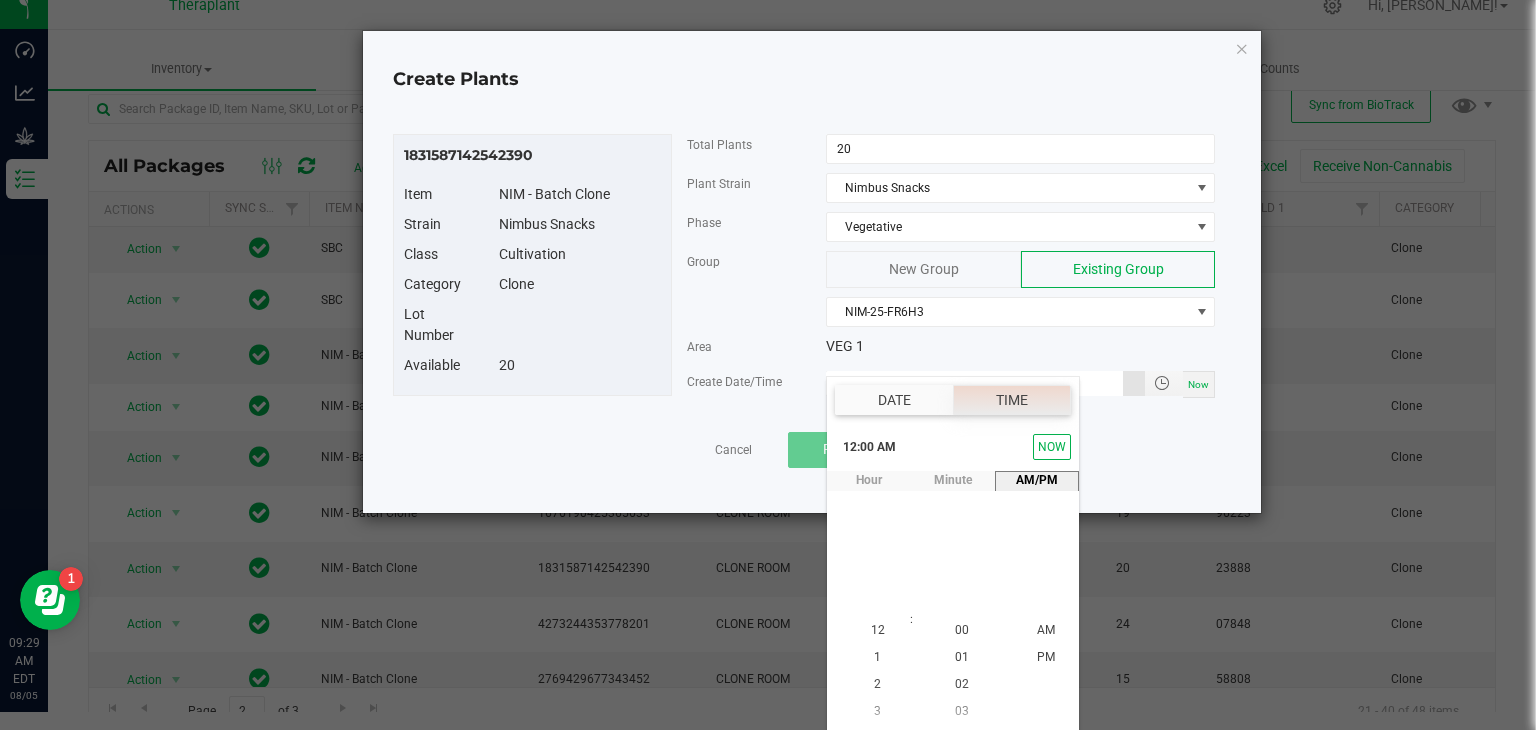 scroll, scrollTop: 0, scrollLeft: 0, axis: both 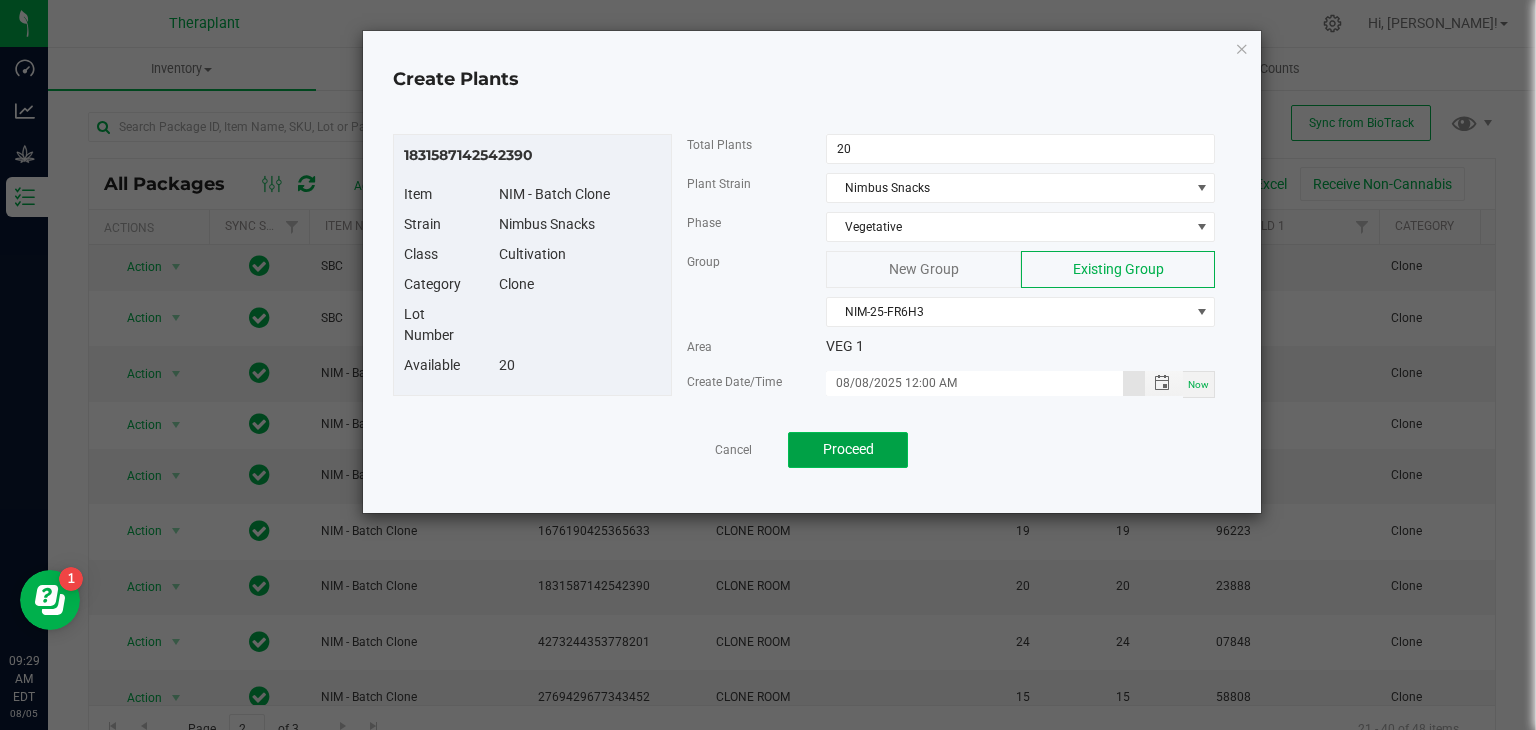 click on "Proceed" 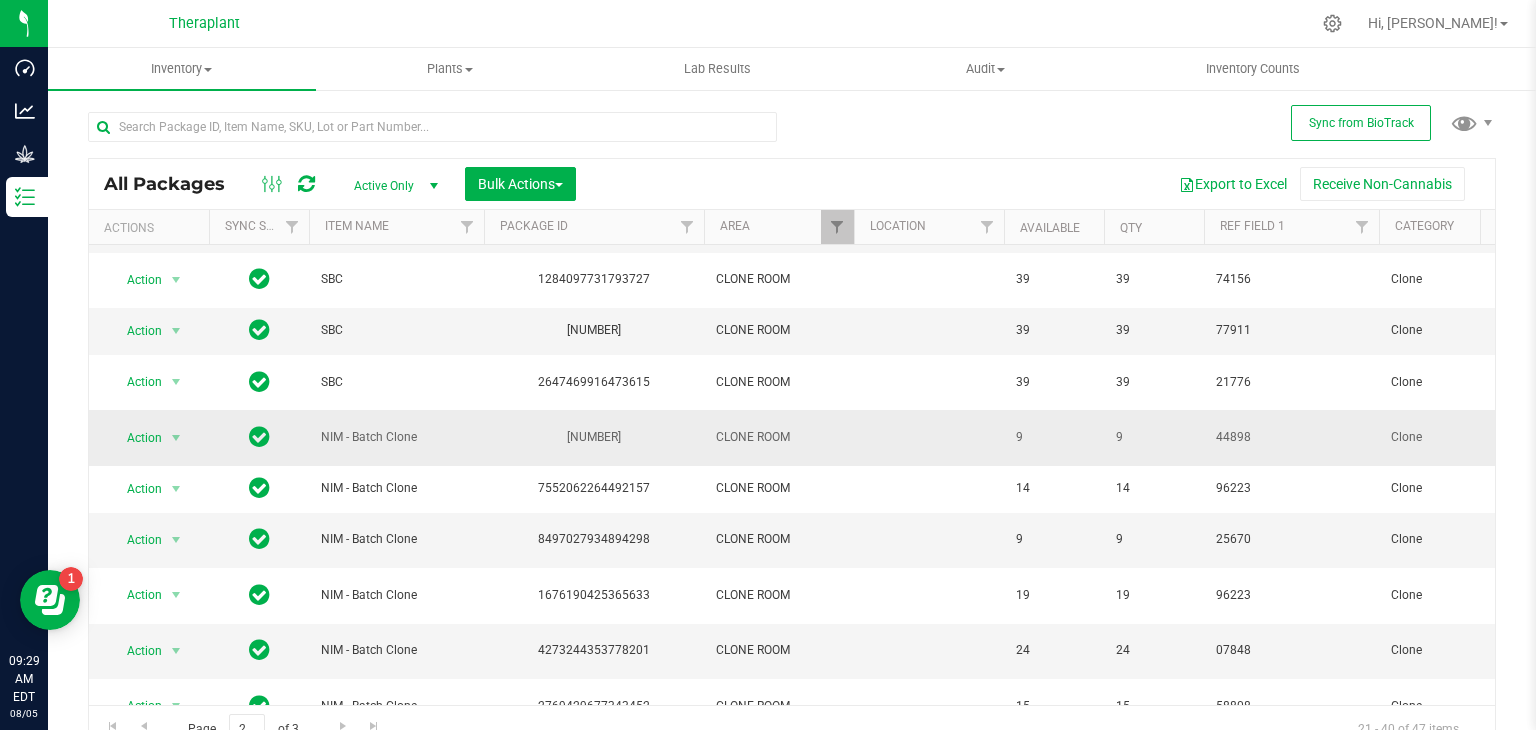 scroll, scrollTop: 242, scrollLeft: 0, axis: vertical 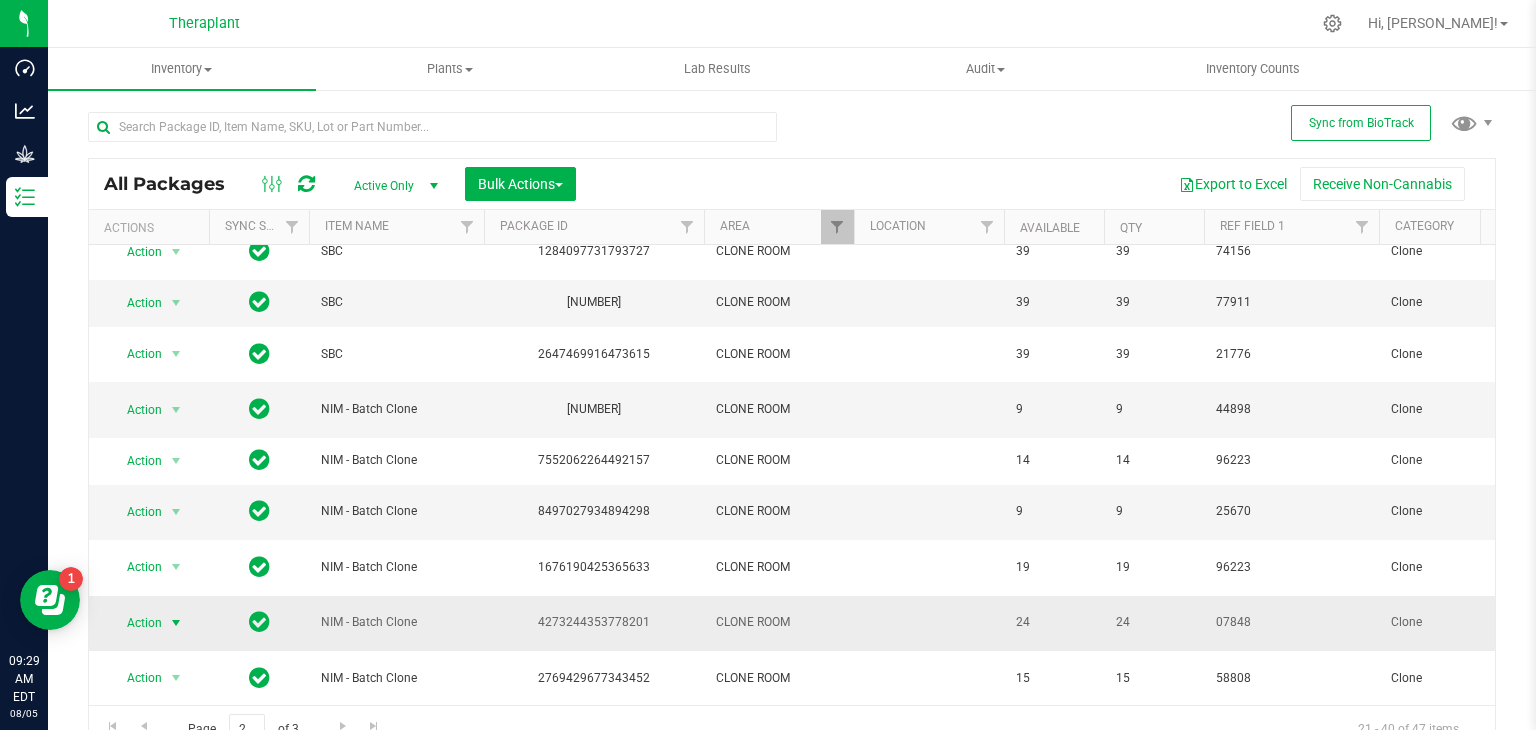 click at bounding box center [176, 623] 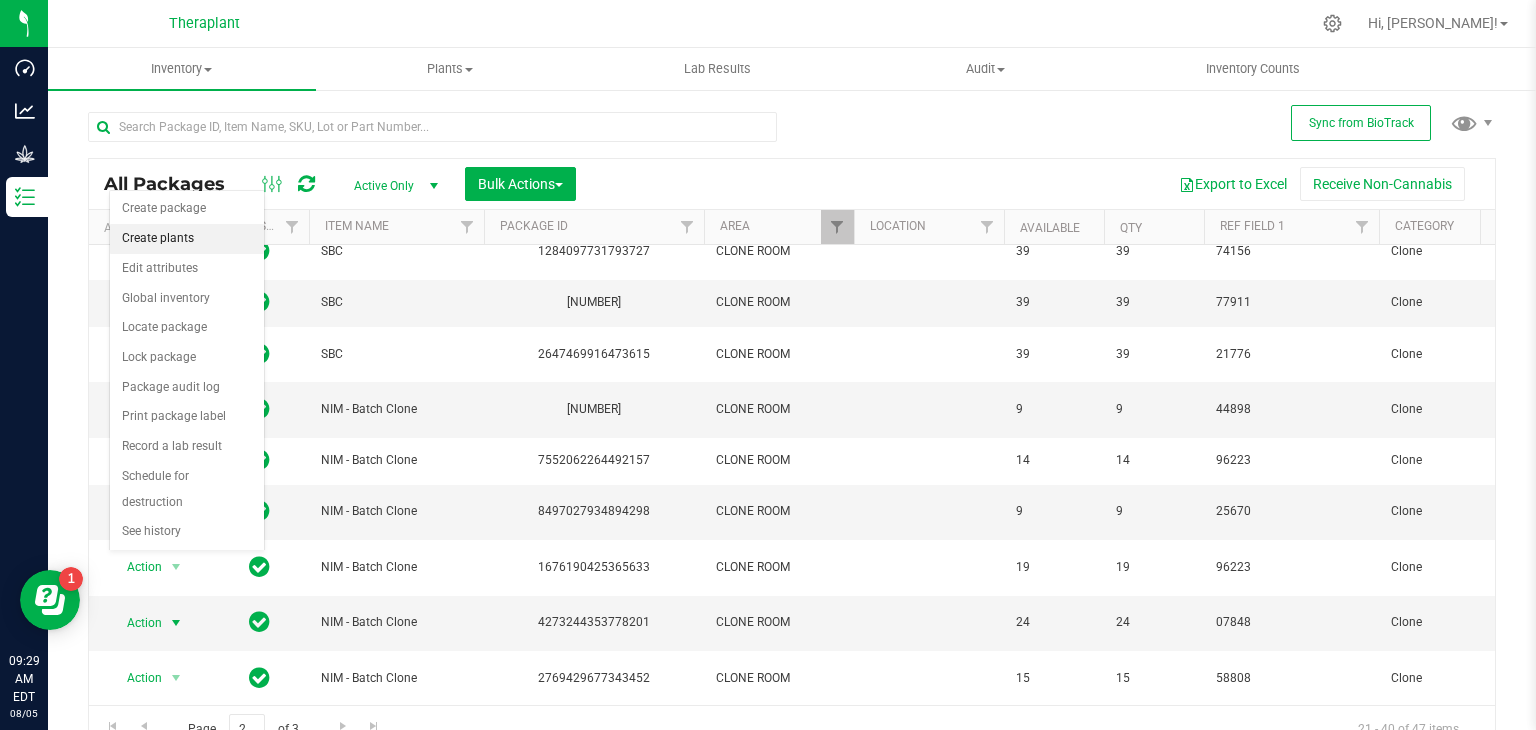 click on "Create plants" at bounding box center [187, 239] 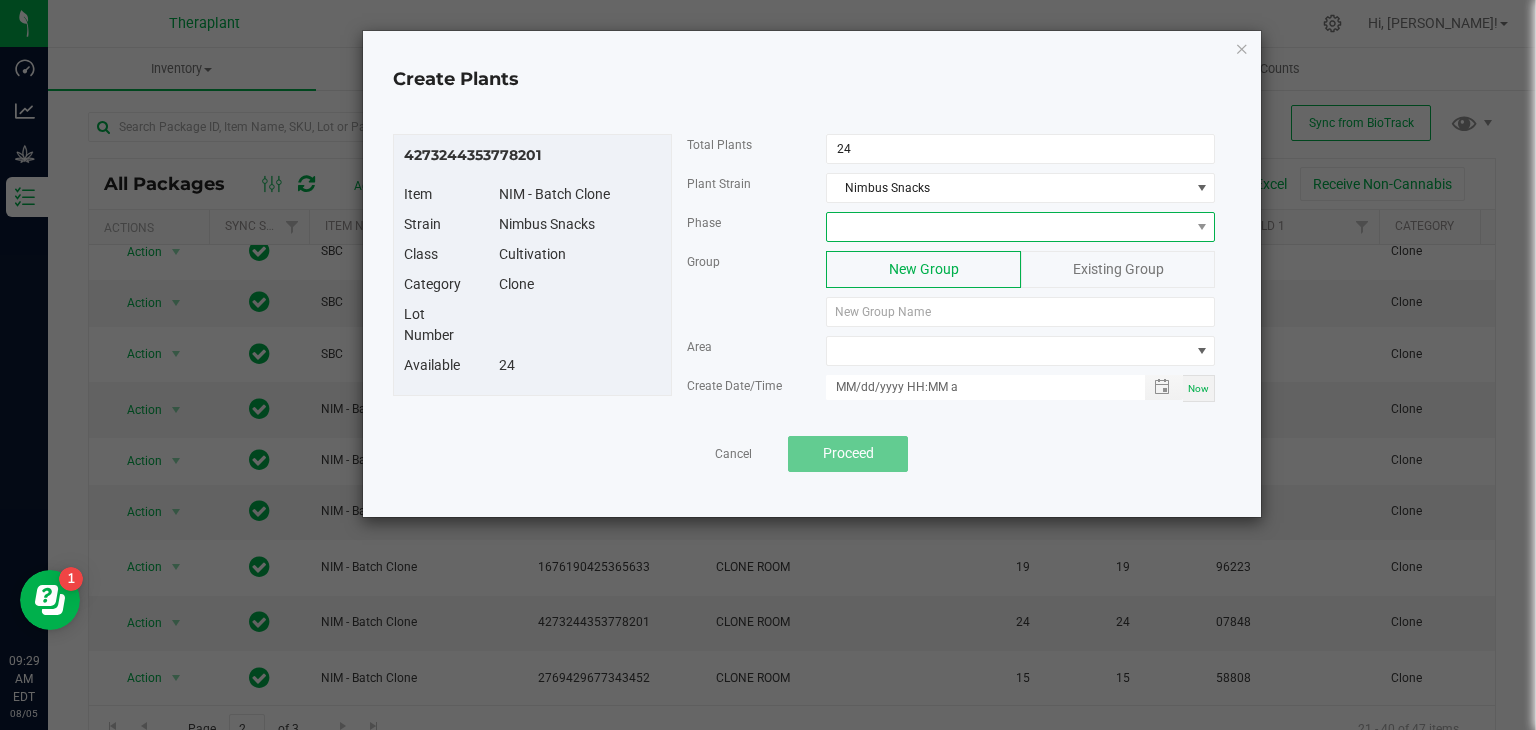 click at bounding box center [1008, 227] 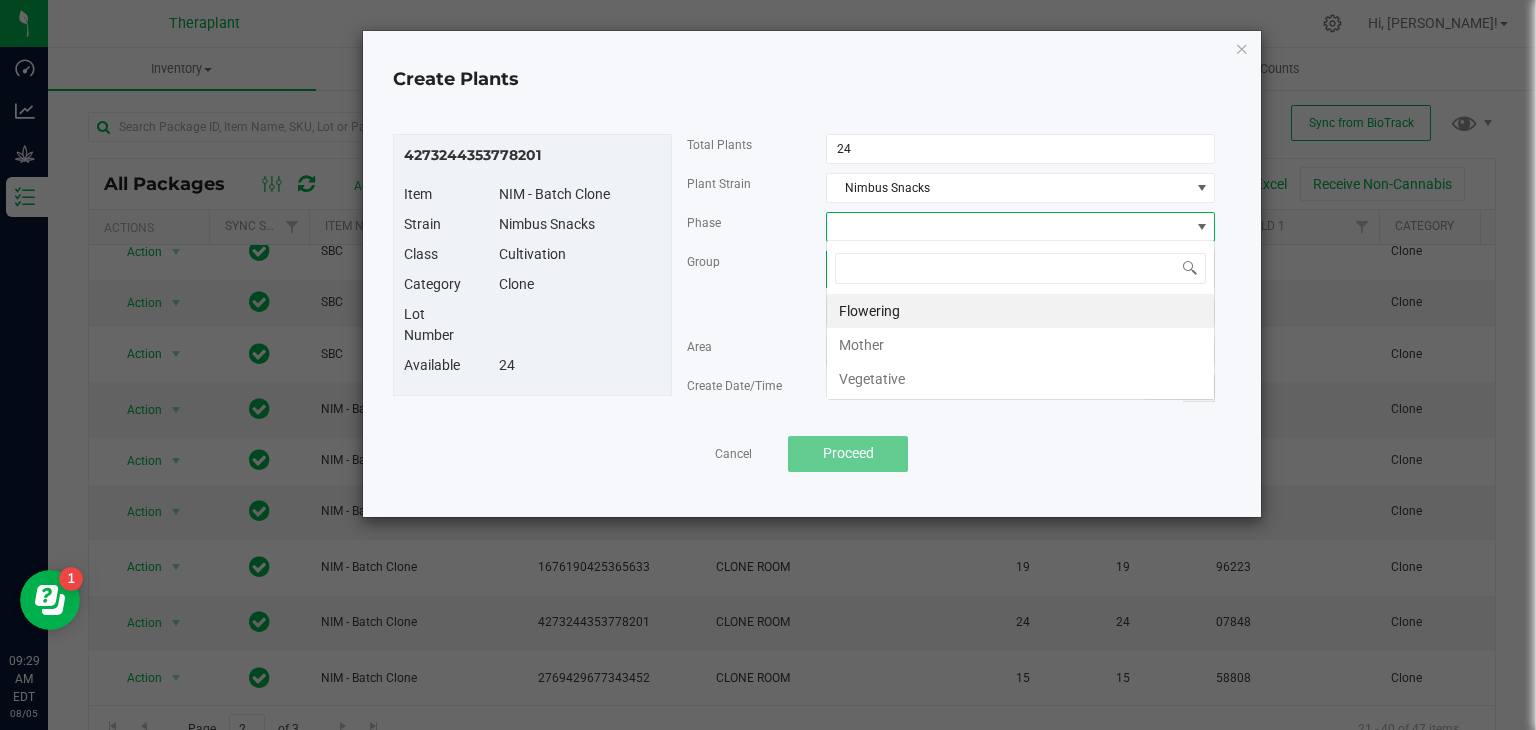 scroll, scrollTop: 99970, scrollLeft: 99611, axis: both 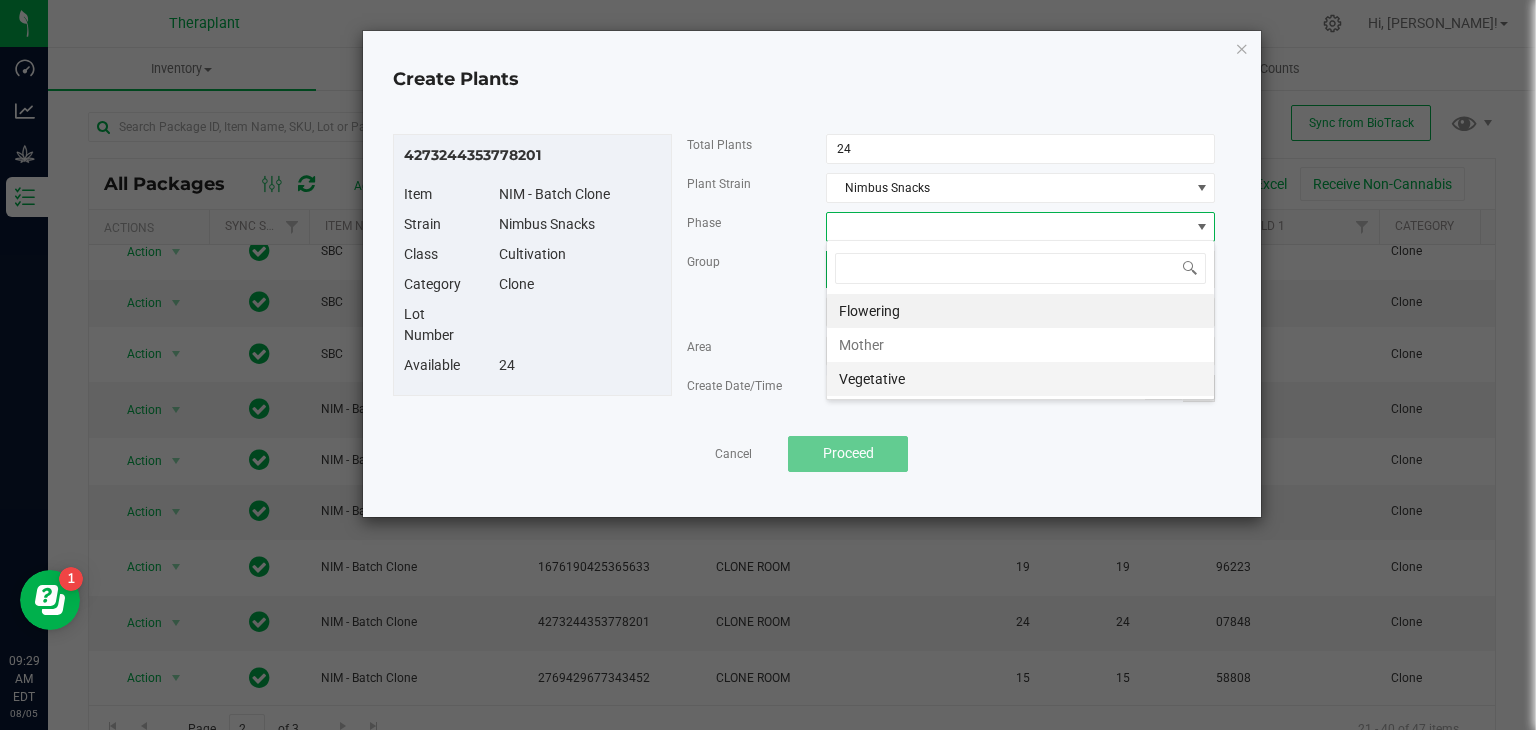 click on "Vegetative" at bounding box center [1020, 379] 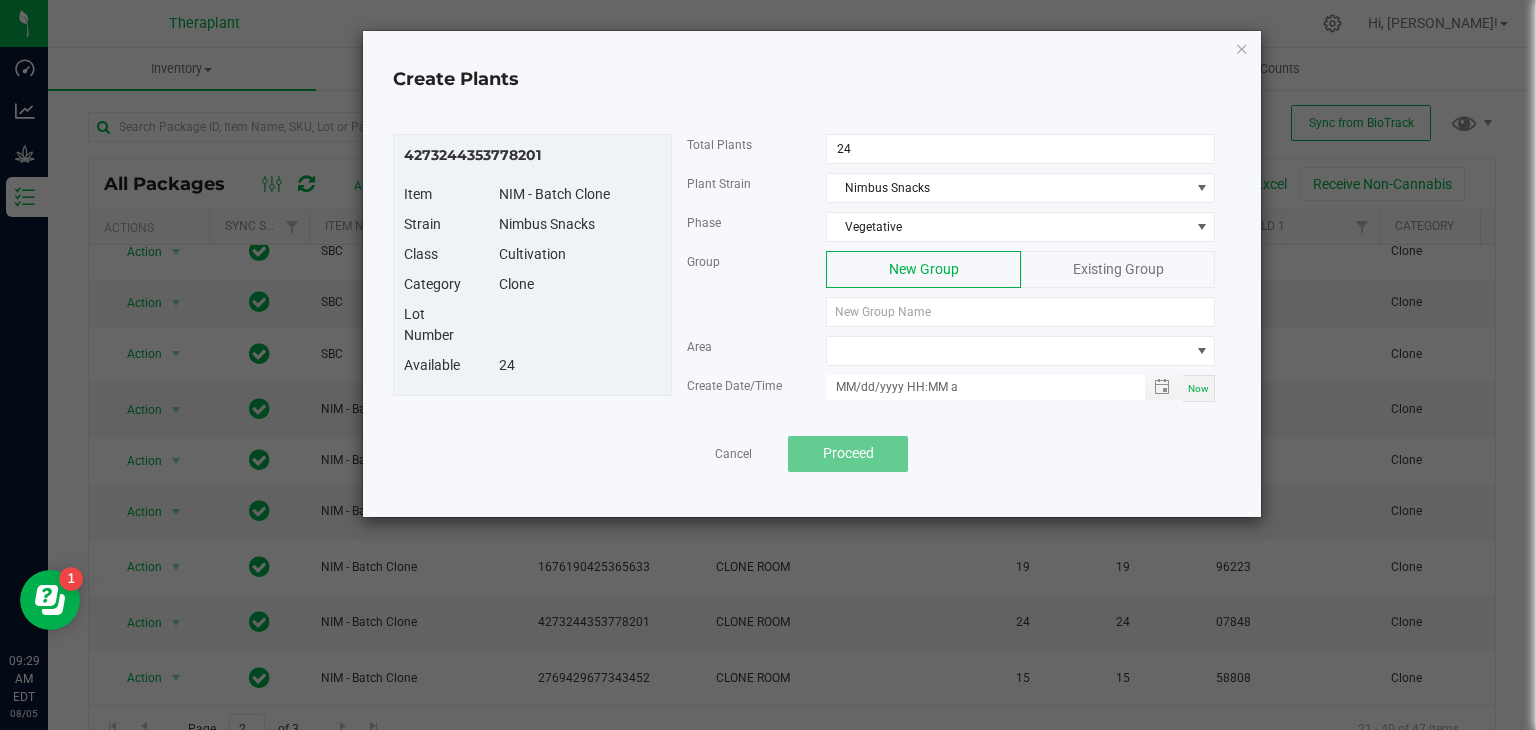 click on "Existing Group" 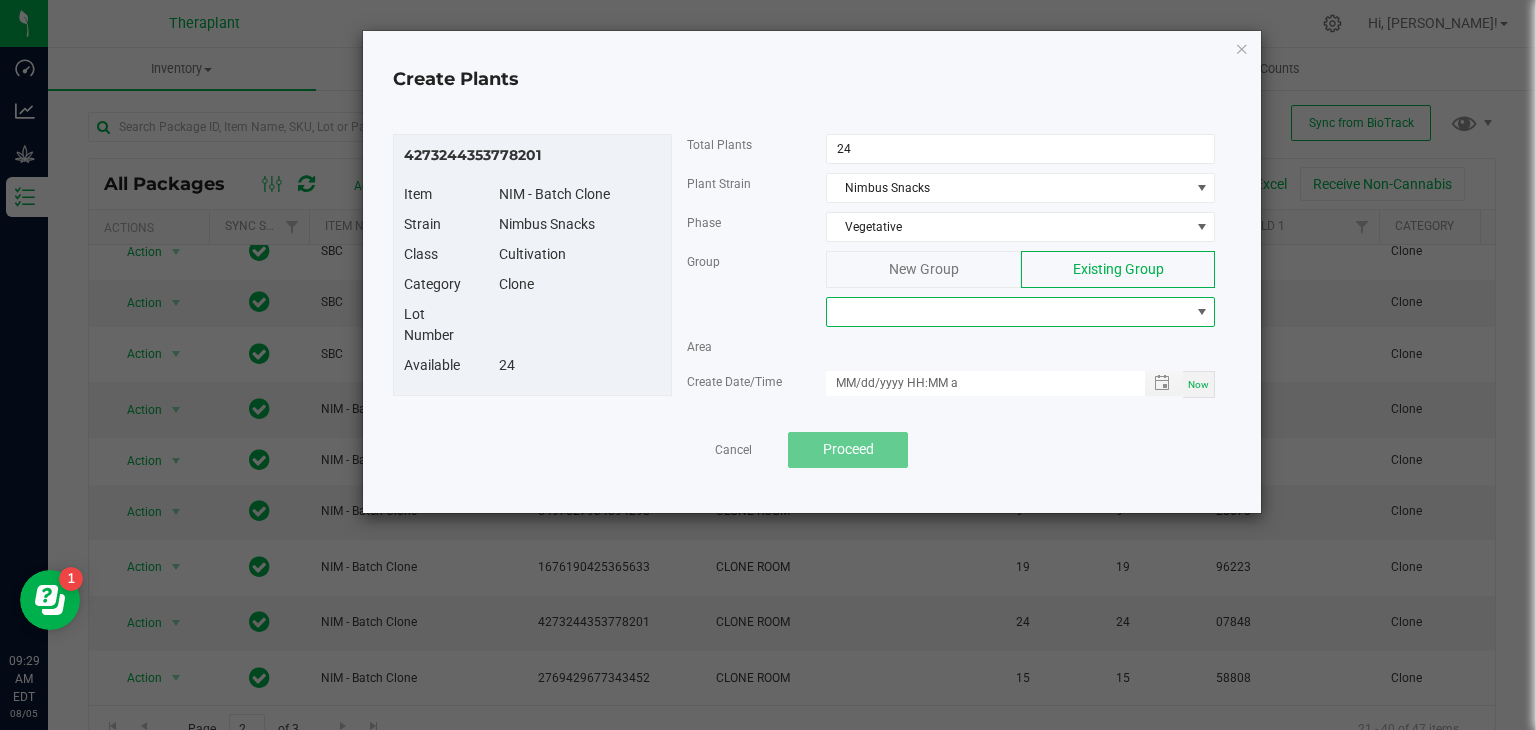click at bounding box center (1008, 312) 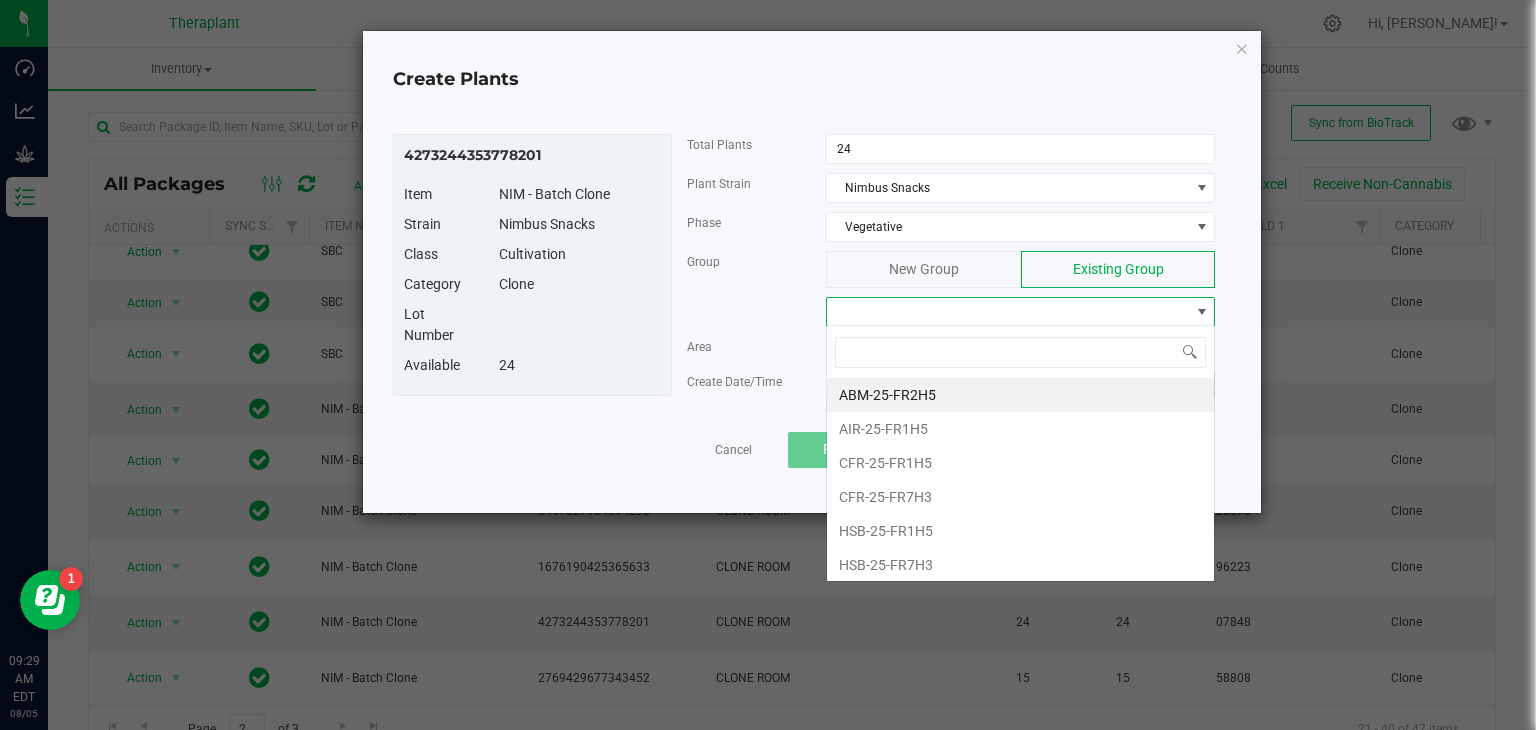 scroll, scrollTop: 99970, scrollLeft: 99611, axis: both 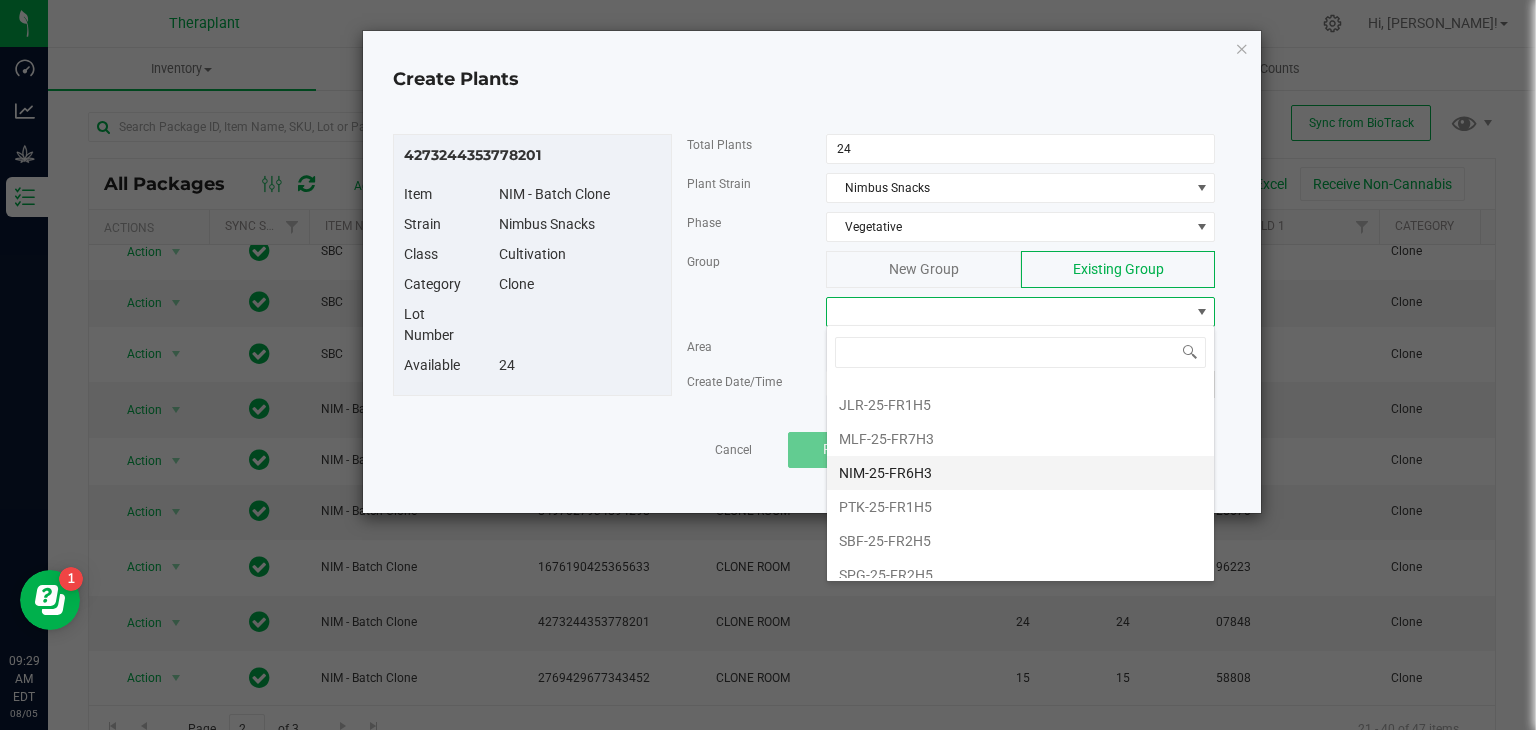 click on "NIM-25-FR6H3" at bounding box center [1020, 473] 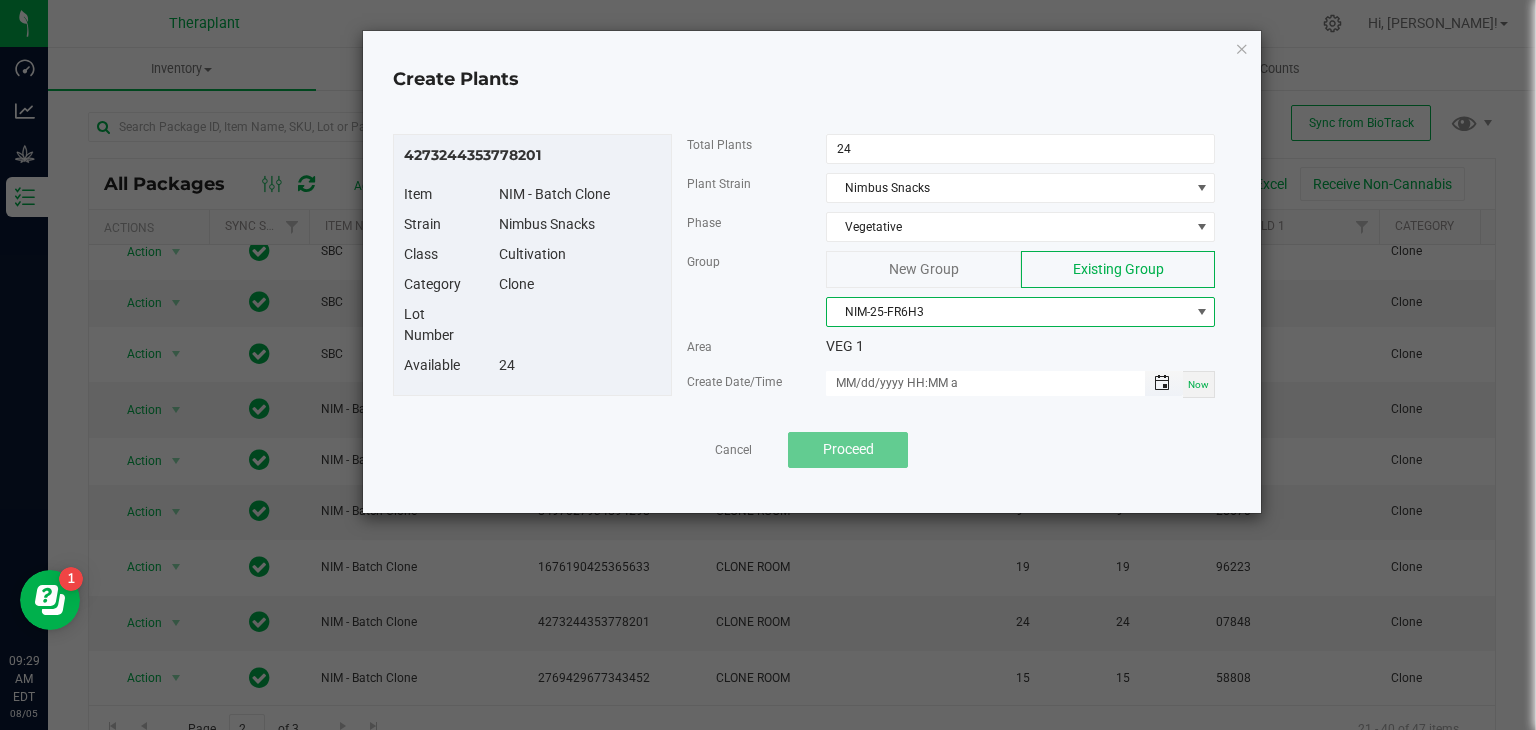 click at bounding box center [1162, 383] 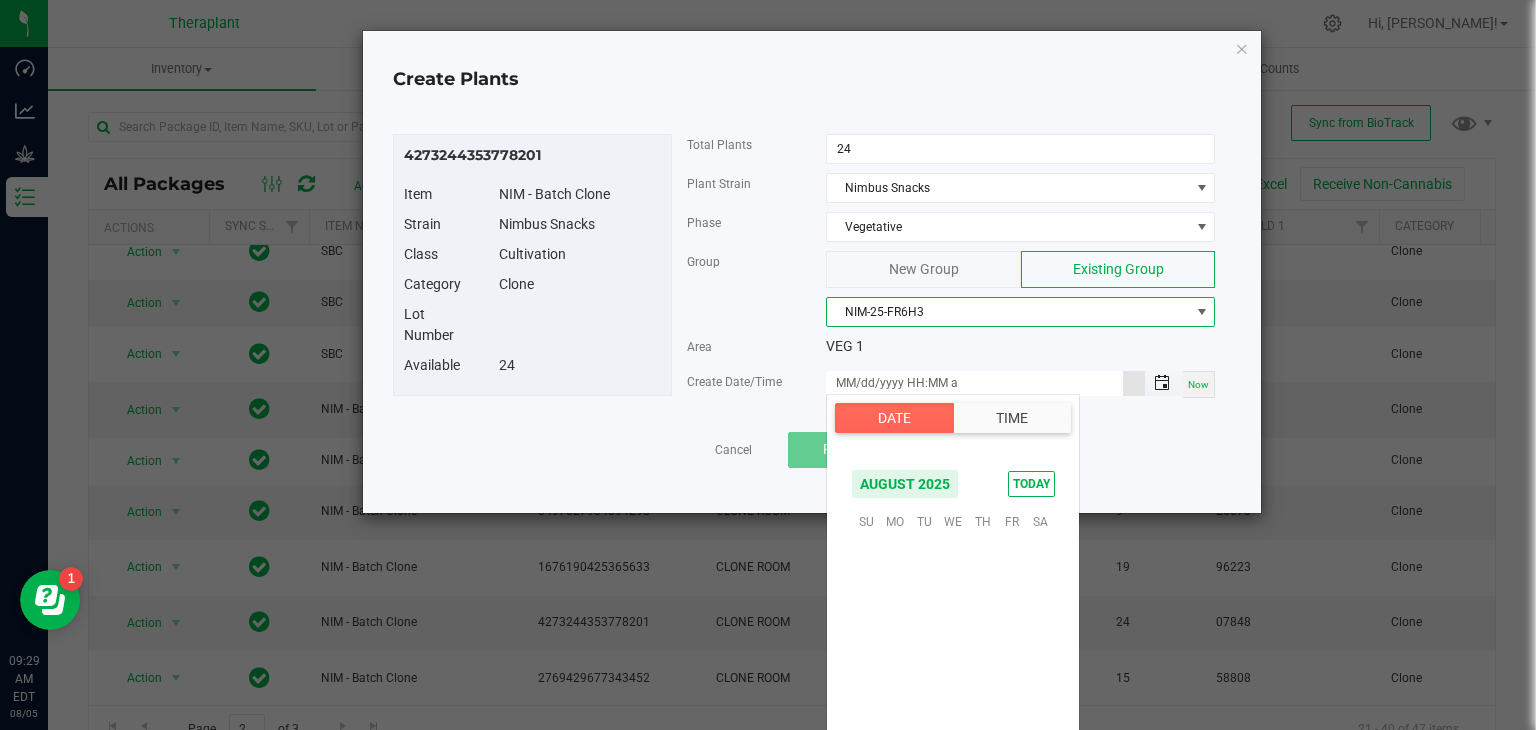 scroll, scrollTop: 324156, scrollLeft: 0, axis: vertical 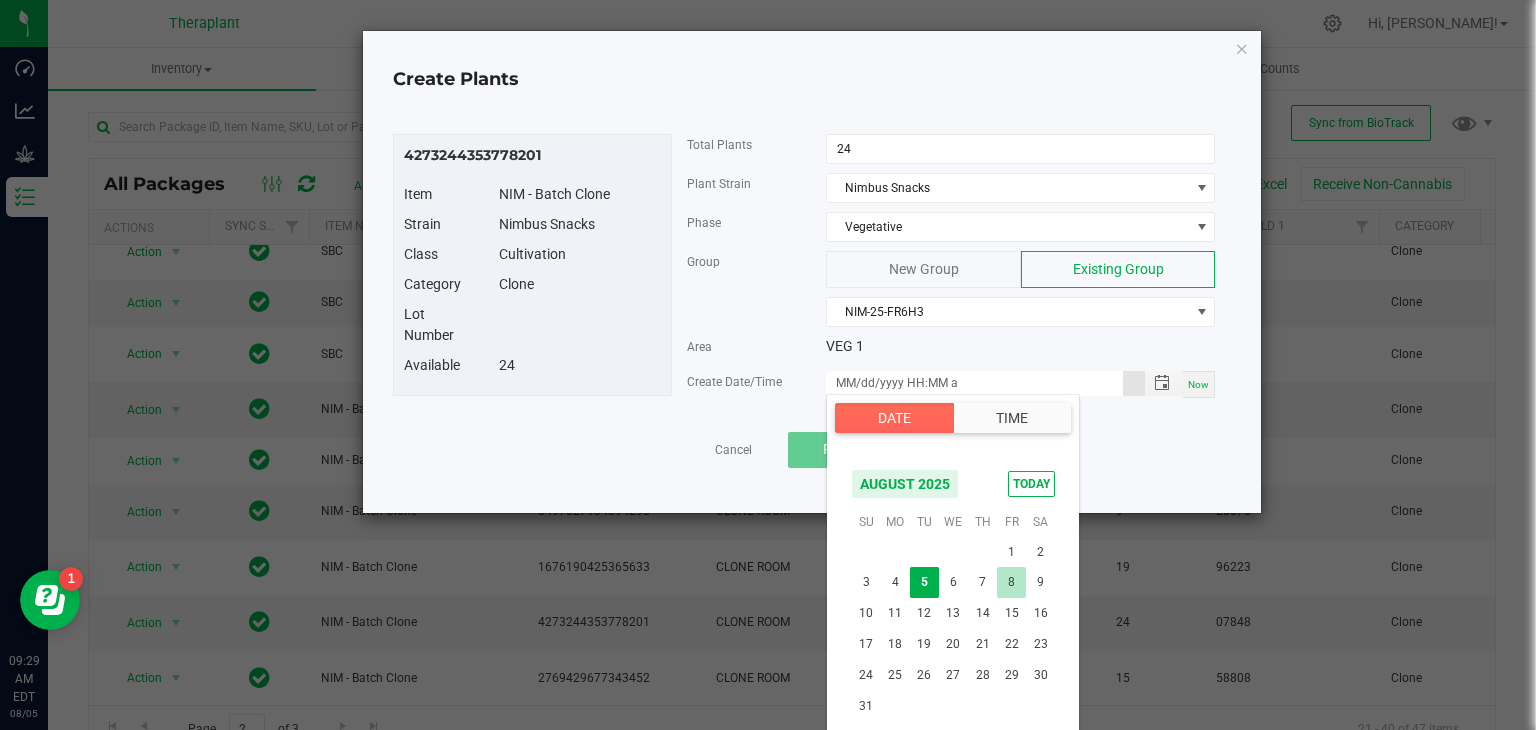 drag, startPoint x: 1028, startPoint y: 574, endPoint x: 1012, endPoint y: 575, distance: 16.03122 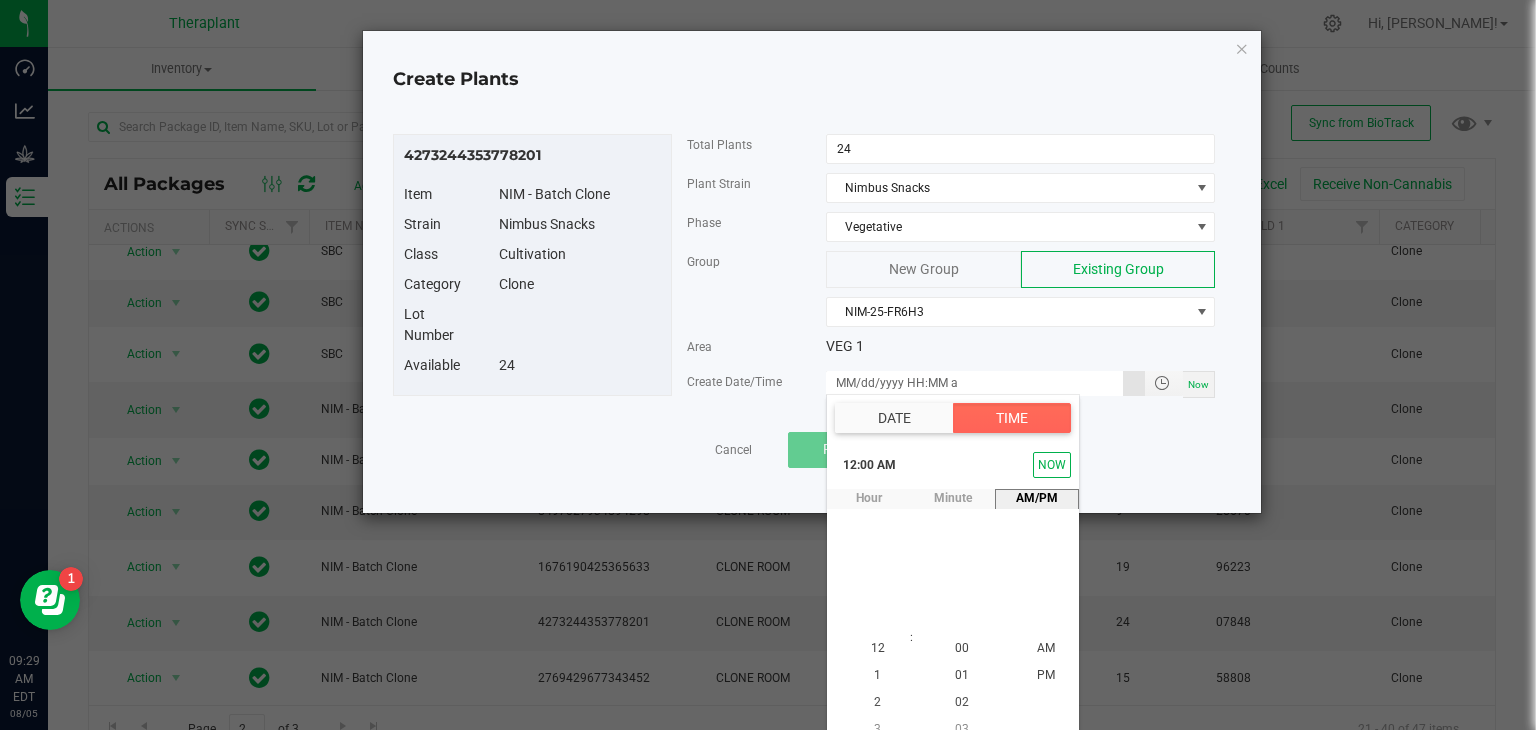 scroll, scrollTop: 18, scrollLeft: 0, axis: vertical 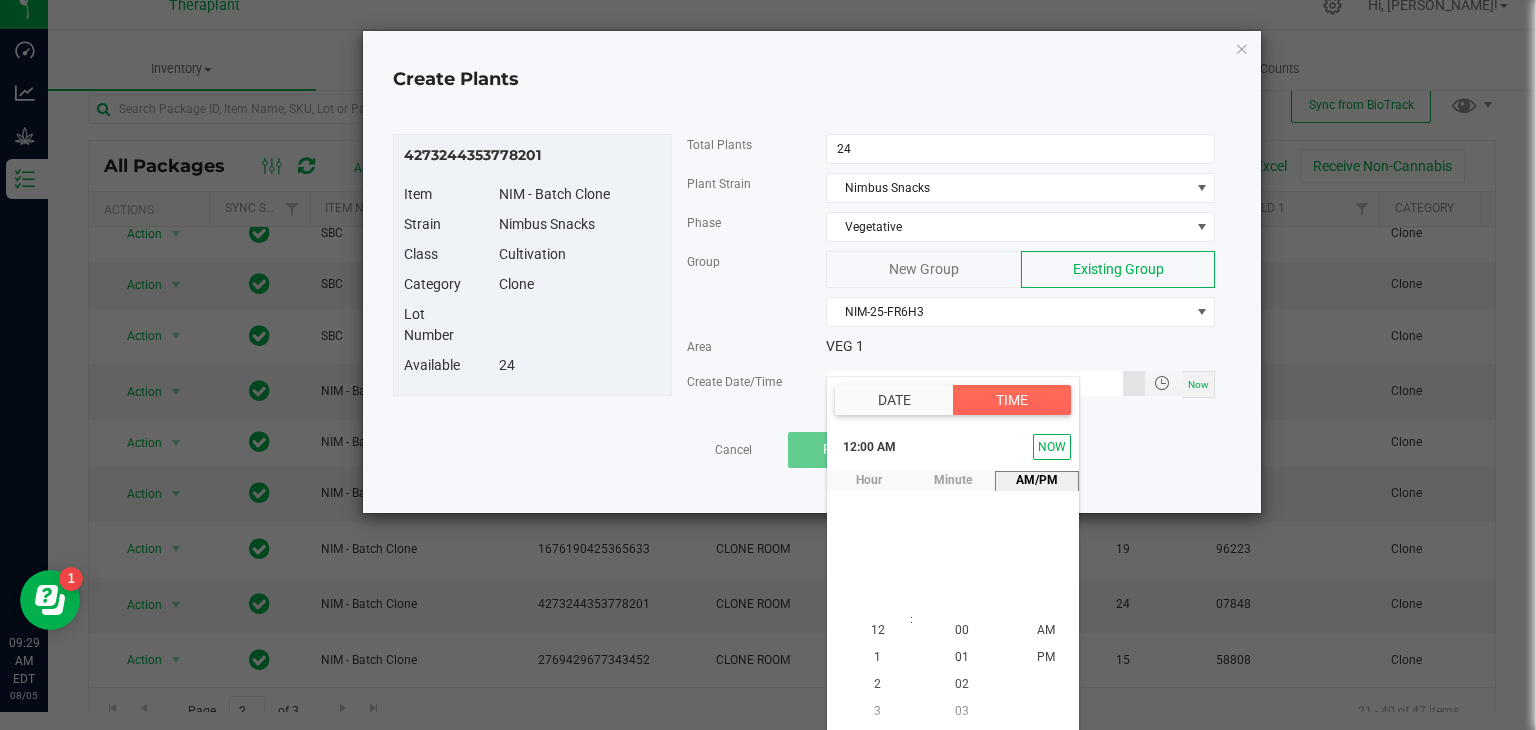 type on "08/08/2025 12:00 AM" 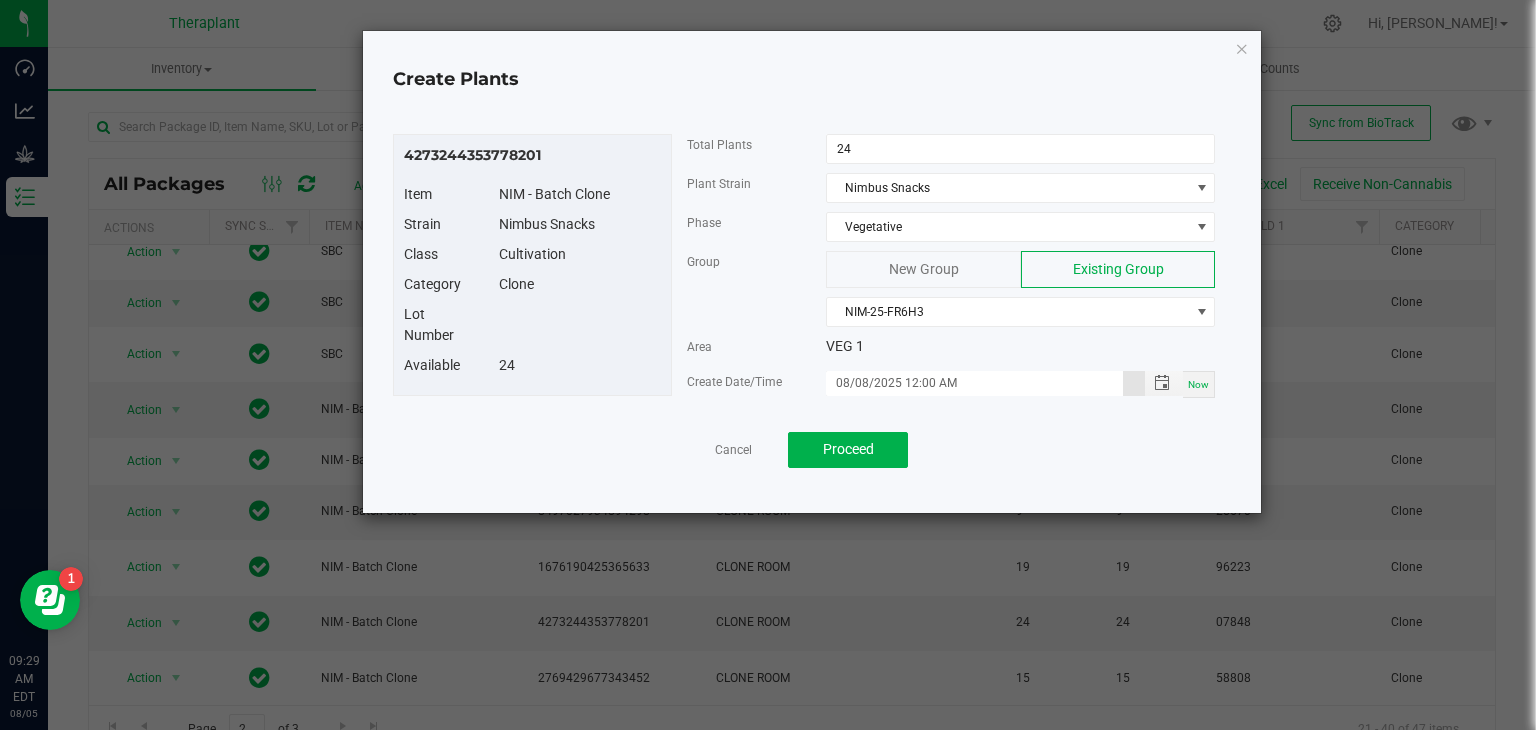 scroll, scrollTop: 0, scrollLeft: 0, axis: both 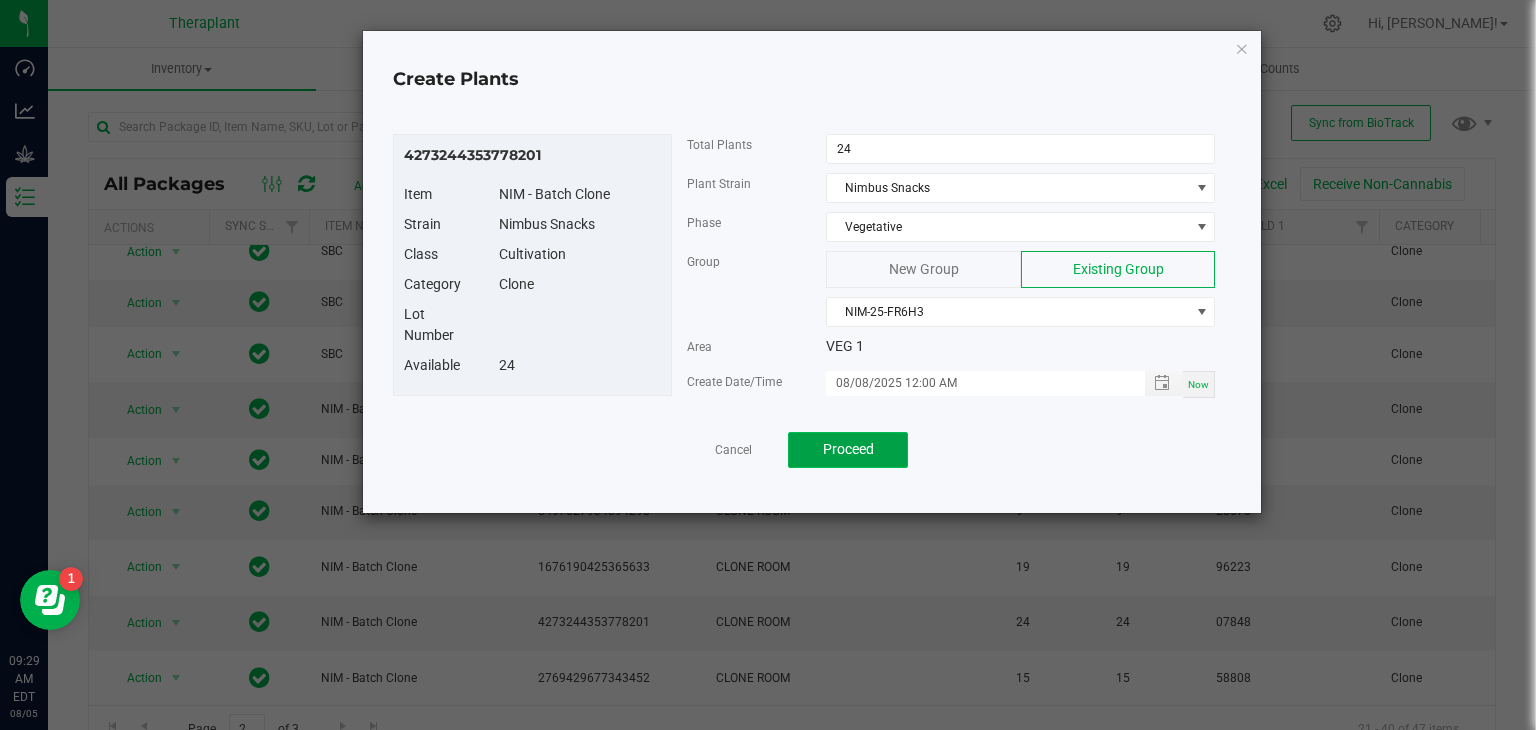 click on "Proceed" 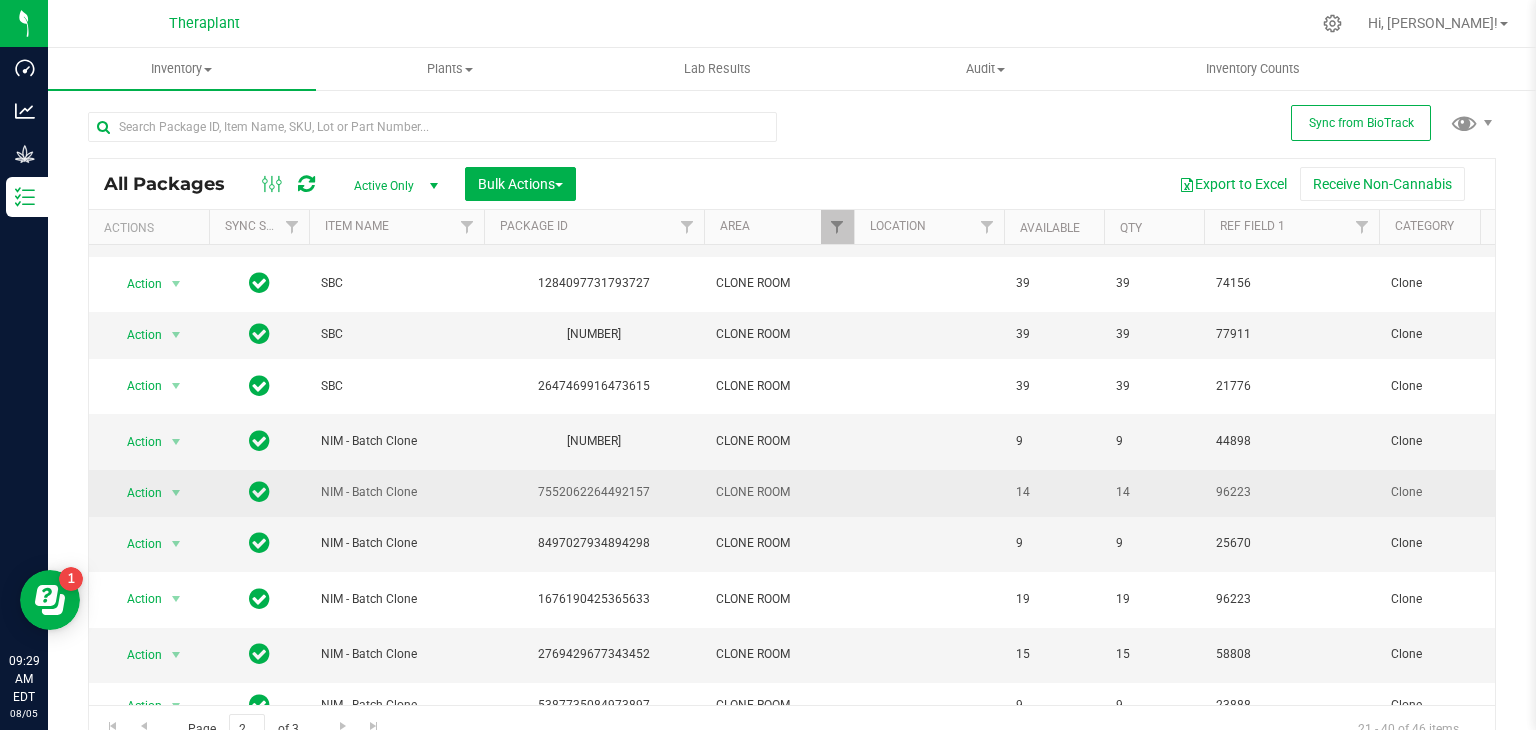 scroll, scrollTop: 216, scrollLeft: 0, axis: vertical 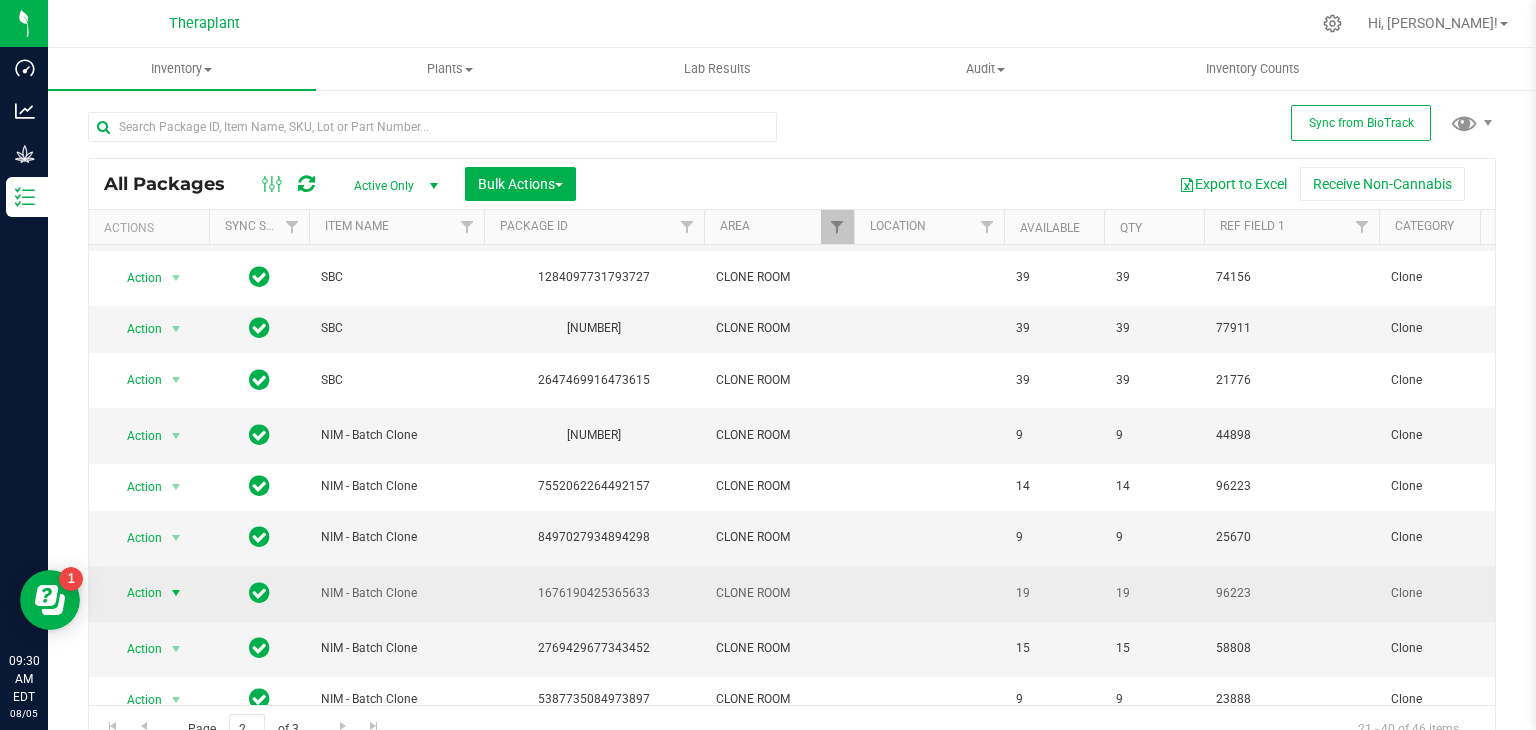 click at bounding box center [176, 593] 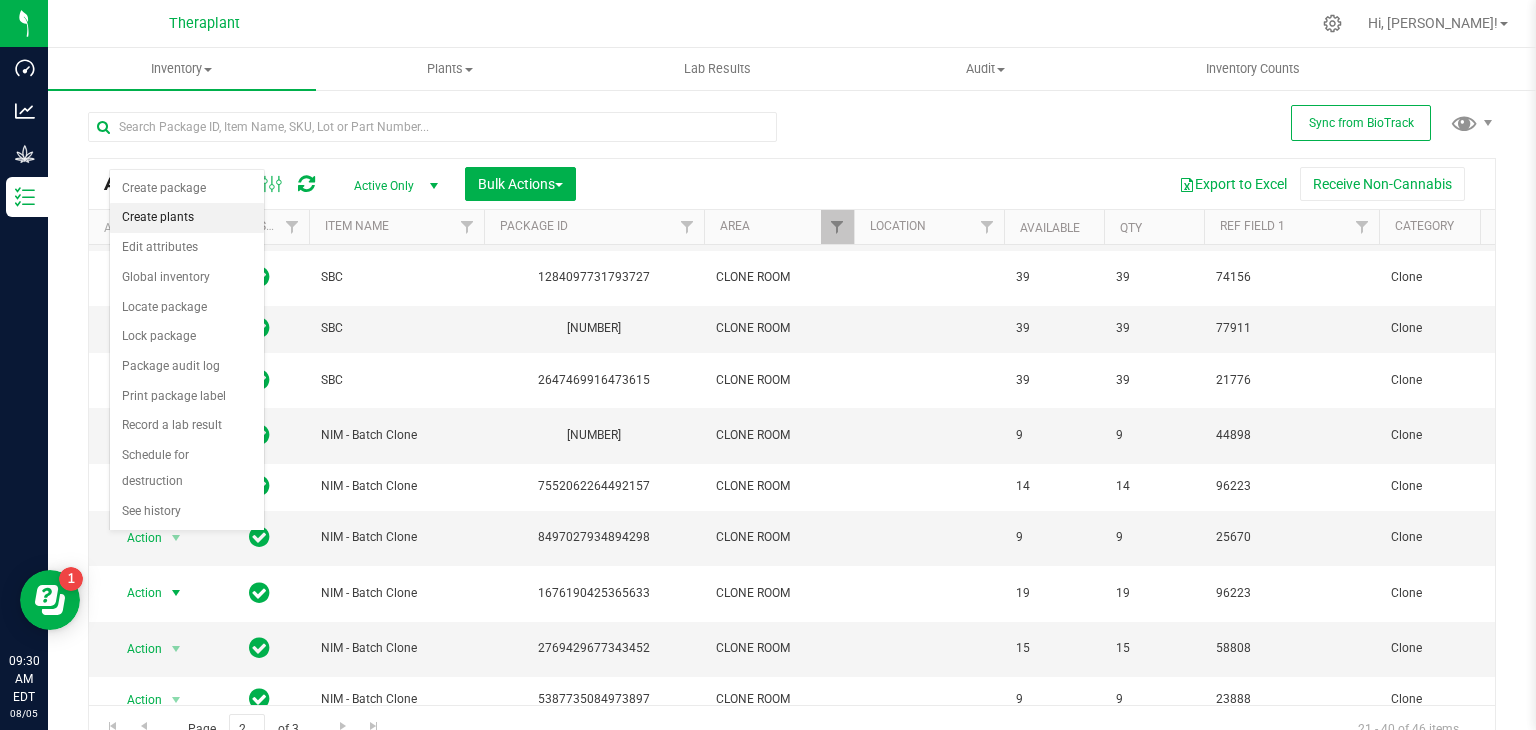 click on "Create plants" at bounding box center (187, 218) 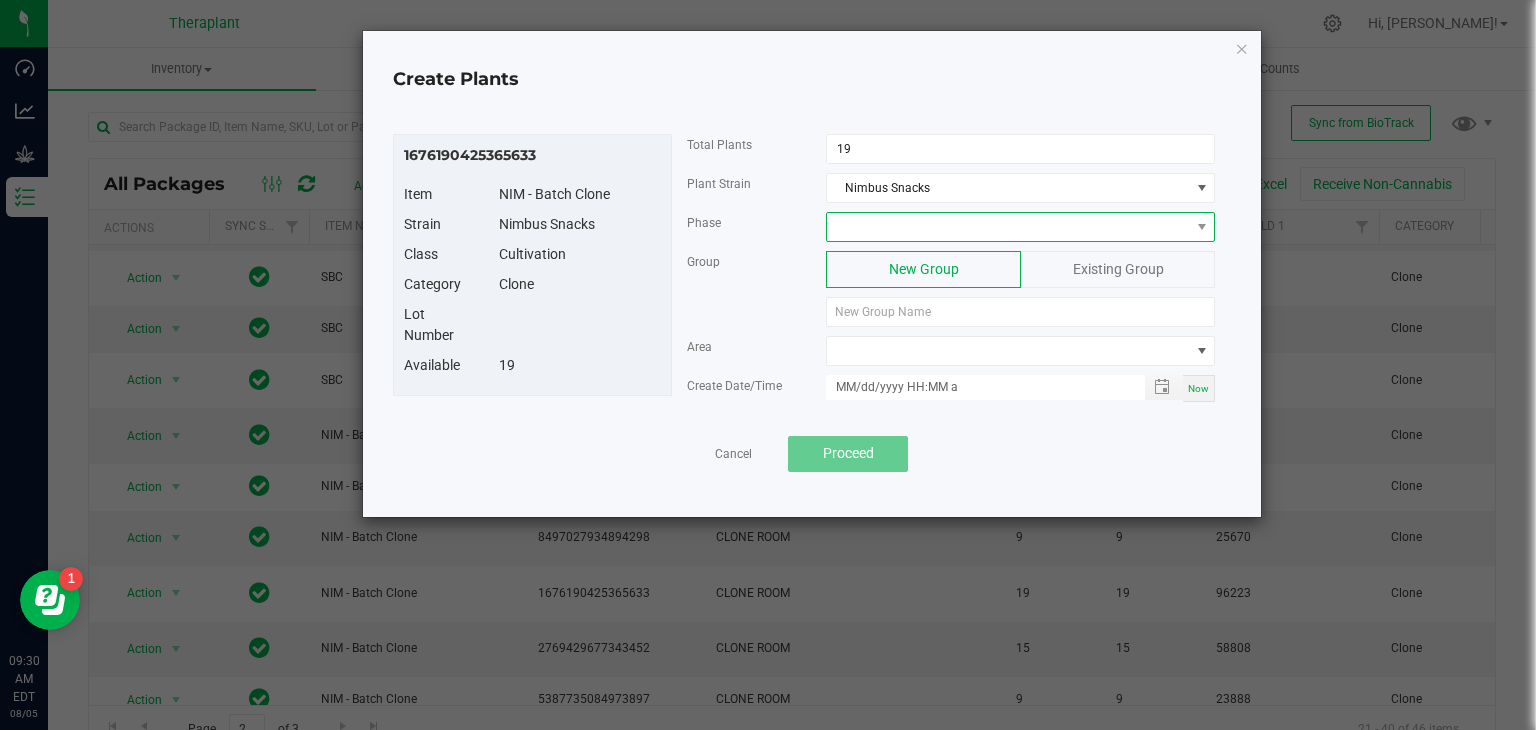 click at bounding box center [1008, 227] 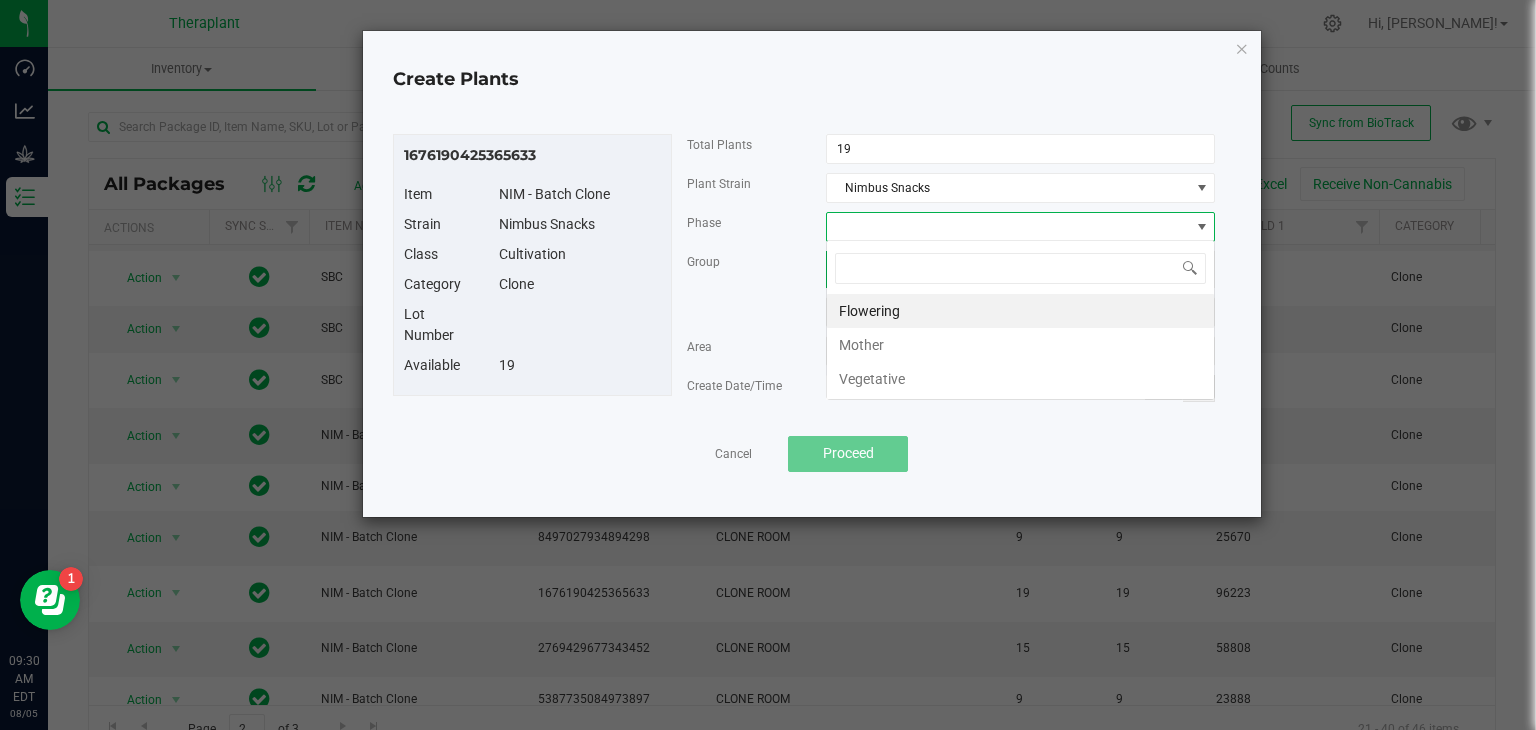 scroll, scrollTop: 99970, scrollLeft: 99611, axis: both 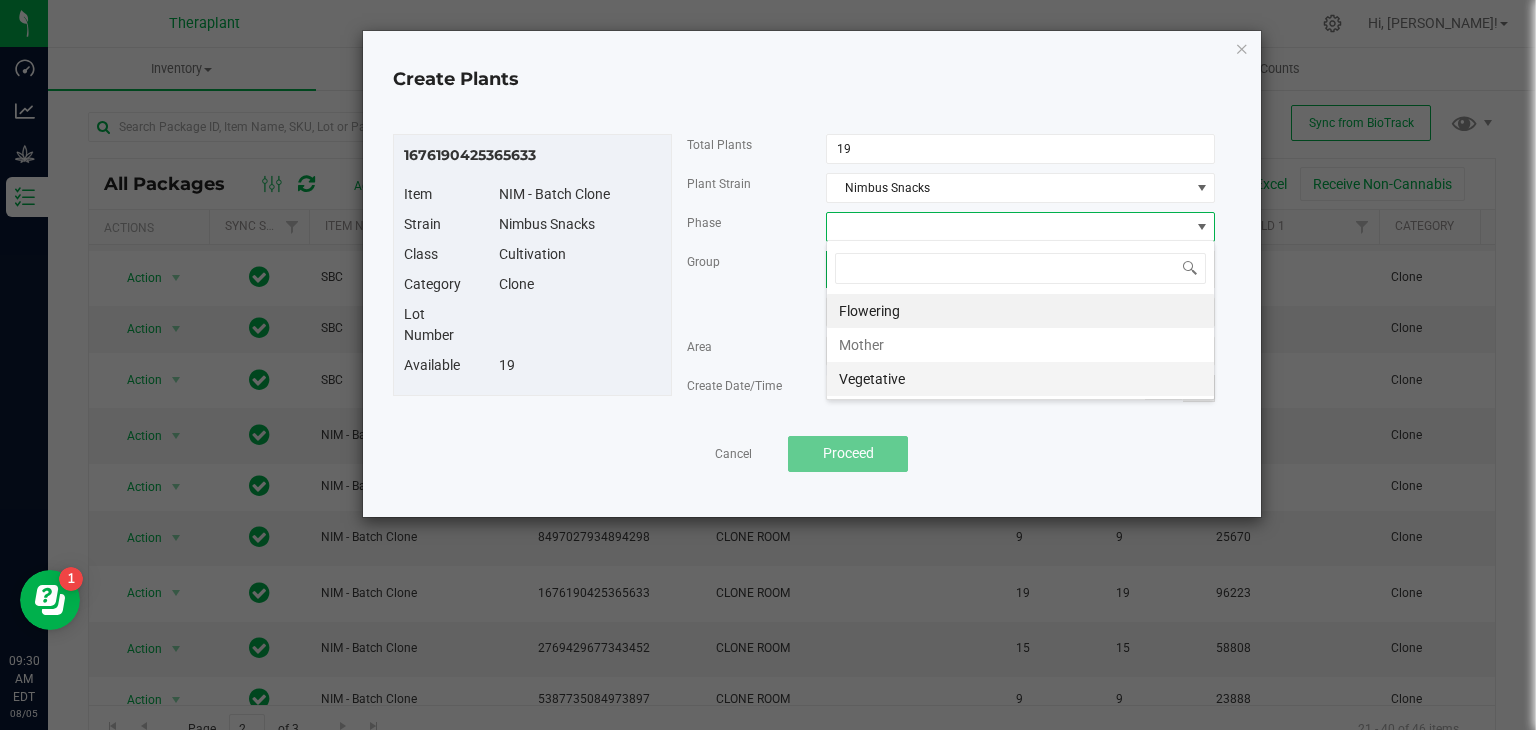 click on "Vegetative" at bounding box center [1020, 379] 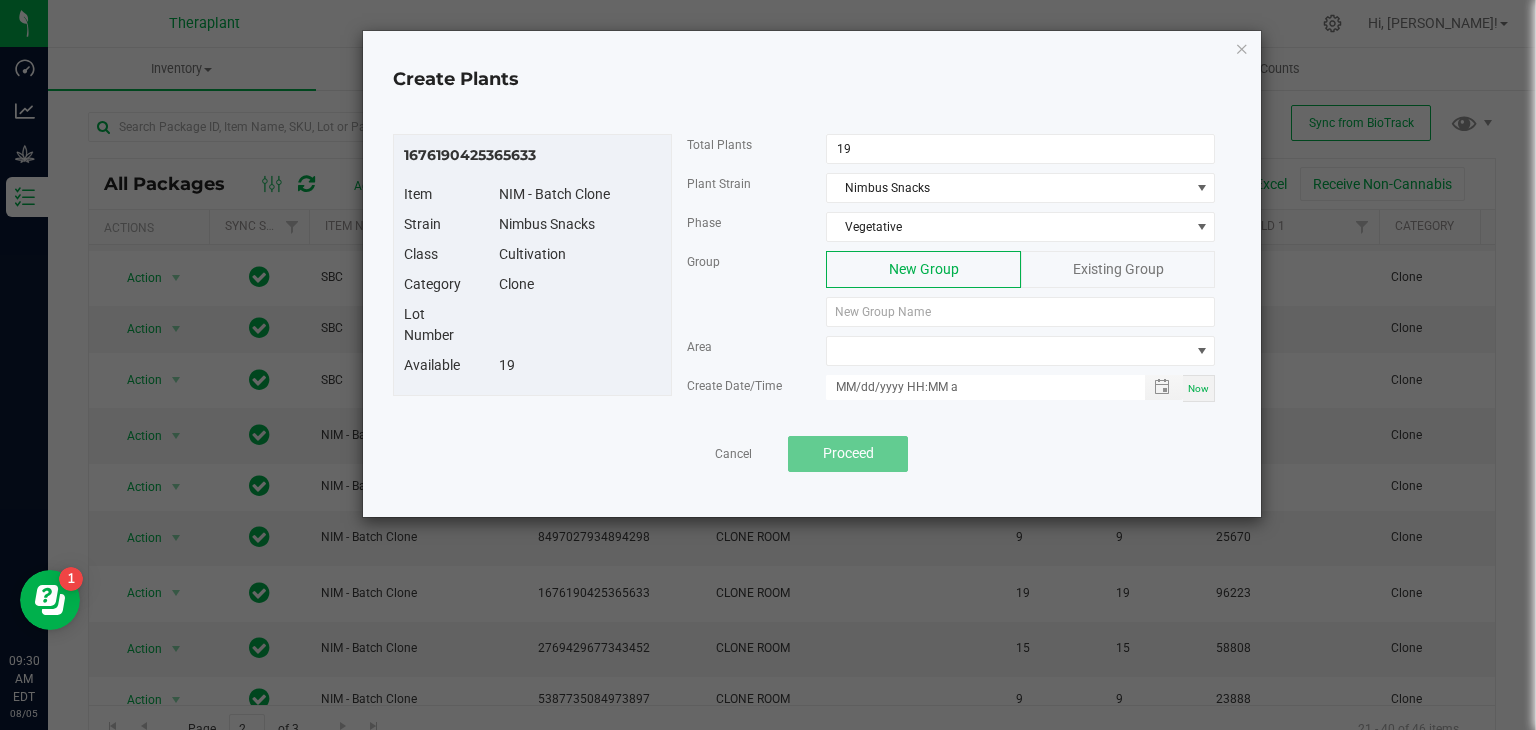click on "Existing Group" 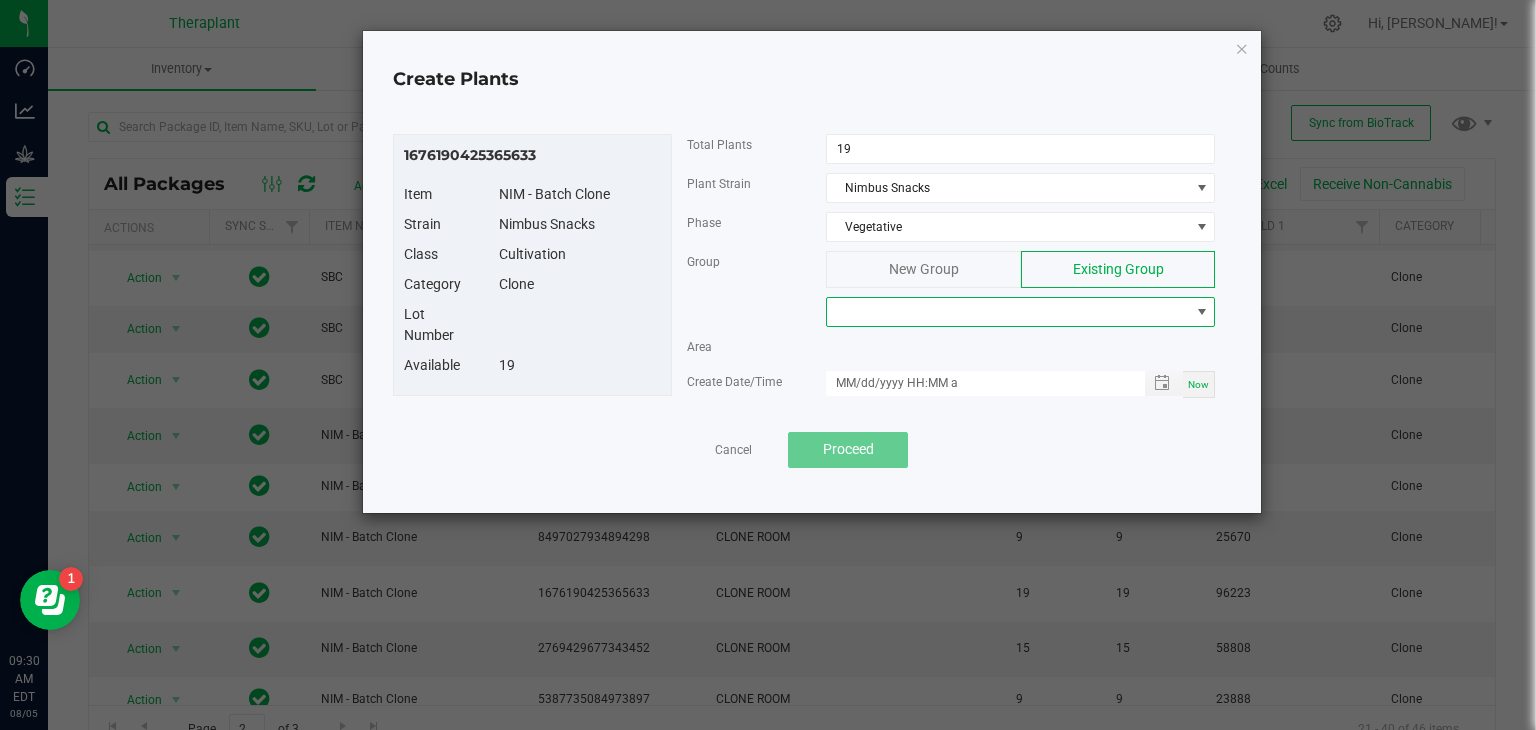 click at bounding box center (1008, 312) 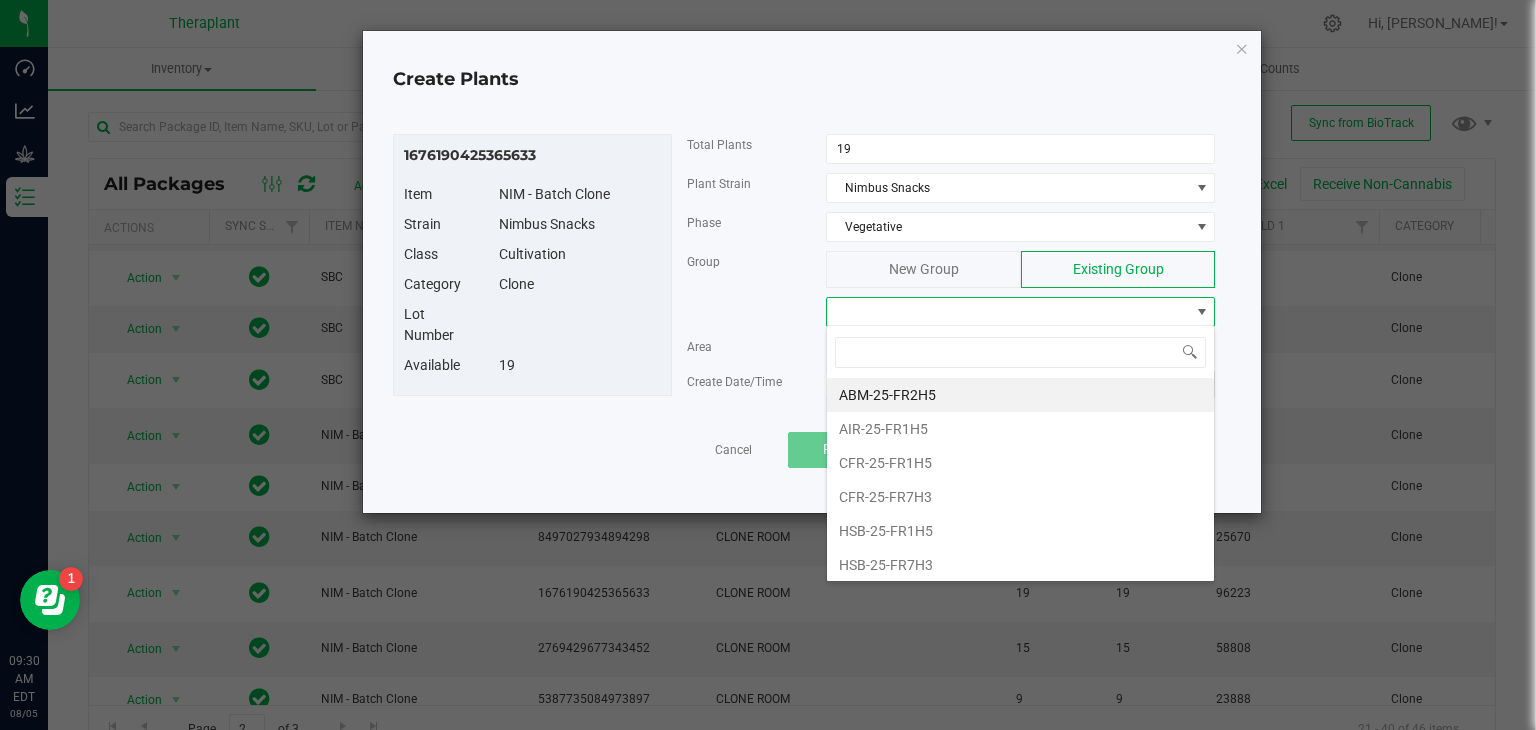 scroll, scrollTop: 99970, scrollLeft: 99611, axis: both 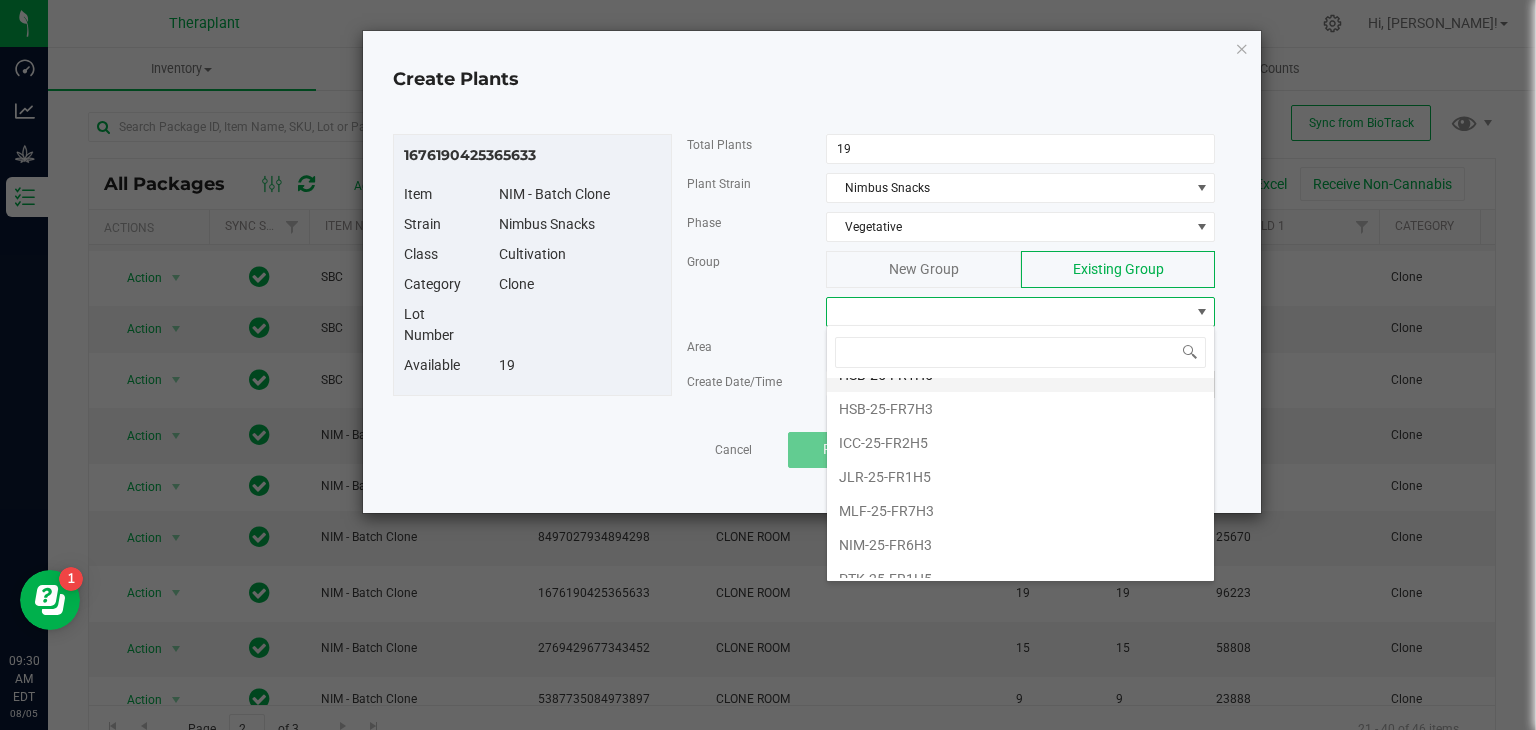 click on "NIM-25-FR6H3" at bounding box center (1020, 545) 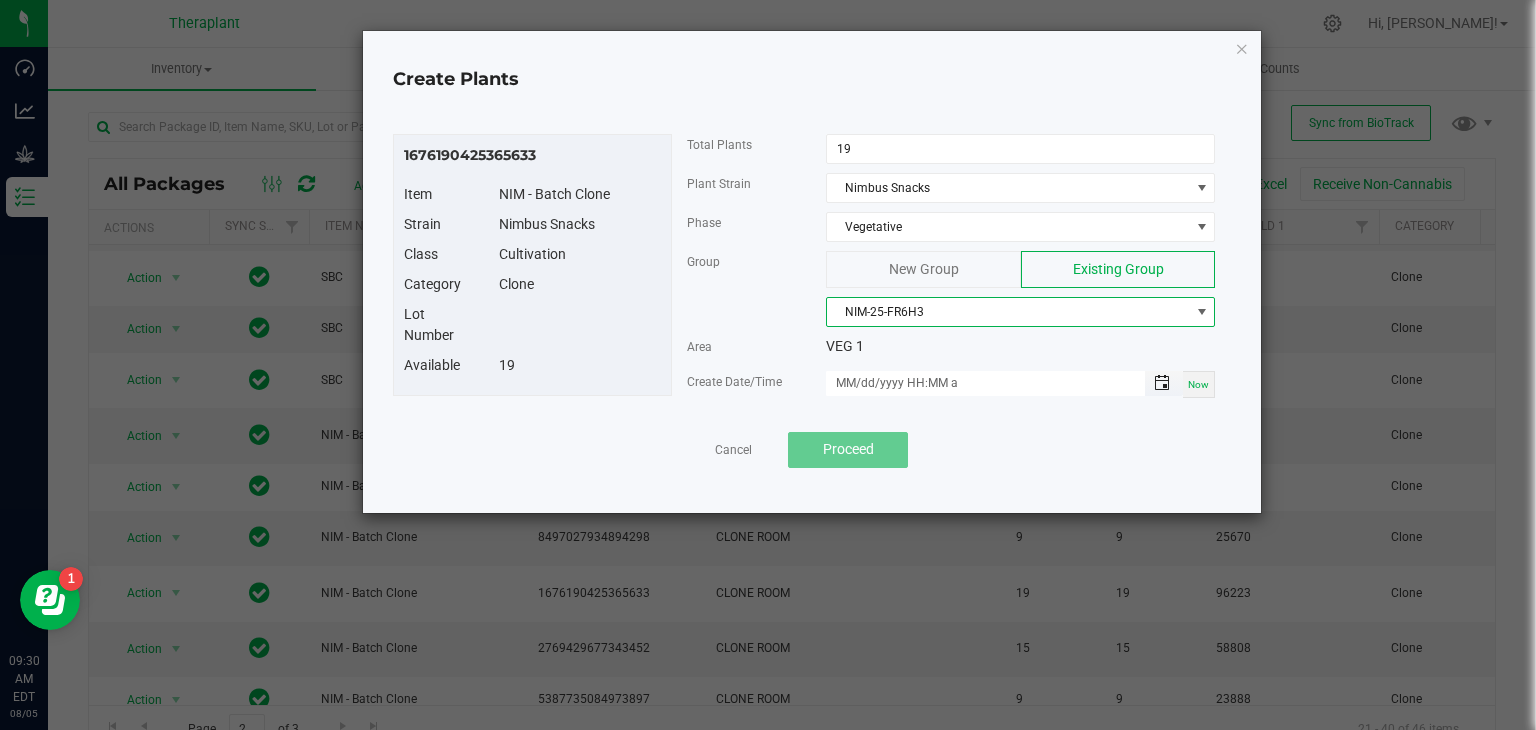 click at bounding box center (1162, 383) 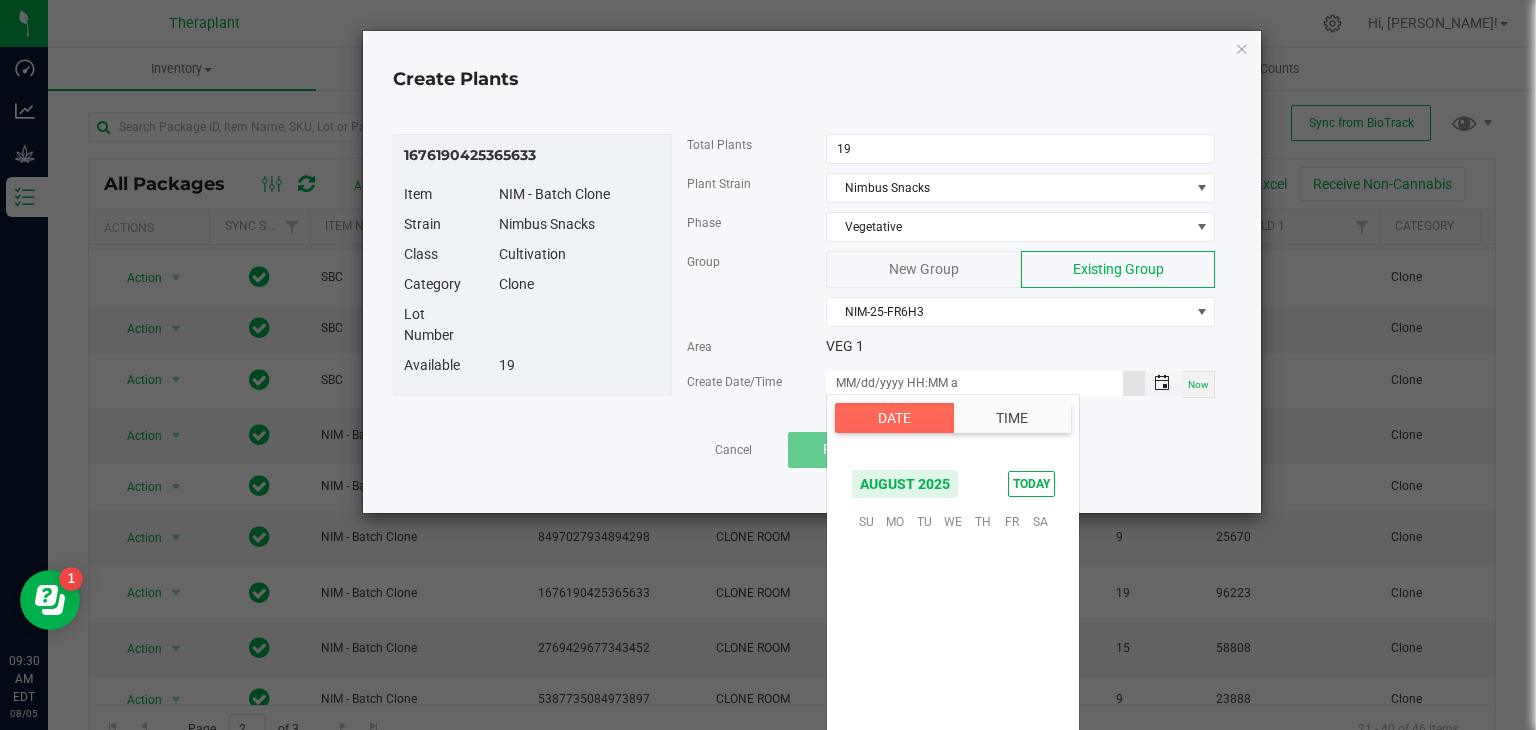 scroll, scrollTop: 324156, scrollLeft: 0, axis: vertical 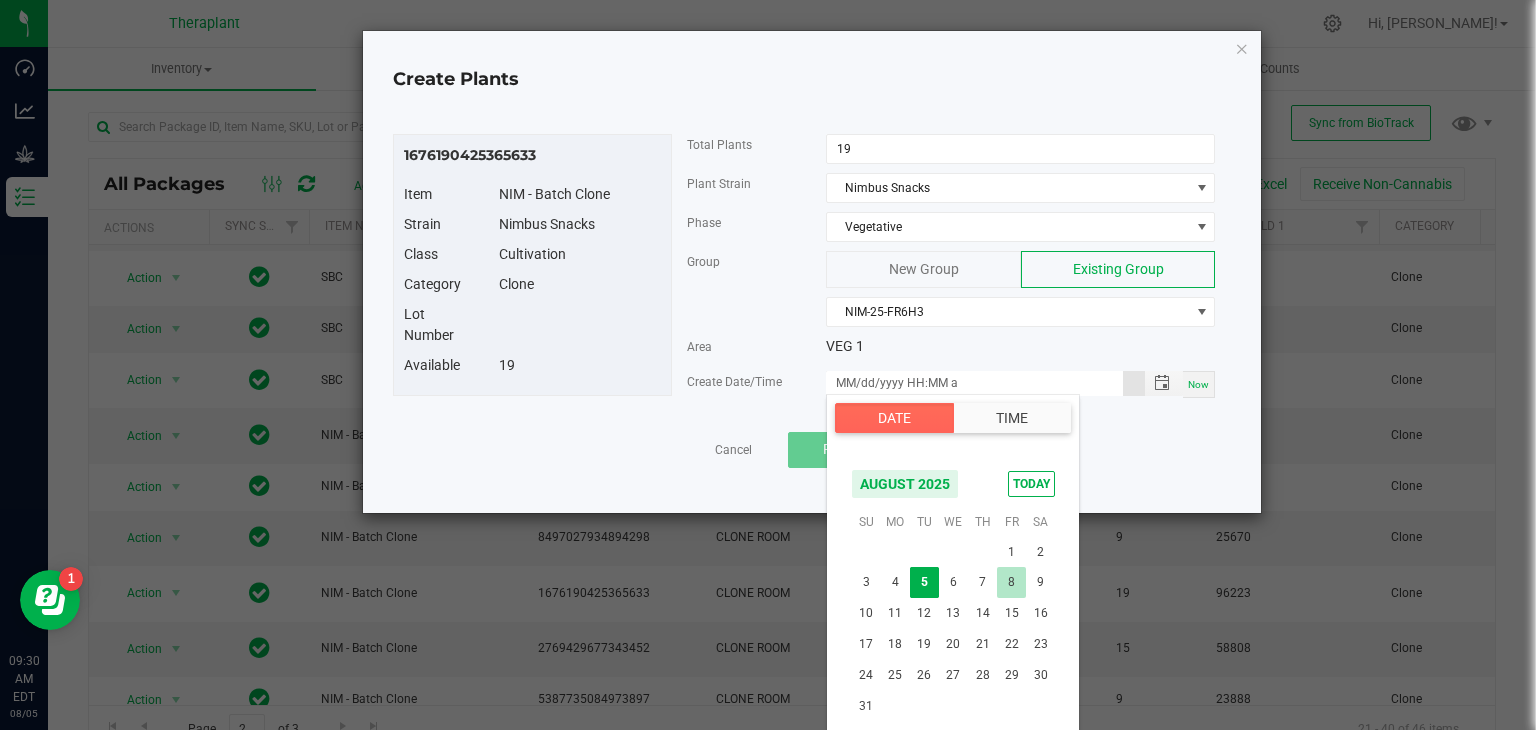 click on "8" at bounding box center (1011, 582) 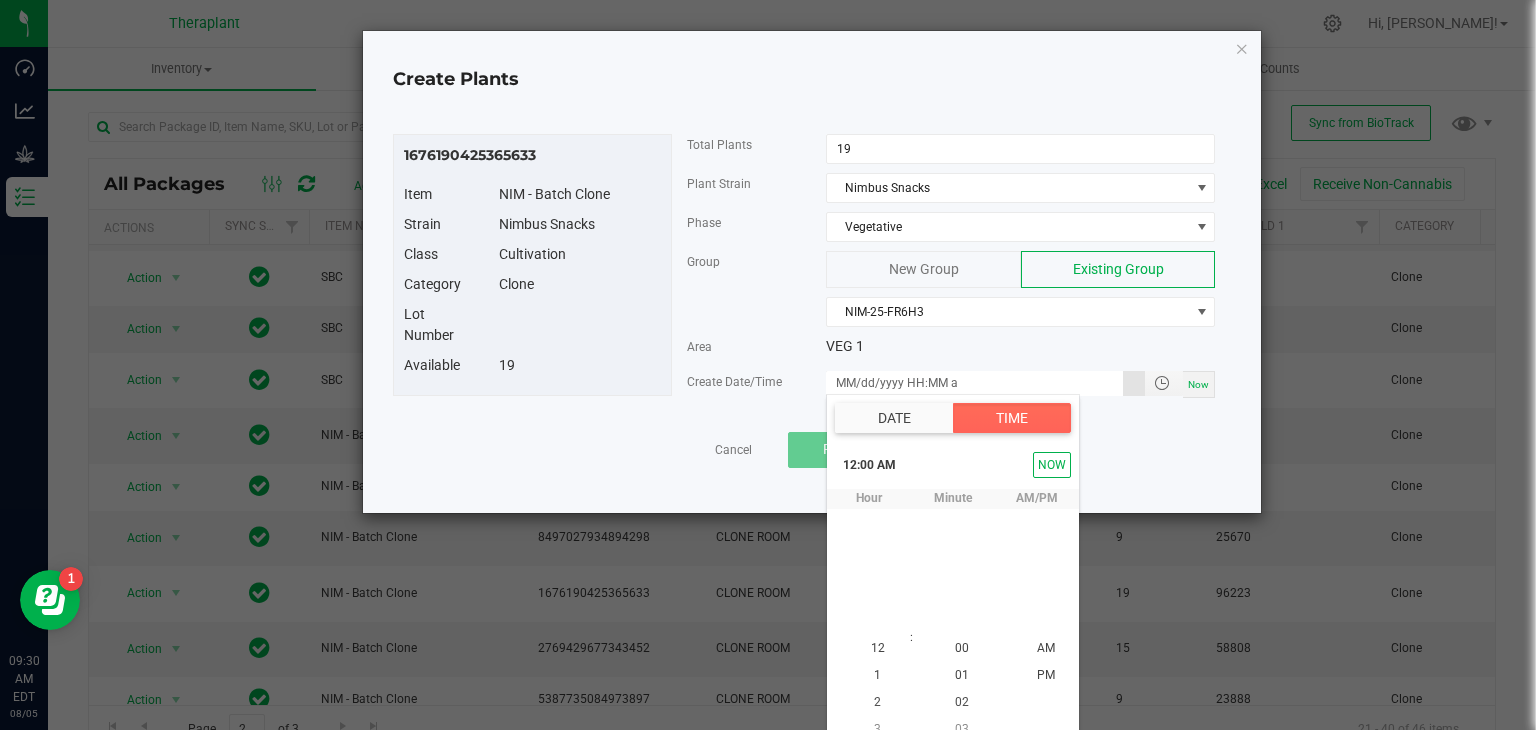scroll, scrollTop: 18, scrollLeft: 0, axis: vertical 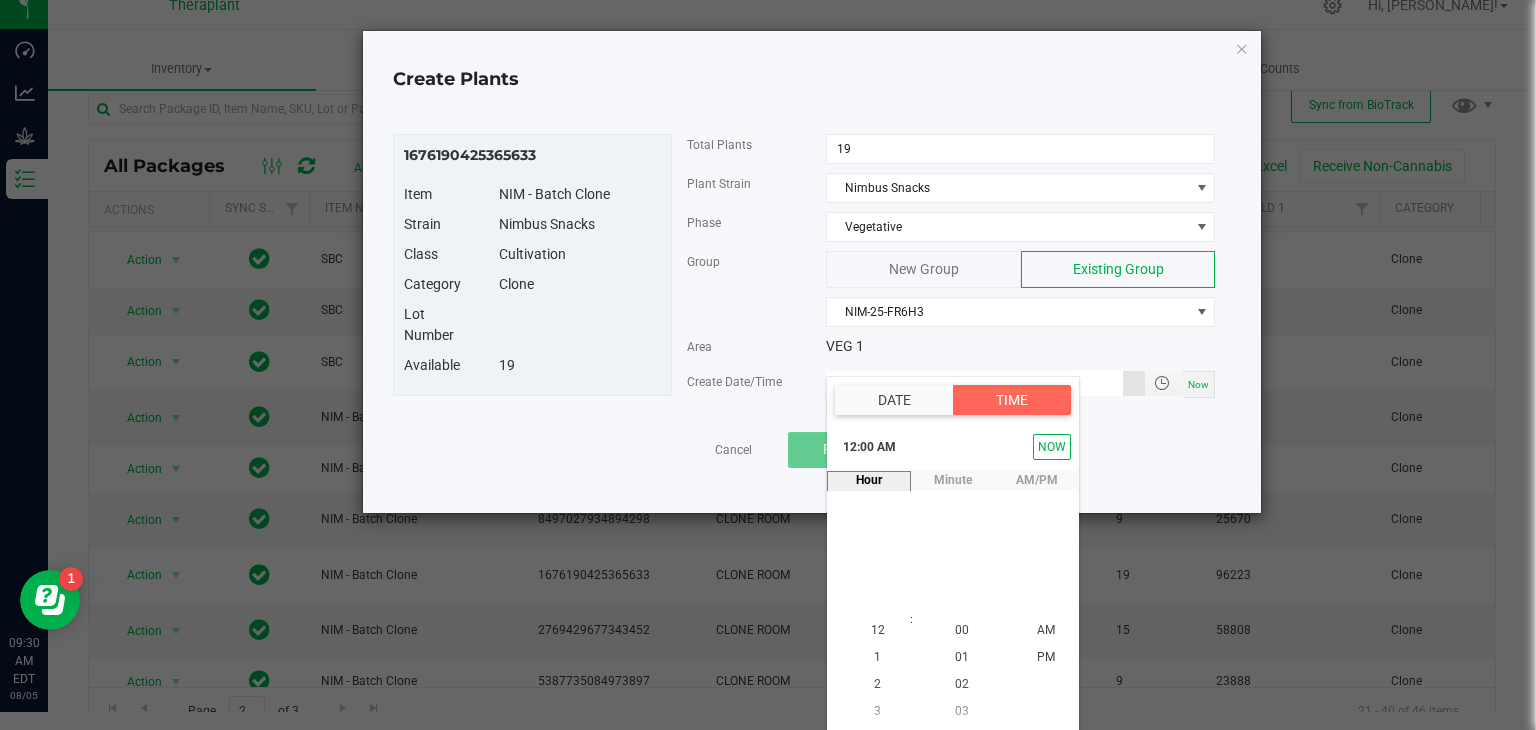 type on "08/08/2025 12:00 AM" 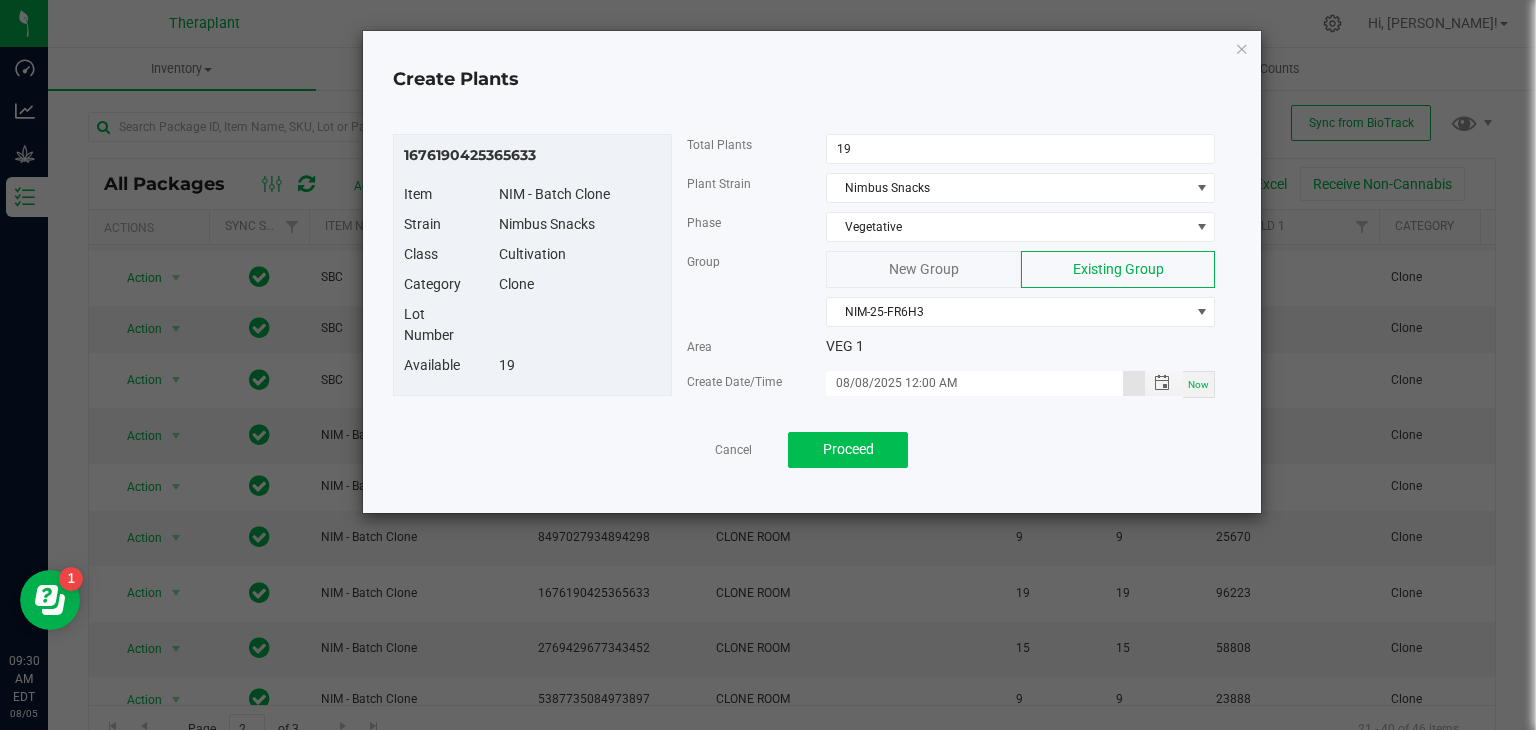 scroll, scrollTop: 0, scrollLeft: 0, axis: both 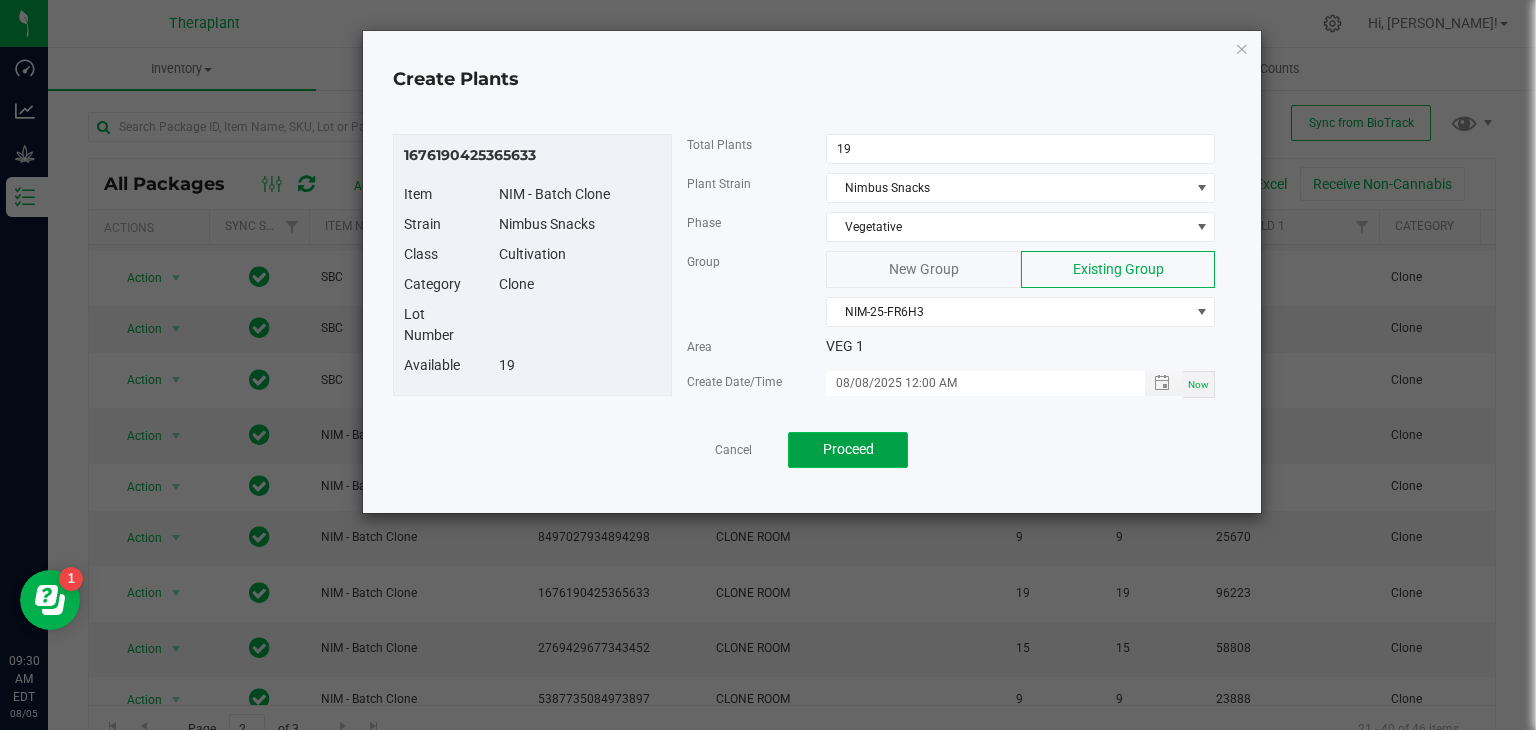 click on "Proceed" 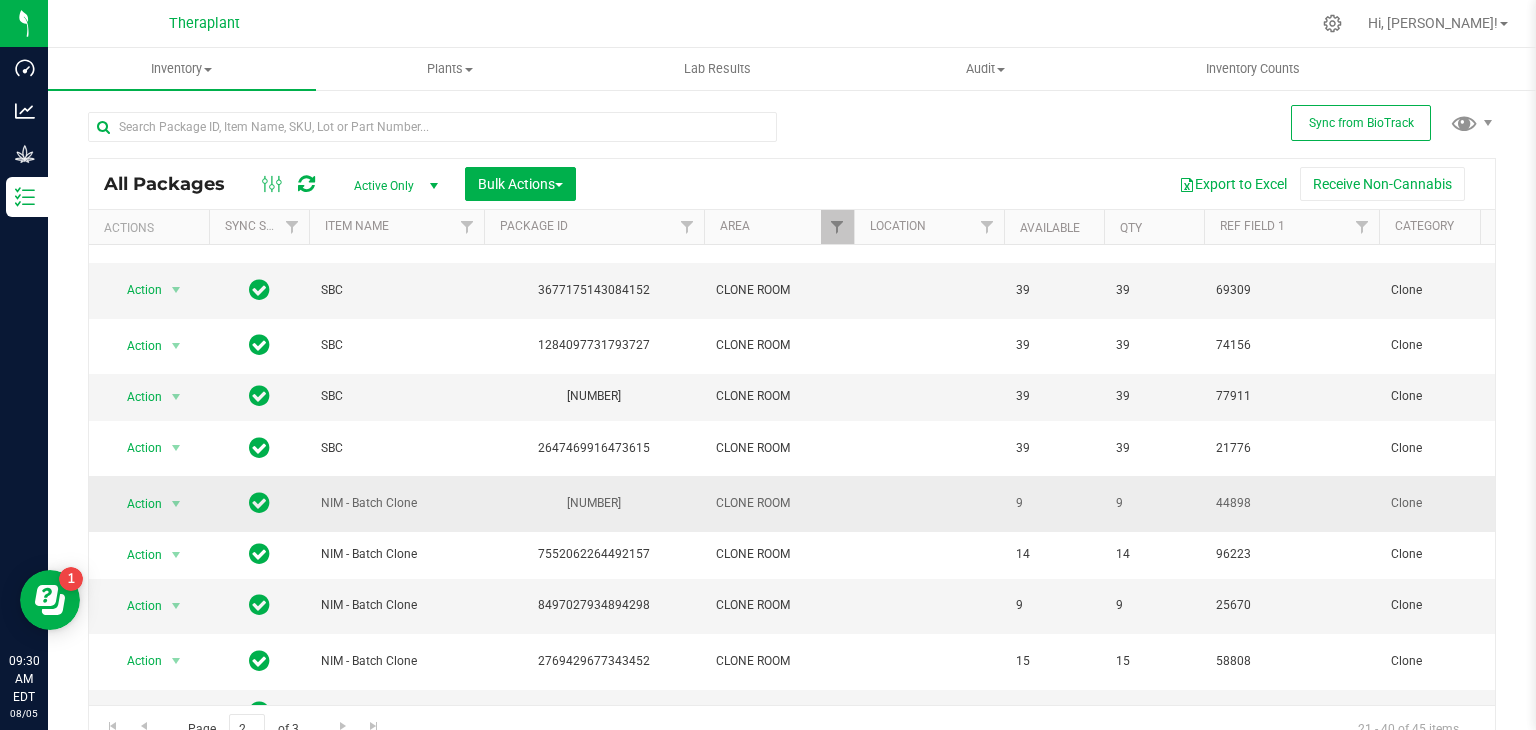 scroll, scrollTop: 150, scrollLeft: 0, axis: vertical 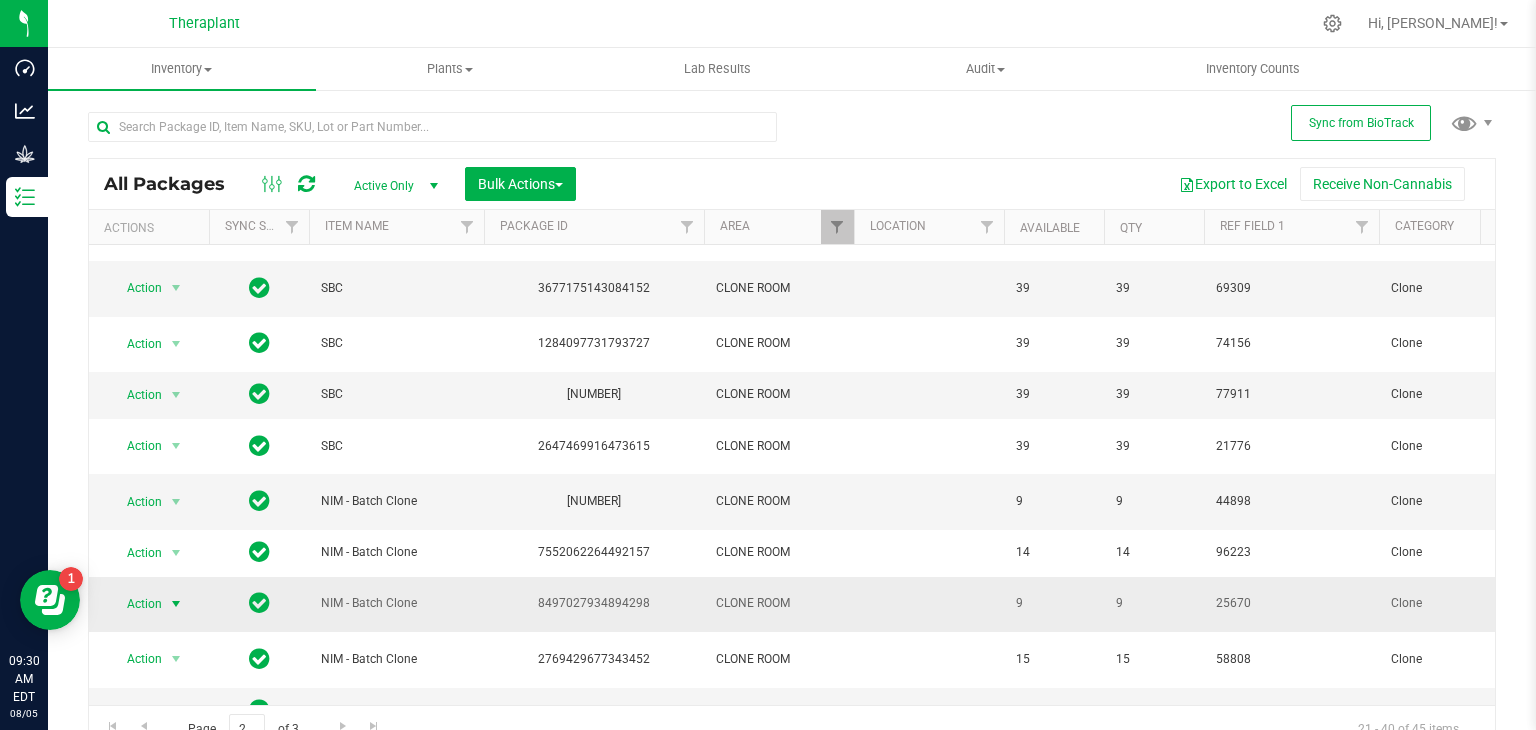 click at bounding box center (176, 604) 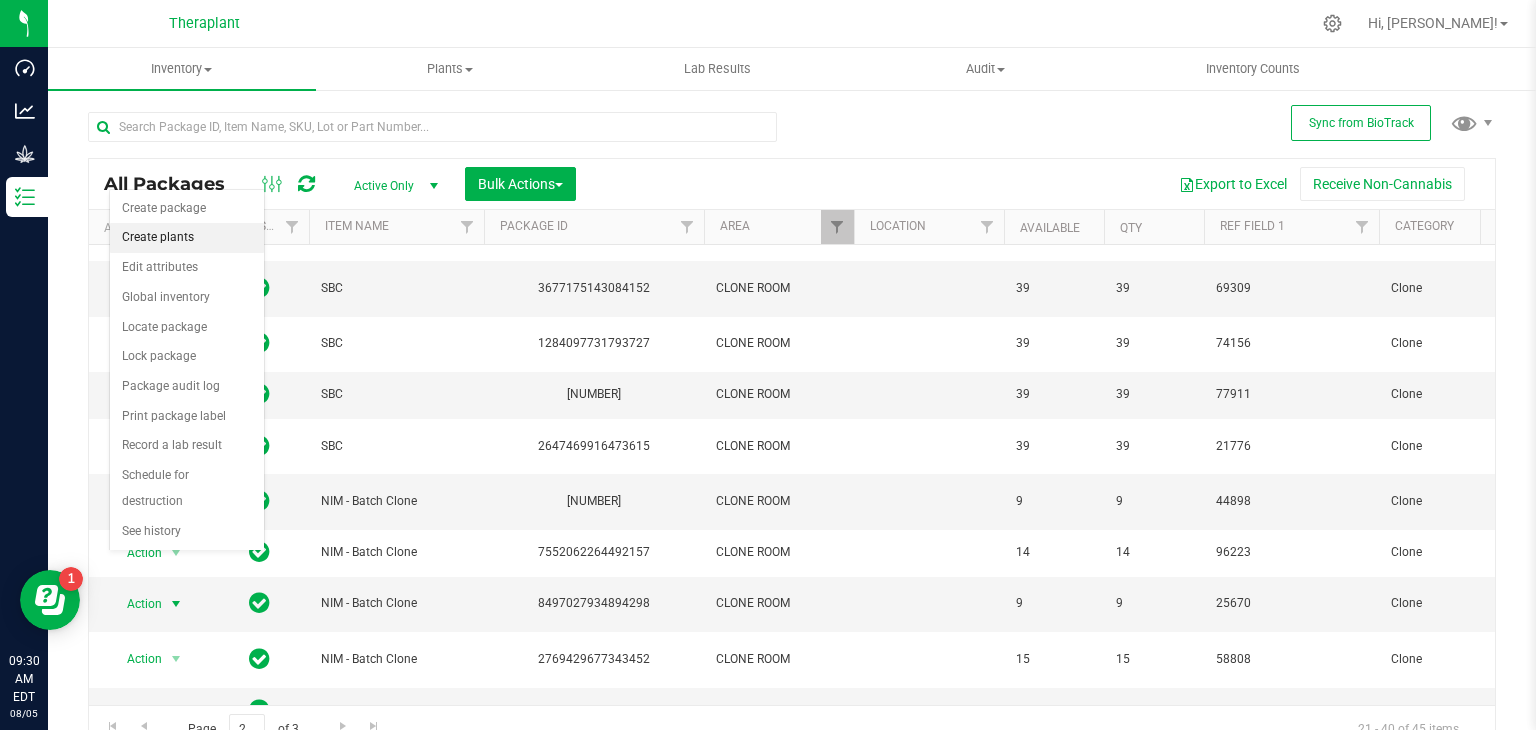 click on "Create plants" at bounding box center [187, 238] 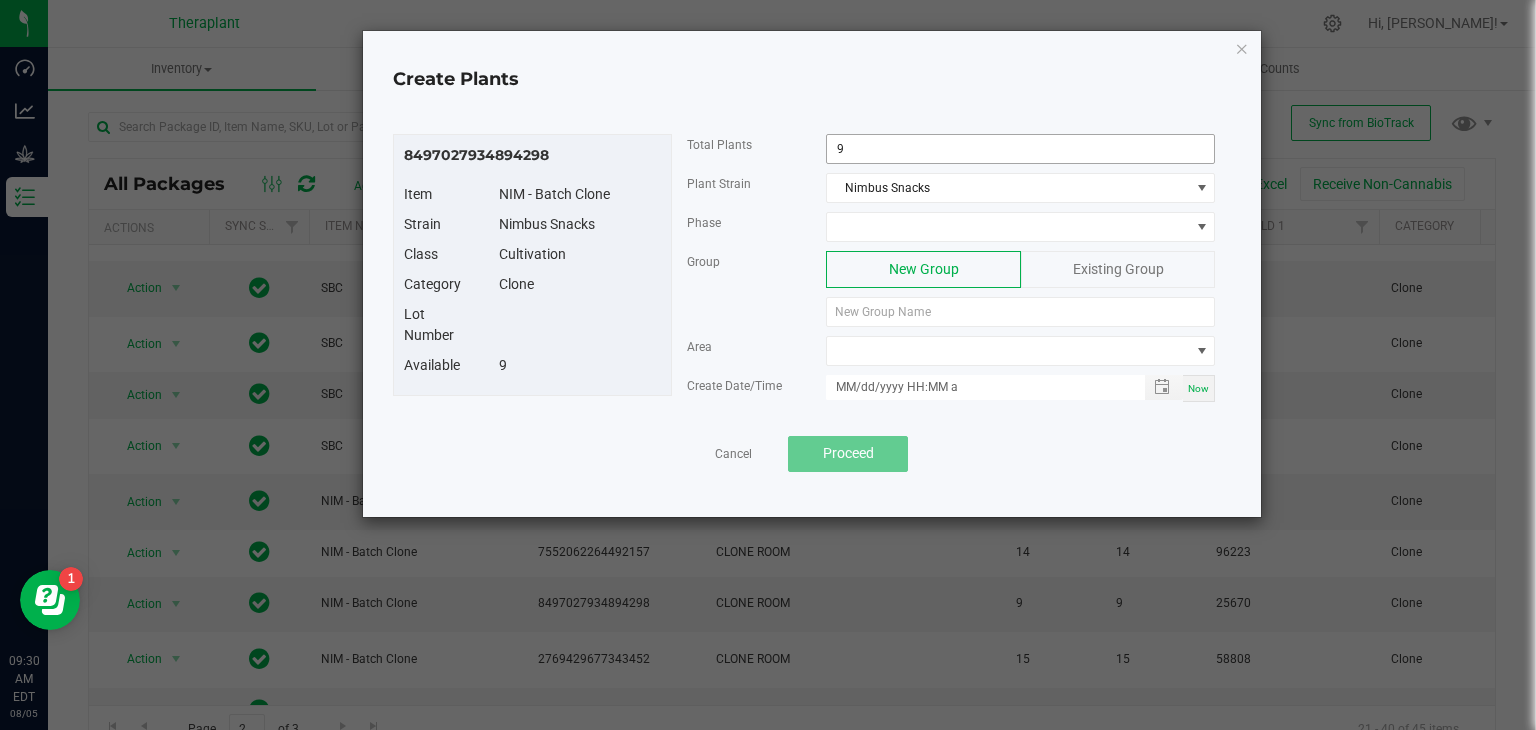 click on "9" at bounding box center [1020, 149] 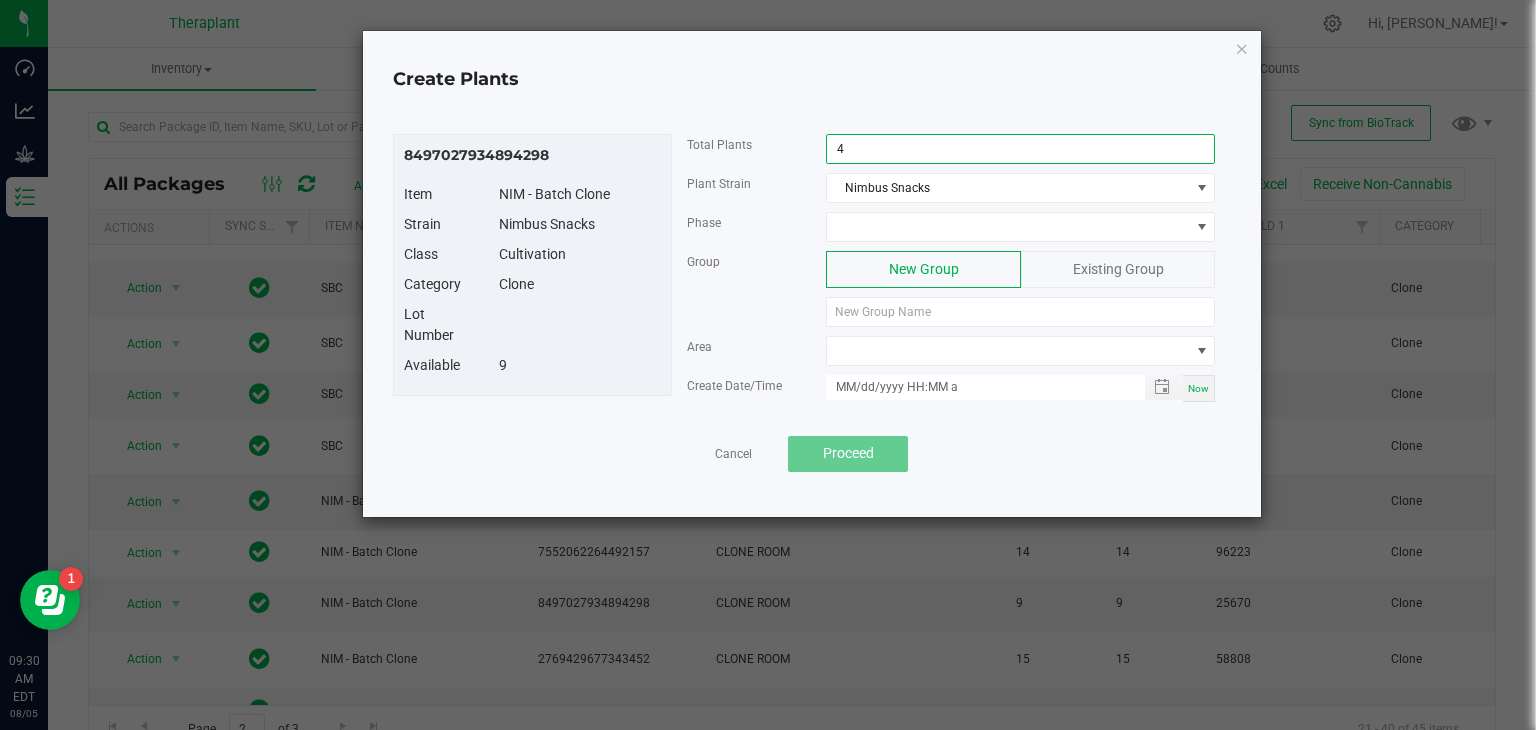 type on "4" 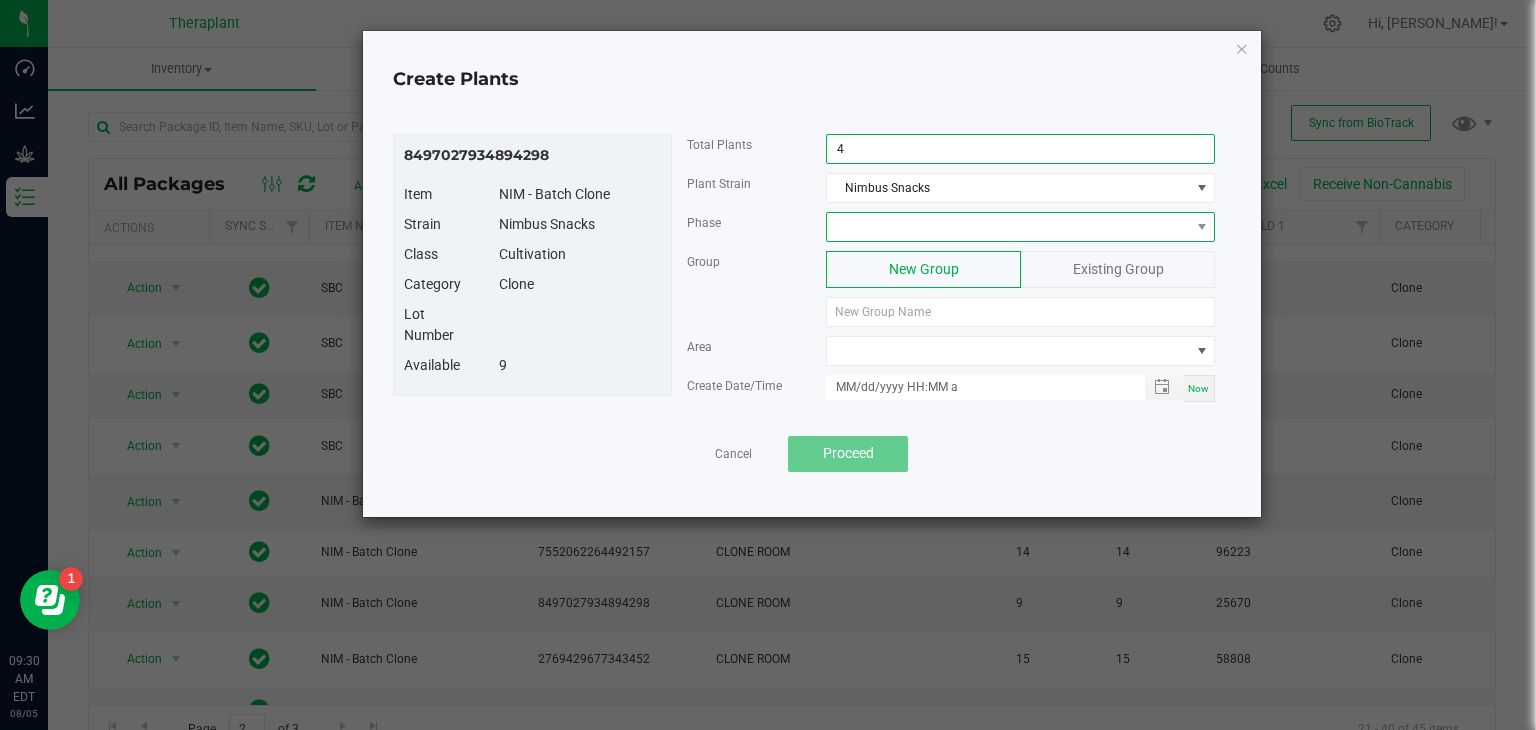click at bounding box center [1008, 227] 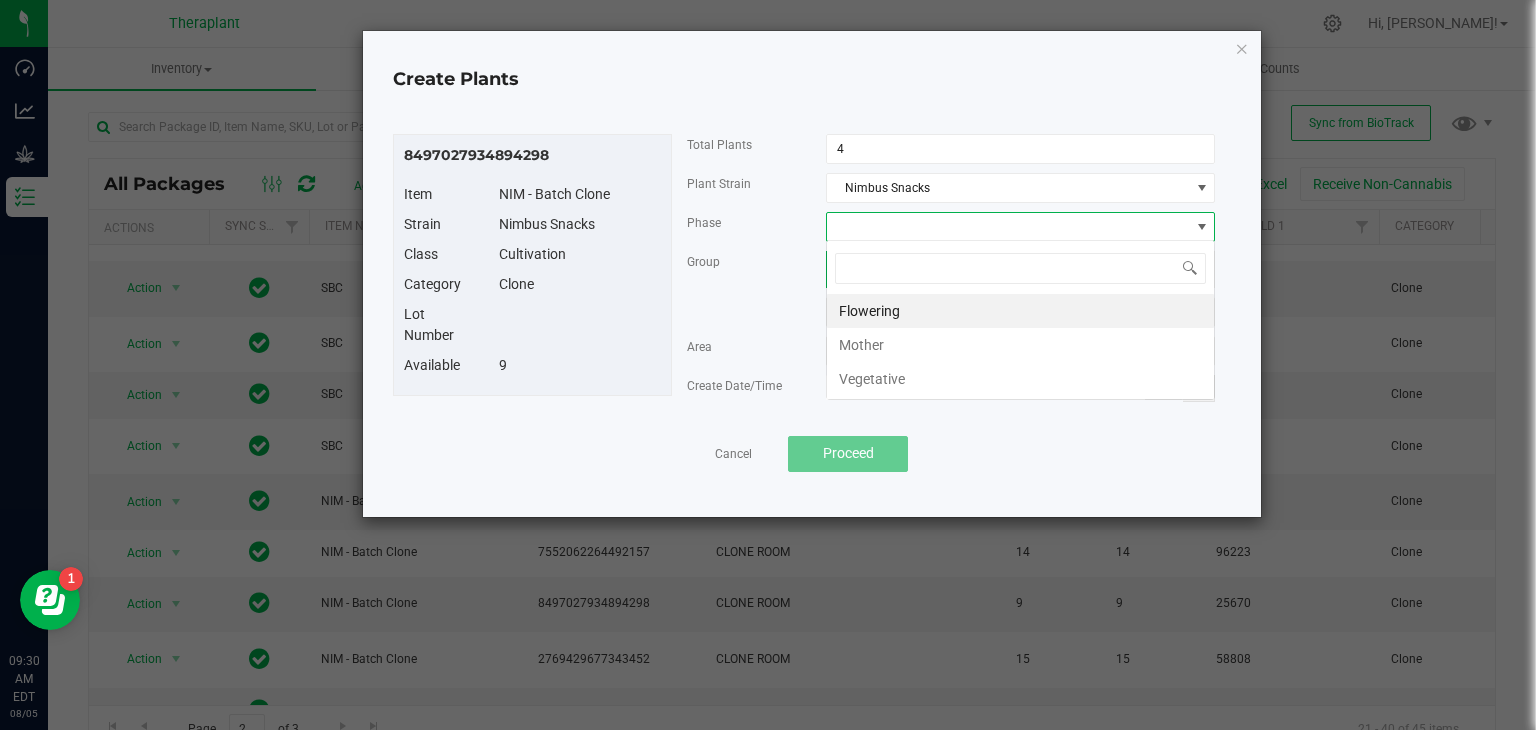scroll, scrollTop: 99970, scrollLeft: 99611, axis: both 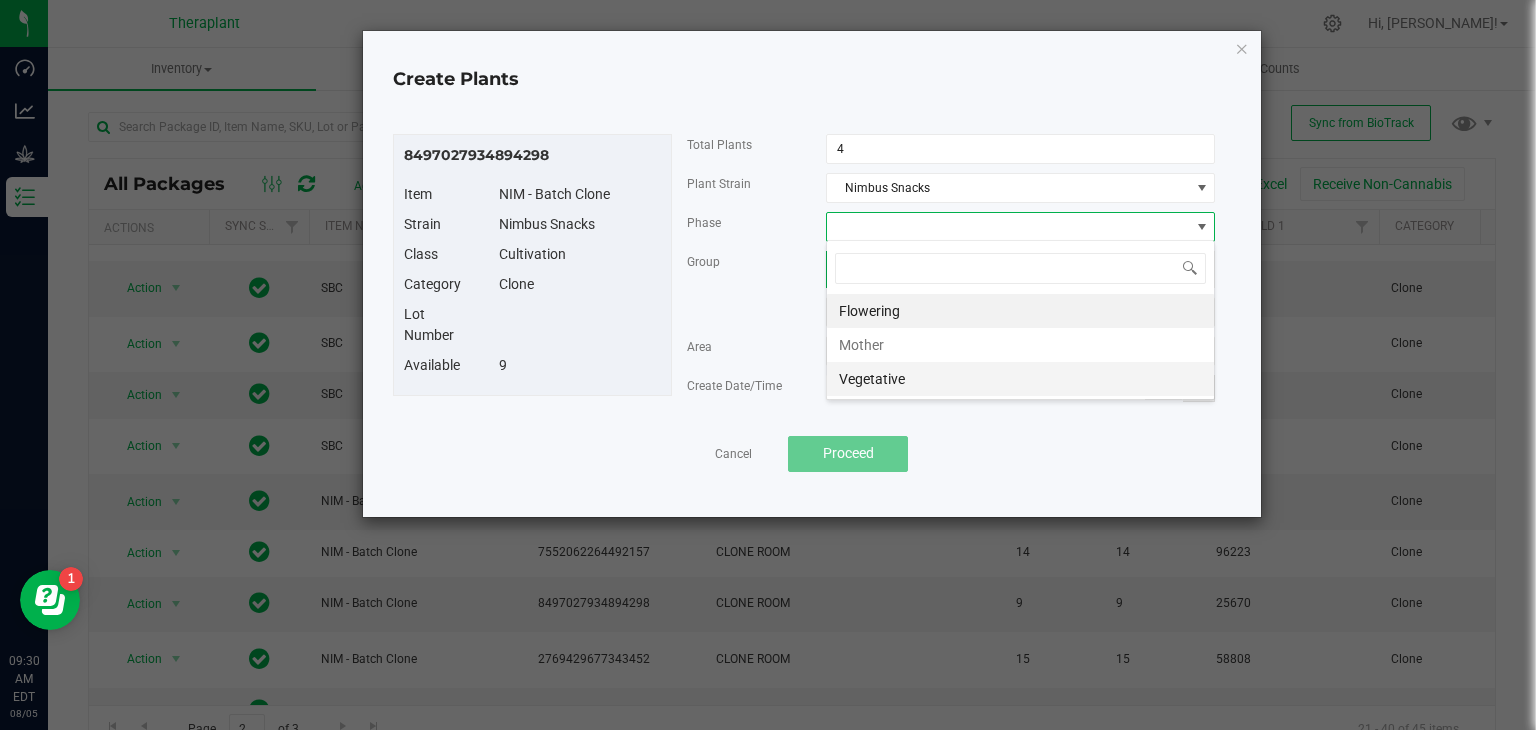 click on "Vegetative" at bounding box center (1020, 379) 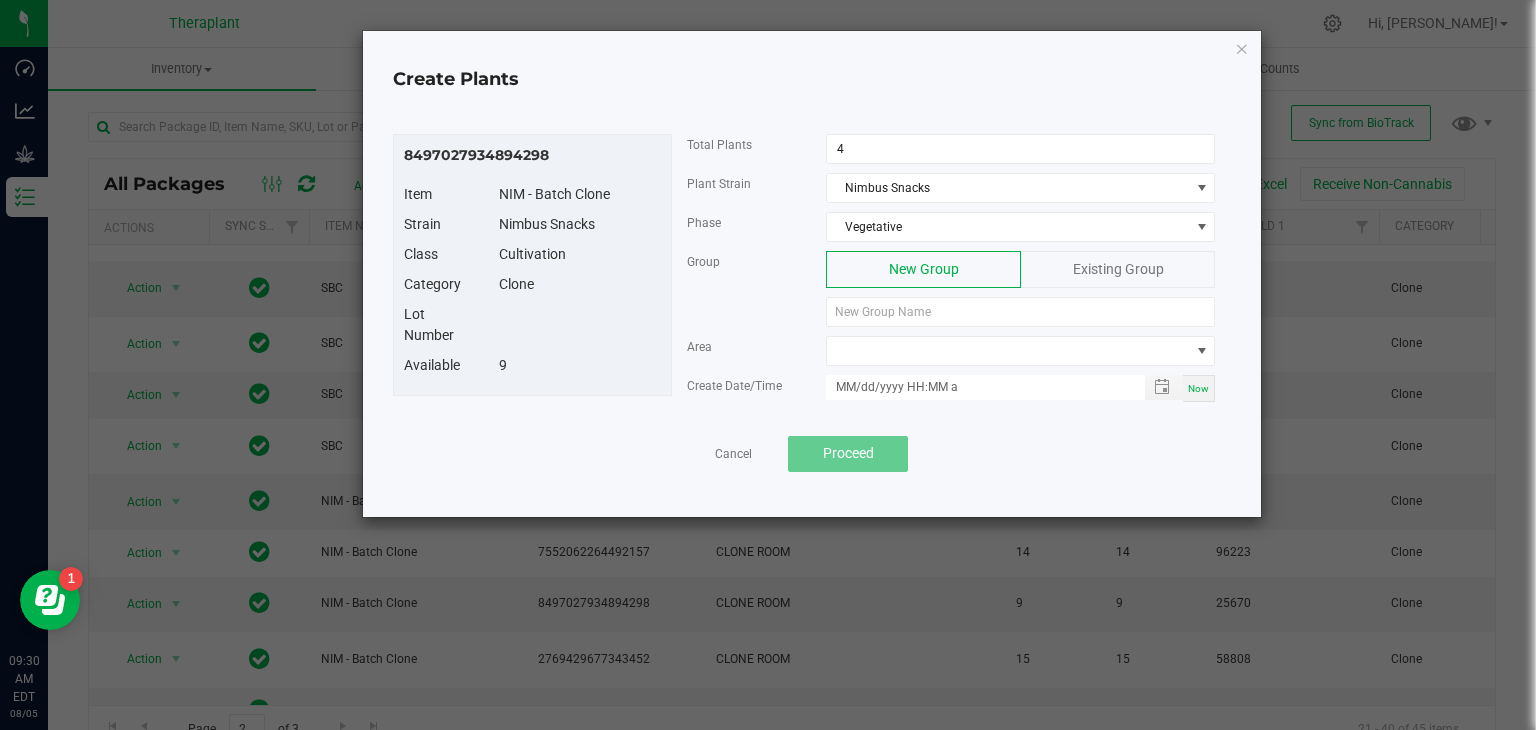 click on "Existing Group" 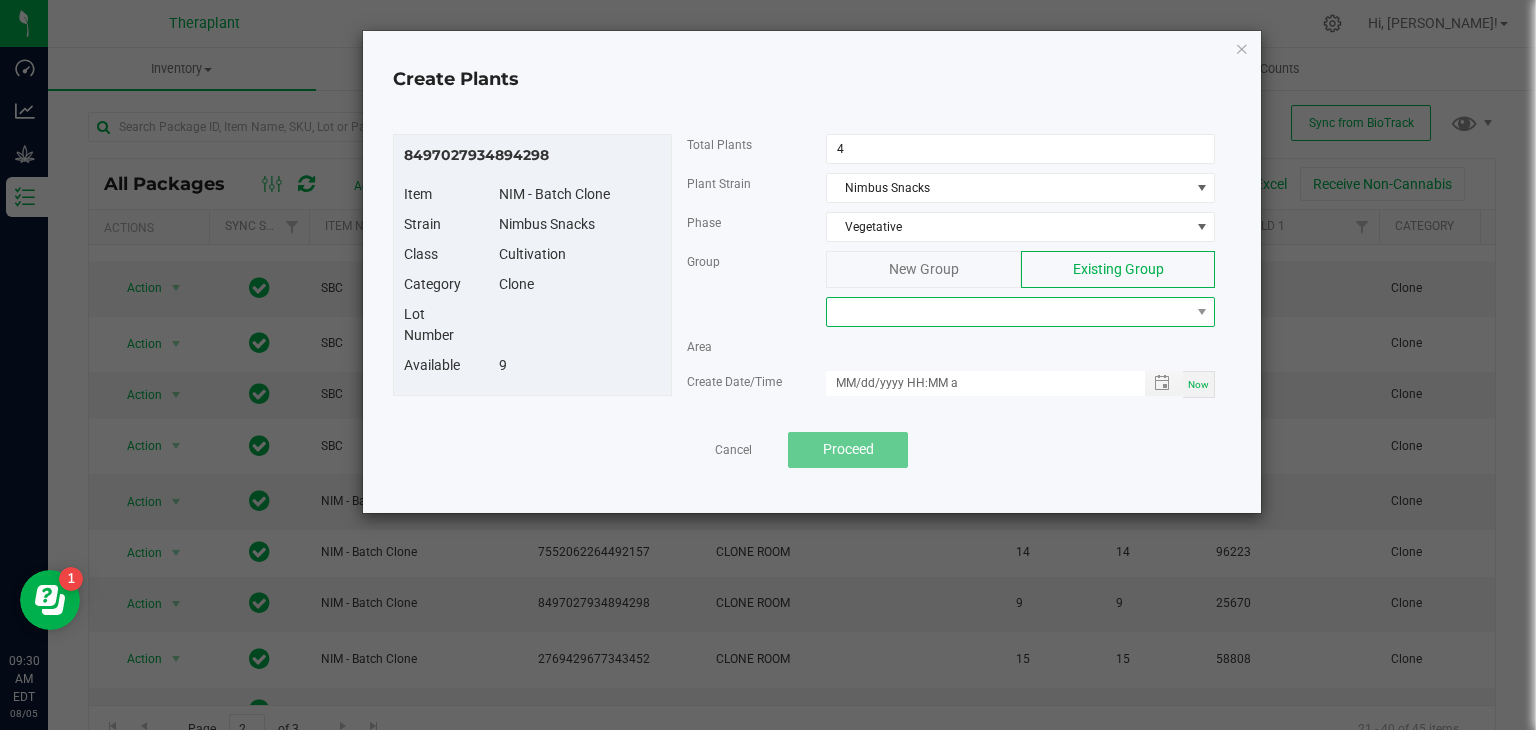 click at bounding box center [1008, 312] 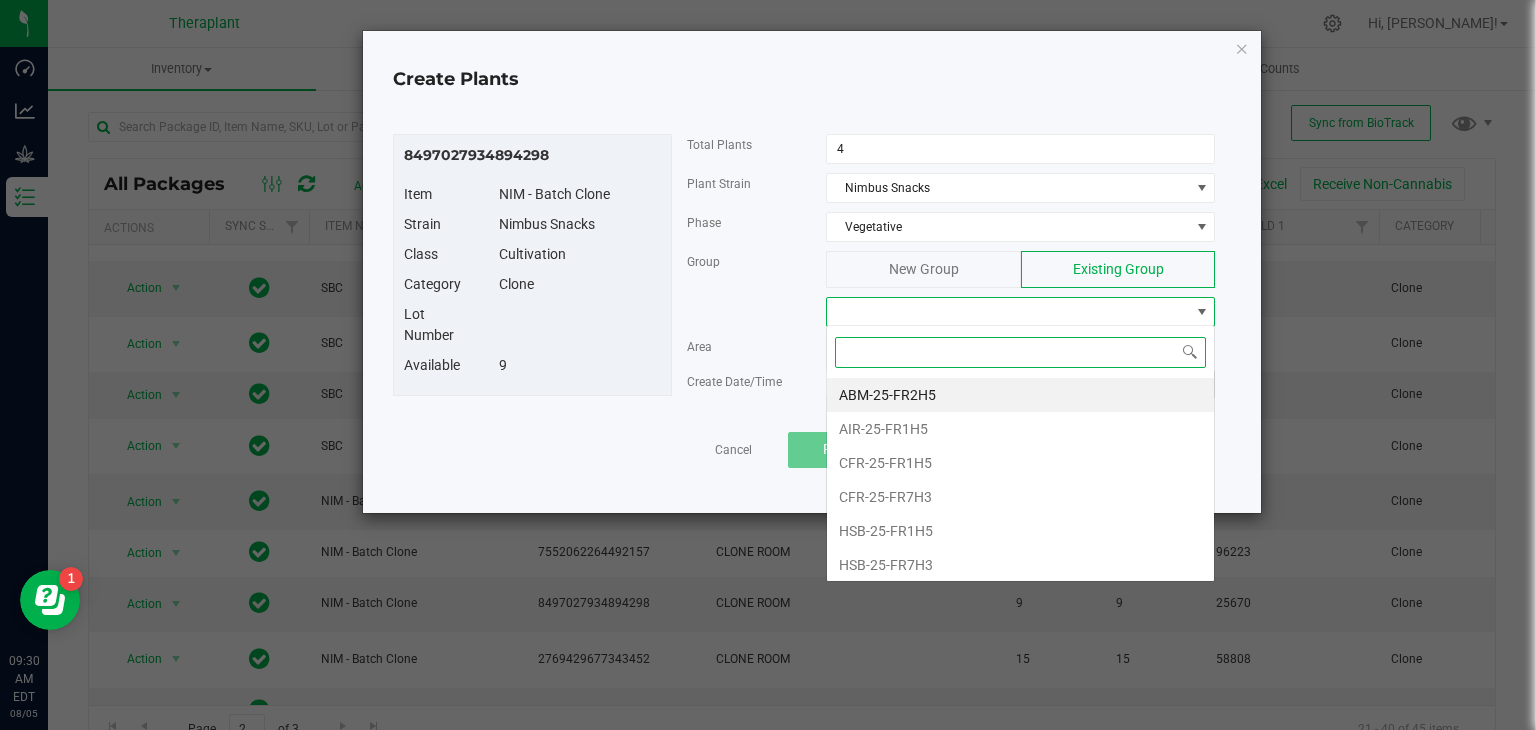 scroll, scrollTop: 99970, scrollLeft: 99611, axis: both 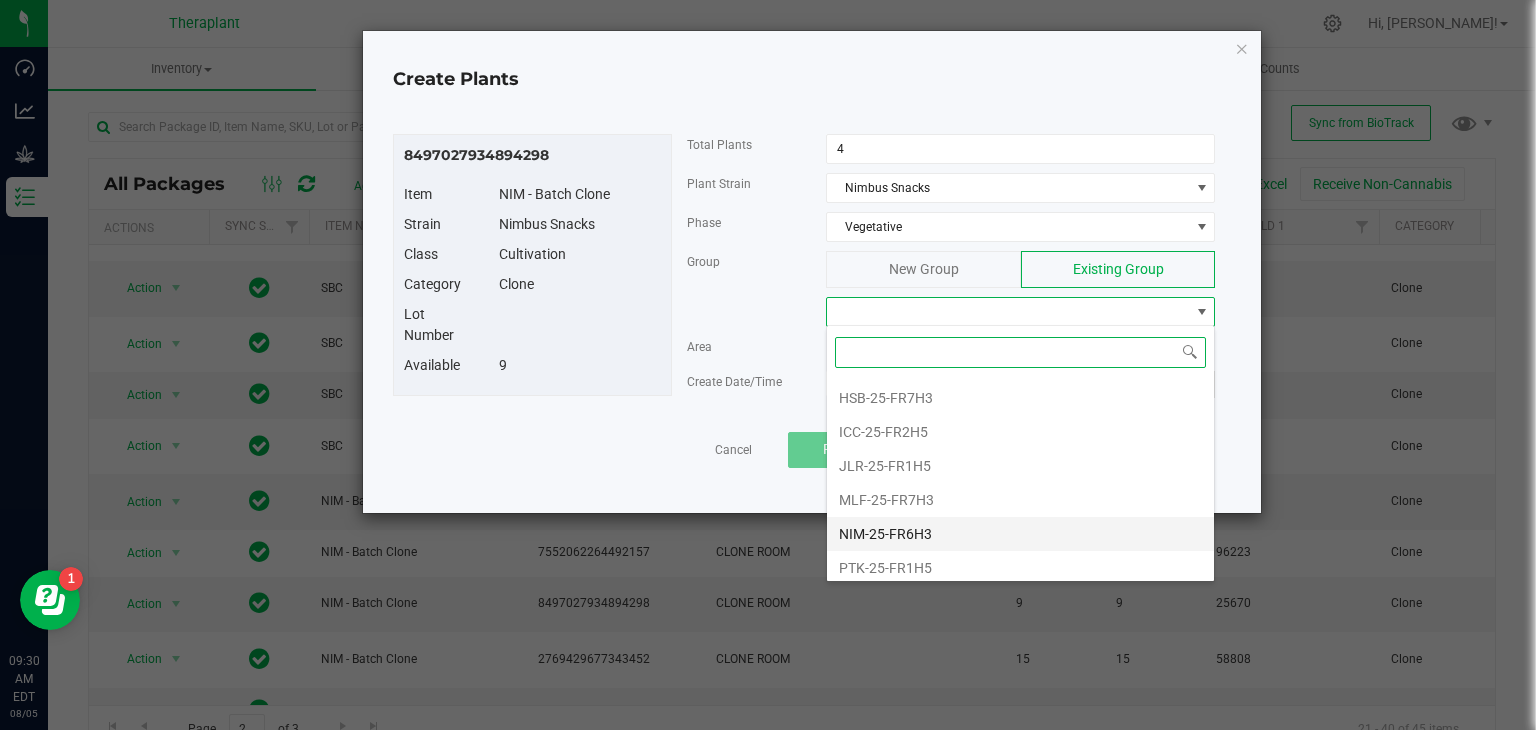 click on "NIM-25-FR6H3" at bounding box center [1020, 534] 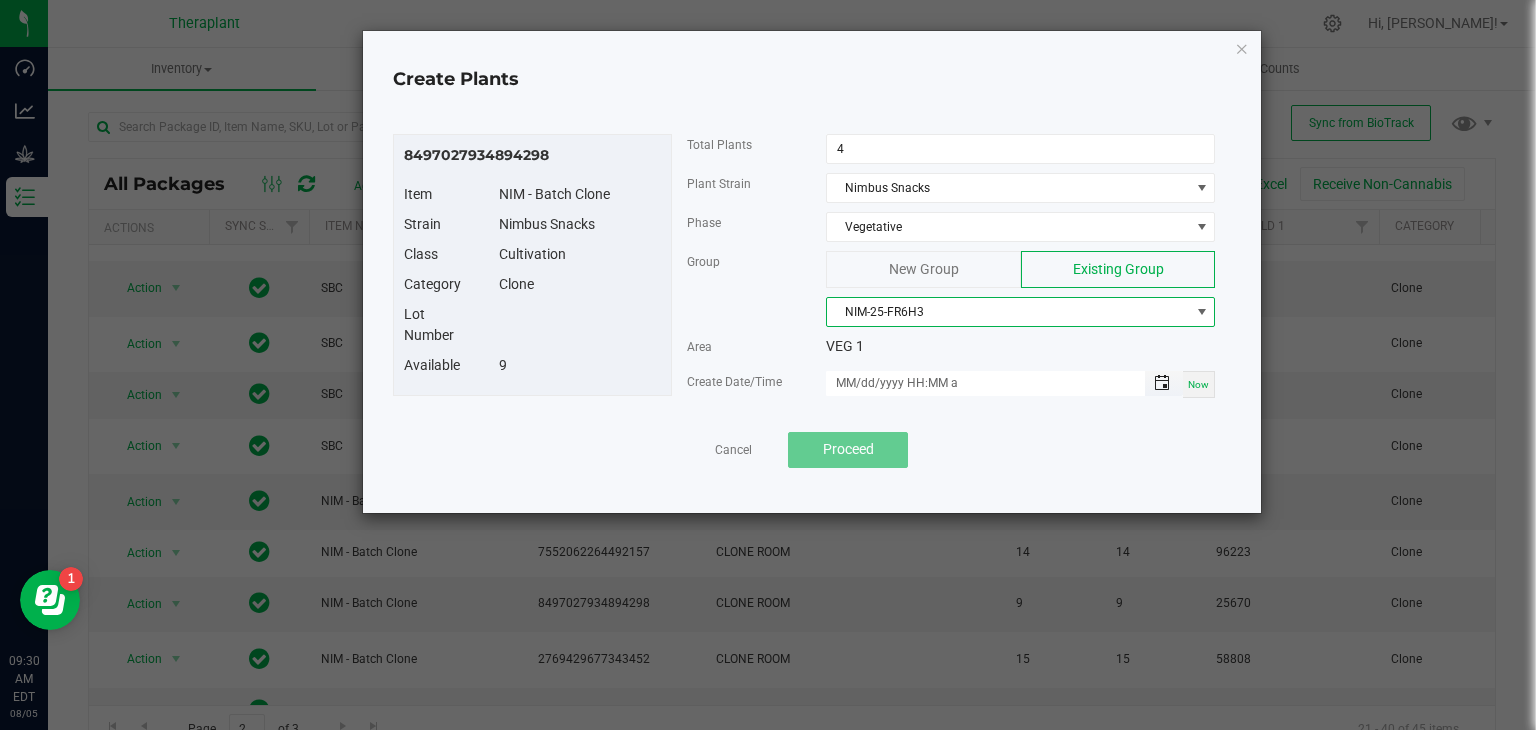 click at bounding box center (1162, 383) 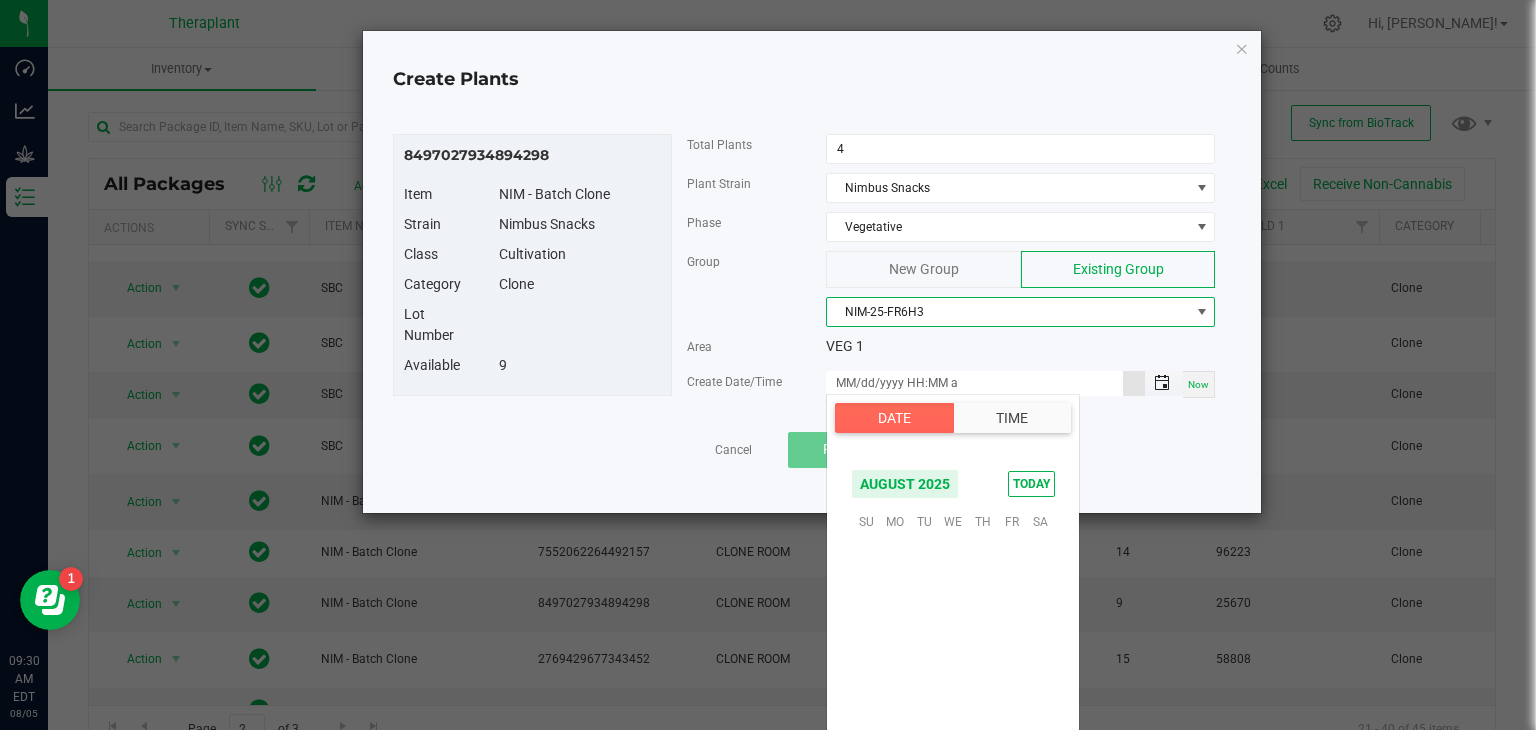scroll, scrollTop: 324156, scrollLeft: 0, axis: vertical 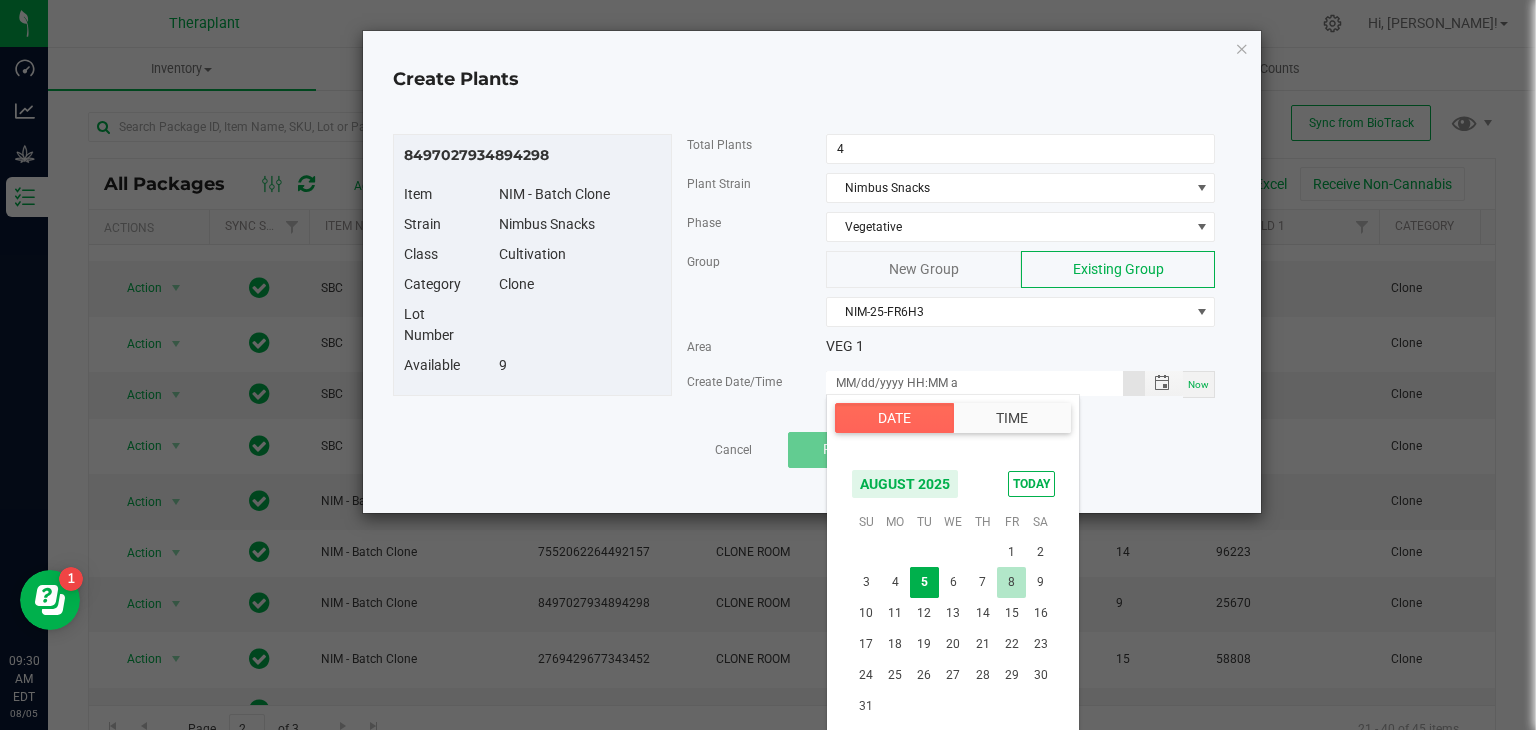 click on "8" at bounding box center (1011, 582) 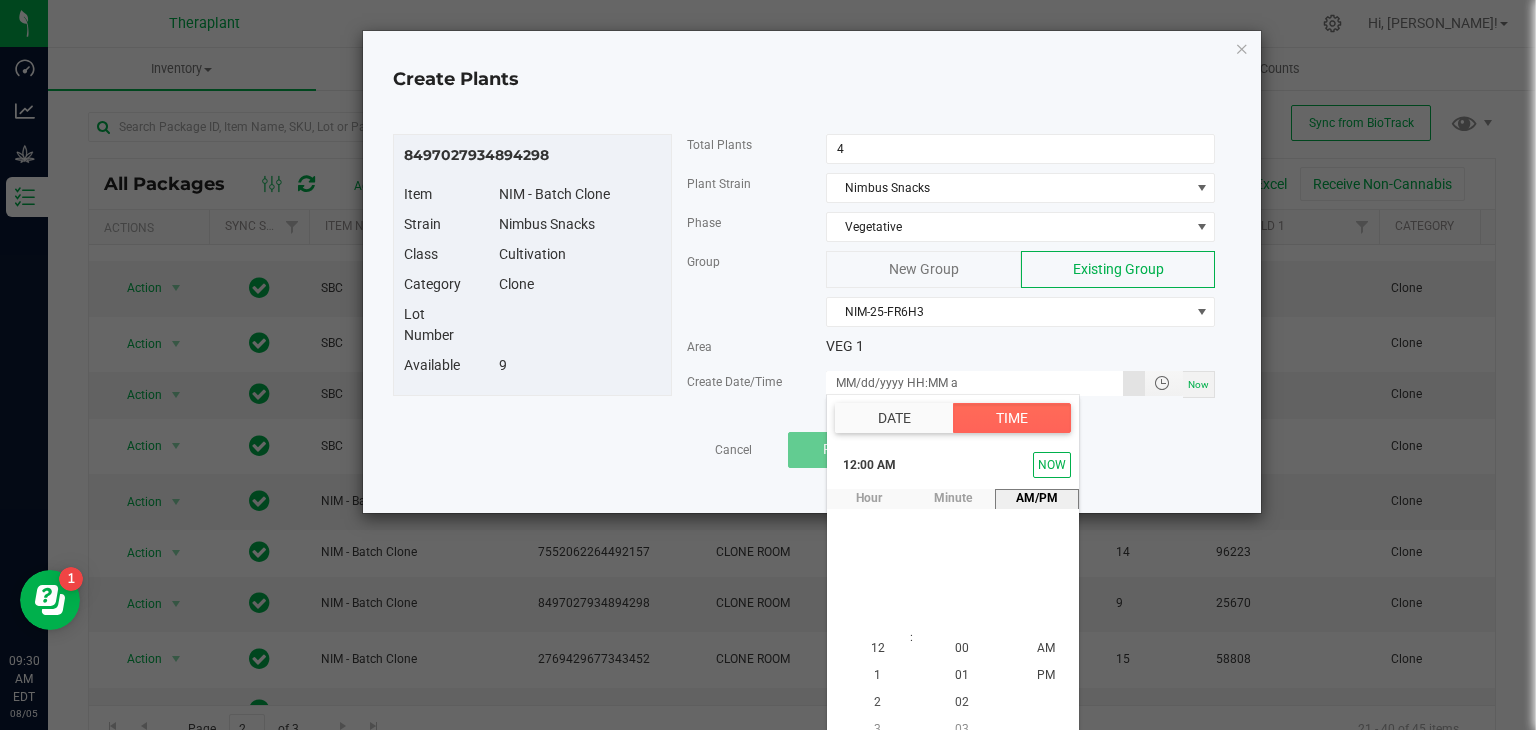 scroll, scrollTop: 18, scrollLeft: 0, axis: vertical 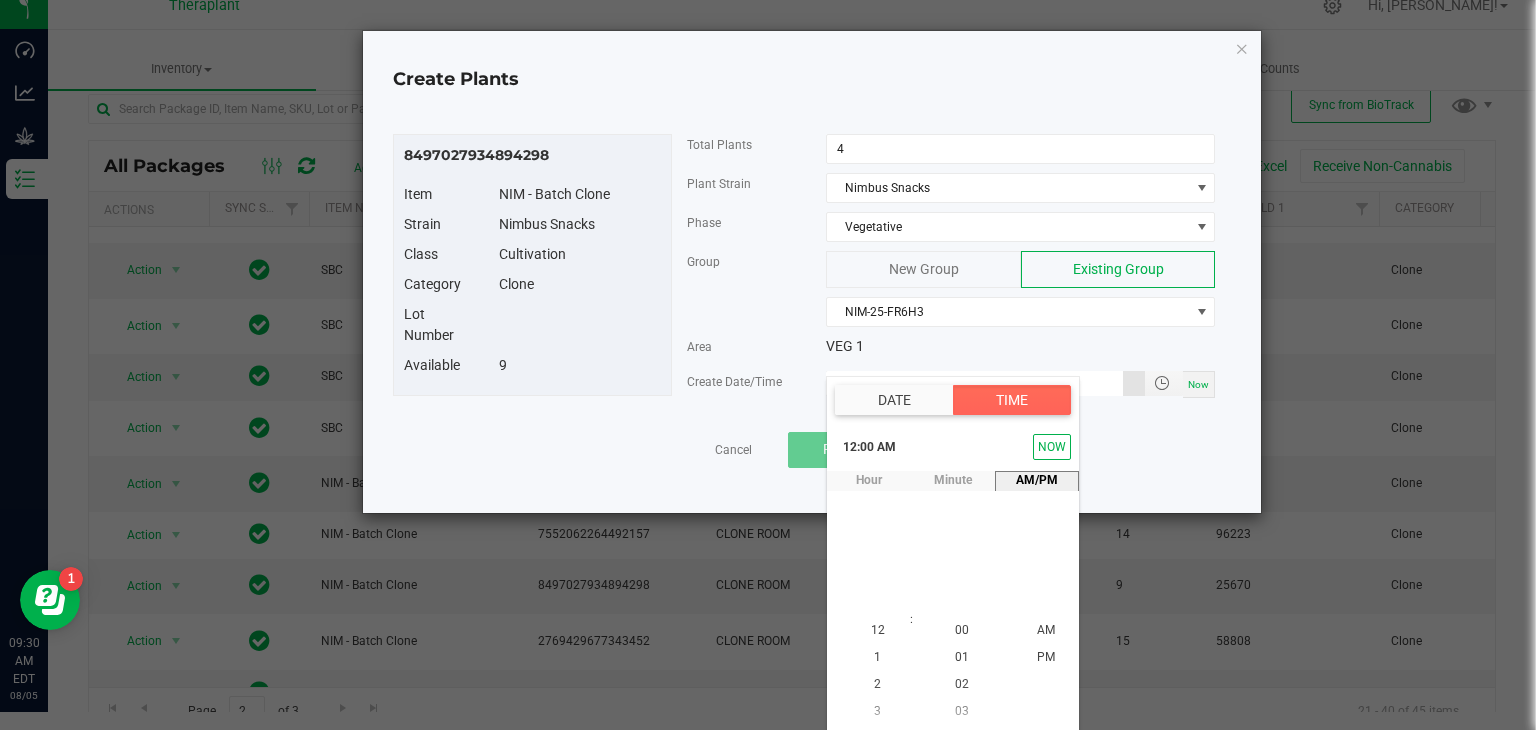 type on "08/08/2025 12:00 AM" 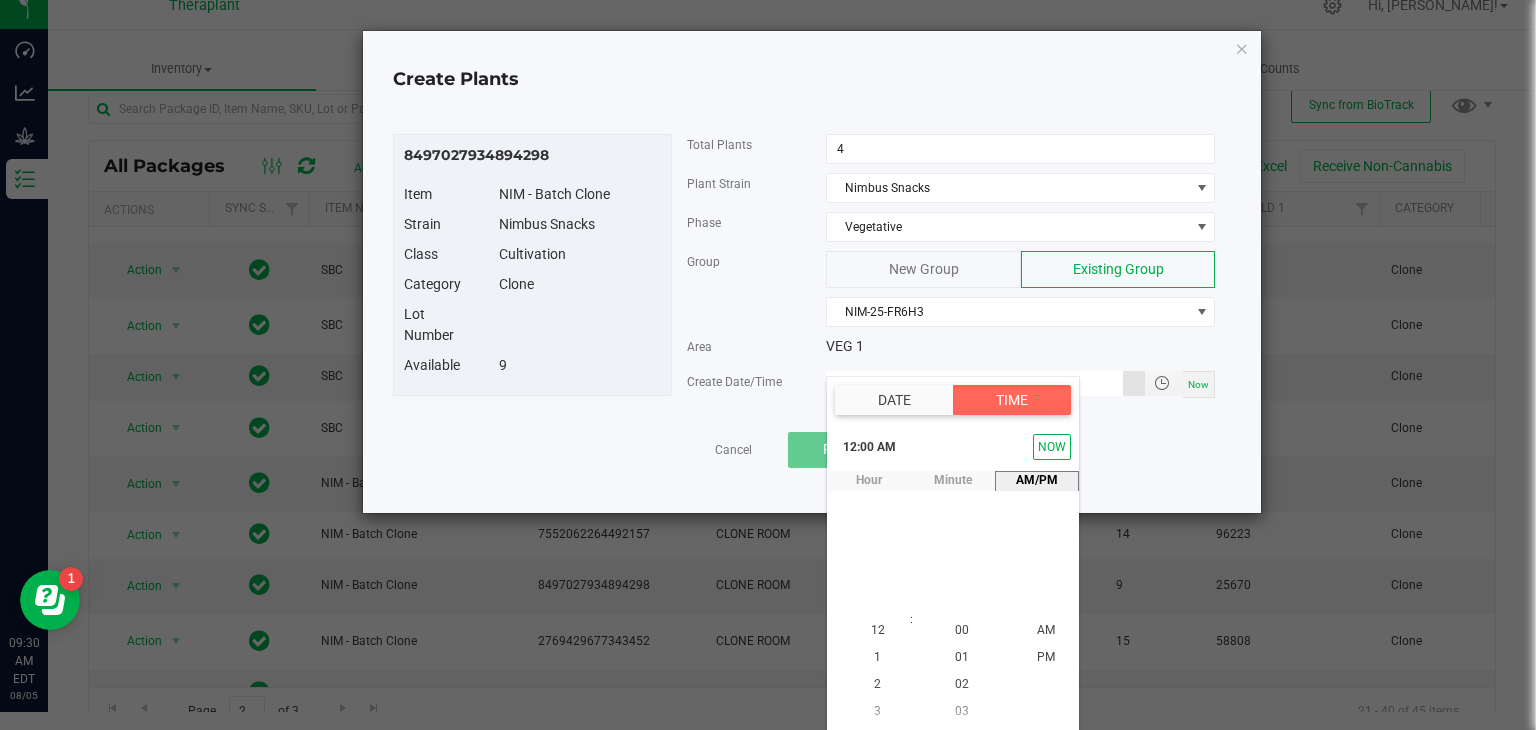 scroll, scrollTop: 0, scrollLeft: 0, axis: both 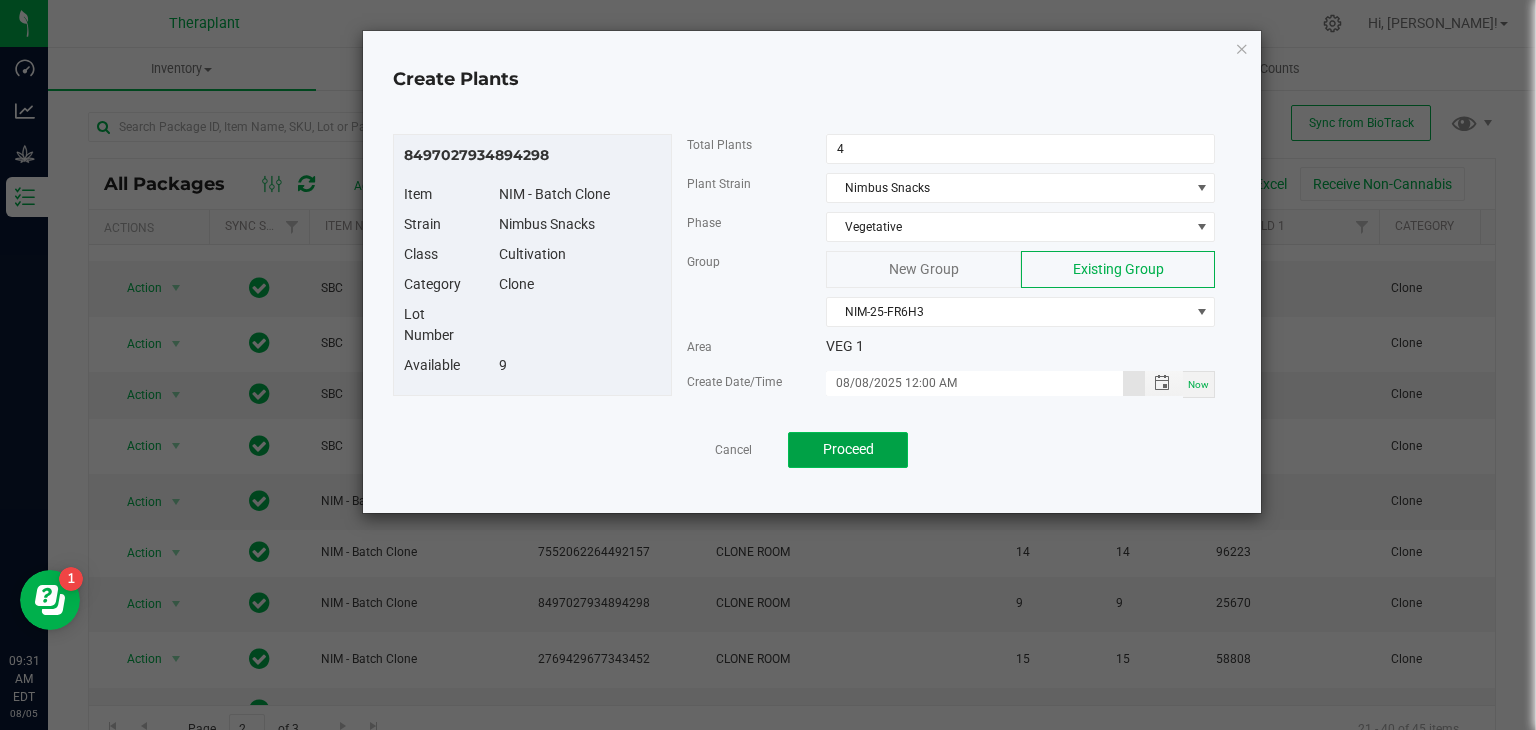 click on "Proceed" 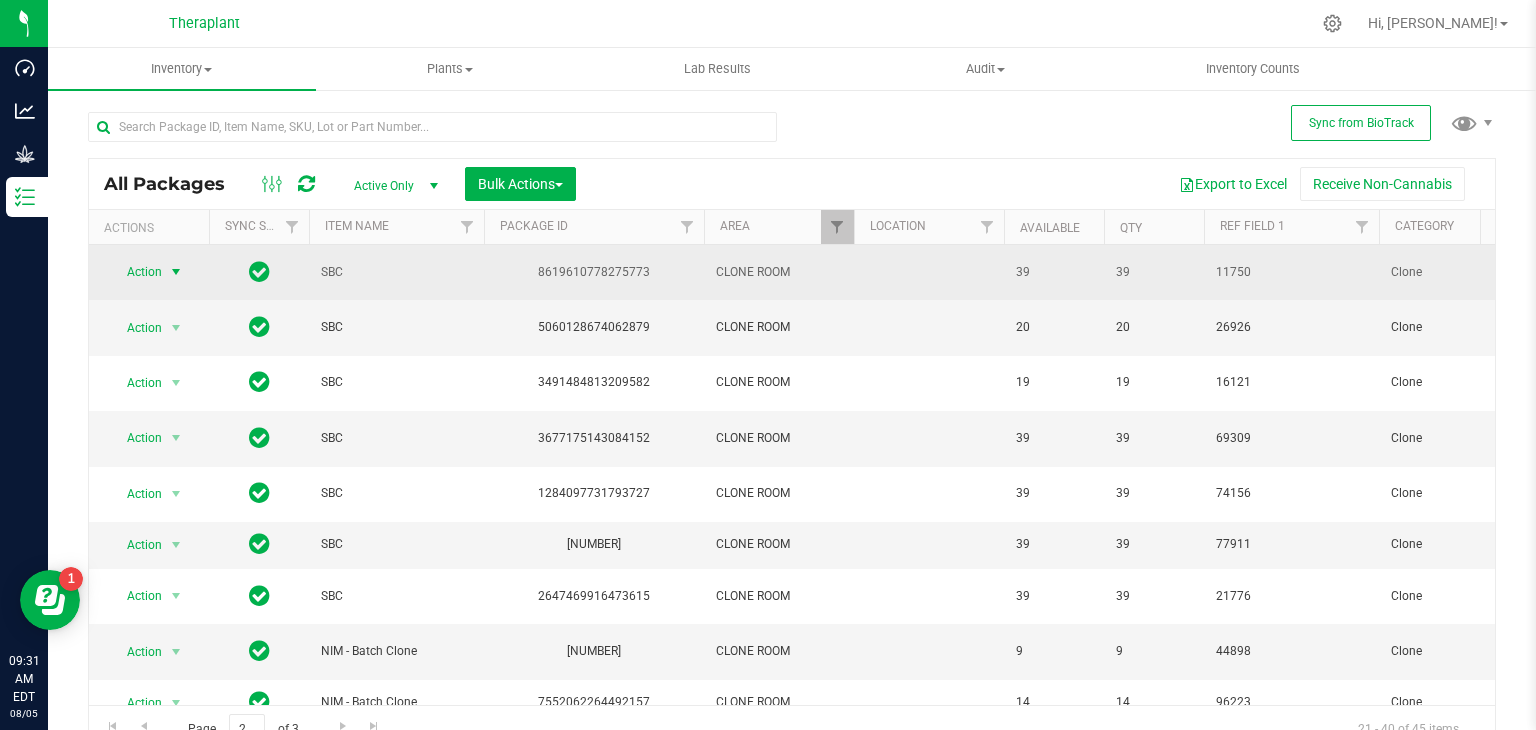 click at bounding box center (176, 272) 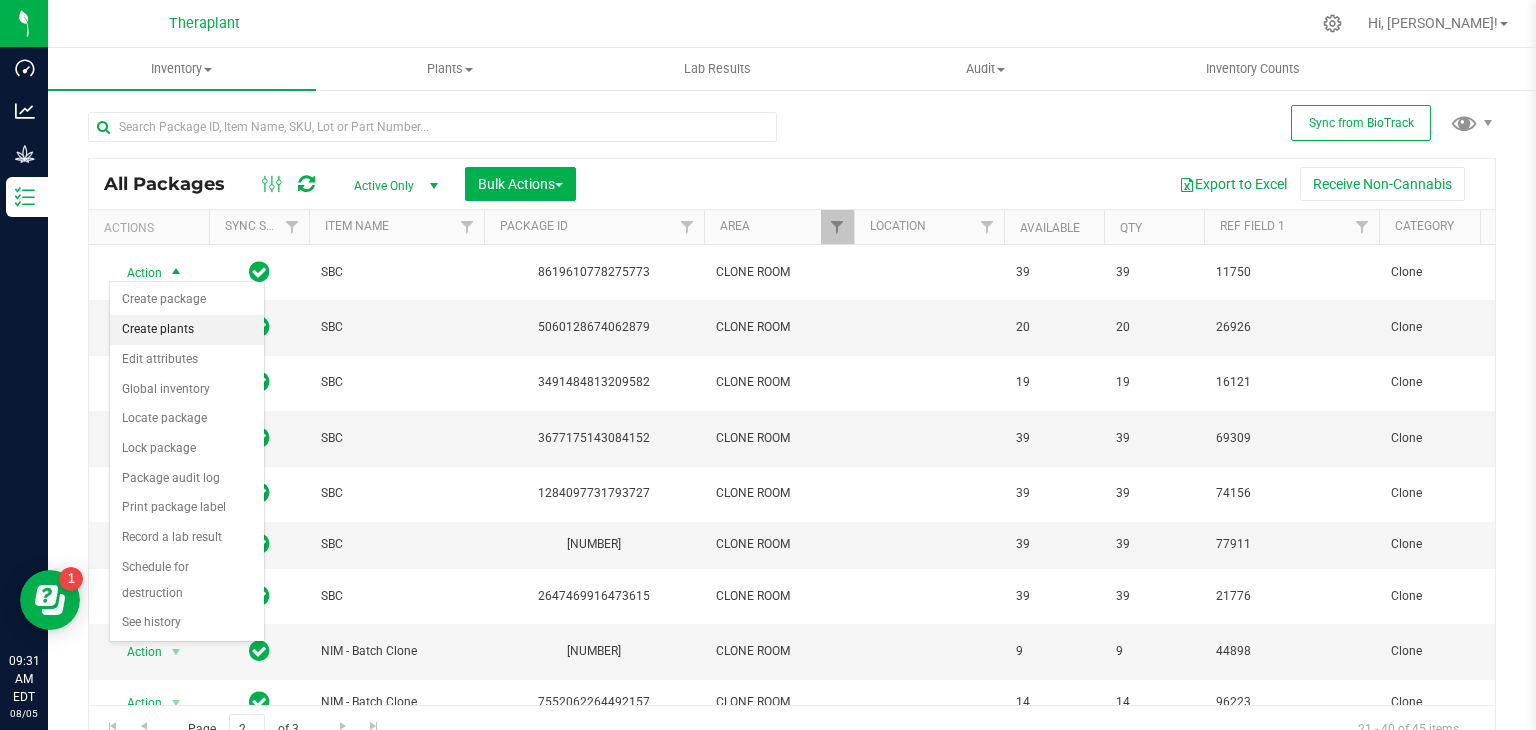 click on "Create plants" at bounding box center (187, 330) 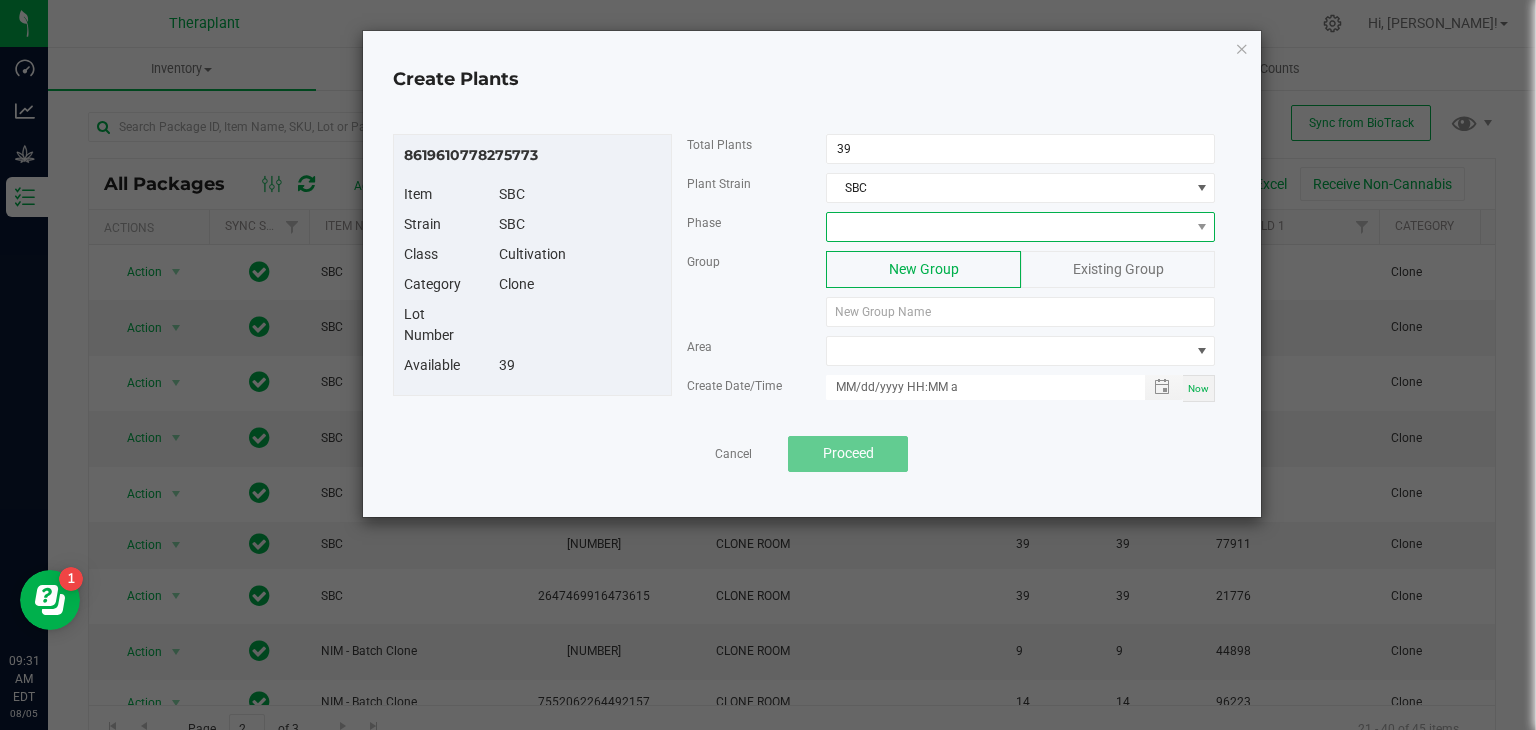 click at bounding box center (1008, 227) 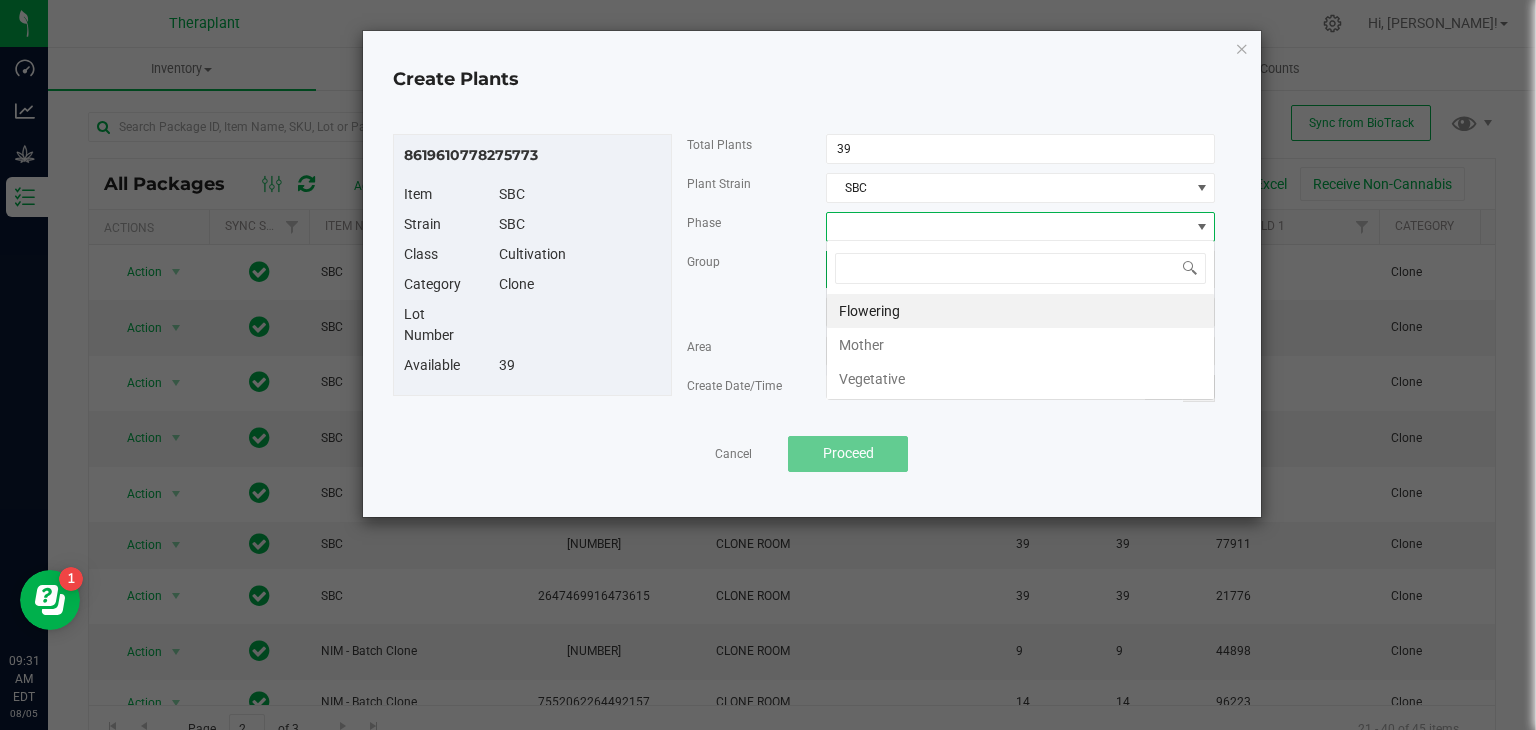 scroll, scrollTop: 99970, scrollLeft: 99611, axis: both 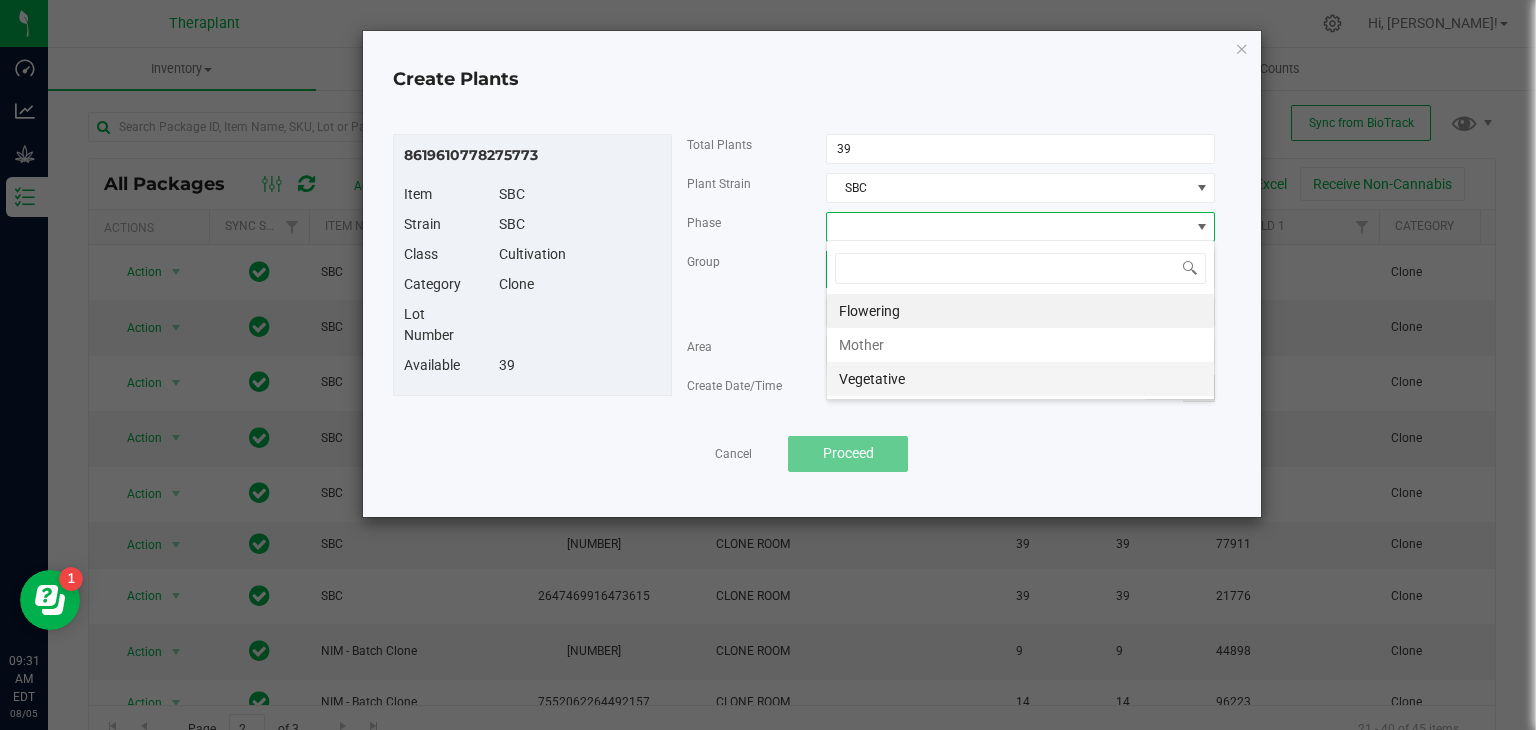 click on "Vegetative" at bounding box center (1020, 379) 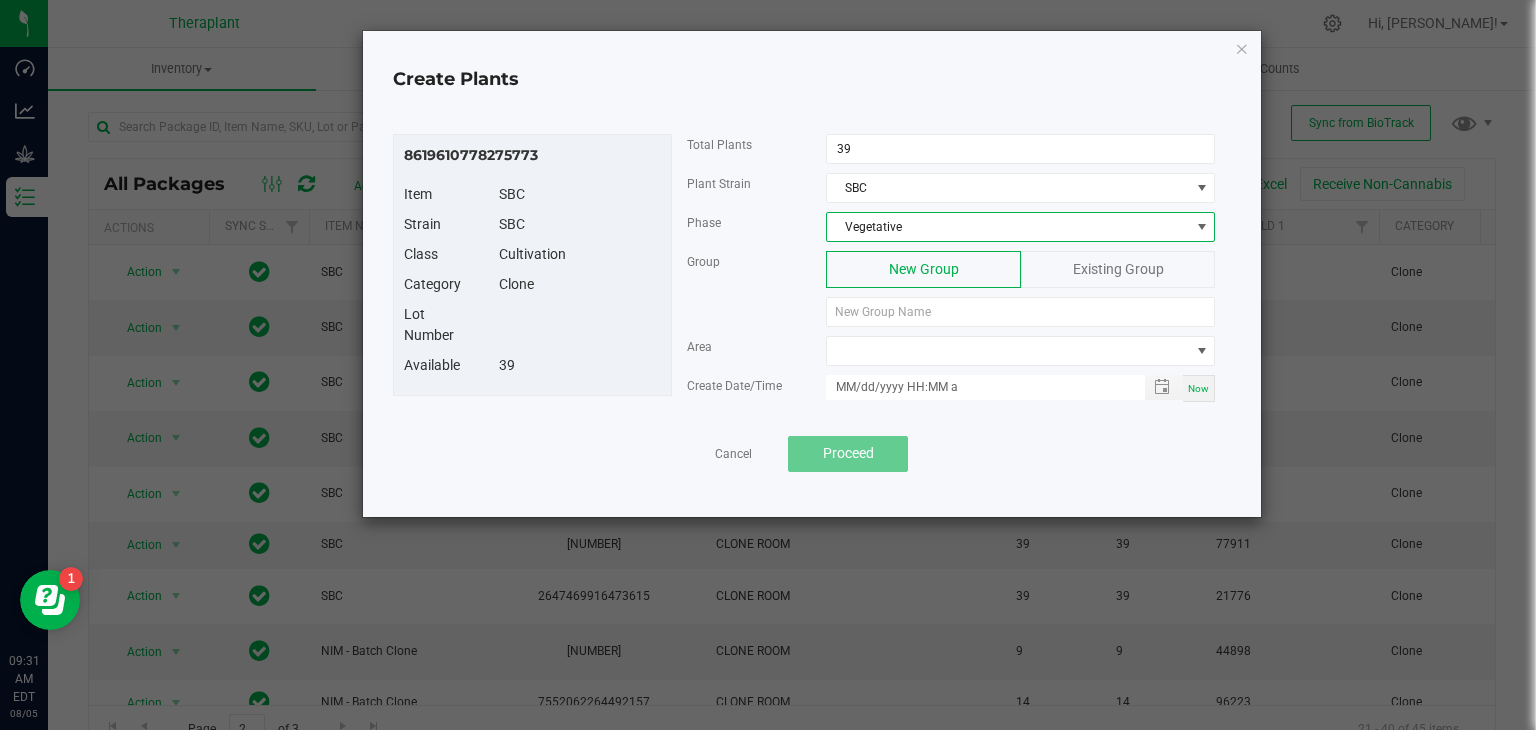 click on "New Group" 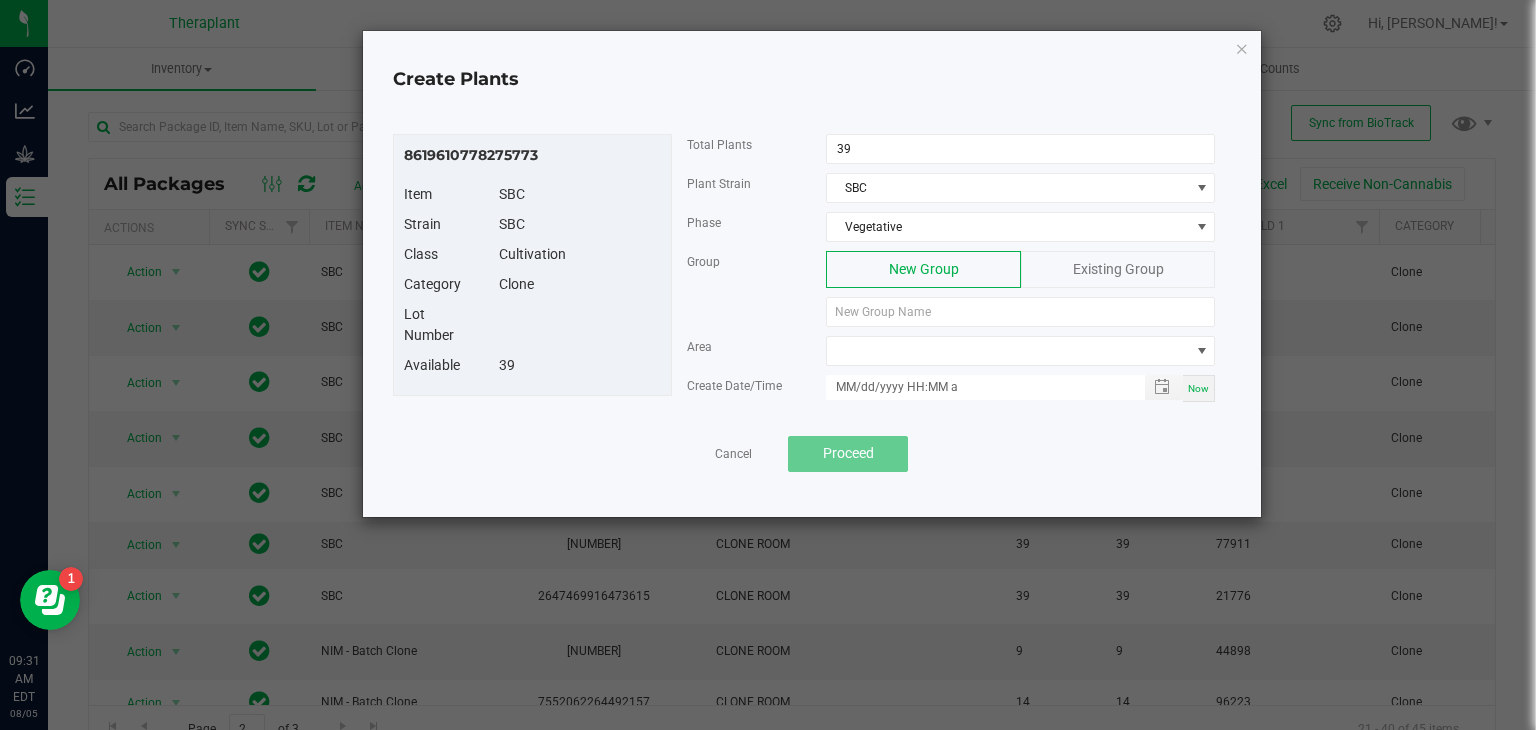 click on "New Group" 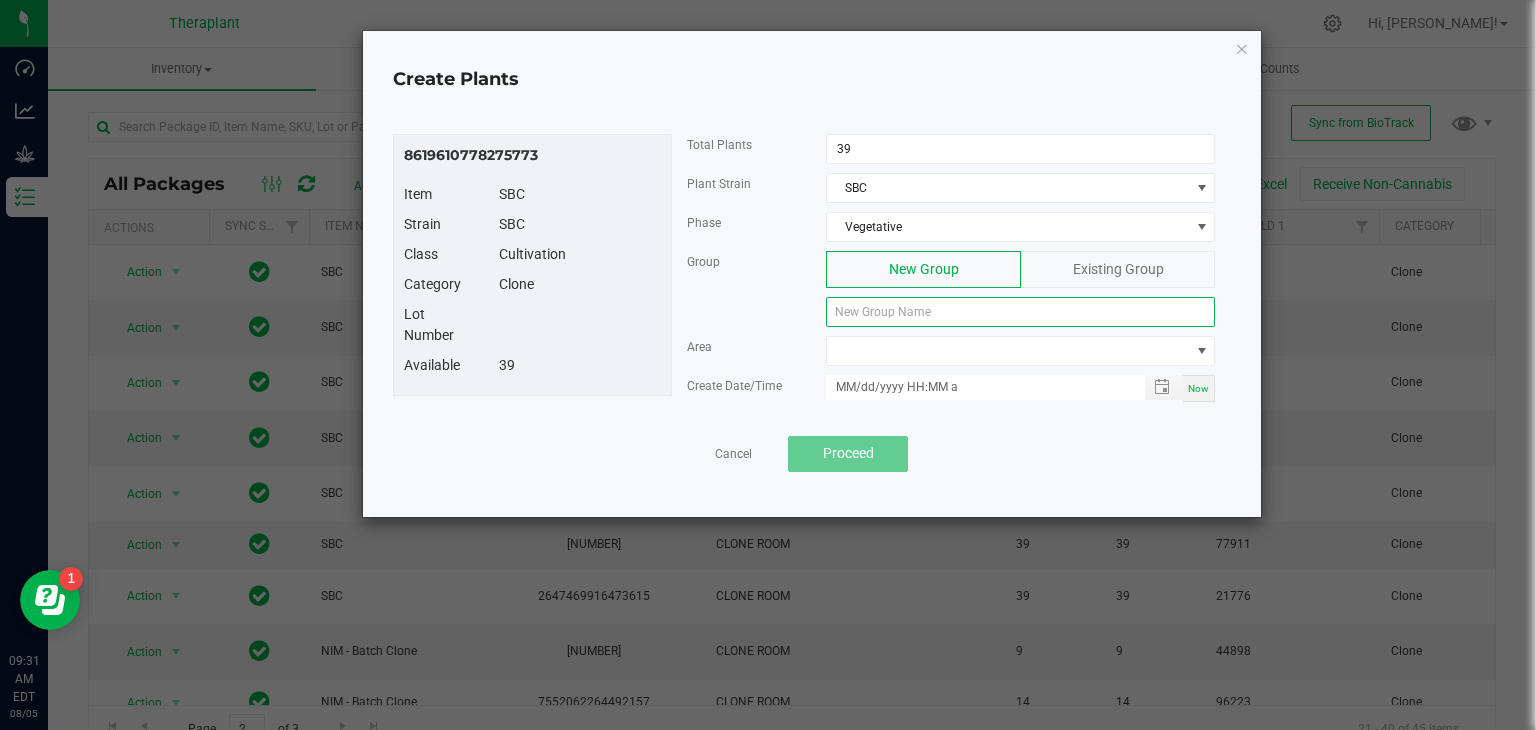 click 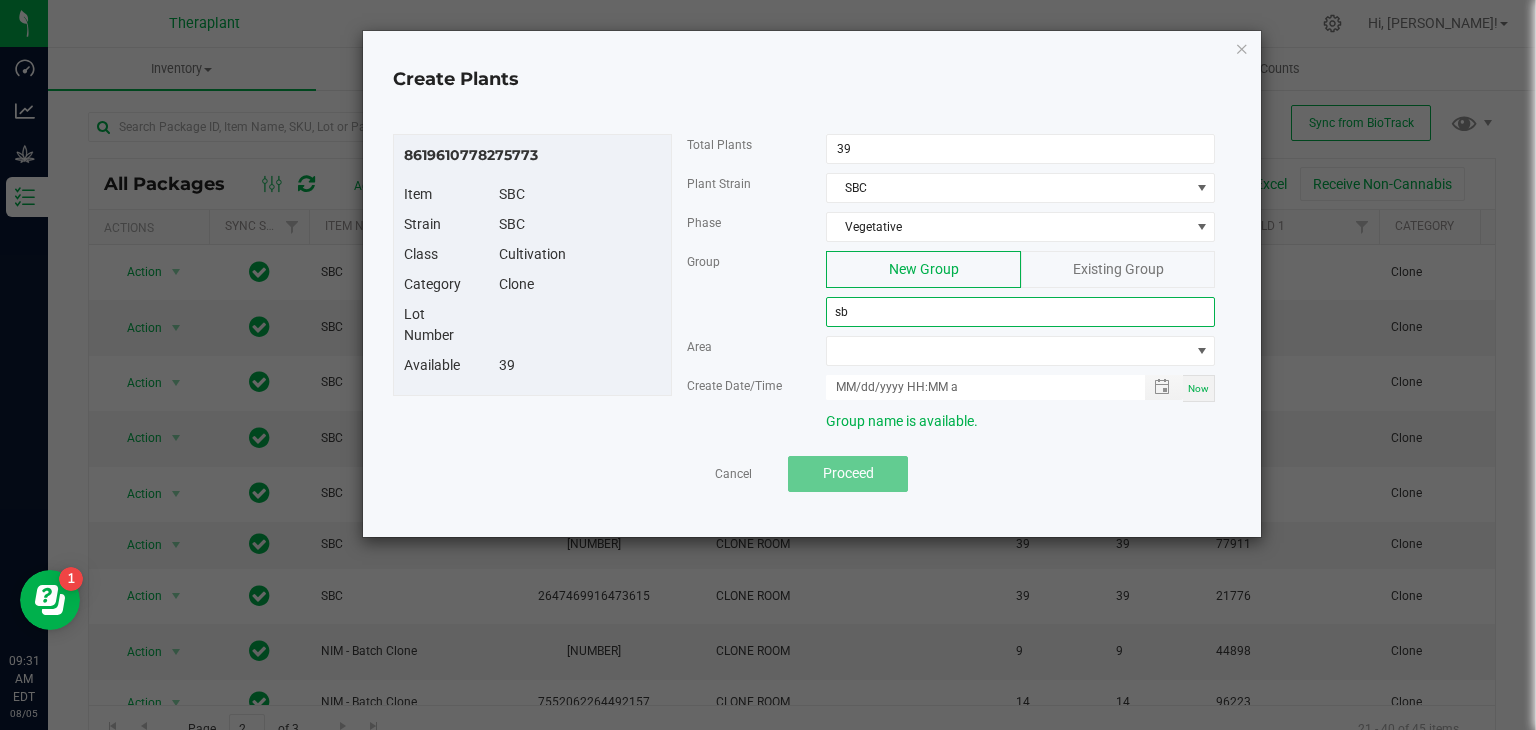 type on "s" 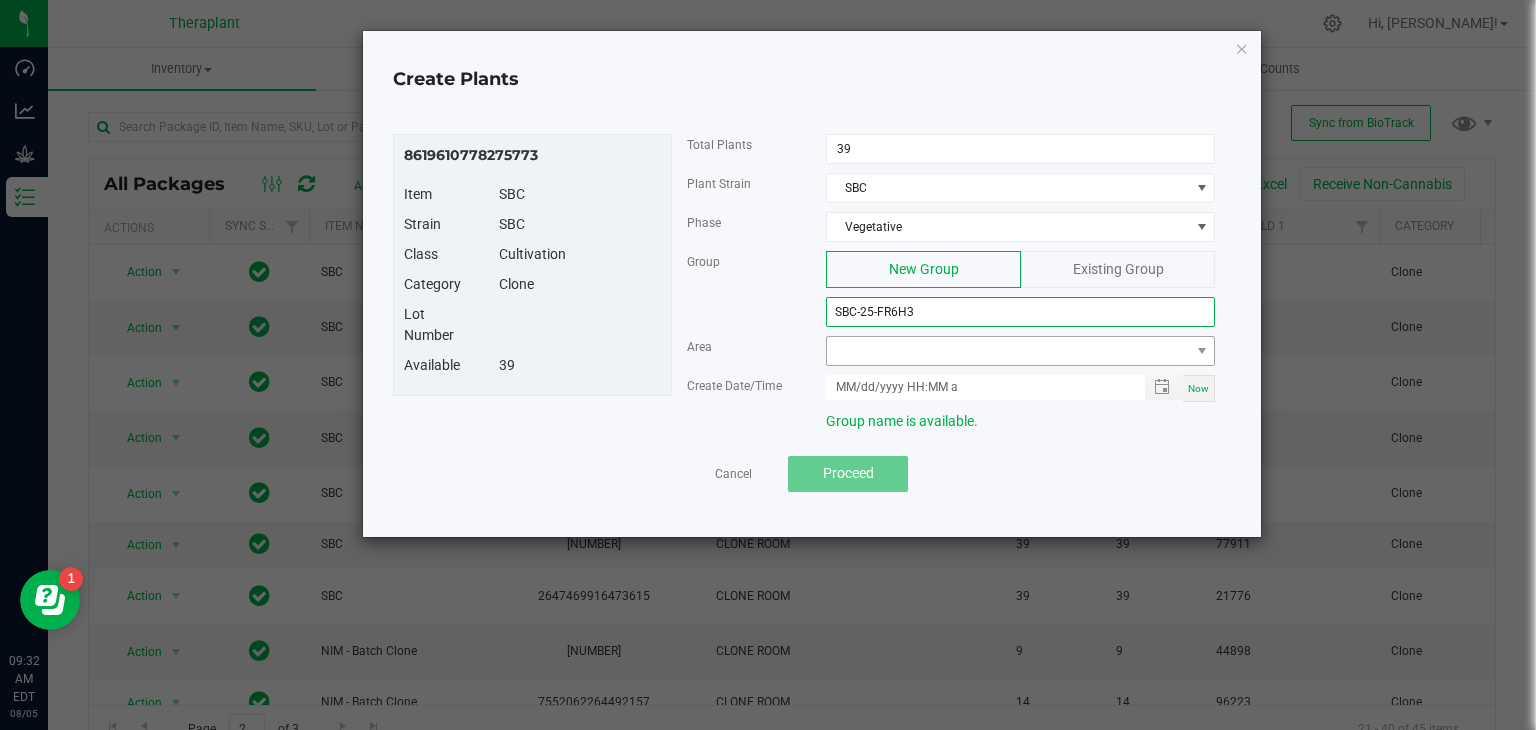 type on "SBC-25-FR6H3" 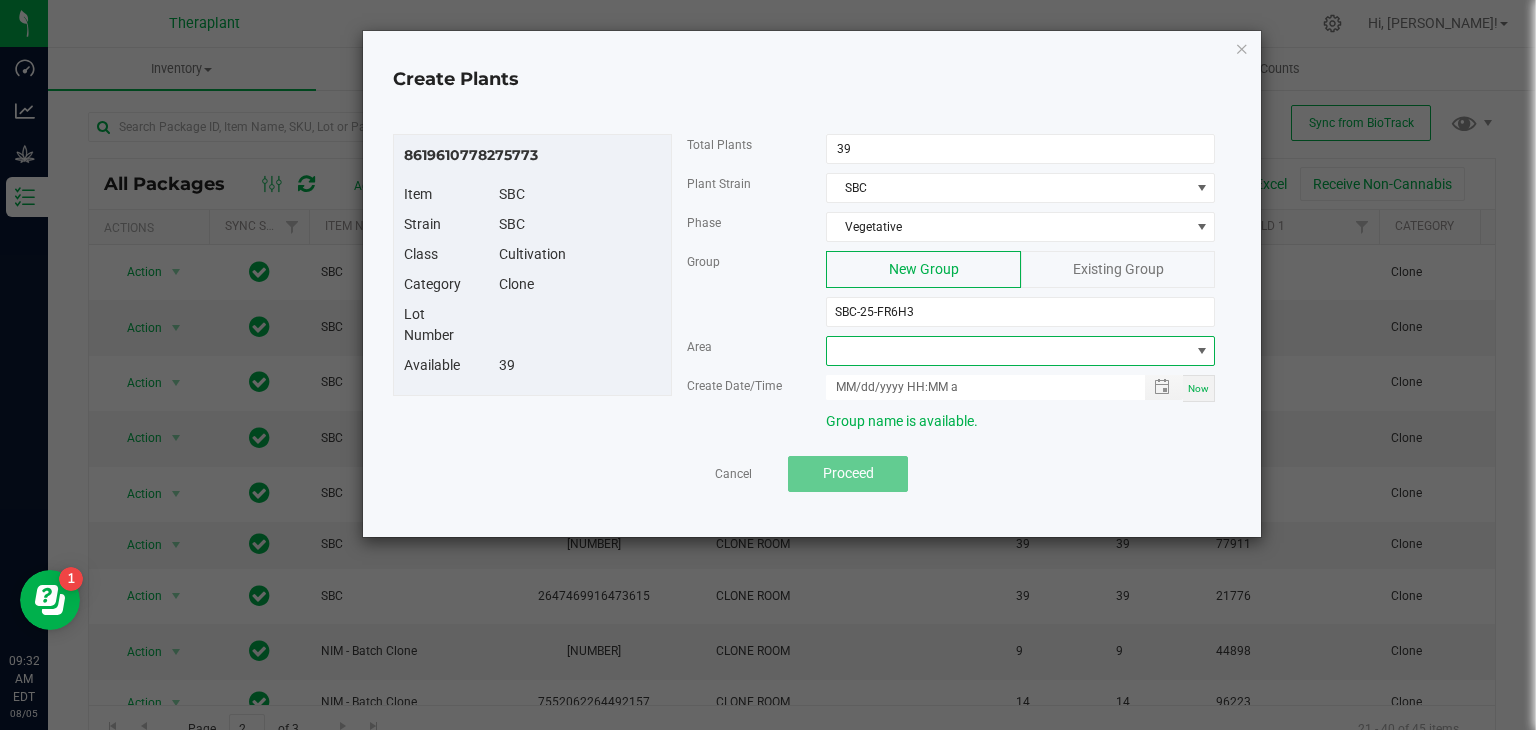 click at bounding box center (1008, 351) 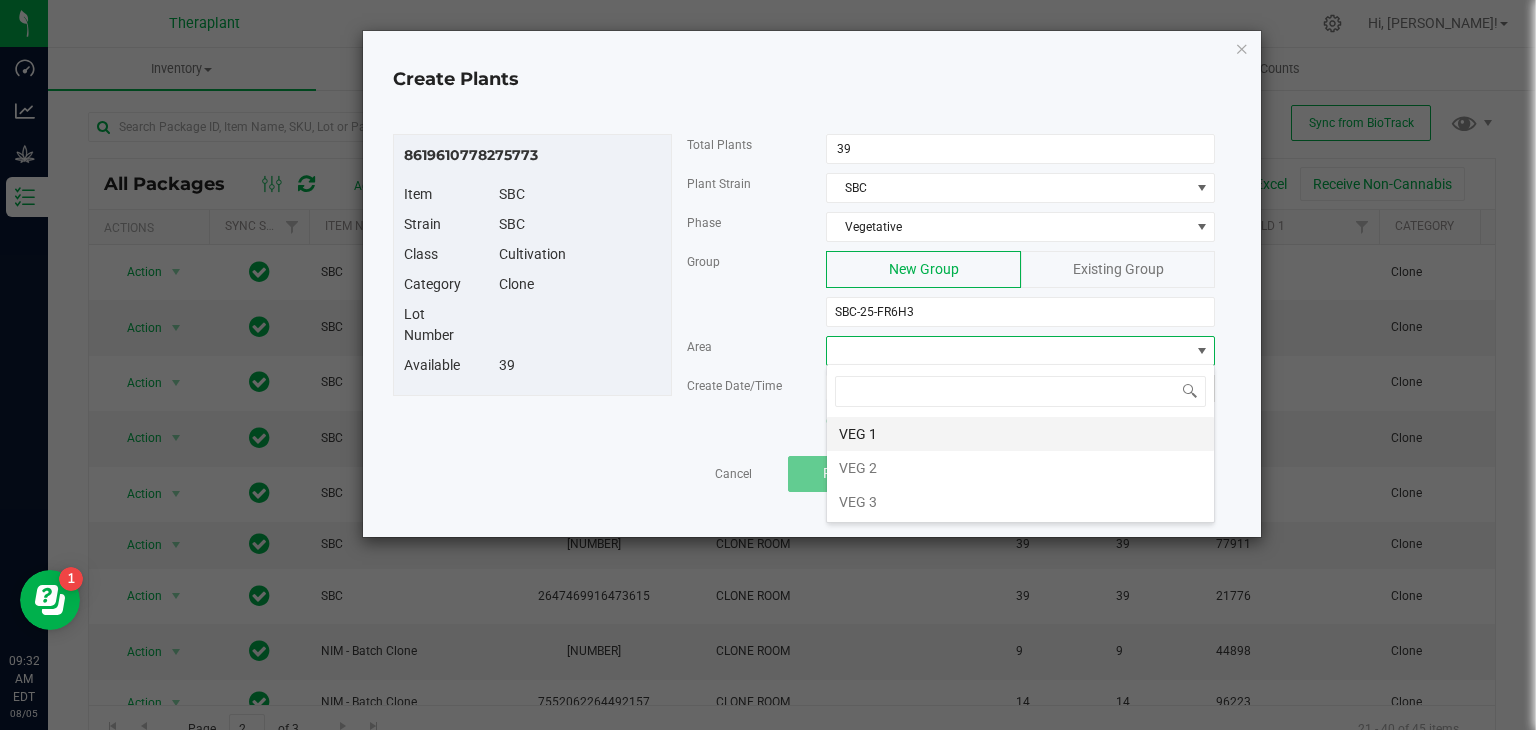 scroll, scrollTop: 99970, scrollLeft: 99611, axis: both 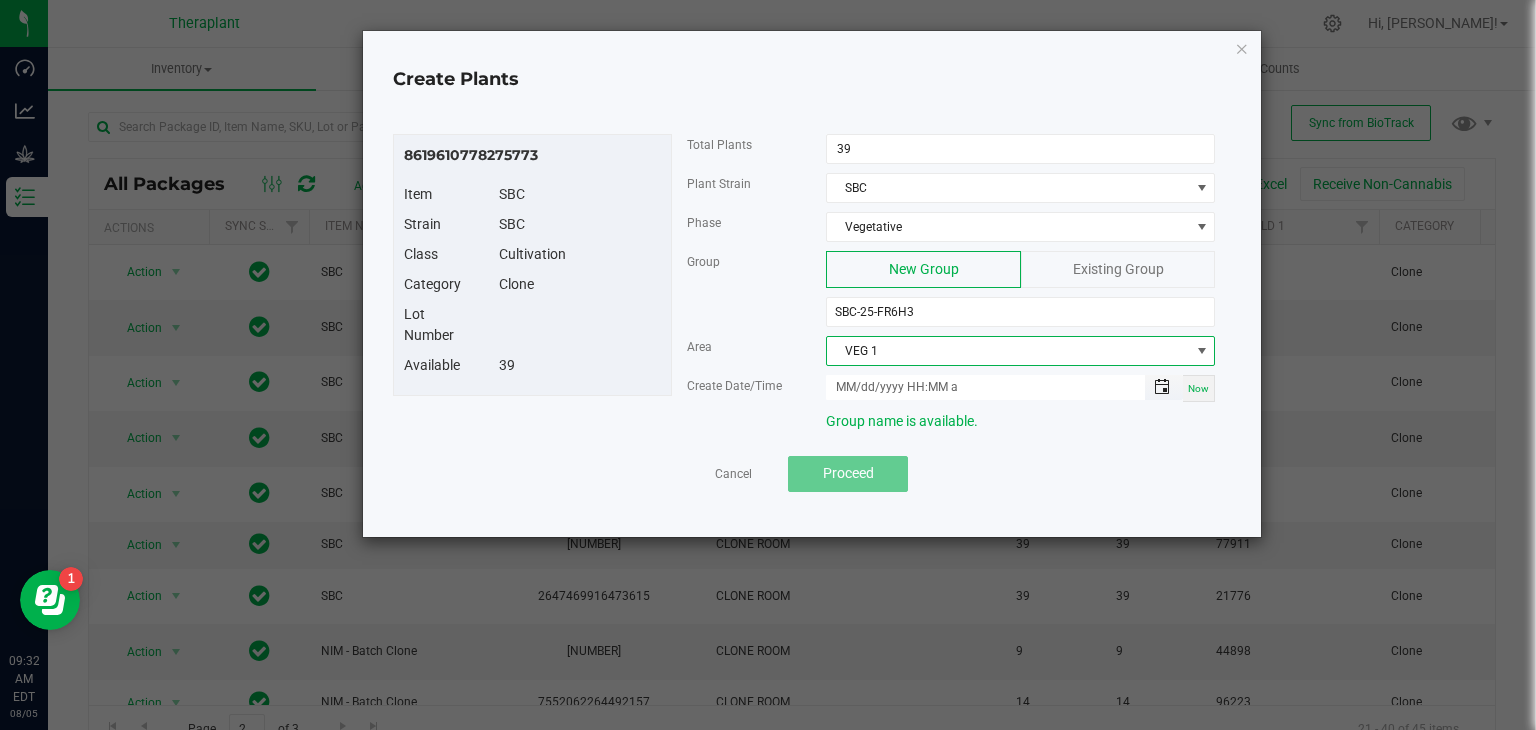 click at bounding box center (1162, 387) 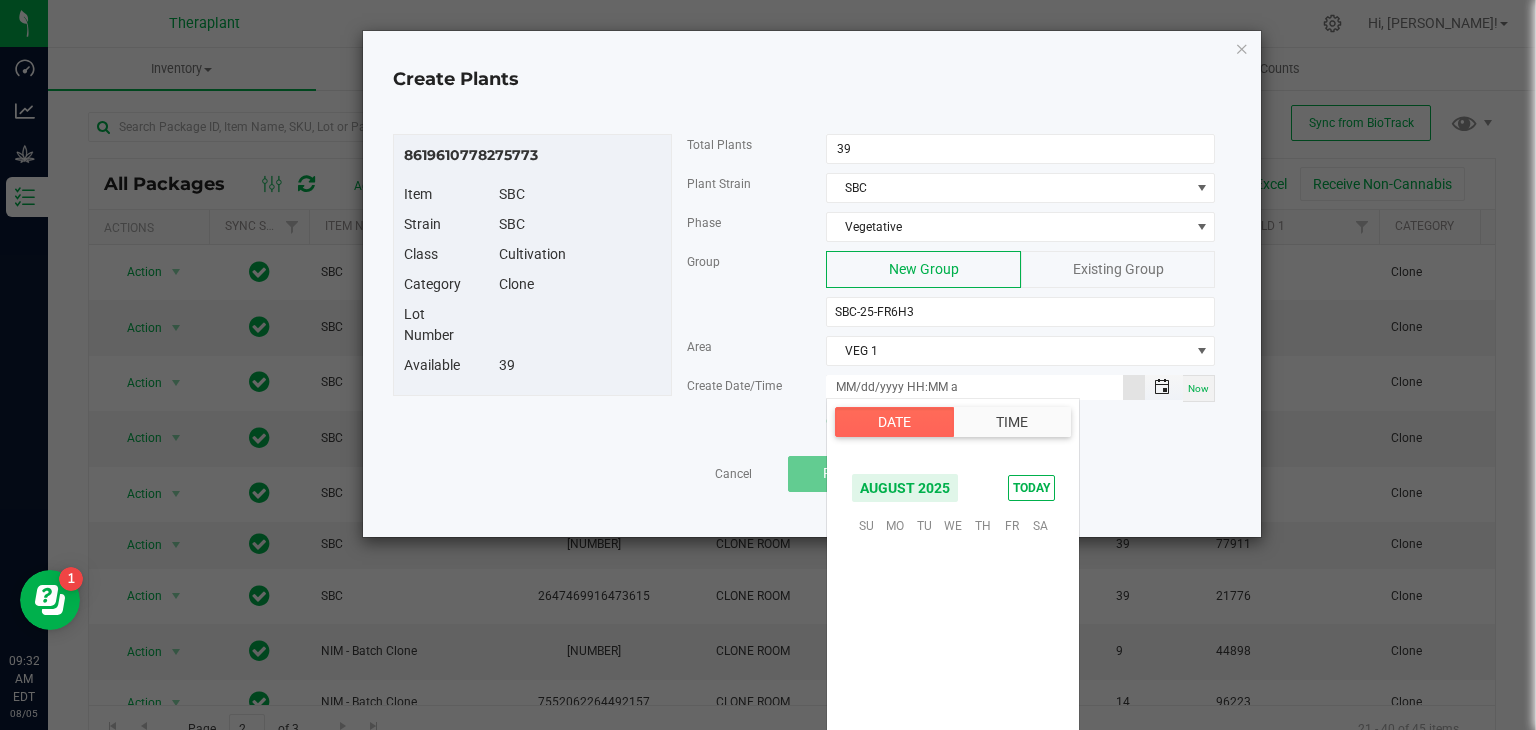 scroll, scrollTop: 324156, scrollLeft: 0, axis: vertical 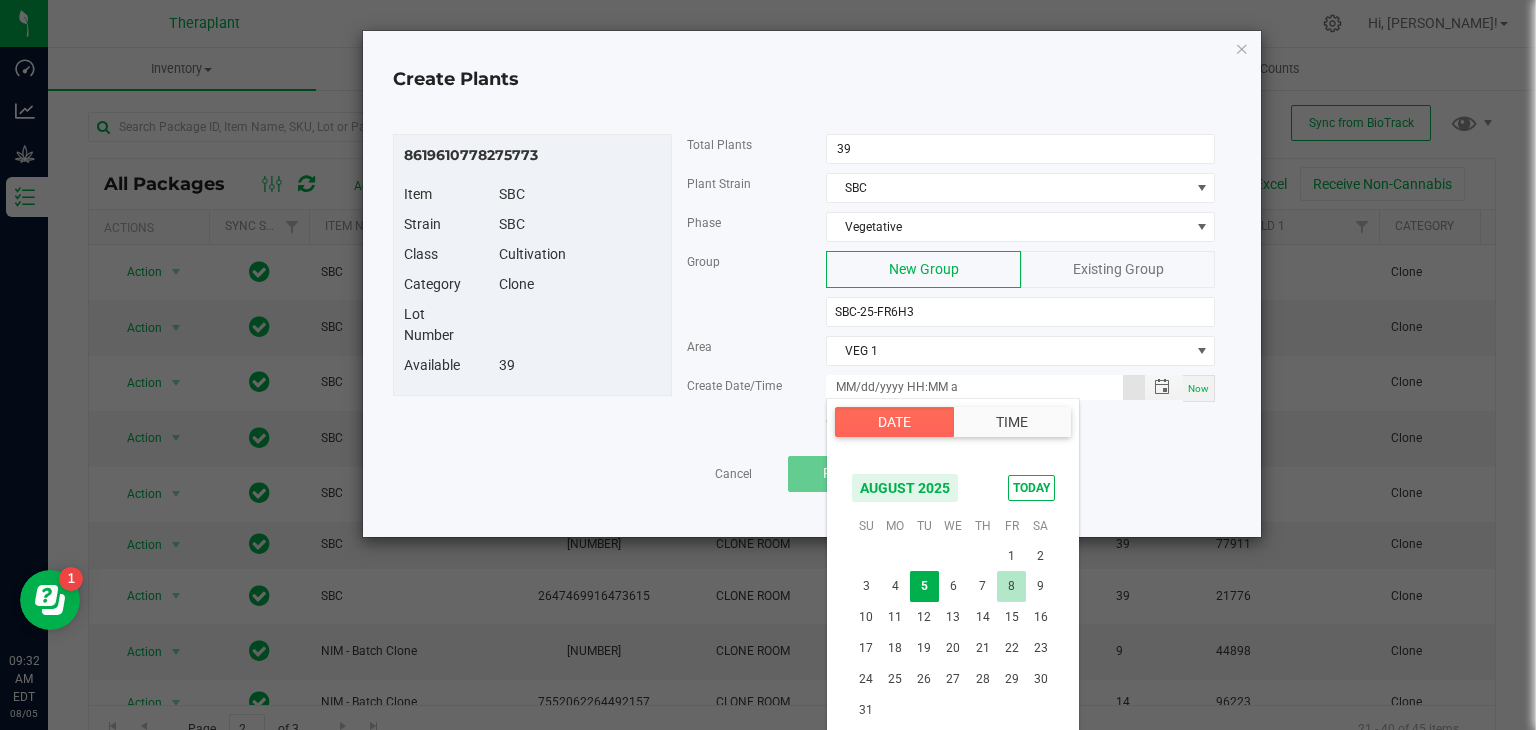 click on "8" at bounding box center (1011, 586) 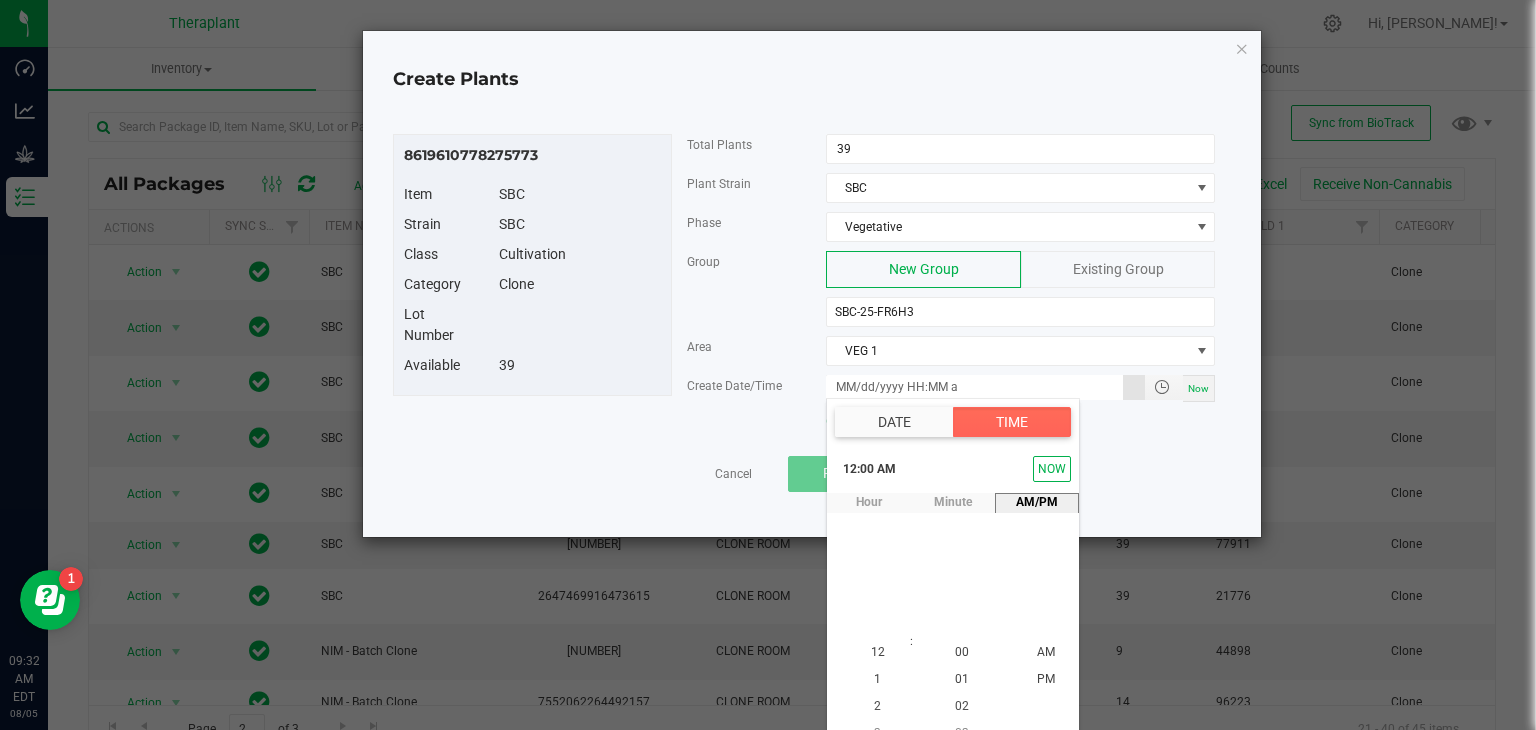 scroll, scrollTop: 22, scrollLeft: 0, axis: vertical 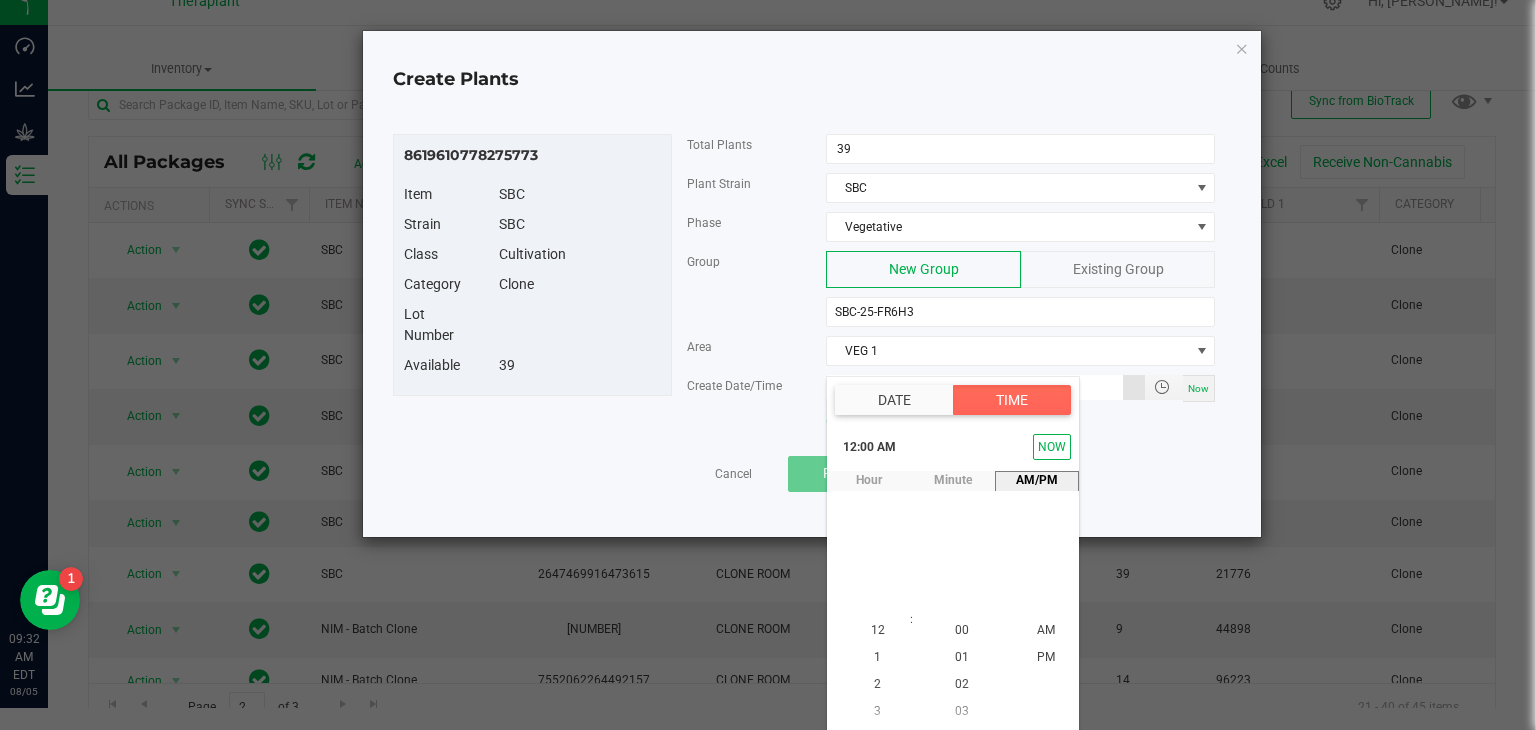 type on "08/08/2025 12:00 AM" 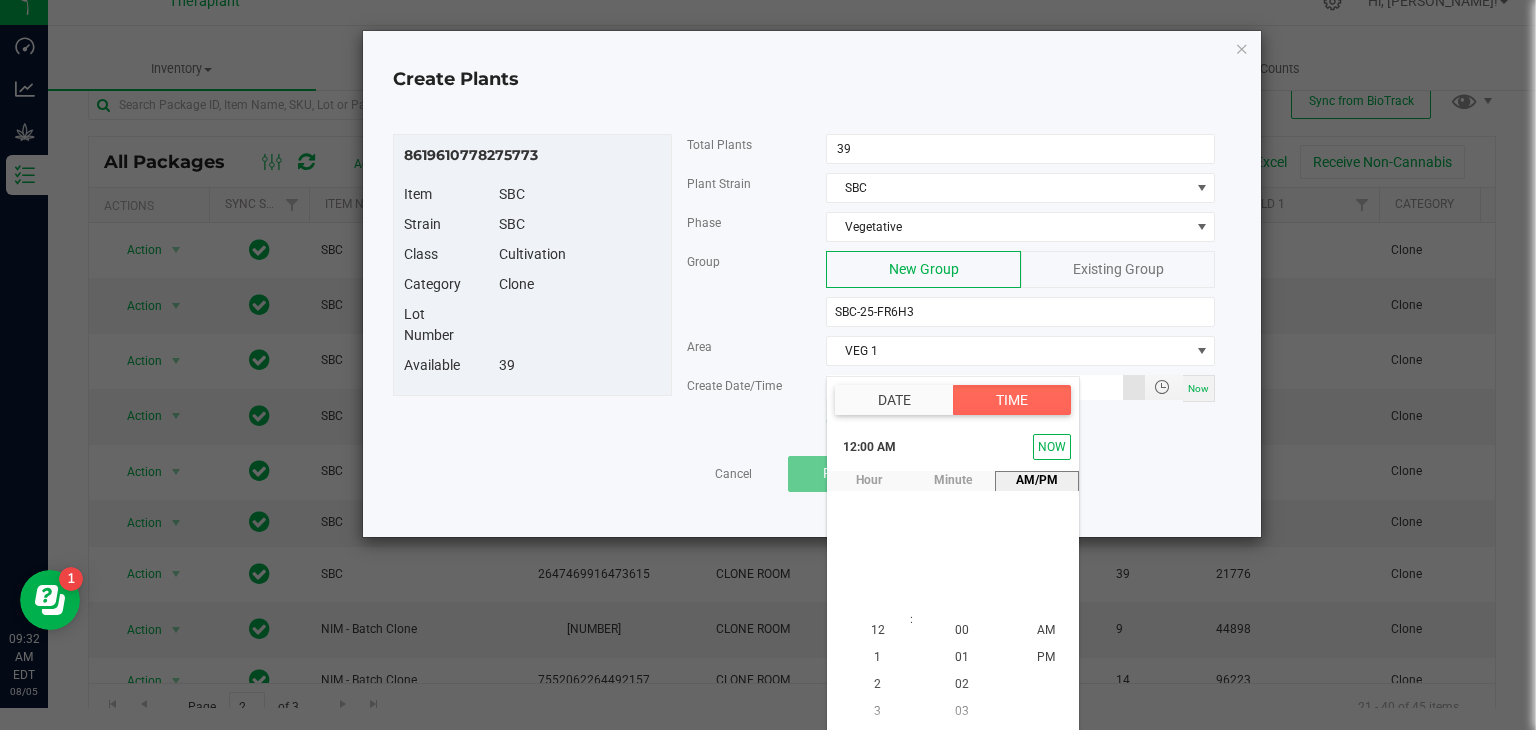 scroll, scrollTop: 0, scrollLeft: 0, axis: both 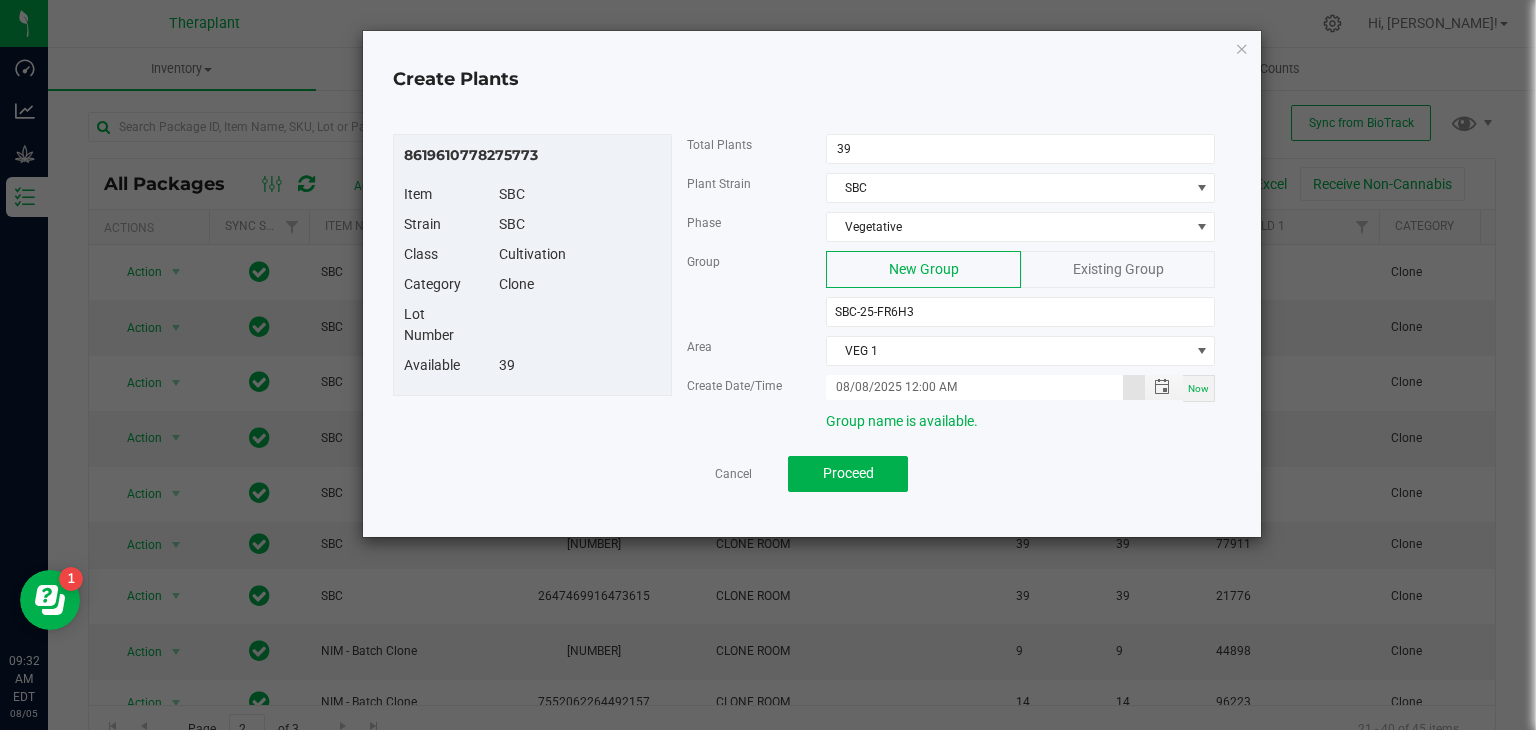 click on "Create Plants [NUMBER] Item SBC Strain SBC Class Cultivation Category Clone Lot Number Available 39 Total Plants 39 Plant Strain SBC Phase Vegetative Group New Group Existing Group SBC-25-FR6H3 Area VEG 1 Create Date/Time [DATE] [TIME] Now Group name is available. Cancel Proceed" 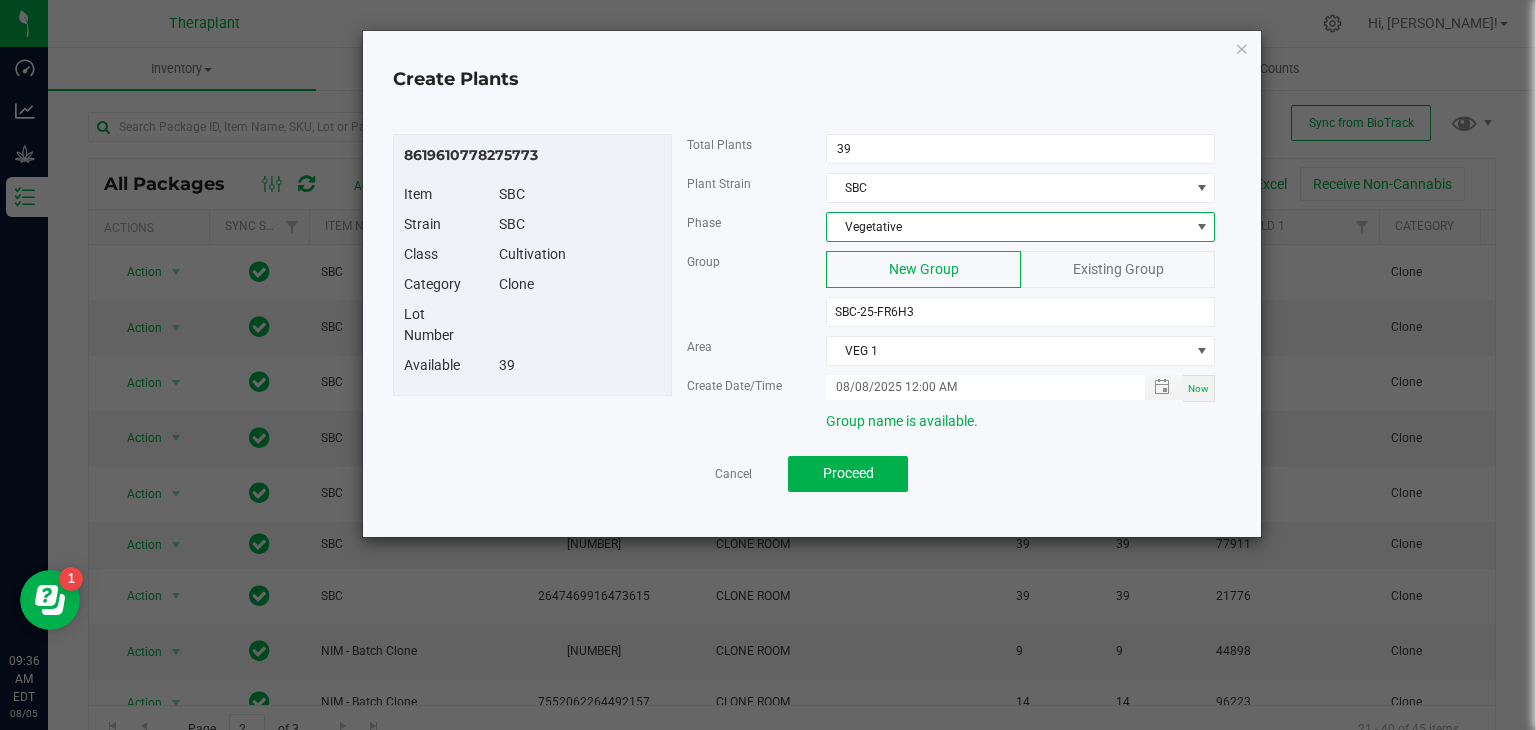 click on "Vegetative" at bounding box center [1008, 227] 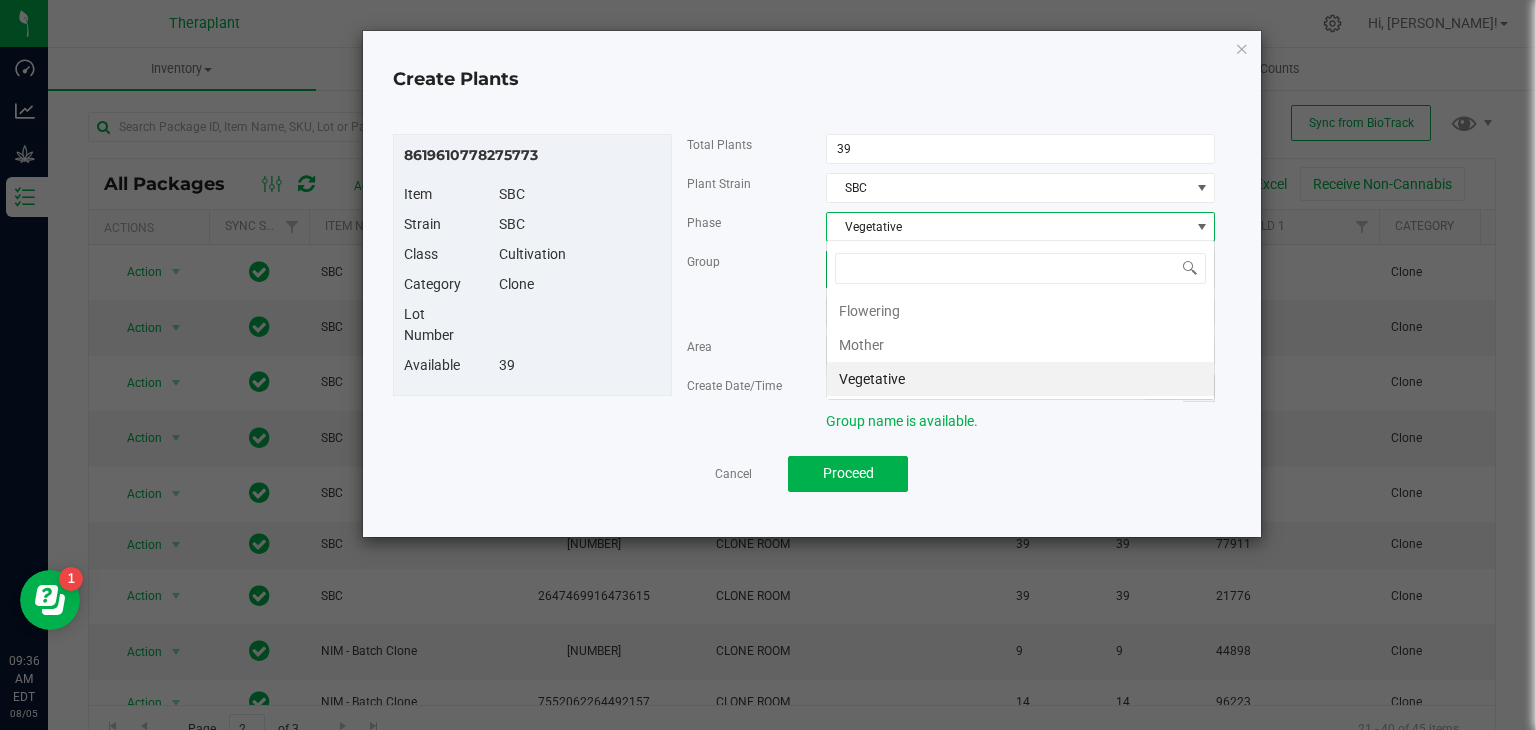 scroll, scrollTop: 99970, scrollLeft: 99611, axis: both 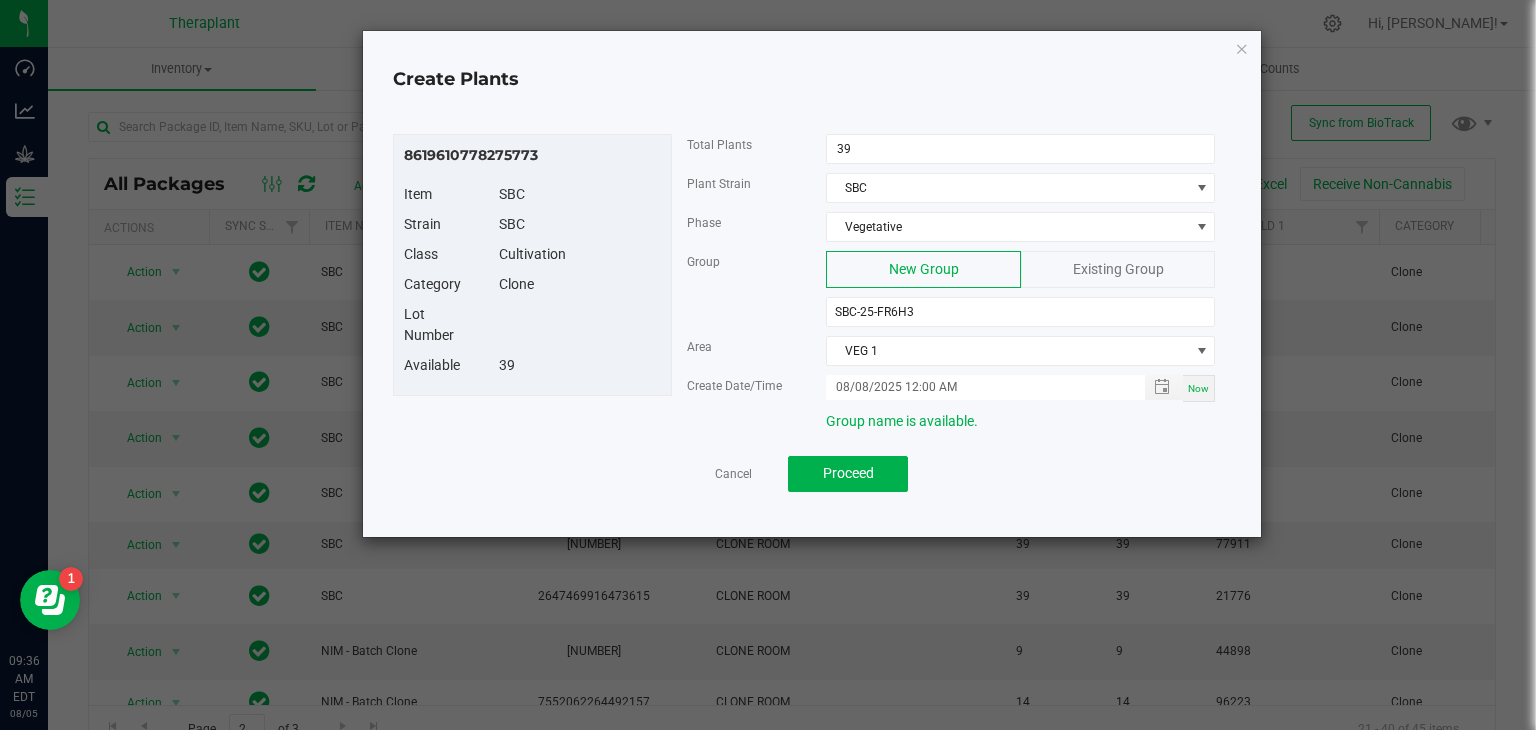 click on "Create Plants" 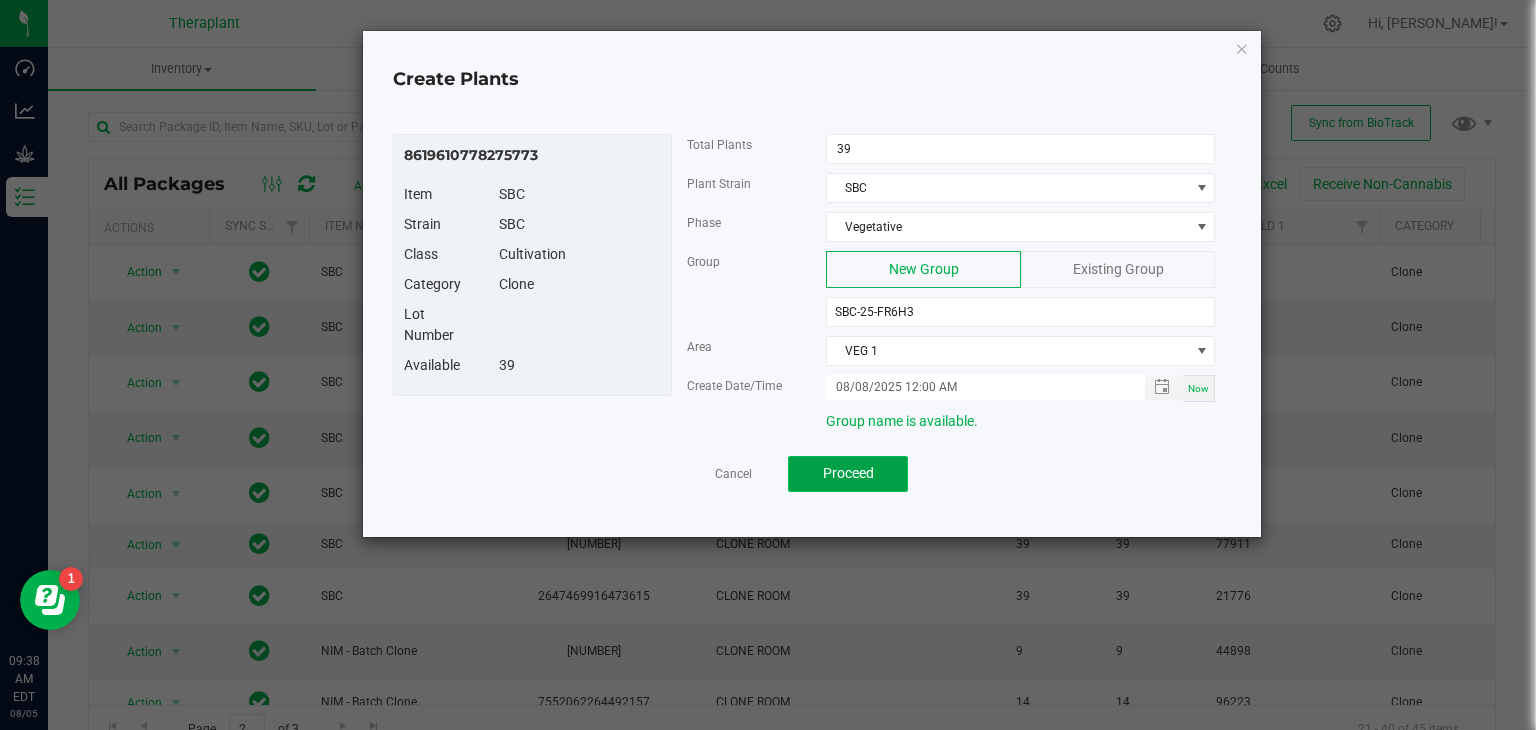 click on "Proceed" 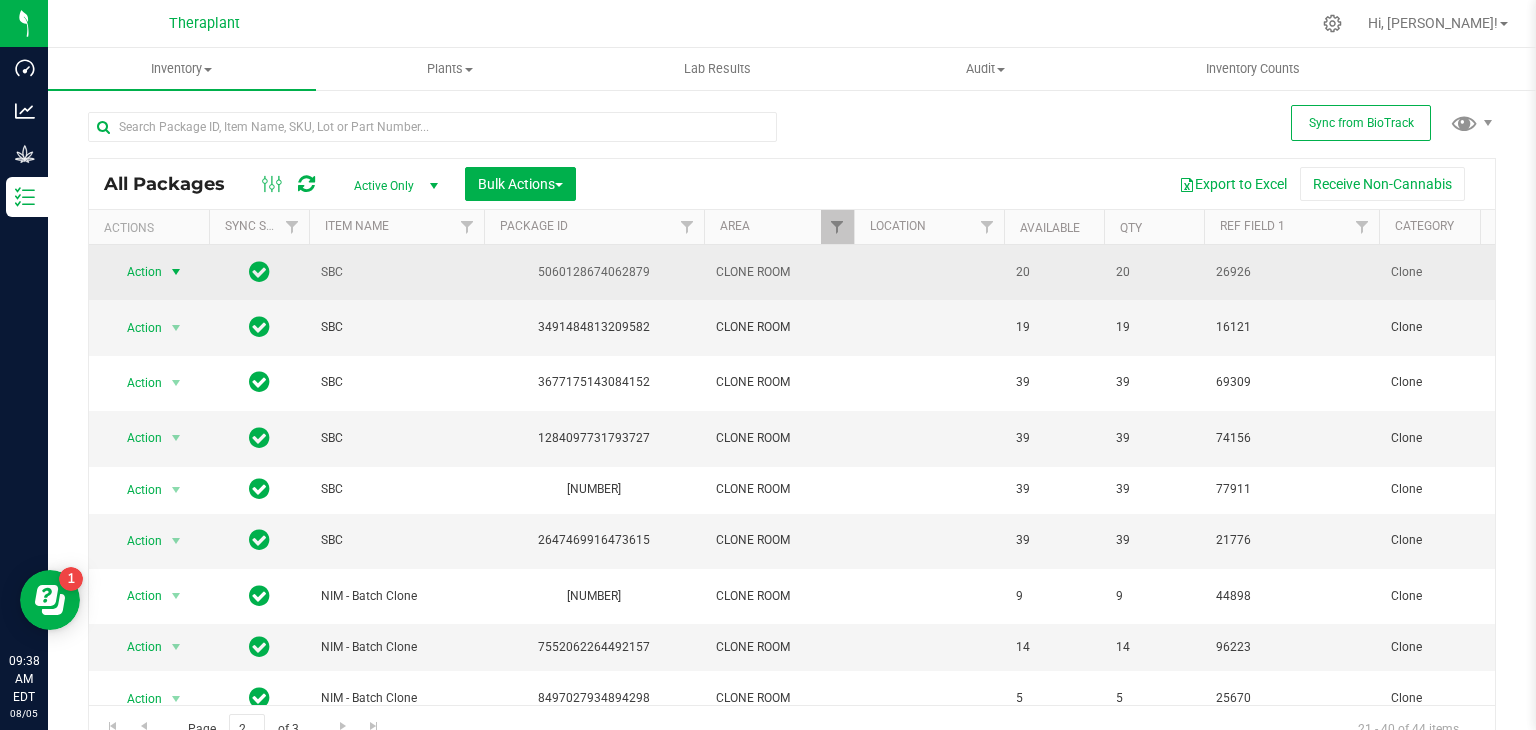 click at bounding box center [176, 272] 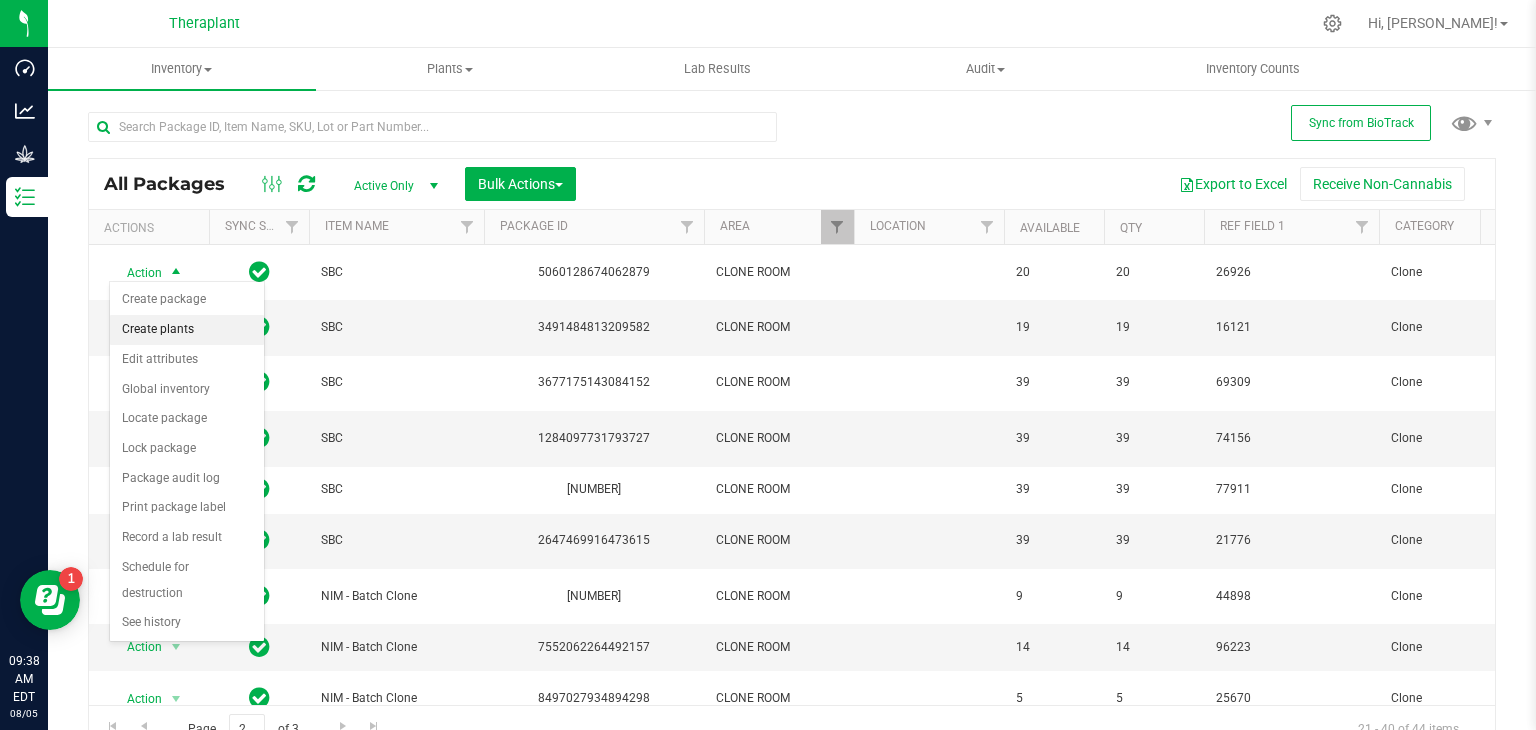 click on "Create plants" at bounding box center (187, 330) 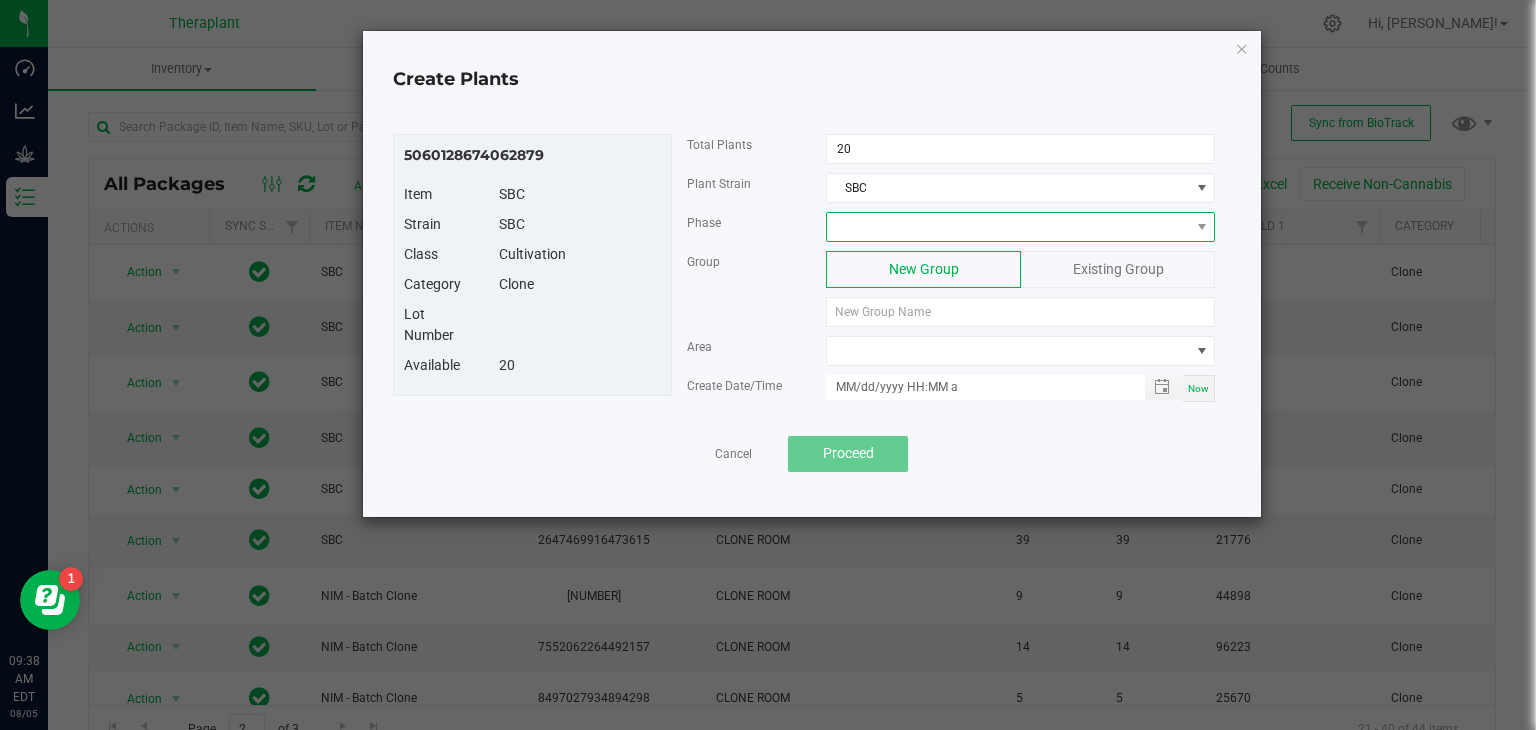 click at bounding box center [1008, 227] 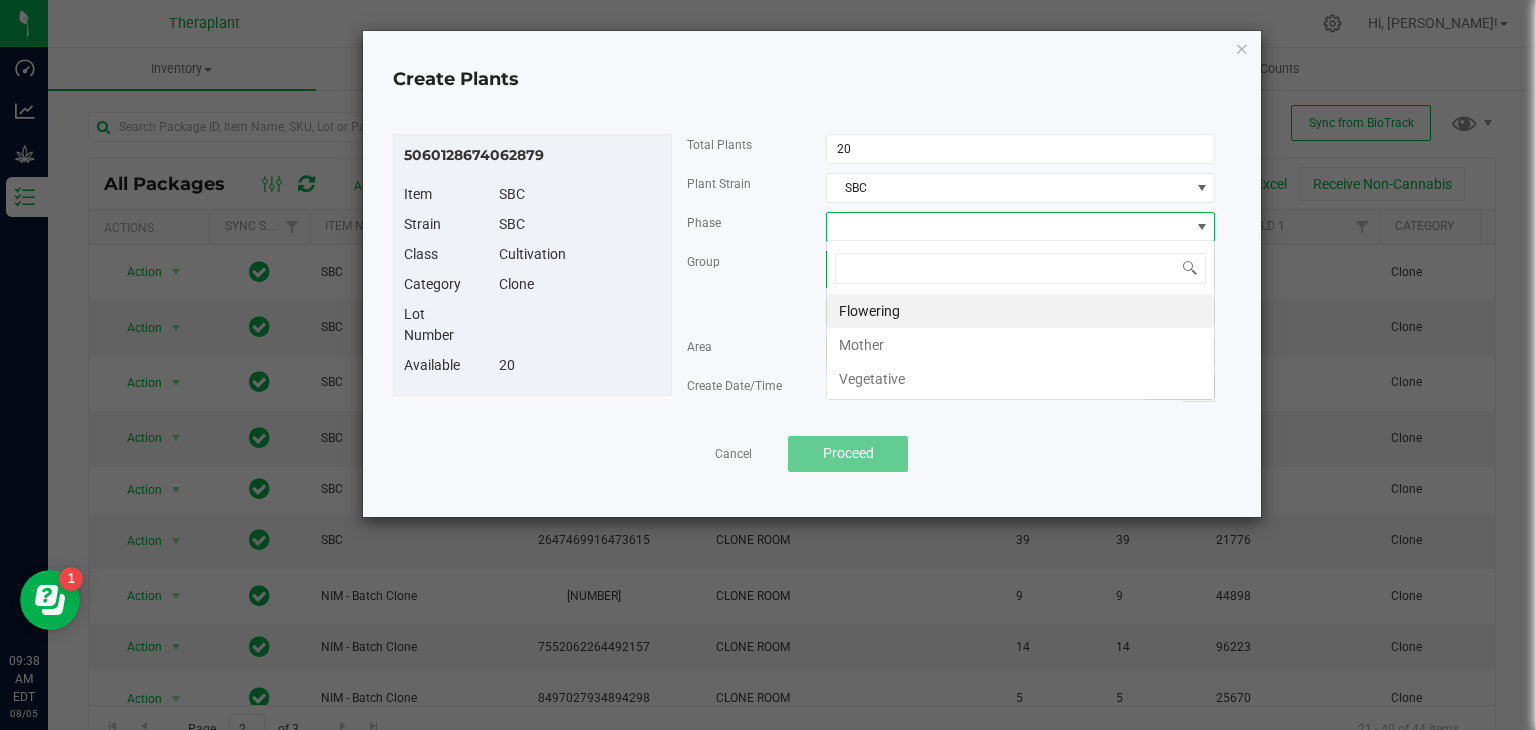 scroll, scrollTop: 99970, scrollLeft: 99611, axis: both 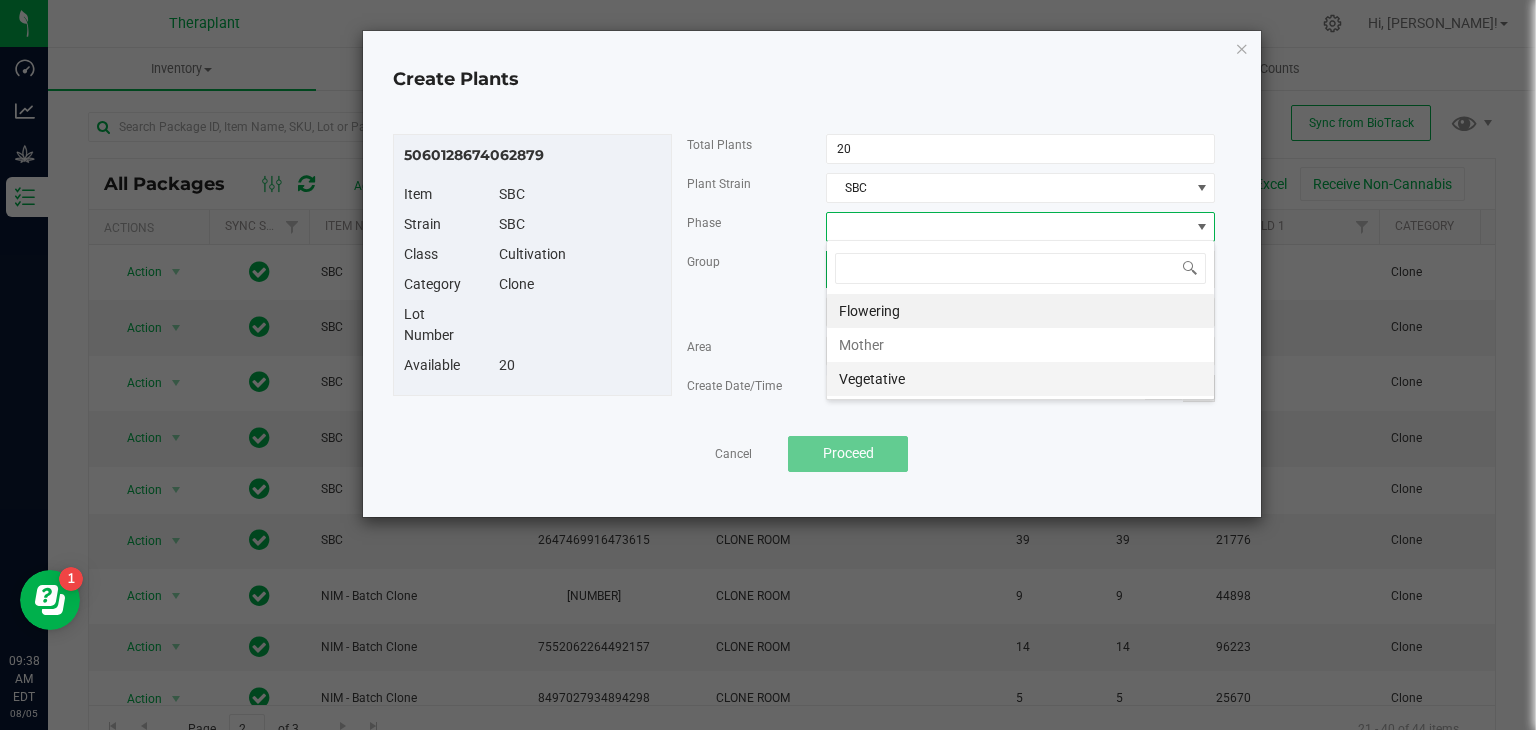 click on "Vegetative" at bounding box center [1020, 379] 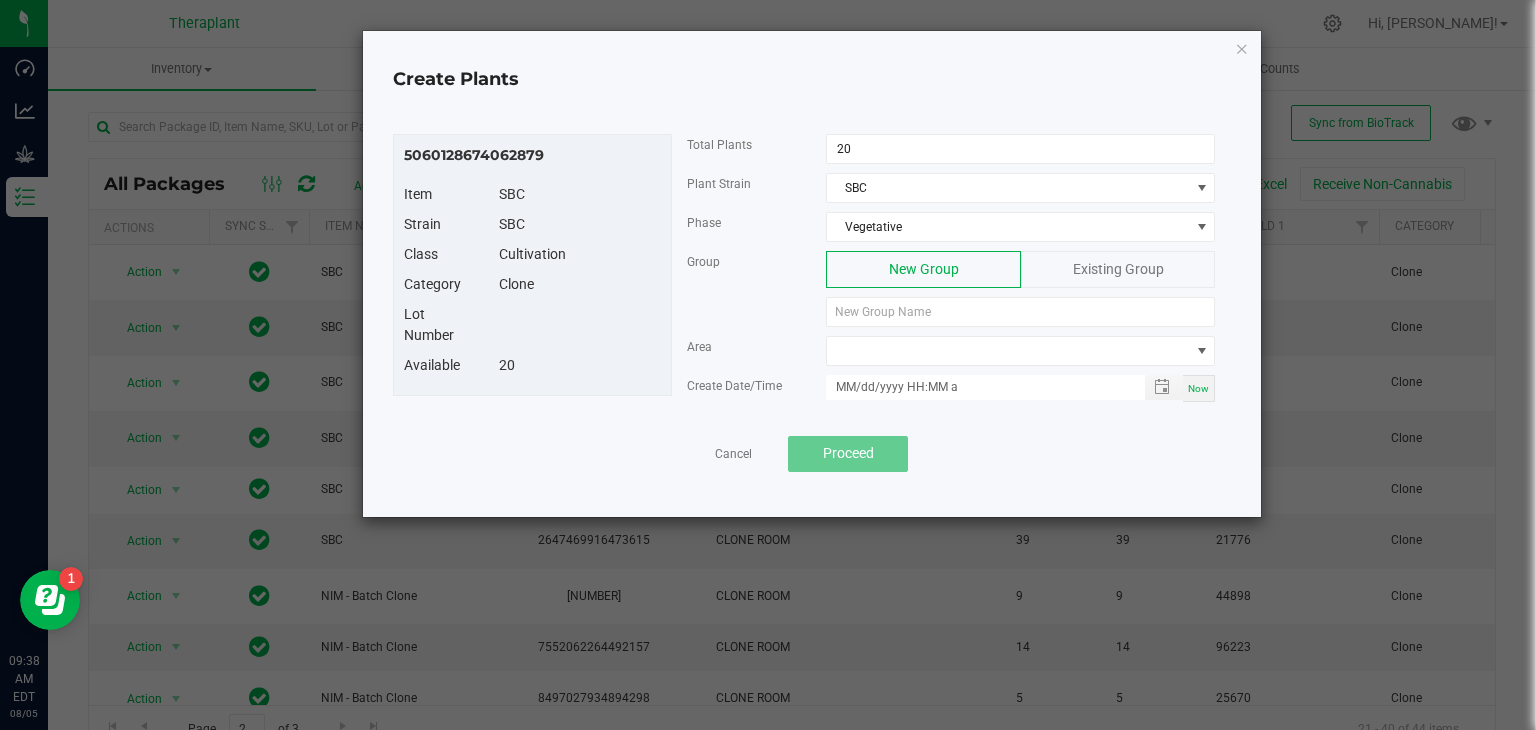 click on "Existing Group" 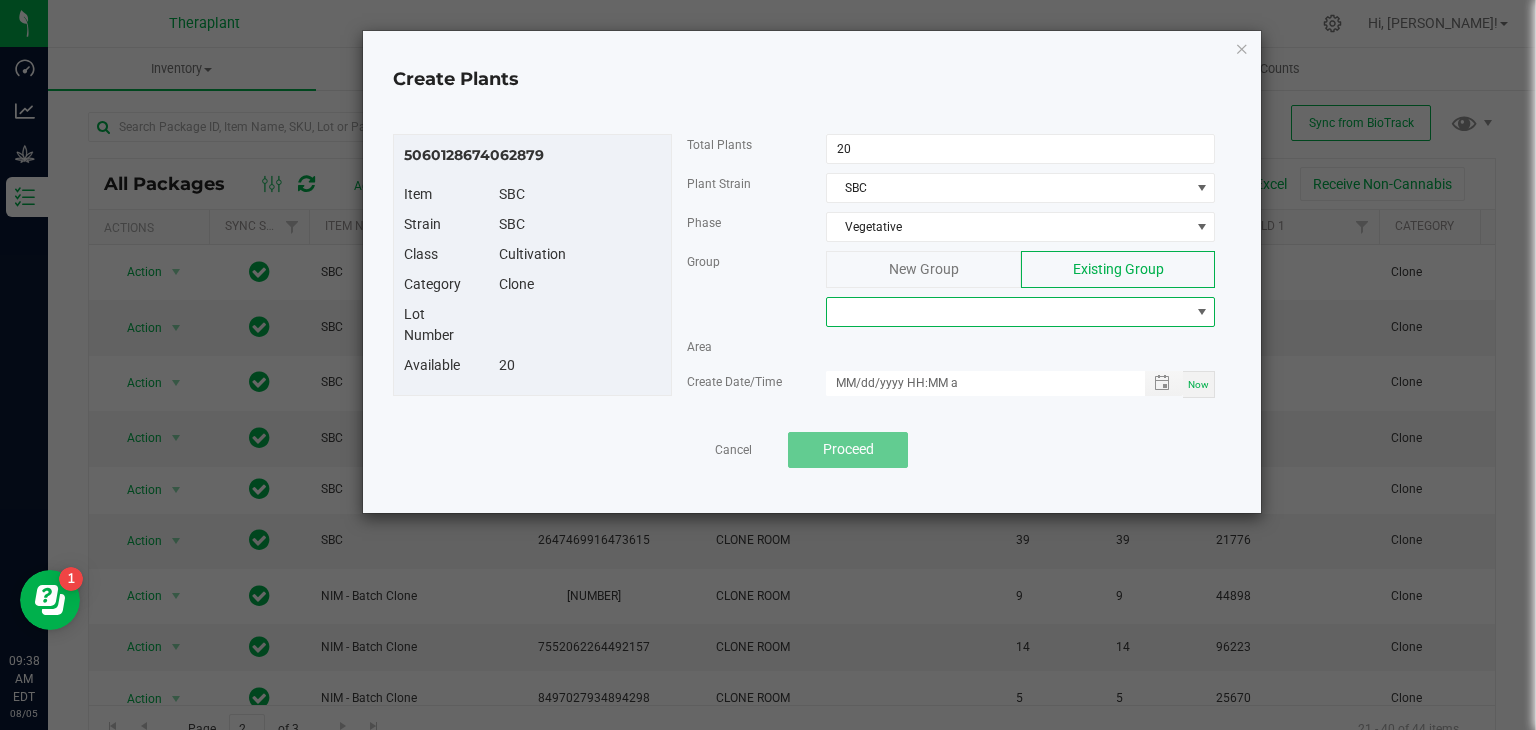 click at bounding box center (1008, 312) 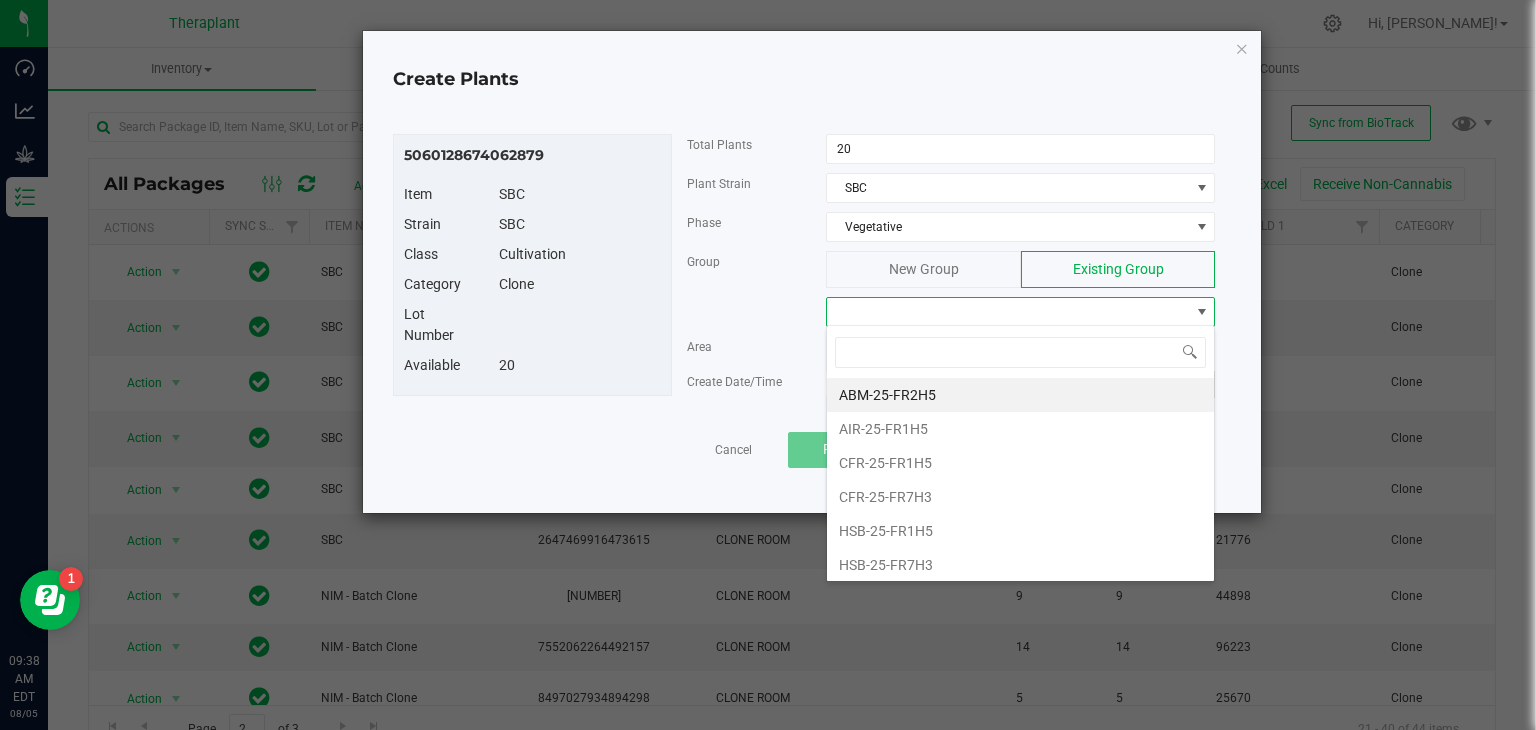 scroll, scrollTop: 99970, scrollLeft: 99611, axis: both 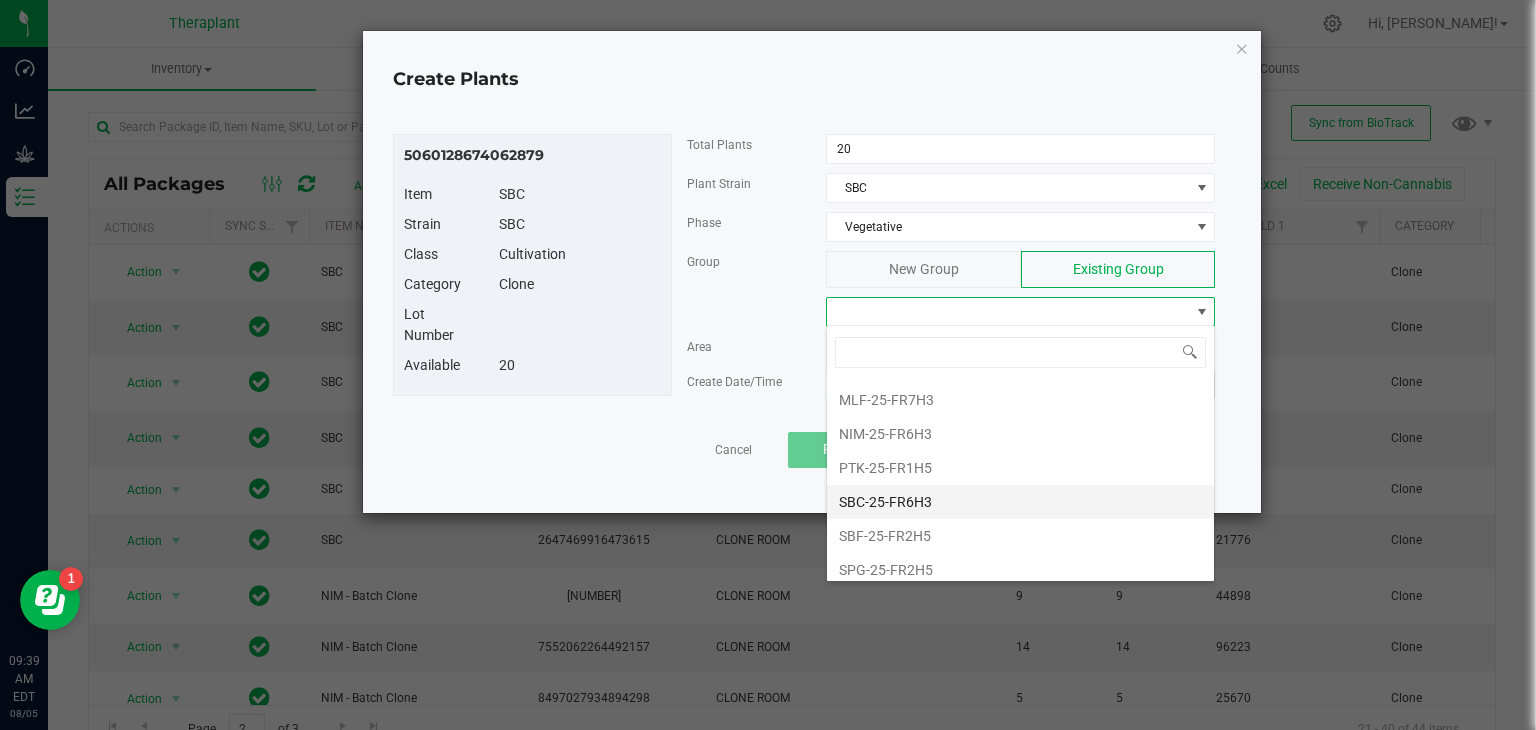 click on "SBC-25-FR6H3" at bounding box center [1020, 502] 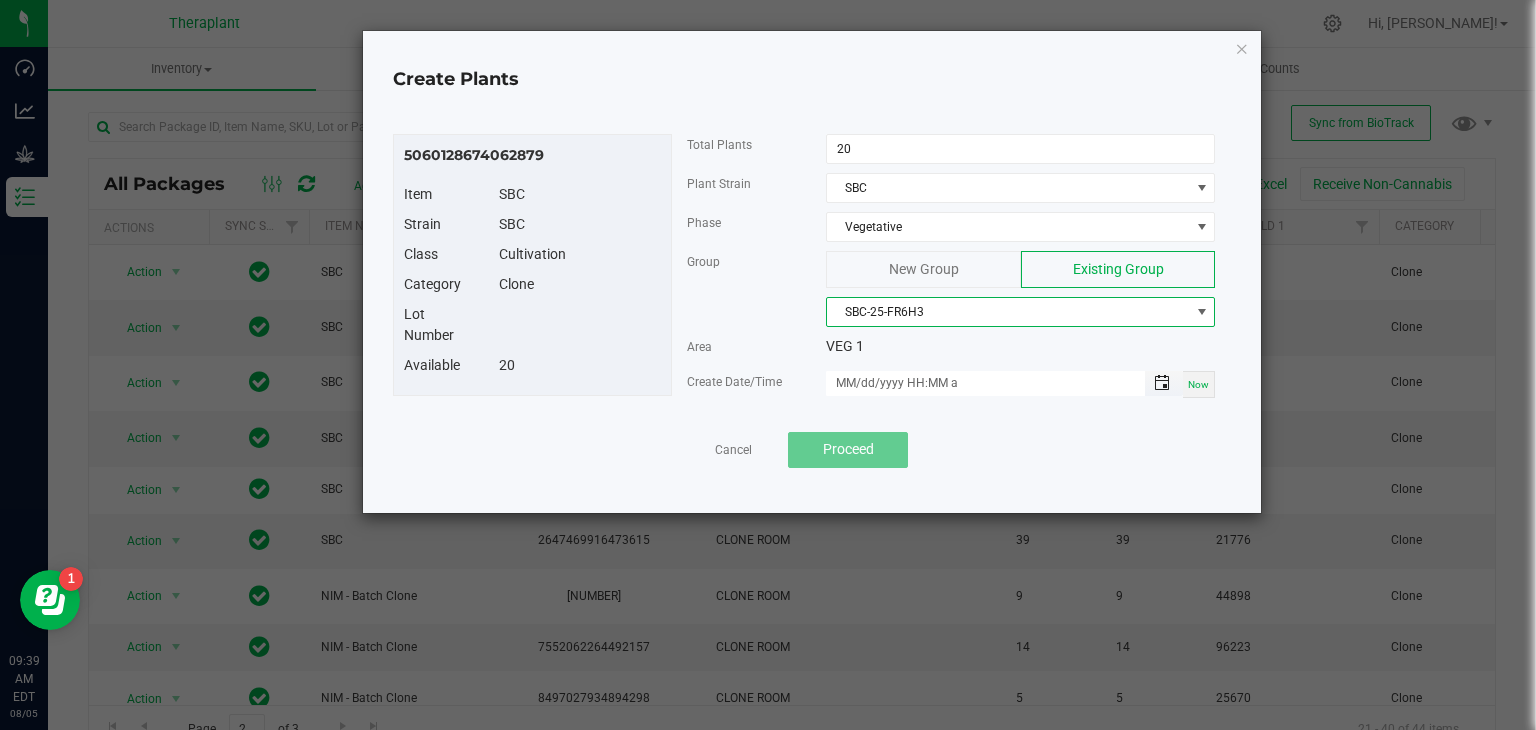 click at bounding box center [1162, 383] 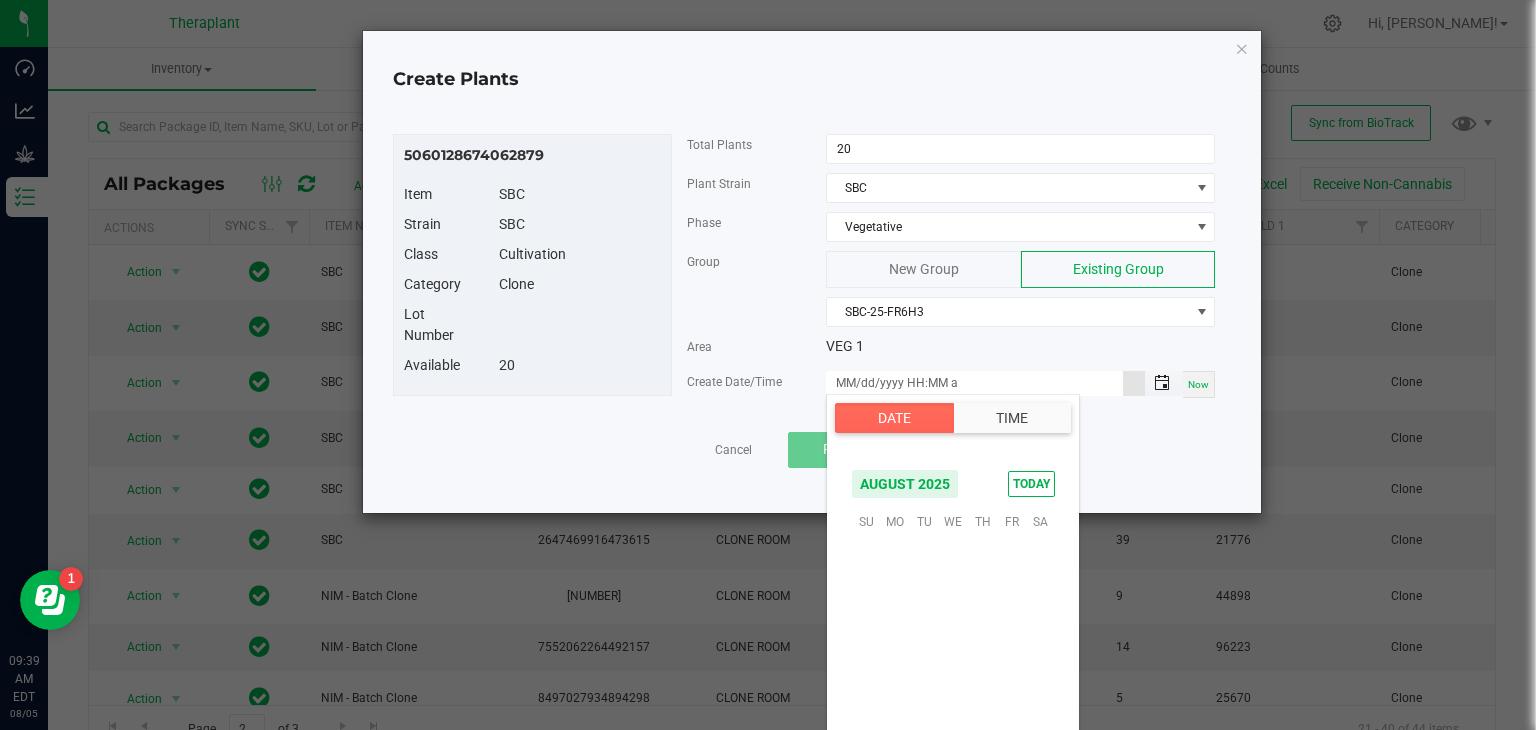 scroll, scrollTop: 324156, scrollLeft: 0, axis: vertical 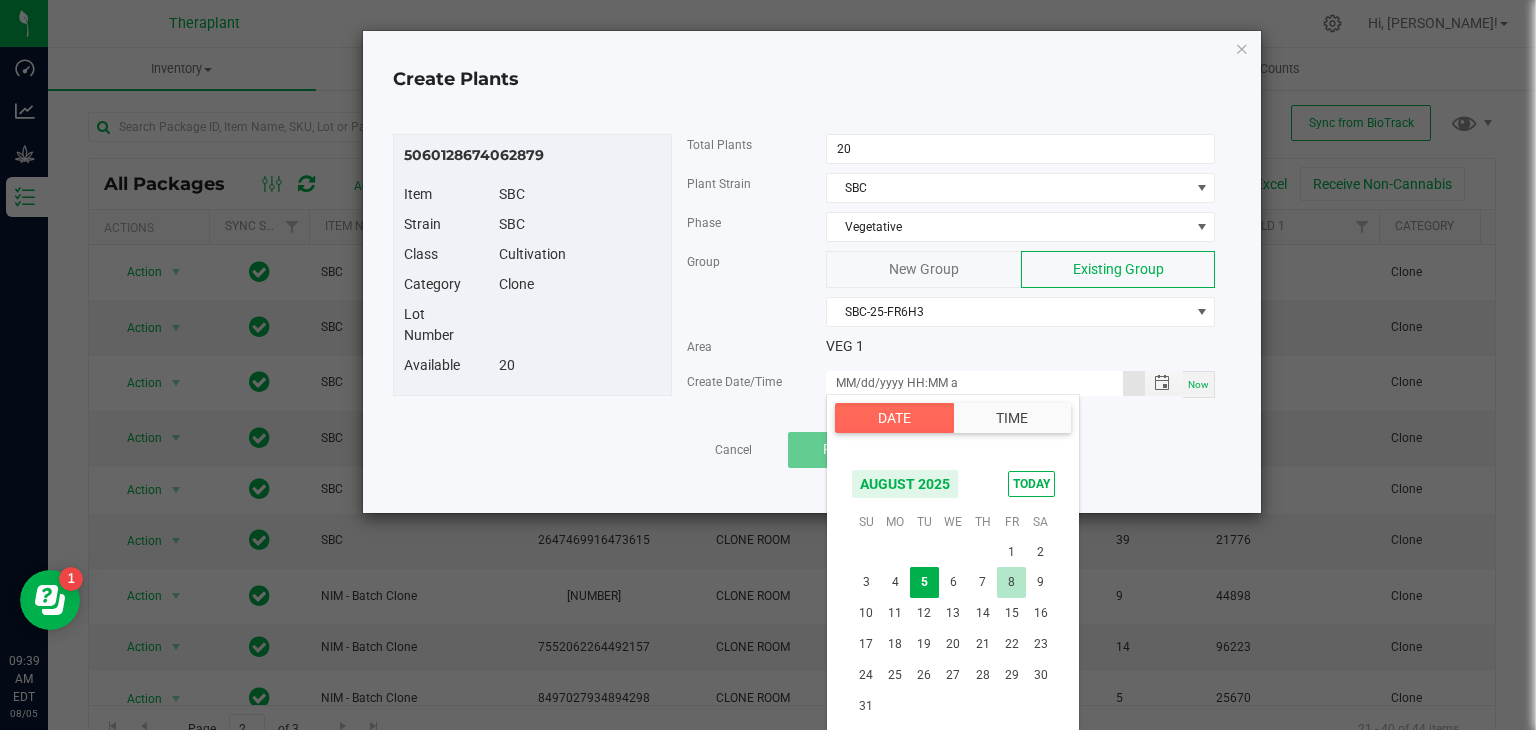 click on "8" at bounding box center [1011, 582] 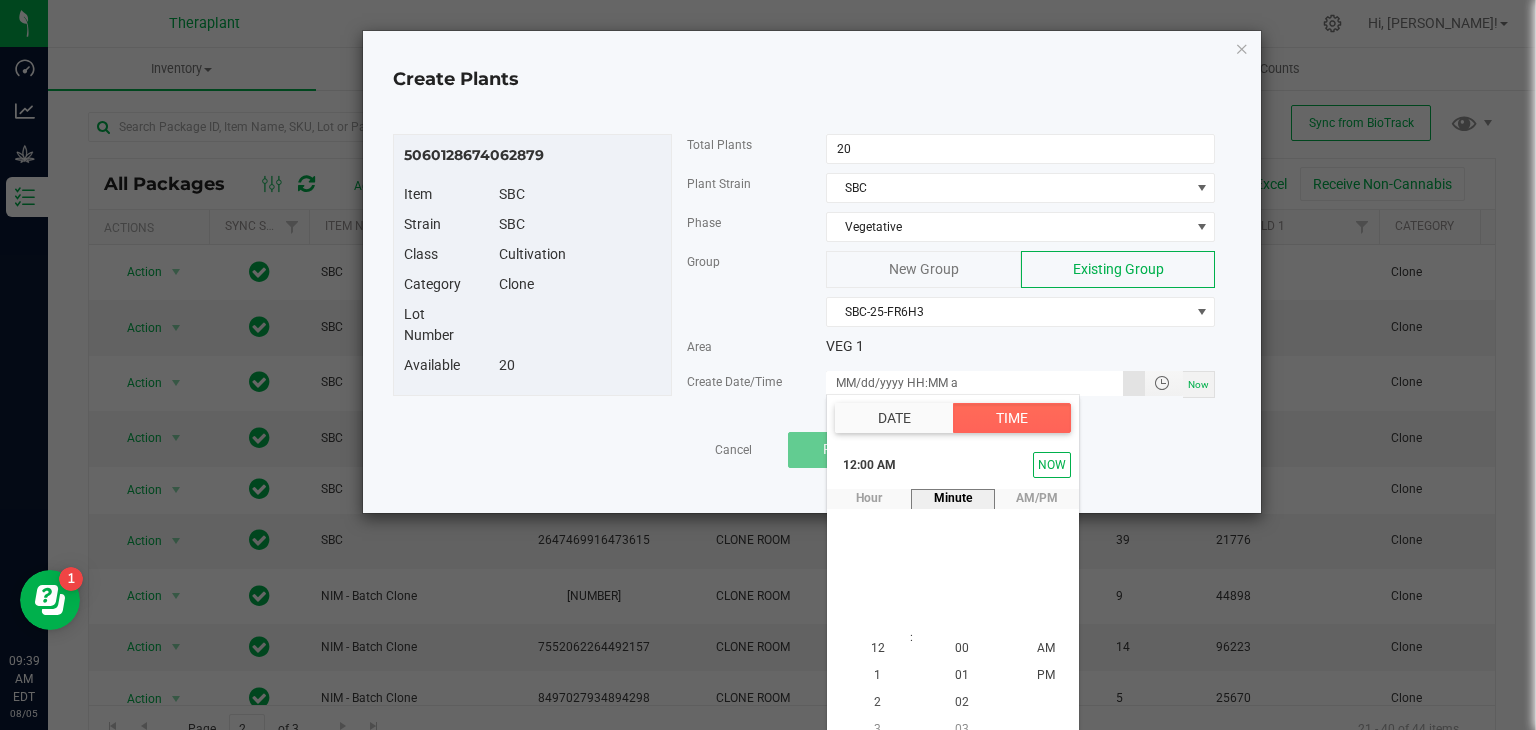 scroll, scrollTop: 18, scrollLeft: 0, axis: vertical 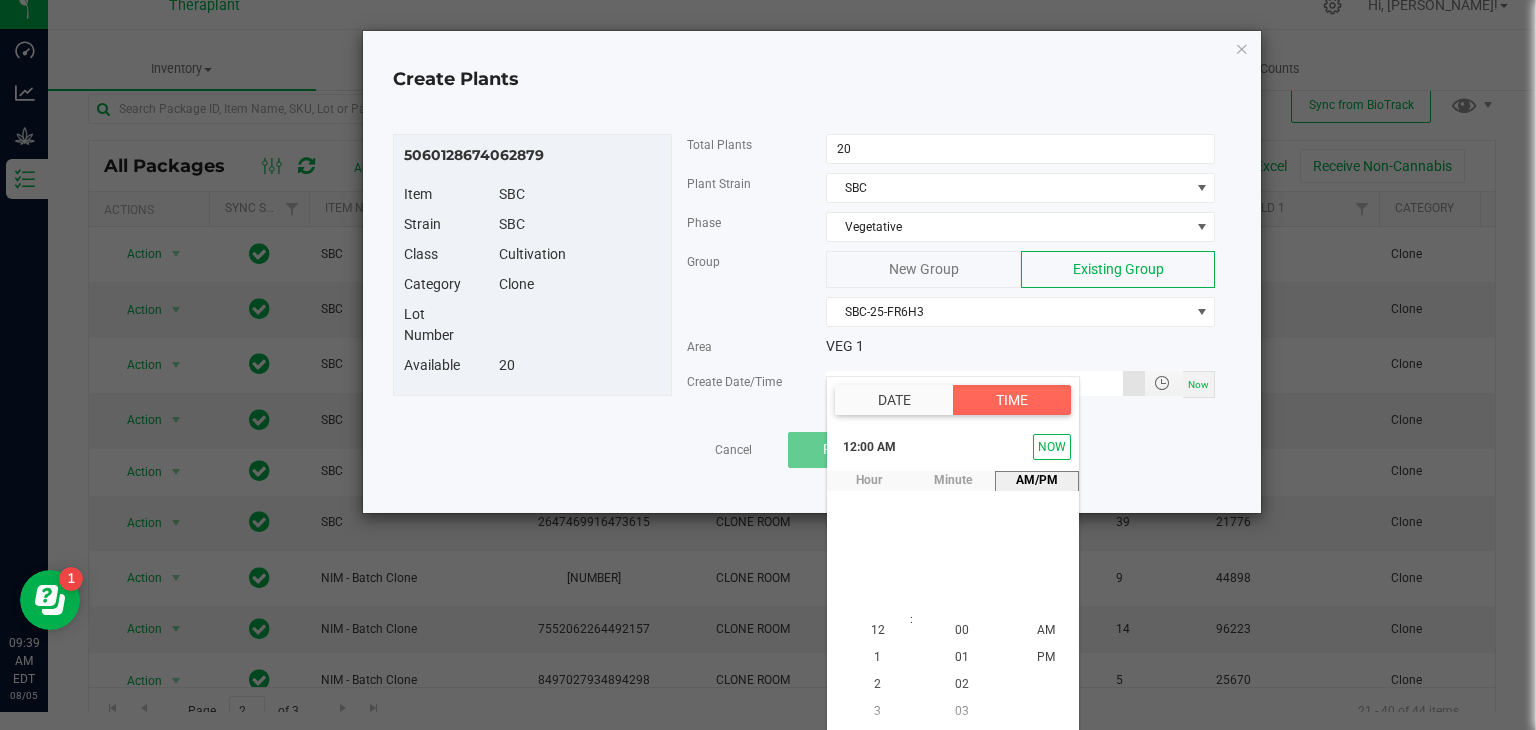 type on "08/08/2025 12:00 AM" 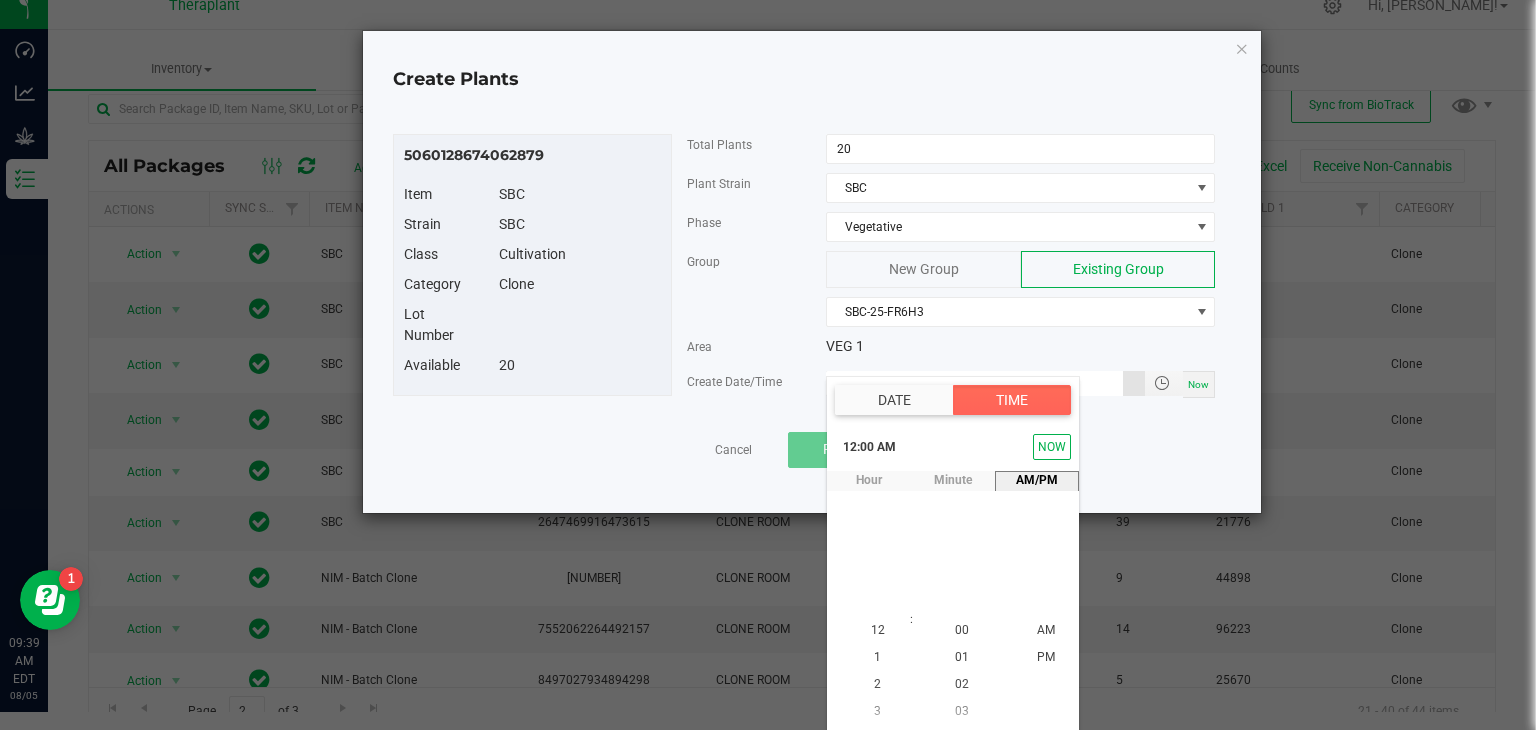 scroll, scrollTop: 0, scrollLeft: 0, axis: both 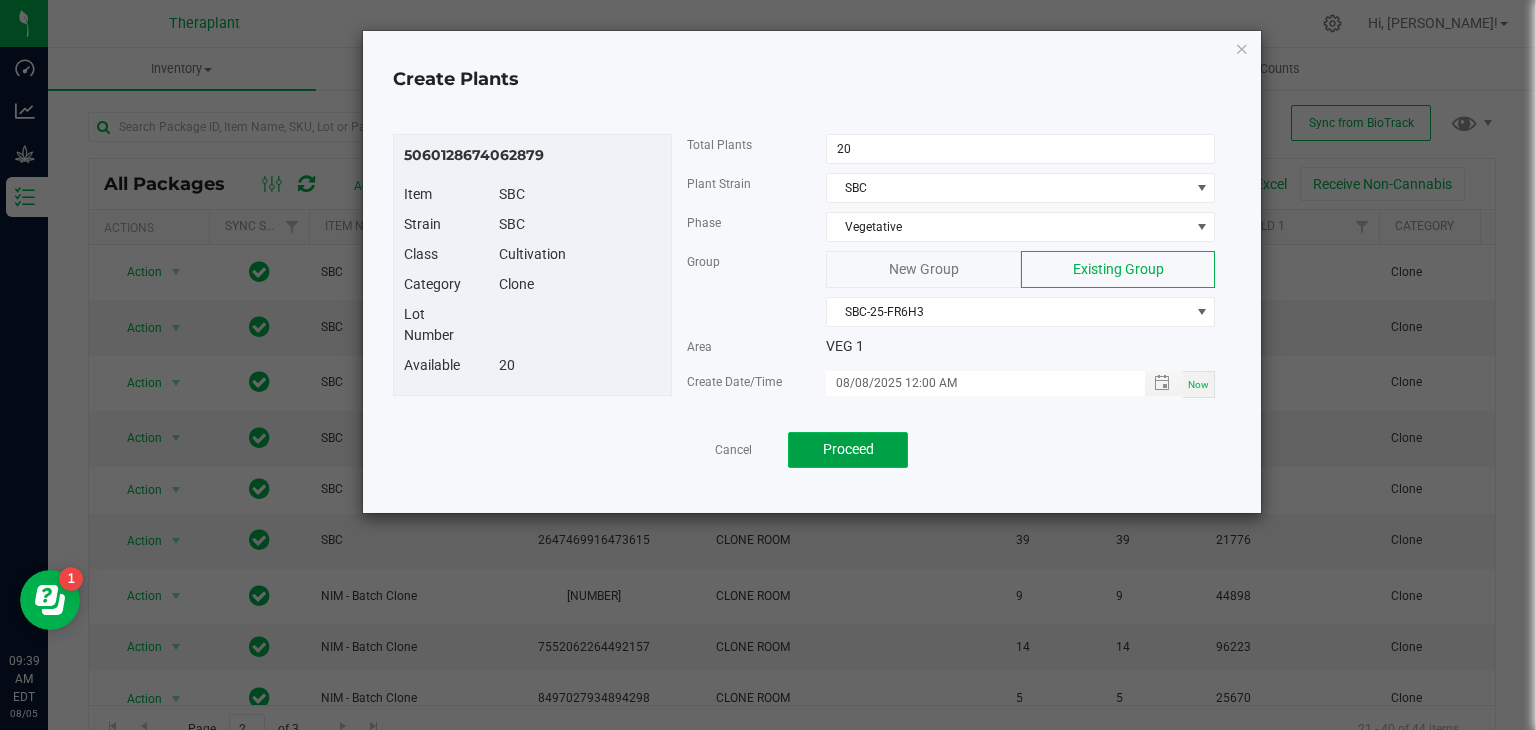 click on "Proceed" 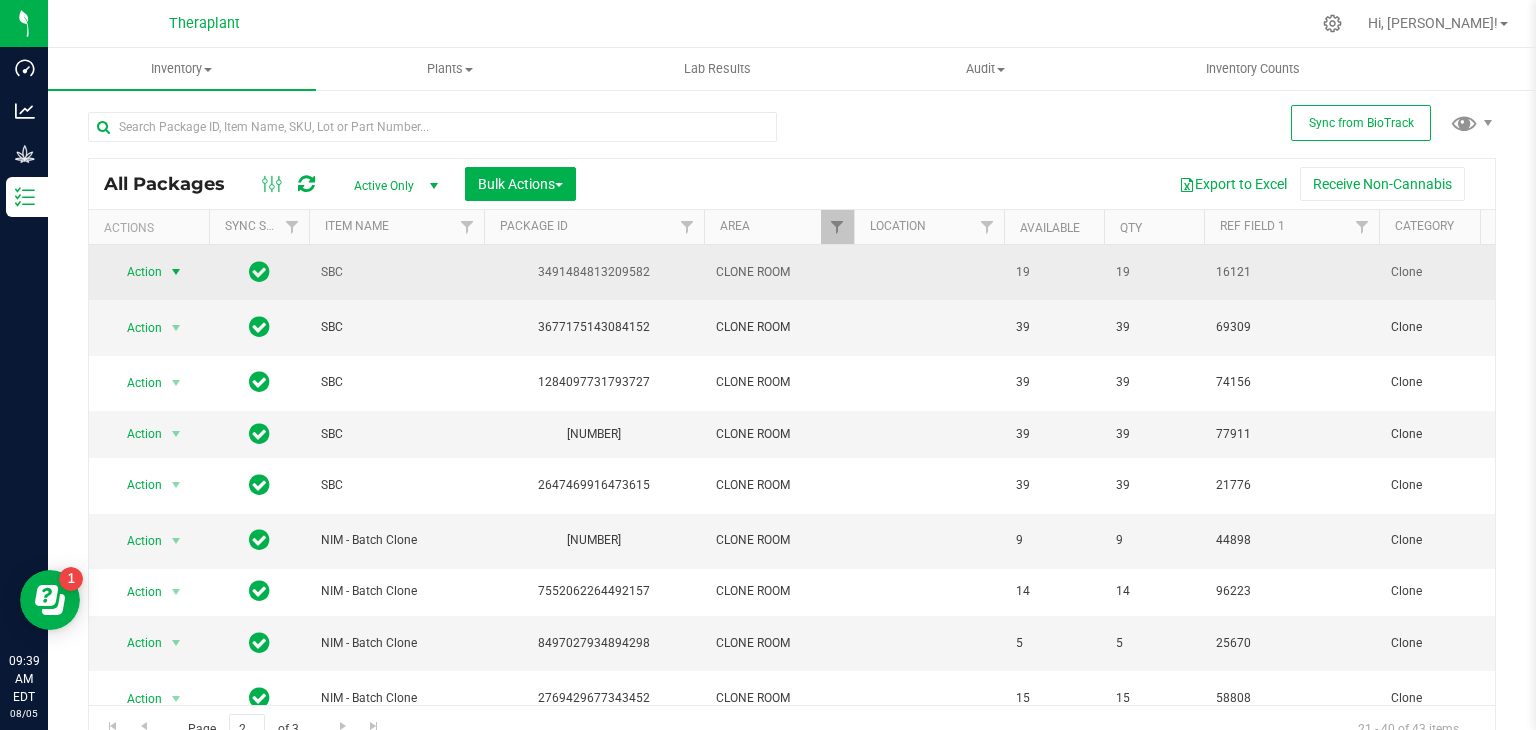 click at bounding box center [176, 272] 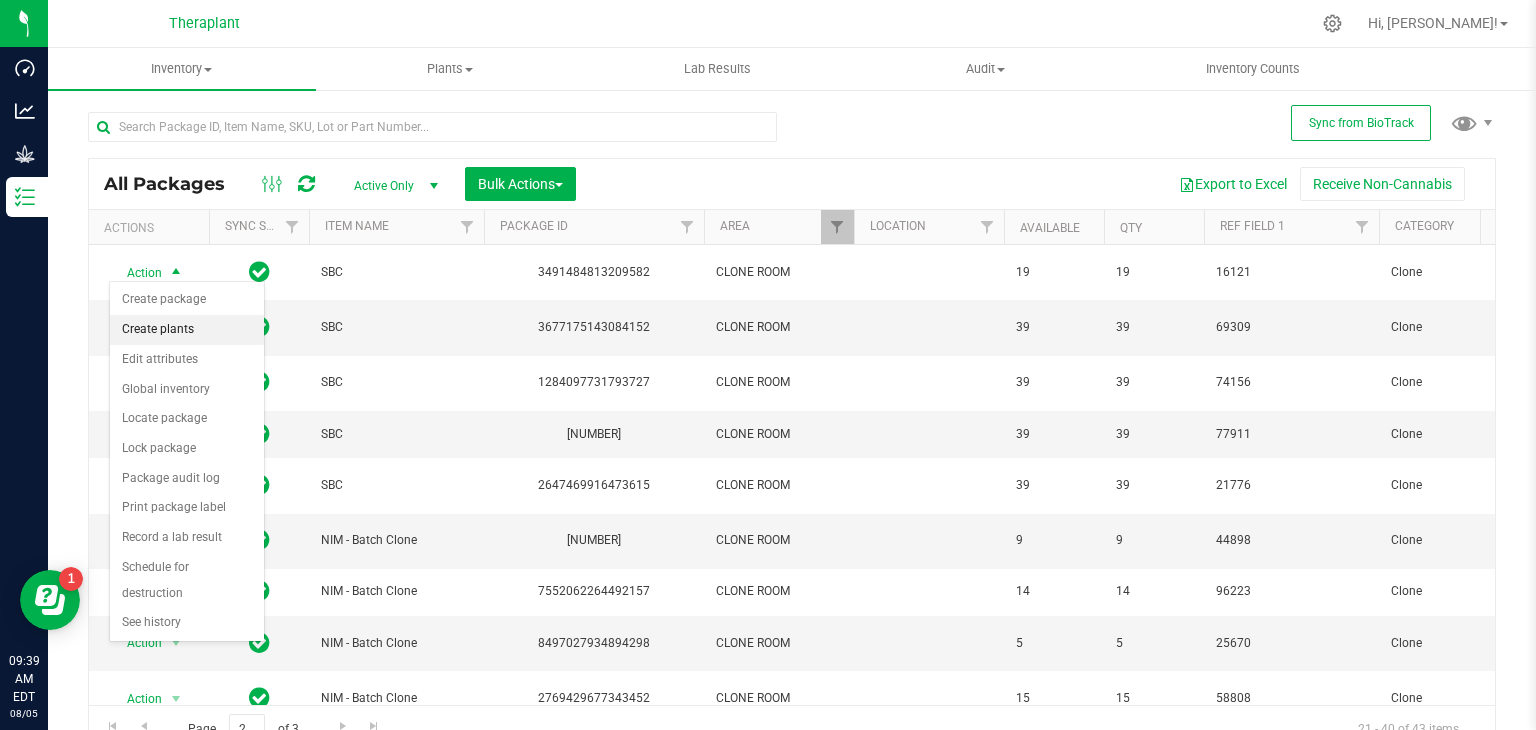 click on "Create plants" at bounding box center (187, 330) 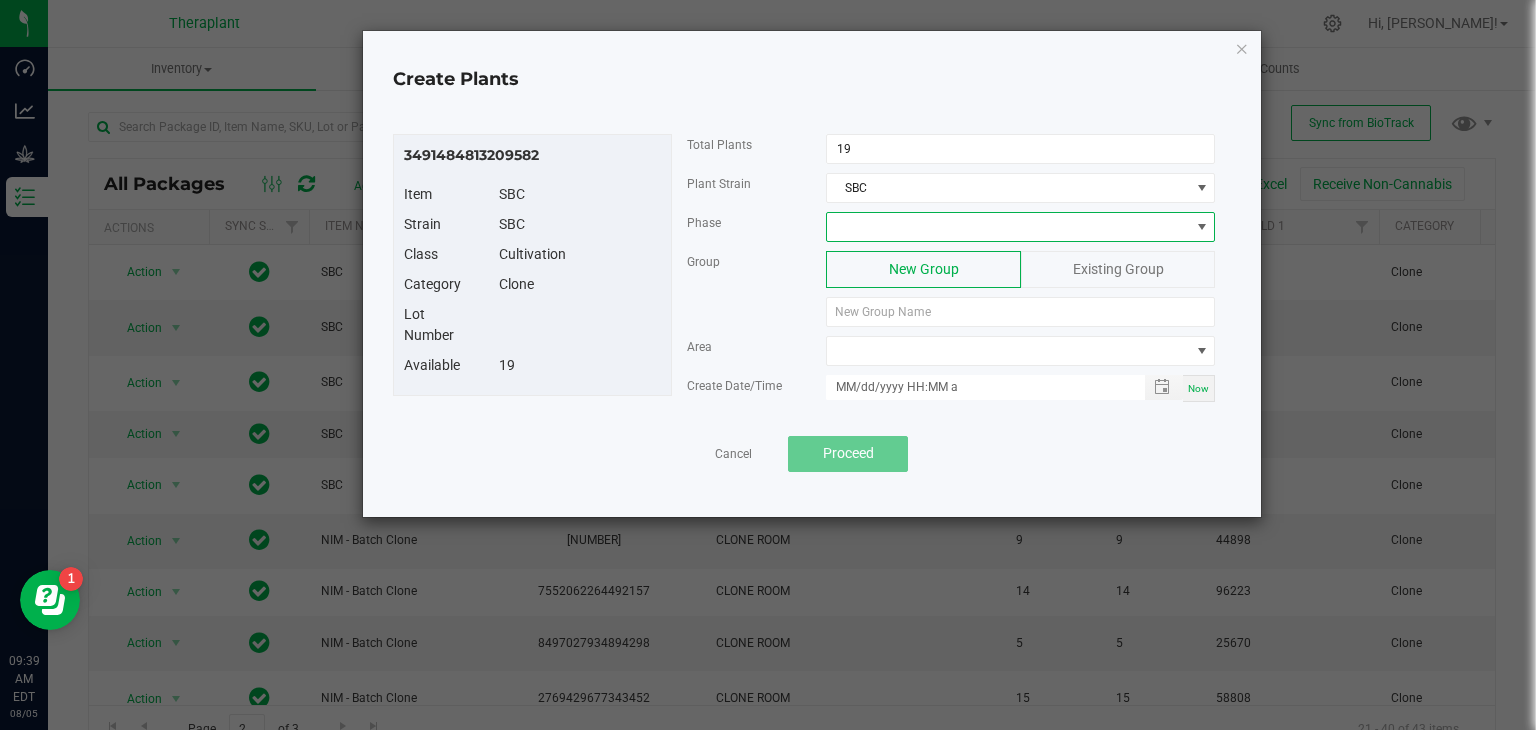 click at bounding box center (1008, 227) 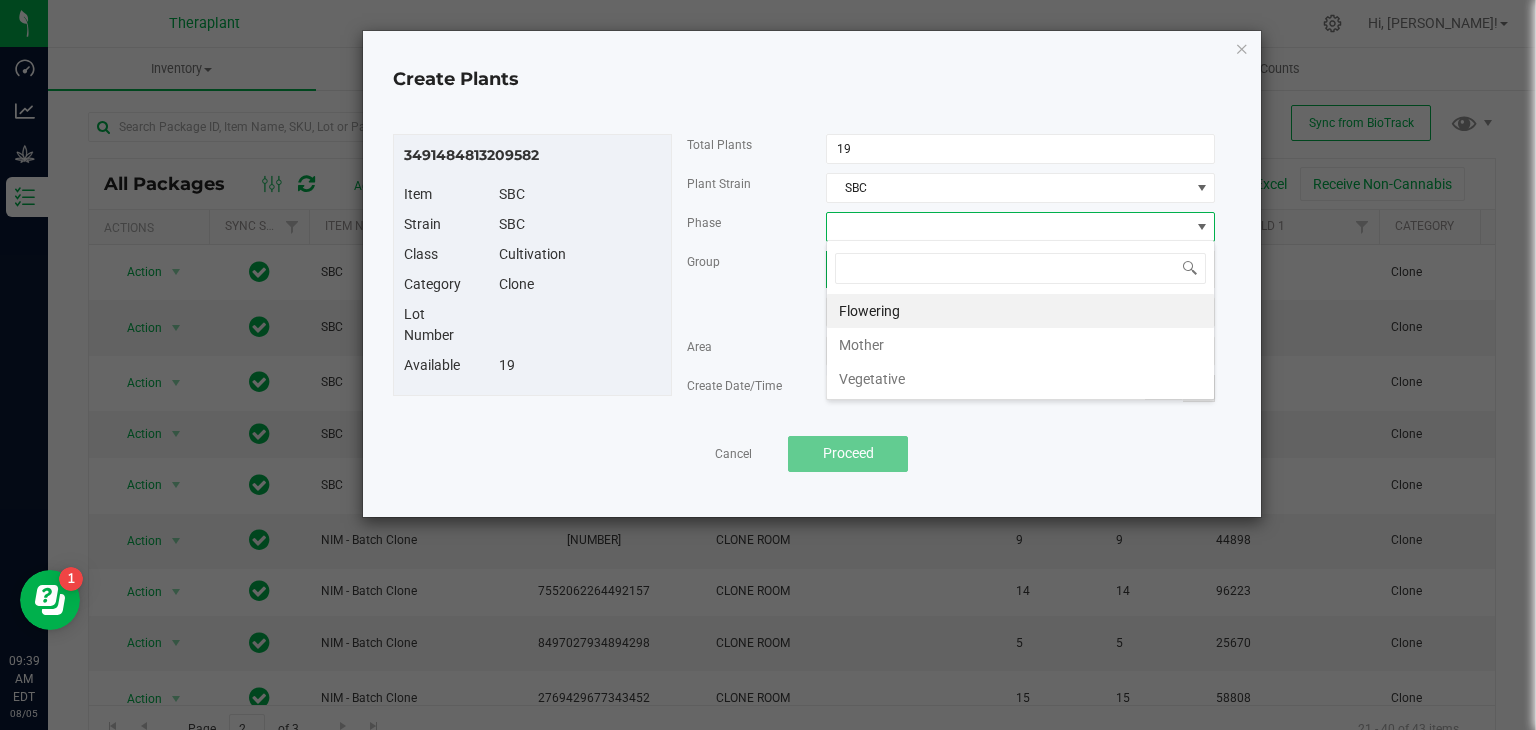 scroll, scrollTop: 99970, scrollLeft: 99611, axis: both 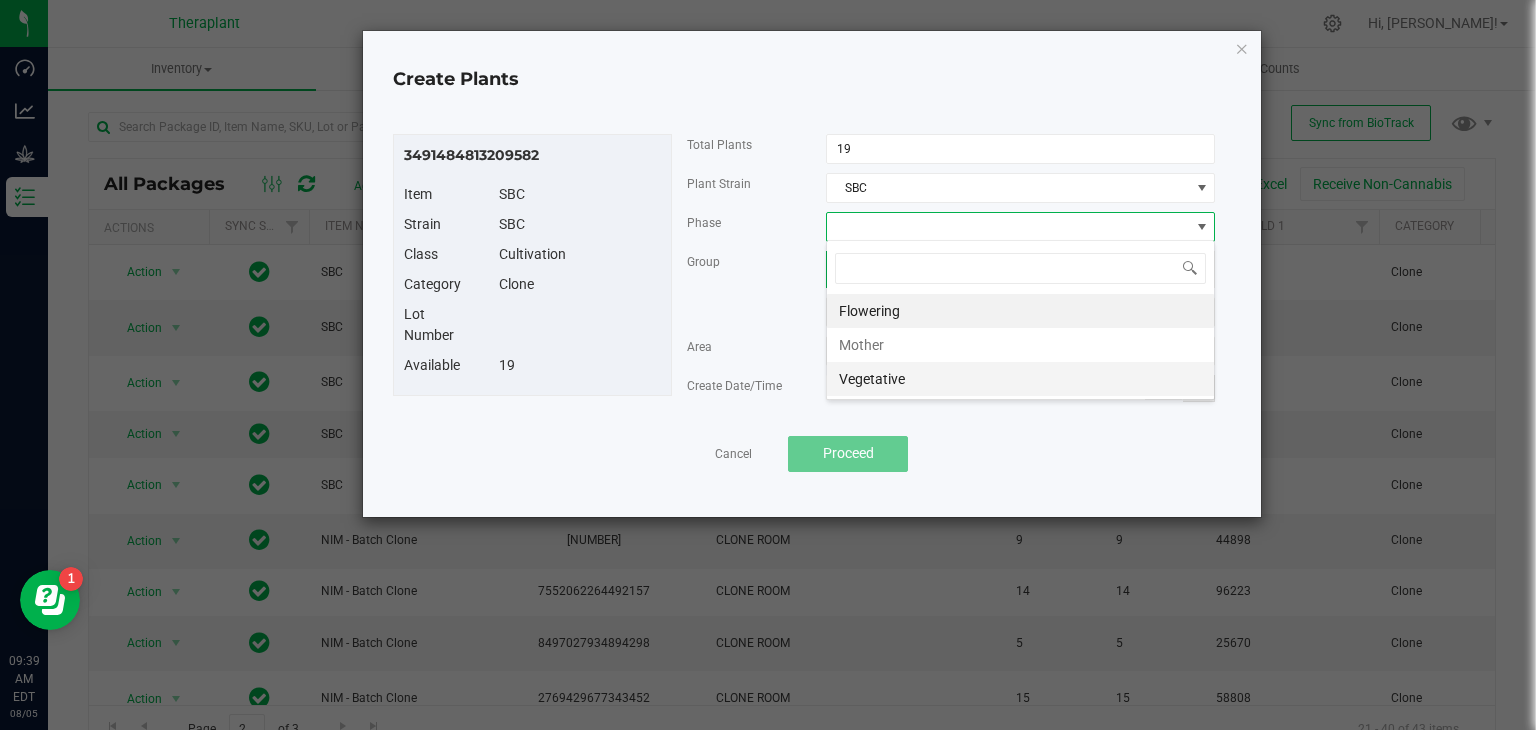 click on "Vegetative" at bounding box center [1020, 379] 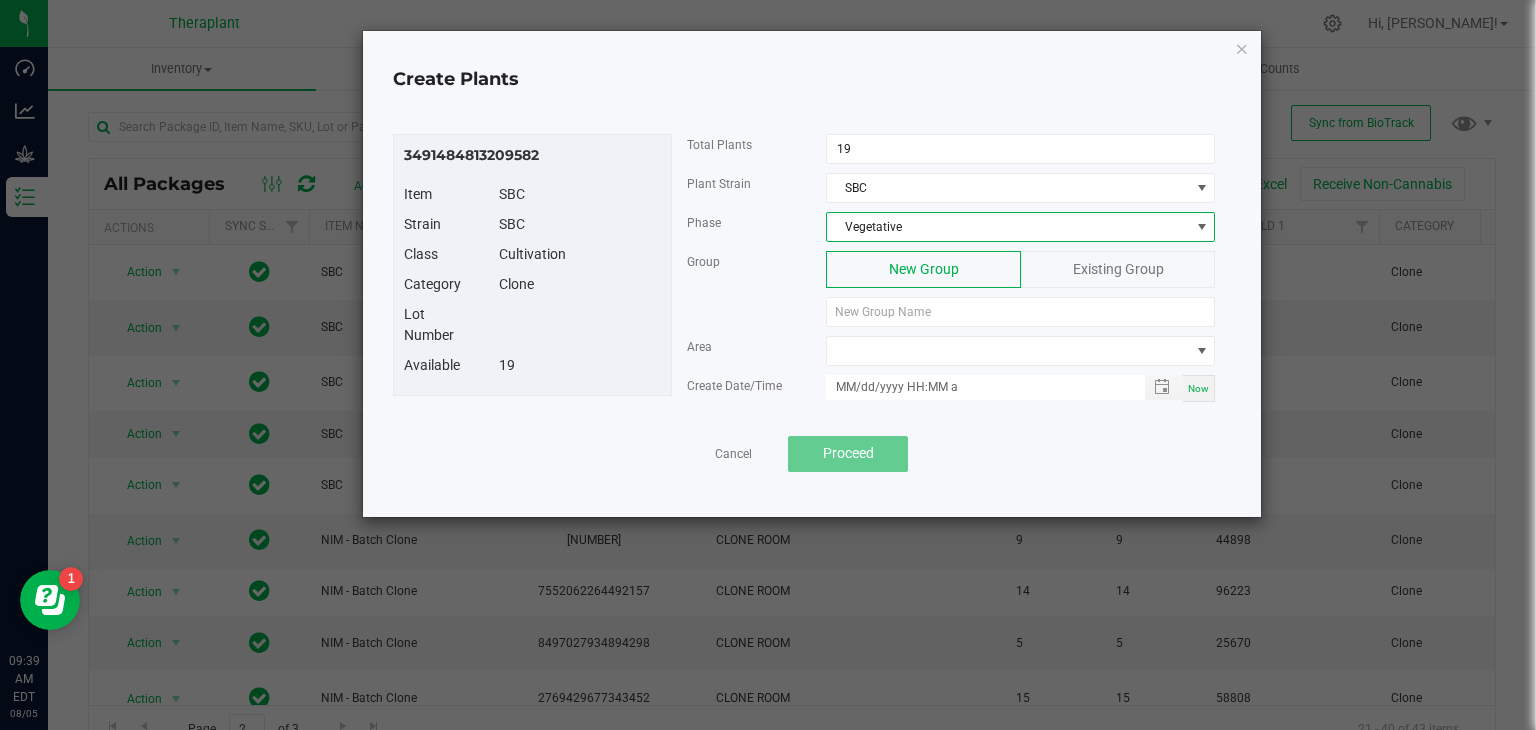 click on "Existing Group" 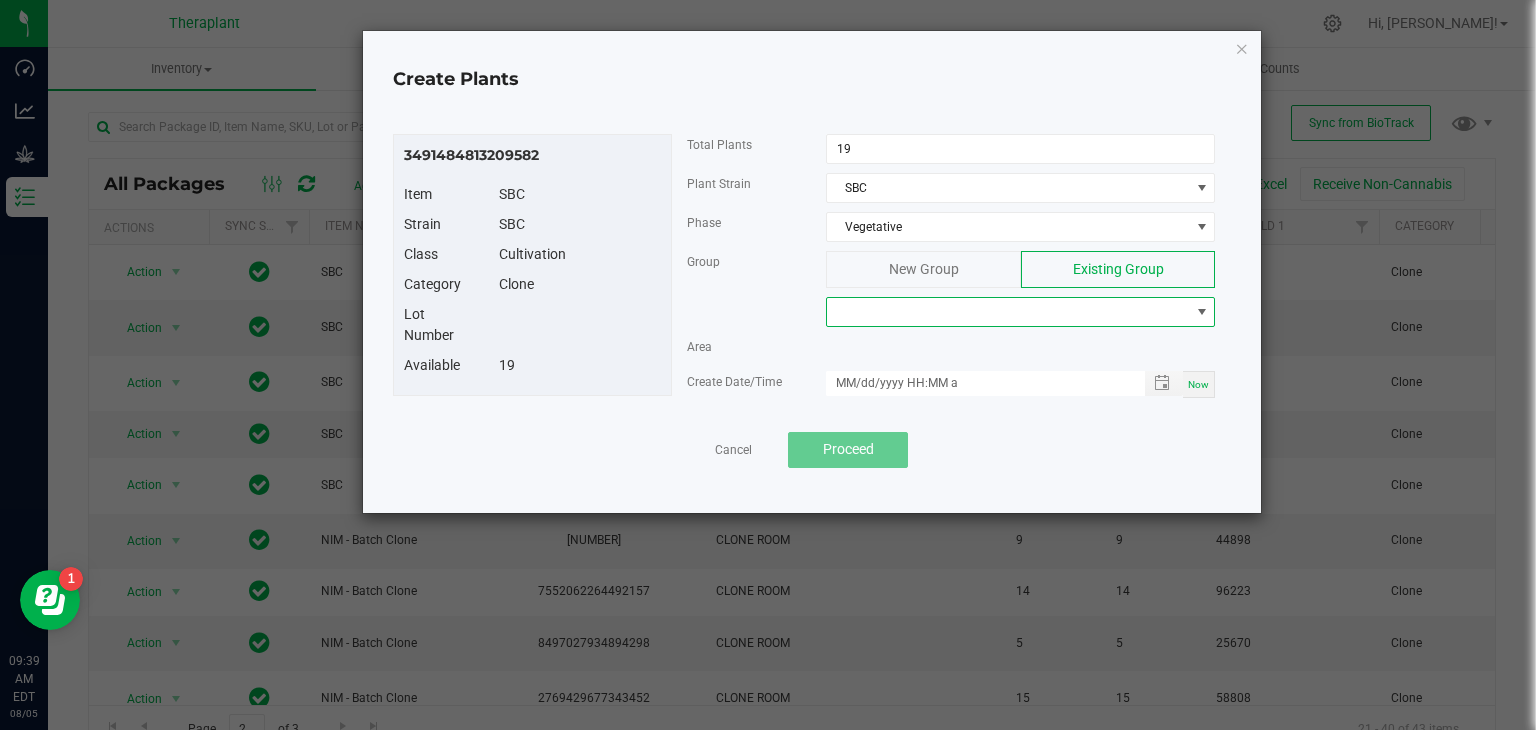 click at bounding box center (1008, 312) 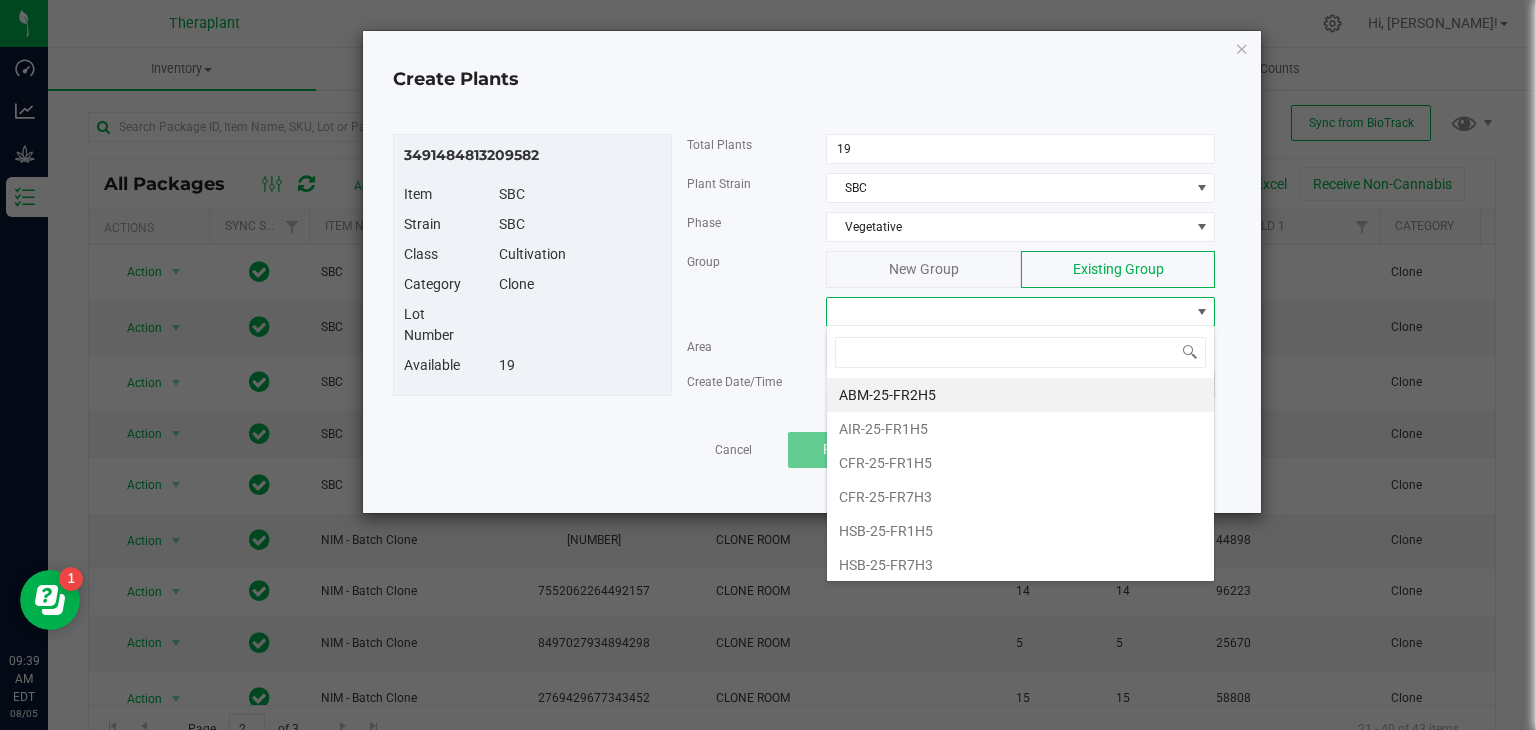 scroll, scrollTop: 99970, scrollLeft: 99611, axis: both 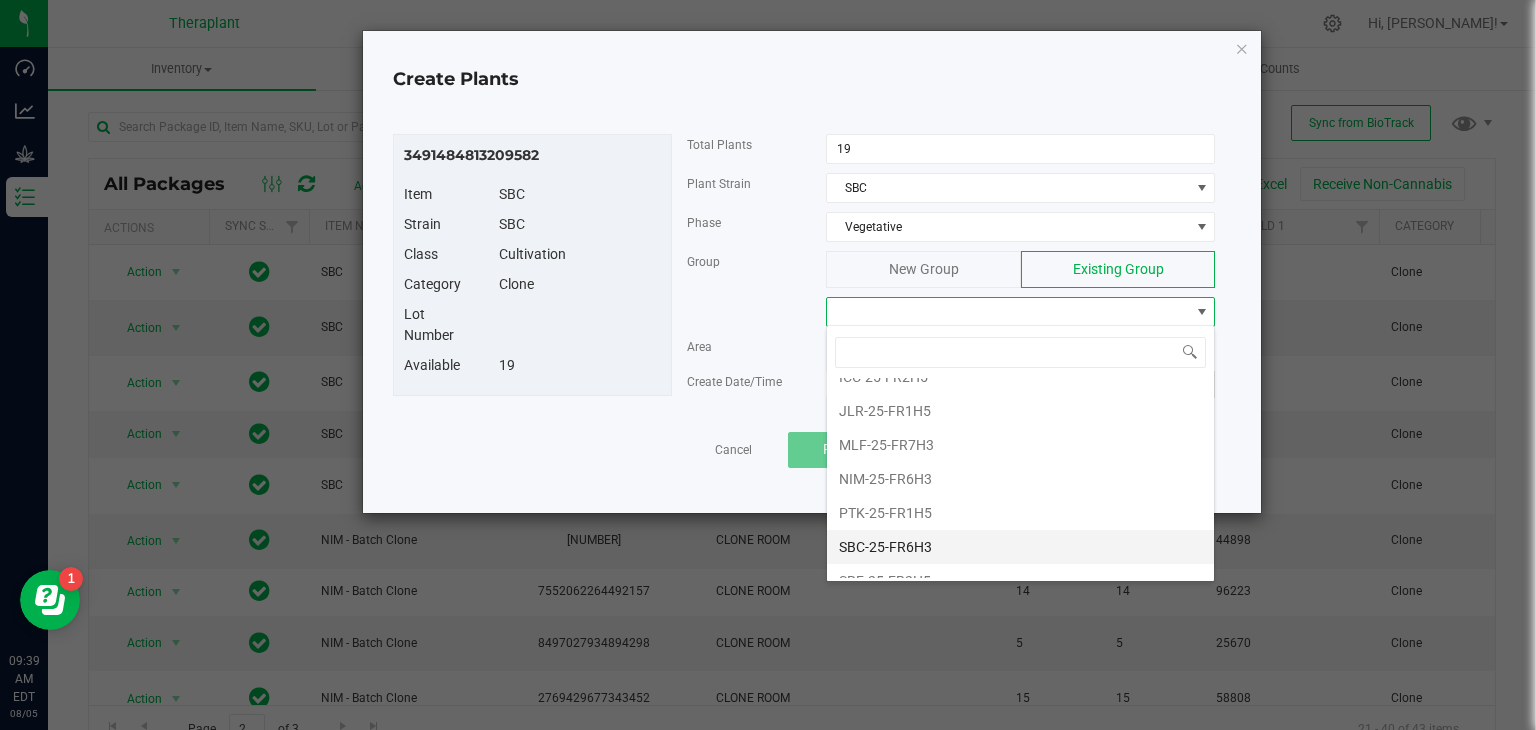 click on "SBC-25-FR6H3" at bounding box center (1020, 547) 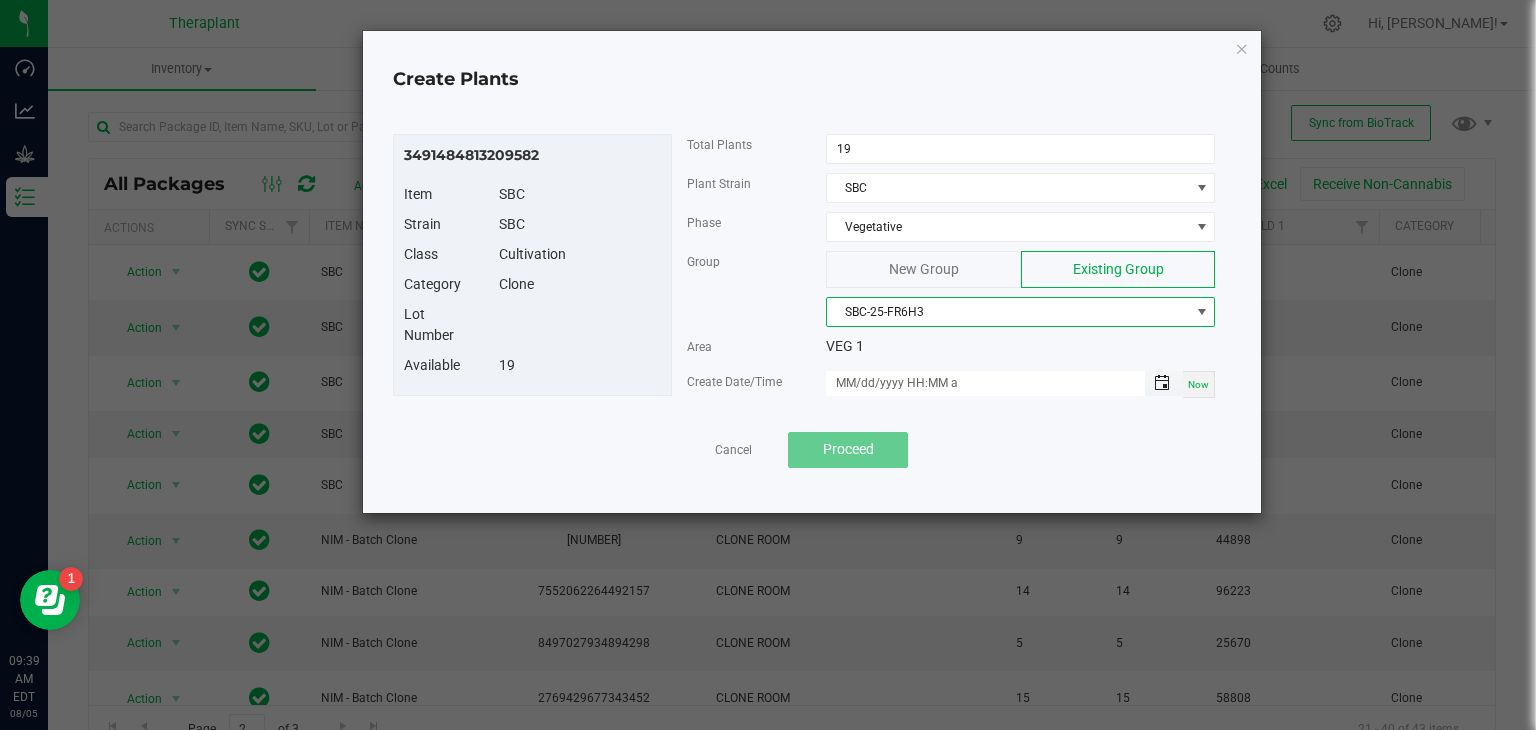 click at bounding box center [1162, 383] 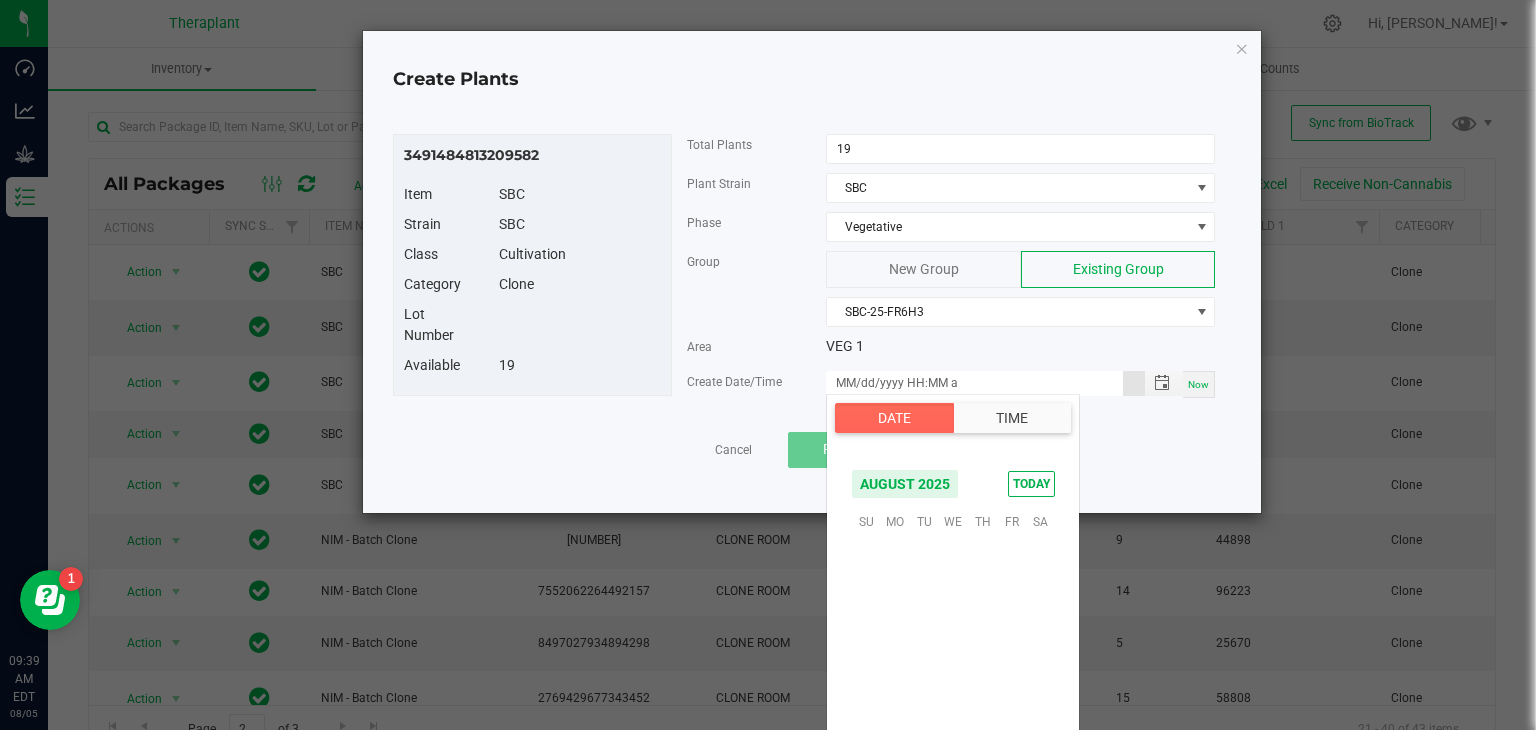 scroll, scrollTop: 324156, scrollLeft: 0, axis: vertical 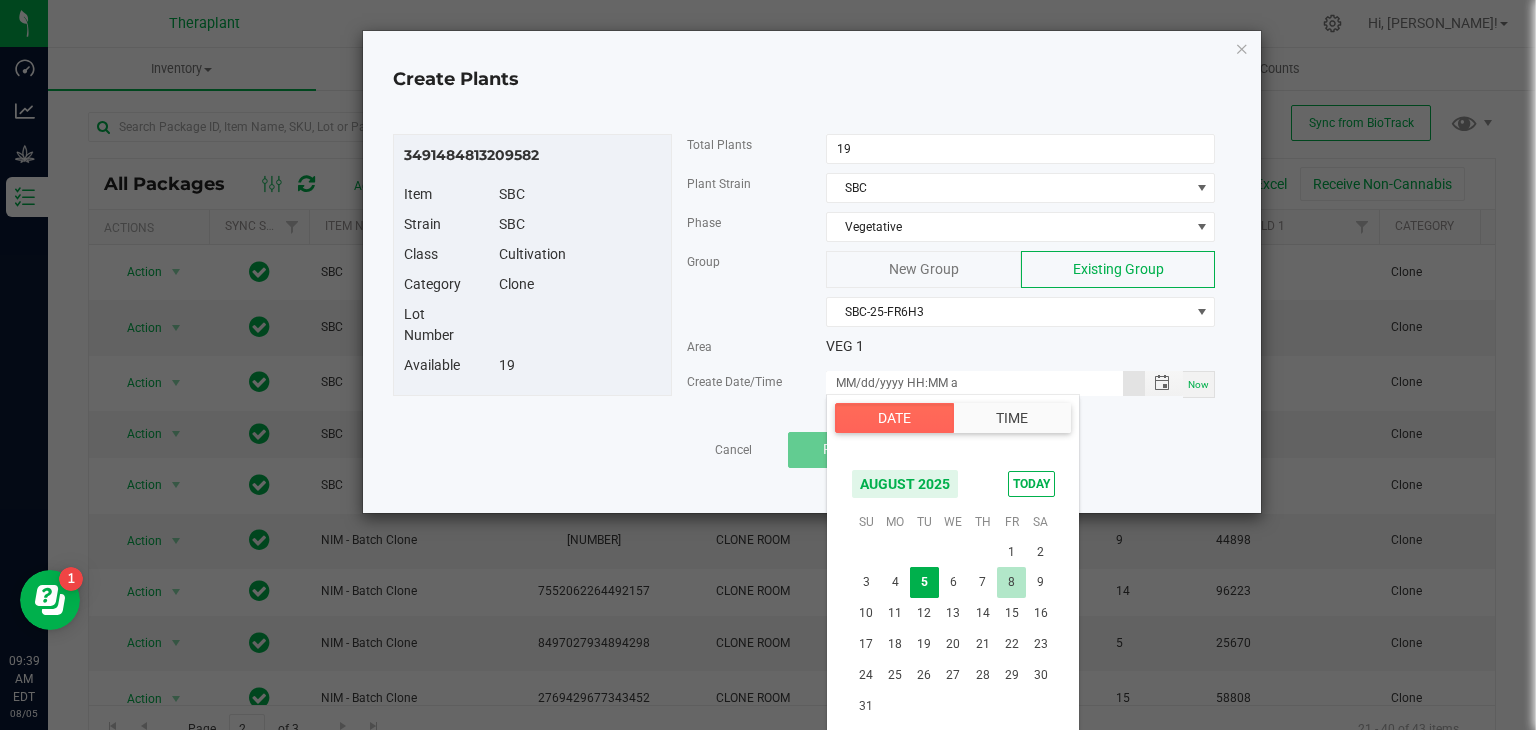 click on "8" at bounding box center [1011, 582] 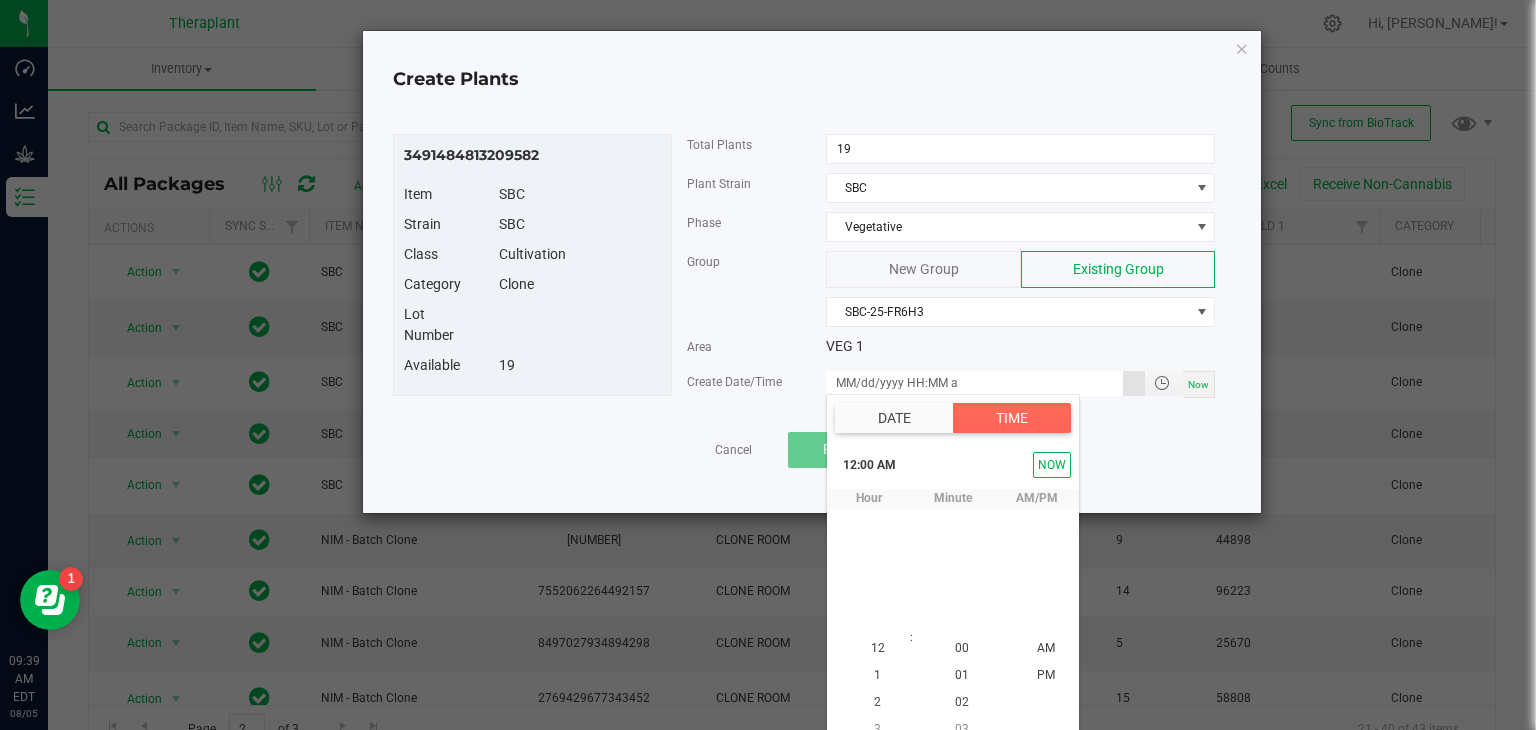 scroll, scrollTop: 18, scrollLeft: 0, axis: vertical 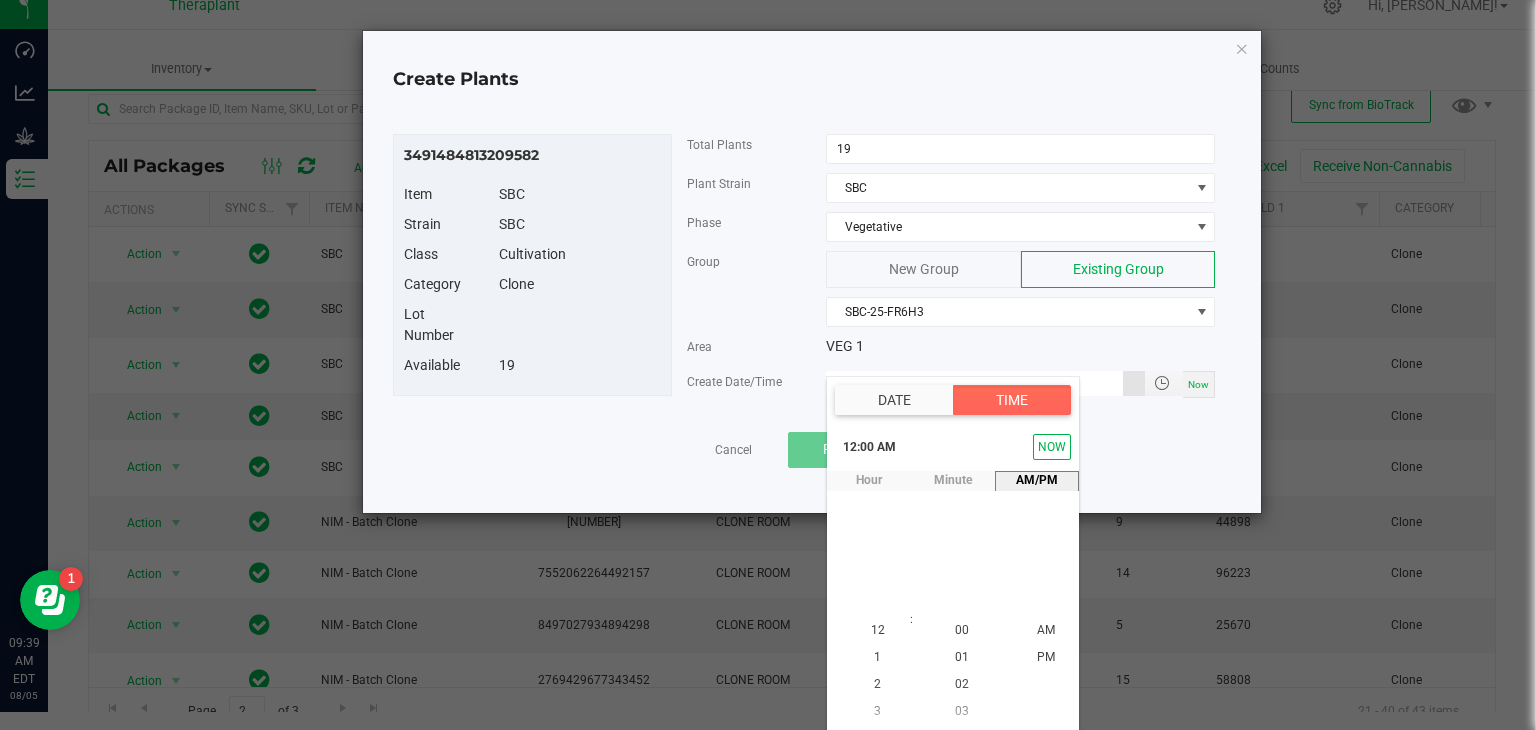 type on "08/08/2025 12:00 AM" 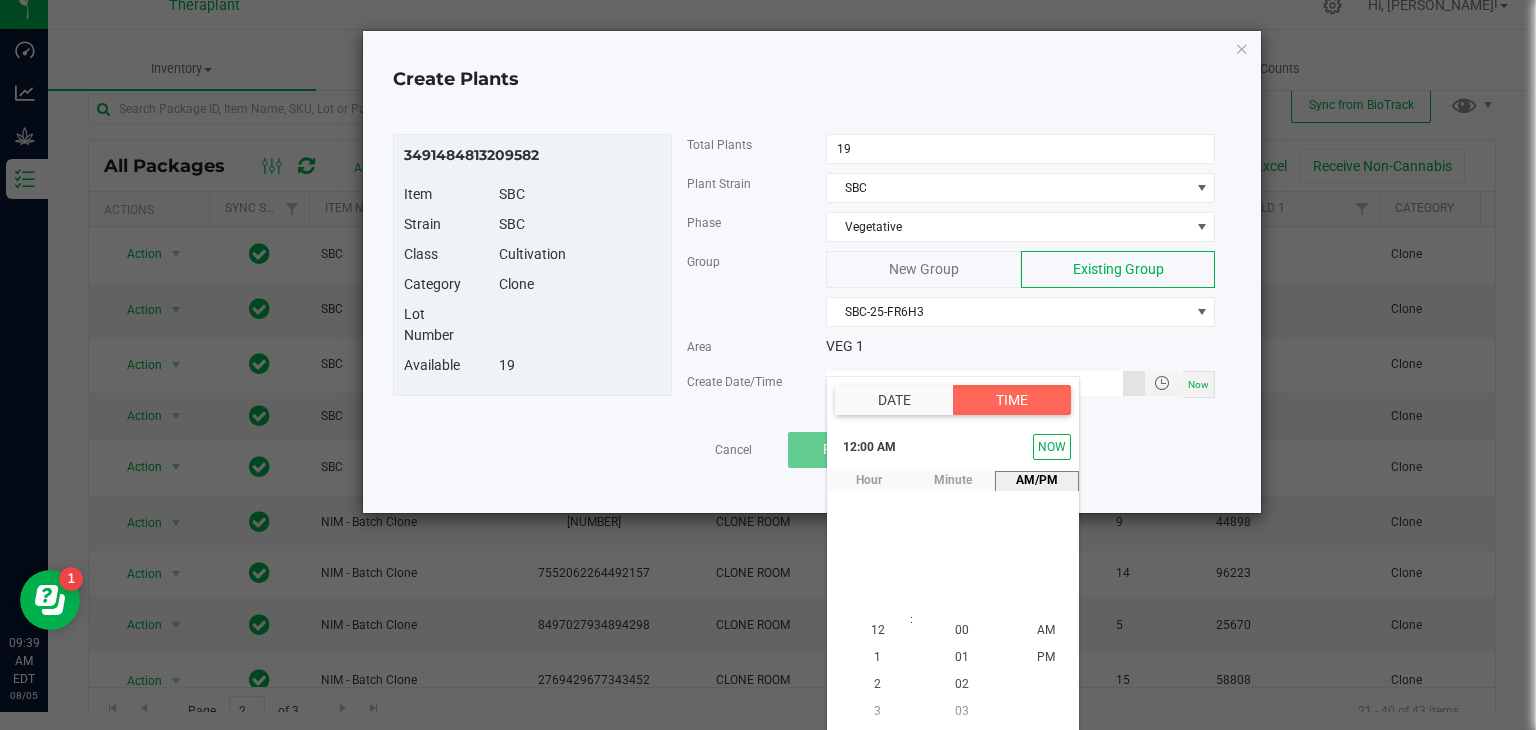 scroll, scrollTop: 0, scrollLeft: 0, axis: both 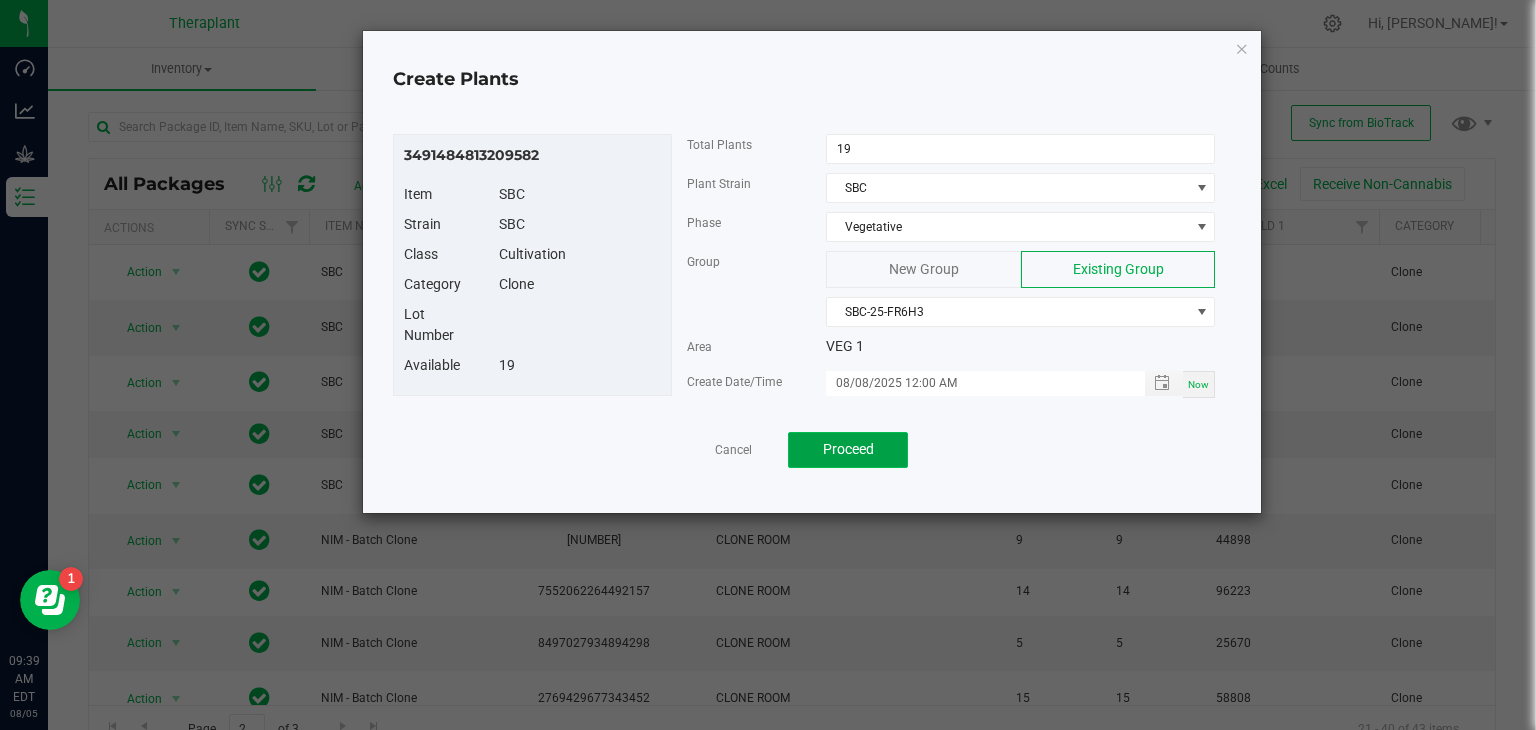 click on "Proceed" 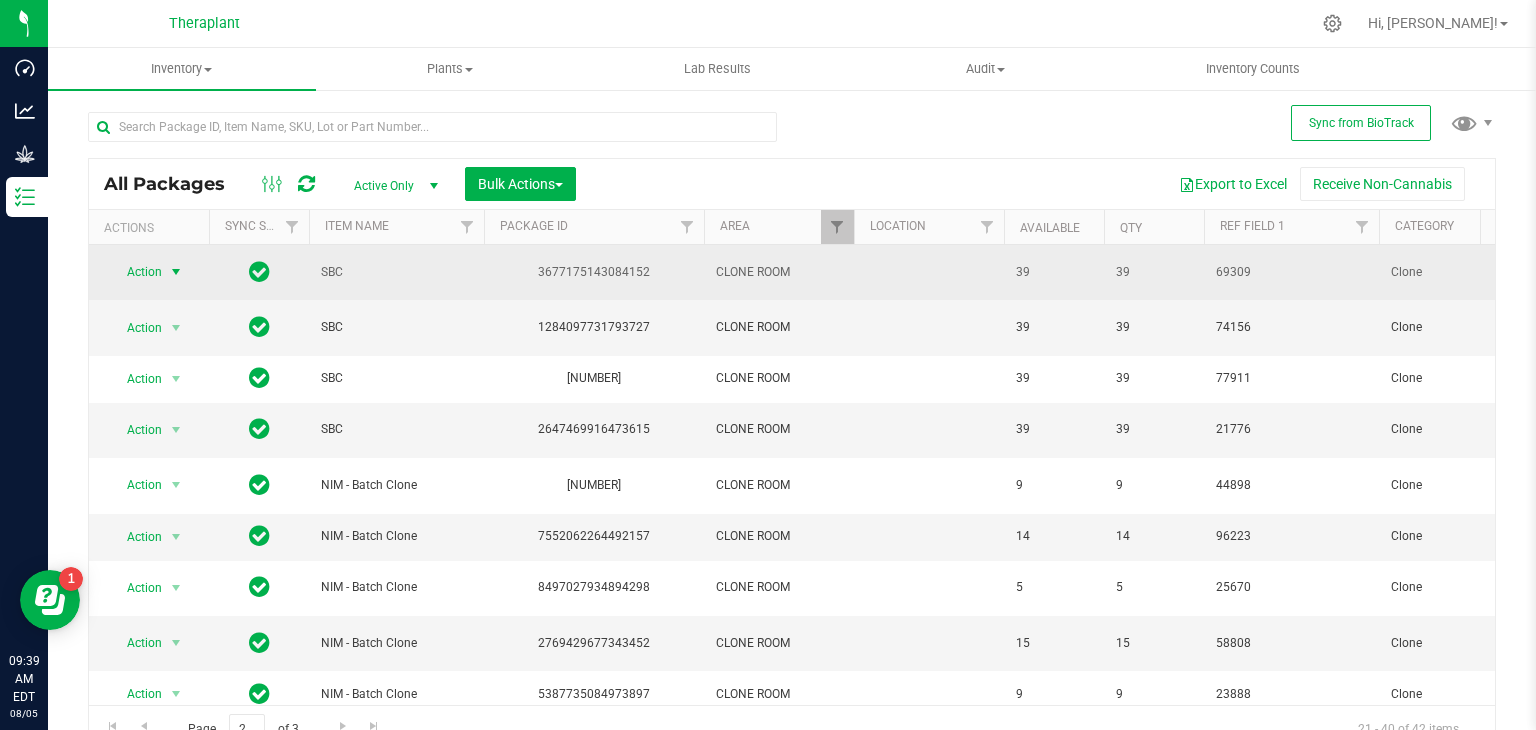 click at bounding box center (176, 272) 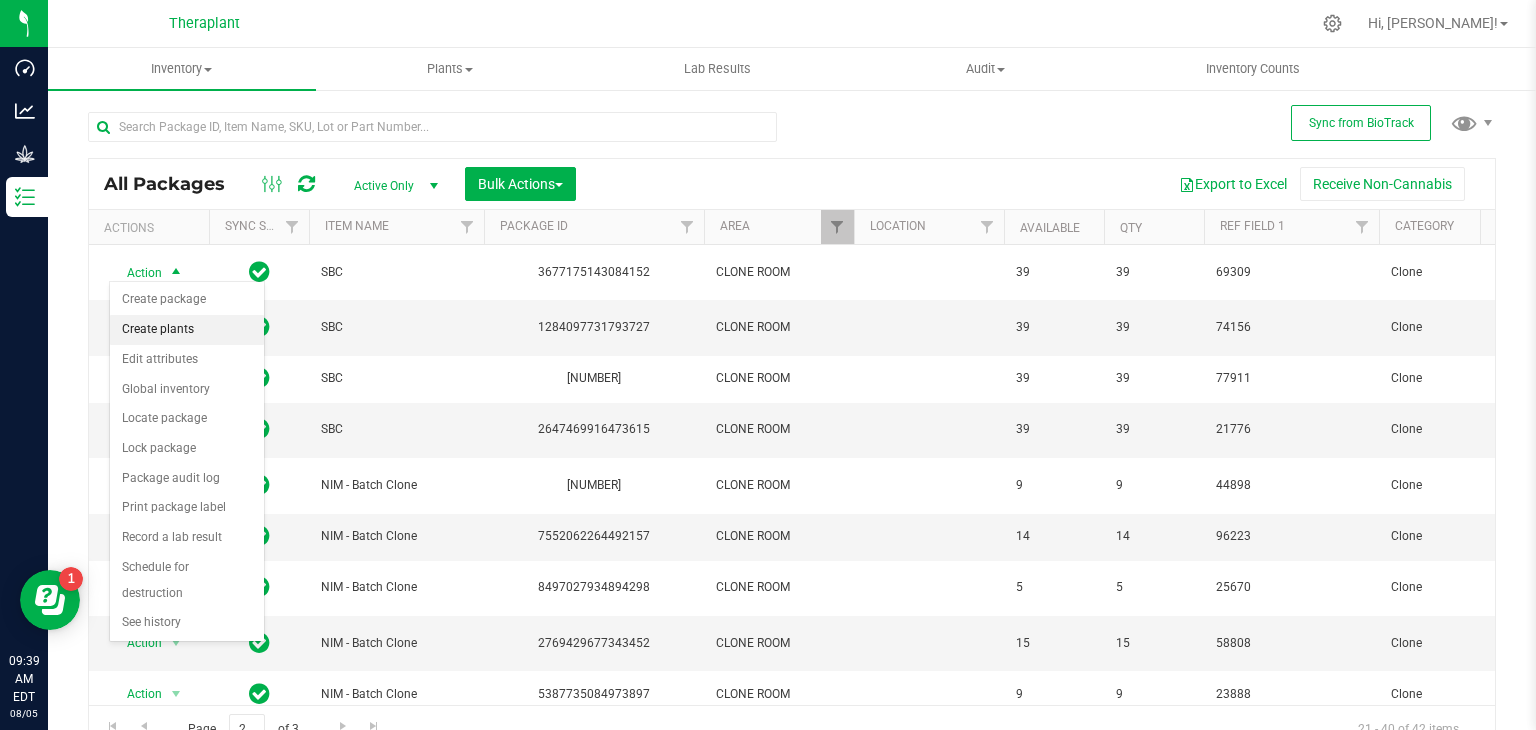 click on "Create plants" at bounding box center [187, 330] 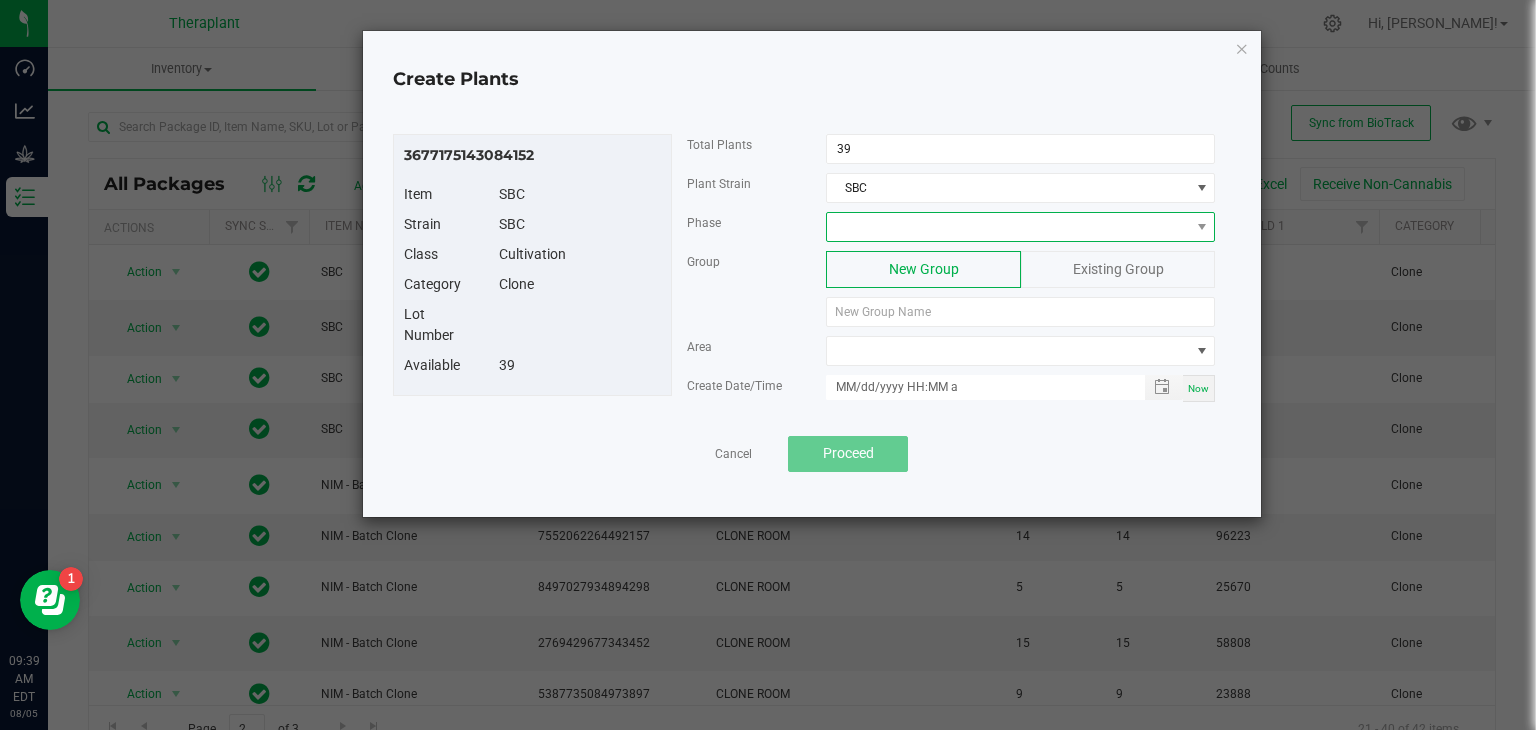 click at bounding box center [1008, 227] 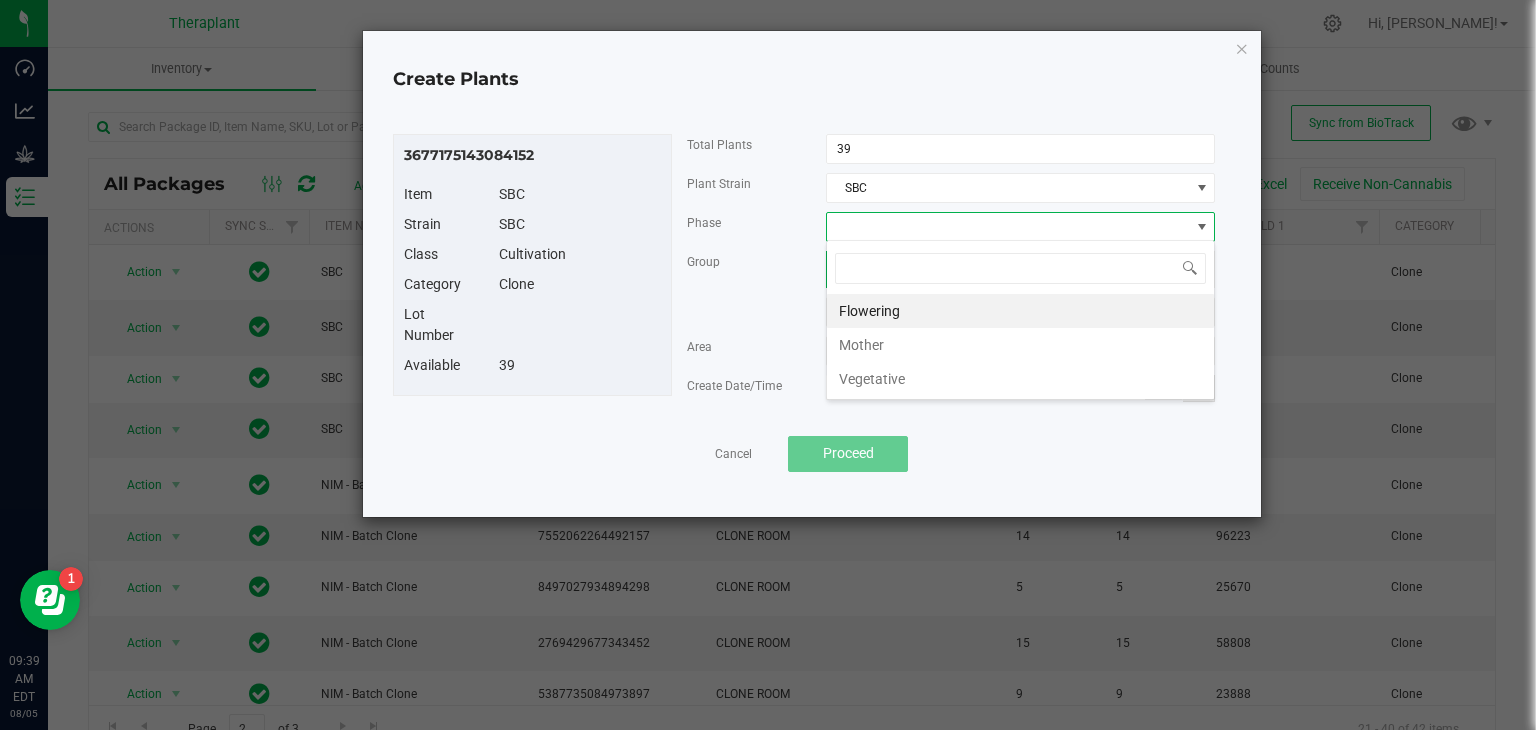 scroll, scrollTop: 99970, scrollLeft: 99611, axis: both 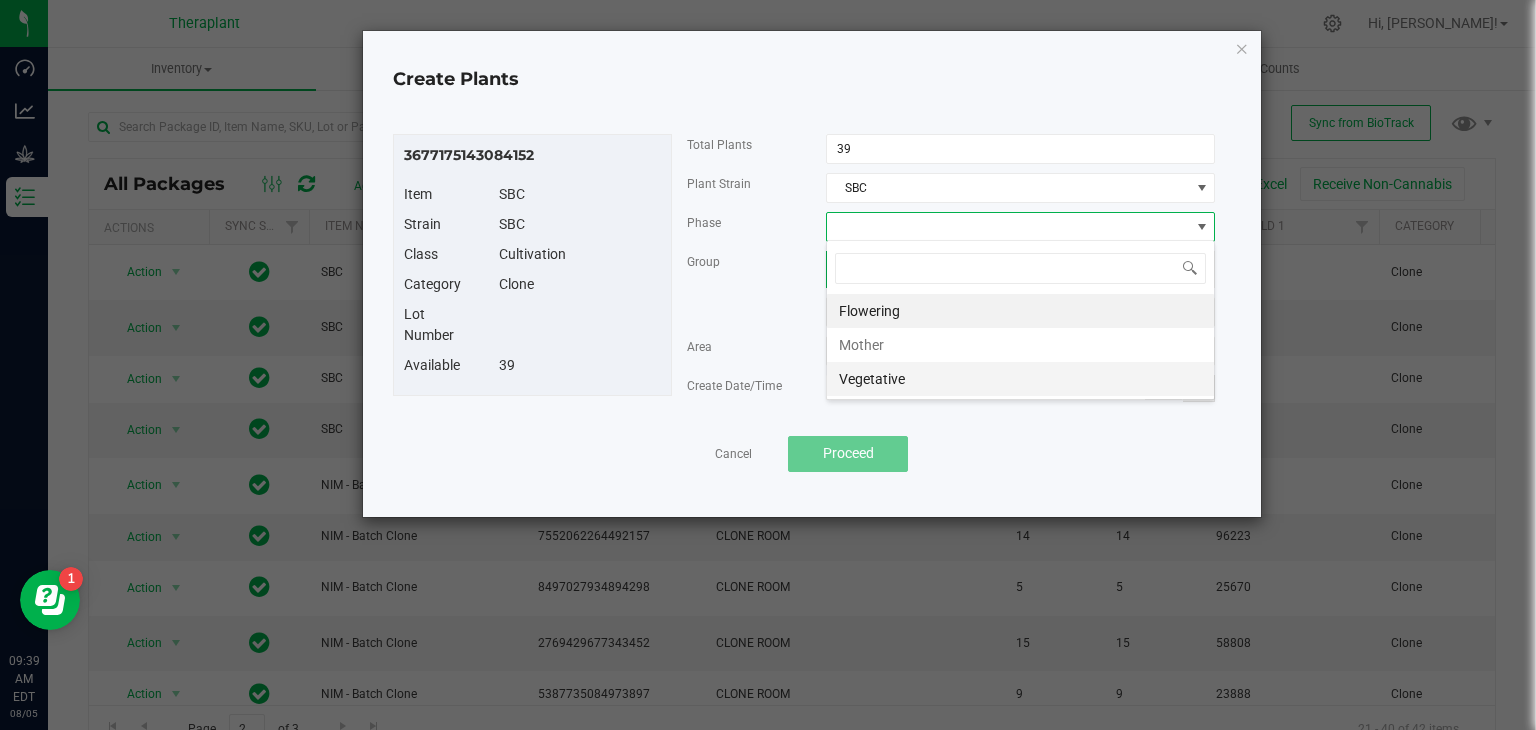 click on "Vegetative" at bounding box center [1020, 379] 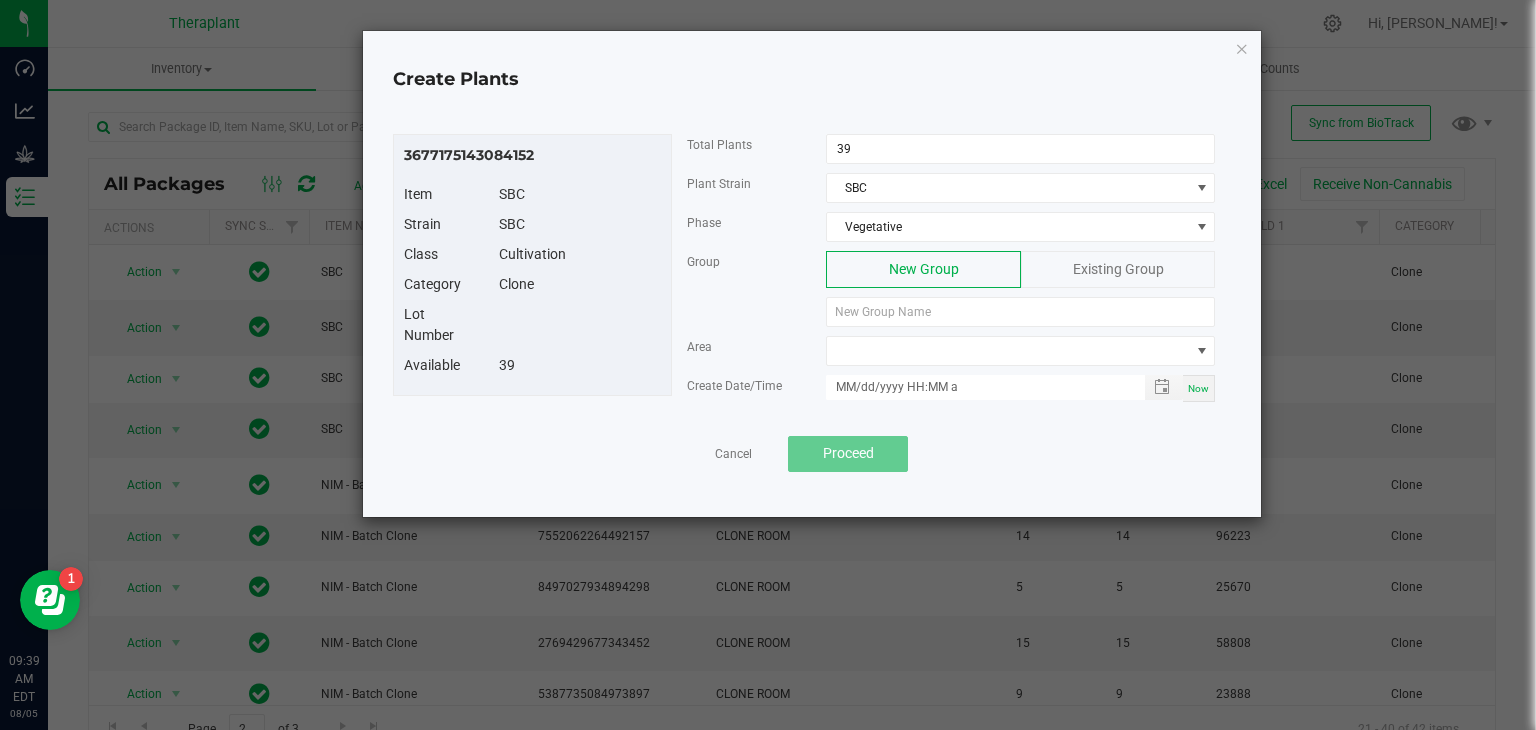 click on "Existing Group" 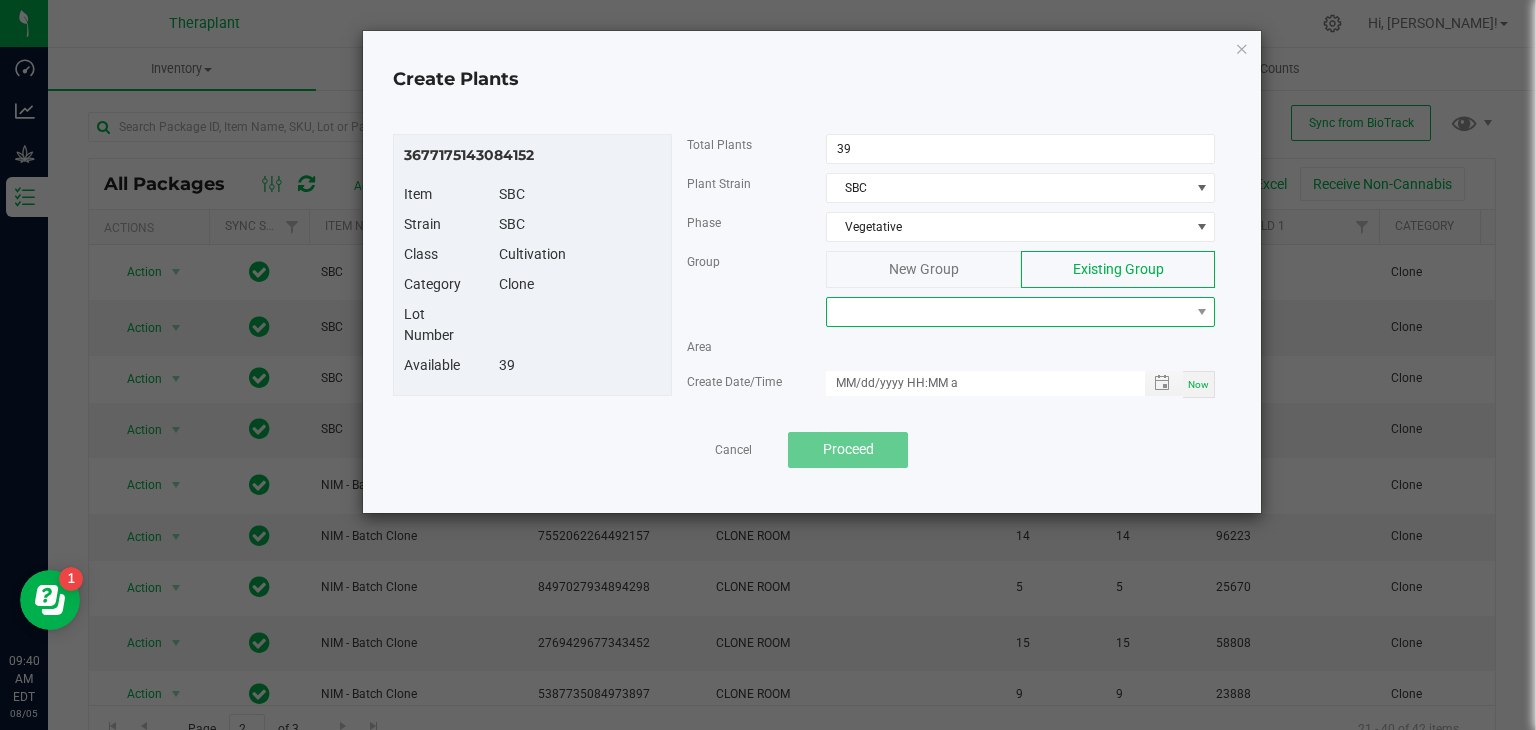 click at bounding box center [1008, 312] 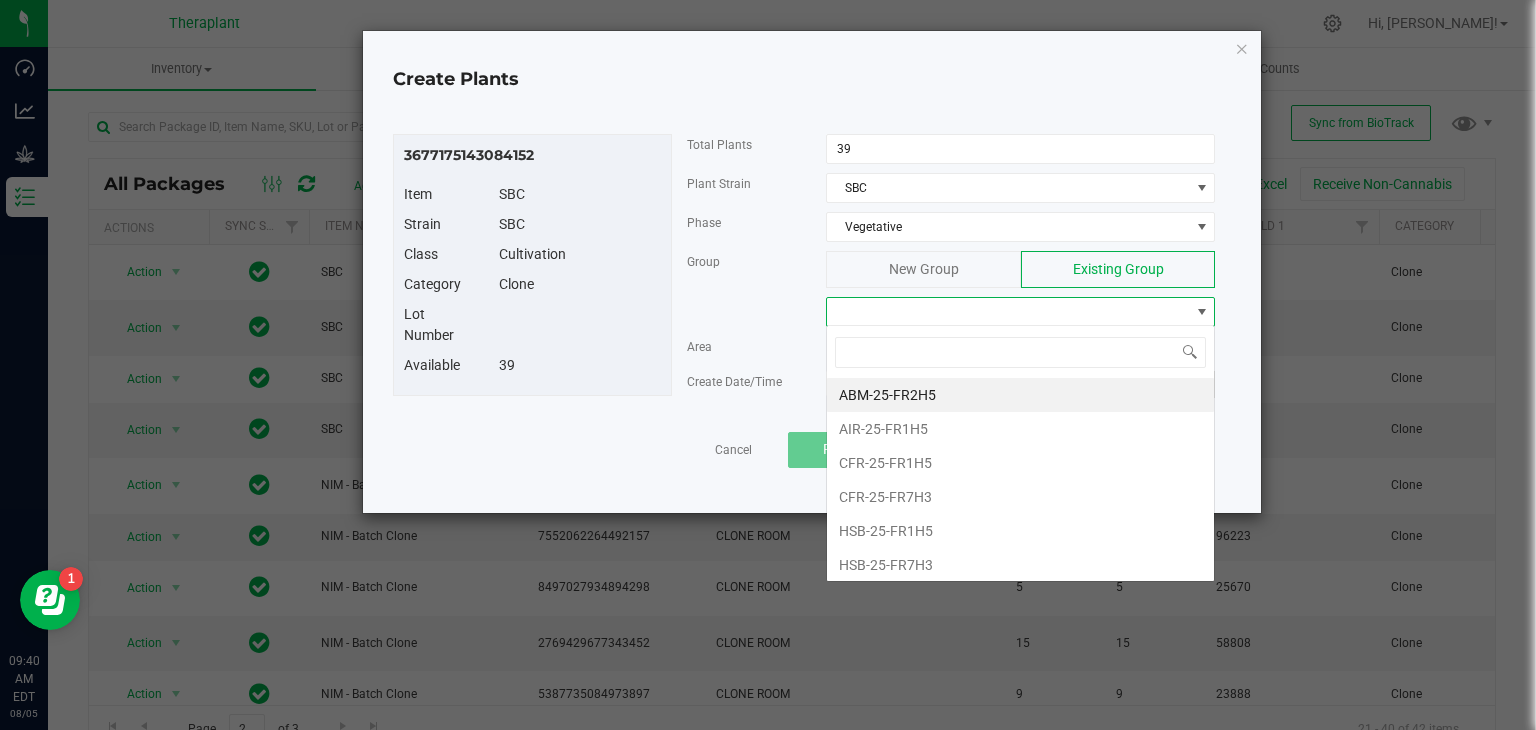 scroll, scrollTop: 99970, scrollLeft: 99611, axis: both 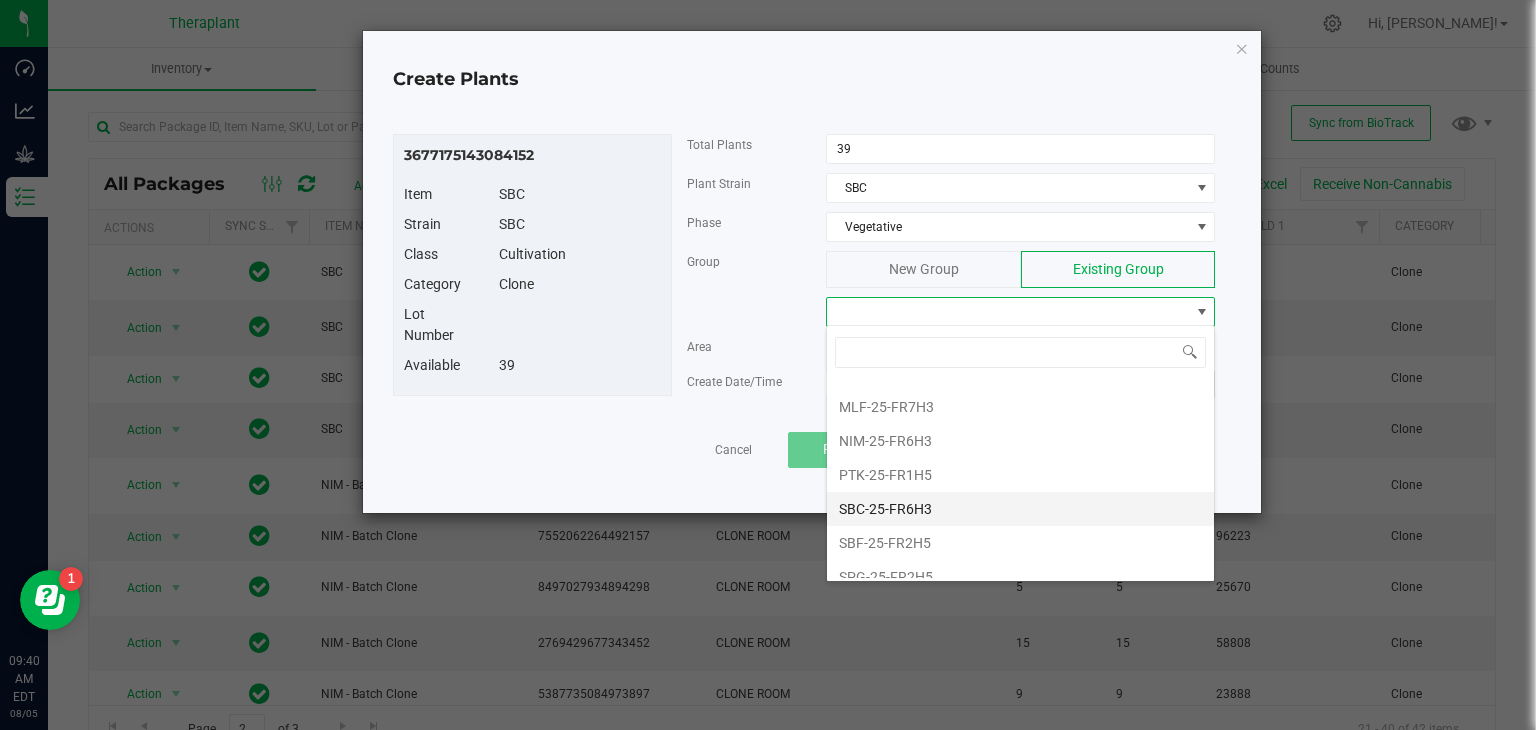 click on "SBC-25-FR6H3" at bounding box center [1020, 509] 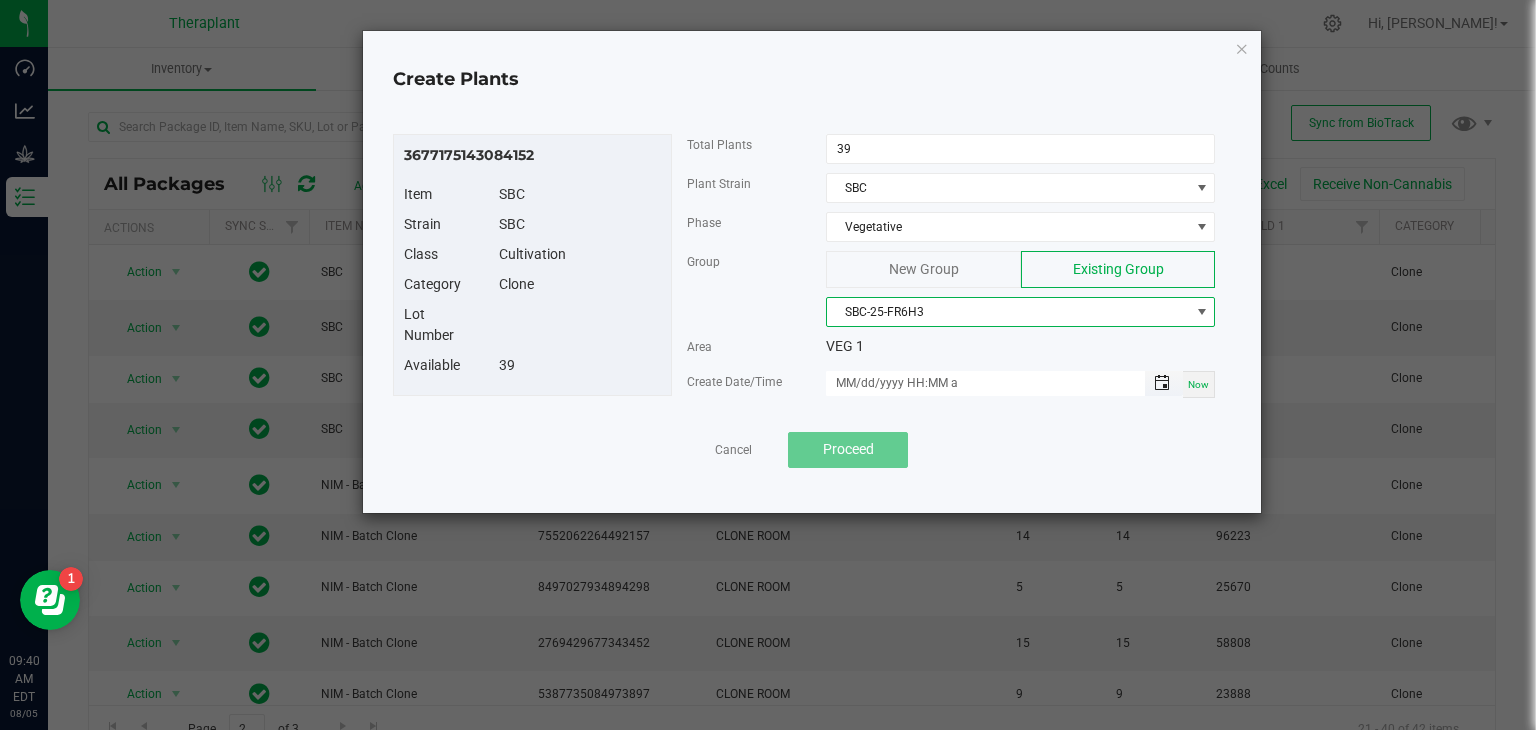 click at bounding box center [1162, 383] 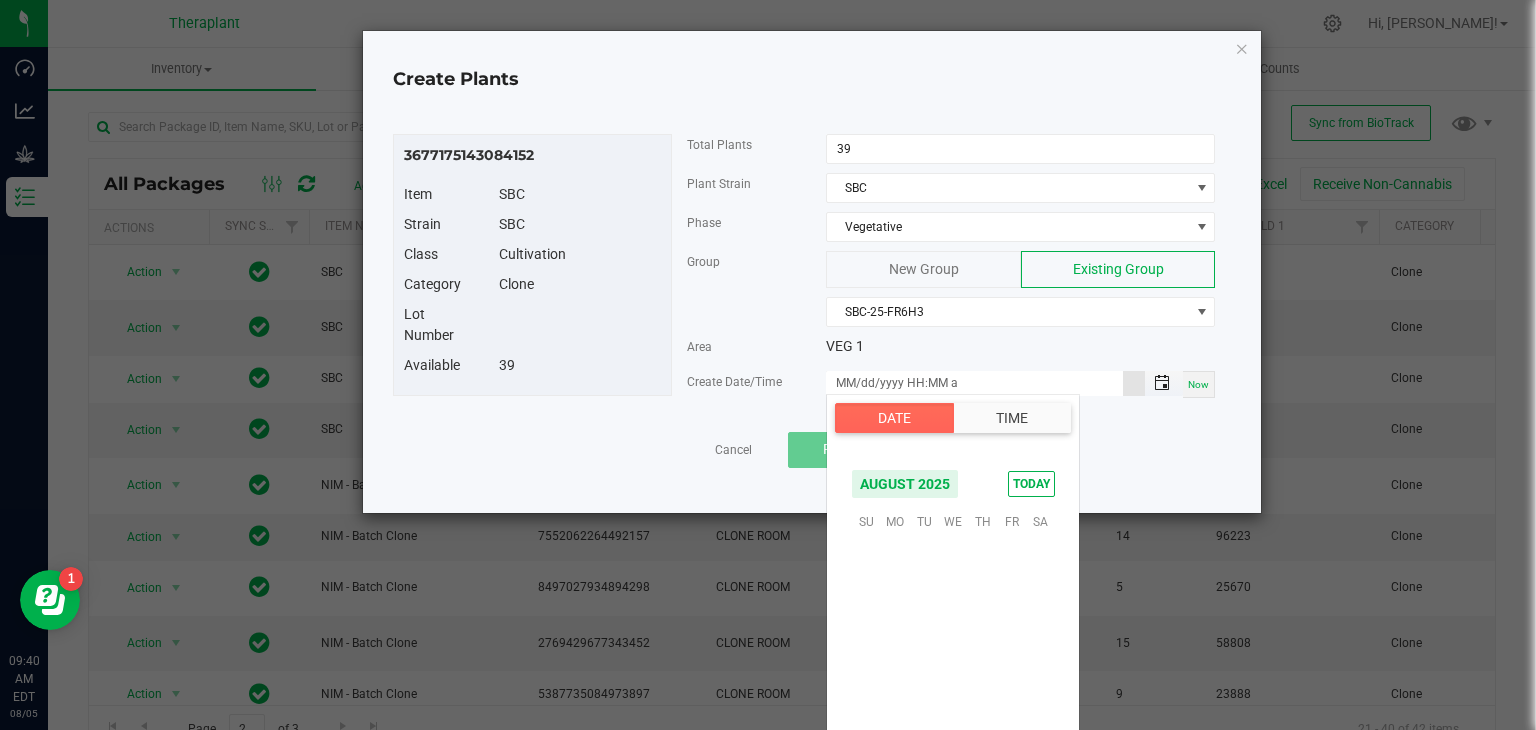 scroll, scrollTop: 324156, scrollLeft: 0, axis: vertical 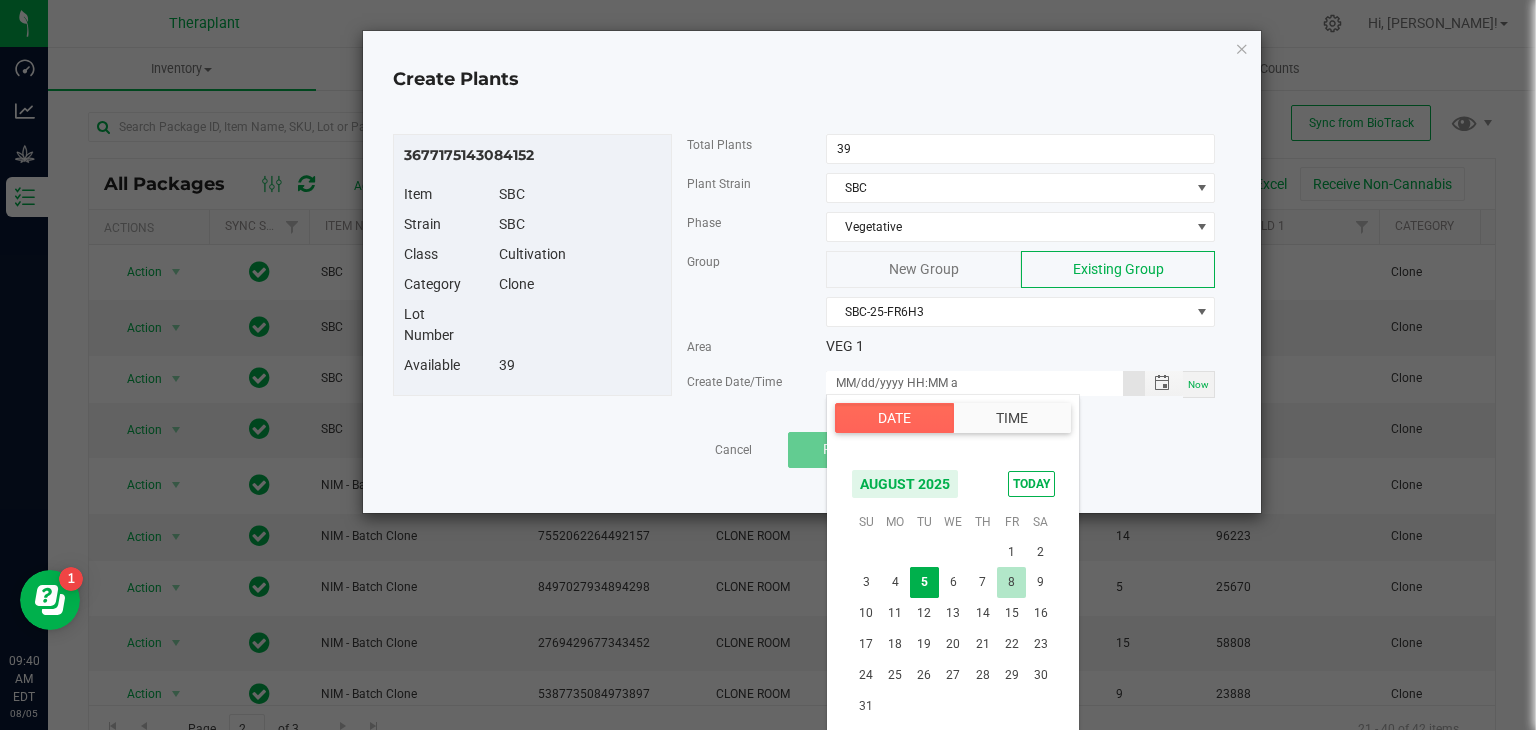 click on "8" at bounding box center (1011, 582) 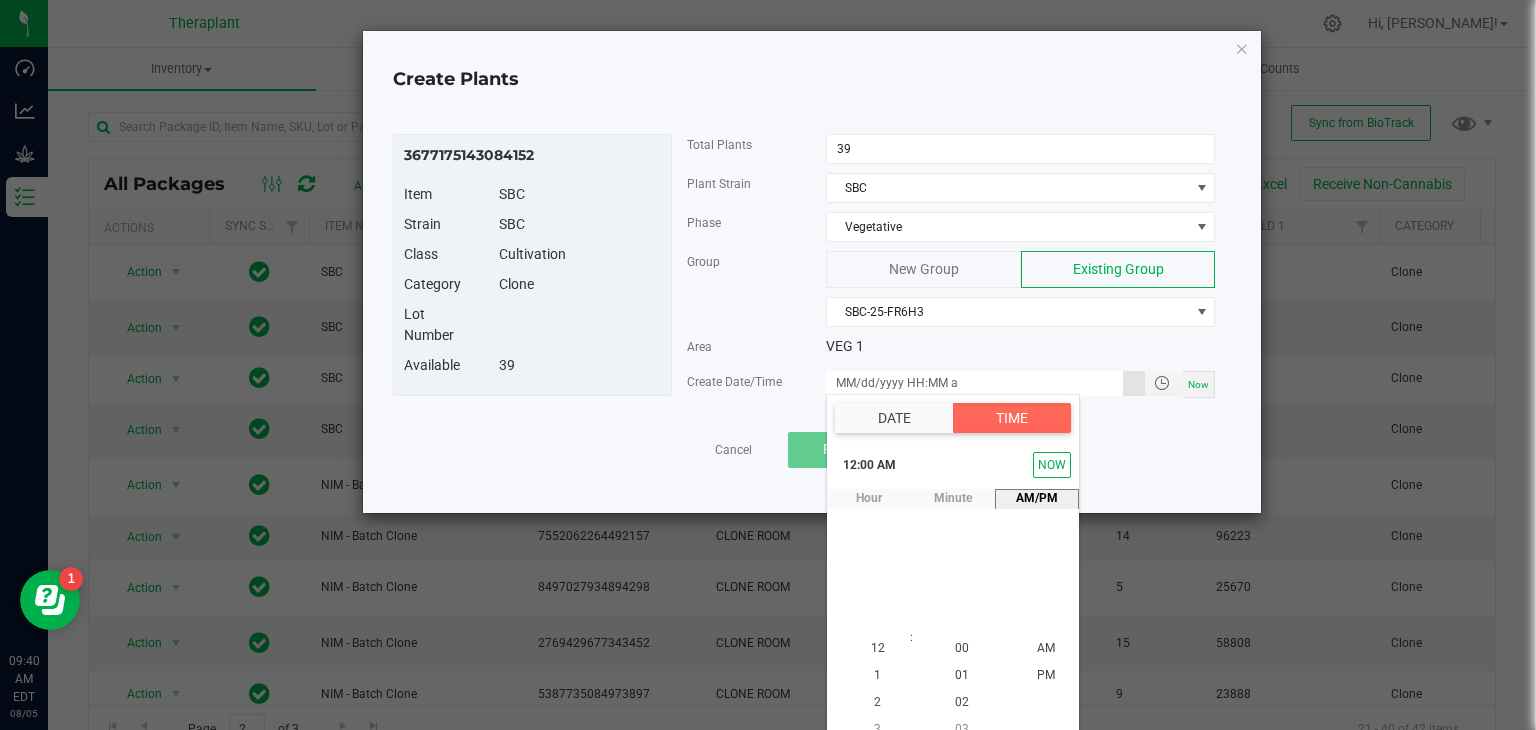scroll, scrollTop: 18, scrollLeft: 0, axis: vertical 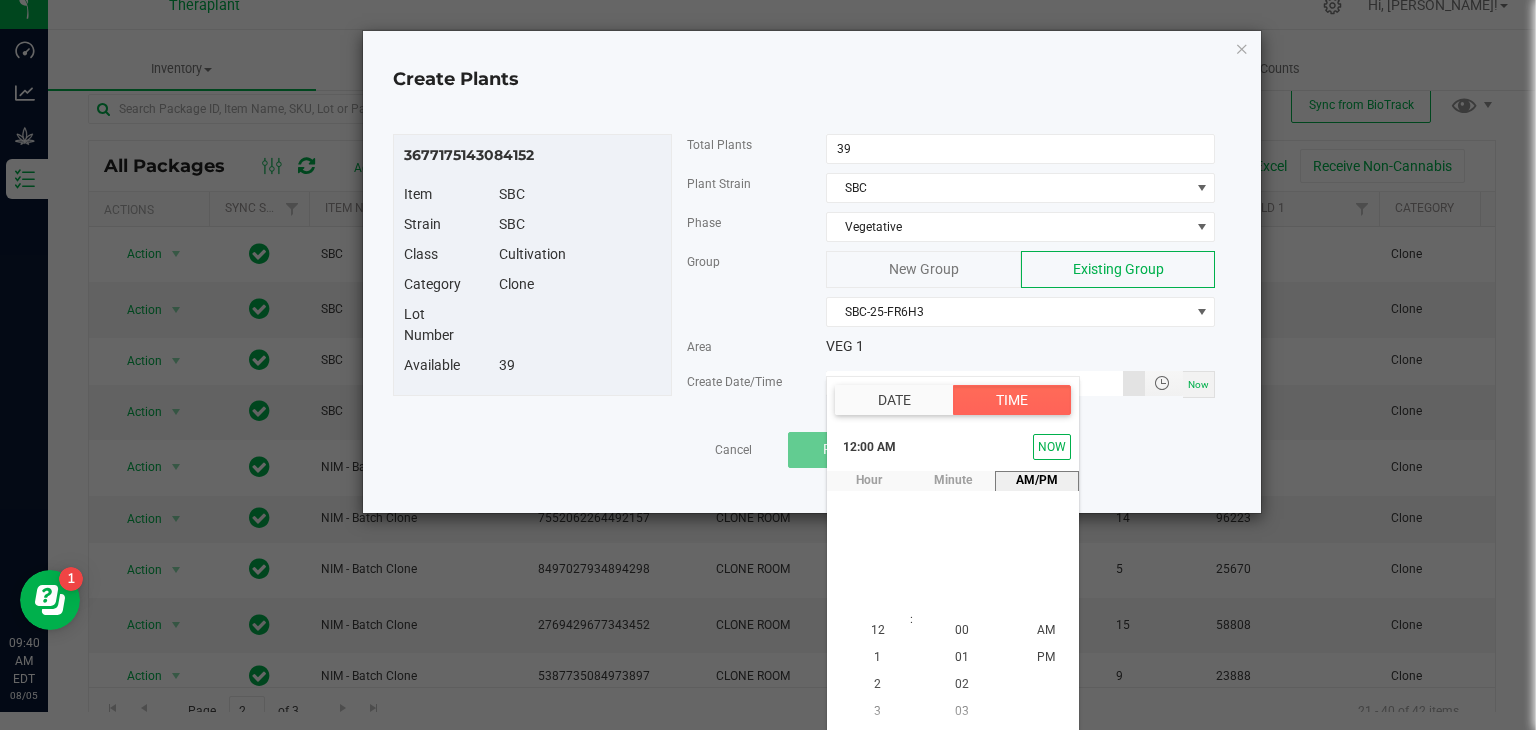 type on "08/08/2025 12:00 AM" 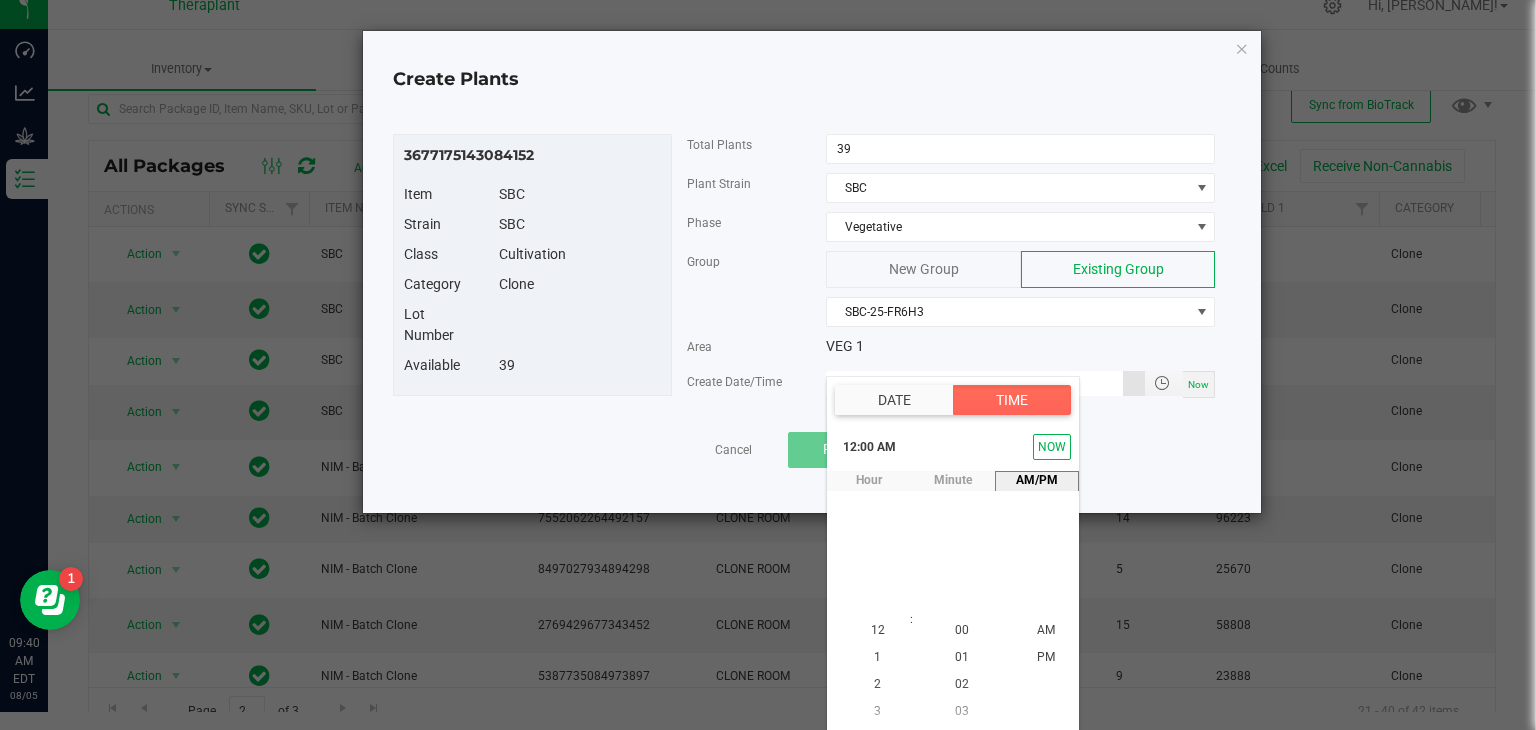 scroll, scrollTop: 0, scrollLeft: 0, axis: both 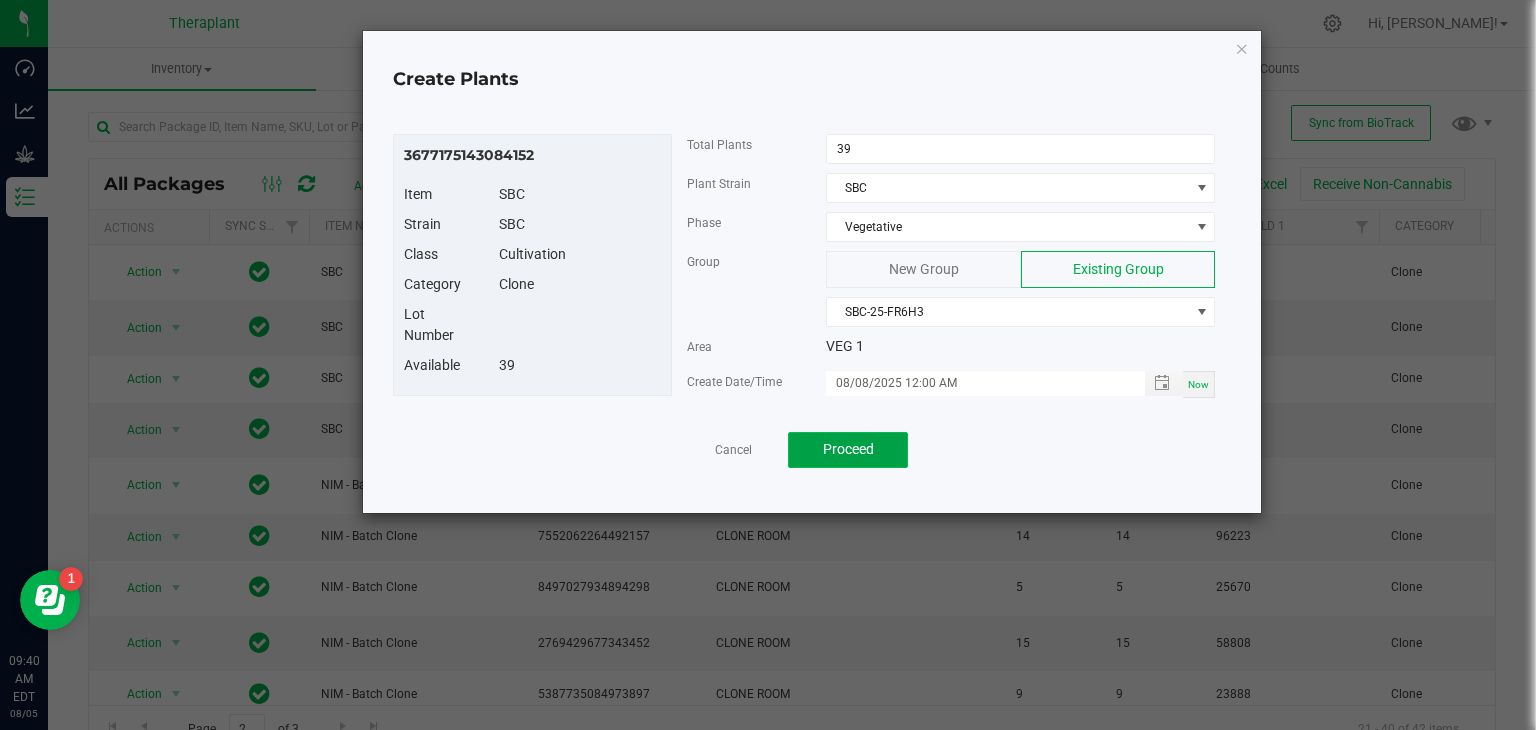 click on "Proceed" 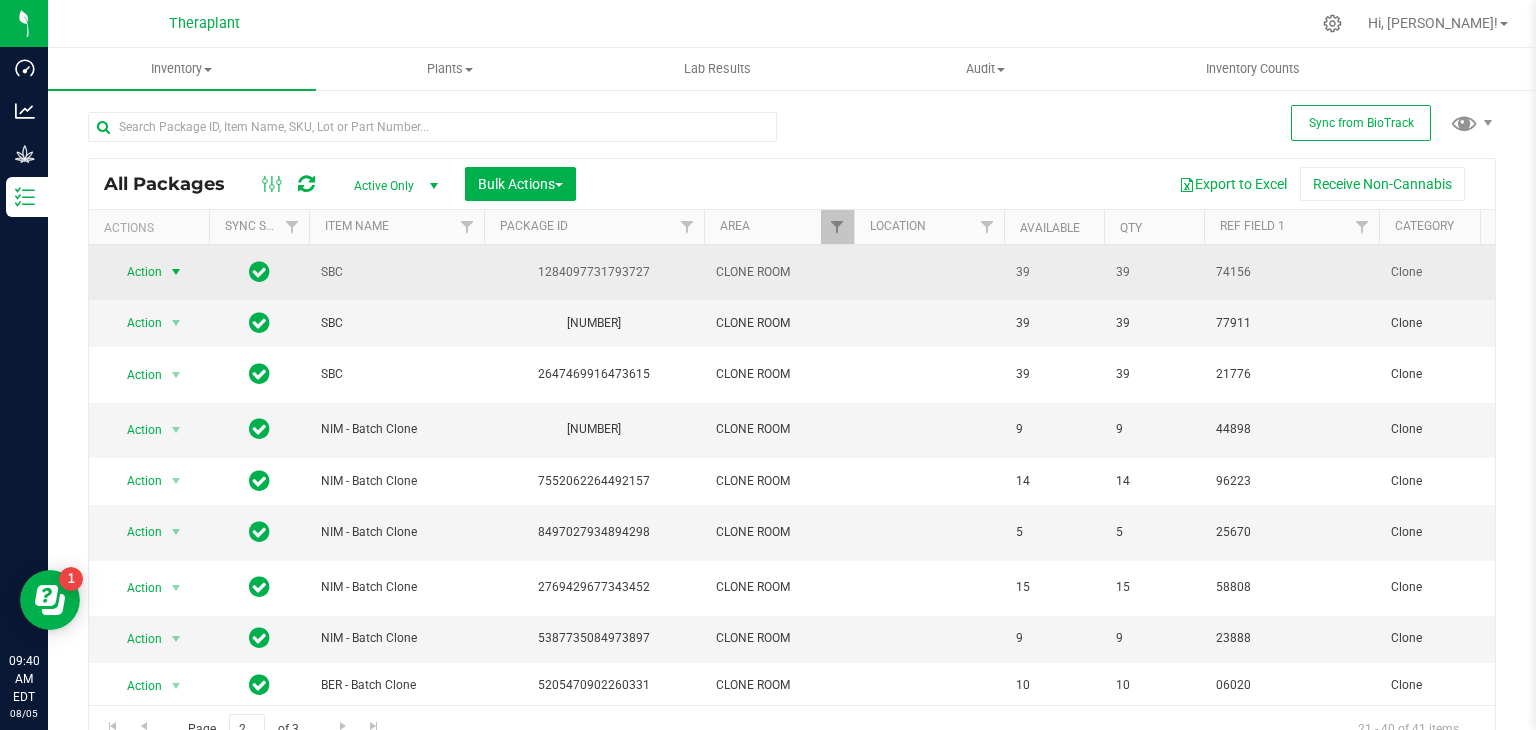 click at bounding box center [176, 272] 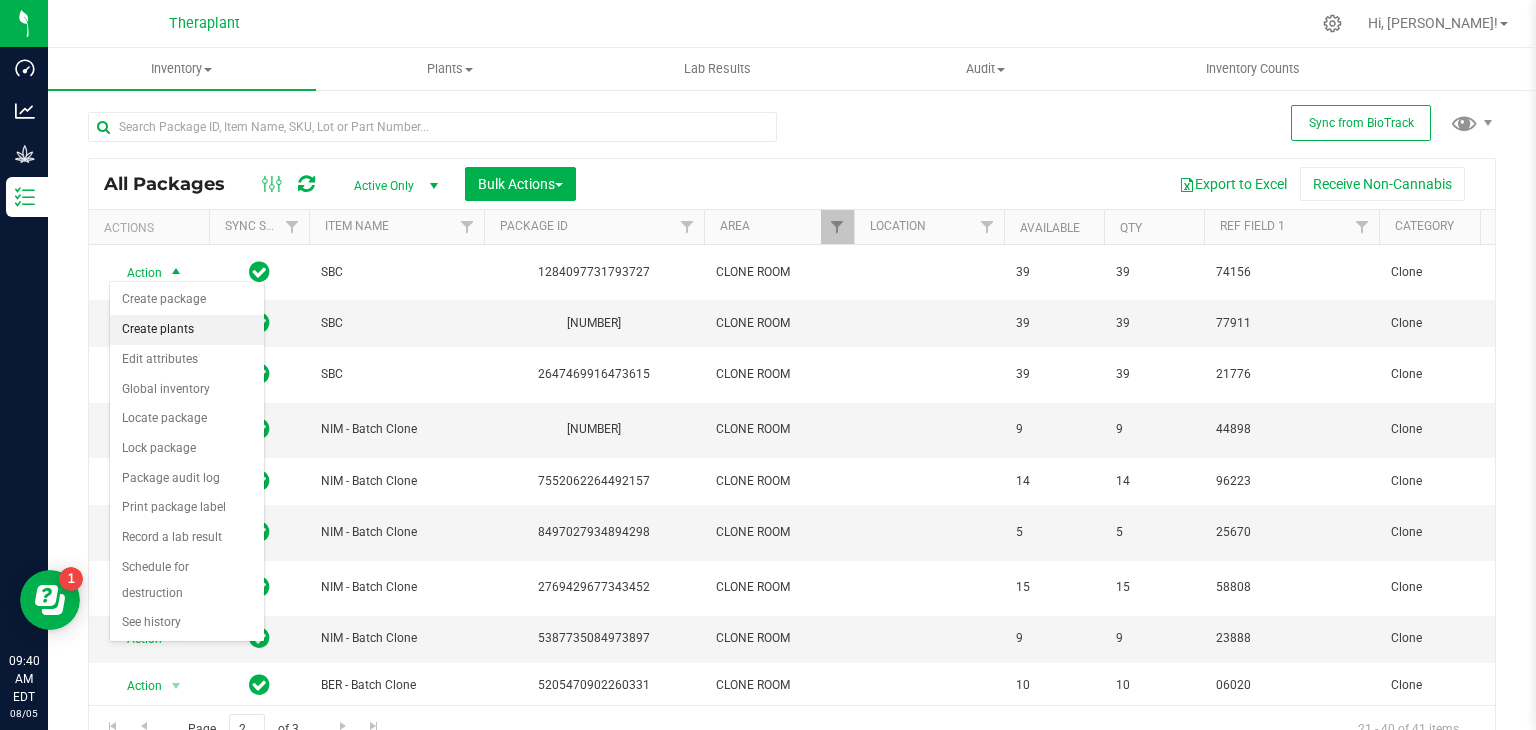 click on "Create plants" at bounding box center [187, 330] 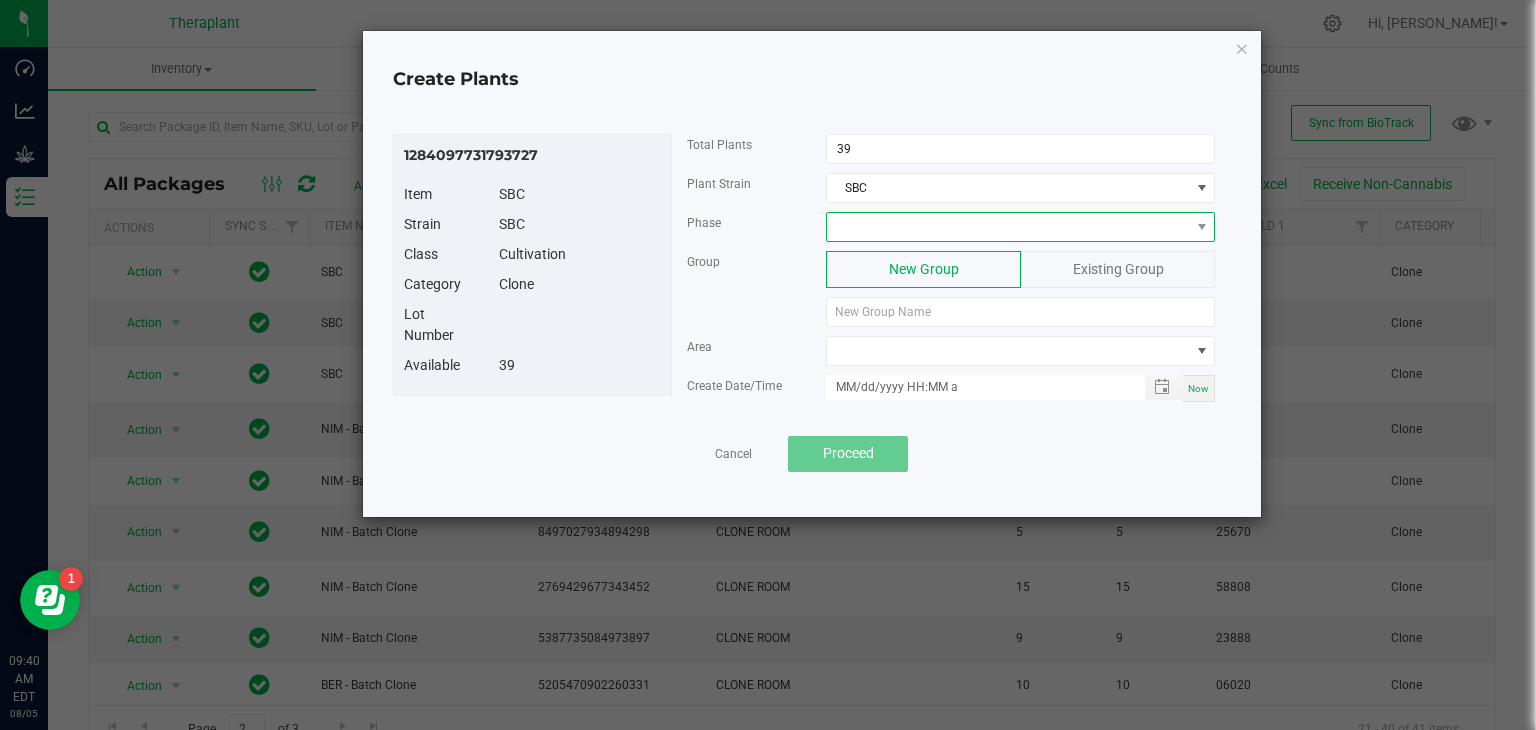 click at bounding box center (1008, 227) 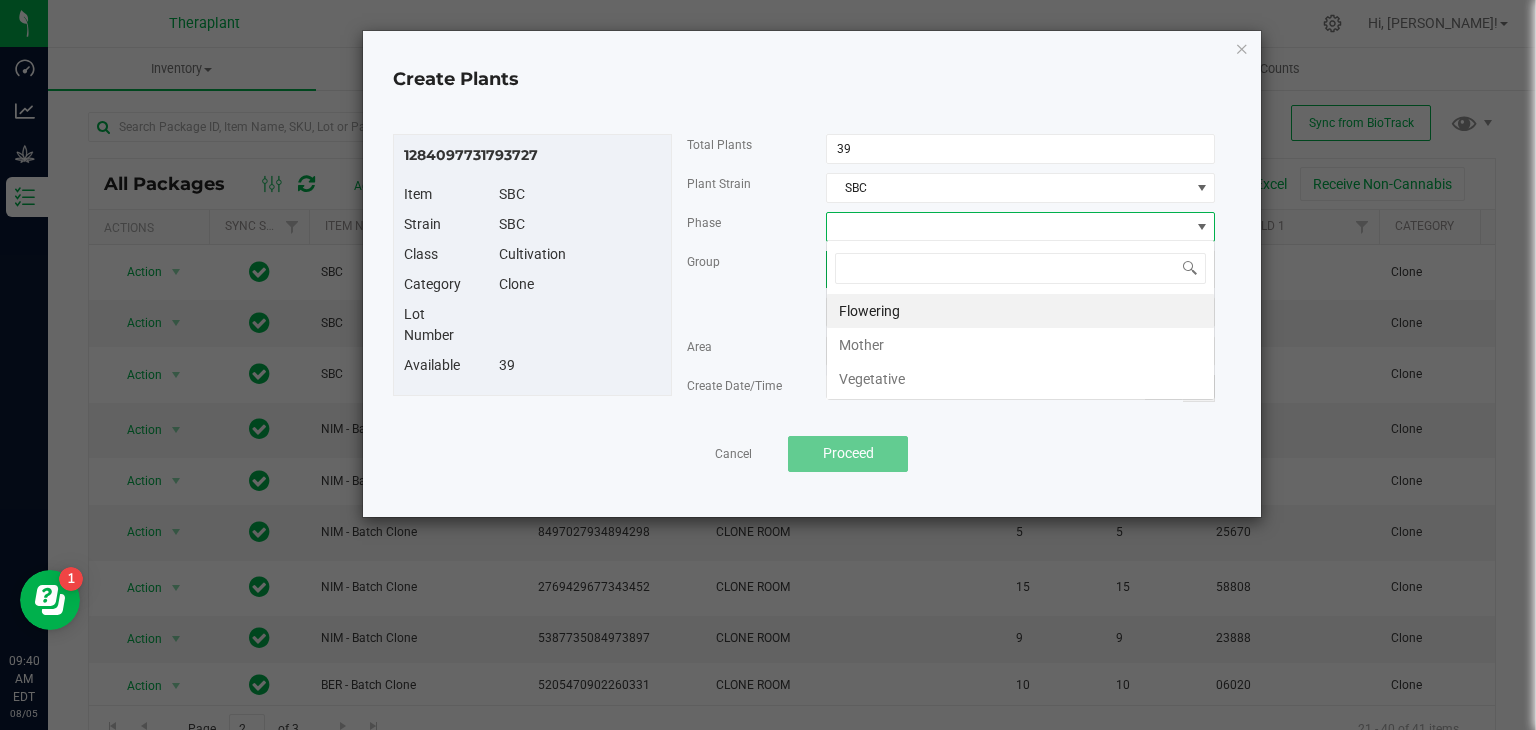 scroll, scrollTop: 99970, scrollLeft: 99611, axis: both 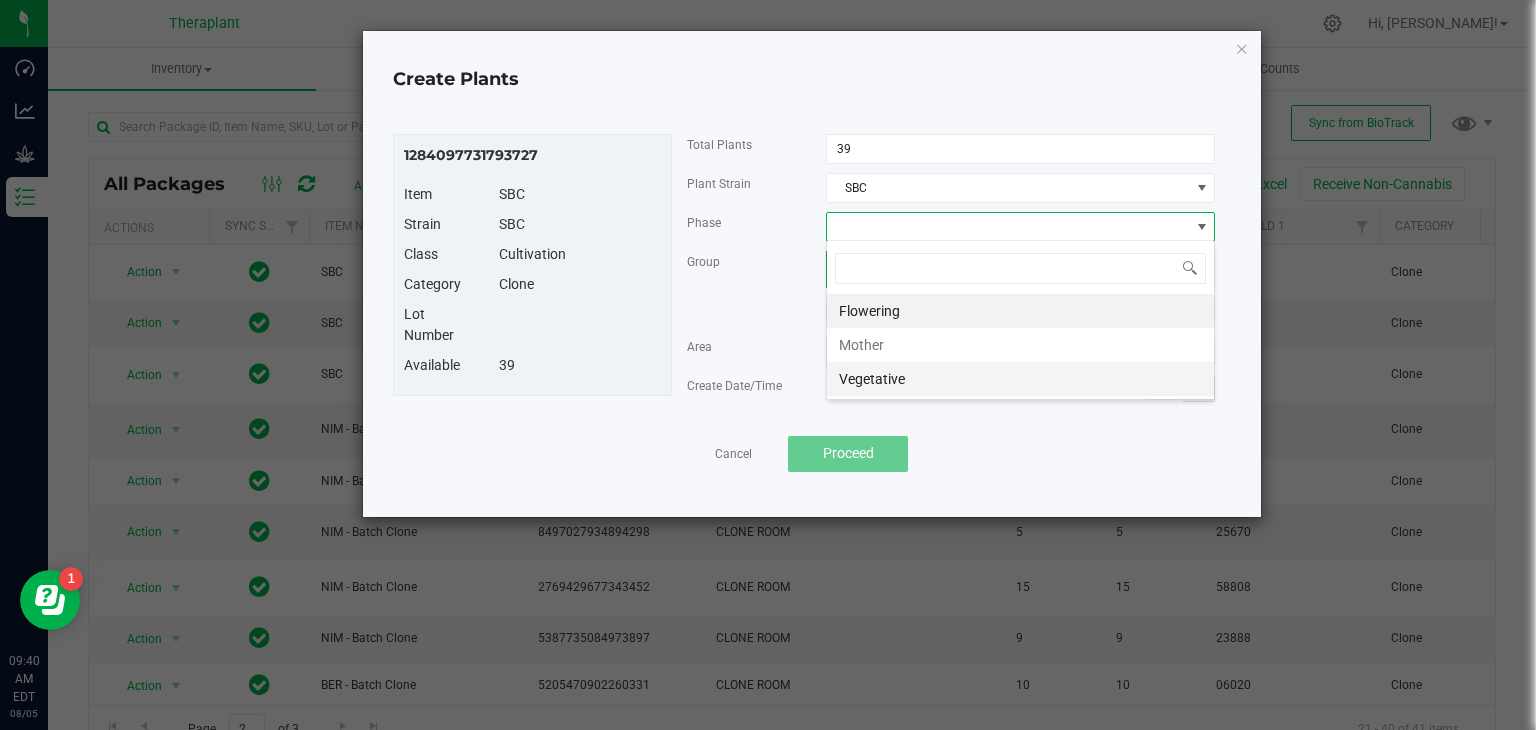 click on "Vegetative" at bounding box center [1020, 379] 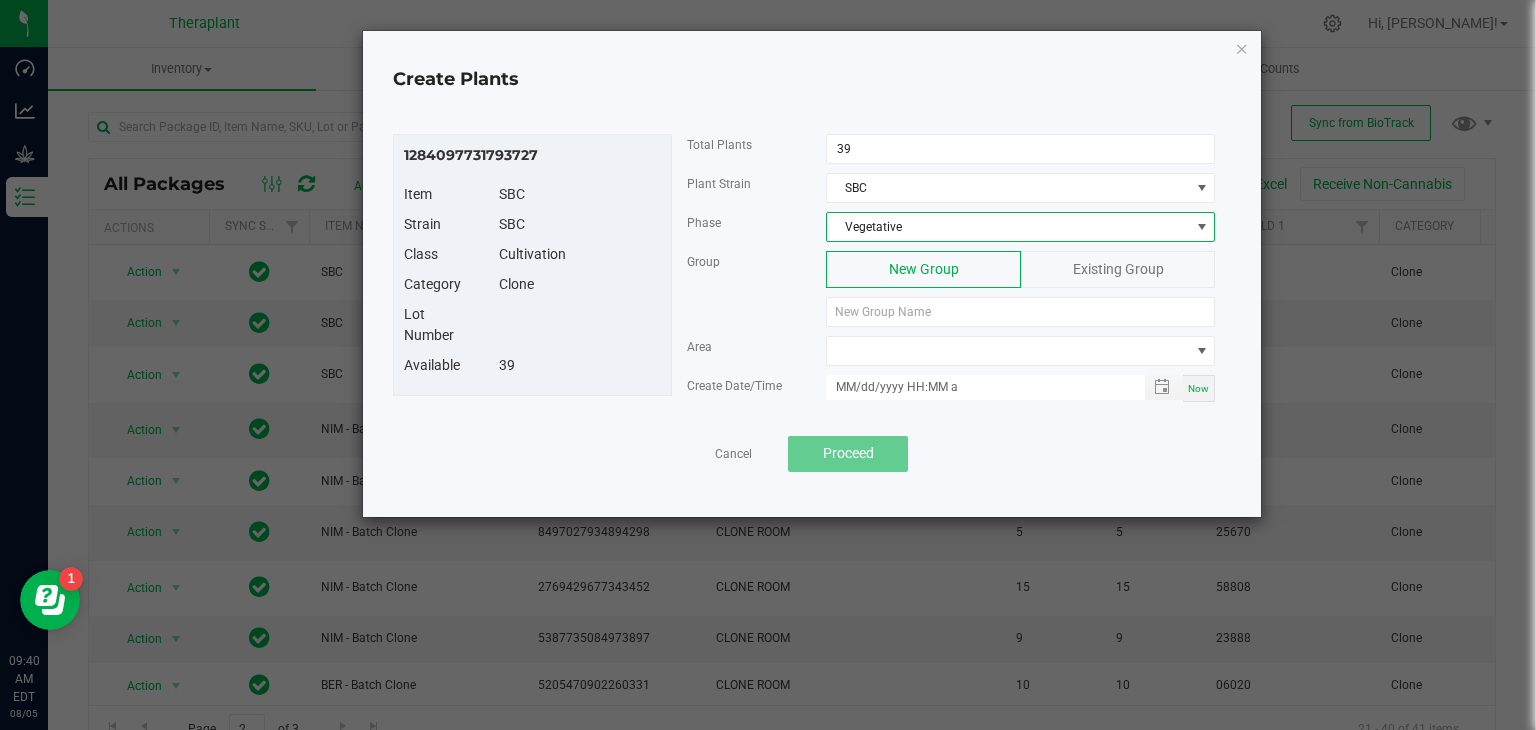 click on "Existing Group" 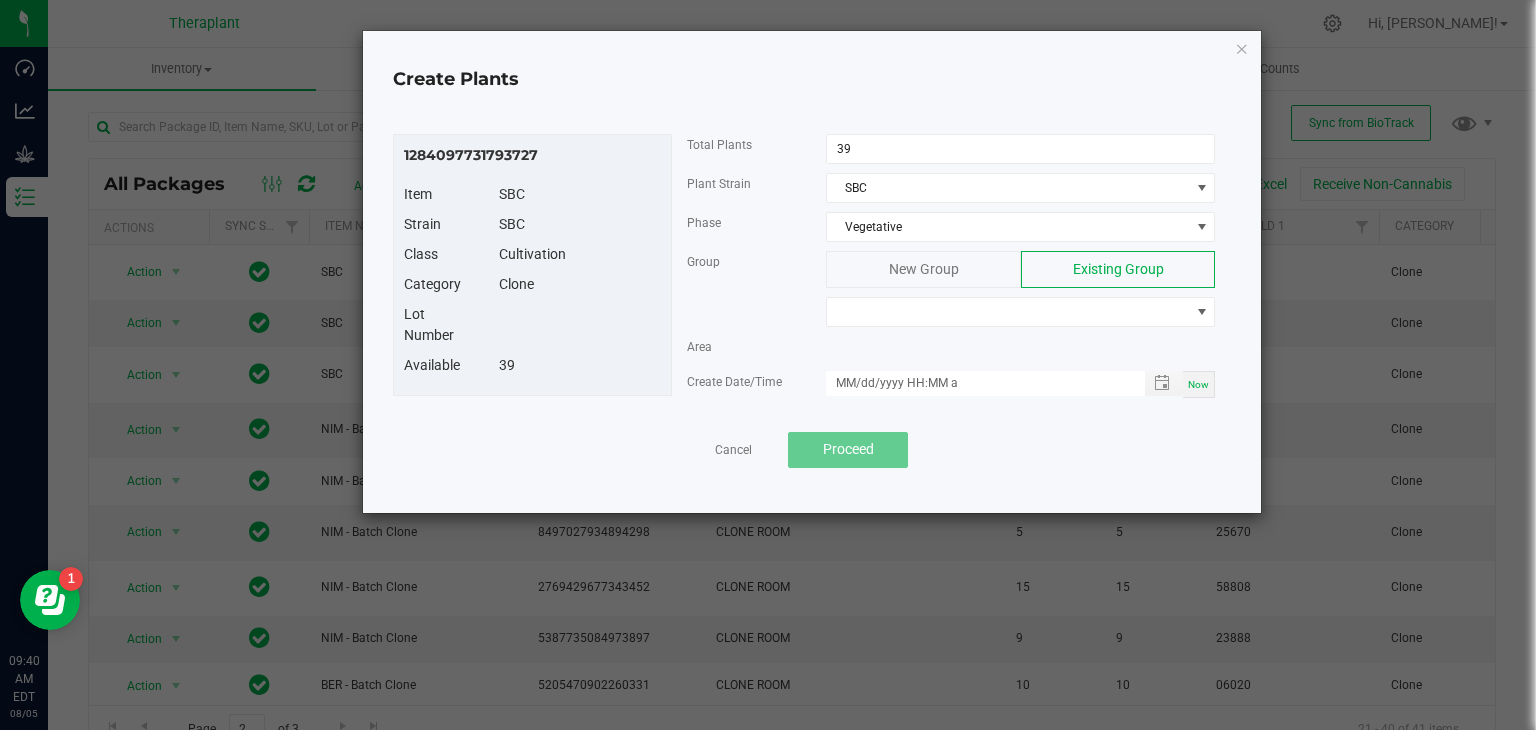 click on "Group   New Group   Existing Group" 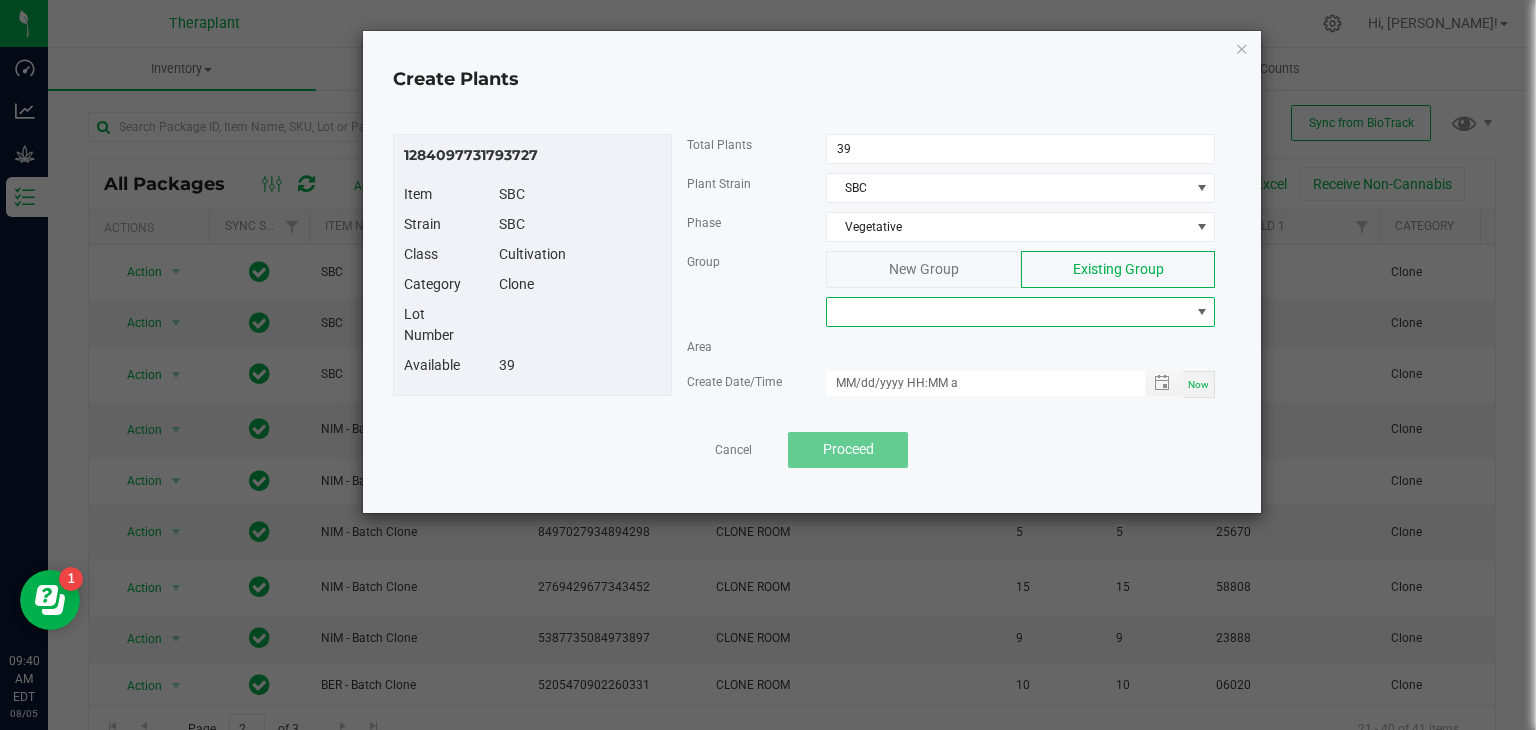 click at bounding box center (1008, 312) 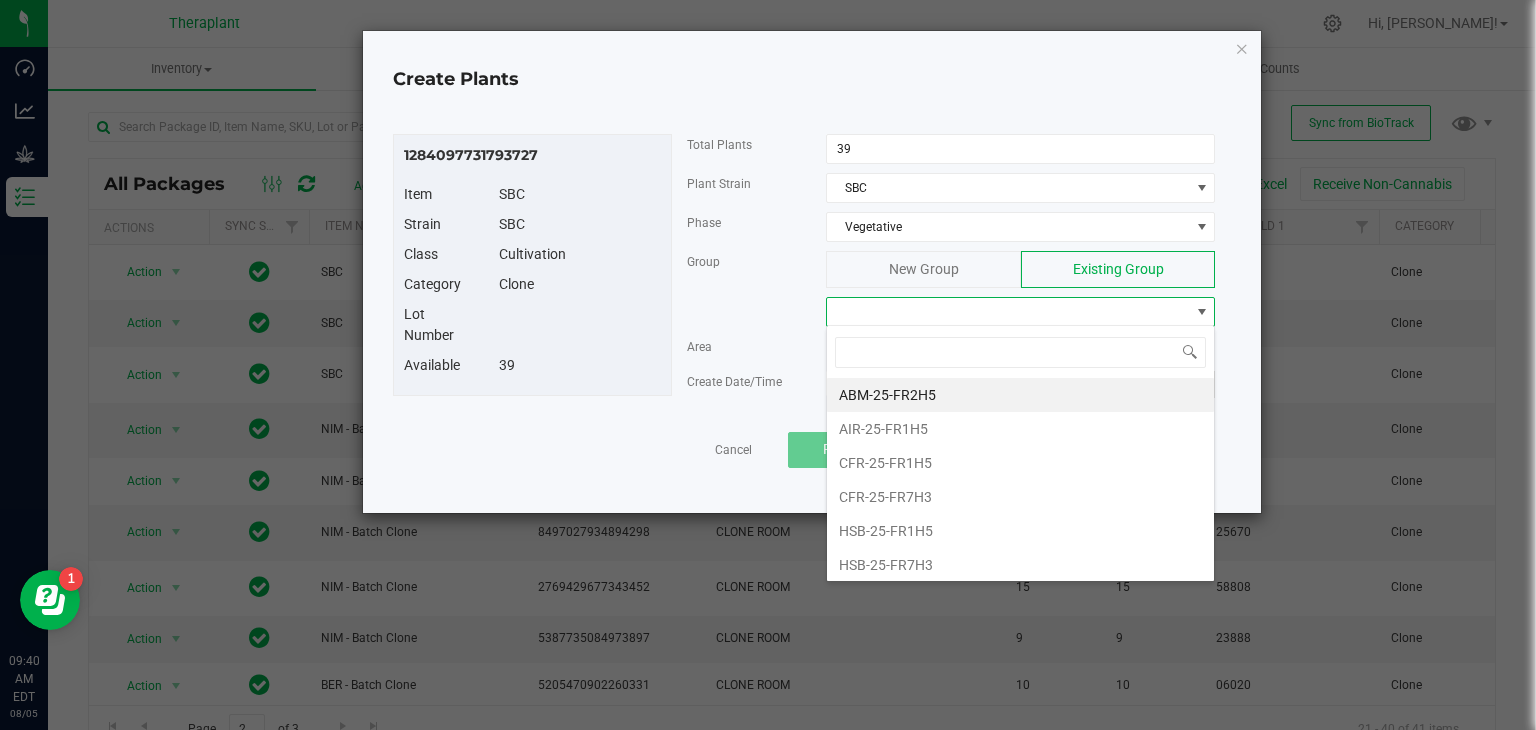 scroll, scrollTop: 99970, scrollLeft: 99611, axis: both 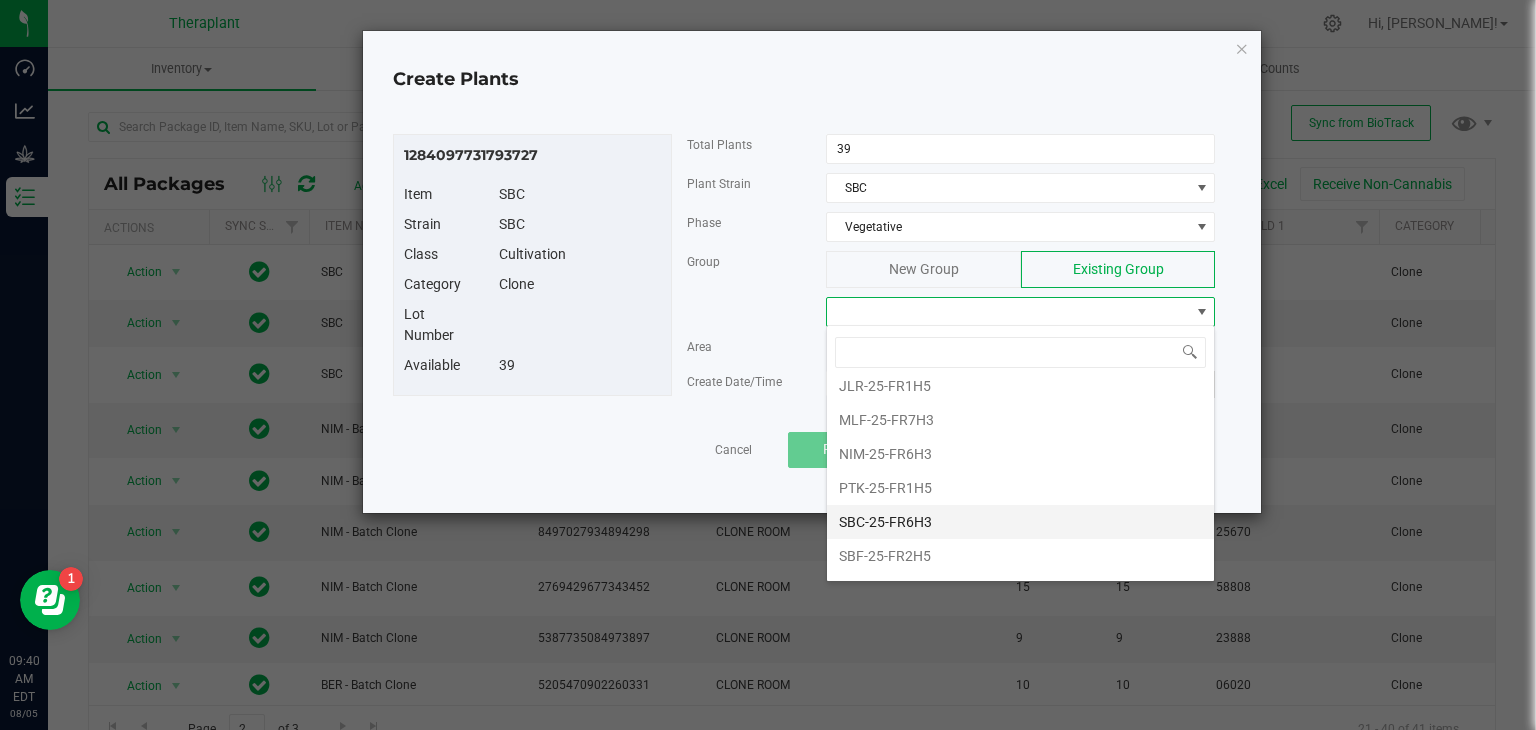 click on "SBC-25-FR6H3" at bounding box center (1020, 522) 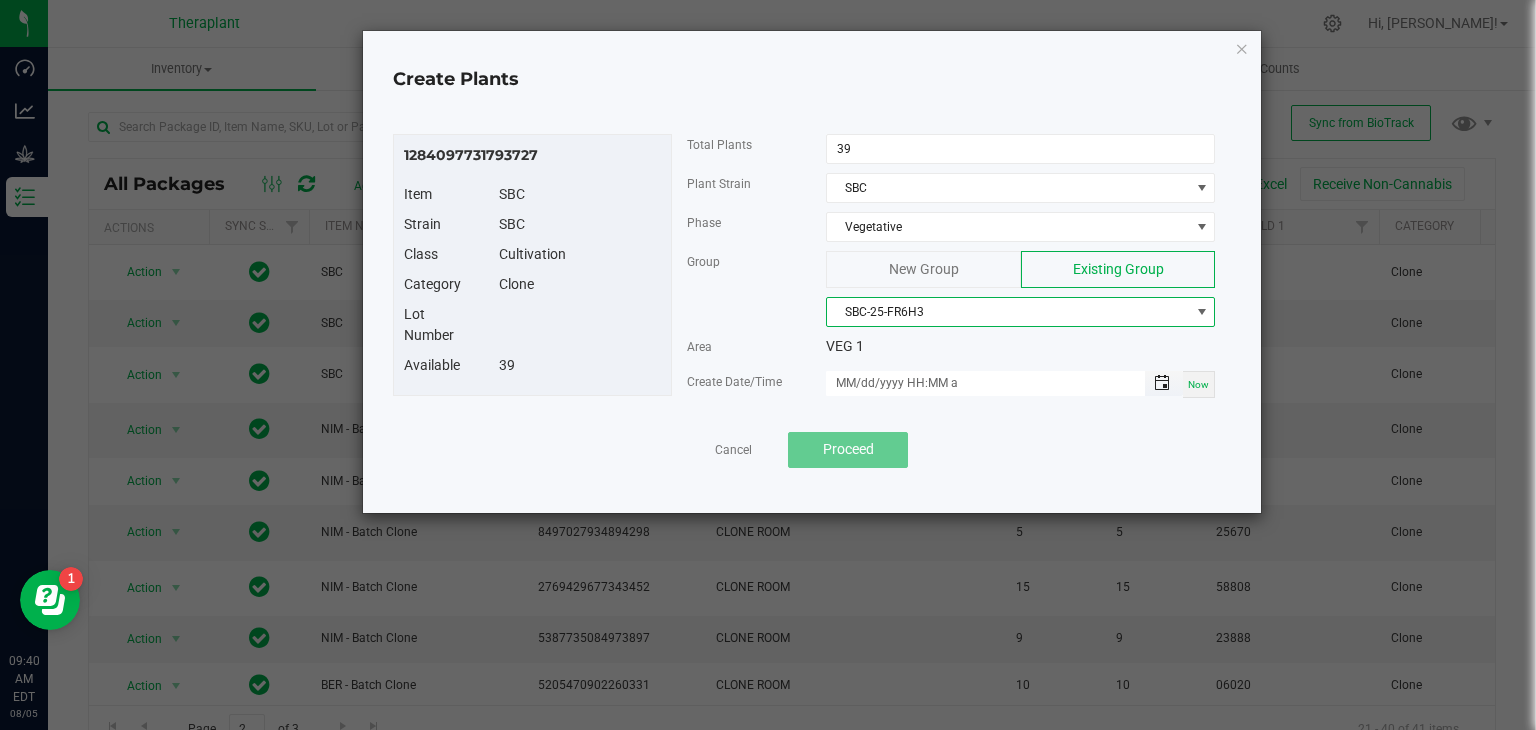 click at bounding box center [1162, 383] 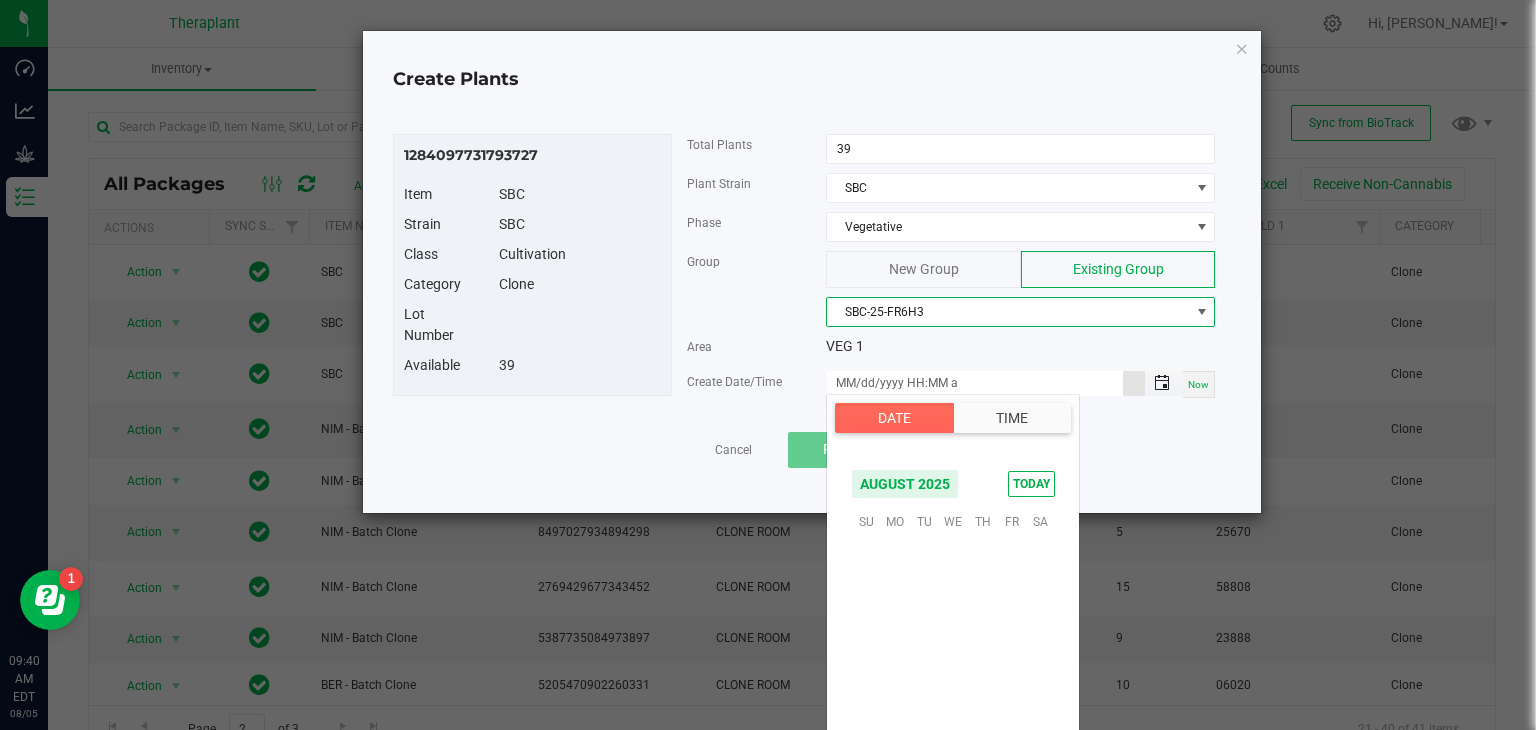 scroll, scrollTop: 324156, scrollLeft: 0, axis: vertical 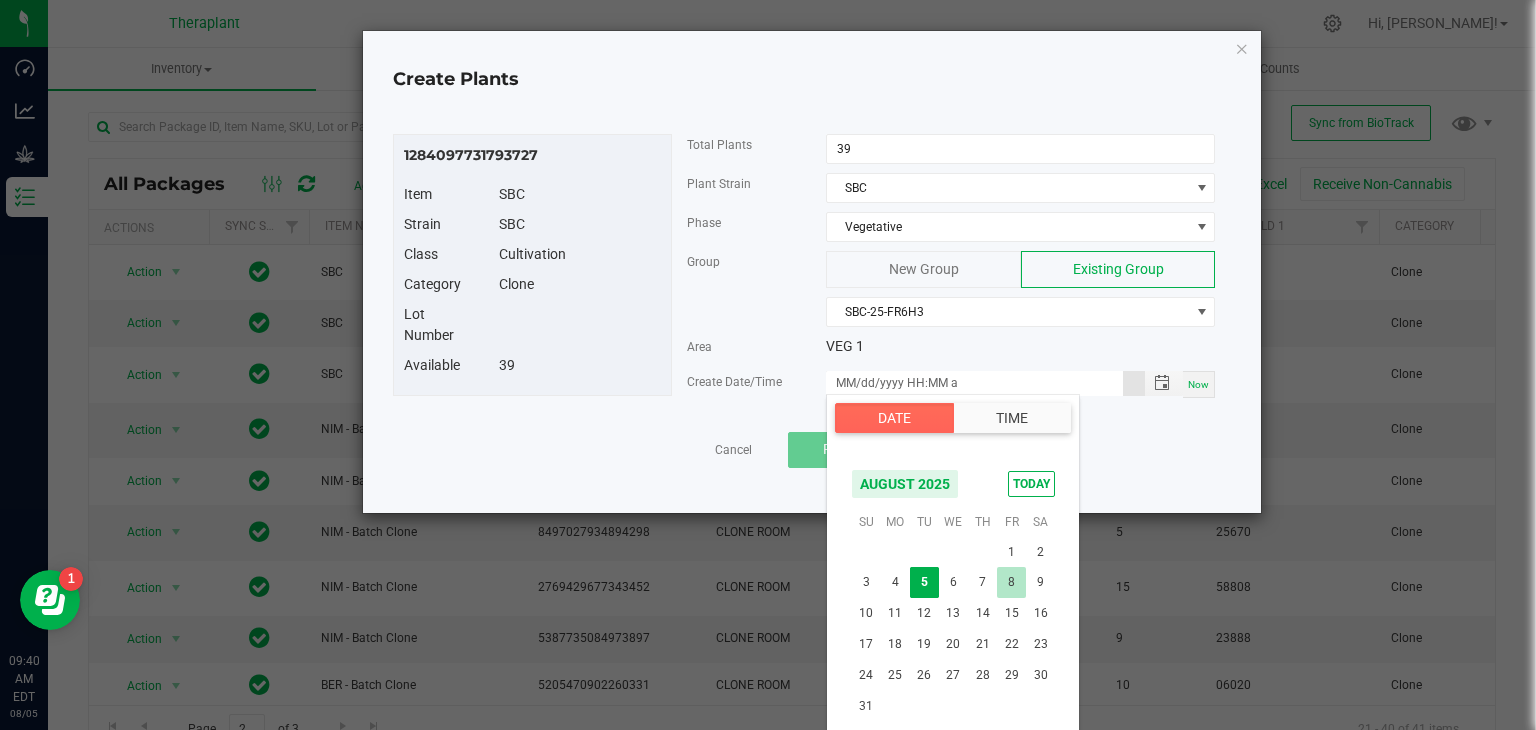 click on "8" at bounding box center (1011, 582) 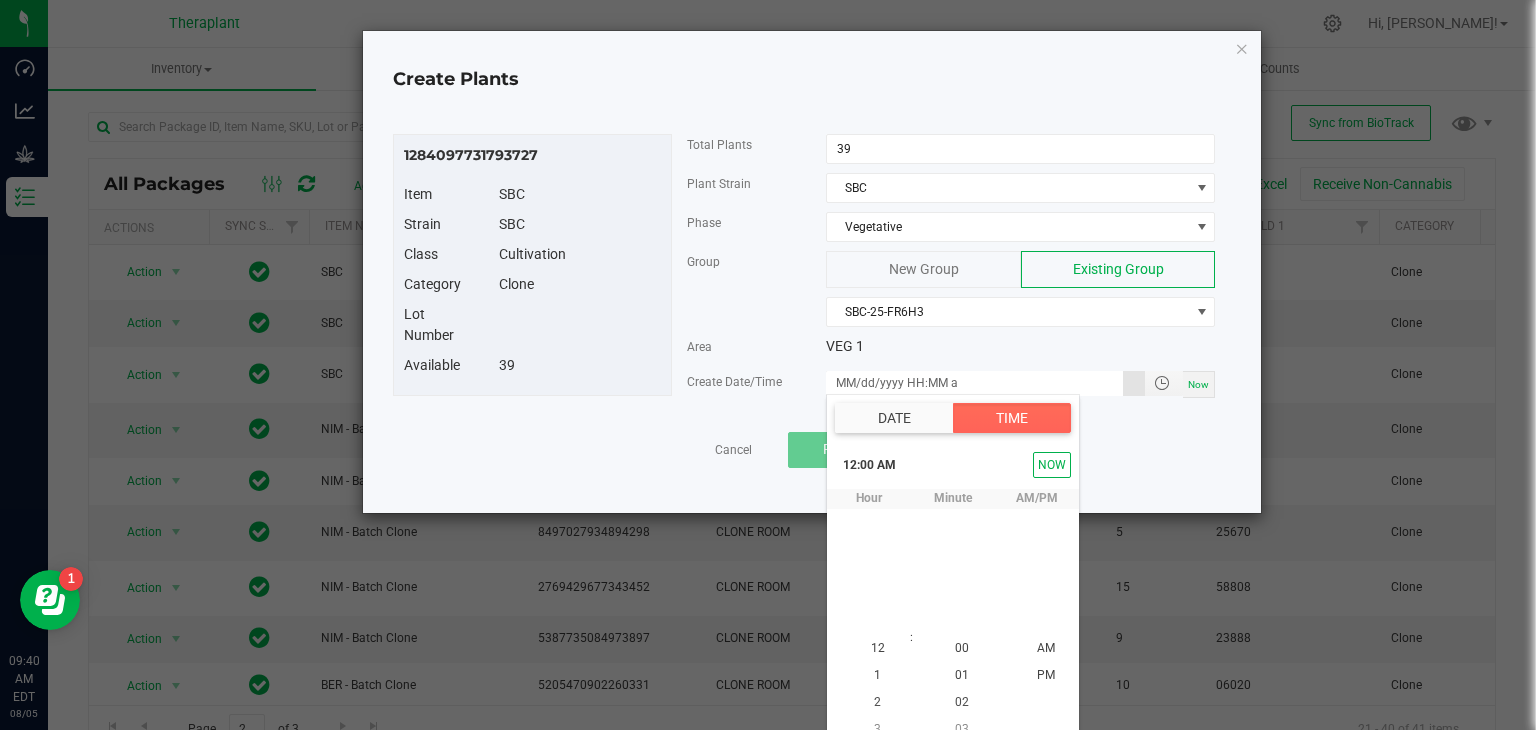 scroll, scrollTop: 18, scrollLeft: 0, axis: vertical 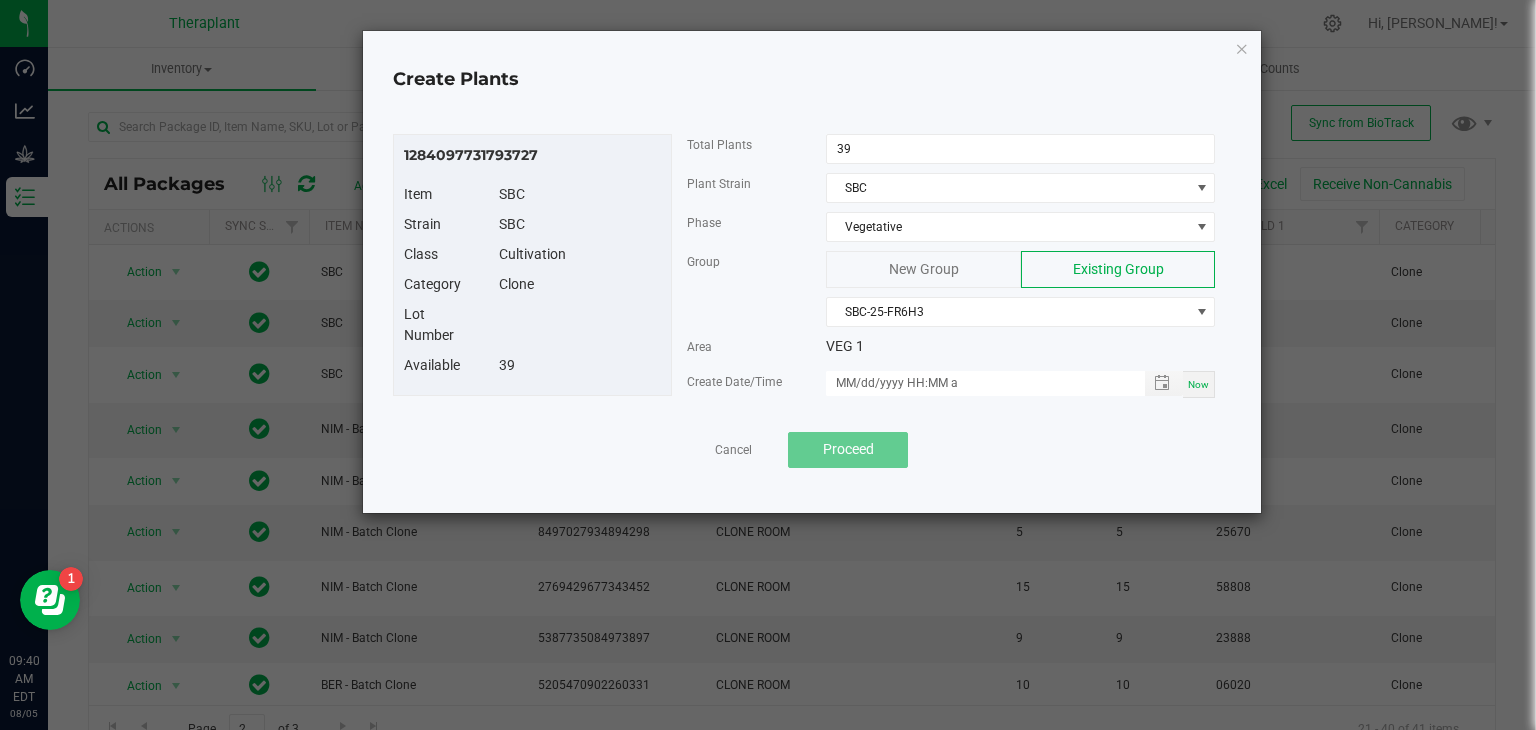 click on "Cancel   Proceed" 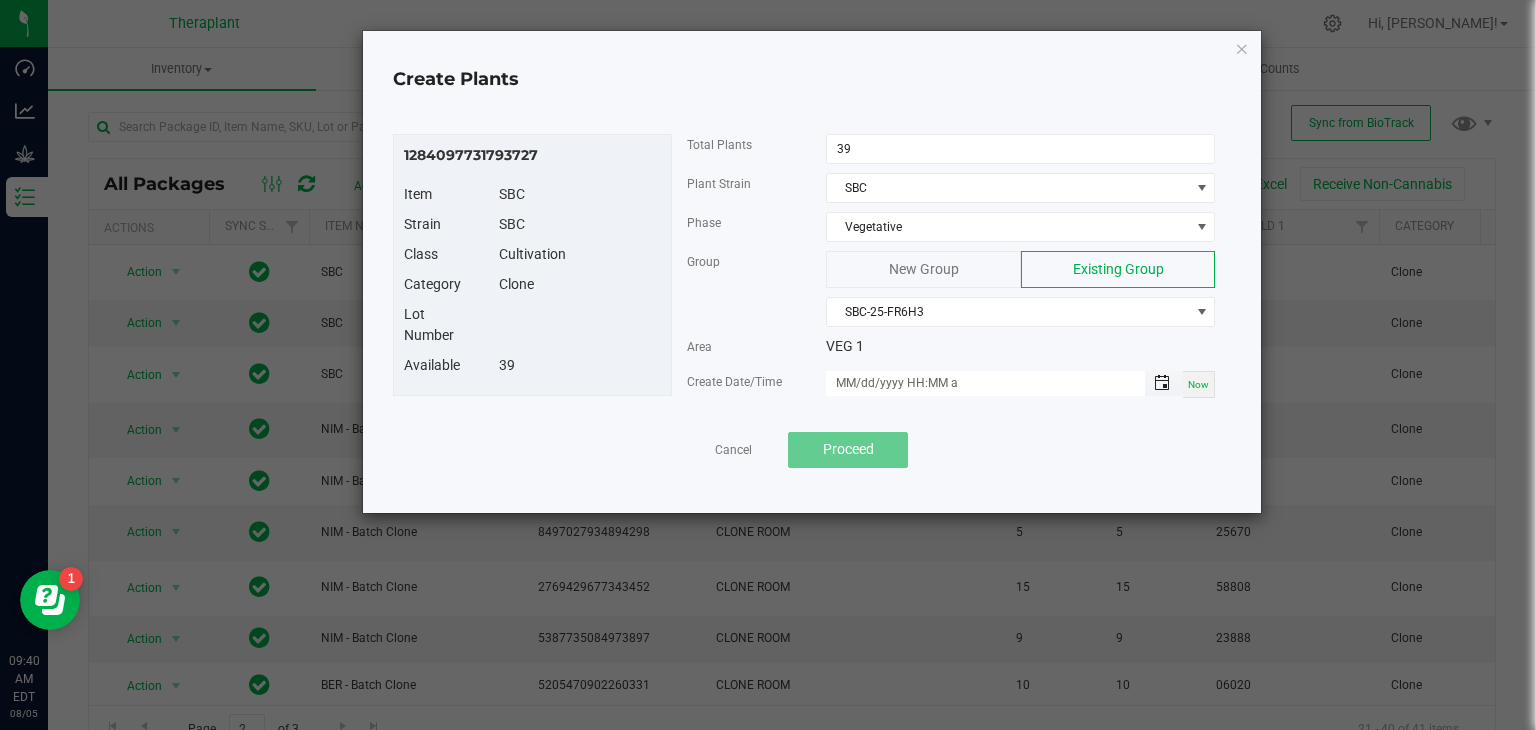 click at bounding box center (1162, 383) 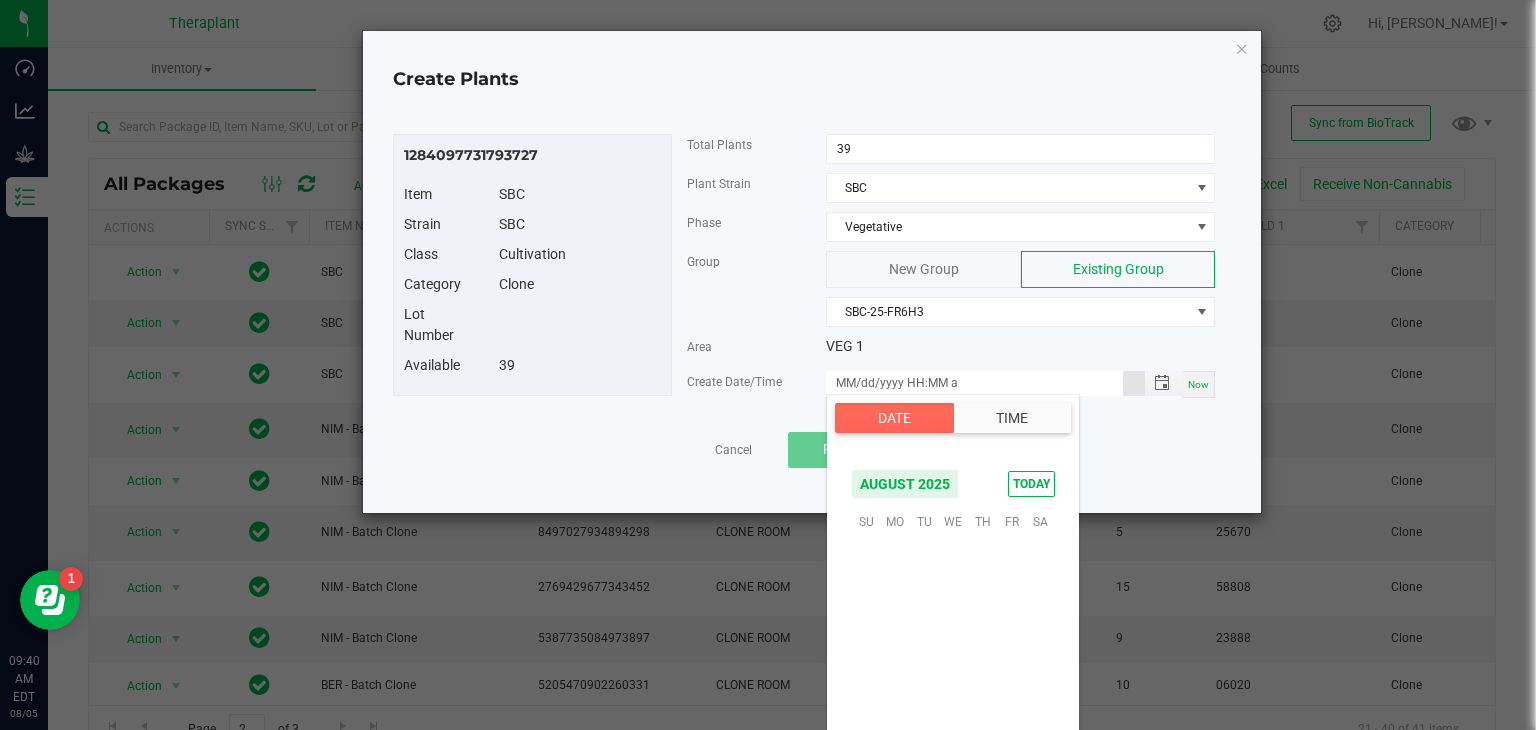 scroll, scrollTop: 324156, scrollLeft: 0, axis: vertical 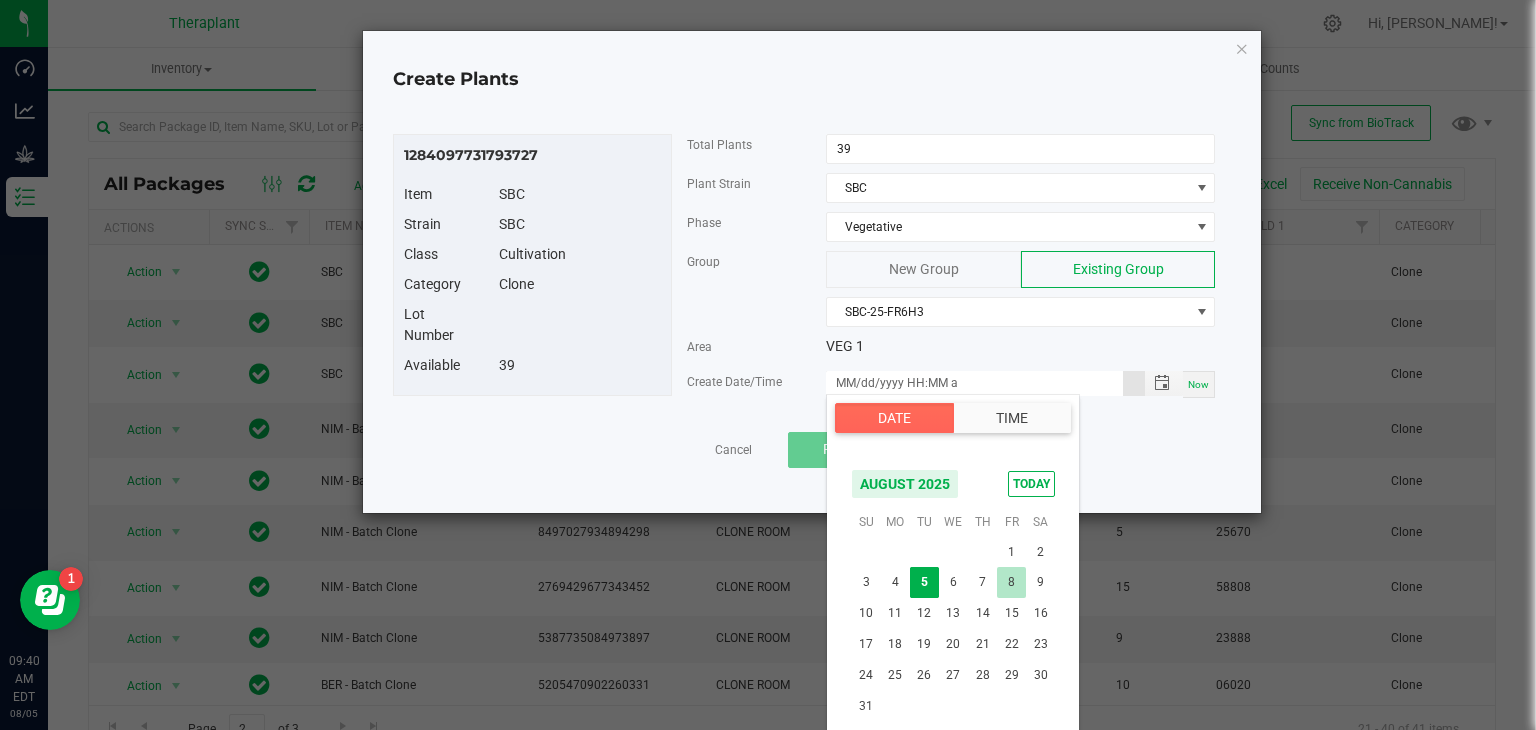 click on "8" at bounding box center [1011, 582] 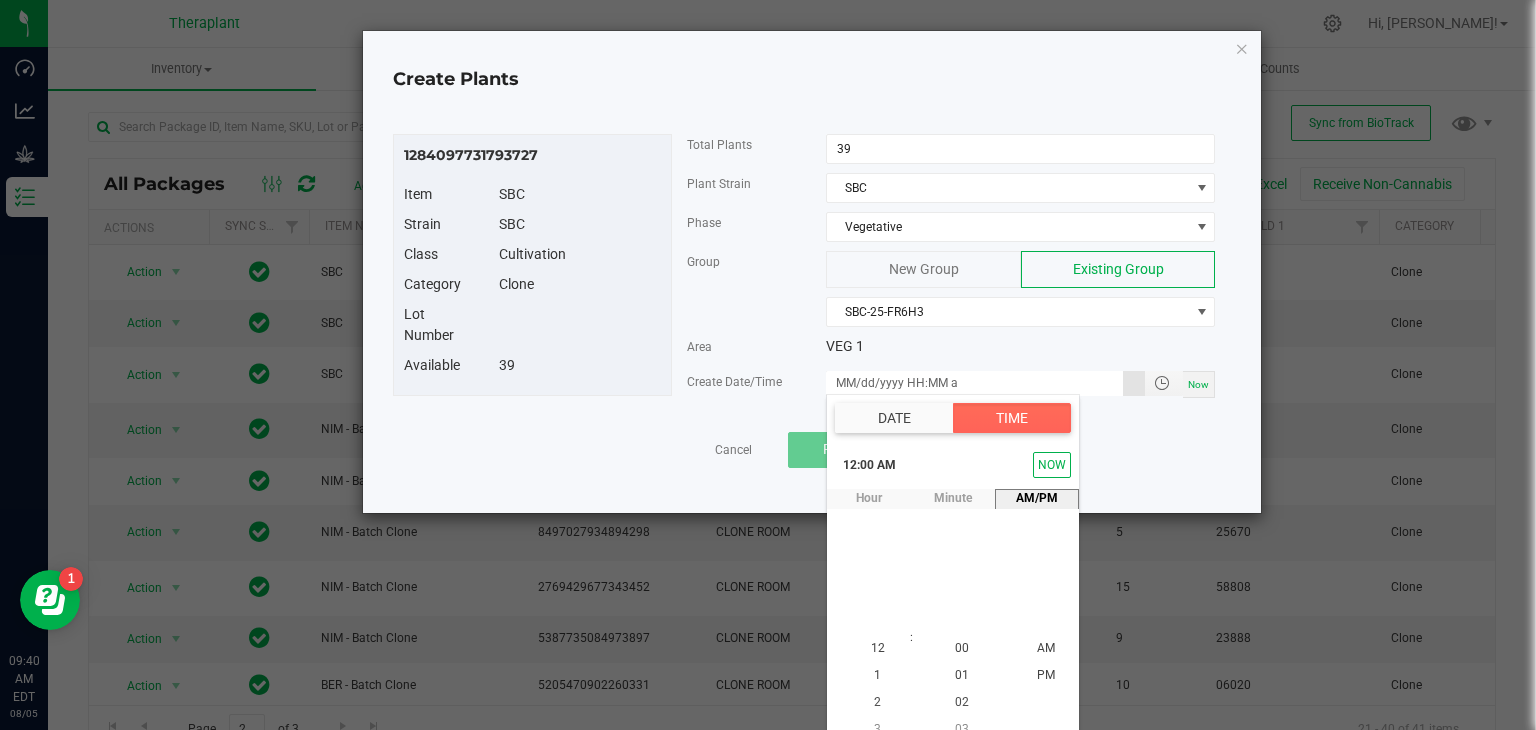 scroll, scrollTop: 18, scrollLeft: 0, axis: vertical 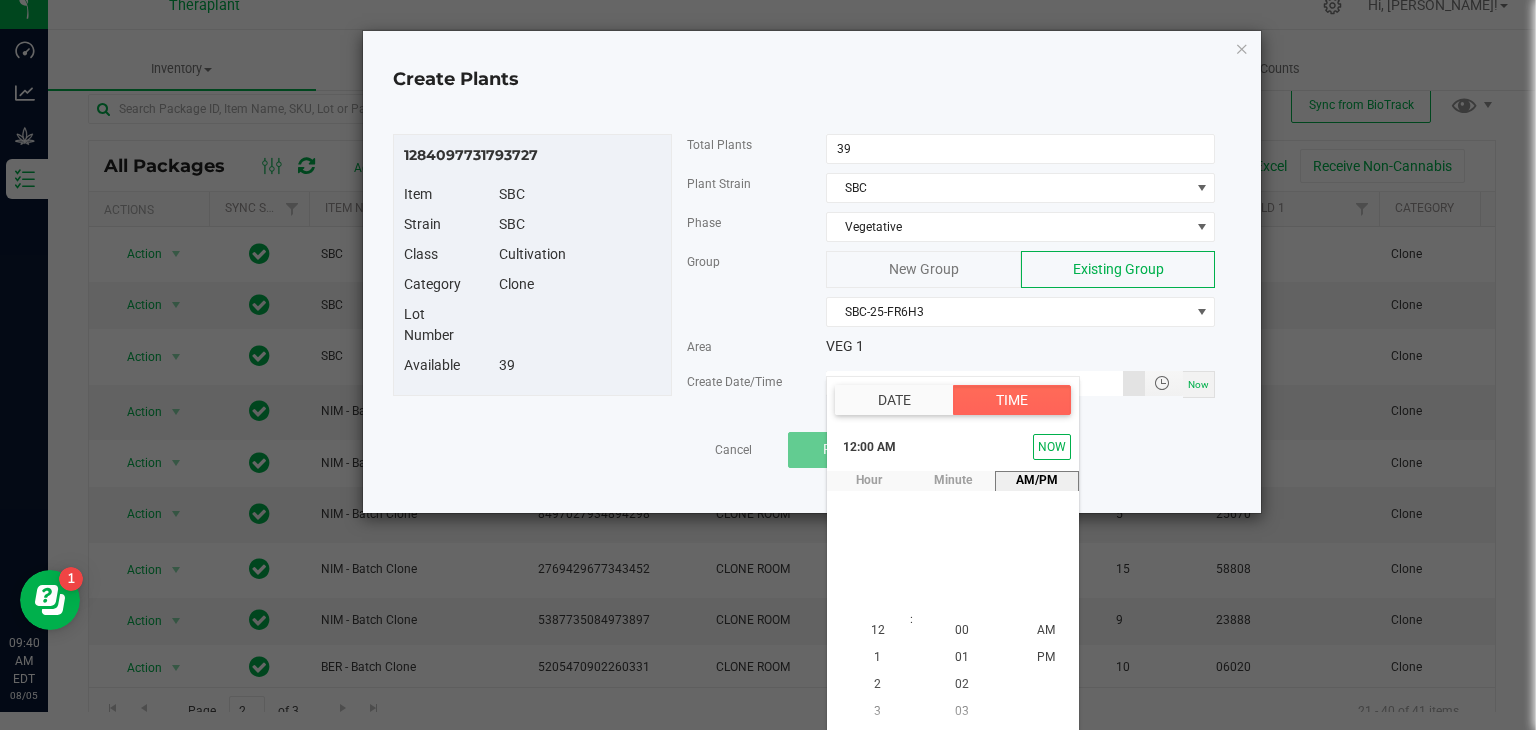 type on "08/08/2025 12:00 AM" 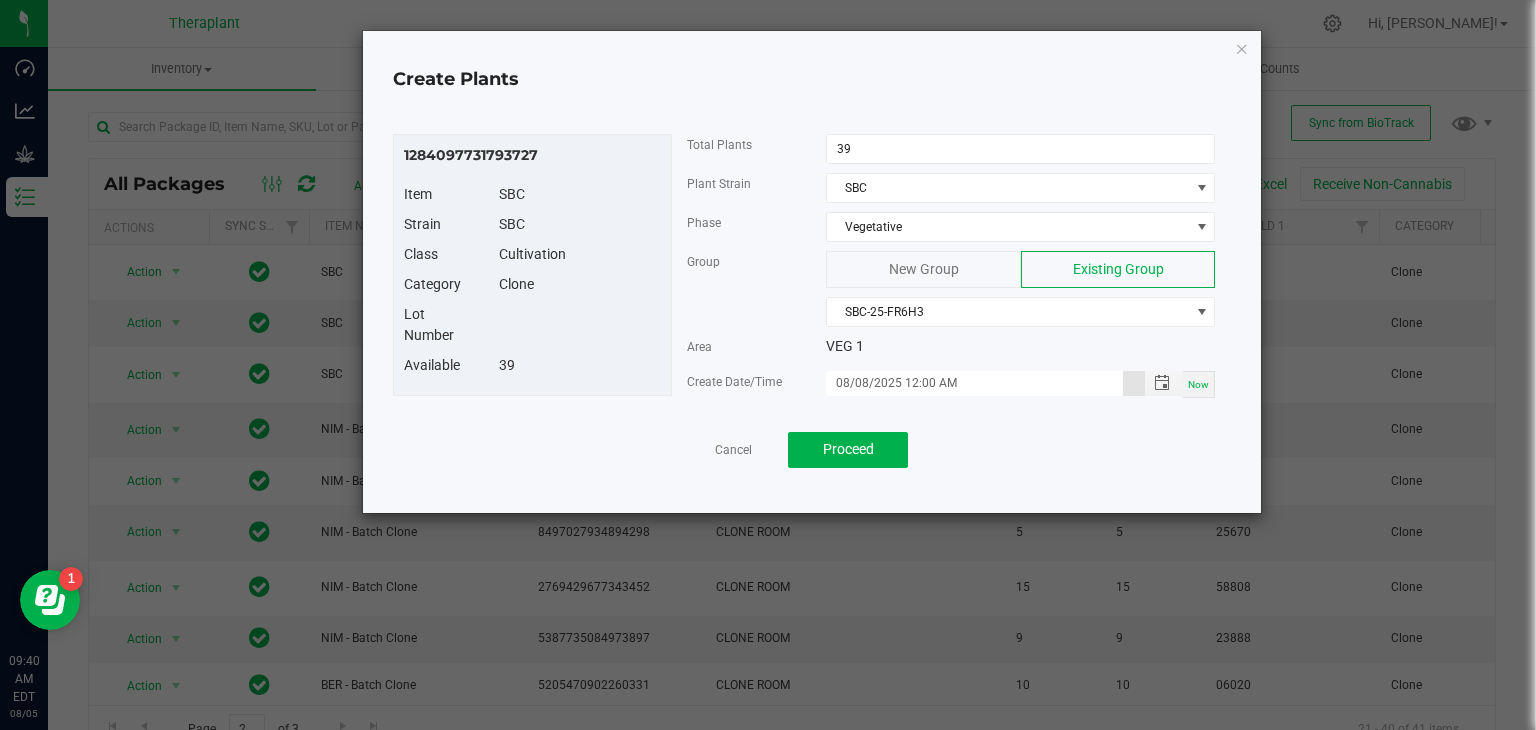 scroll, scrollTop: 0, scrollLeft: 0, axis: both 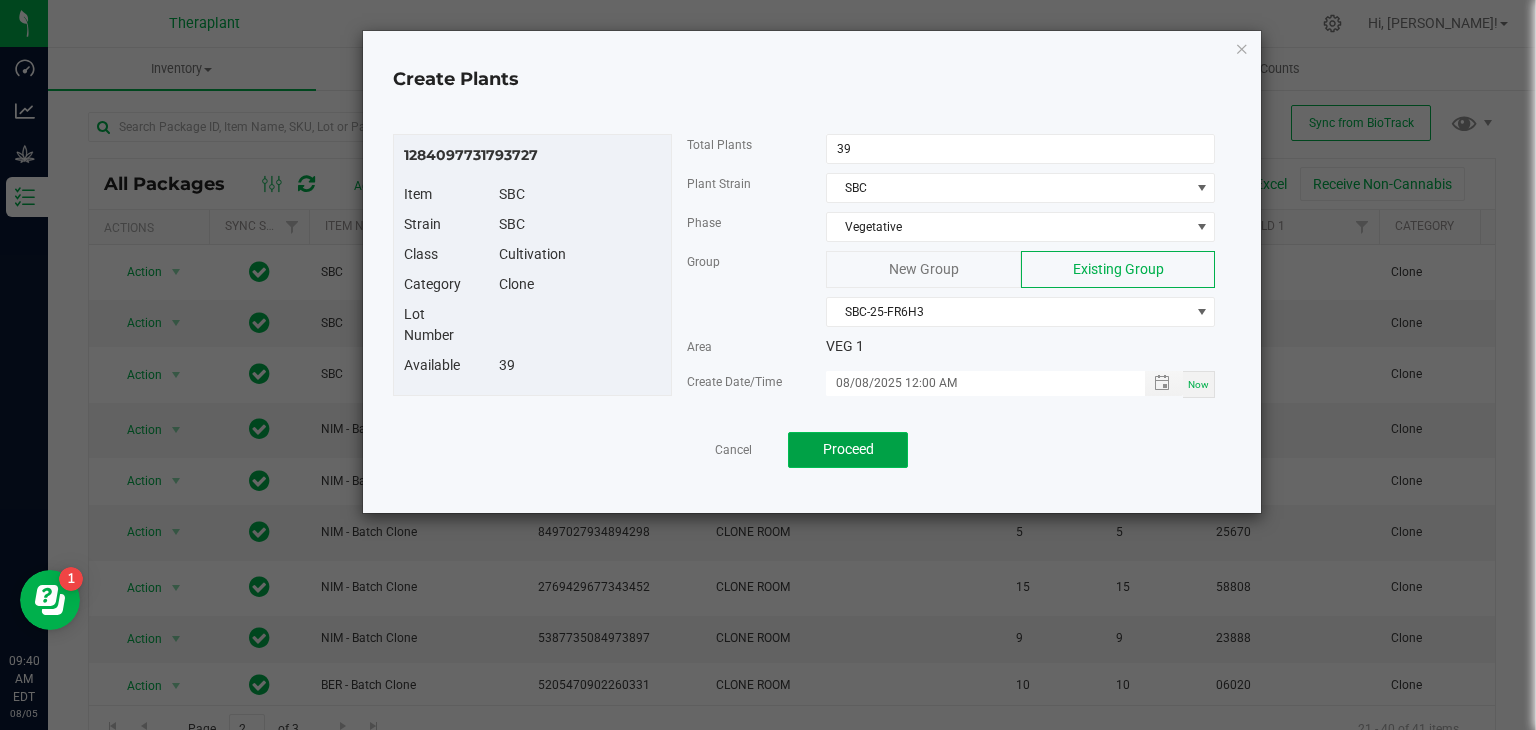 click on "Proceed" 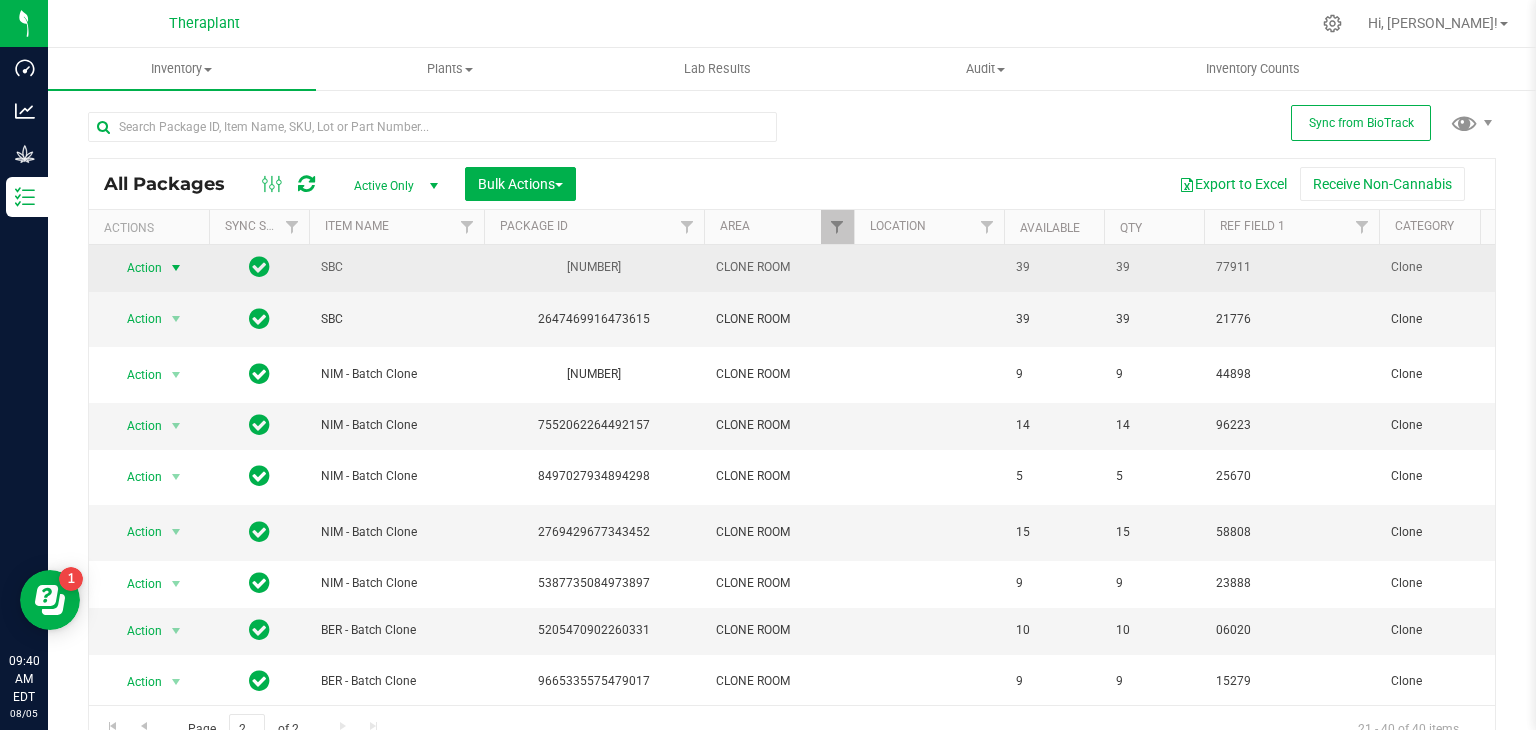 click at bounding box center [176, 268] 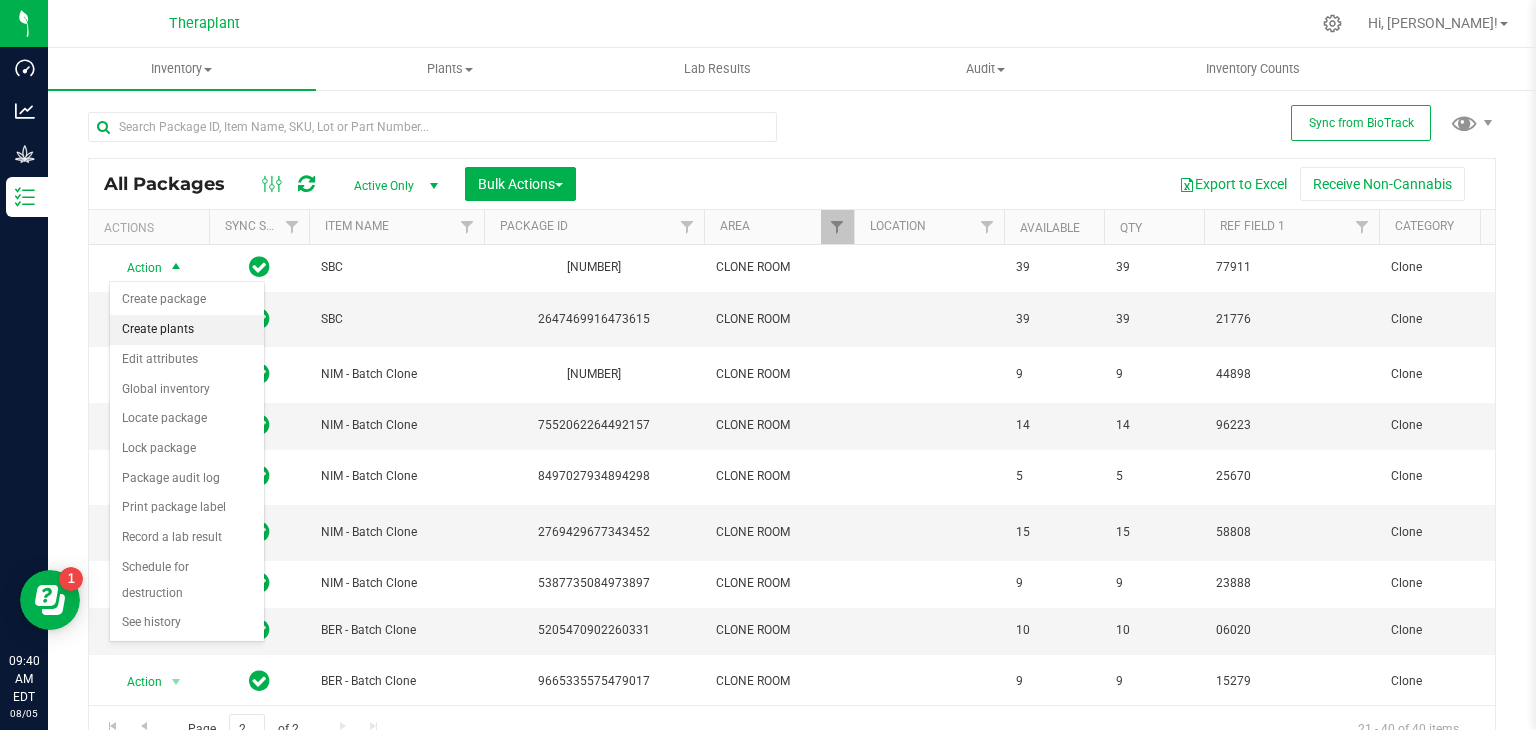 click on "Create plants" at bounding box center (187, 330) 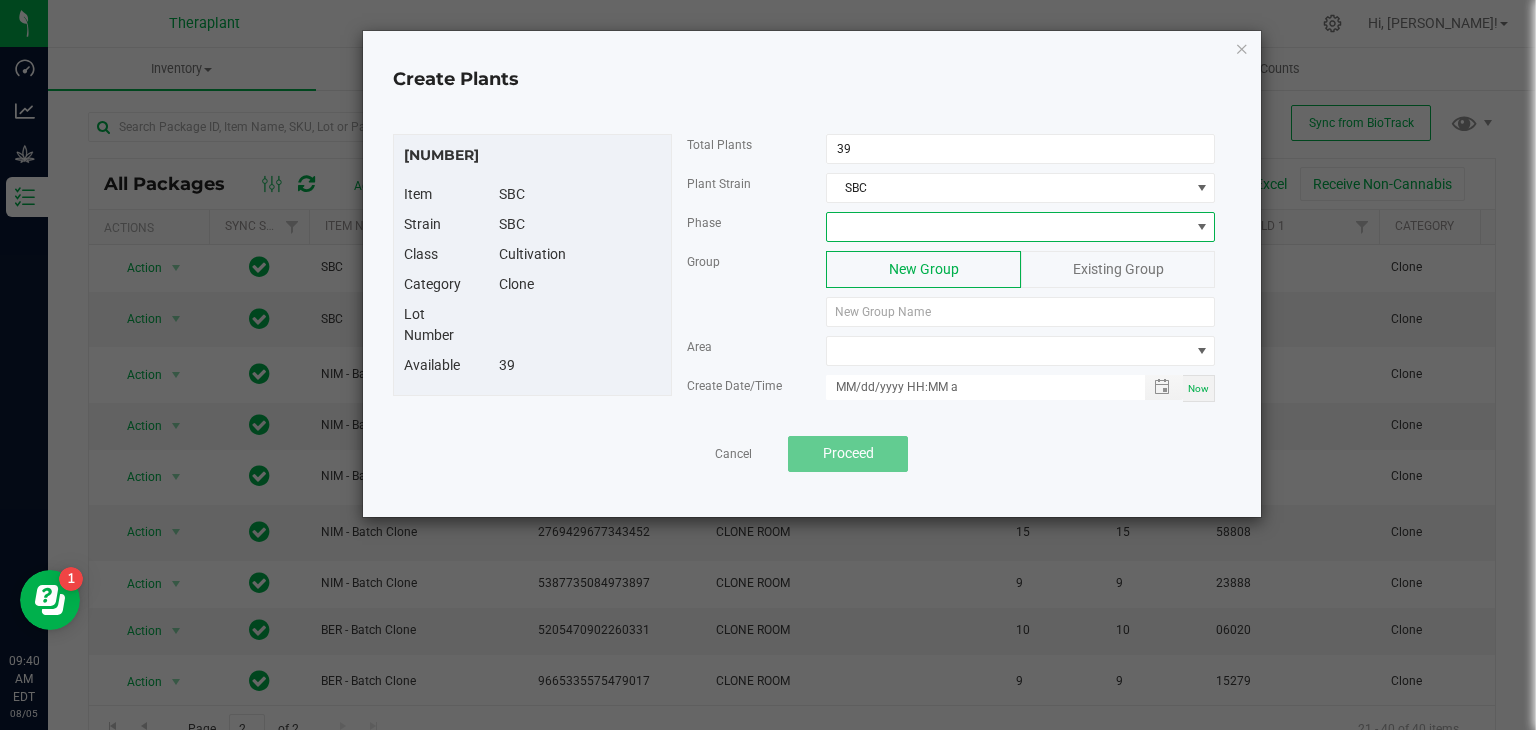 click at bounding box center (1008, 227) 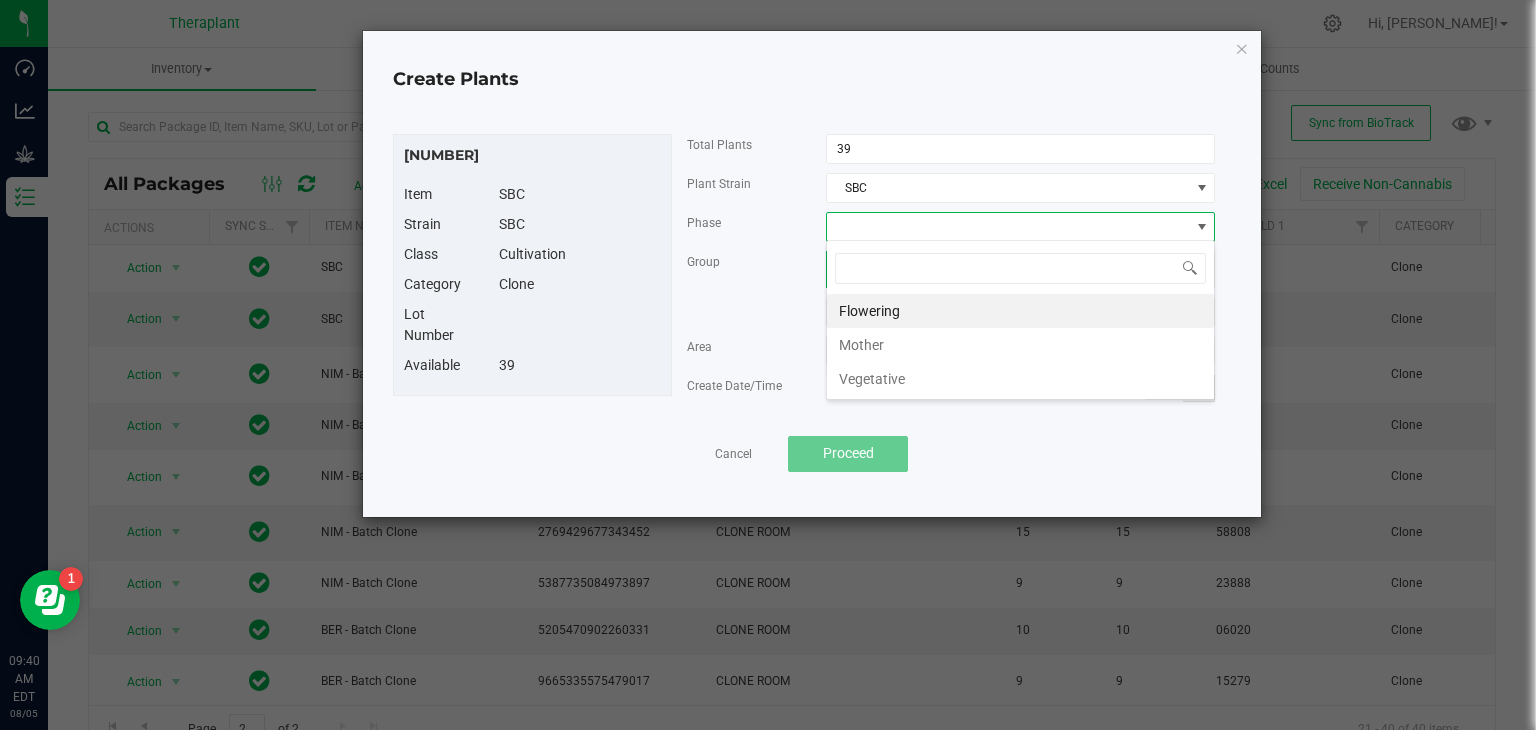 scroll, scrollTop: 99970, scrollLeft: 99611, axis: both 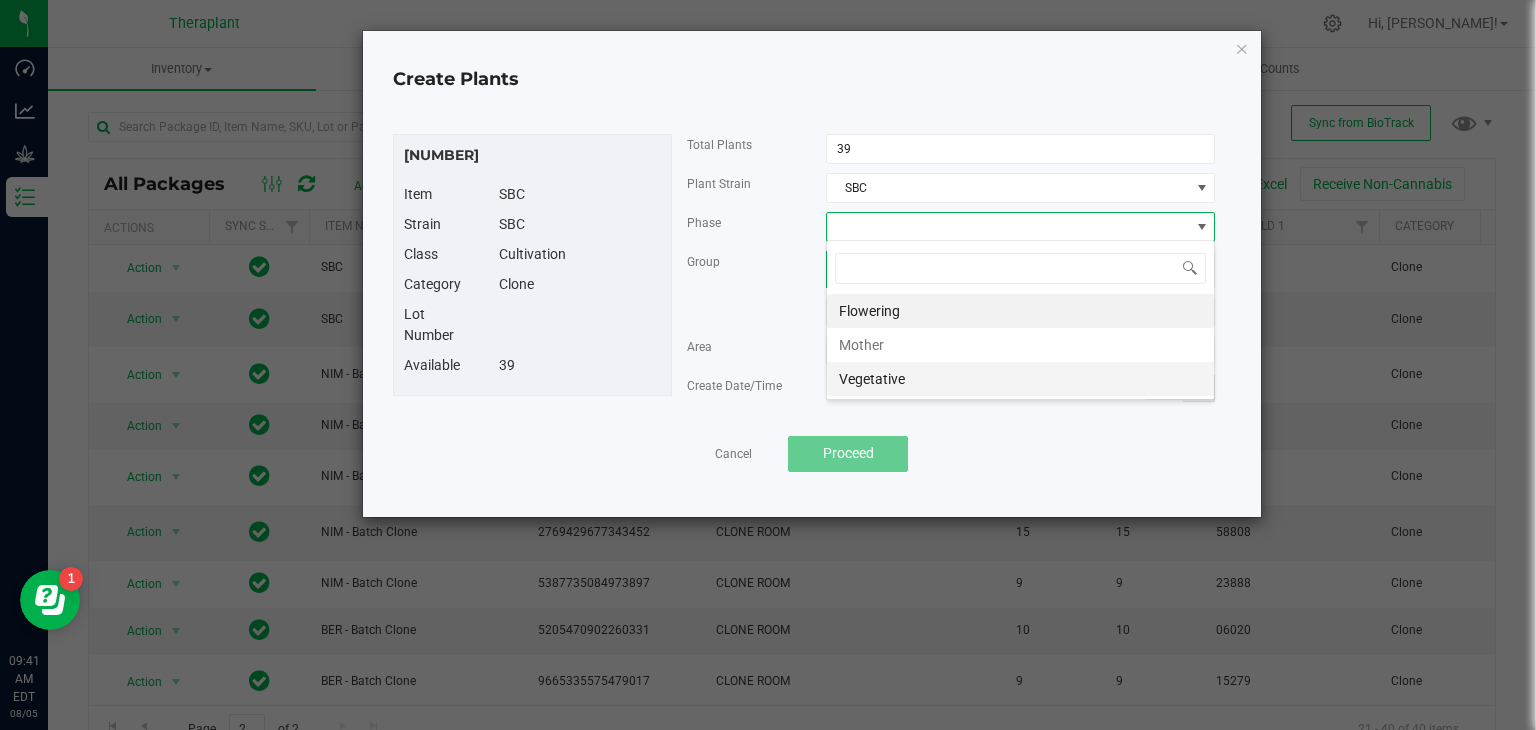click on "Vegetative" at bounding box center [1020, 379] 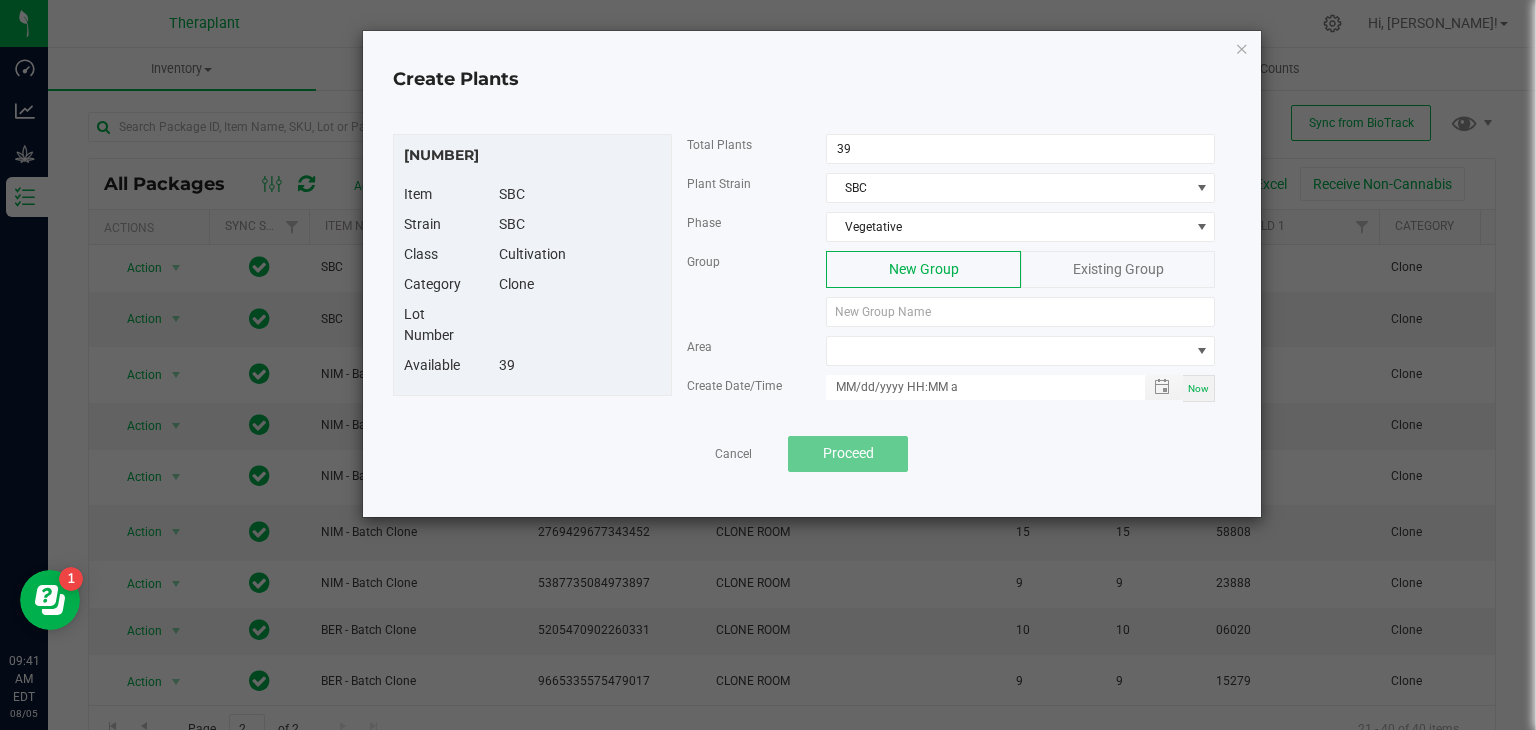 click on "Existing Group" 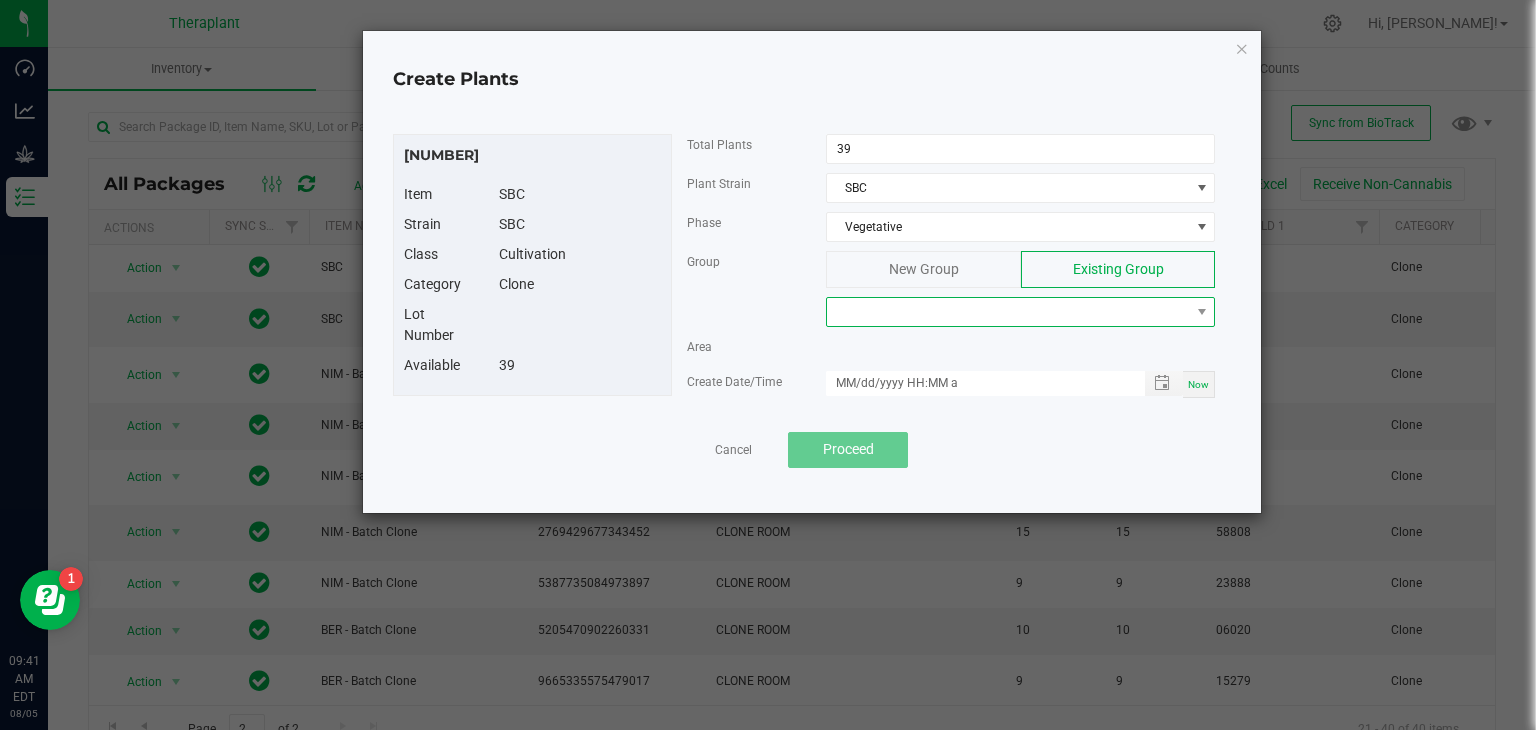click at bounding box center [1008, 312] 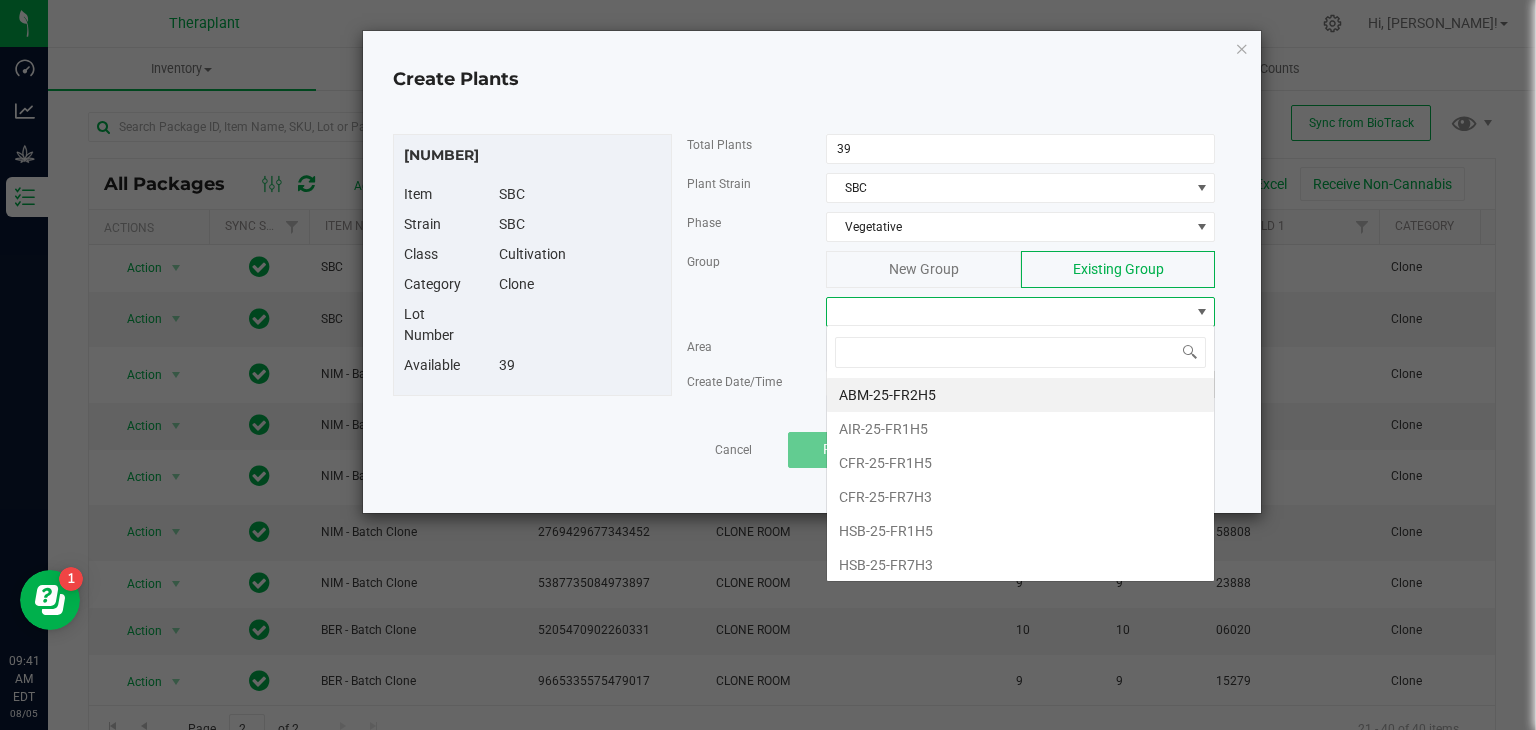 scroll, scrollTop: 99970, scrollLeft: 99611, axis: both 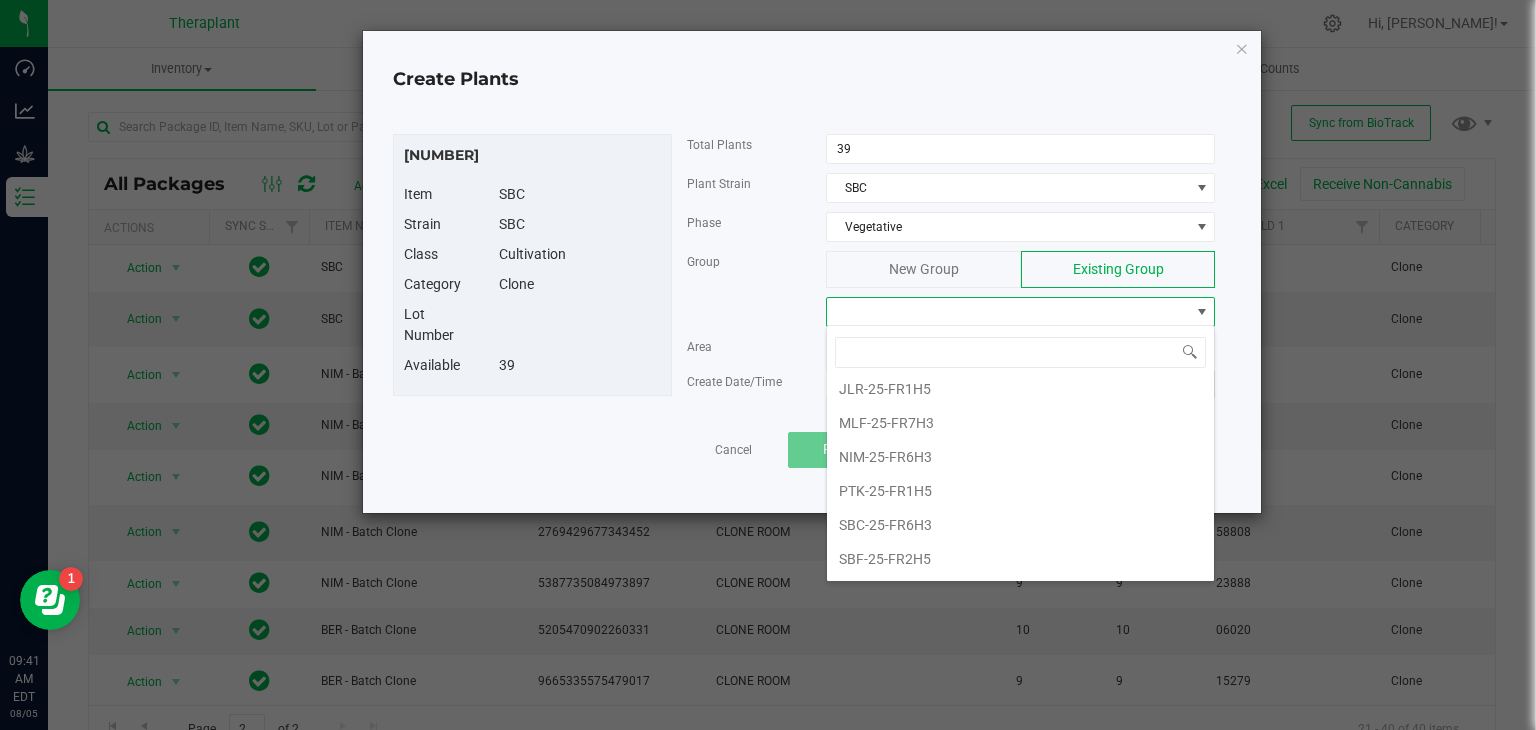 click on "SBC-25-FR6H3" at bounding box center [1020, 525] 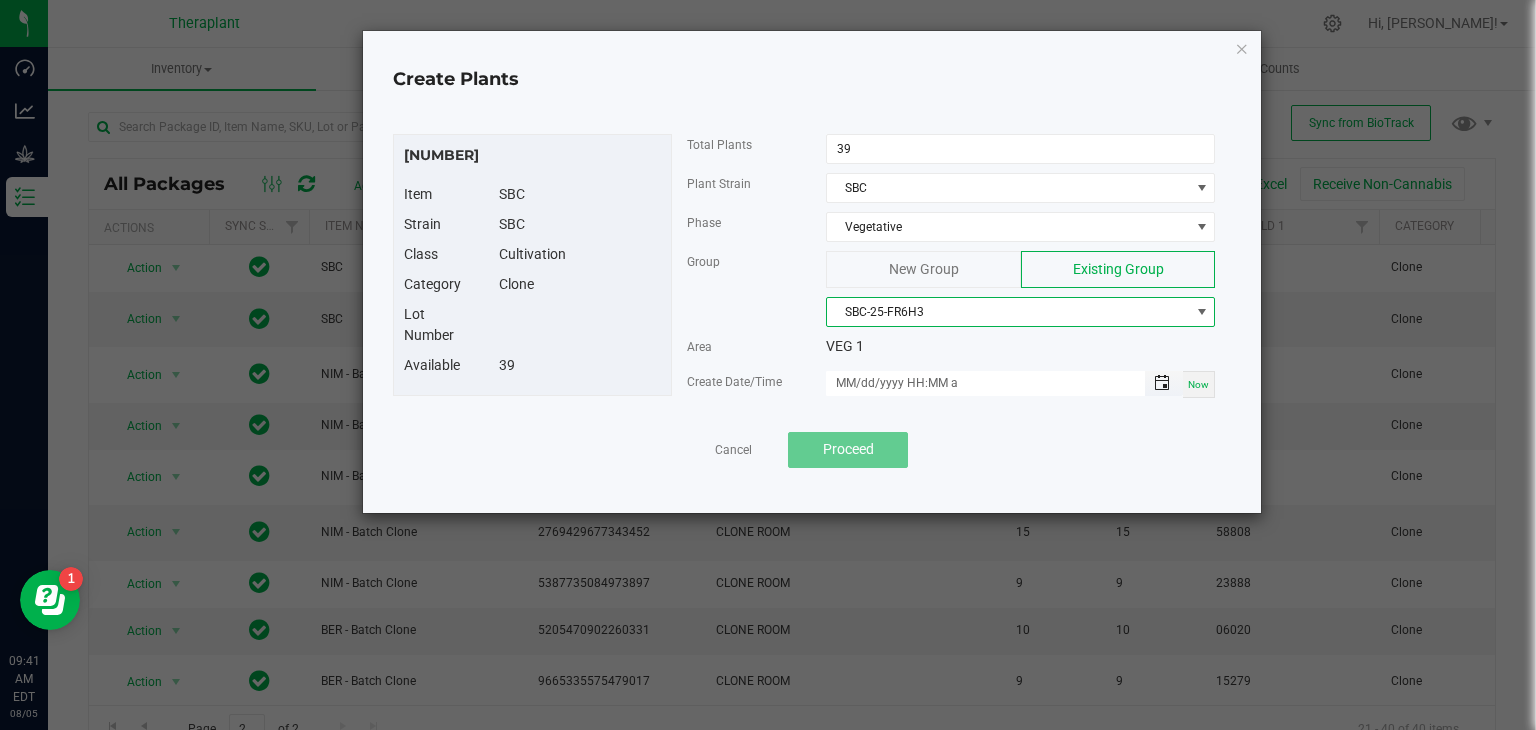 click at bounding box center [1162, 383] 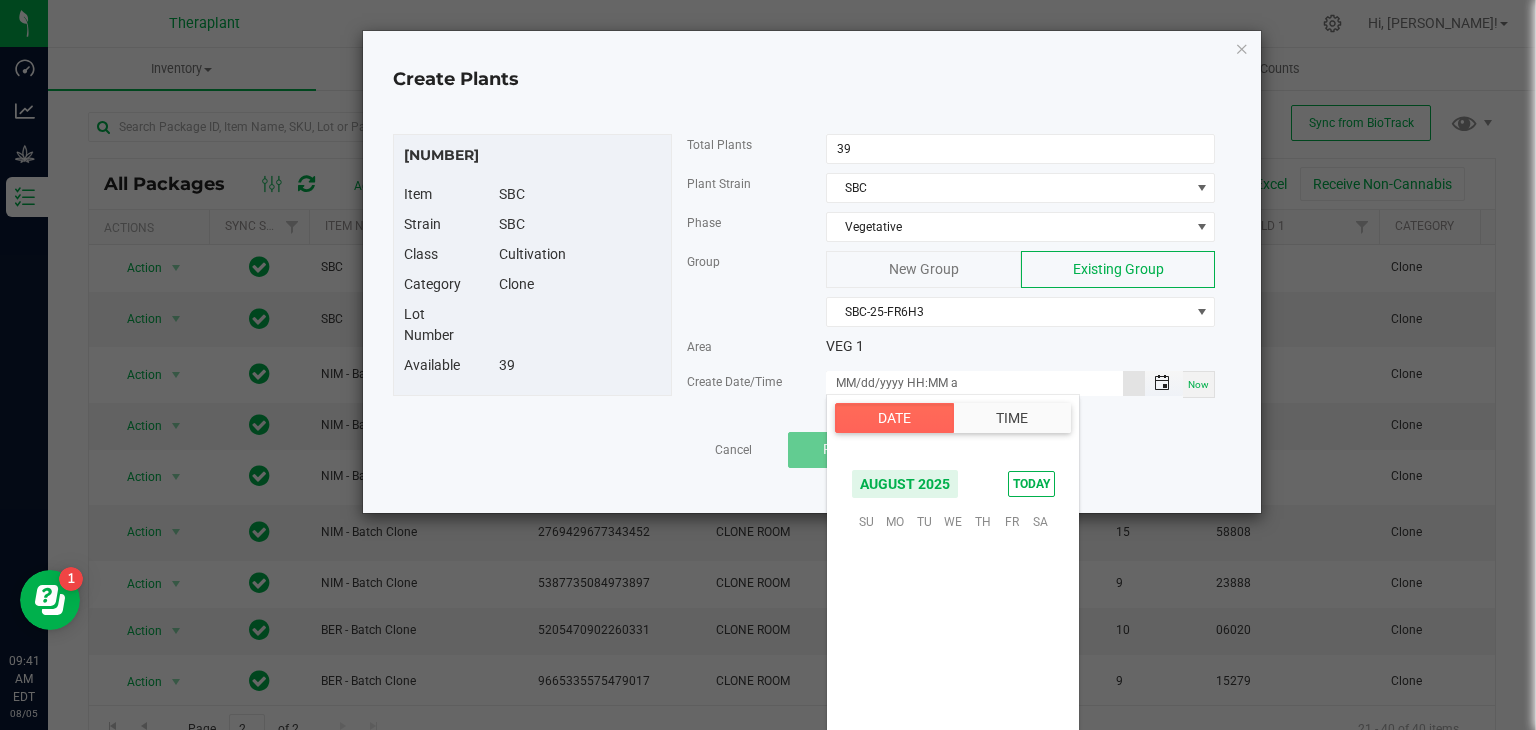 scroll, scrollTop: 324156, scrollLeft: 0, axis: vertical 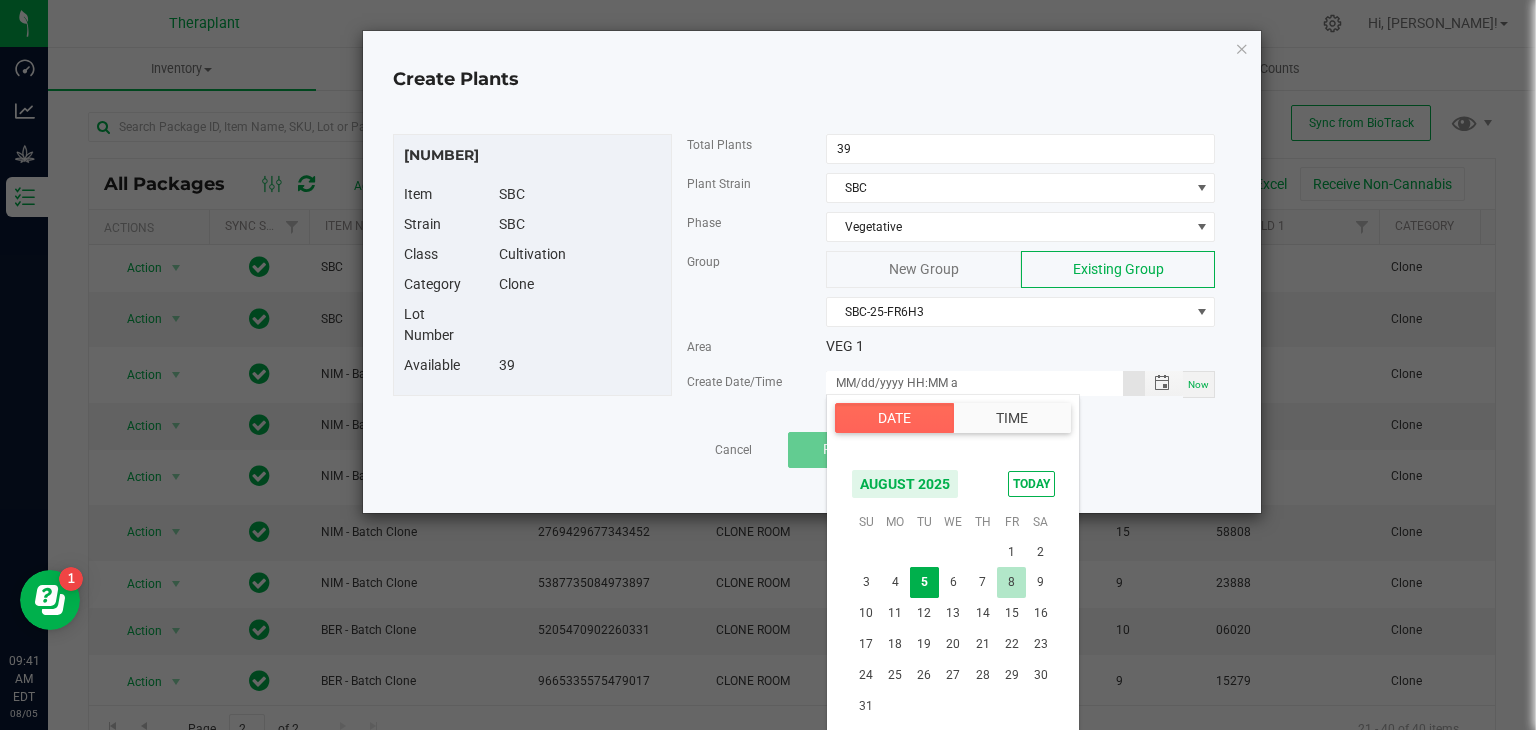 click on "8" at bounding box center [1011, 582] 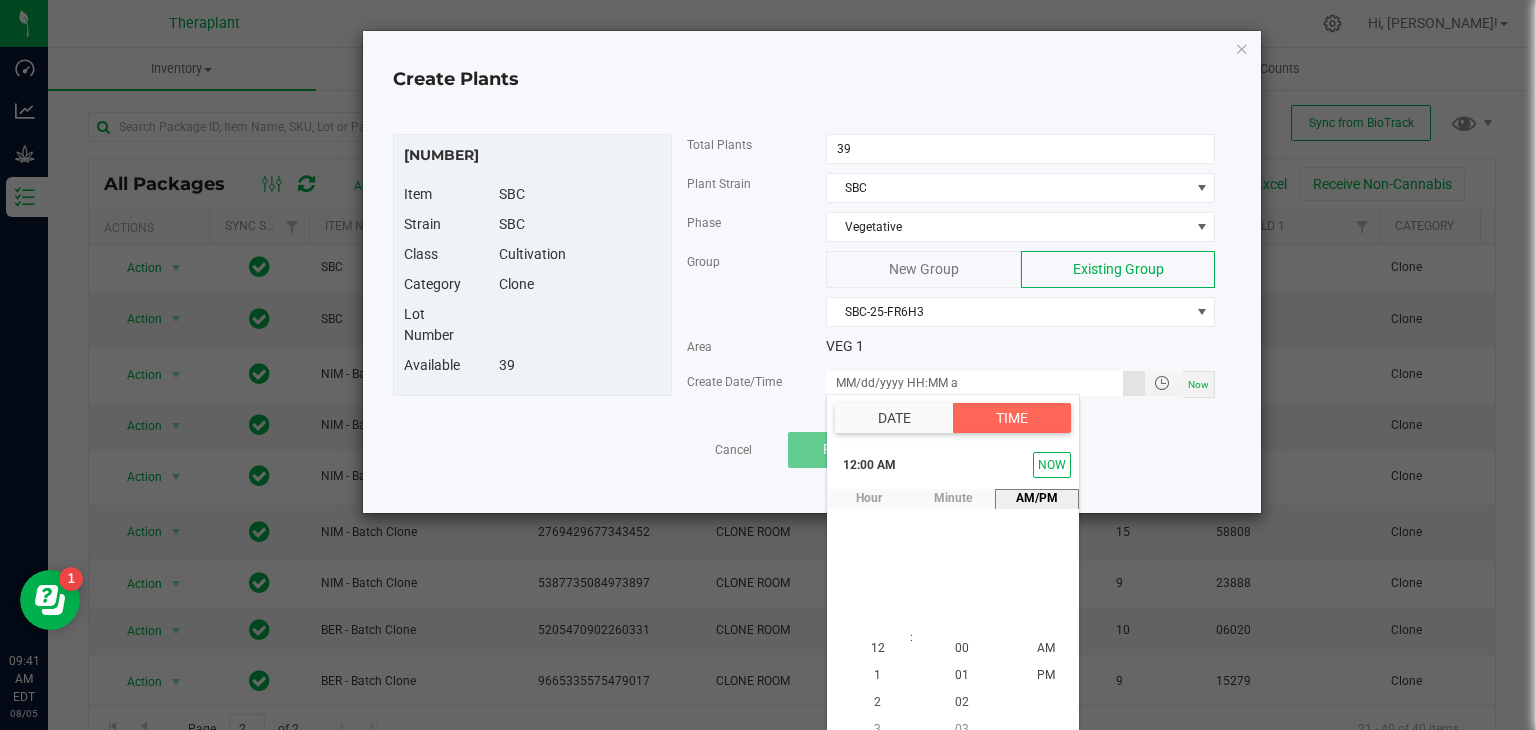 scroll, scrollTop: 18, scrollLeft: 0, axis: vertical 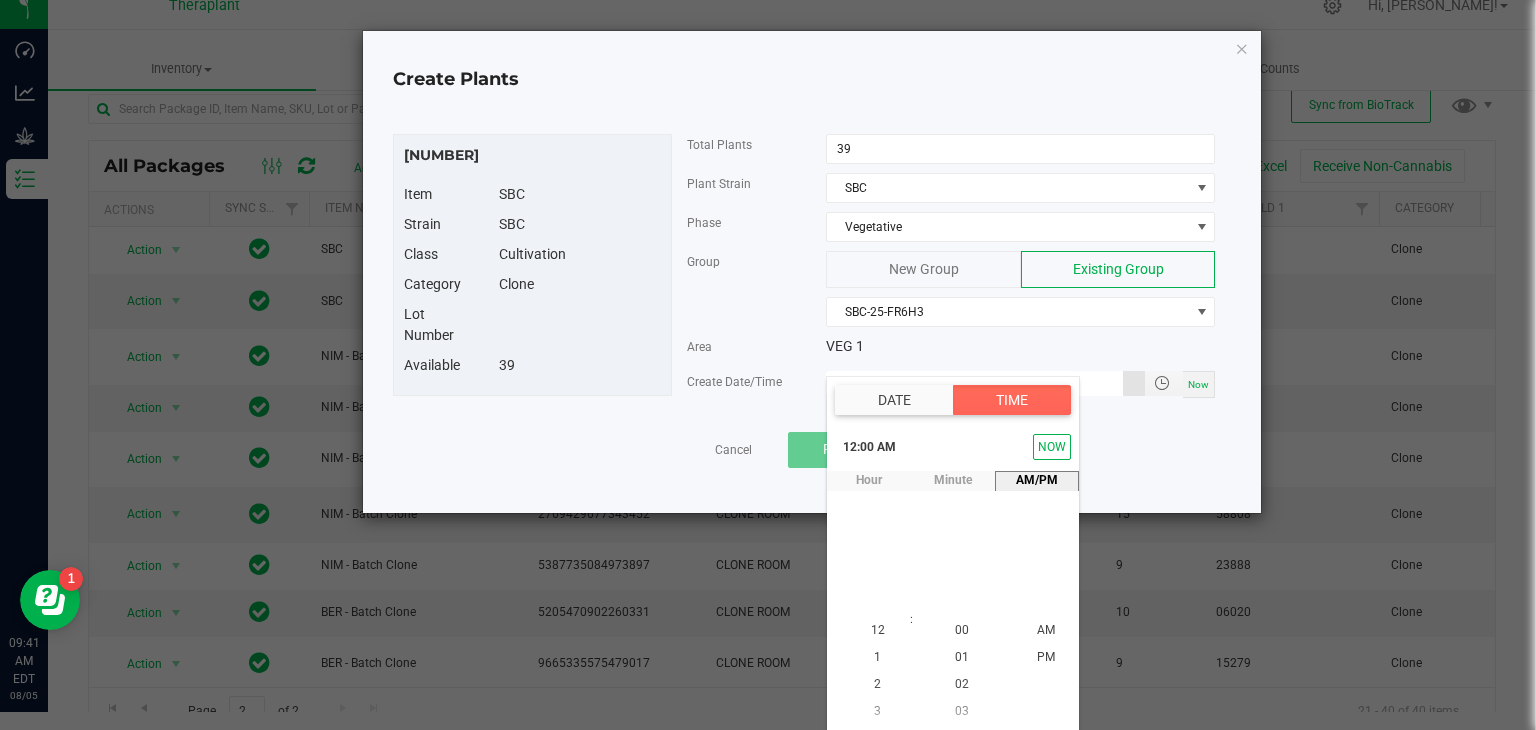 type on "08/08/2025 12:00 AM" 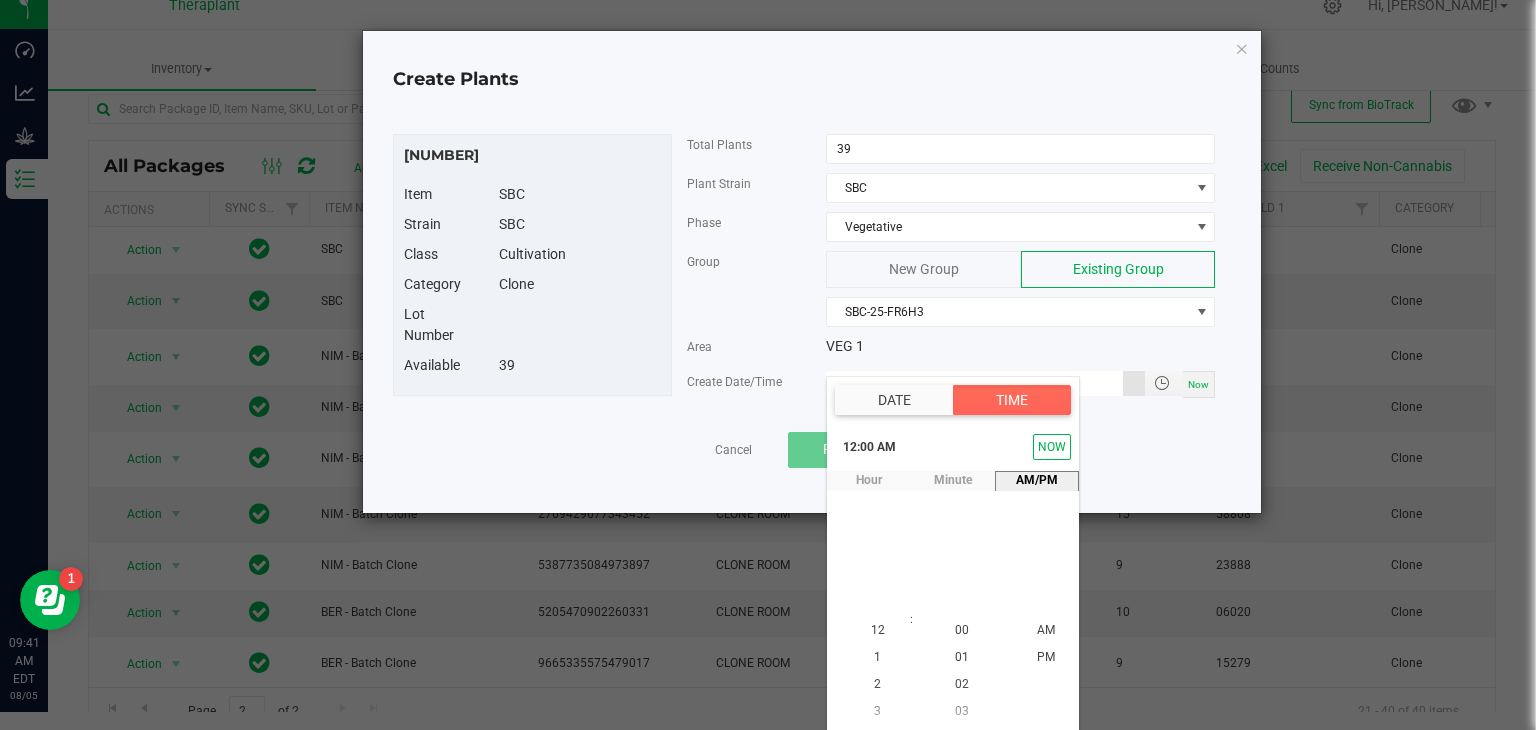 scroll, scrollTop: 0, scrollLeft: 0, axis: both 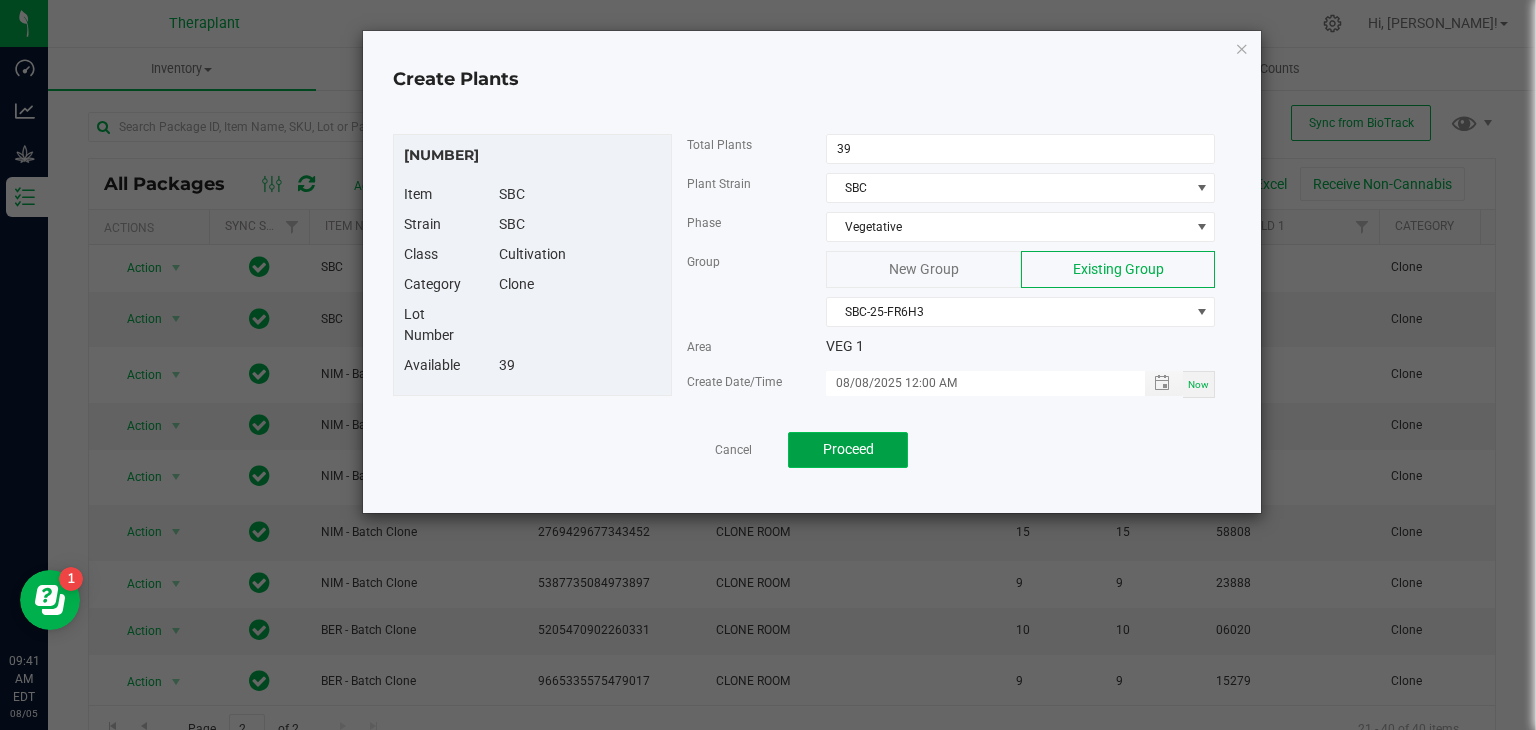 click on "Proceed" 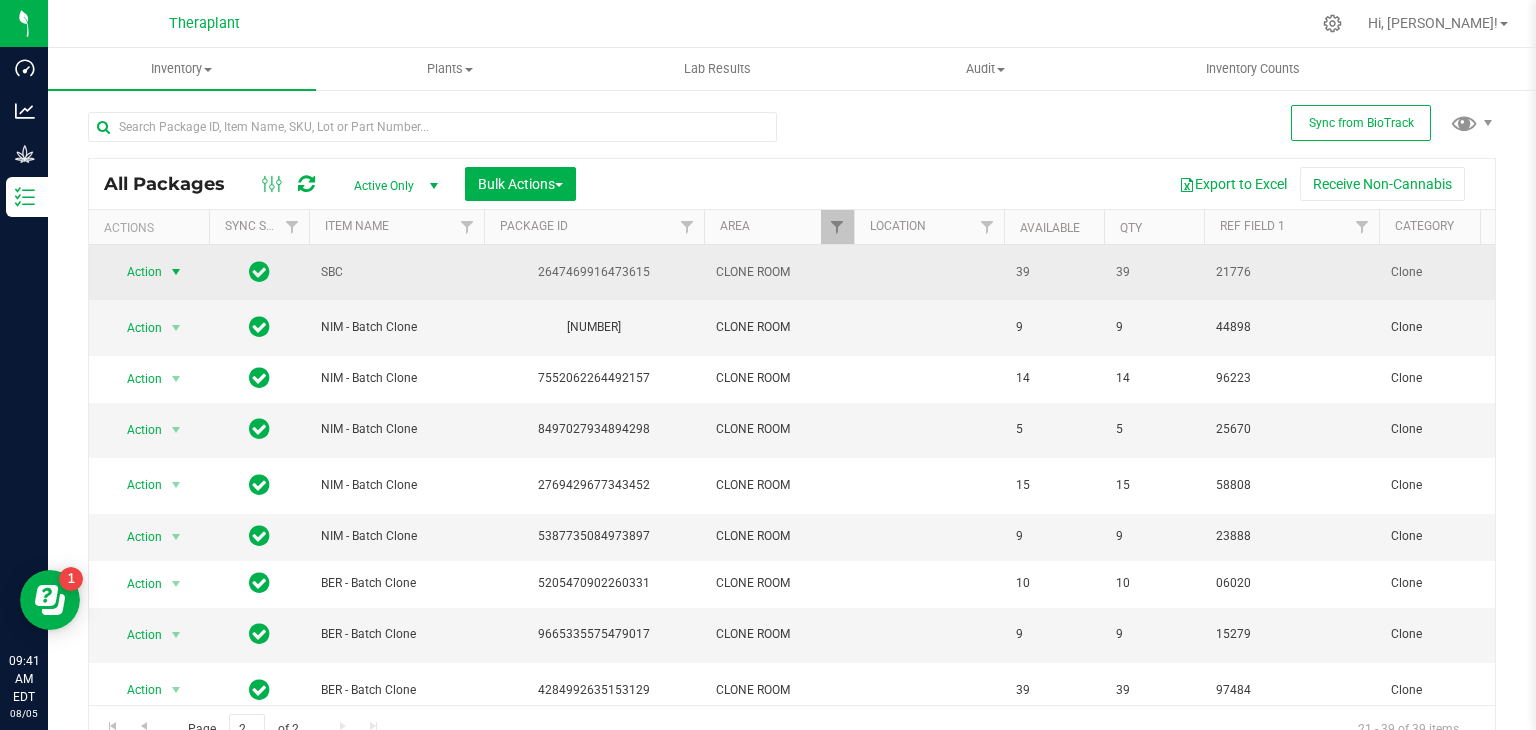 click at bounding box center (176, 272) 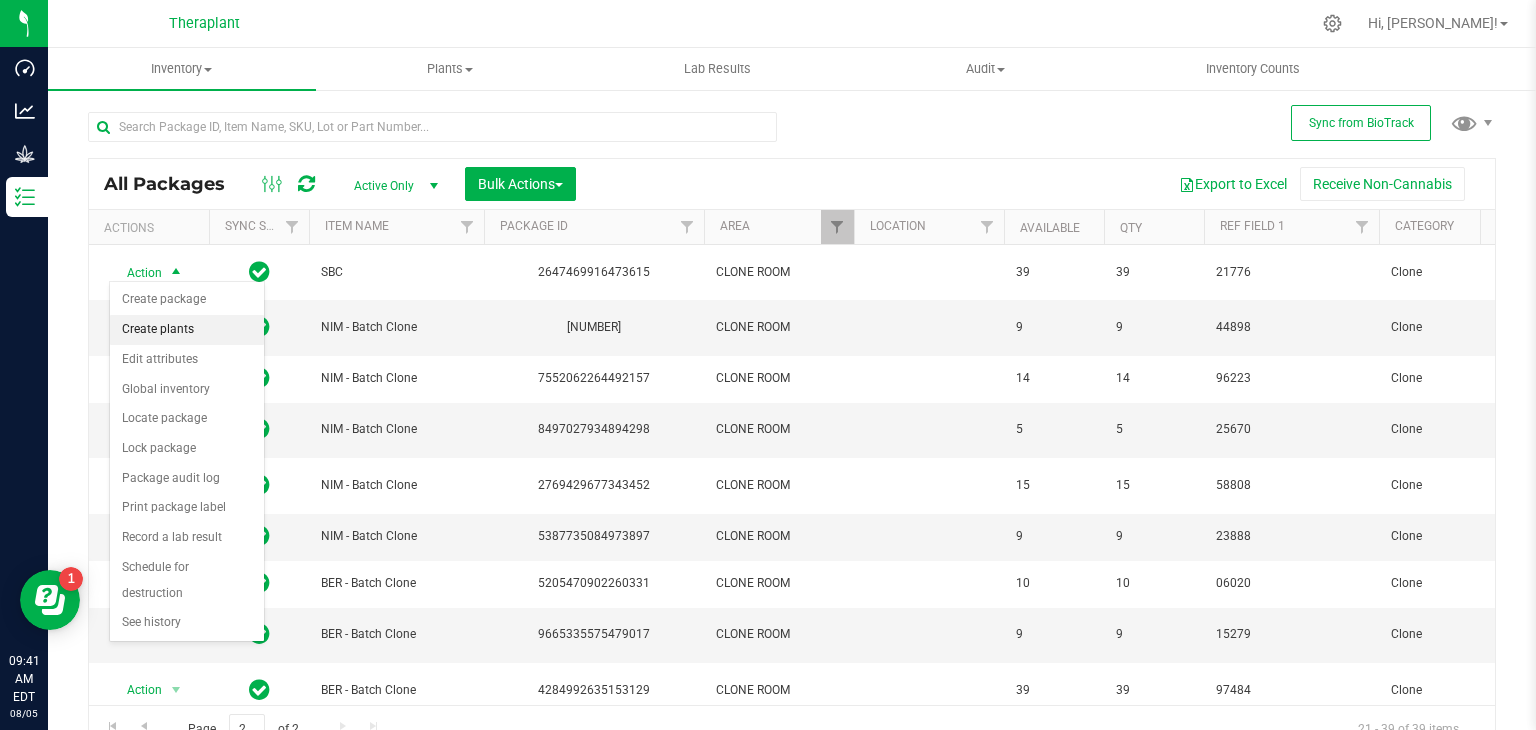 click on "Create plants" at bounding box center (187, 330) 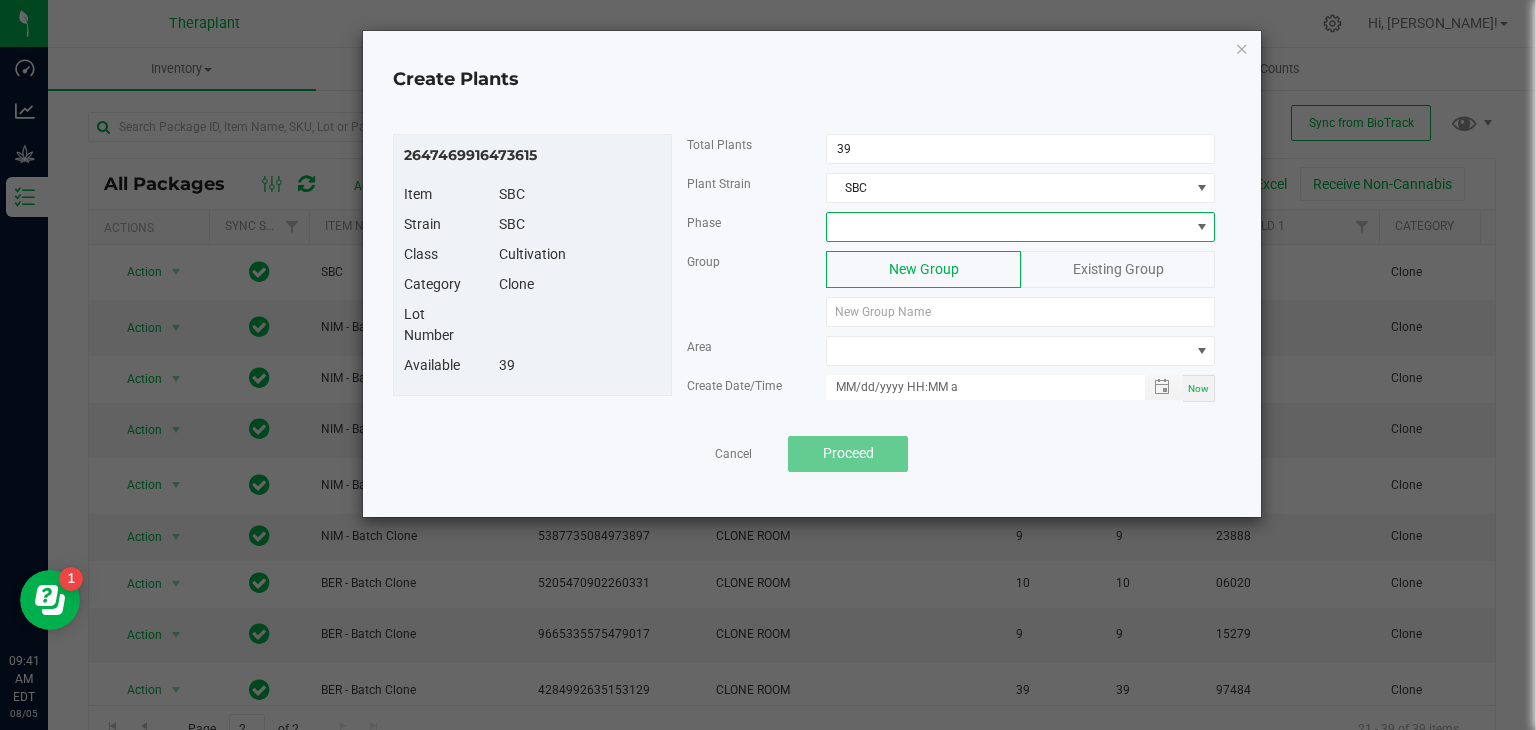 click at bounding box center (1008, 227) 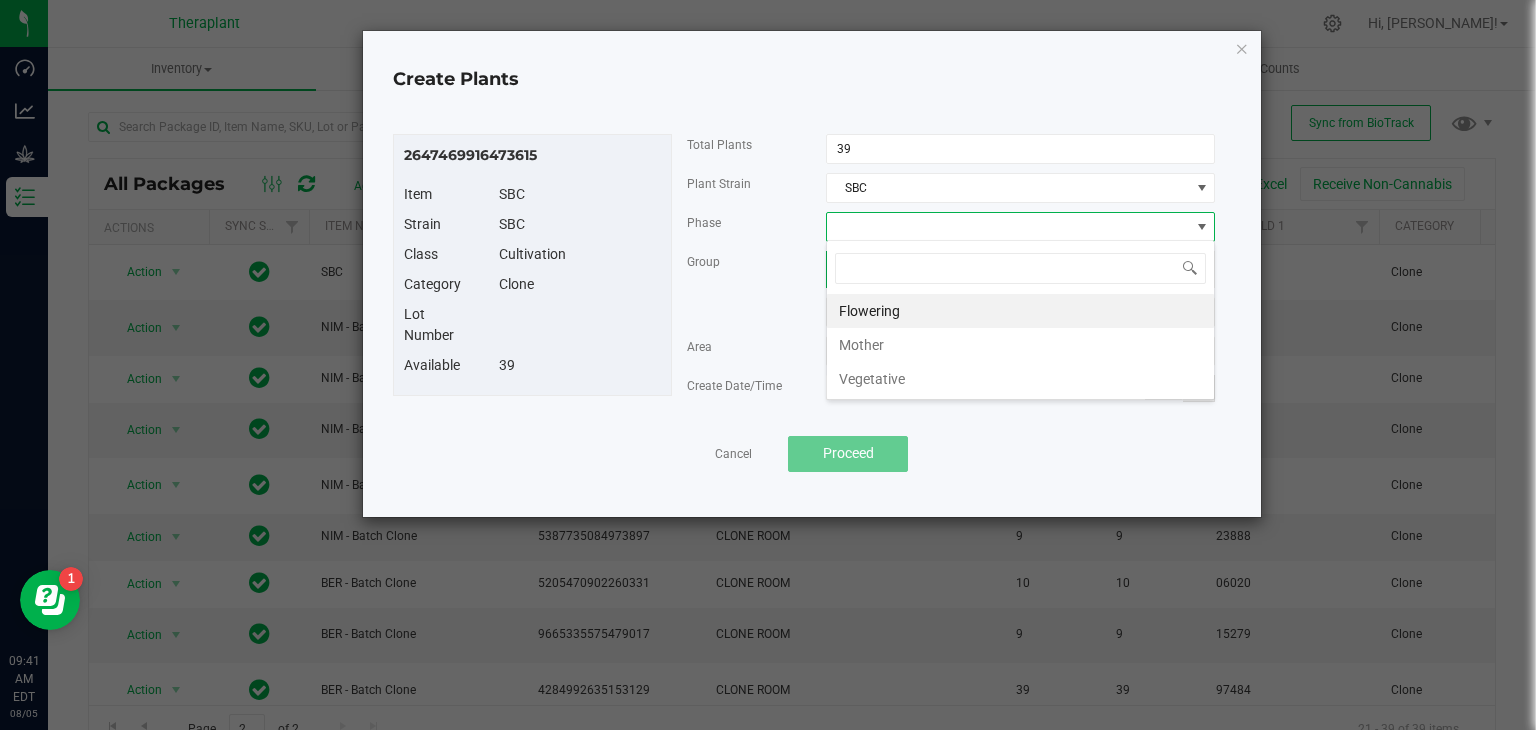 scroll, scrollTop: 99970, scrollLeft: 99611, axis: both 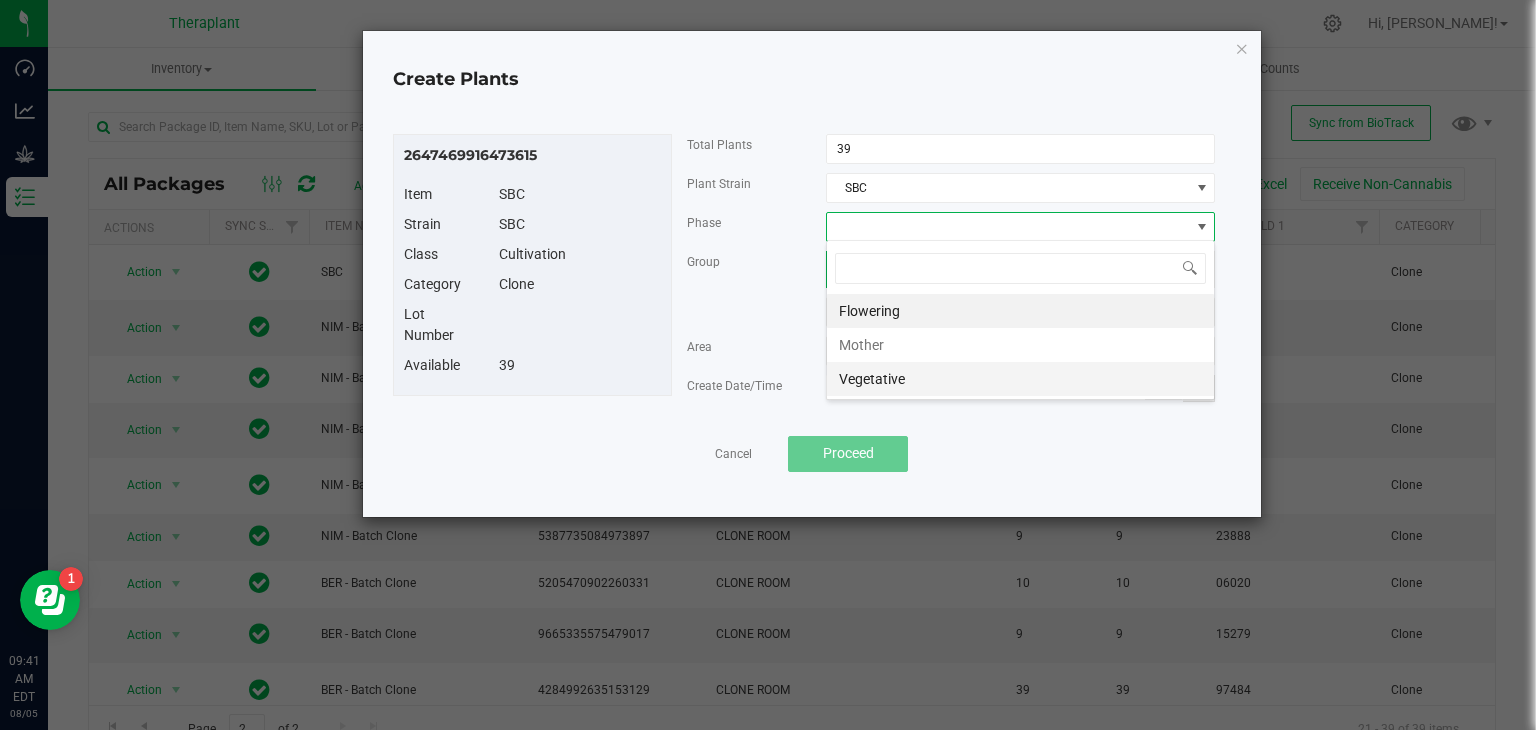 click on "Vegetative" at bounding box center [1020, 379] 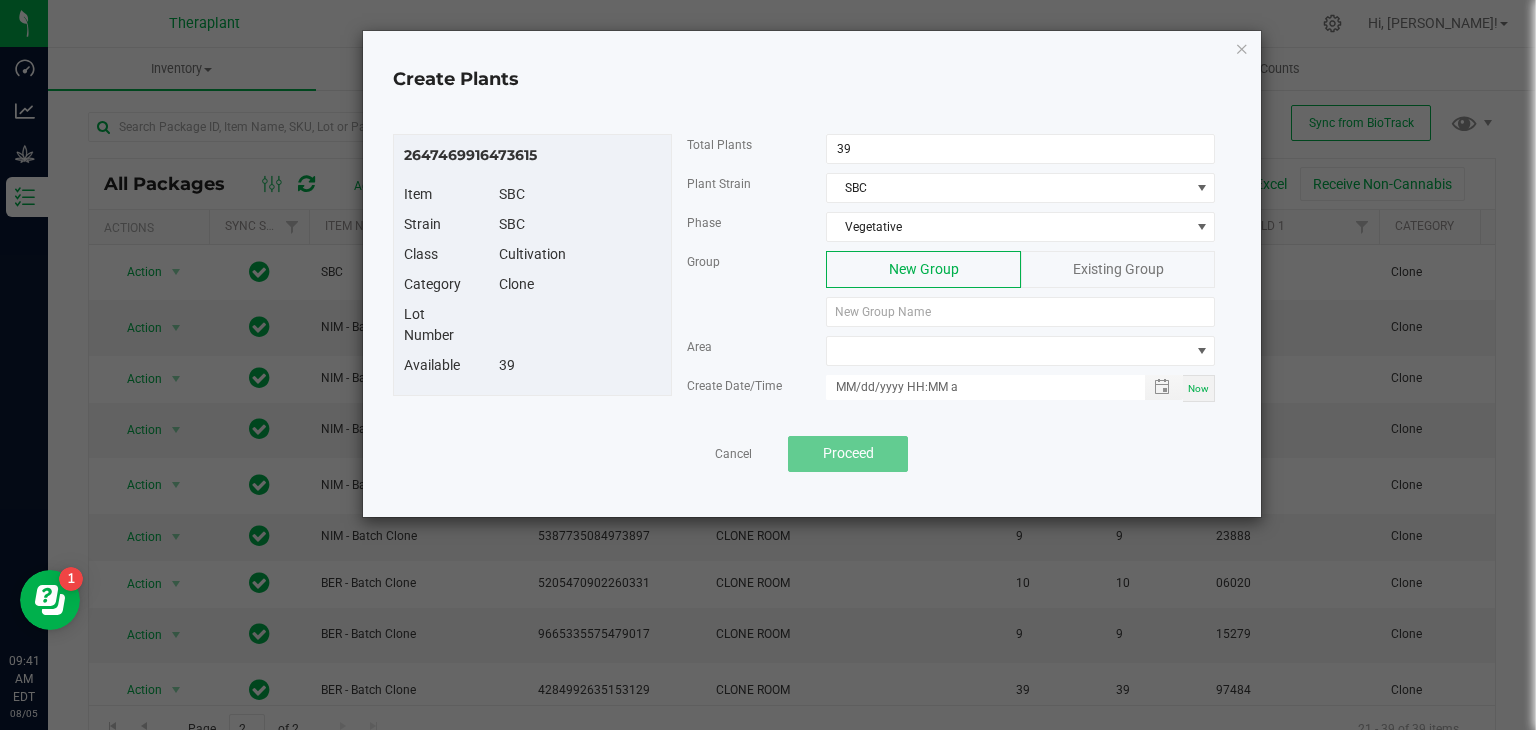 click on "Existing Group" 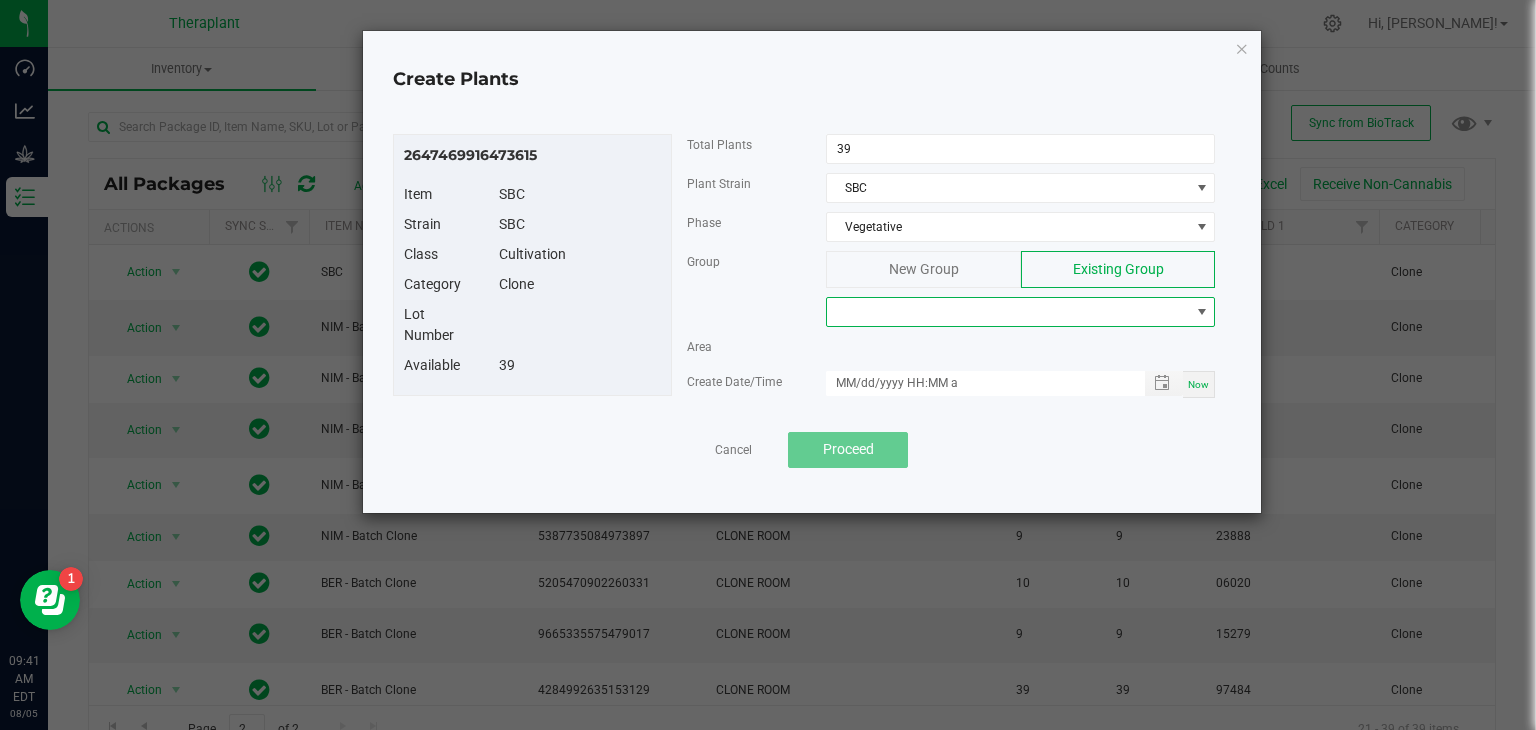 click at bounding box center [1008, 312] 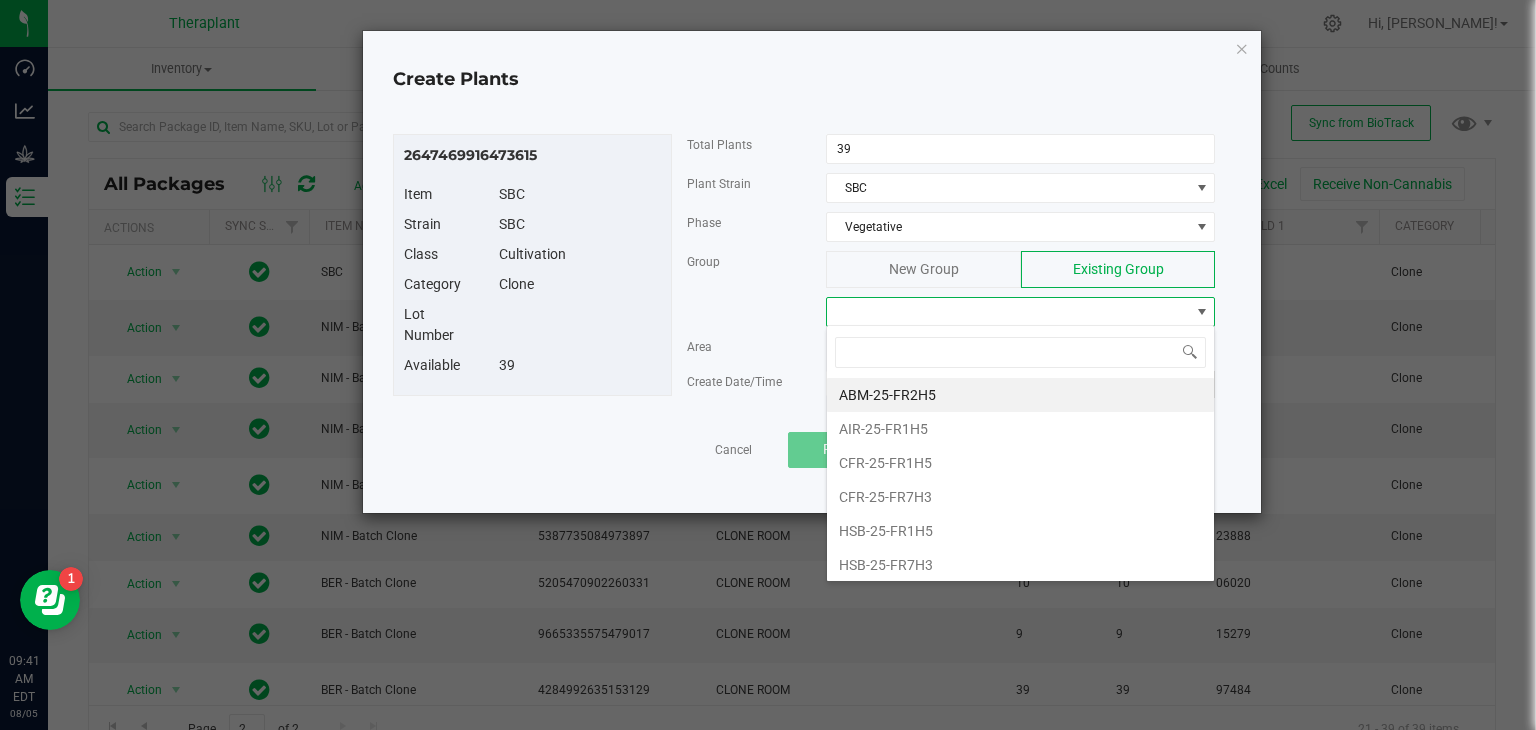 scroll, scrollTop: 99970, scrollLeft: 99611, axis: both 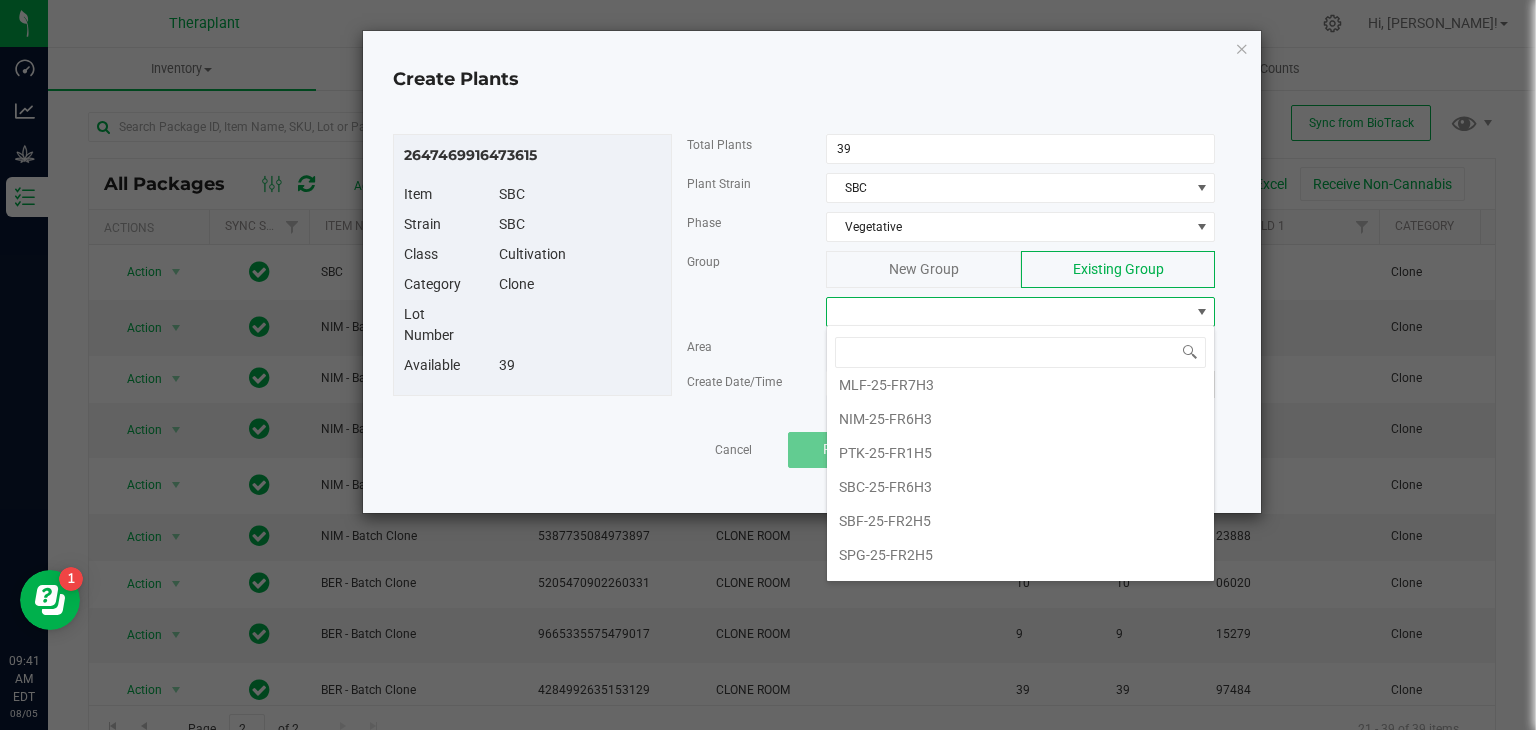 click on "SBC-25-FR6H3" at bounding box center (1020, 487) 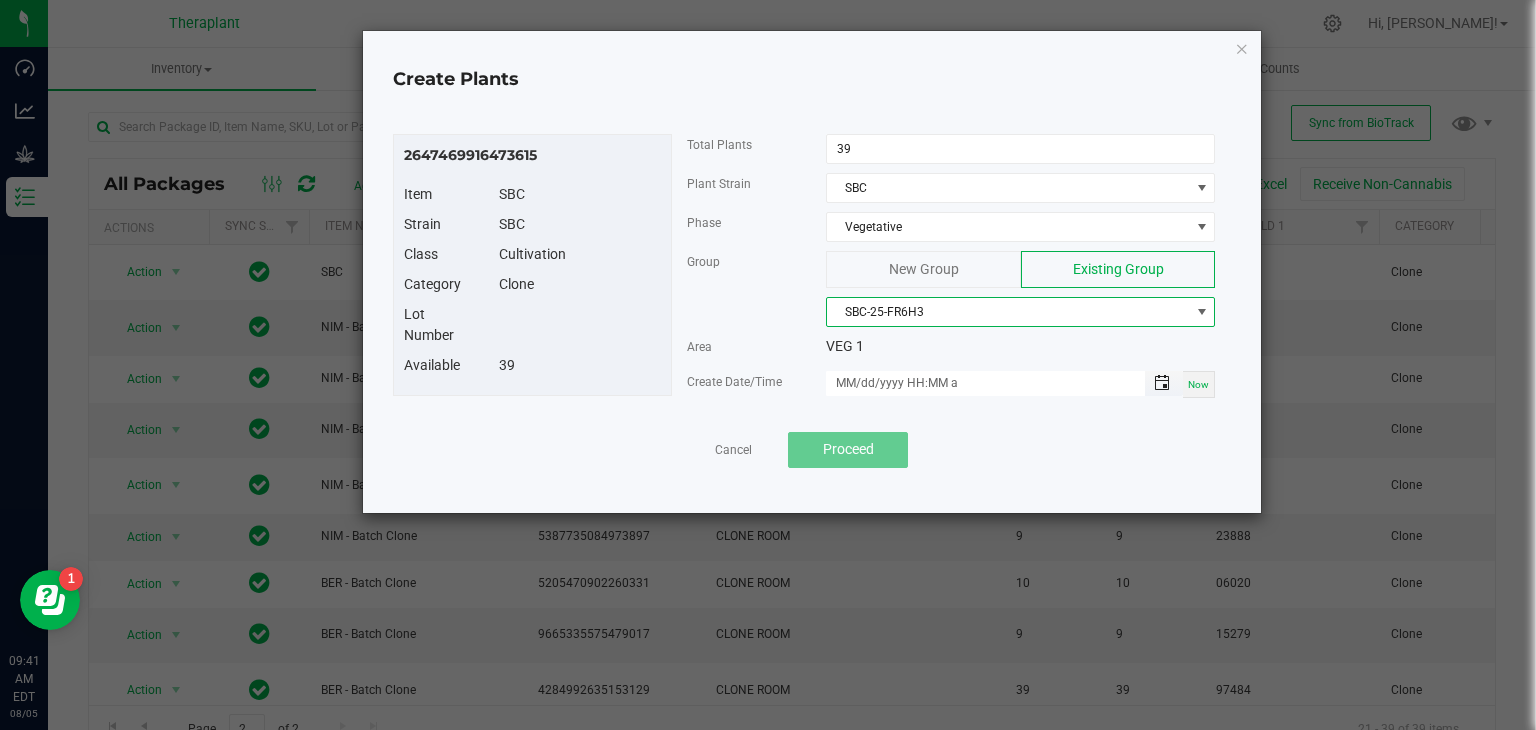 click at bounding box center [1162, 383] 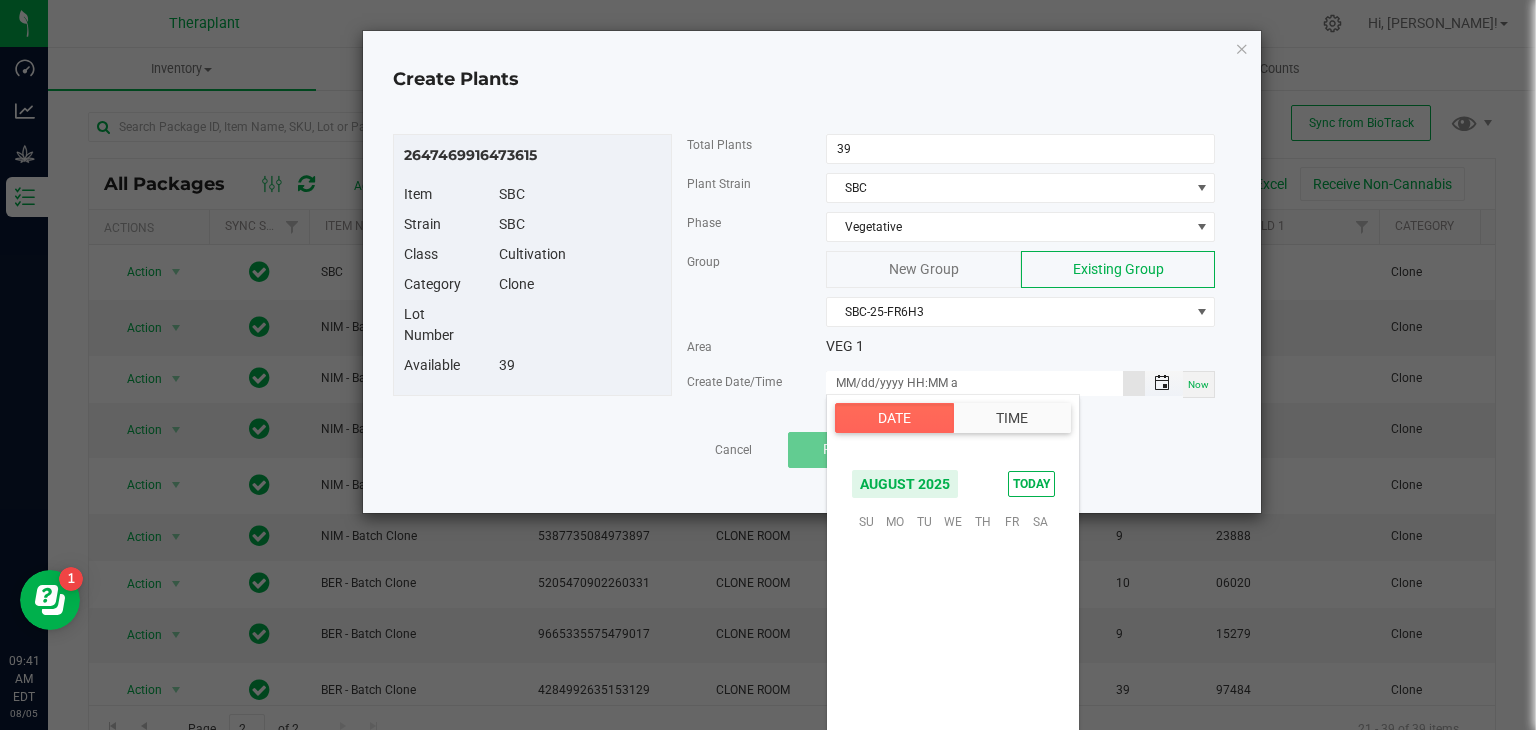 scroll, scrollTop: 324156, scrollLeft: 0, axis: vertical 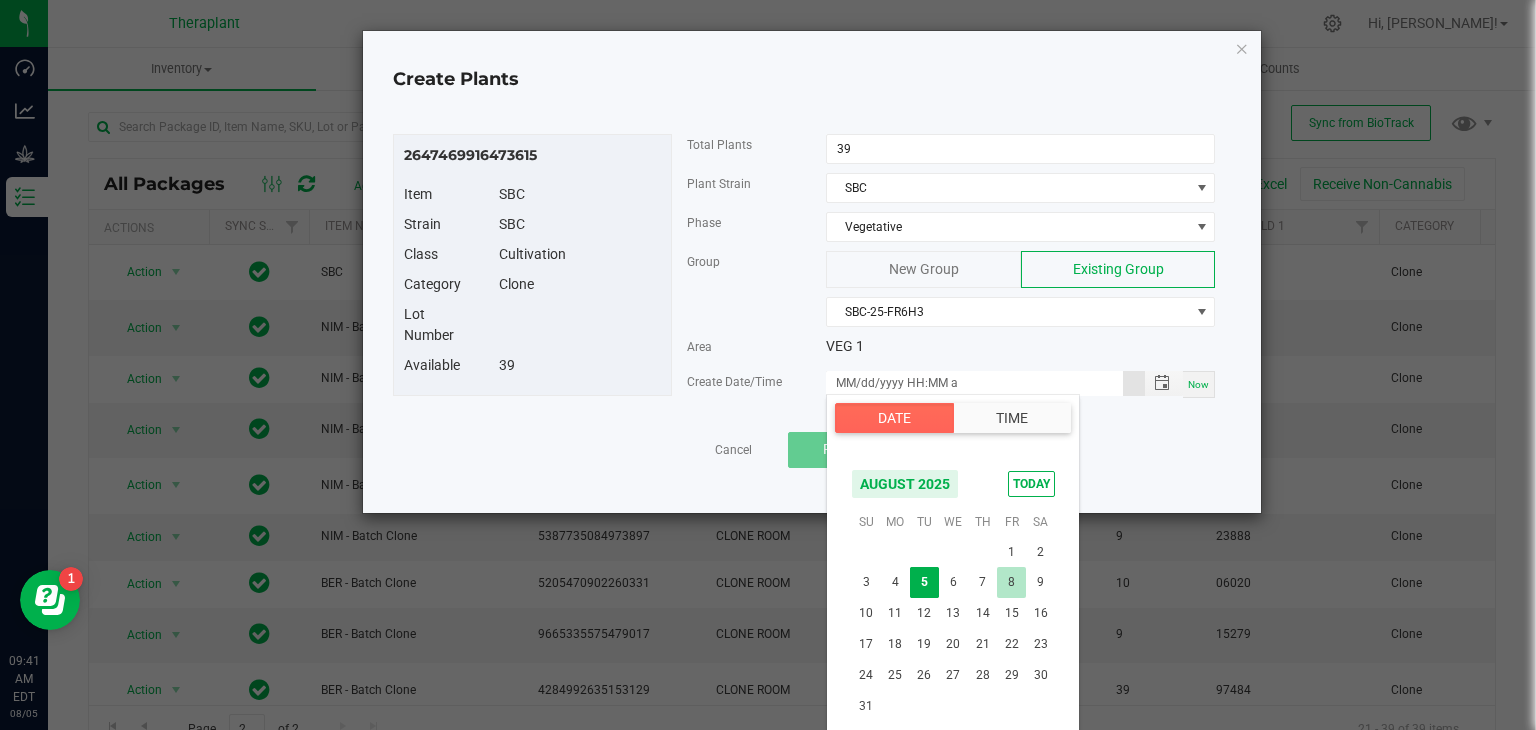 click on "8" at bounding box center (1011, 582) 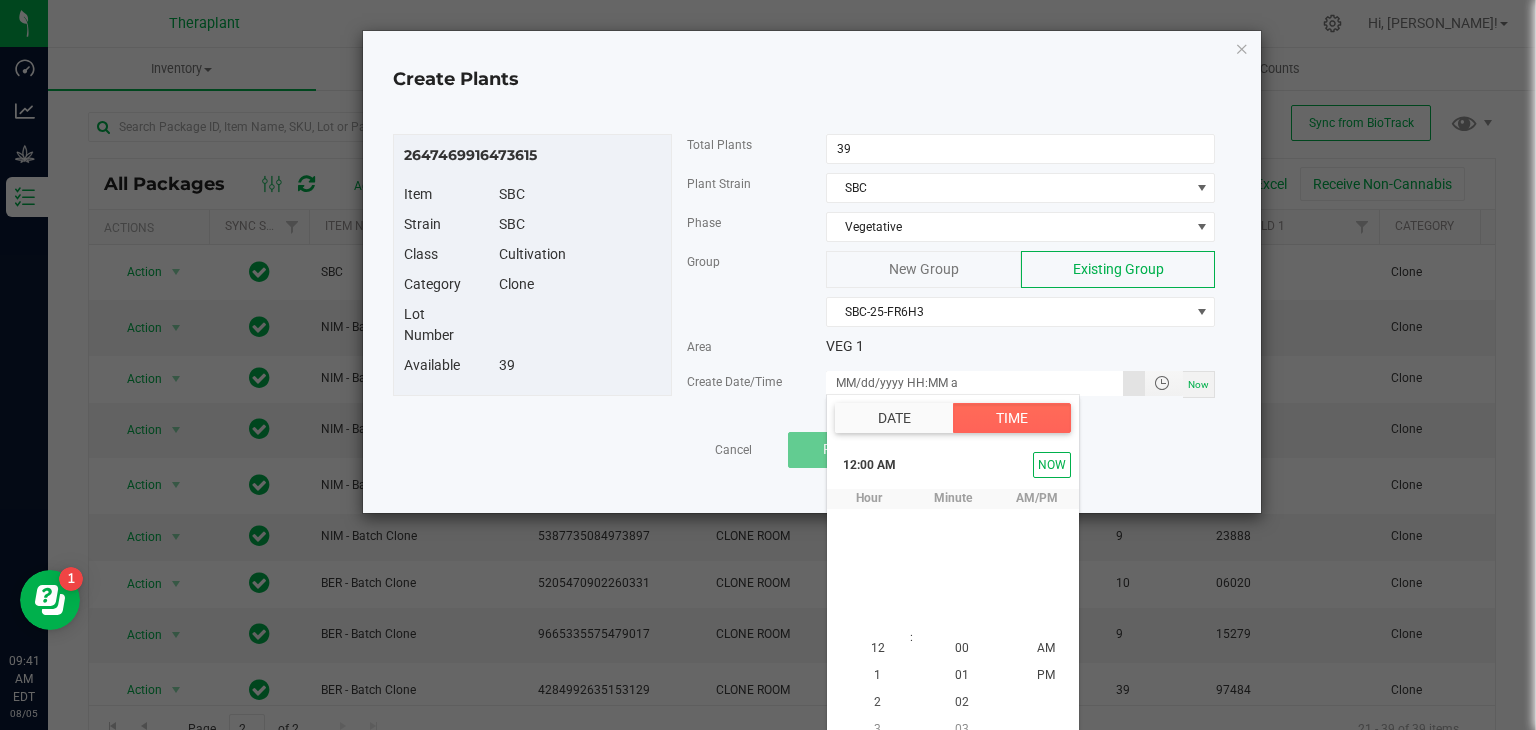scroll, scrollTop: 18, scrollLeft: 0, axis: vertical 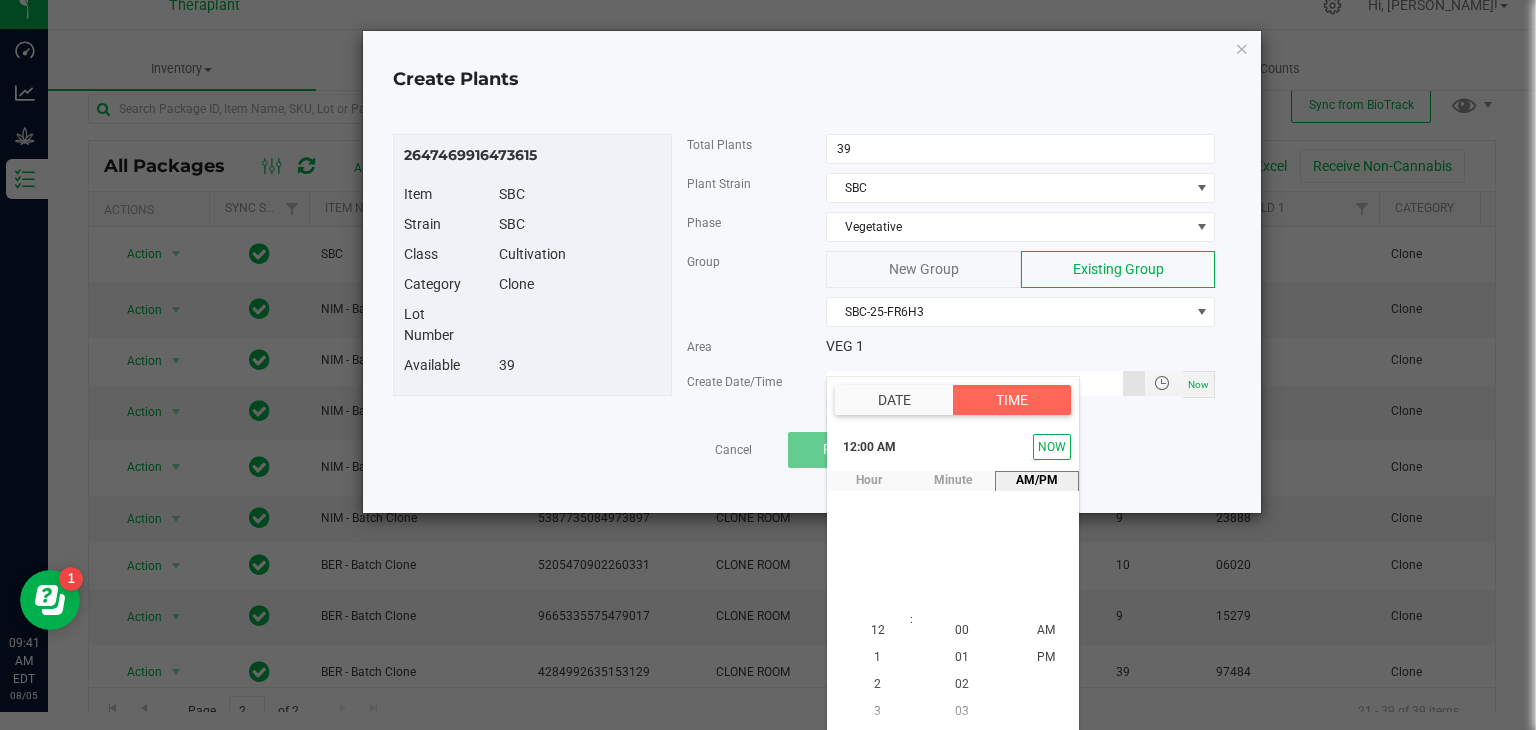 type on "08/08/2025 12:00 AM" 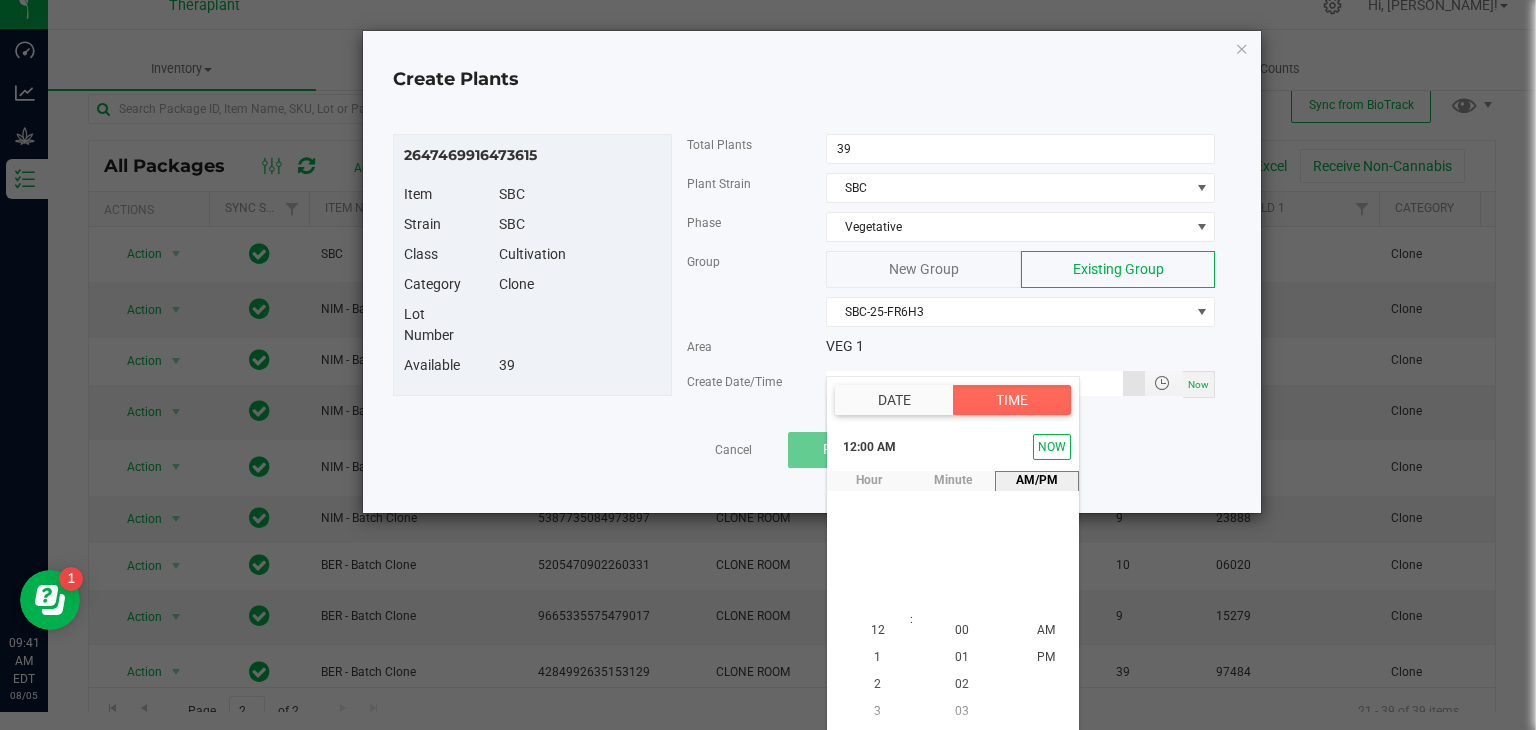scroll, scrollTop: 0, scrollLeft: 0, axis: both 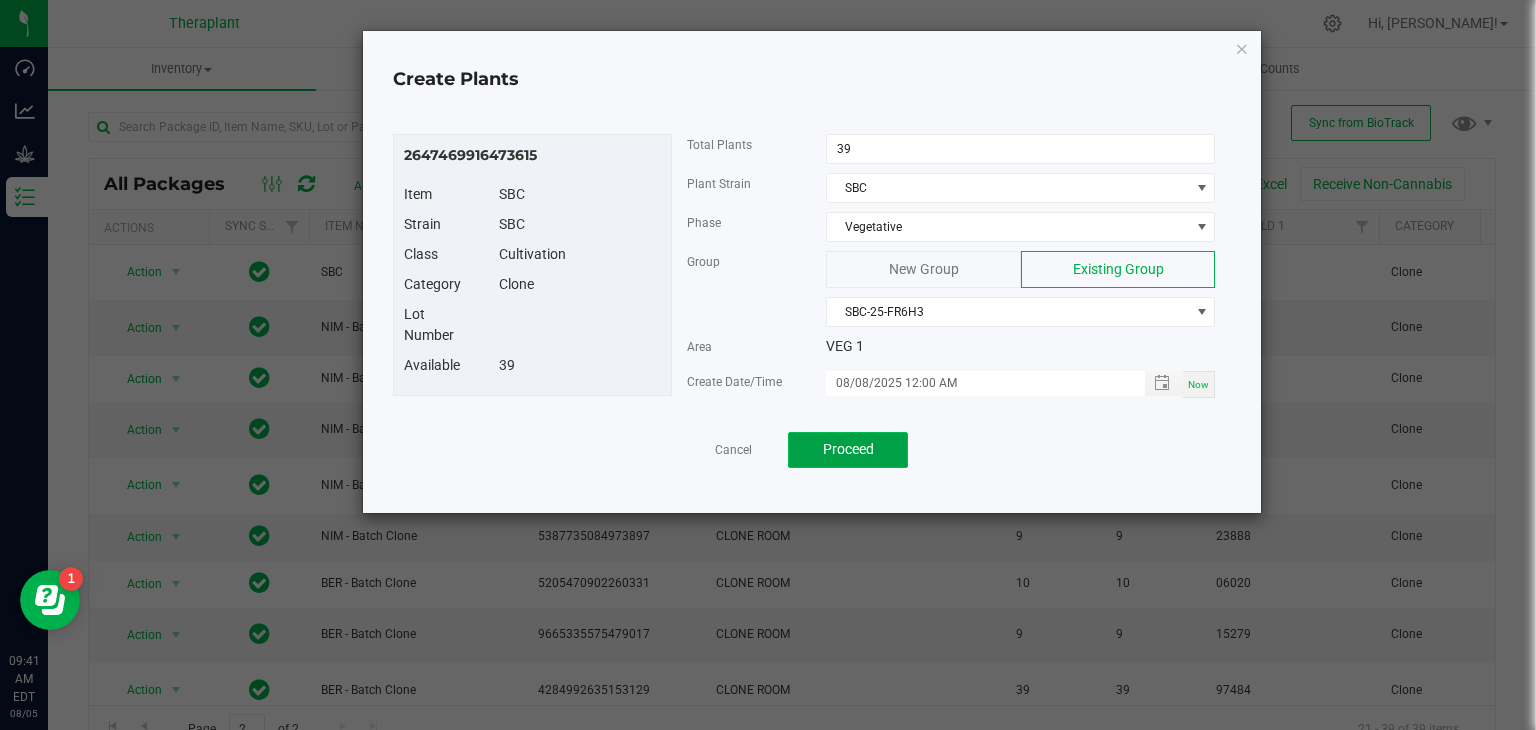 click on "Proceed" 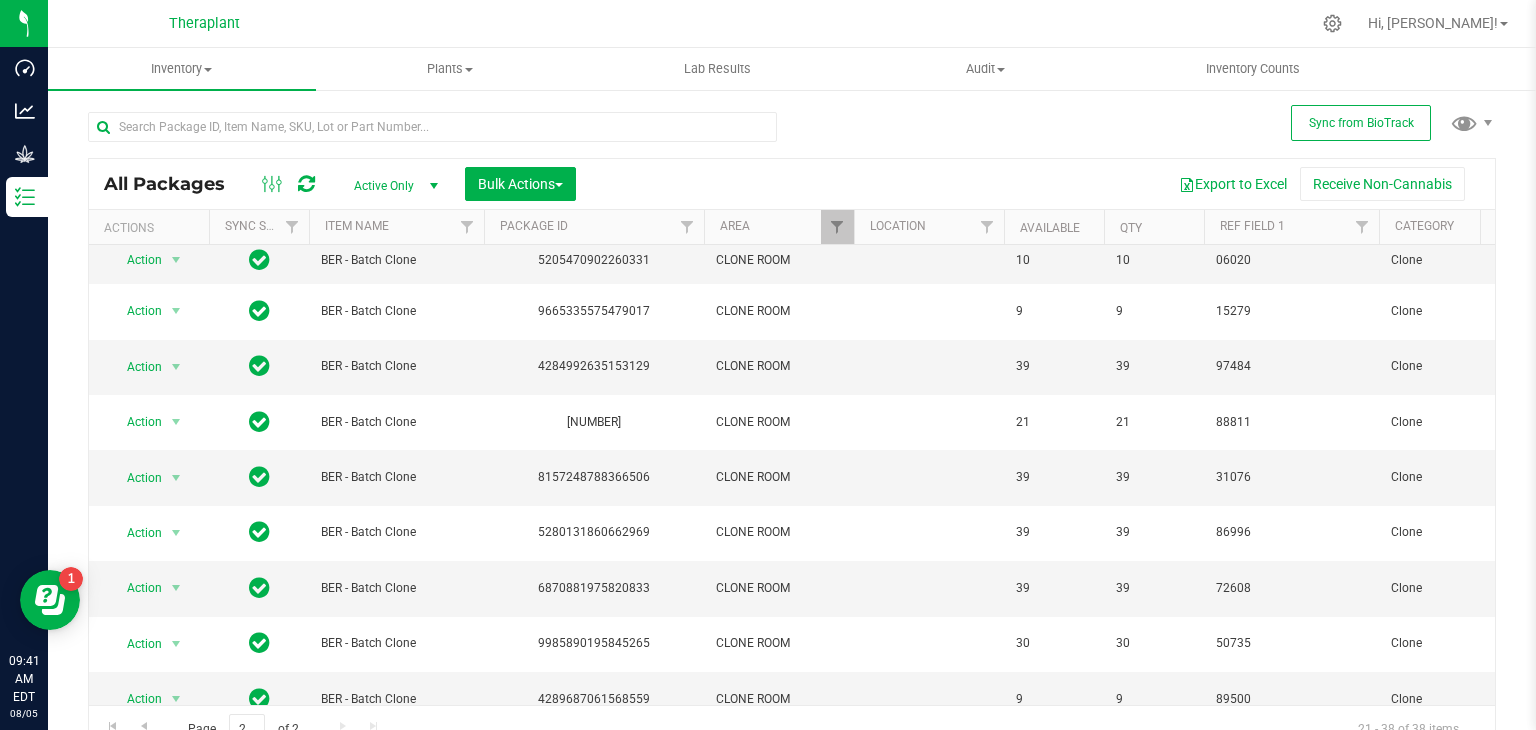 scroll, scrollTop: 389, scrollLeft: 0, axis: vertical 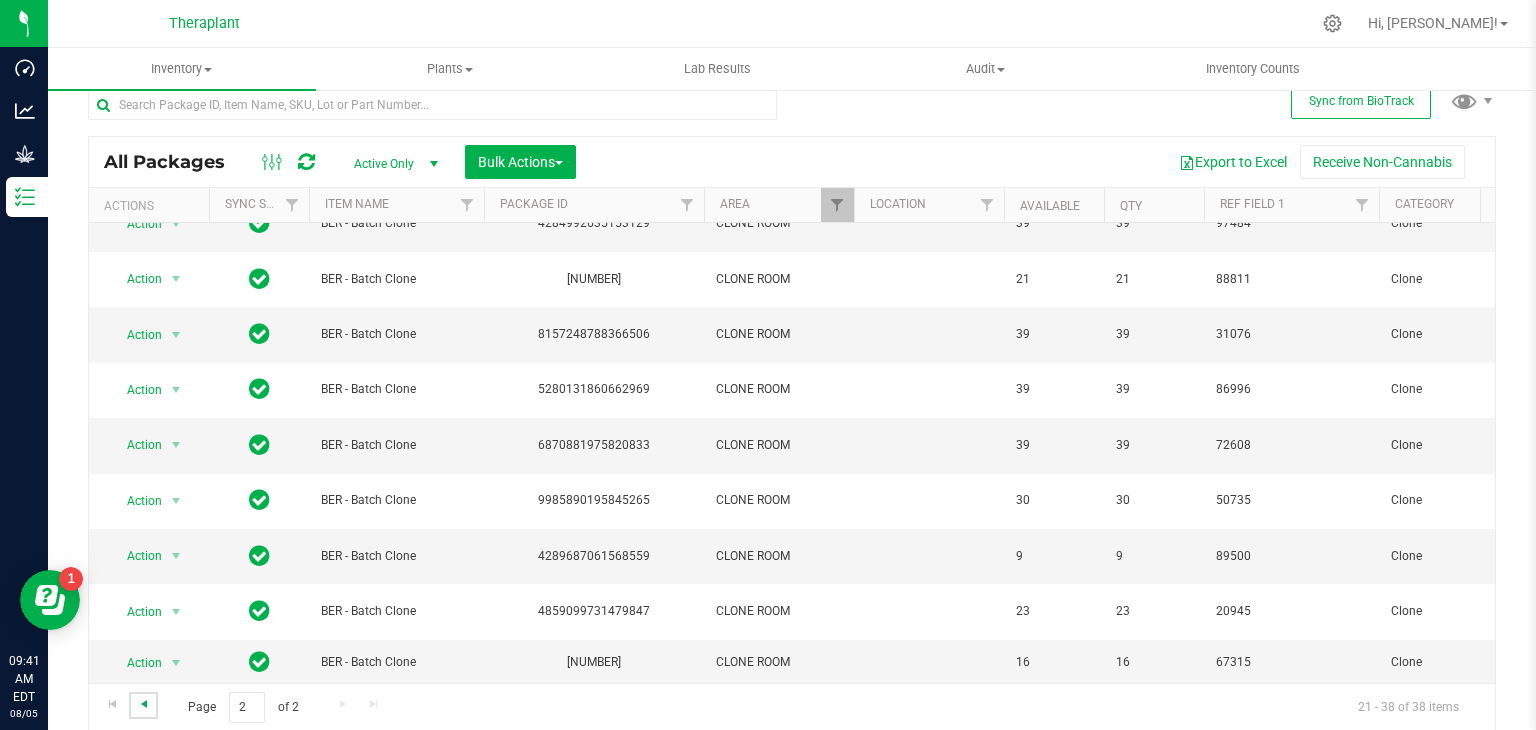 click at bounding box center [144, 704] 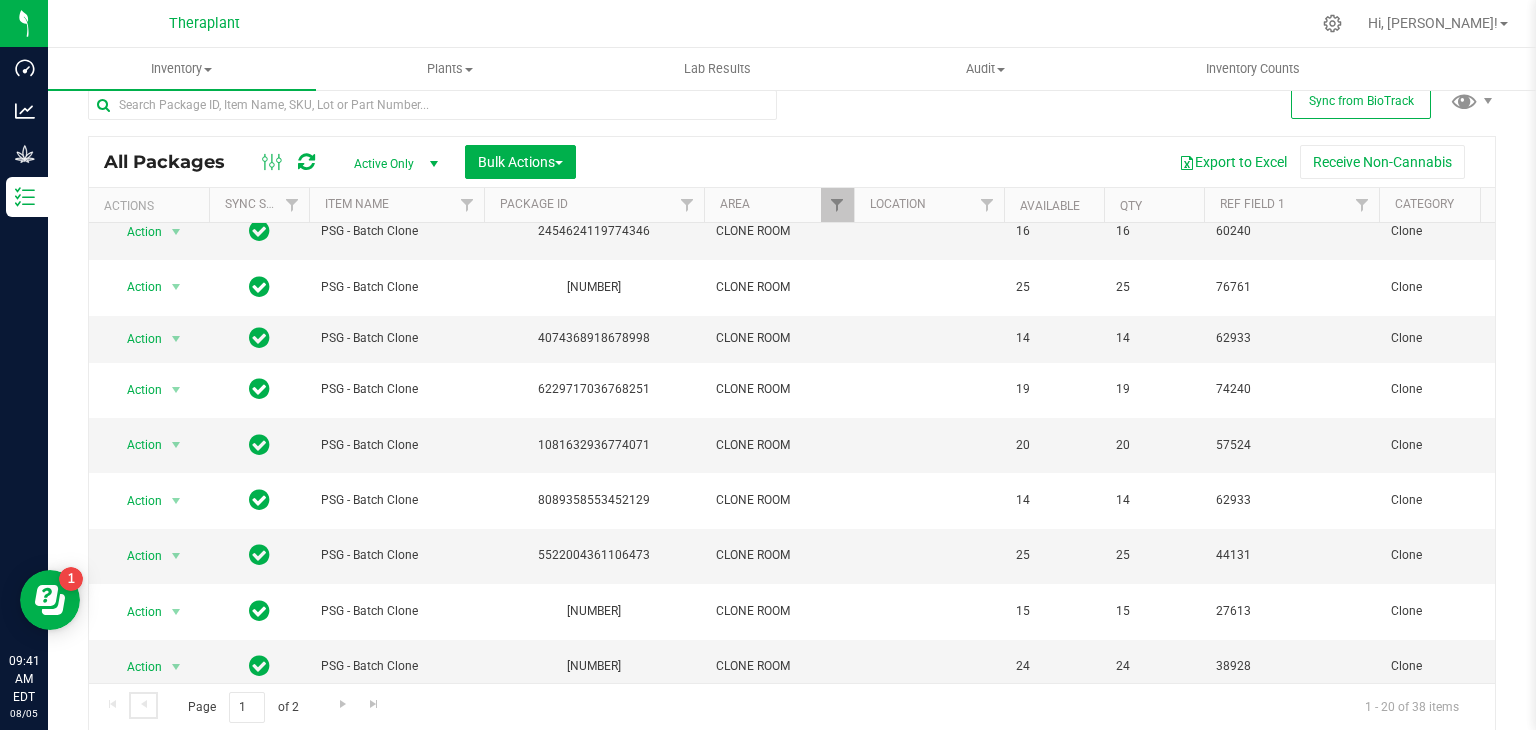 scroll, scrollTop: 482, scrollLeft: 0, axis: vertical 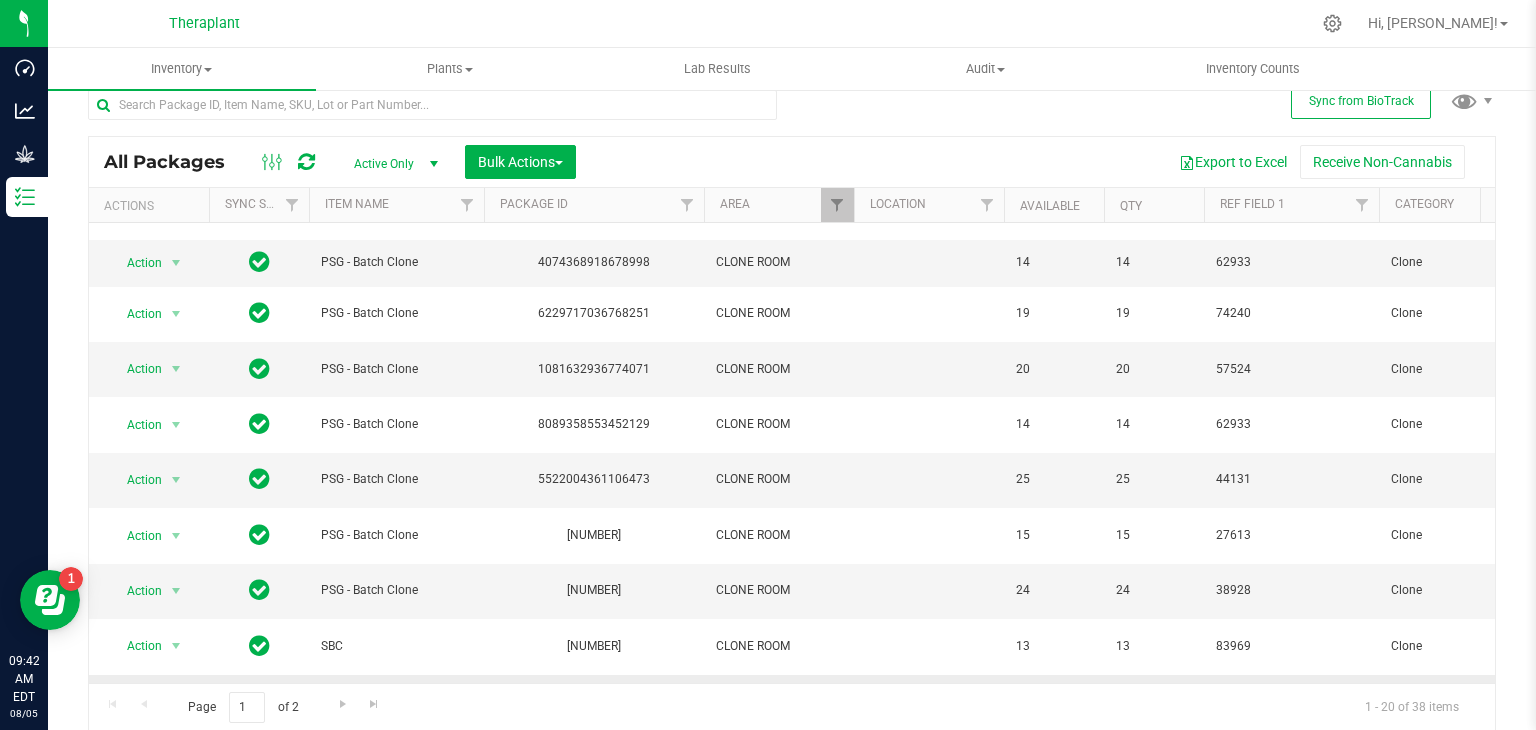 click at bounding box center [176, 702] 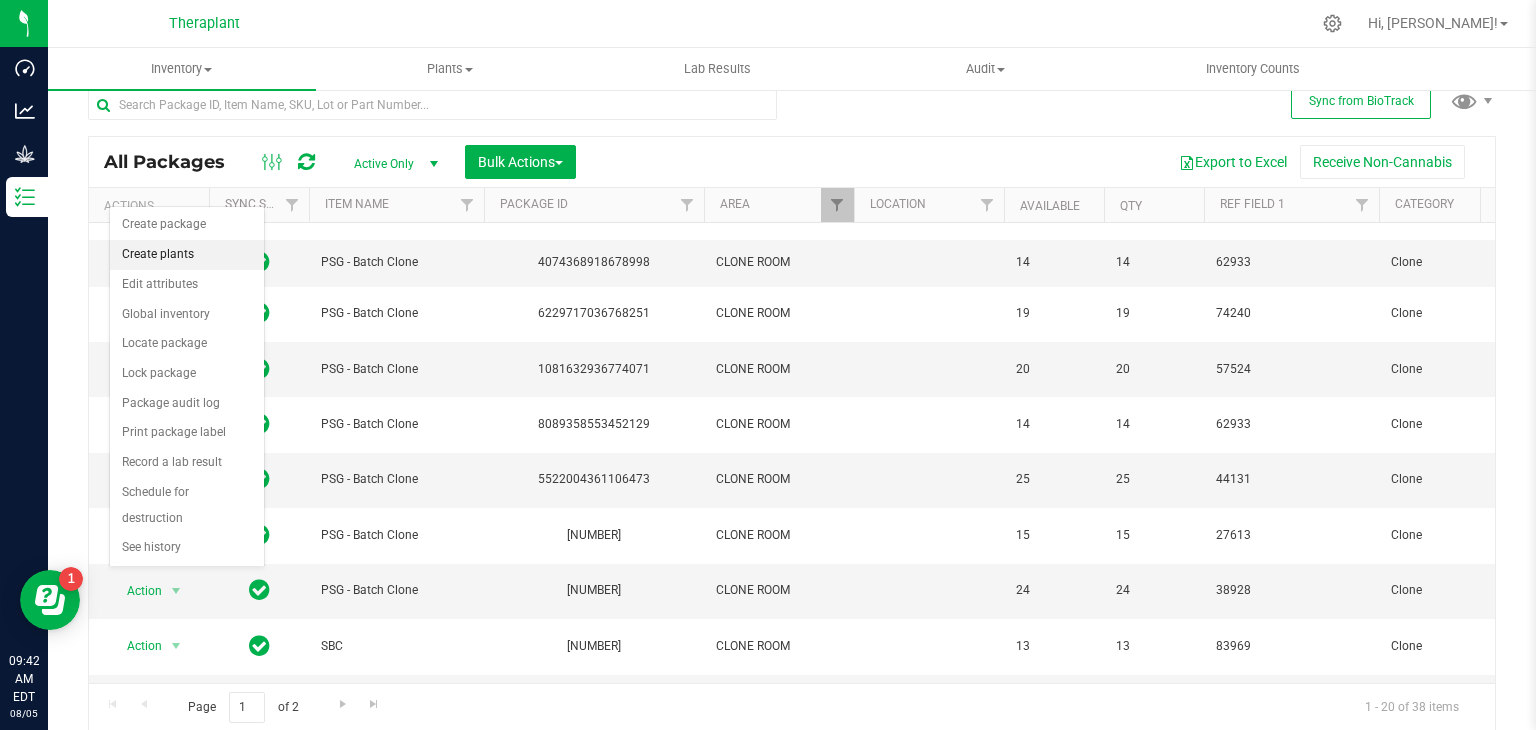 click on "Create plants" at bounding box center [187, 255] 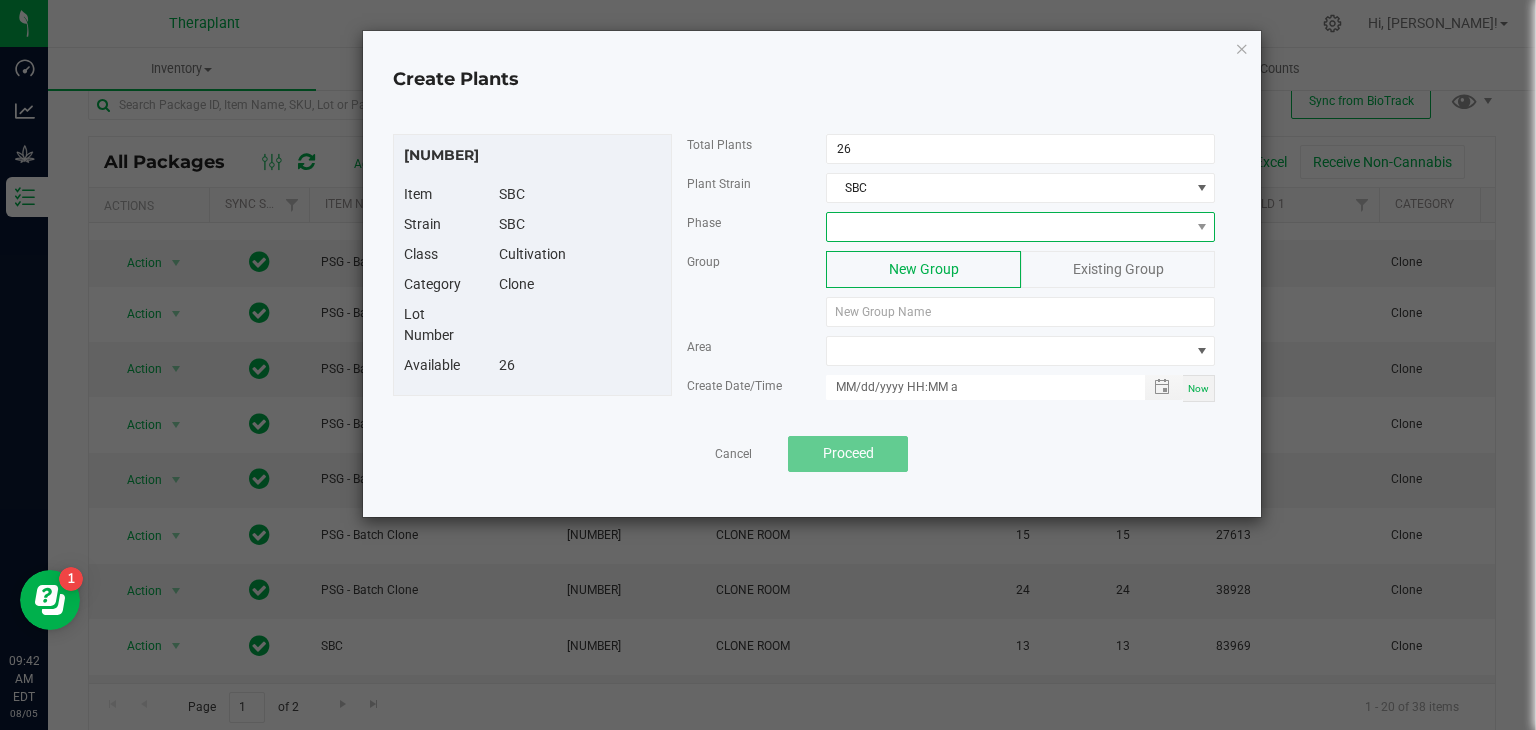 click at bounding box center (1008, 227) 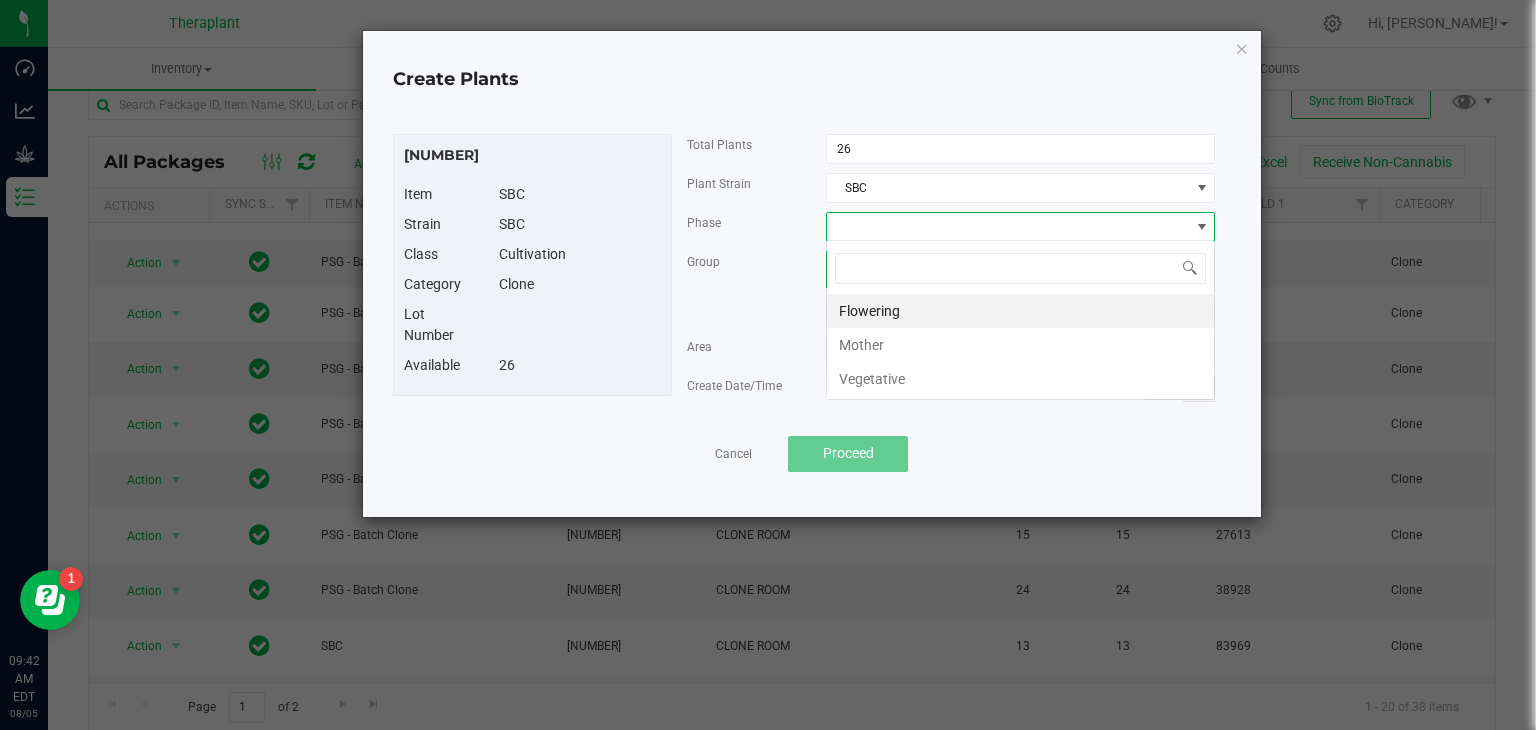 scroll, scrollTop: 99970, scrollLeft: 99611, axis: both 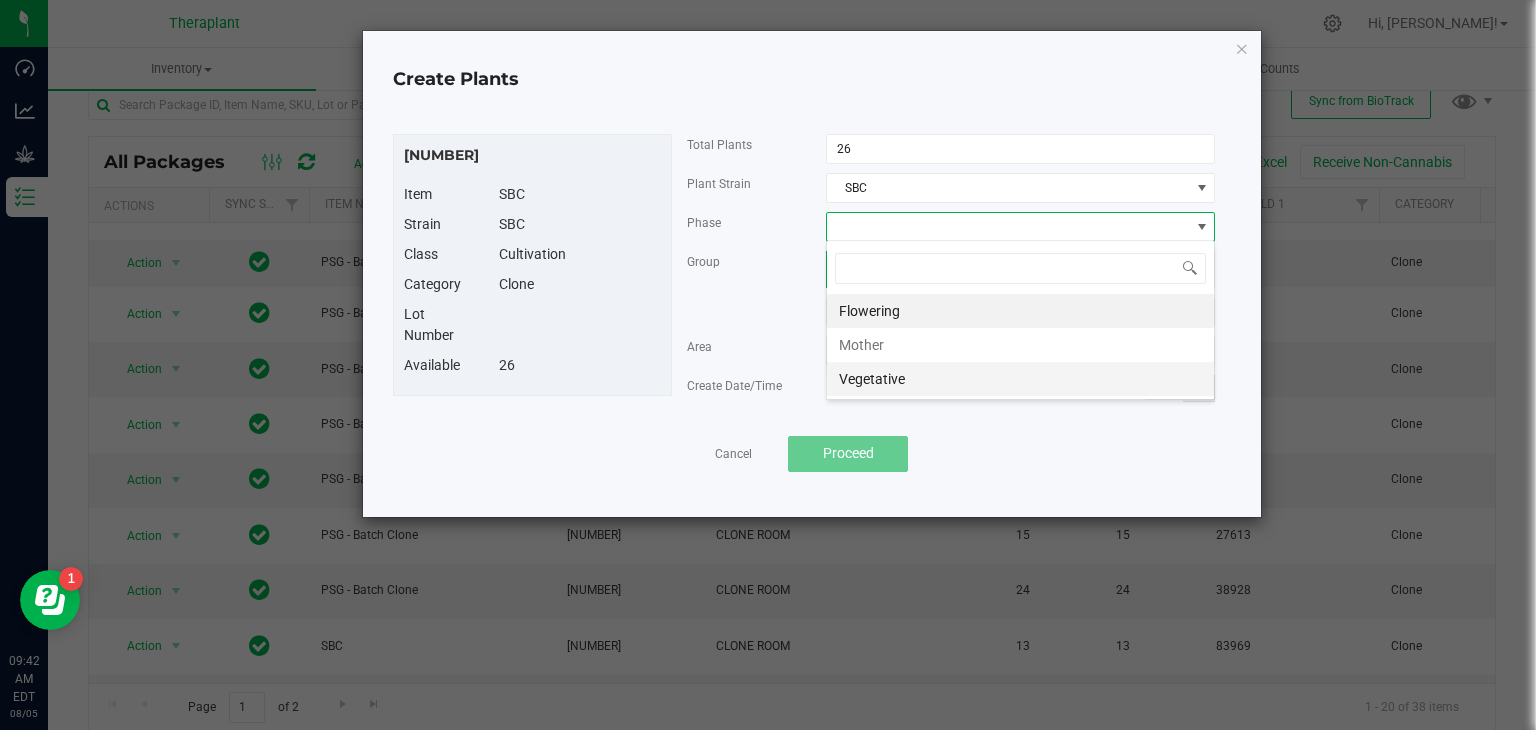 click on "Vegetative" at bounding box center [1020, 379] 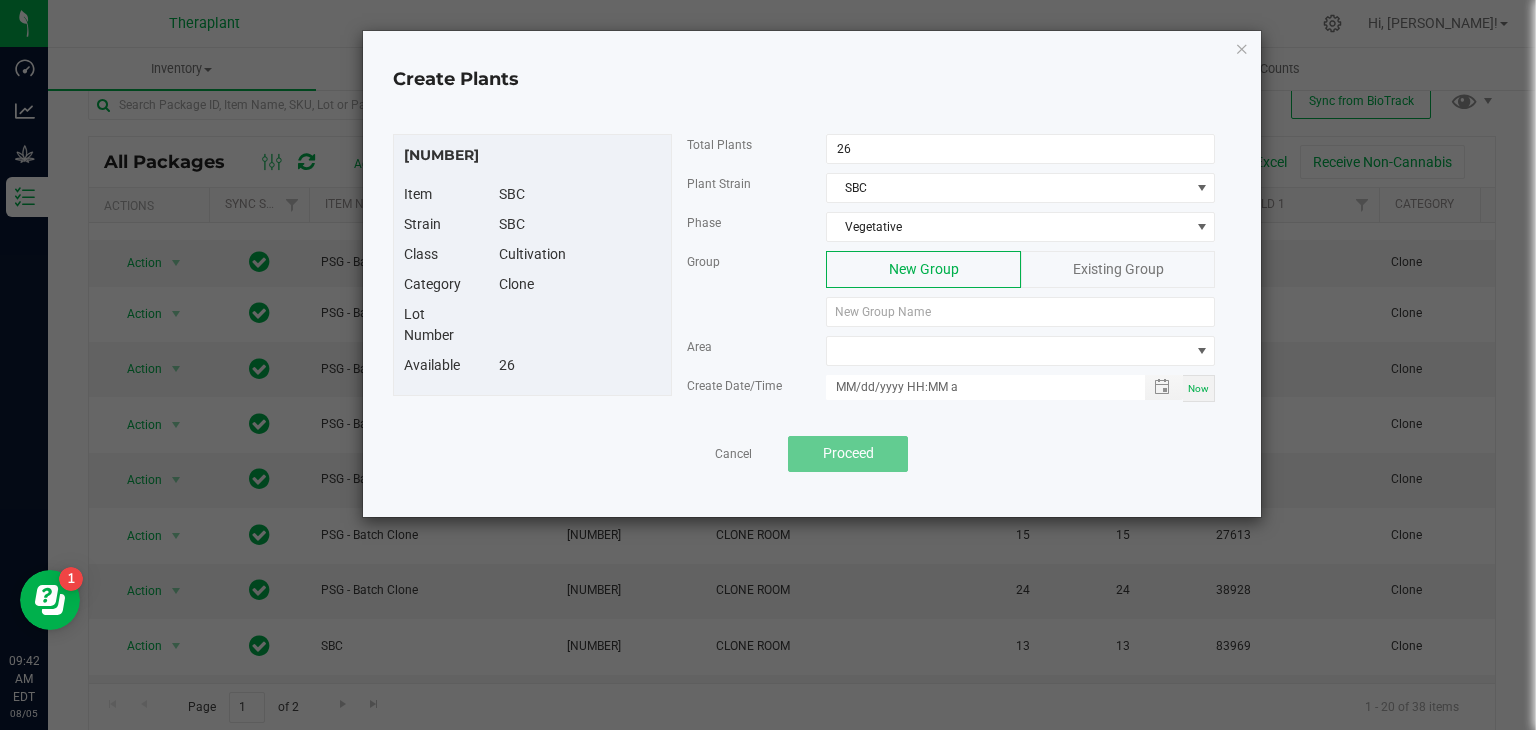 click on "Phase Vegetative" 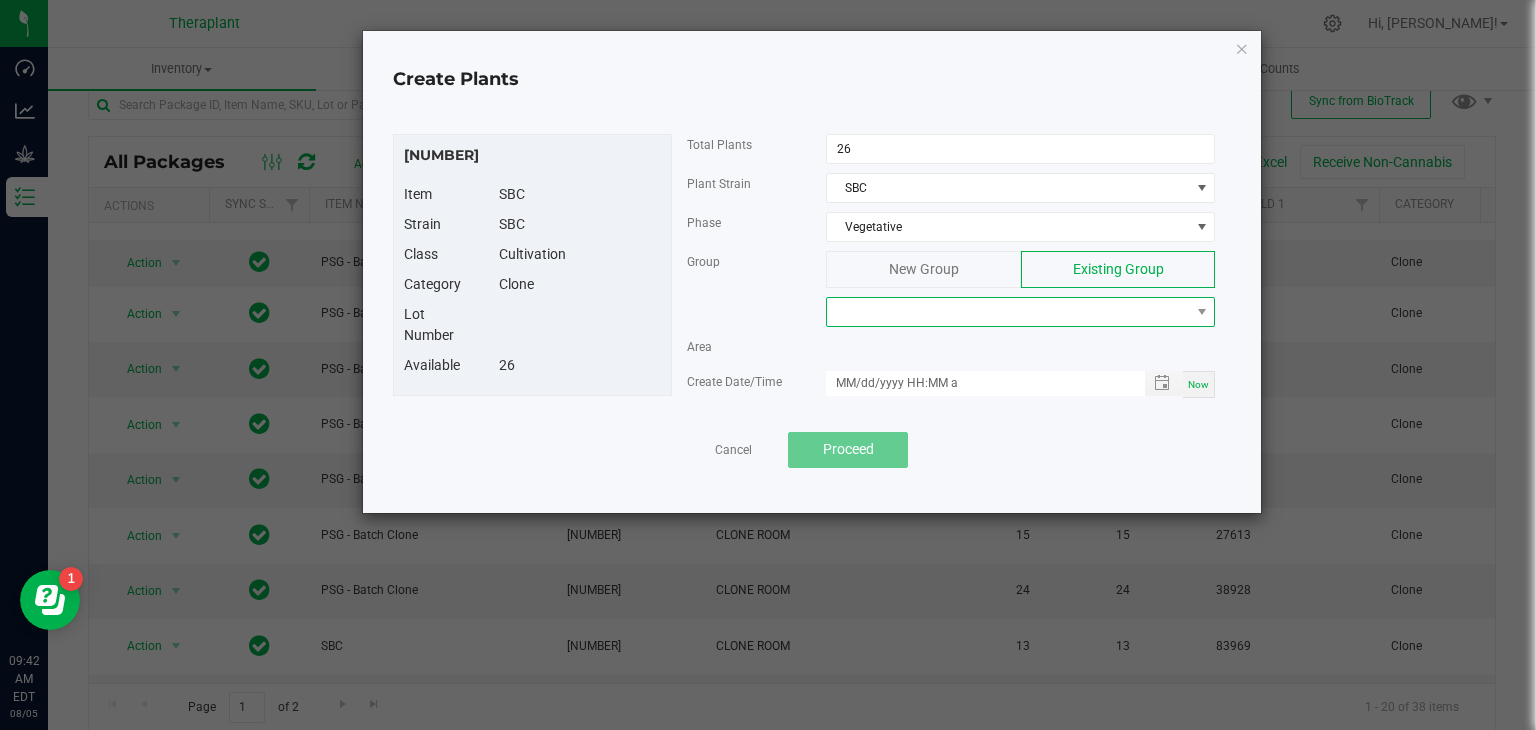 click at bounding box center (1008, 312) 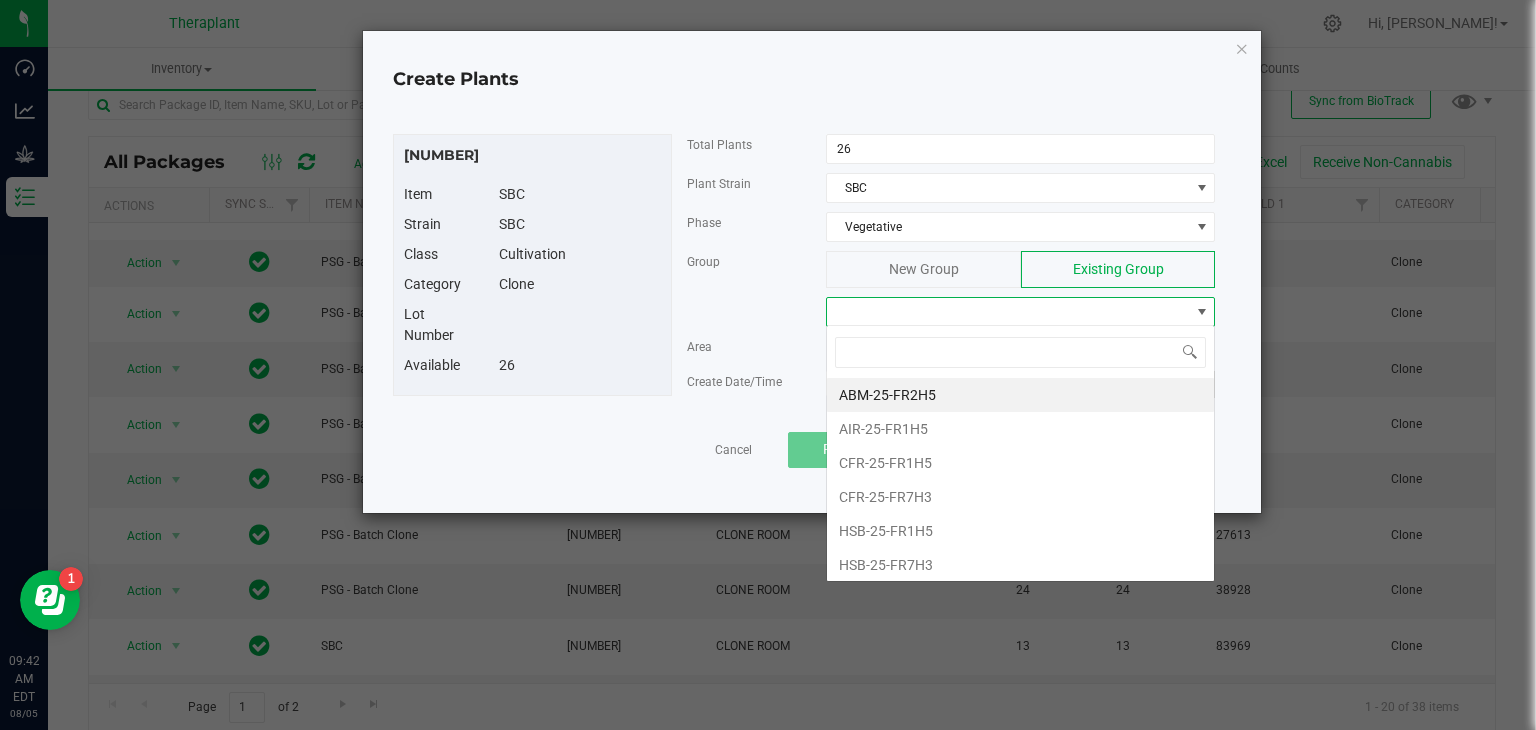 scroll, scrollTop: 99970, scrollLeft: 99611, axis: both 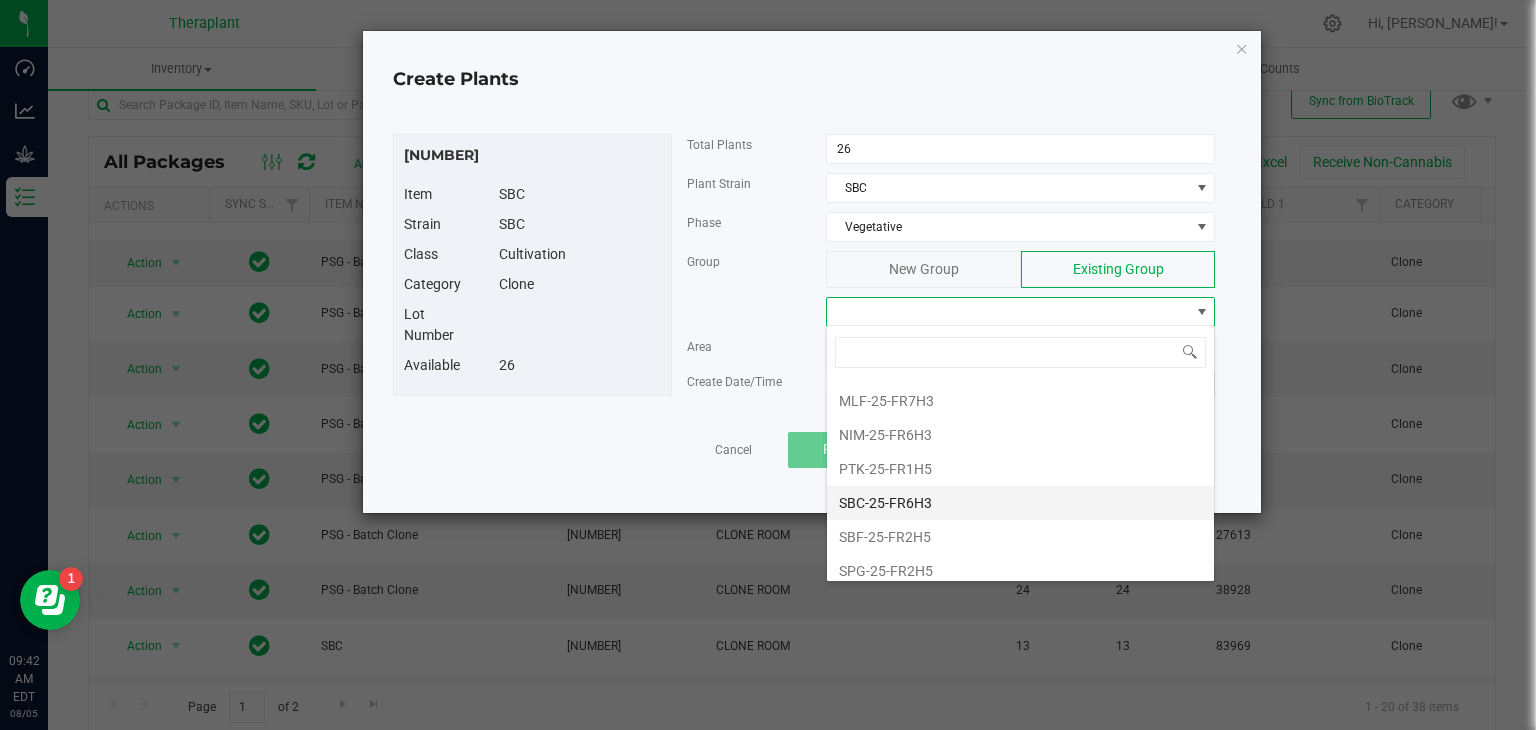 click on "SBC-25-FR6H3" at bounding box center [1020, 503] 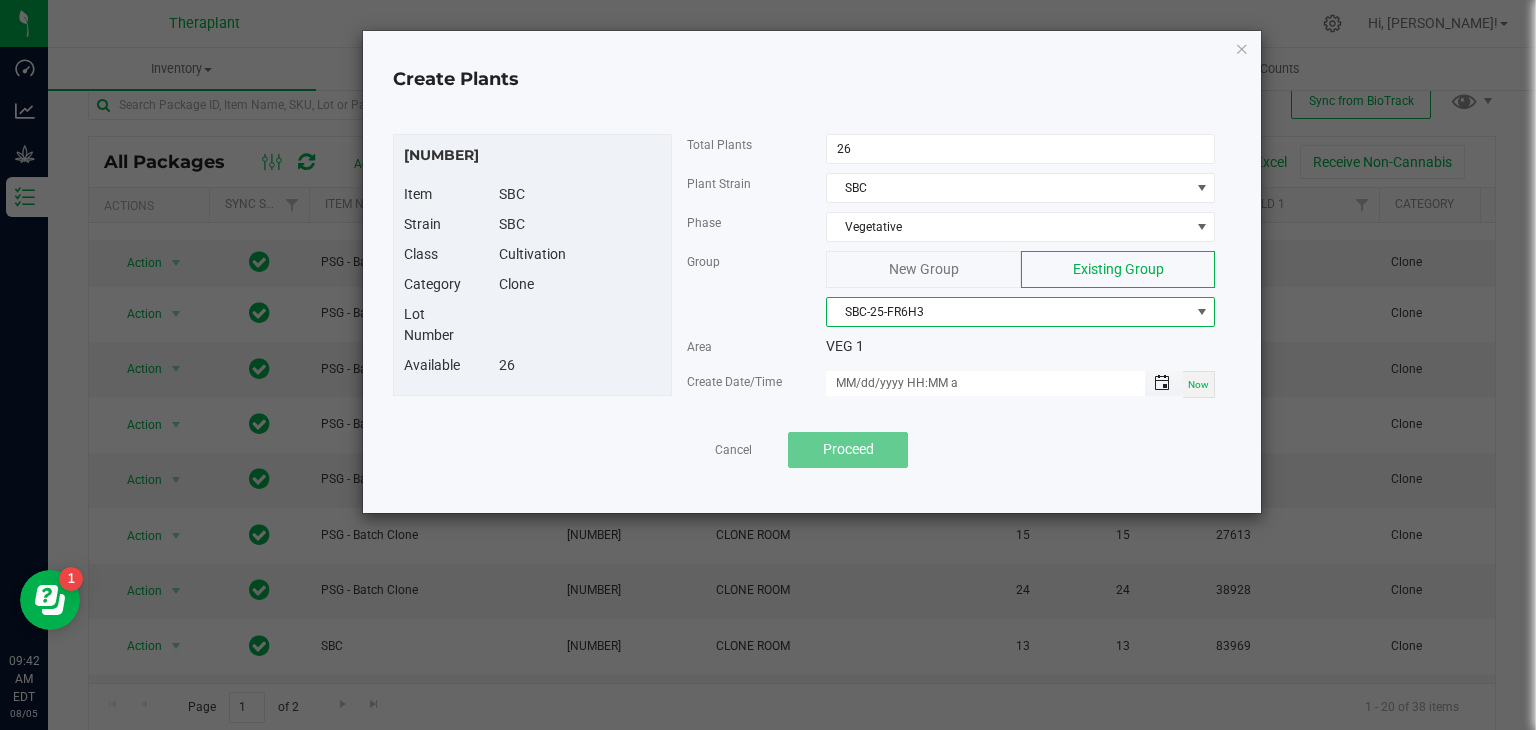 click at bounding box center (1162, 383) 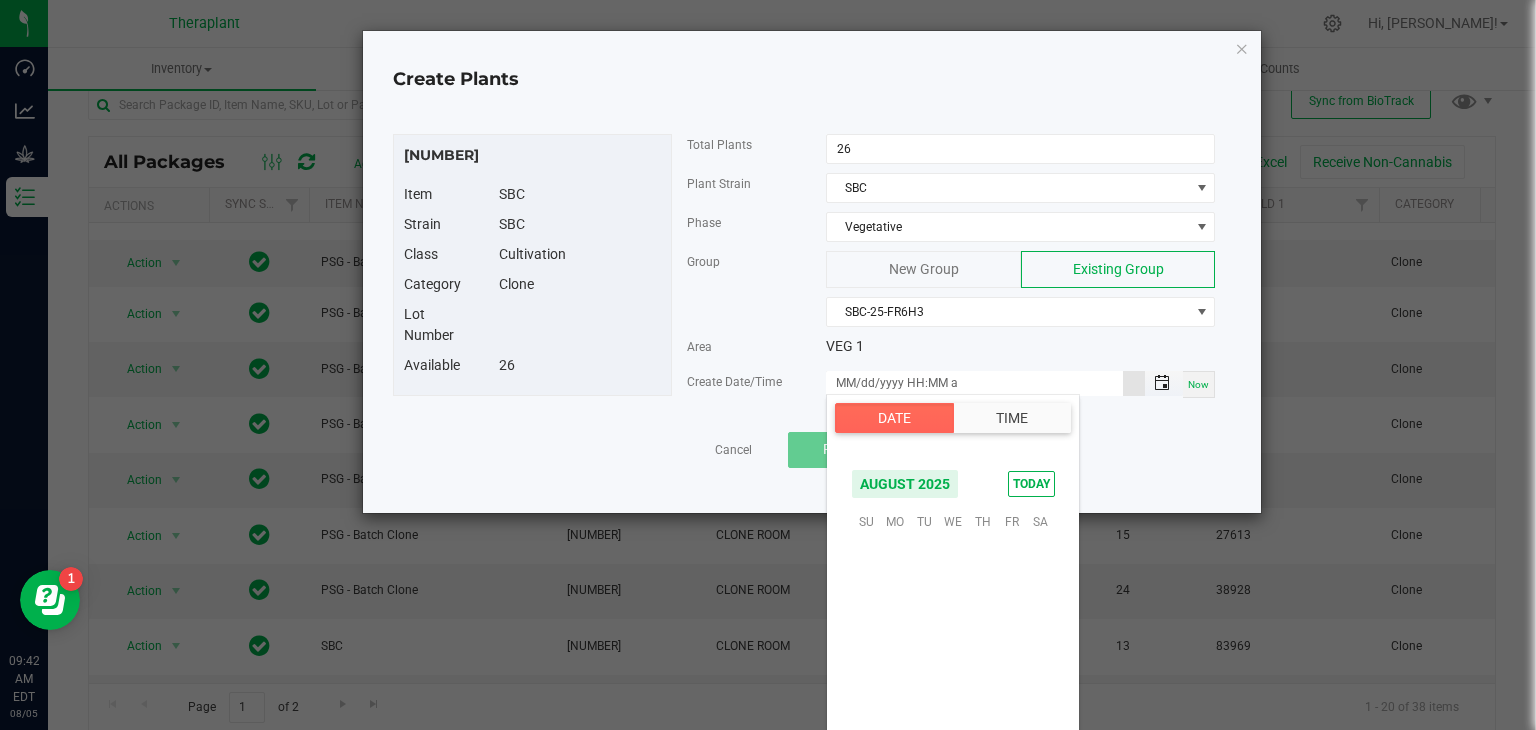 scroll, scrollTop: 324156, scrollLeft: 0, axis: vertical 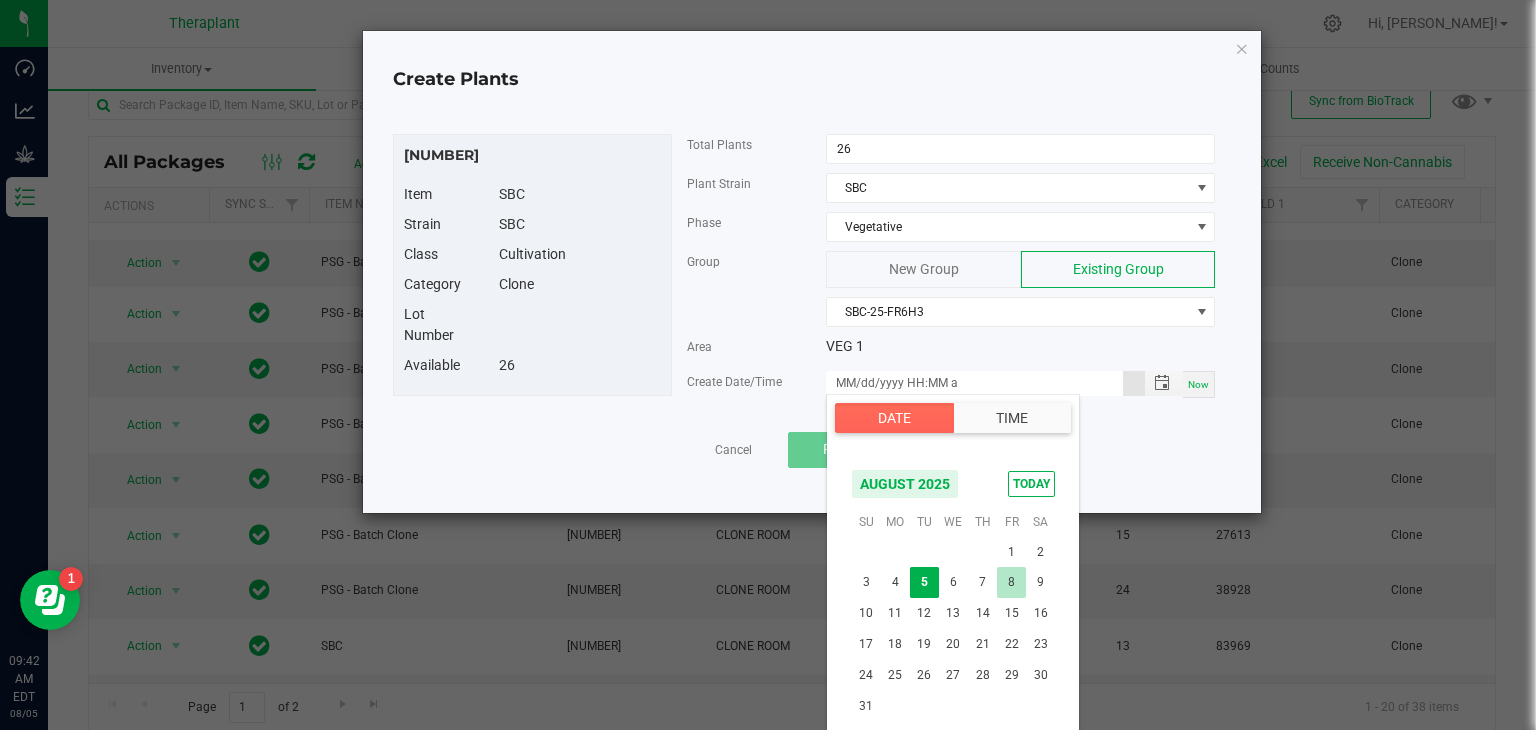 click on "8" at bounding box center (1011, 582) 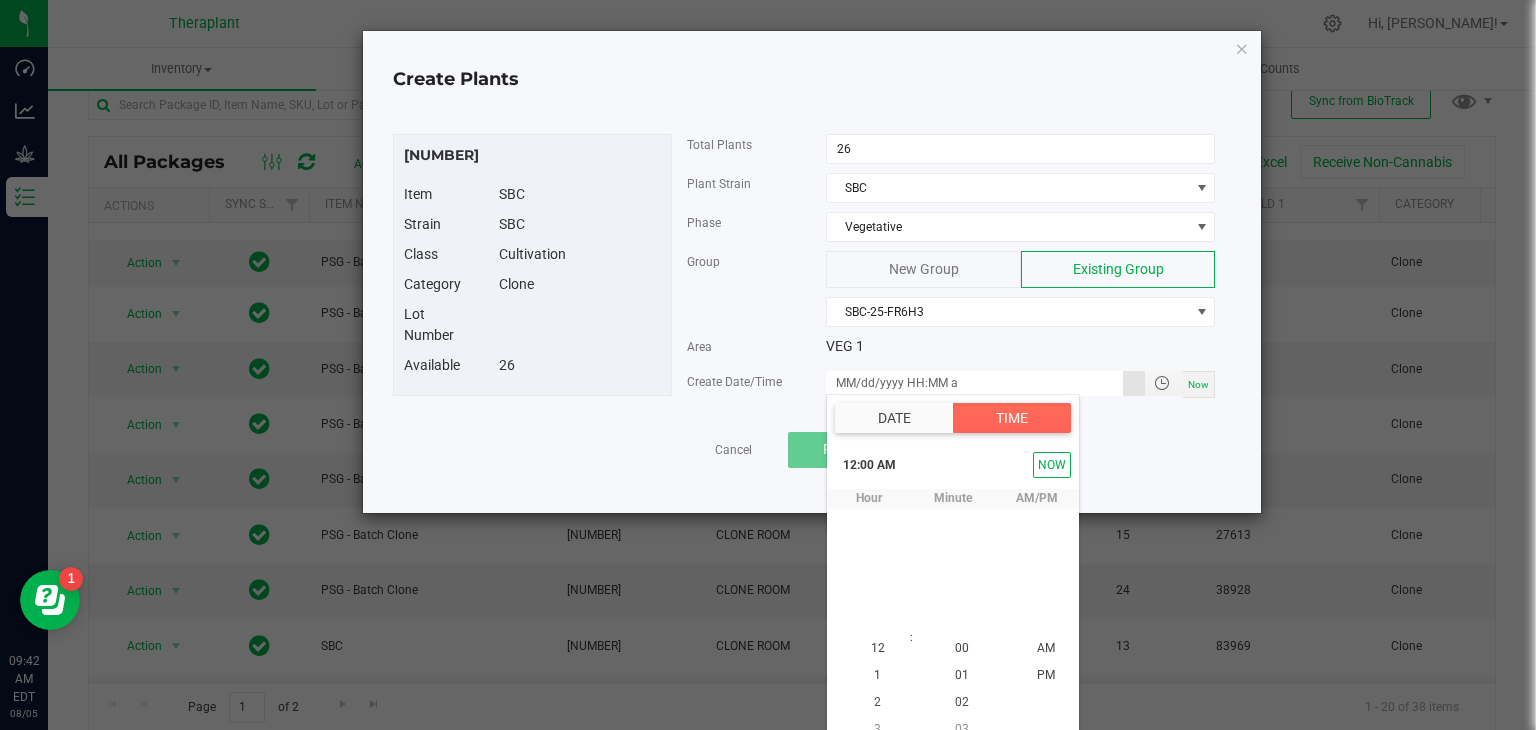 scroll, scrollTop: 18, scrollLeft: 0, axis: vertical 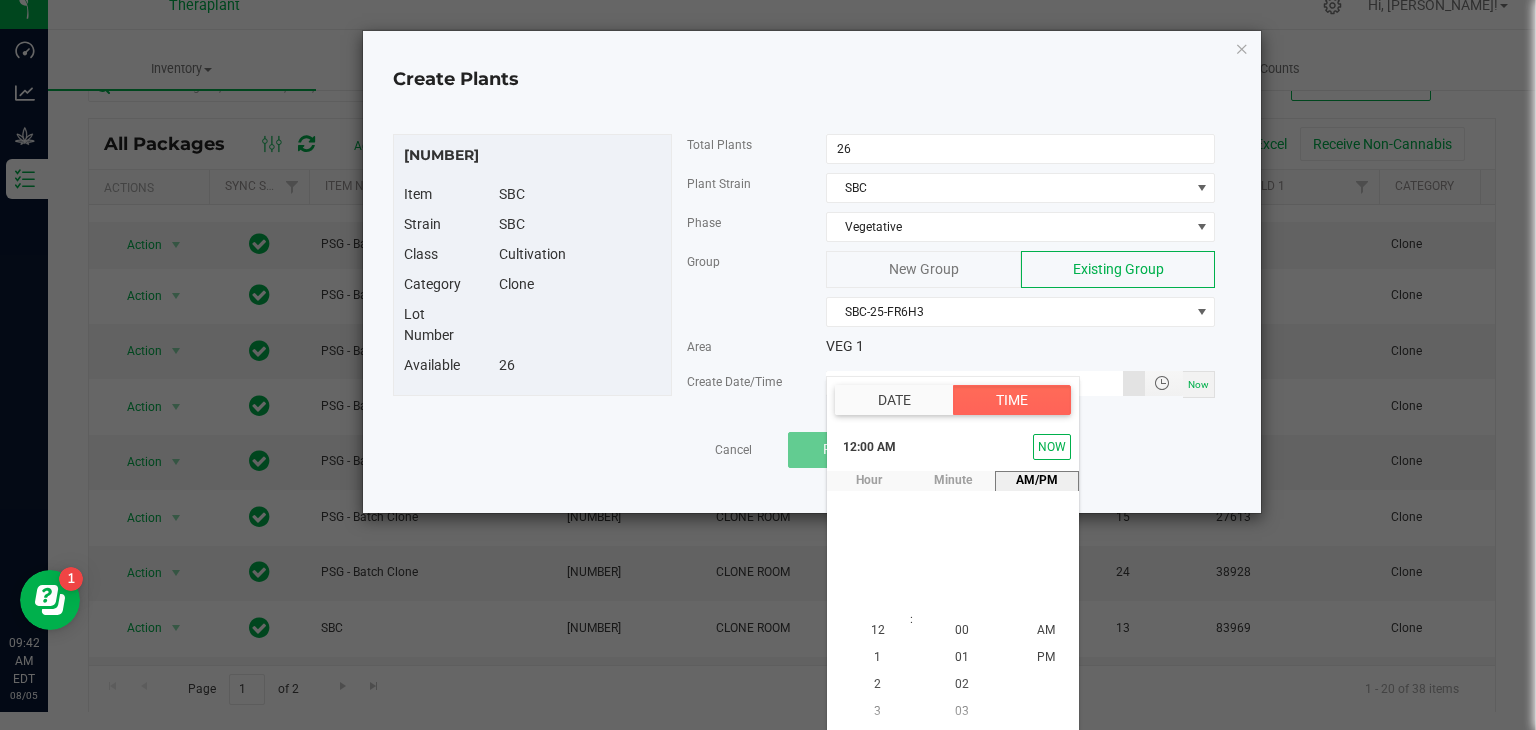 type on "08/08/2025 12:00 AM" 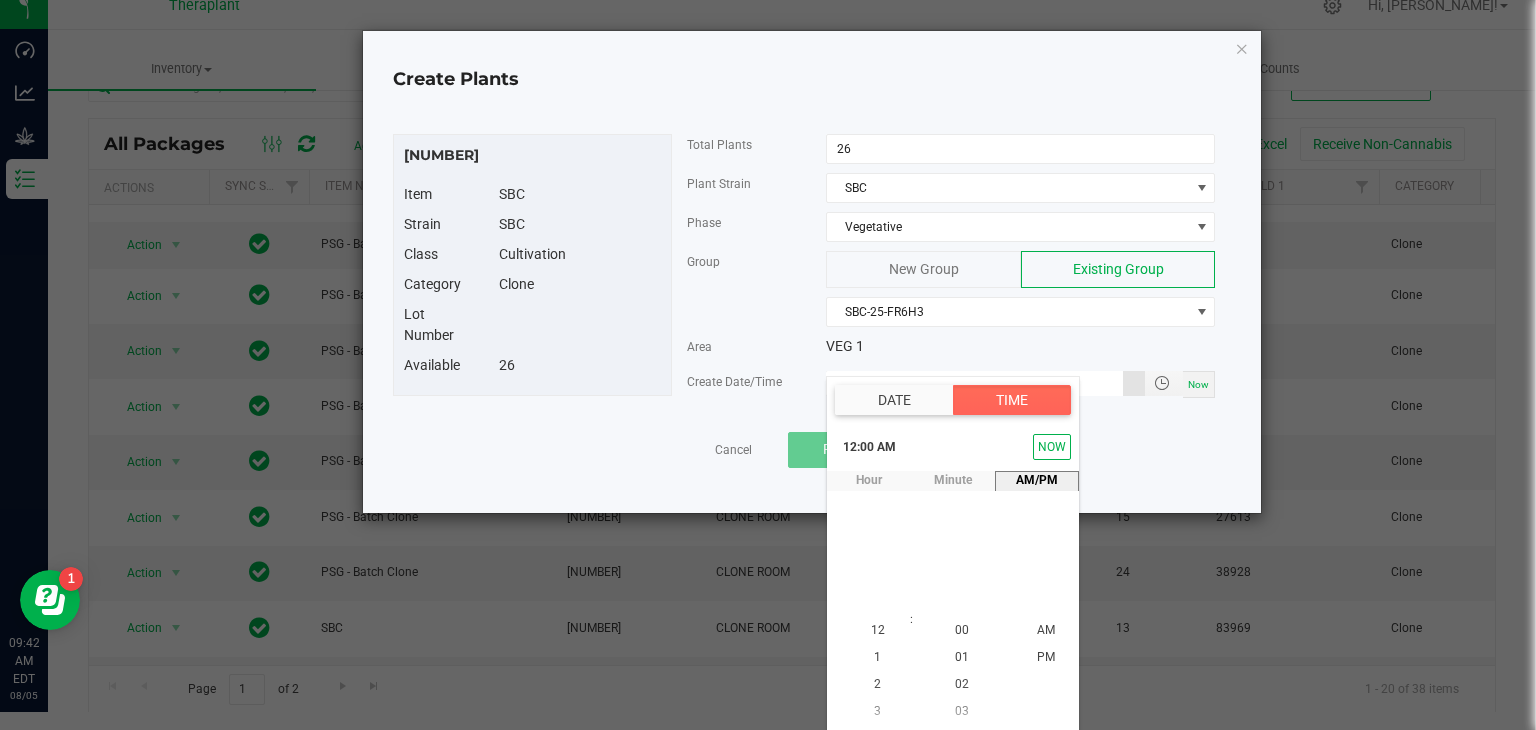 scroll, scrollTop: 0, scrollLeft: 0, axis: both 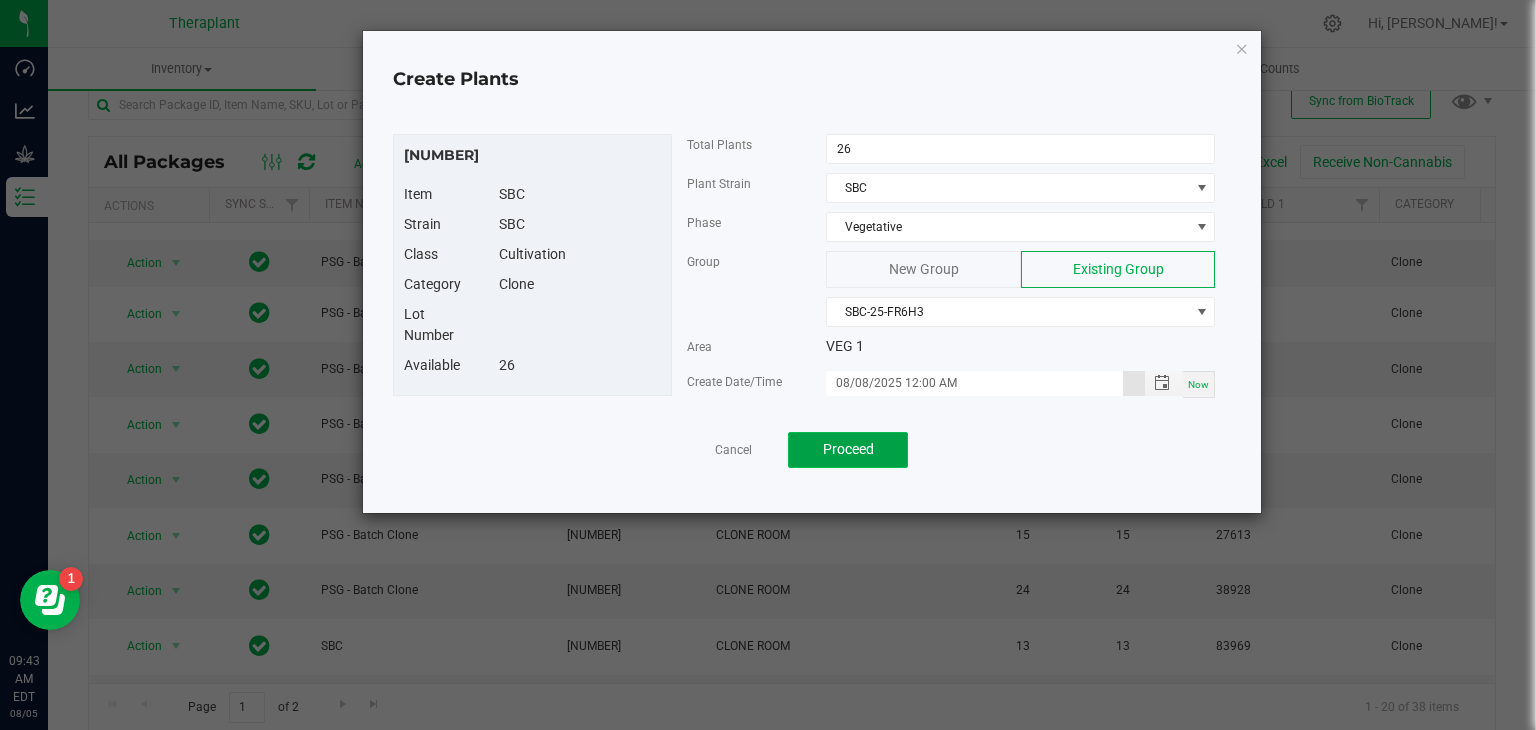 click on "Proceed" 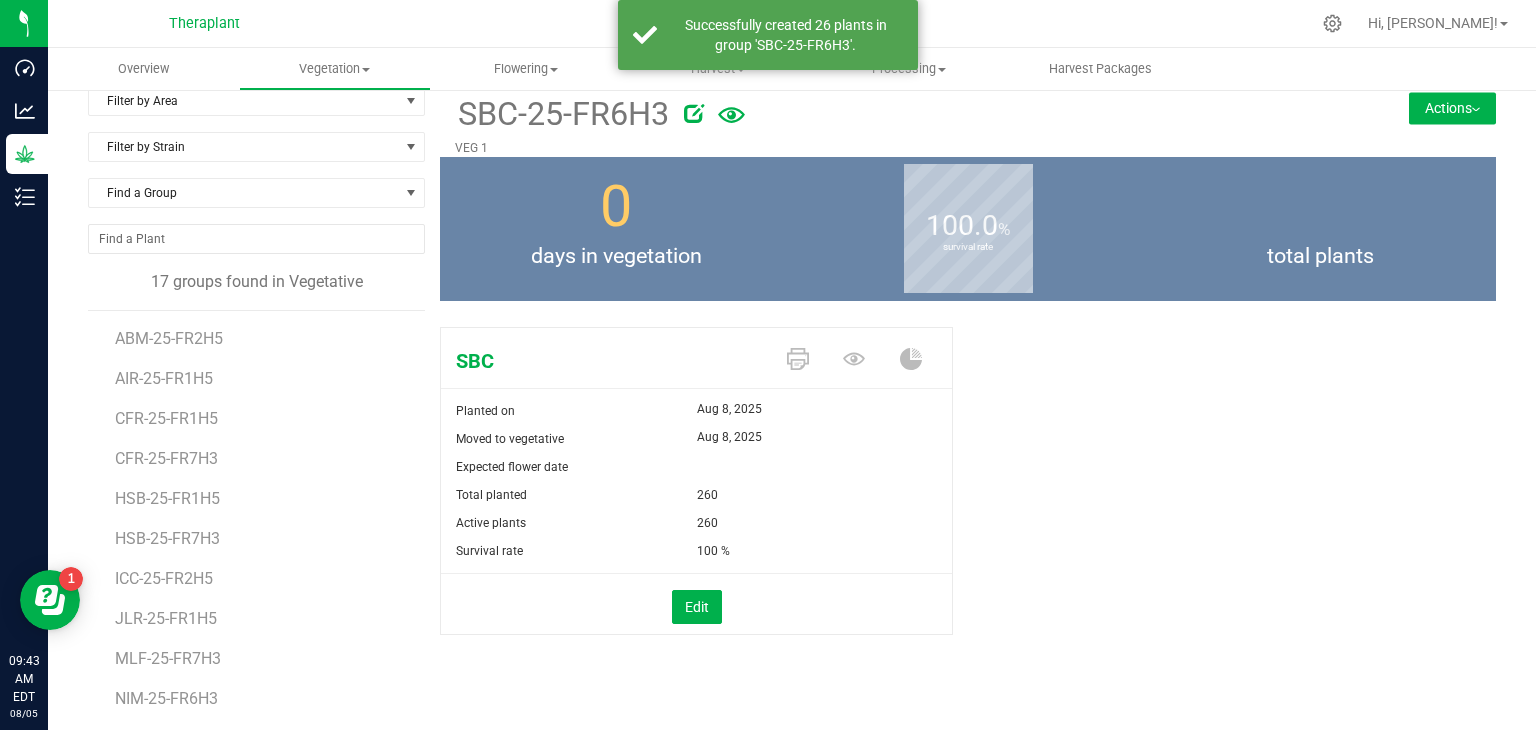 scroll, scrollTop: 0, scrollLeft: 0, axis: both 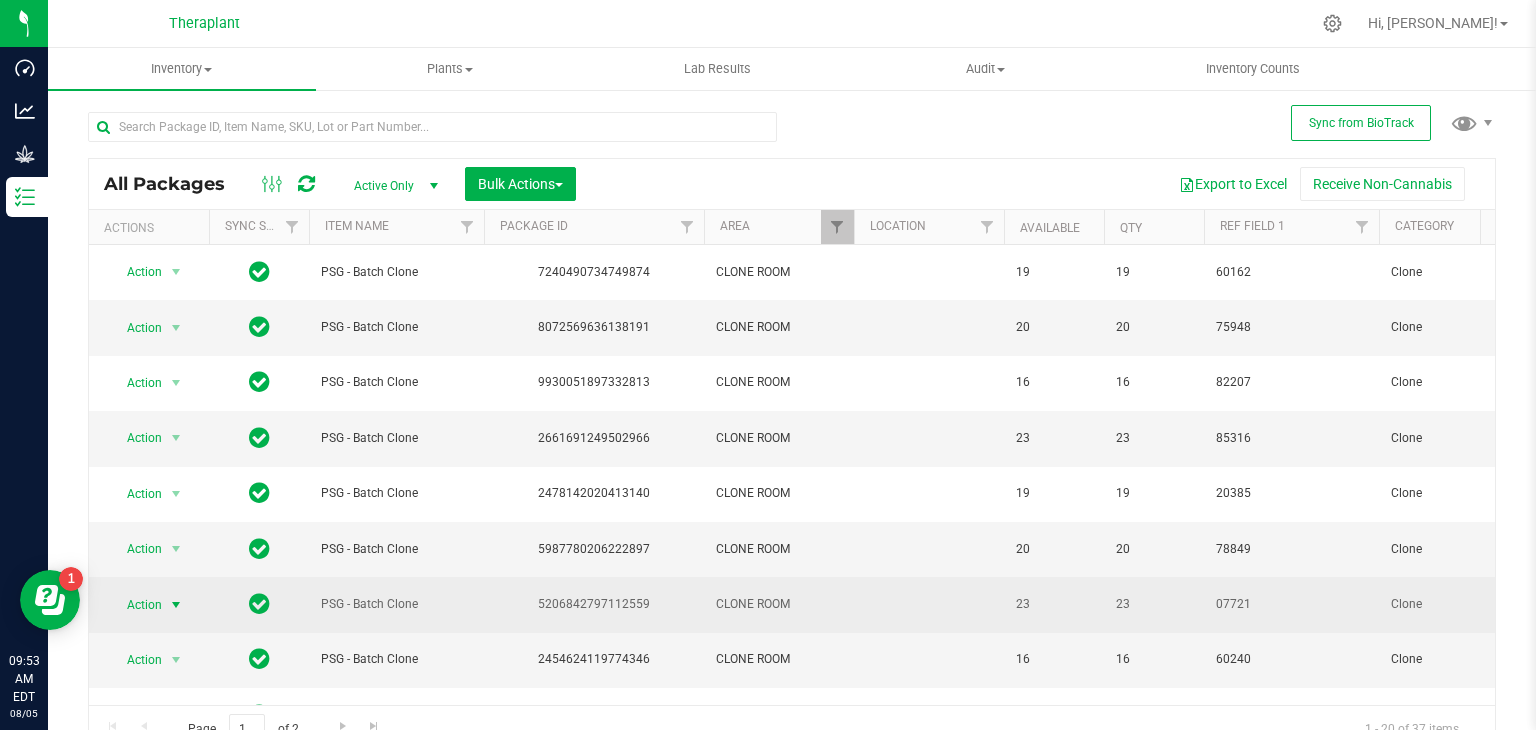click at bounding box center (176, 605) 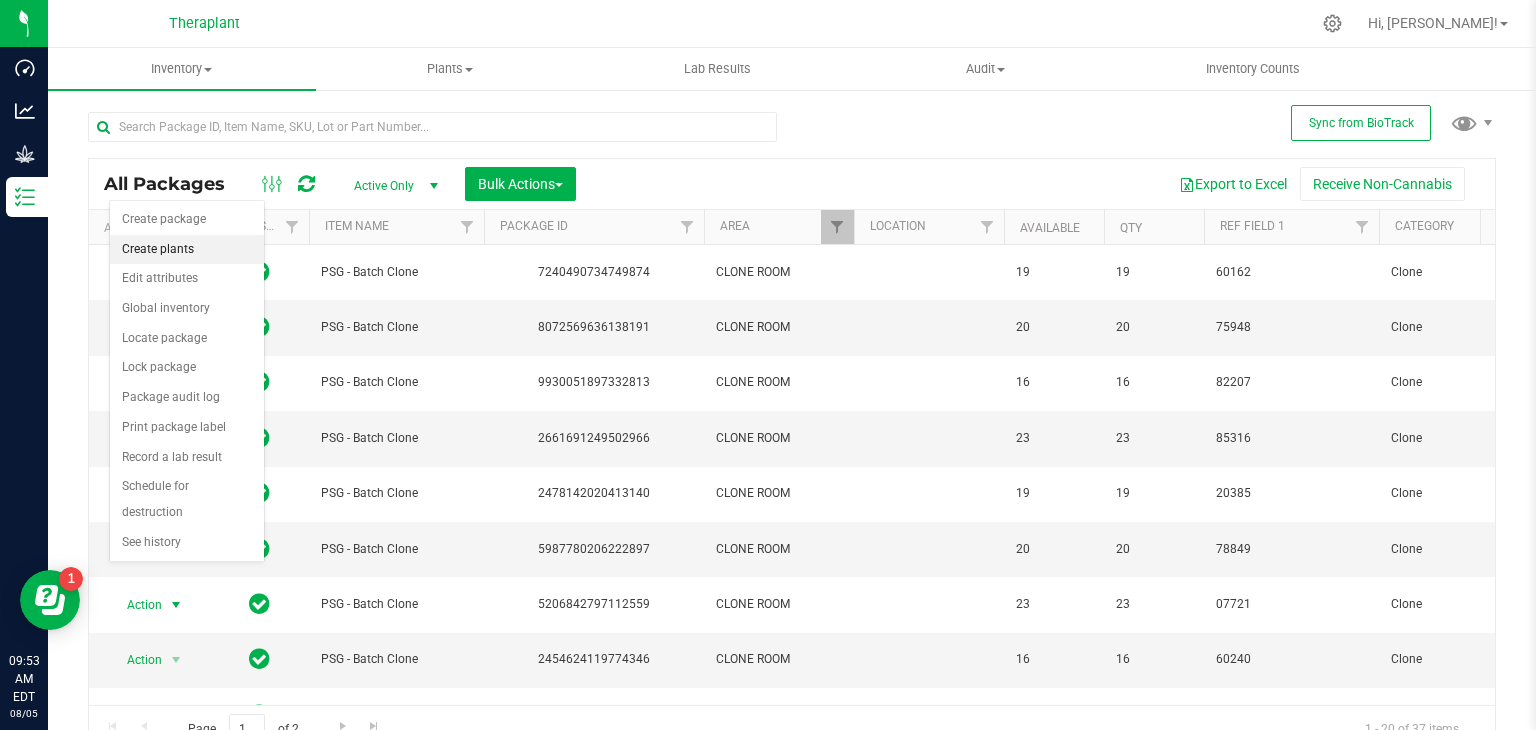 click on "Create plants" at bounding box center (187, 250) 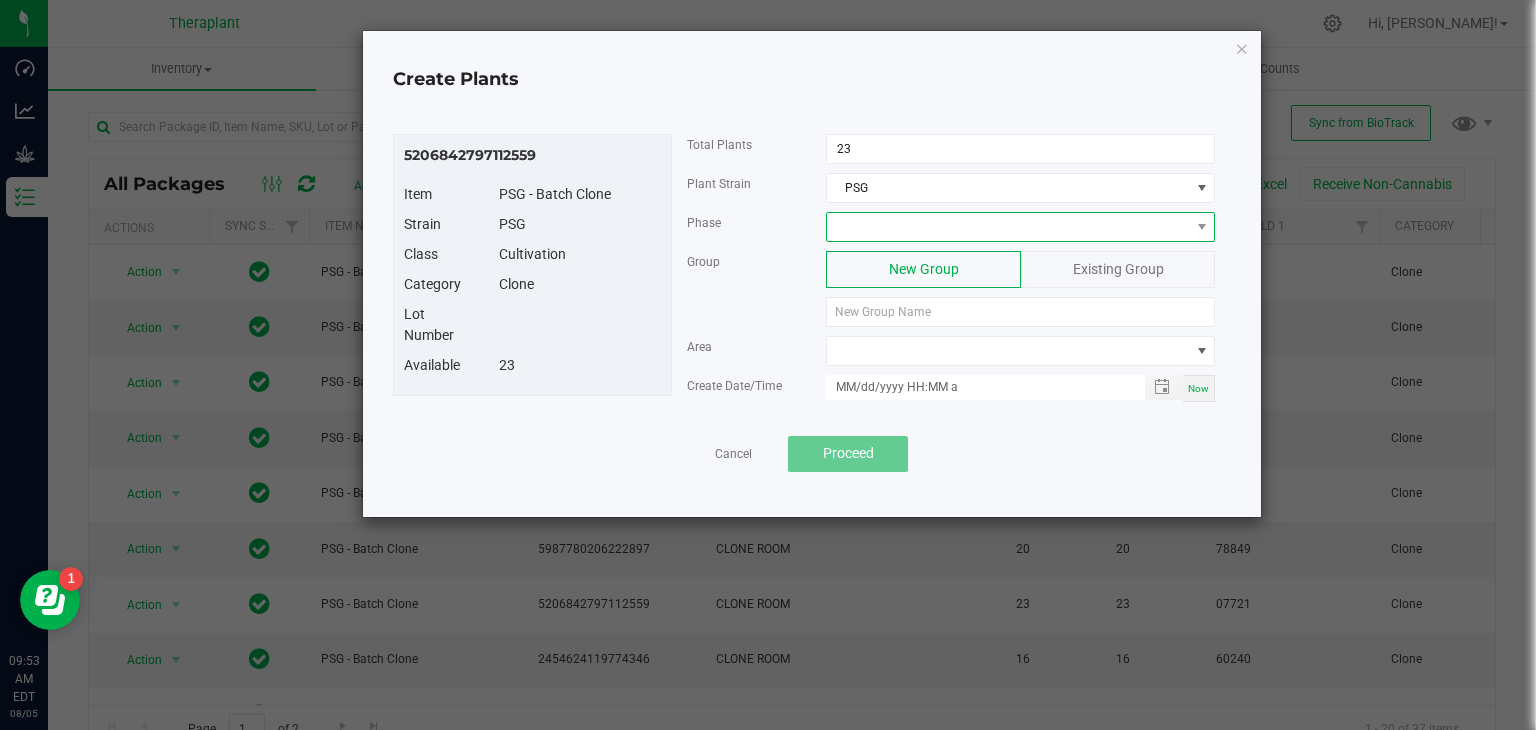 click at bounding box center (1008, 227) 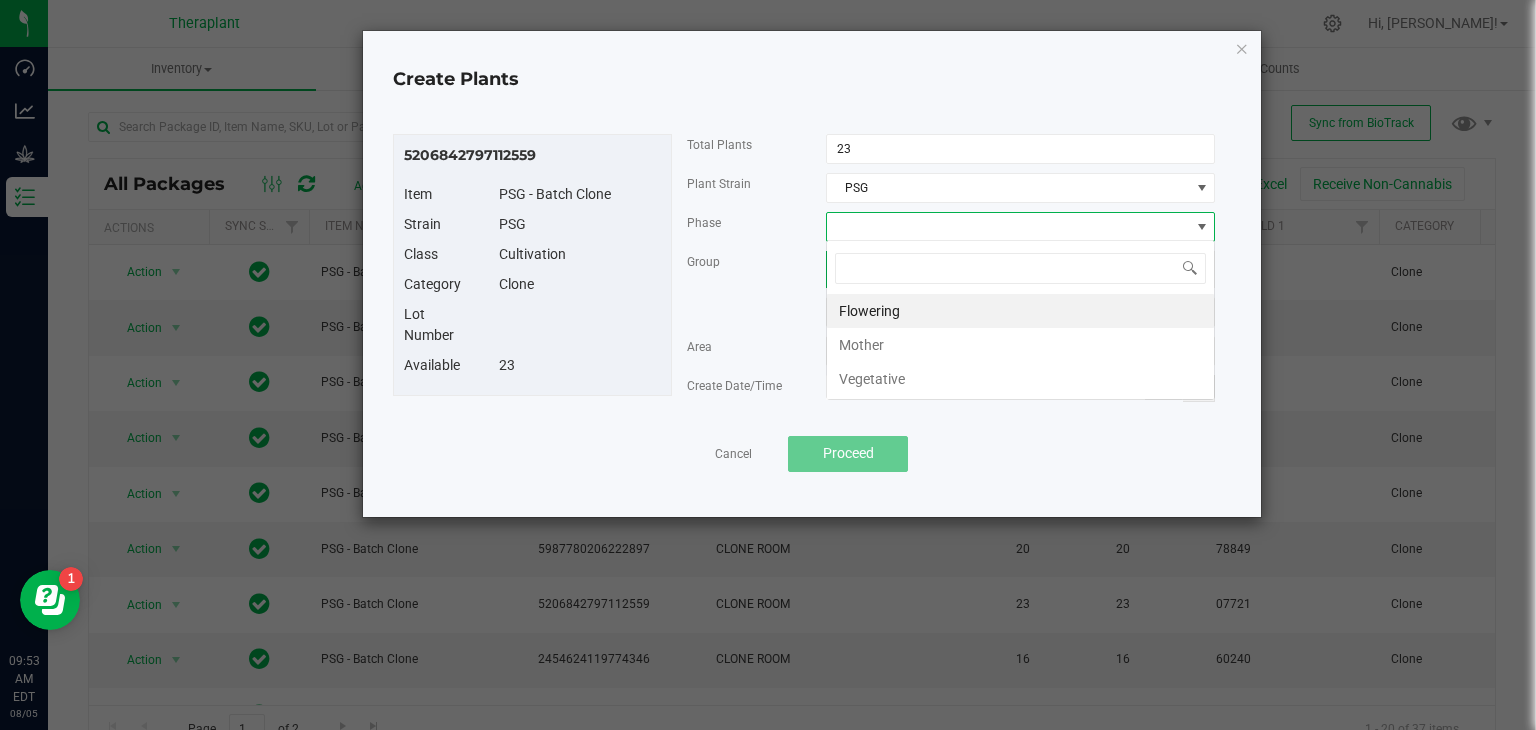 scroll, scrollTop: 99970, scrollLeft: 99611, axis: both 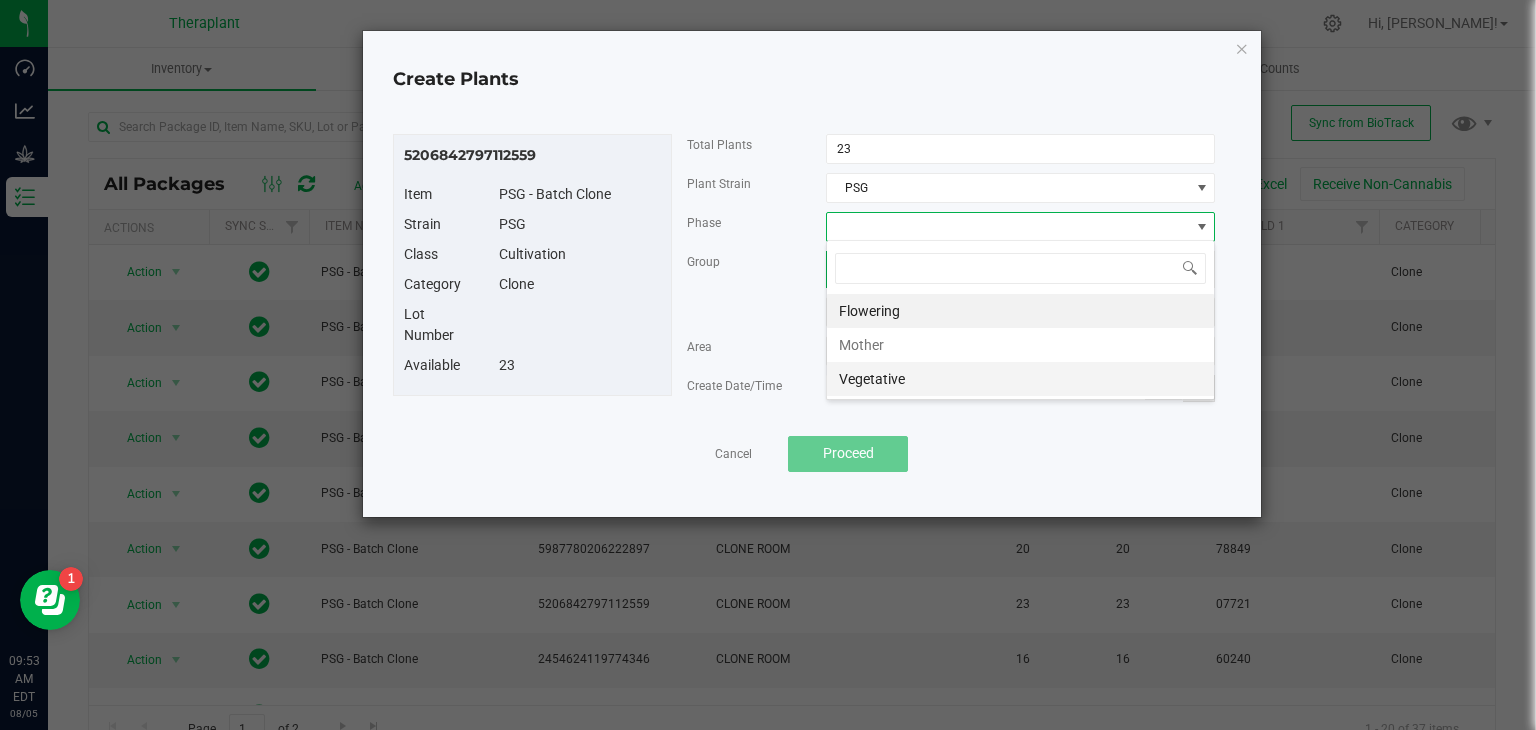 click on "Vegetative" at bounding box center [1020, 379] 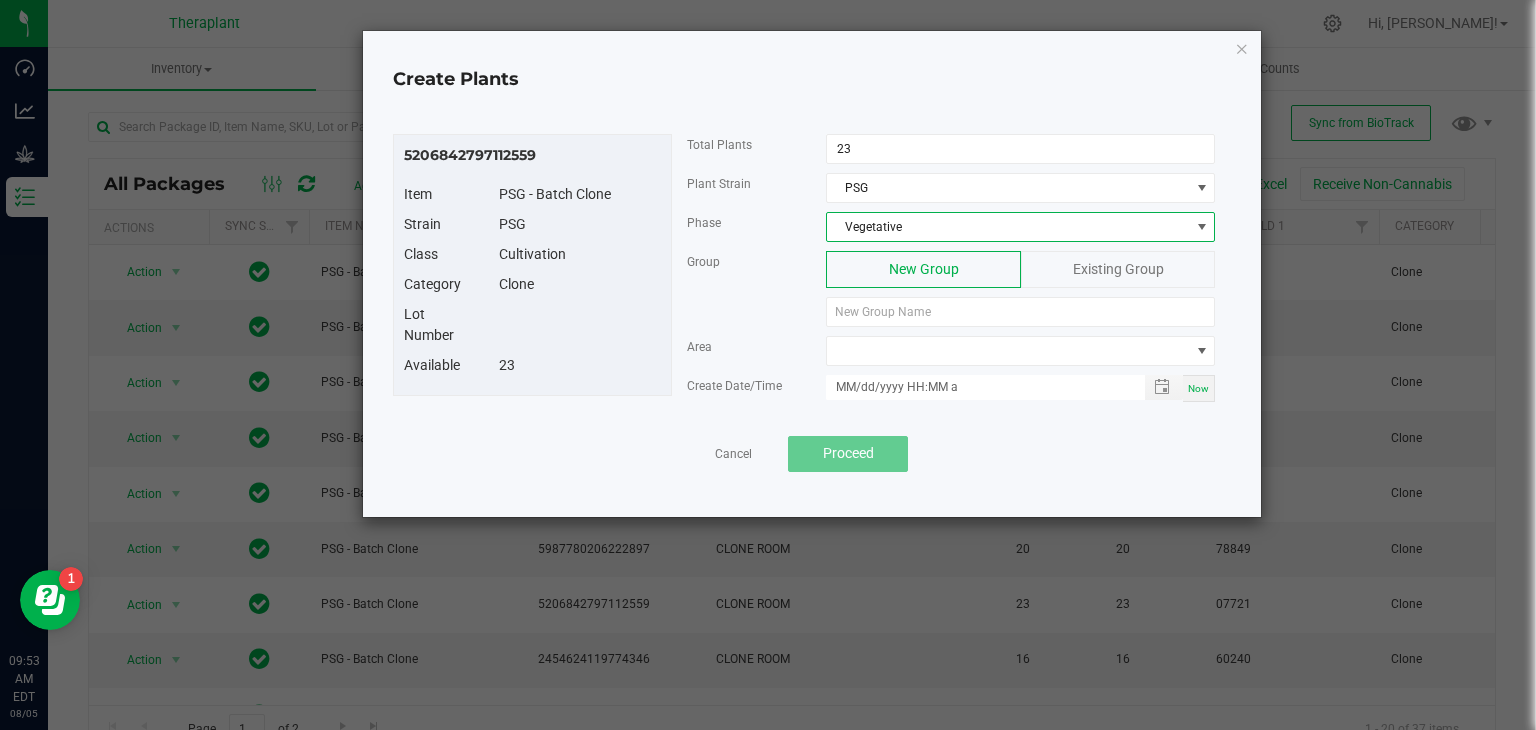 click on "Existing Group" 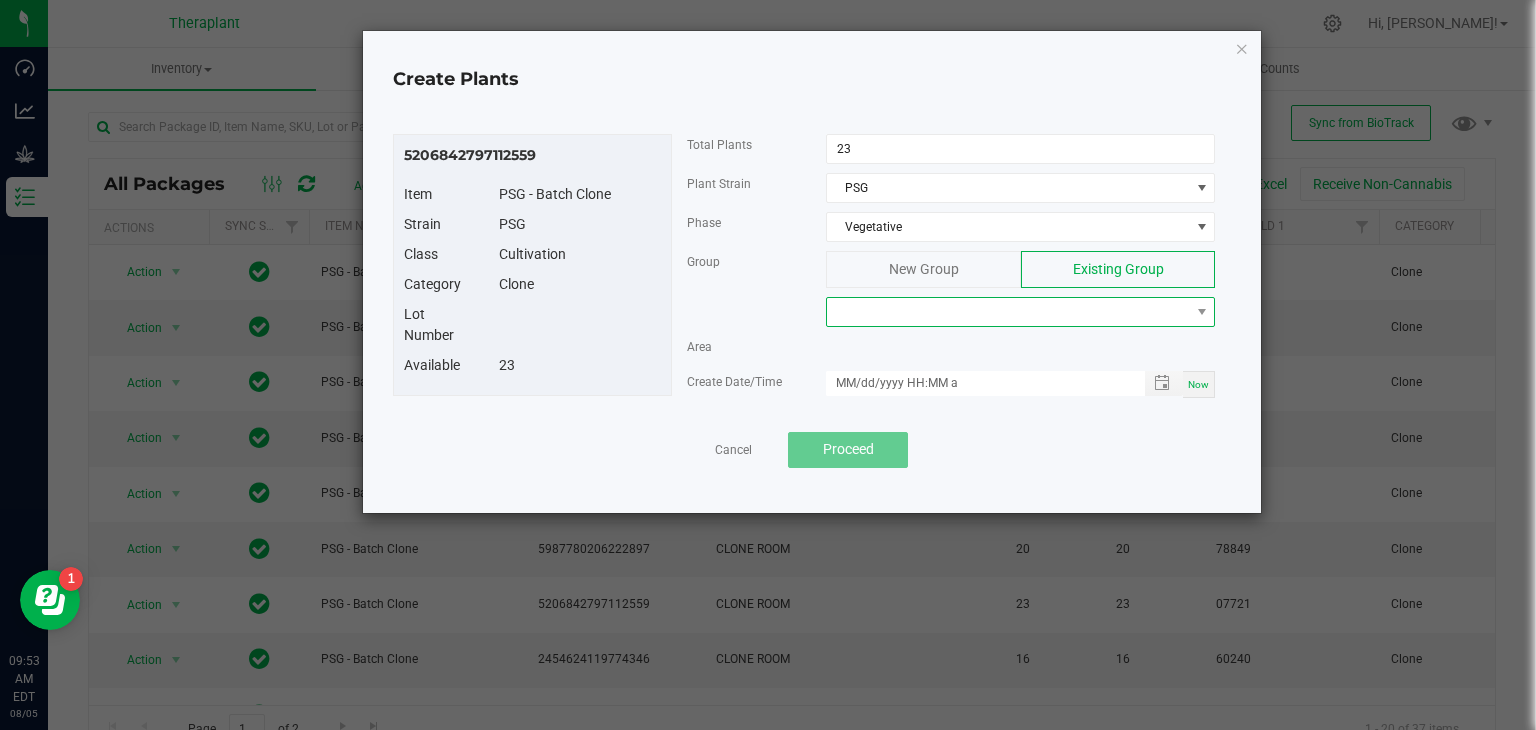 click at bounding box center [1008, 312] 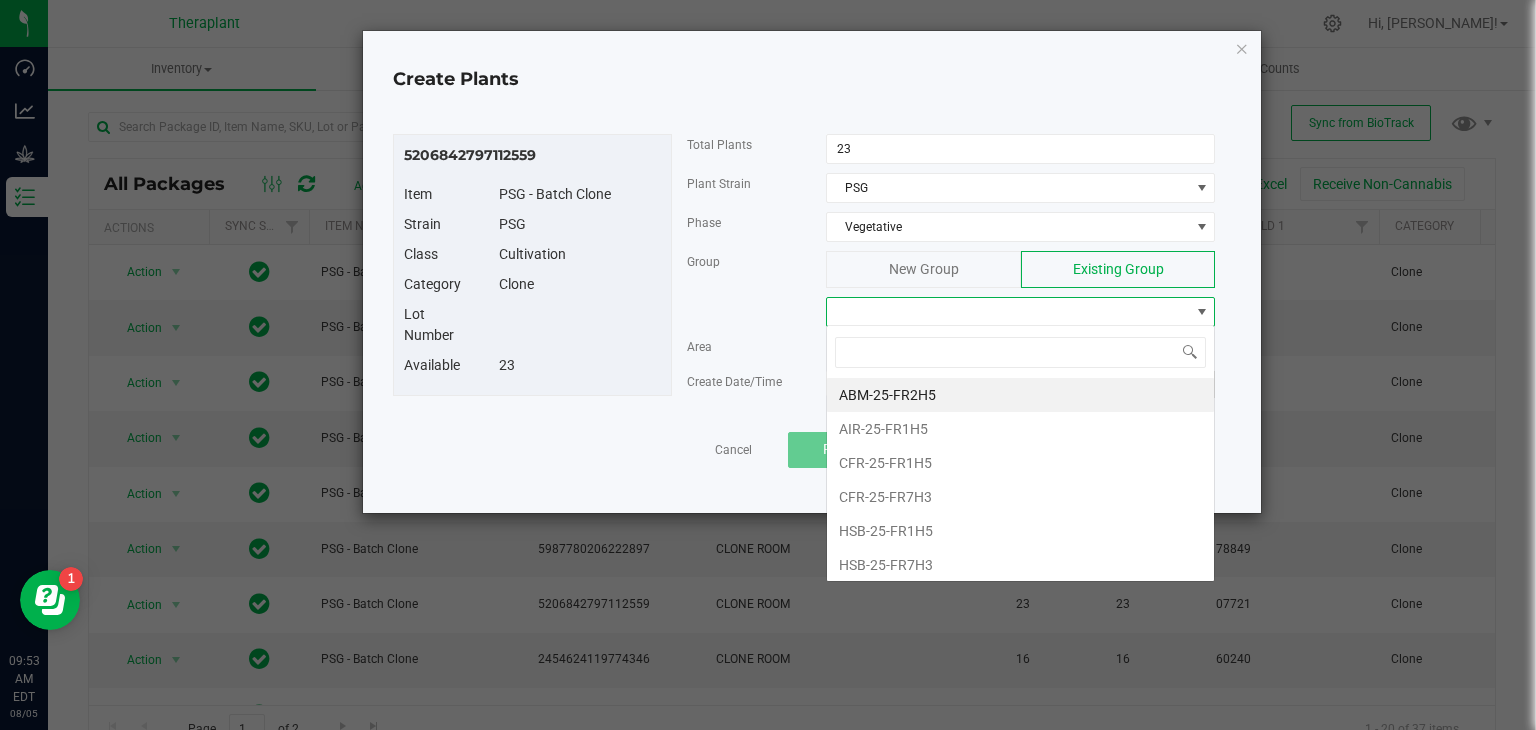 scroll, scrollTop: 99970, scrollLeft: 99611, axis: both 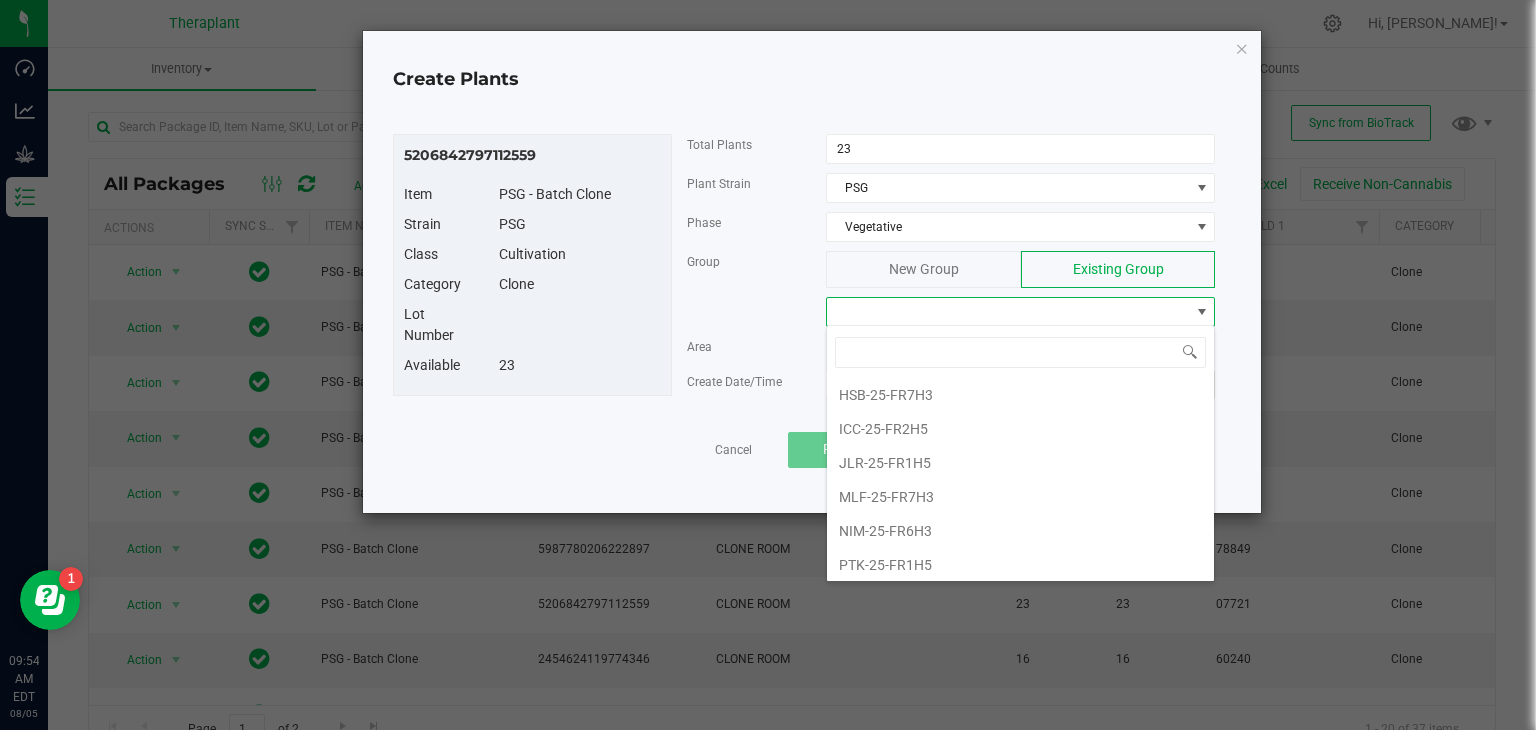 click on "New Group" 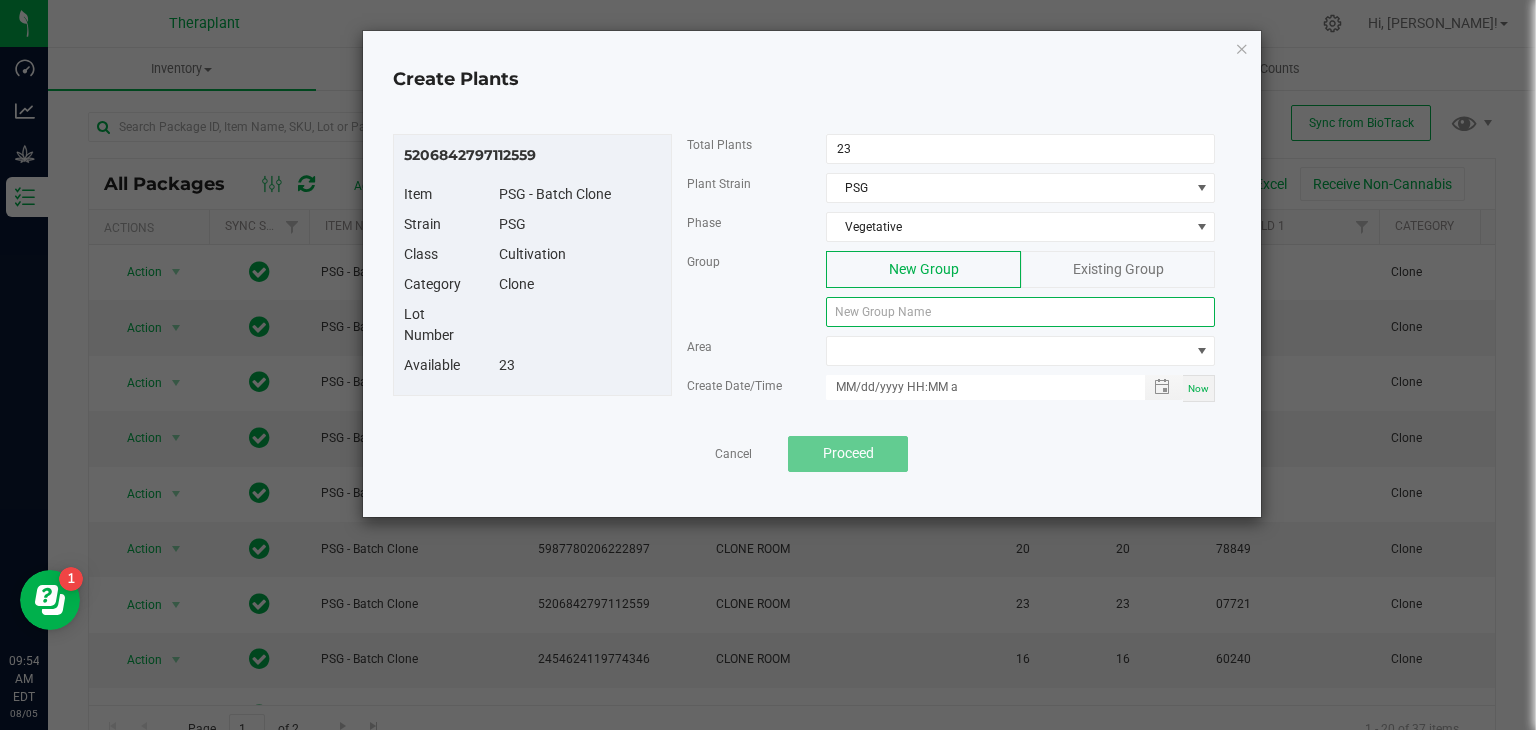 click 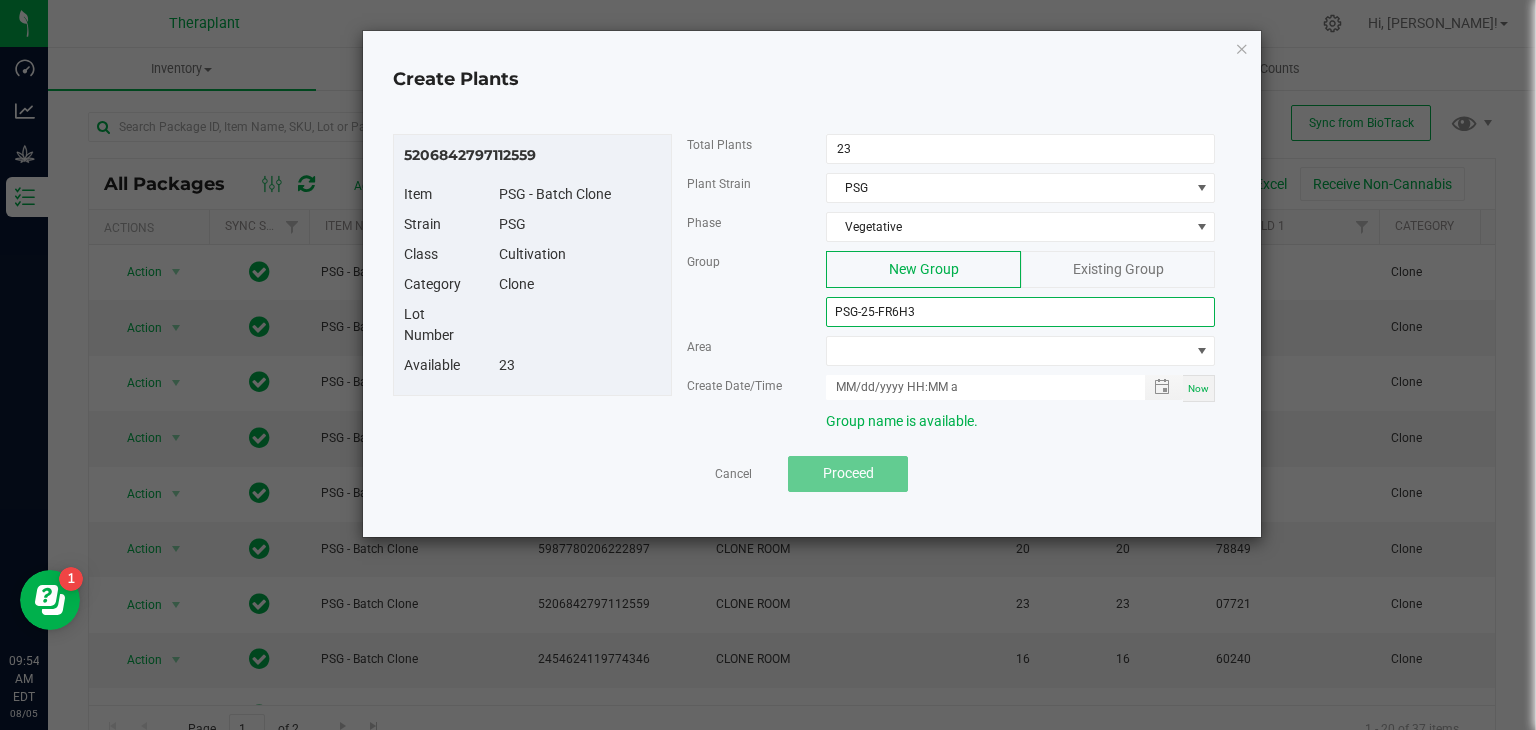 type on "PSG-25-FR6H3" 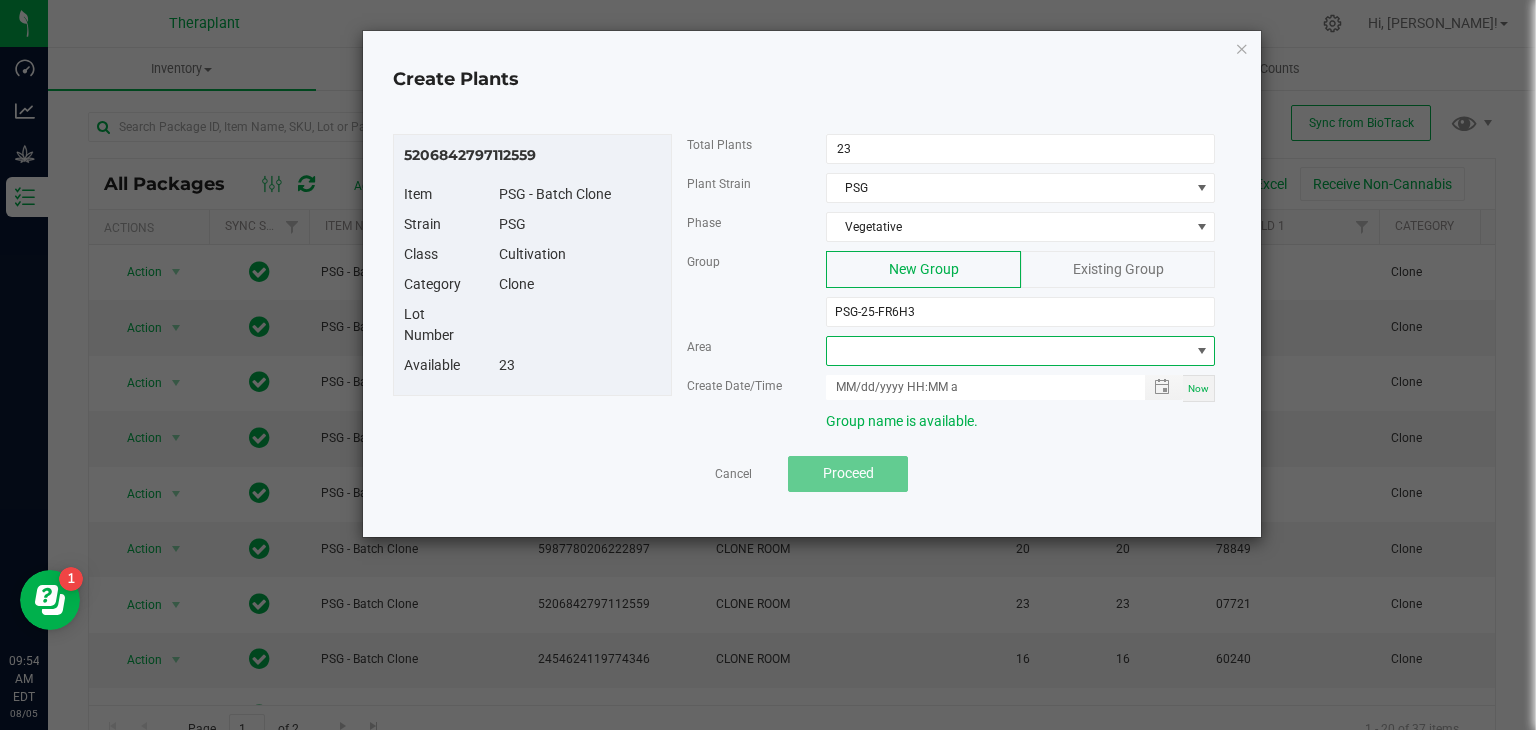 click at bounding box center (1008, 351) 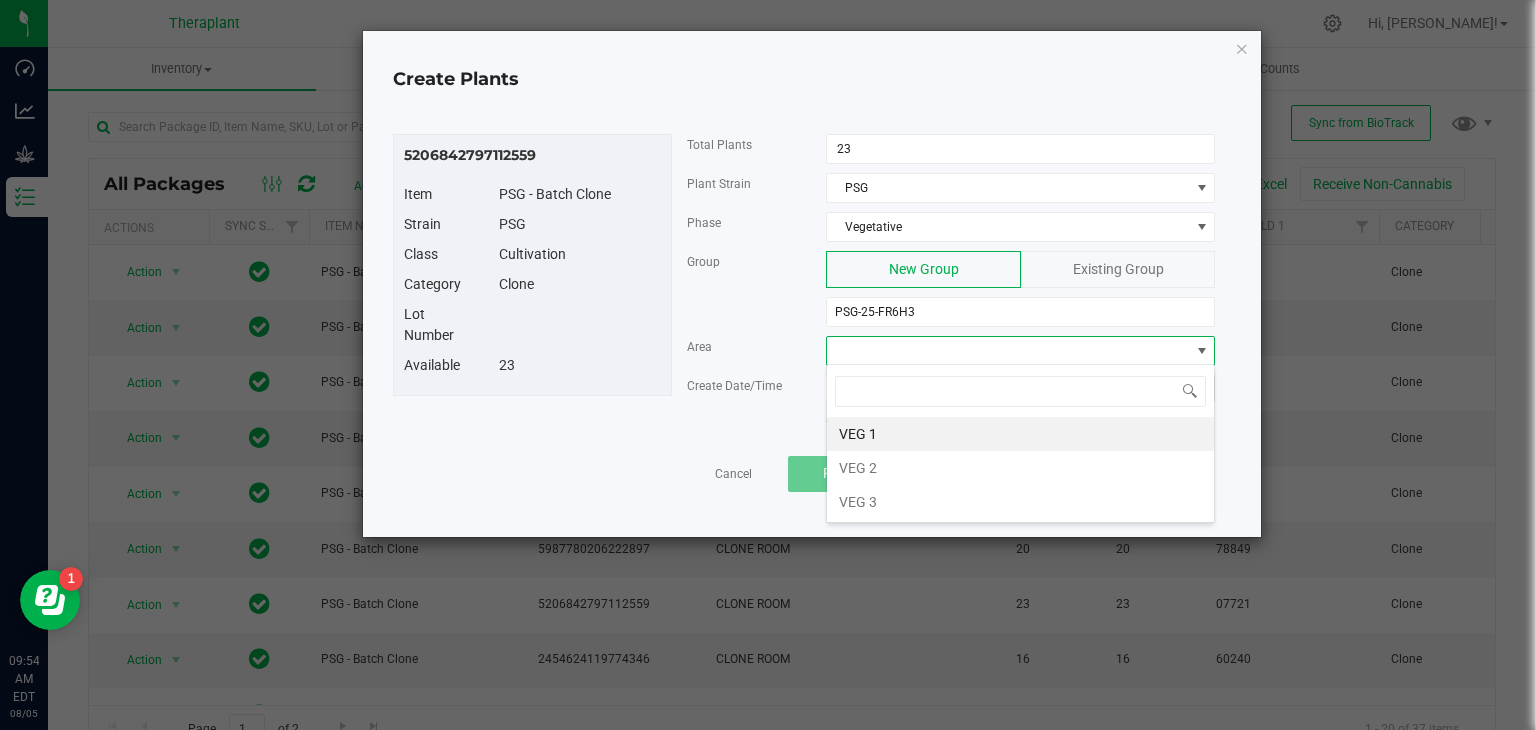 scroll, scrollTop: 99970, scrollLeft: 99611, axis: both 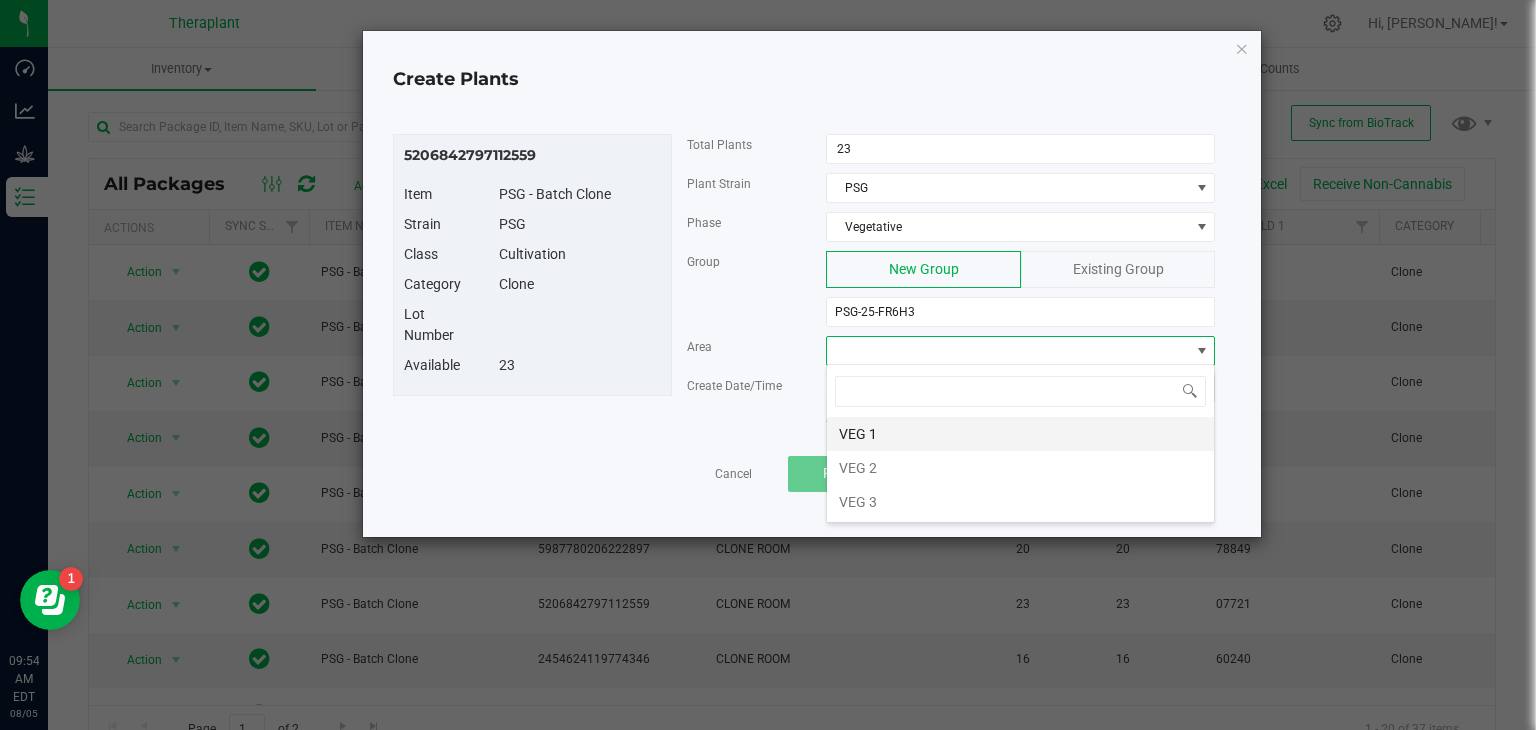 click on "VEG 1" at bounding box center (1020, 434) 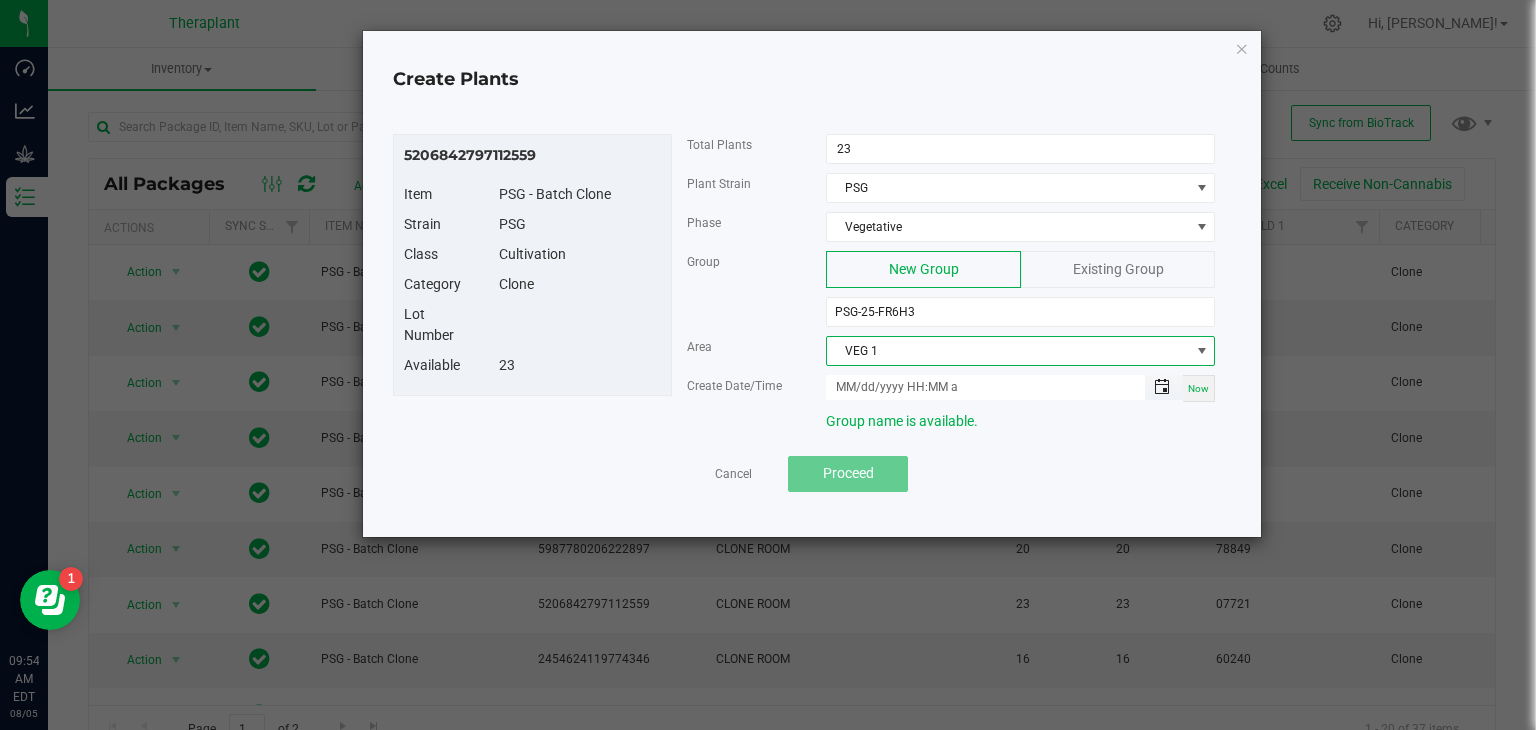 click at bounding box center [1162, 387] 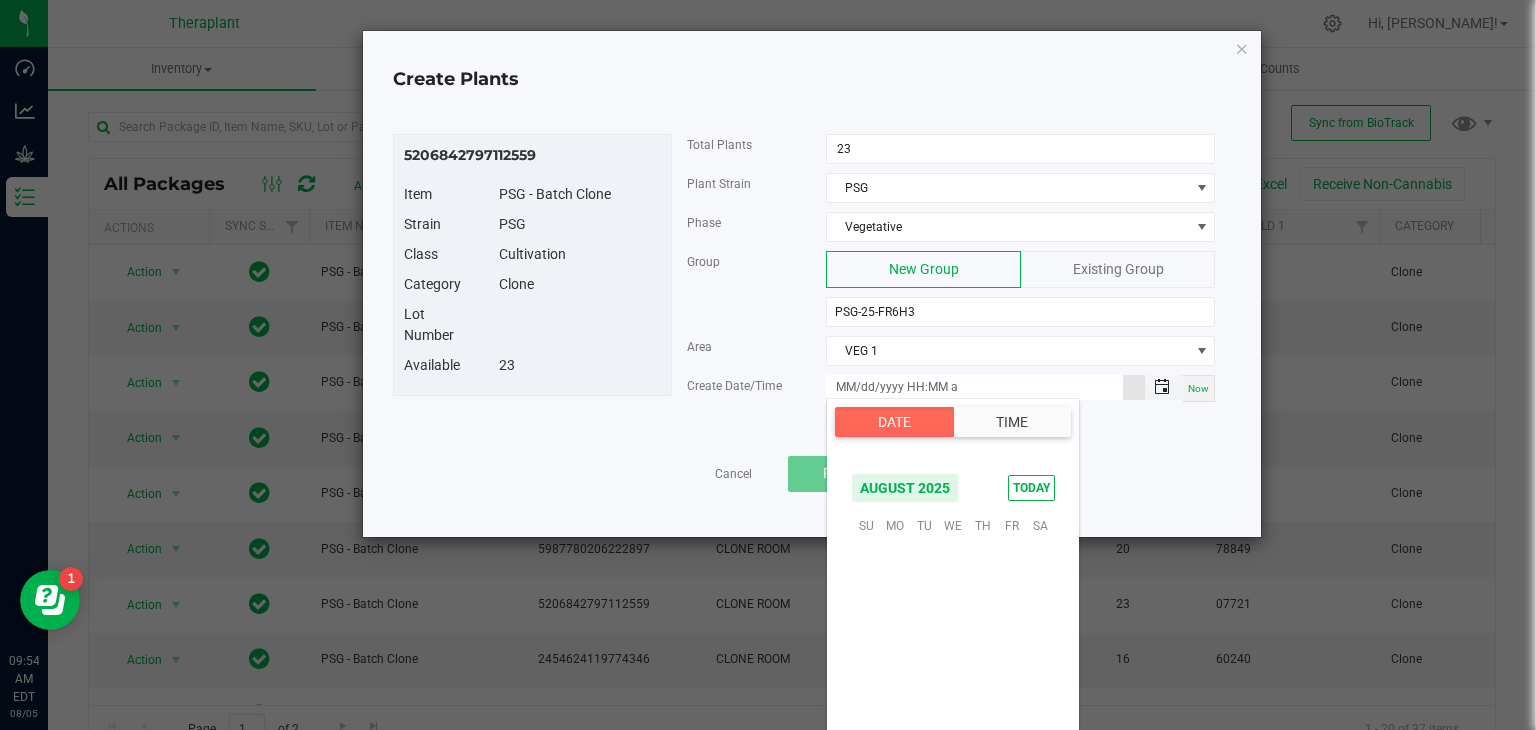 scroll, scrollTop: 324156, scrollLeft: 0, axis: vertical 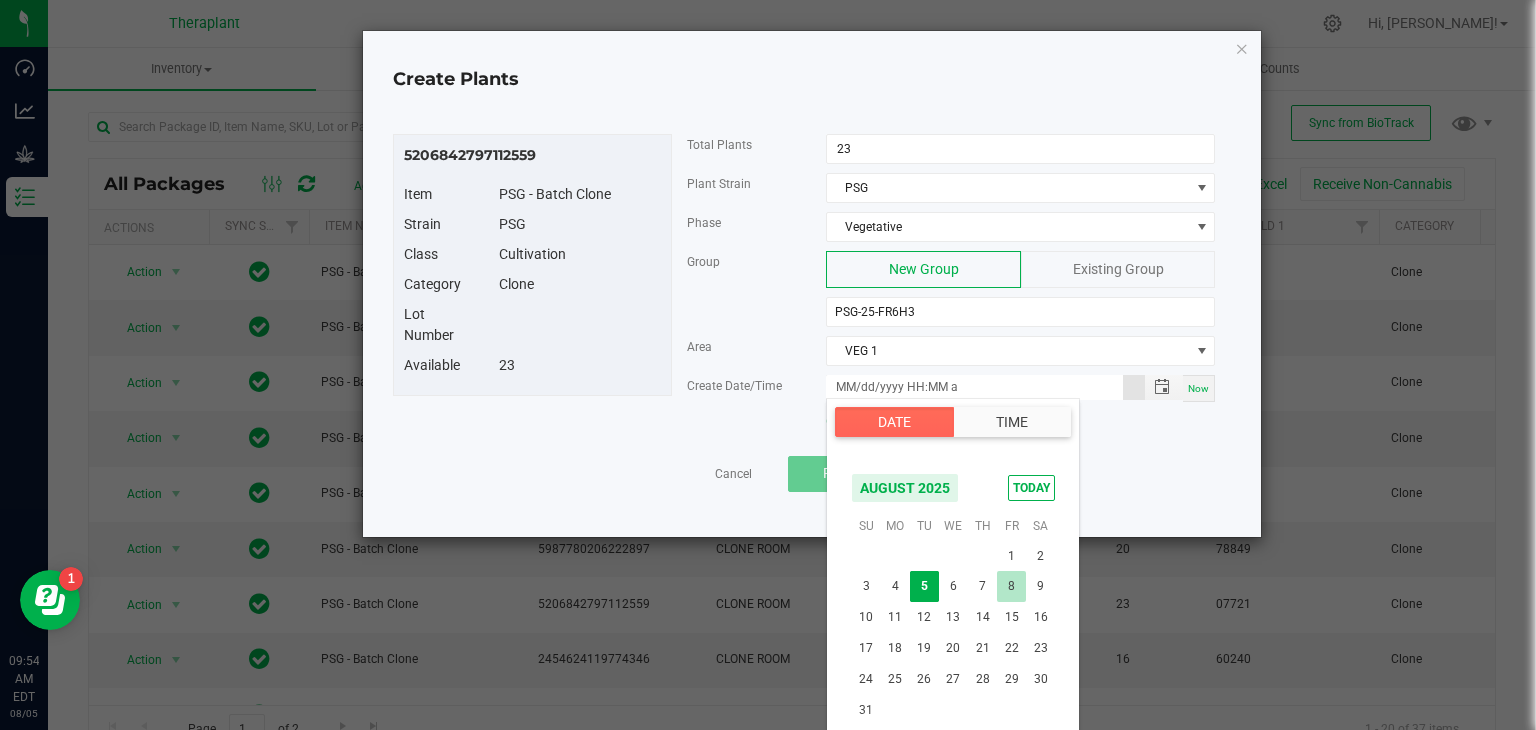 click on "8" at bounding box center [1011, 586] 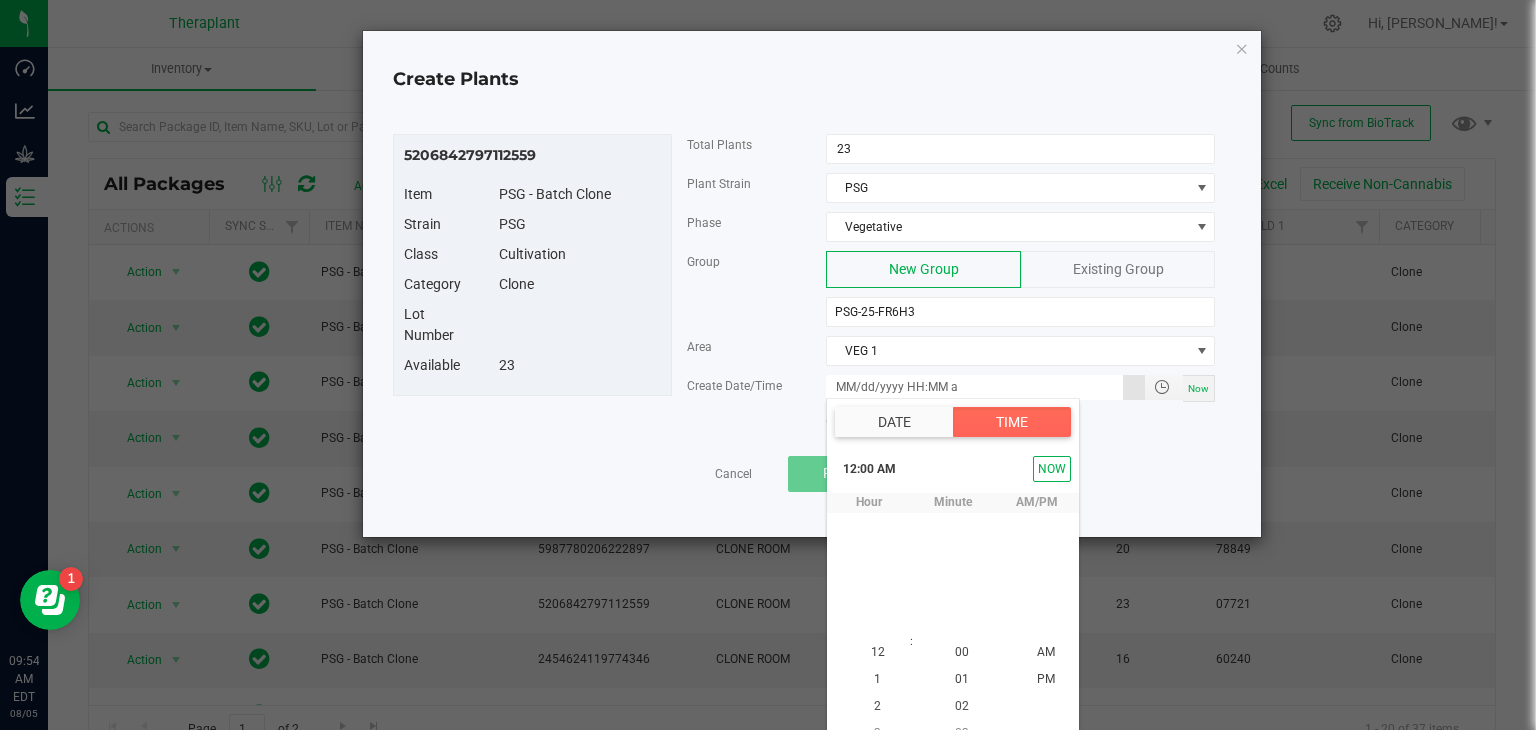 scroll, scrollTop: 22, scrollLeft: 0, axis: vertical 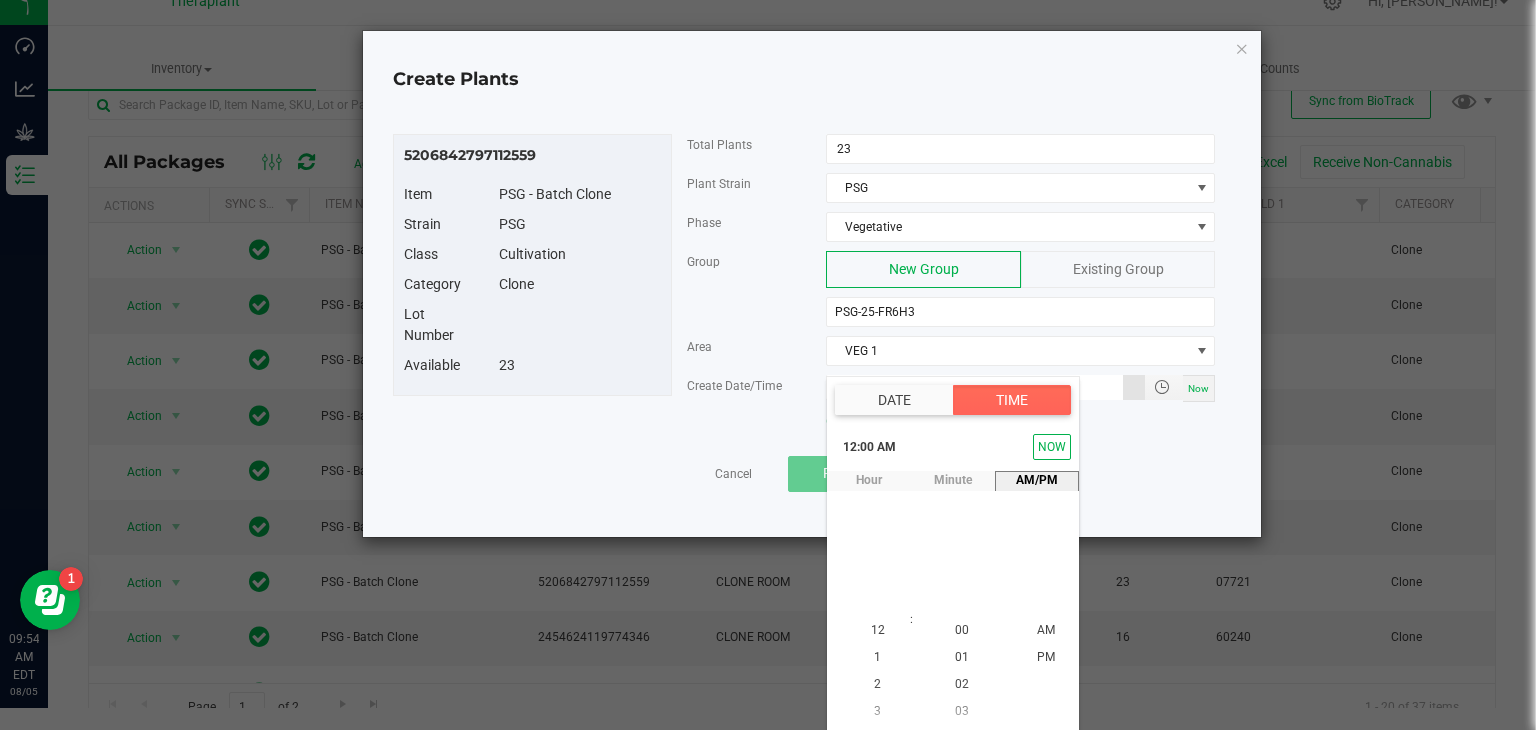type on "08/08/2025 12:00 AM" 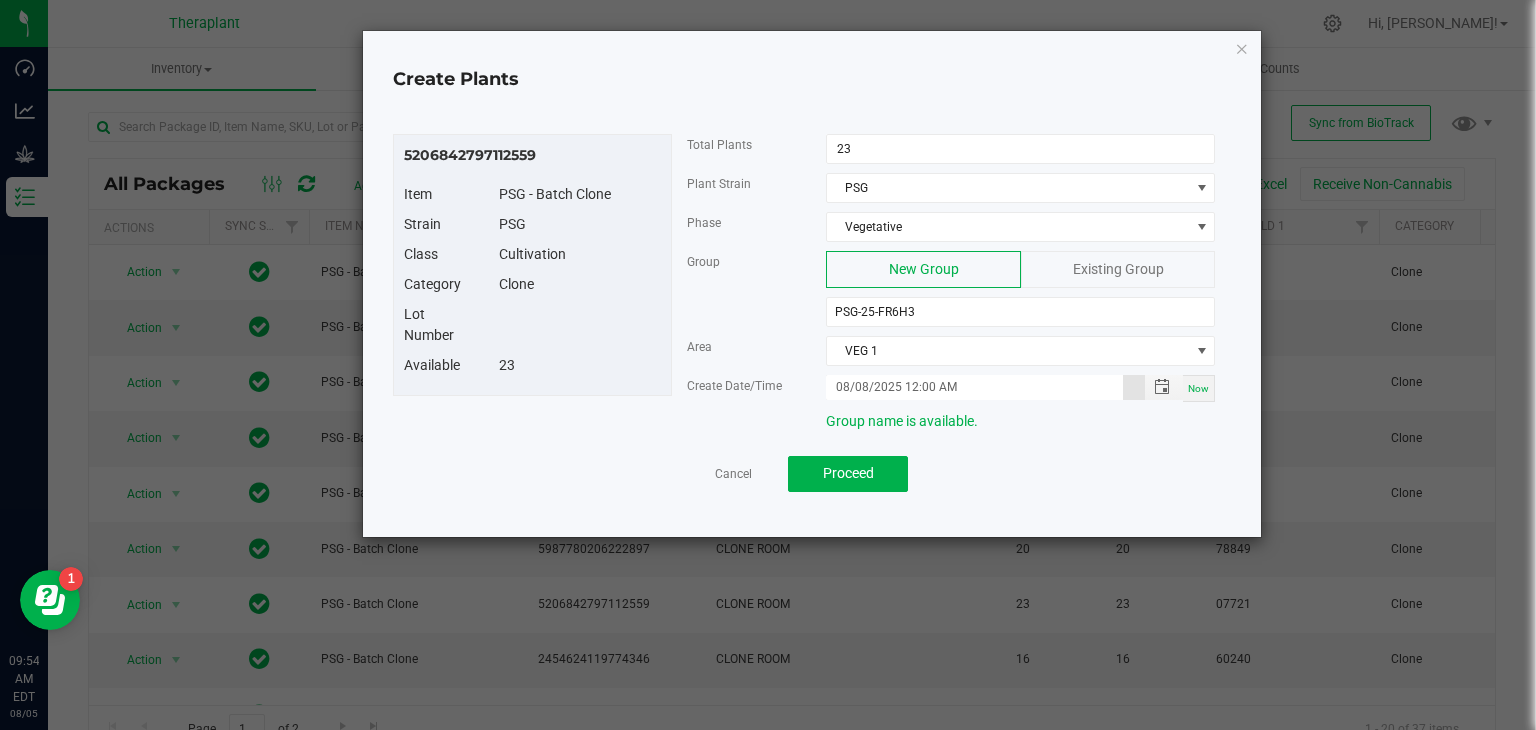 scroll, scrollTop: 0, scrollLeft: 0, axis: both 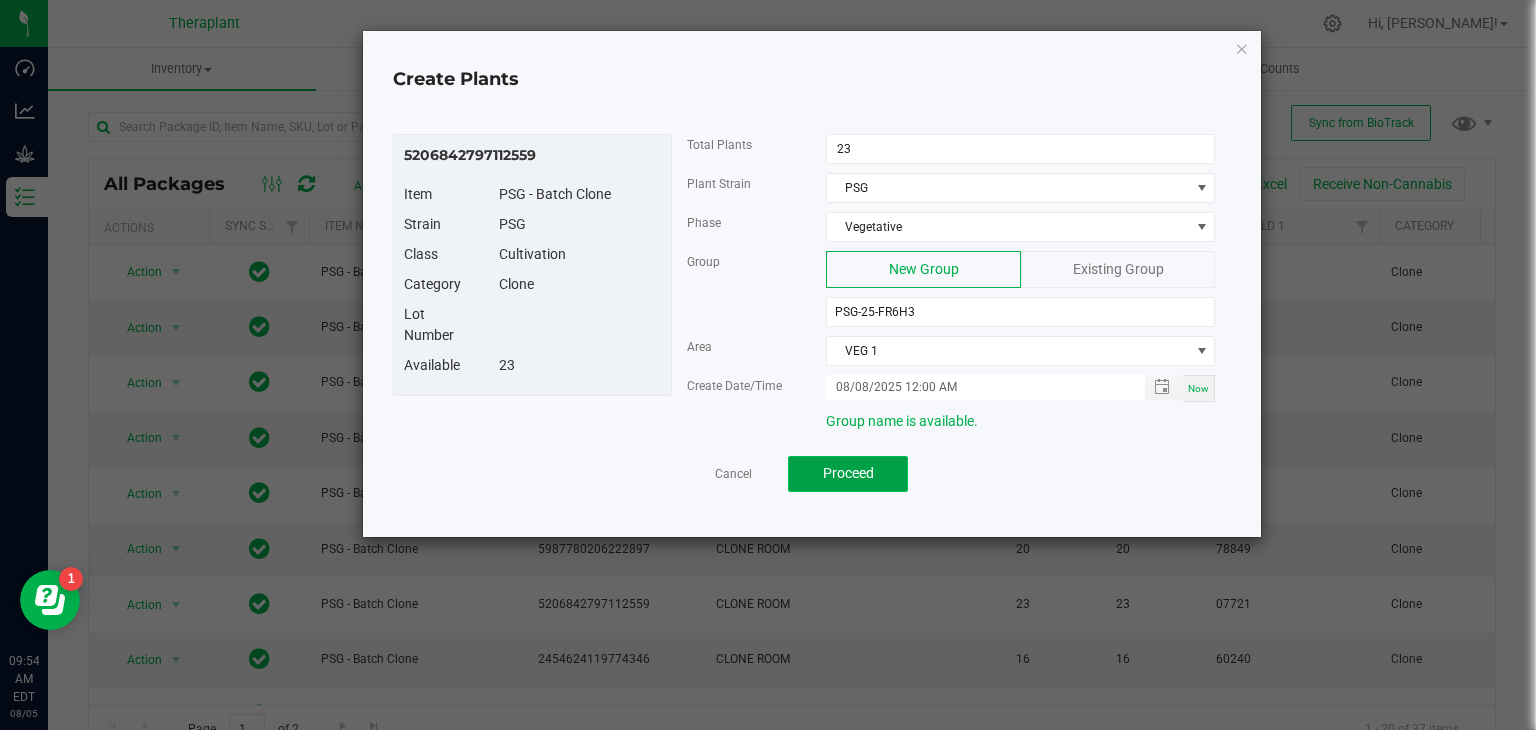 click on "Proceed" 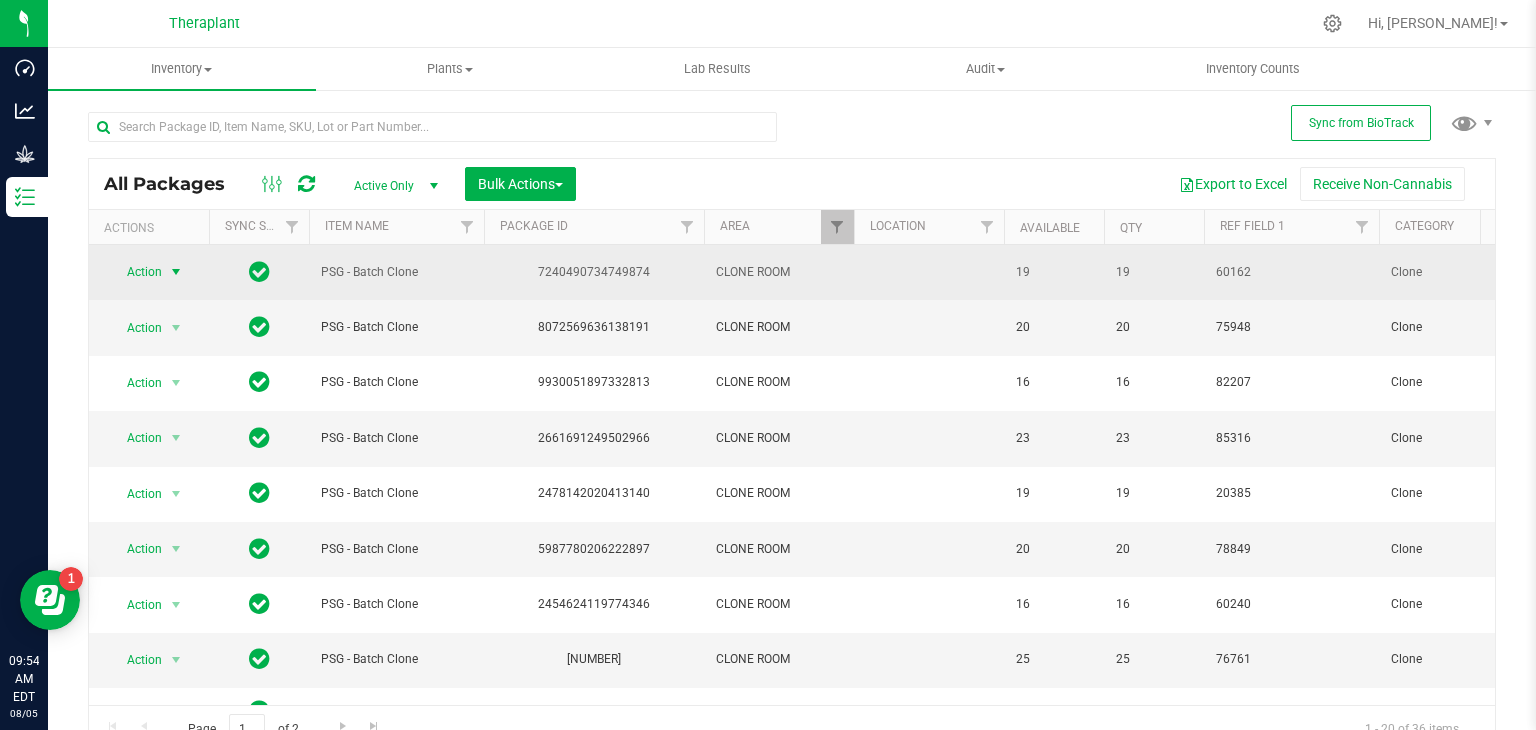 click at bounding box center (176, 272) 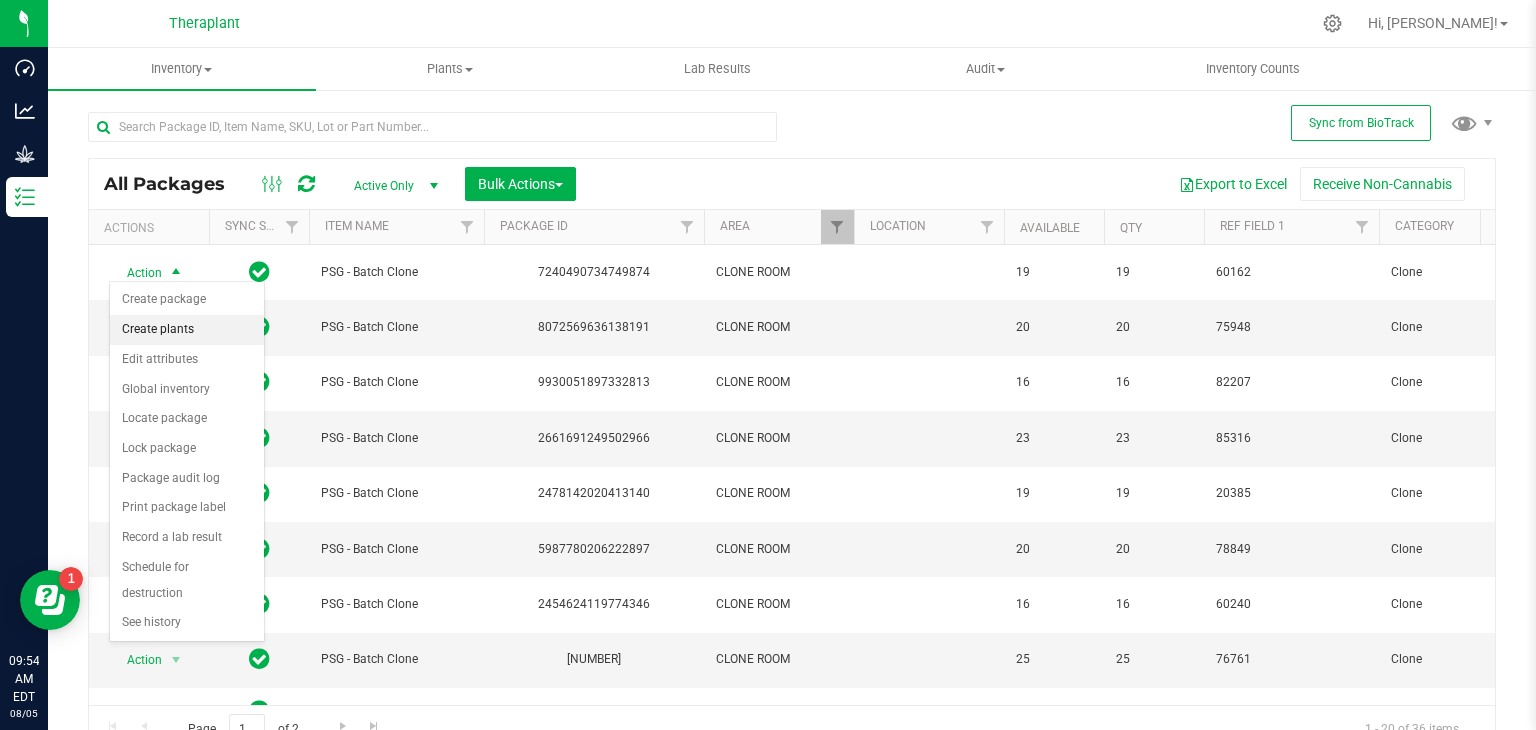 click on "Create plants" at bounding box center (187, 330) 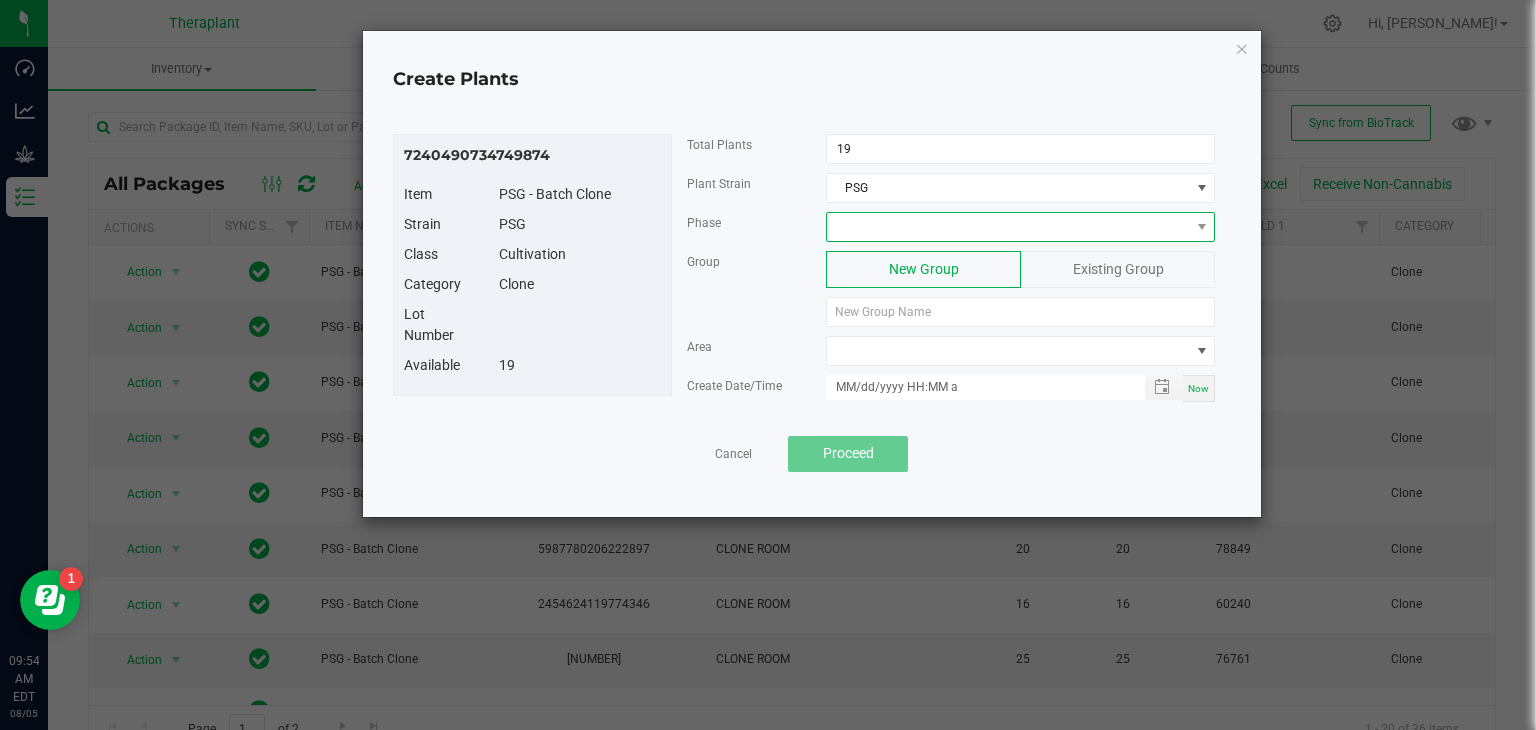 click at bounding box center [1008, 227] 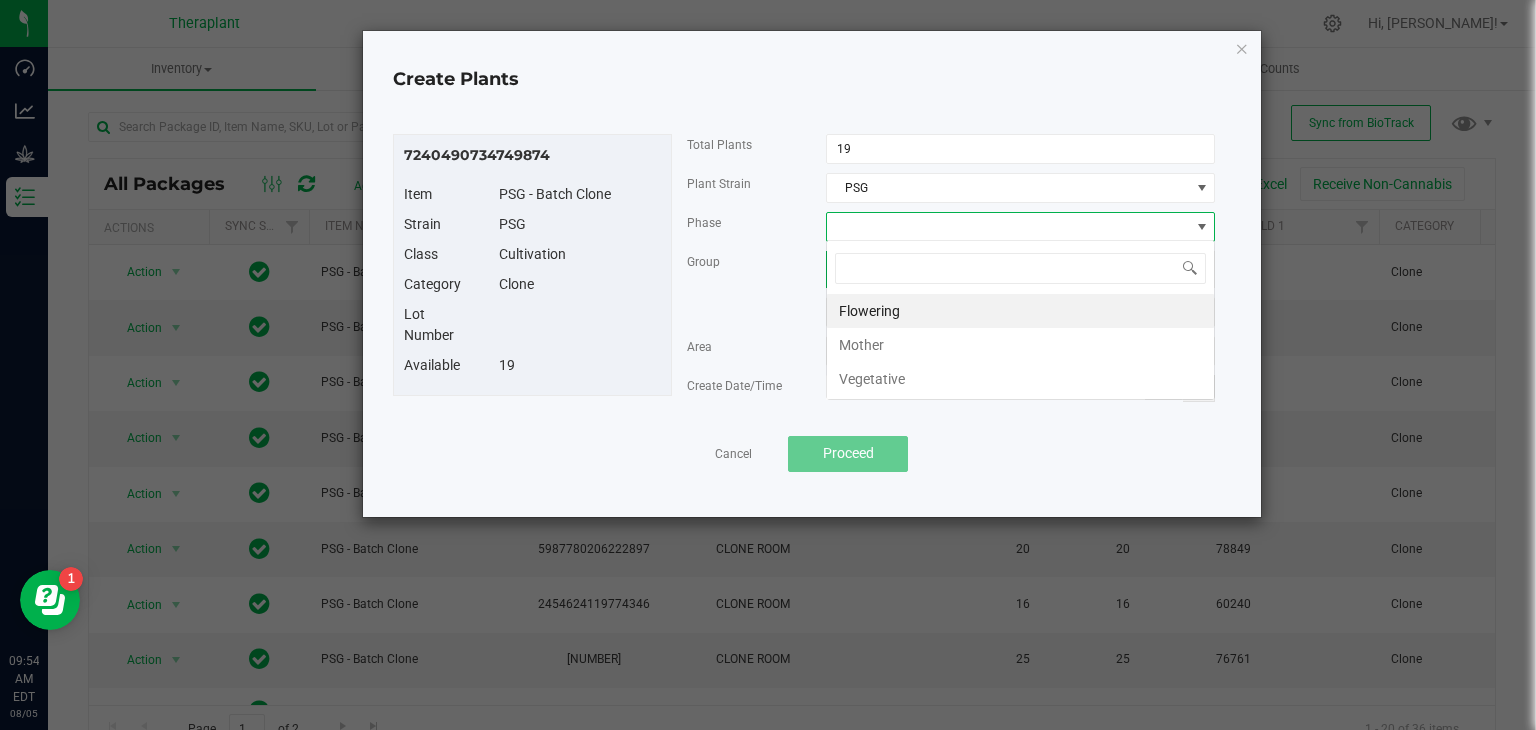 scroll, scrollTop: 99970, scrollLeft: 99611, axis: both 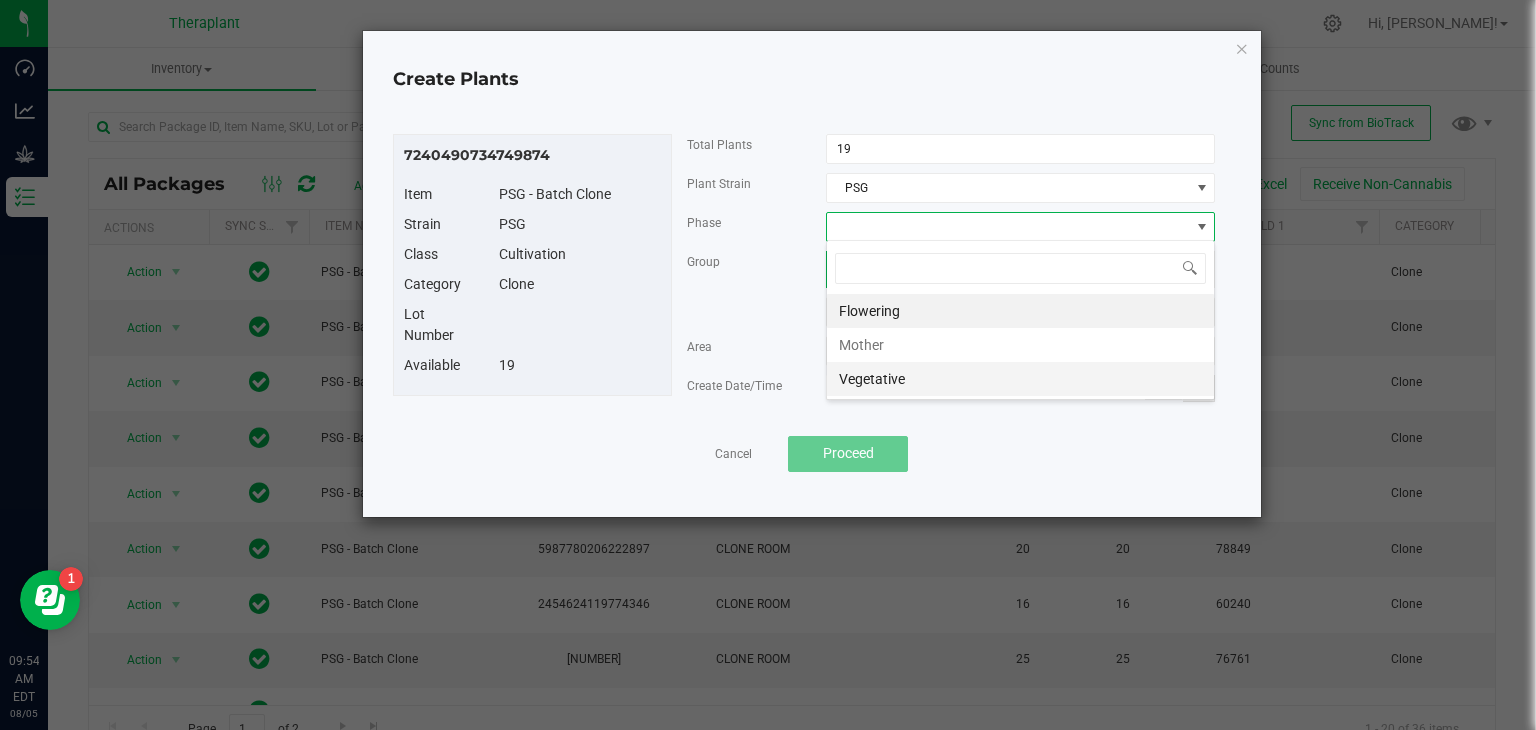 click on "Vegetative" at bounding box center [1020, 379] 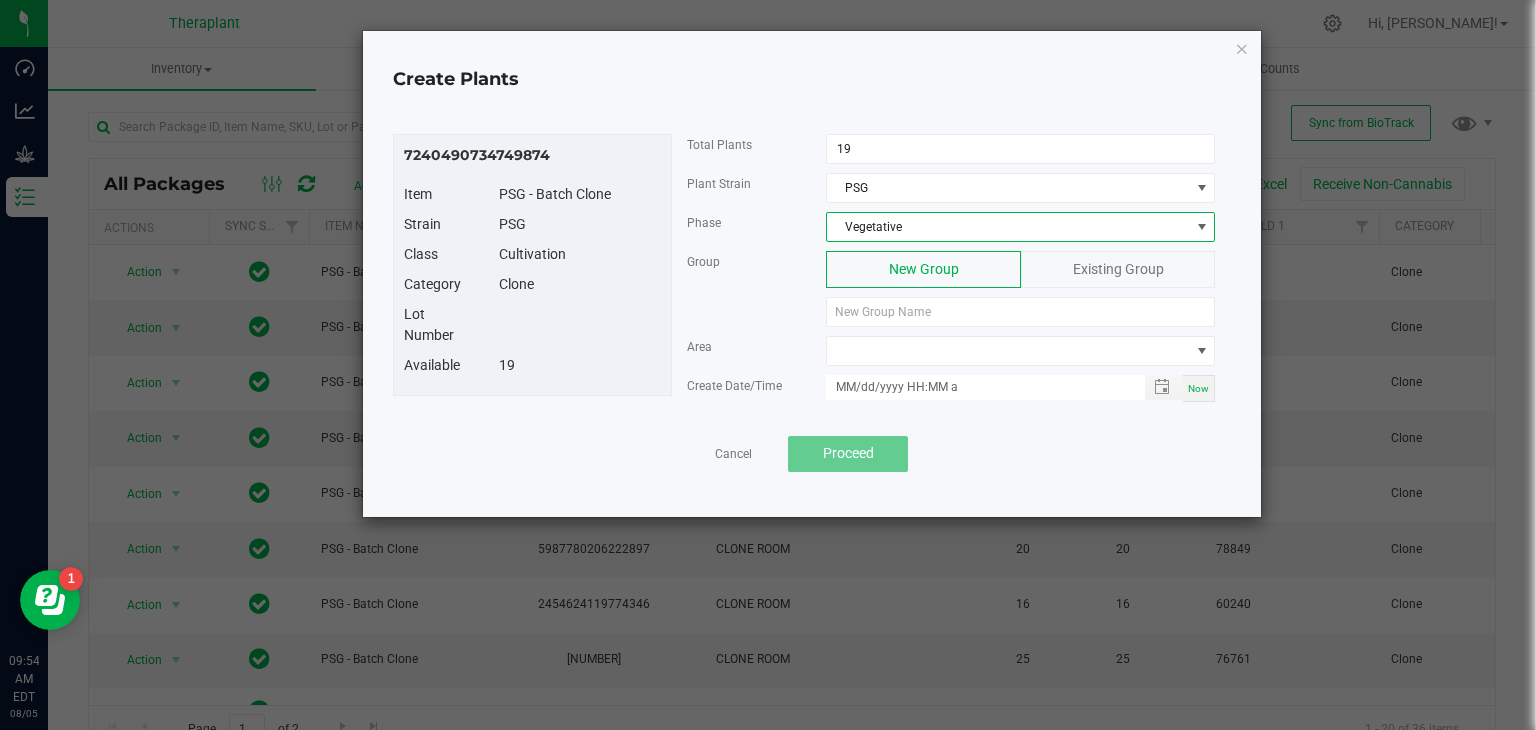 click on "Existing Group" 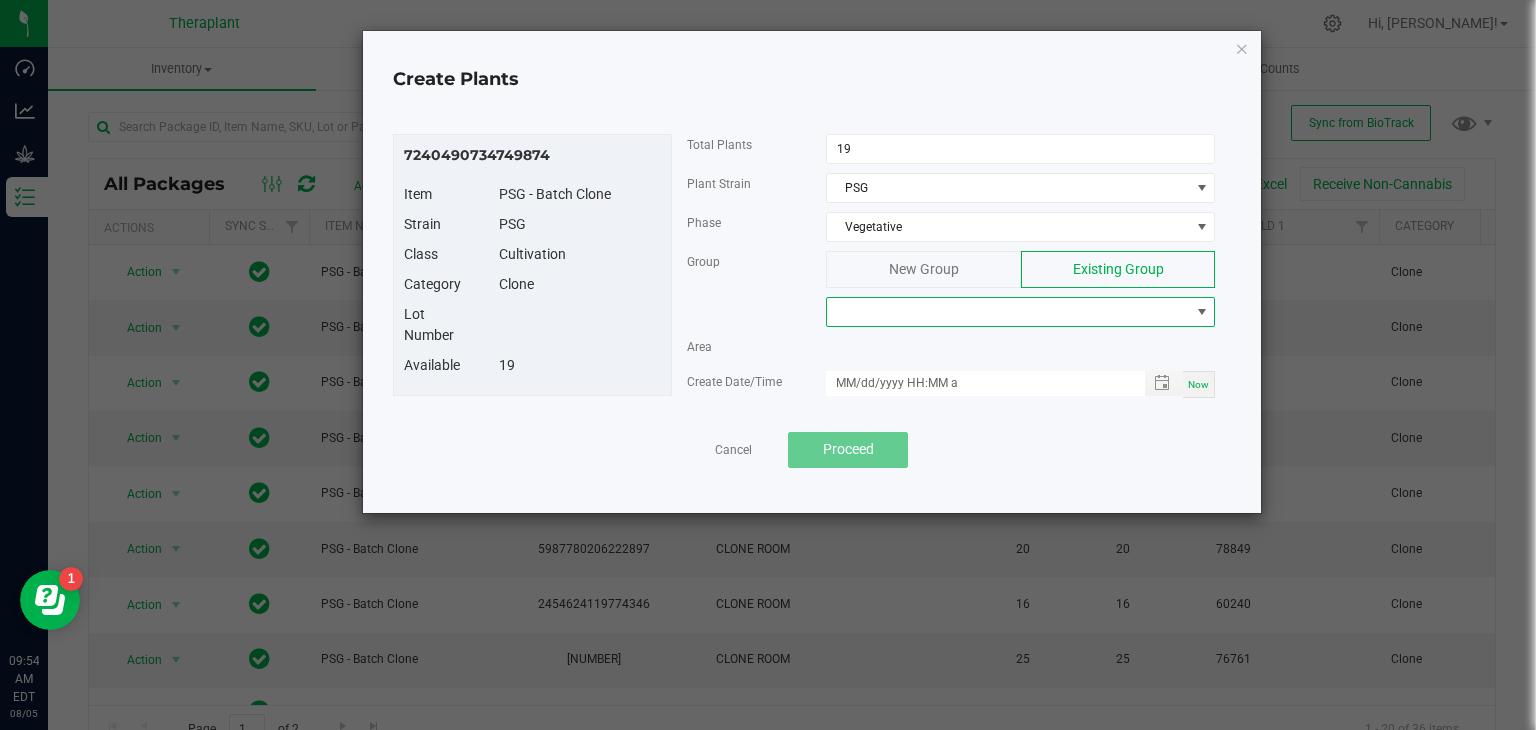 click at bounding box center (1008, 312) 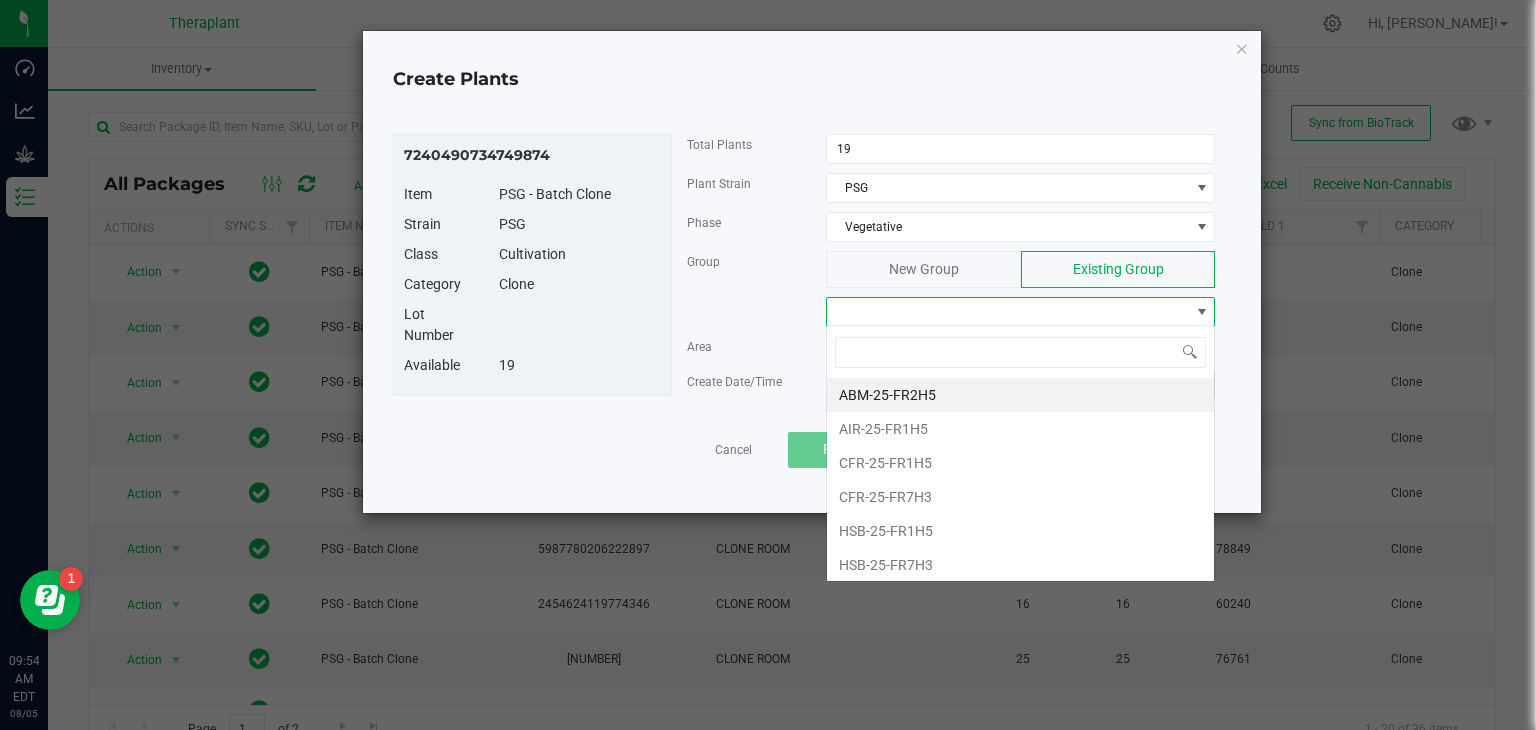 scroll, scrollTop: 99970, scrollLeft: 99611, axis: both 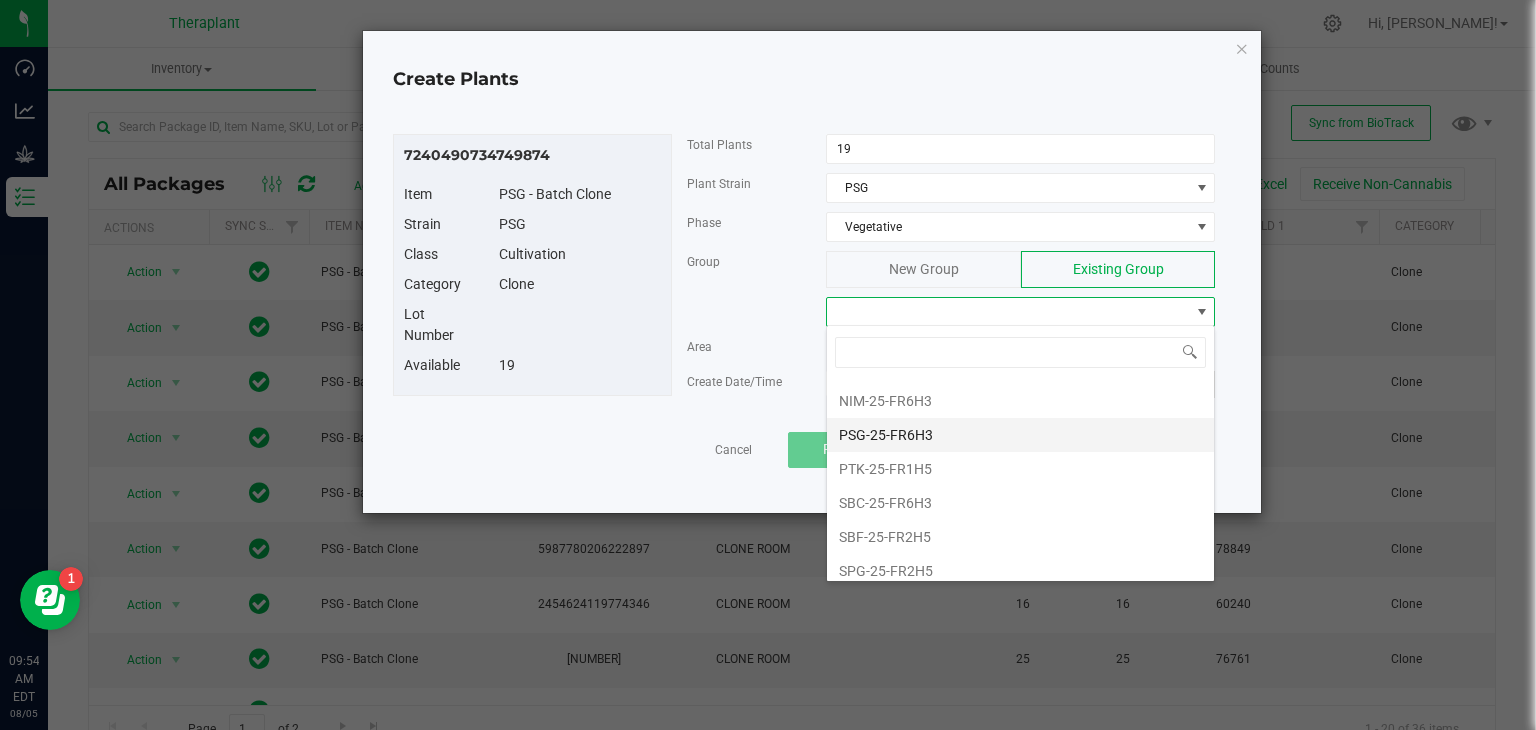 click on "PSG-25-FR6H3" at bounding box center [1020, 435] 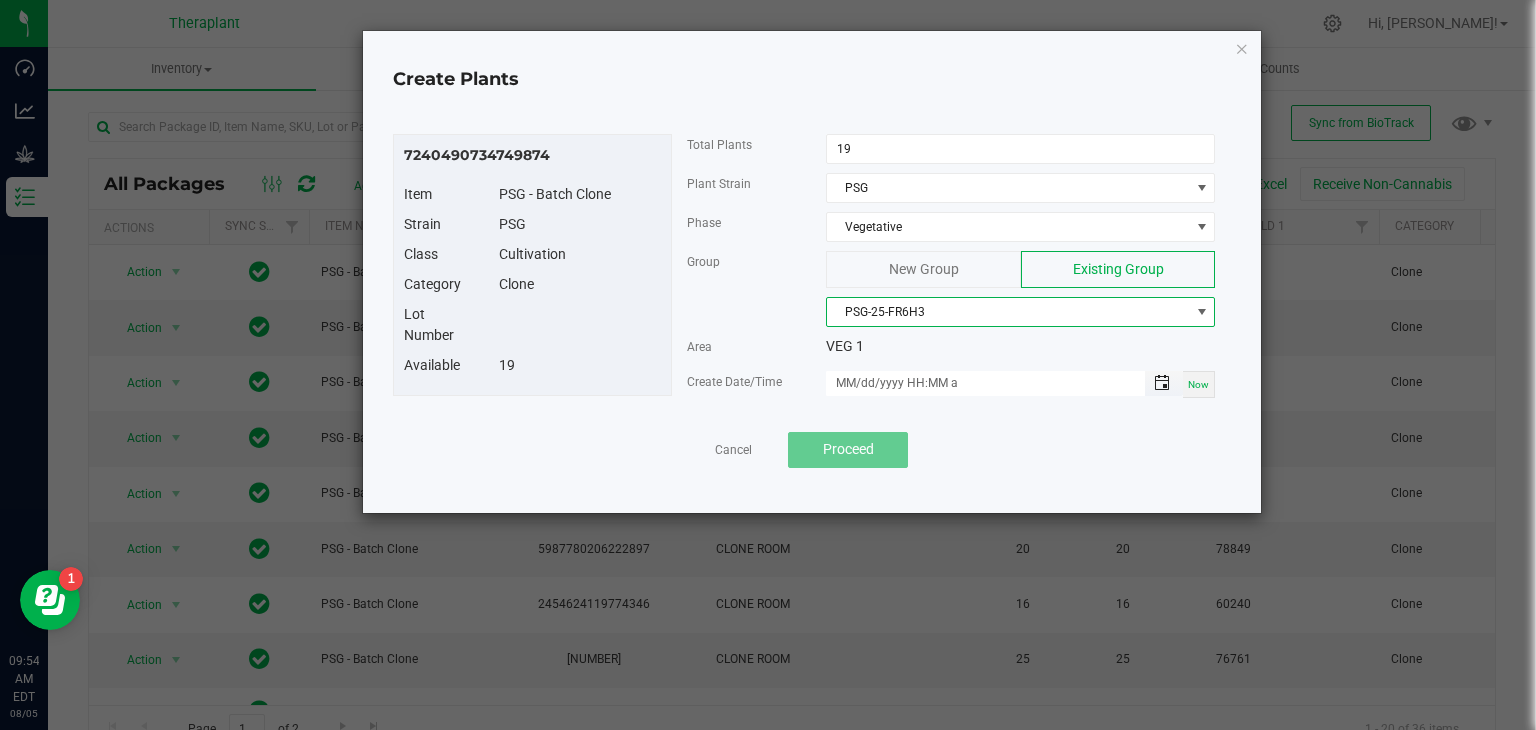 click at bounding box center (1162, 383) 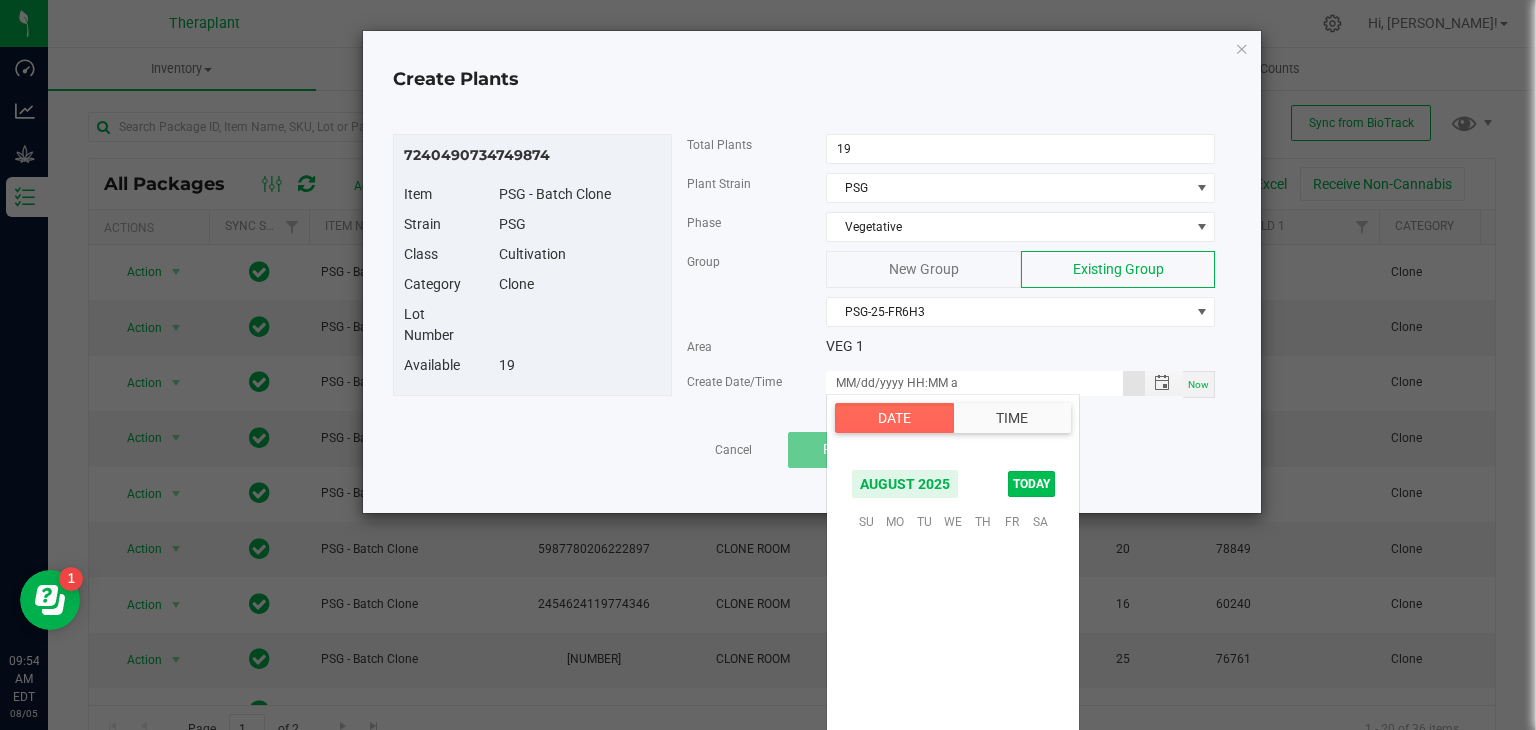 scroll, scrollTop: 324156, scrollLeft: 0, axis: vertical 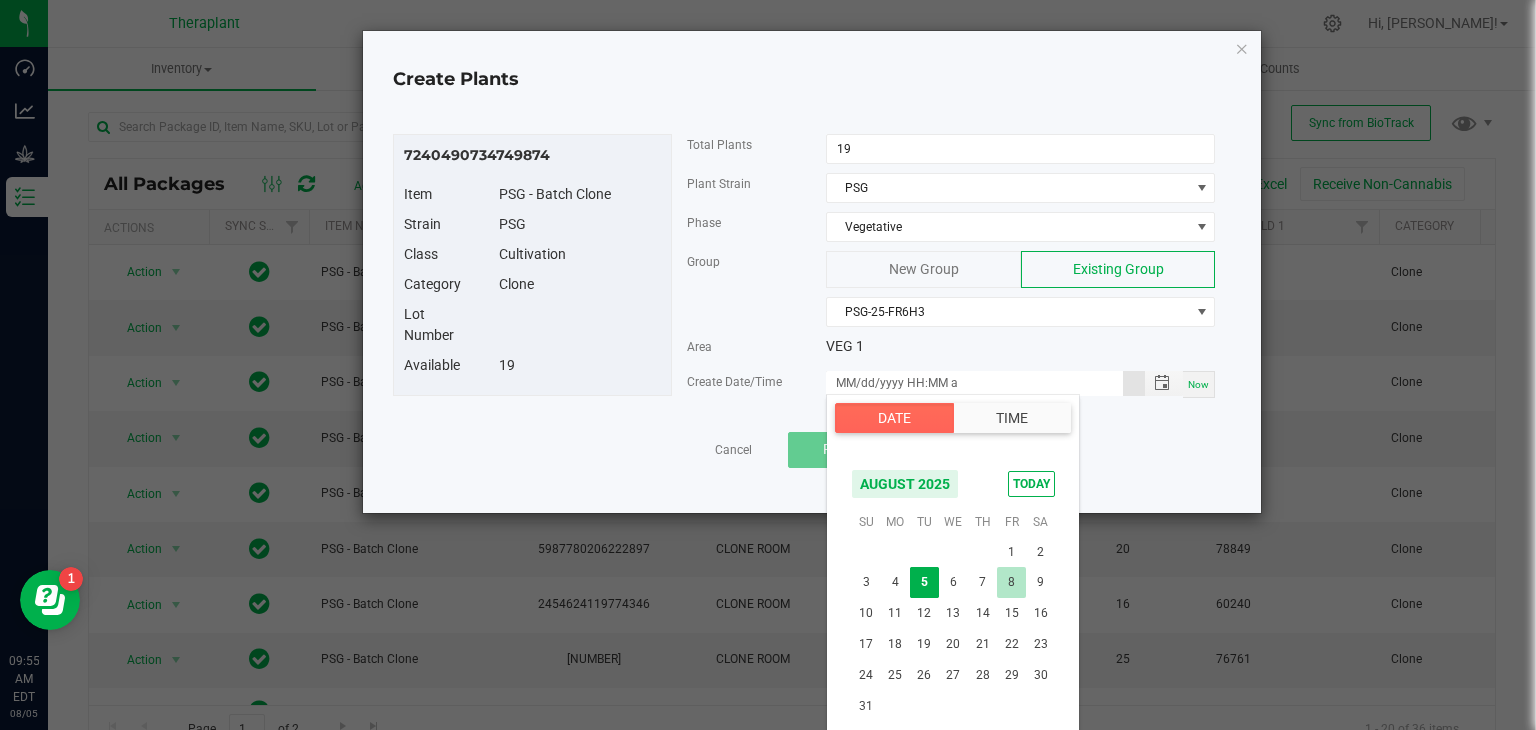 click on "8" at bounding box center (1011, 582) 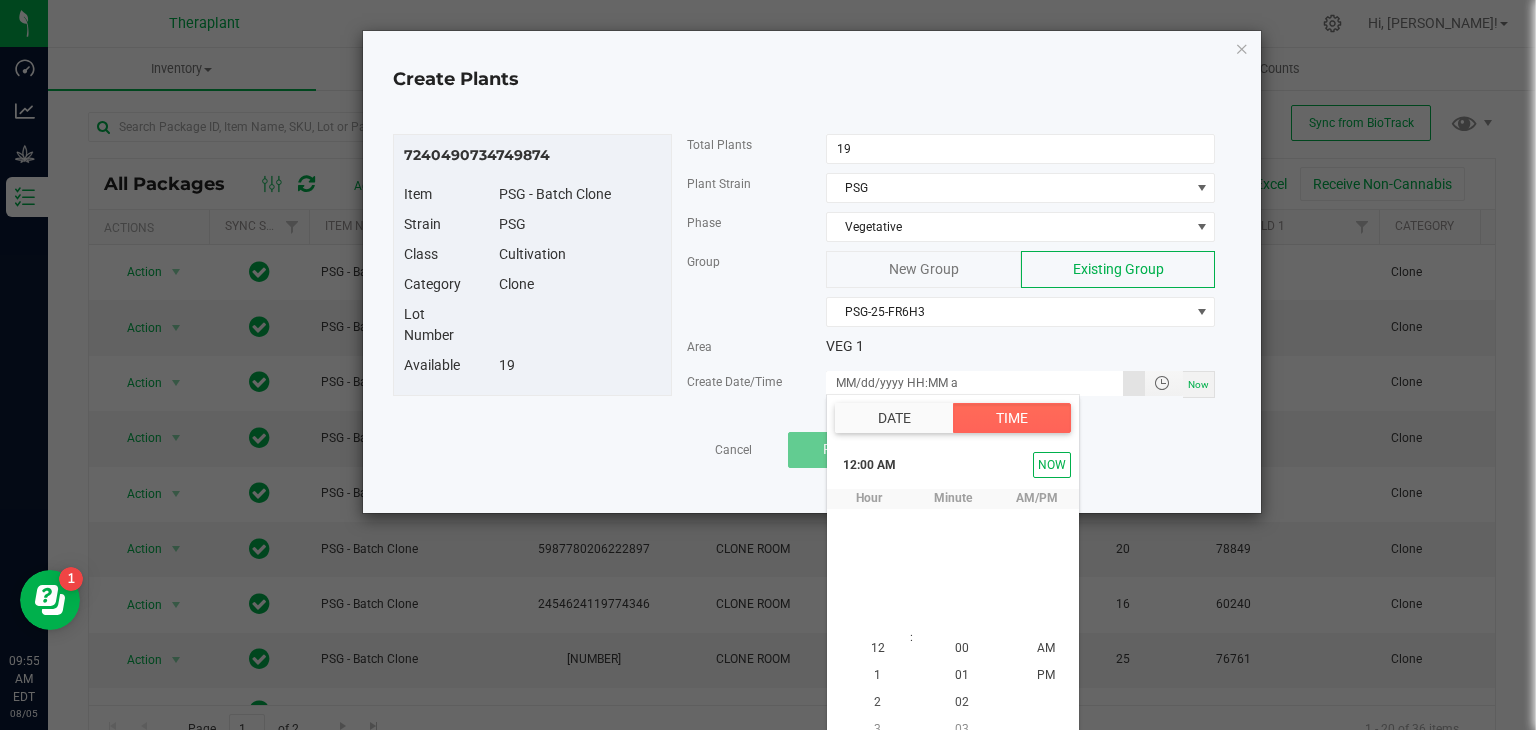 scroll, scrollTop: 18, scrollLeft: 0, axis: vertical 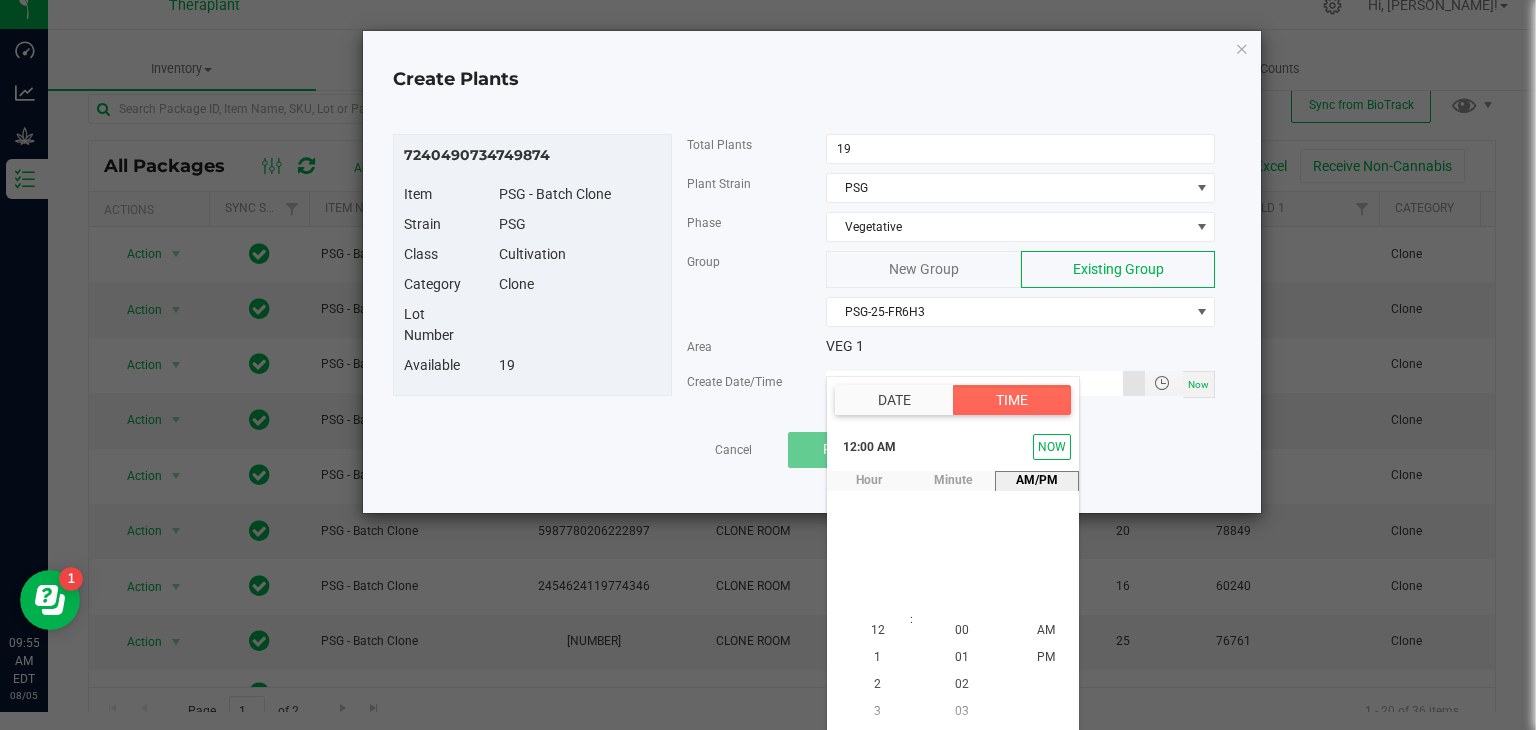 type on "08/08/2025 12:00 AM" 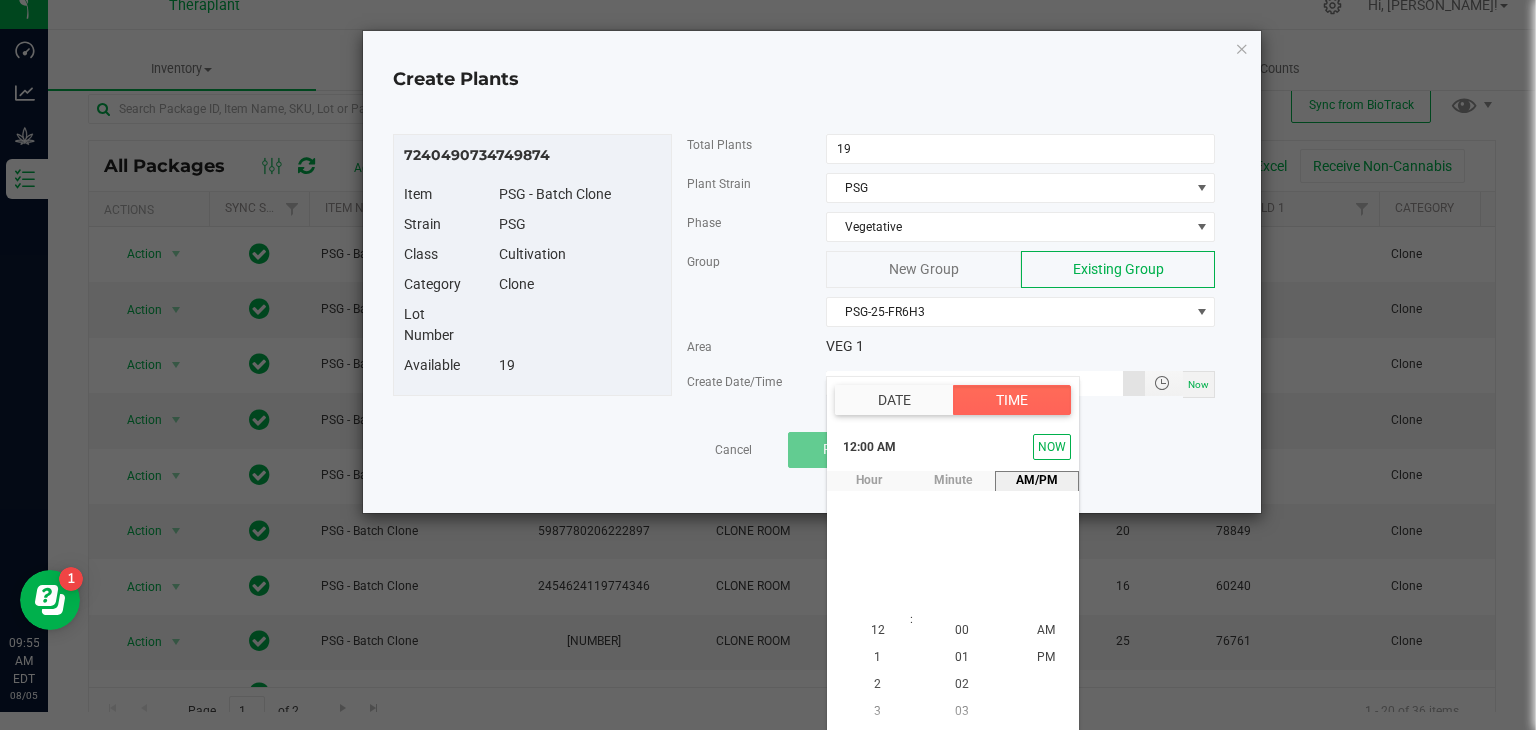 scroll, scrollTop: 0, scrollLeft: 0, axis: both 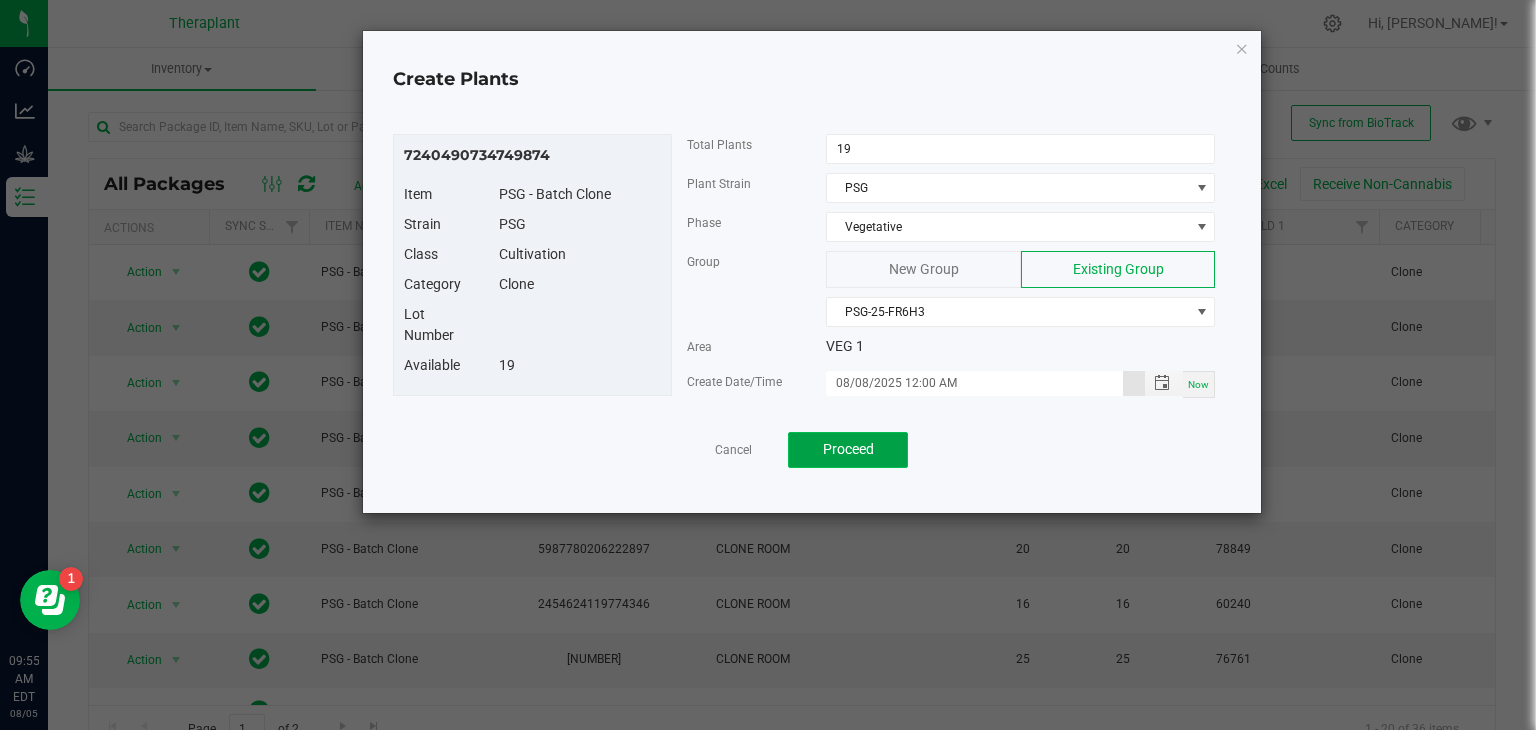 click on "Proceed" 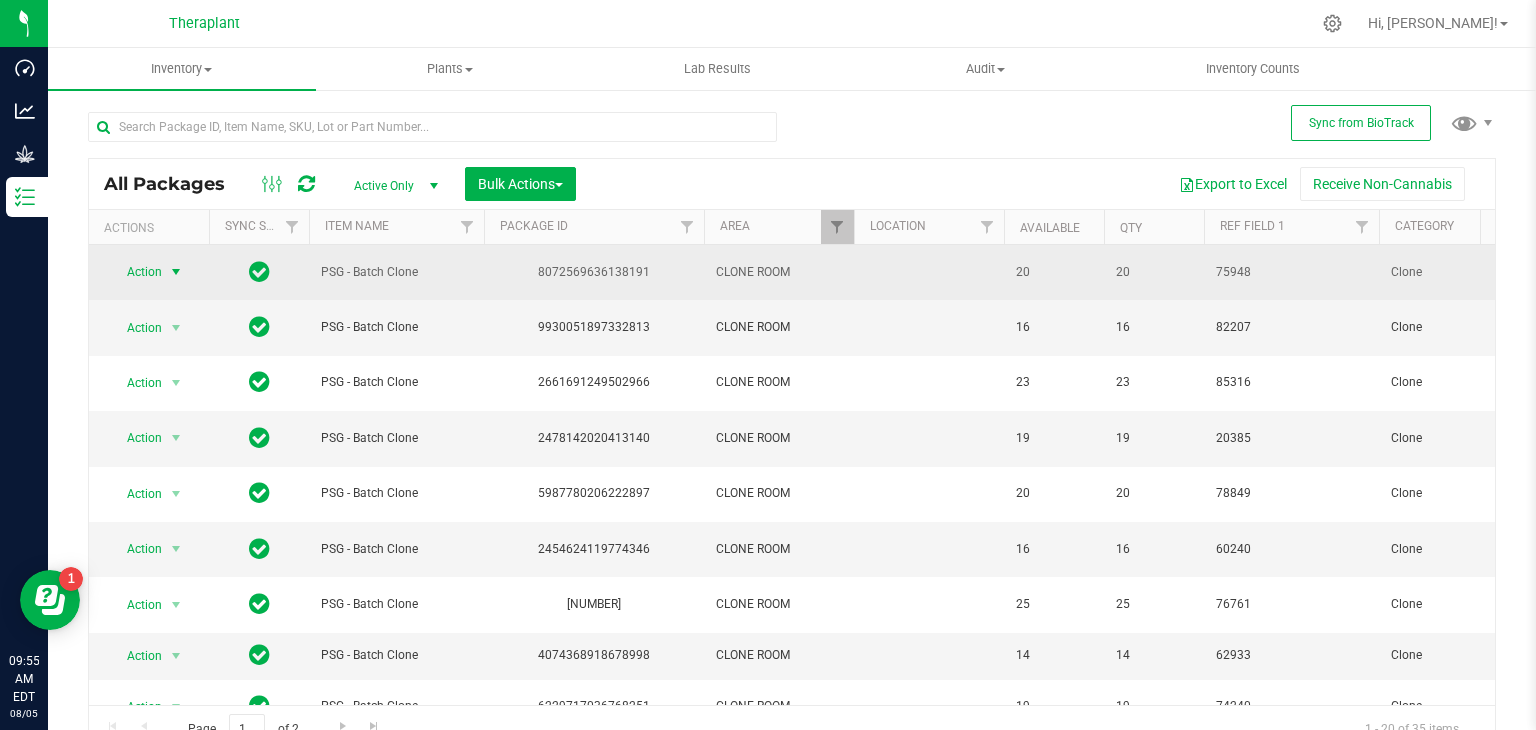 click at bounding box center [176, 272] 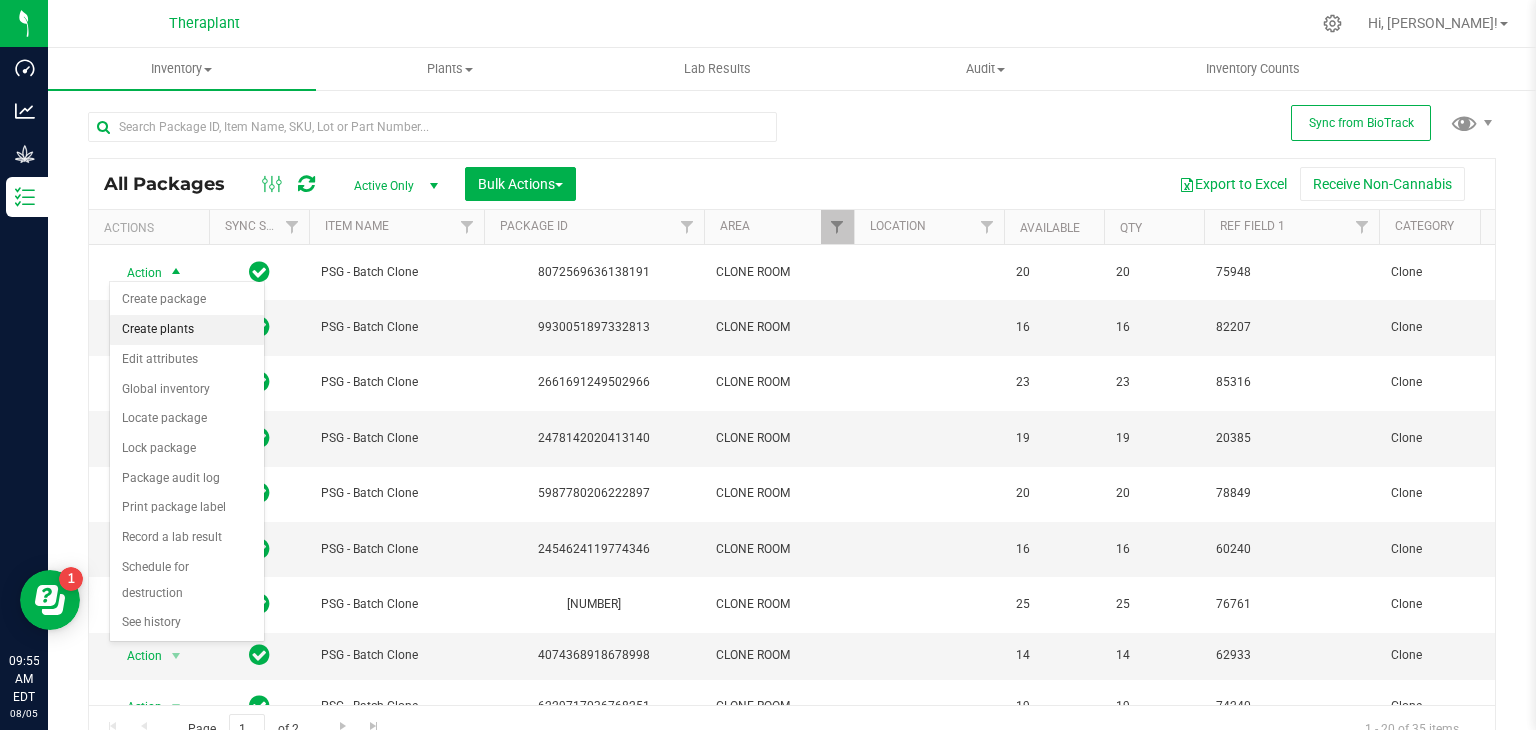 click on "Create plants" at bounding box center (187, 330) 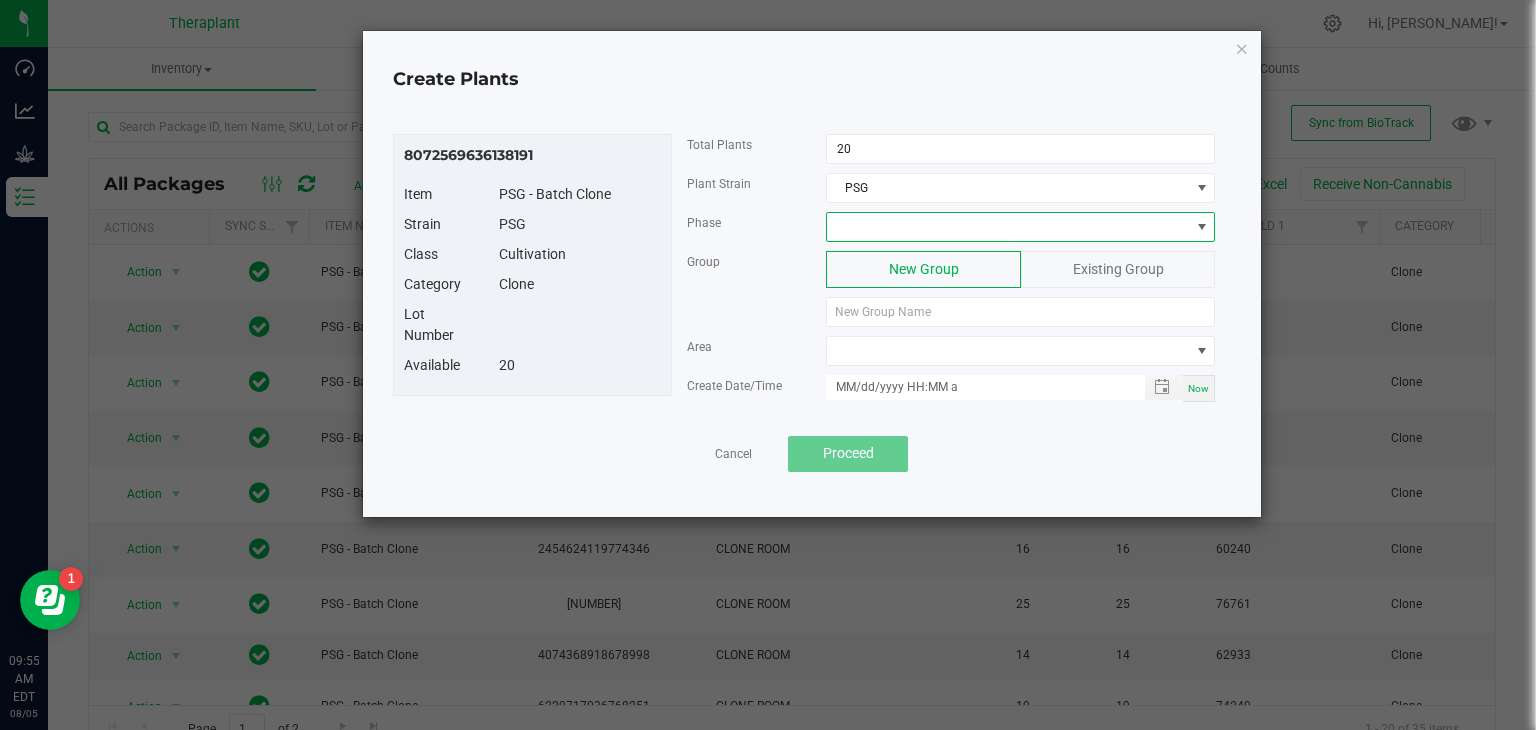 click at bounding box center (1008, 227) 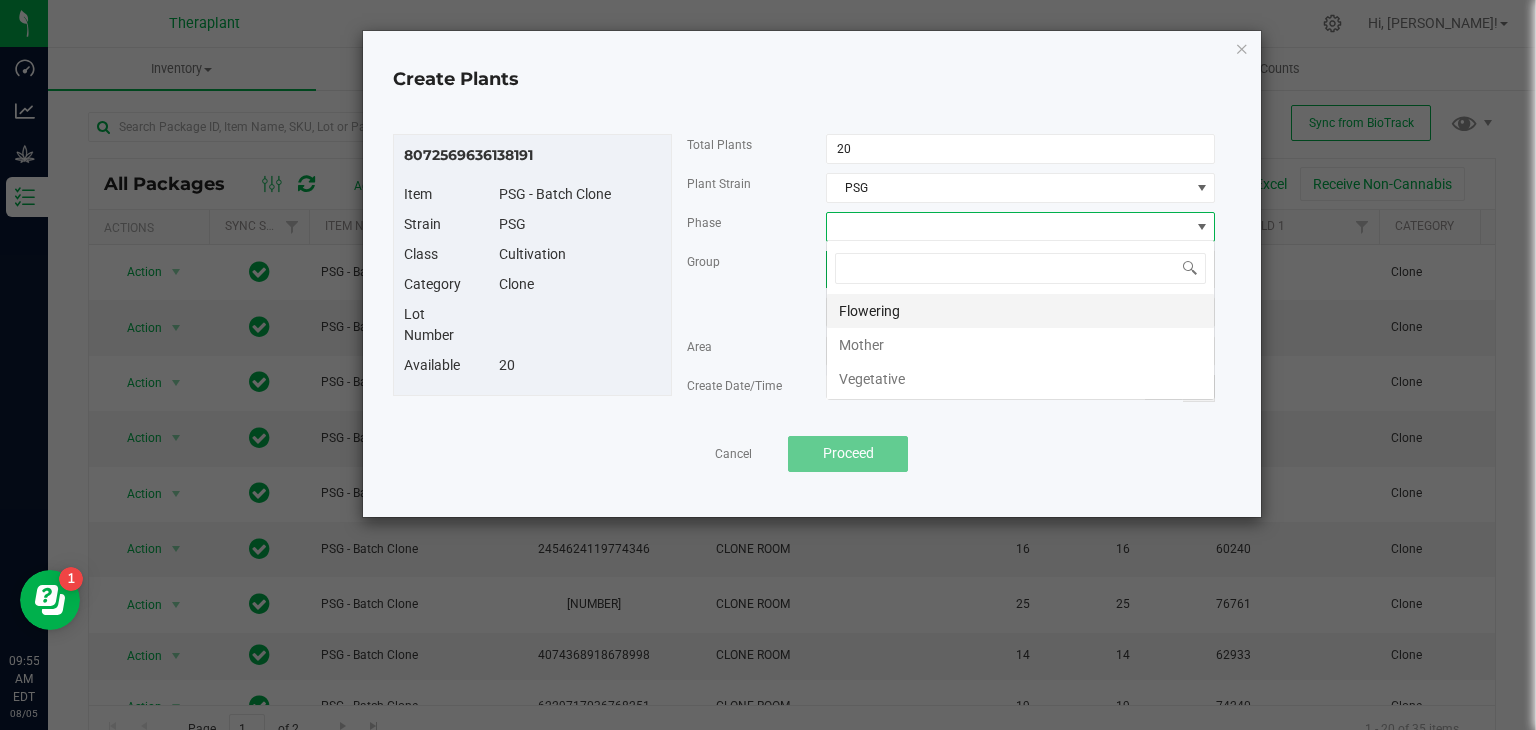 scroll, scrollTop: 99970, scrollLeft: 99611, axis: both 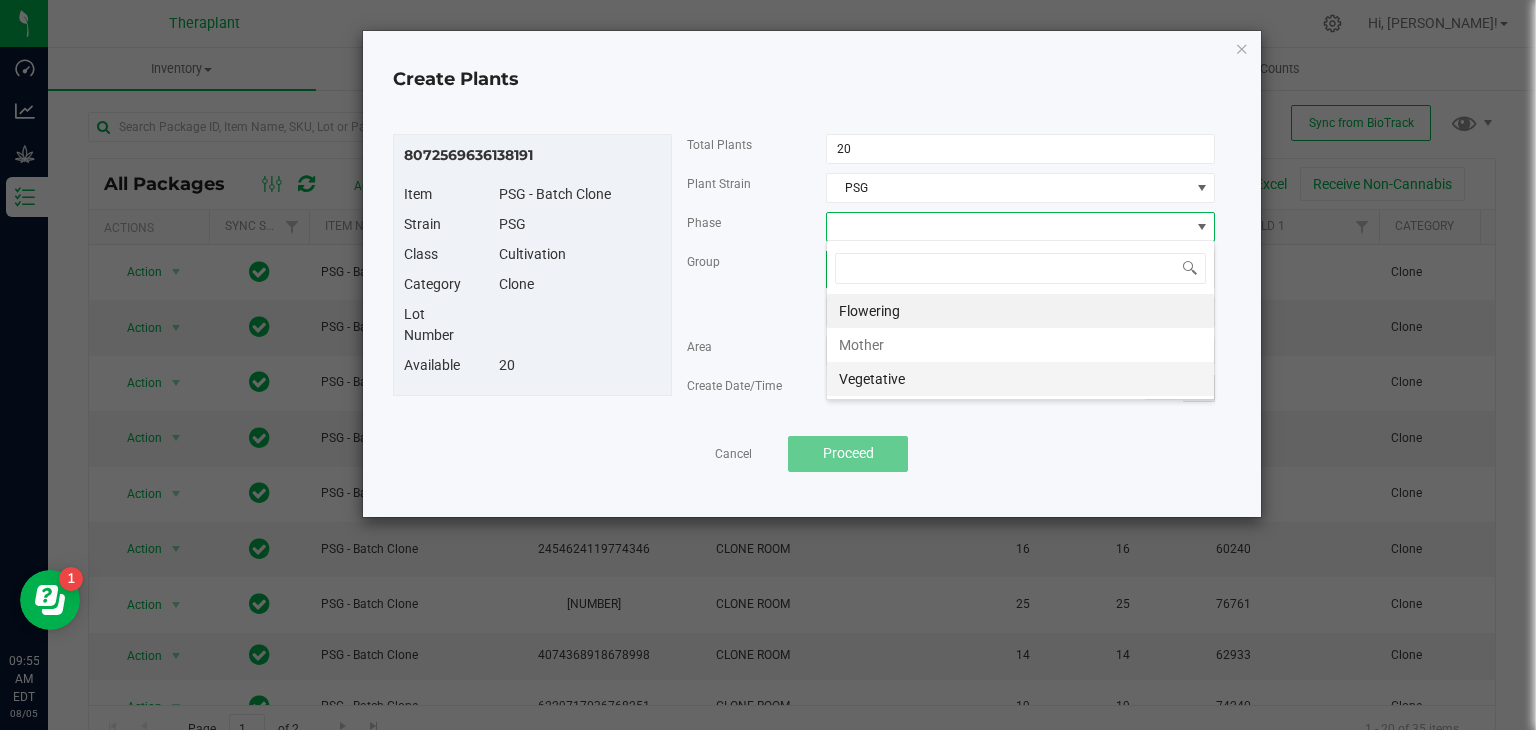 click on "Vegetative" at bounding box center (1020, 379) 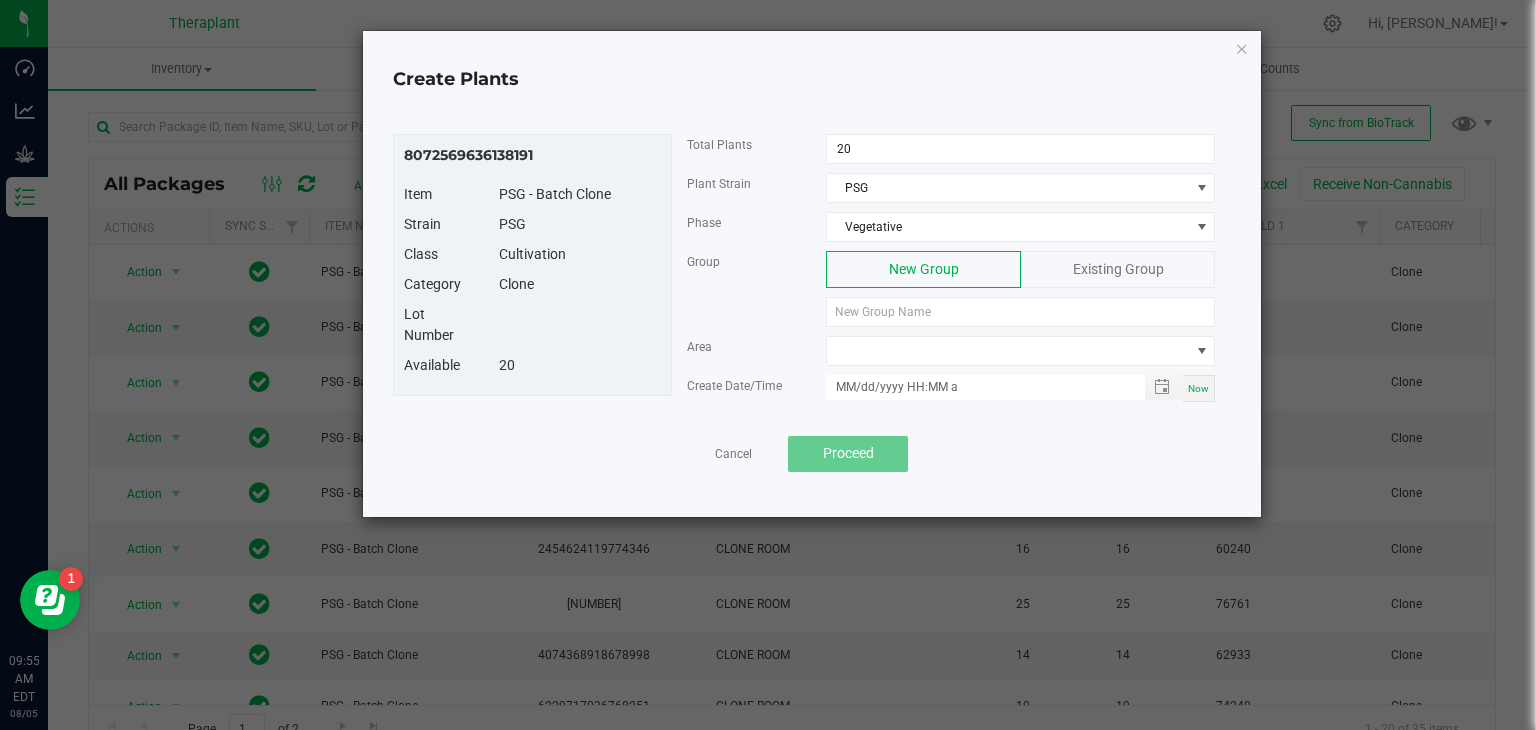 click on "Existing Group" 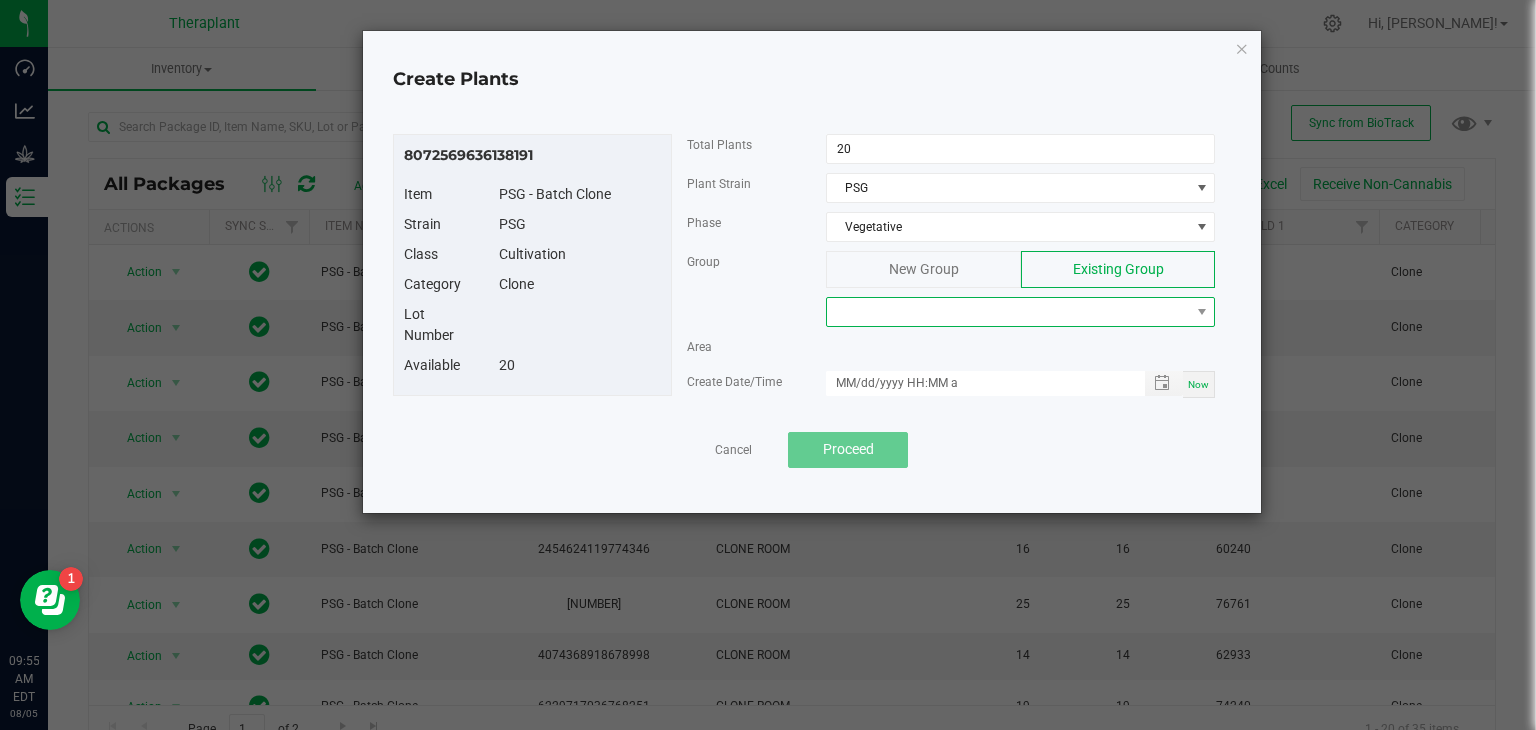 click at bounding box center (1008, 312) 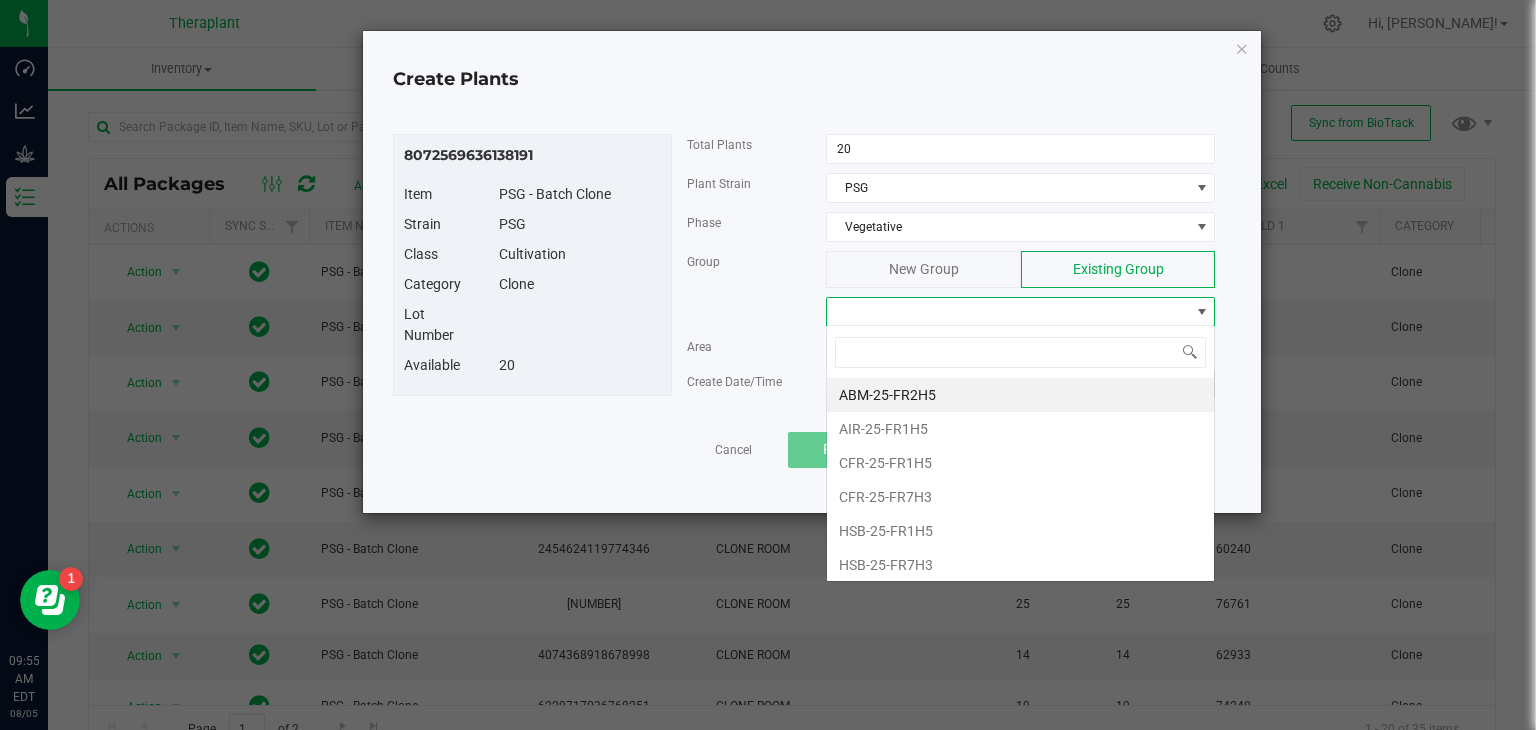 scroll, scrollTop: 99970, scrollLeft: 99611, axis: both 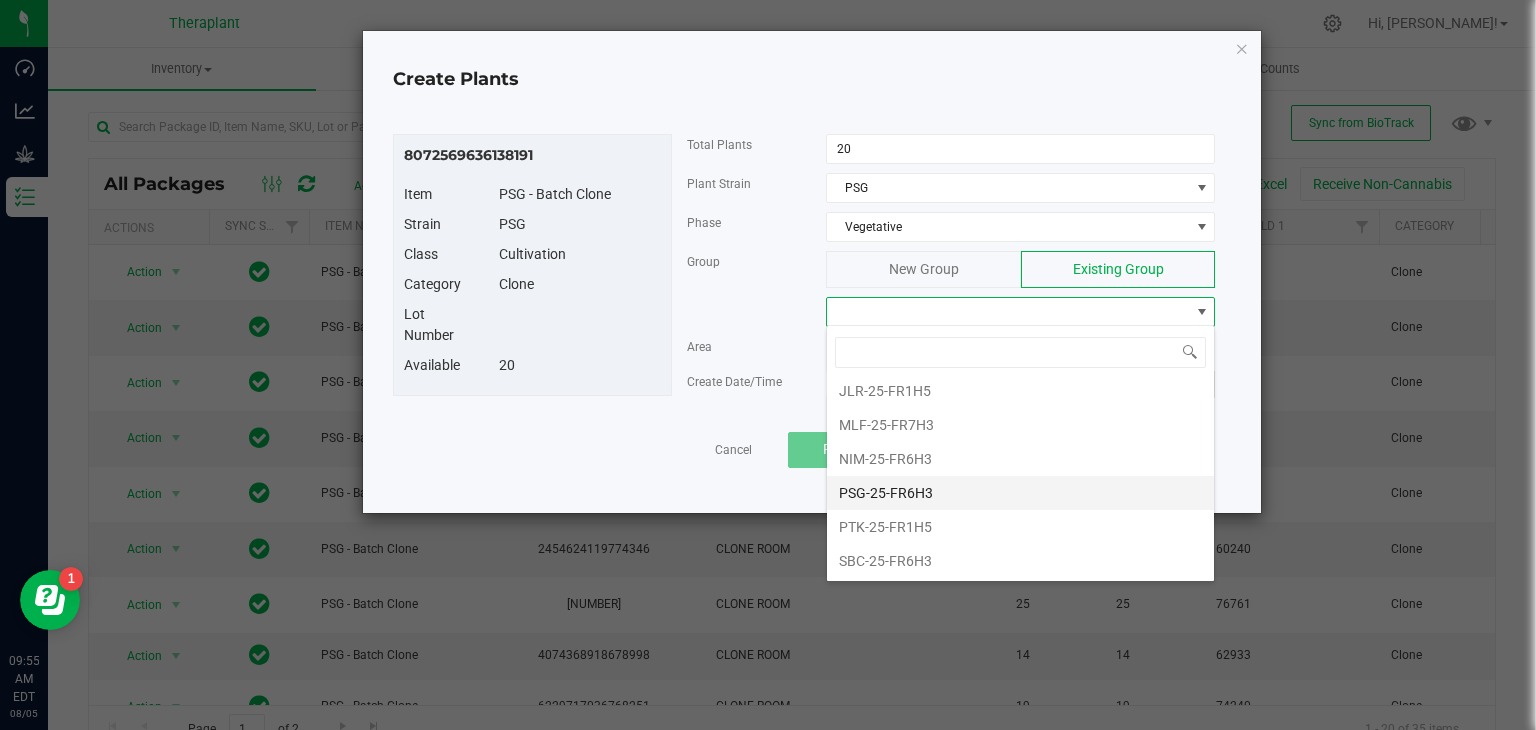 click on "PSG-25-FR6H3" at bounding box center [1020, 493] 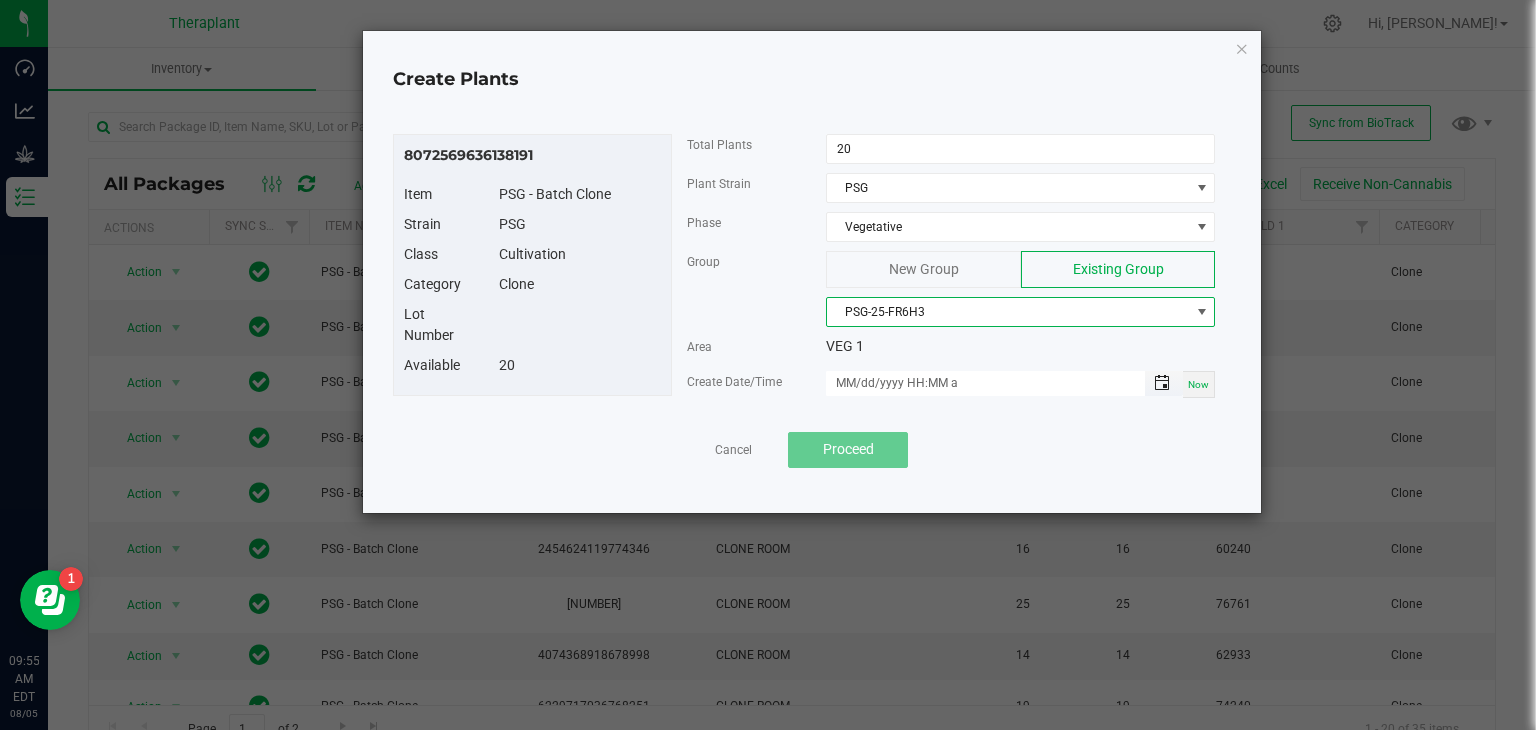 click at bounding box center [1162, 383] 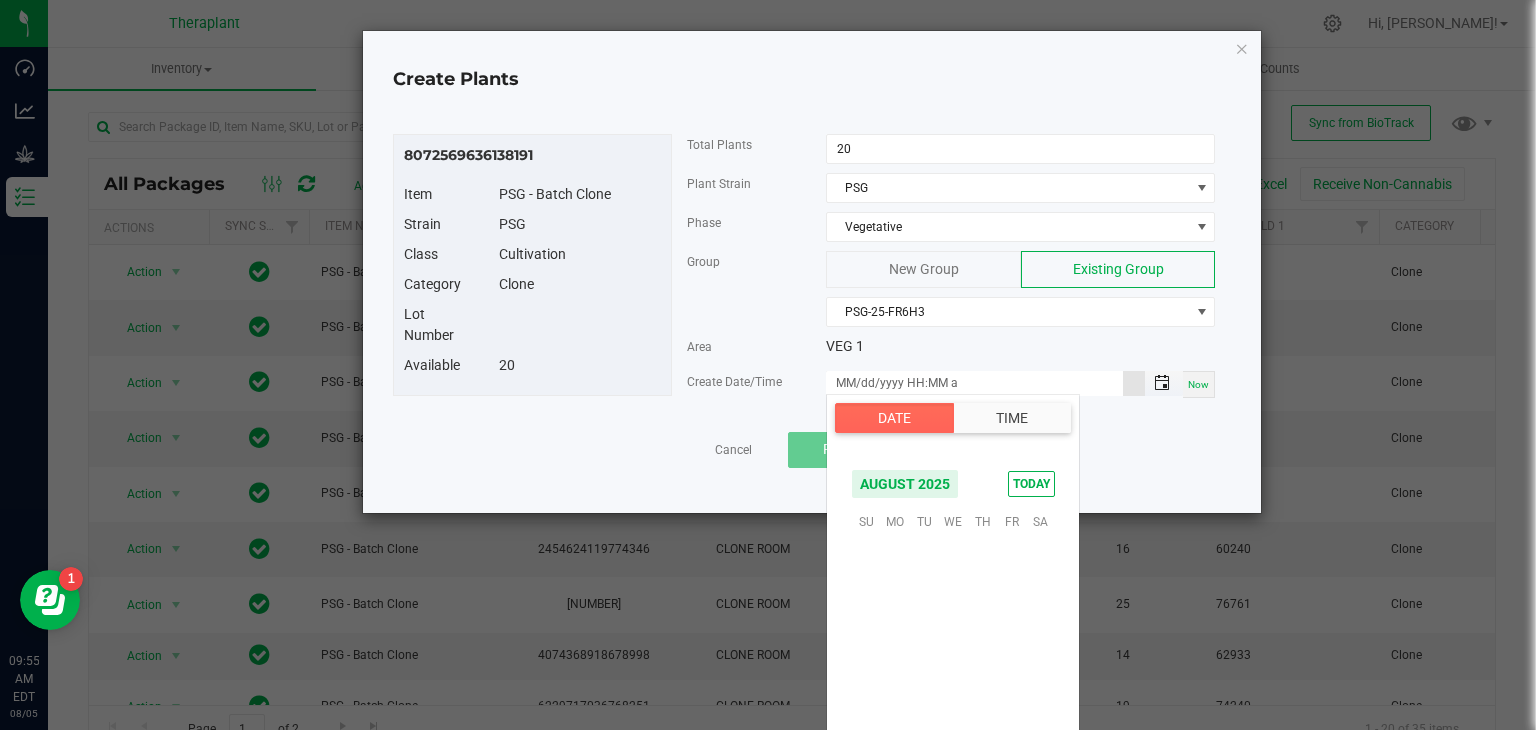scroll, scrollTop: 324156, scrollLeft: 0, axis: vertical 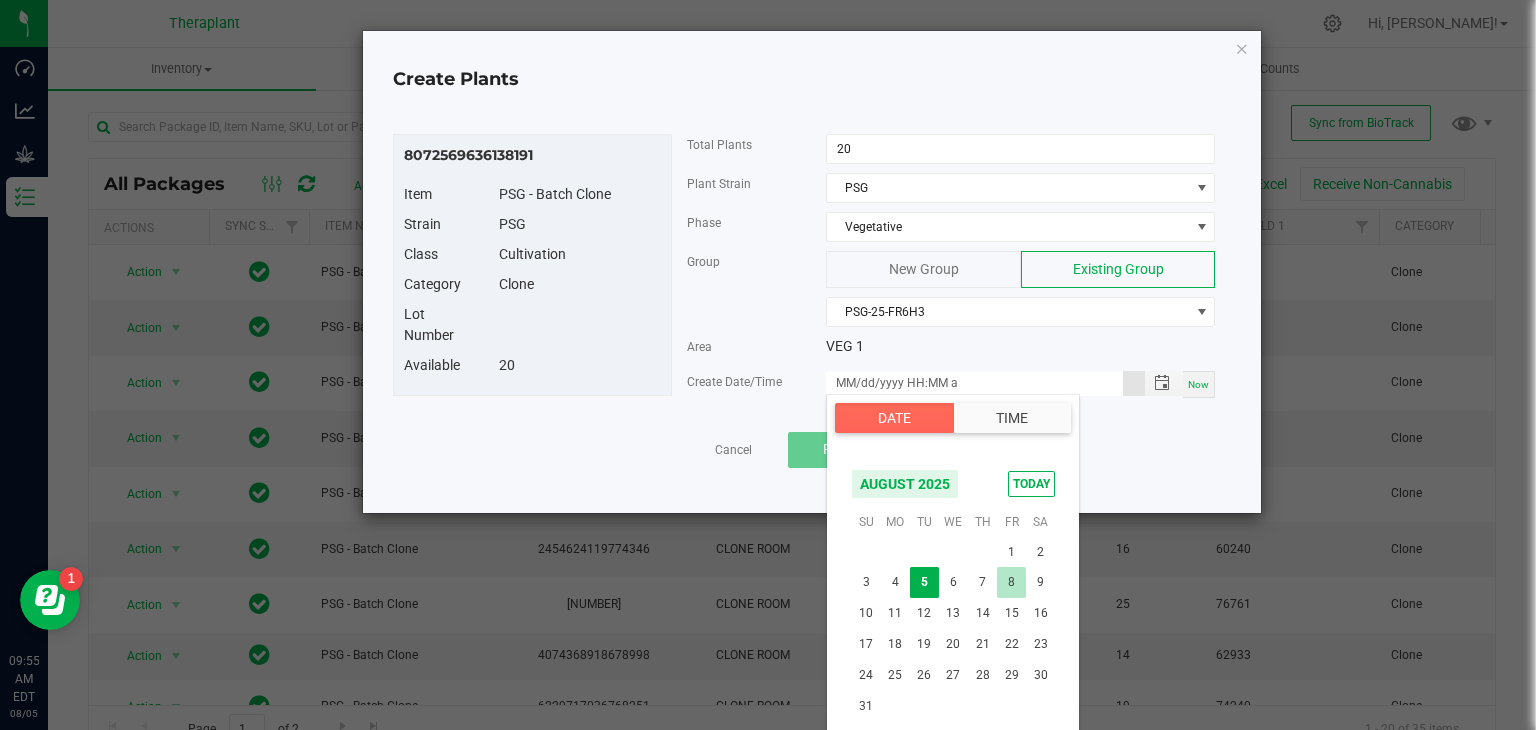 click on "8" at bounding box center [1011, 582] 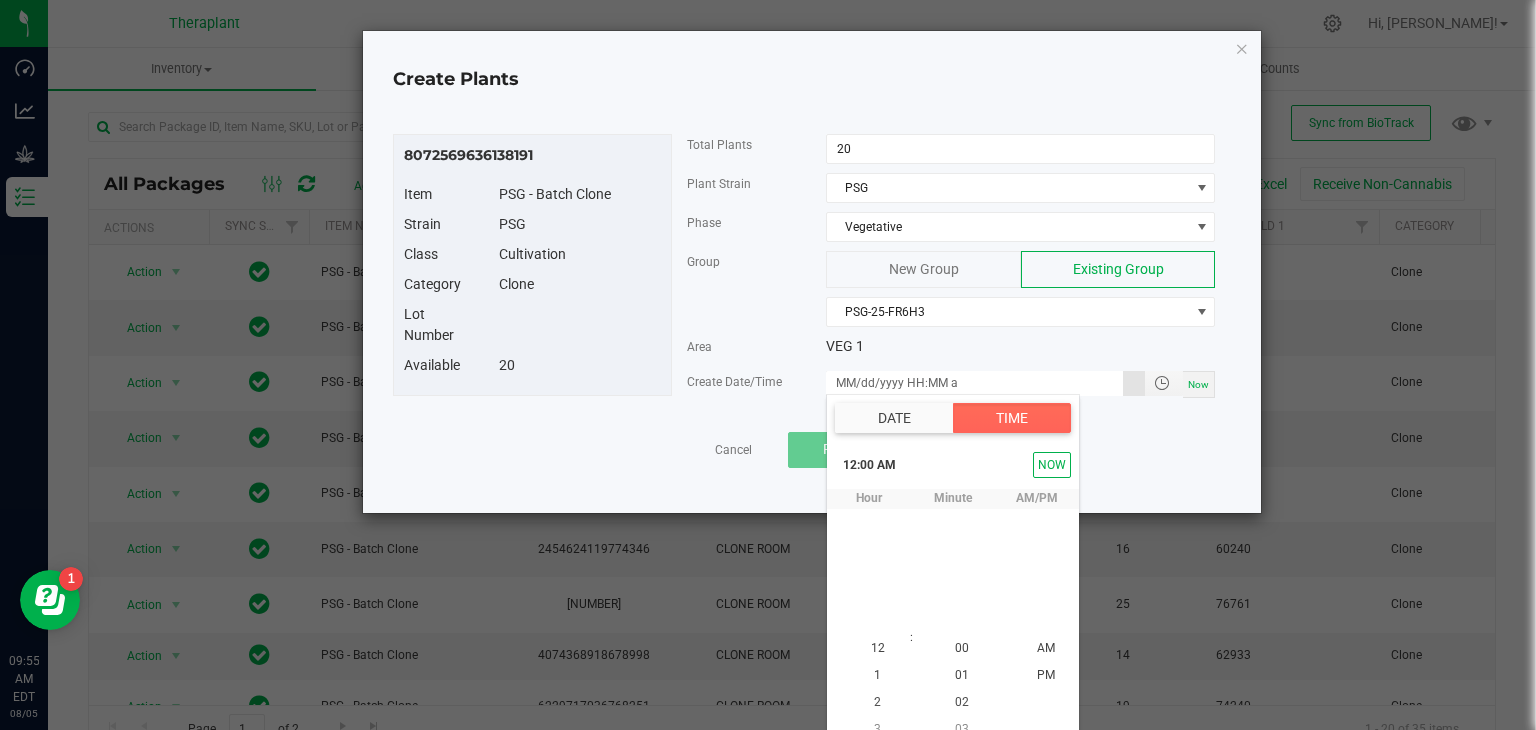 scroll, scrollTop: 18, scrollLeft: 0, axis: vertical 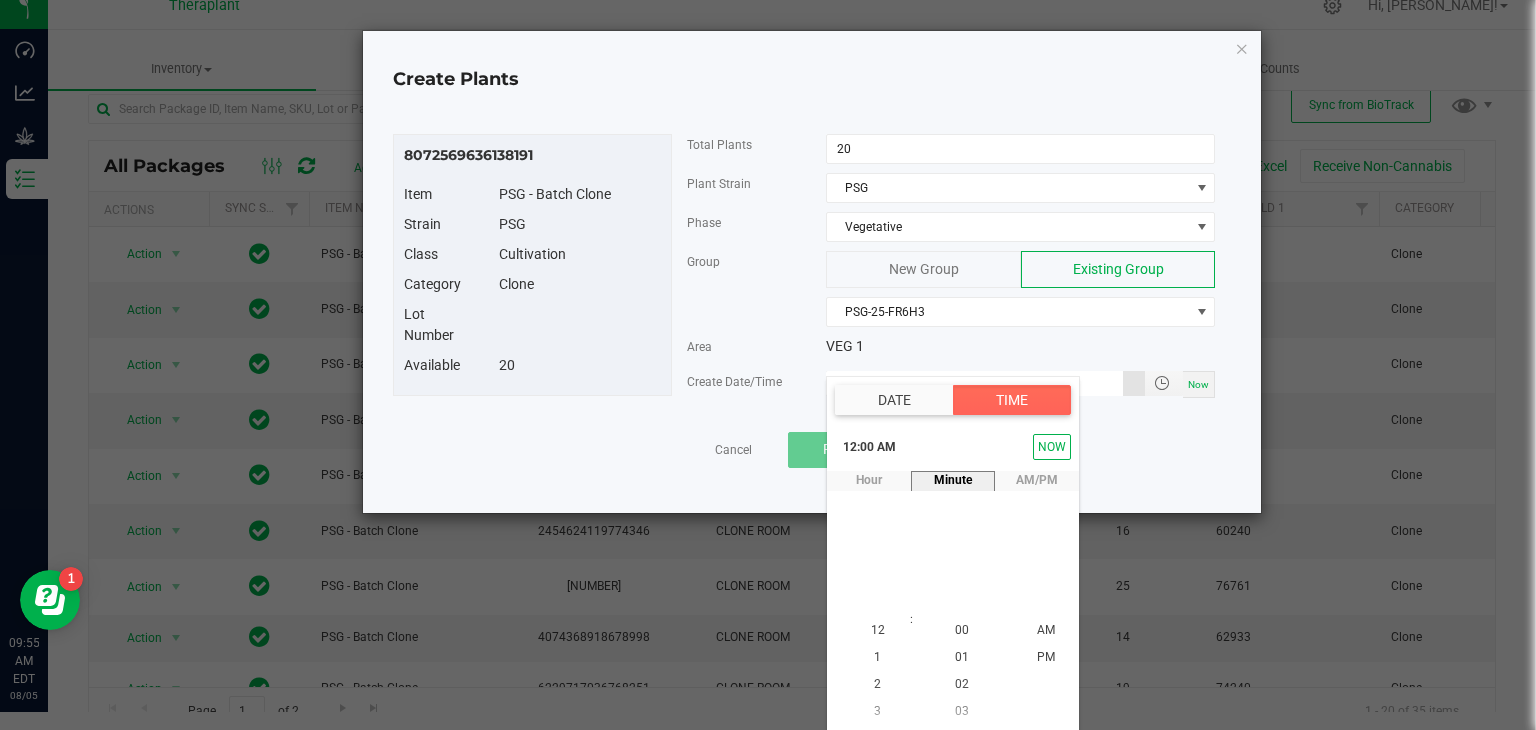 type on "08/08/2025 12:00 AM" 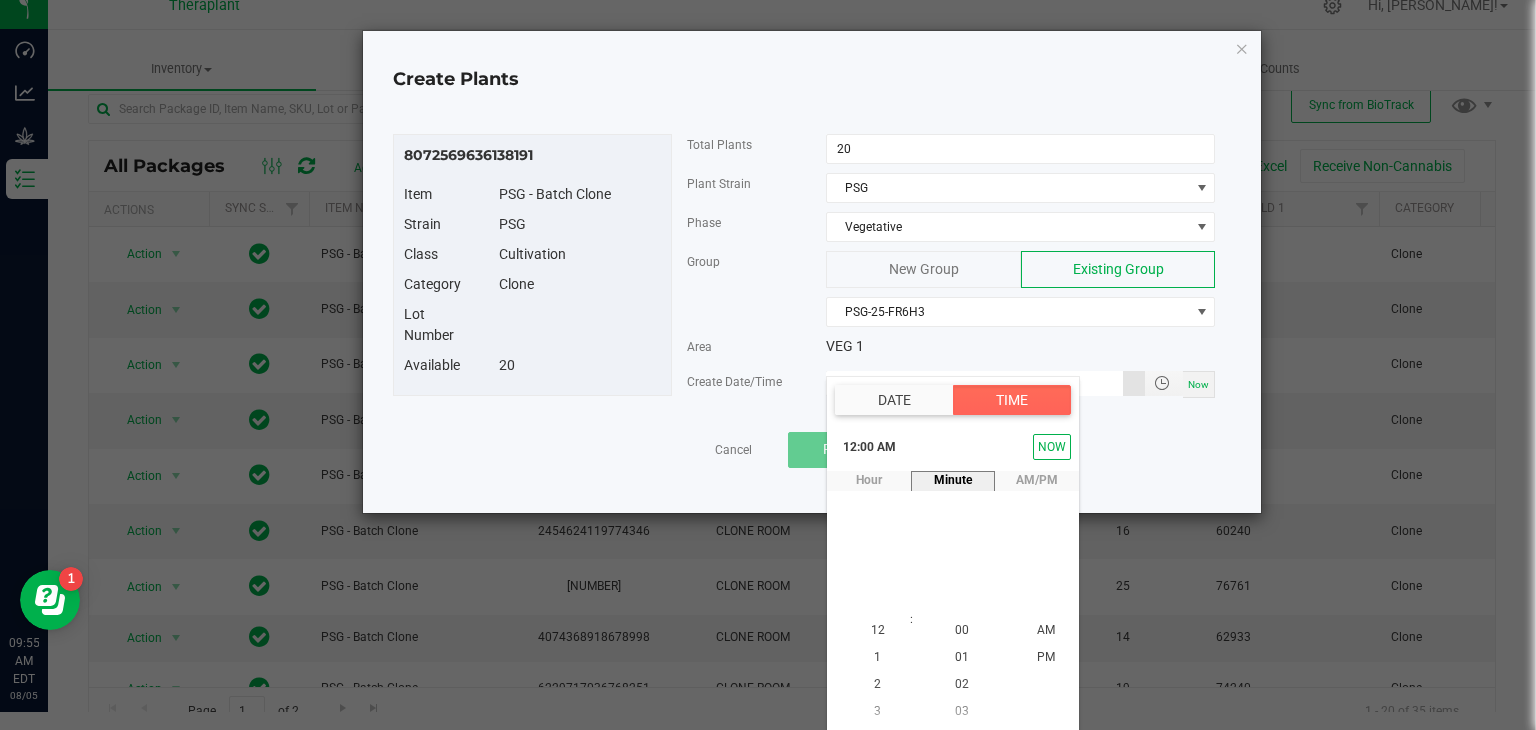 scroll, scrollTop: 0, scrollLeft: 0, axis: both 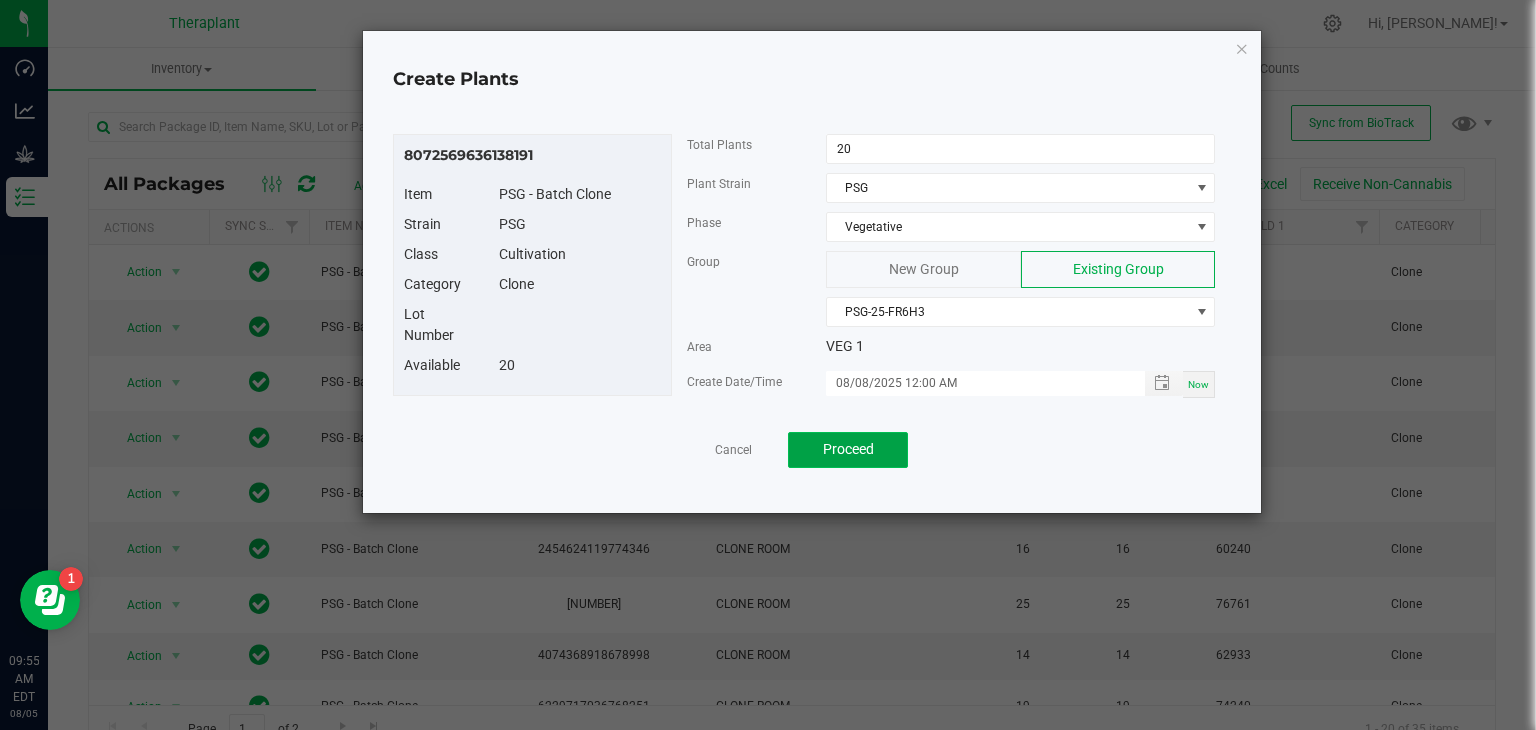 click on "Proceed" 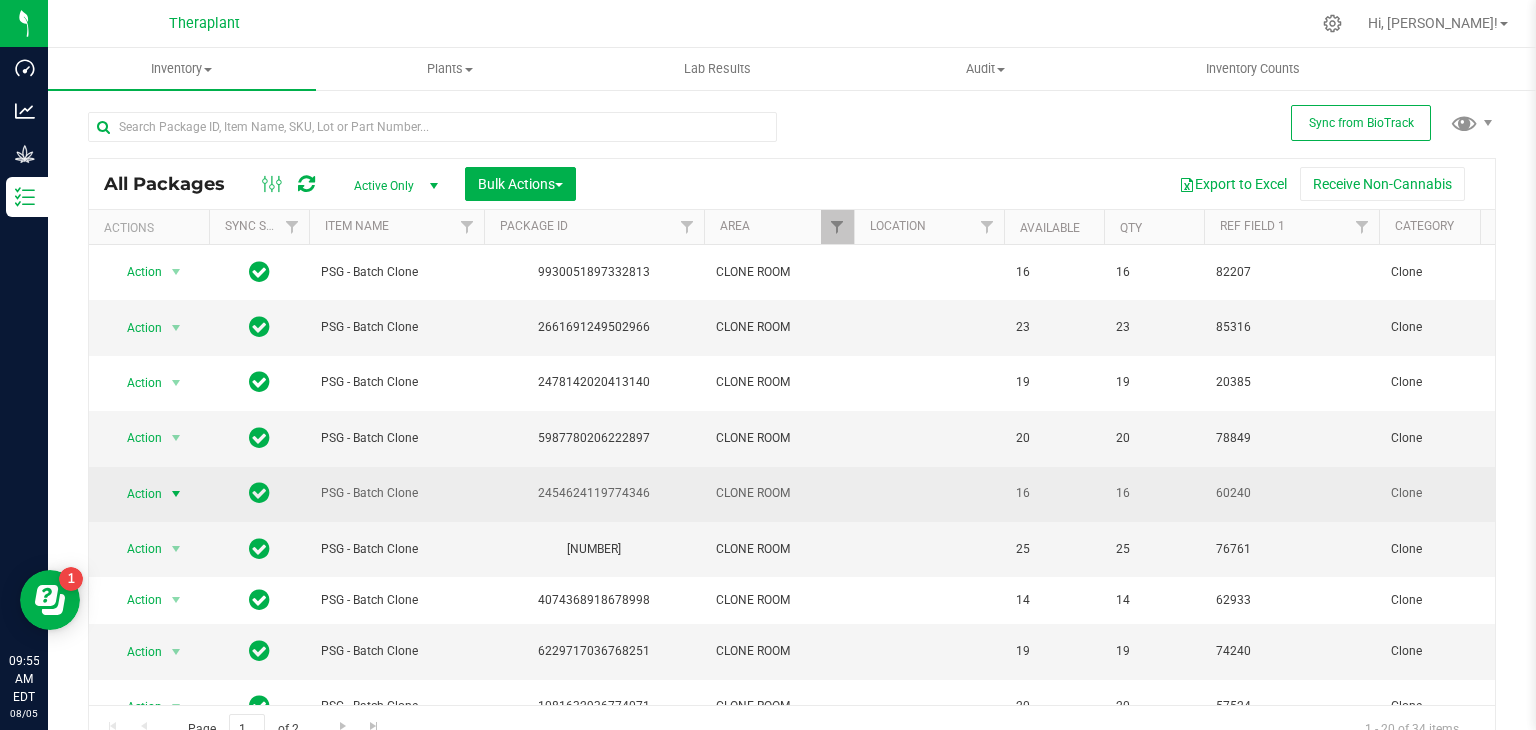 click at bounding box center (176, 494) 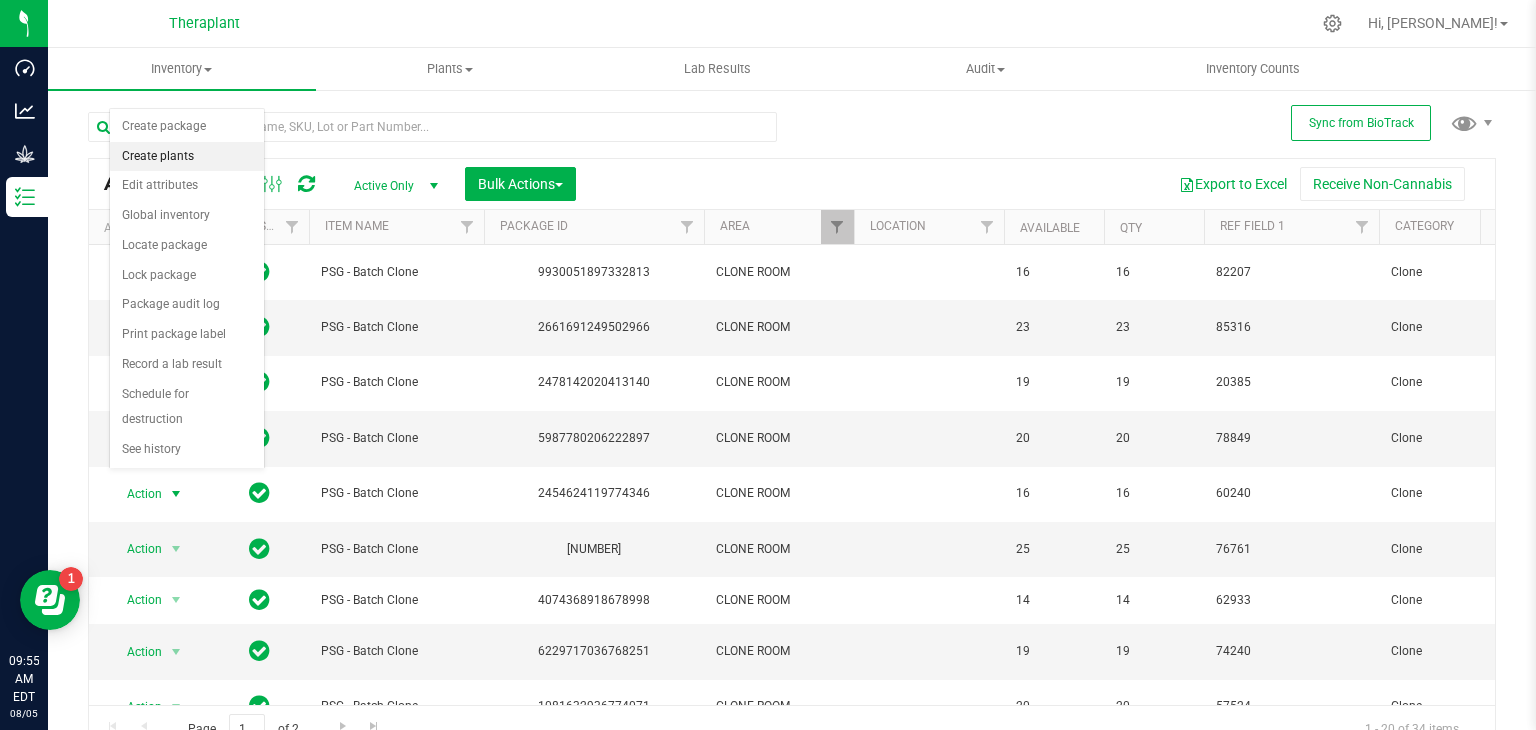 click on "Create plants" at bounding box center [187, 157] 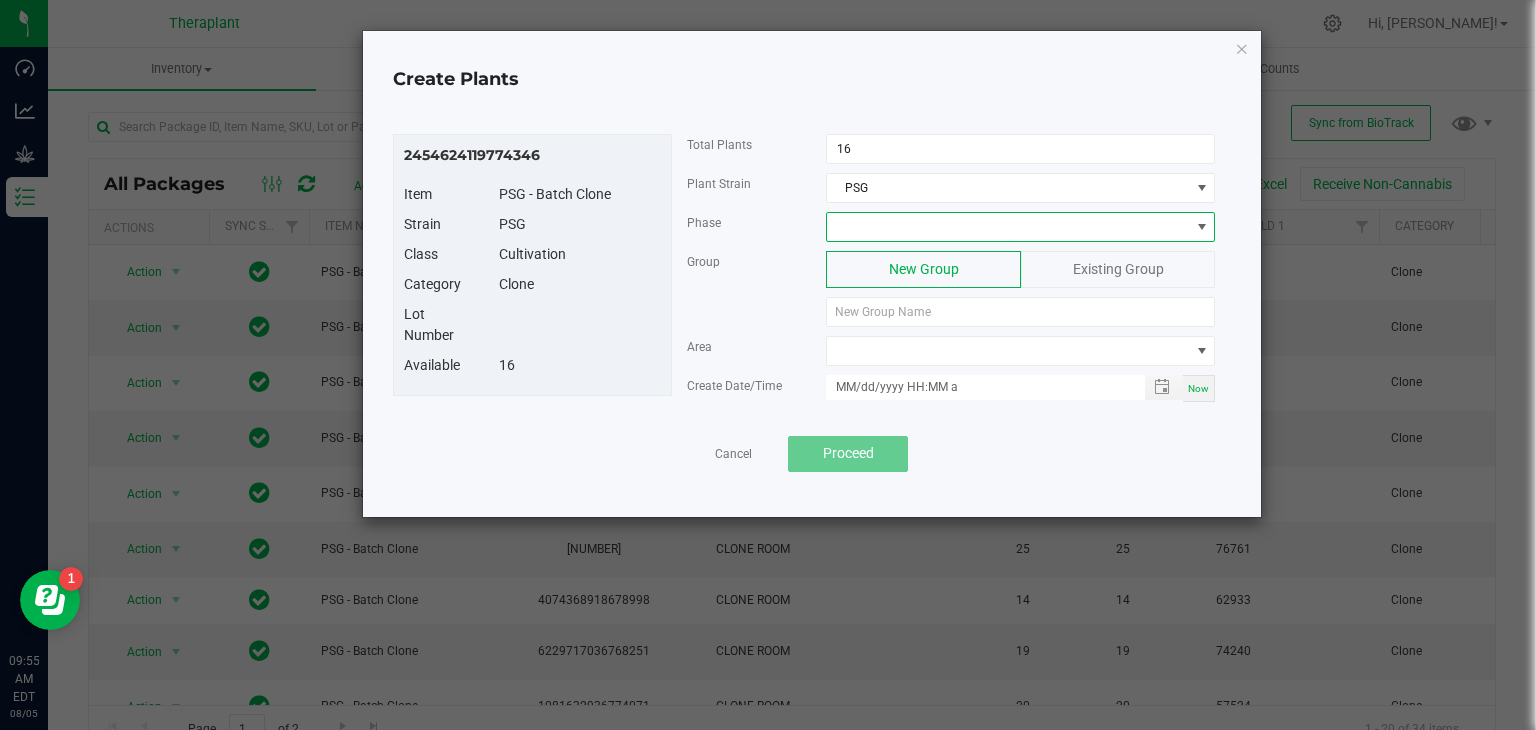 click at bounding box center (1008, 227) 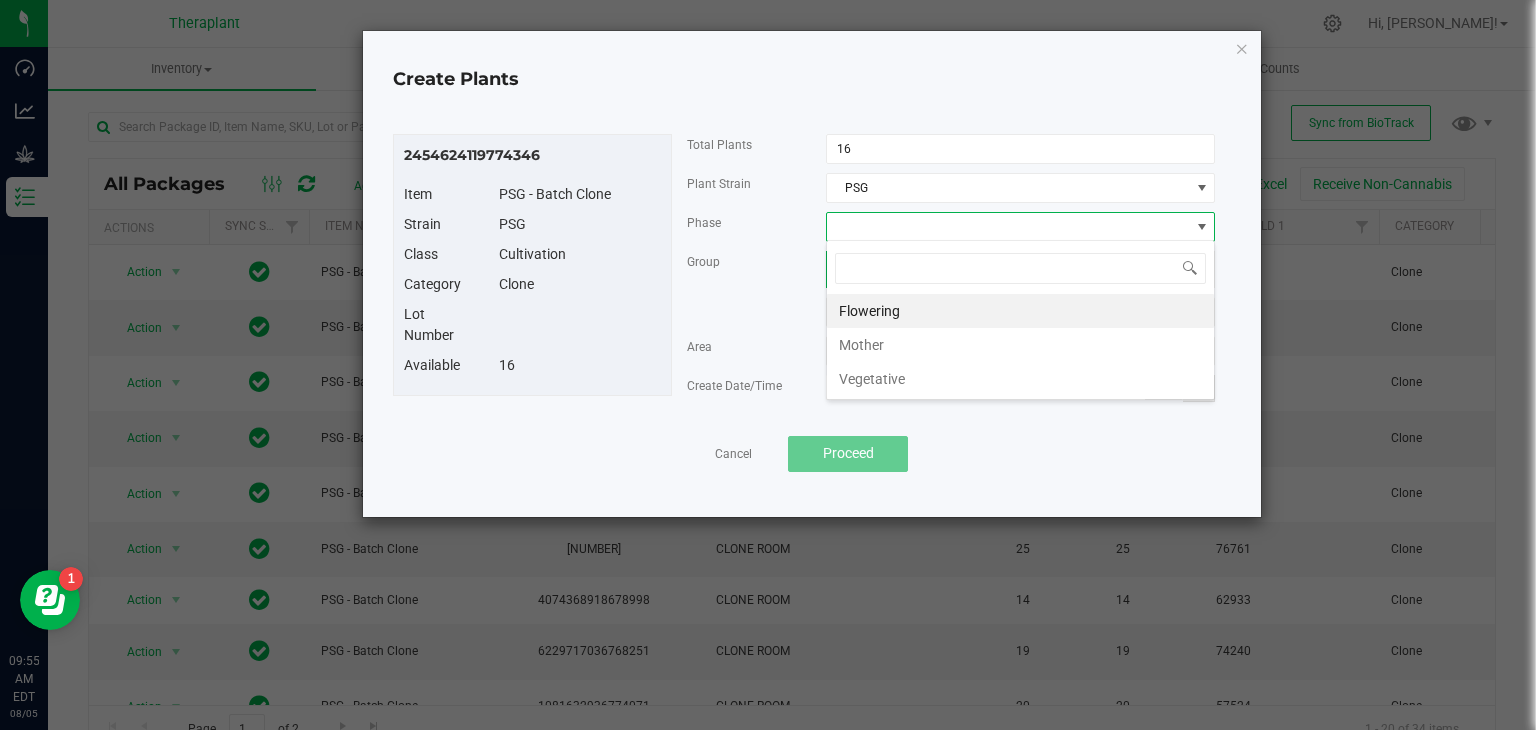 scroll, scrollTop: 99970, scrollLeft: 99611, axis: both 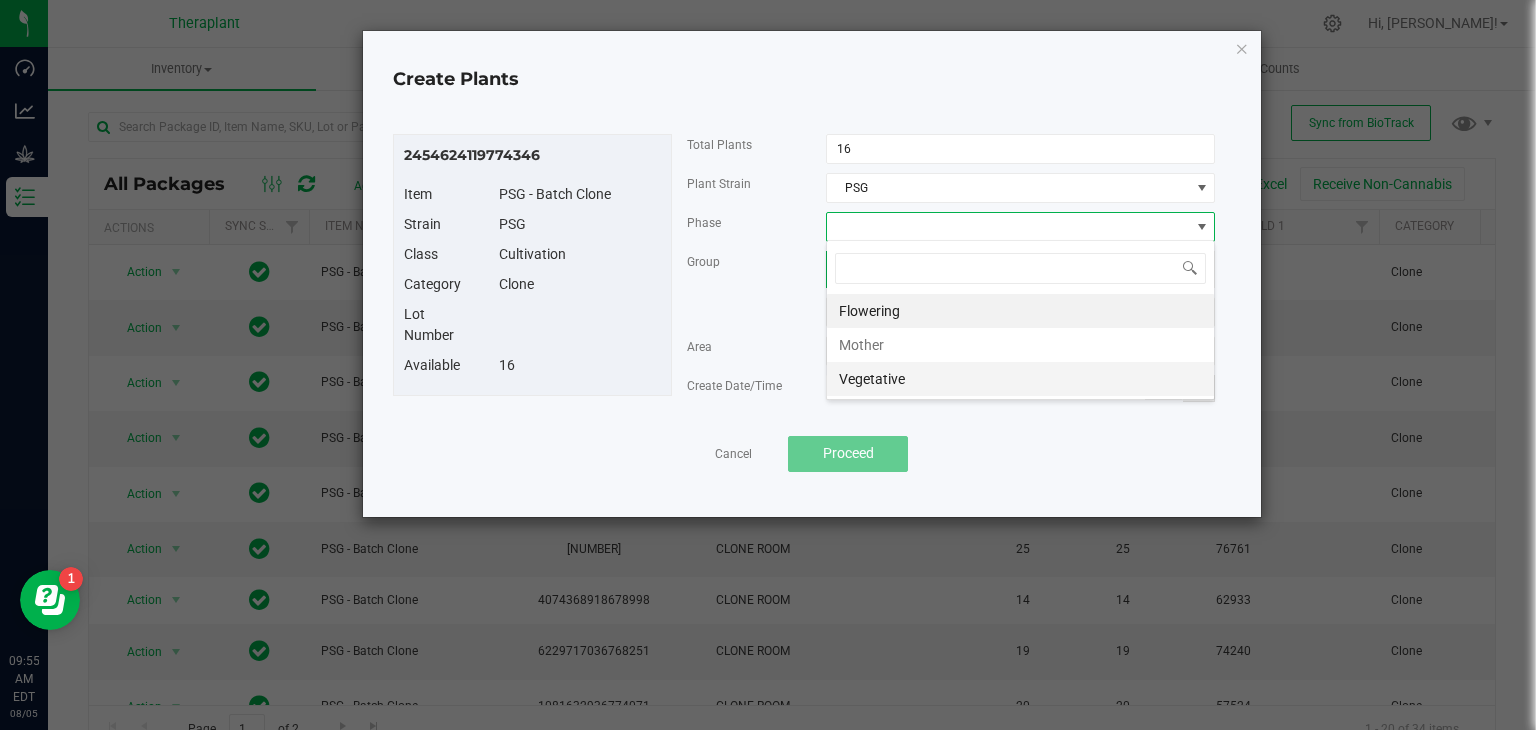 click on "Vegetative" at bounding box center (1020, 379) 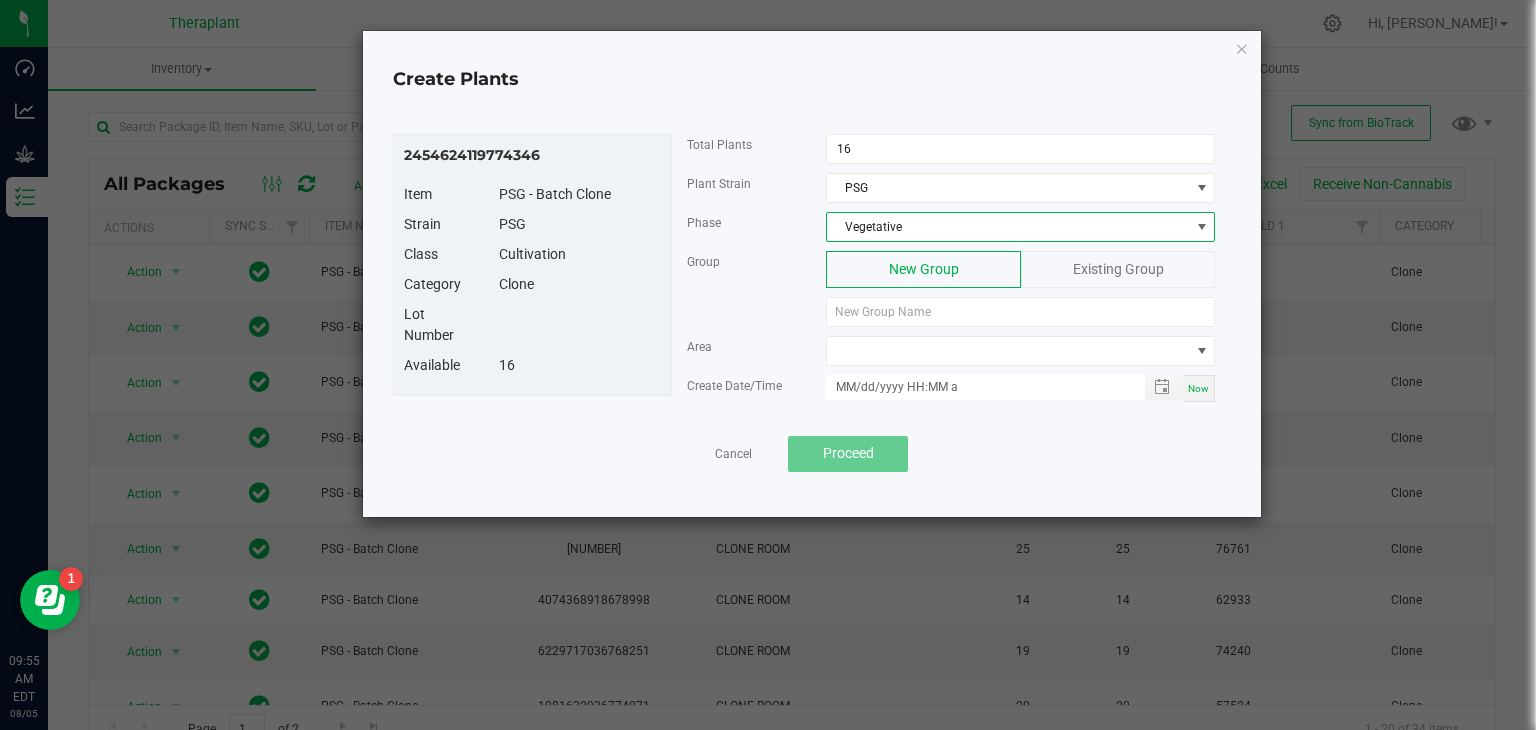 click on "Existing Group" 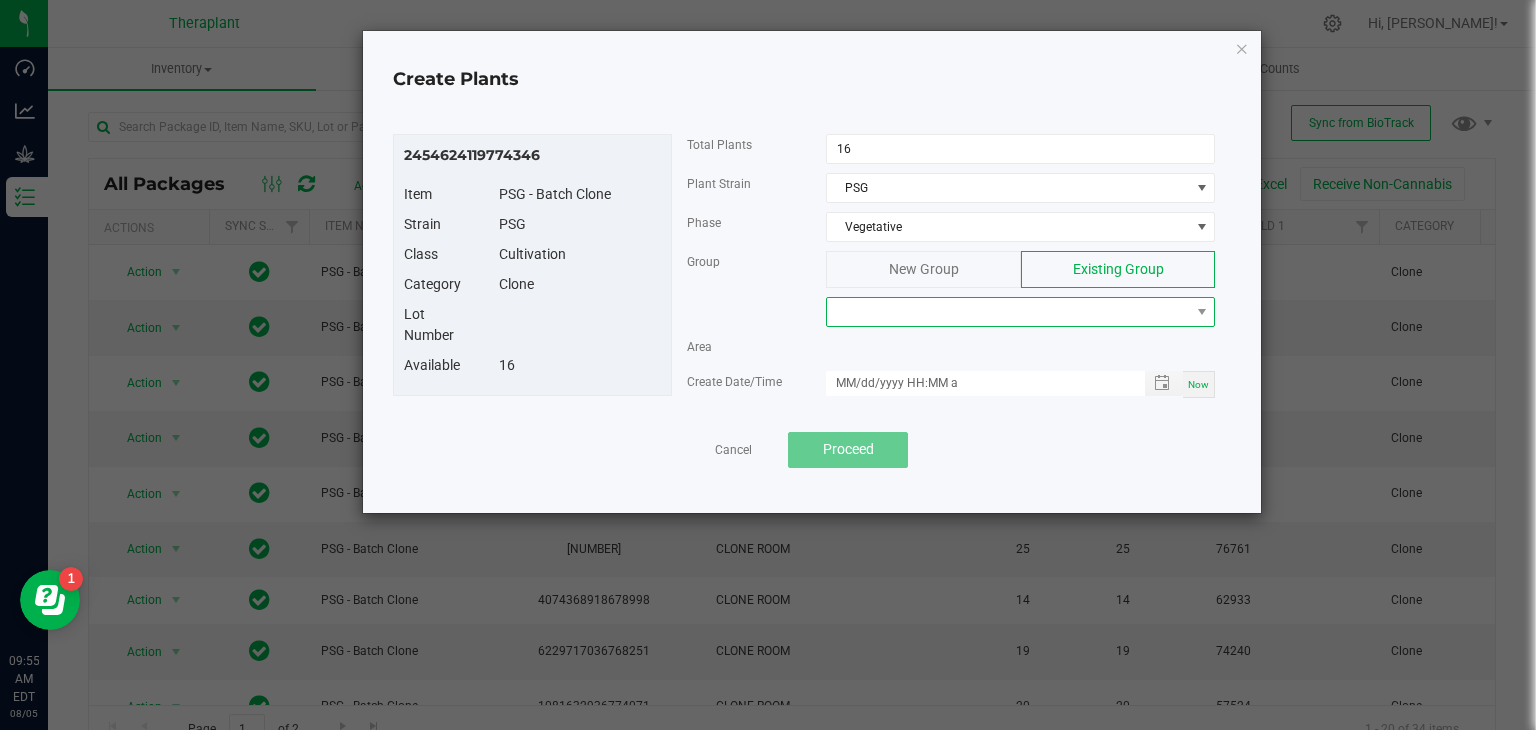 click at bounding box center (1008, 312) 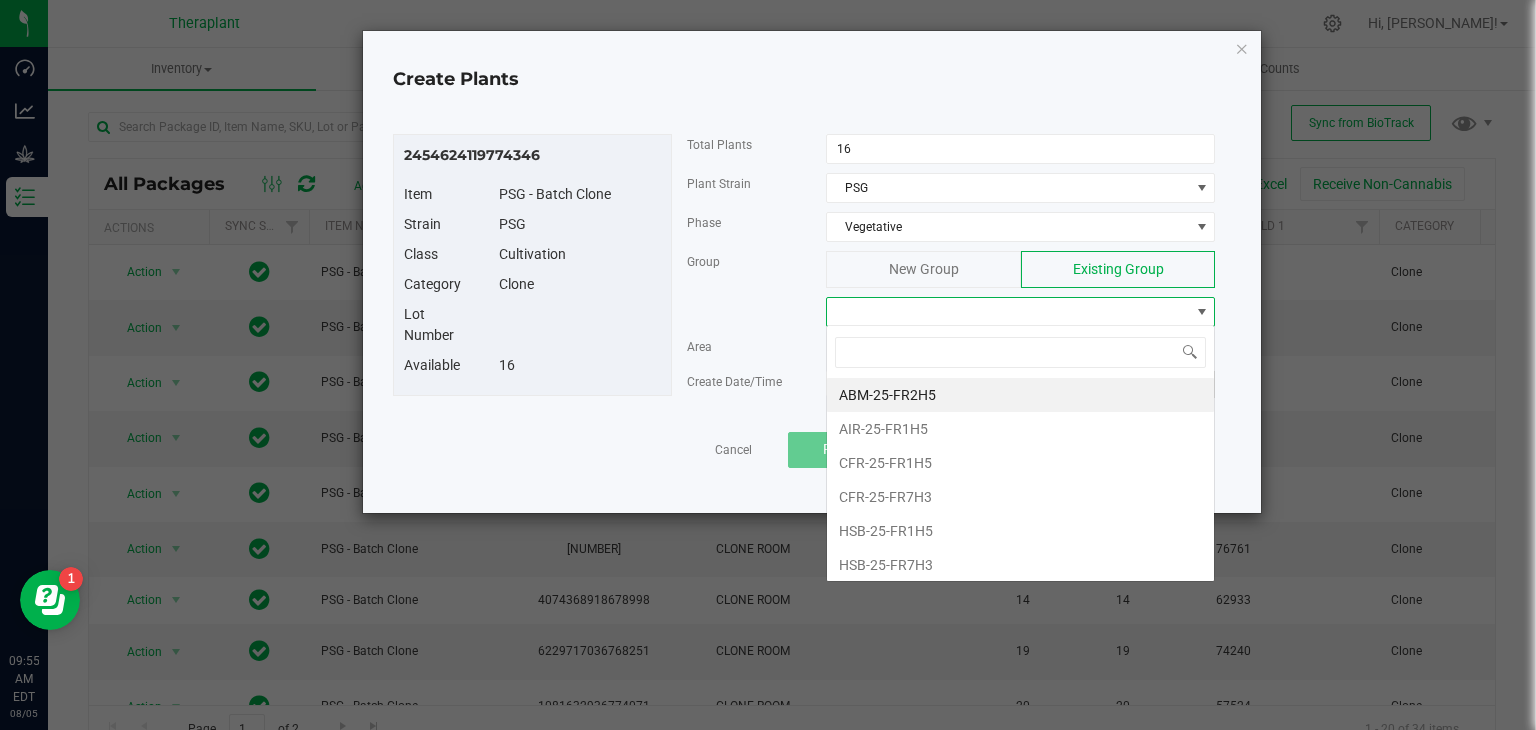 scroll, scrollTop: 99970, scrollLeft: 99611, axis: both 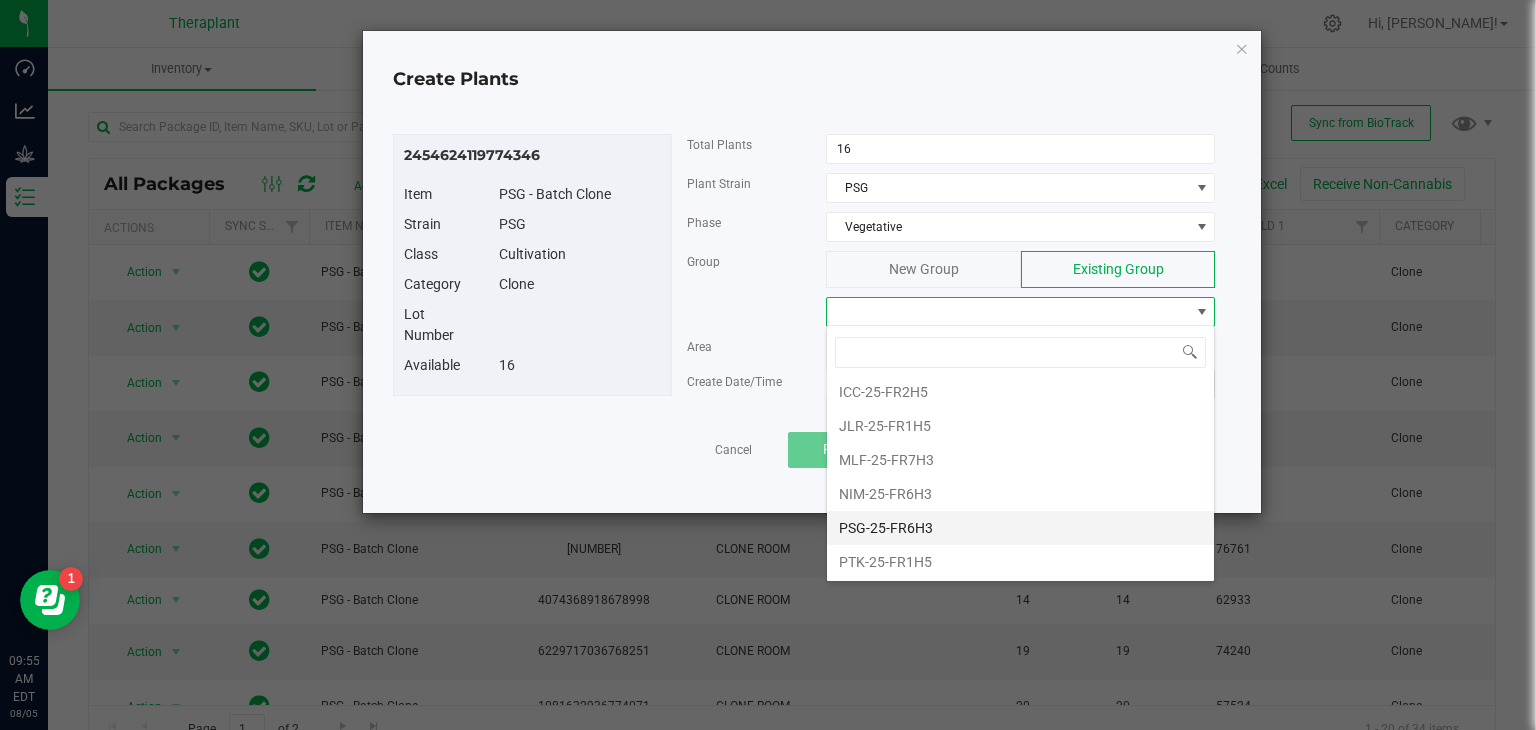 click on "PSG-25-FR6H3" at bounding box center [1020, 528] 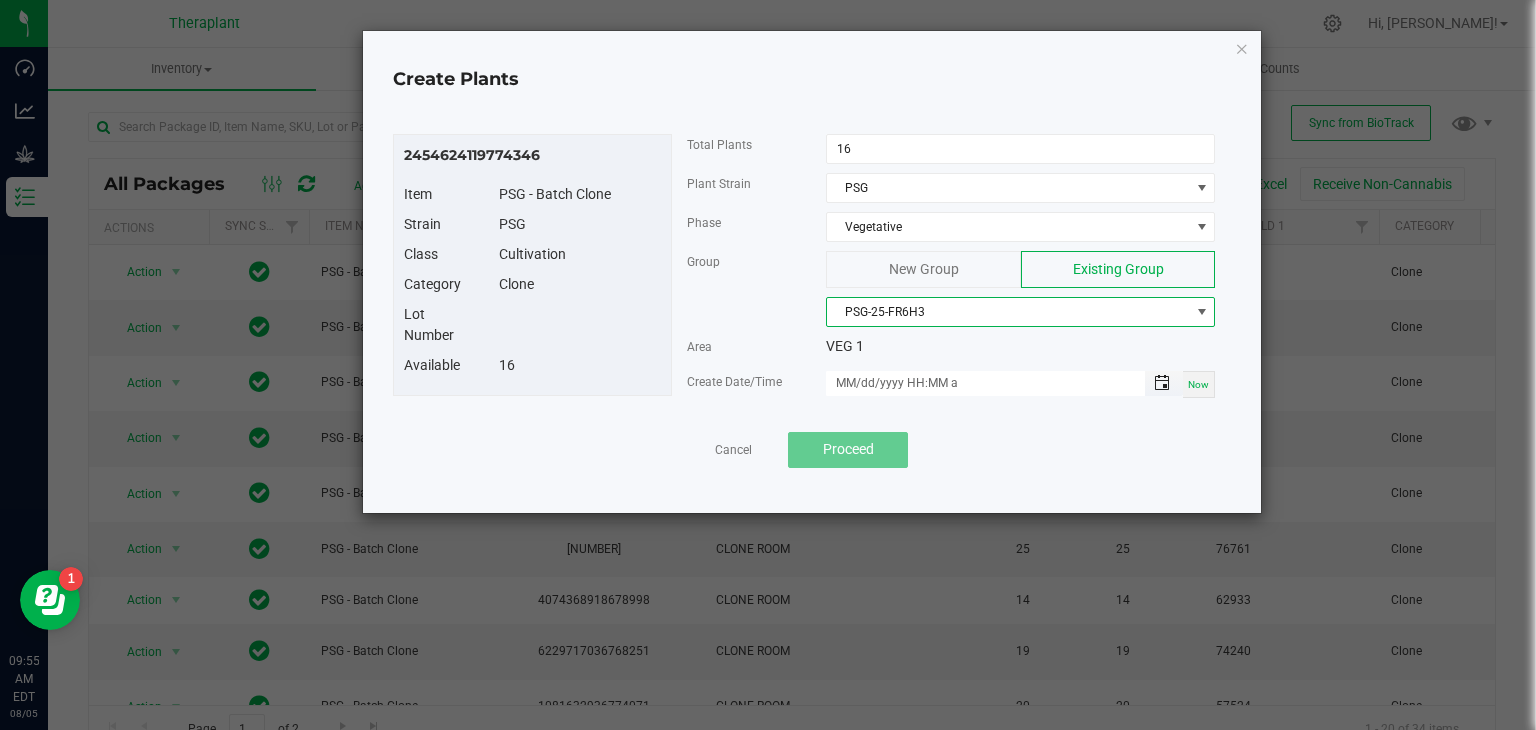 click at bounding box center (1162, 383) 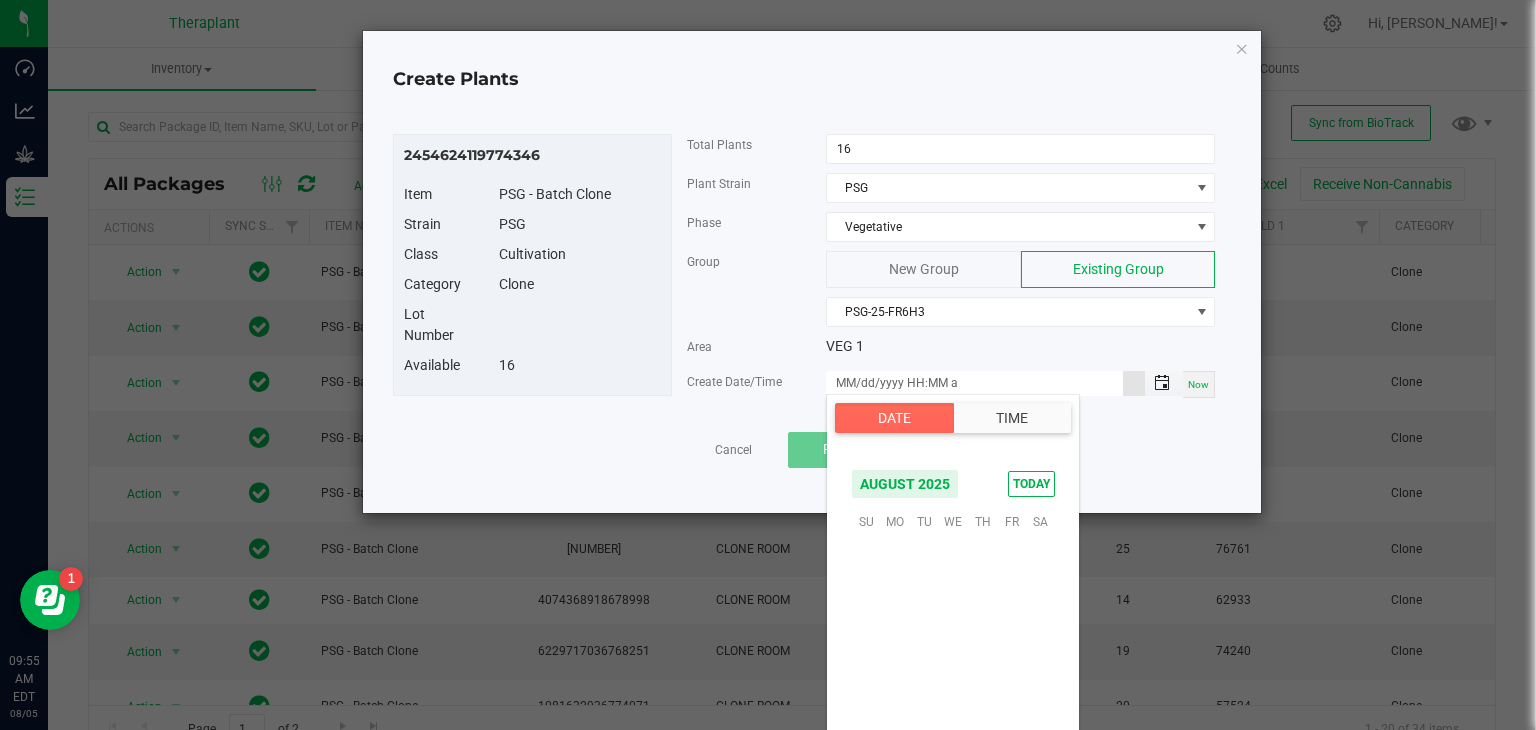 scroll, scrollTop: 324156, scrollLeft: 0, axis: vertical 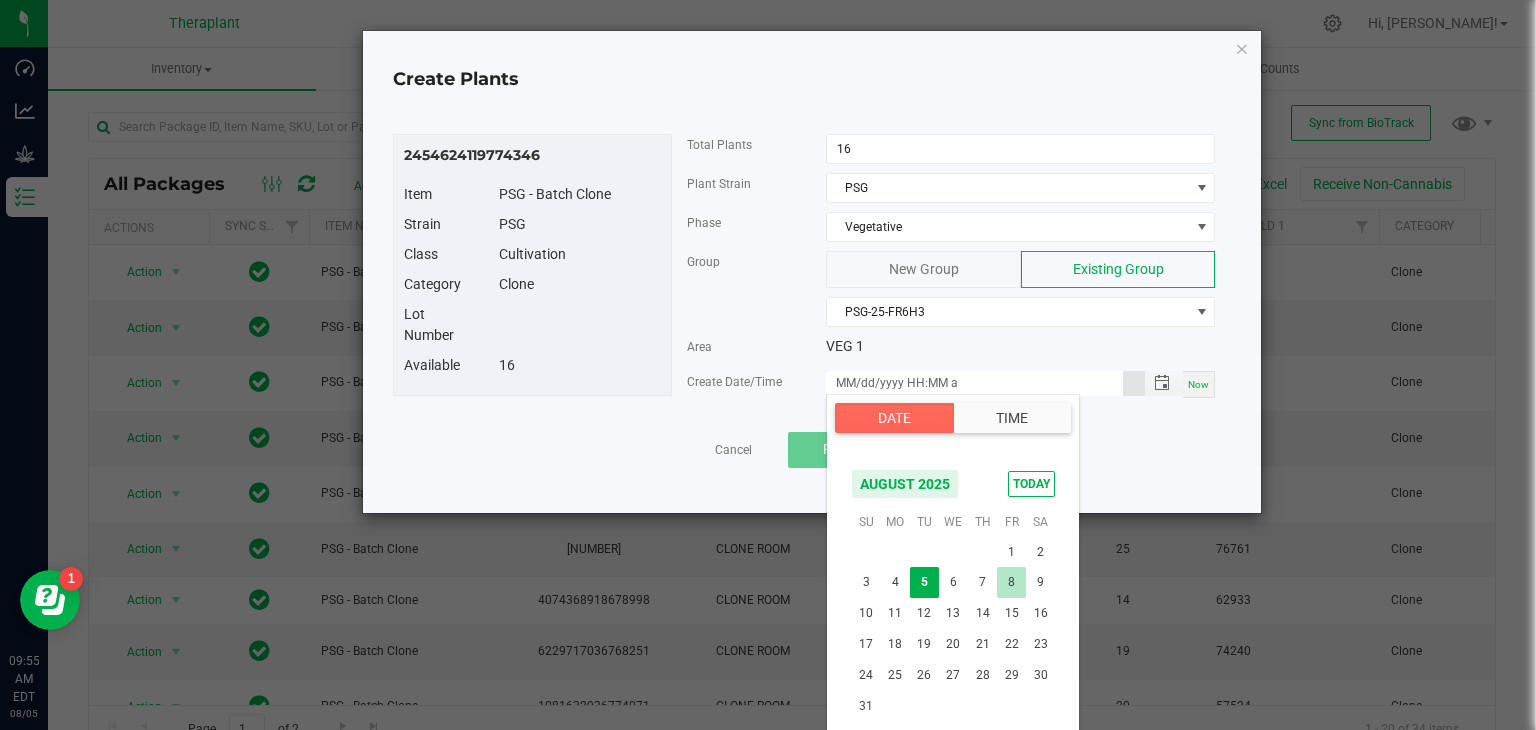 click on "8" at bounding box center [1011, 582] 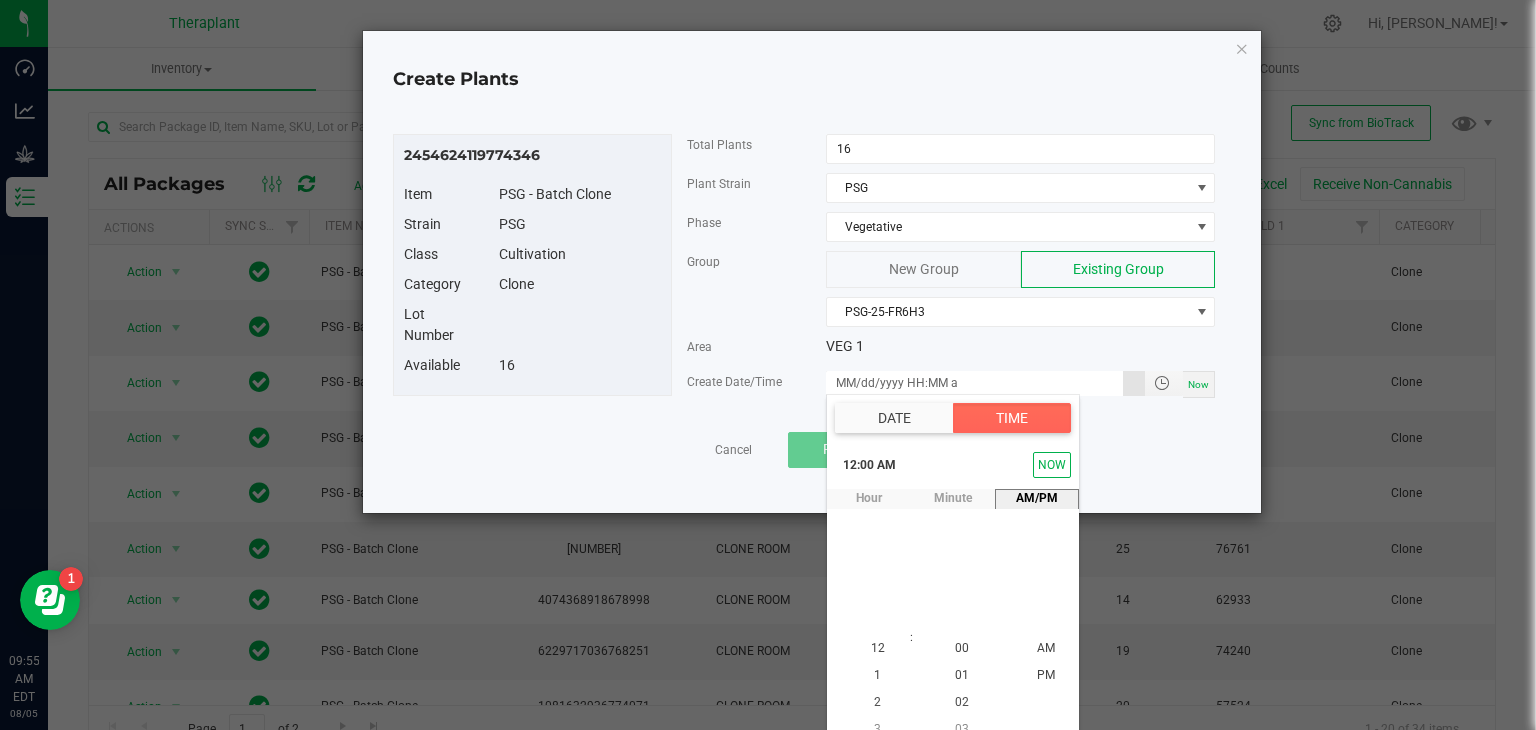 scroll, scrollTop: 18, scrollLeft: 0, axis: vertical 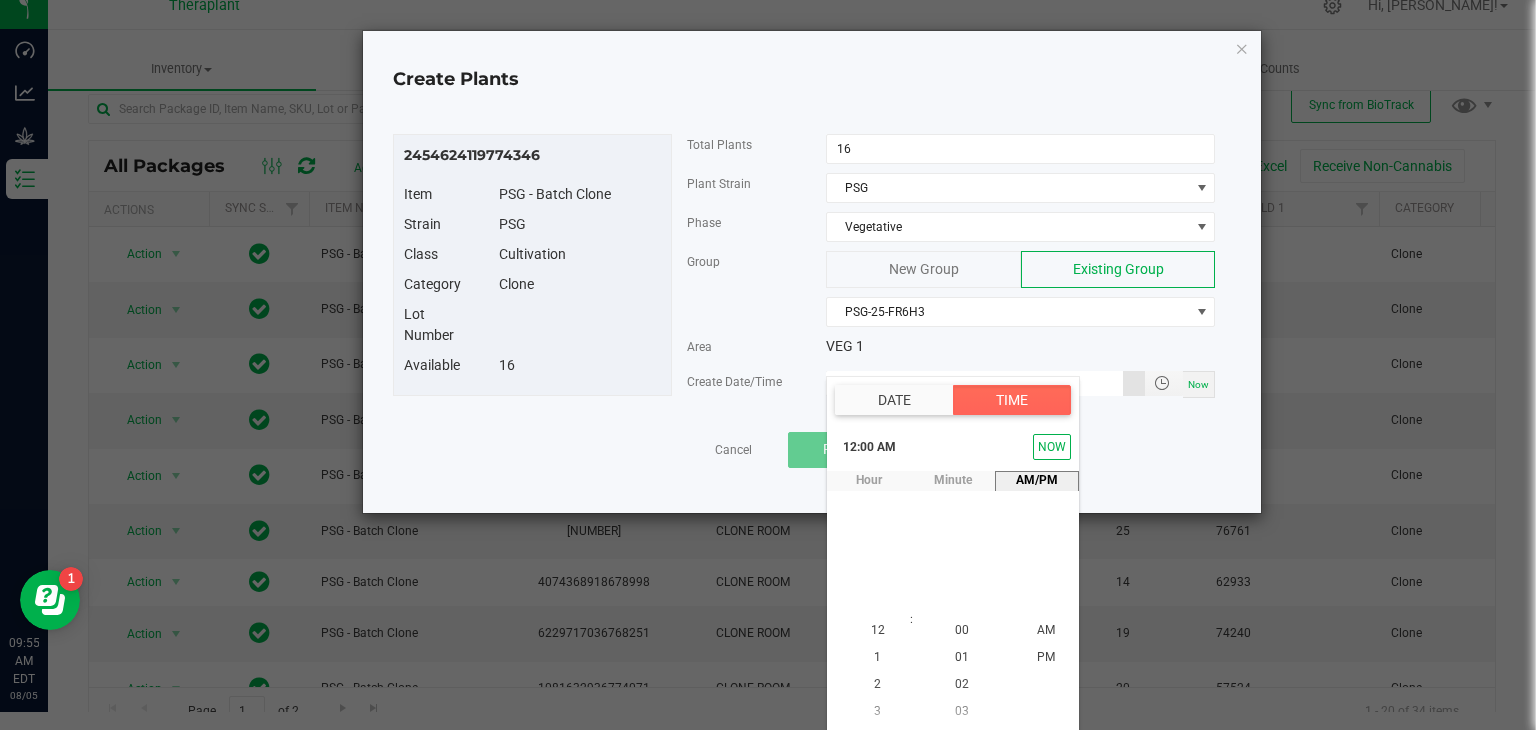 type on "08/08/2025 12:00 AM" 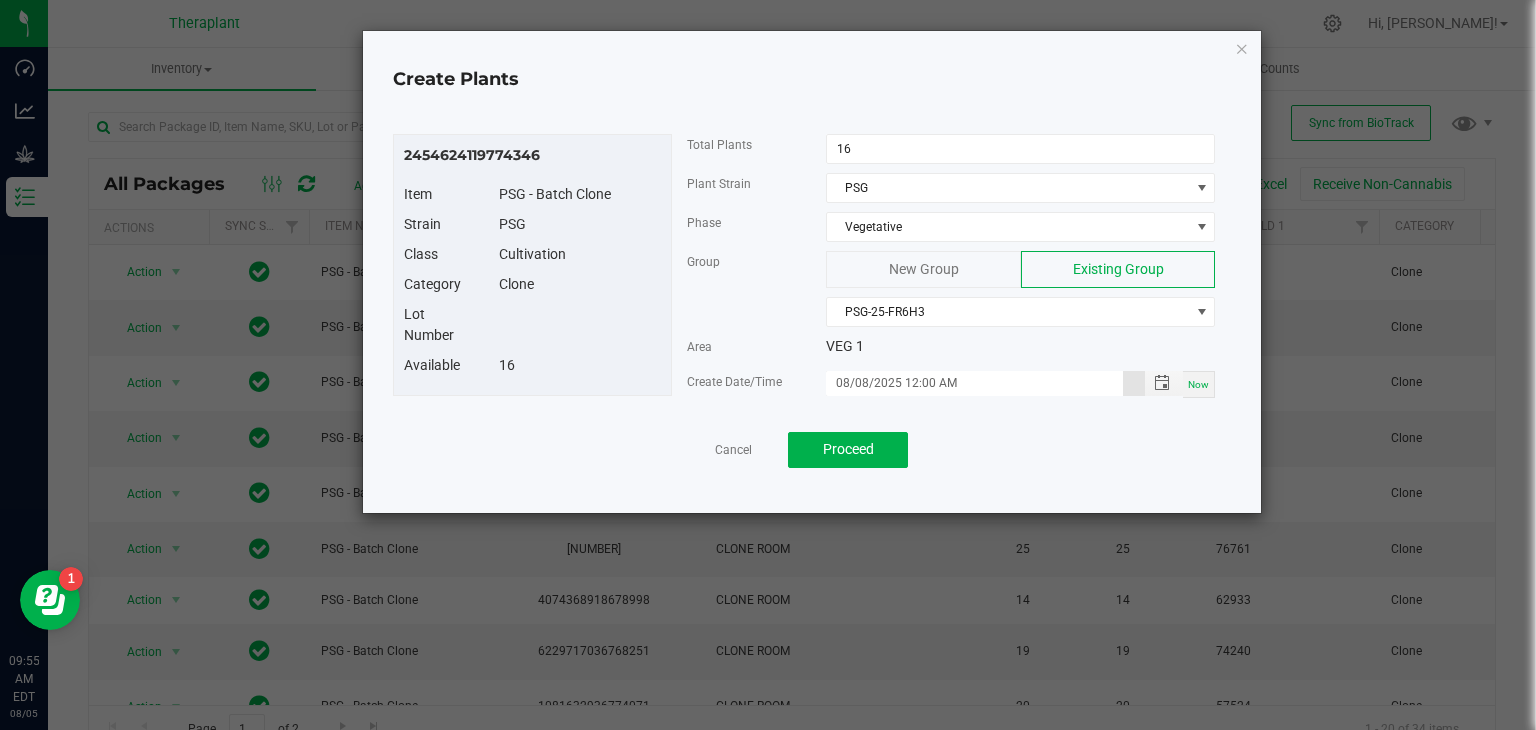 scroll, scrollTop: 0, scrollLeft: 0, axis: both 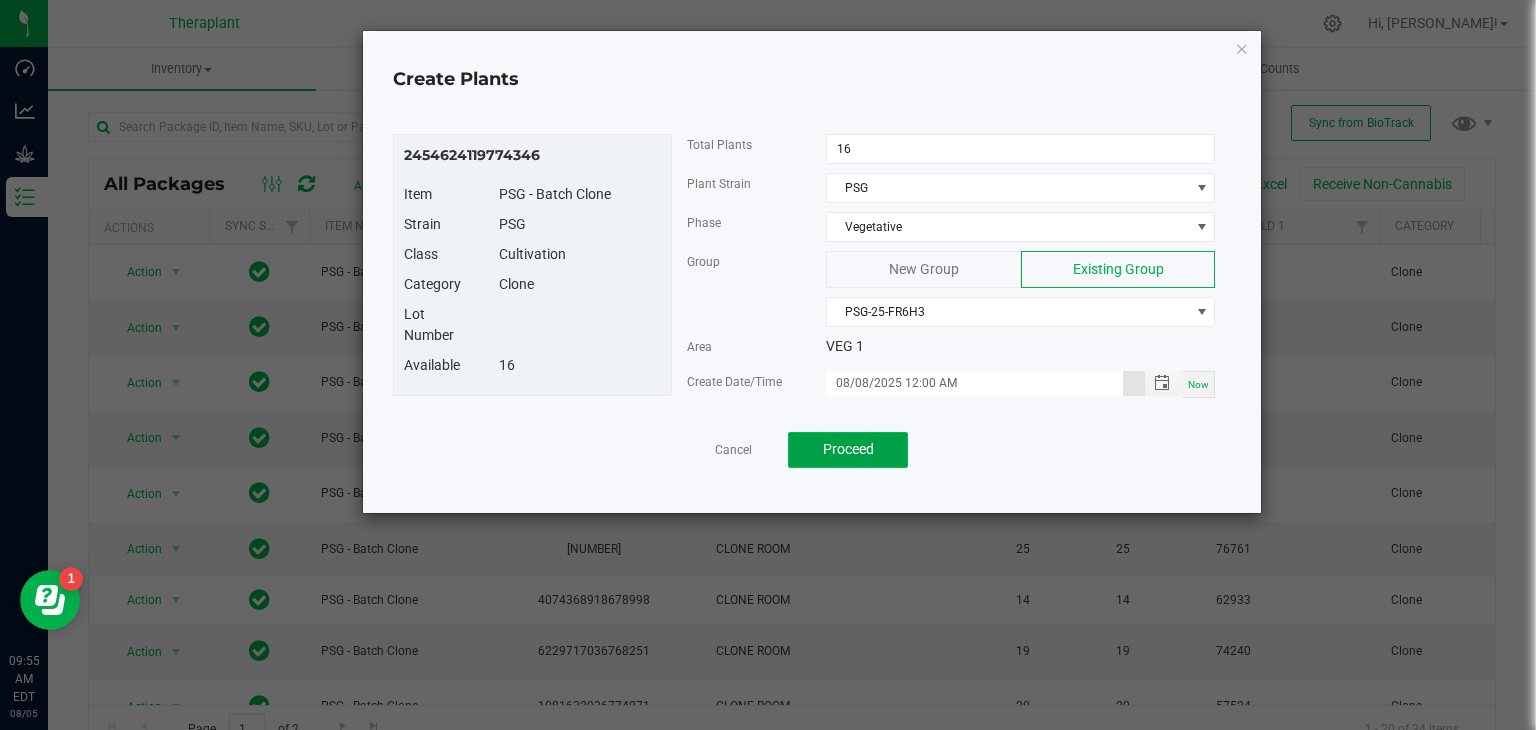 click on "Proceed" 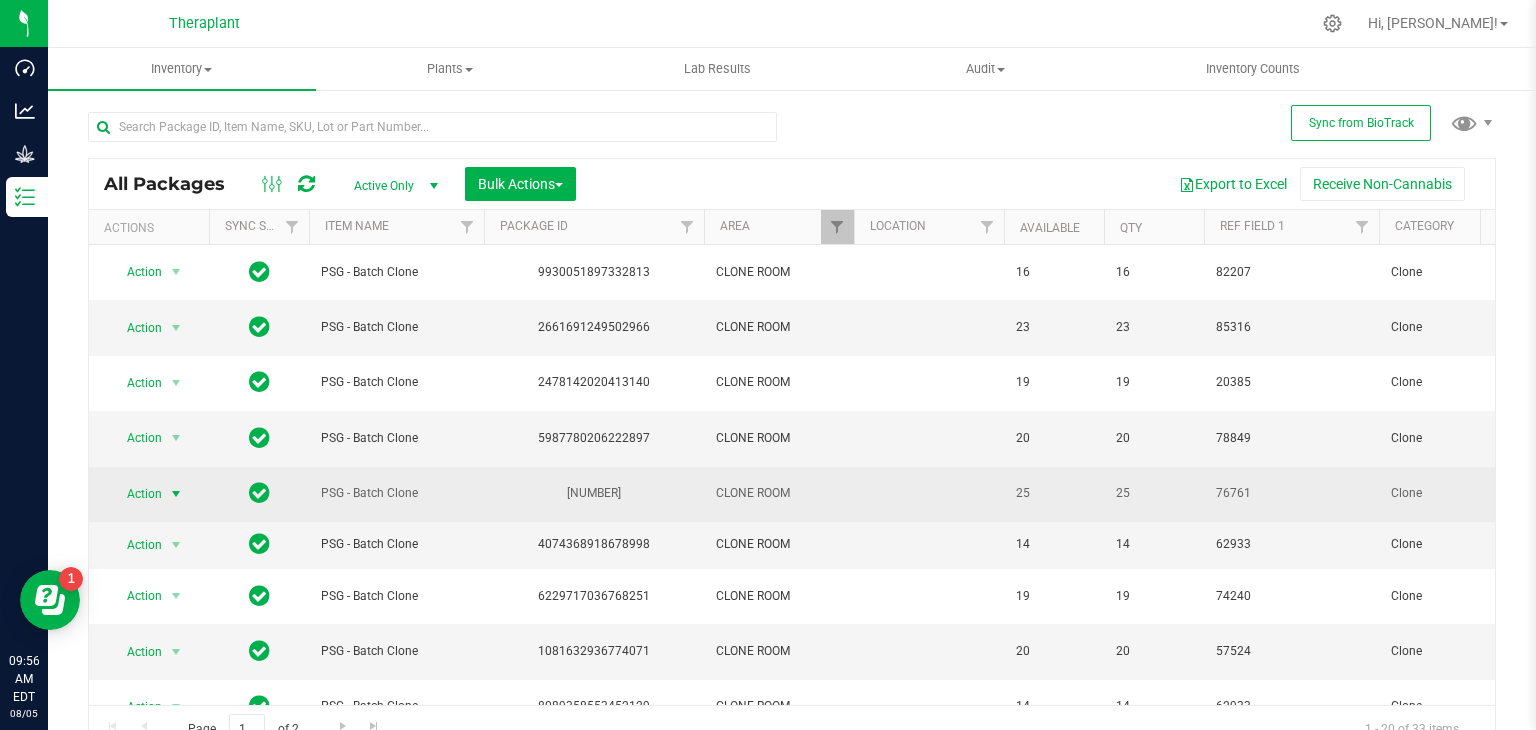 click at bounding box center [176, 494] 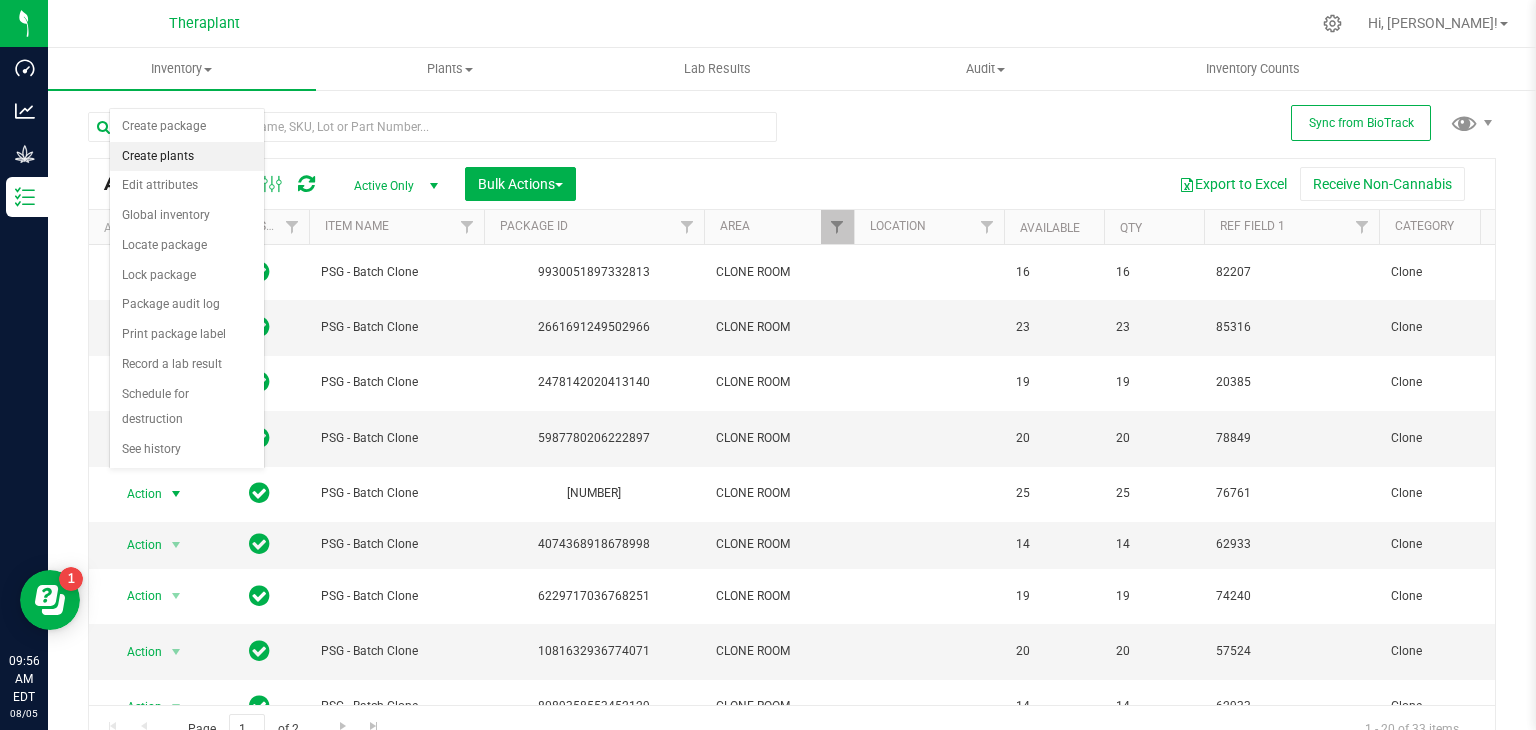 click on "Create plants" at bounding box center (187, 157) 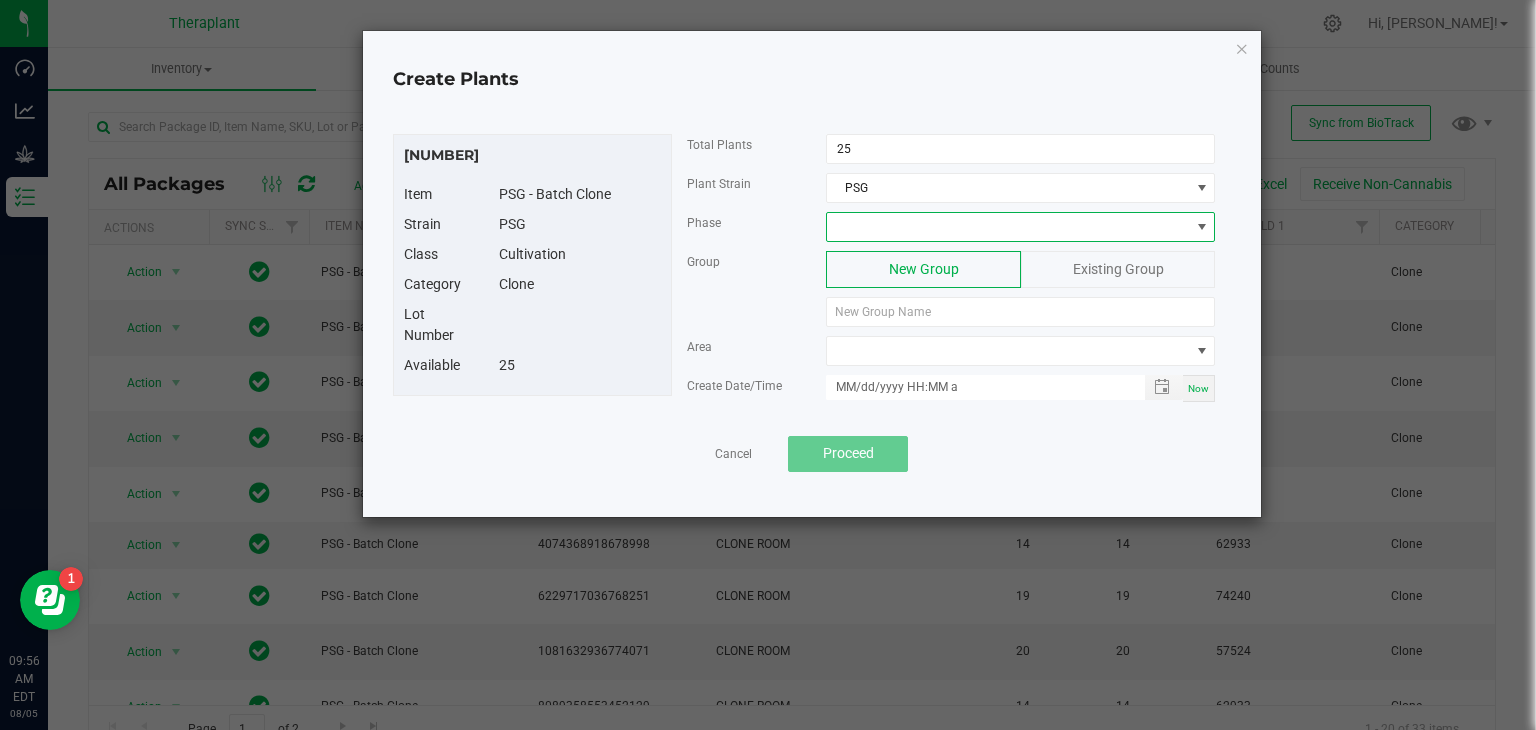 click at bounding box center (1008, 227) 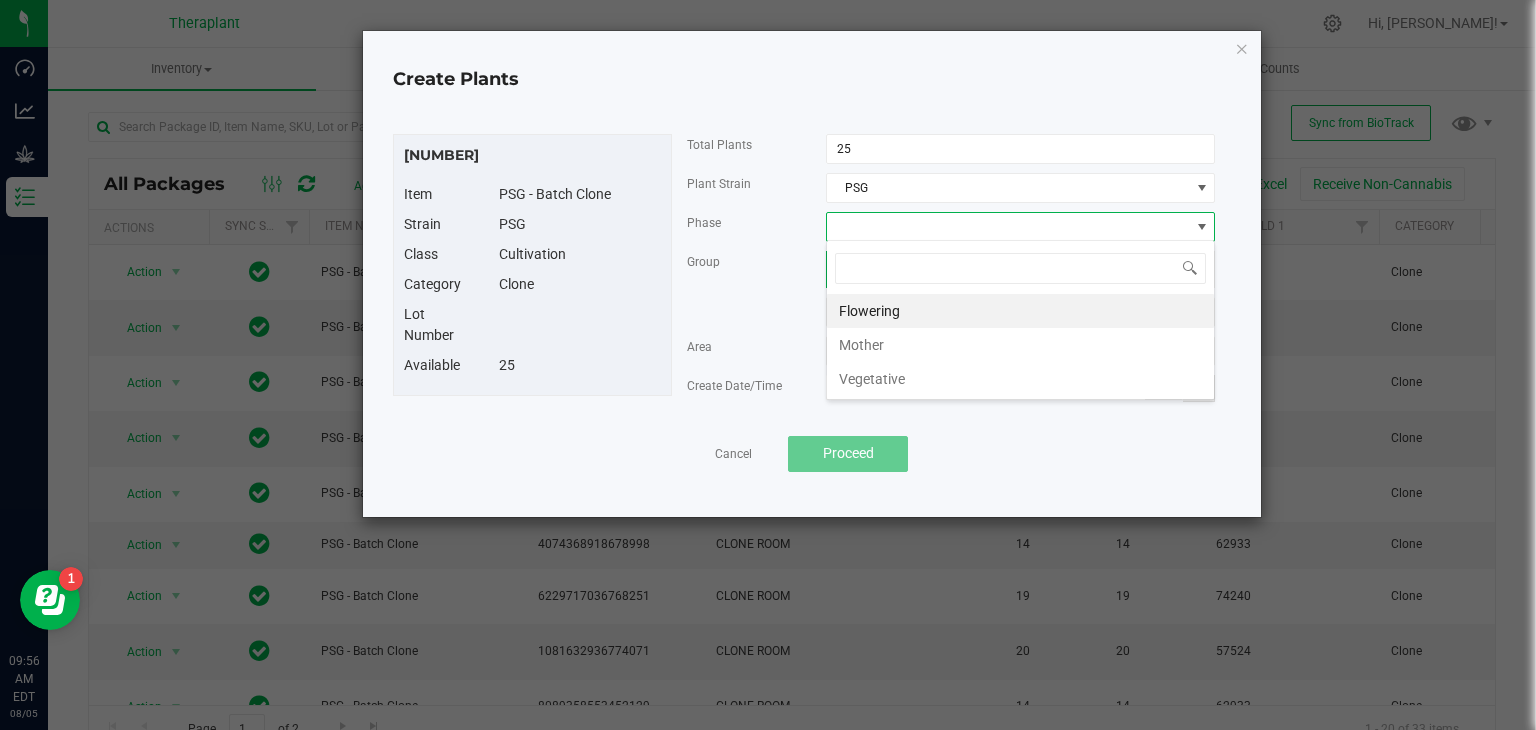 scroll, scrollTop: 99970, scrollLeft: 99611, axis: both 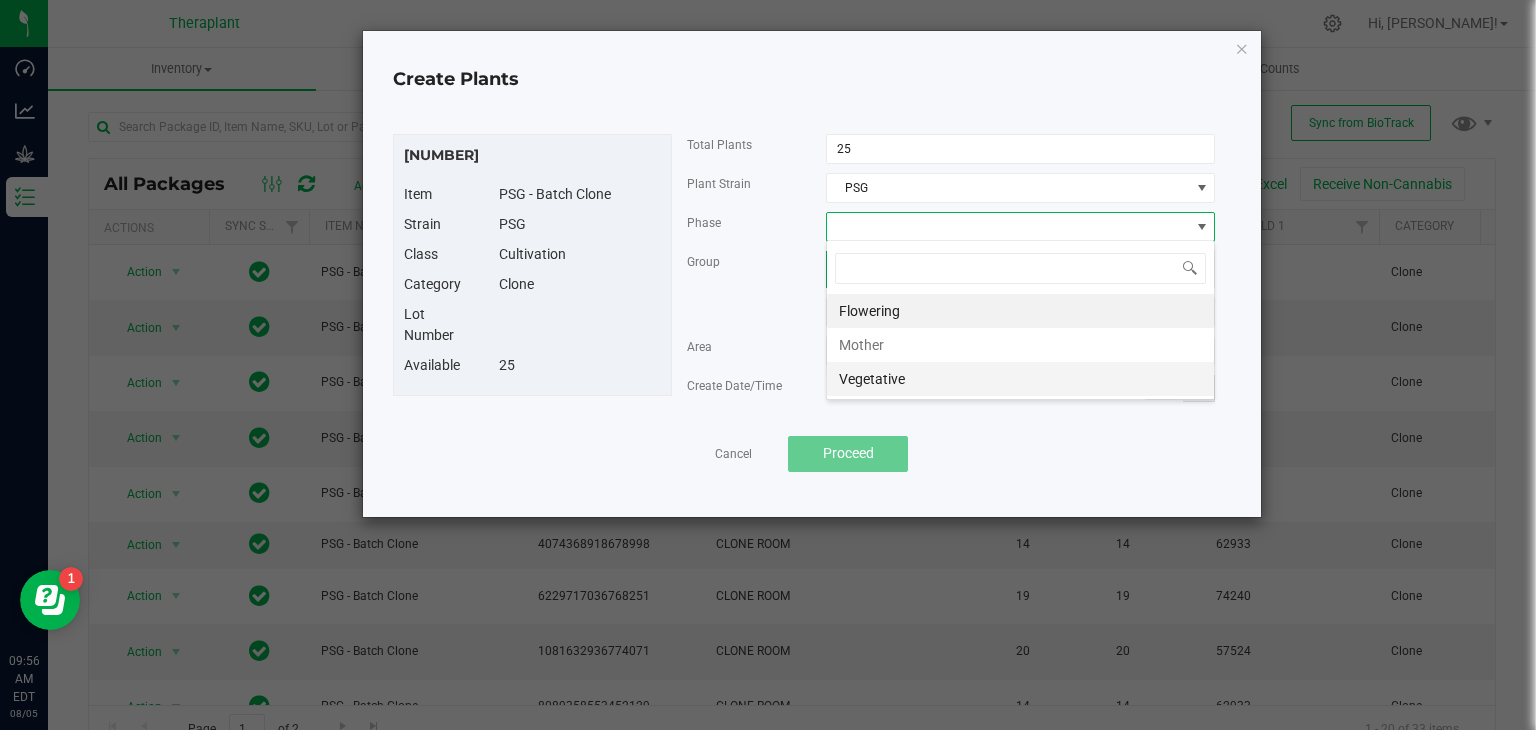 click on "Vegetative" at bounding box center [1020, 379] 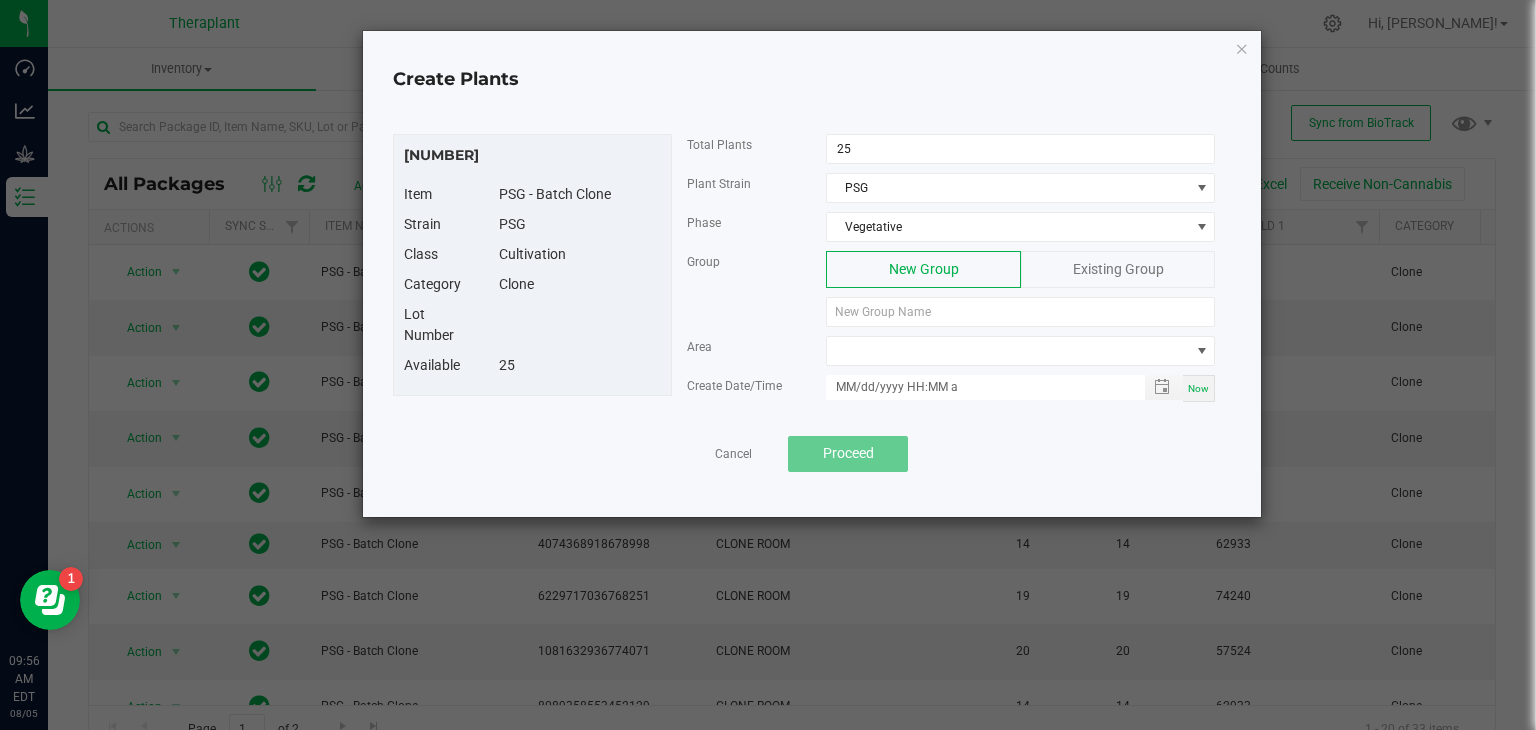 click on "Existing Group" 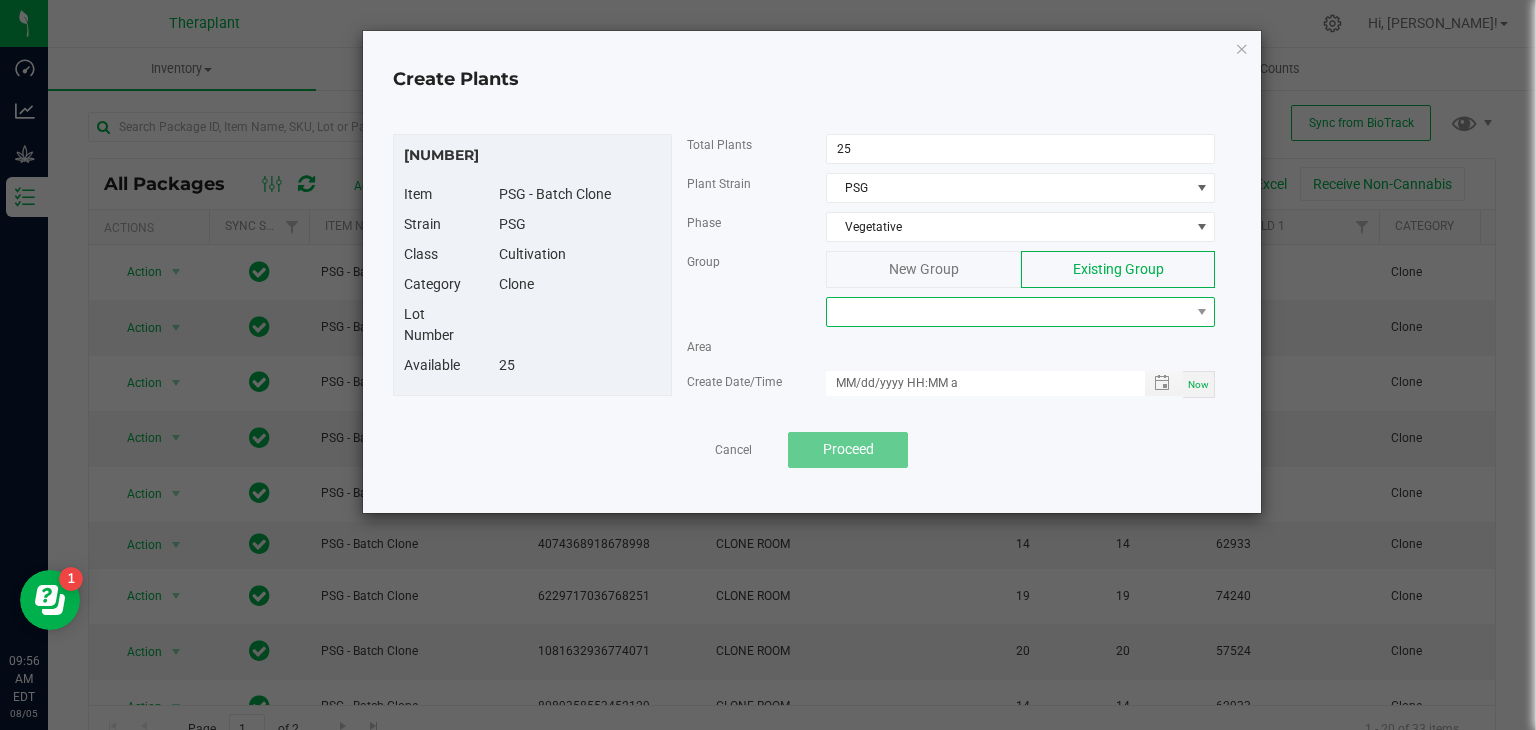 click at bounding box center [1008, 312] 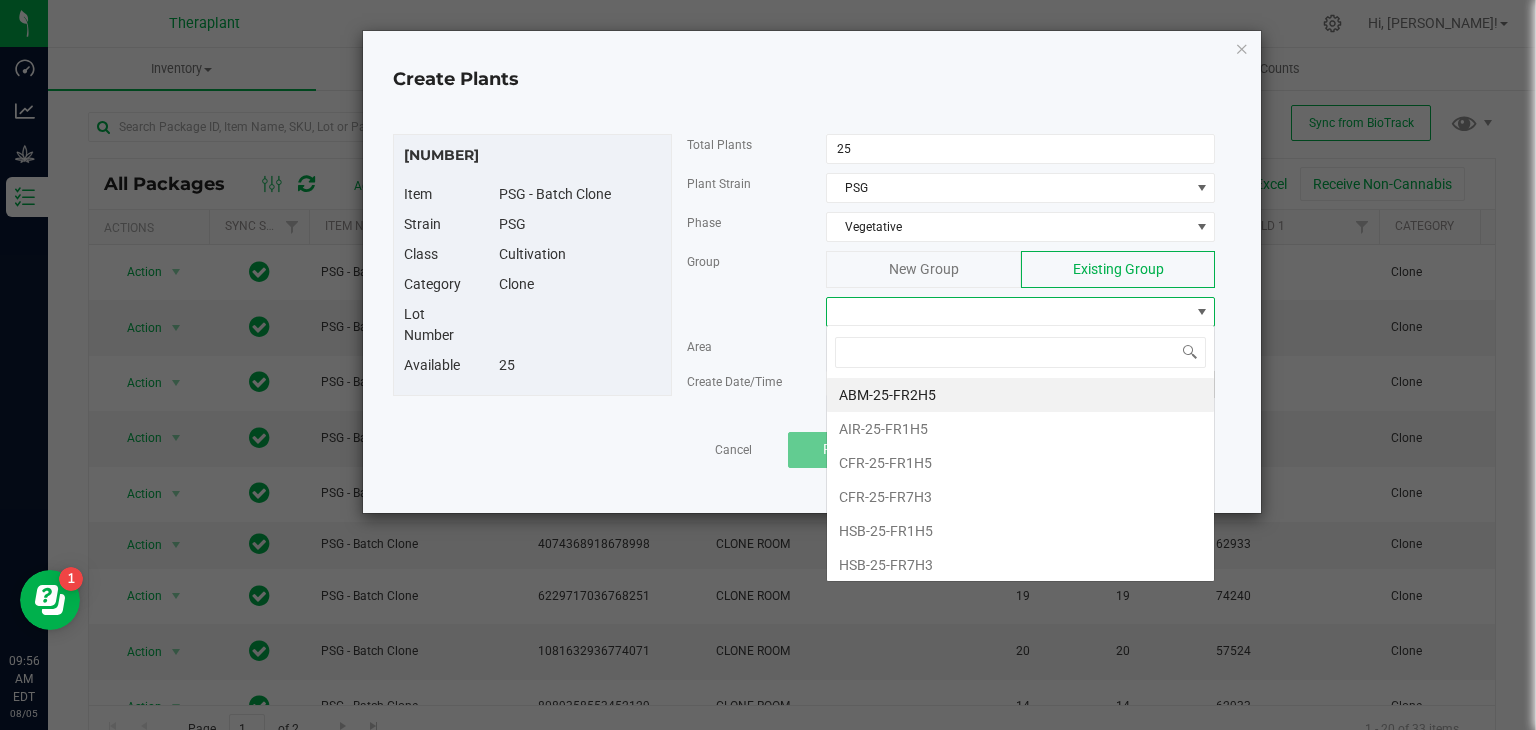 scroll, scrollTop: 99970, scrollLeft: 99611, axis: both 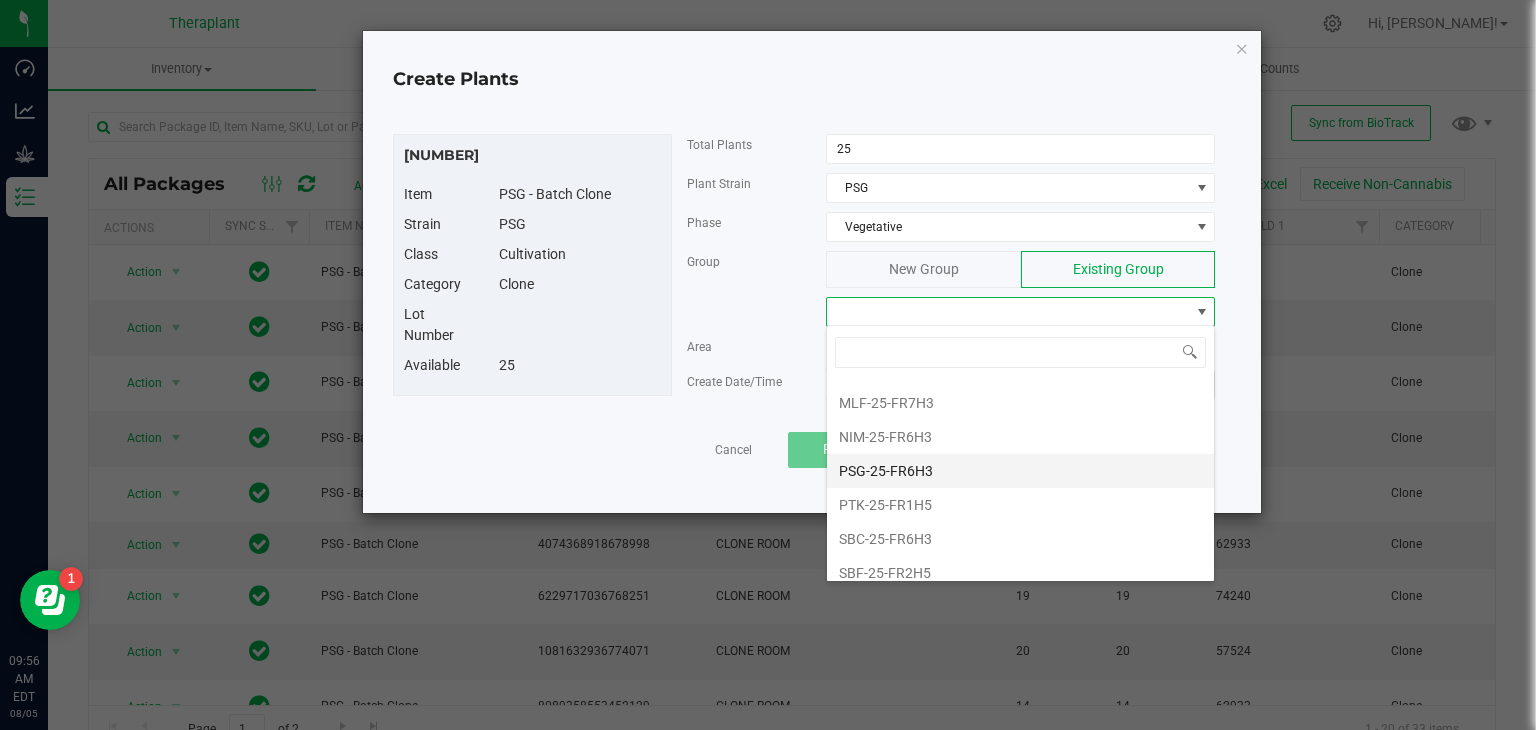 click on "PSG-25-FR6H3" at bounding box center (1020, 471) 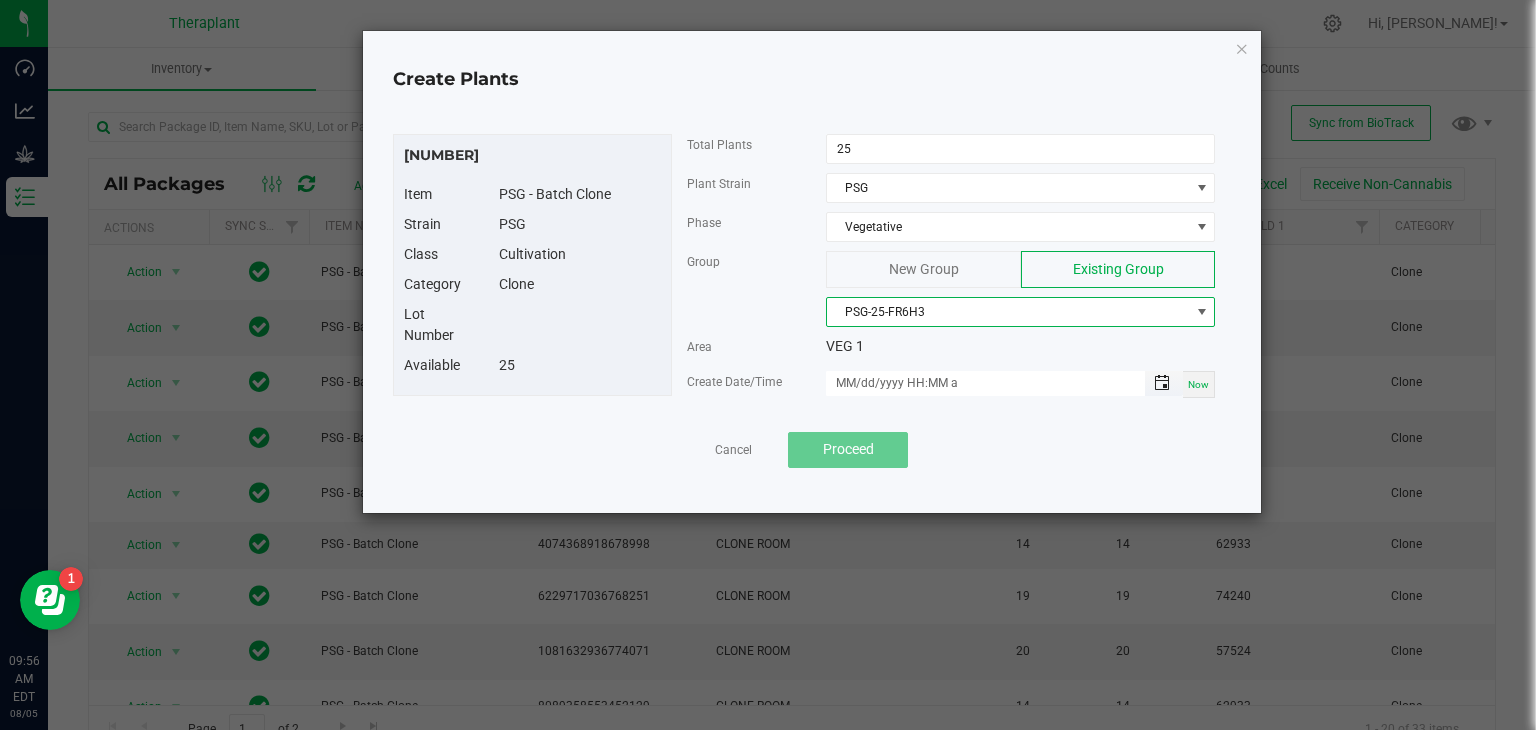 click at bounding box center (1162, 383) 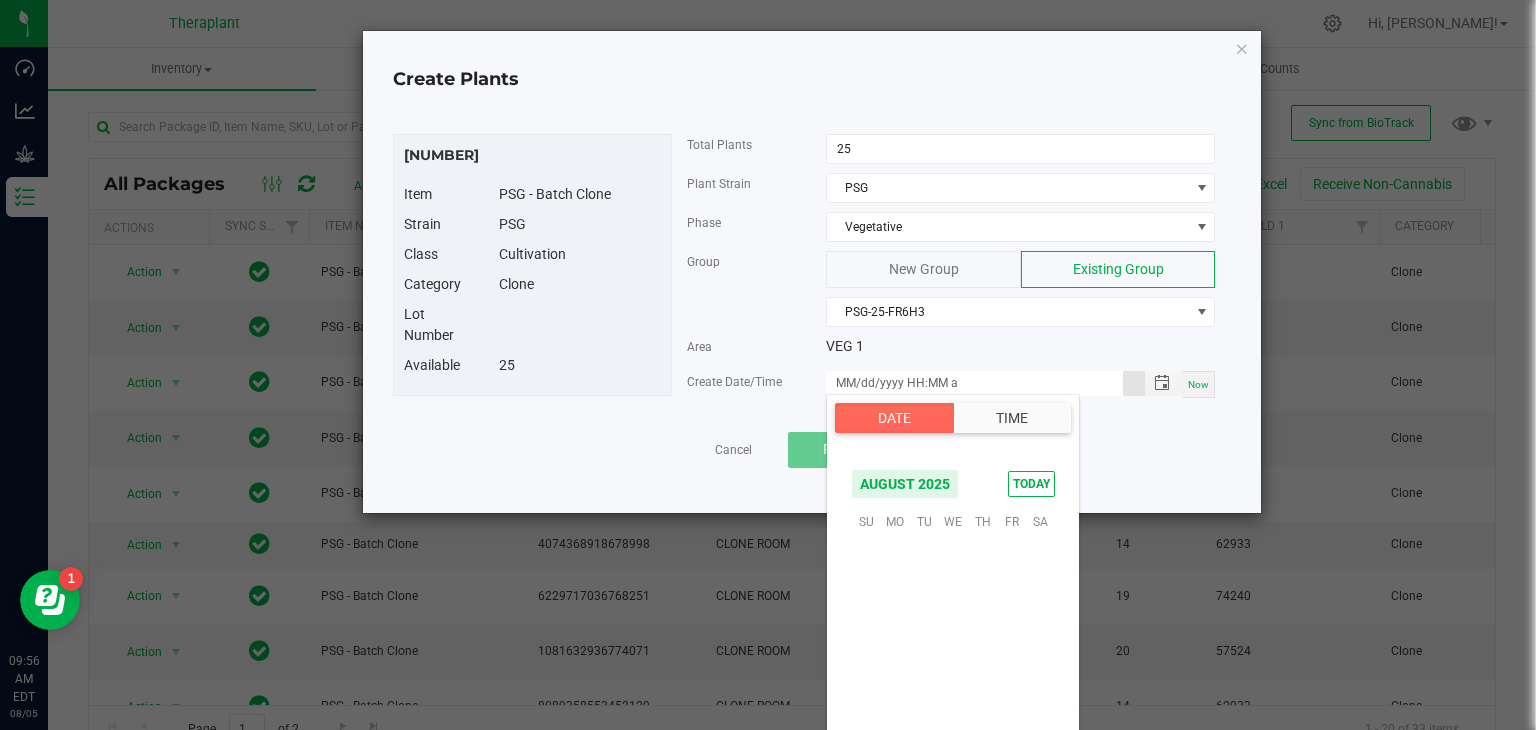 scroll, scrollTop: 324156, scrollLeft: 0, axis: vertical 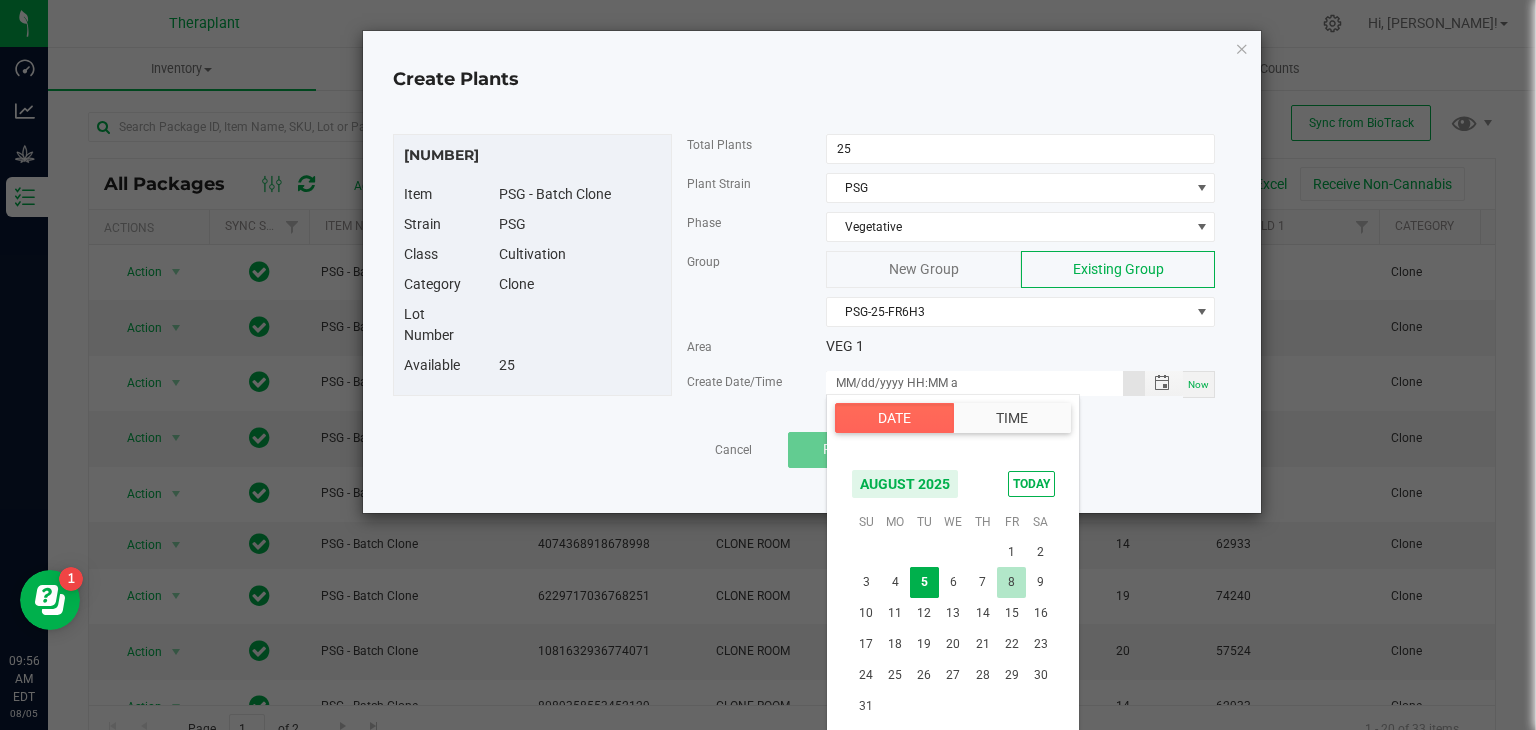 click on "8" at bounding box center [1011, 582] 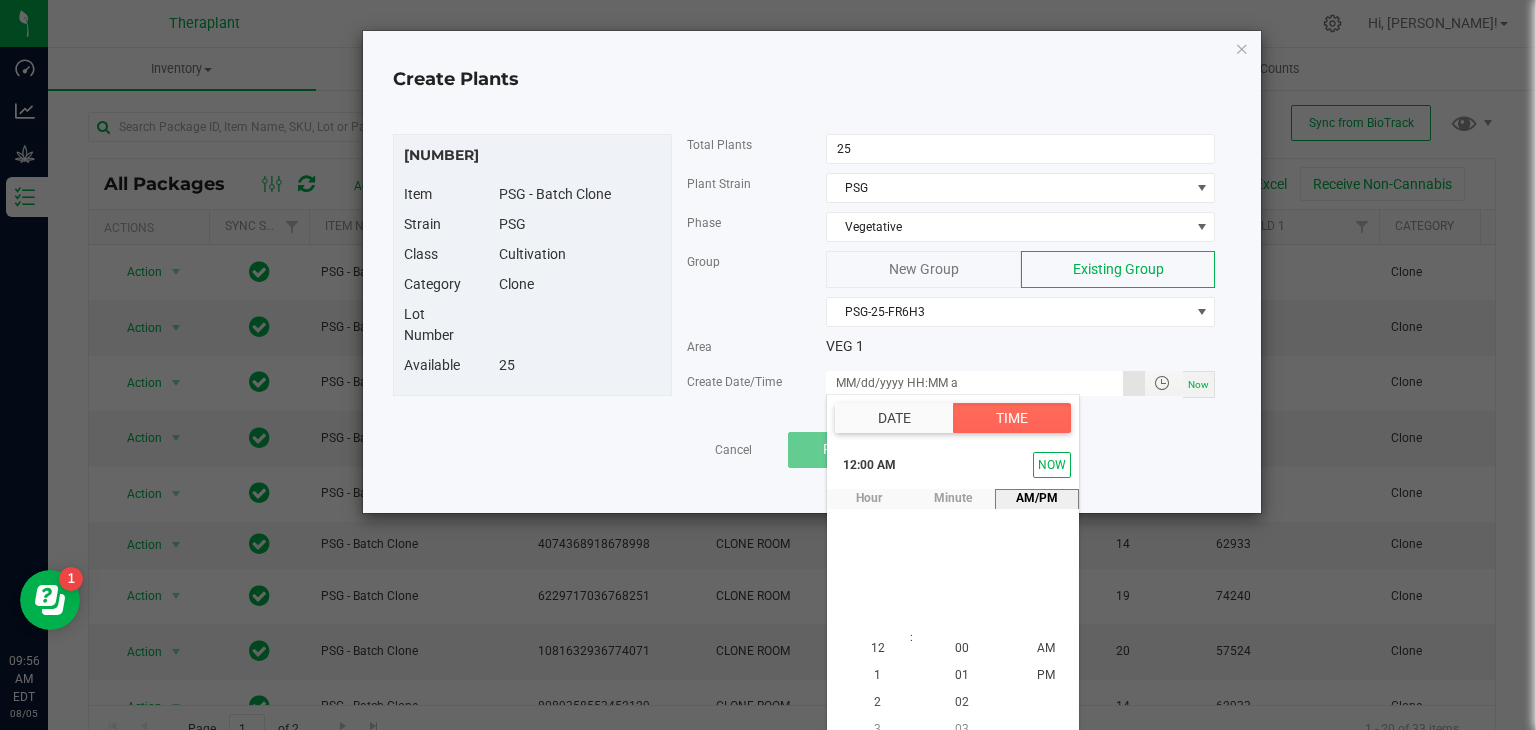 scroll, scrollTop: 18, scrollLeft: 0, axis: vertical 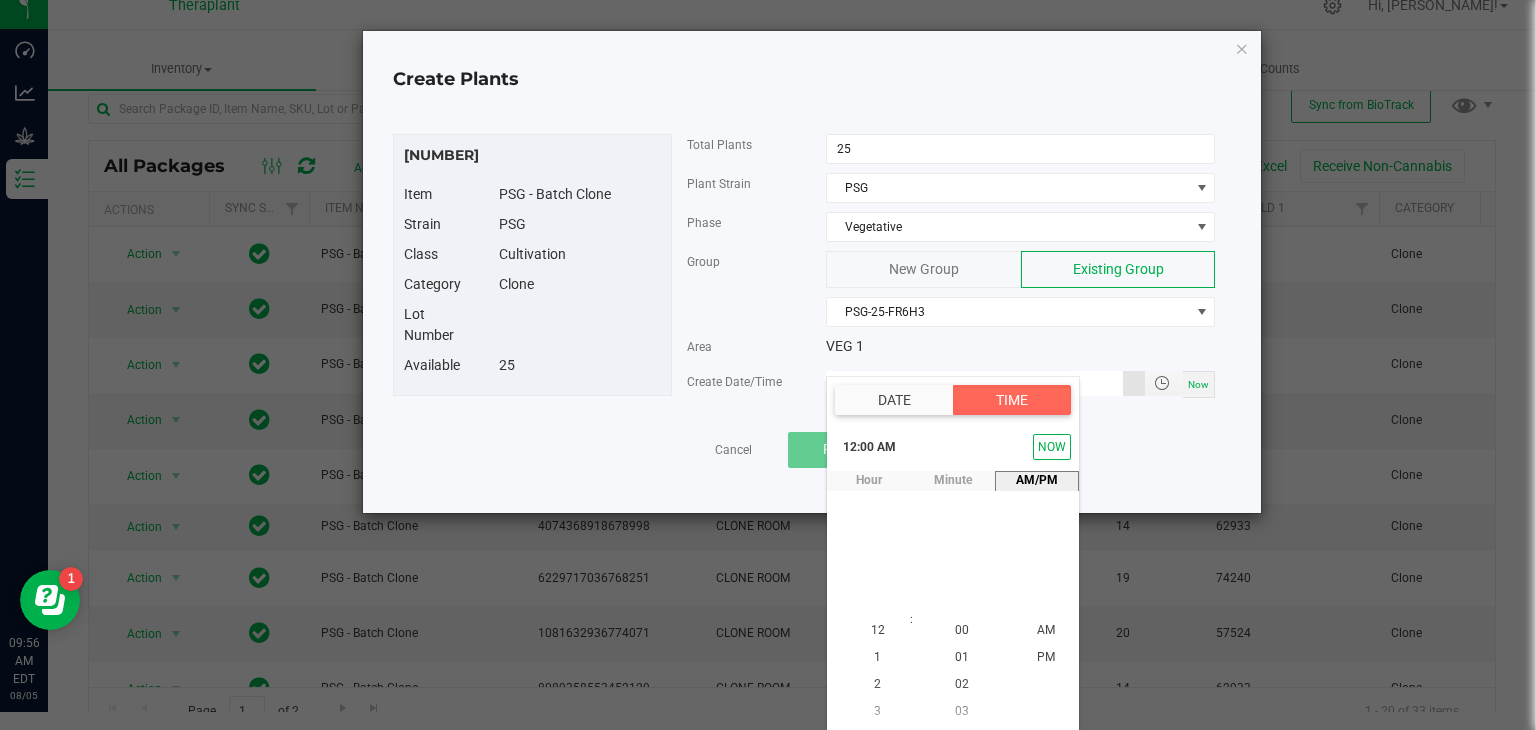 type on "08/08/2025 12:00 AM" 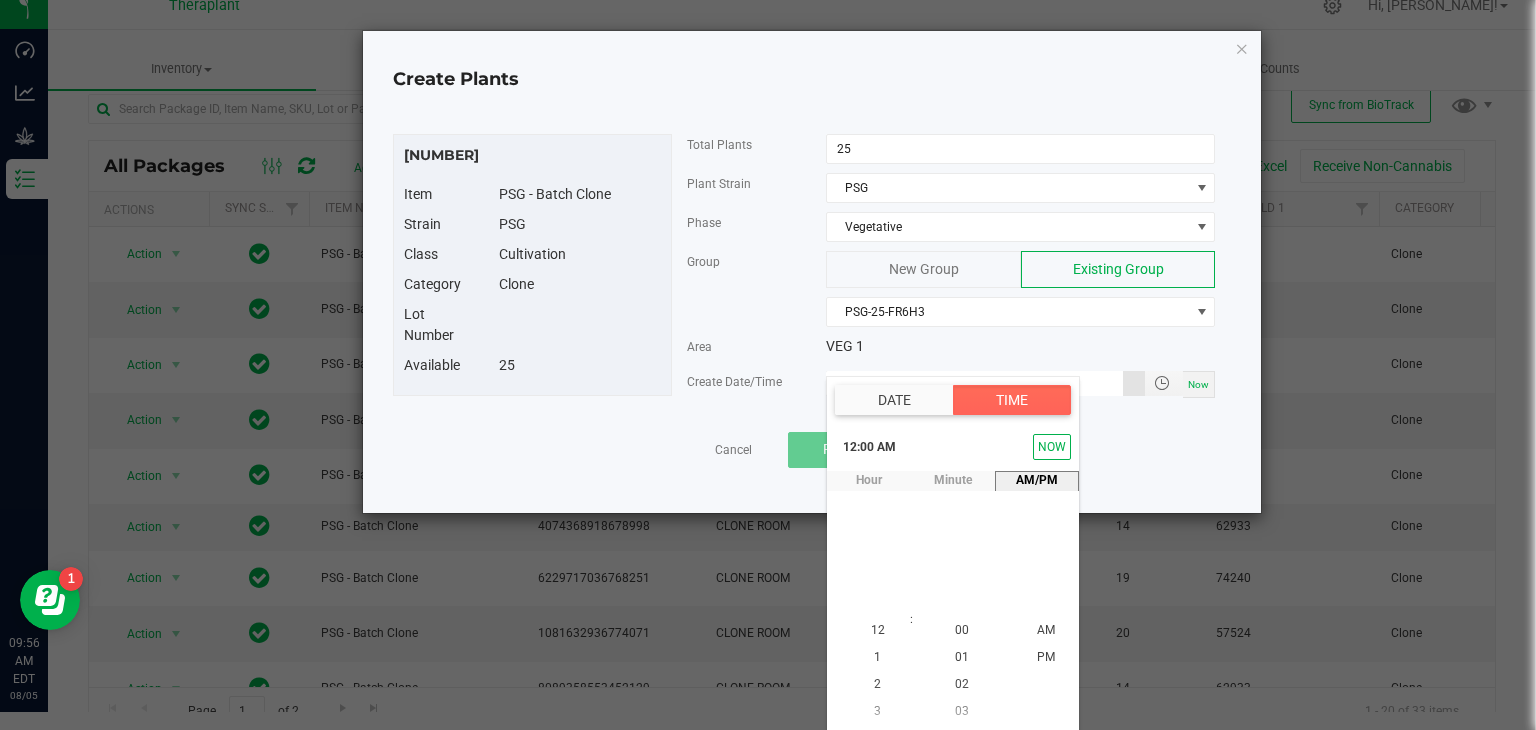 scroll, scrollTop: 0, scrollLeft: 0, axis: both 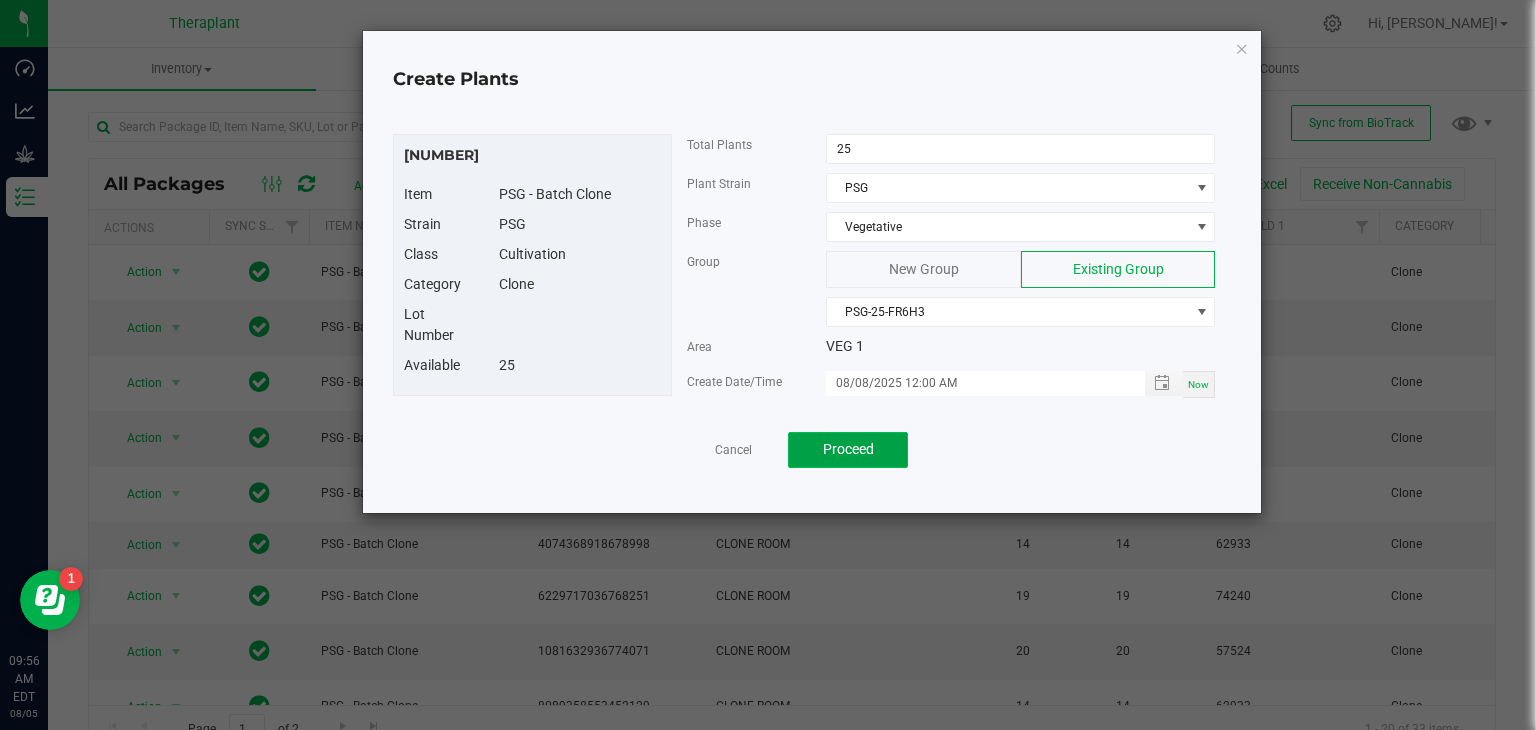 click on "Proceed" 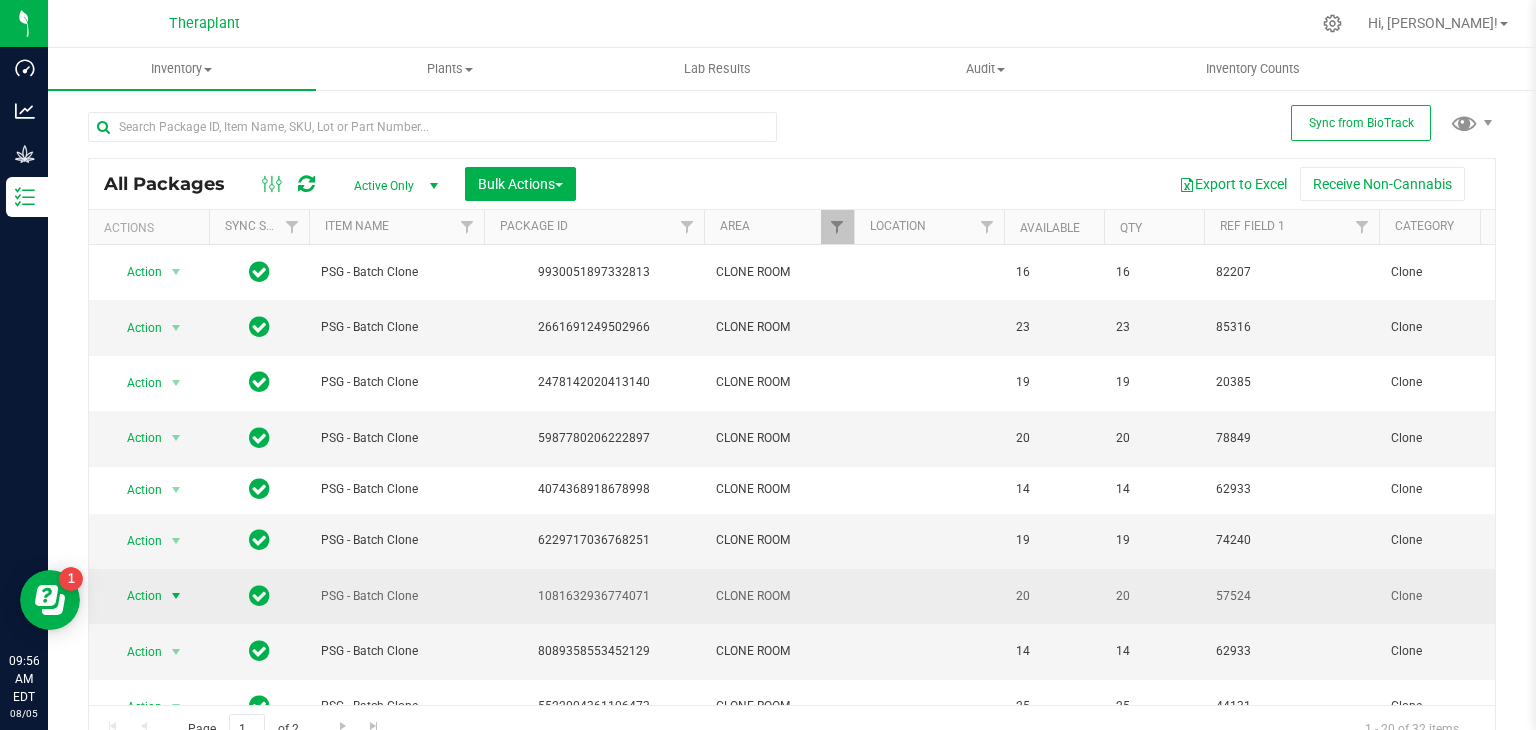 click at bounding box center (176, 596) 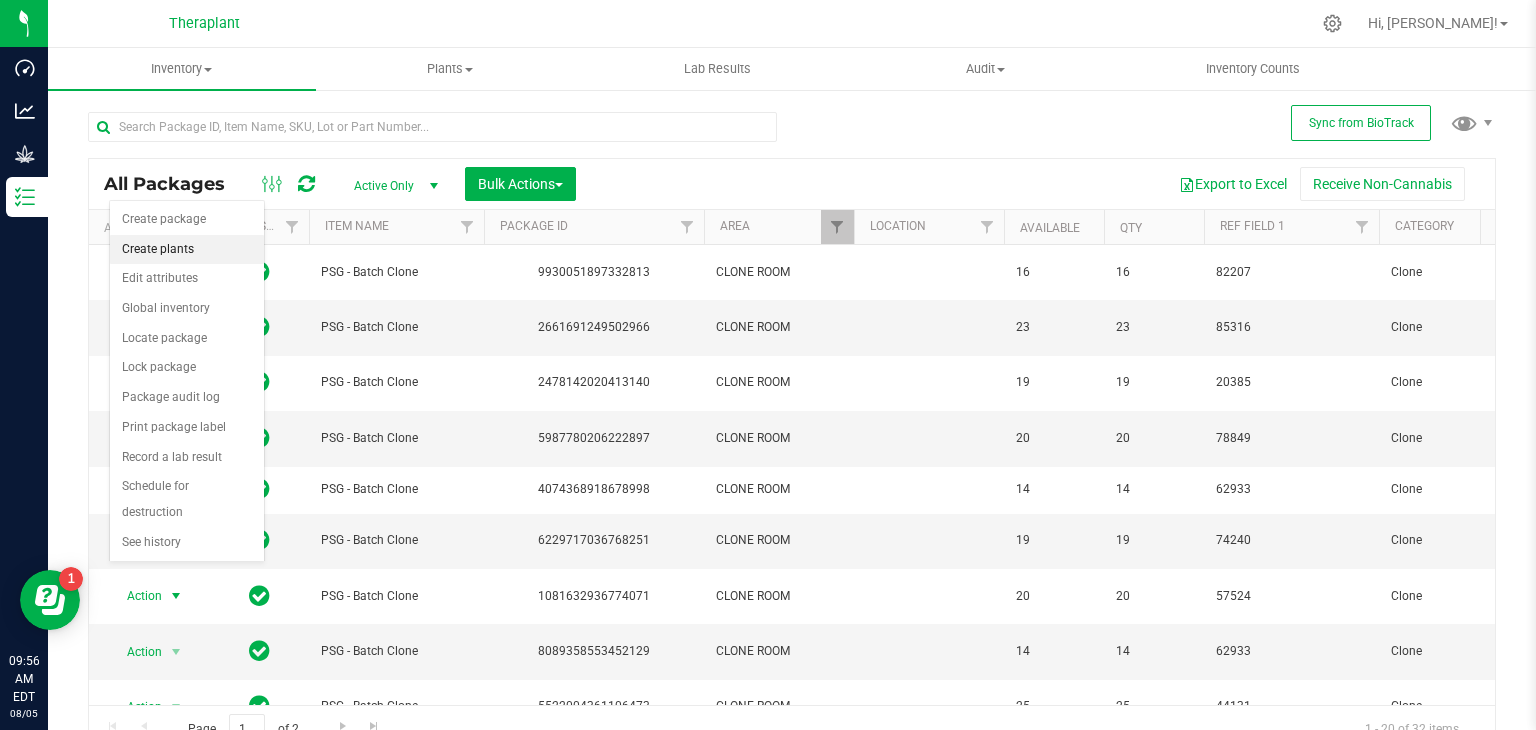 click on "Create plants" at bounding box center (187, 250) 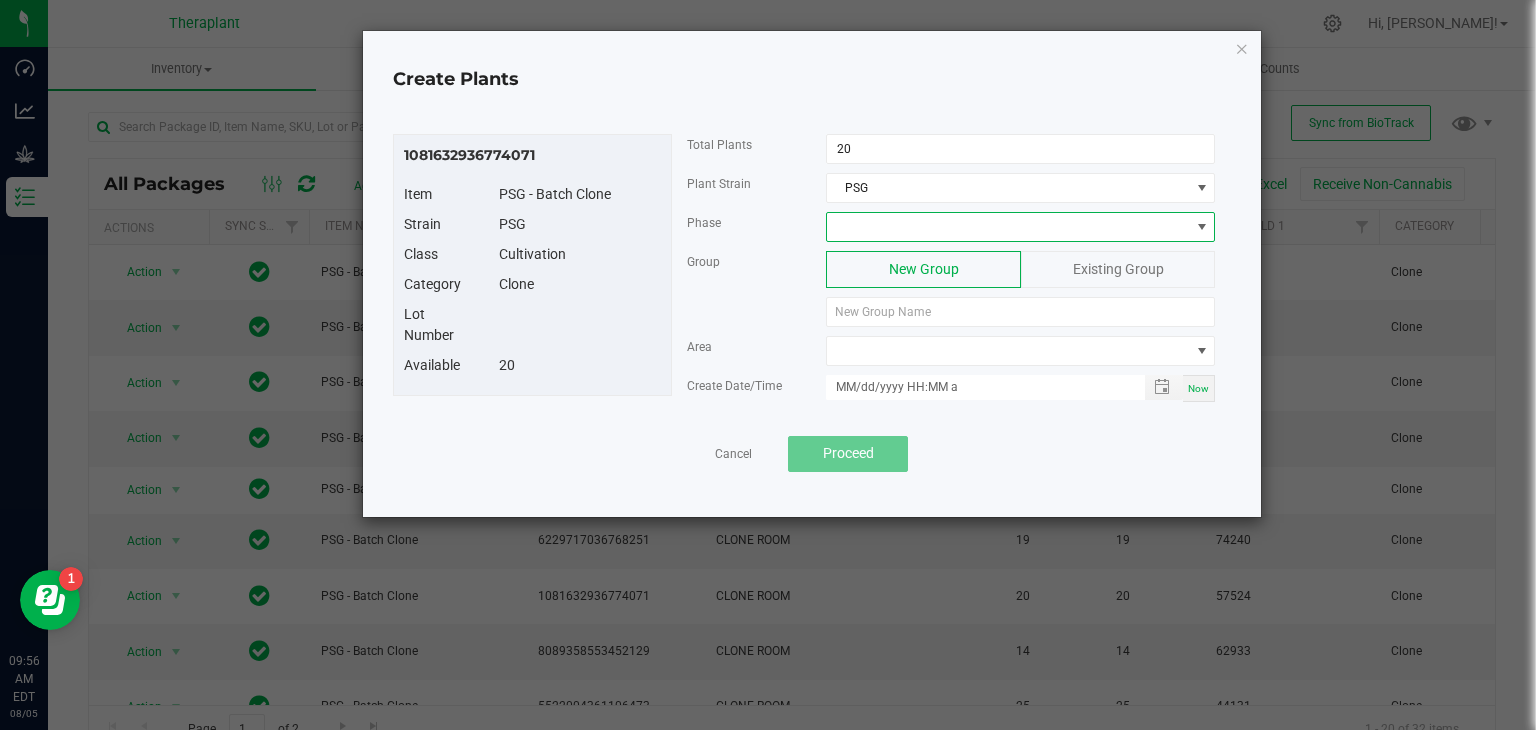 click at bounding box center [1008, 227] 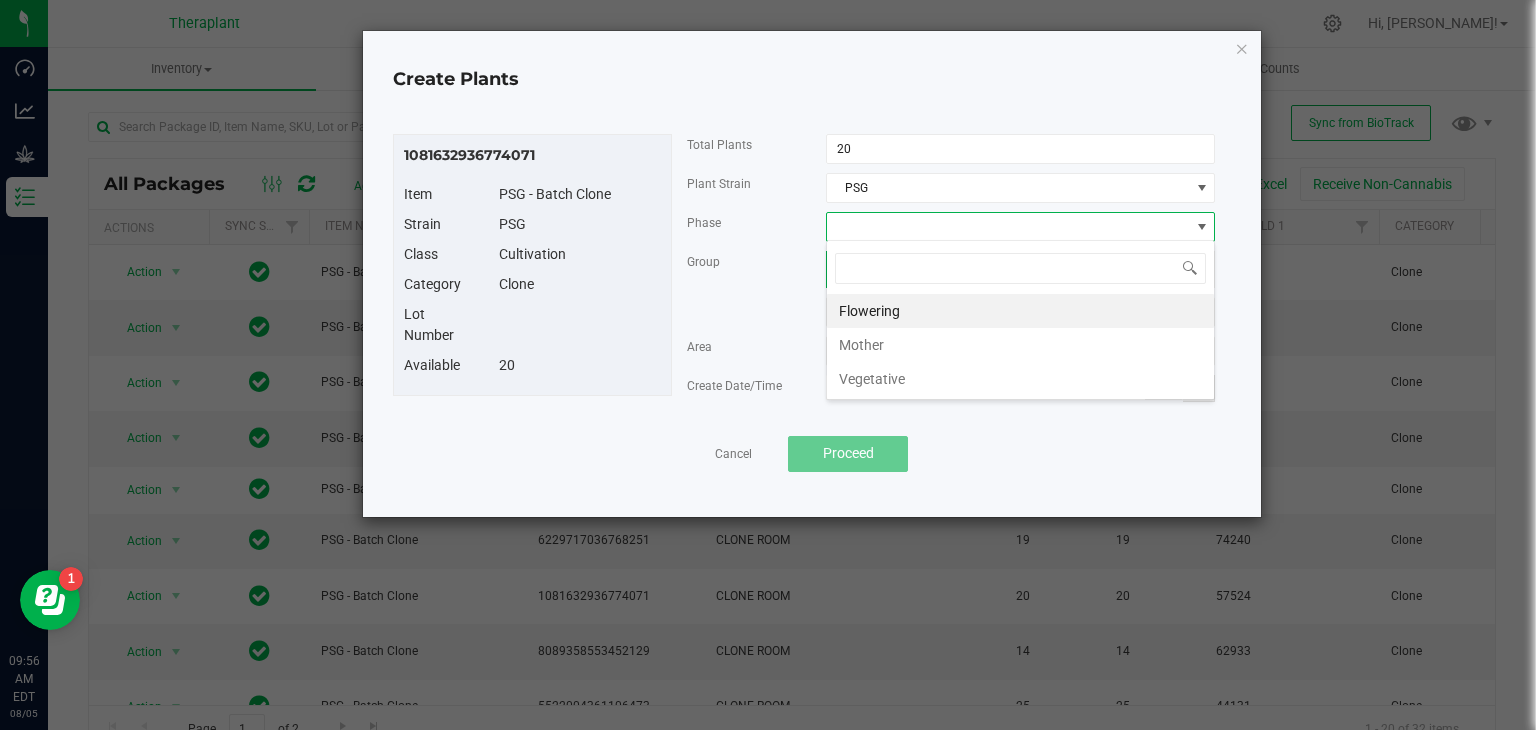 scroll, scrollTop: 99970, scrollLeft: 99611, axis: both 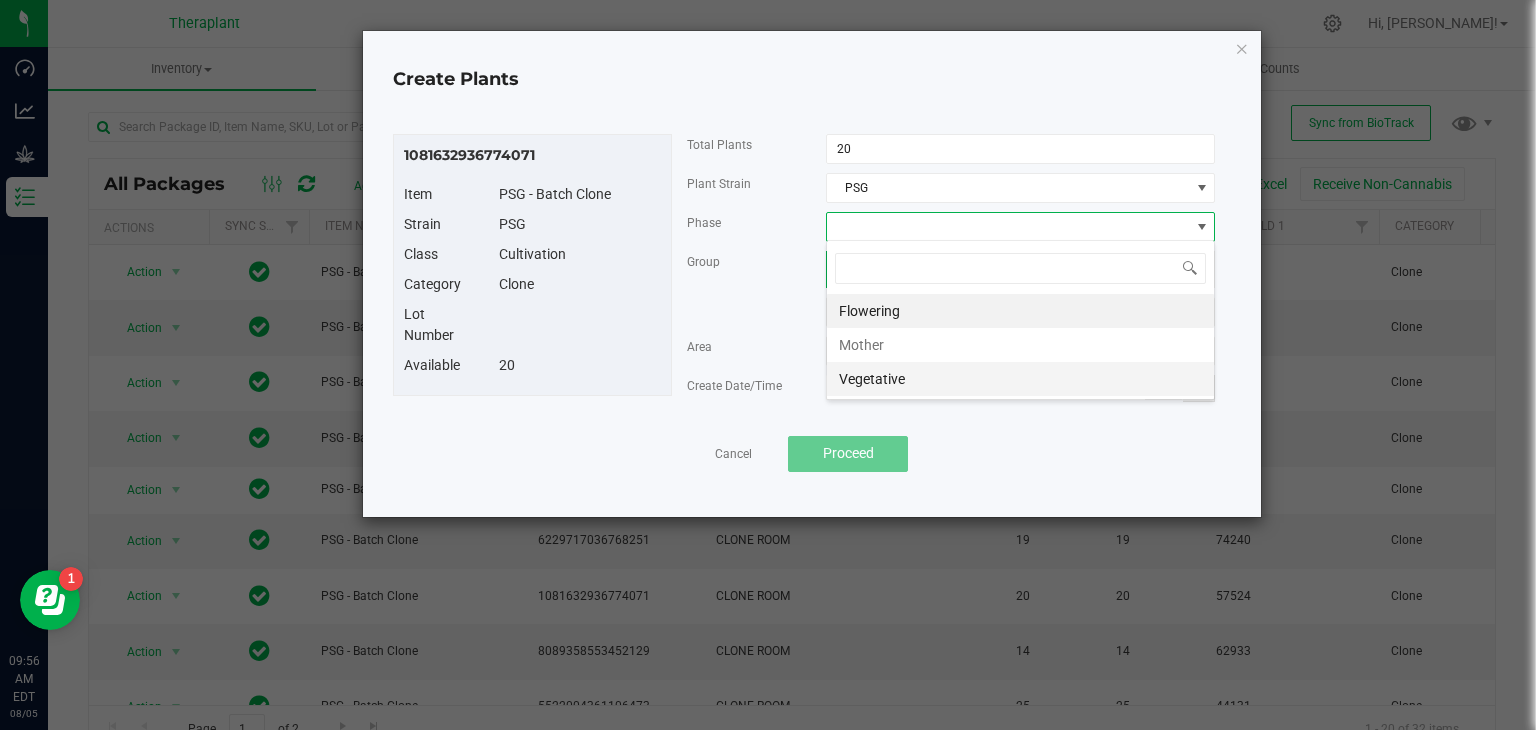 click on "Vegetative" at bounding box center (1020, 379) 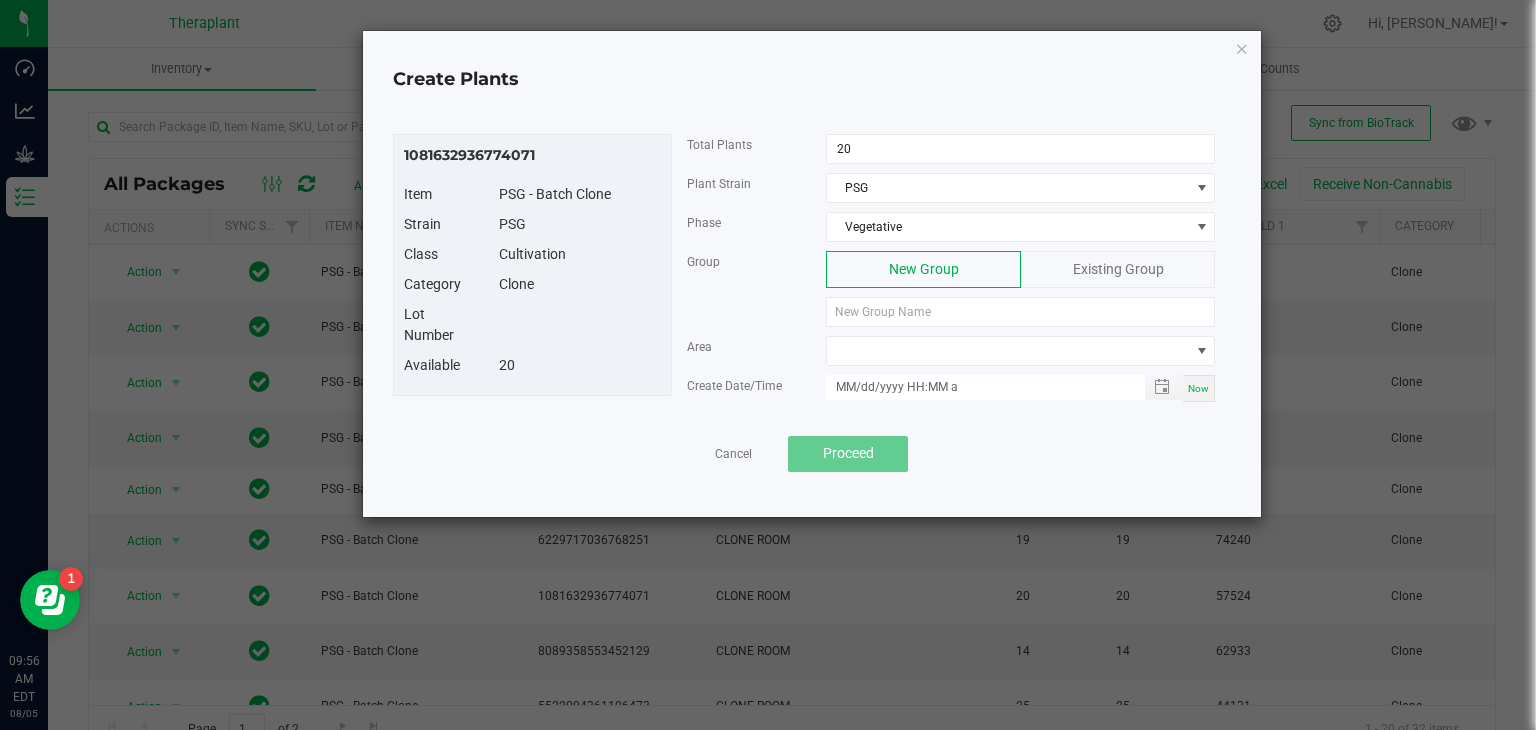 click on "Existing Group" 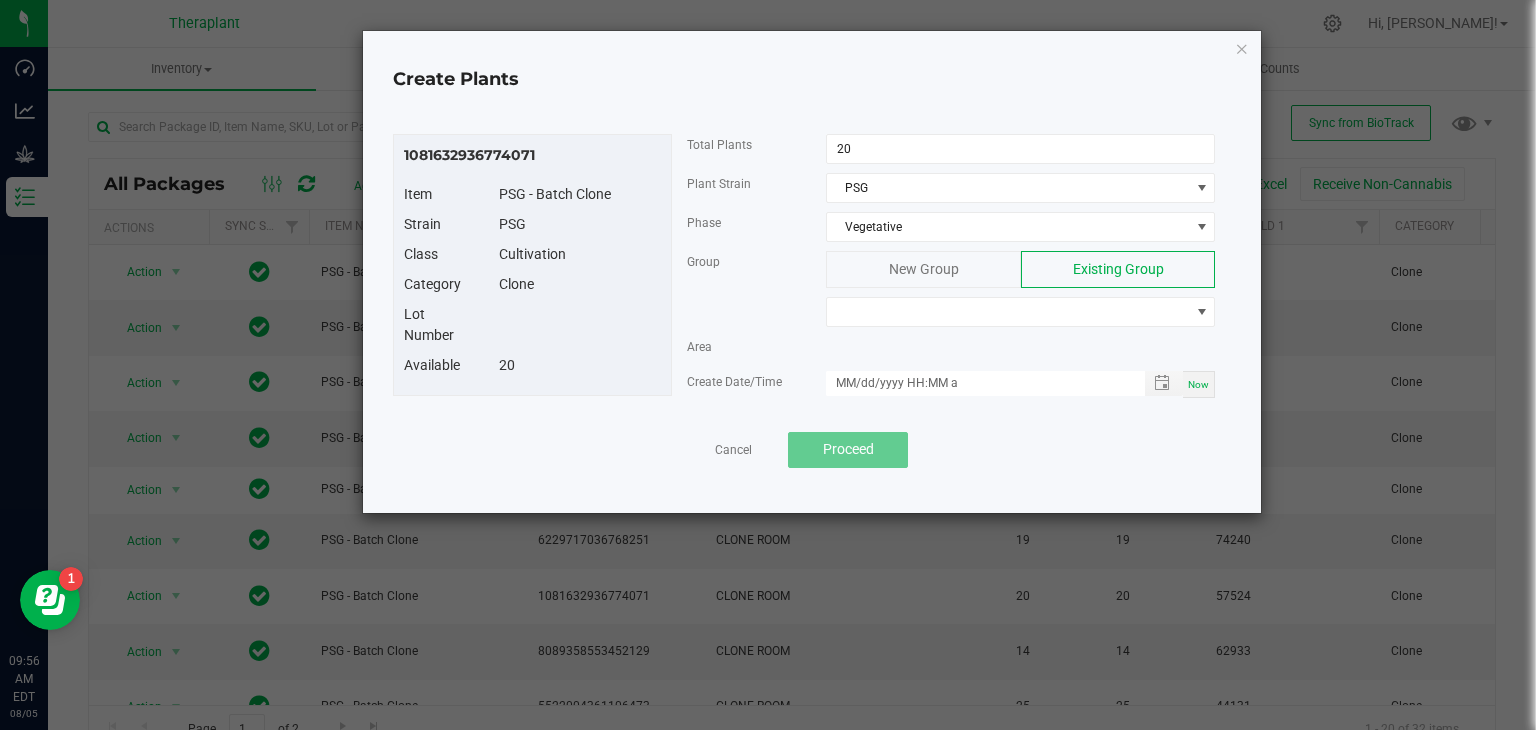 click on "Group   New Group   Existing Group" 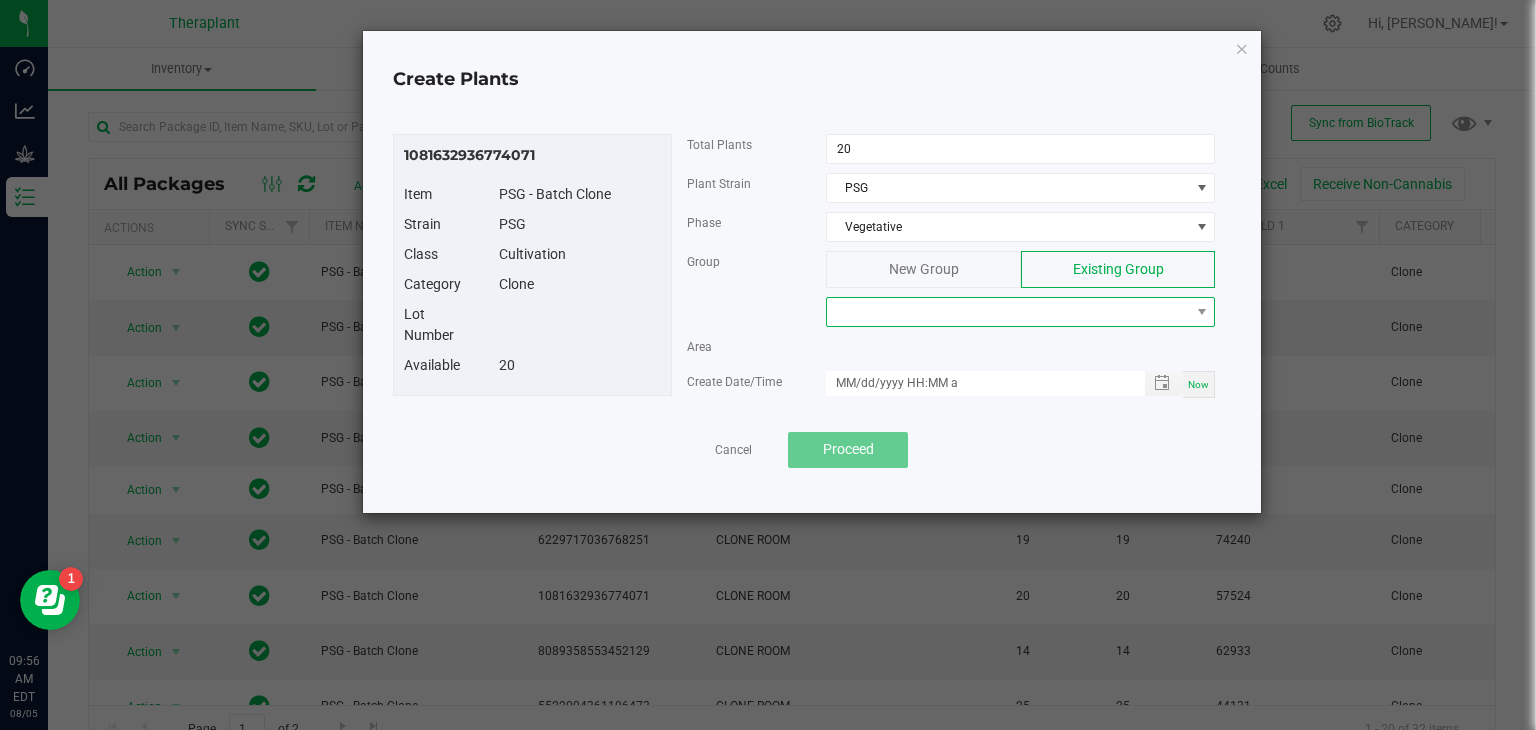 click at bounding box center (1008, 312) 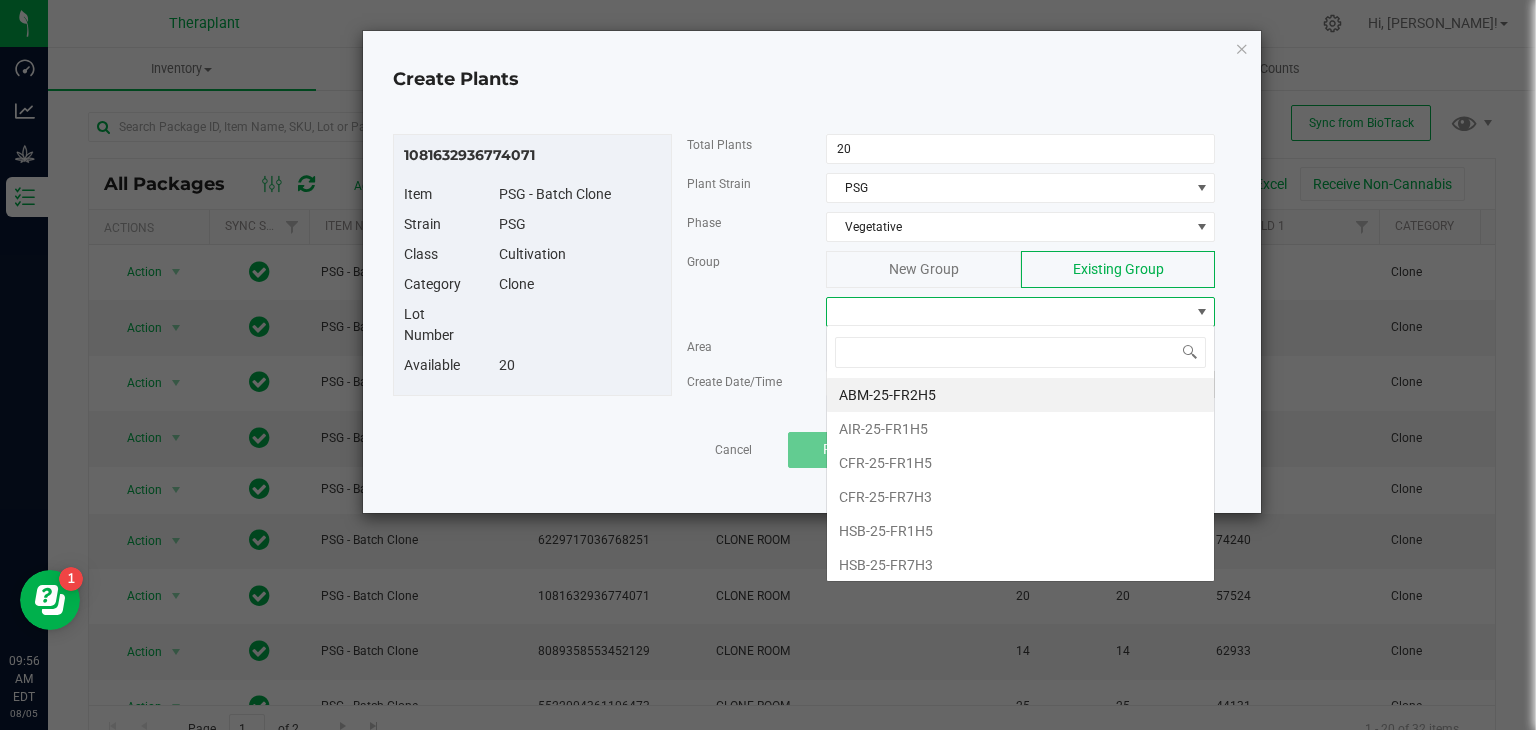 scroll, scrollTop: 99970, scrollLeft: 99611, axis: both 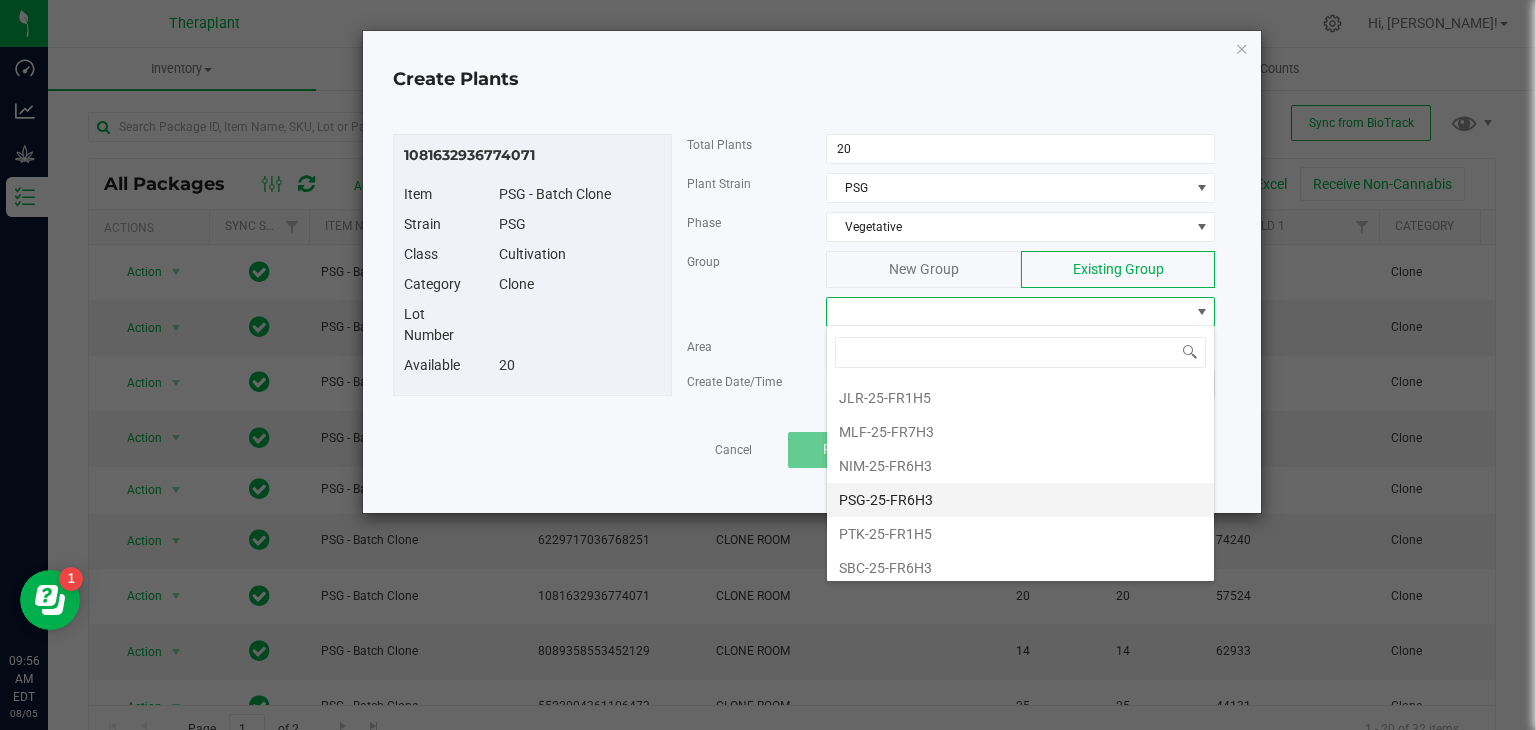 click on "PSG-25-FR6H3" at bounding box center (1020, 500) 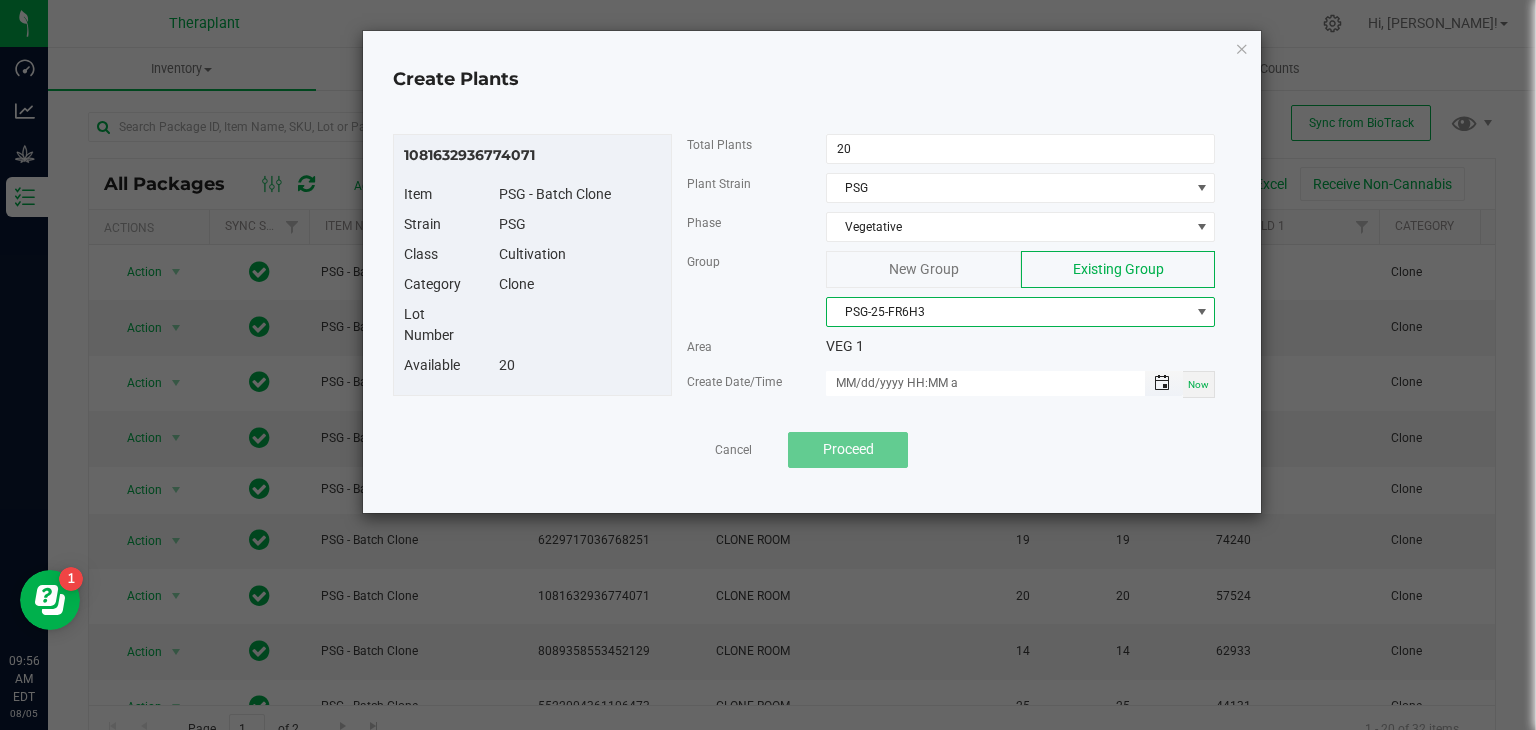 click at bounding box center (1162, 383) 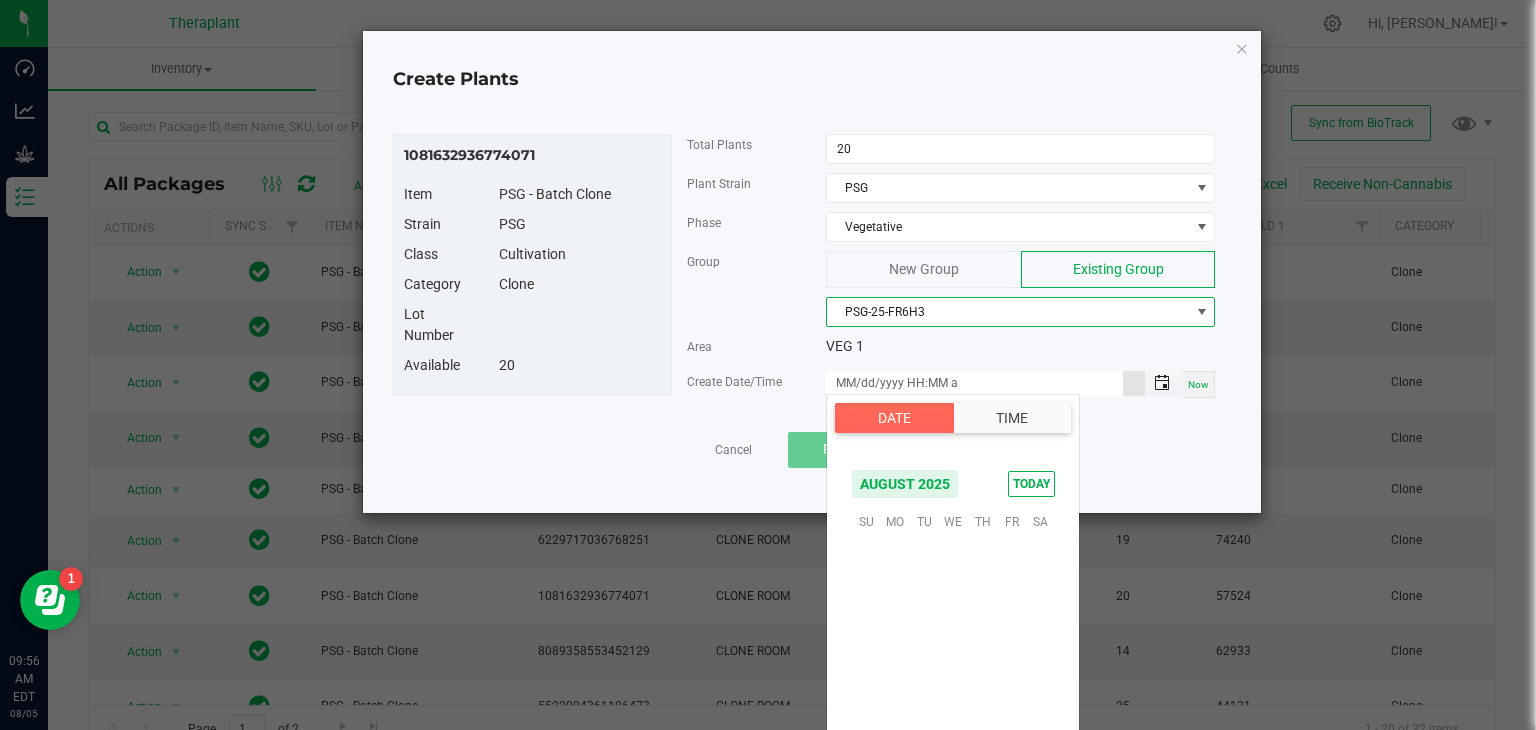 scroll, scrollTop: 324156, scrollLeft: 0, axis: vertical 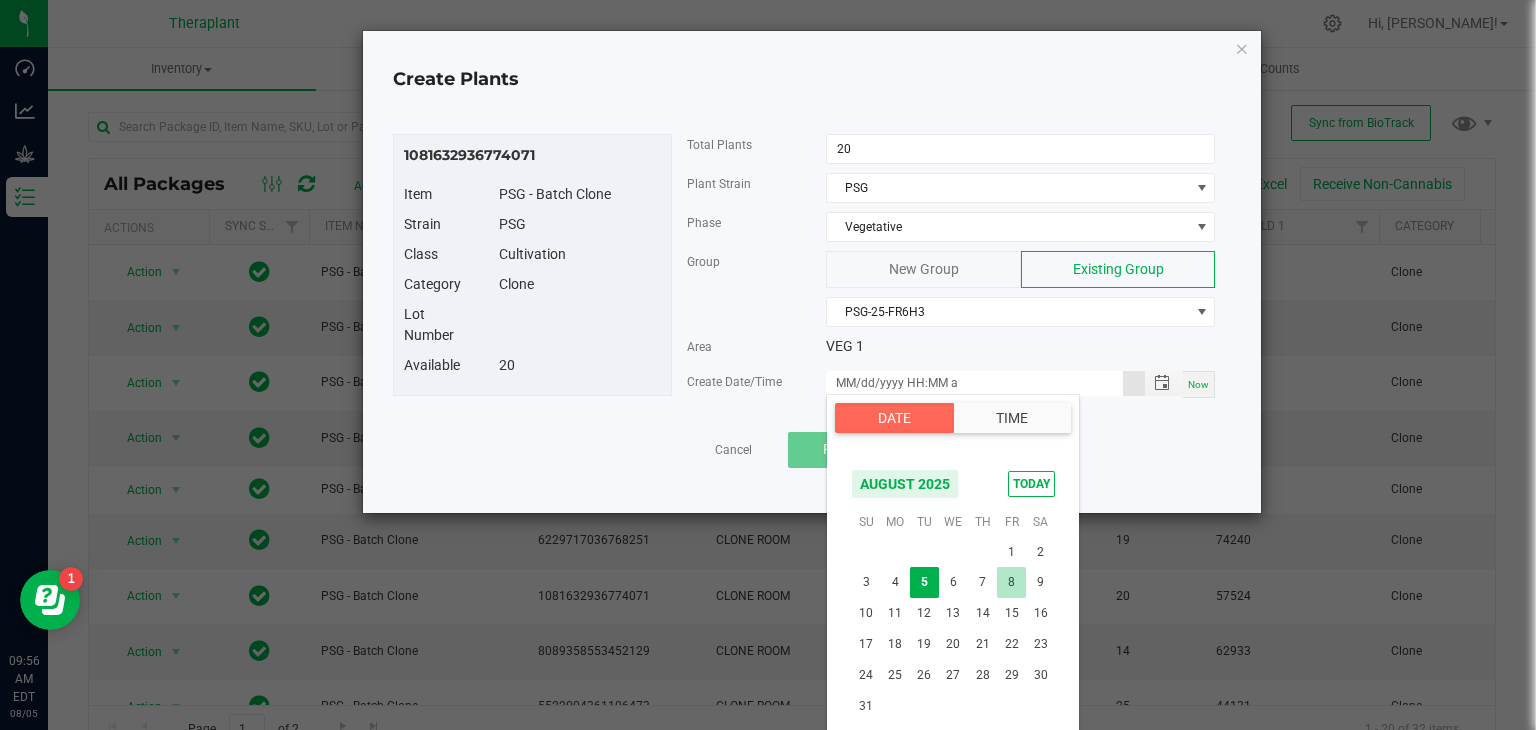 click on "8" at bounding box center (1011, 582) 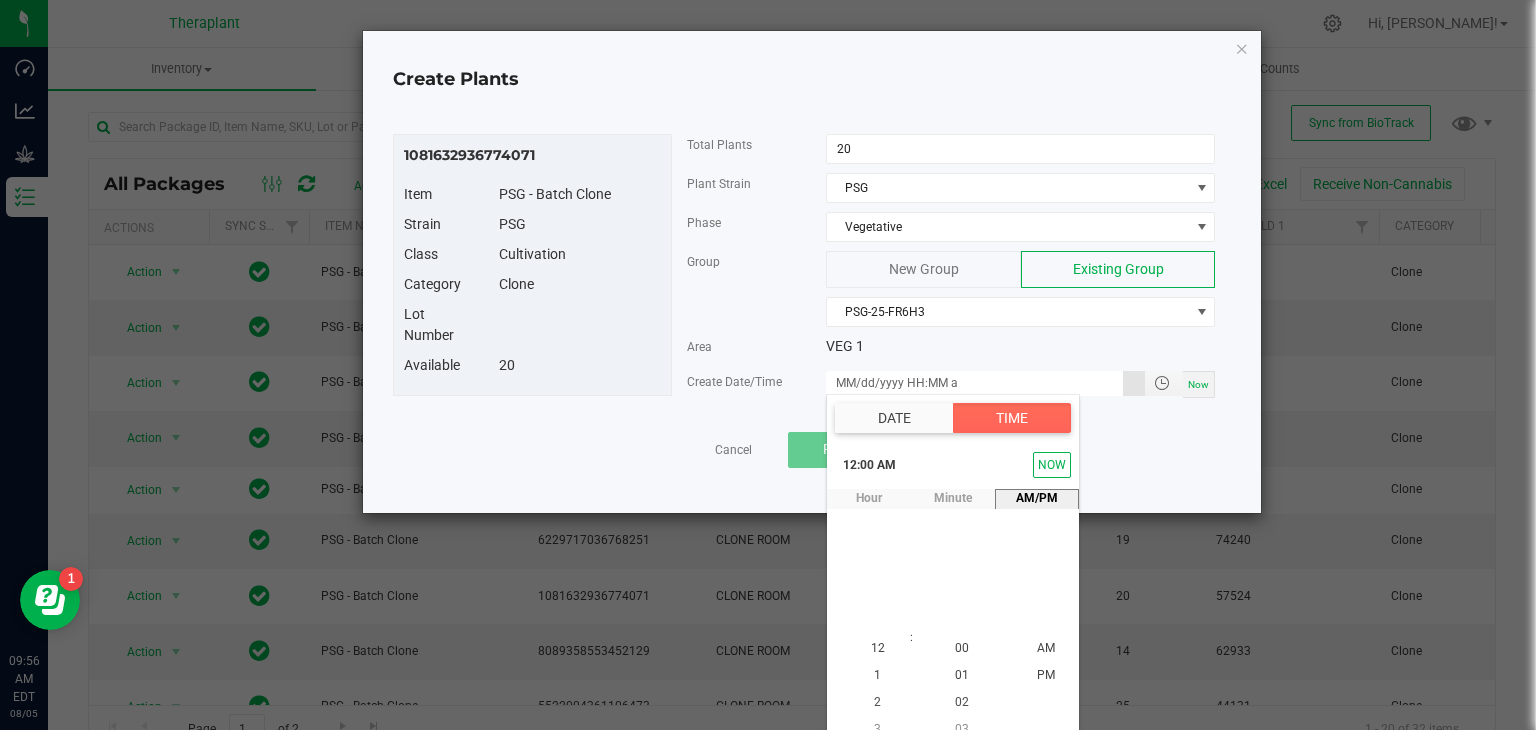 scroll, scrollTop: 18, scrollLeft: 0, axis: vertical 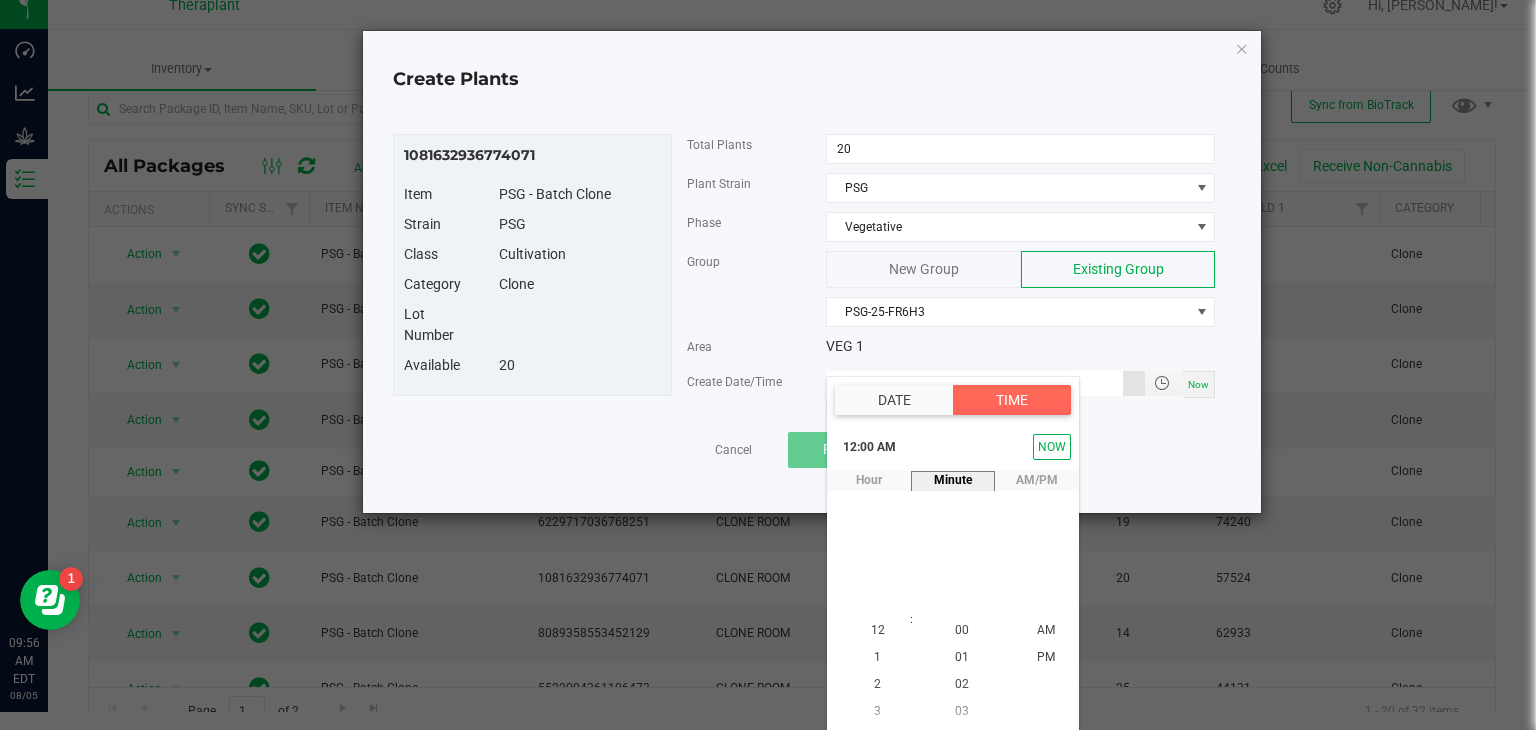 type on "08/08/2025 12:00 AM" 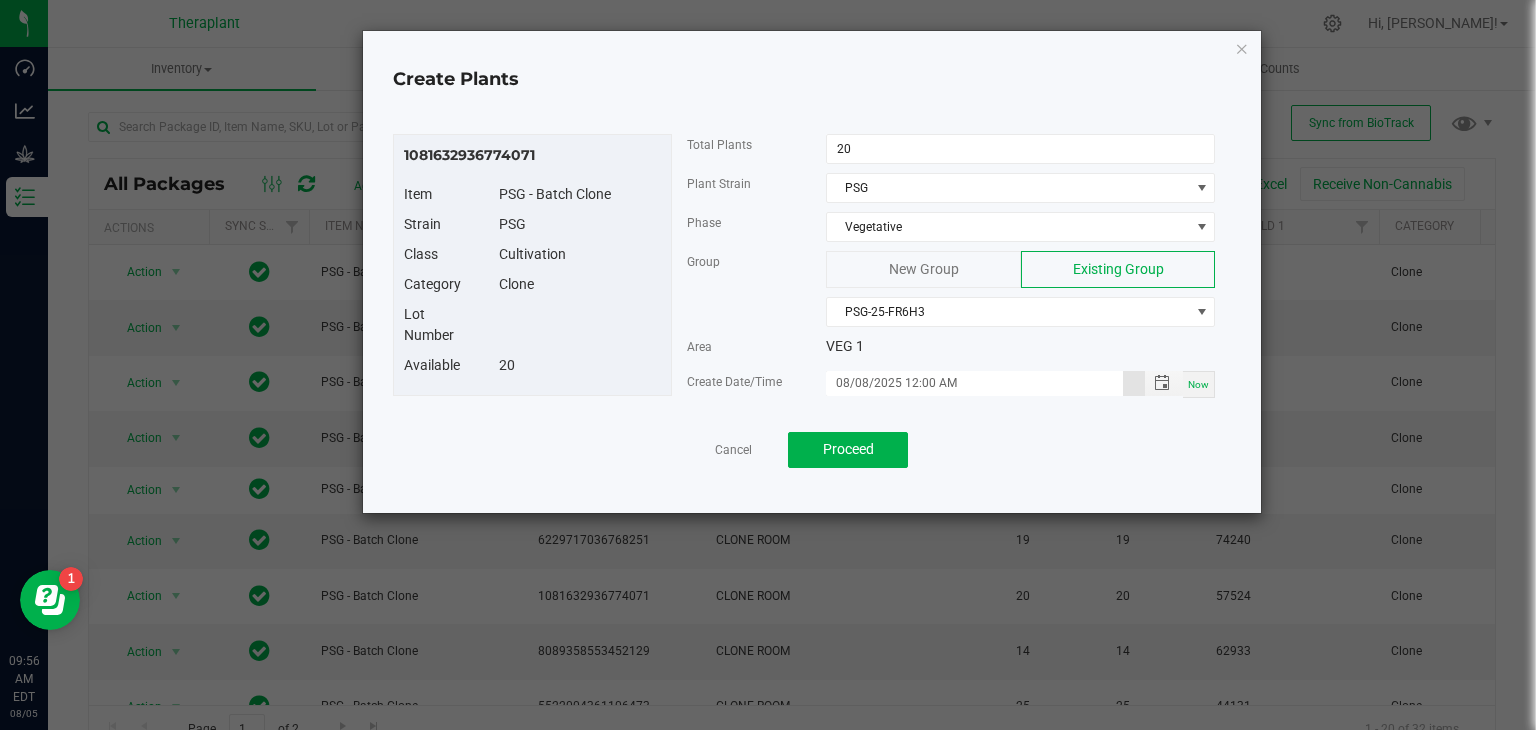 scroll, scrollTop: 0, scrollLeft: 0, axis: both 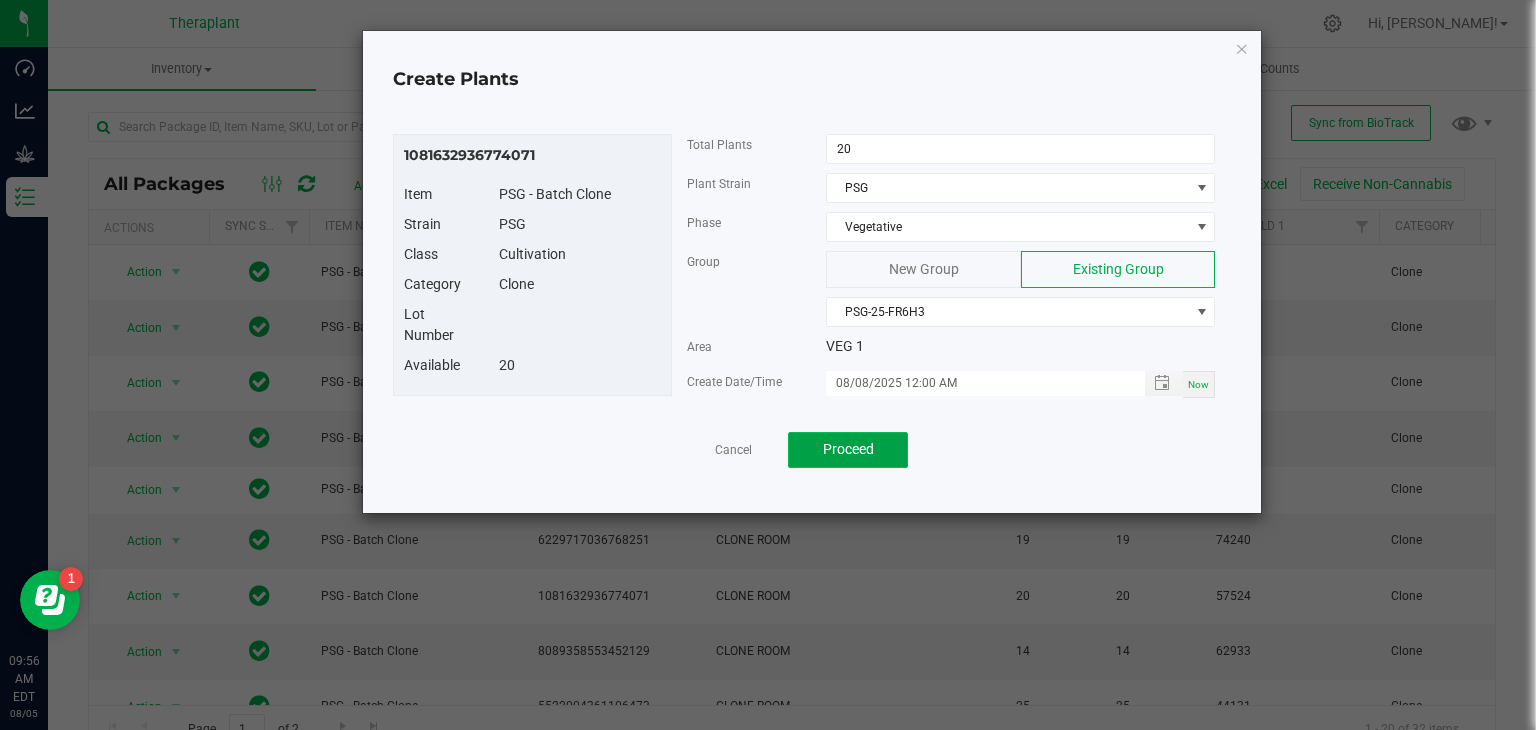 click on "Proceed" 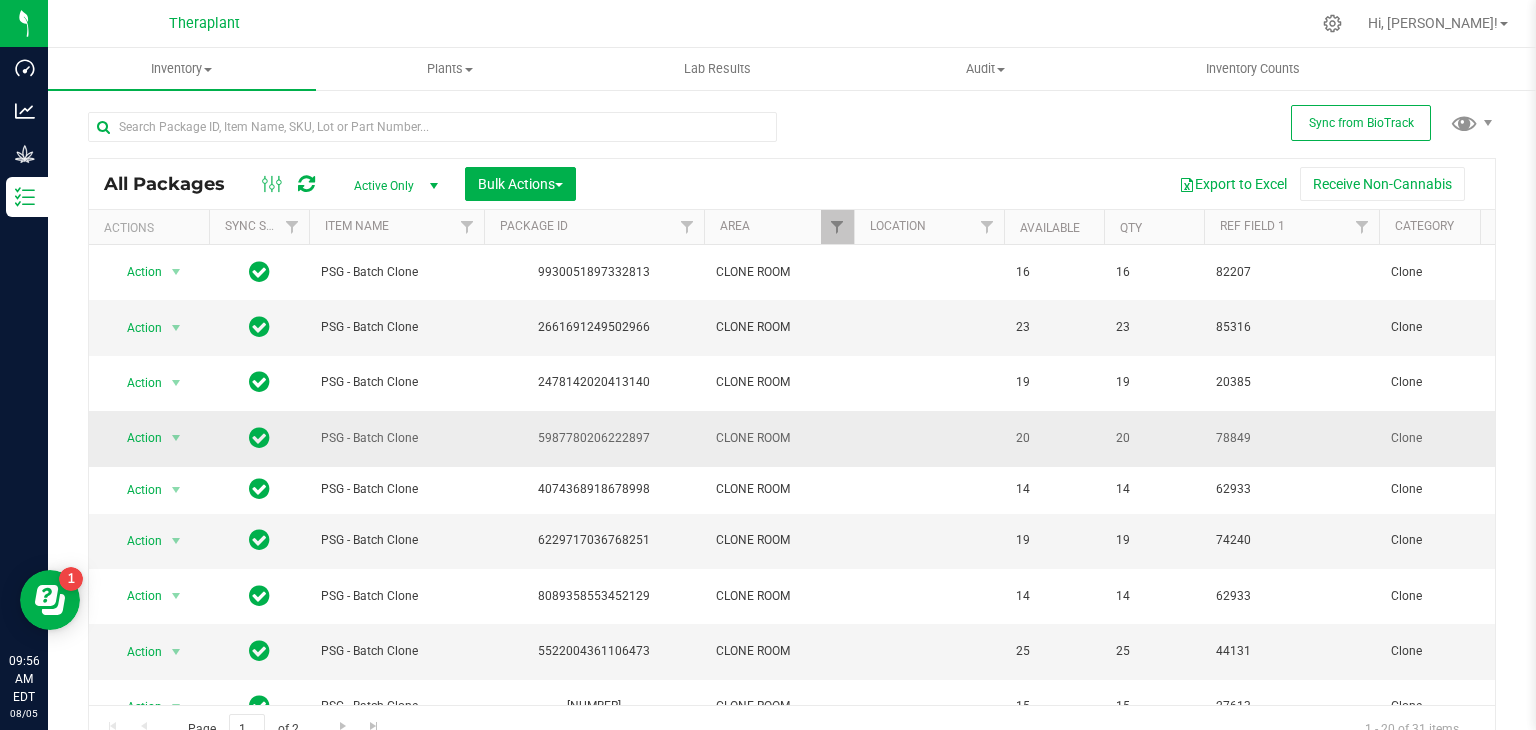 click on "Action Action Create package Create plants Edit attributes Global inventory Locate package Lock package Package audit log Print package label Record a lab result Schedule for destruction See history" at bounding box center [149, 438] 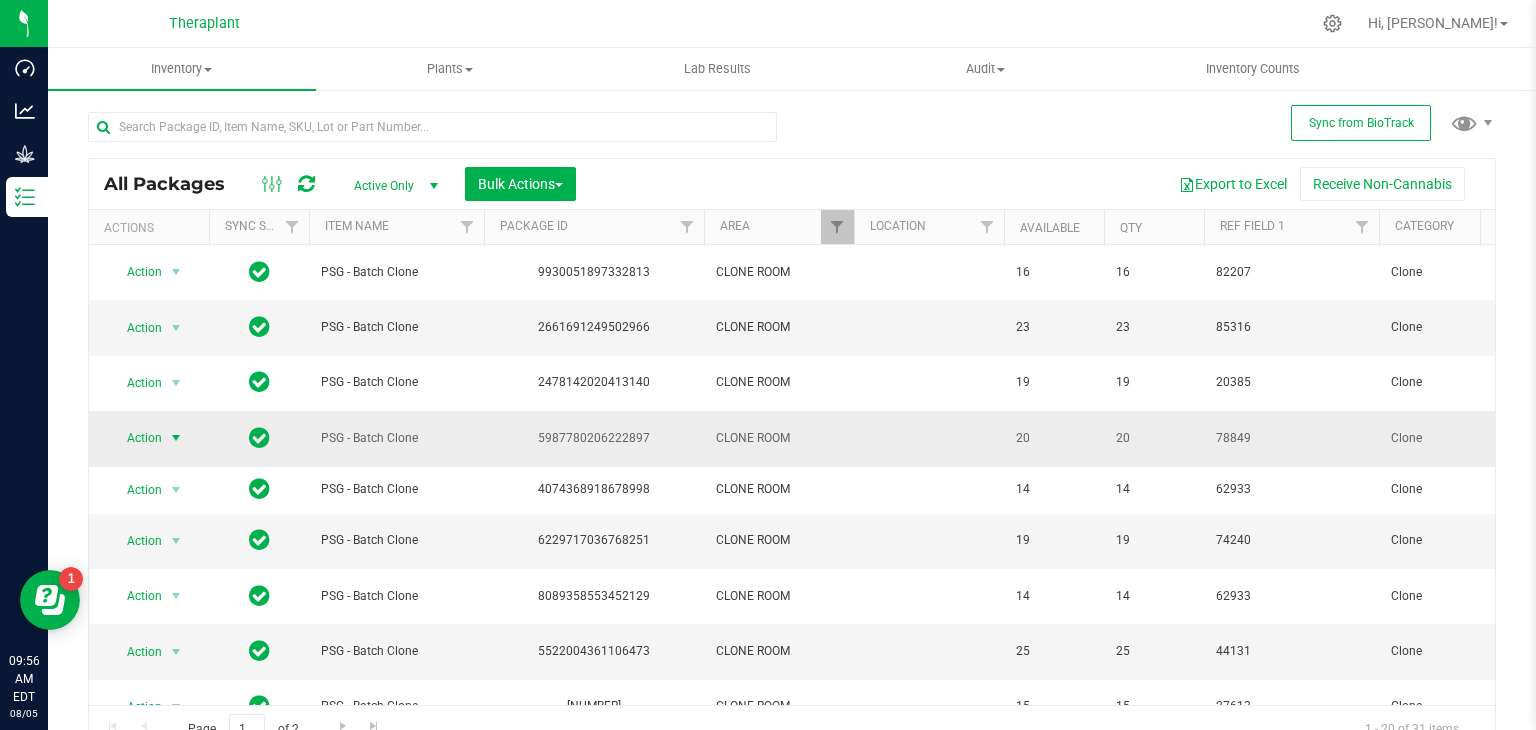 click at bounding box center (176, 438) 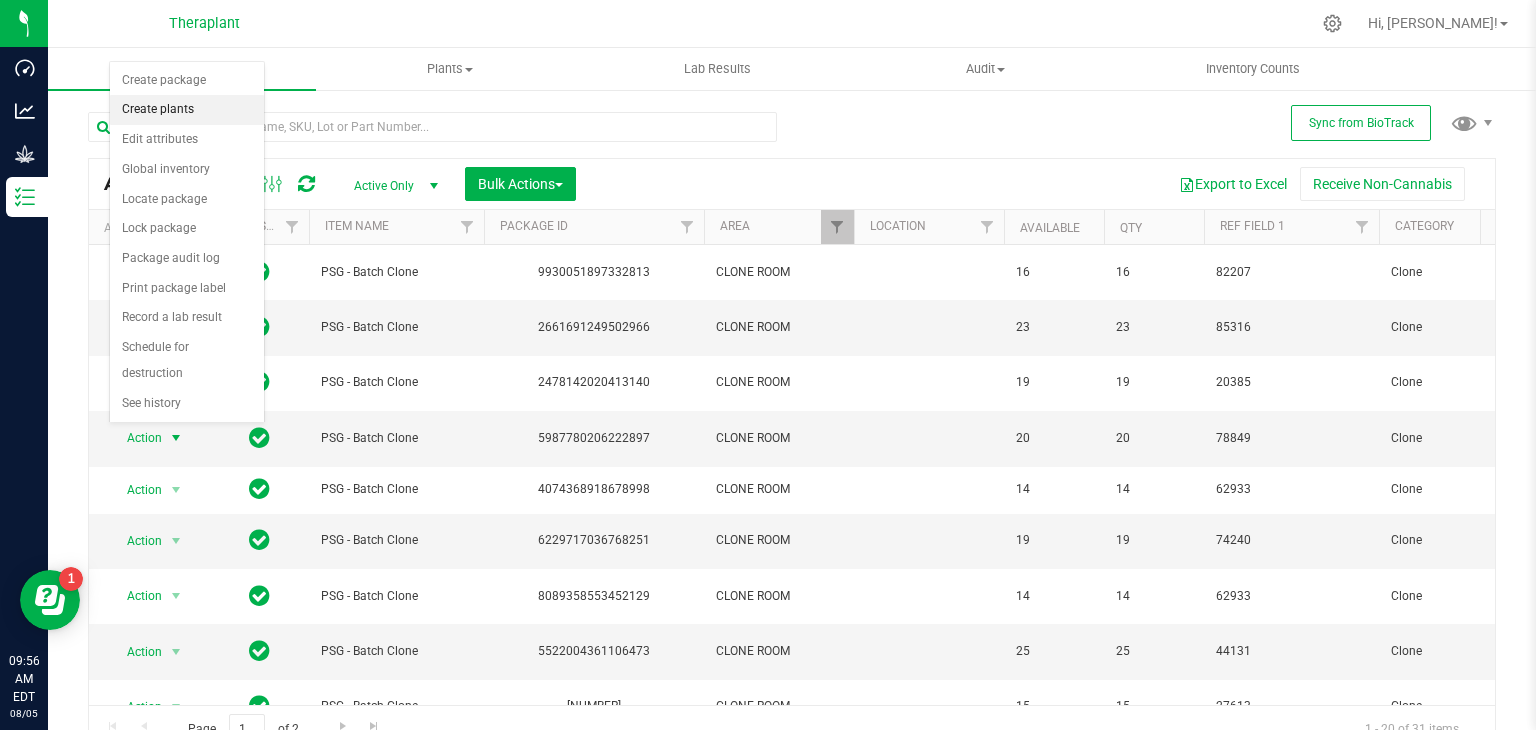 click on "Create plants" at bounding box center [187, 110] 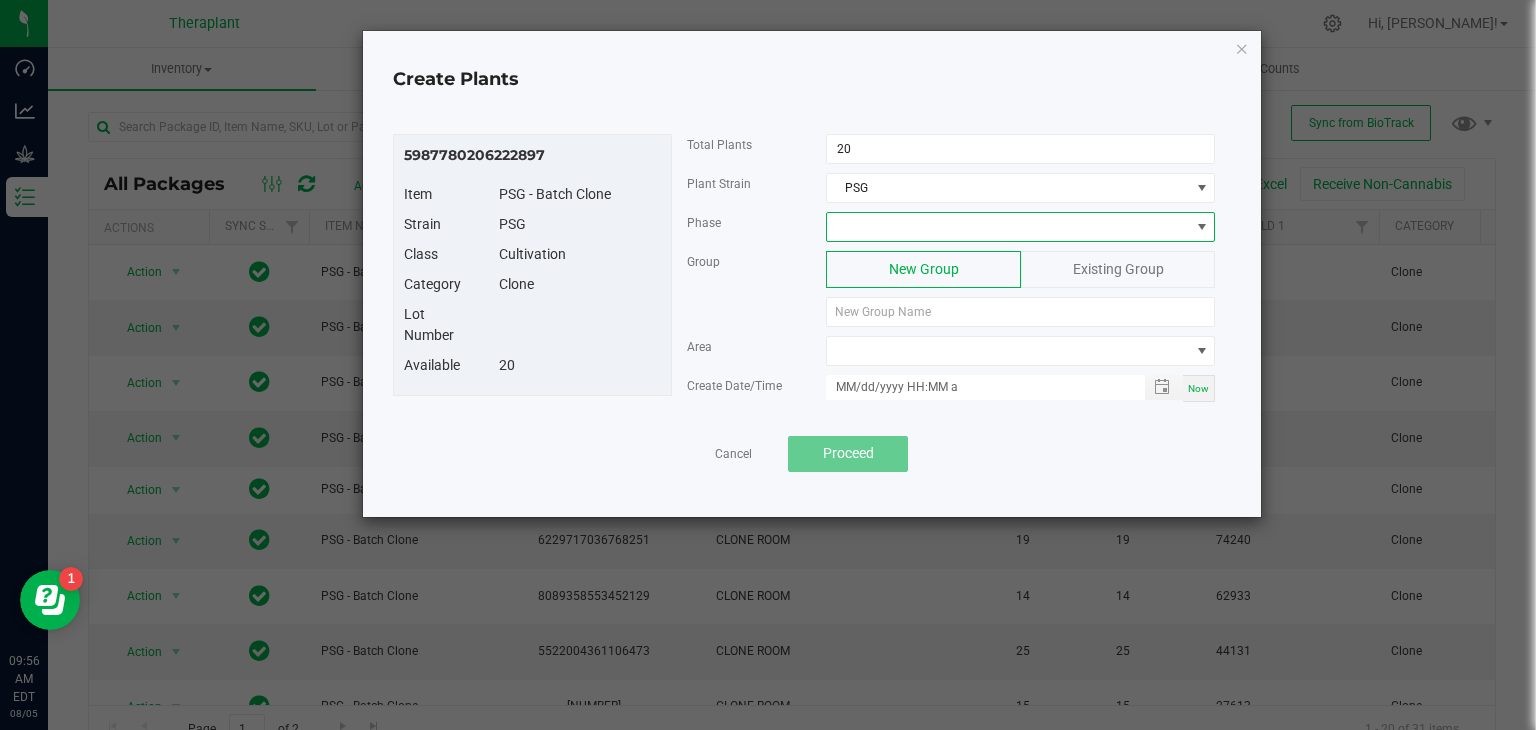 click at bounding box center (1008, 227) 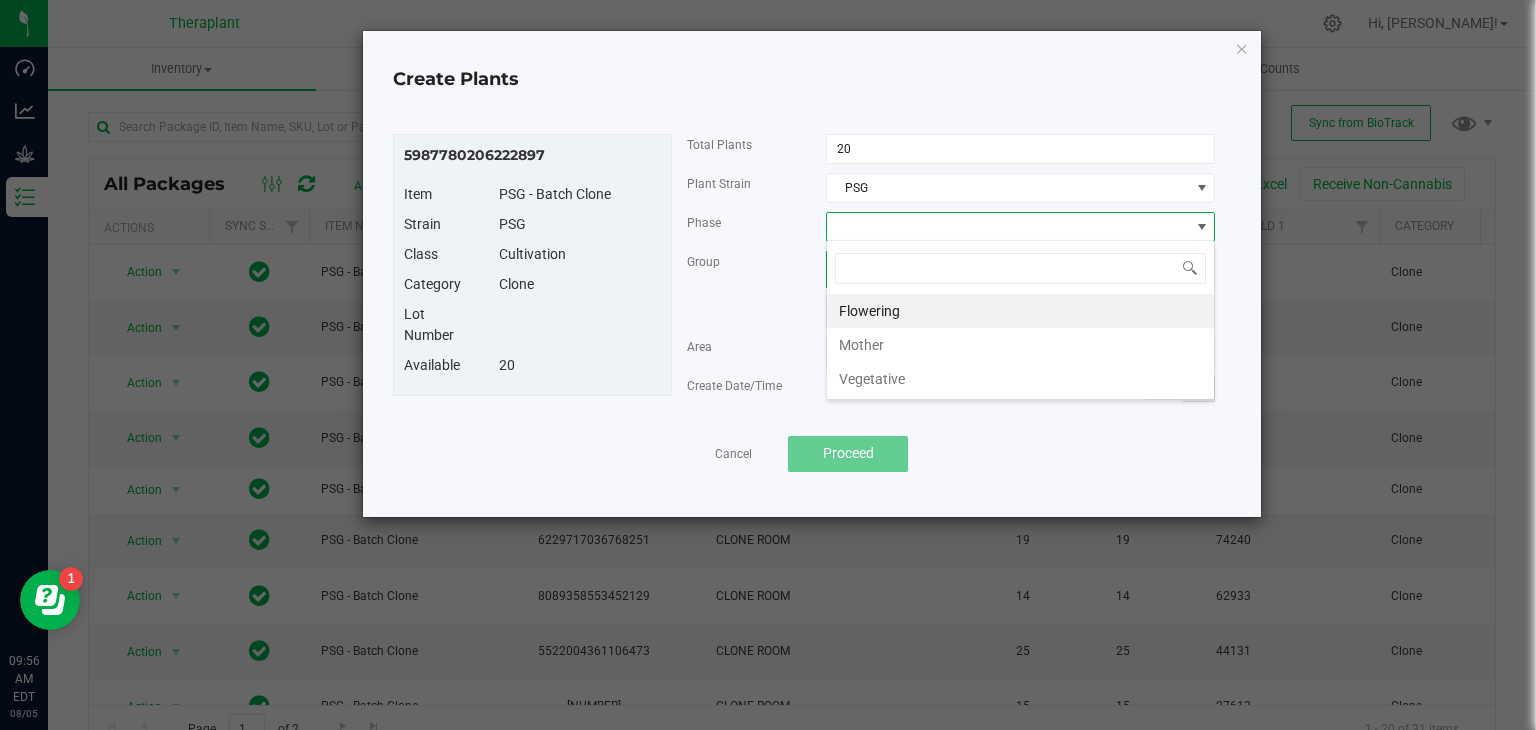 scroll, scrollTop: 99970, scrollLeft: 99611, axis: both 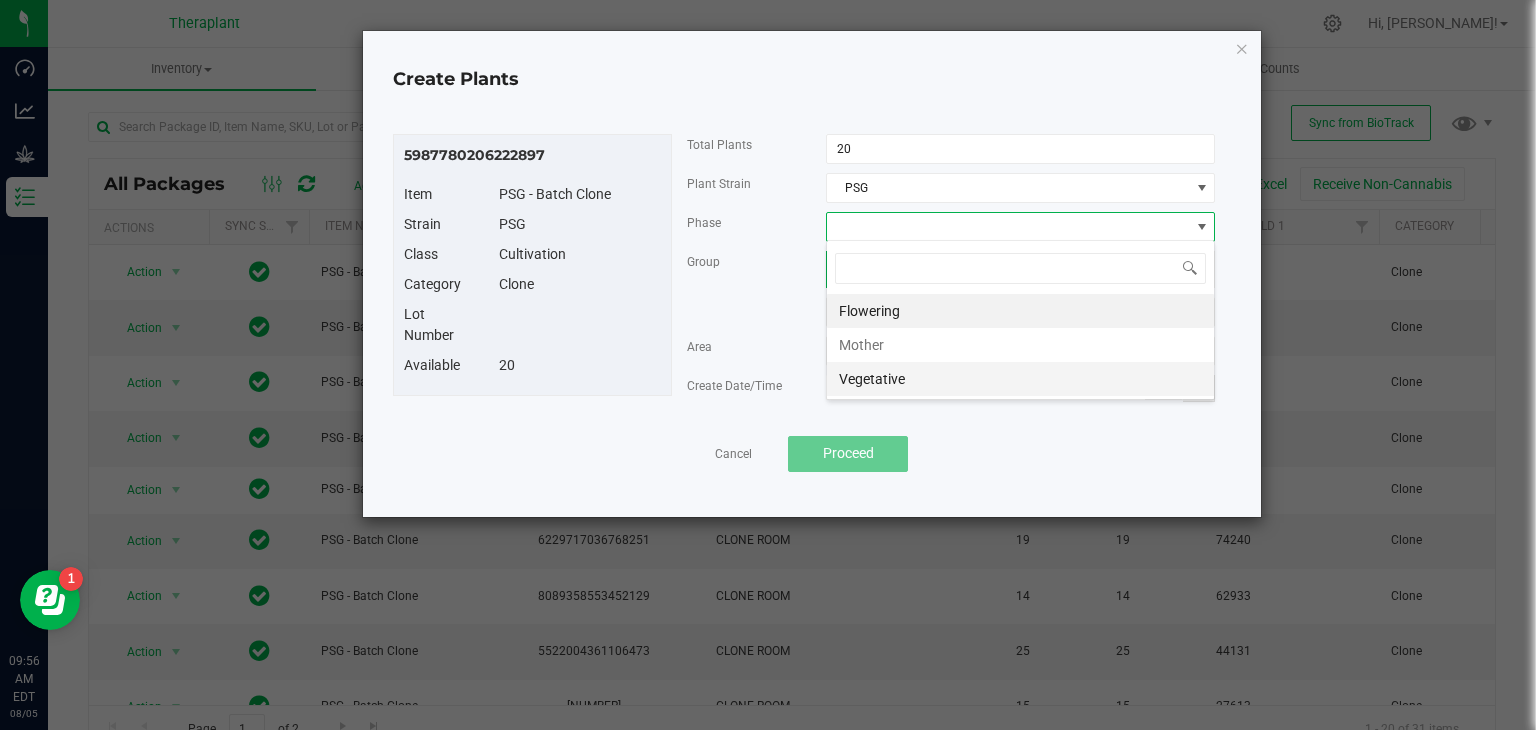 click on "Vegetative" at bounding box center (1020, 379) 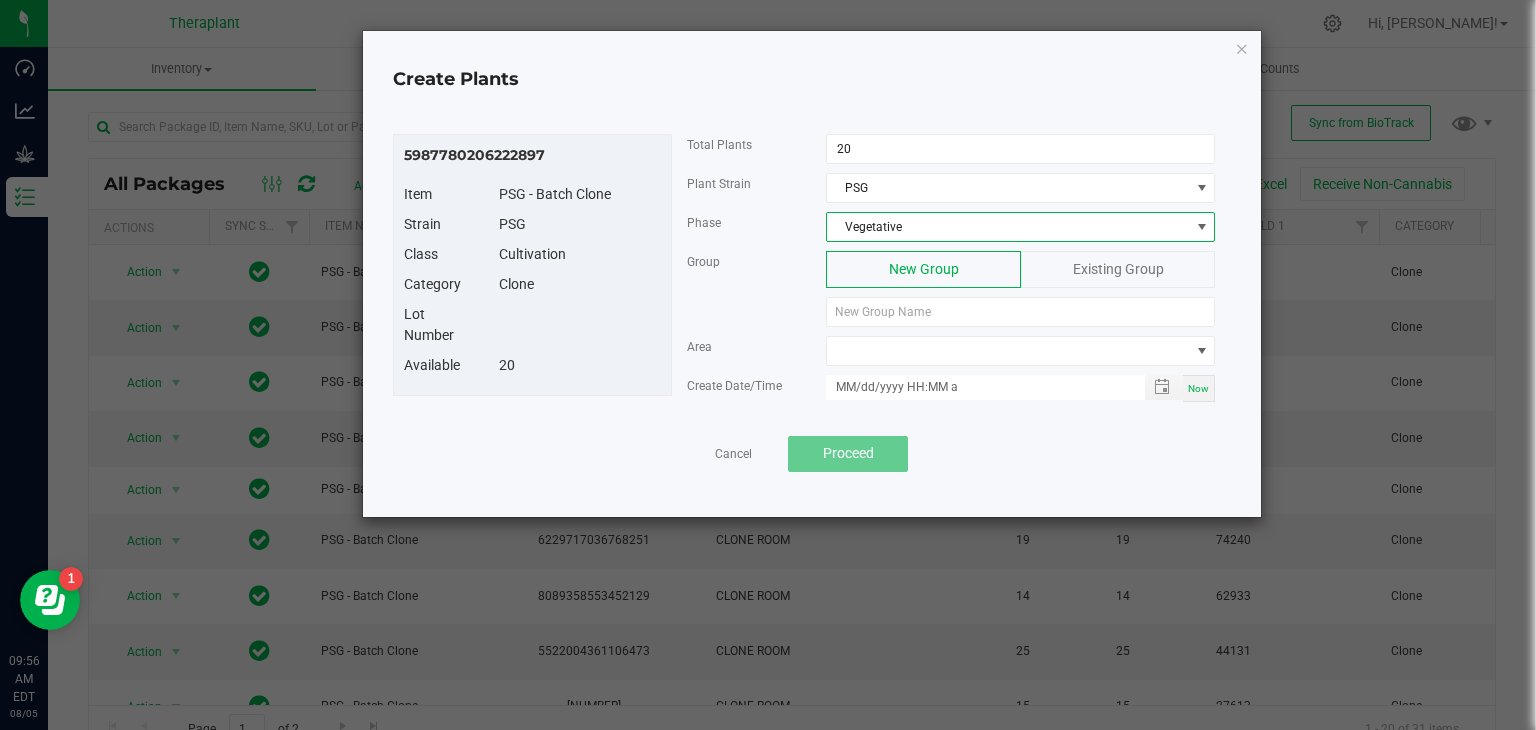 click on "Existing Group" 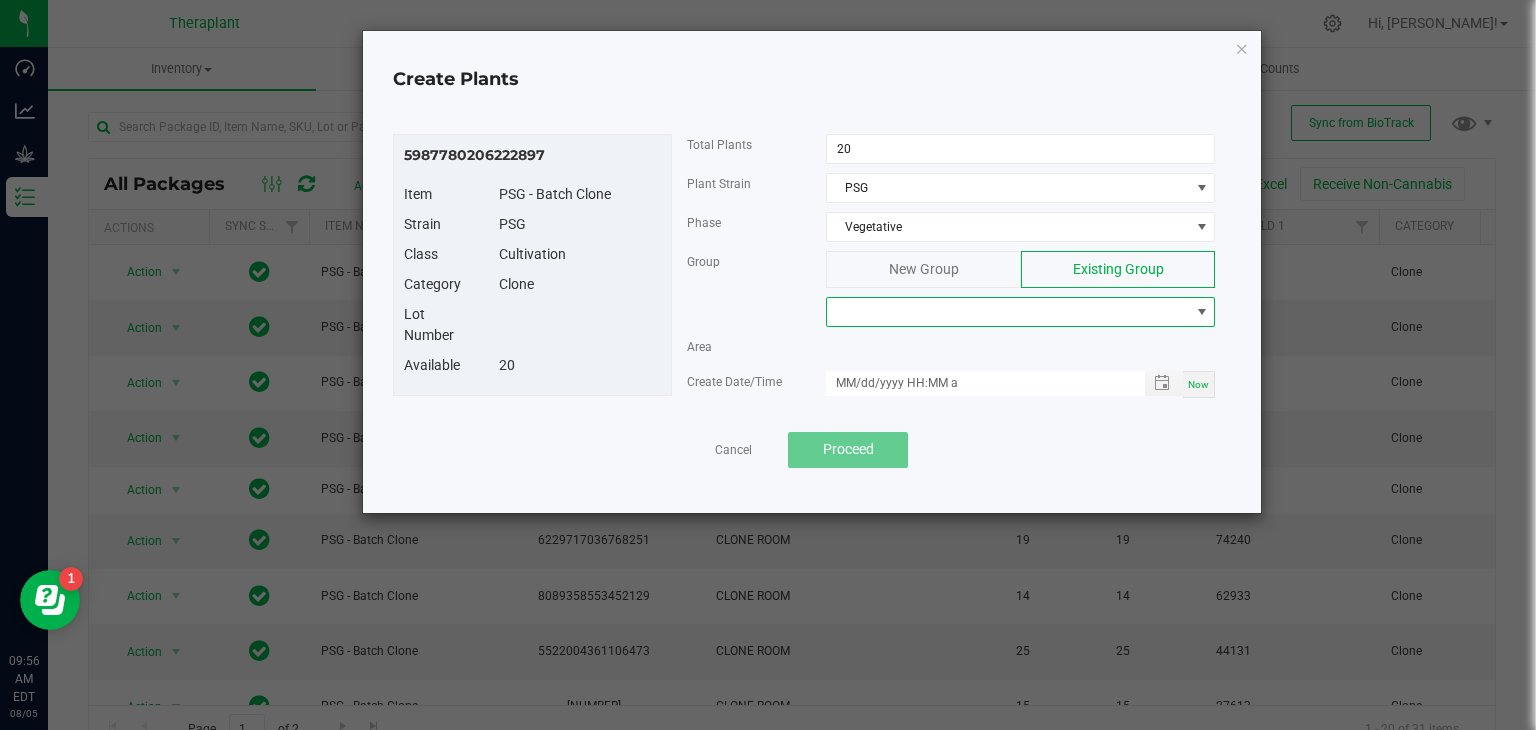 click at bounding box center (1008, 312) 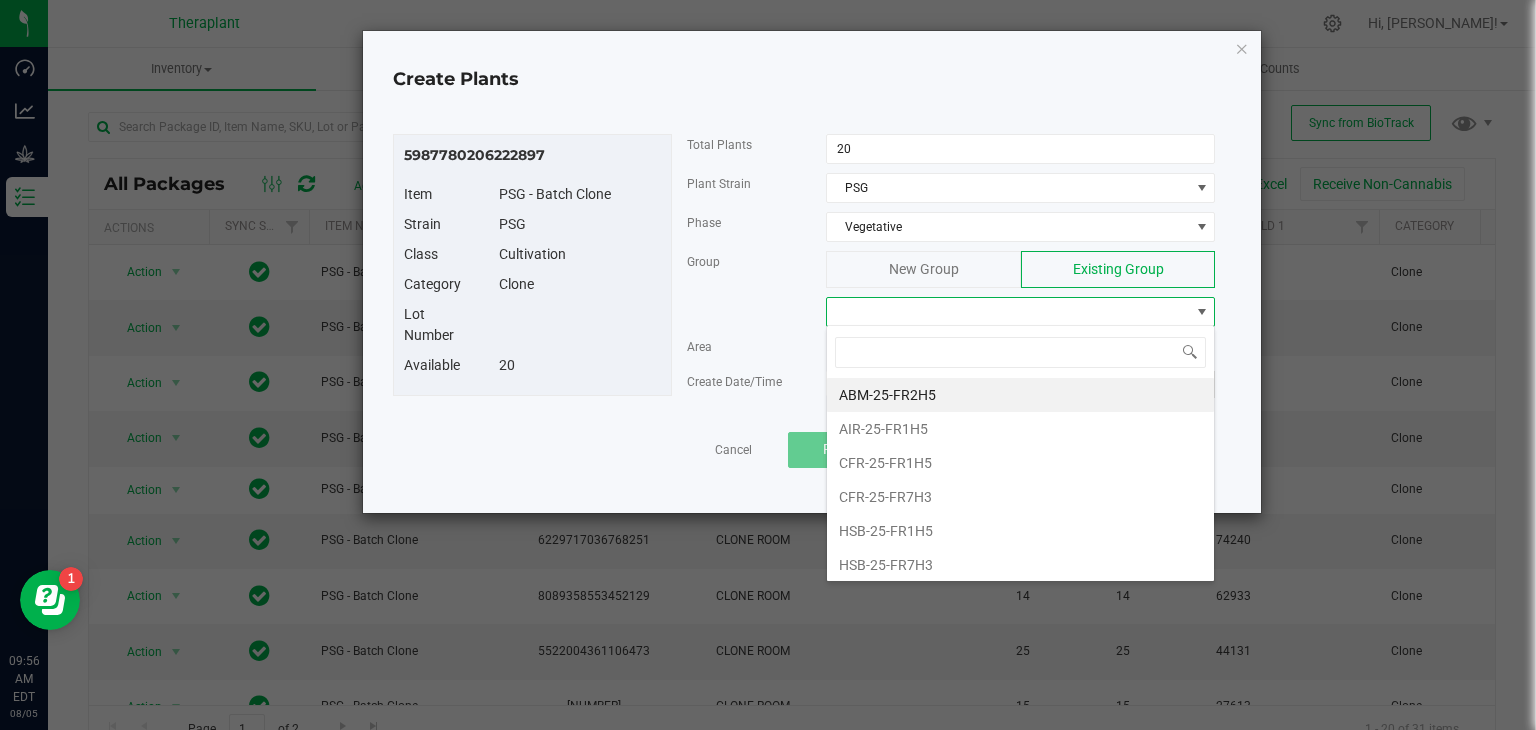 scroll, scrollTop: 99970, scrollLeft: 99611, axis: both 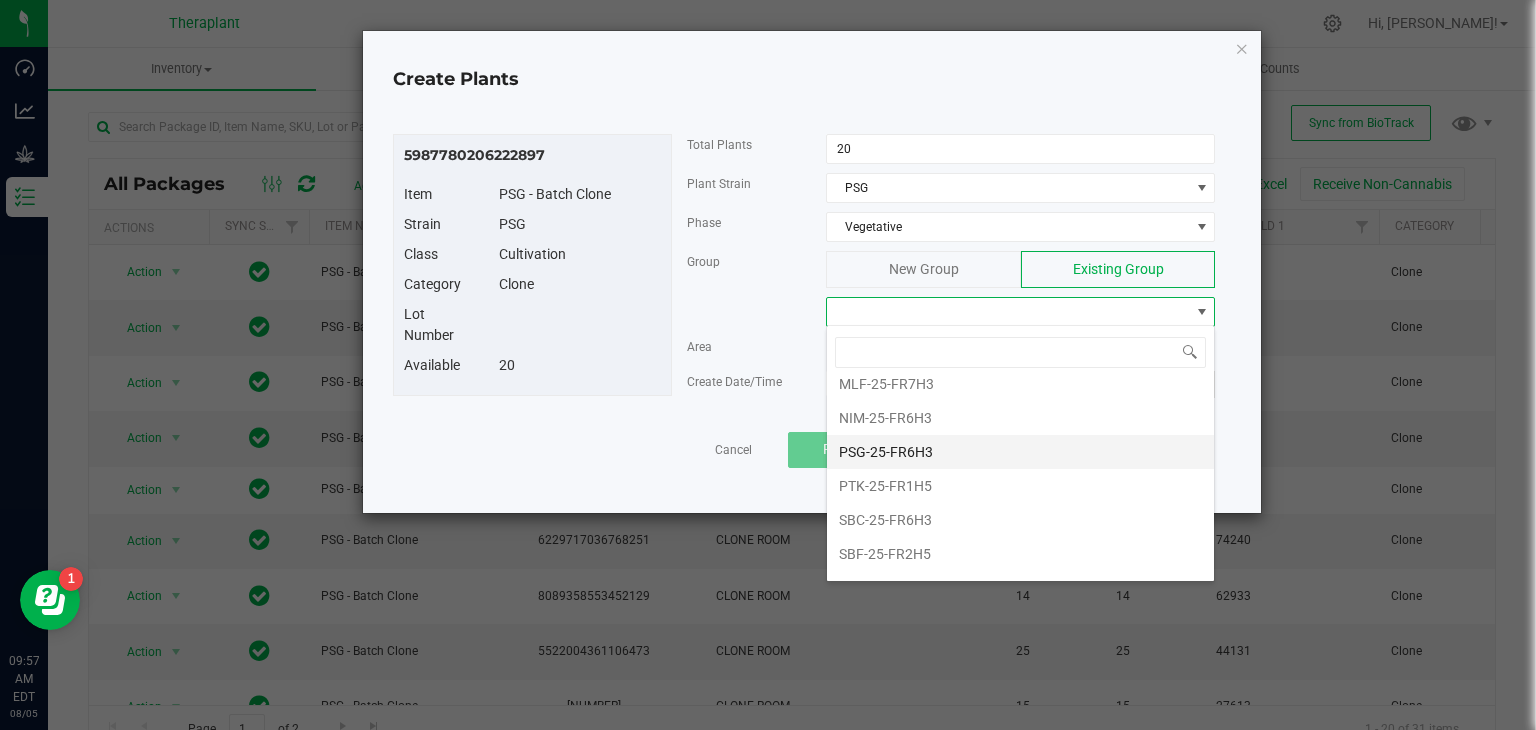 click on "PSG-25-FR6H3" at bounding box center [1020, 452] 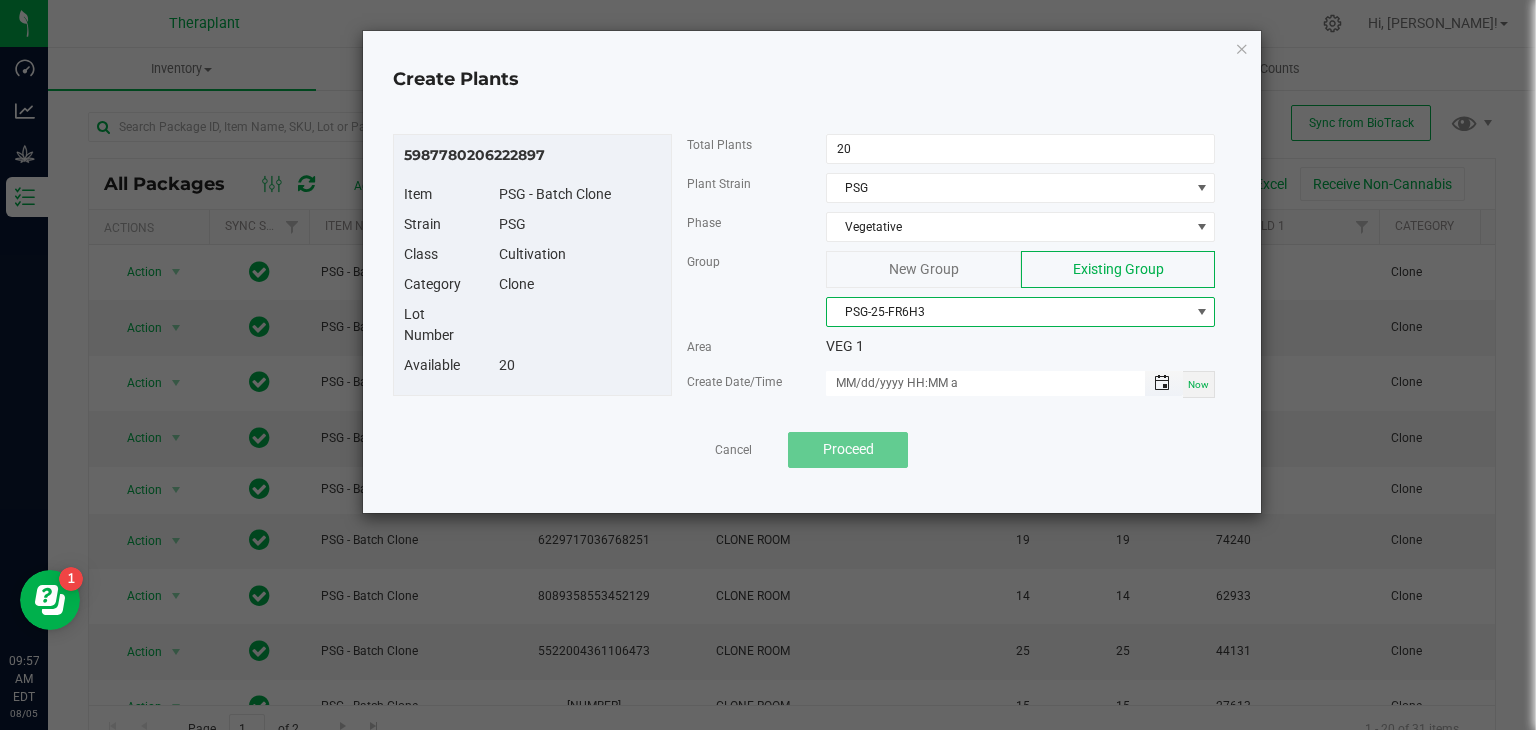 click at bounding box center [1162, 383] 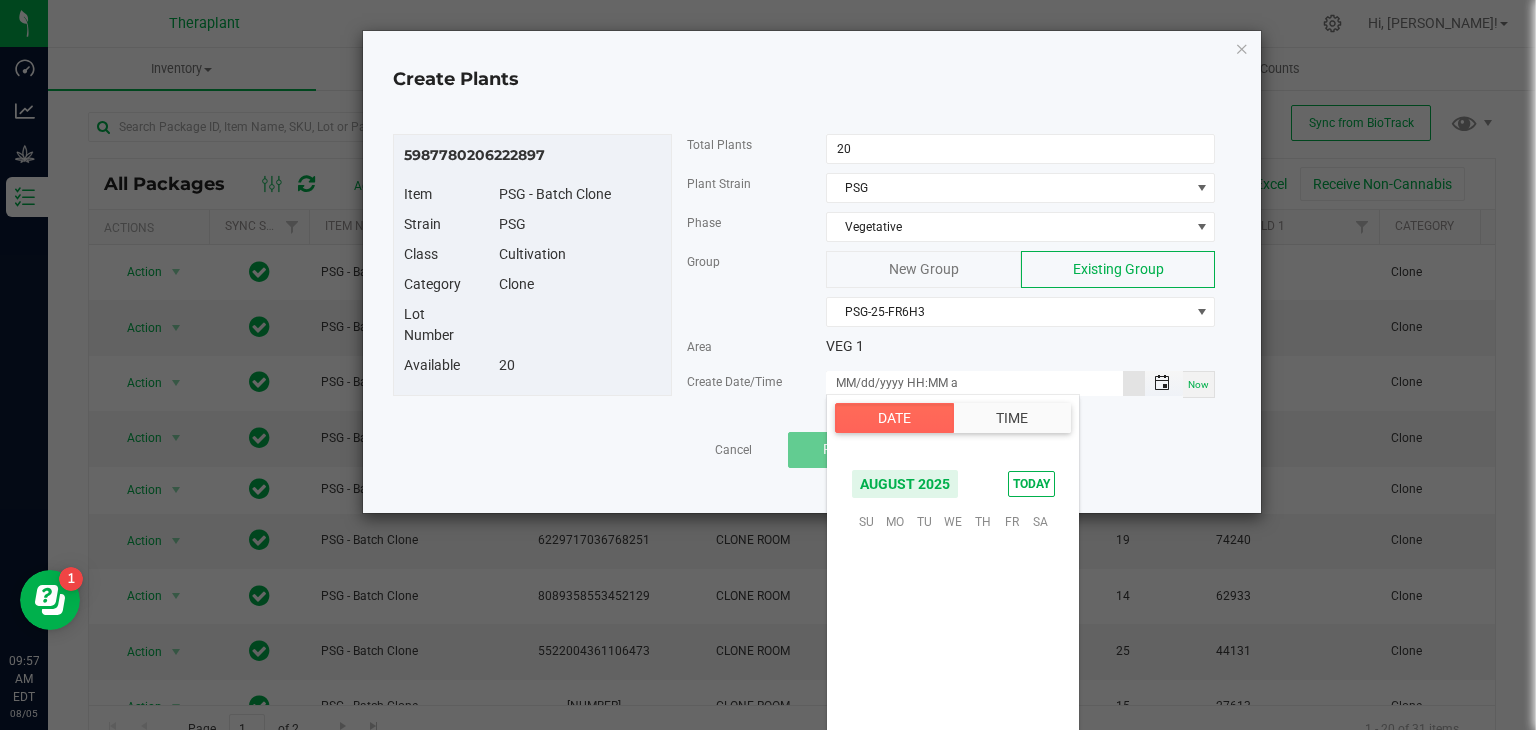 scroll, scrollTop: 324156, scrollLeft: 0, axis: vertical 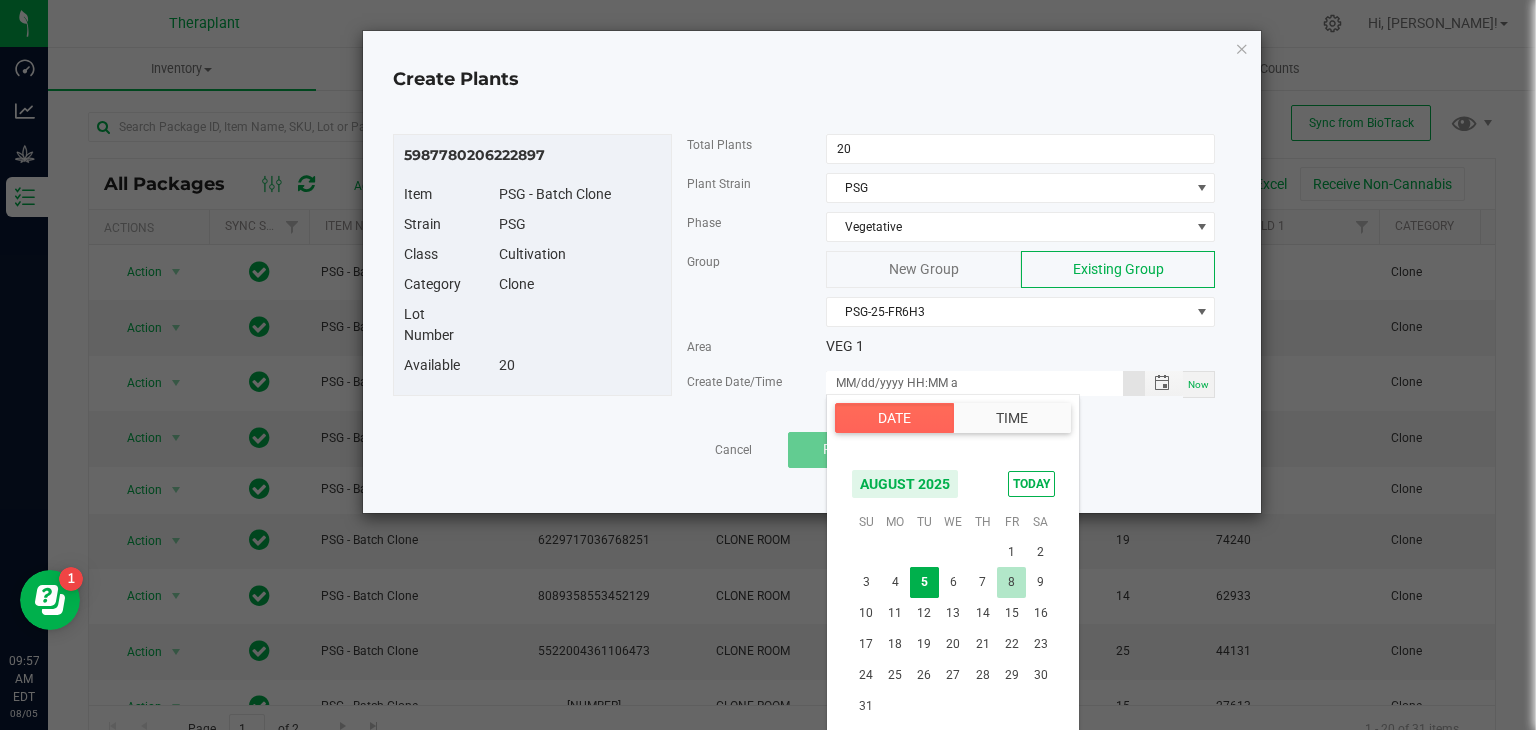 click on "8" at bounding box center [1011, 582] 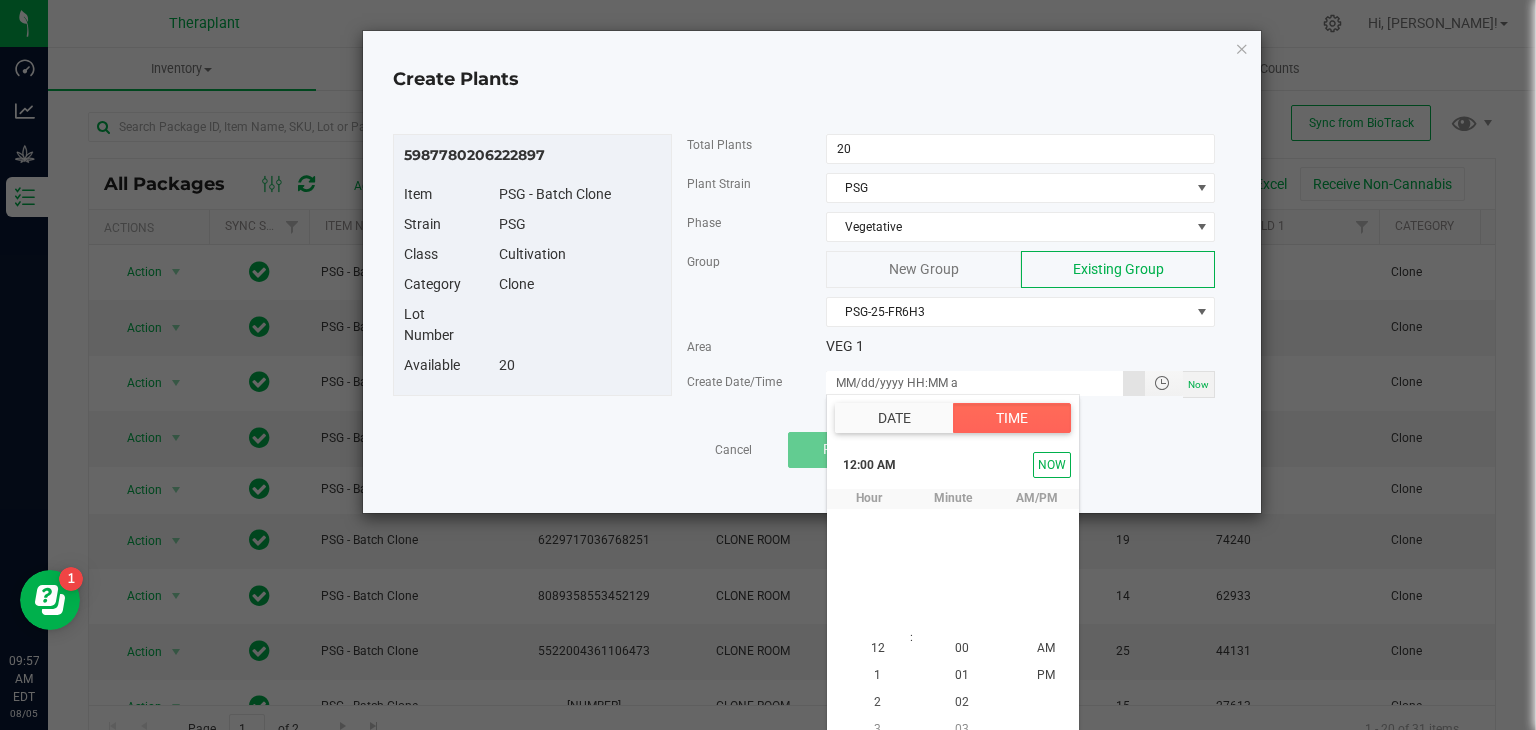 scroll, scrollTop: 18, scrollLeft: 0, axis: vertical 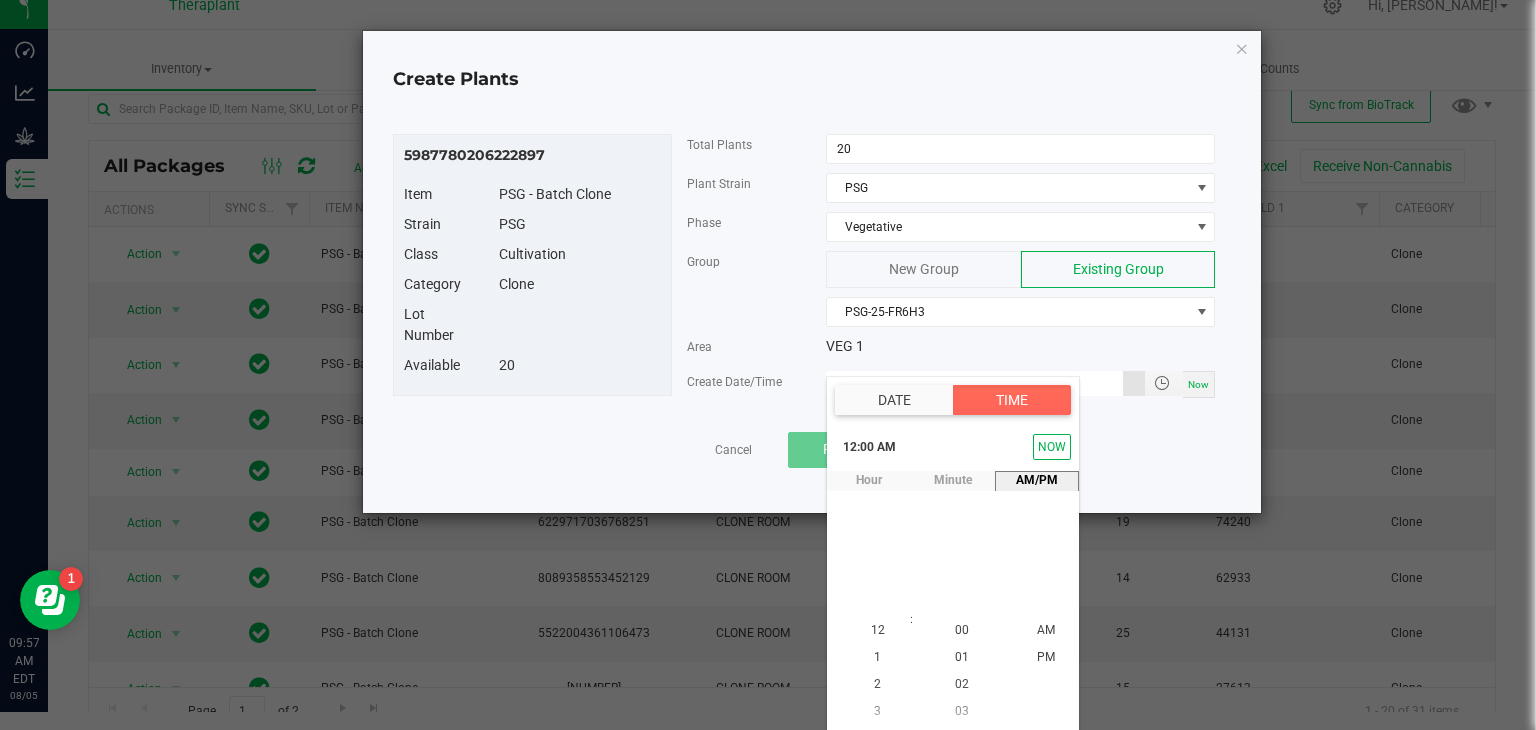 type on "08/08/2025 12:00 AM" 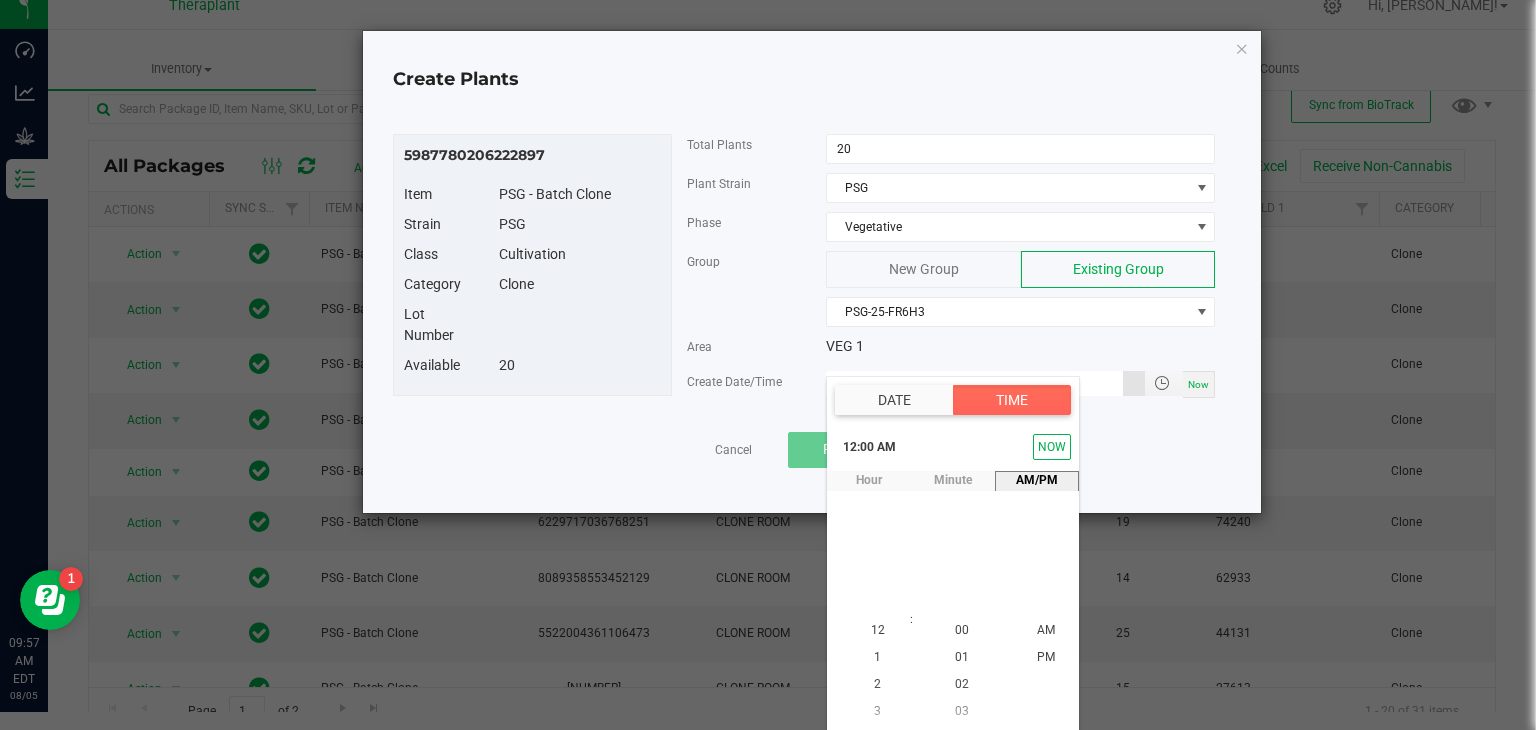 scroll, scrollTop: 0, scrollLeft: 0, axis: both 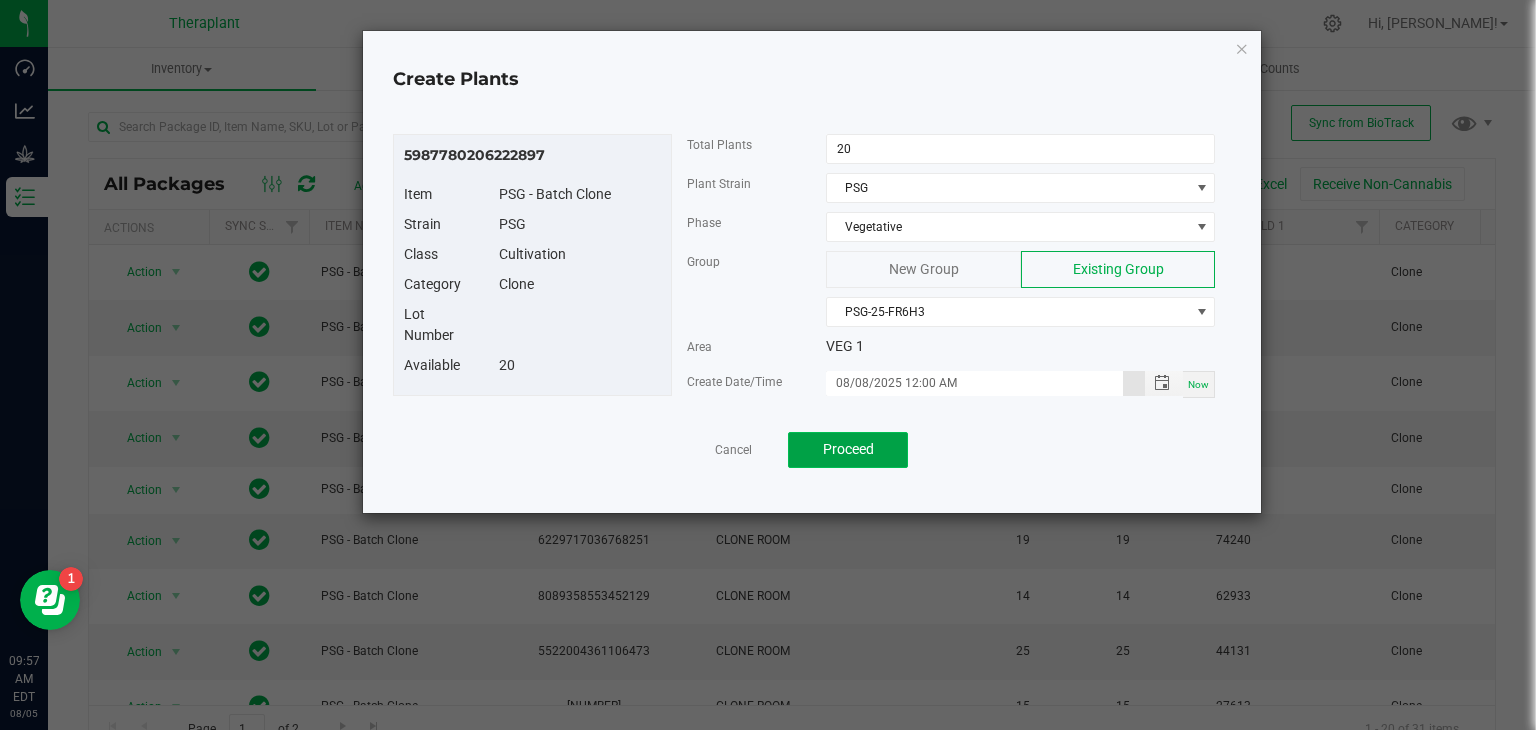 click on "Proceed" 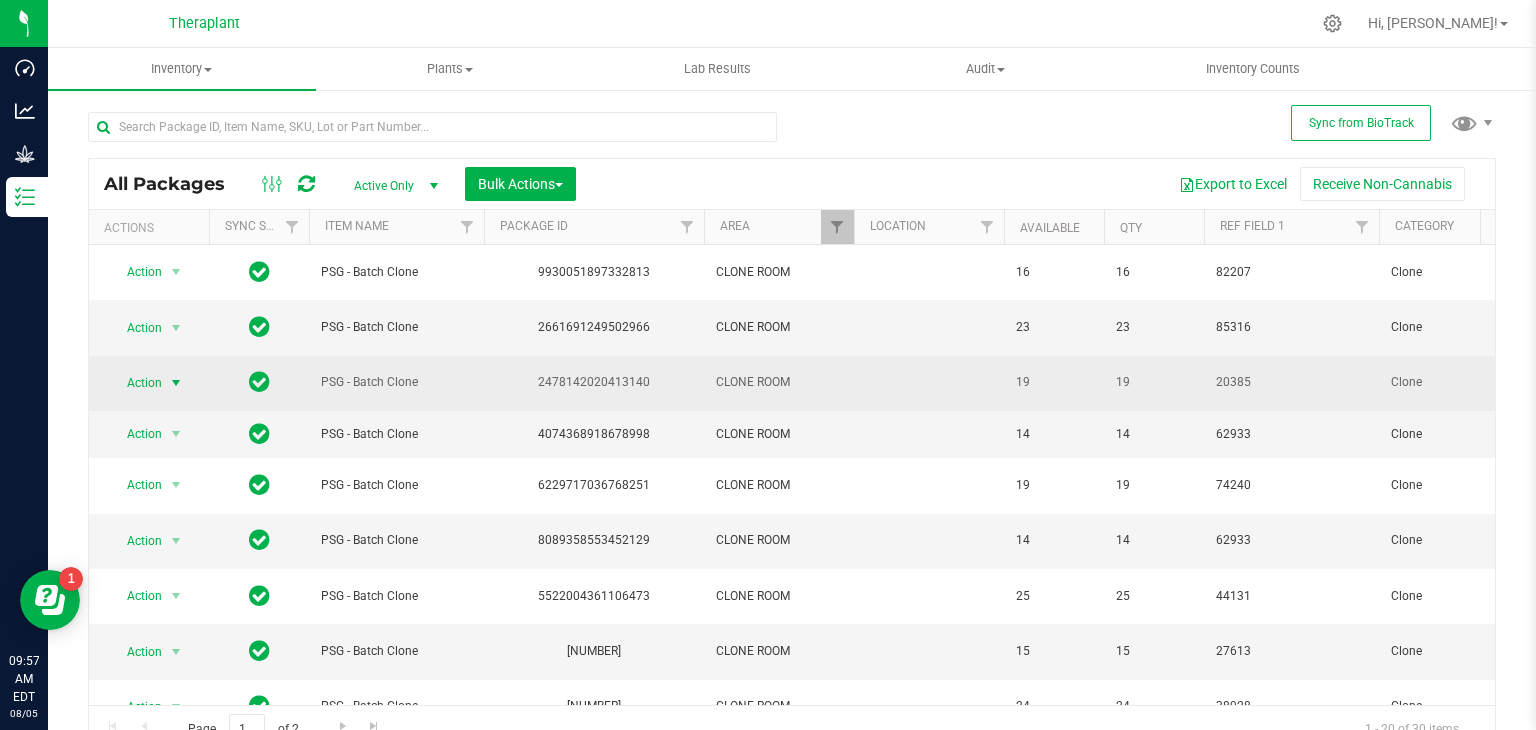 click at bounding box center (176, 383) 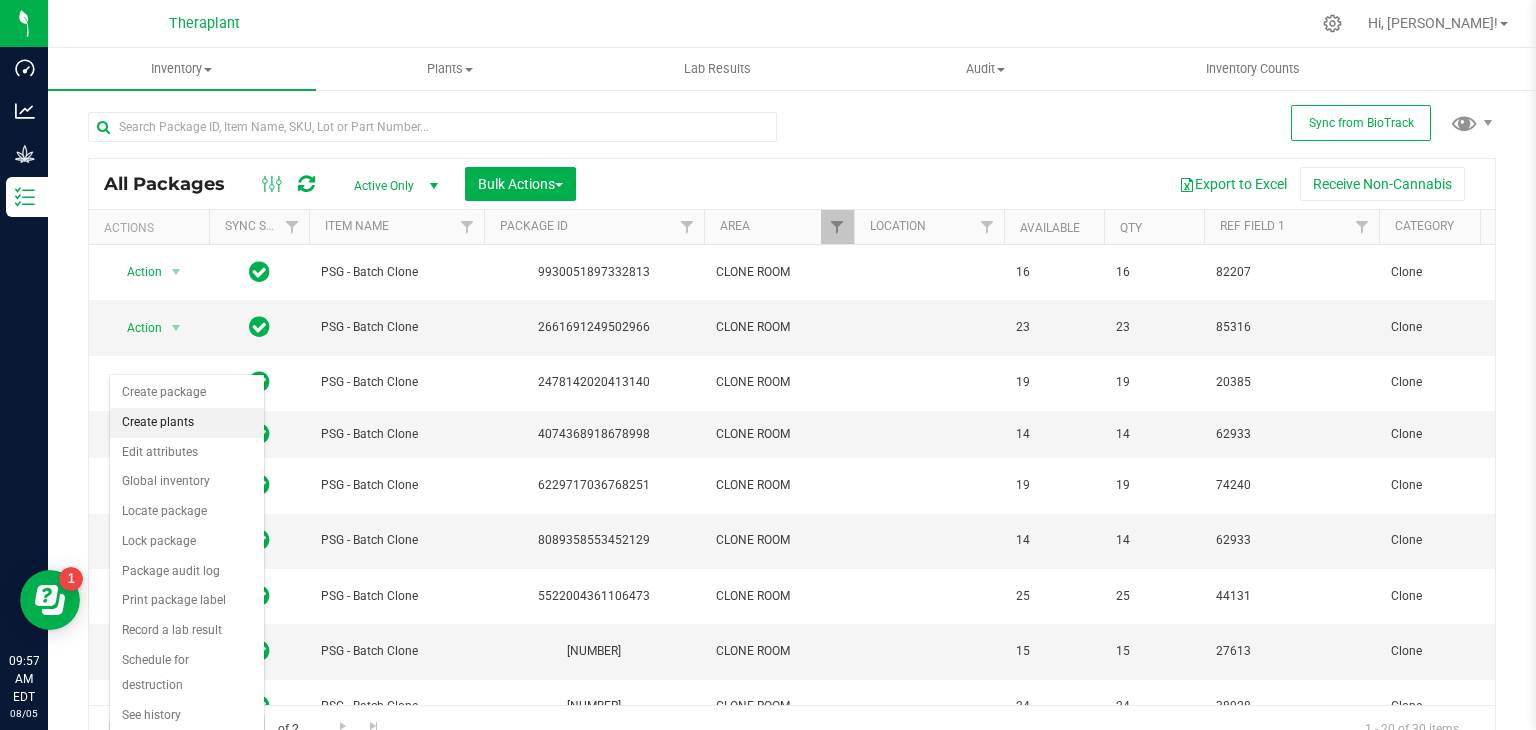 click on "Create plants" at bounding box center [187, 423] 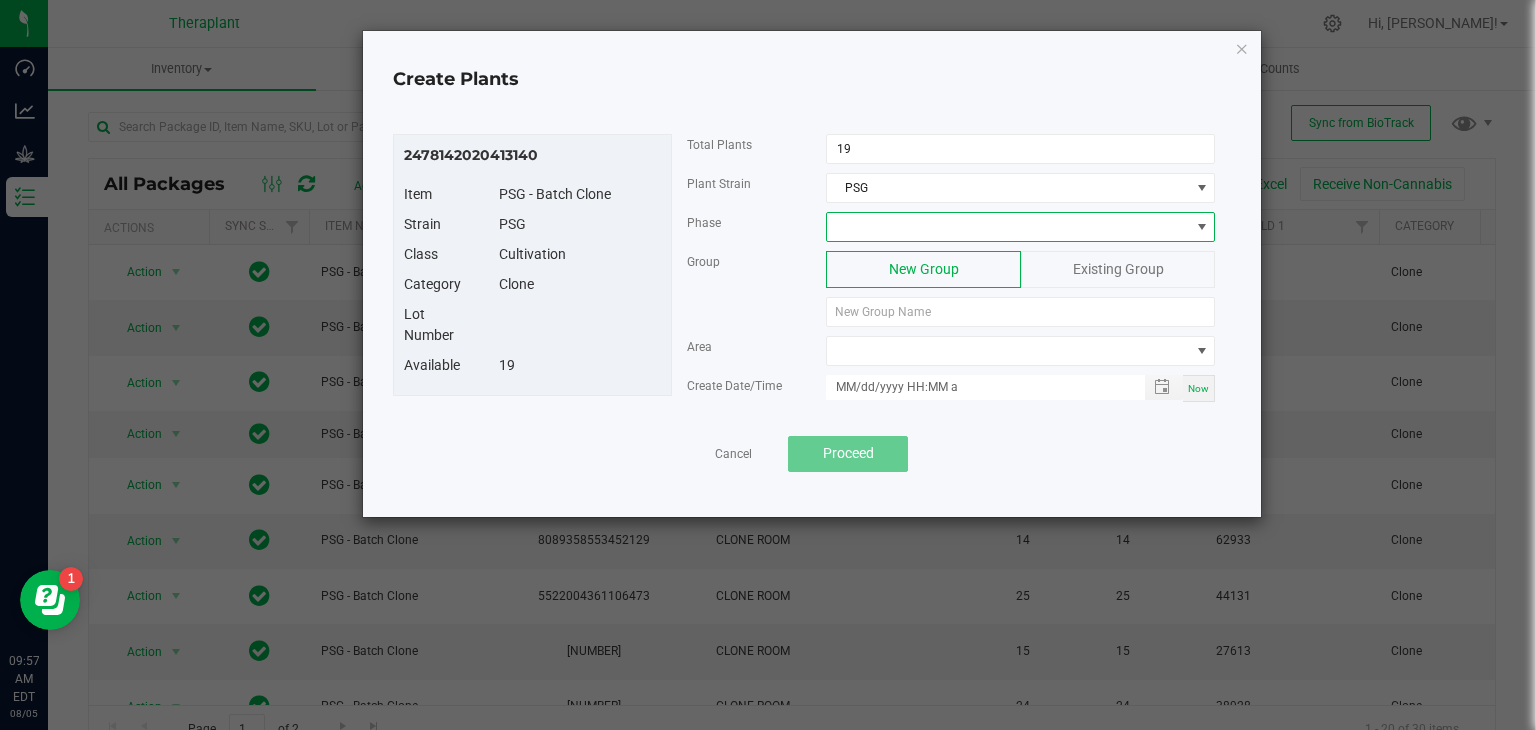 click at bounding box center (1008, 227) 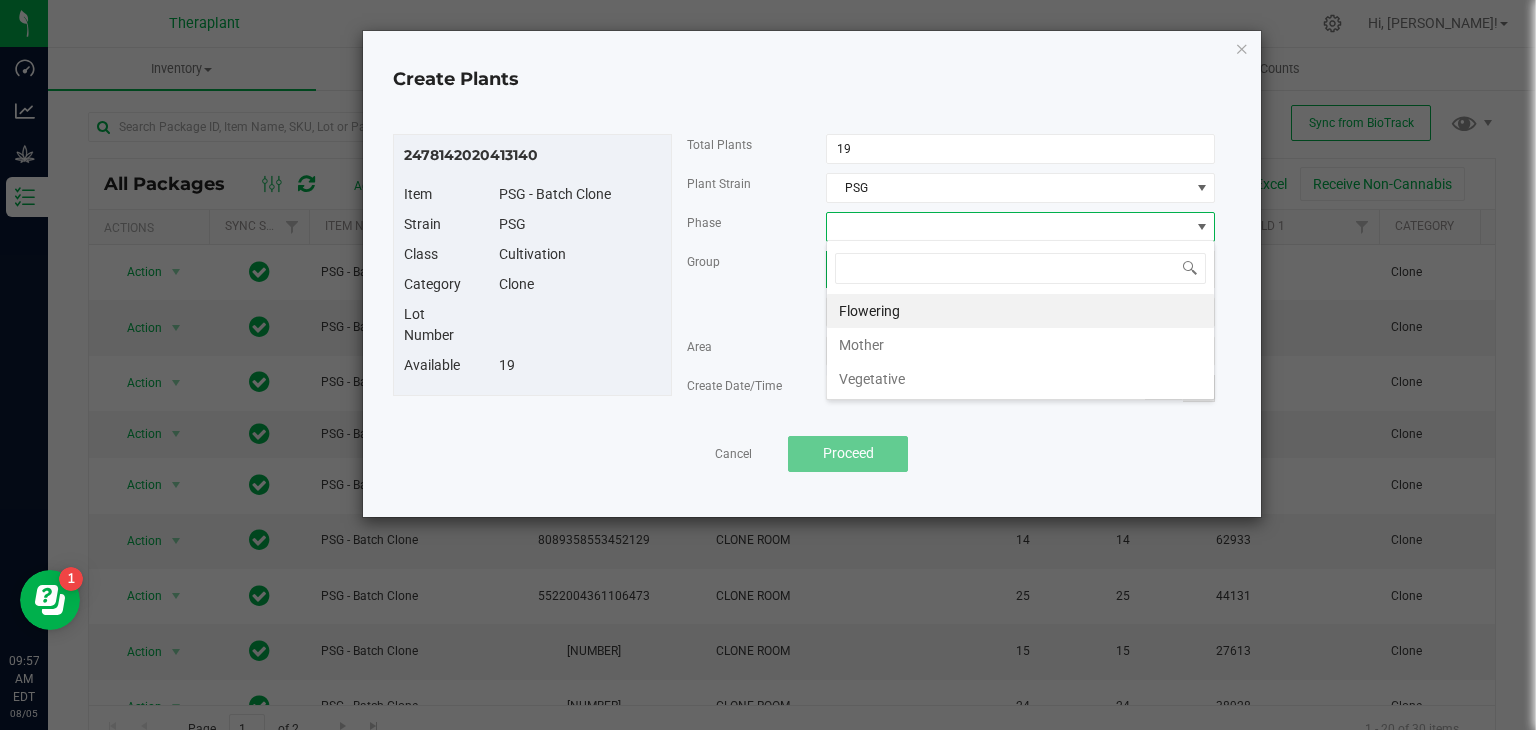 scroll, scrollTop: 99970, scrollLeft: 99611, axis: both 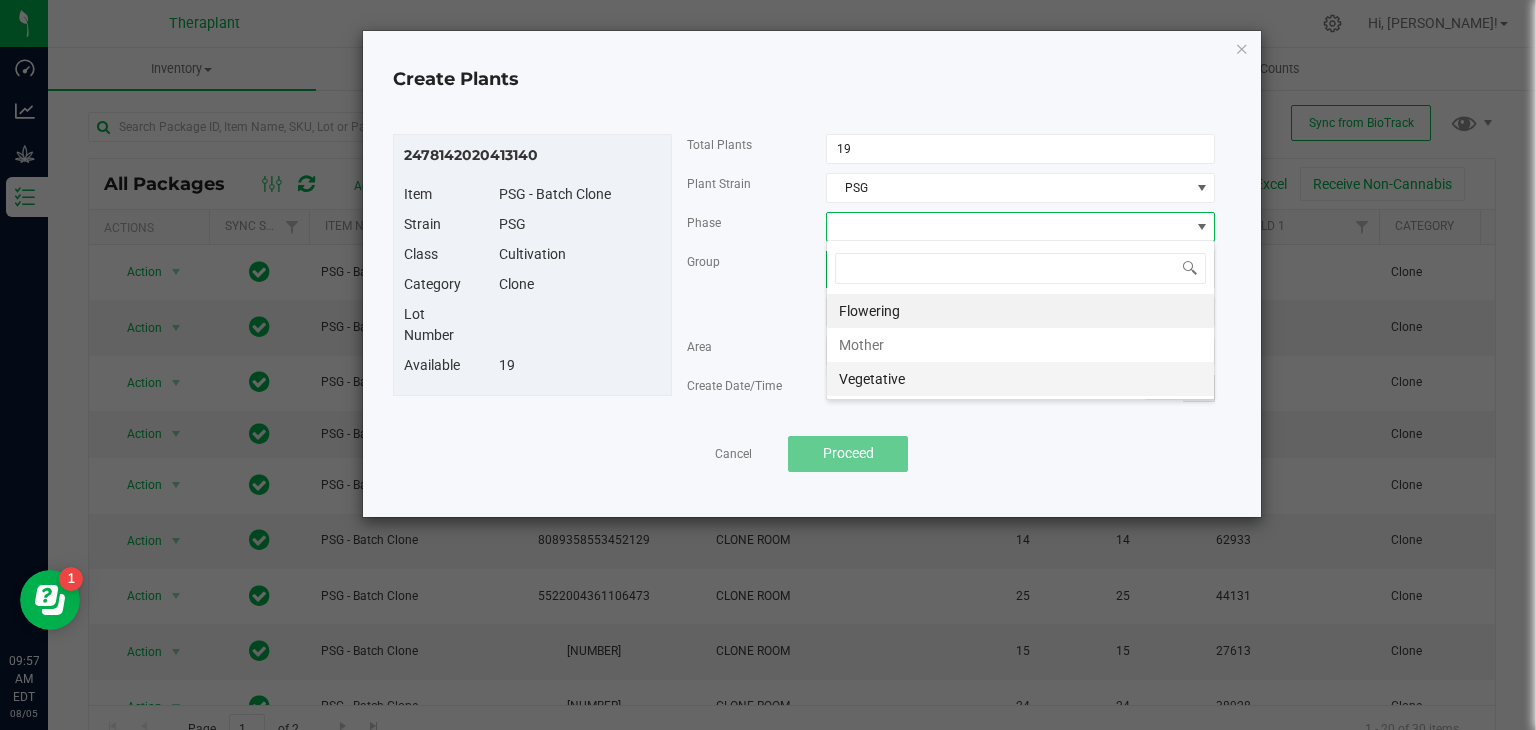 click on "Vegetative" at bounding box center [1020, 379] 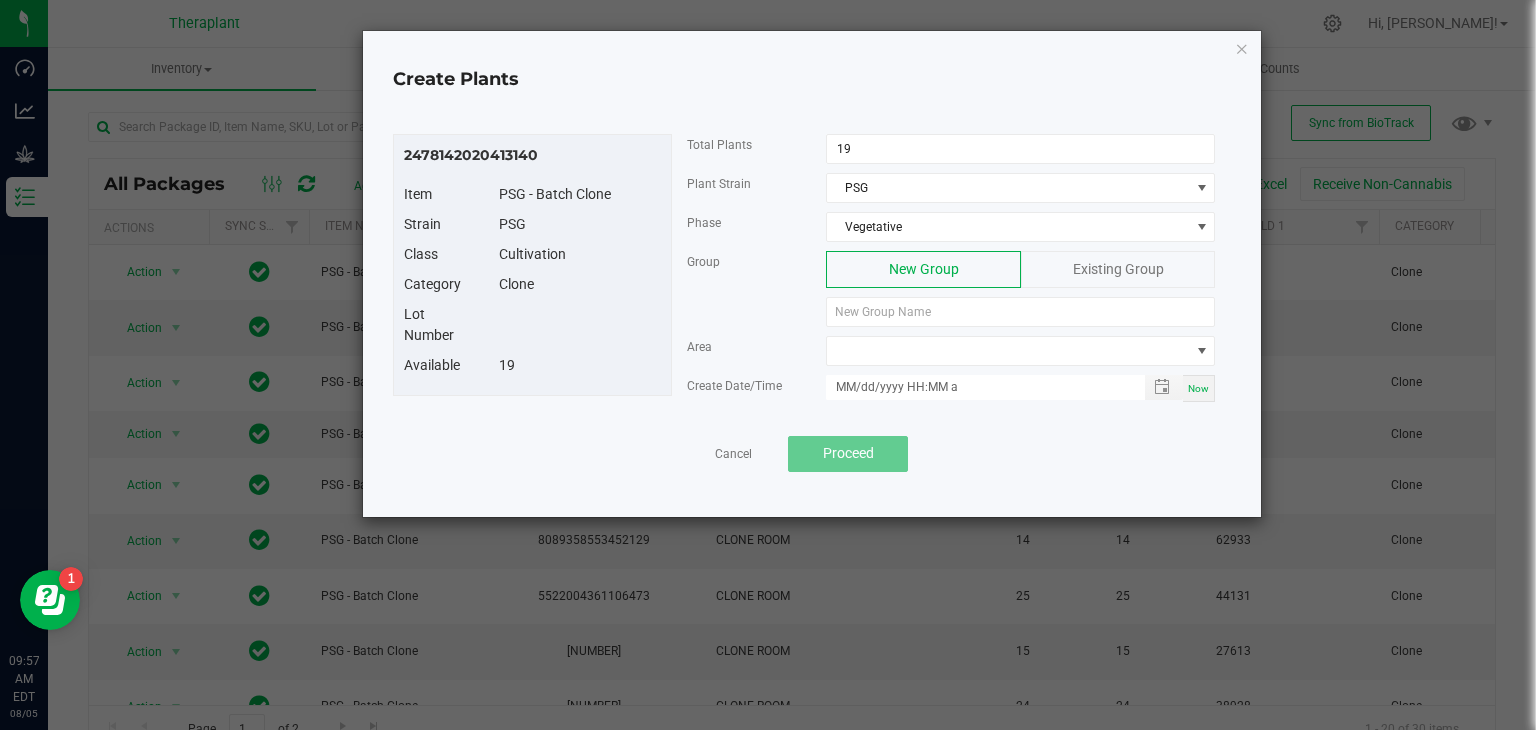 click on "Existing Group" 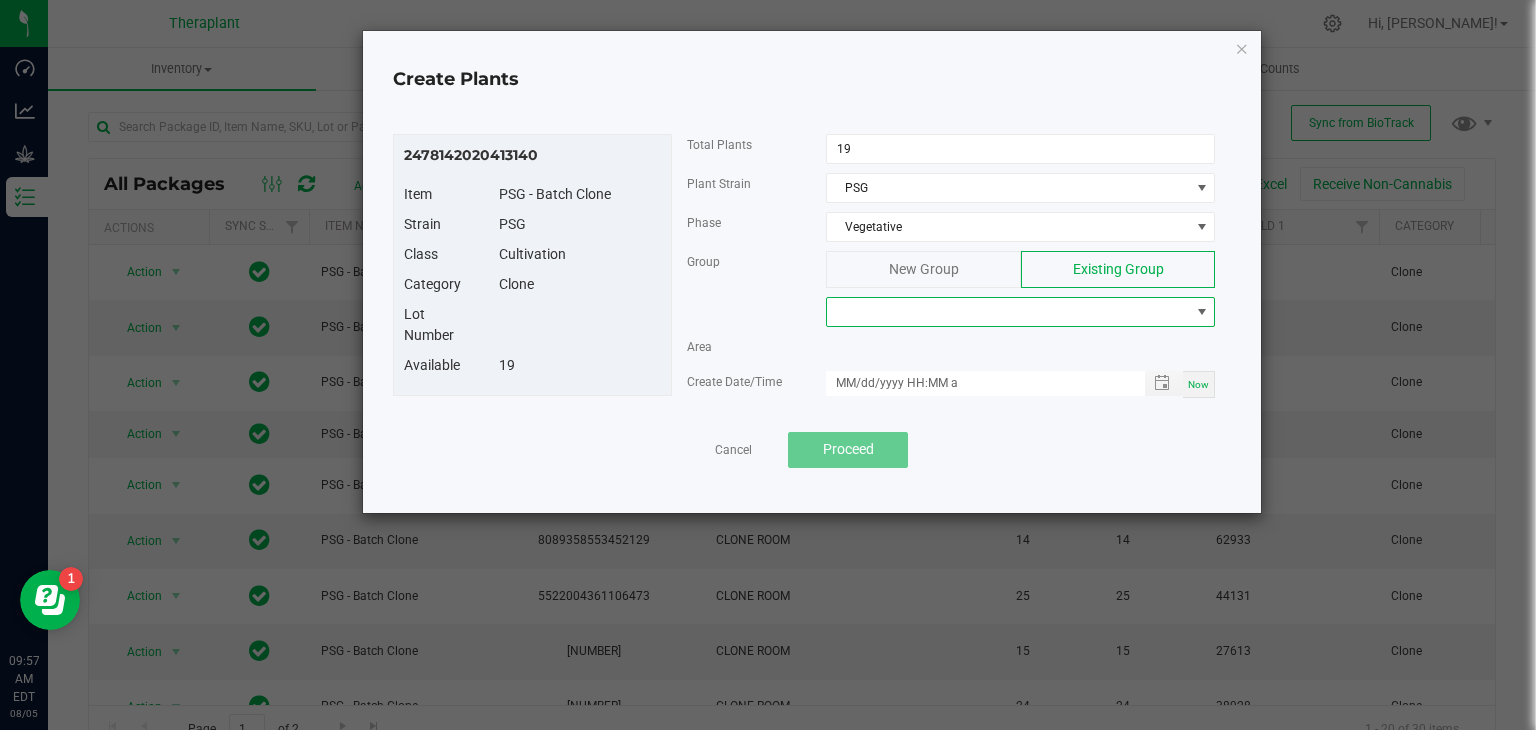 click at bounding box center (1008, 312) 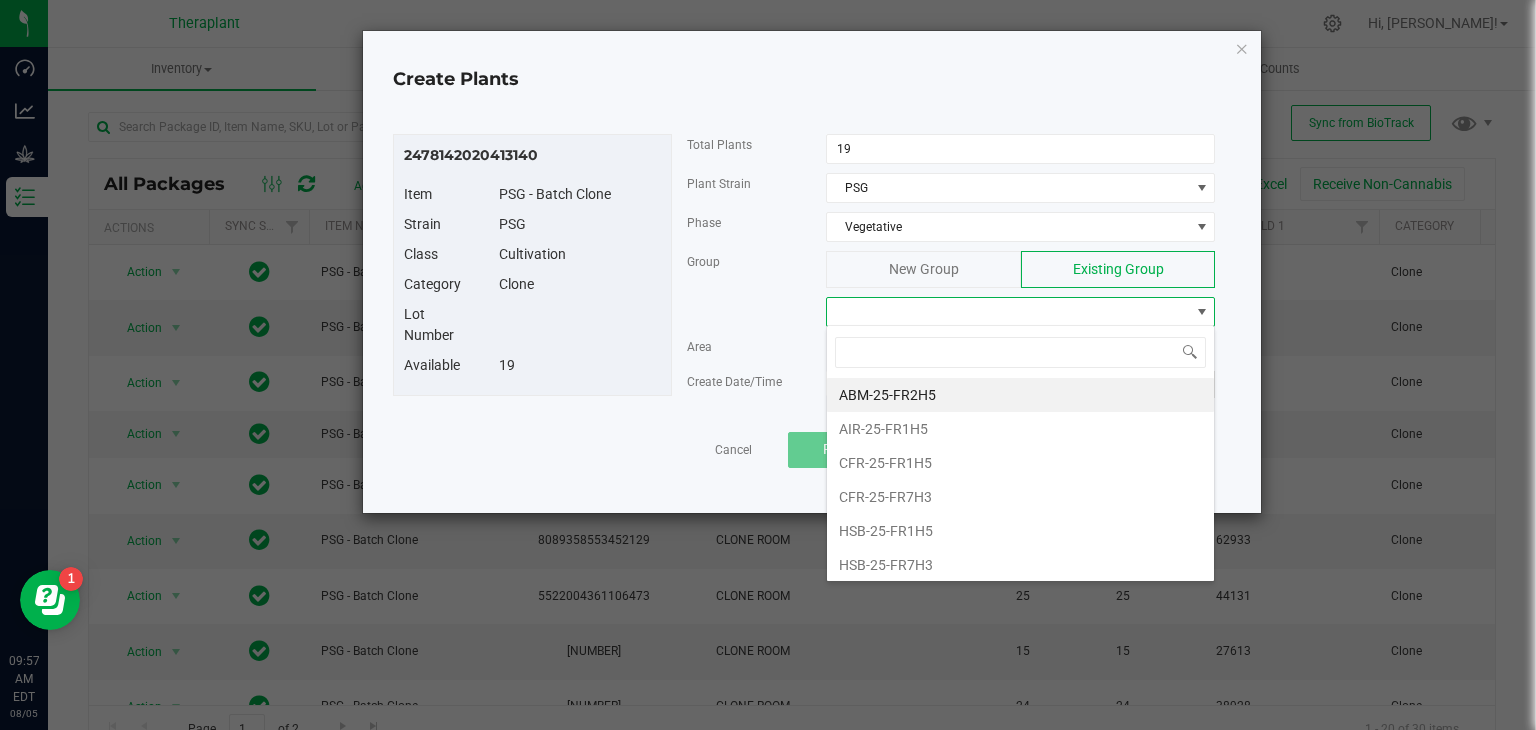 scroll, scrollTop: 99970, scrollLeft: 99611, axis: both 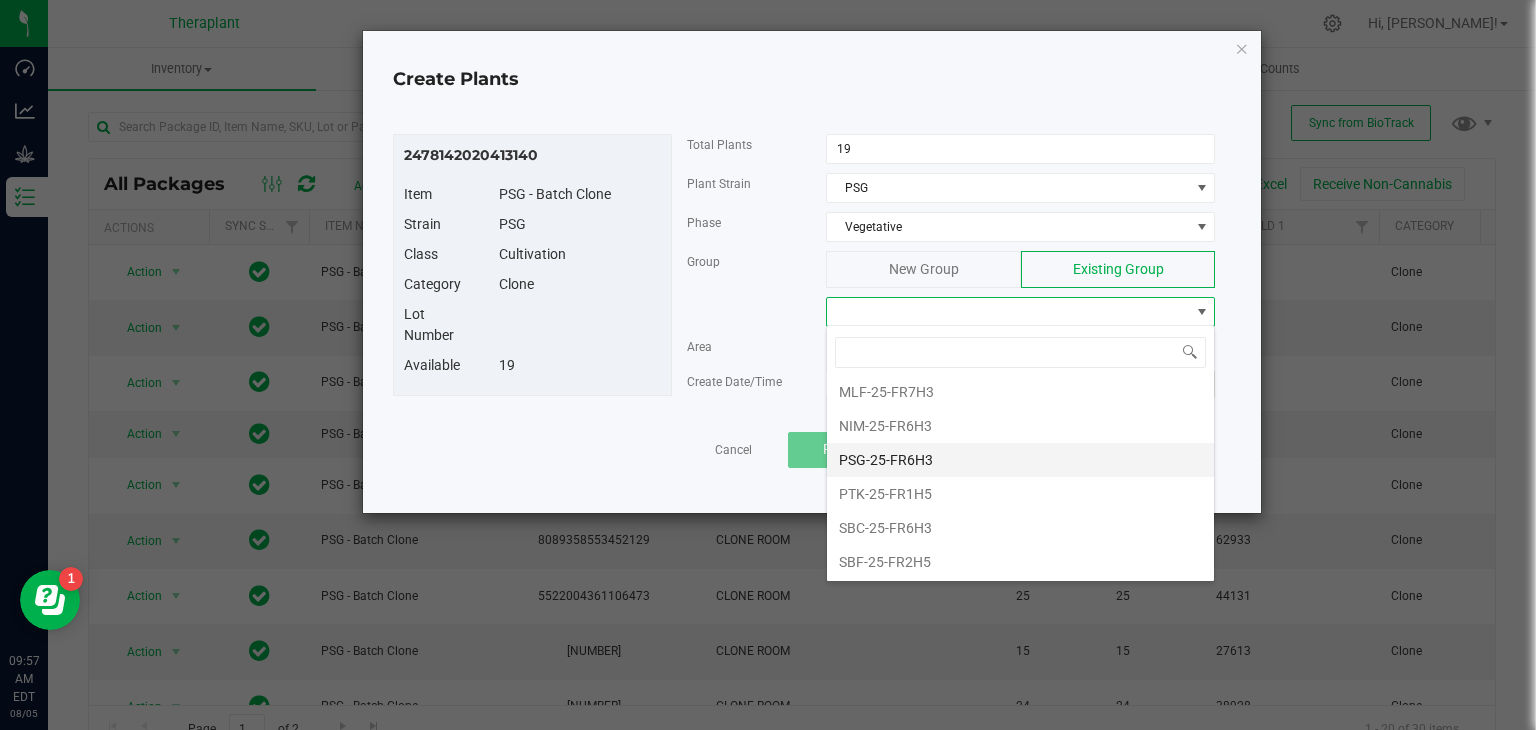 click on "PSG-25-FR6H3" at bounding box center [1020, 460] 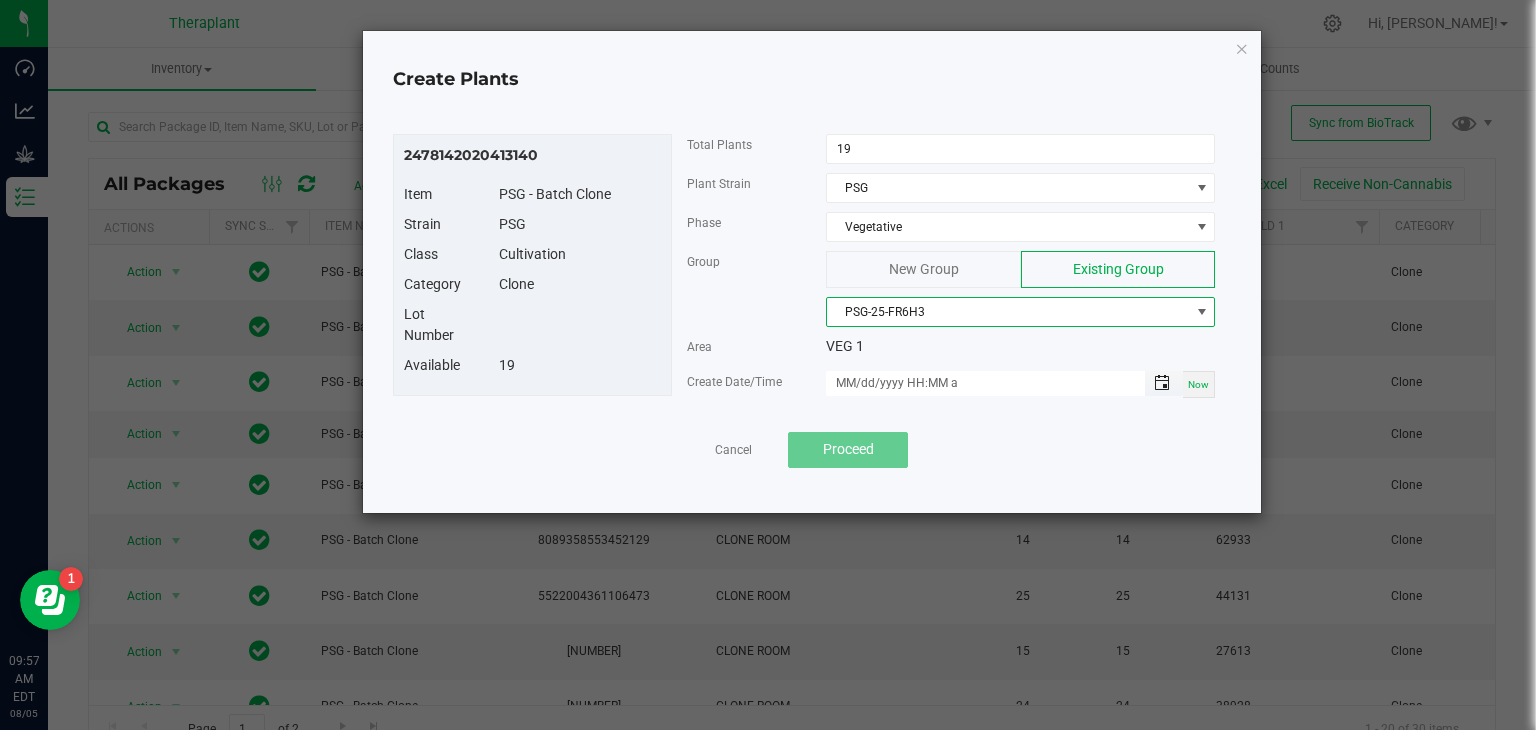 click at bounding box center (1162, 383) 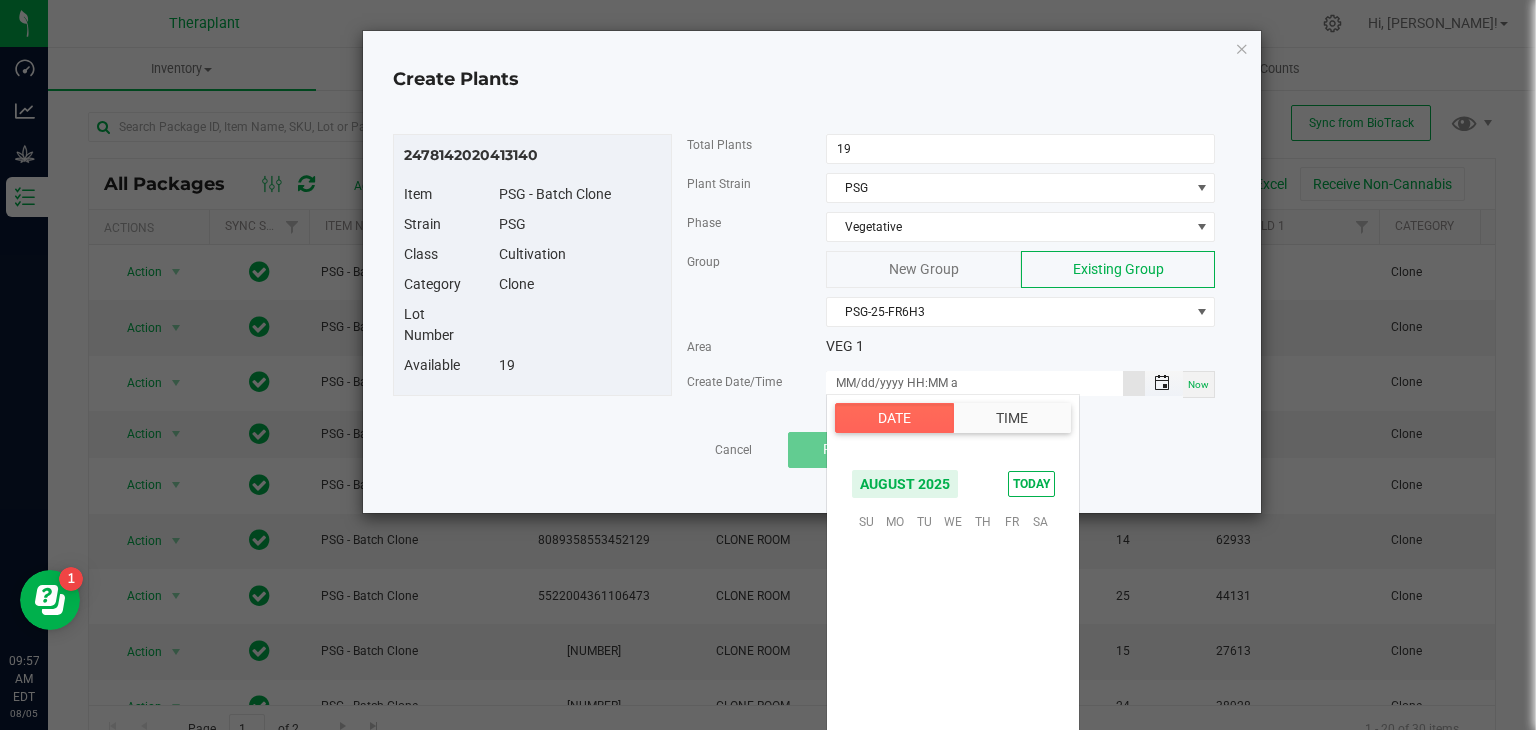 scroll, scrollTop: 324156, scrollLeft: 0, axis: vertical 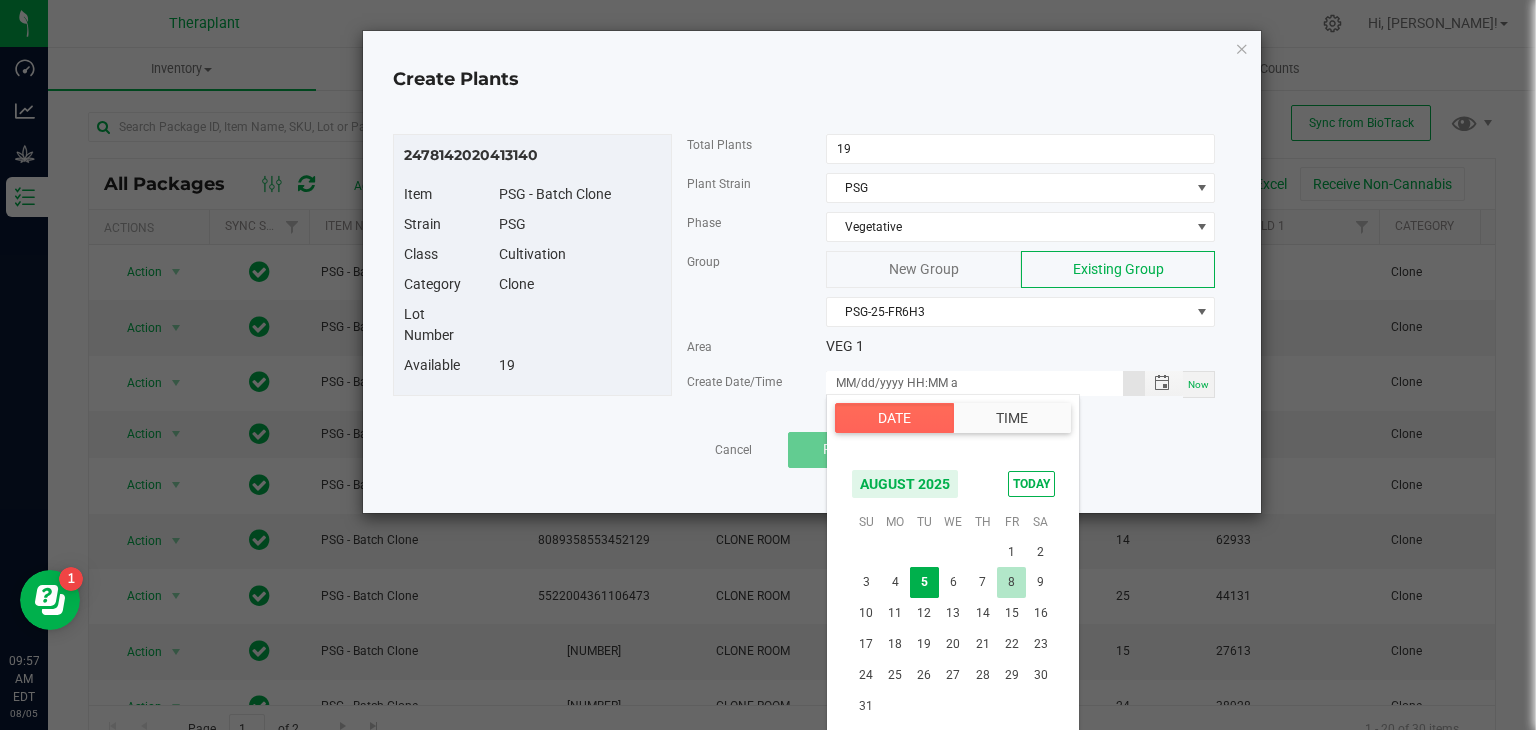click on "8" at bounding box center [1011, 582] 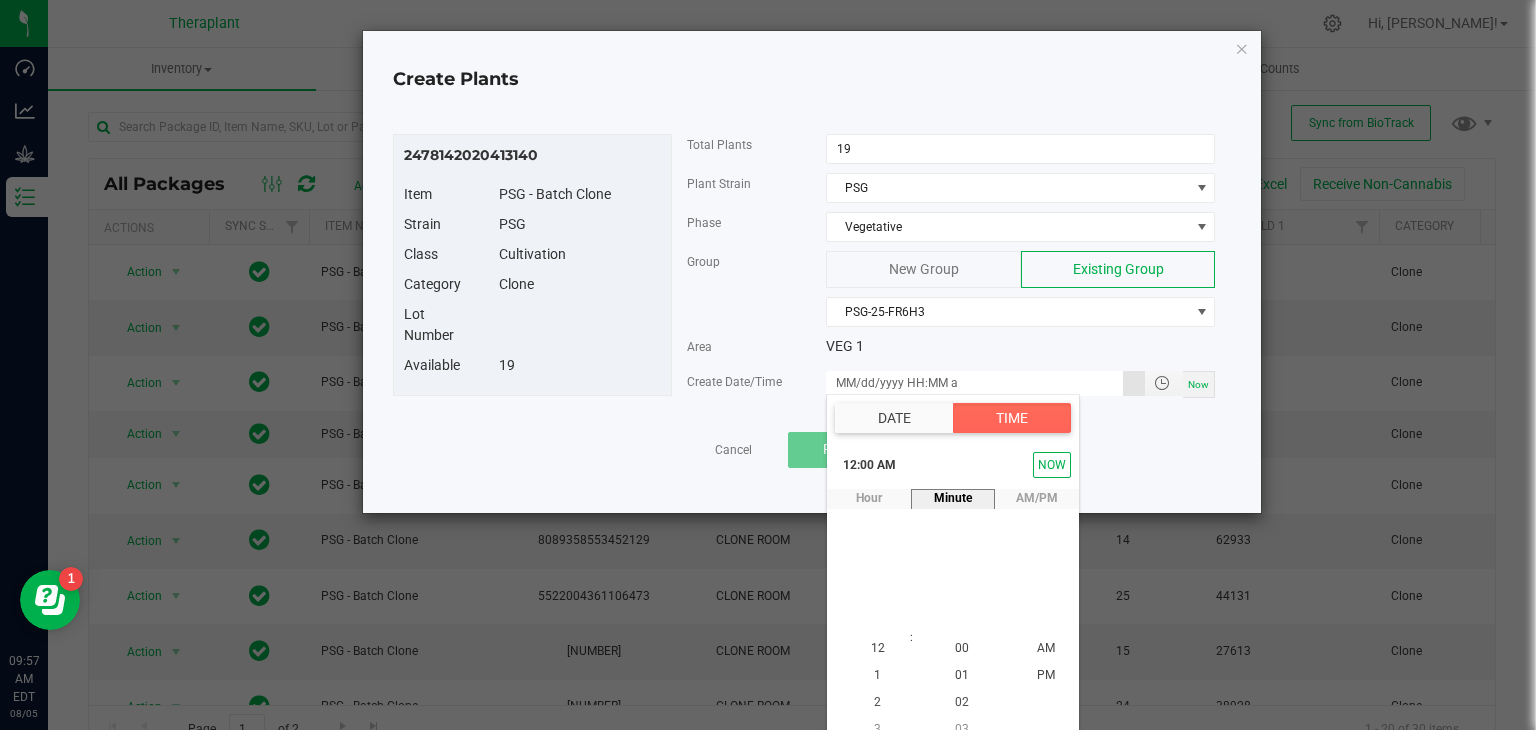 scroll, scrollTop: 18, scrollLeft: 0, axis: vertical 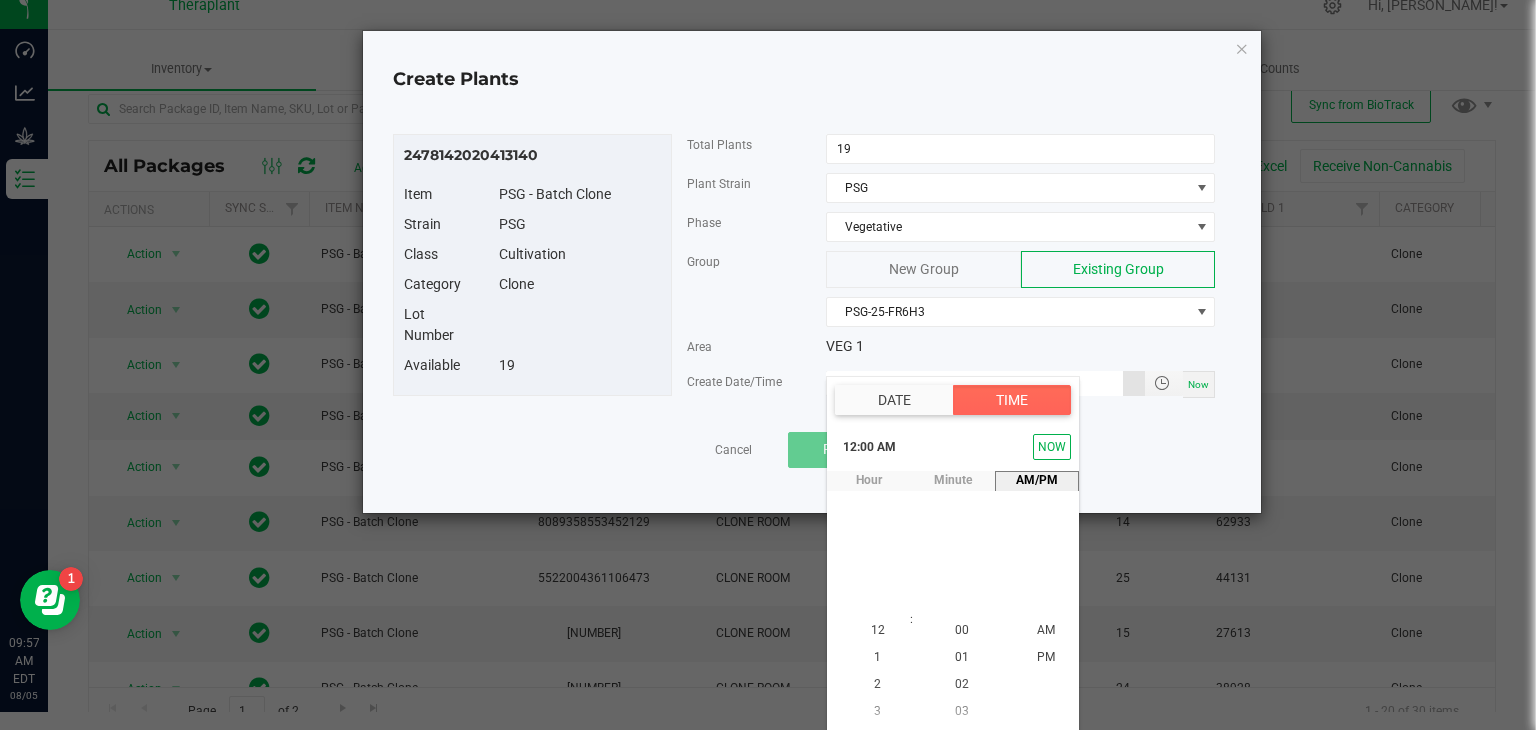type on "08/08/2025 12:00 AM" 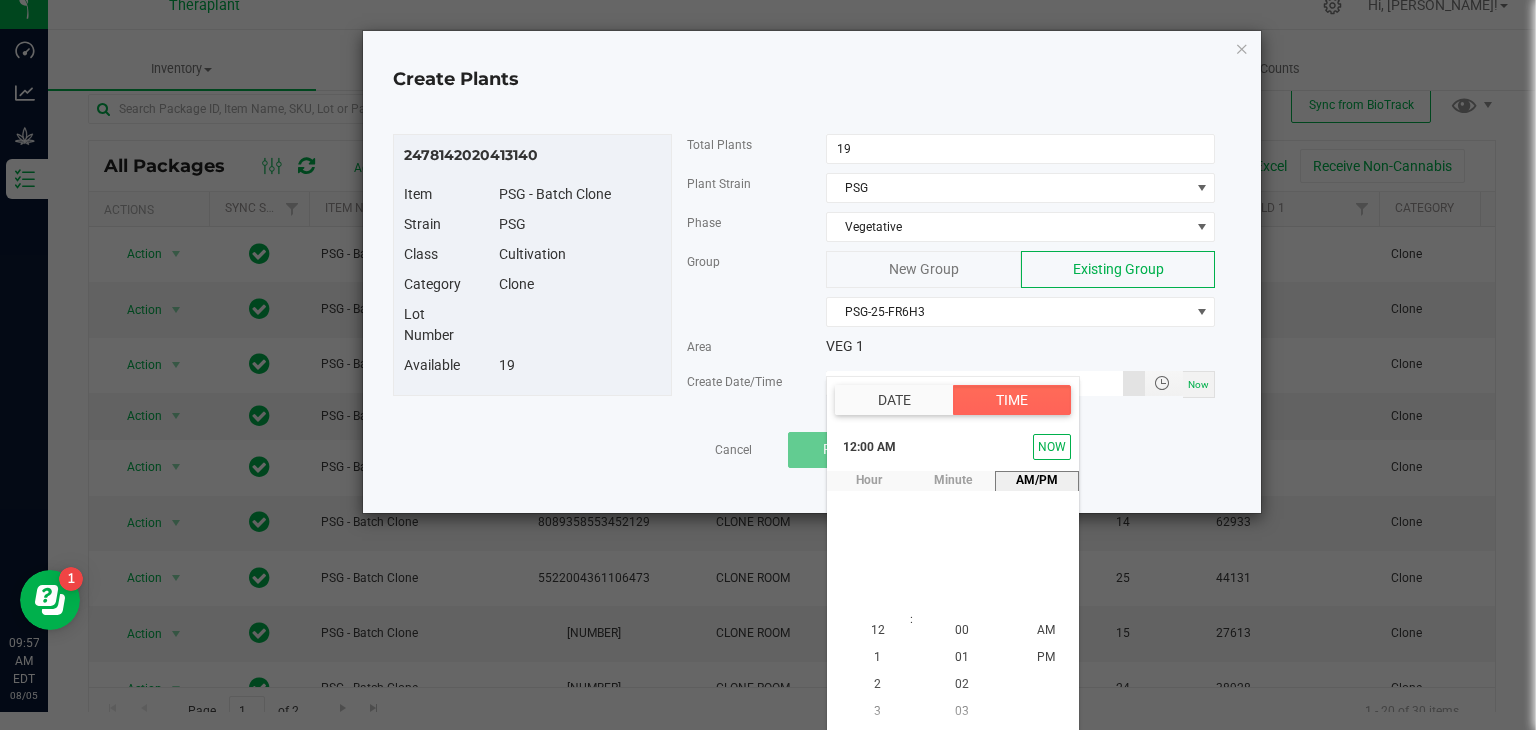 scroll, scrollTop: 0, scrollLeft: 0, axis: both 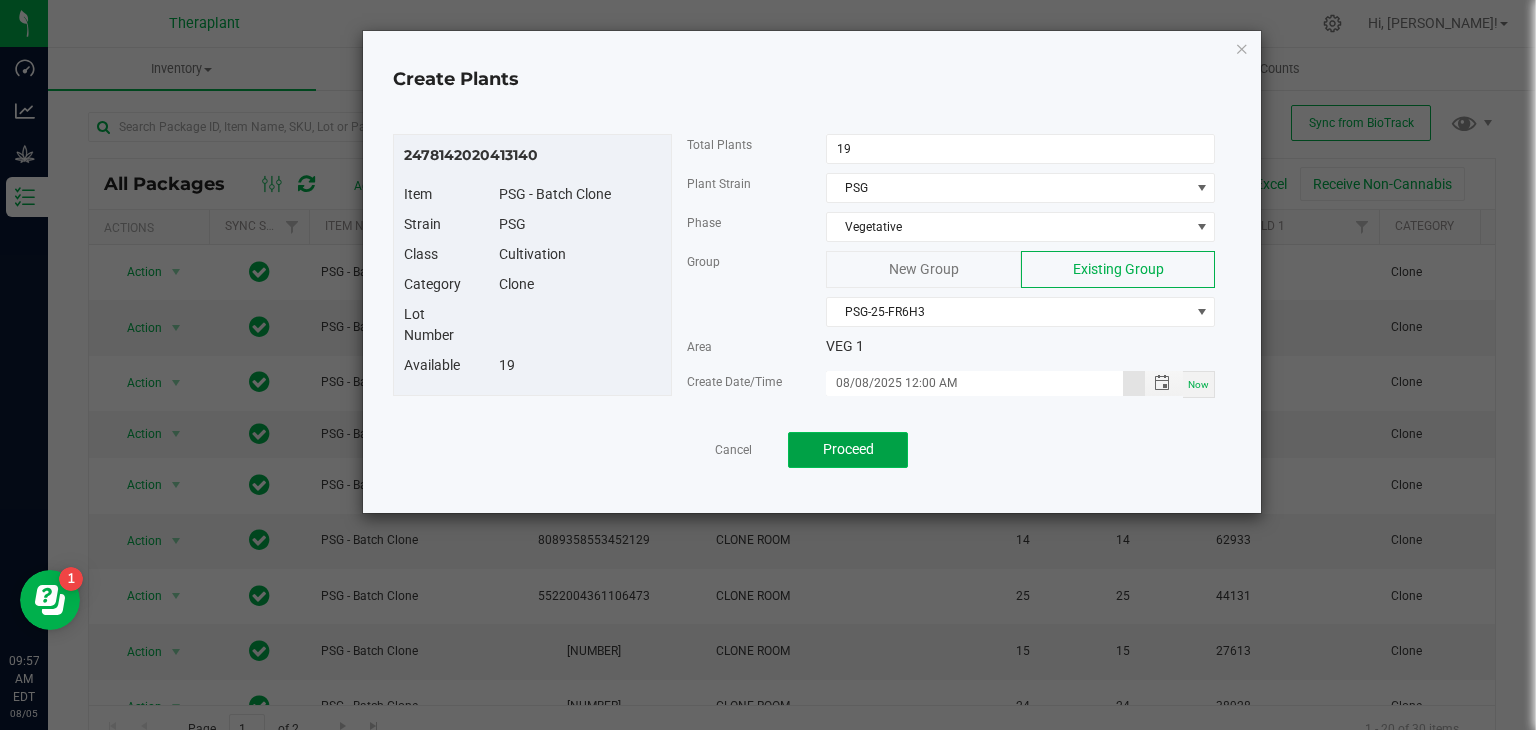 click on "Proceed" 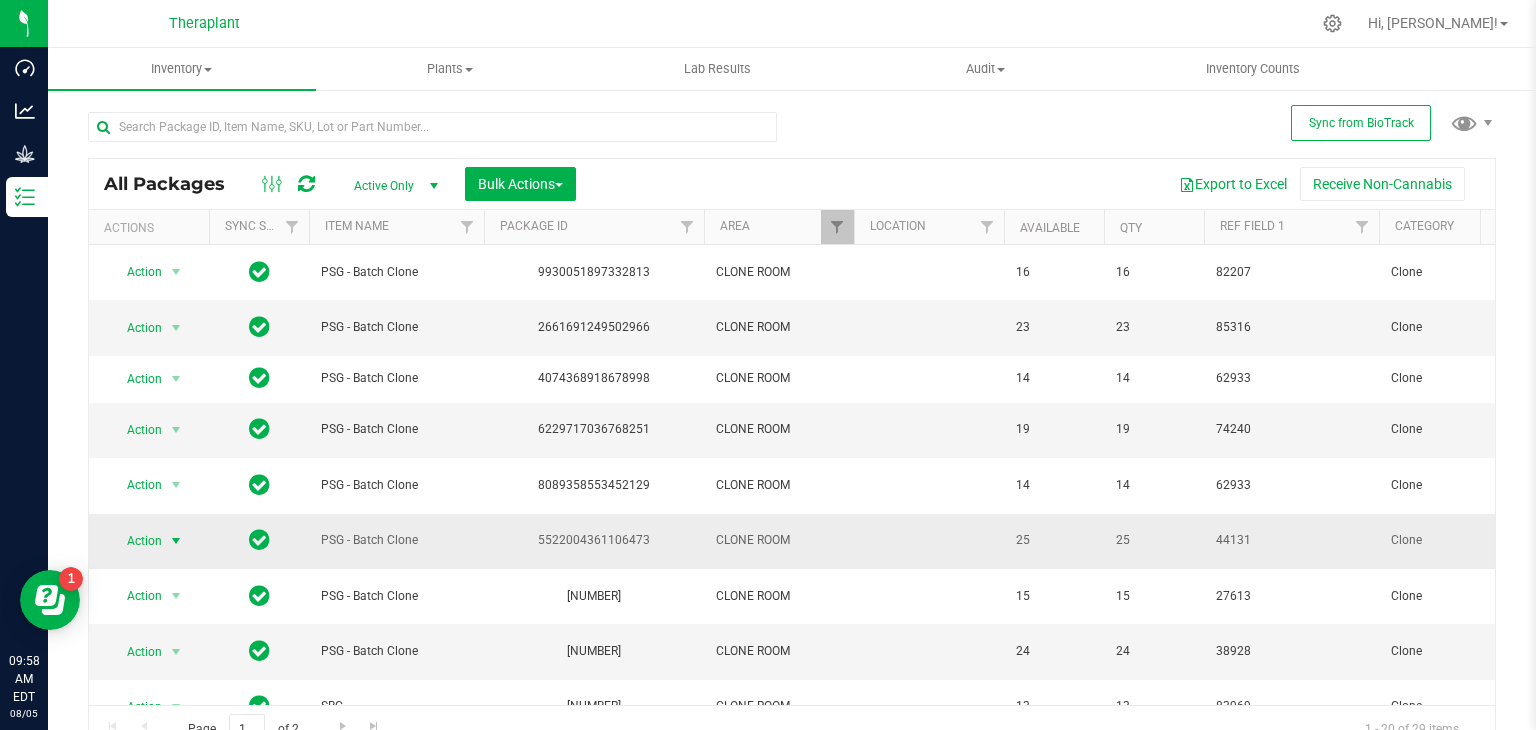 click at bounding box center [176, 541] 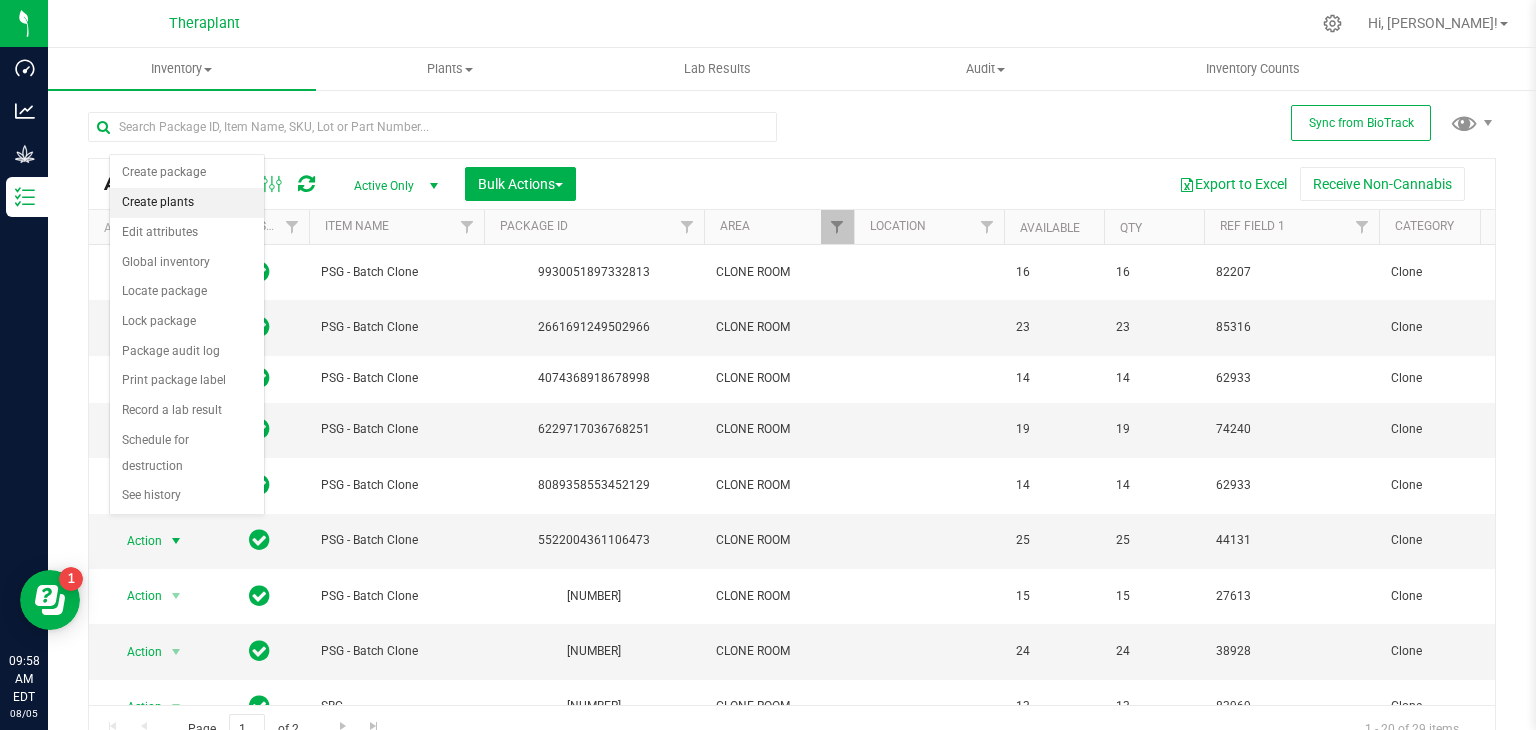 click on "Create plants" at bounding box center (187, 203) 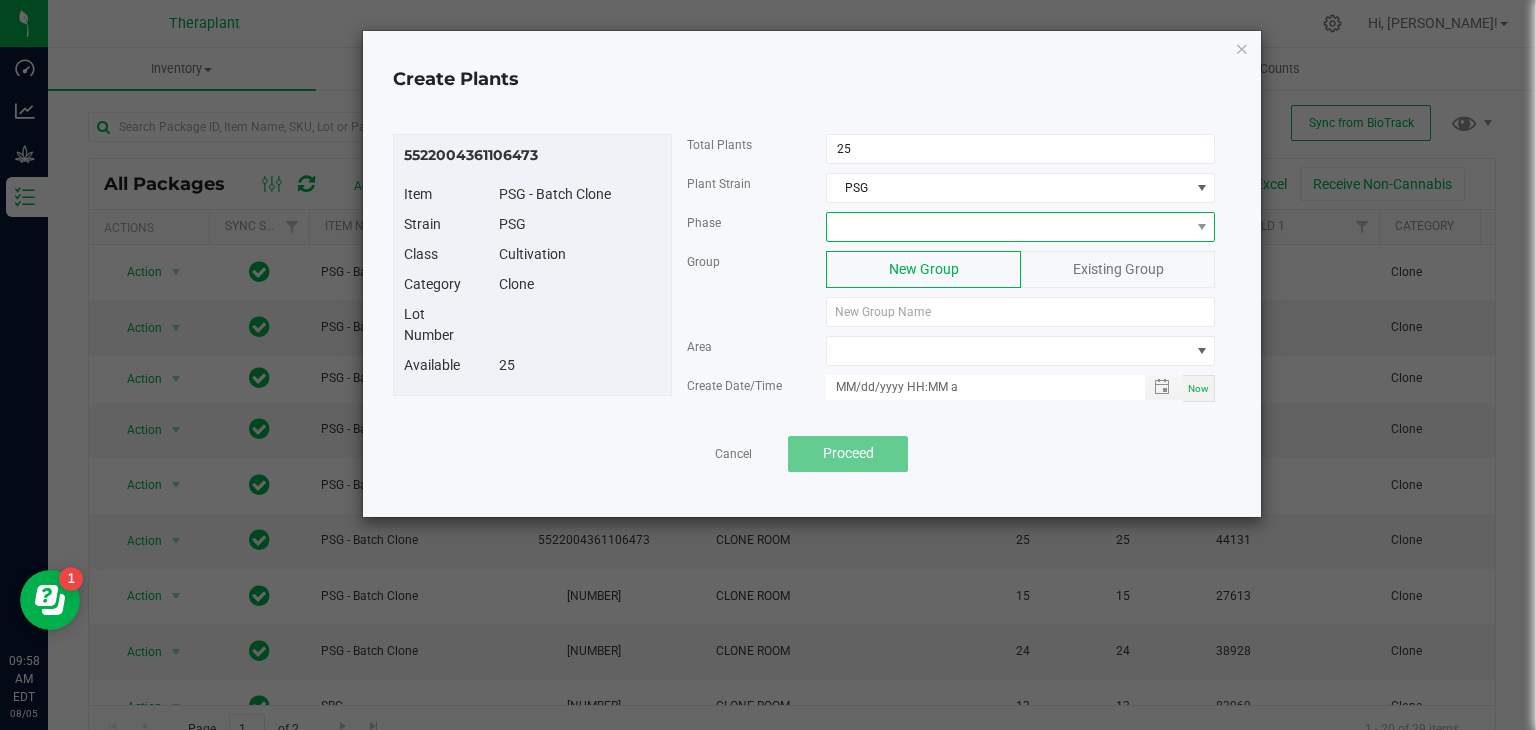 click at bounding box center (1008, 227) 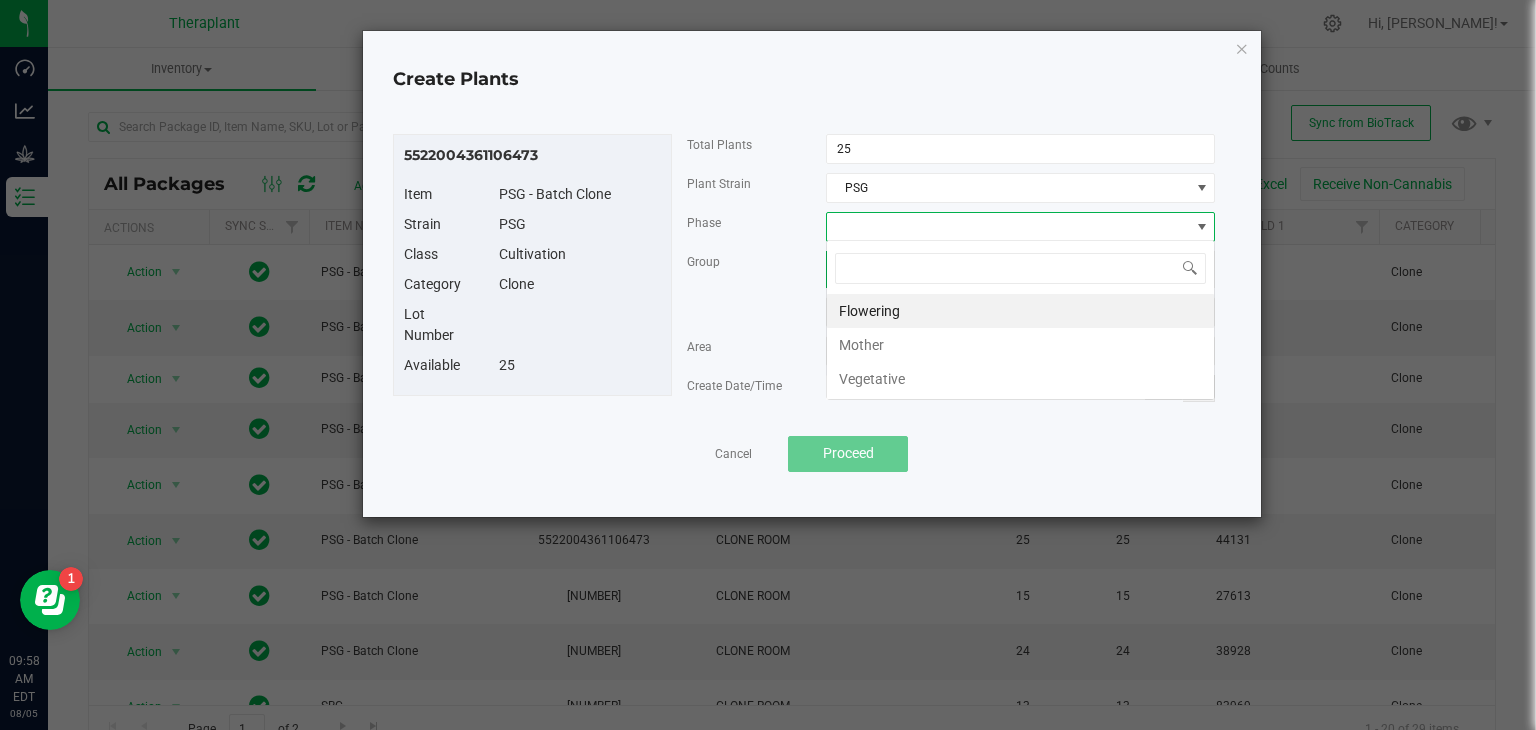 scroll, scrollTop: 99970, scrollLeft: 99611, axis: both 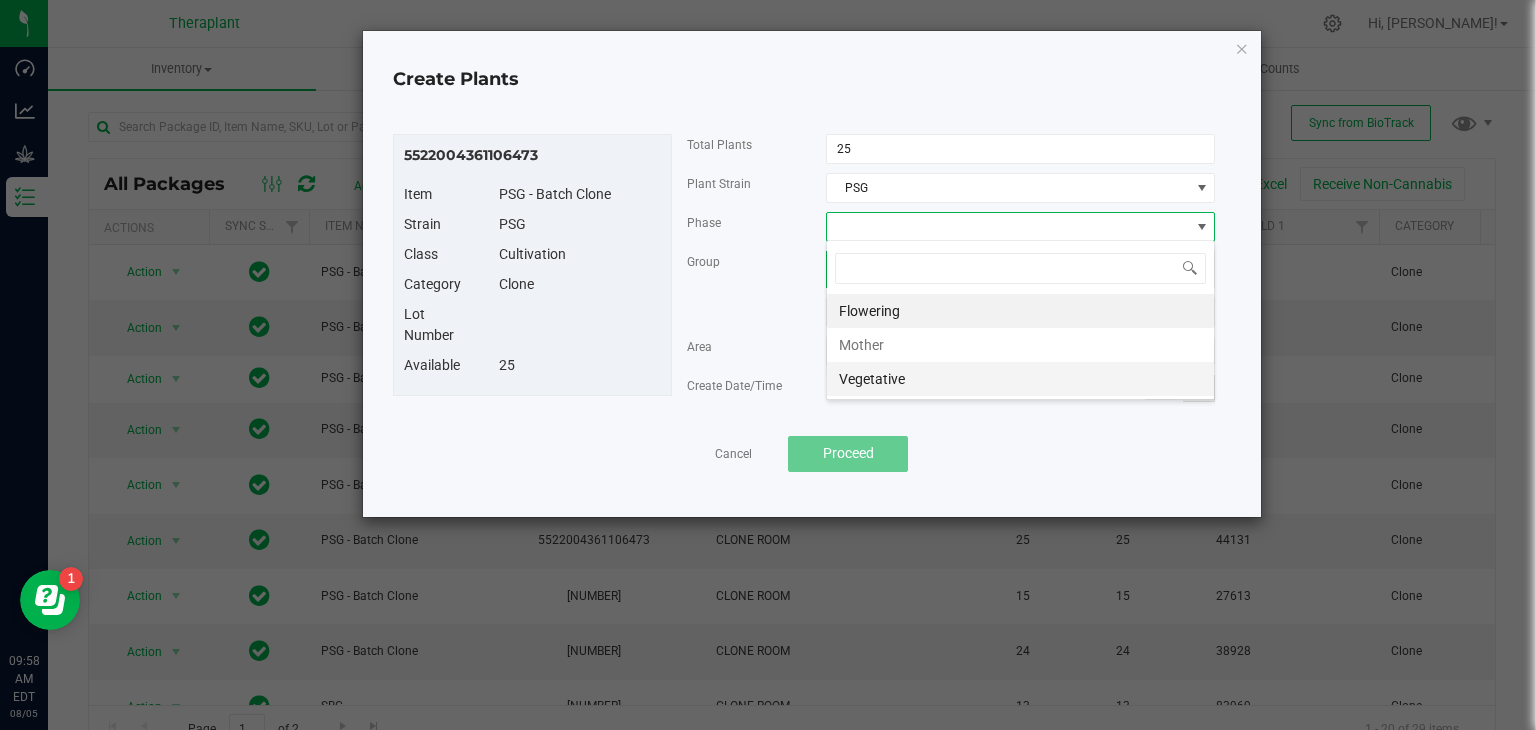 click on "Vegetative" at bounding box center [1020, 379] 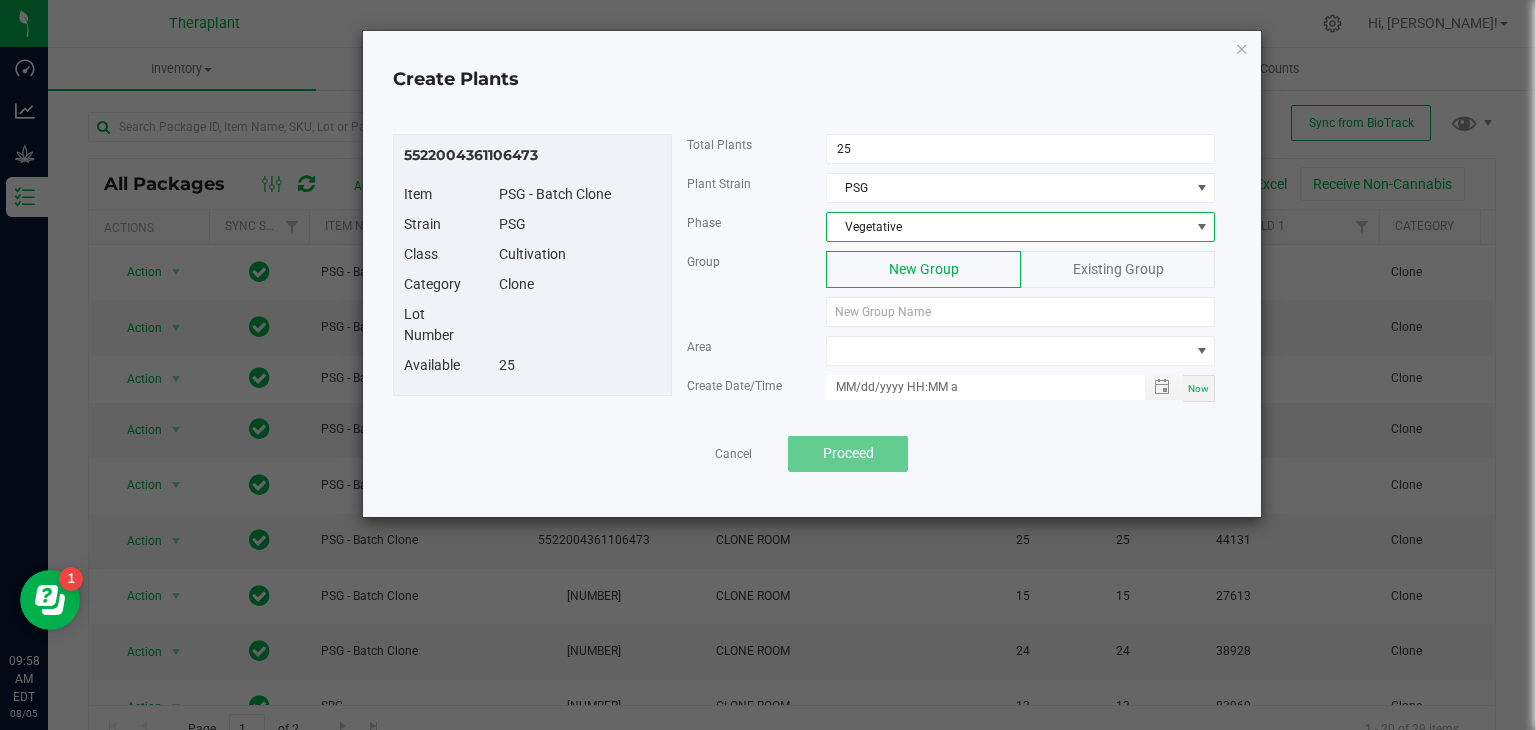 click on "Existing Group" 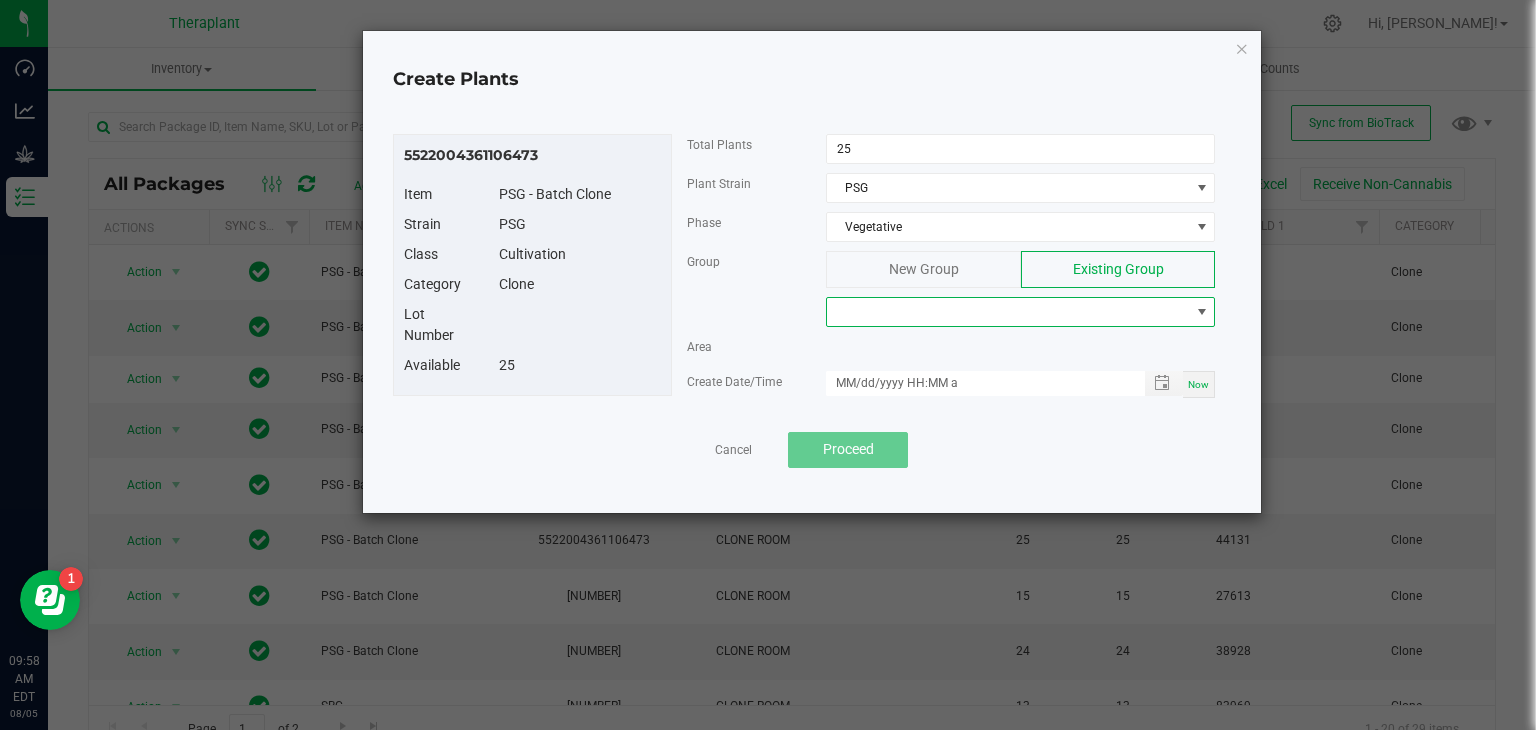 click at bounding box center (1008, 312) 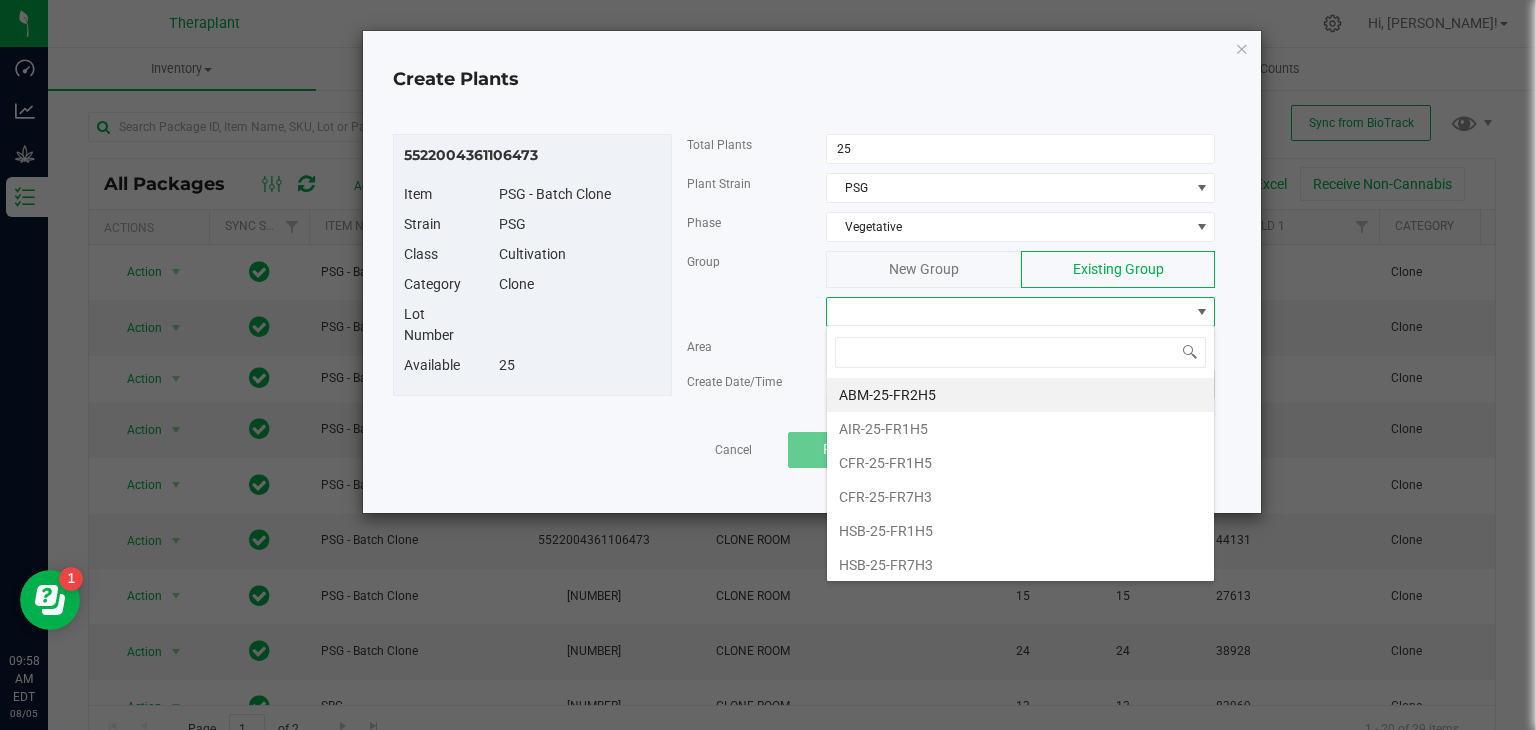scroll, scrollTop: 99970, scrollLeft: 99611, axis: both 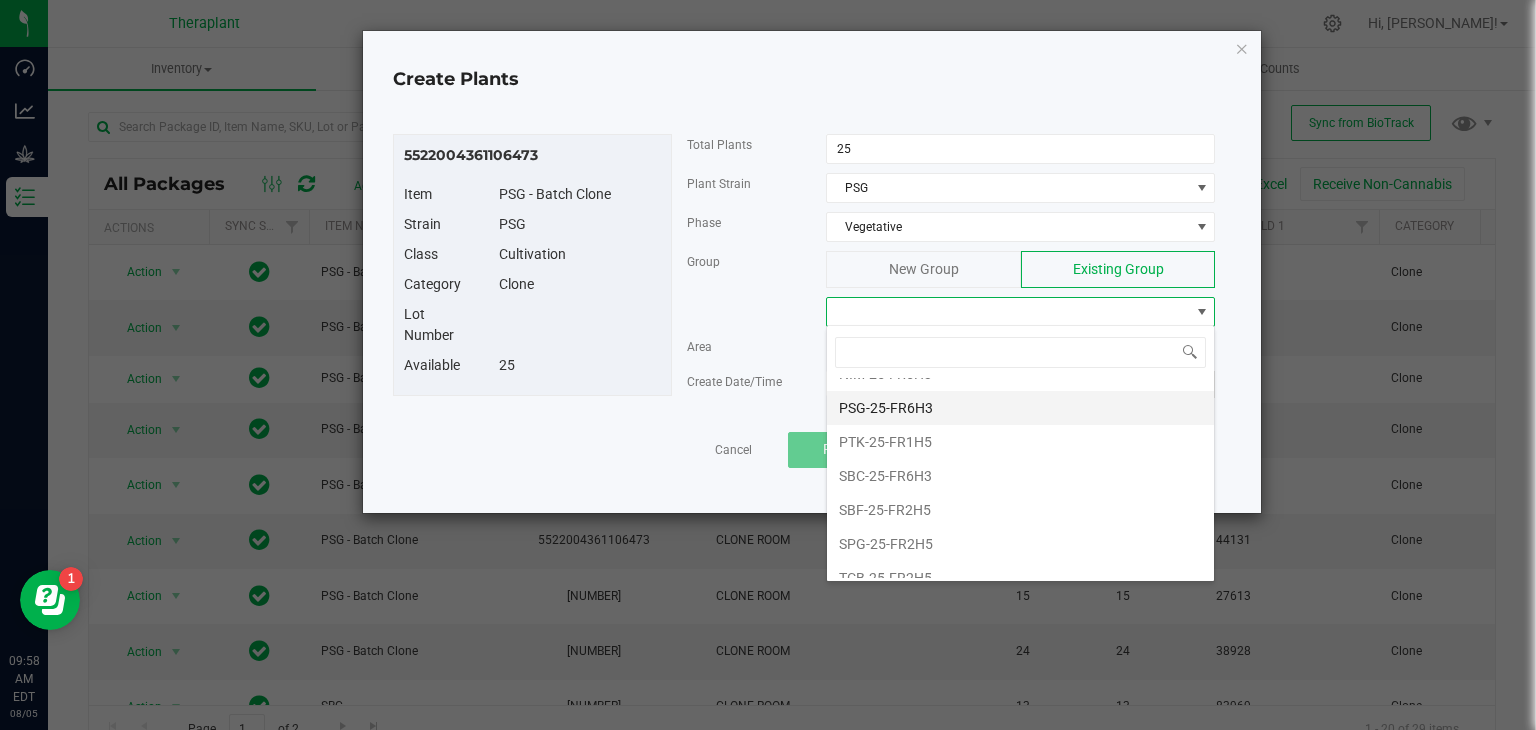 click on "PSG-25-FR6H3" at bounding box center [1020, 408] 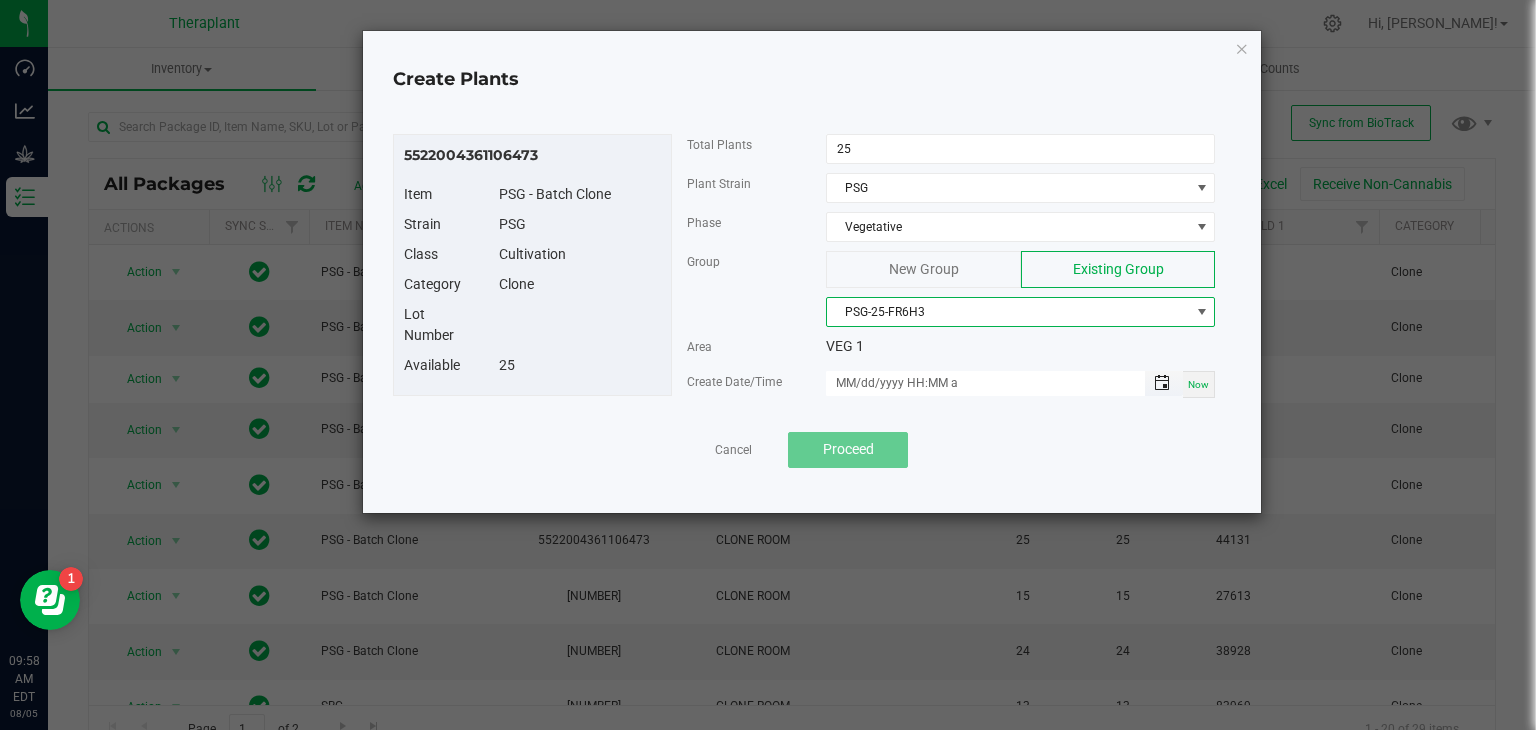 click at bounding box center (1162, 383) 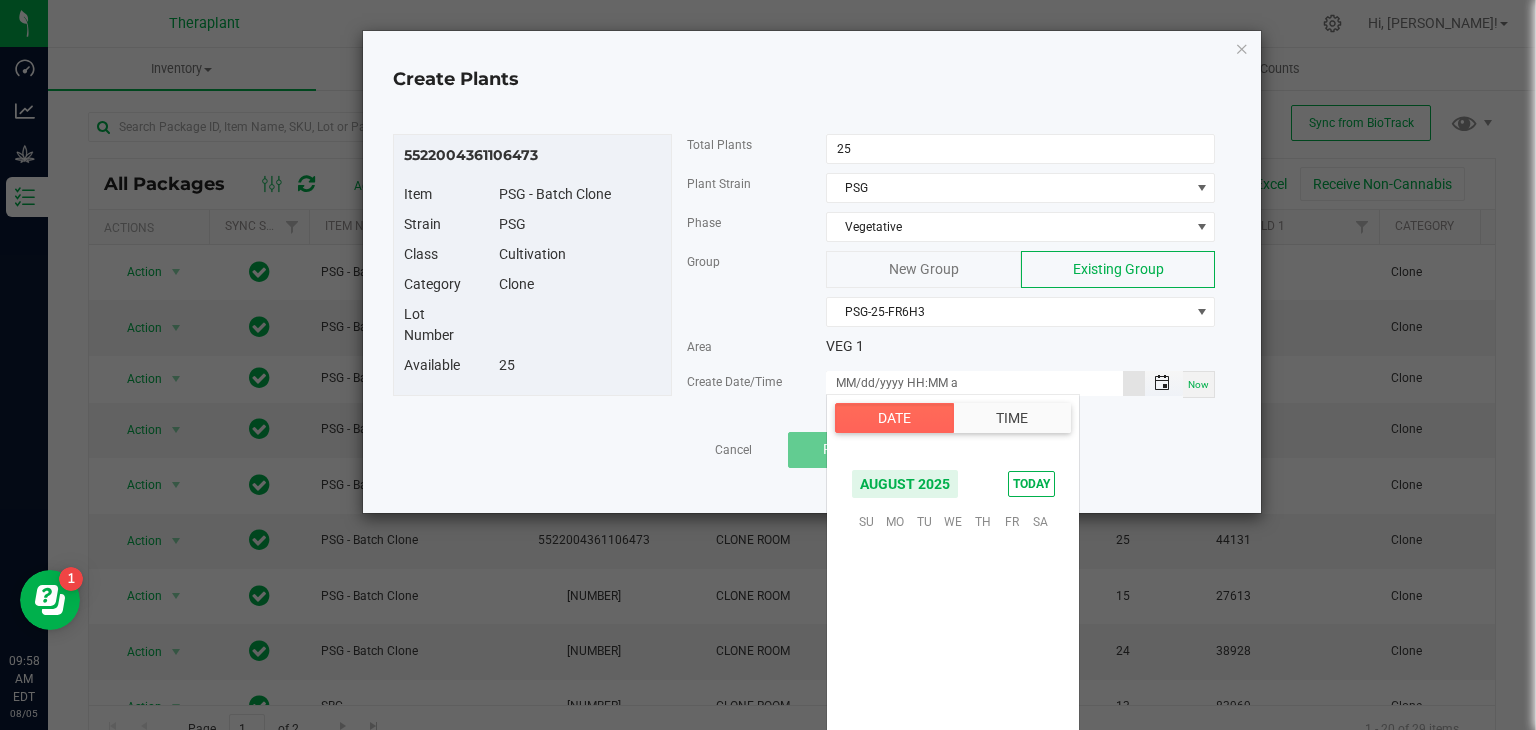 scroll, scrollTop: 324156, scrollLeft: 0, axis: vertical 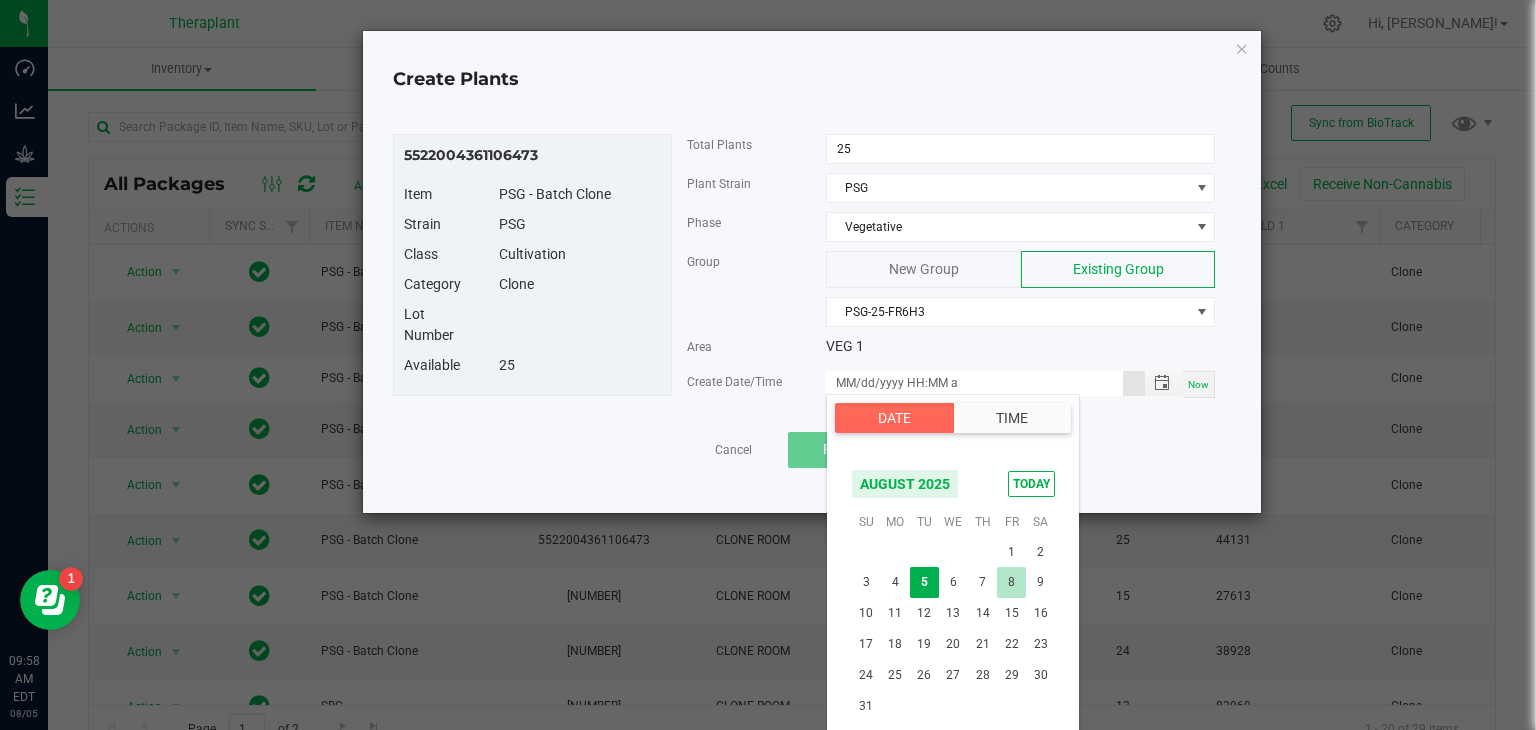 click on "8" at bounding box center (1011, 582) 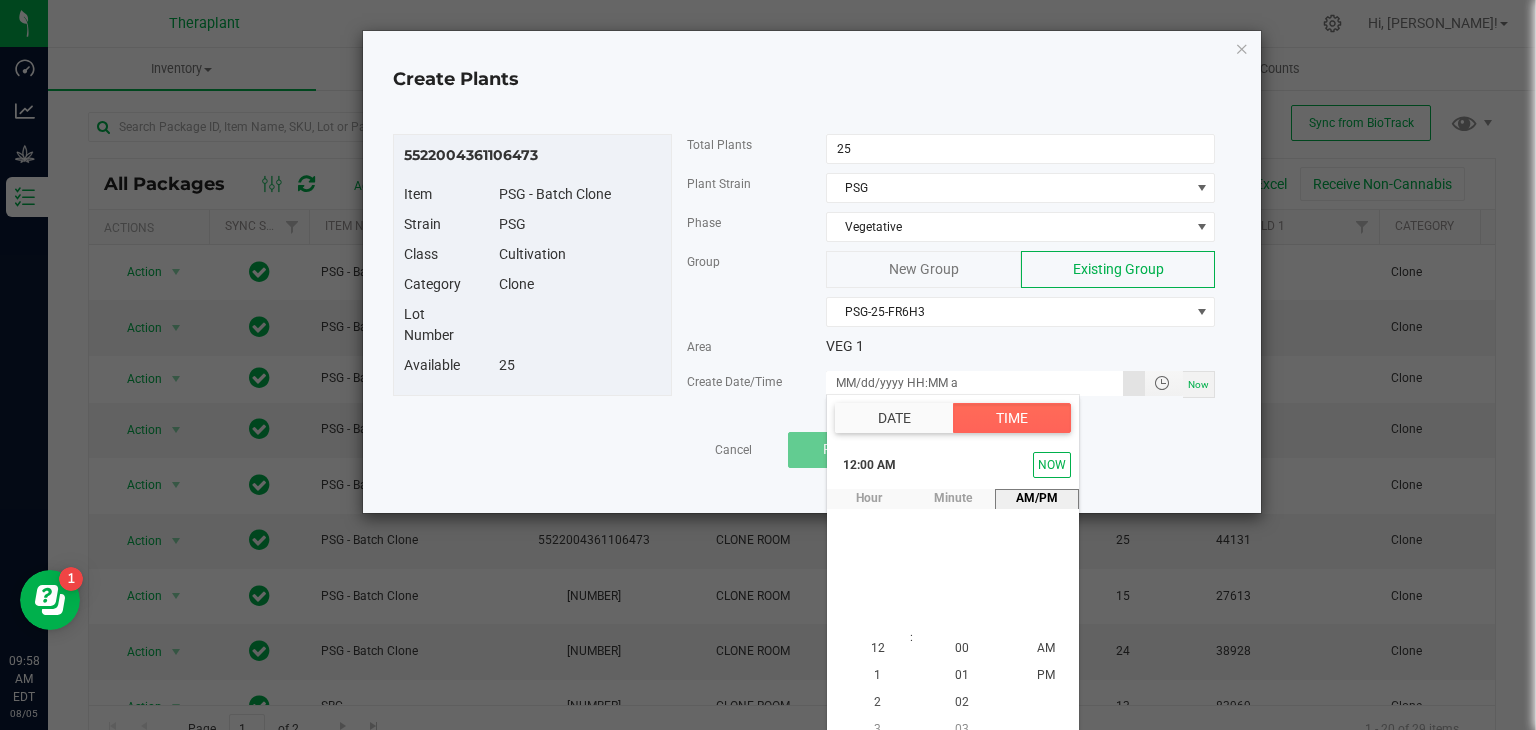 scroll, scrollTop: 18, scrollLeft: 0, axis: vertical 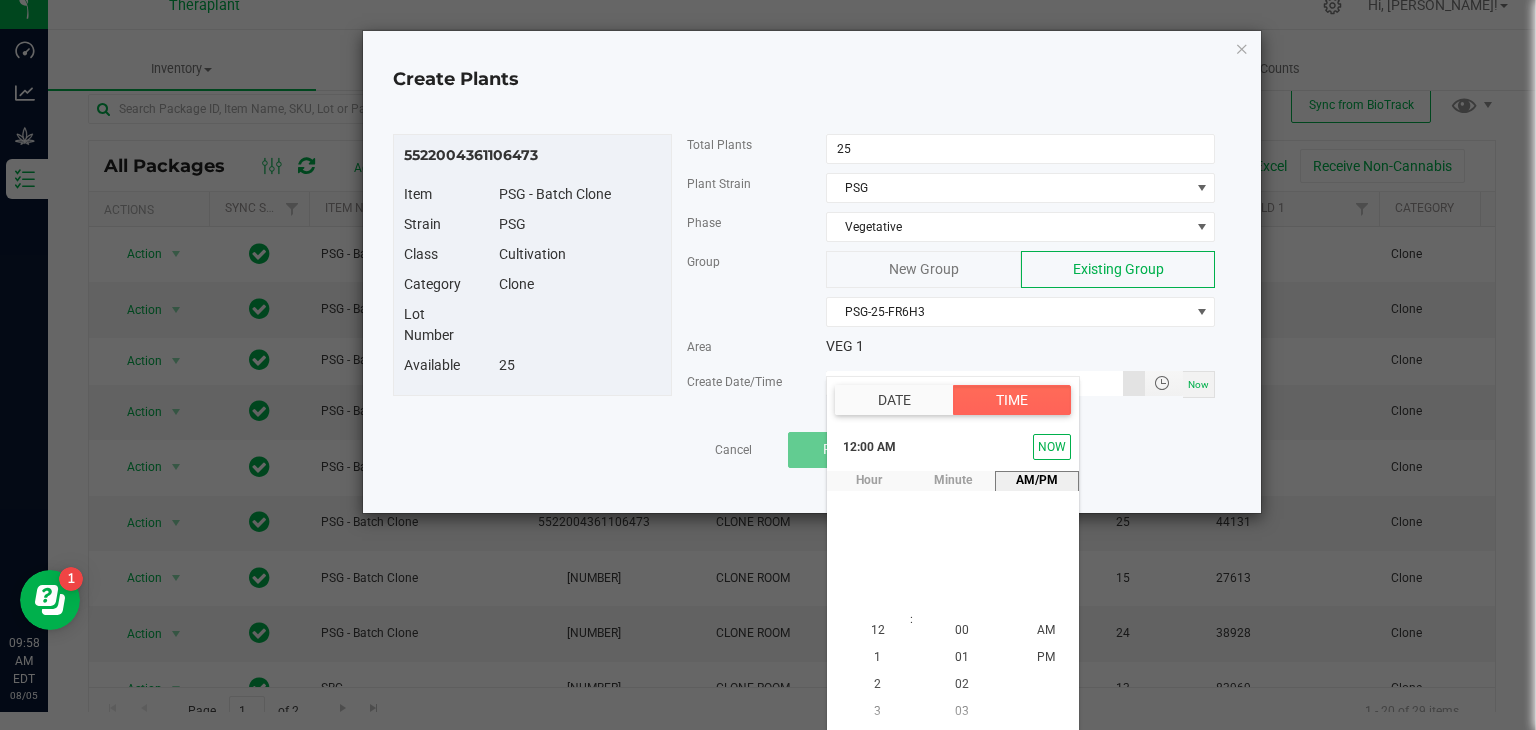 type on "08/08/2025 12:00 AM" 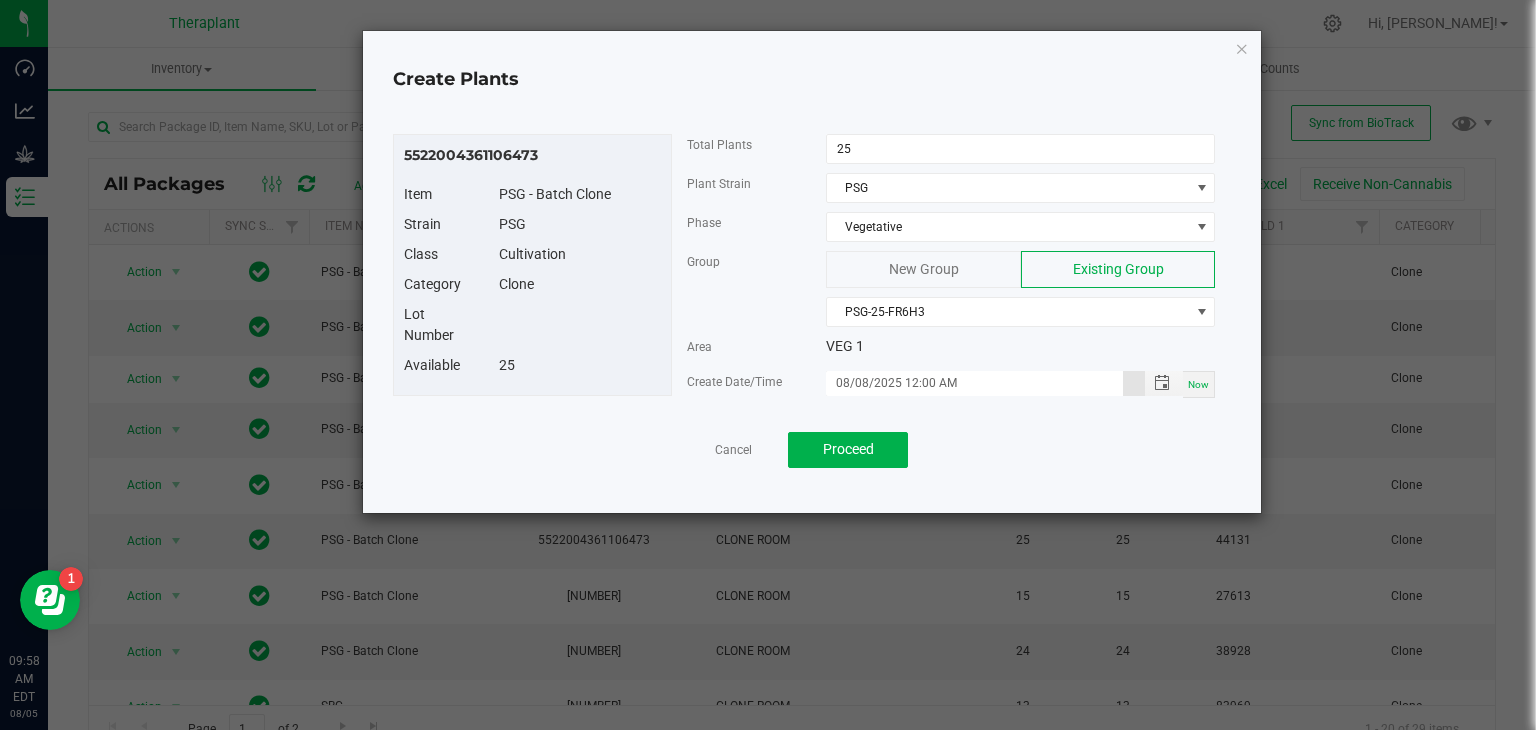 scroll, scrollTop: 0, scrollLeft: 0, axis: both 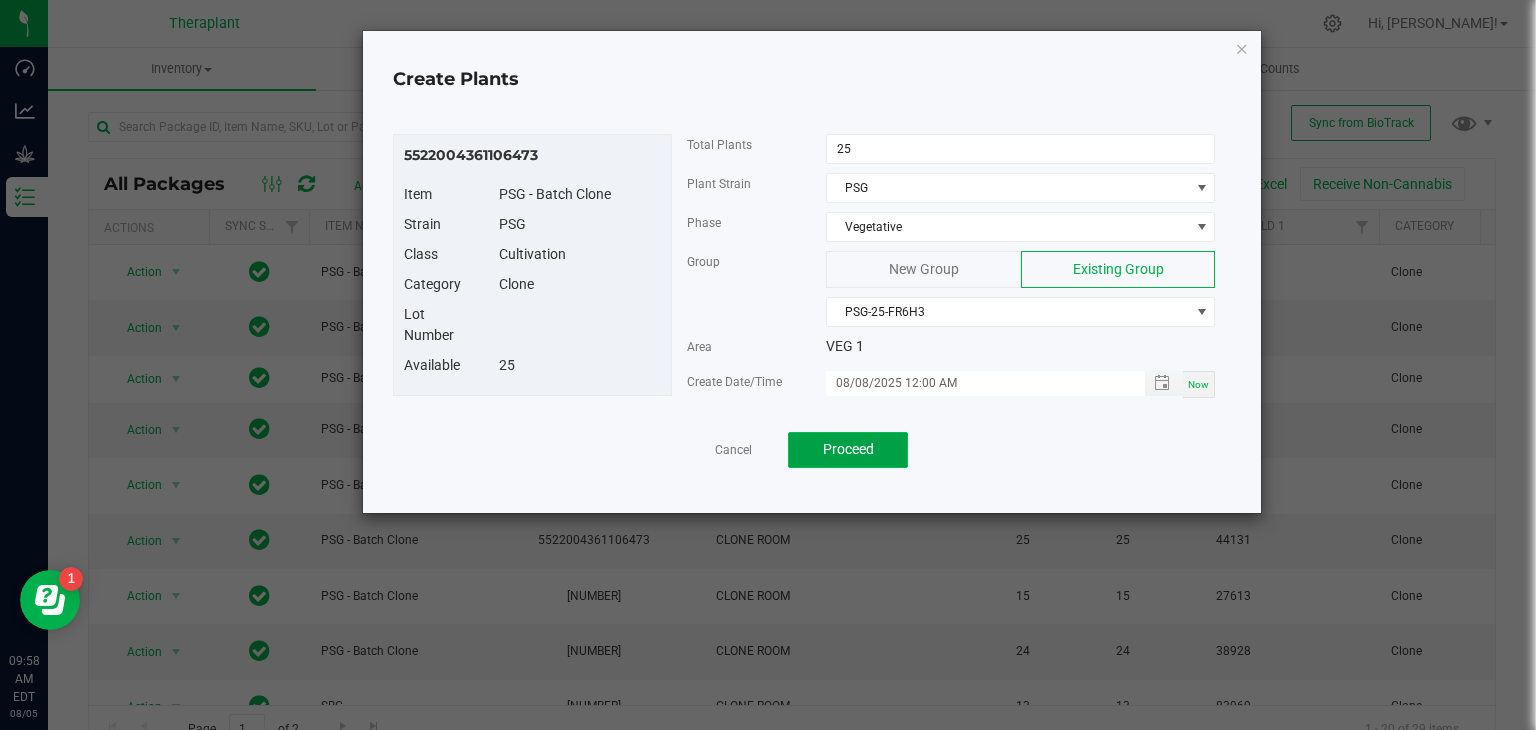 click on "Proceed" 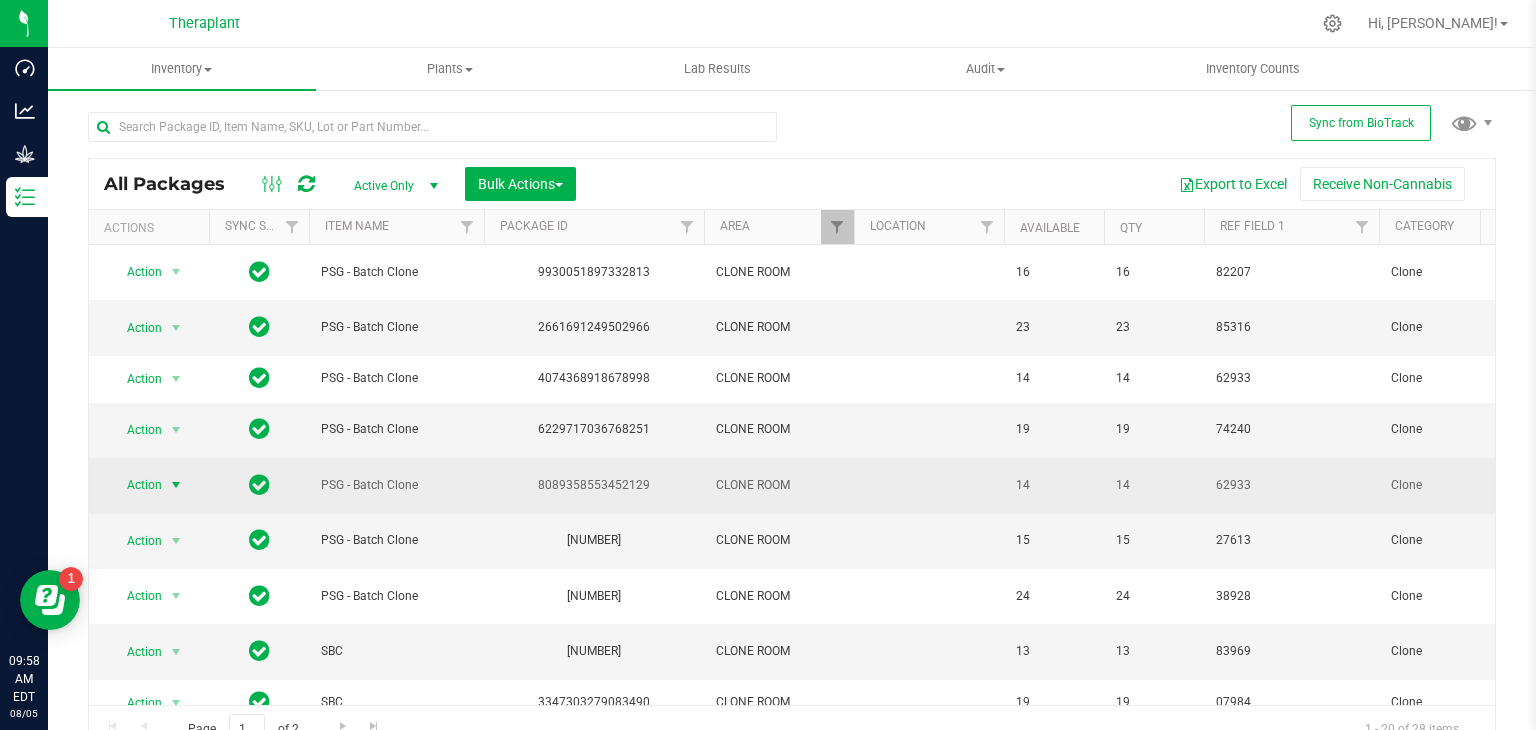 click at bounding box center [176, 485] 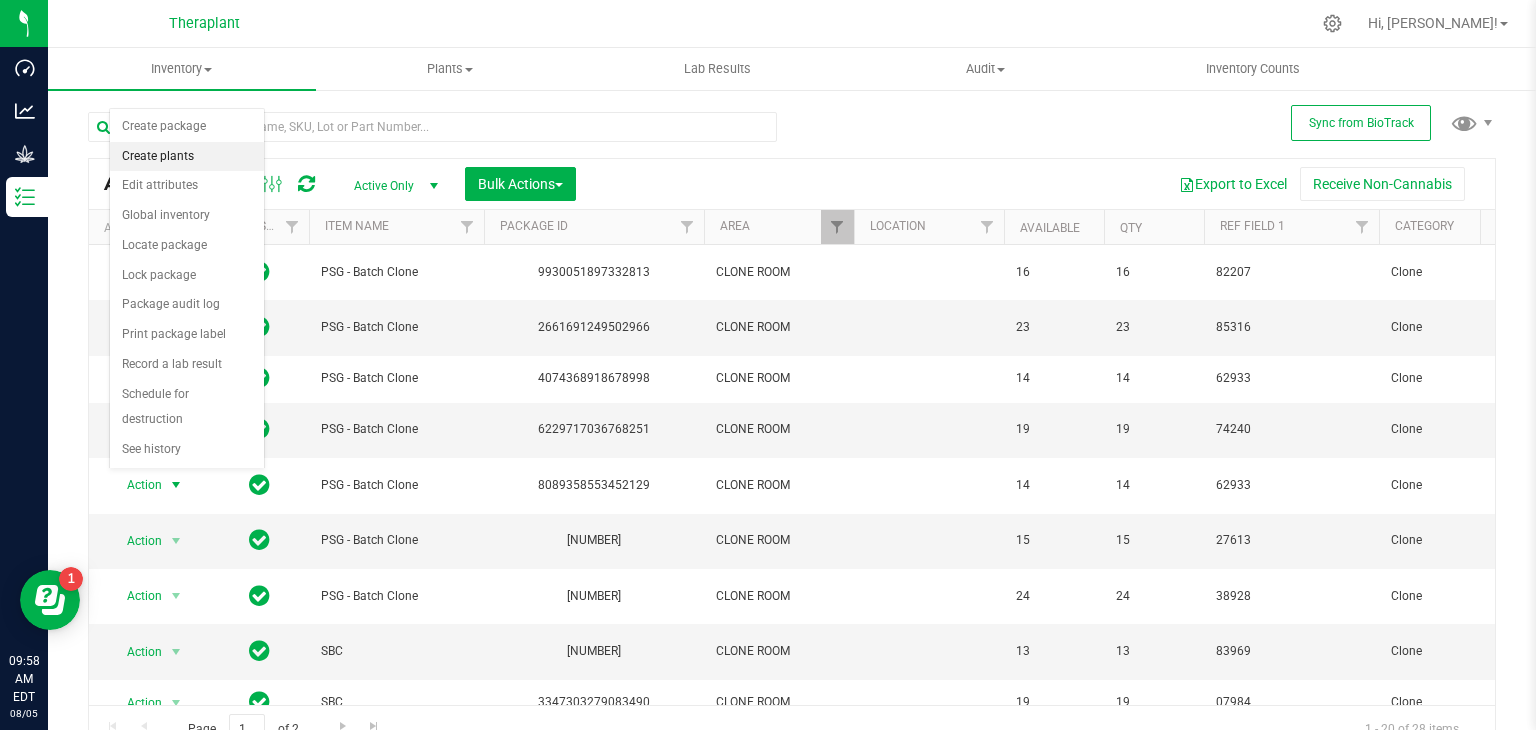 click on "Create plants" at bounding box center (187, 157) 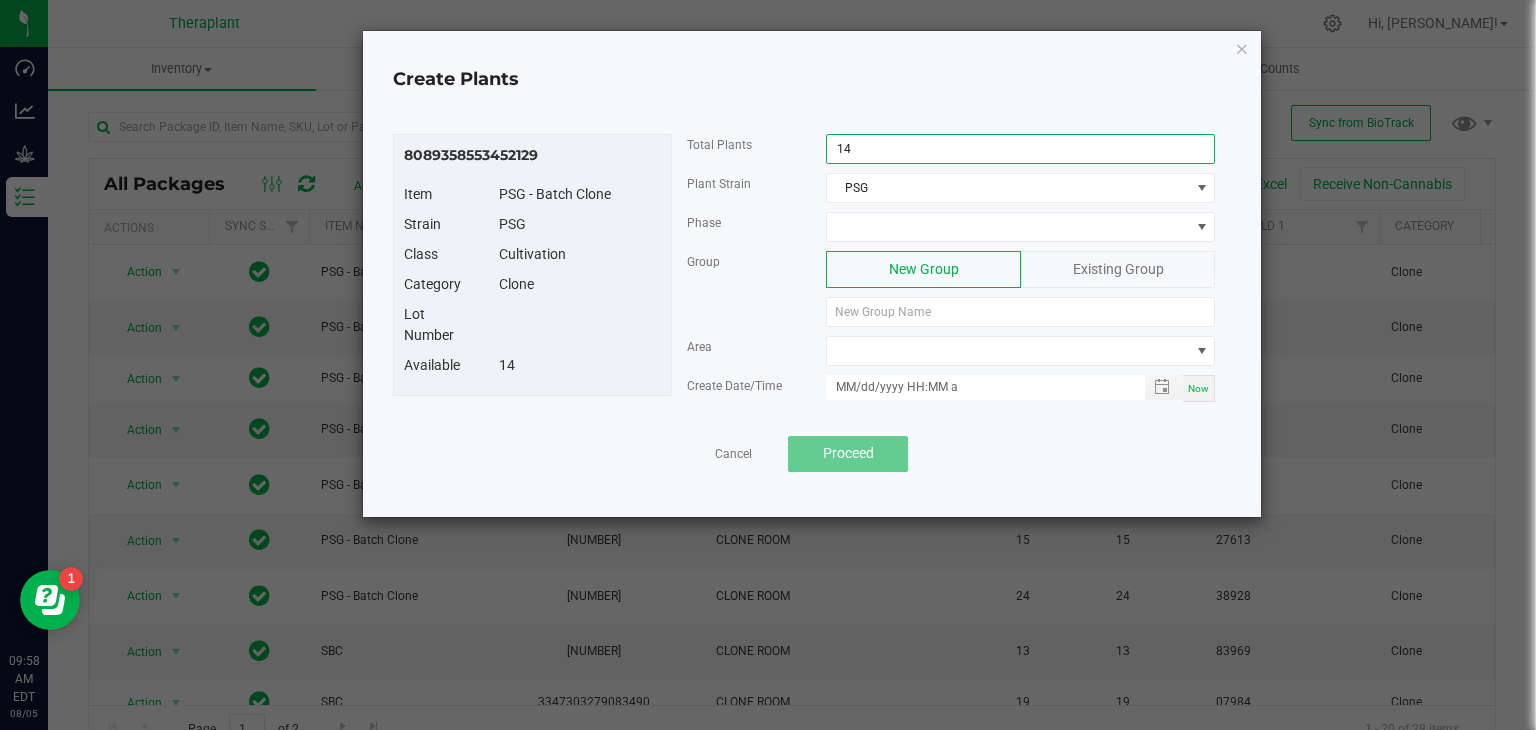 click on "14" at bounding box center (1020, 149) 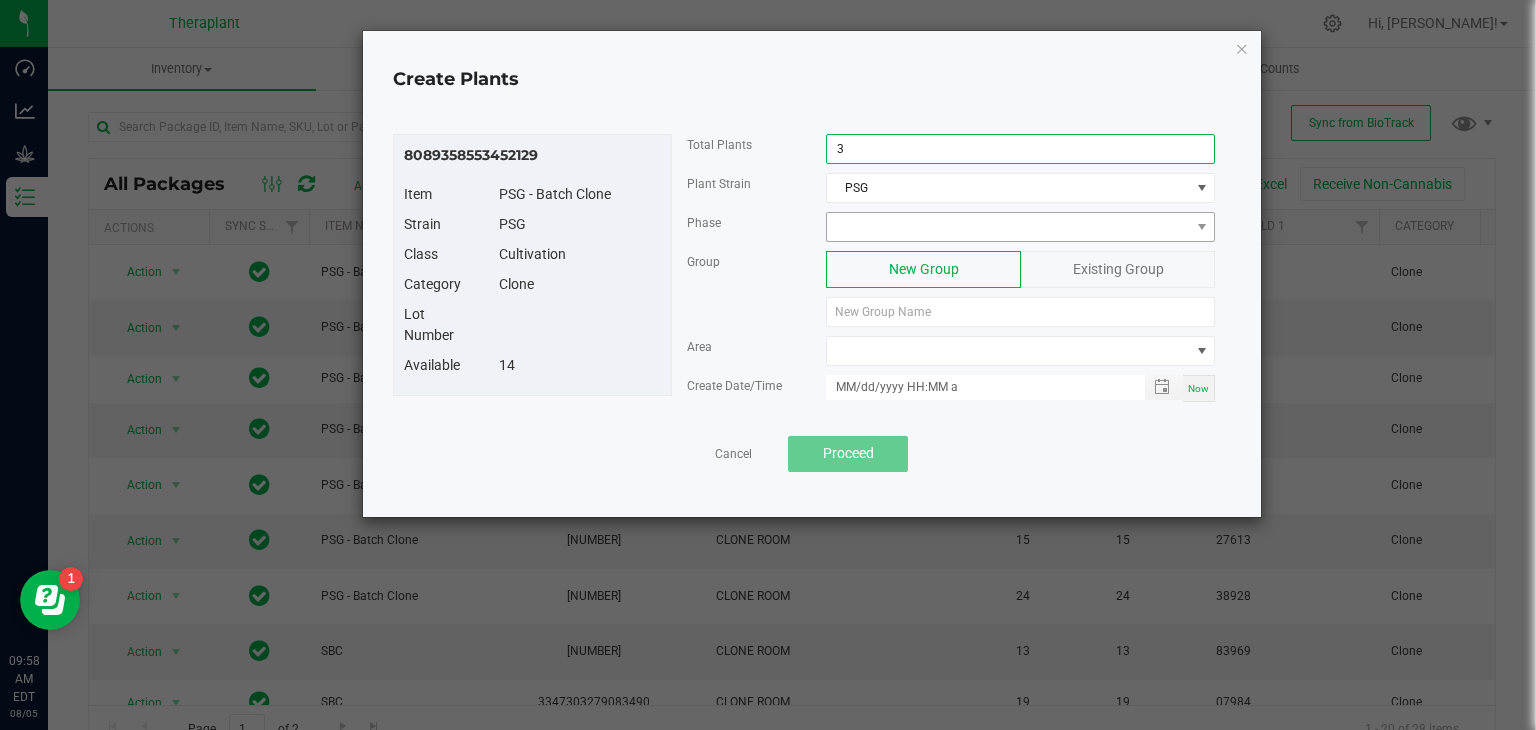 type on "3" 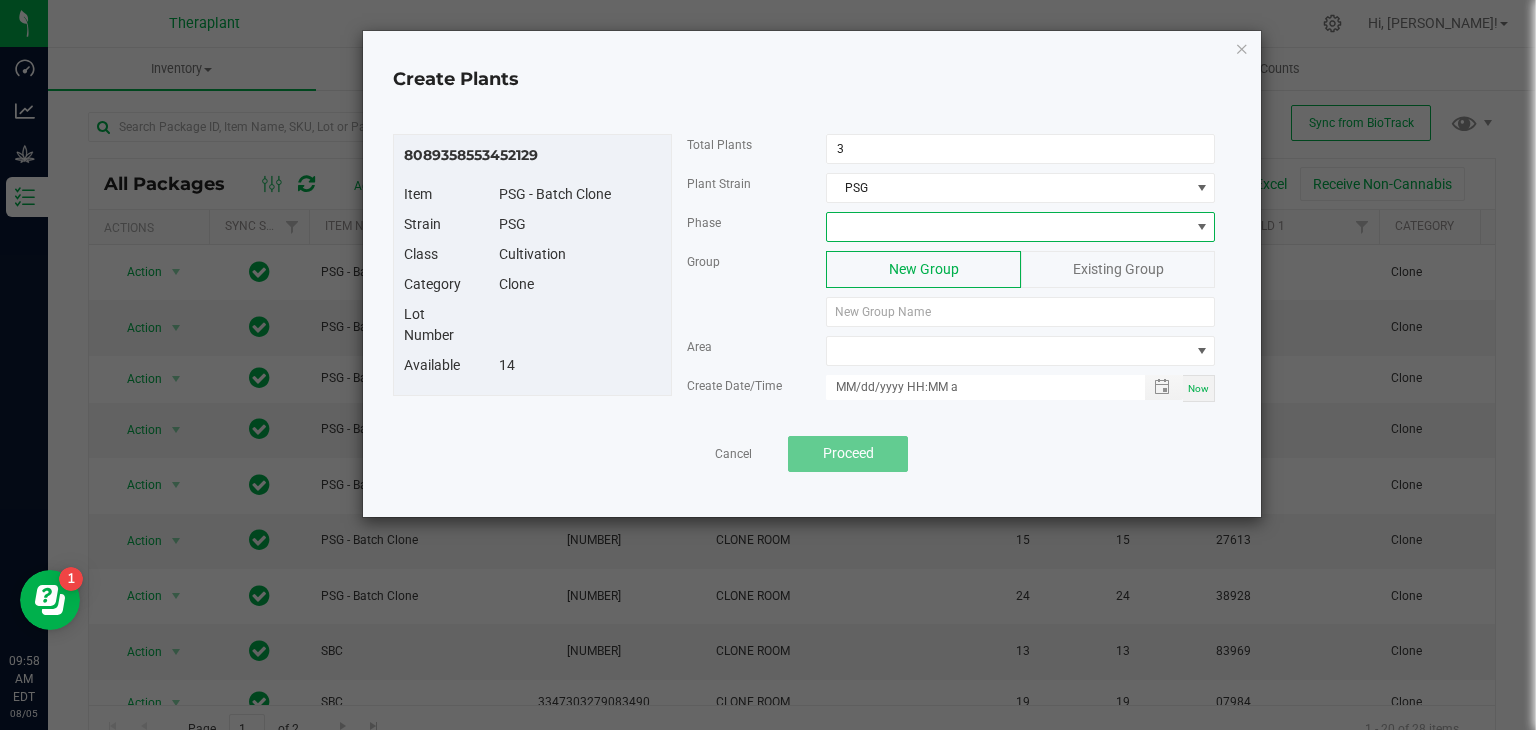 click at bounding box center (1008, 227) 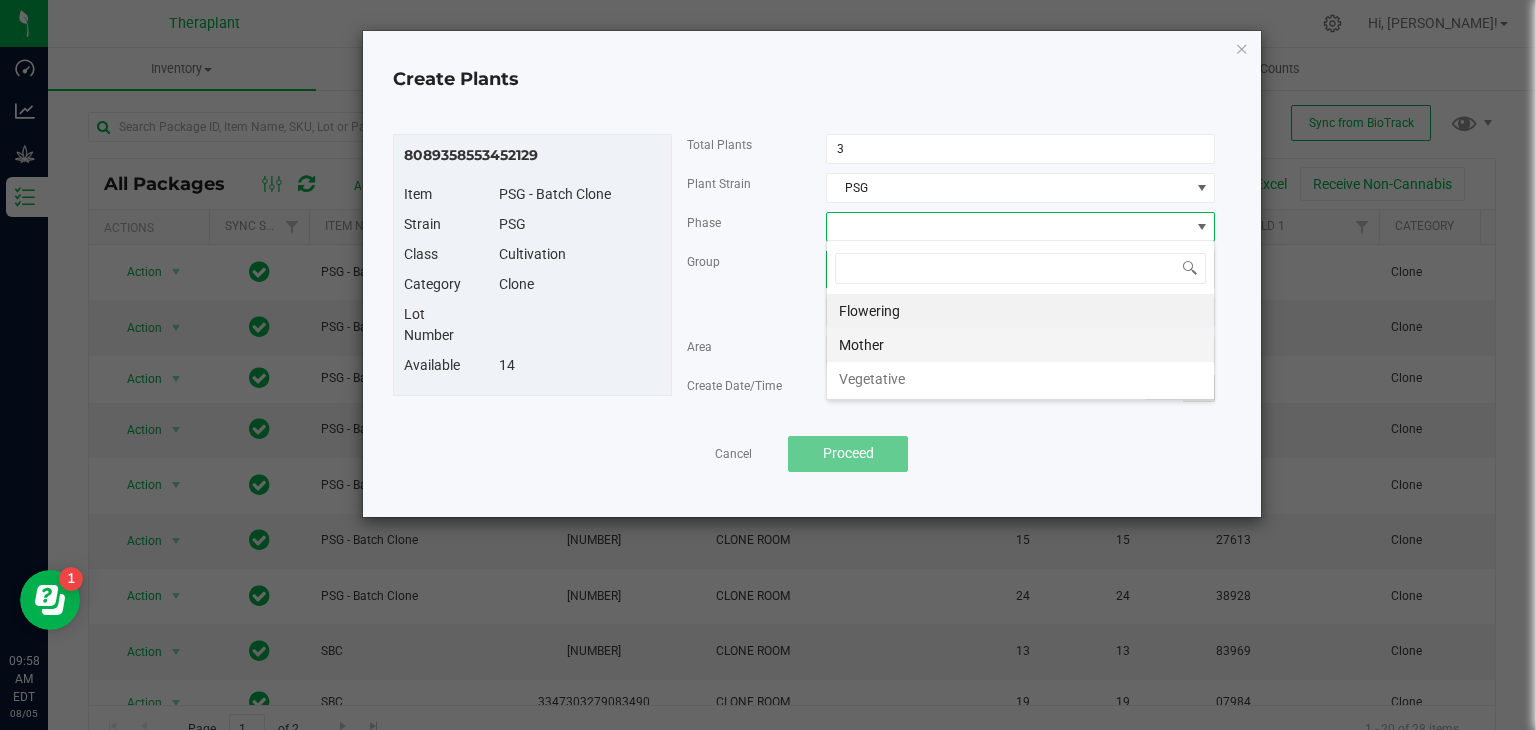 scroll, scrollTop: 99970, scrollLeft: 99611, axis: both 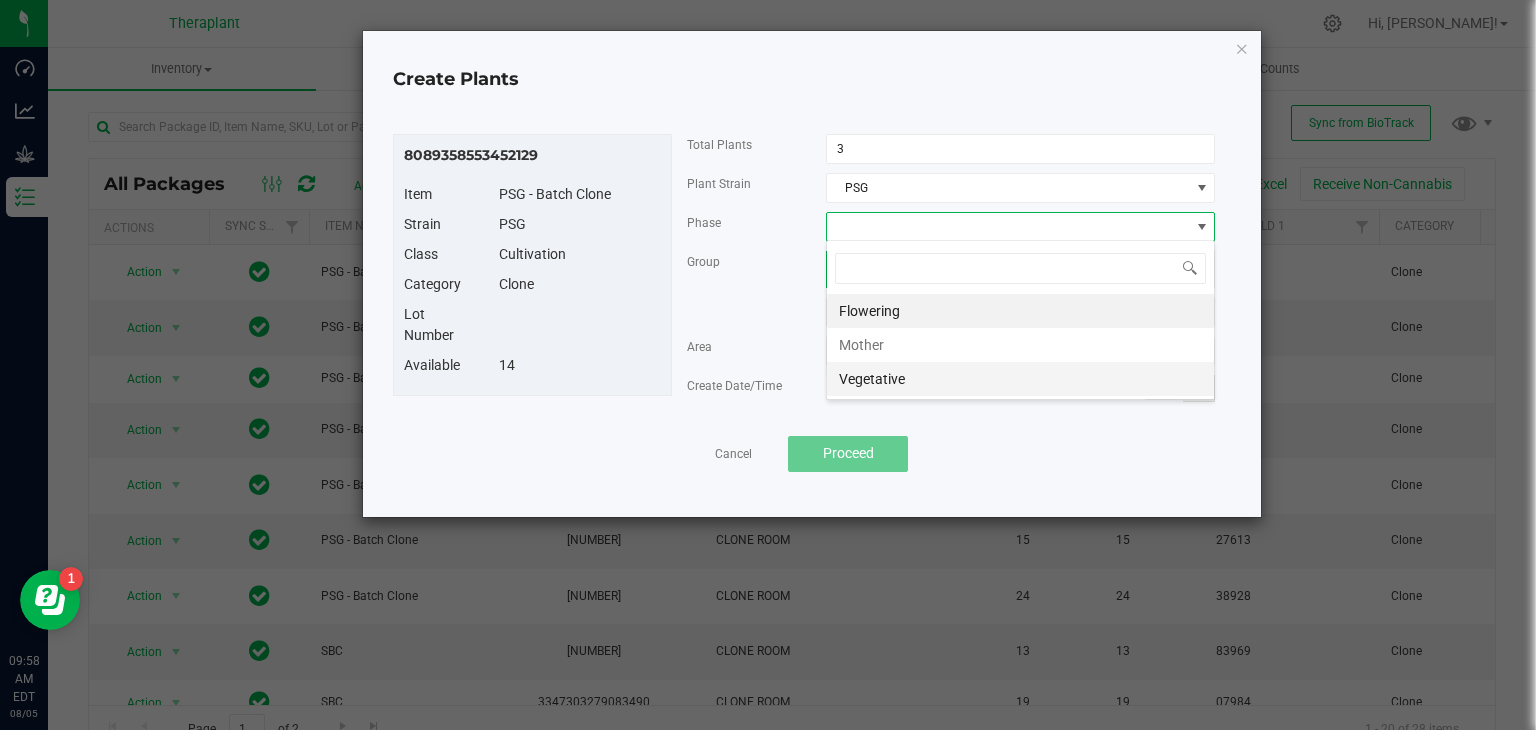click on "Vegetative" at bounding box center (1020, 379) 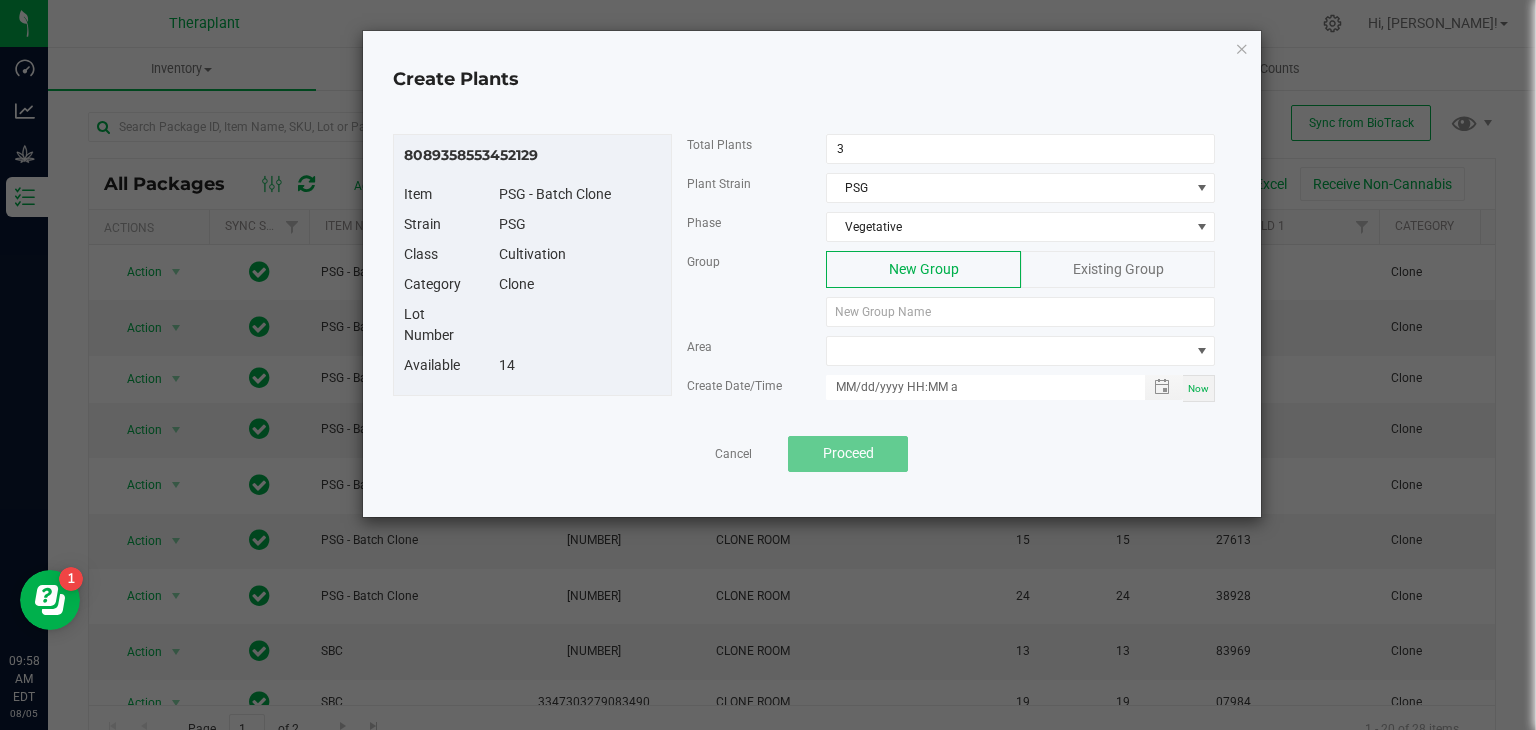 click on "Existing Group" 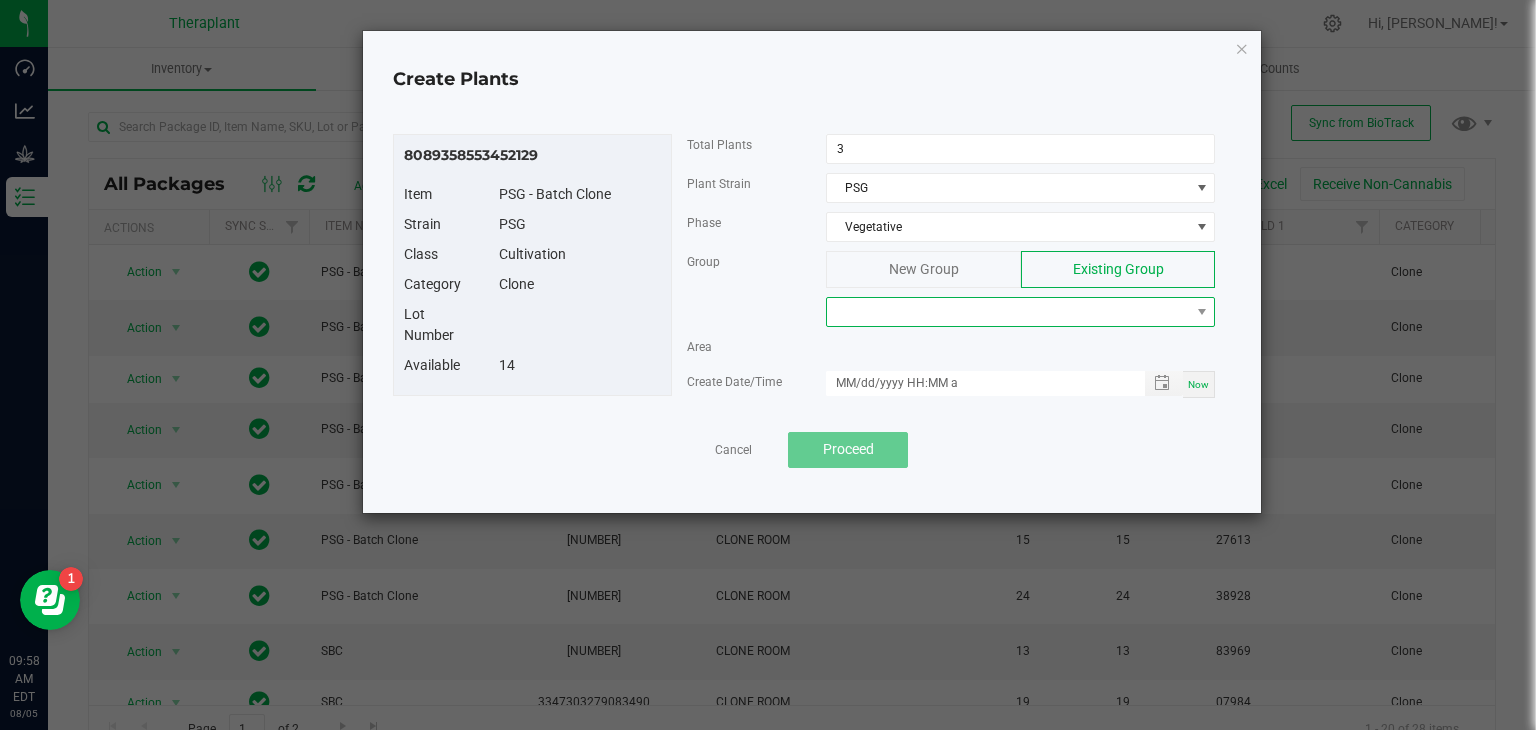 click at bounding box center (1008, 312) 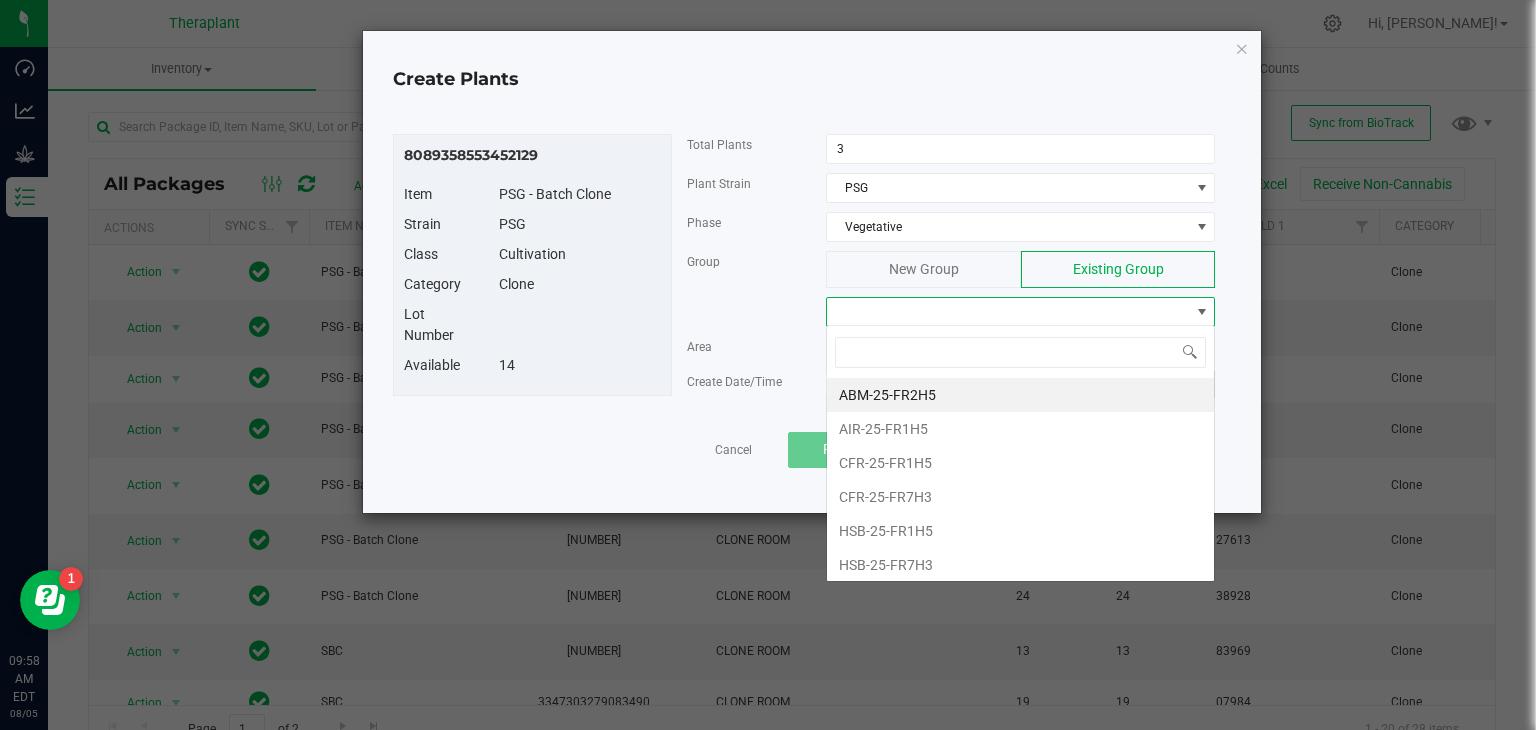 scroll, scrollTop: 99970, scrollLeft: 99611, axis: both 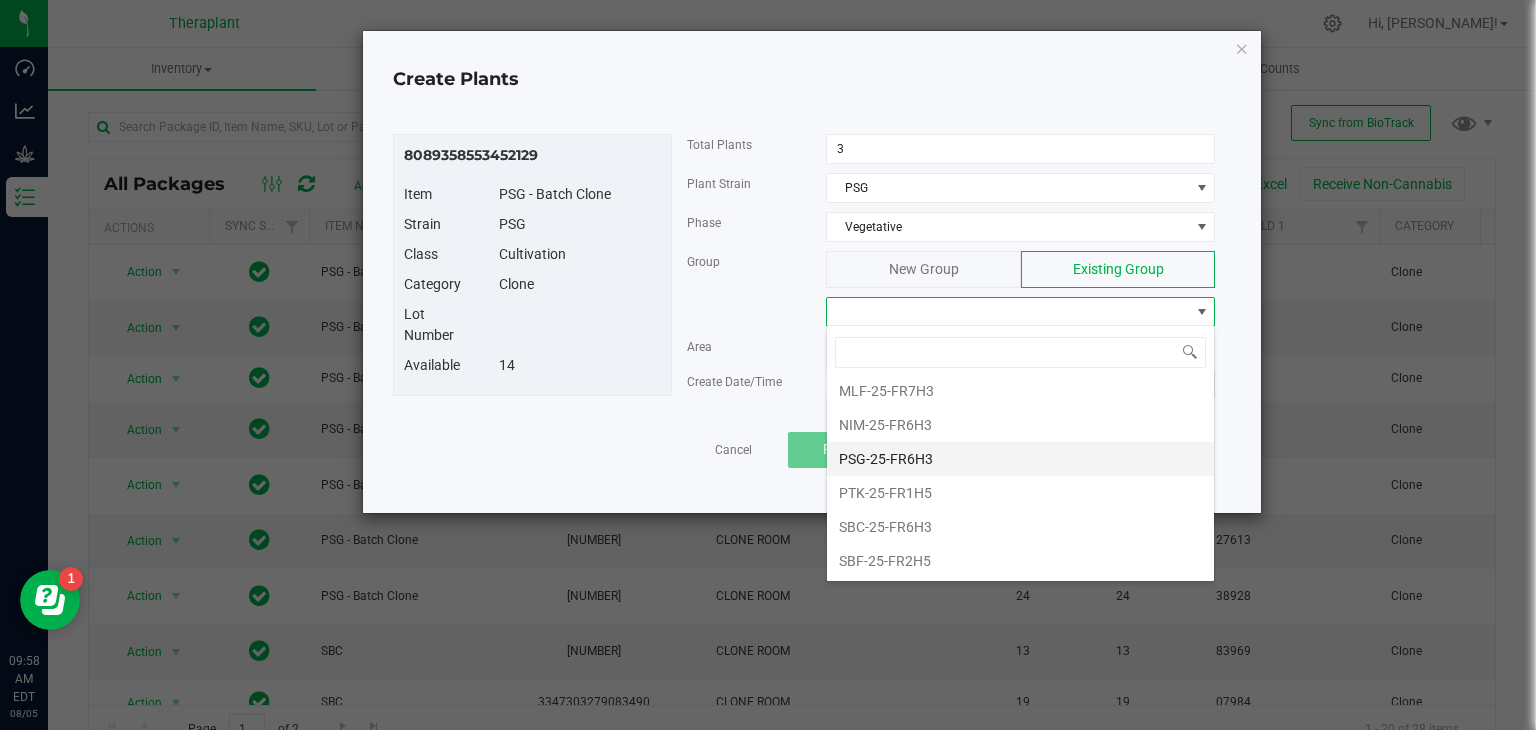 click on "PSG-25-FR6H3" at bounding box center (1020, 459) 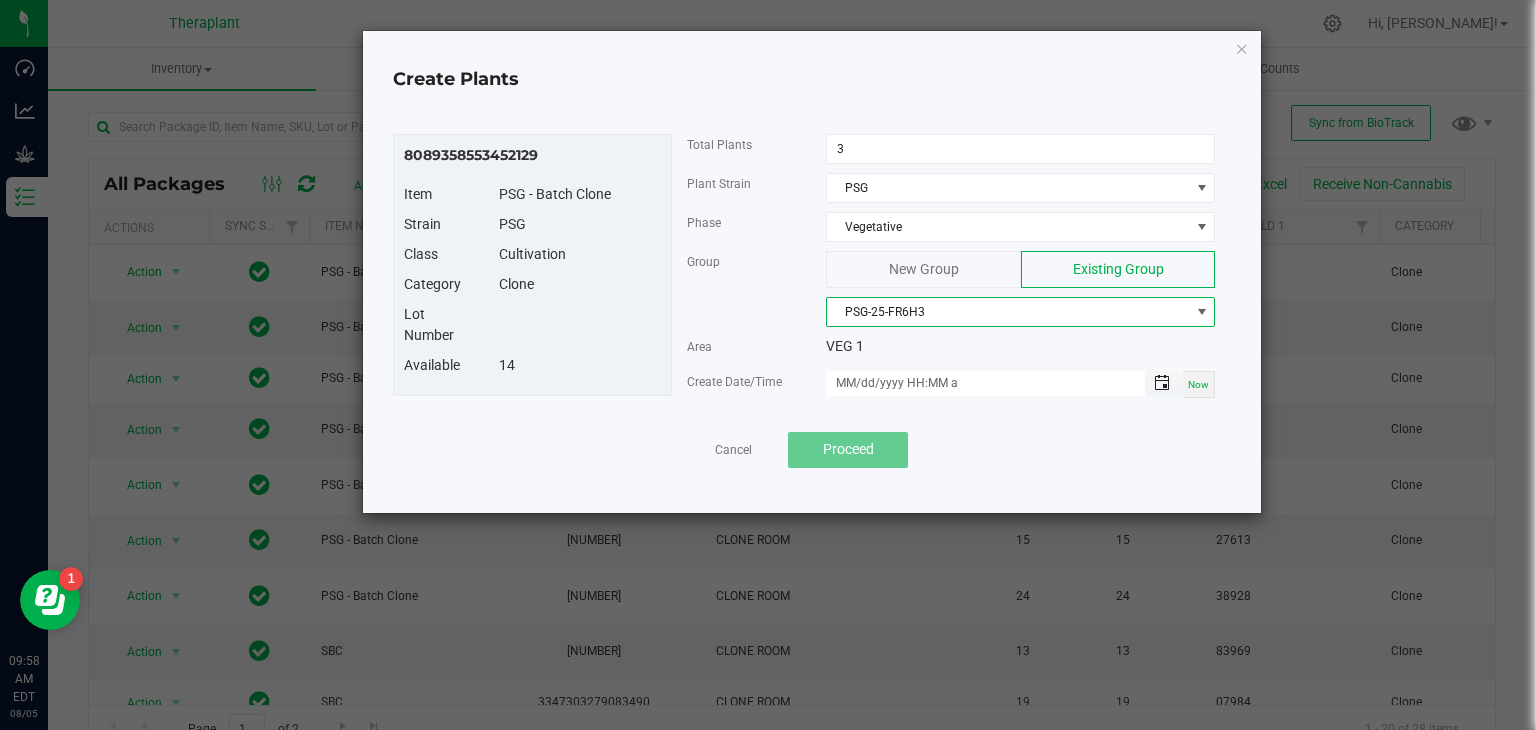 click at bounding box center [1162, 383] 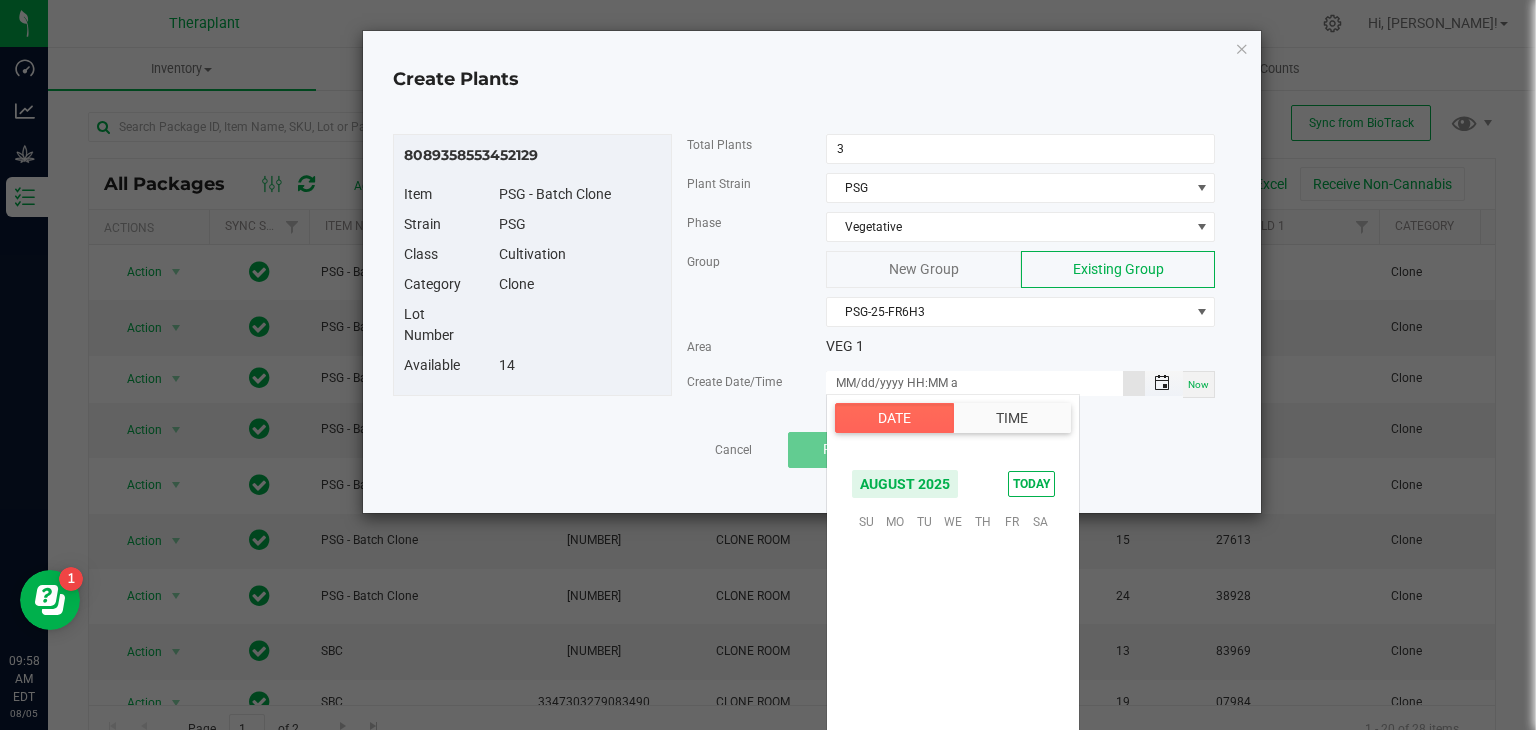 scroll, scrollTop: 324156, scrollLeft: 0, axis: vertical 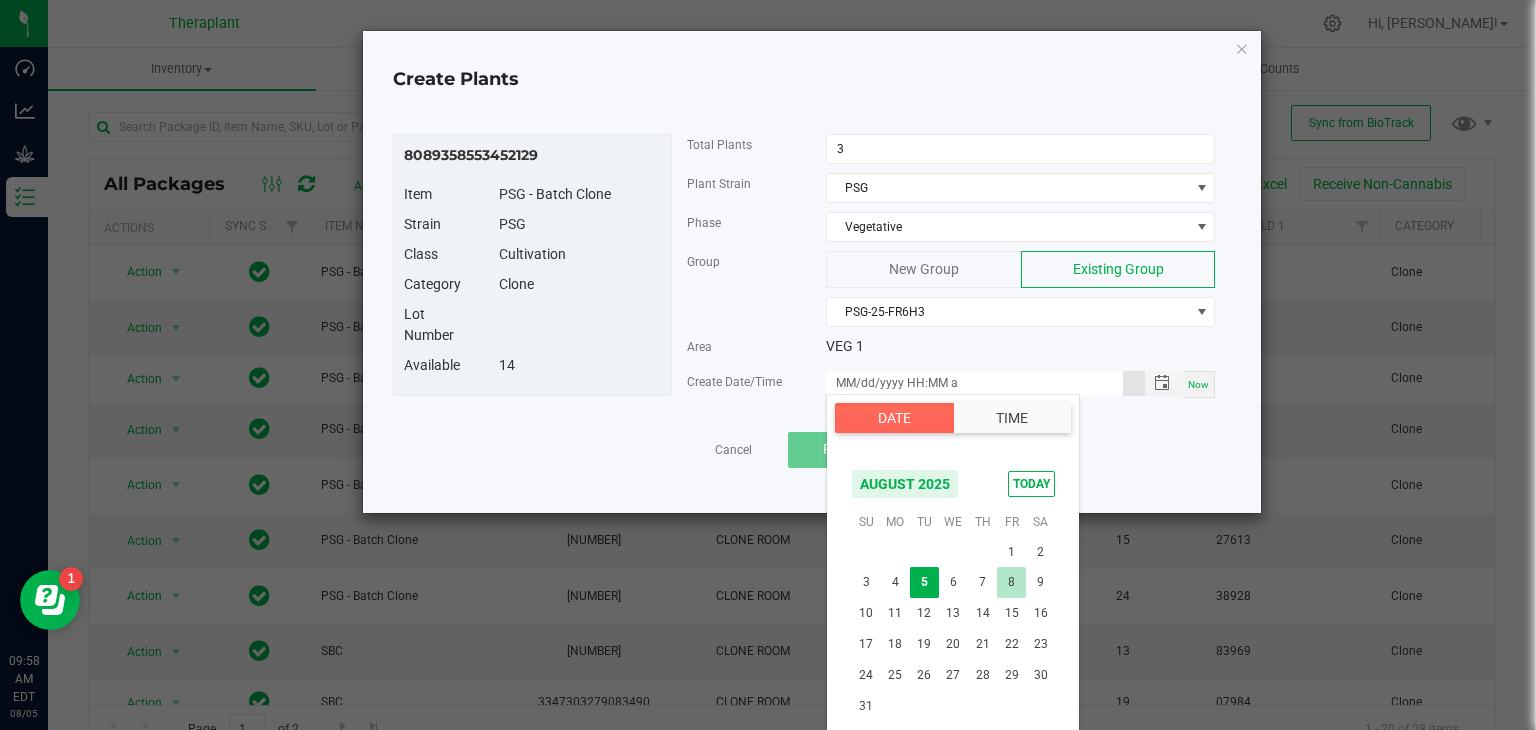 click on "8" at bounding box center (1011, 582) 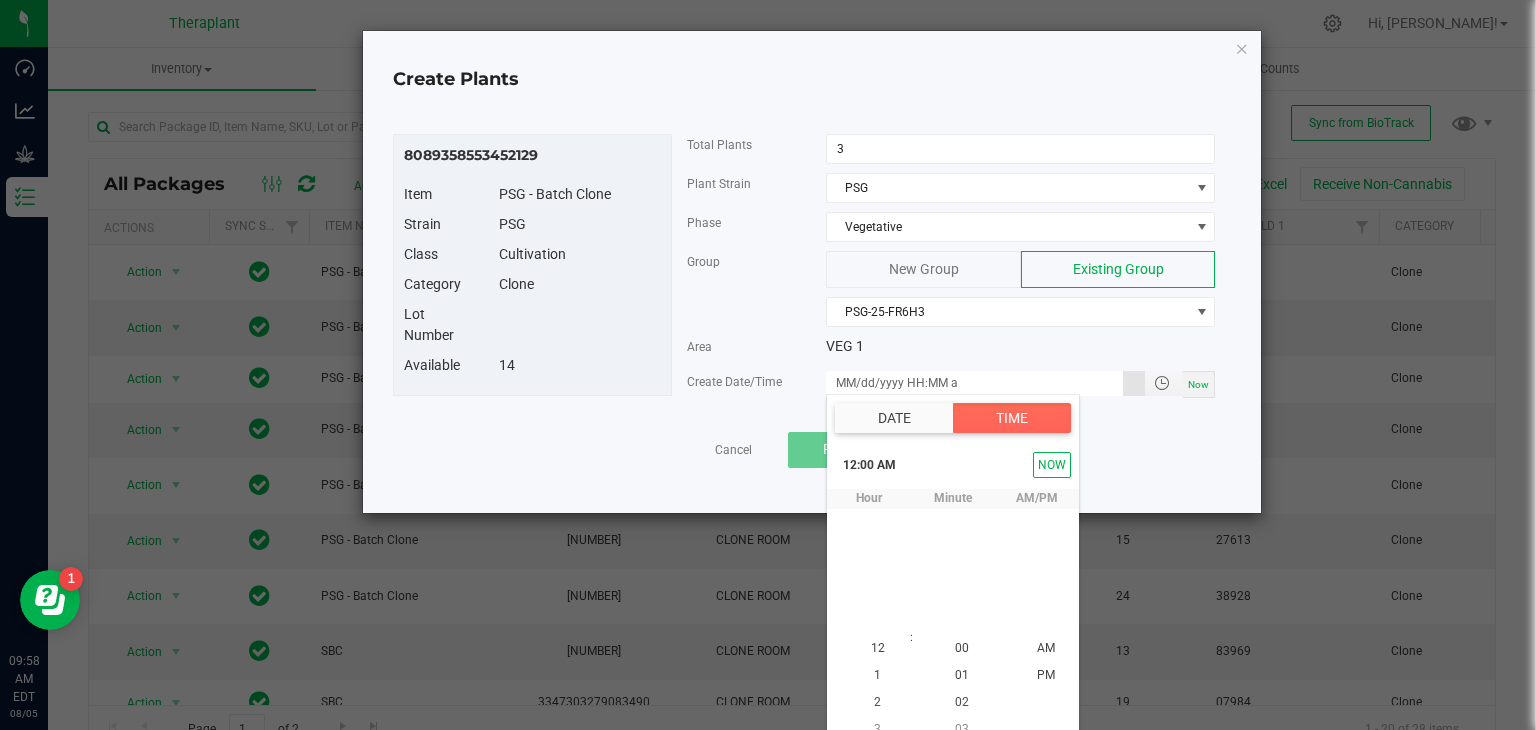 scroll, scrollTop: 18, scrollLeft: 0, axis: vertical 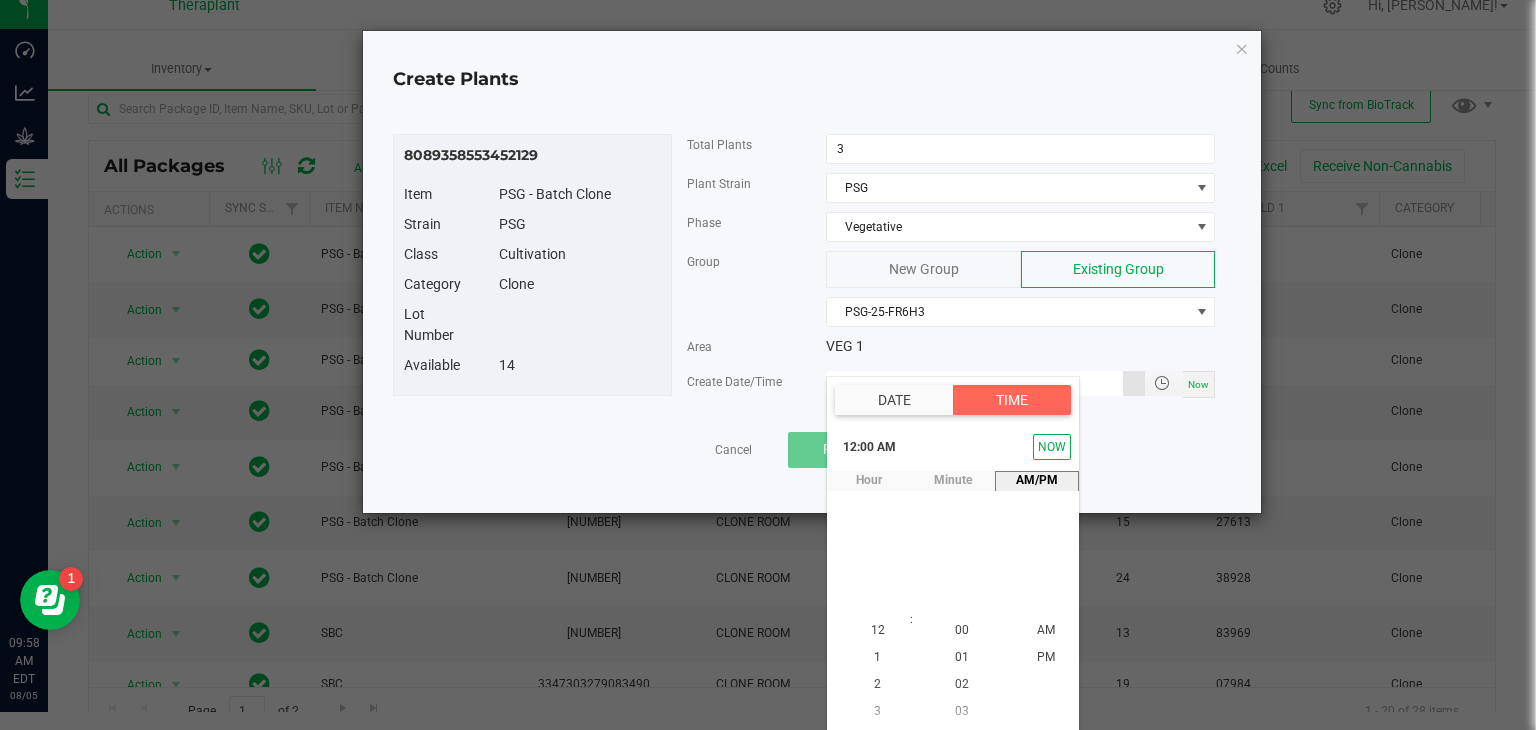 type on "08/08/2025 12:00 AM" 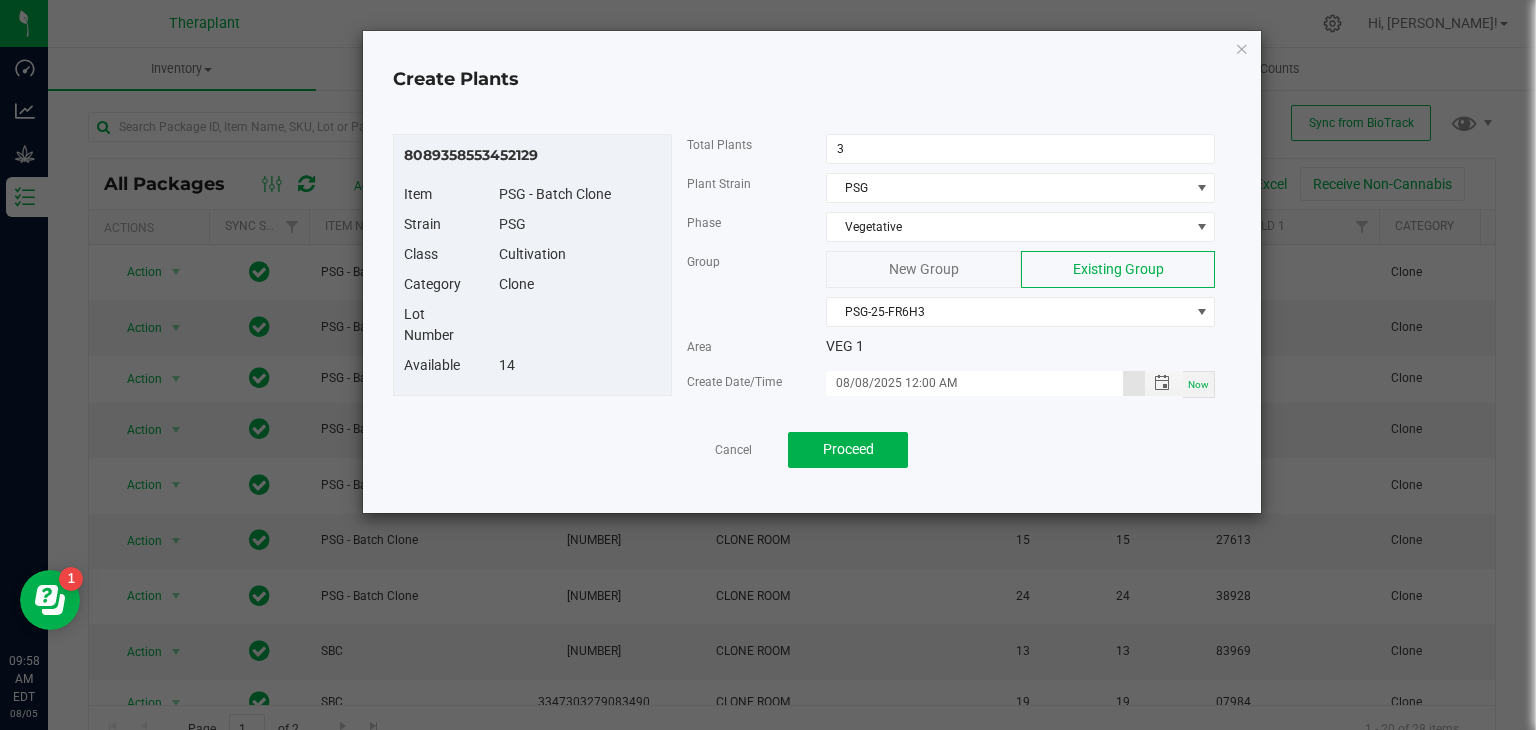 scroll, scrollTop: 0, scrollLeft: 0, axis: both 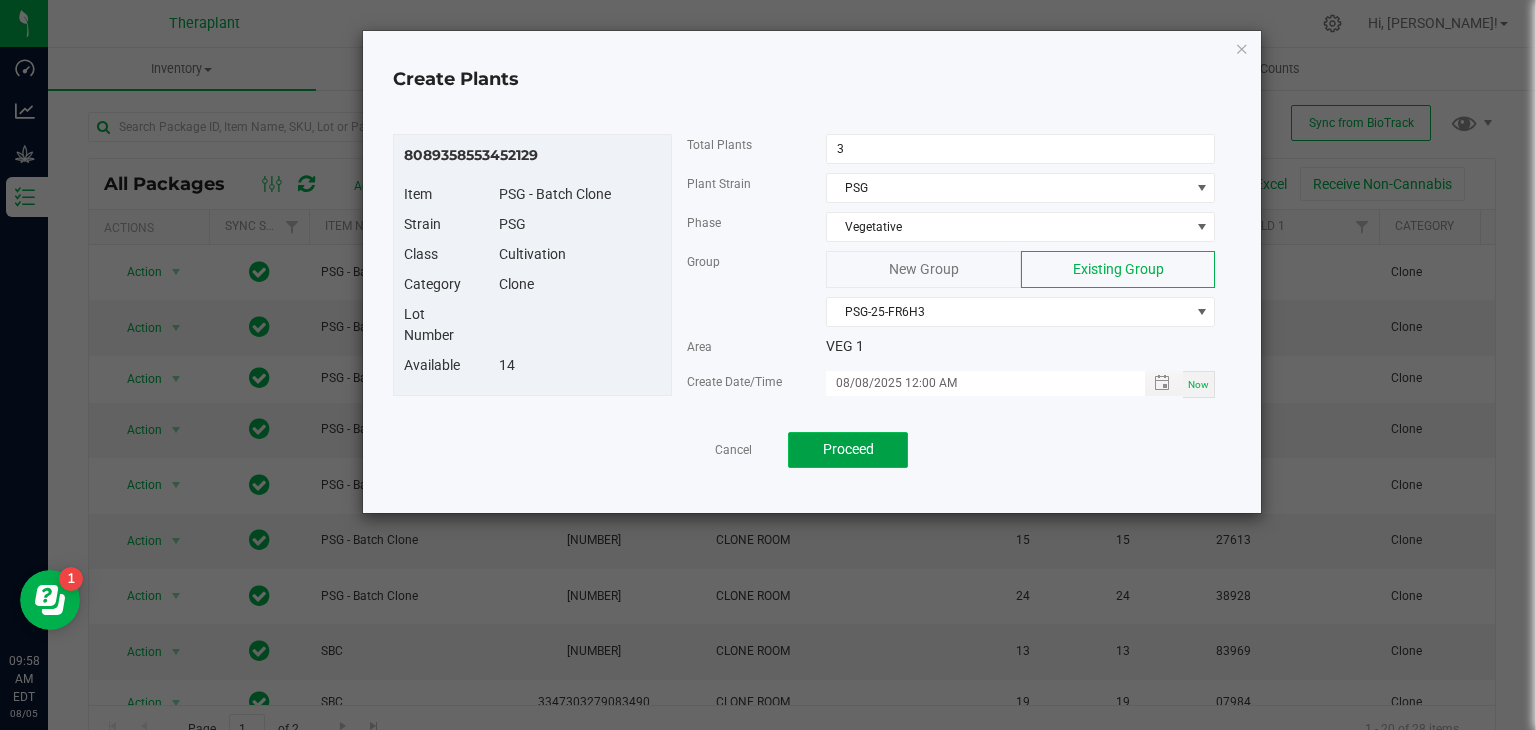 click on "Proceed" 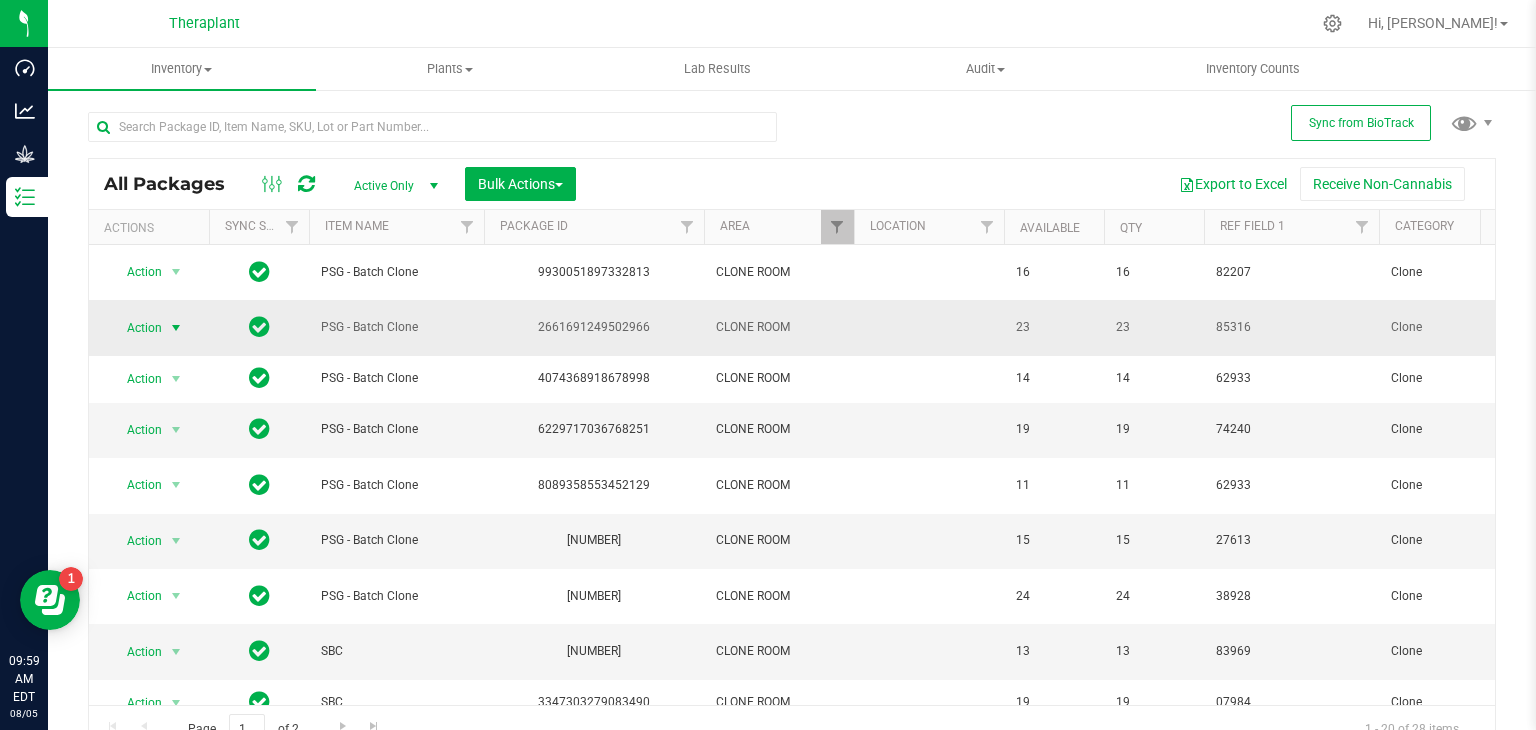 click at bounding box center [176, 328] 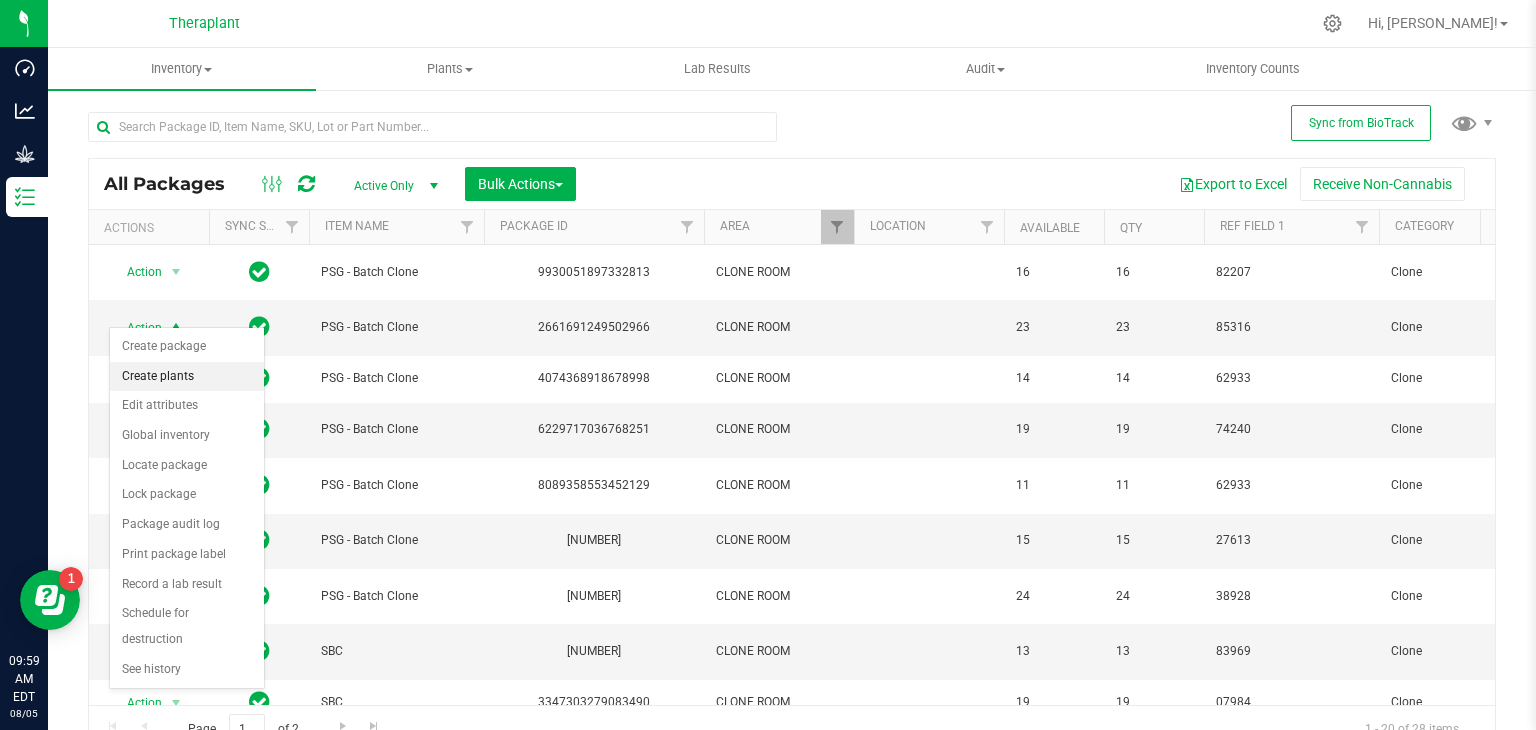 click on "Create plants" at bounding box center (187, 377) 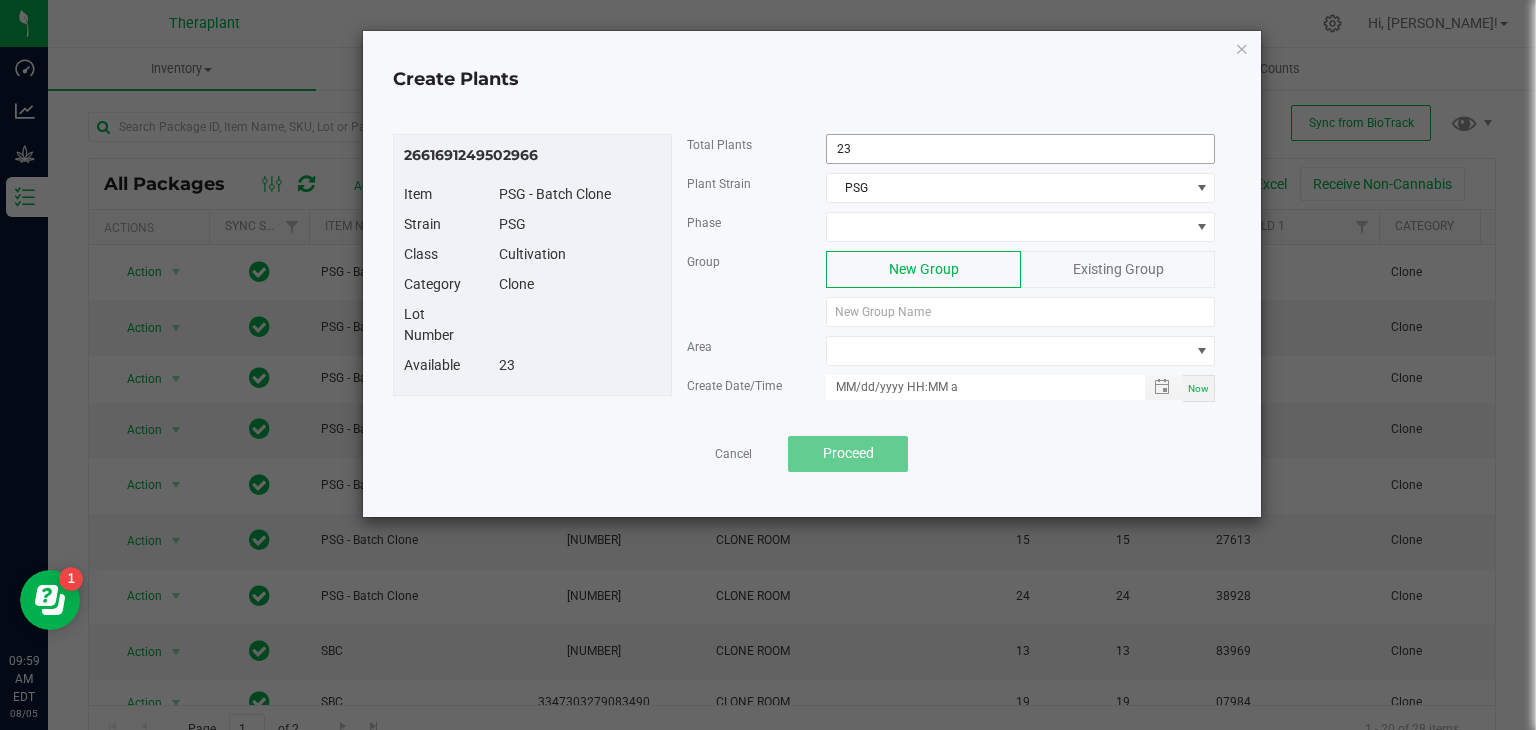 click on "23" at bounding box center [1020, 149] 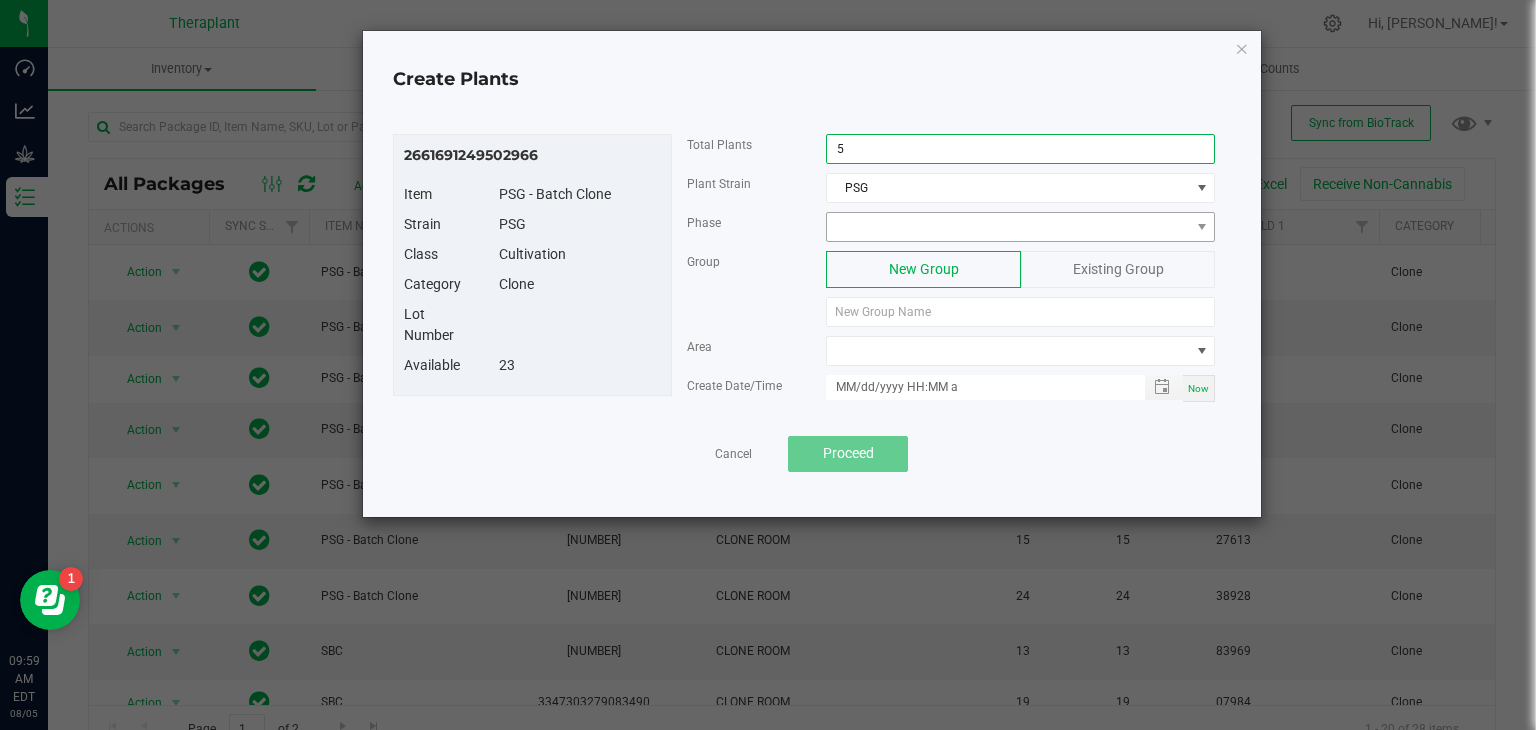 type on "5" 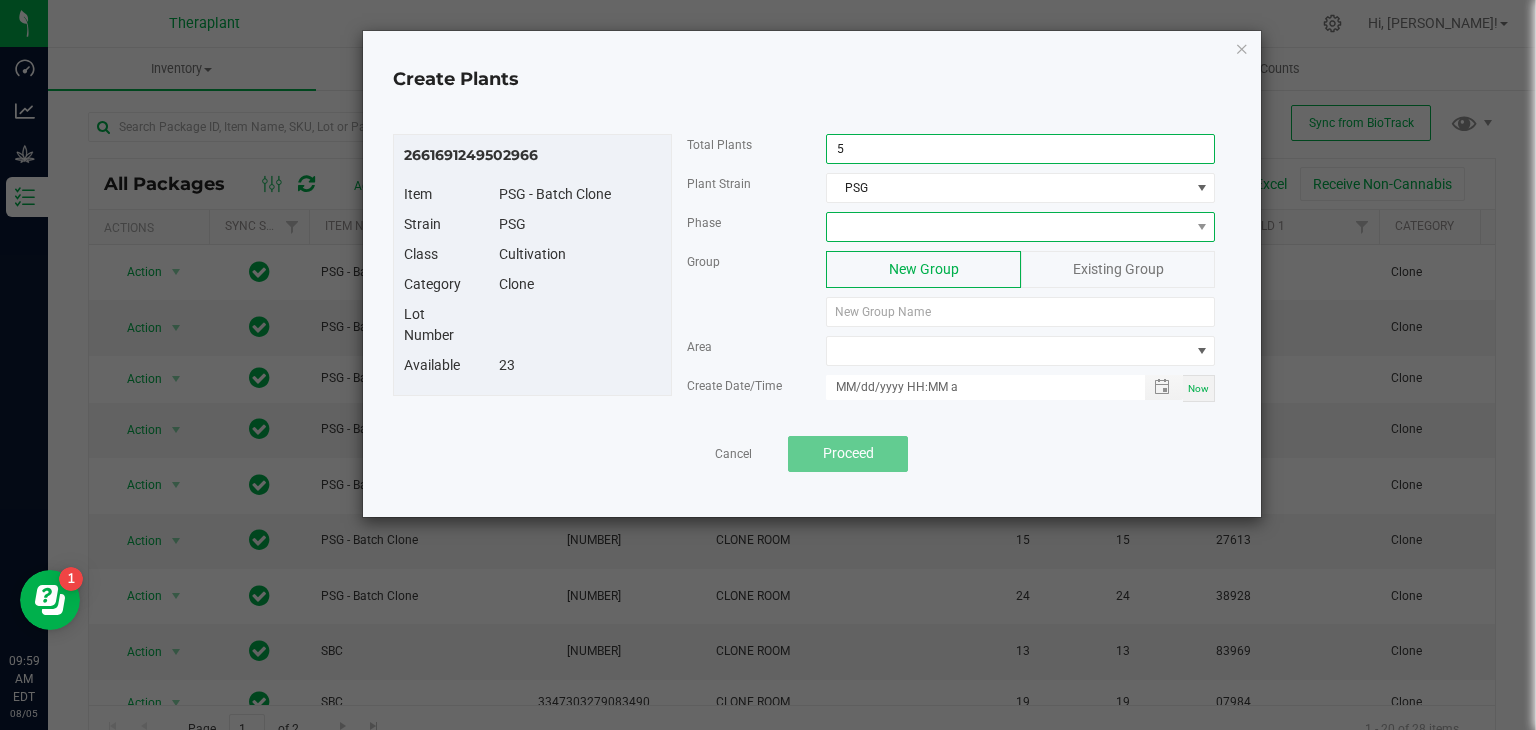 click at bounding box center (1008, 227) 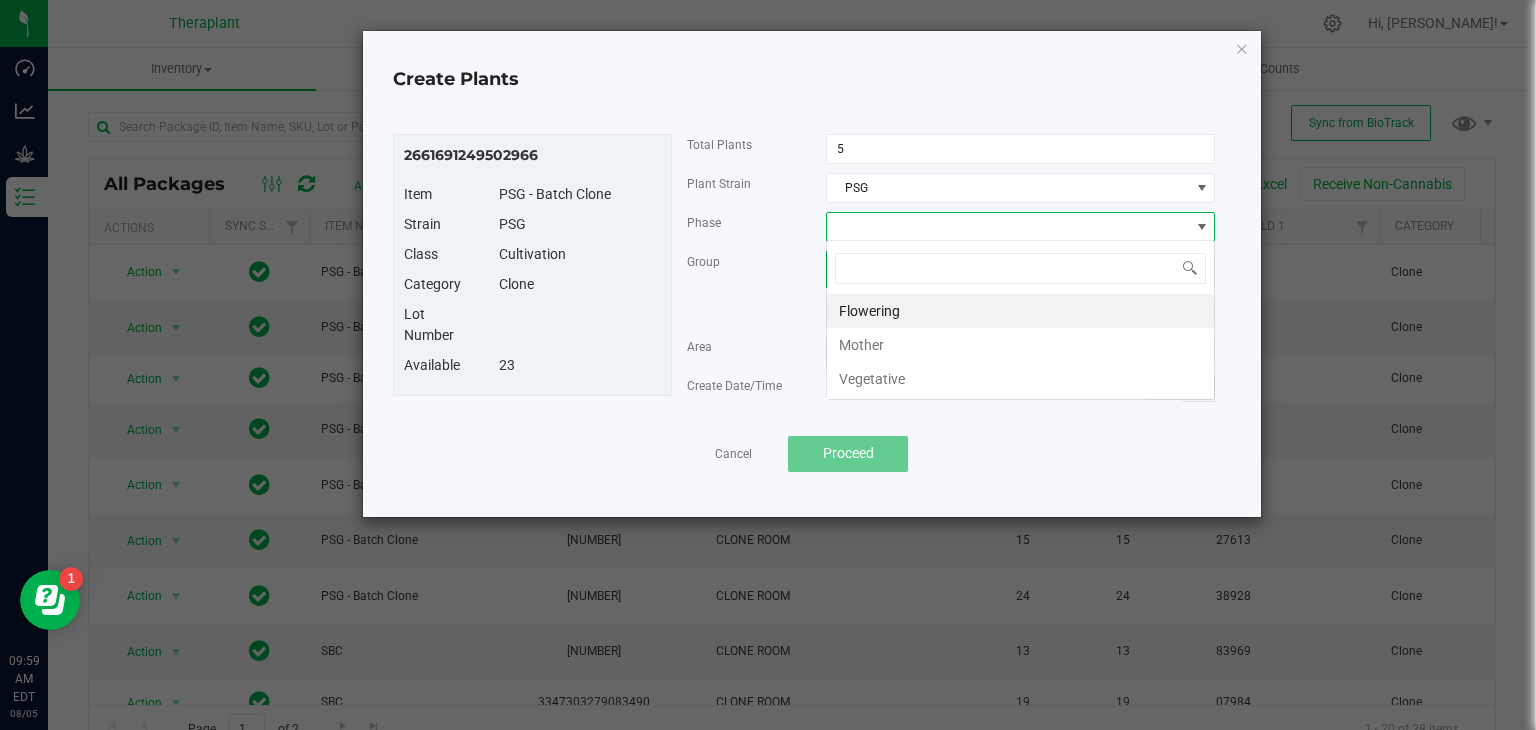 scroll, scrollTop: 99970, scrollLeft: 99611, axis: both 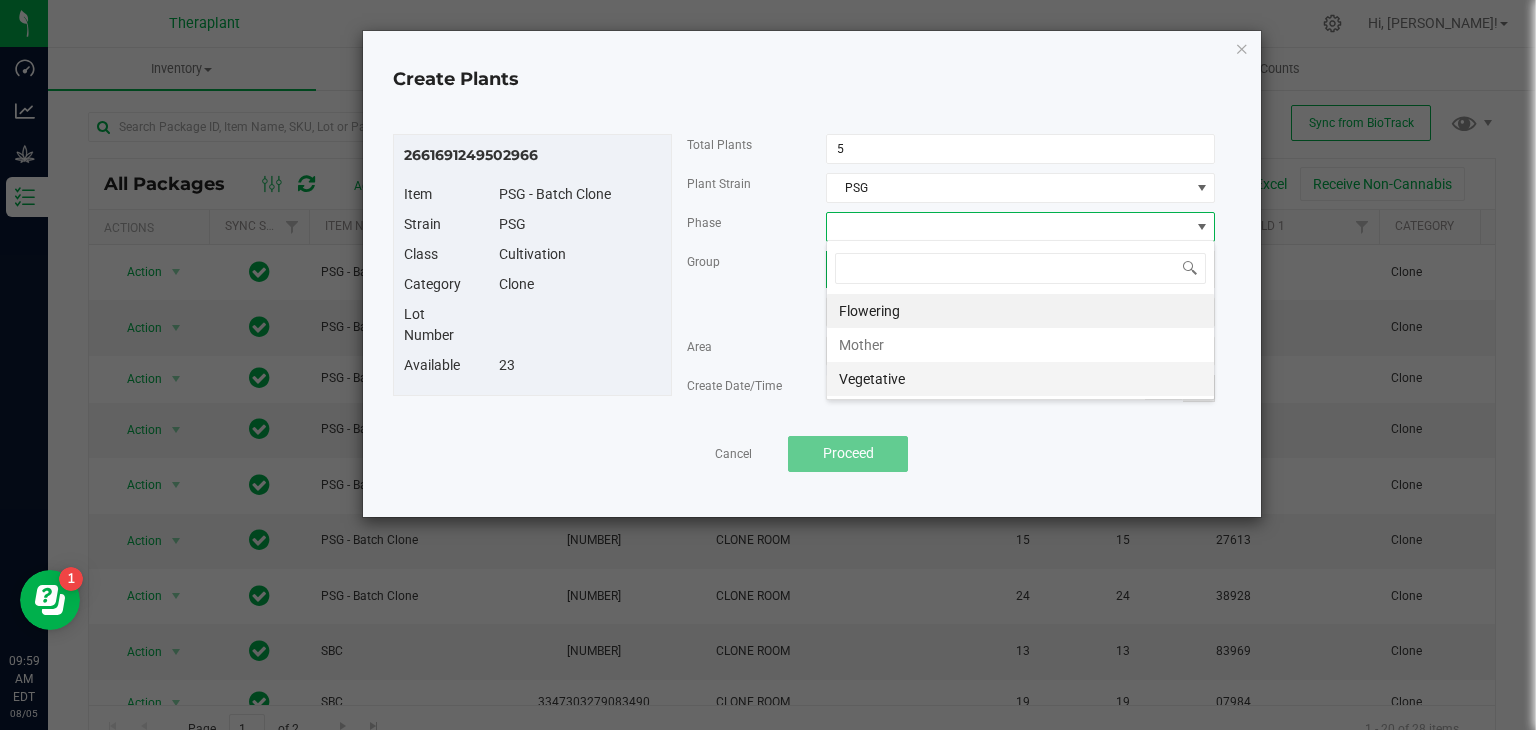 click on "Vegetative" at bounding box center (1020, 379) 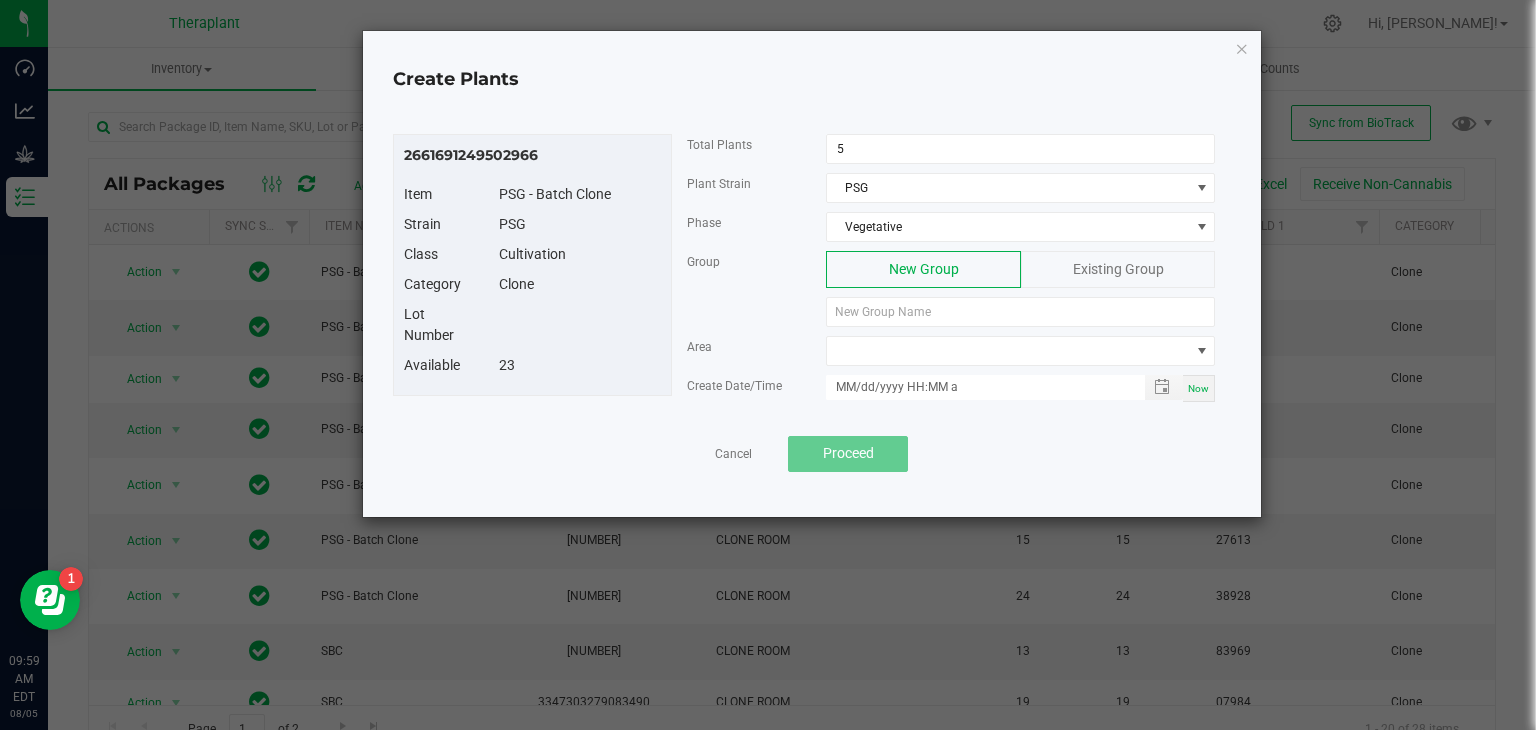 click on "Existing Group" 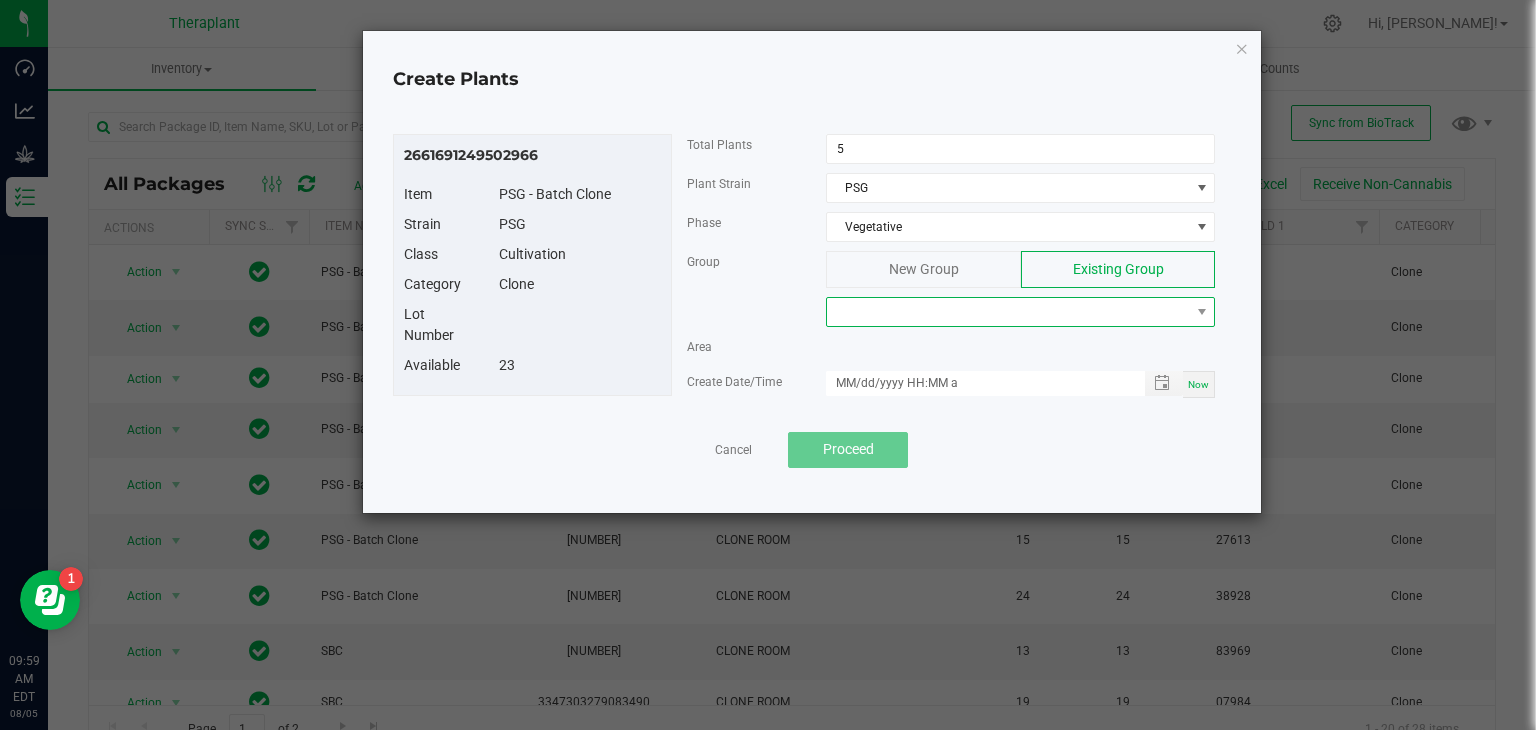 click at bounding box center [1008, 312] 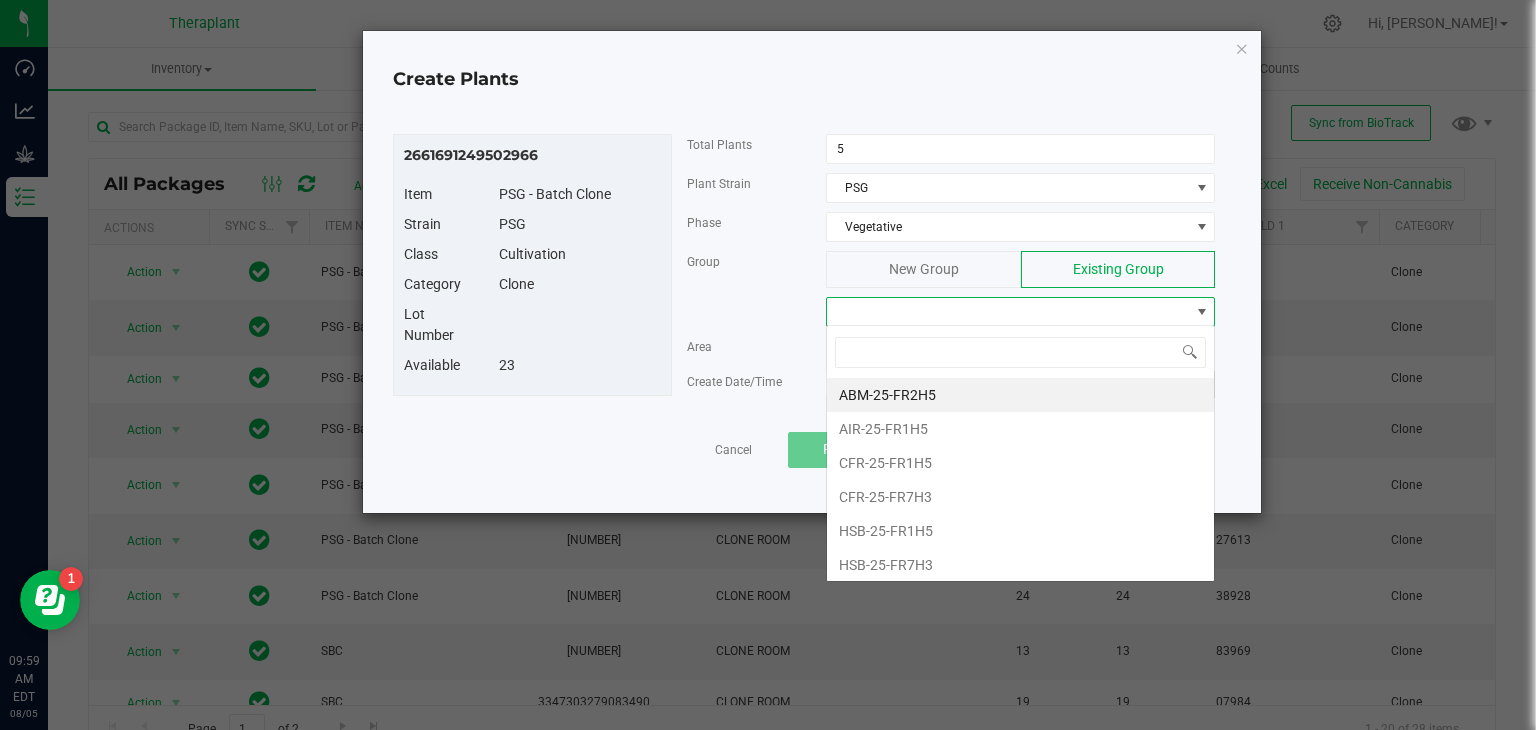 scroll, scrollTop: 99970, scrollLeft: 99611, axis: both 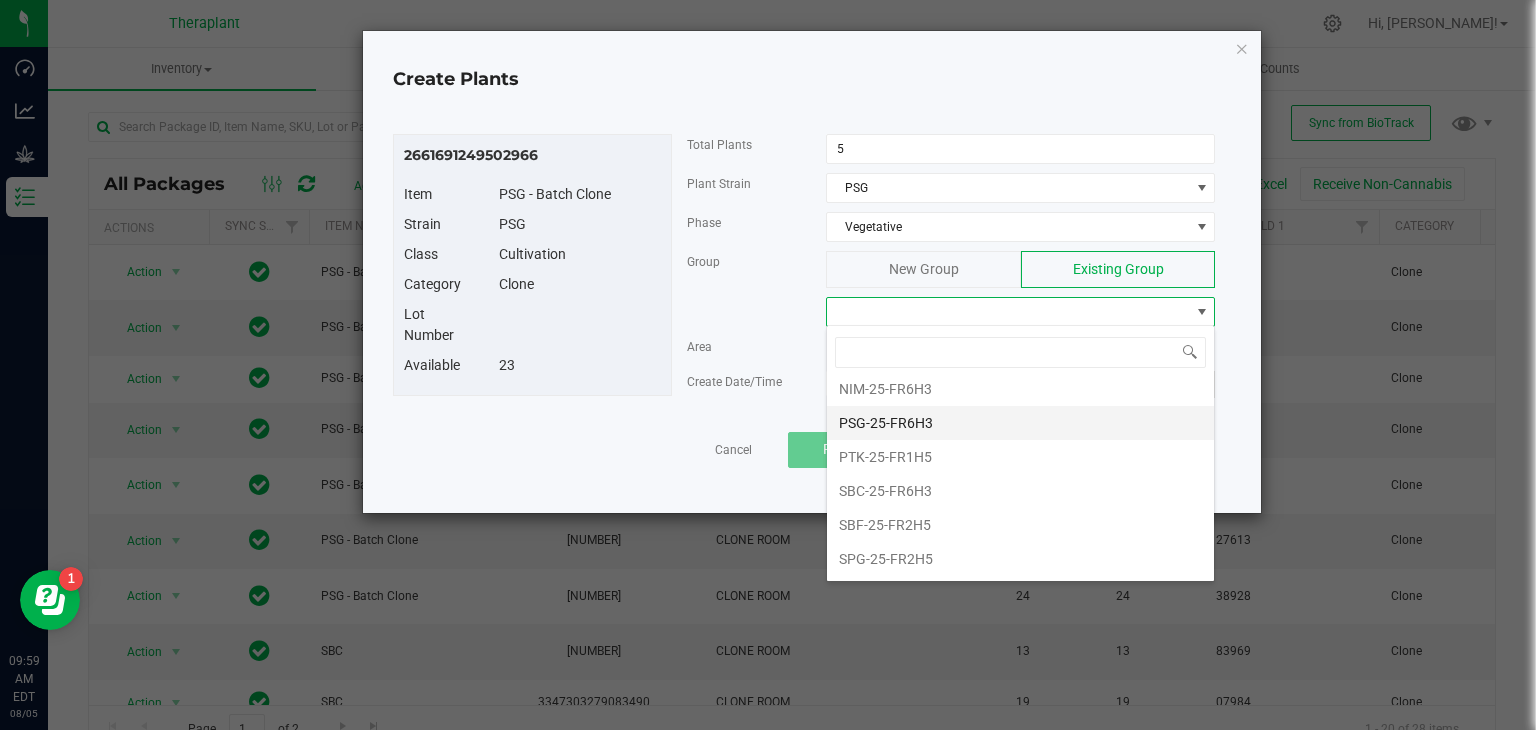 click on "PSG-25-FR6H3" at bounding box center (1020, 423) 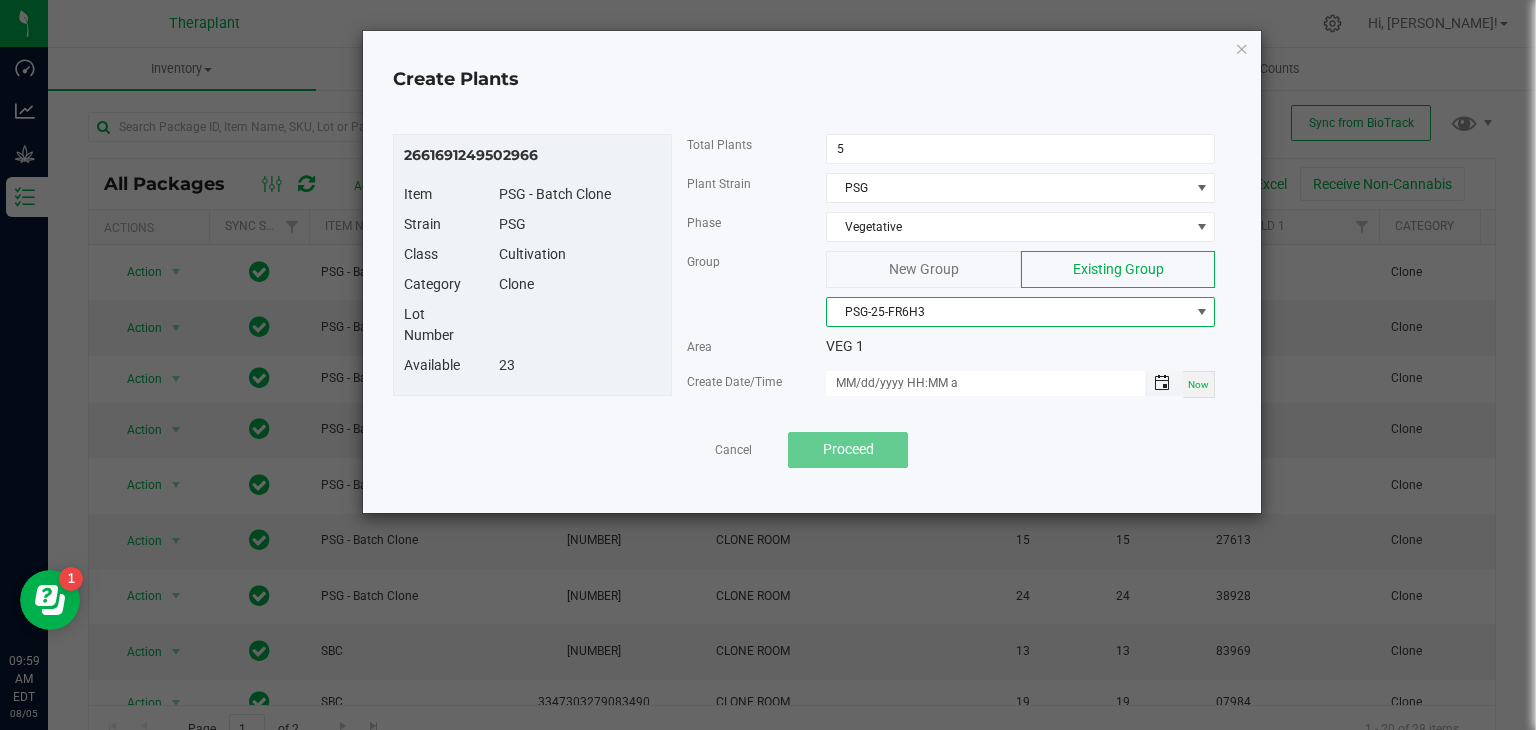 click at bounding box center [1162, 383] 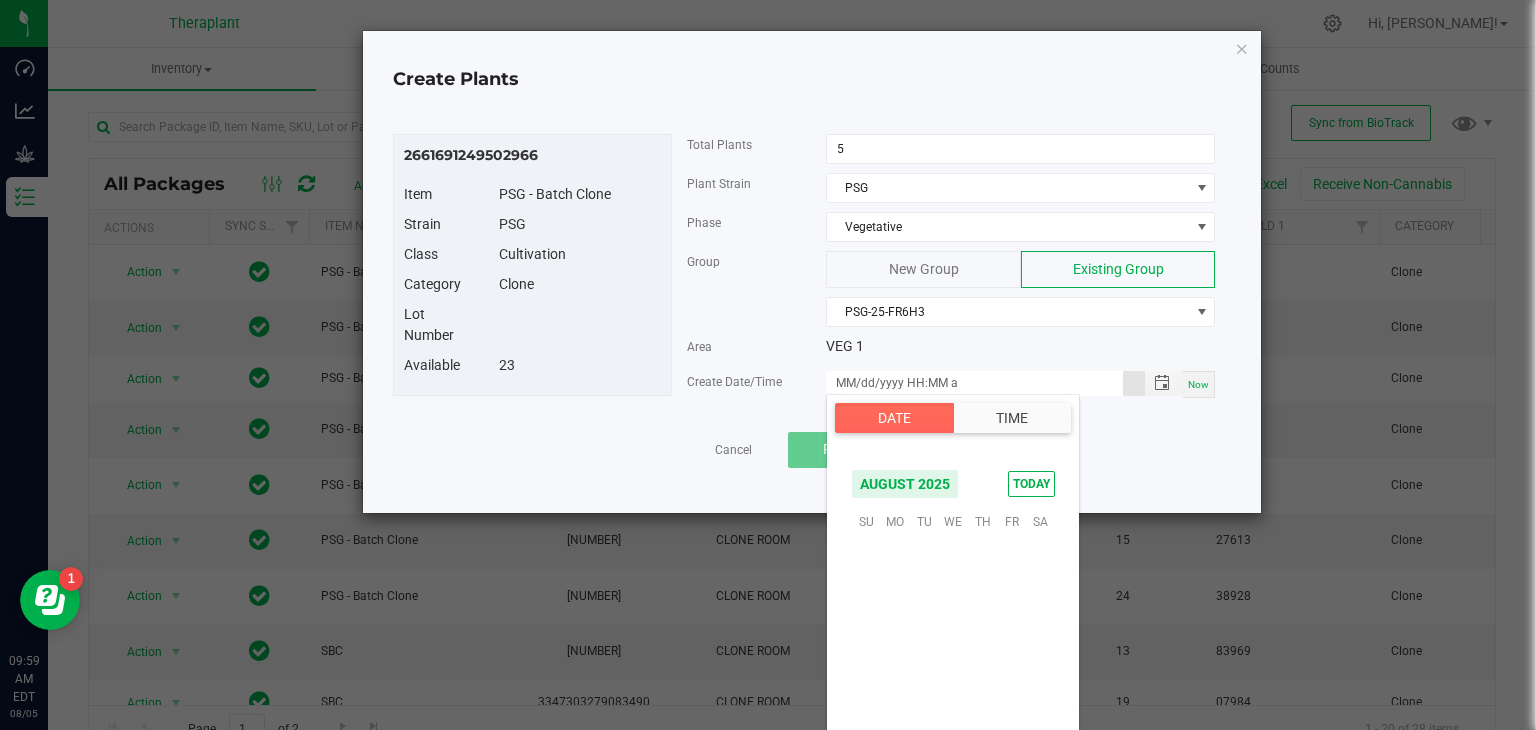 scroll, scrollTop: 324156, scrollLeft: 0, axis: vertical 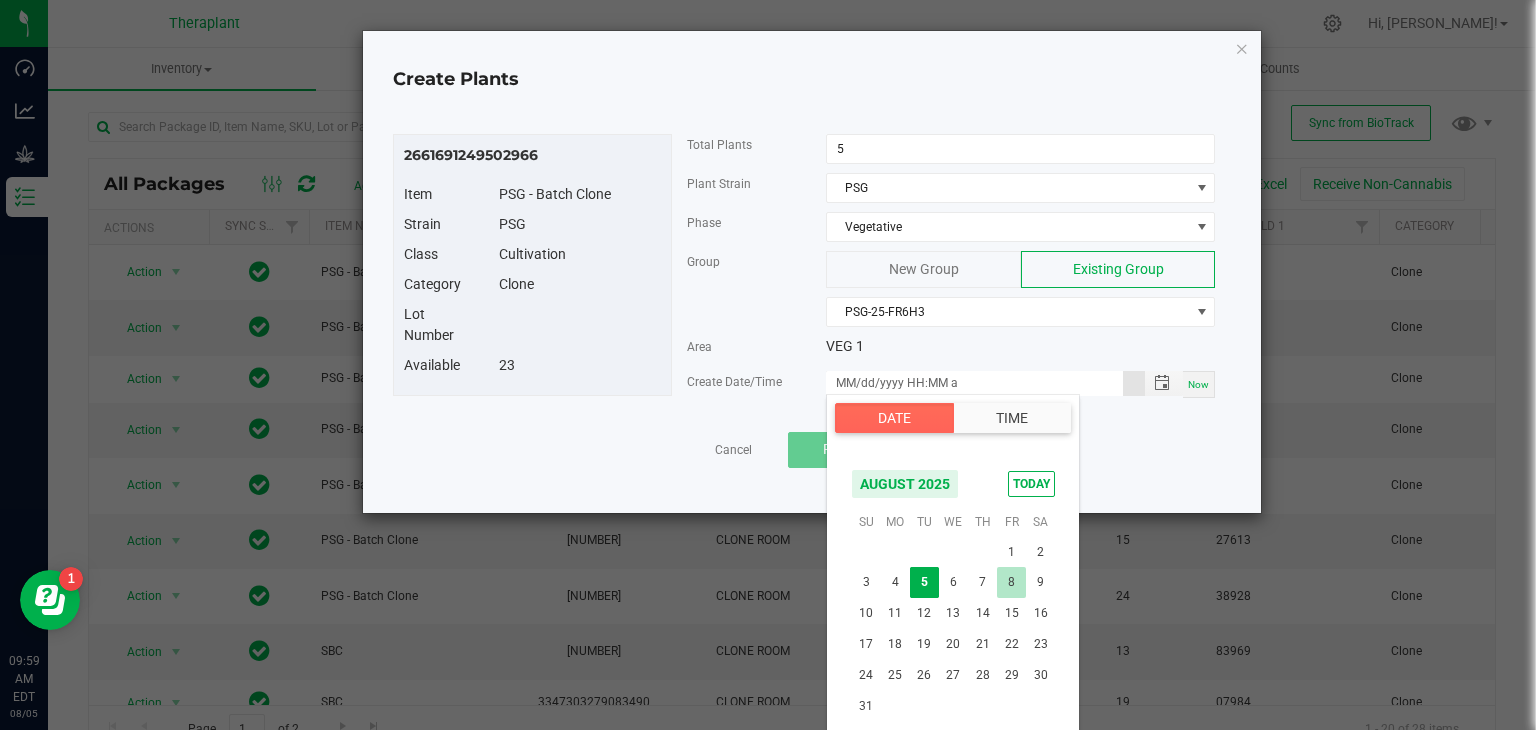click on "8" at bounding box center [1011, 582] 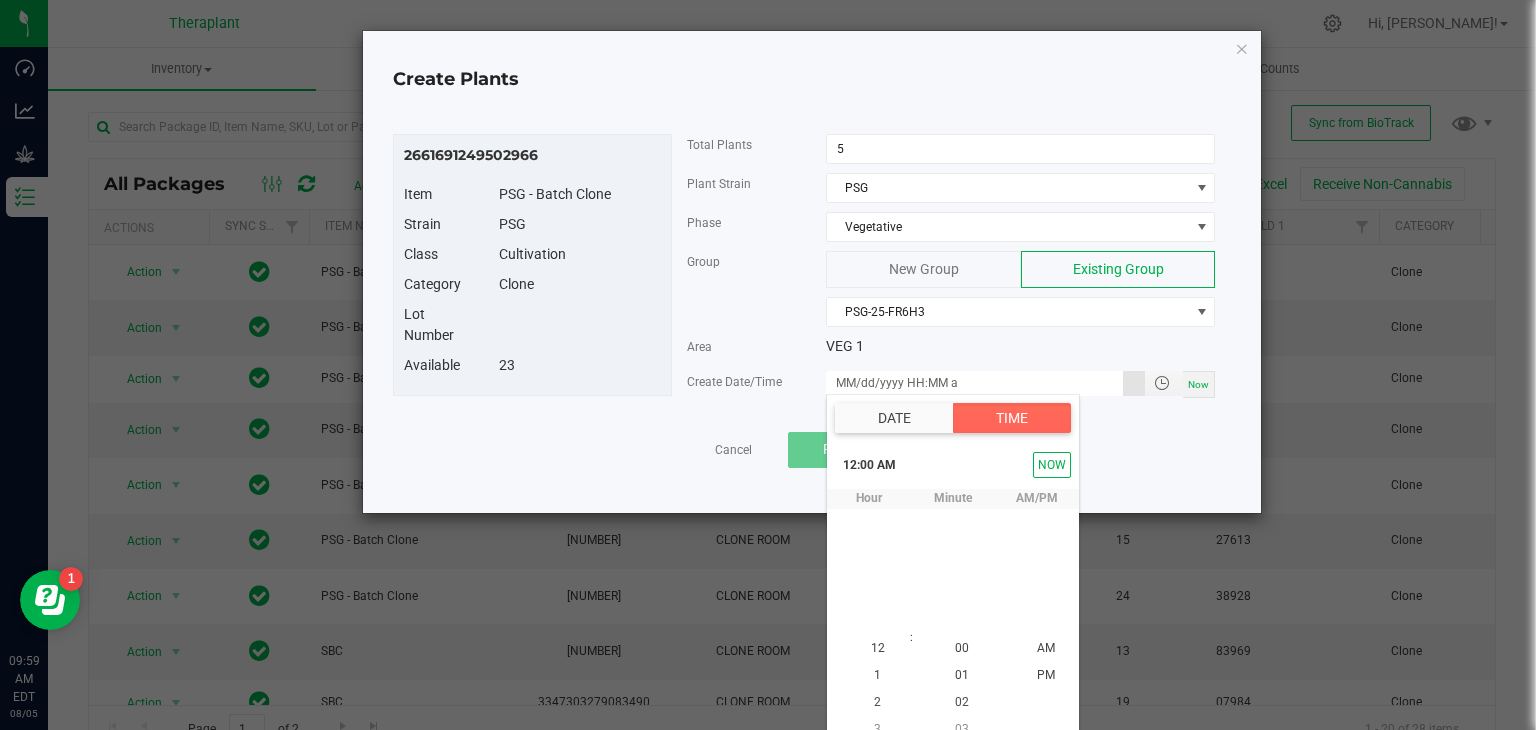scroll, scrollTop: 18, scrollLeft: 0, axis: vertical 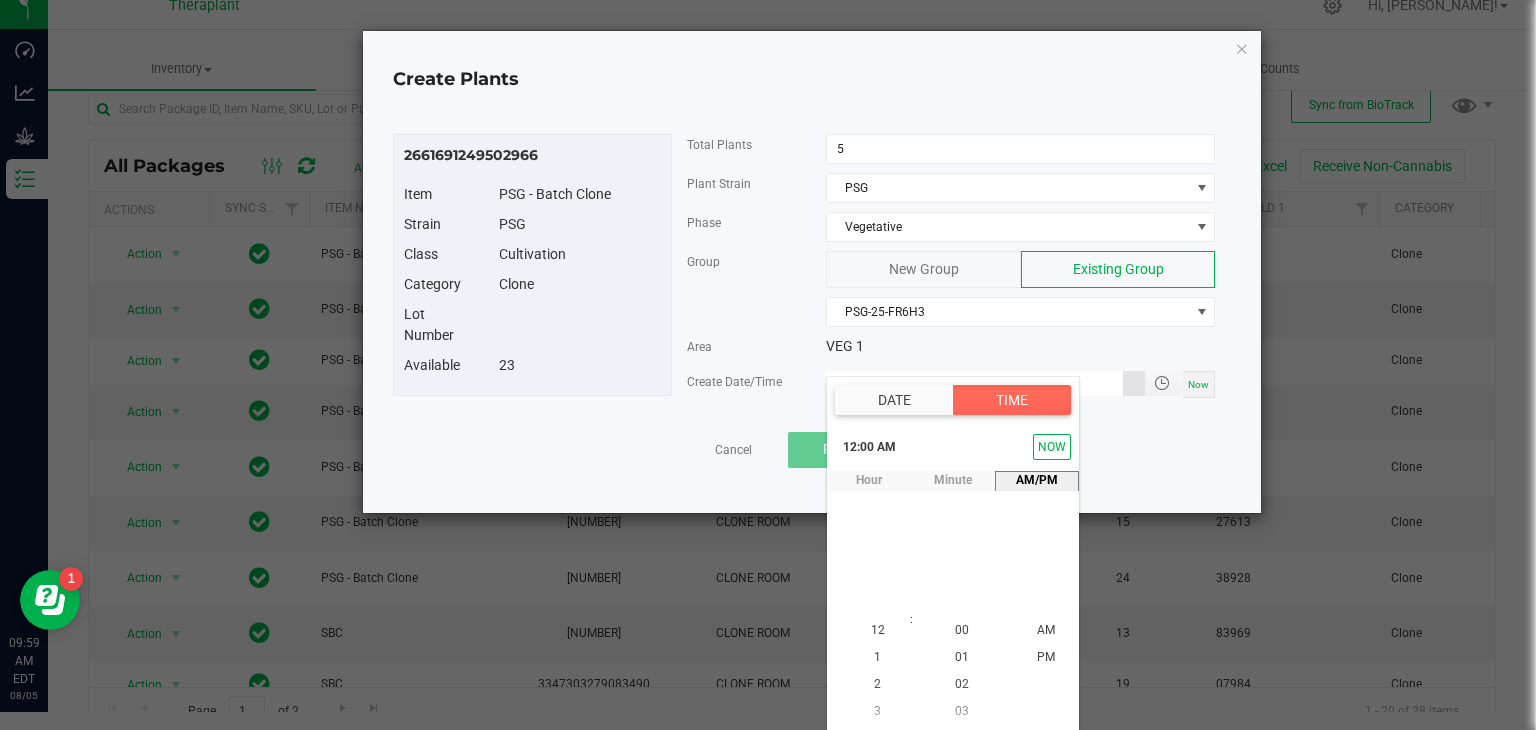 type on "08/08/2025 12:00 AM" 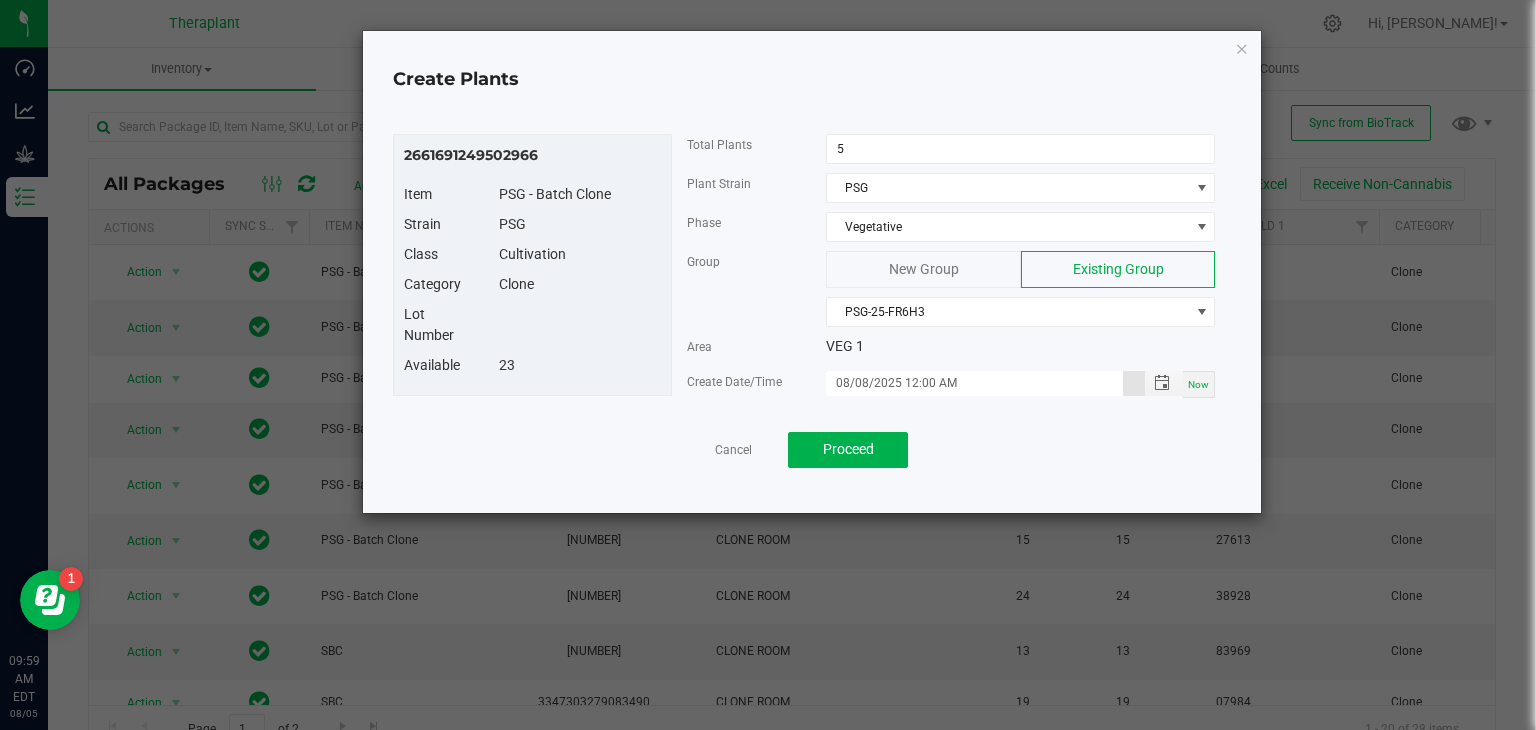 scroll, scrollTop: 0, scrollLeft: 0, axis: both 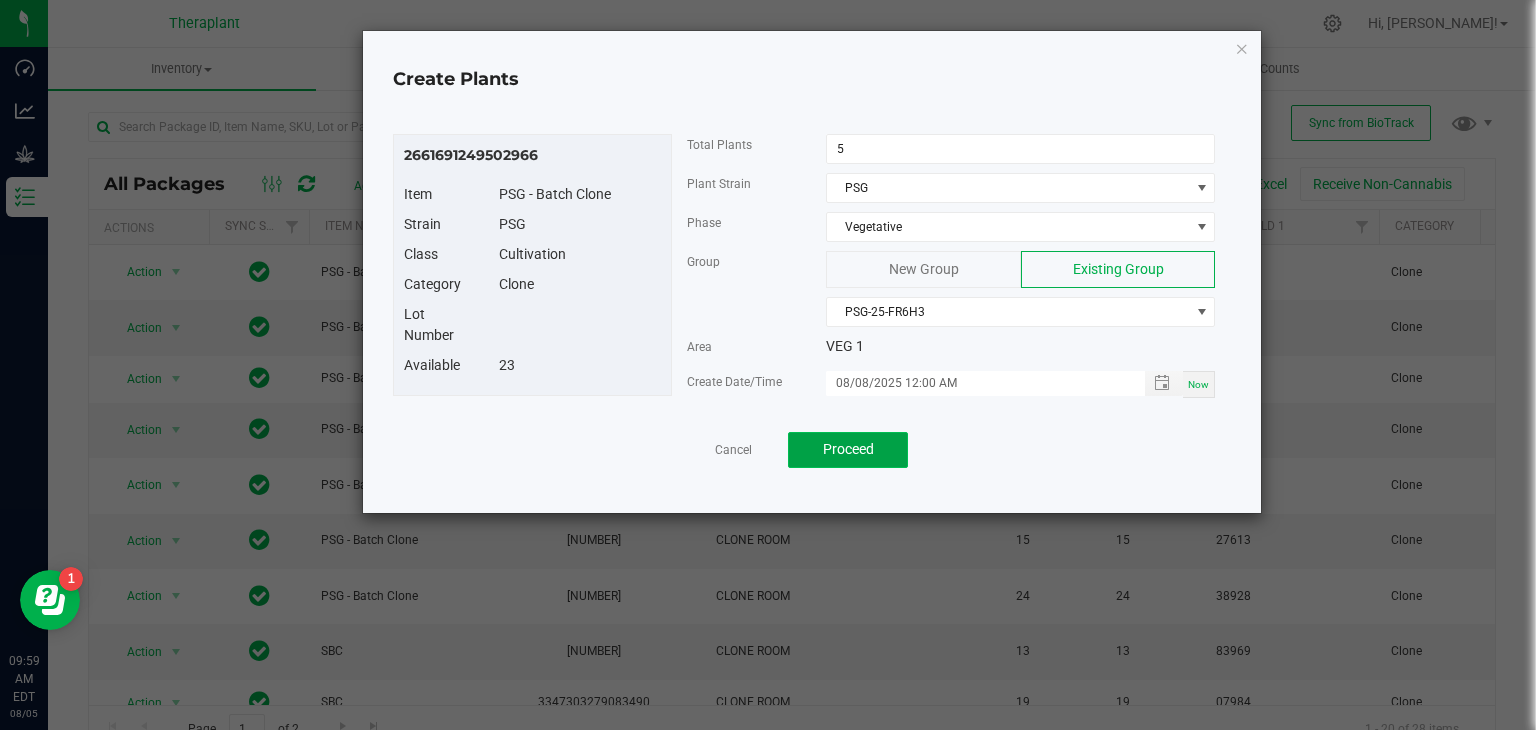 click on "Proceed" 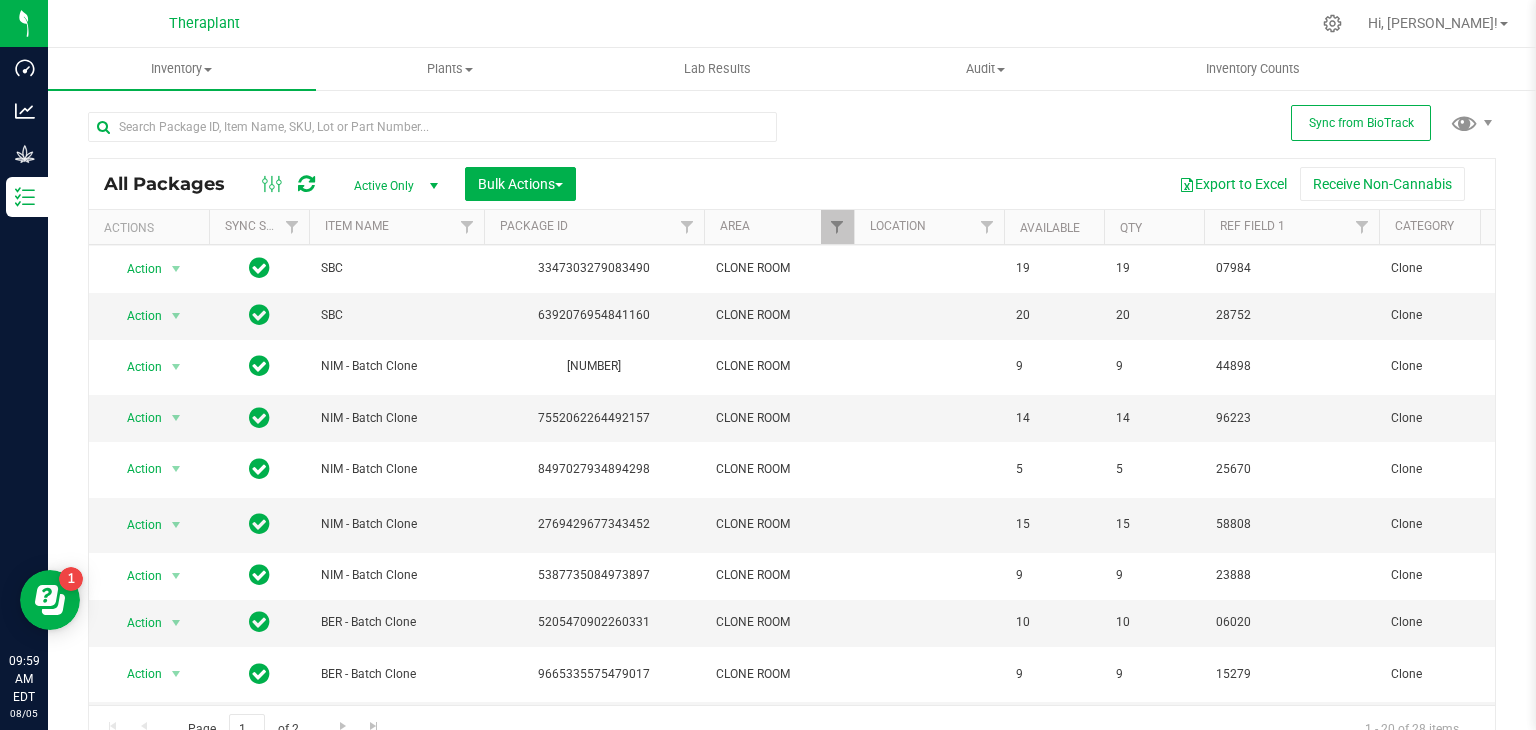 scroll, scrollTop: 482, scrollLeft: 0, axis: vertical 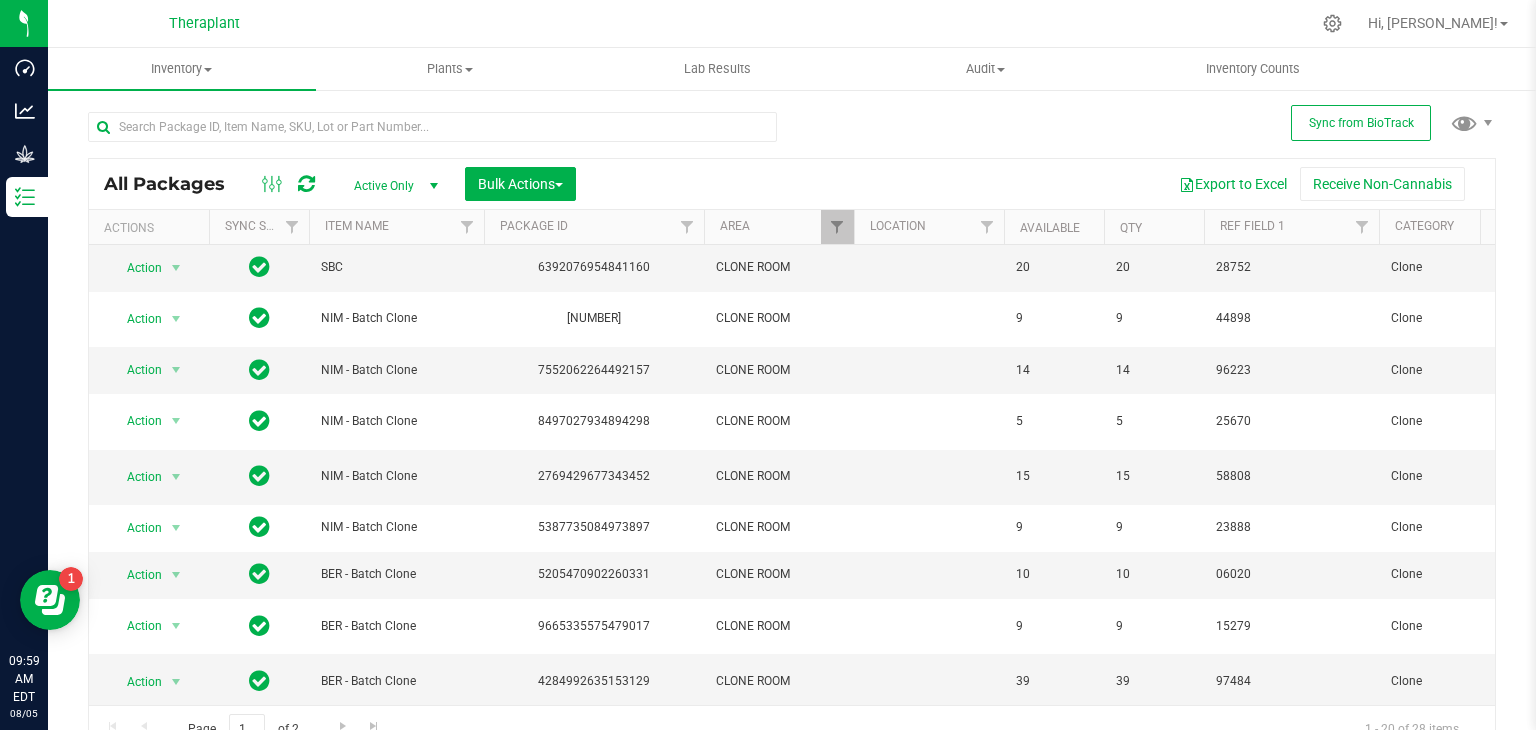 click at bounding box center (176, 793) 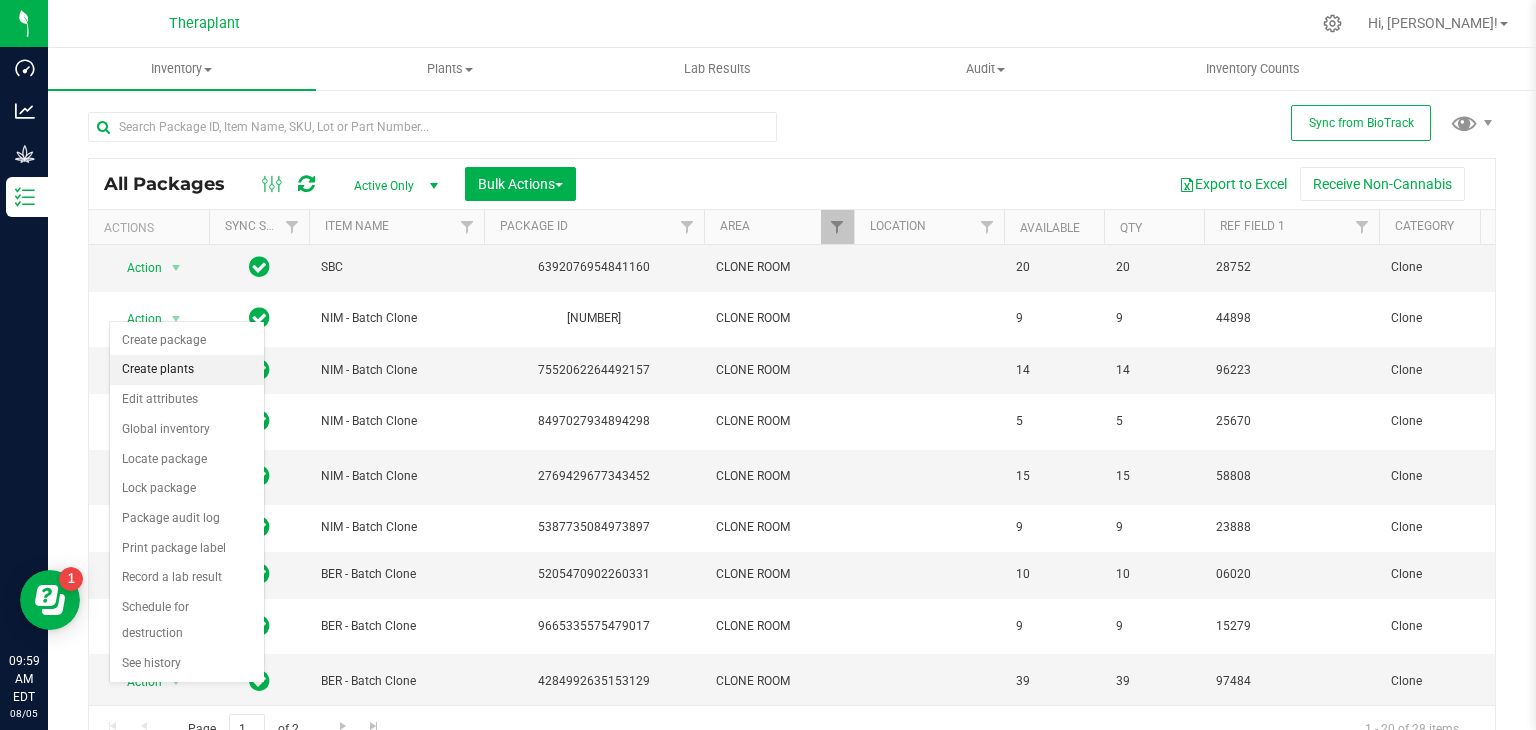 click on "Create plants" at bounding box center (187, 370) 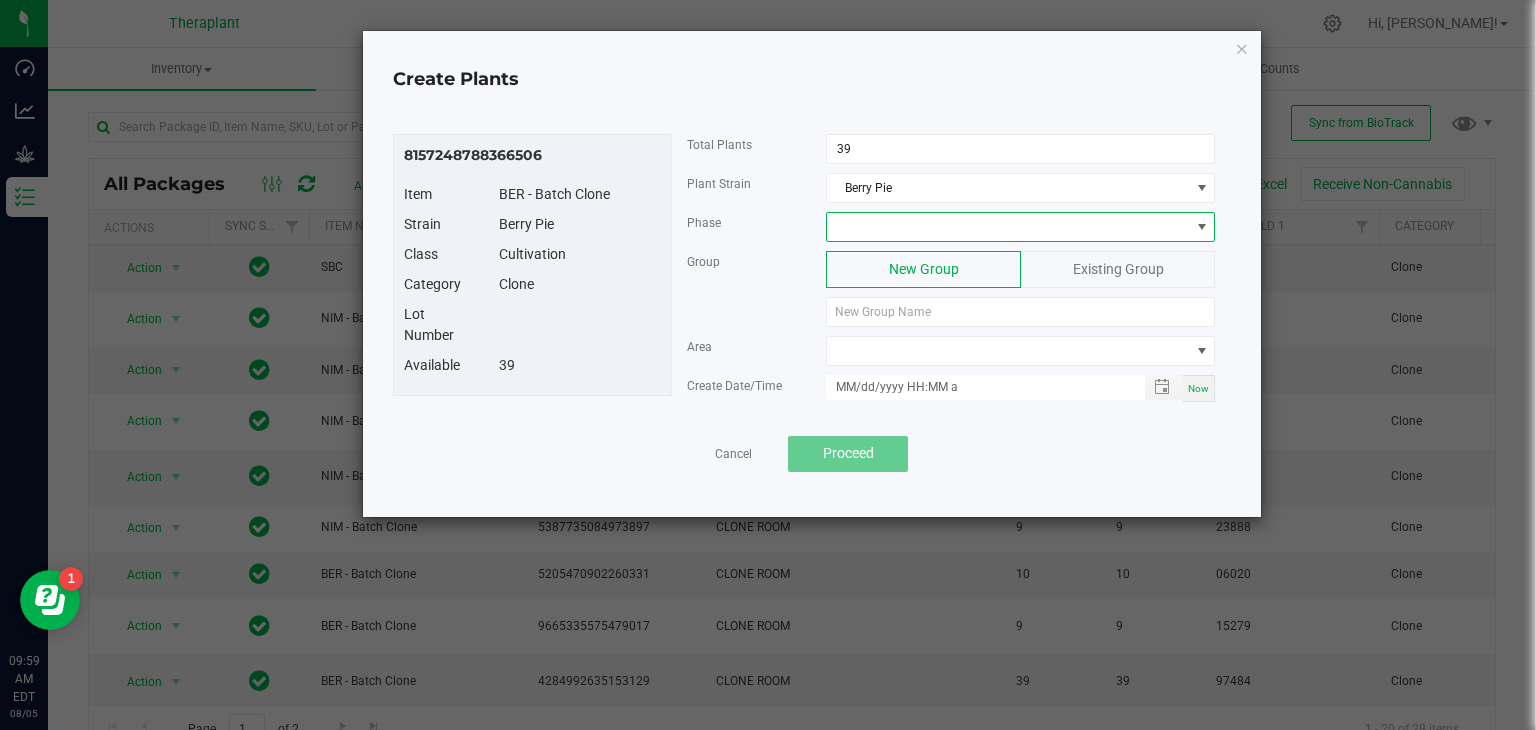click at bounding box center [1008, 227] 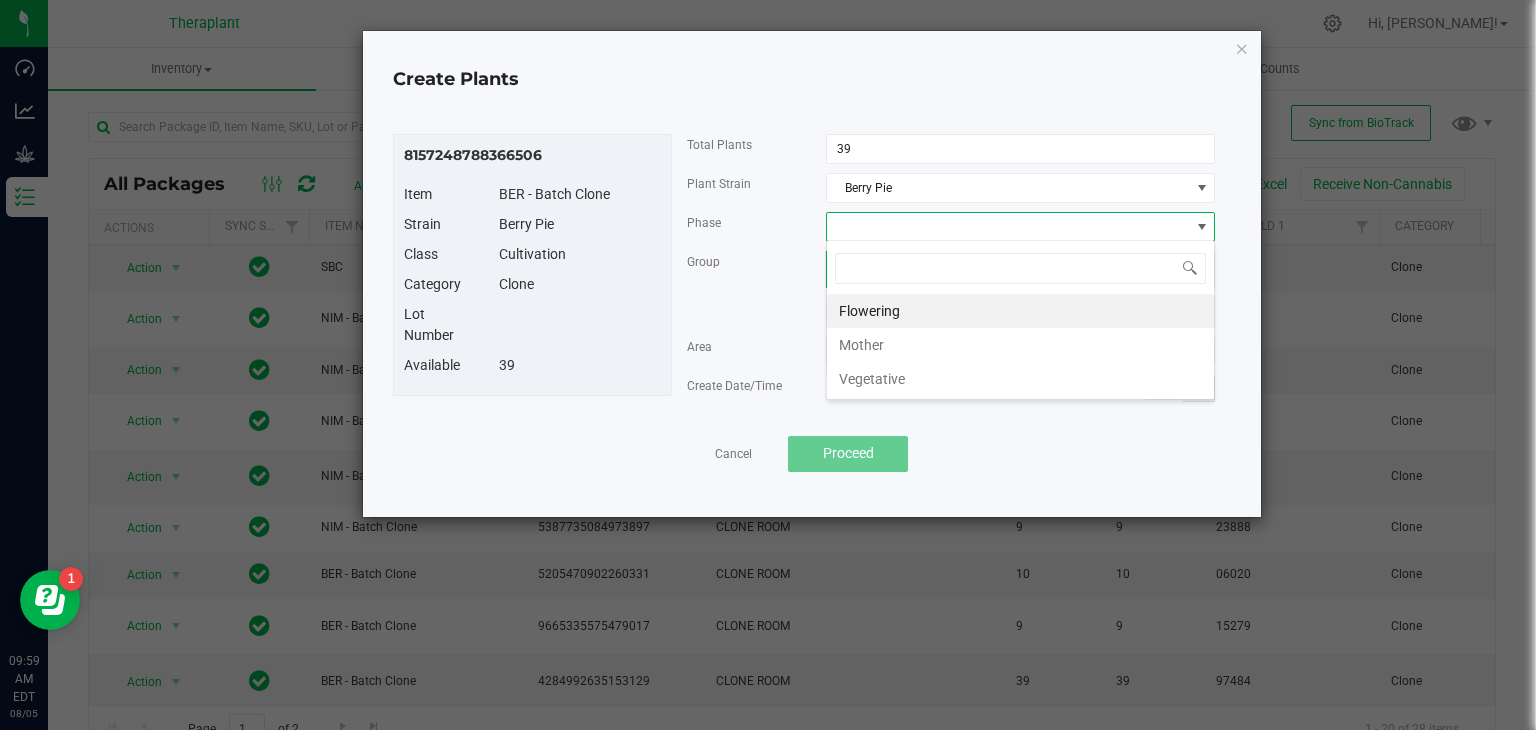 scroll, scrollTop: 99970, scrollLeft: 99611, axis: both 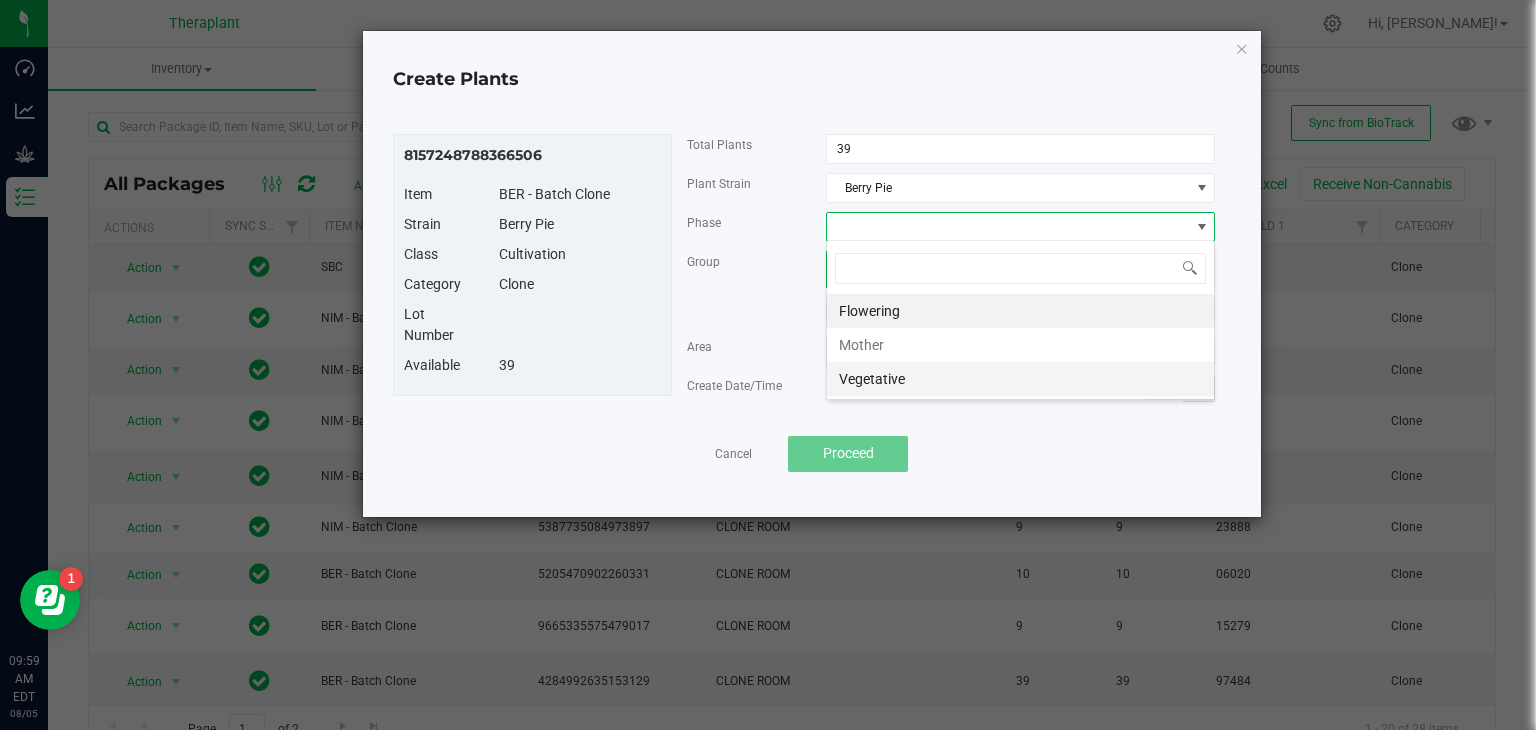 click on "Vegetative" at bounding box center (1020, 379) 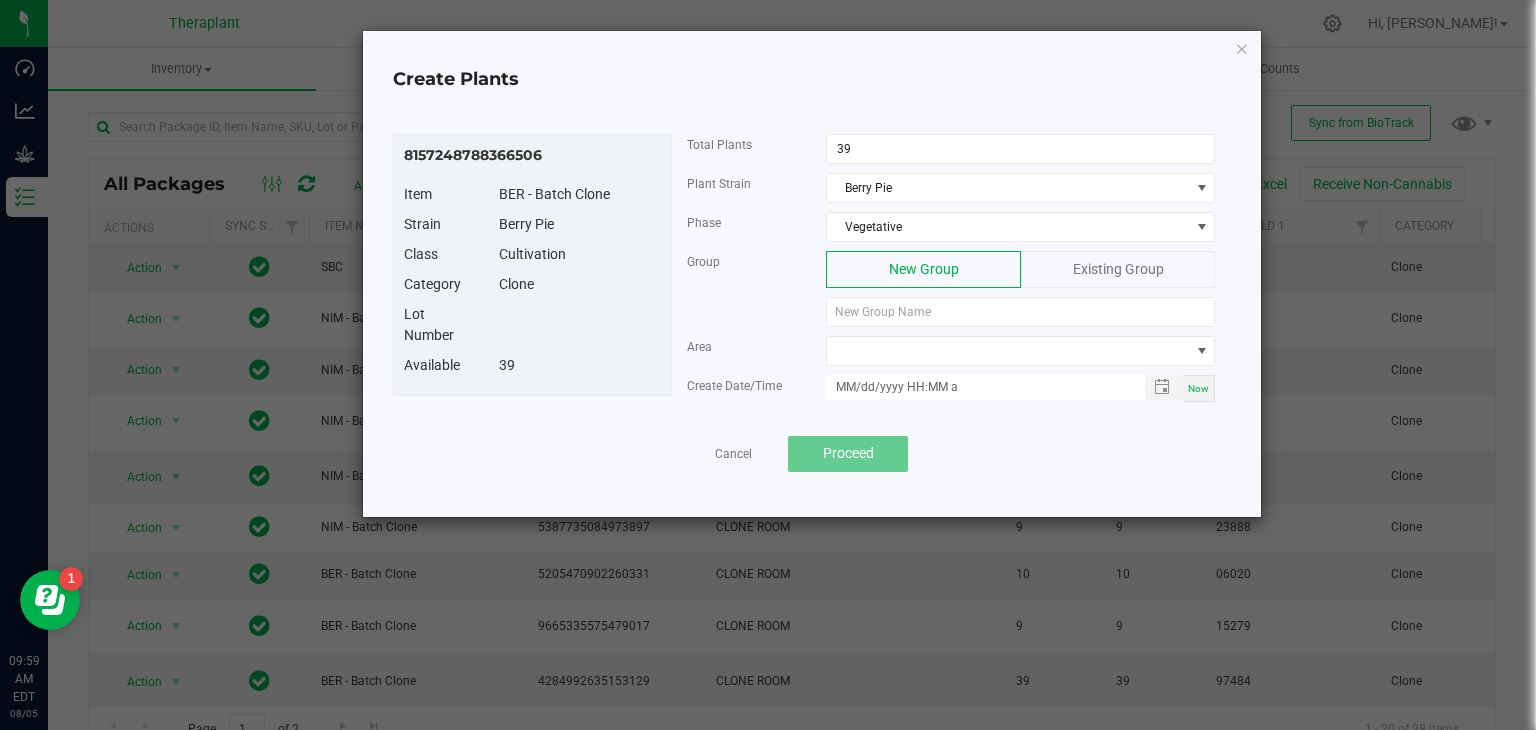 click on "Existing Group" 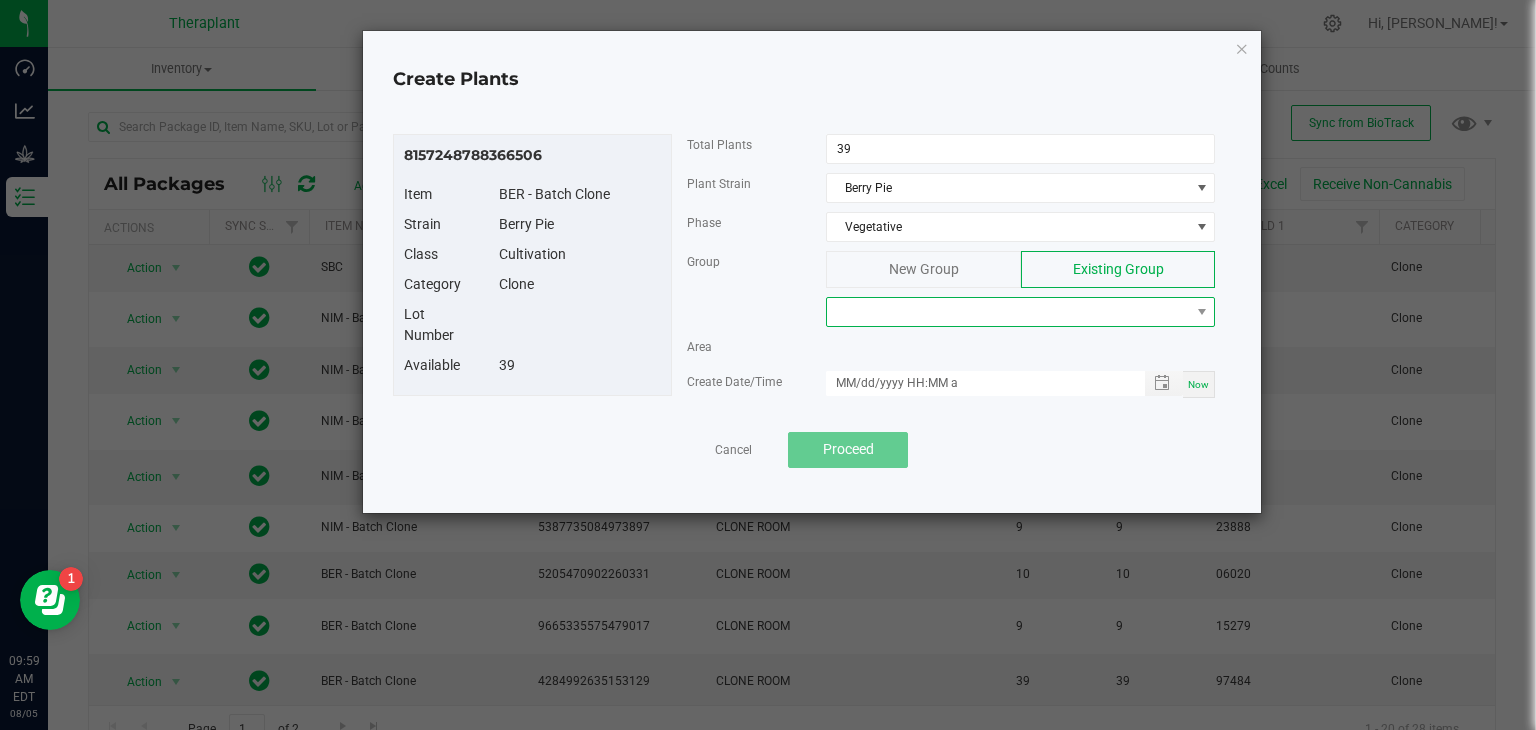 click at bounding box center [1008, 312] 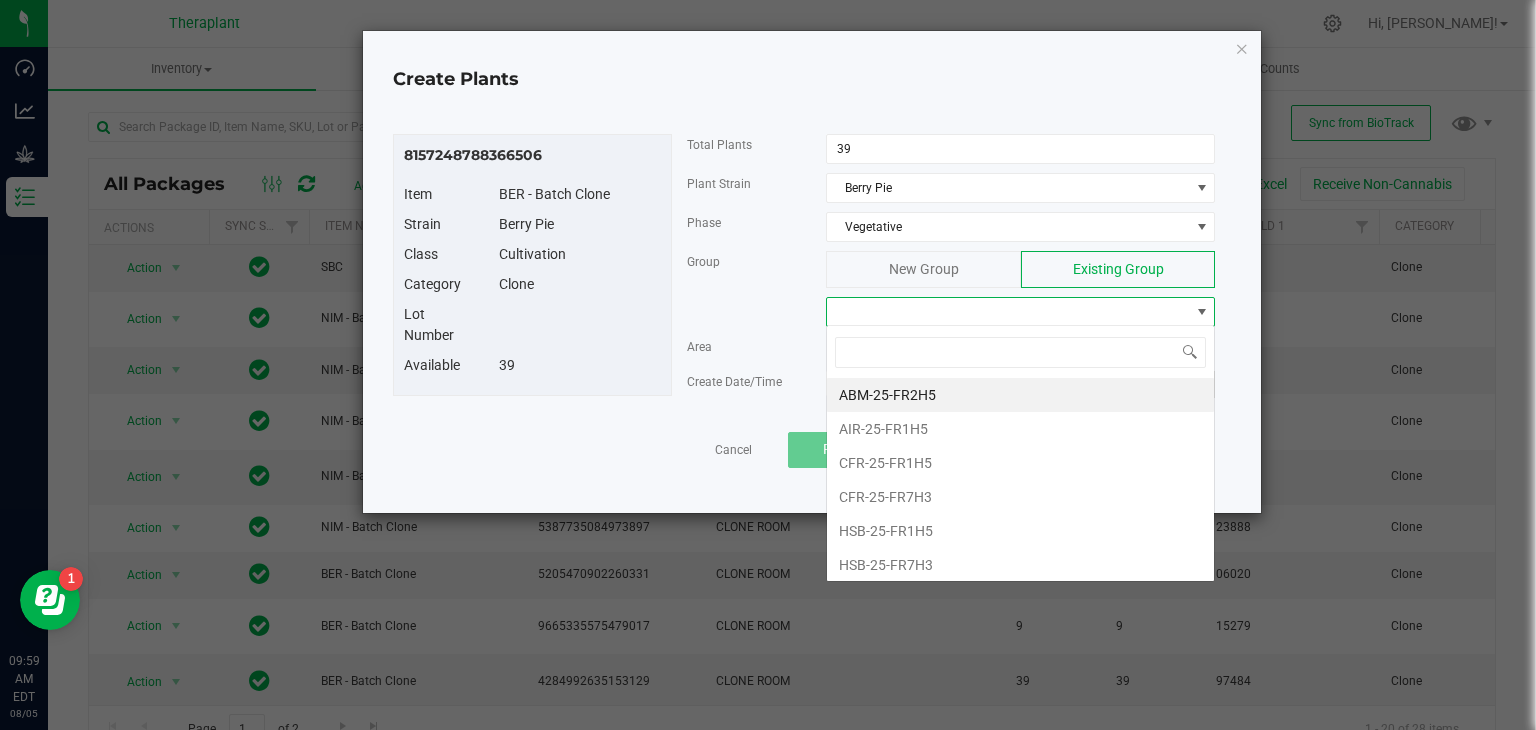 scroll, scrollTop: 99970, scrollLeft: 99611, axis: both 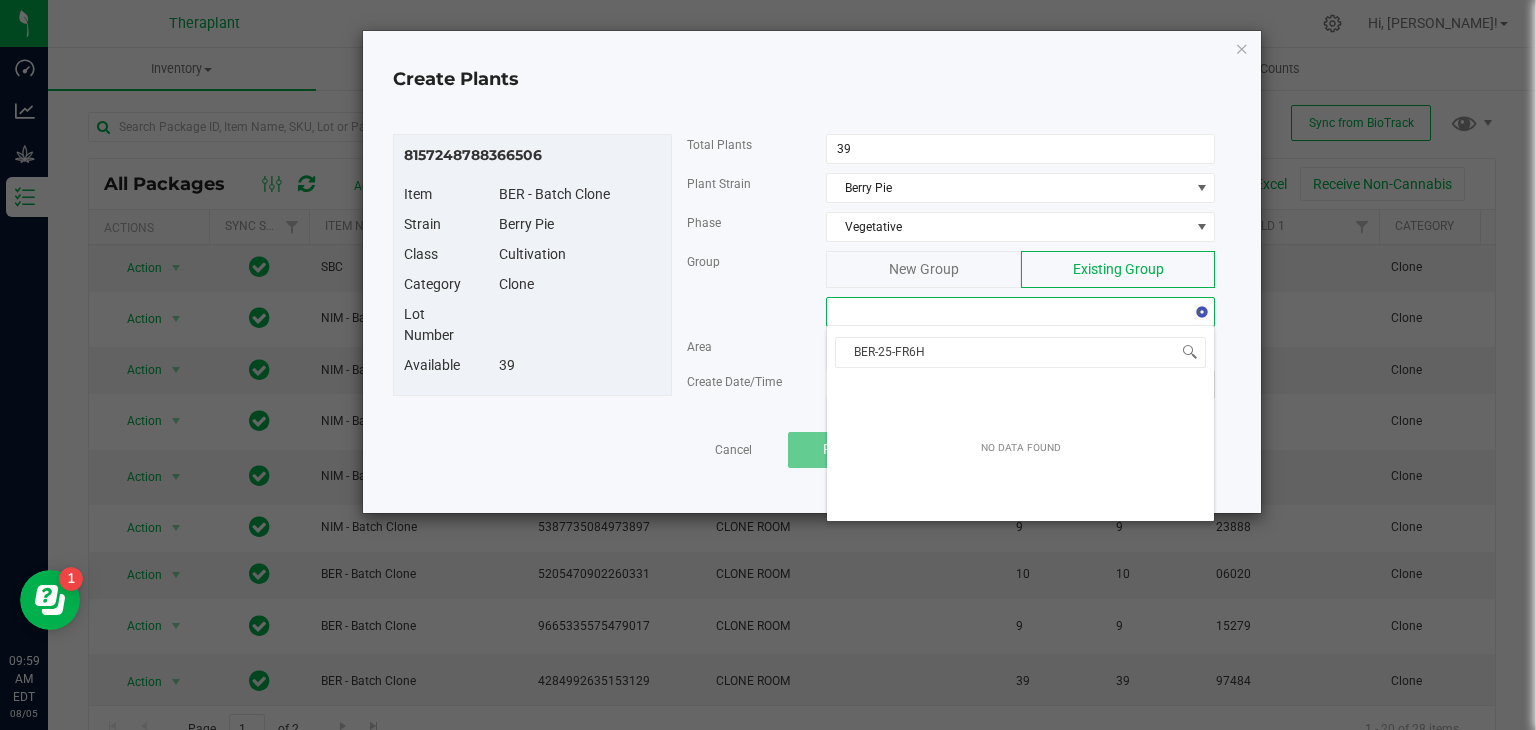 type on "BER-25-FR6H3" 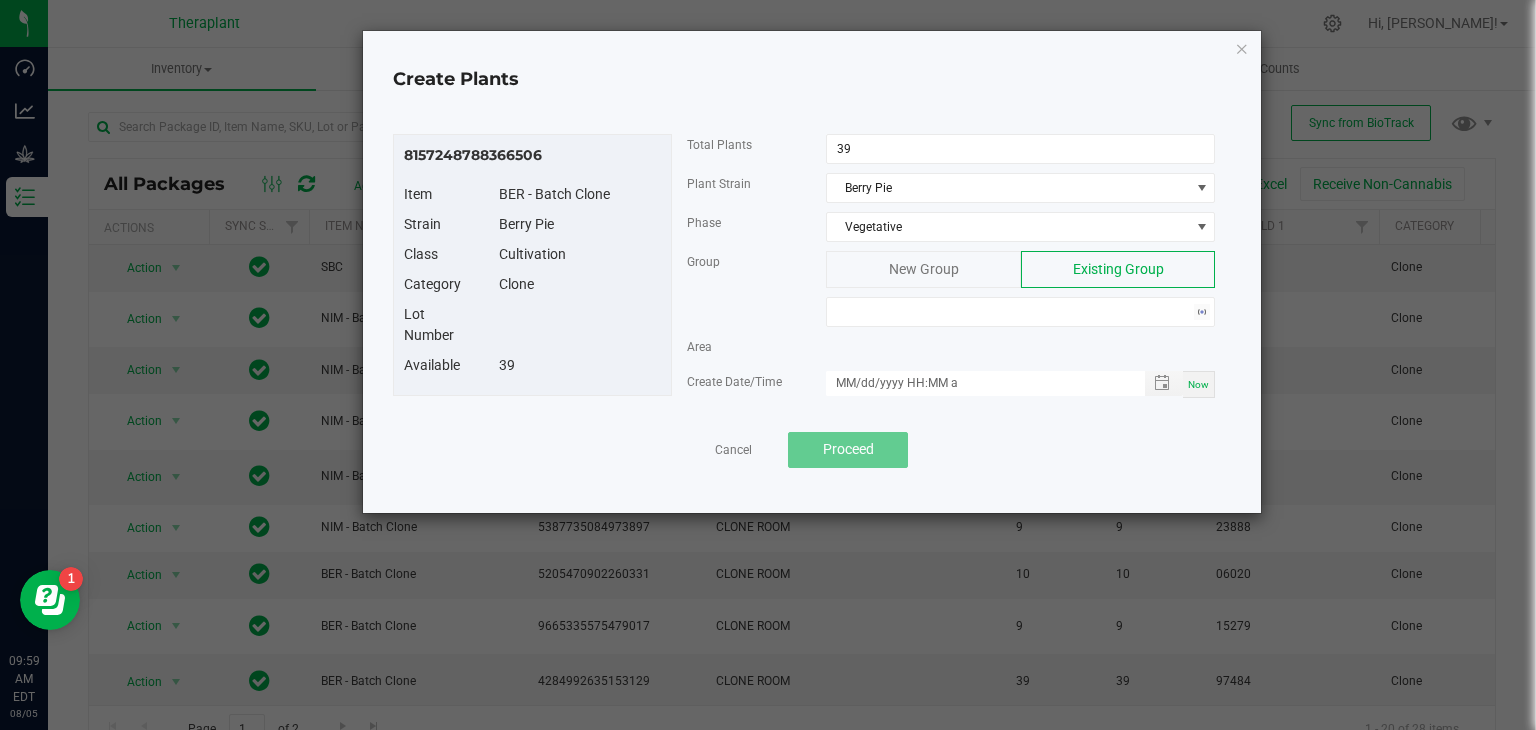 click on "New Group" 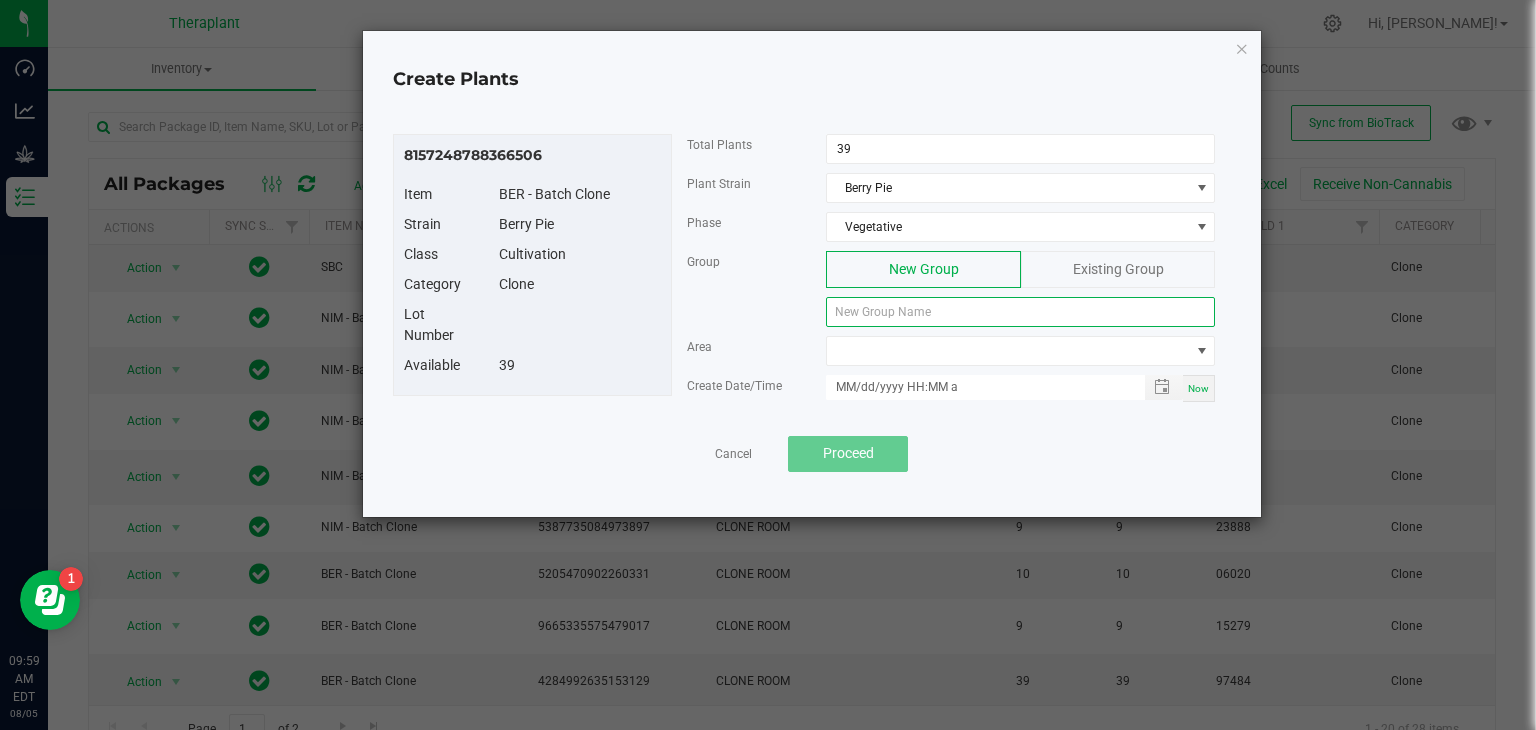 click 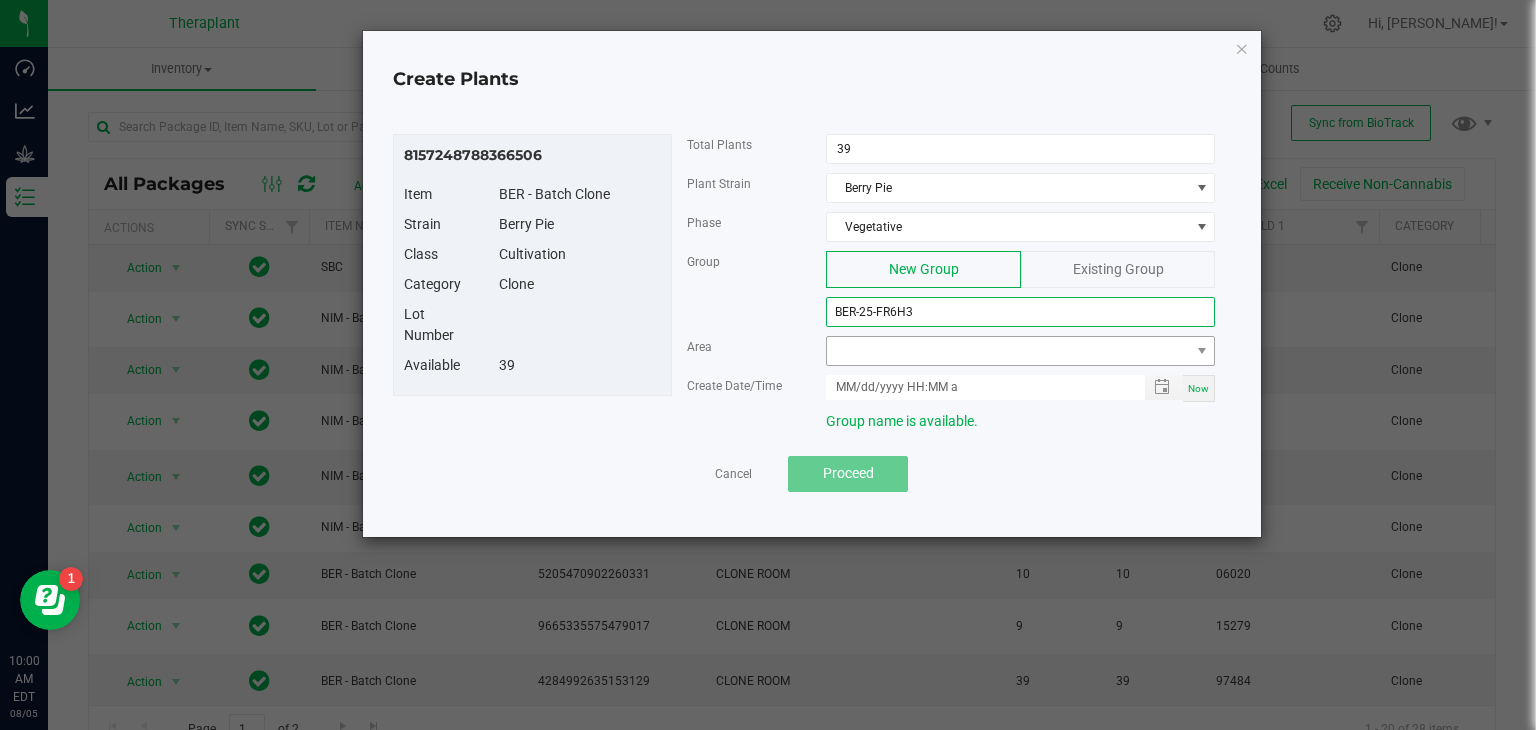 type on "BER-25-FR6H3" 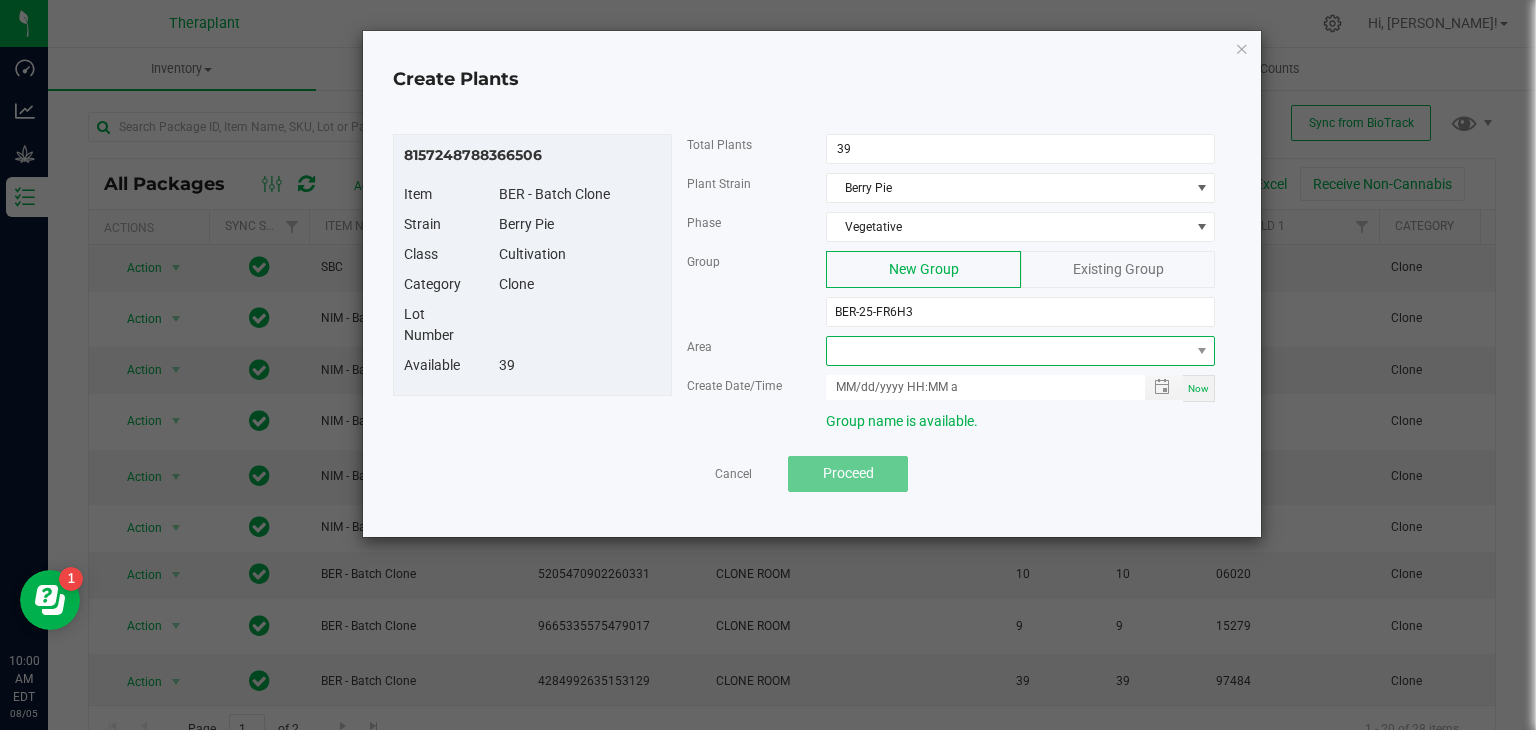 click at bounding box center [1008, 351] 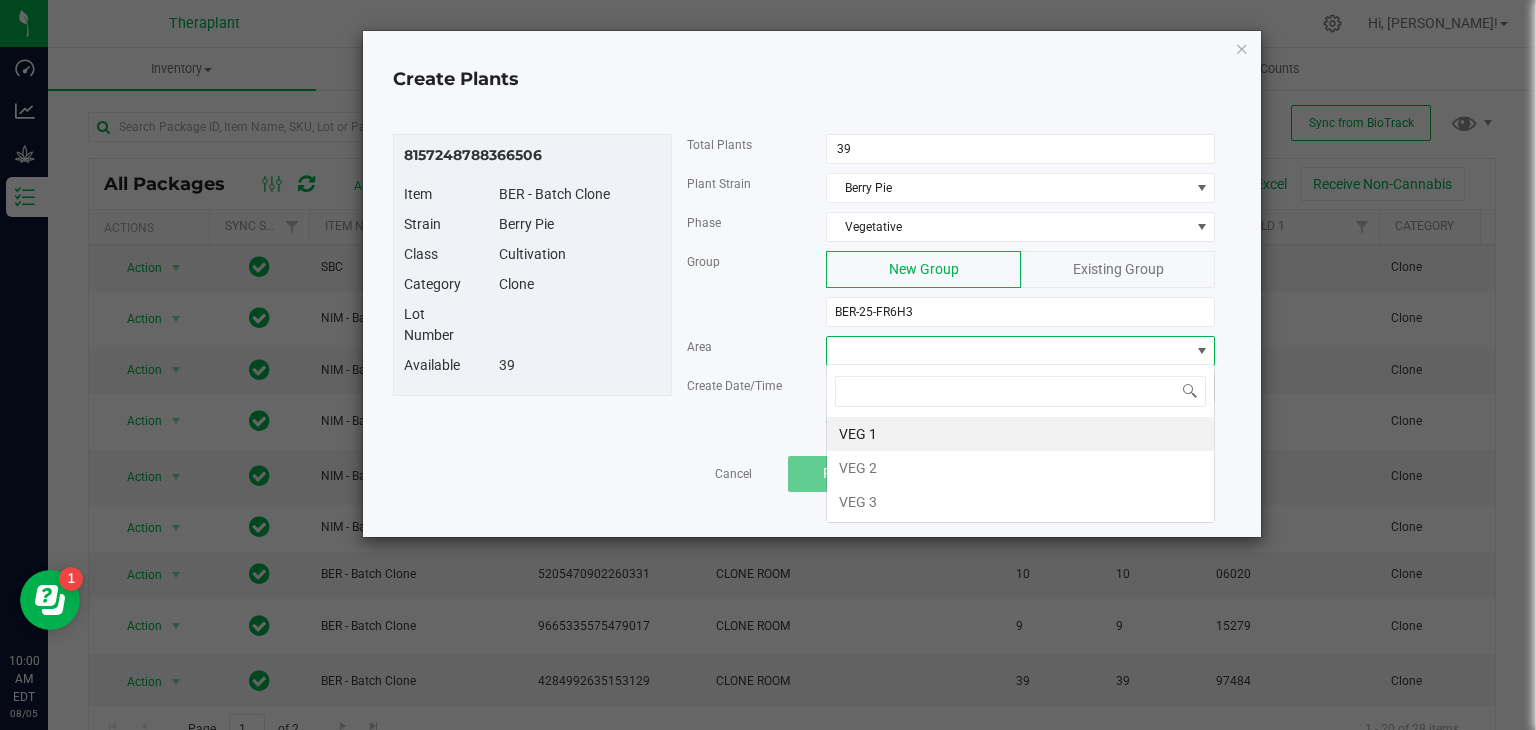 scroll, scrollTop: 99970, scrollLeft: 99611, axis: both 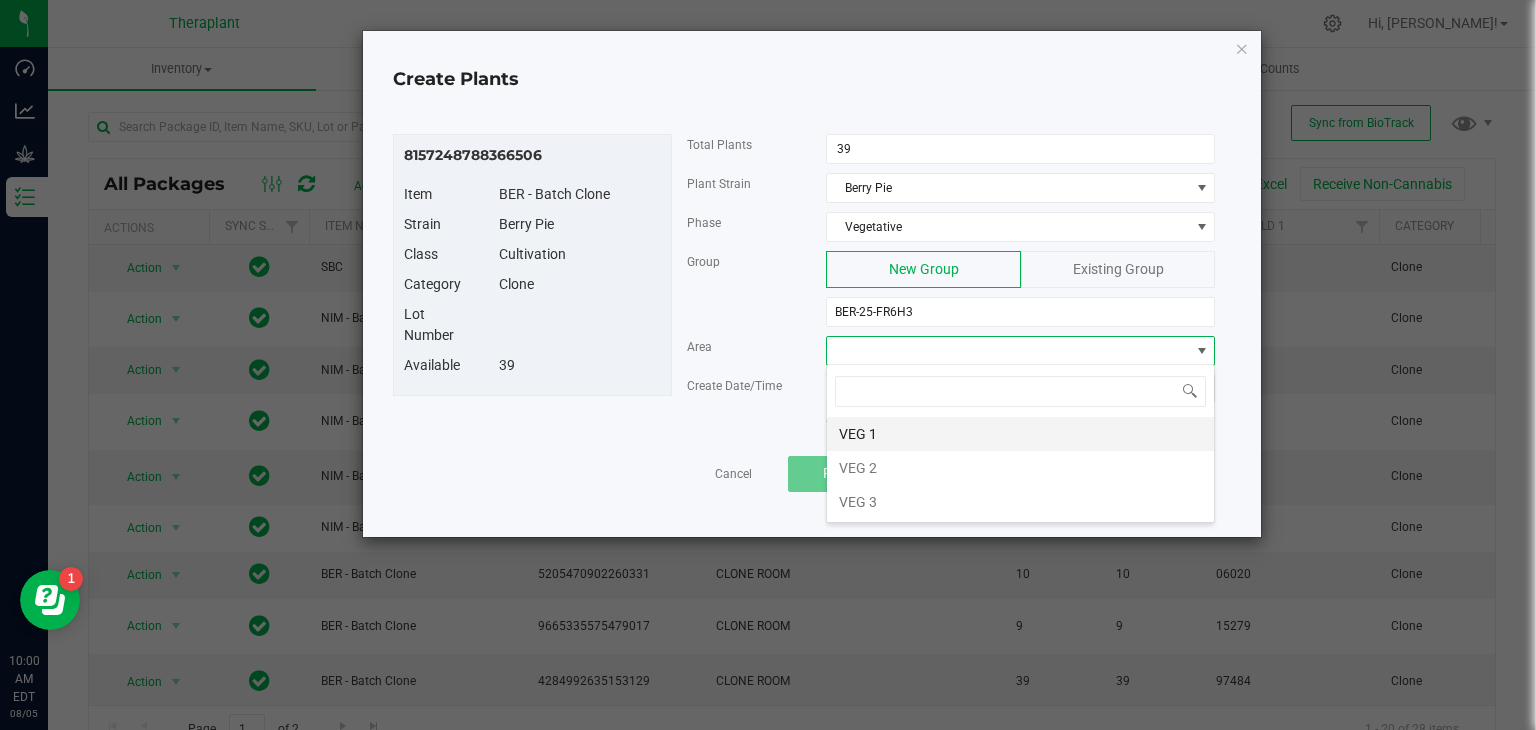 click on "VEG 1" at bounding box center (1020, 434) 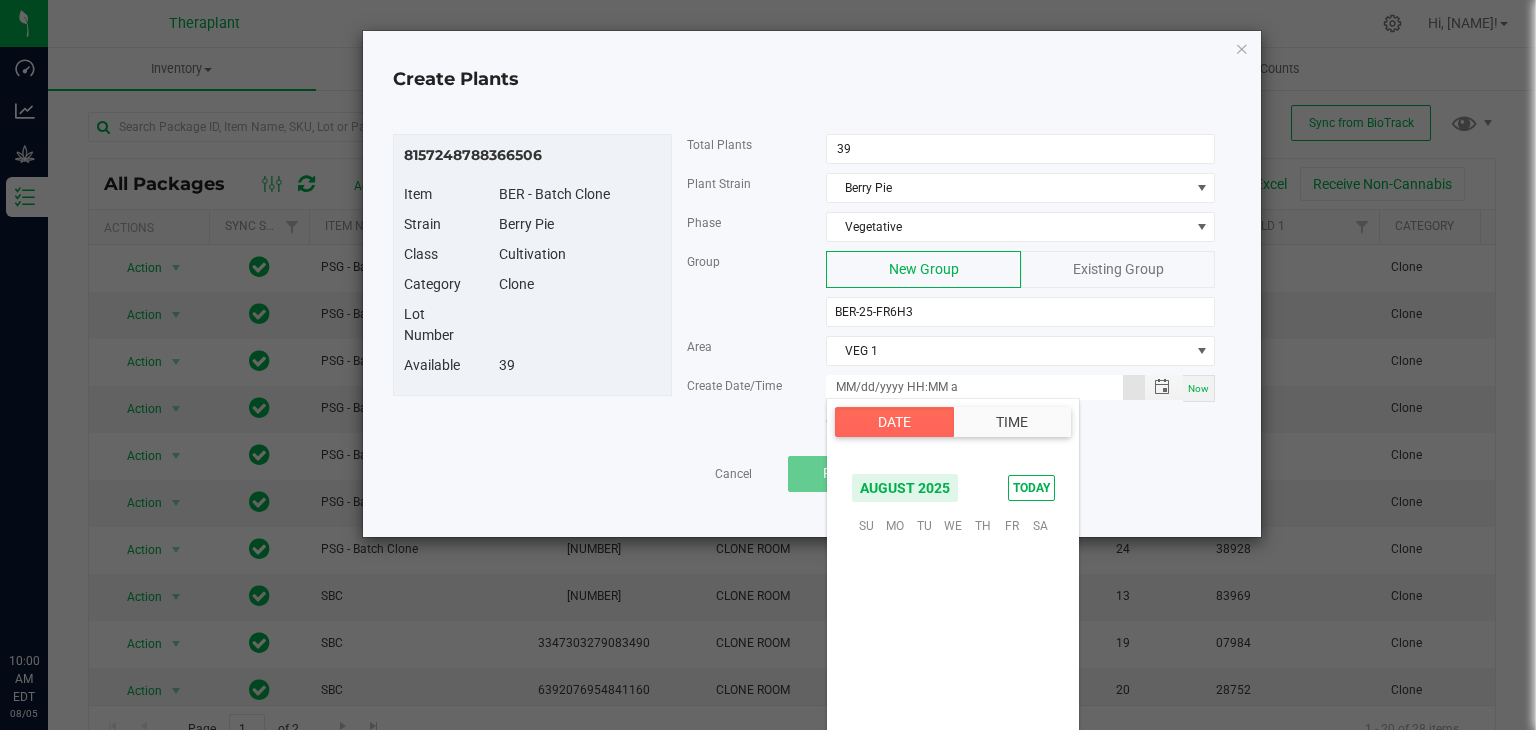 scroll, scrollTop: 0, scrollLeft: 0, axis: both 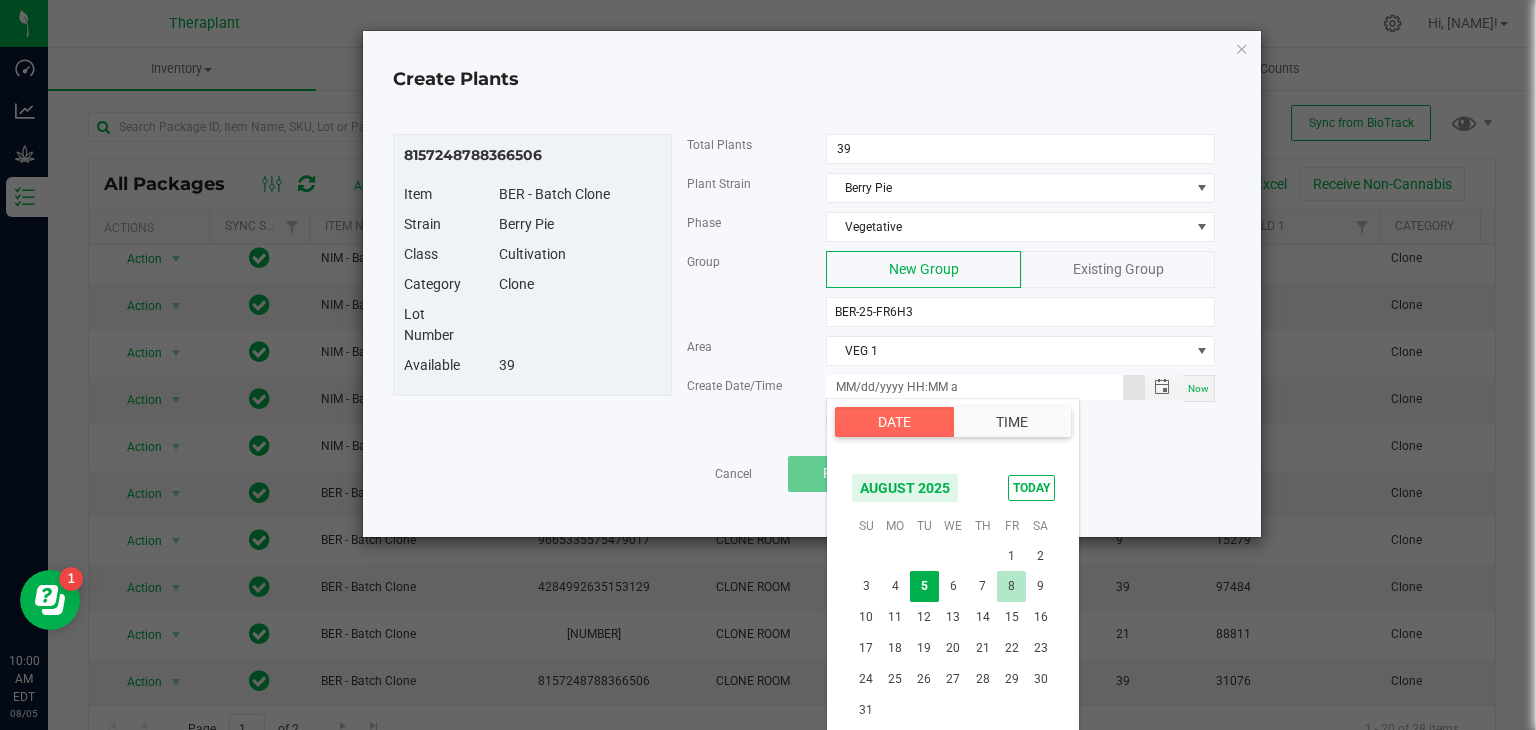 click on "8" at bounding box center [1011, 586] 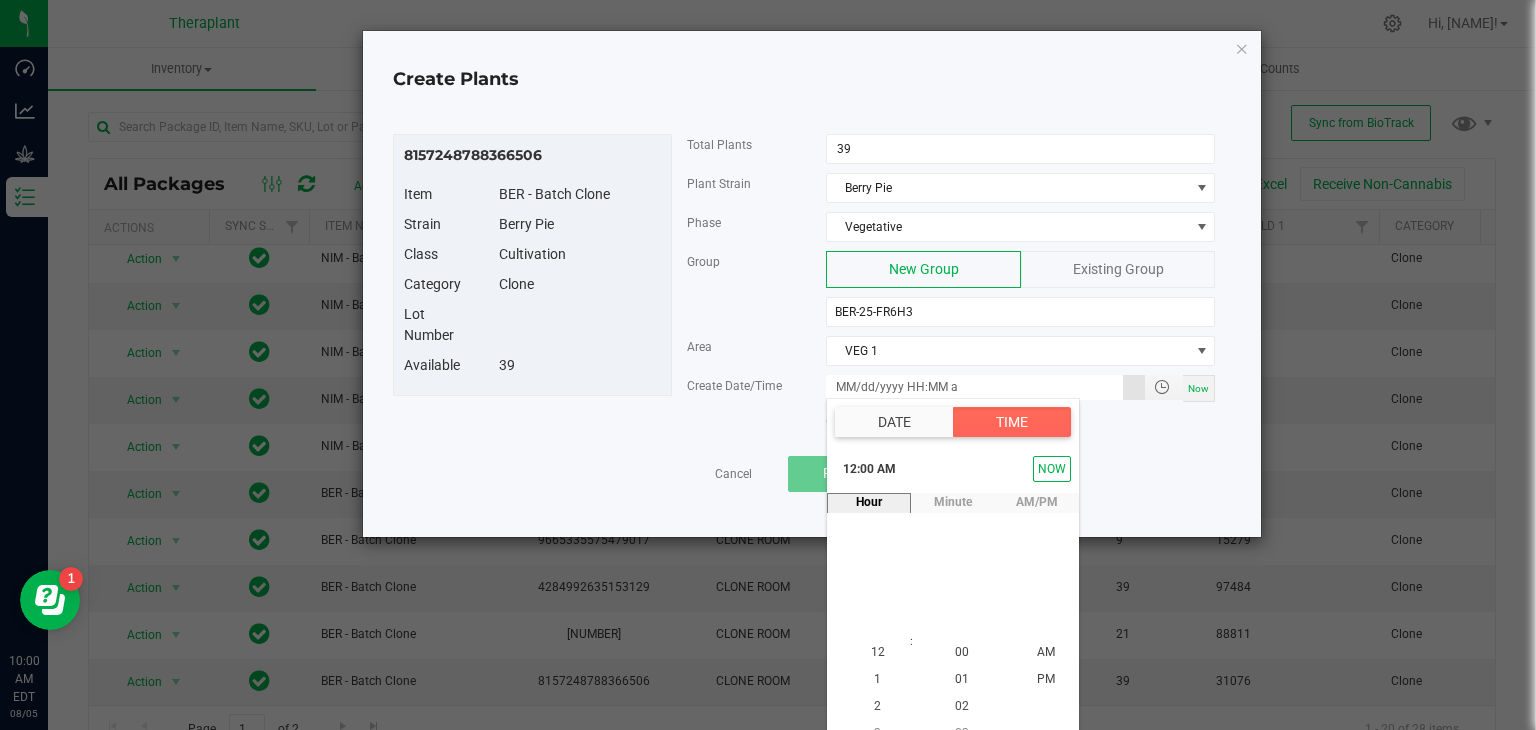 scroll, scrollTop: 22, scrollLeft: 0, axis: vertical 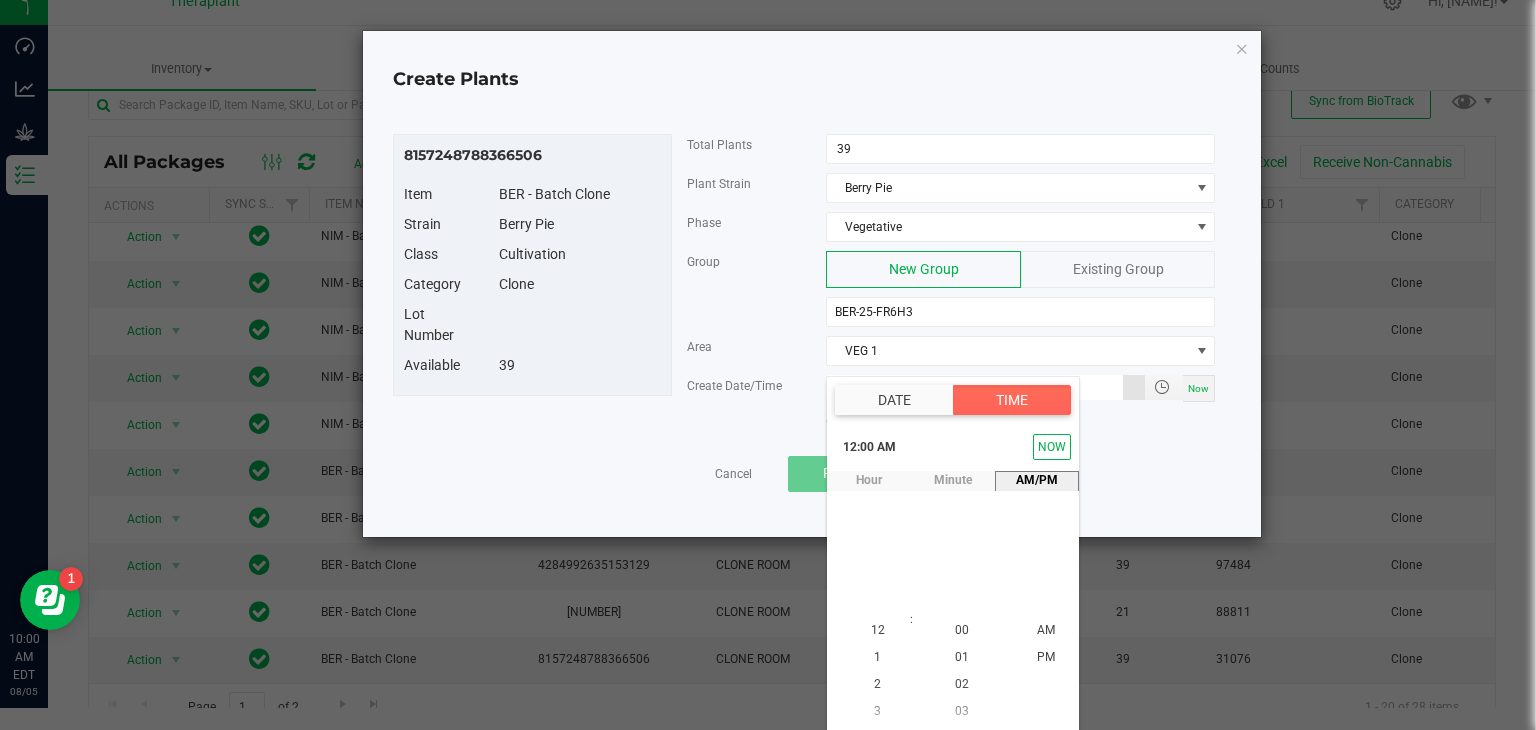 type on "08/08/2025 12:00 AM" 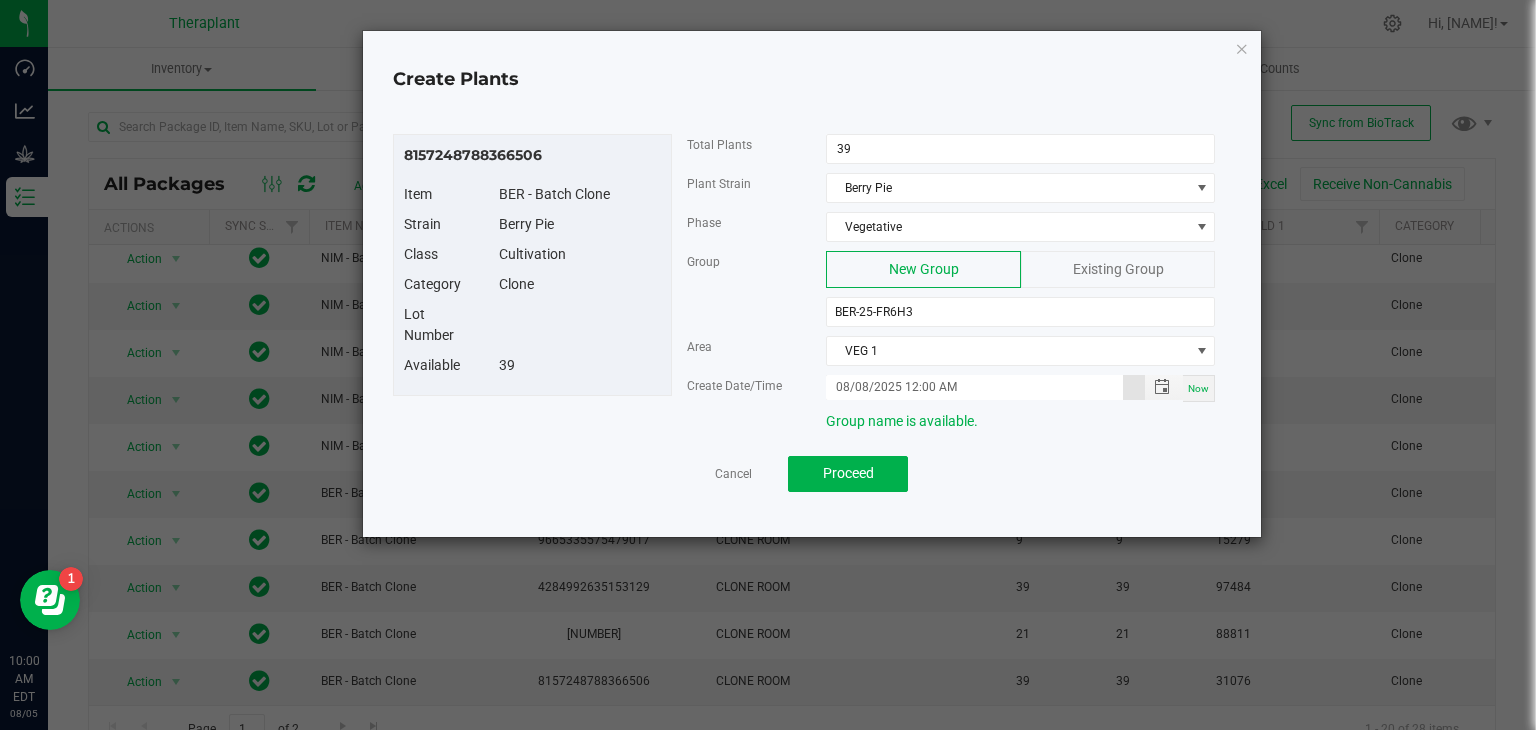 scroll, scrollTop: 0, scrollLeft: 0, axis: both 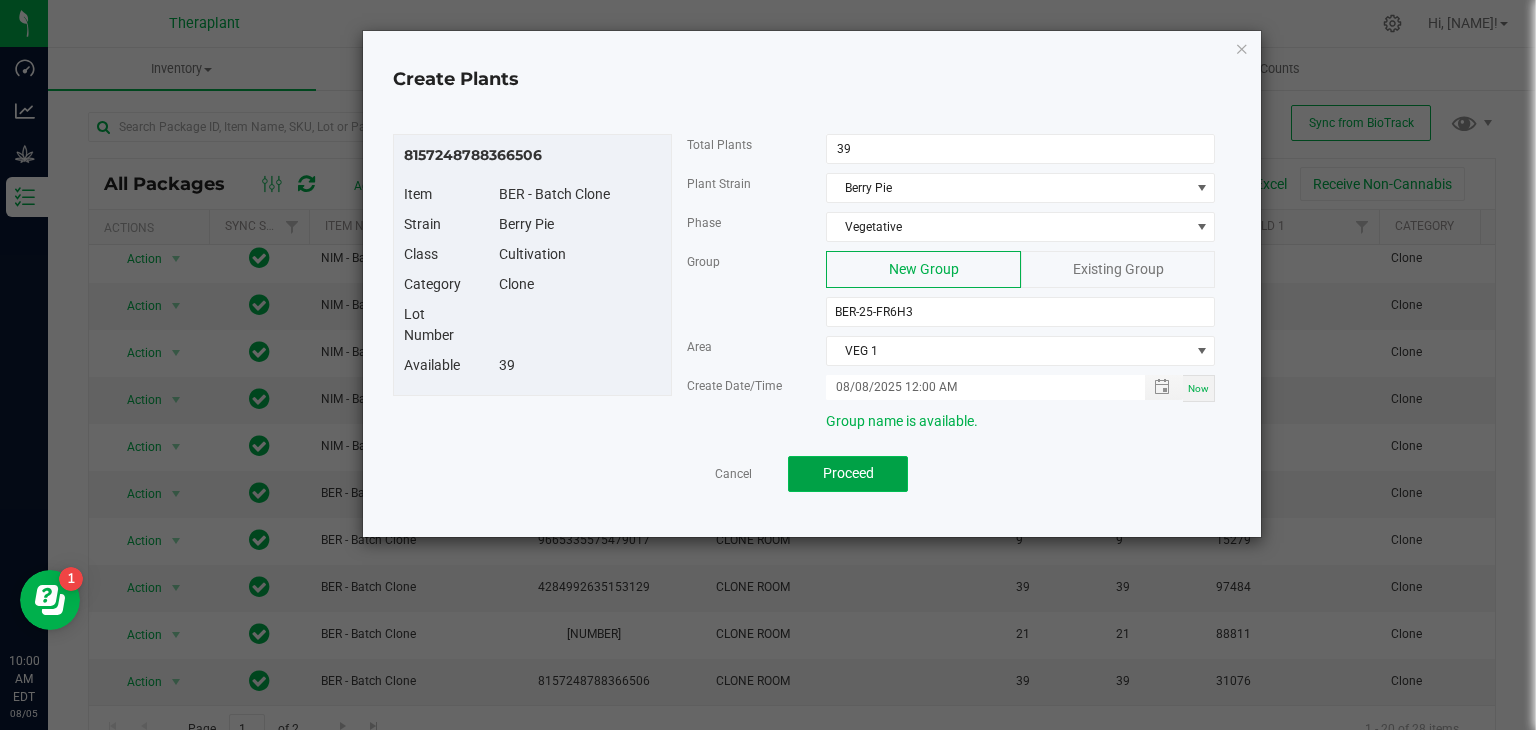 click on "Proceed" 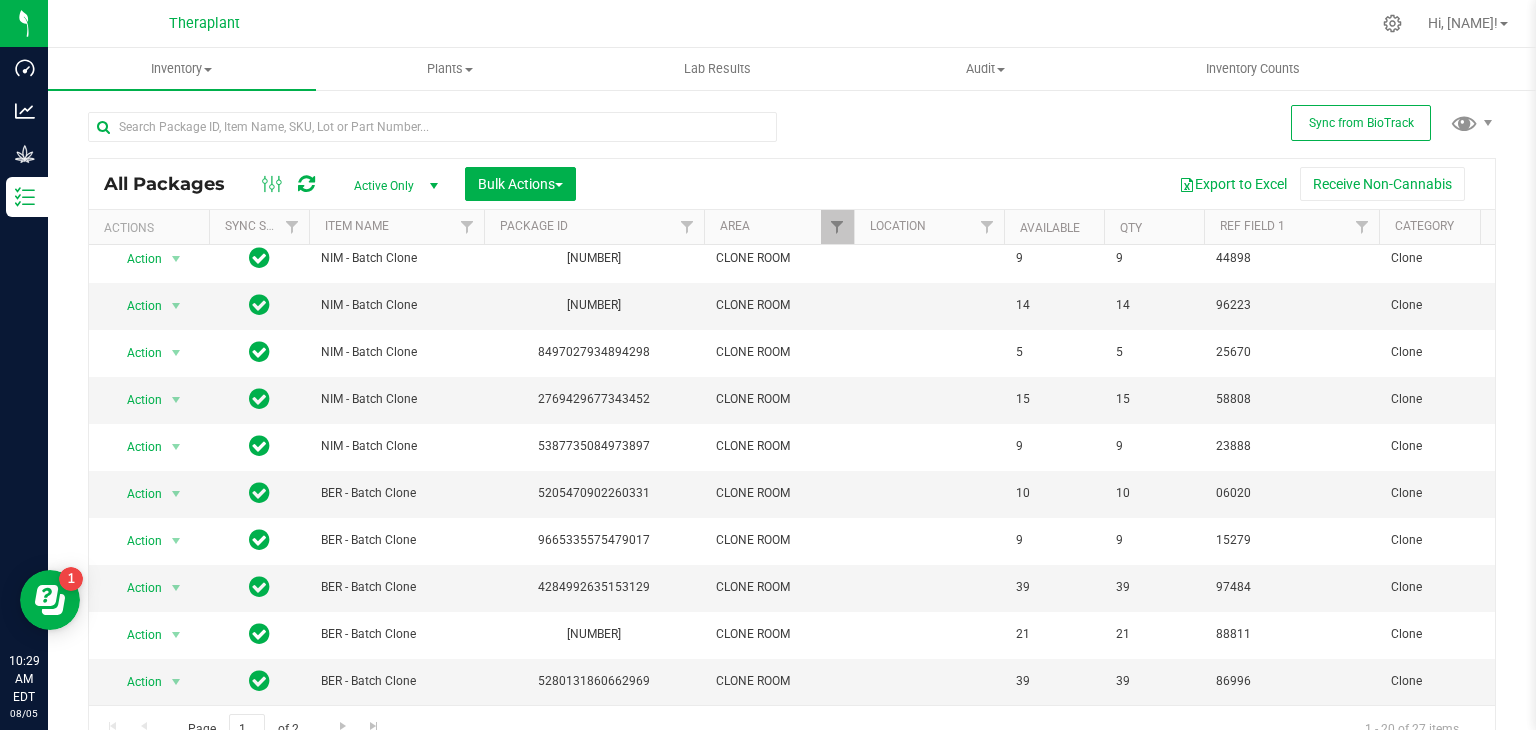 scroll, scrollTop: 0, scrollLeft: 0, axis: both 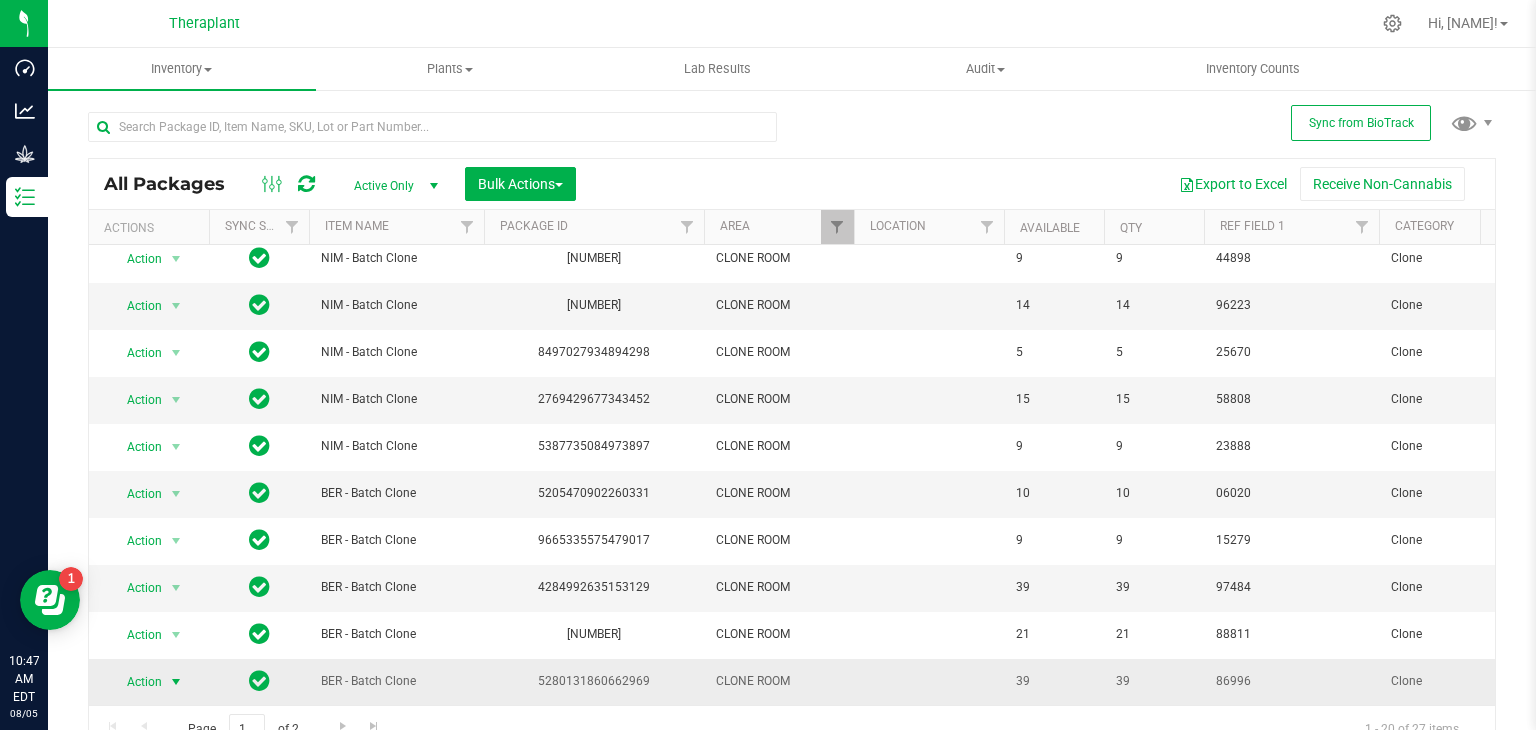 click at bounding box center [176, 682] 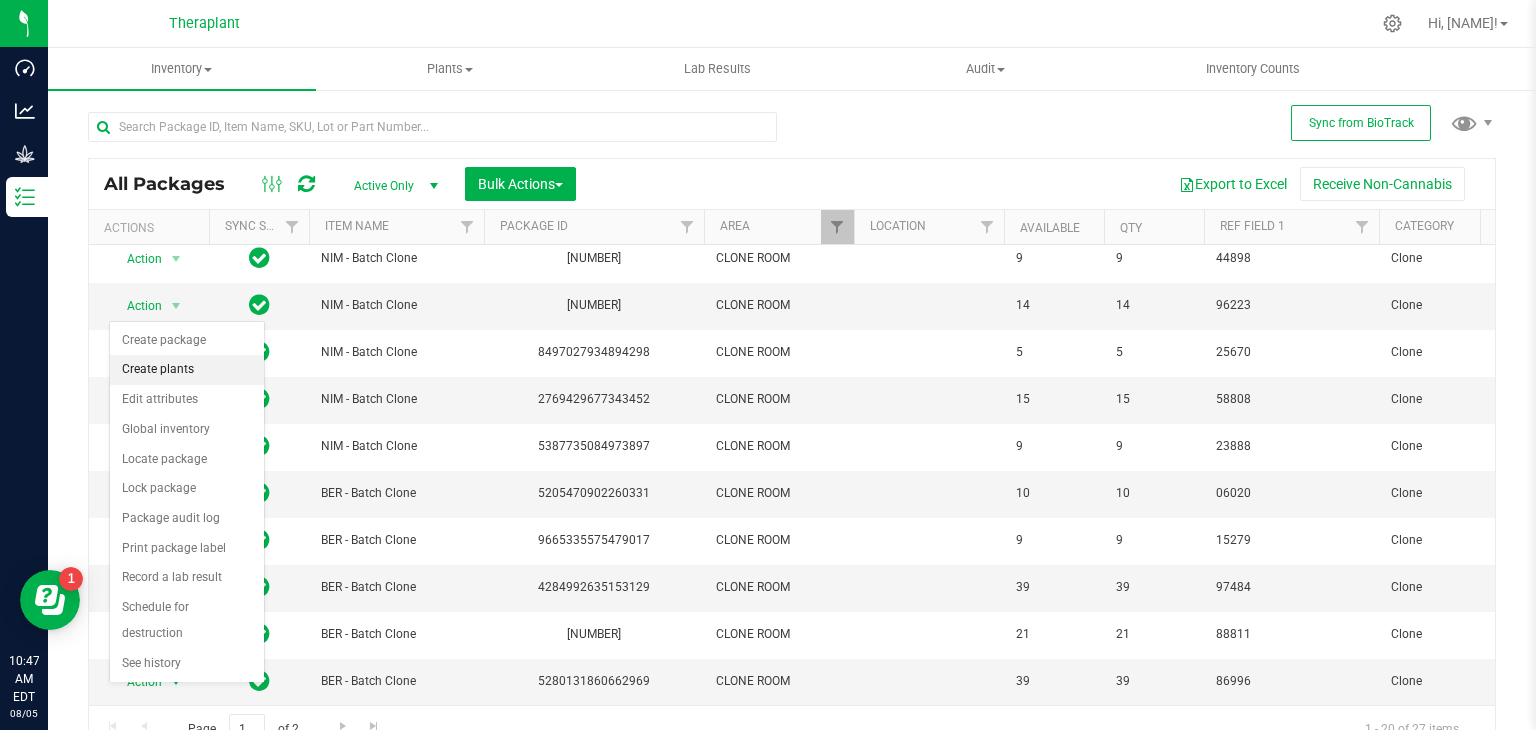 click on "Create plants" at bounding box center (187, 370) 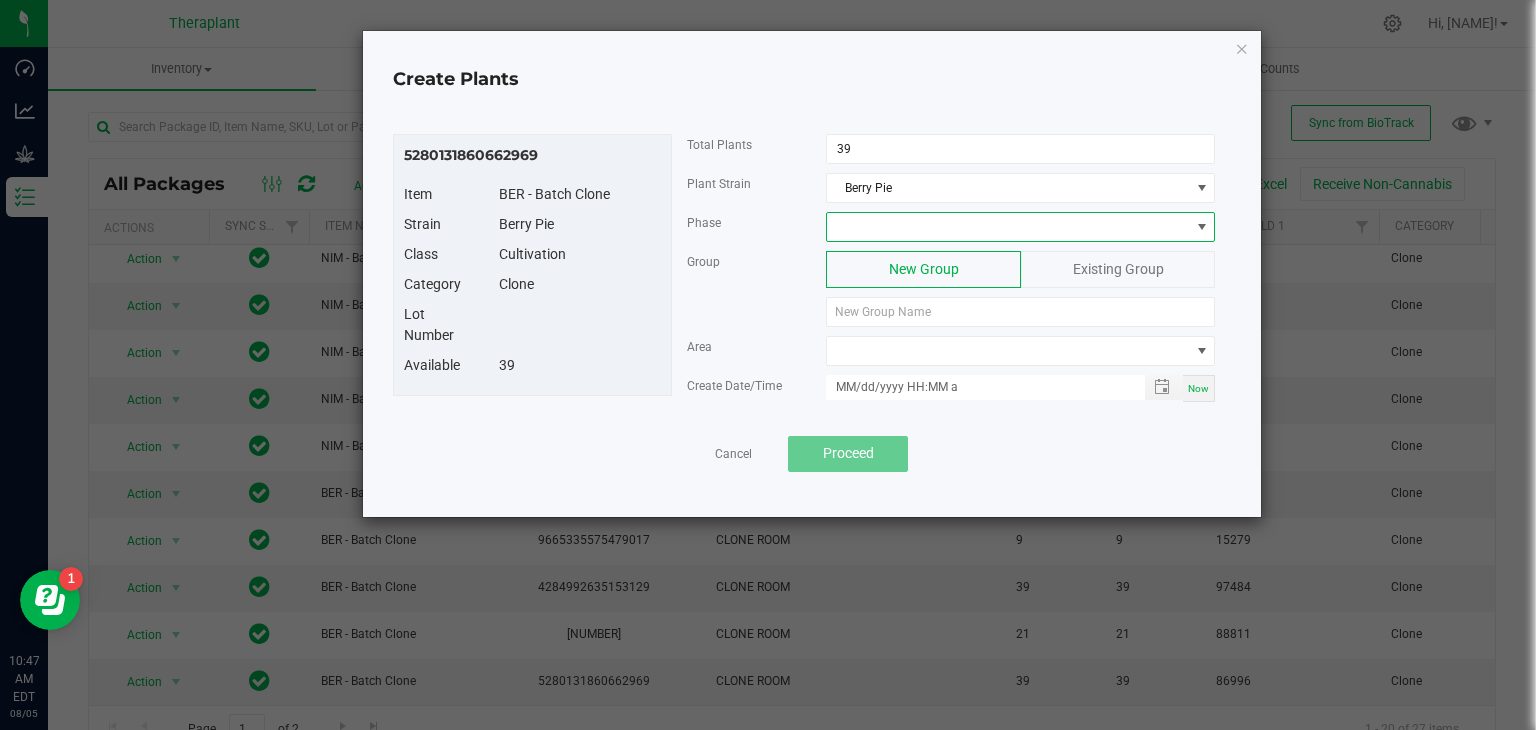 click at bounding box center [1008, 227] 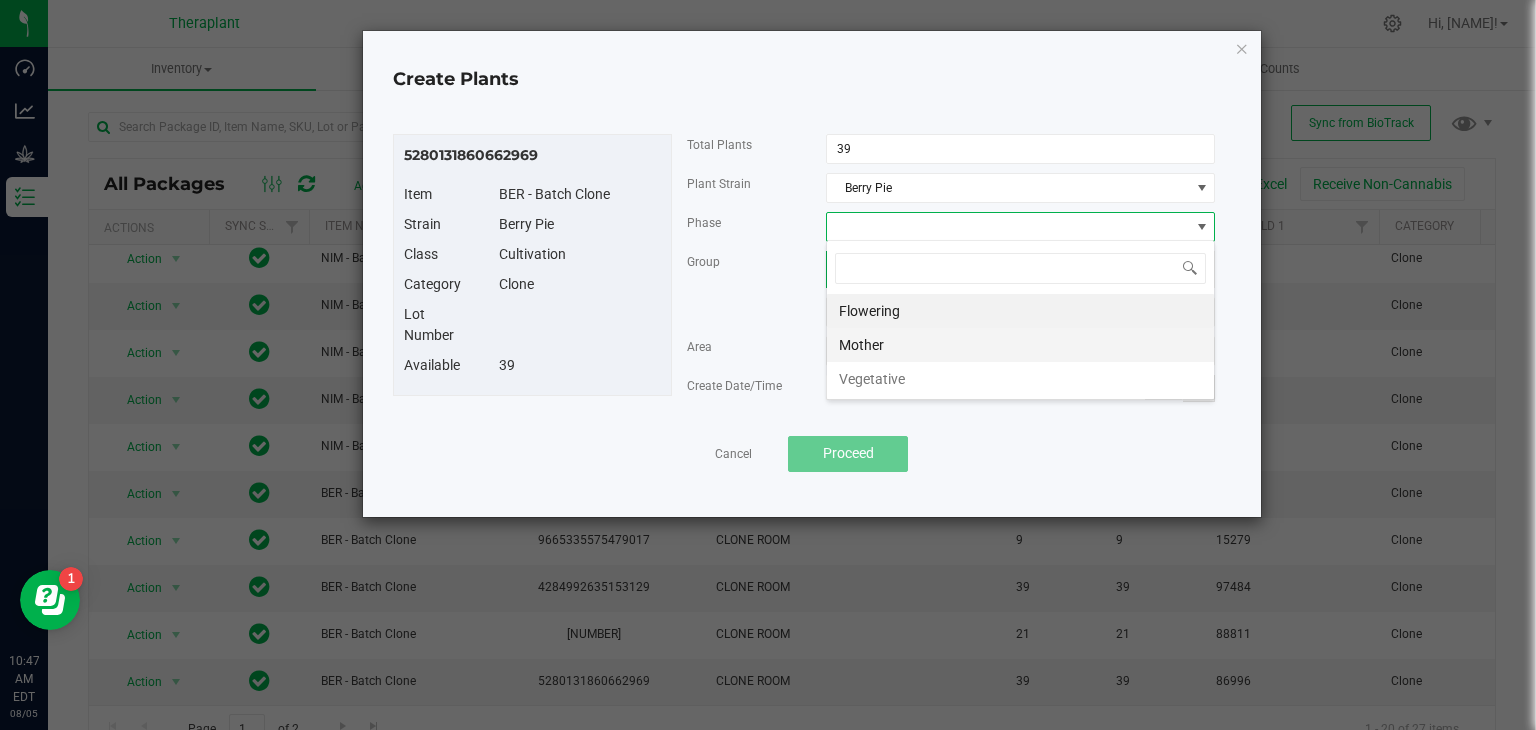 scroll, scrollTop: 99970, scrollLeft: 99611, axis: both 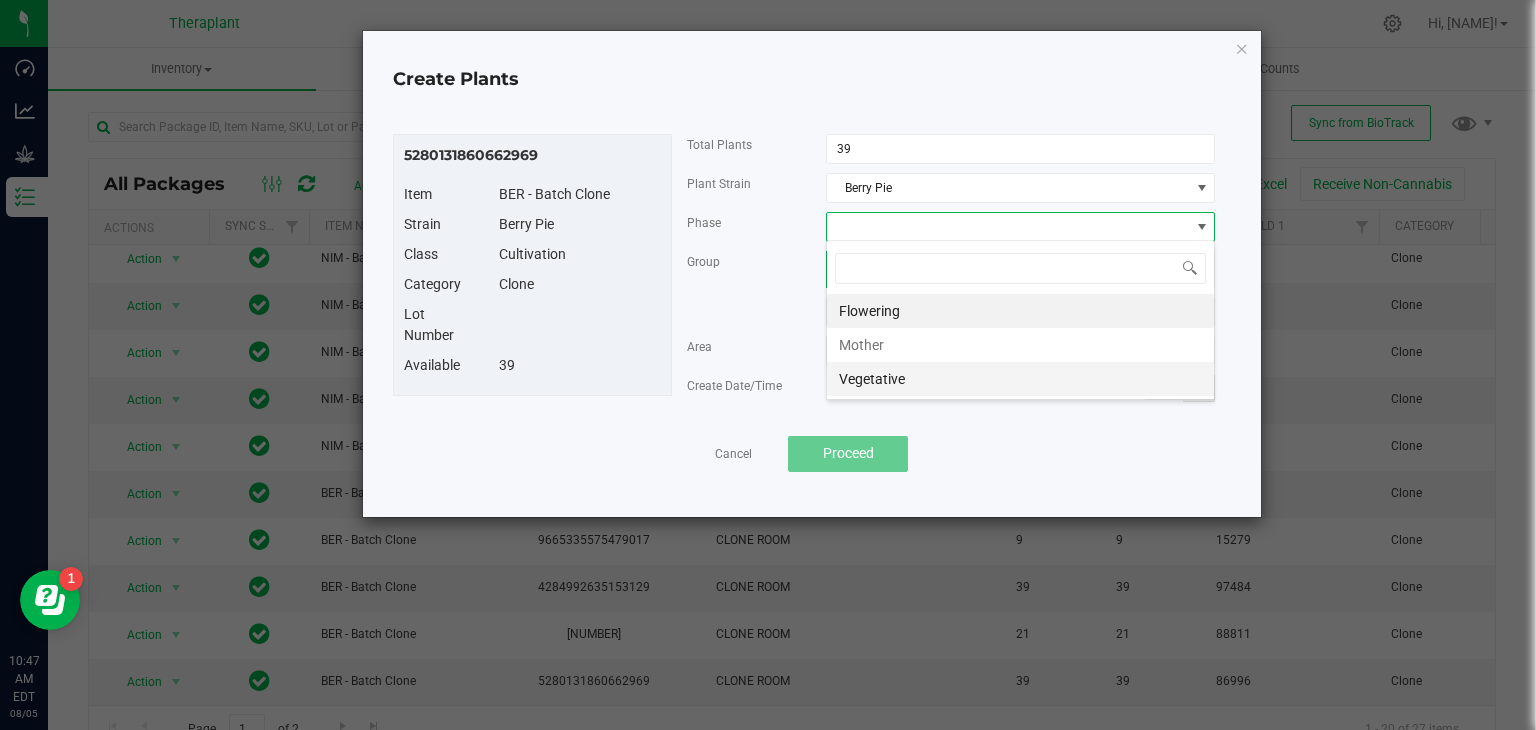 click on "Vegetative" at bounding box center [1020, 379] 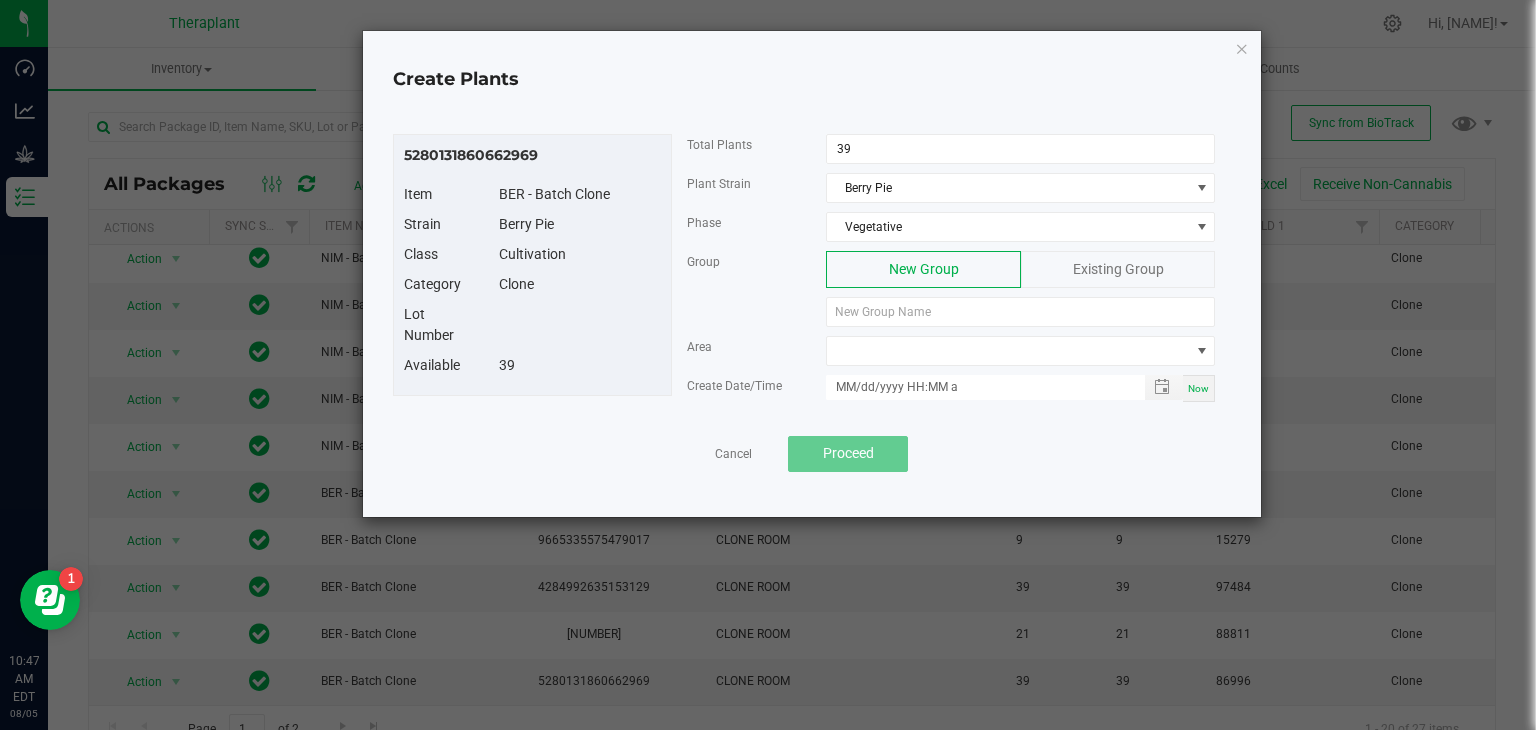 click on "Existing Group" 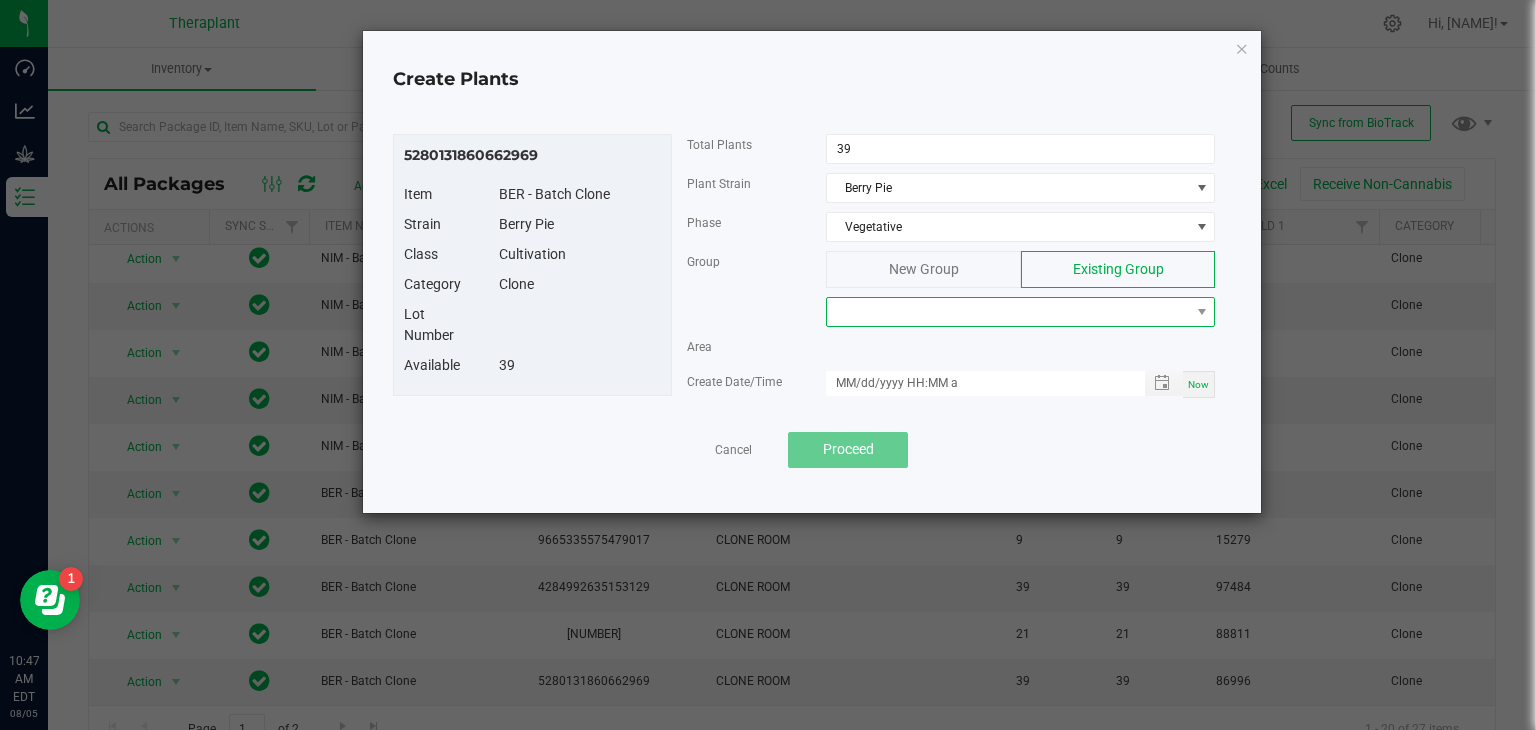 click at bounding box center [1008, 312] 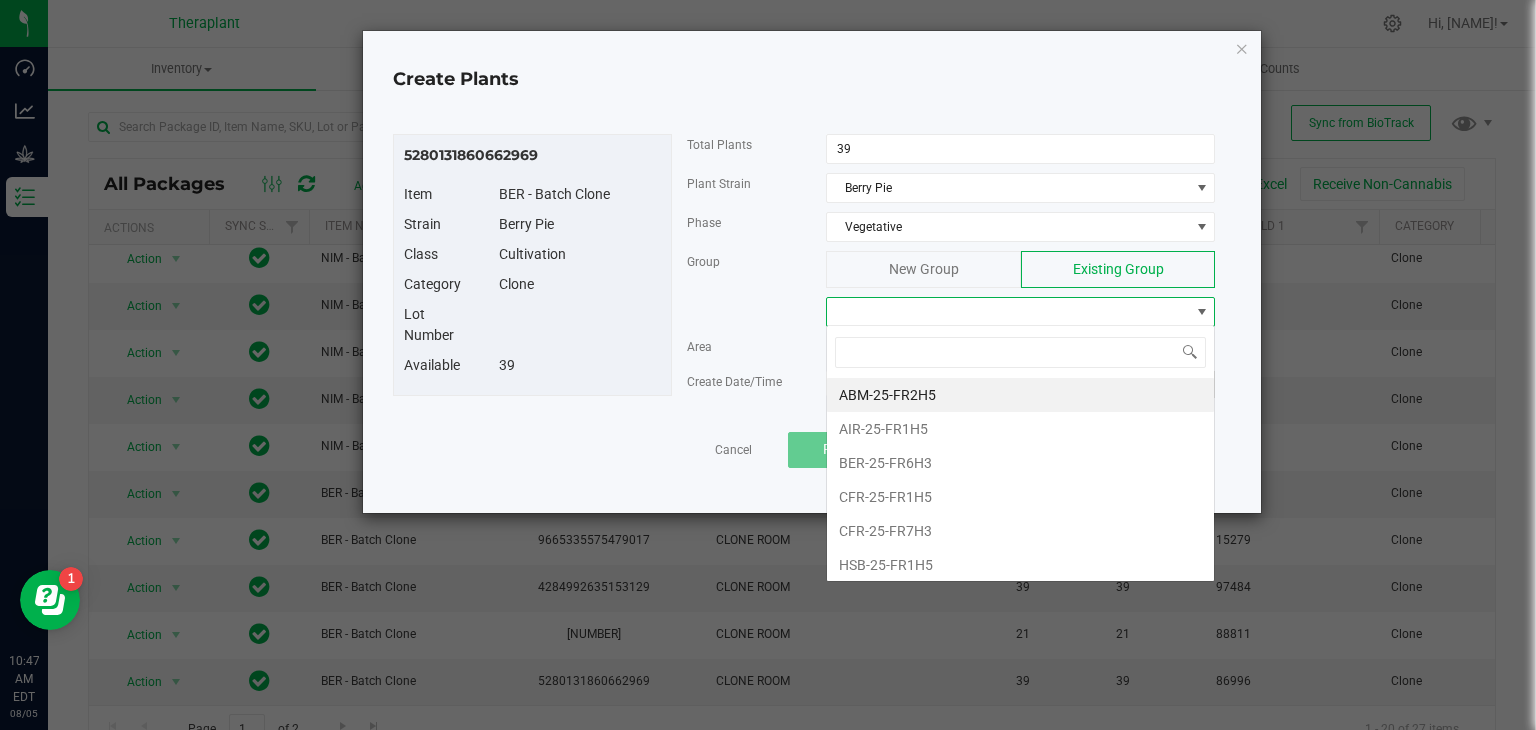 scroll, scrollTop: 99970, scrollLeft: 99611, axis: both 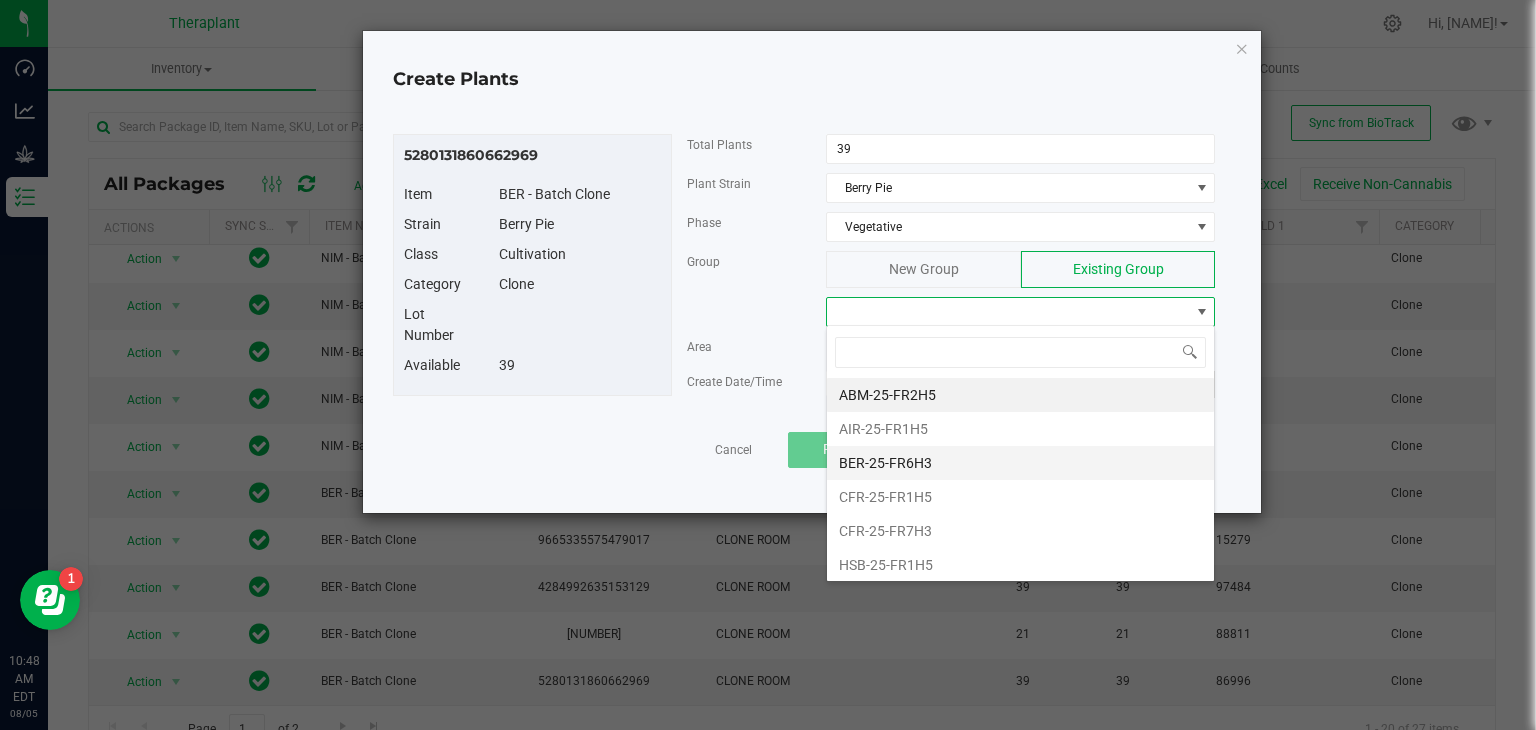 click on "BER-25-FR6H3" at bounding box center (1020, 463) 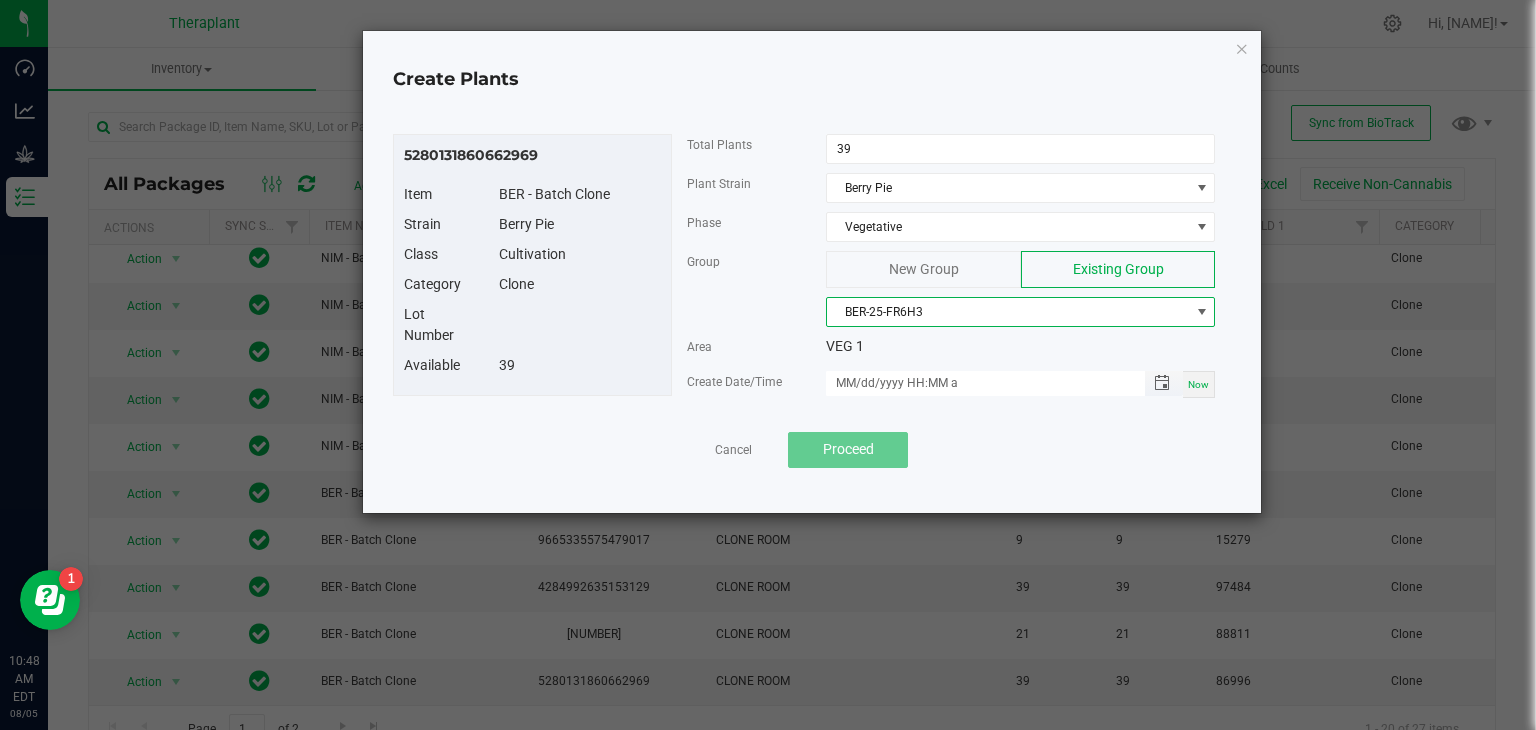 click at bounding box center [1162, 383] 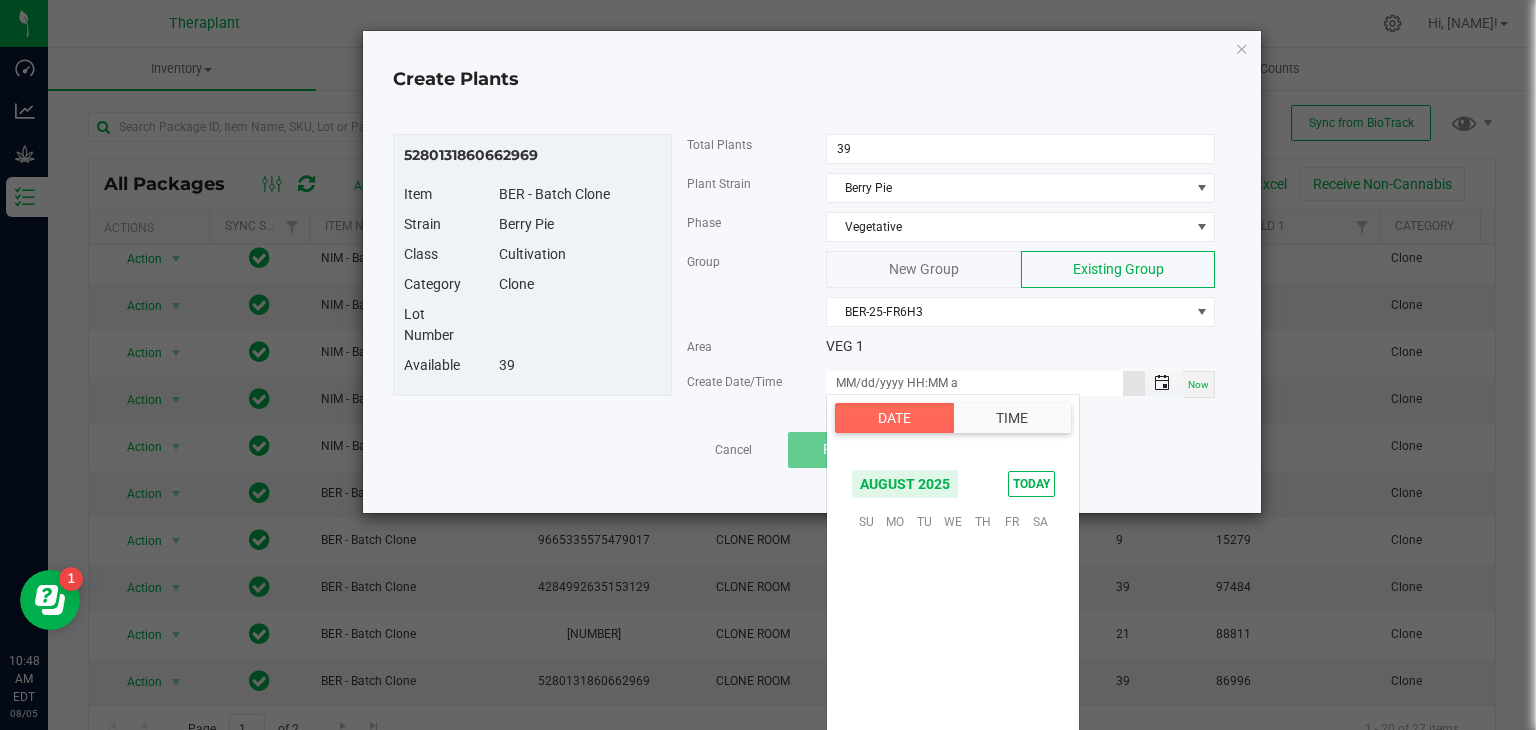 scroll, scrollTop: 324156, scrollLeft: 0, axis: vertical 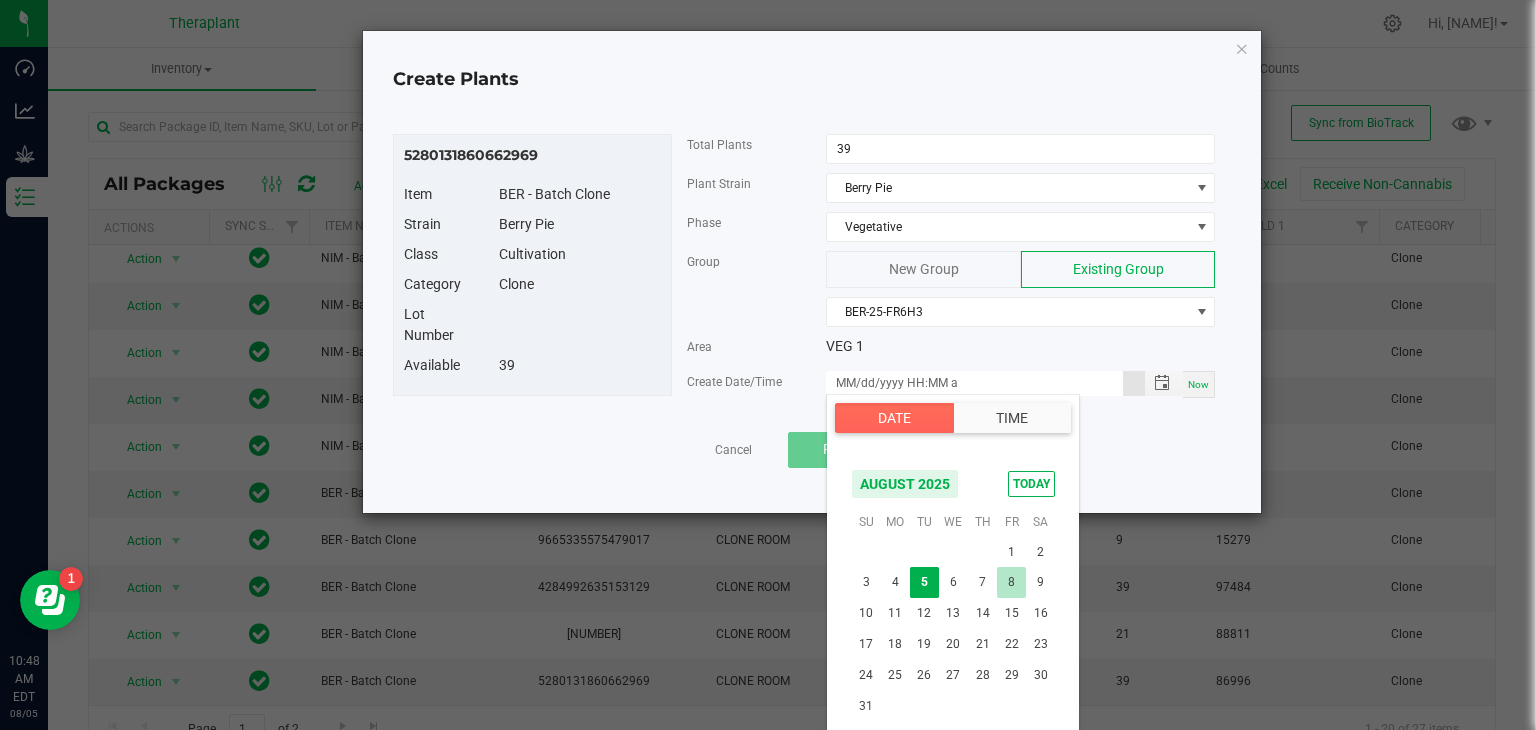 click on "8" at bounding box center (1011, 582) 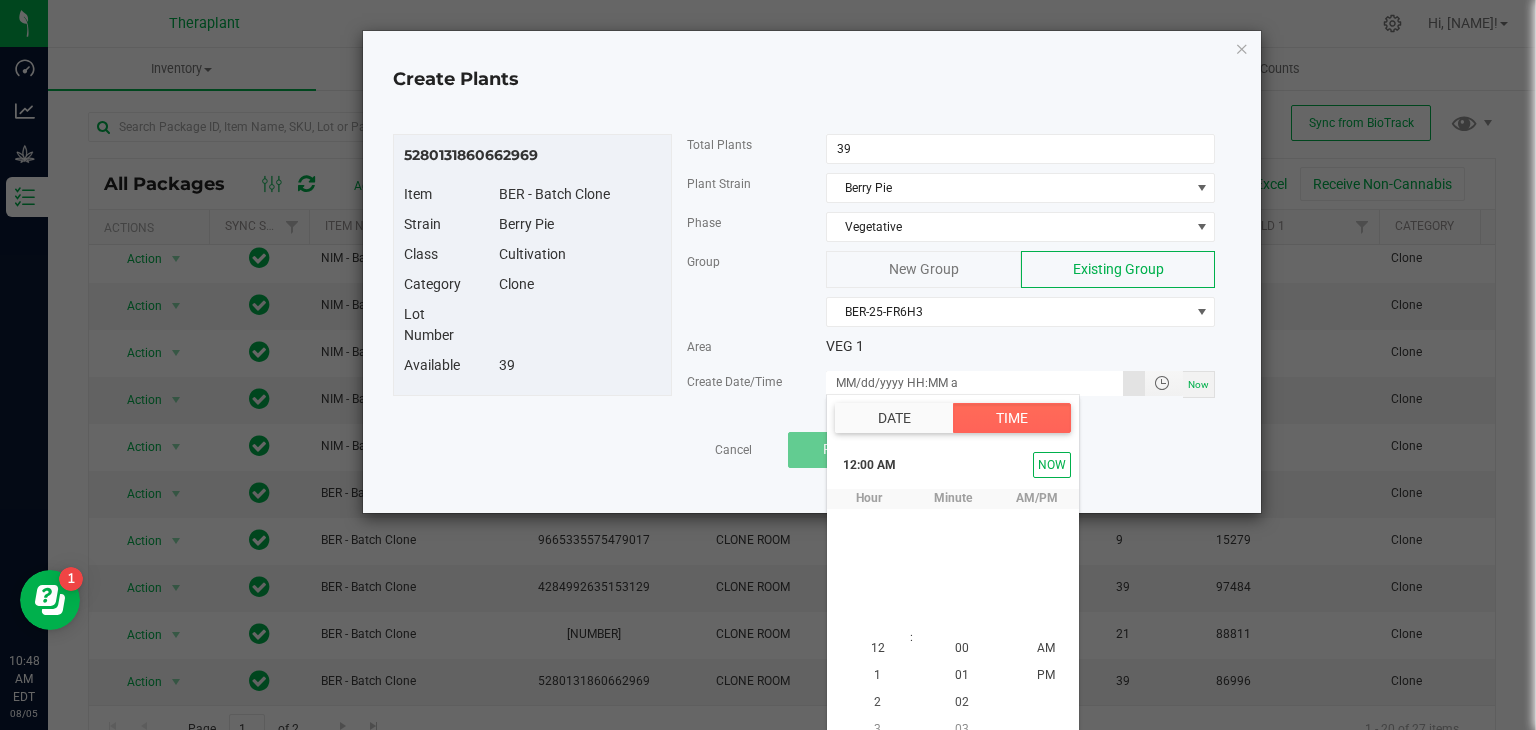 scroll, scrollTop: 18, scrollLeft: 0, axis: vertical 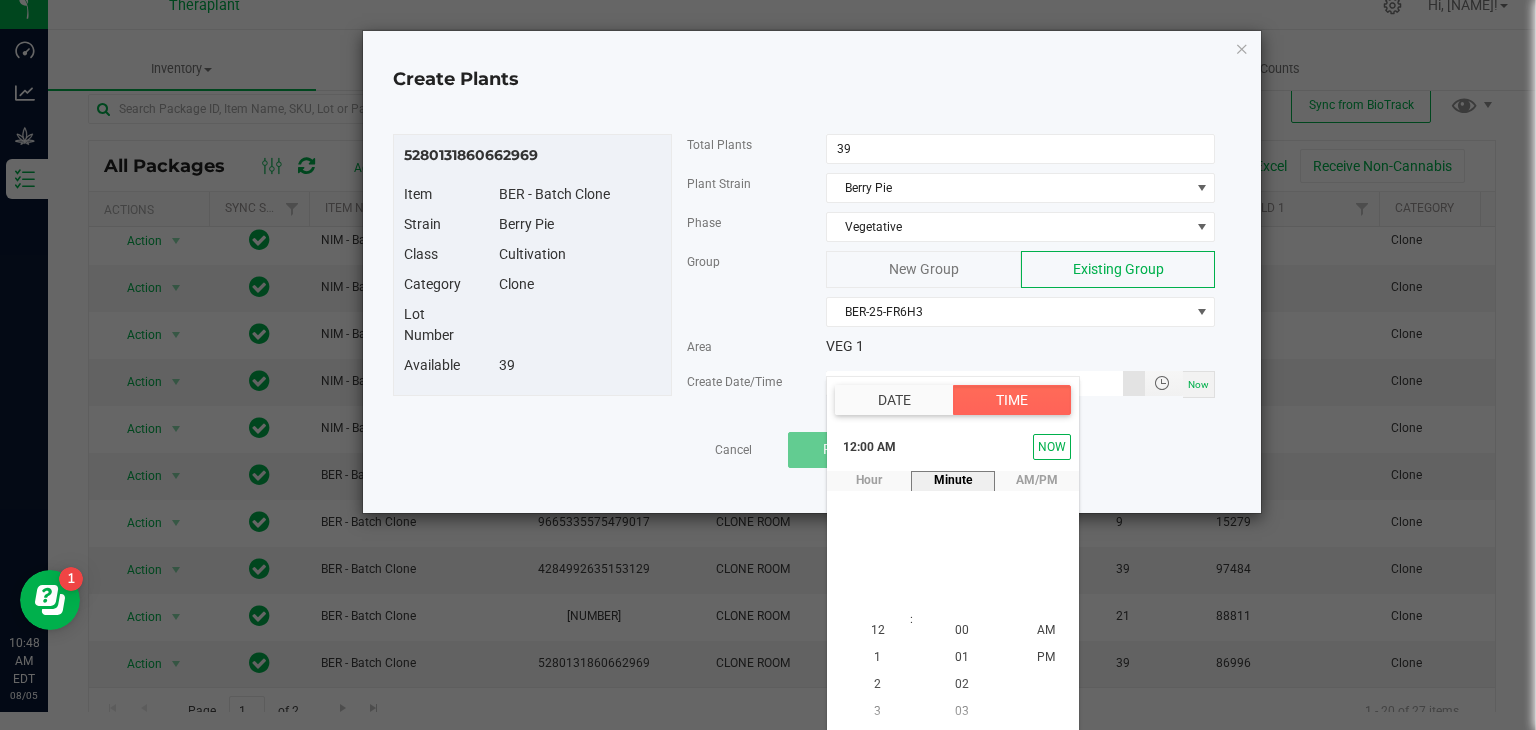 type on "08/08/2025 12:00 AM" 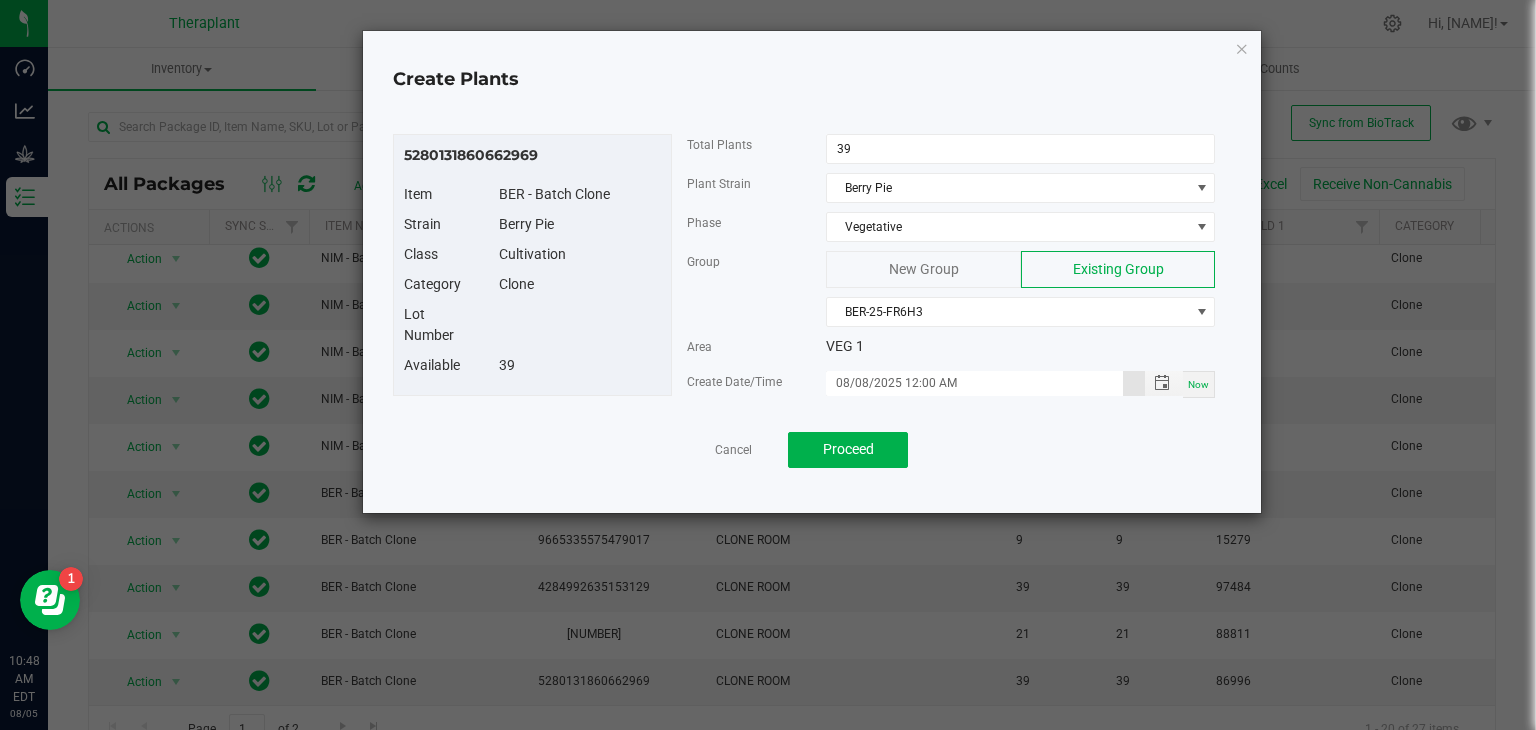 scroll, scrollTop: 0, scrollLeft: 0, axis: both 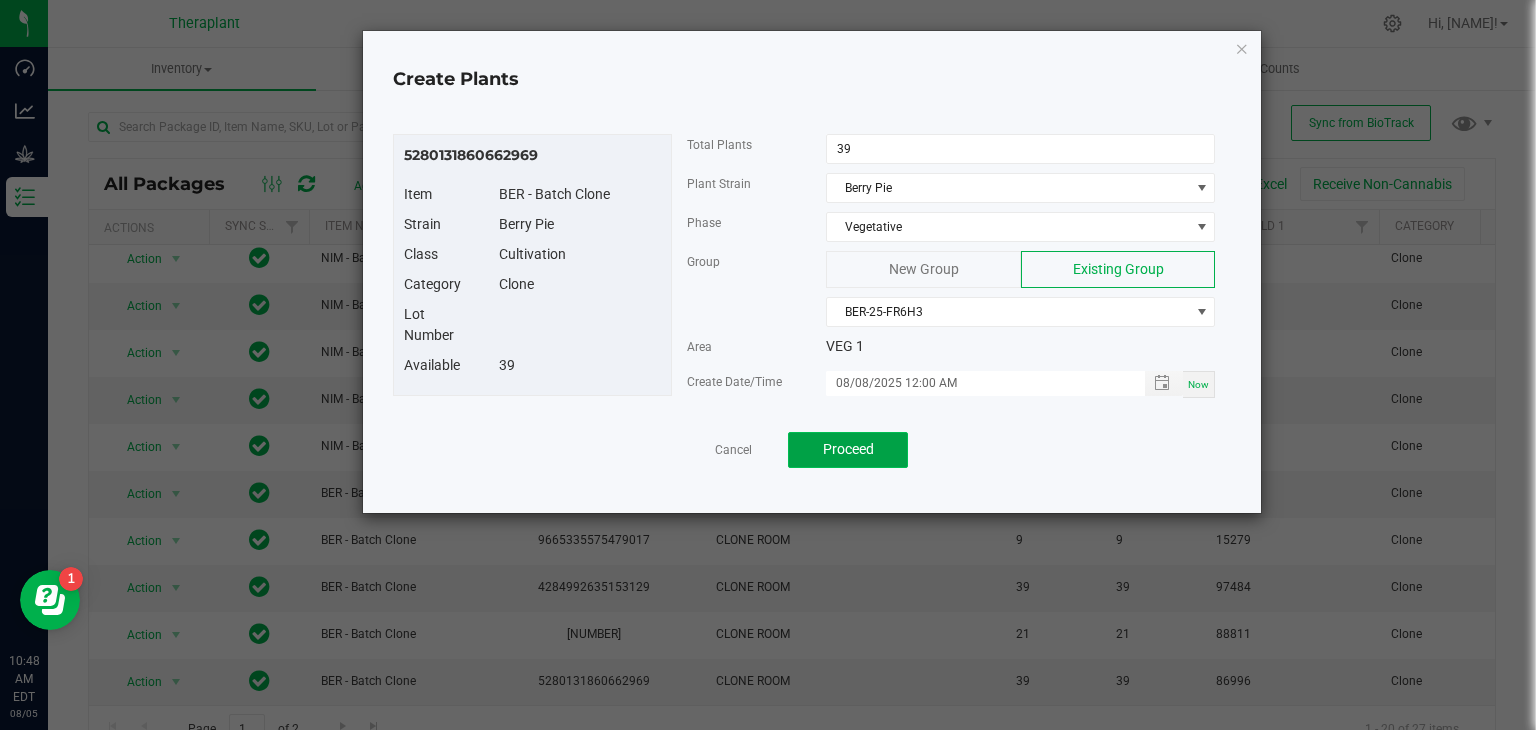click on "Proceed" 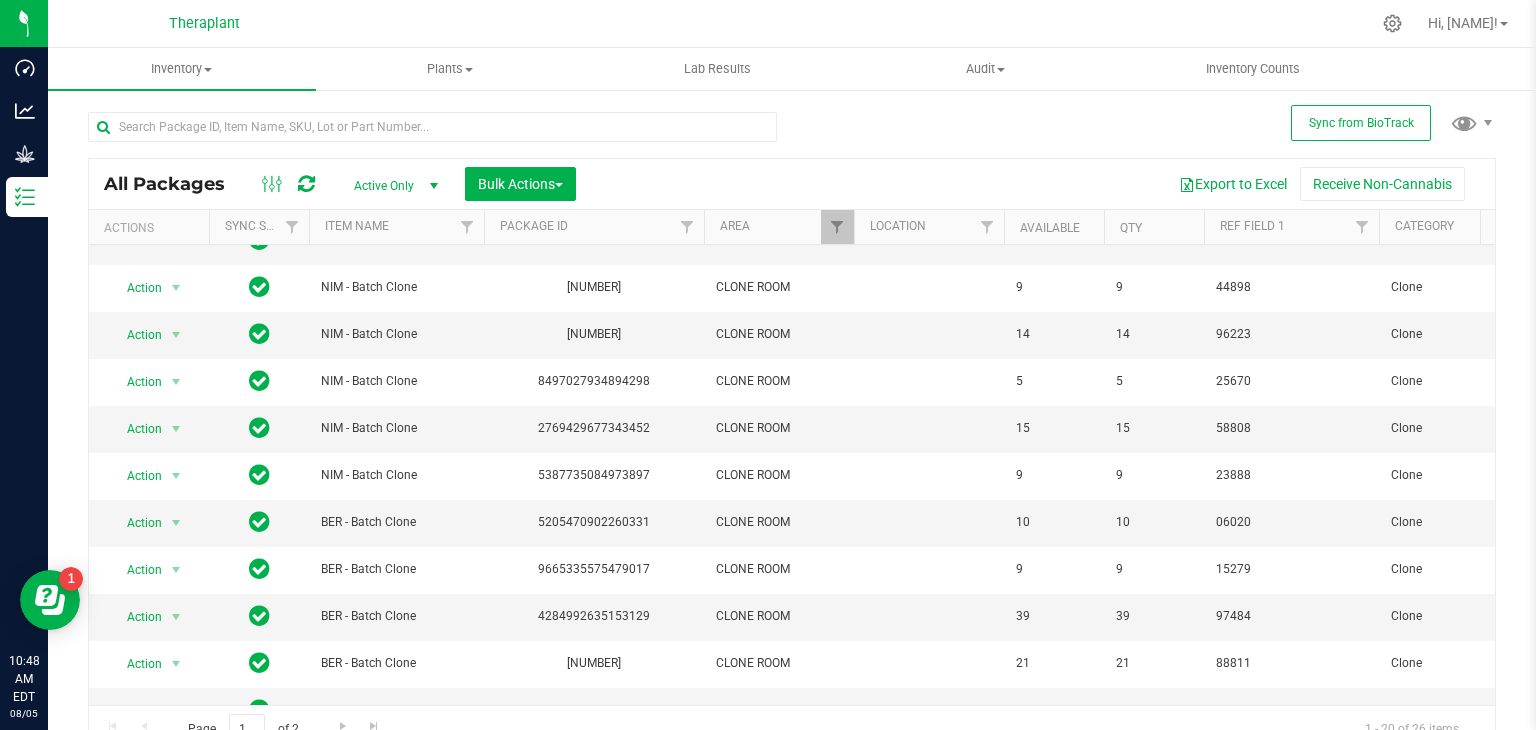 scroll, scrollTop: 482, scrollLeft: 0, axis: vertical 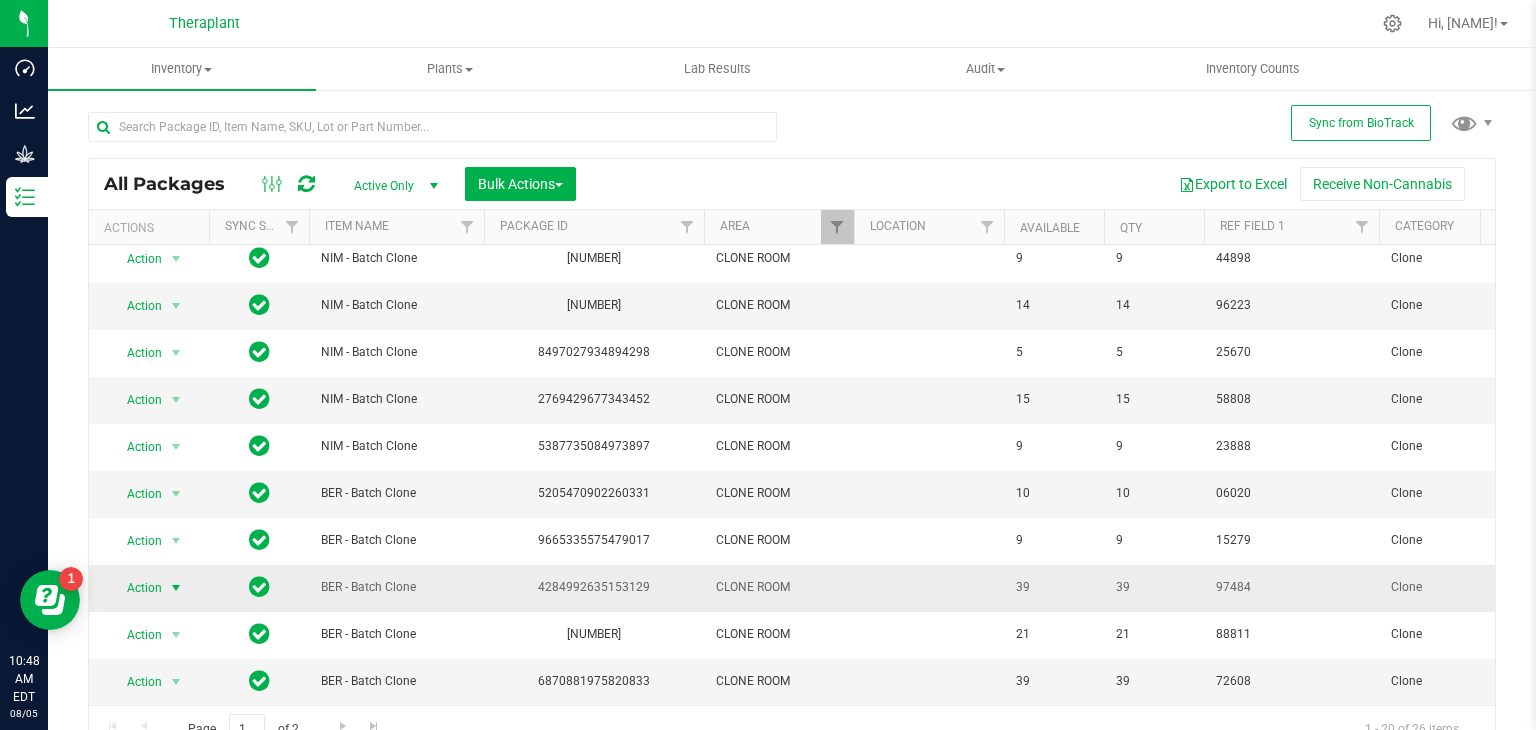 click at bounding box center (176, 588) 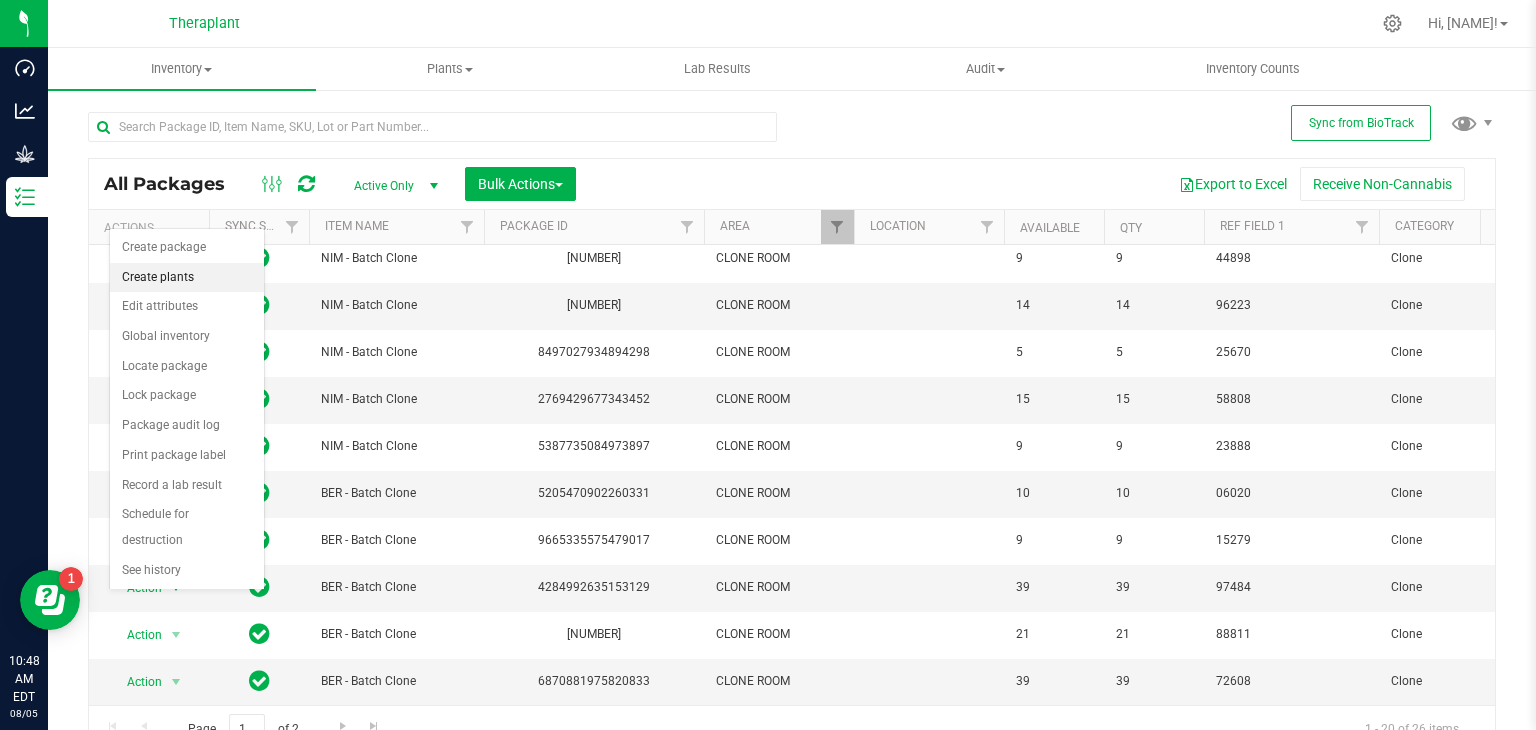 click on "Create plants" at bounding box center [187, 278] 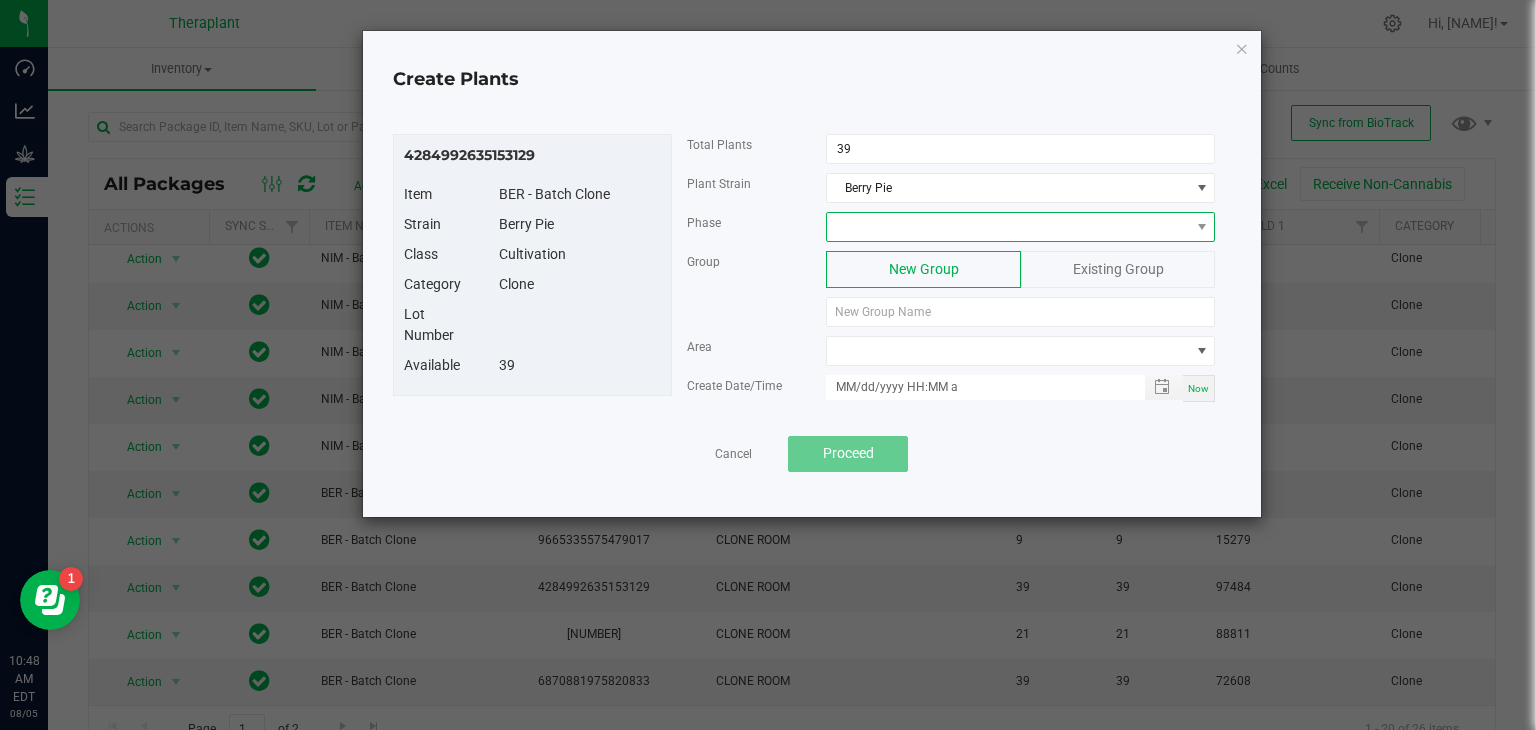 click at bounding box center (1008, 227) 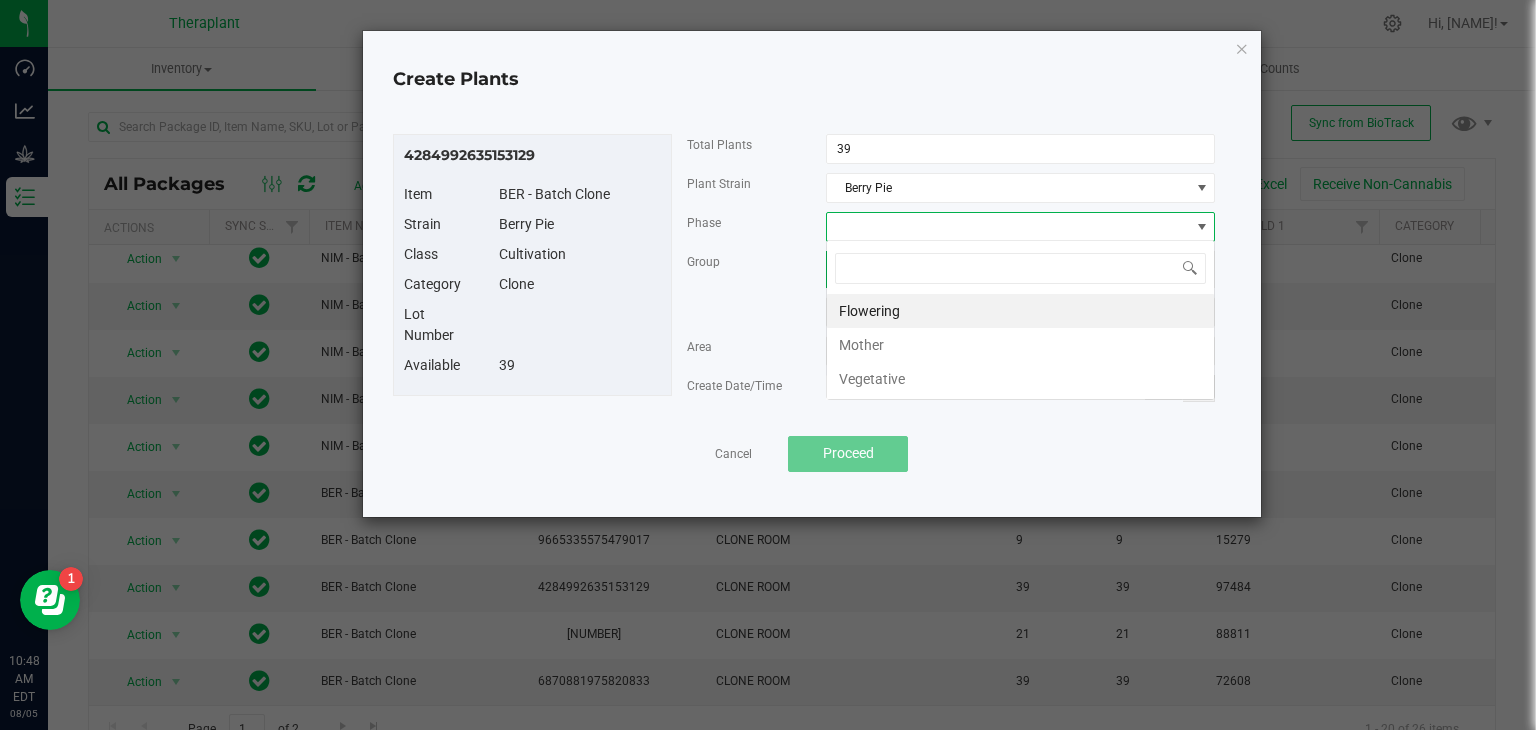 scroll, scrollTop: 99970, scrollLeft: 99611, axis: both 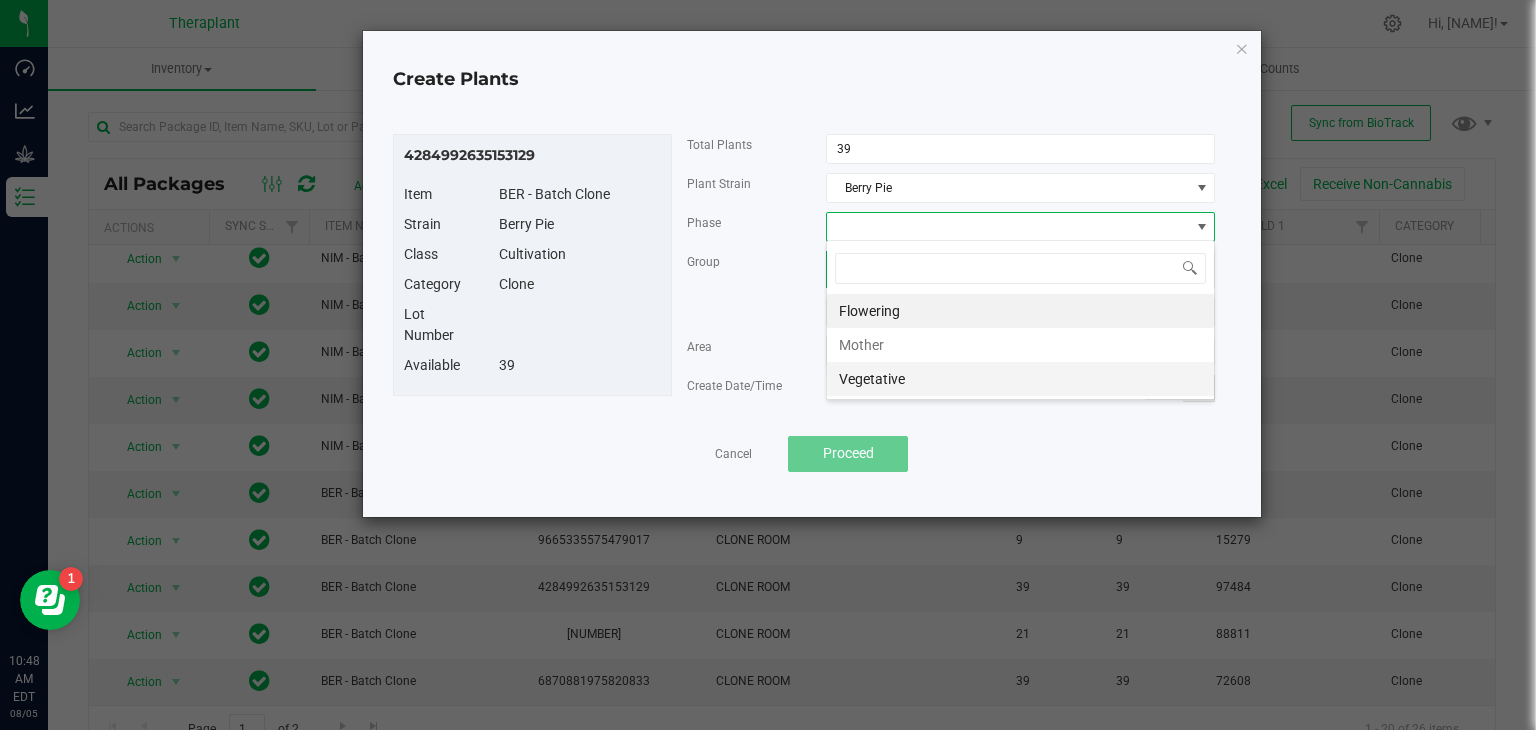 click on "Vegetative" at bounding box center [1020, 379] 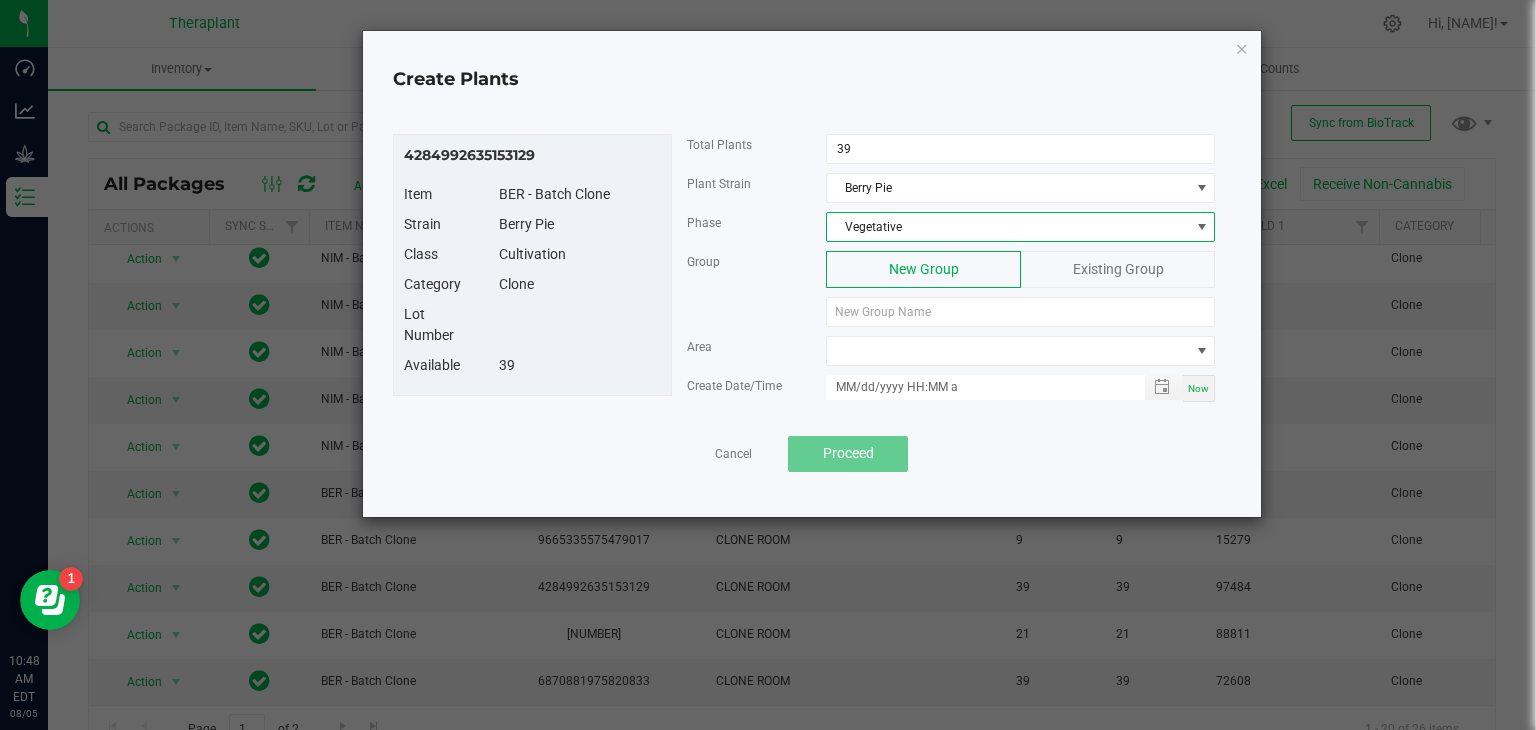 click on "Existing Group" 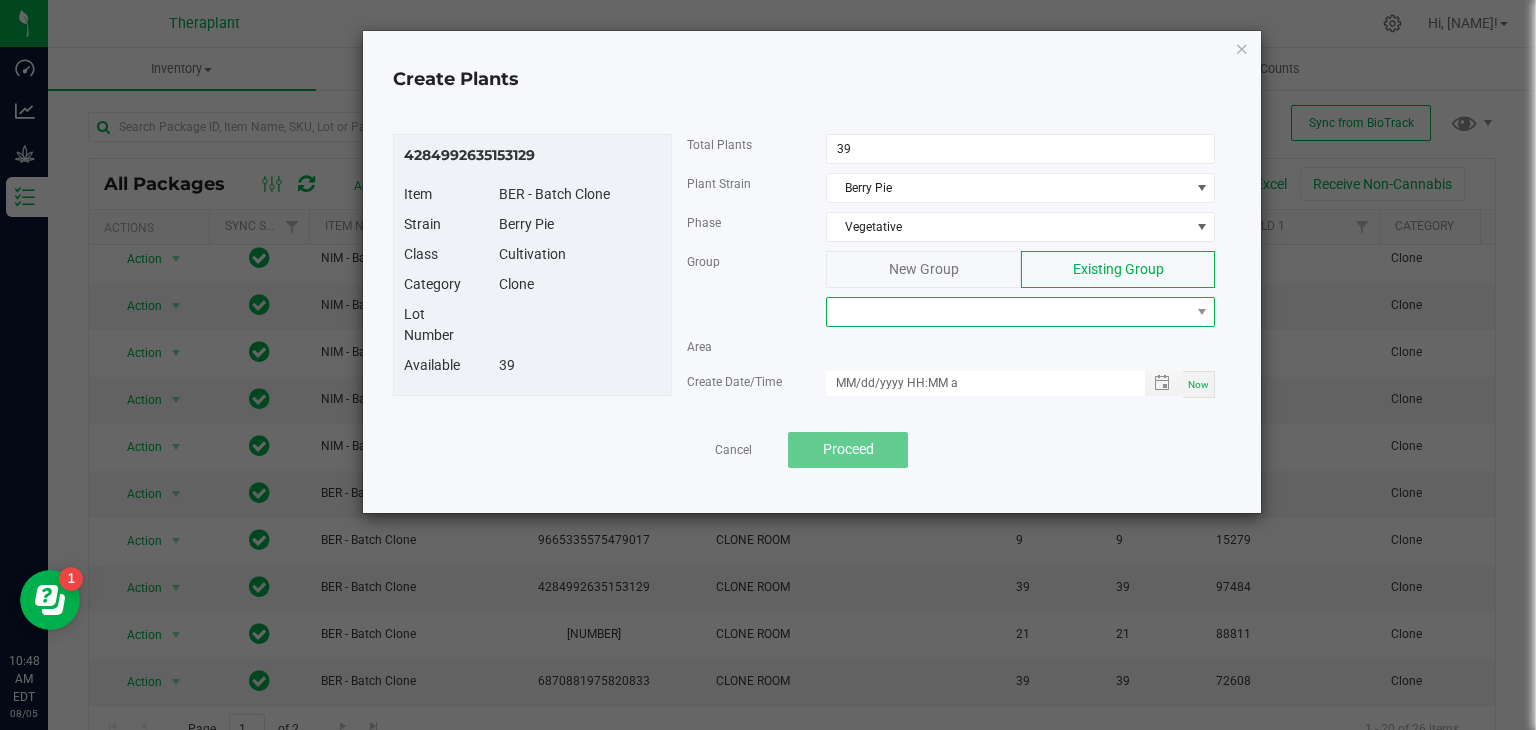 click at bounding box center (1008, 312) 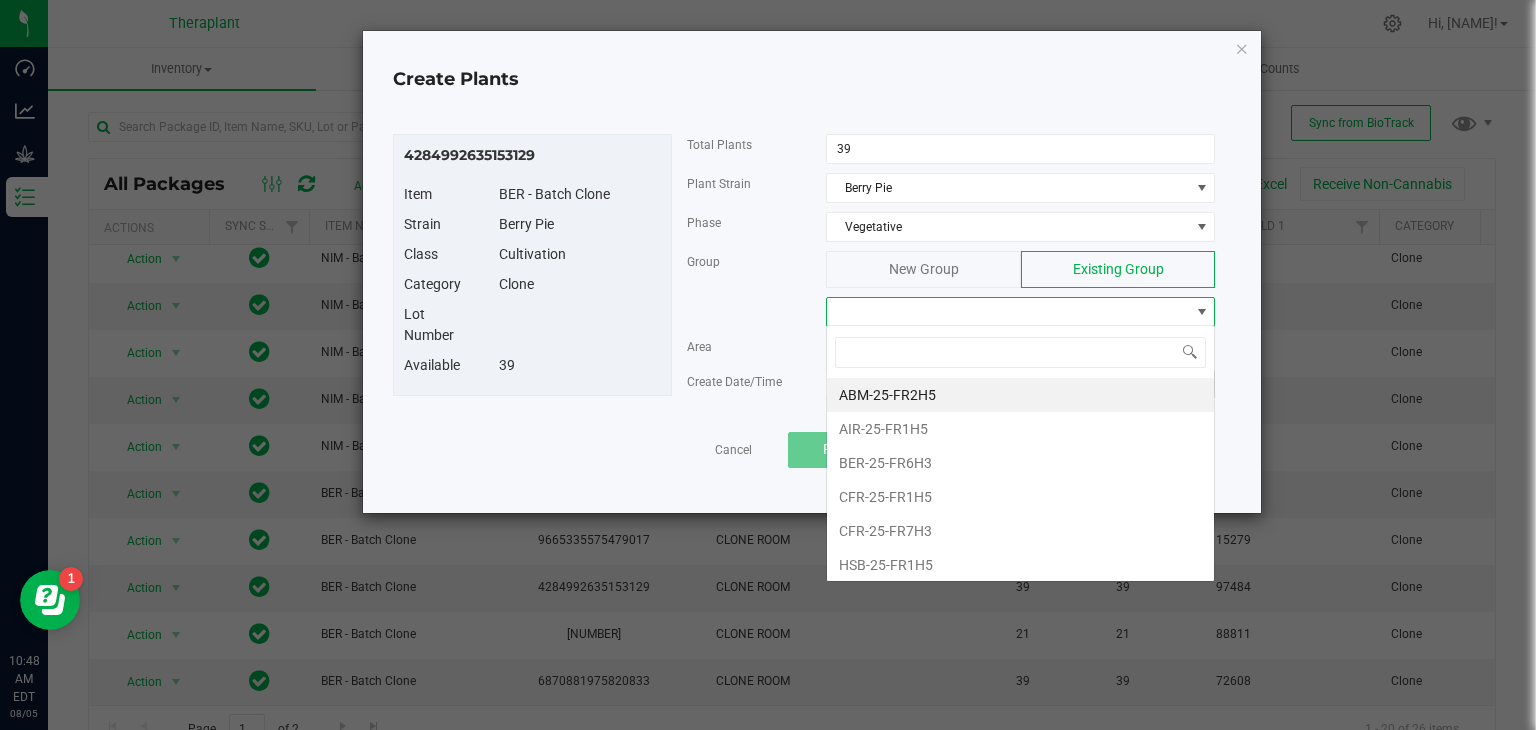 scroll, scrollTop: 99970, scrollLeft: 99611, axis: both 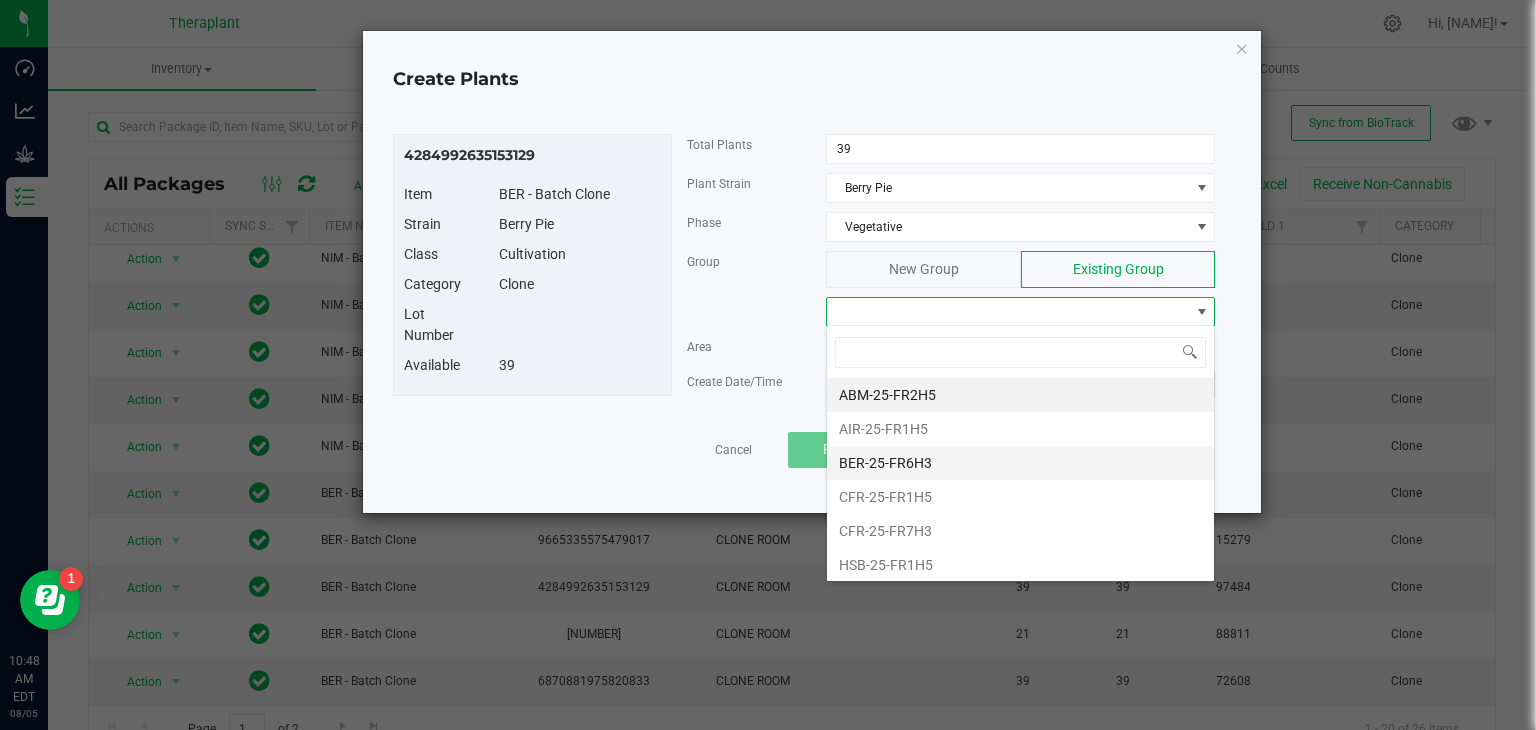 click on "BER-25-FR6H3" at bounding box center (1020, 463) 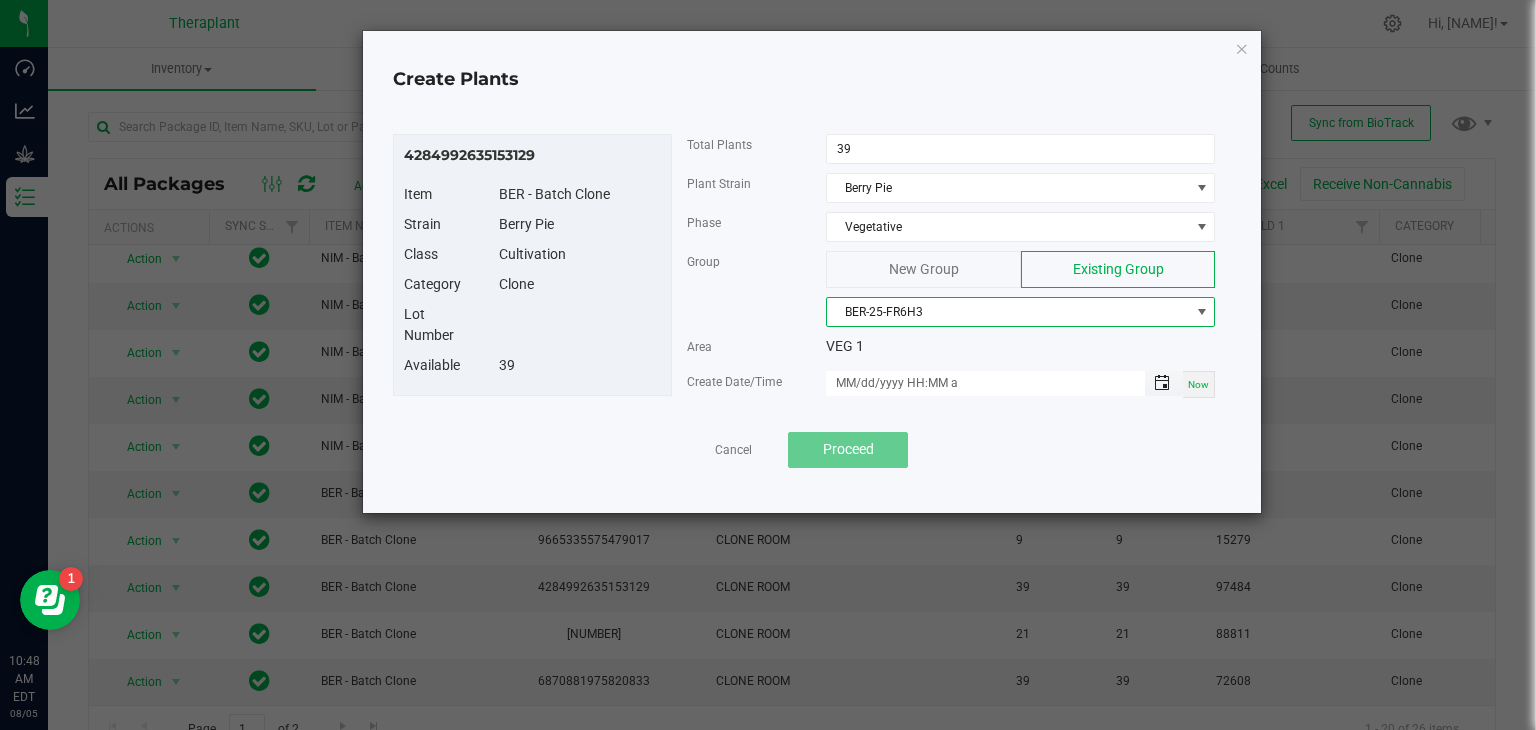 click at bounding box center (1162, 383) 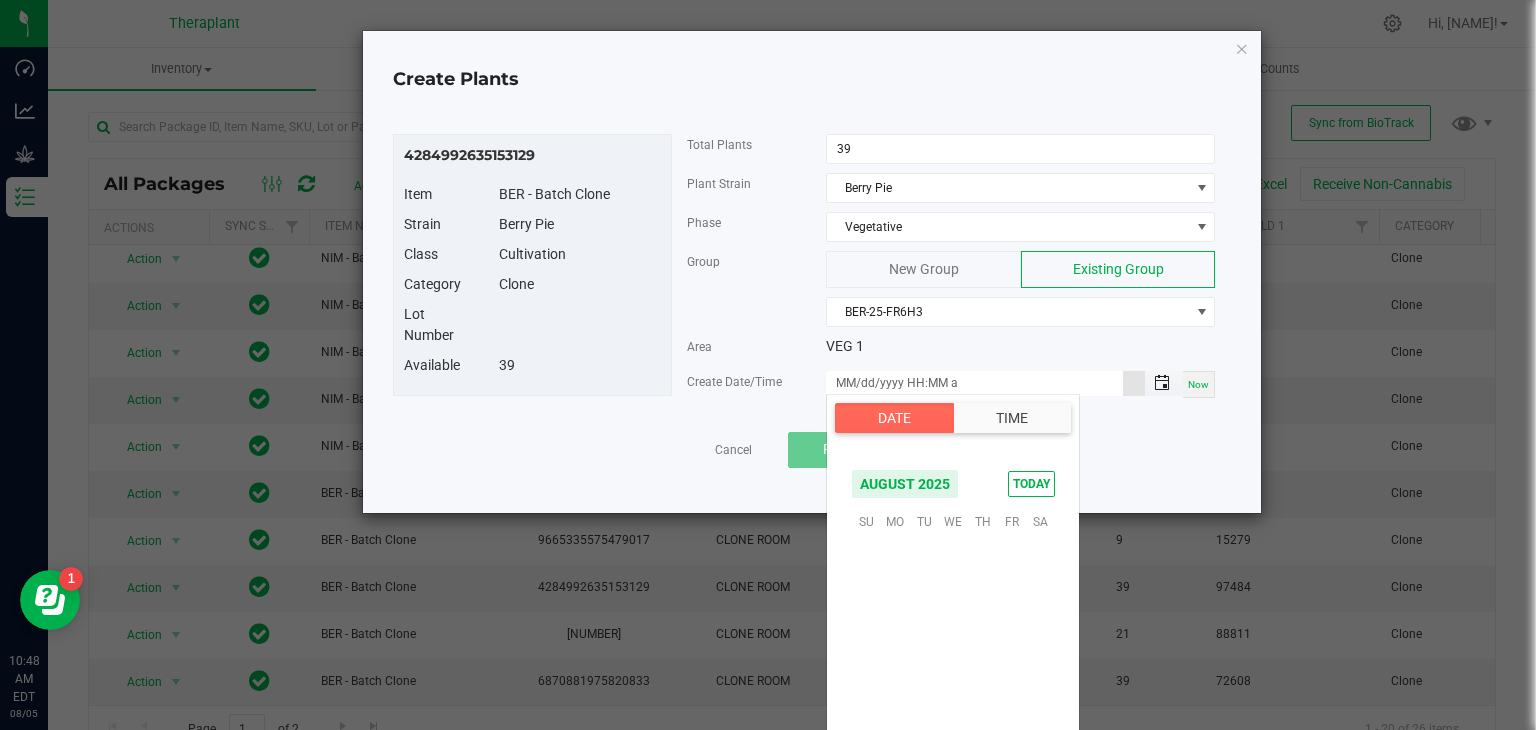 scroll, scrollTop: 324156, scrollLeft: 0, axis: vertical 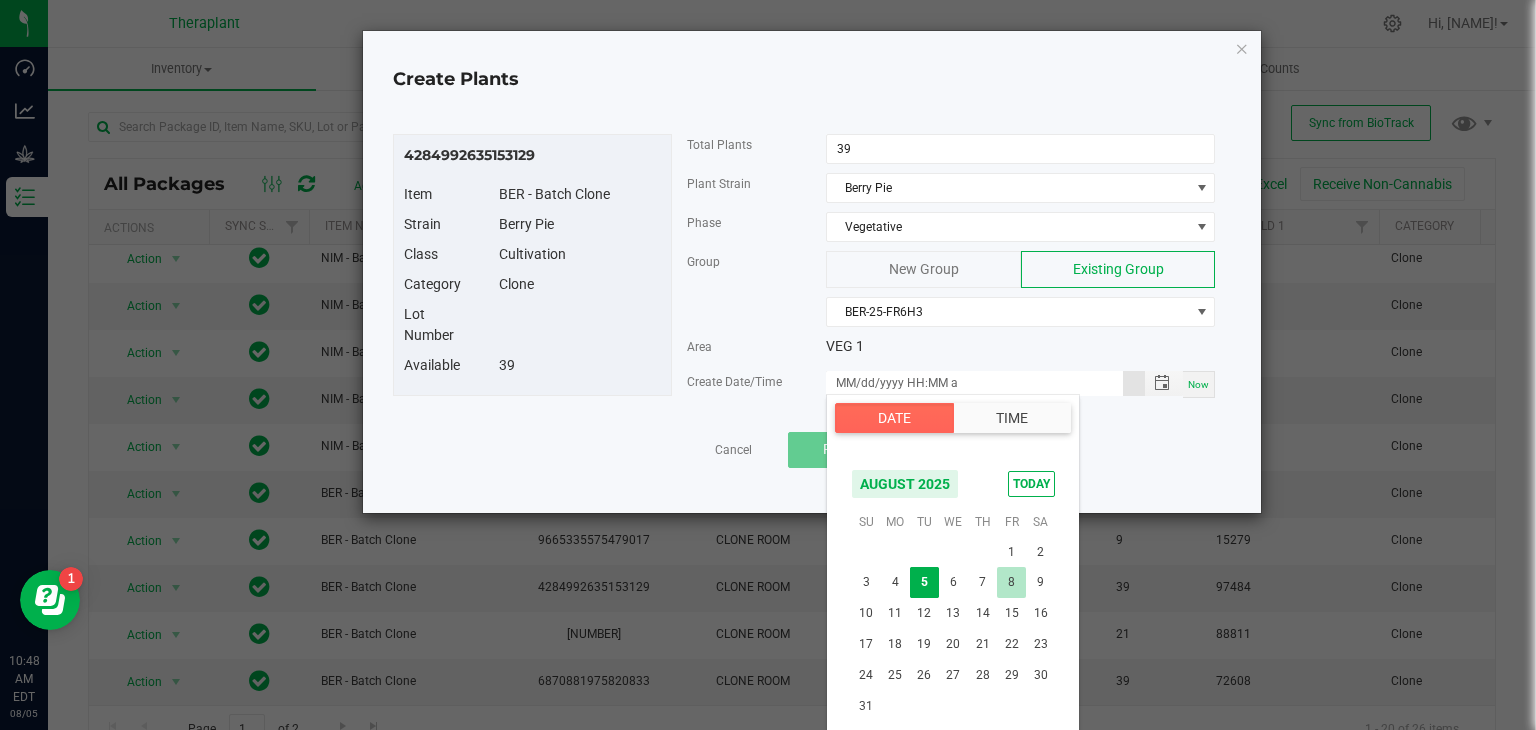 click on "8" at bounding box center [1011, 582] 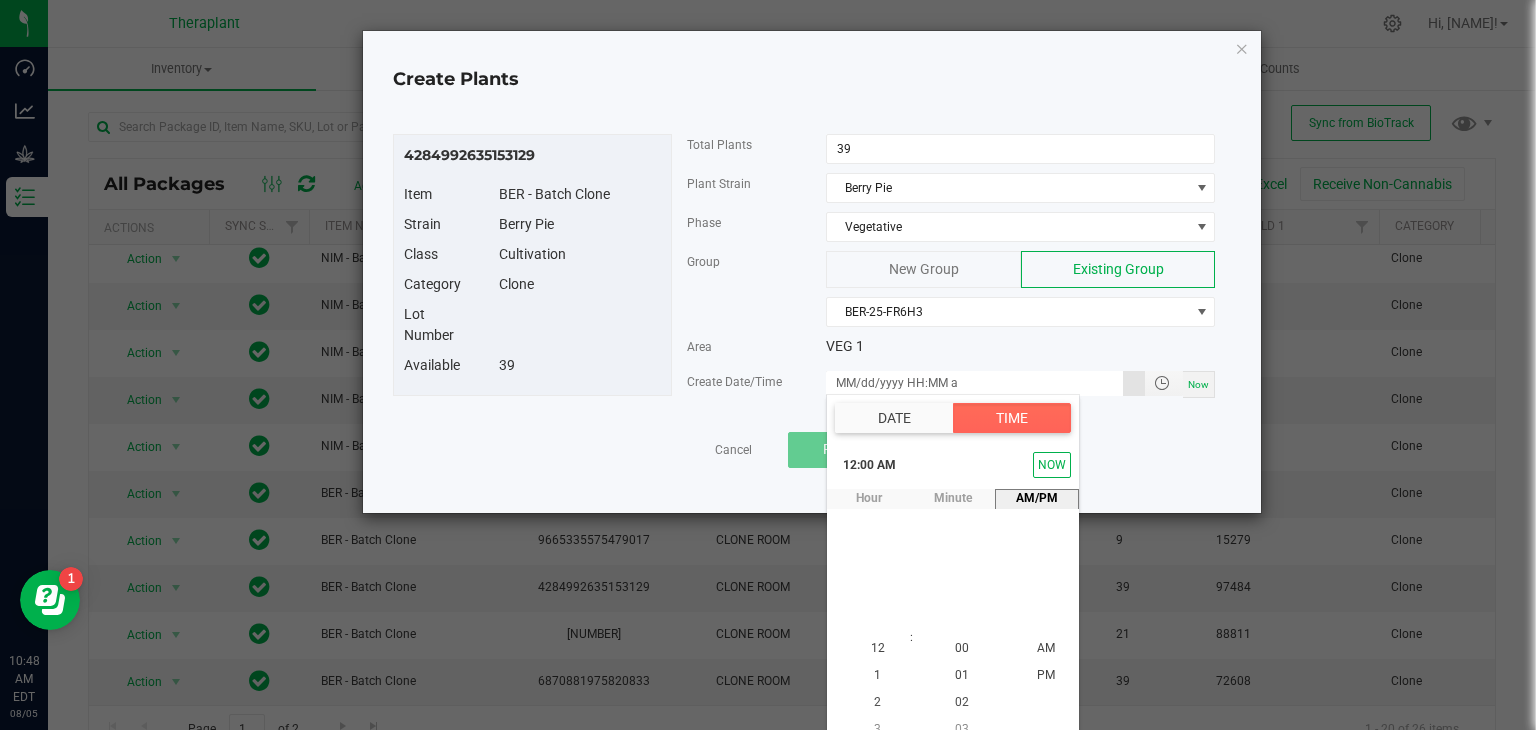 scroll, scrollTop: 18, scrollLeft: 0, axis: vertical 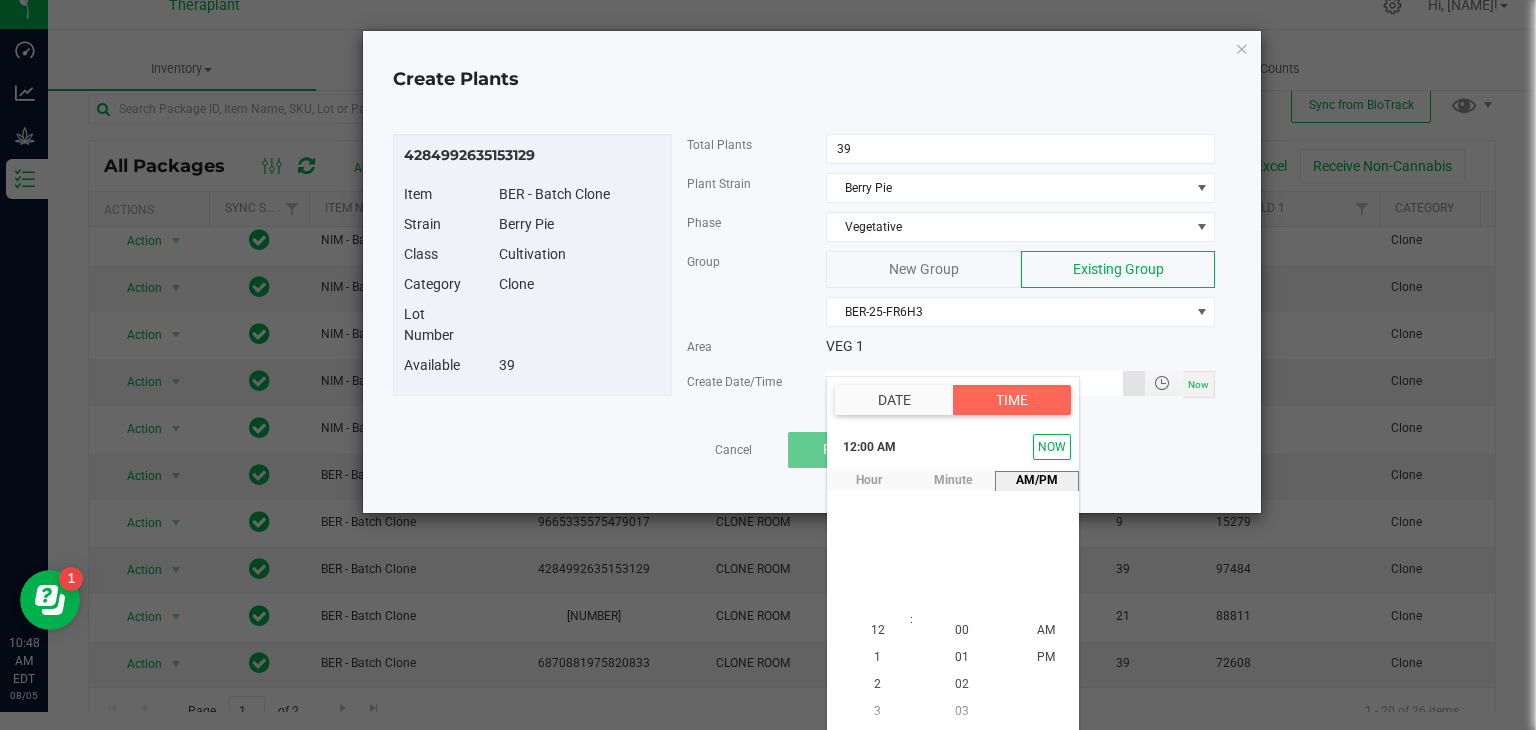 type on "08/08/2025 12:00 AM" 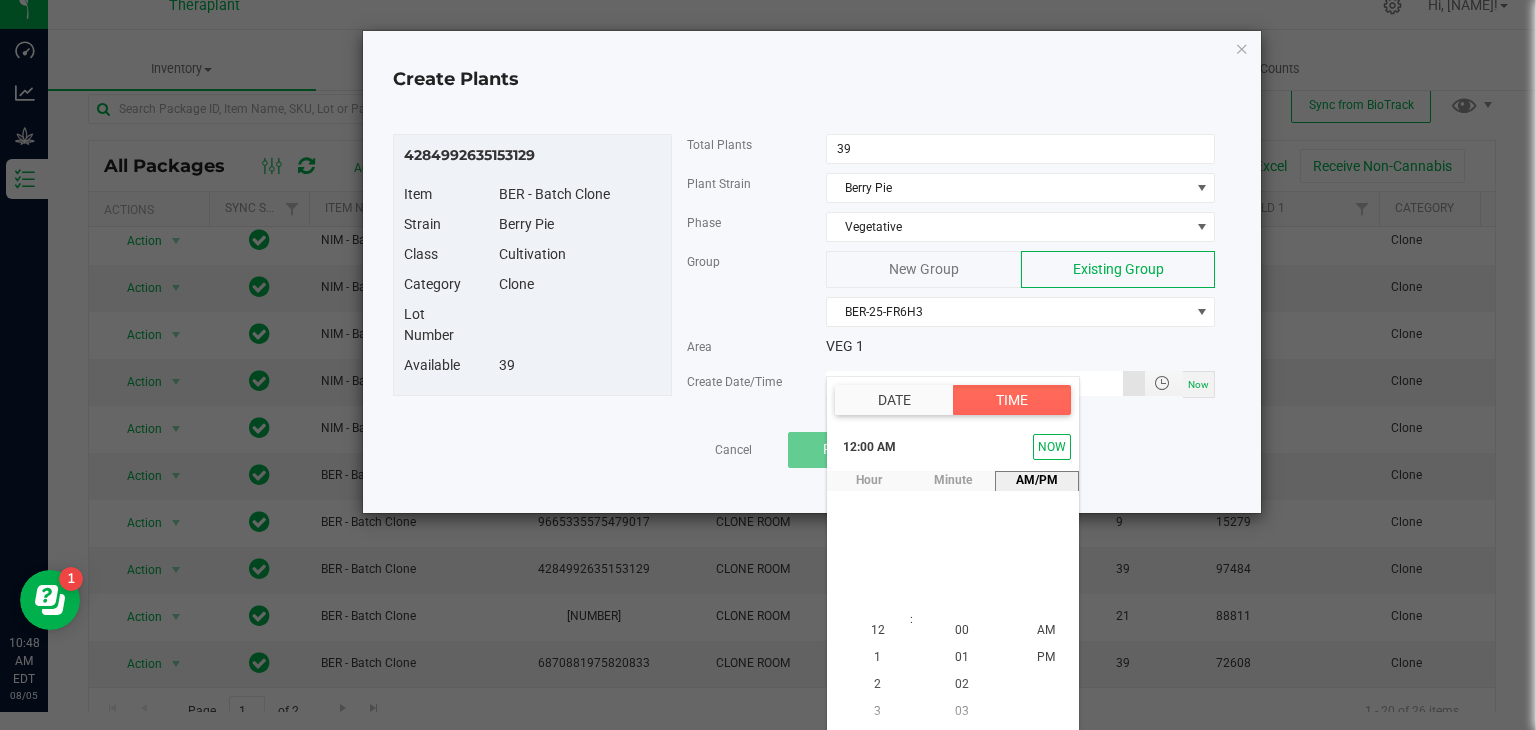 scroll, scrollTop: 0, scrollLeft: 0, axis: both 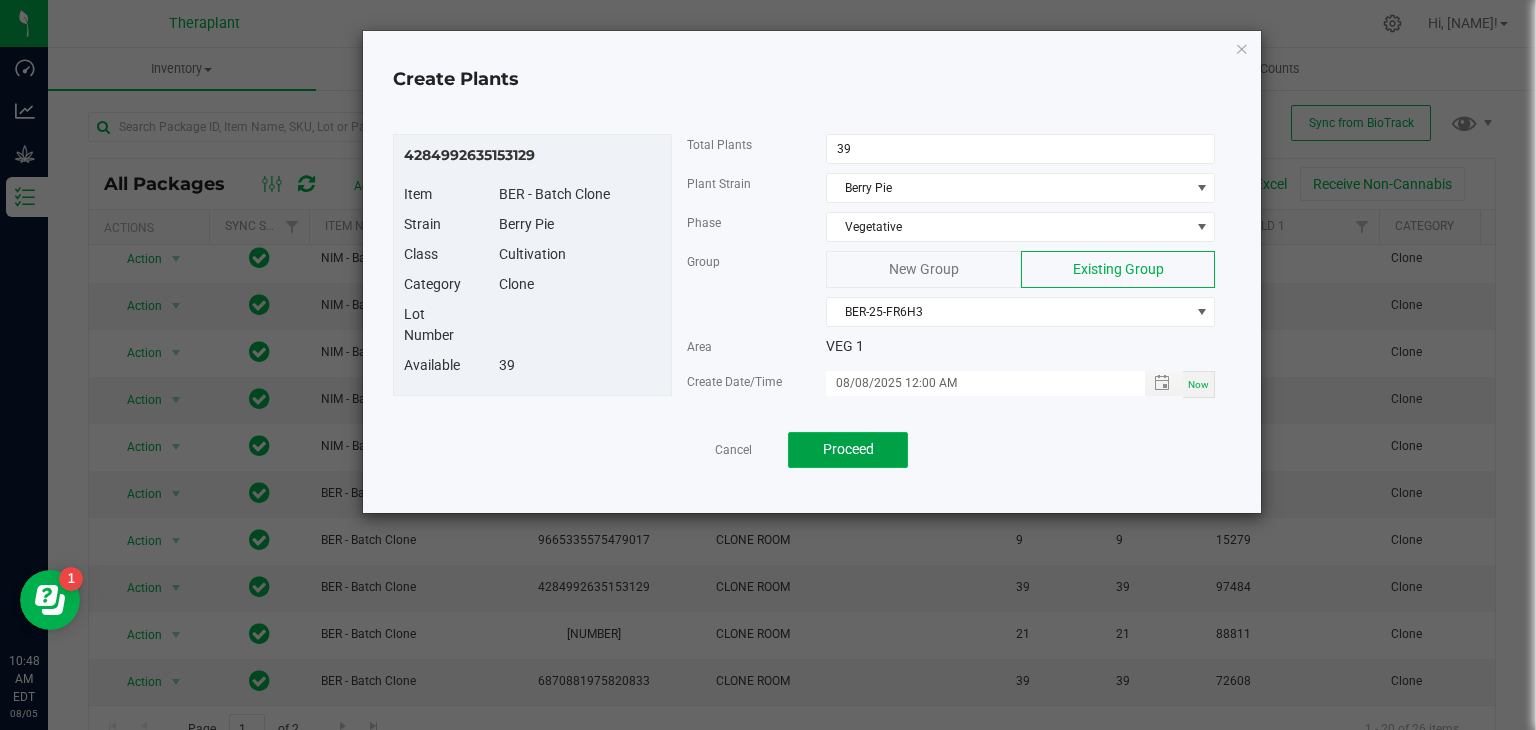 click on "Proceed" 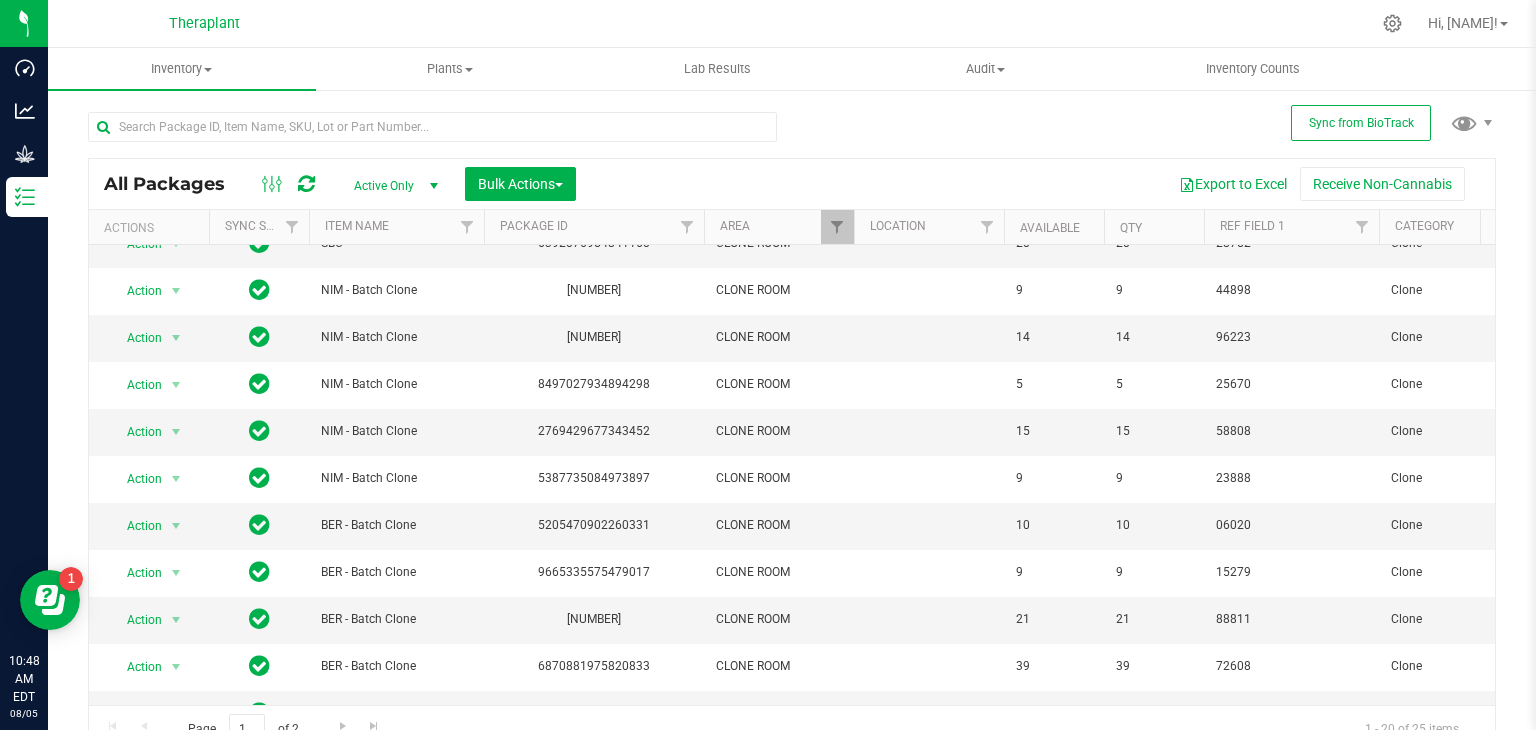 scroll, scrollTop: 448, scrollLeft: 0, axis: vertical 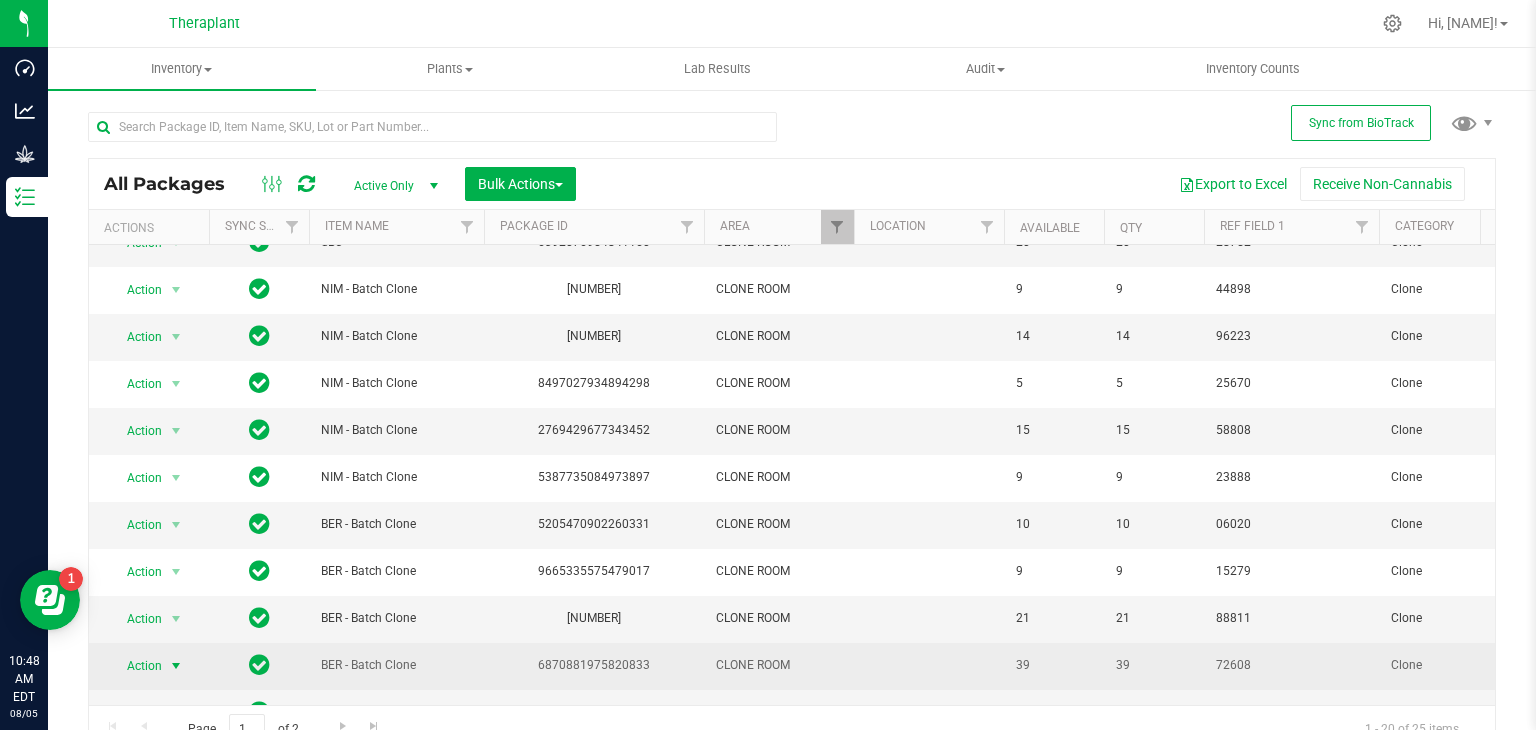 click at bounding box center (176, 666) 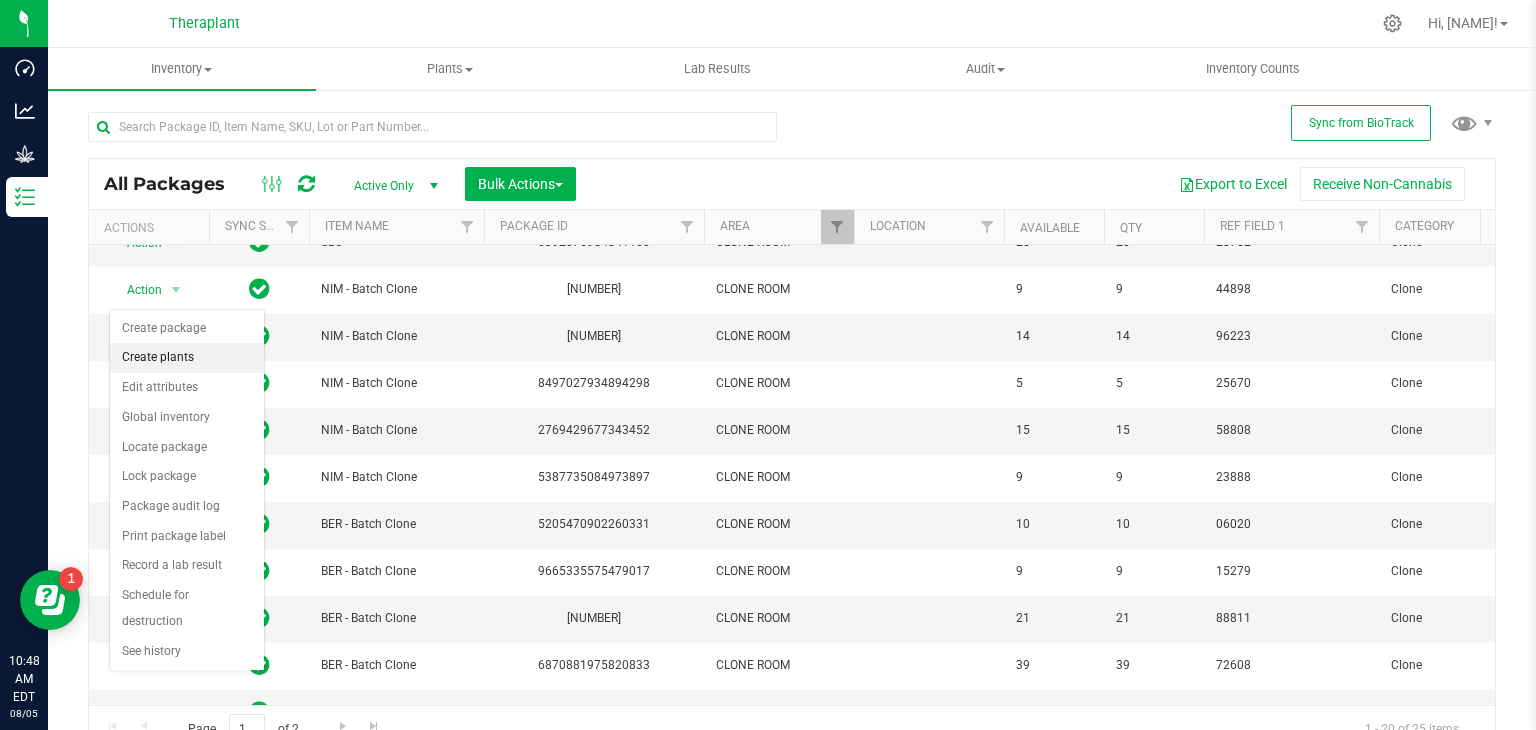 click on "Create plants" at bounding box center (187, 358) 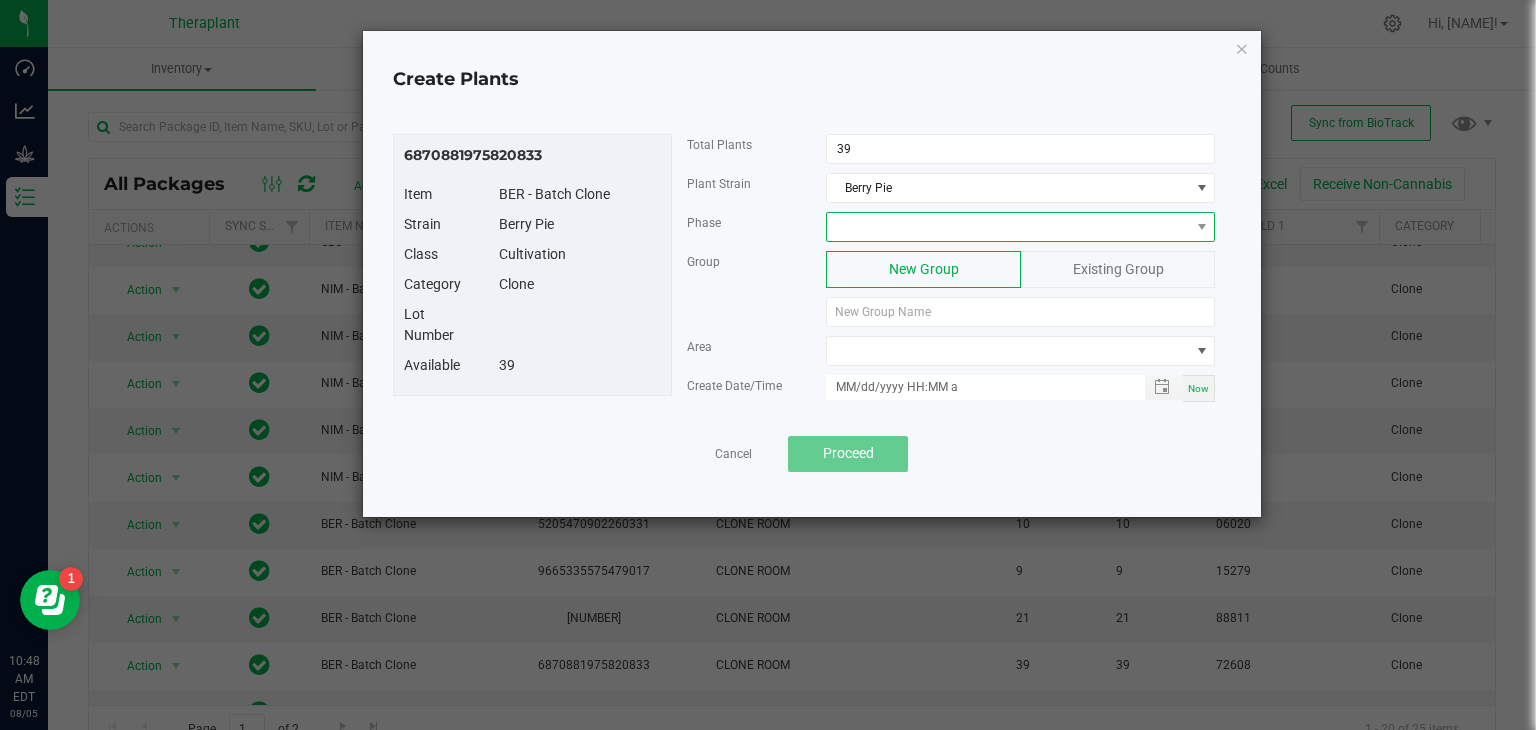 click at bounding box center [1008, 227] 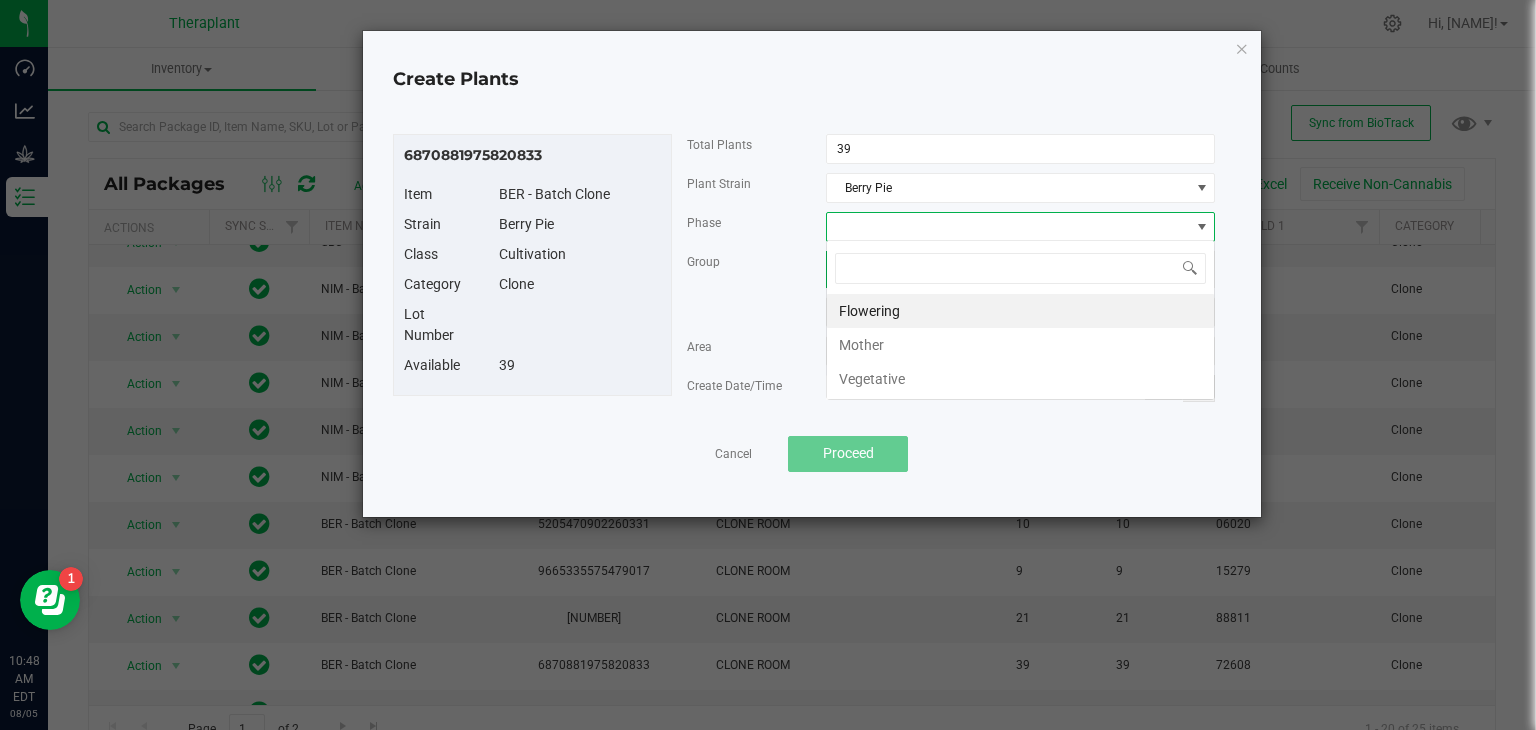 scroll, scrollTop: 99970, scrollLeft: 99611, axis: both 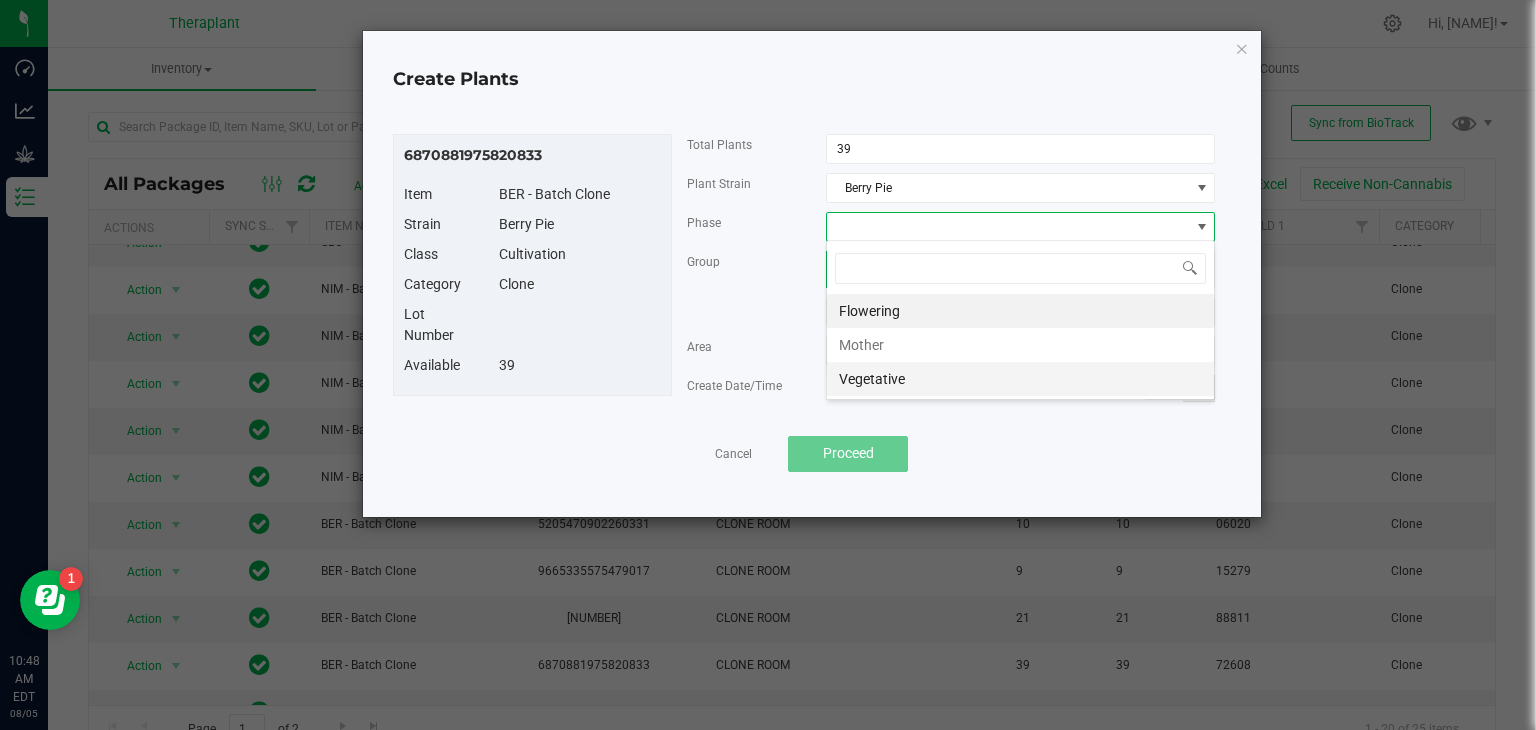 click on "Vegetative" at bounding box center (1020, 379) 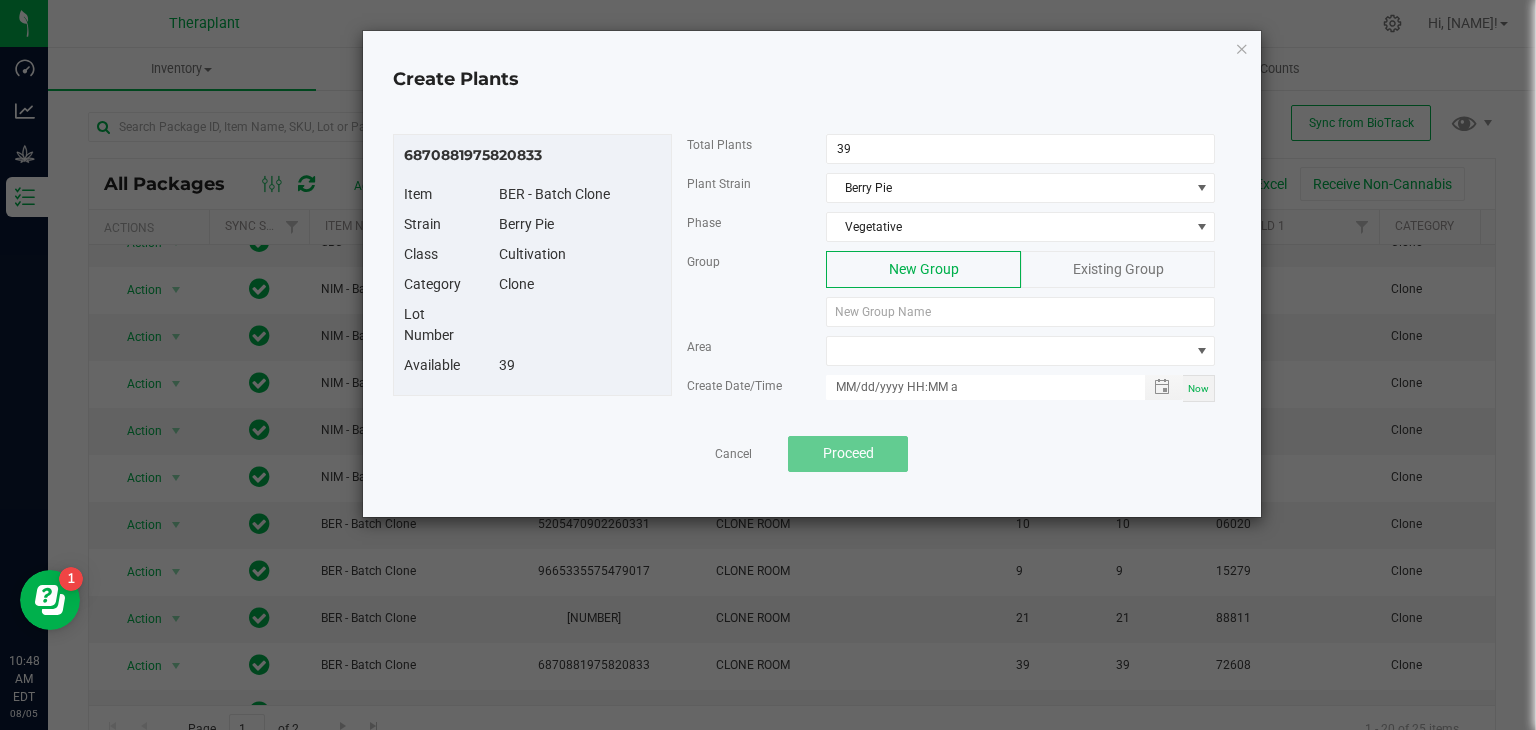 click on "Existing Group" 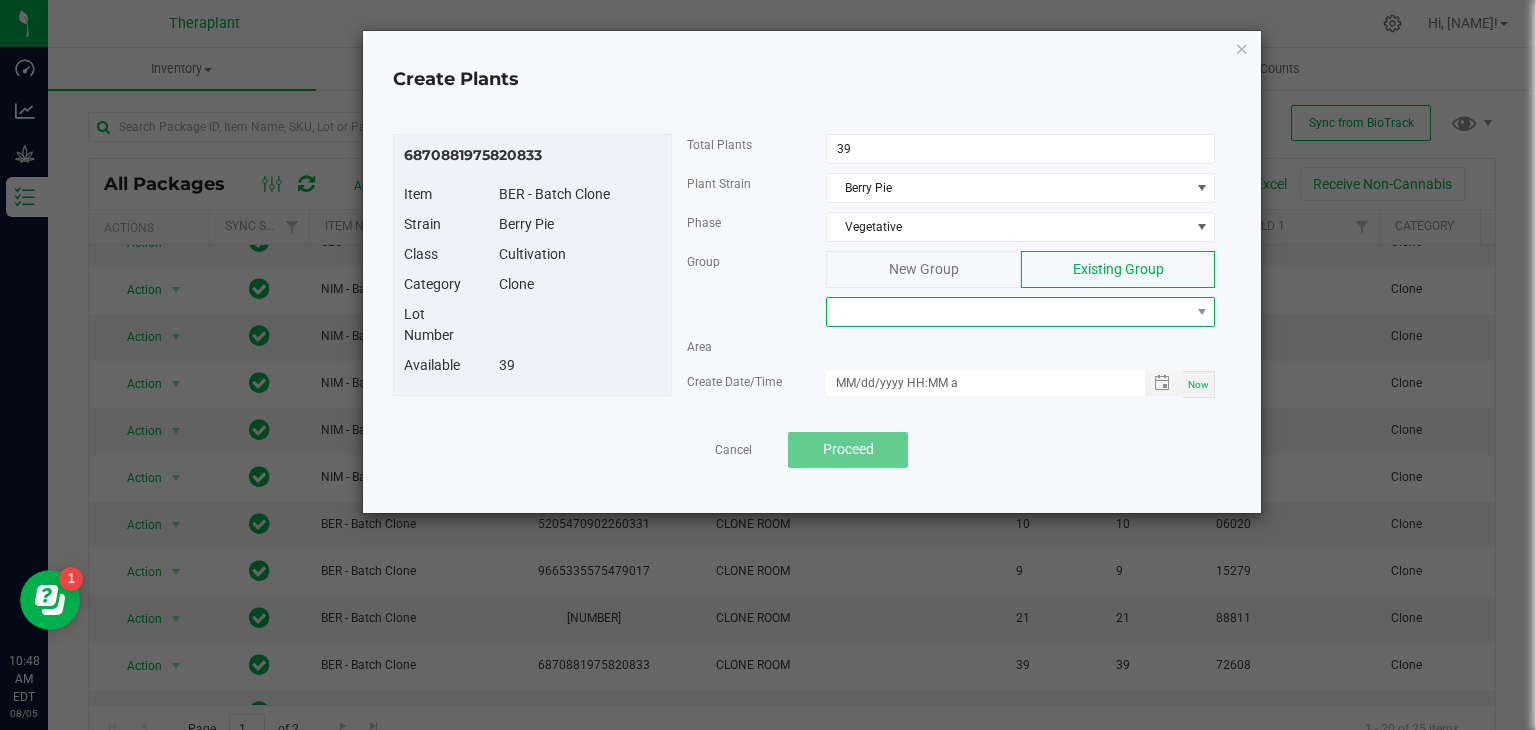 click at bounding box center [1020, 312] 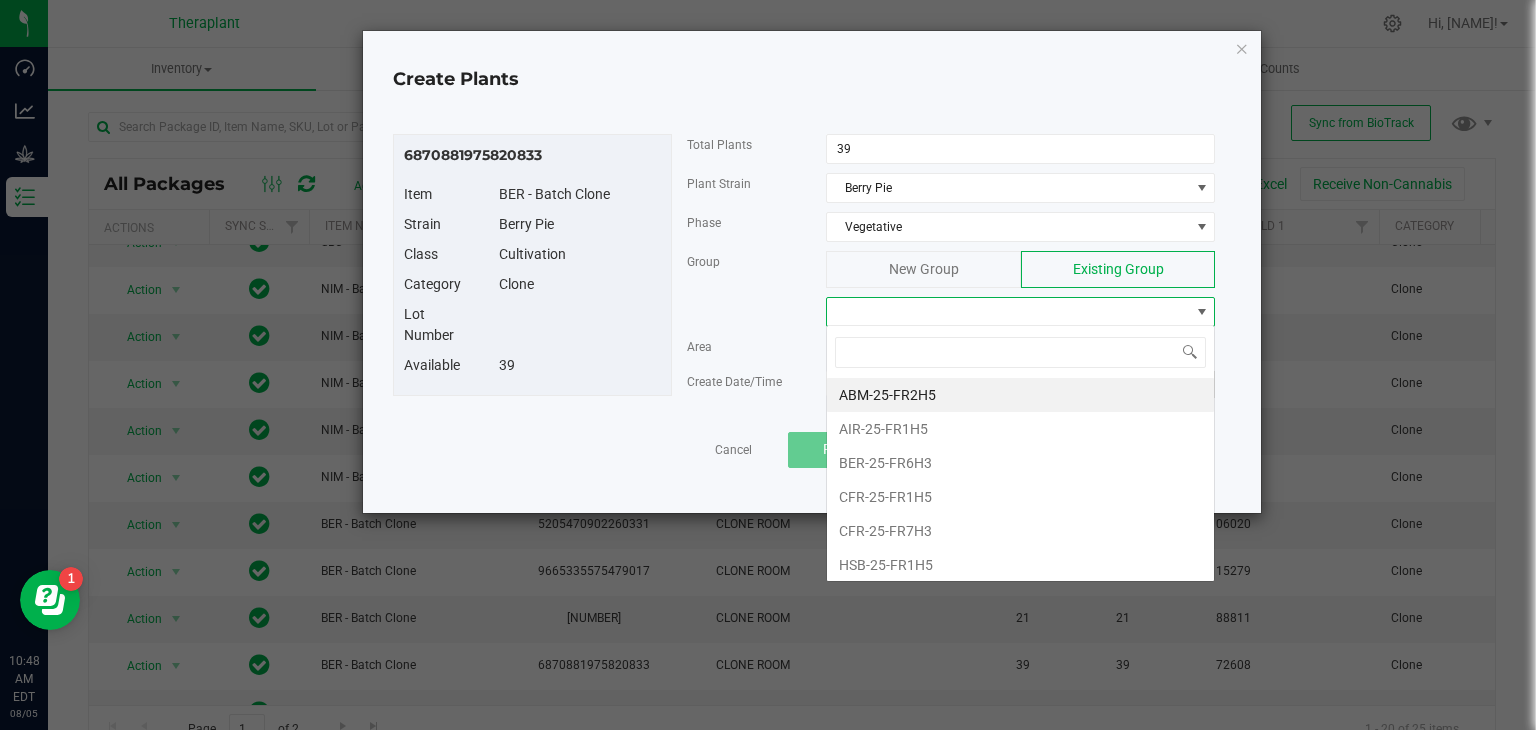 scroll, scrollTop: 99970, scrollLeft: 99611, axis: both 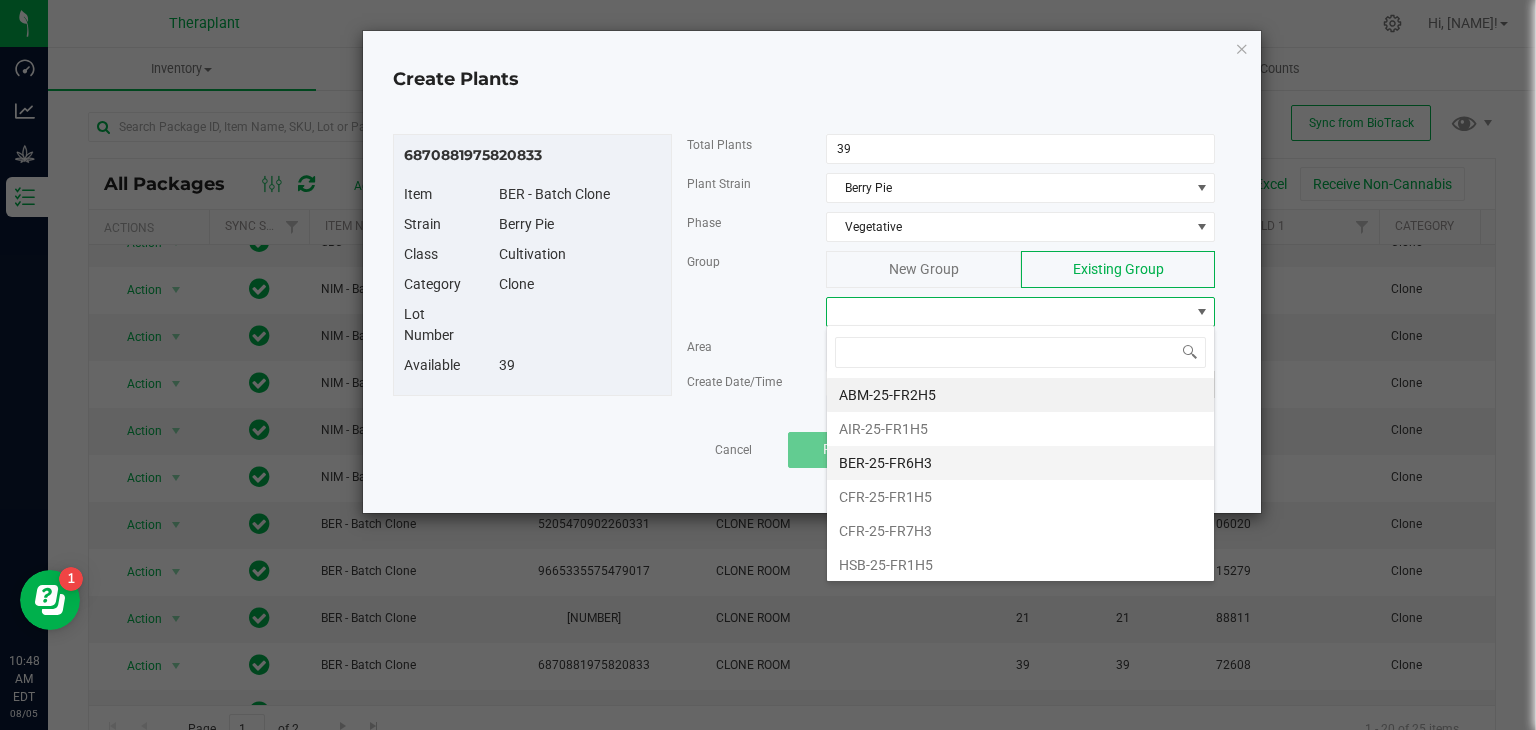 click on "BER-25-FR6H3" at bounding box center [1020, 463] 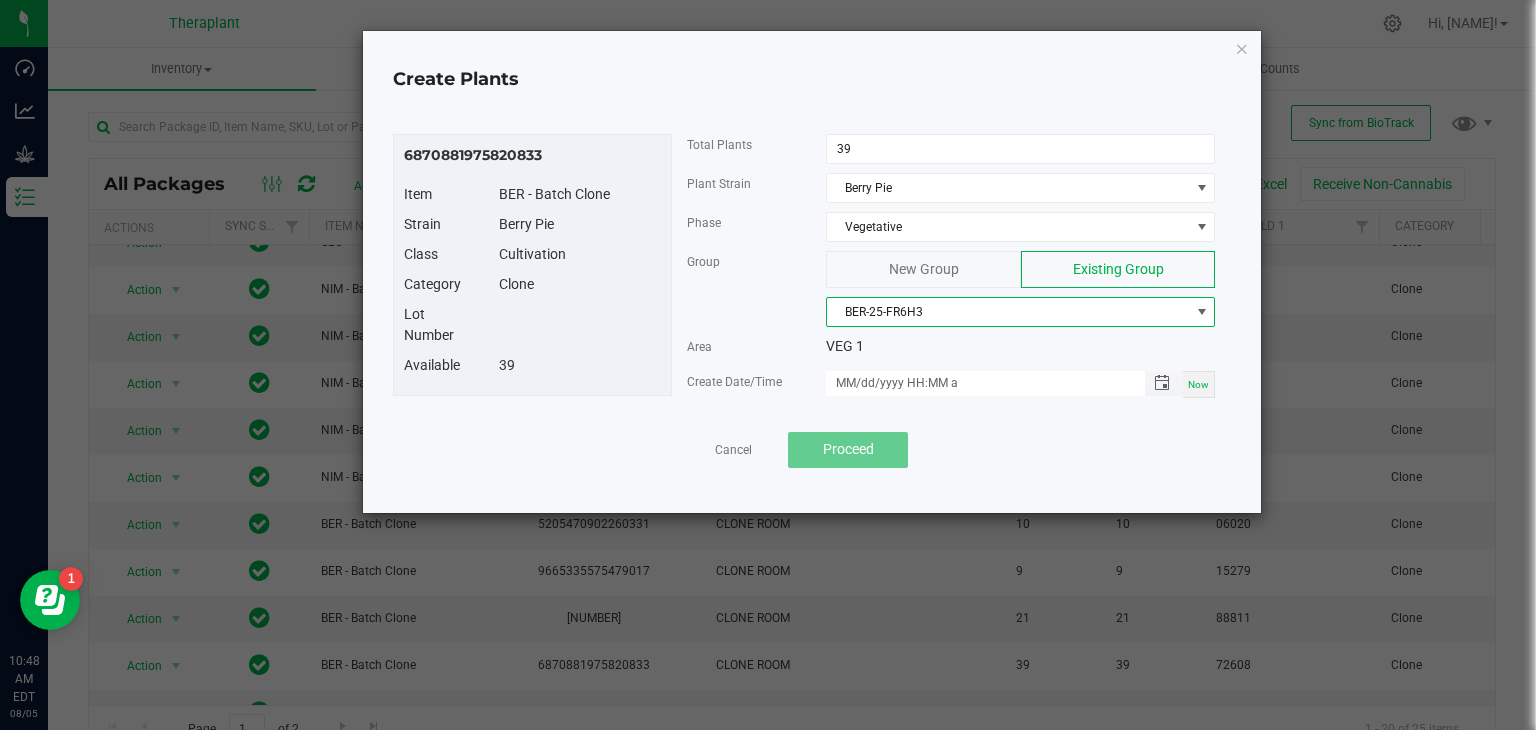 click at bounding box center [1162, 383] 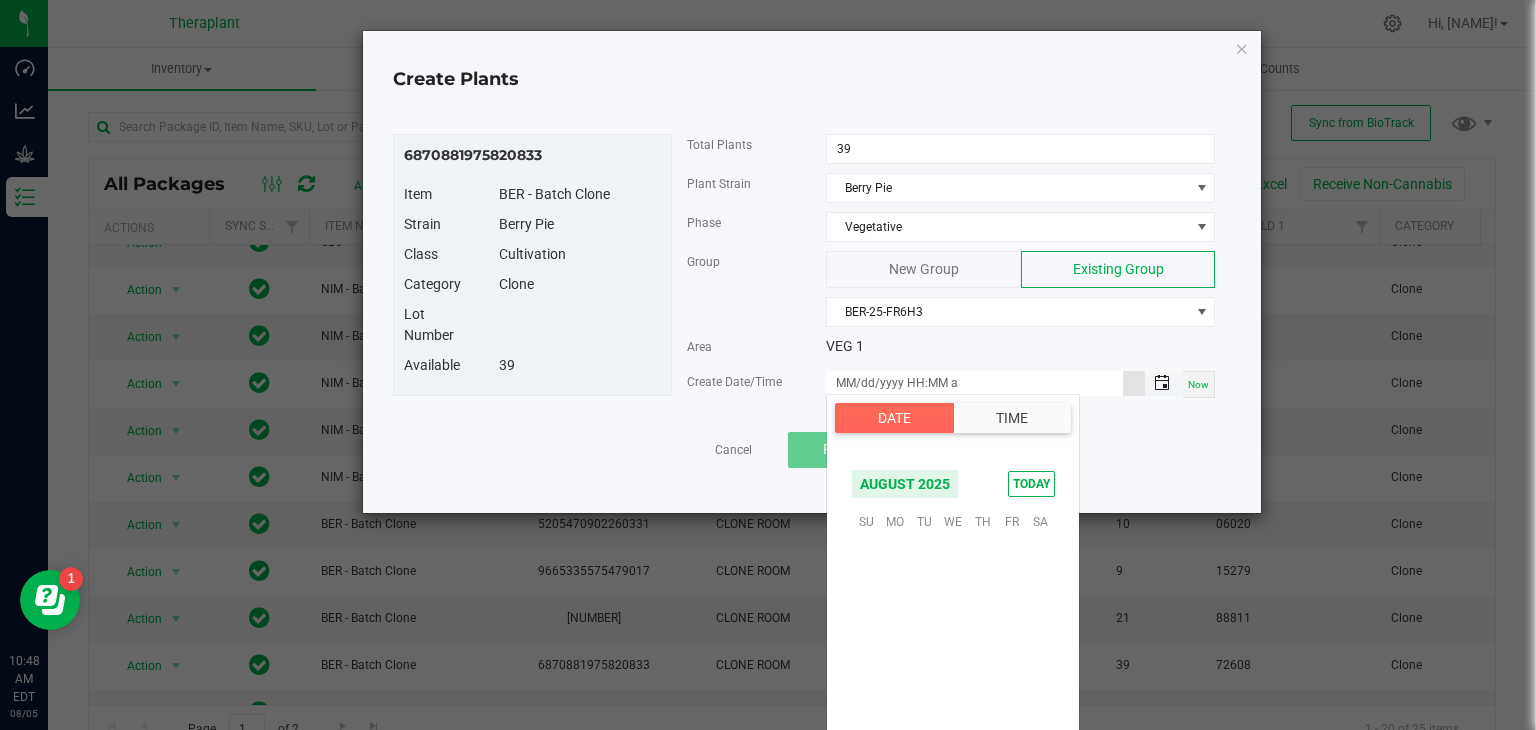 scroll, scrollTop: 324156, scrollLeft: 0, axis: vertical 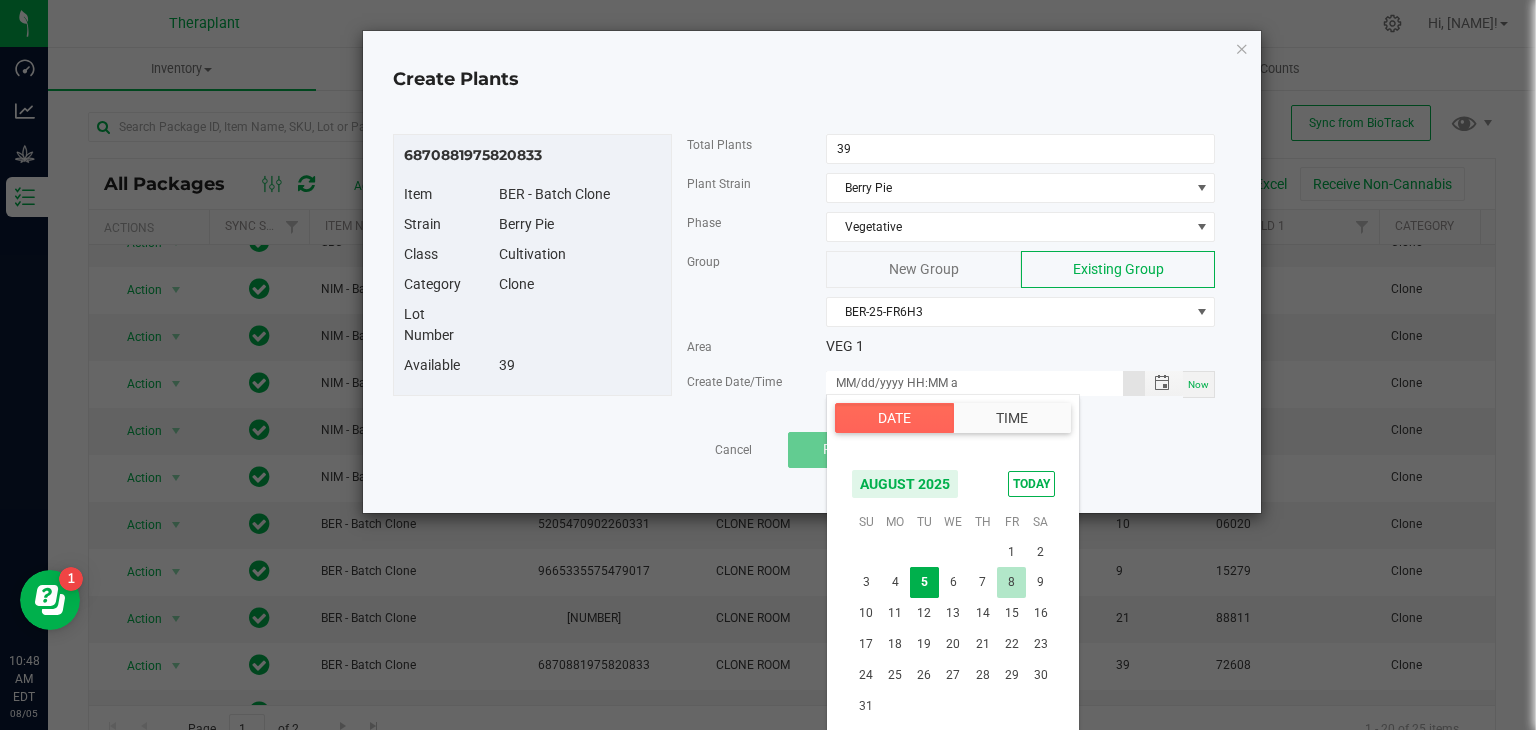click on "8" at bounding box center (1011, 582) 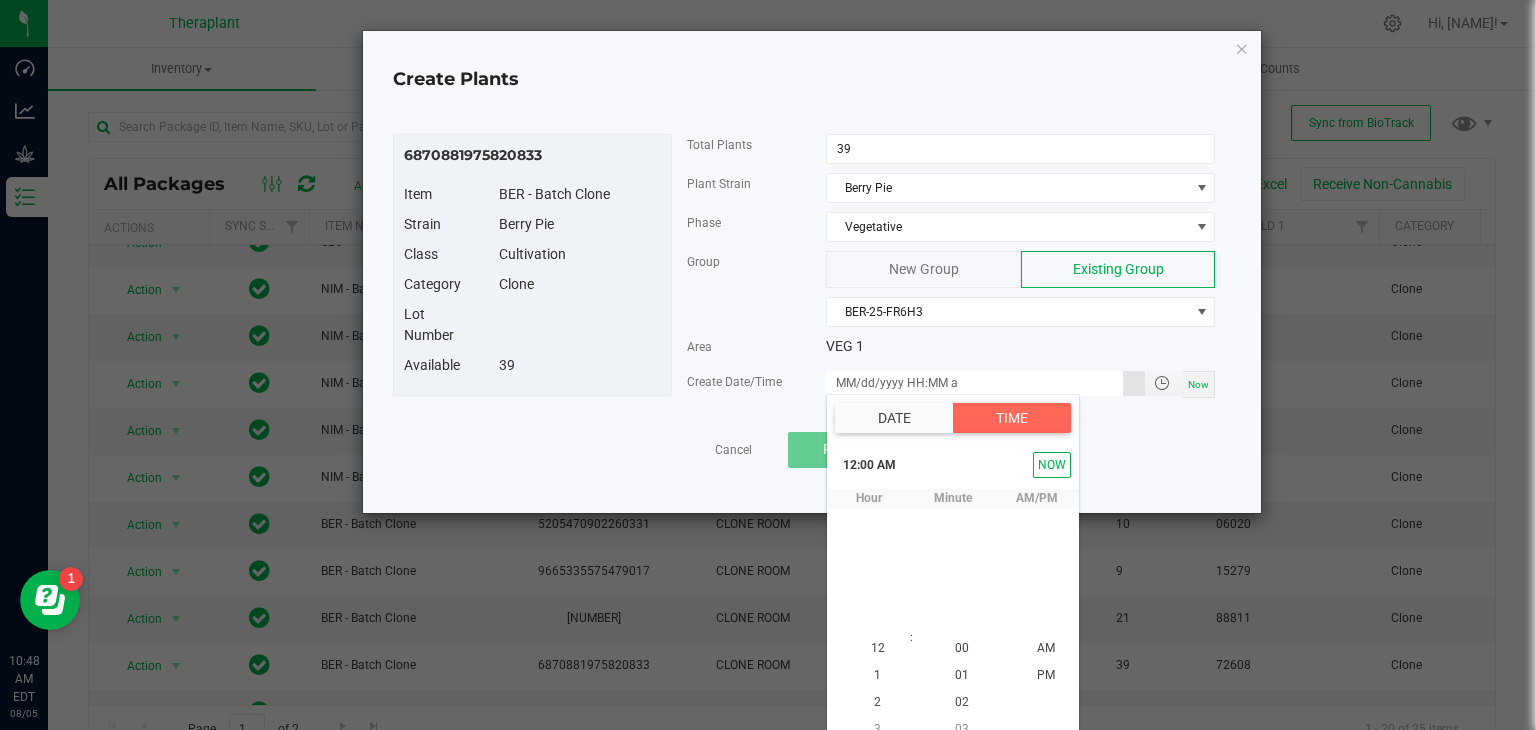 scroll, scrollTop: 18, scrollLeft: 0, axis: vertical 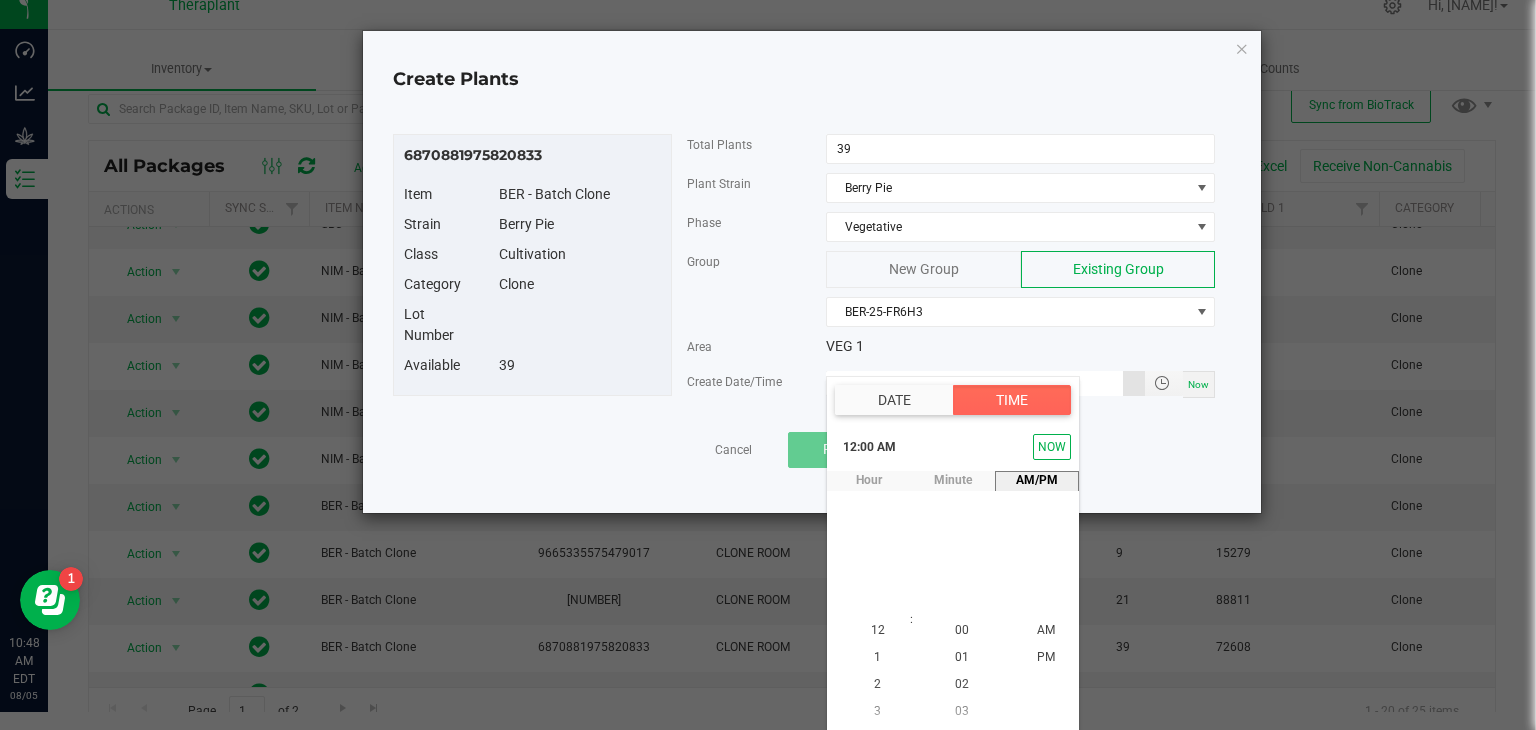 type on "08/08/2025 12:00 AM" 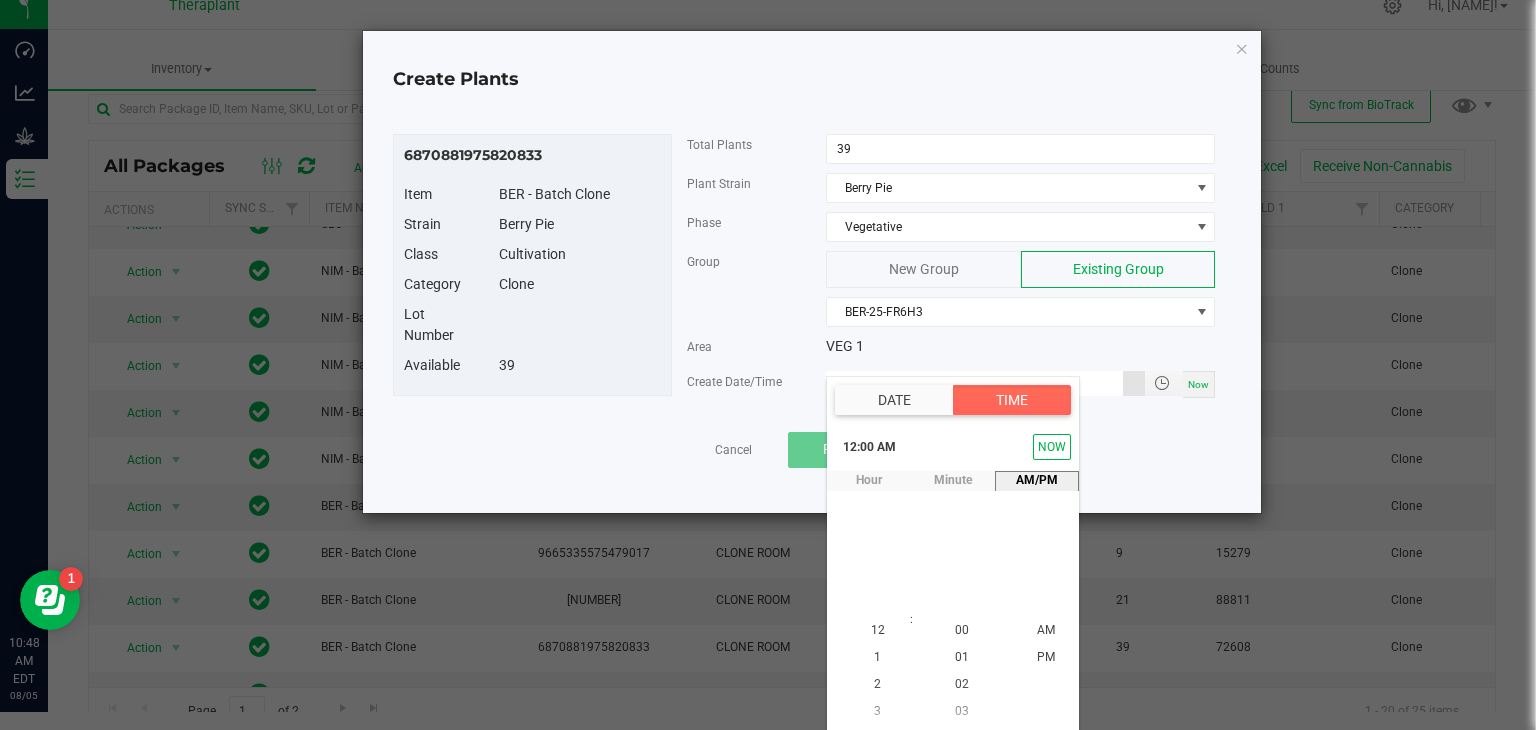 scroll, scrollTop: 0, scrollLeft: 0, axis: both 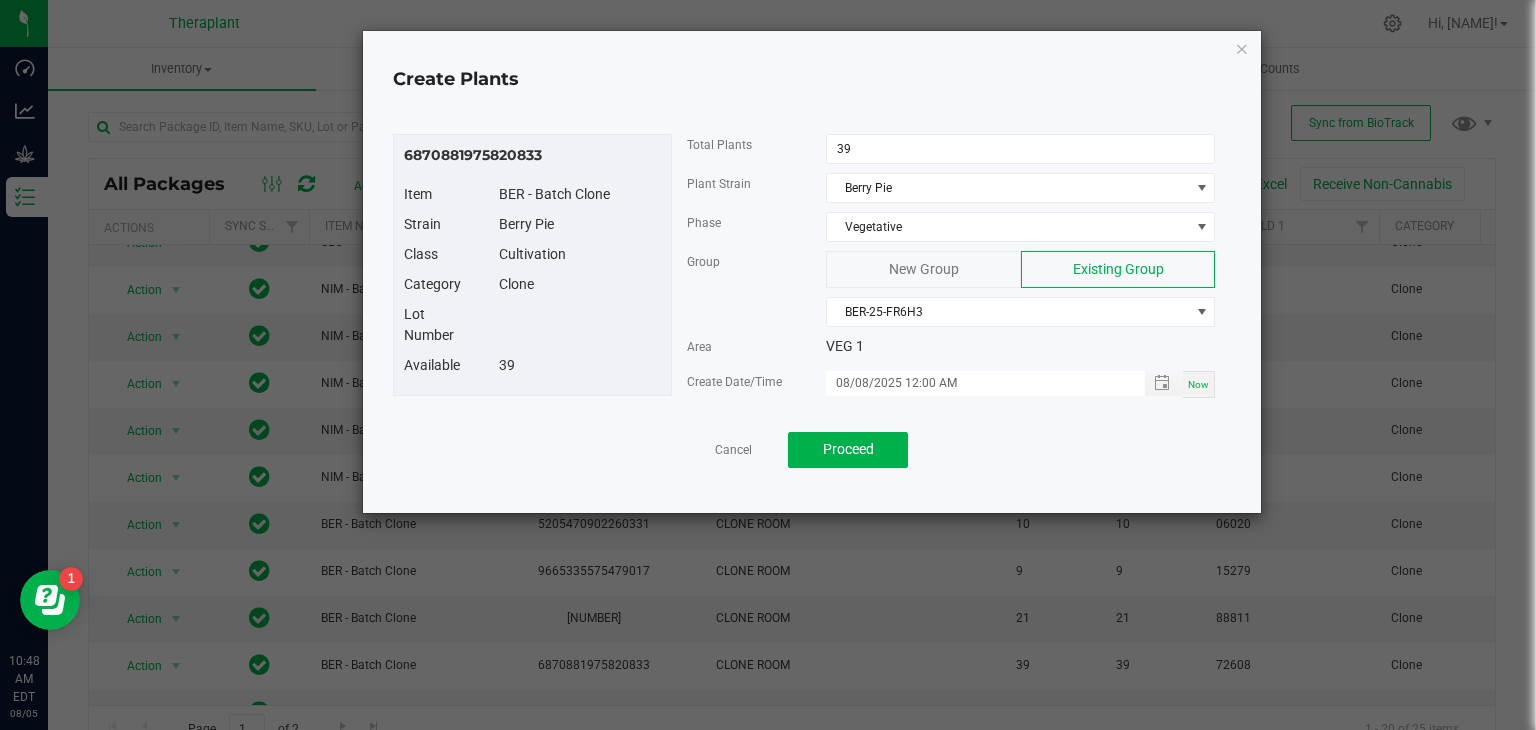 click 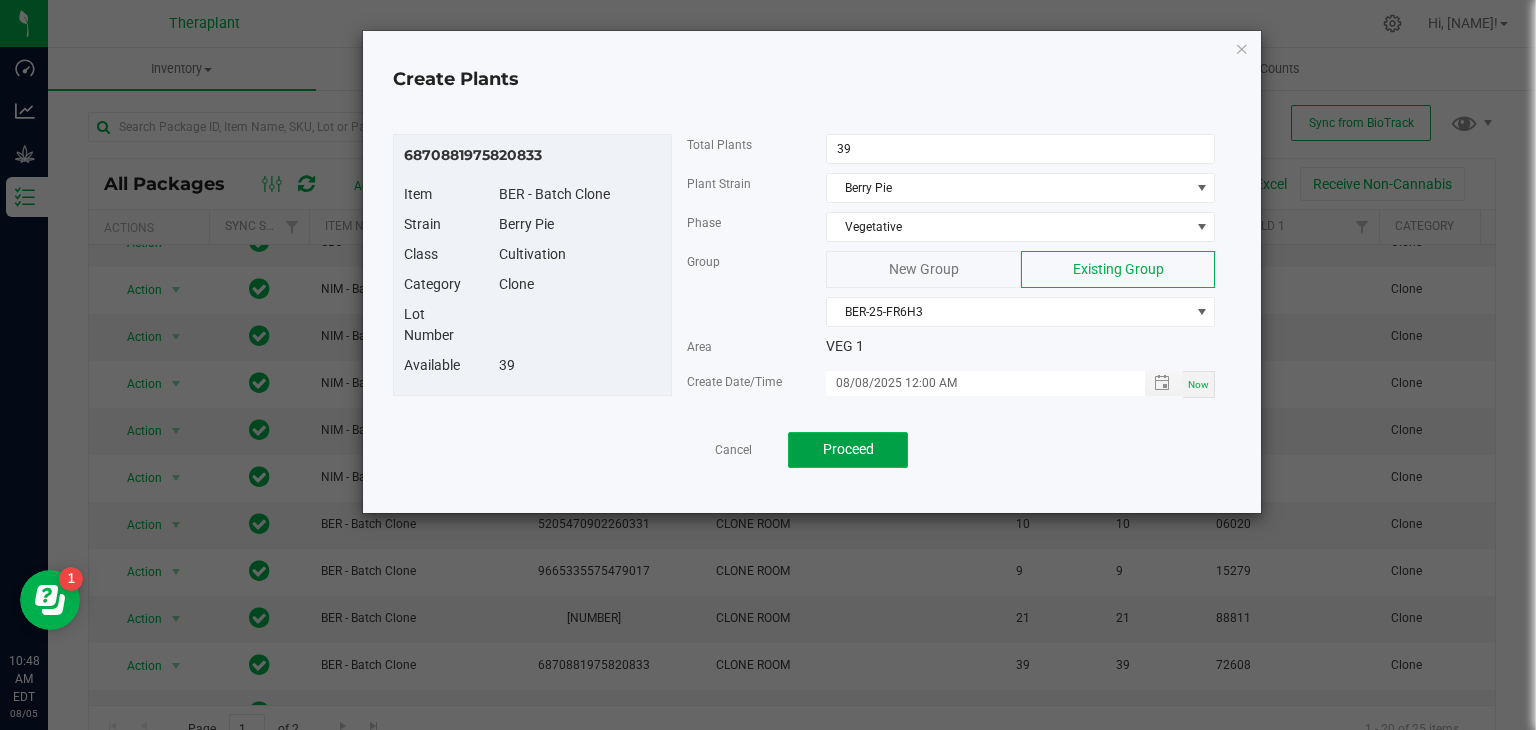 click on "Proceed" 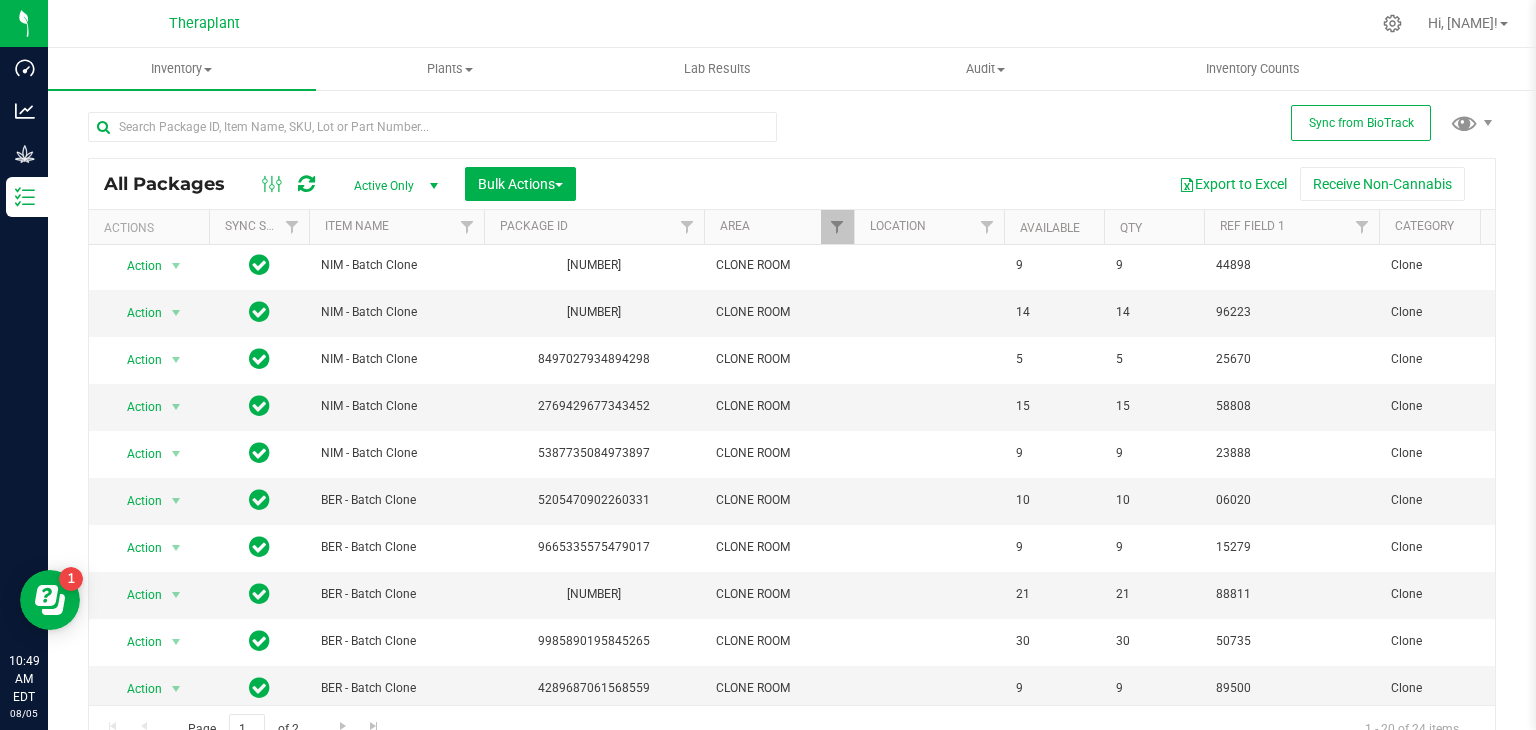 scroll, scrollTop: 482, scrollLeft: 0, axis: vertical 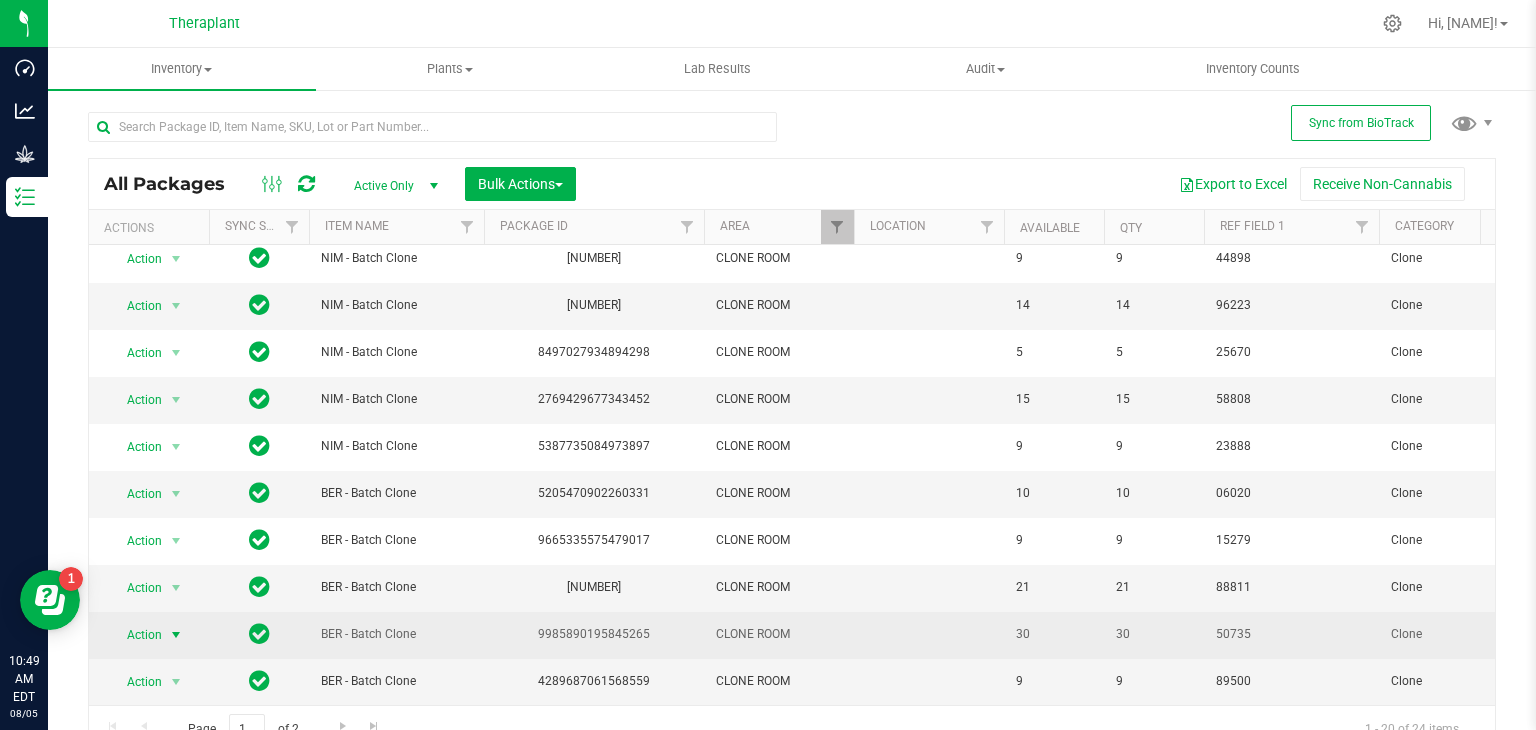click at bounding box center [176, 635] 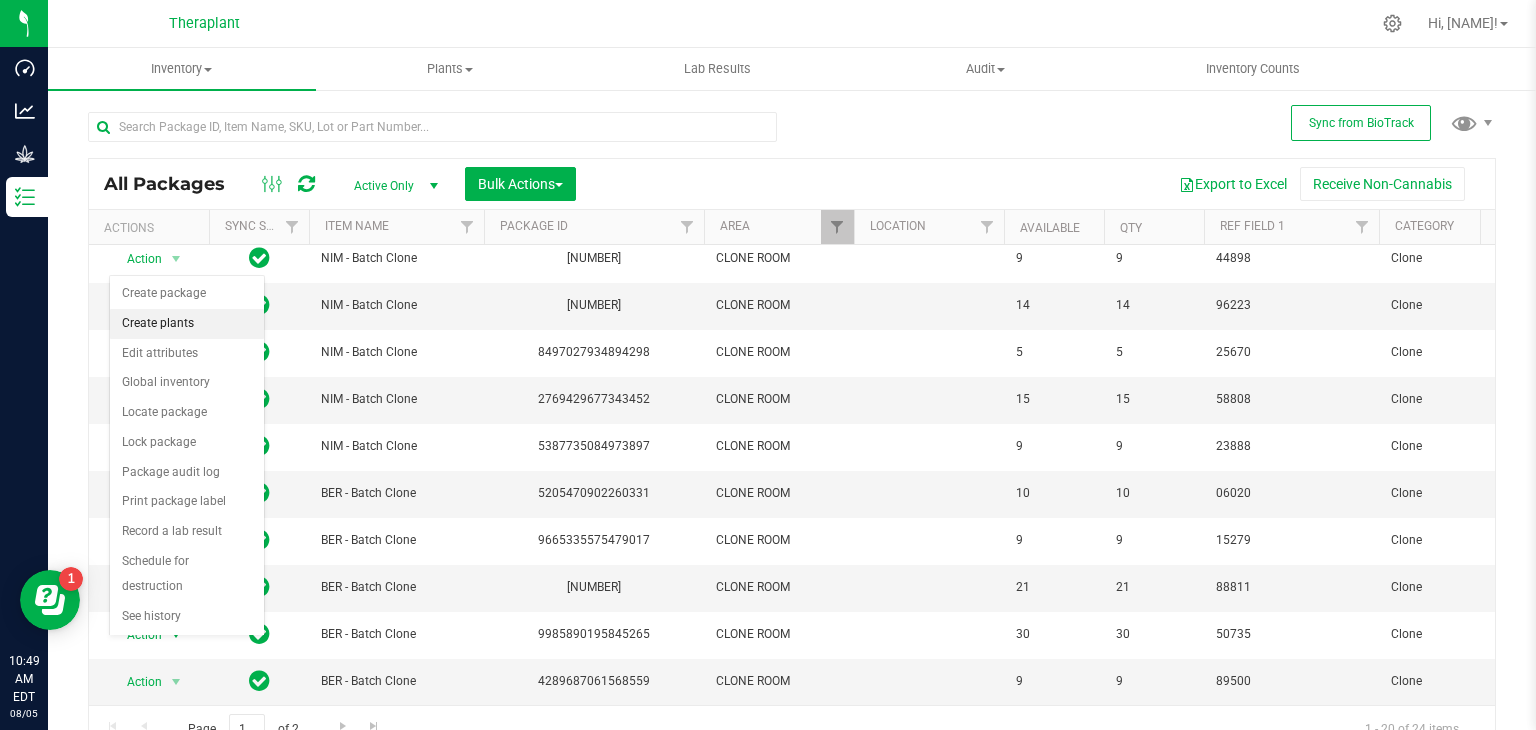 click on "Create plants" at bounding box center (187, 324) 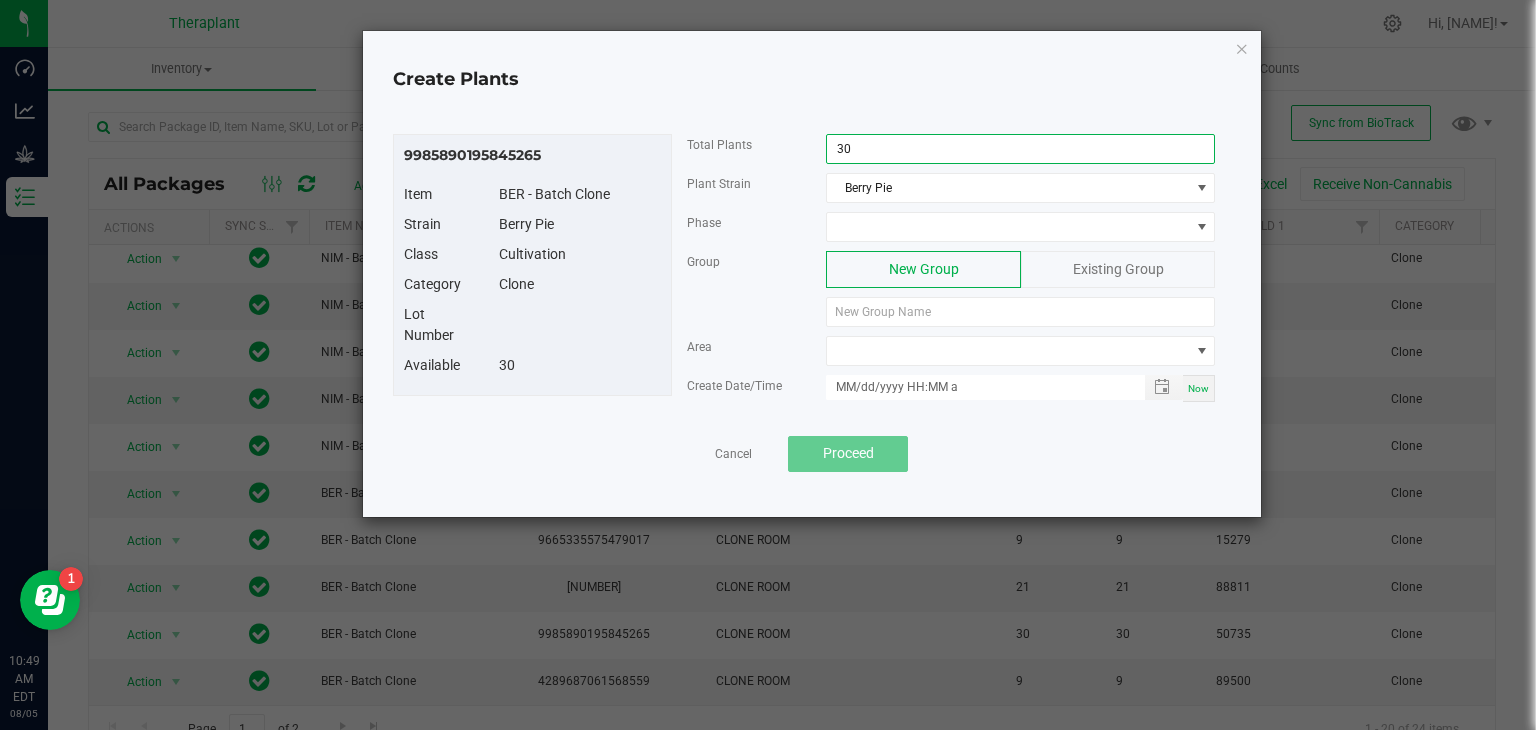click on "30" at bounding box center (1020, 149) 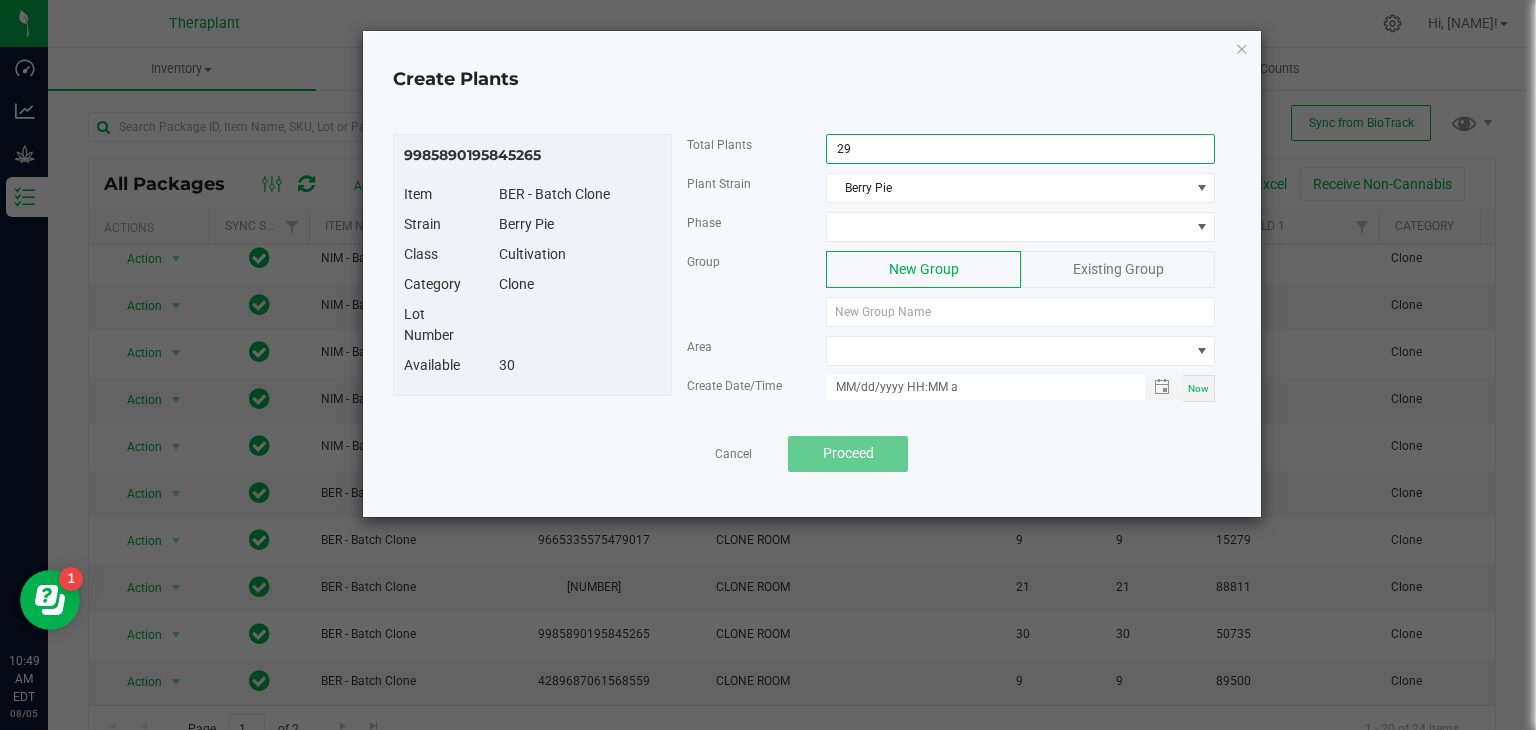 type on "29" 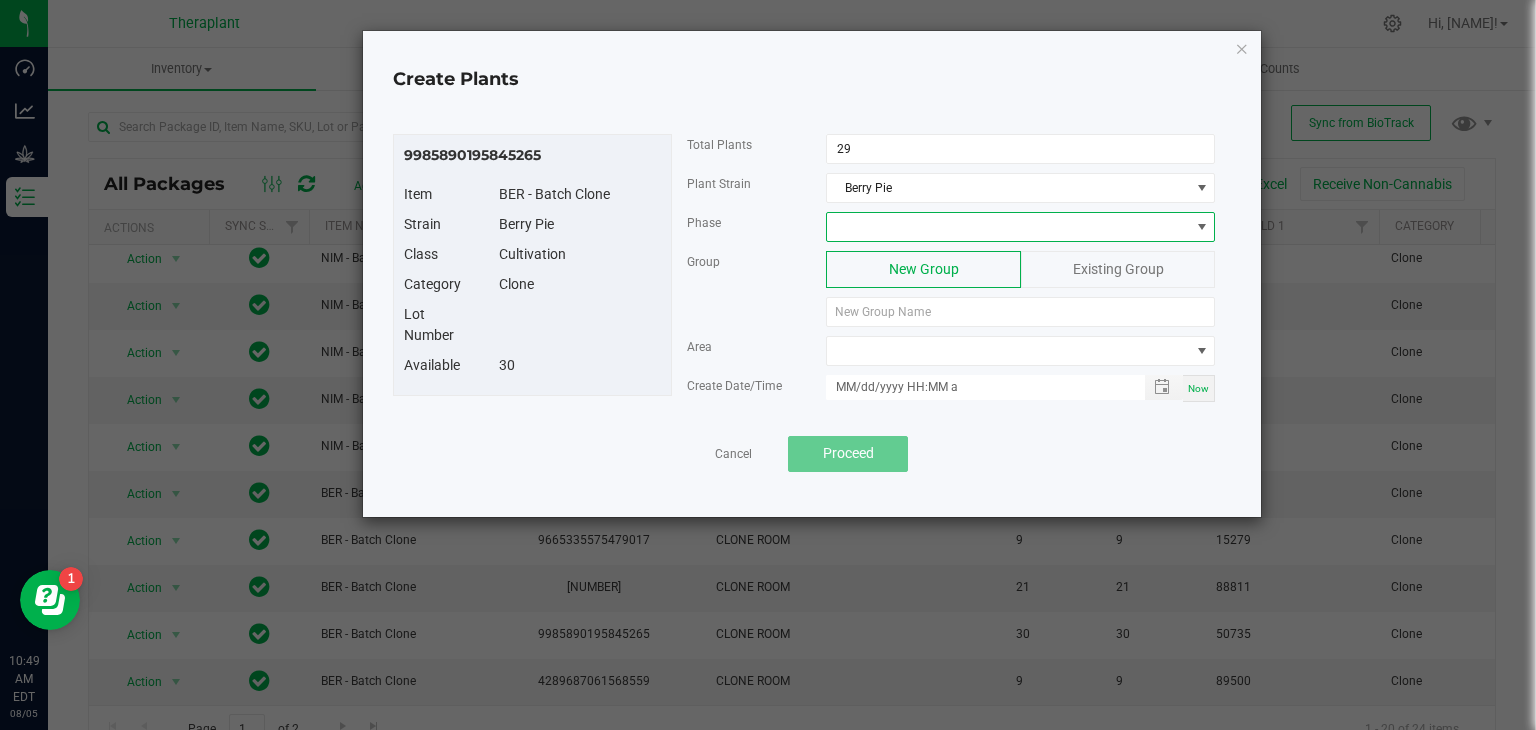 click at bounding box center (1008, 227) 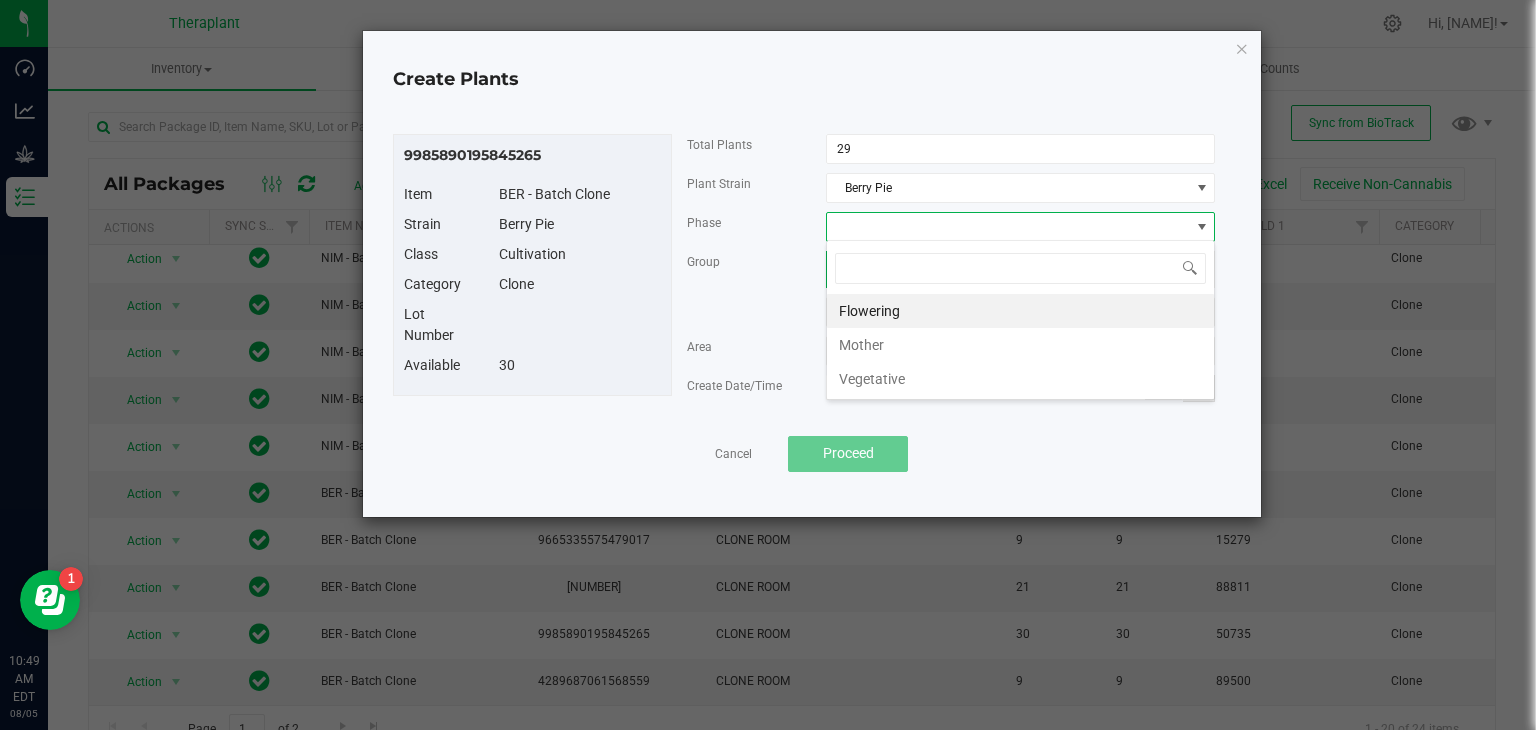 scroll, scrollTop: 99970, scrollLeft: 99611, axis: both 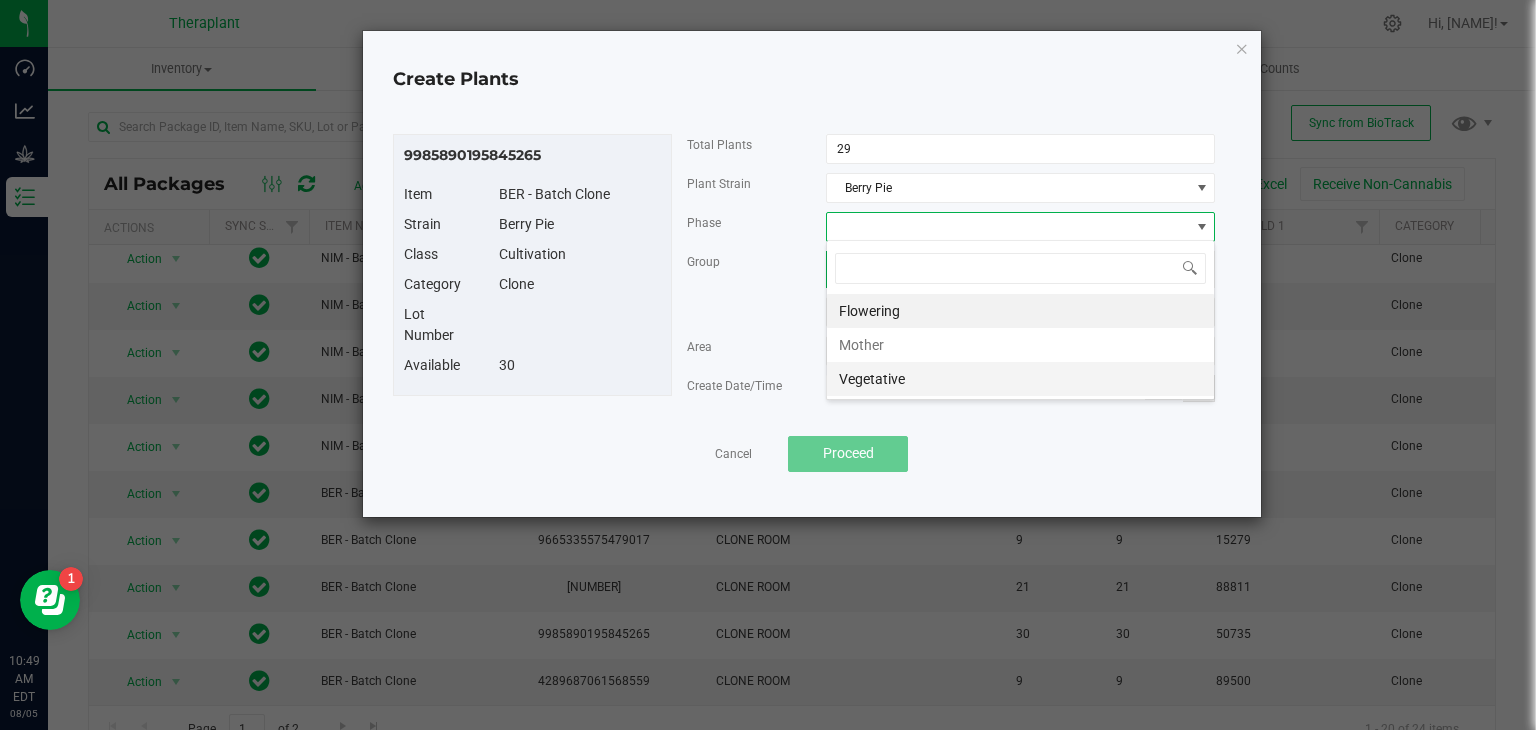 click on "Vegetative" at bounding box center (1020, 379) 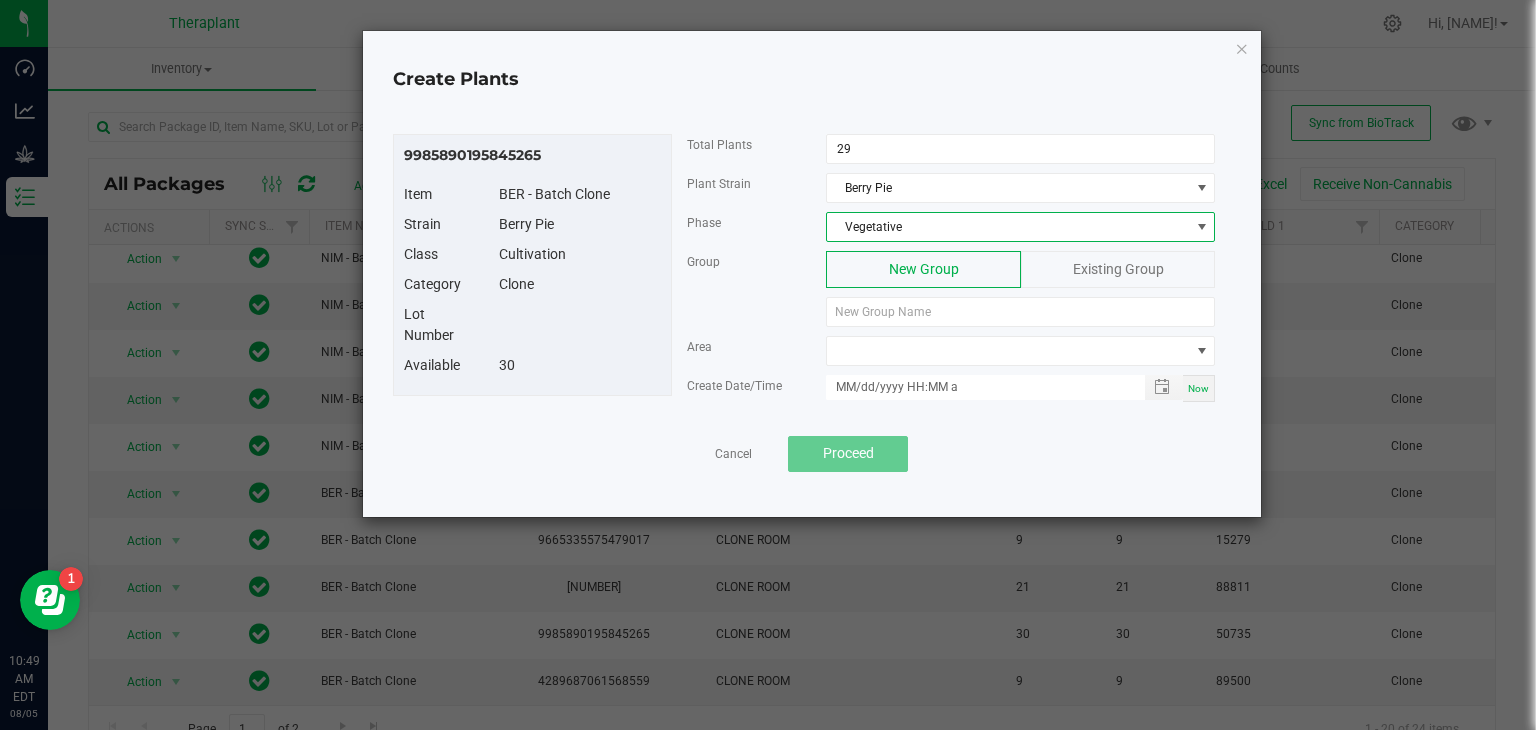 click on "Existing Group" 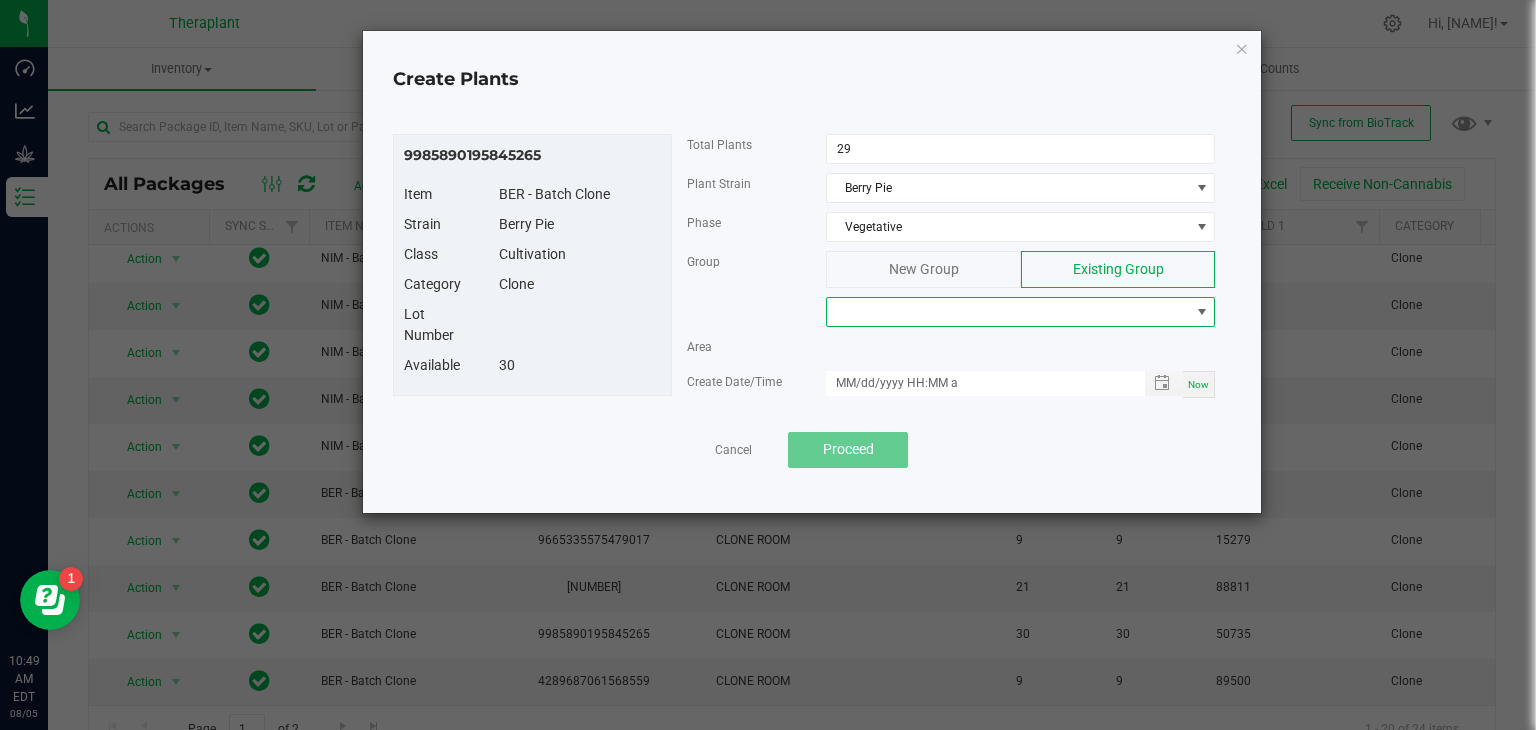 click at bounding box center (1008, 312) 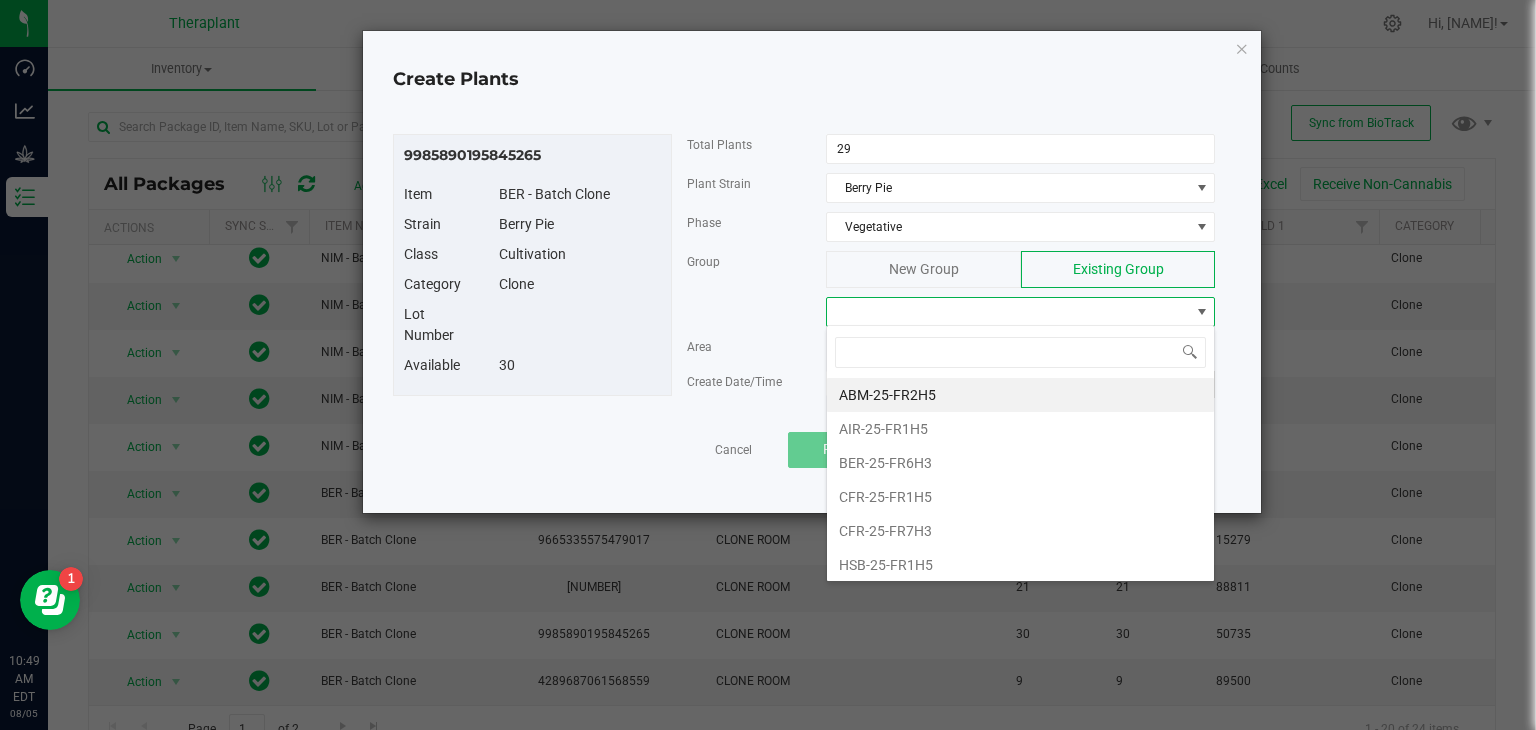scroll, scrollTop: 99970, scrollLeft: 99611, axis: both 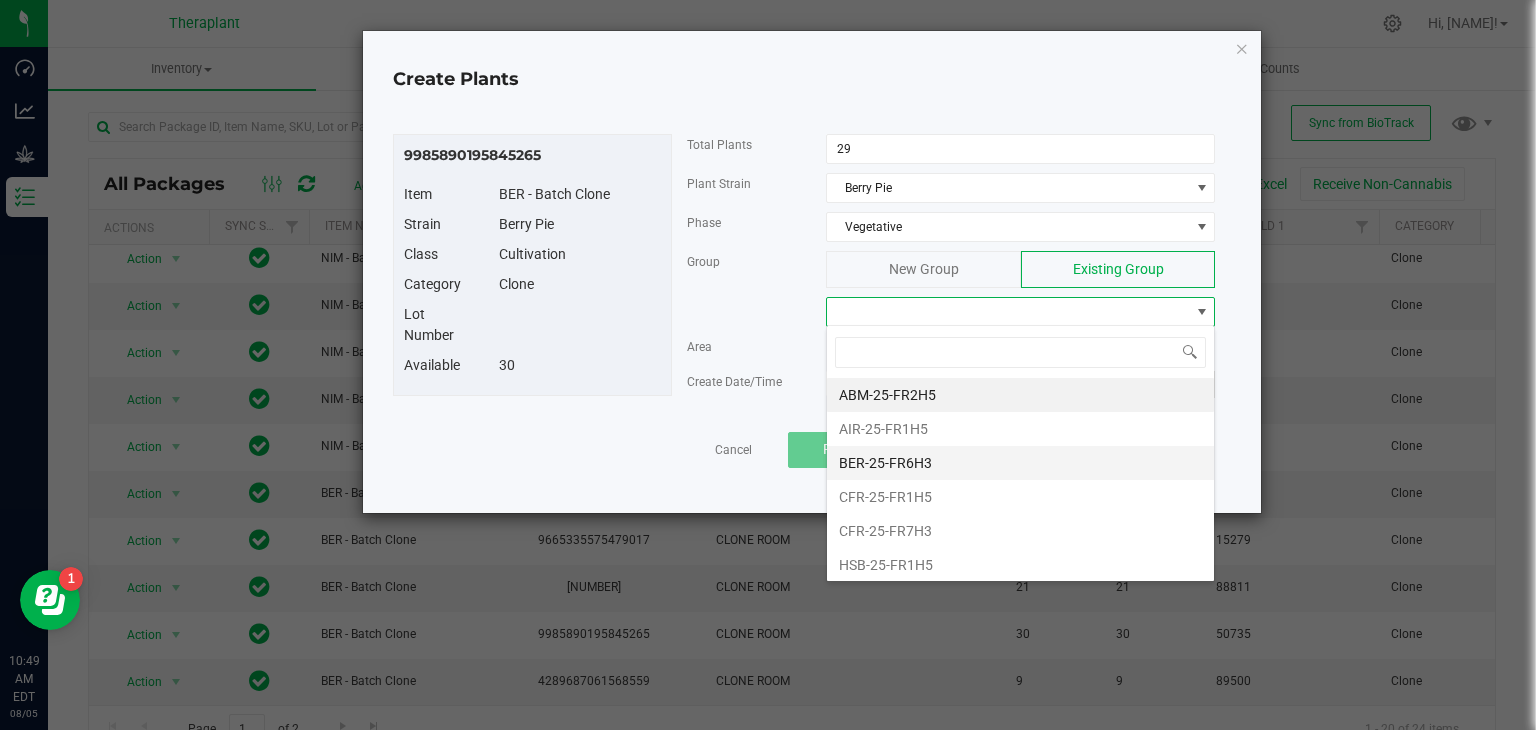 click on "BER-25-FR6H3" at bounding box center (1020, 463) 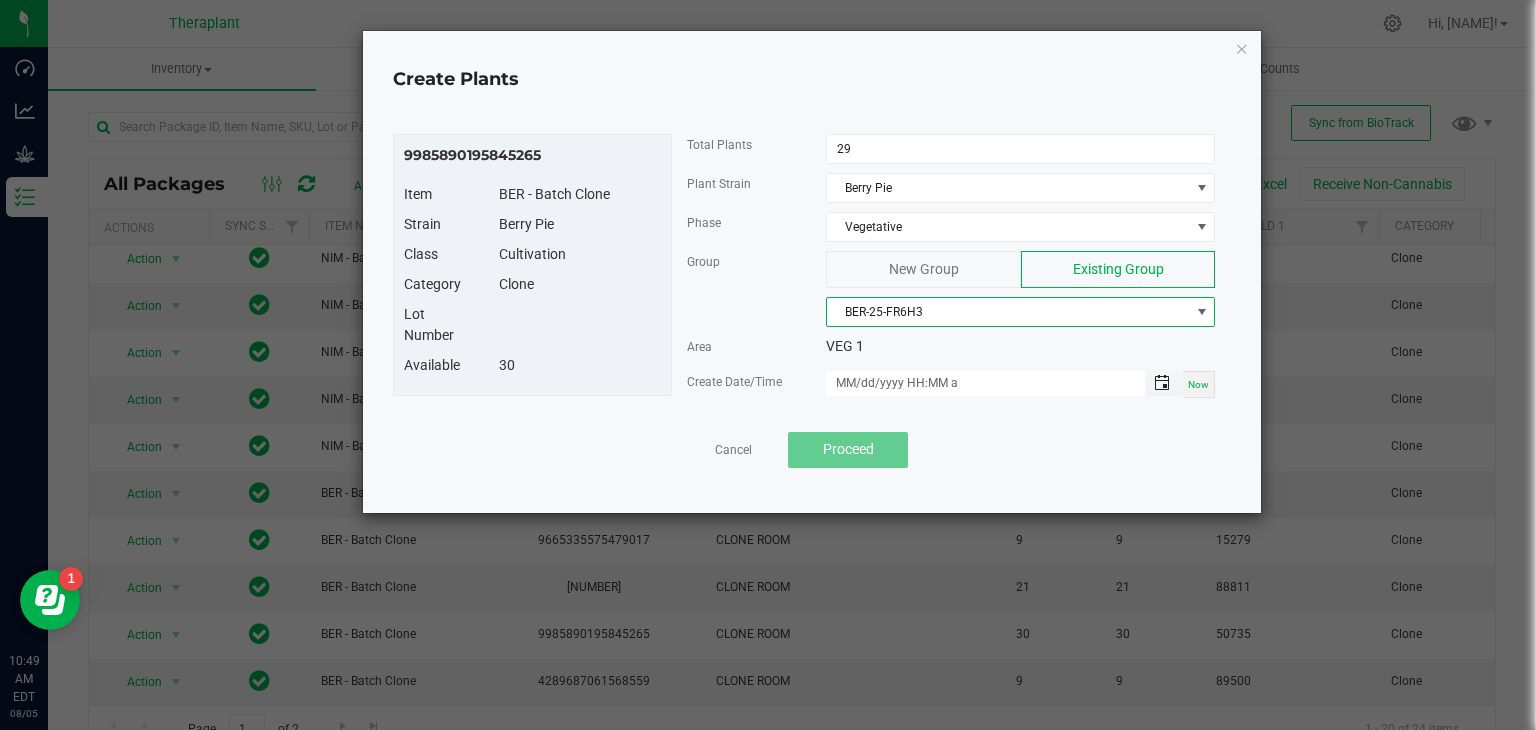 click at bounding box center (1162, 383) 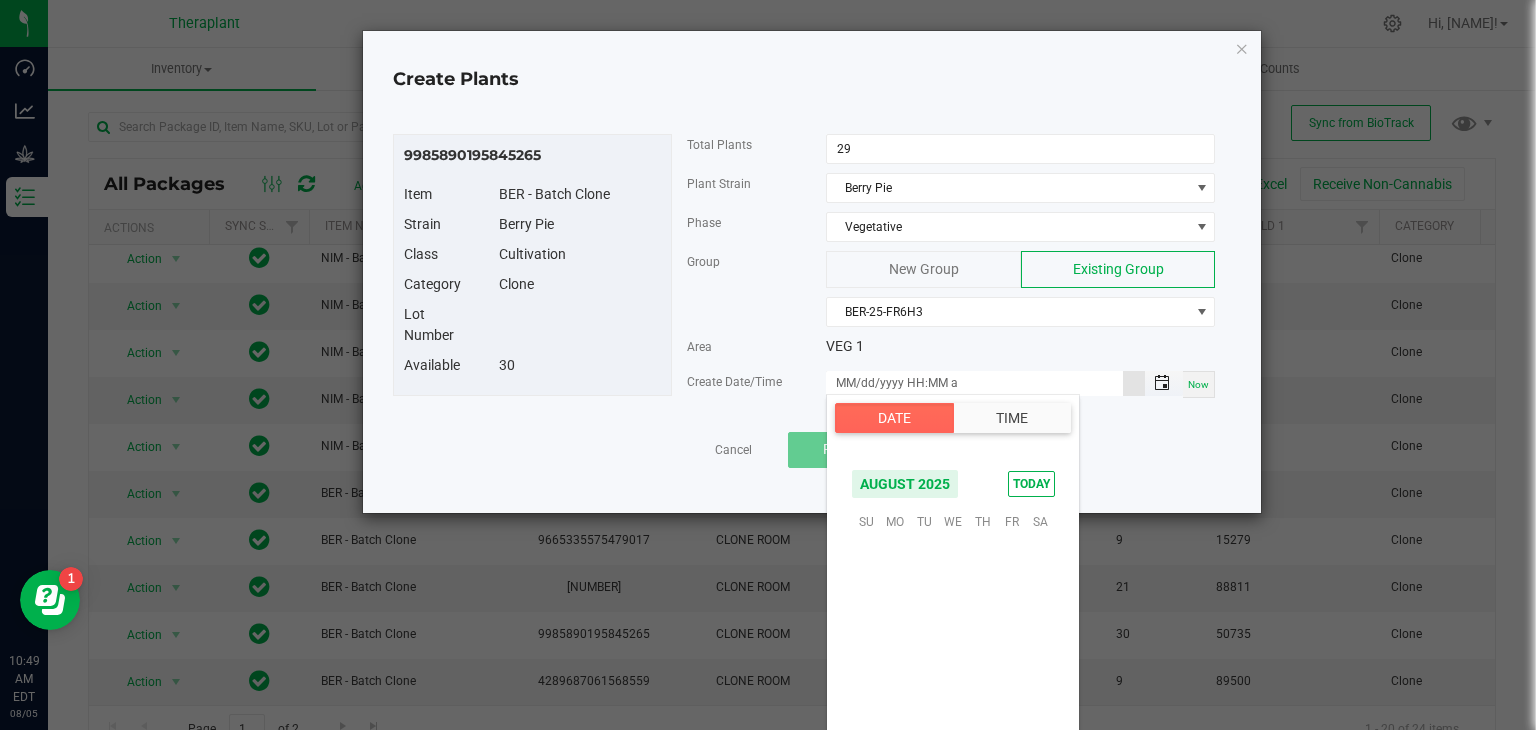 scroll, scrollTop: 324156, scrollLeft: 0, axis: vertical 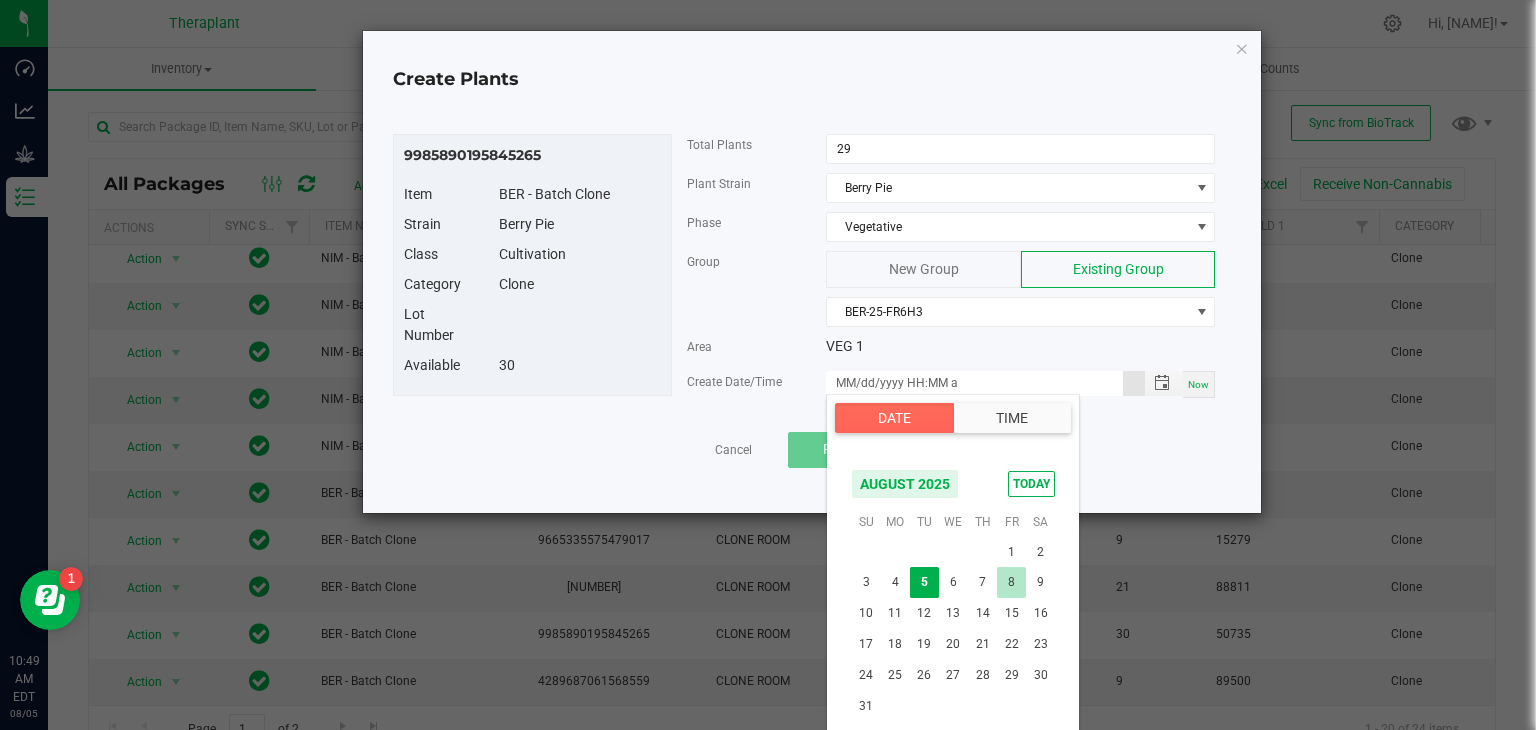 click on "8" at bounding box center (1011, 582) 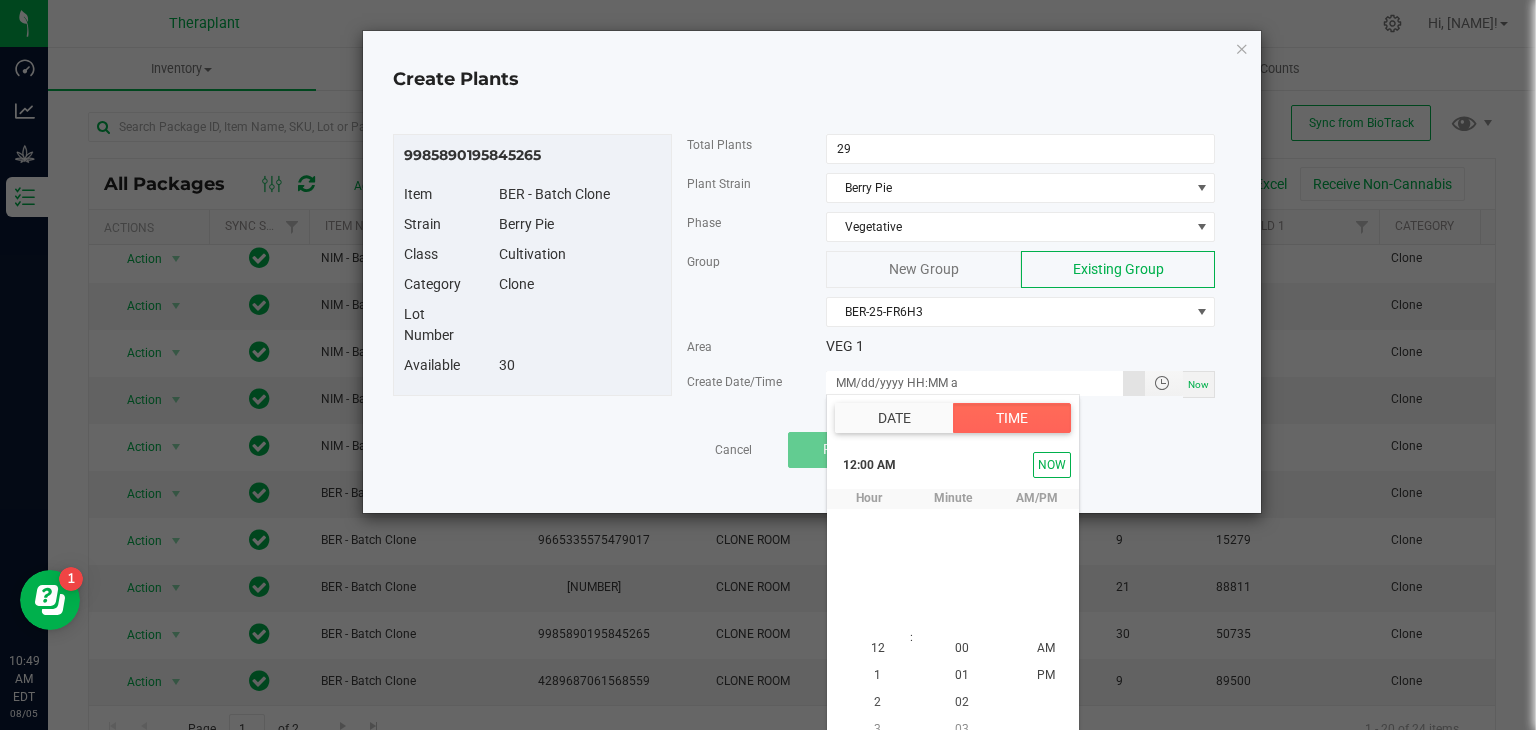 scroll, scrollTop: 18, scrollLeft: 0, axis: vertical 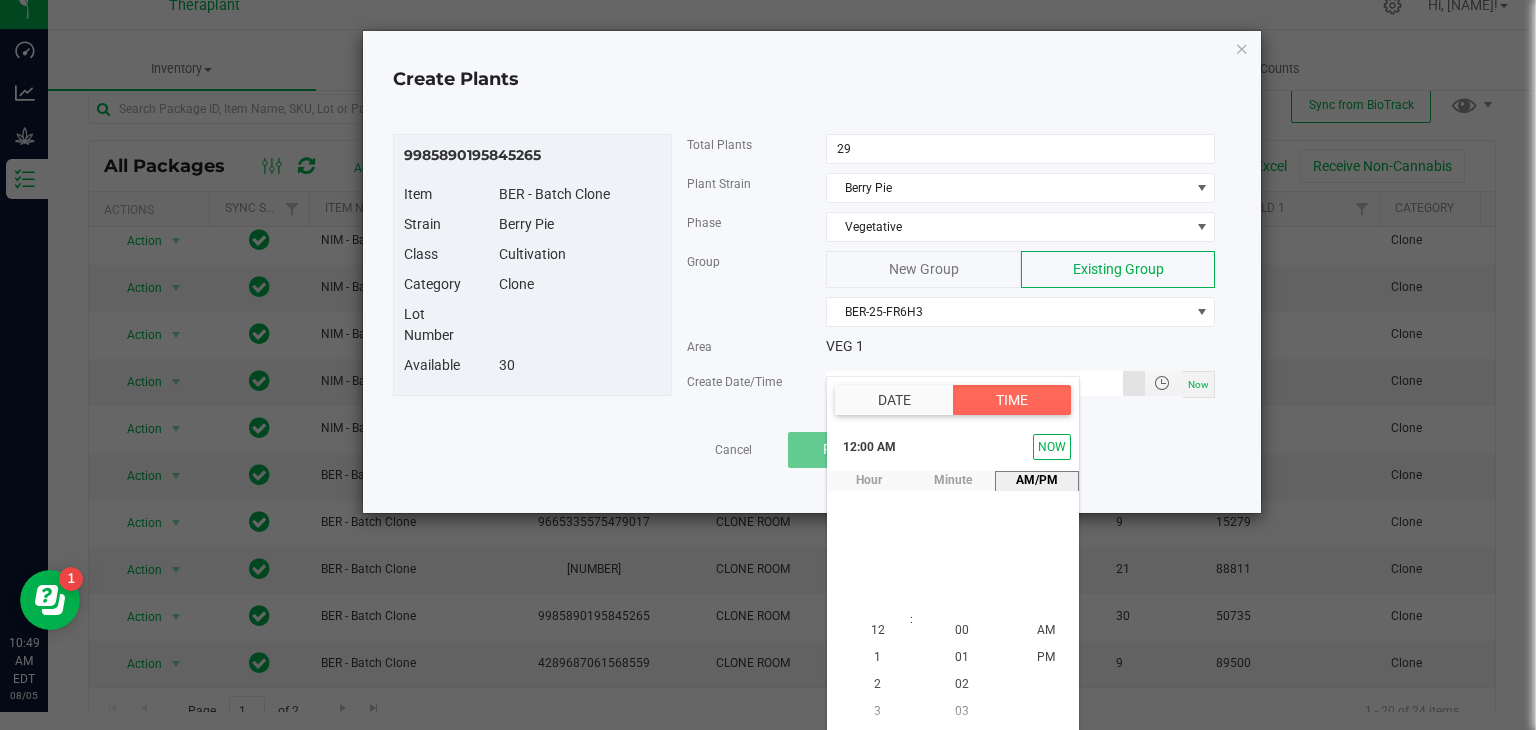type on "08/08/2025 12:00 AM" 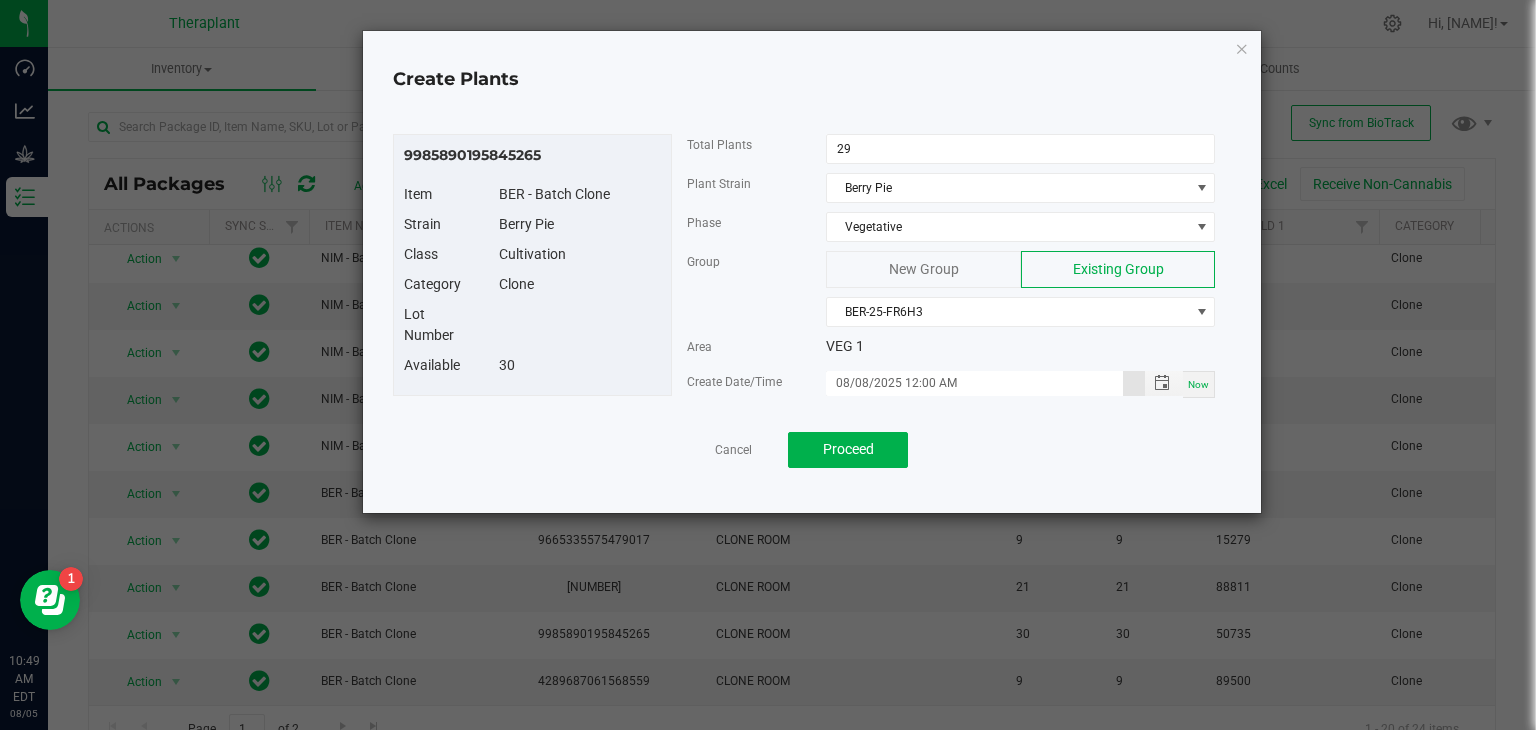 scroll, scrollTop: 0, scrollLeft: 0, axis: both 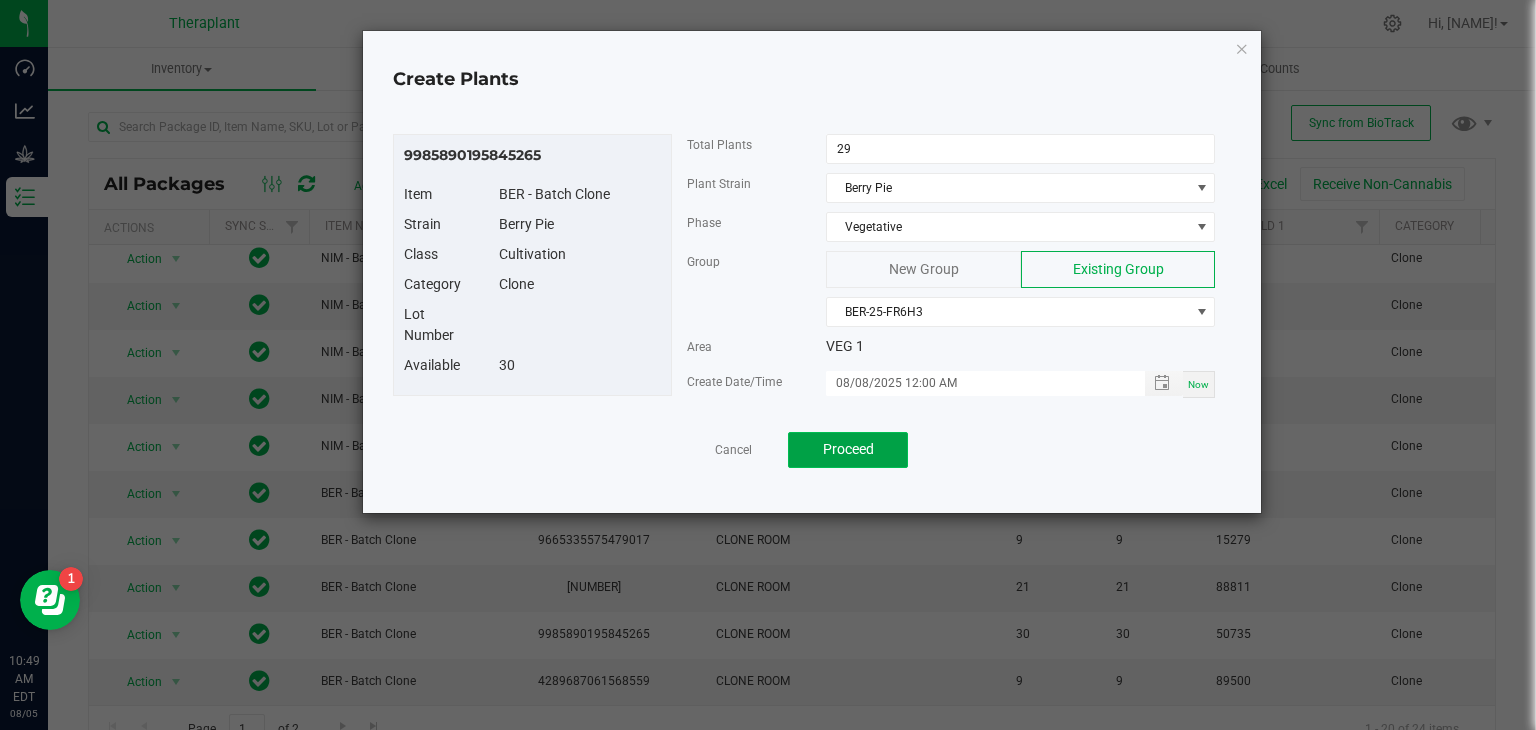 click on "Proceed" 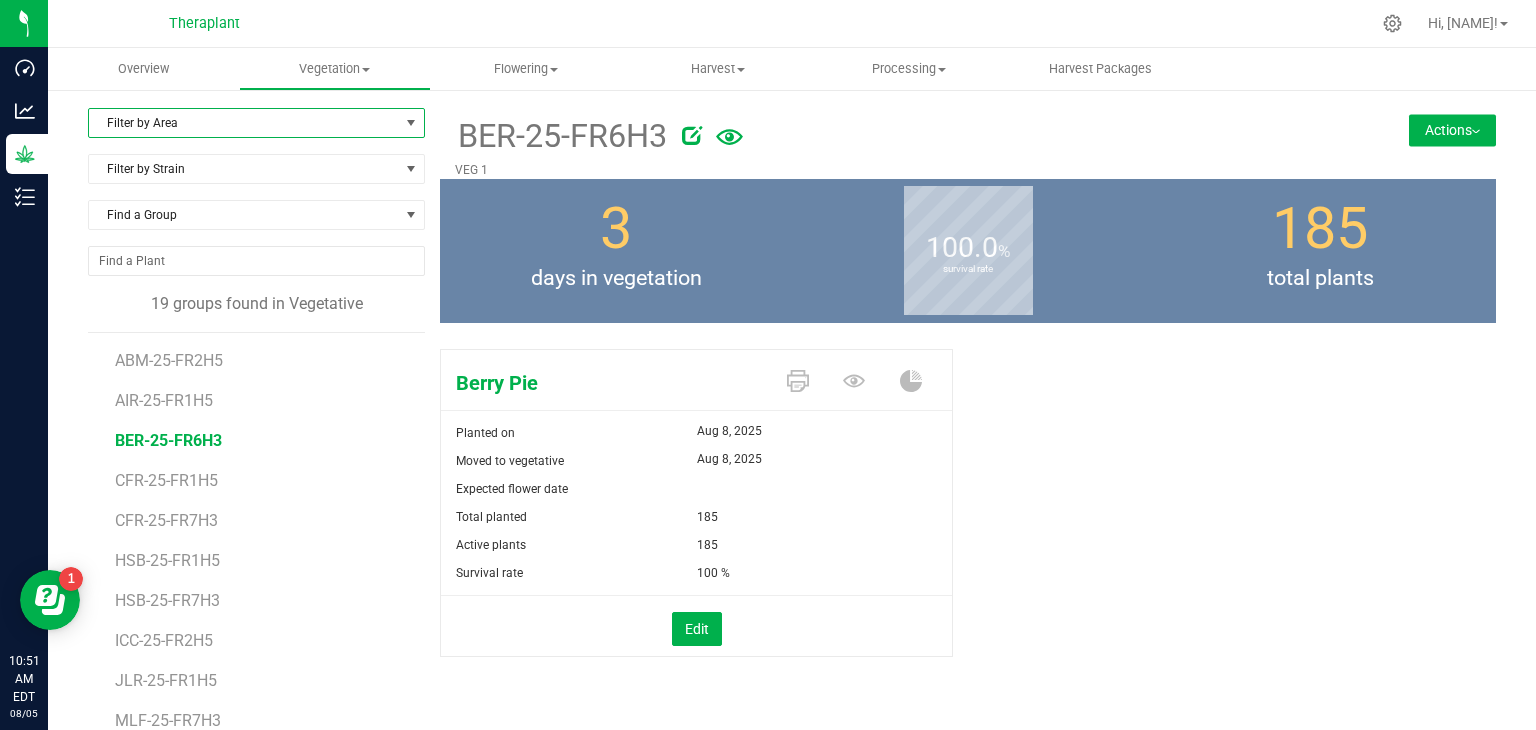 click at bounding box center [411, 123] 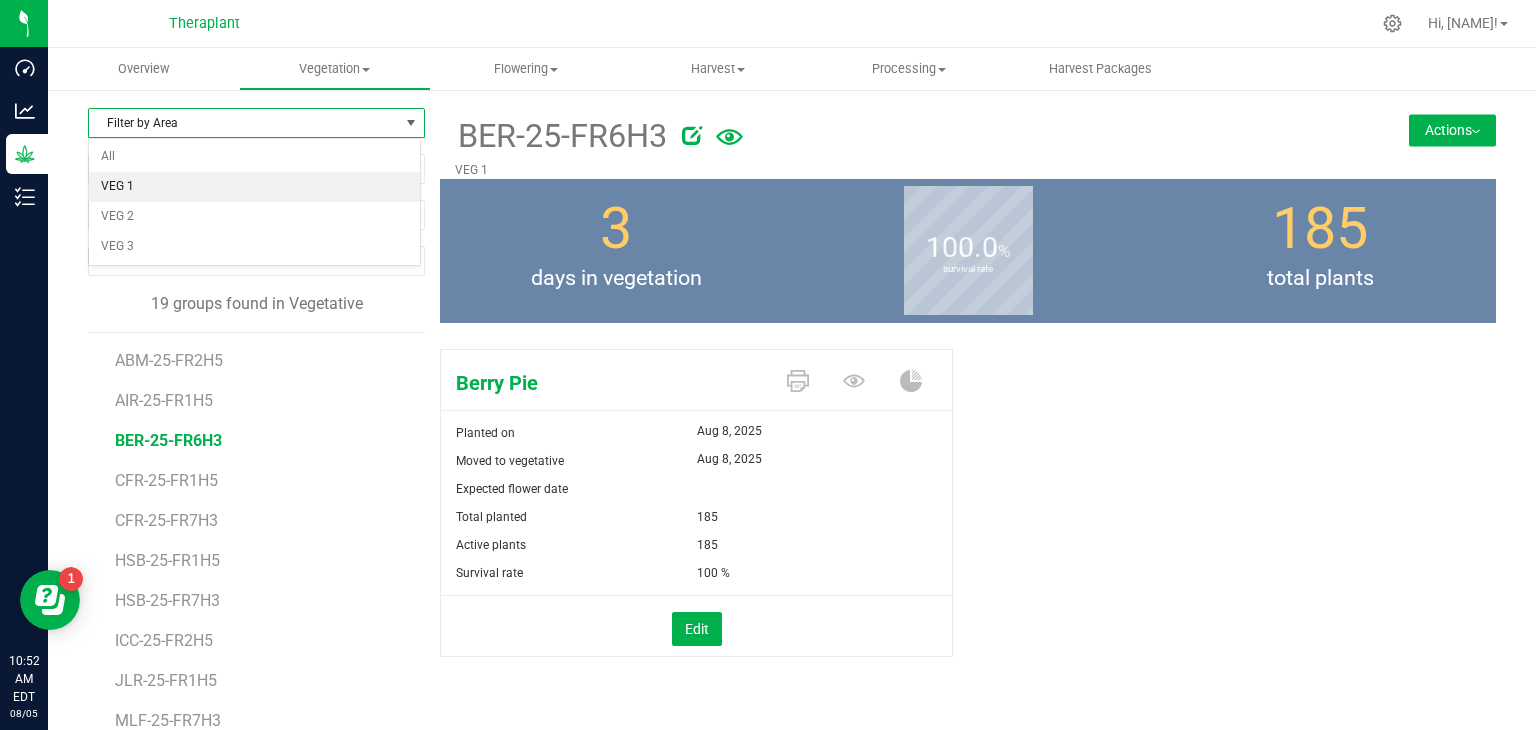 click on "VEG 1" at bounding box center (254, 187) 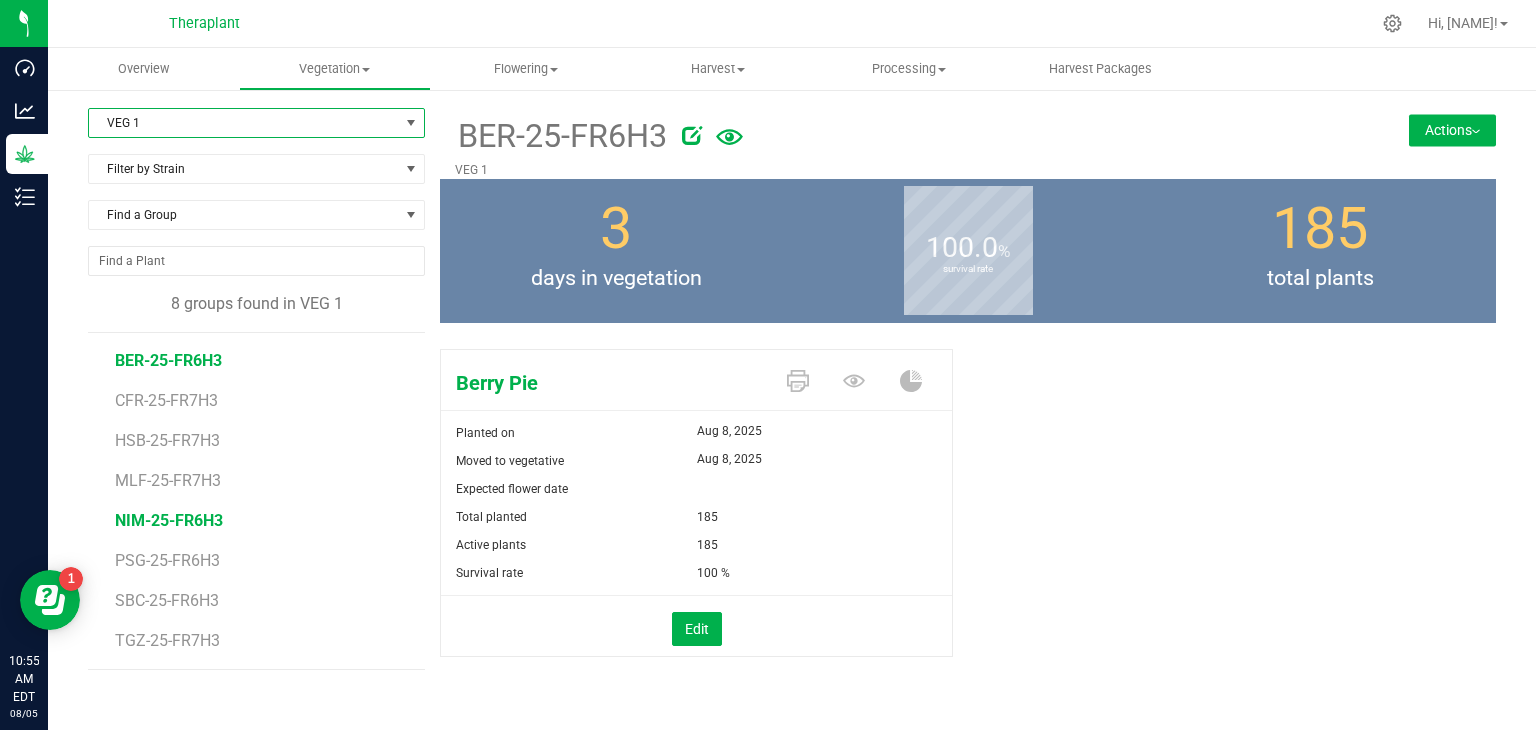 click on "NIM-25-FR6H3" at bounding box center (169, 520) 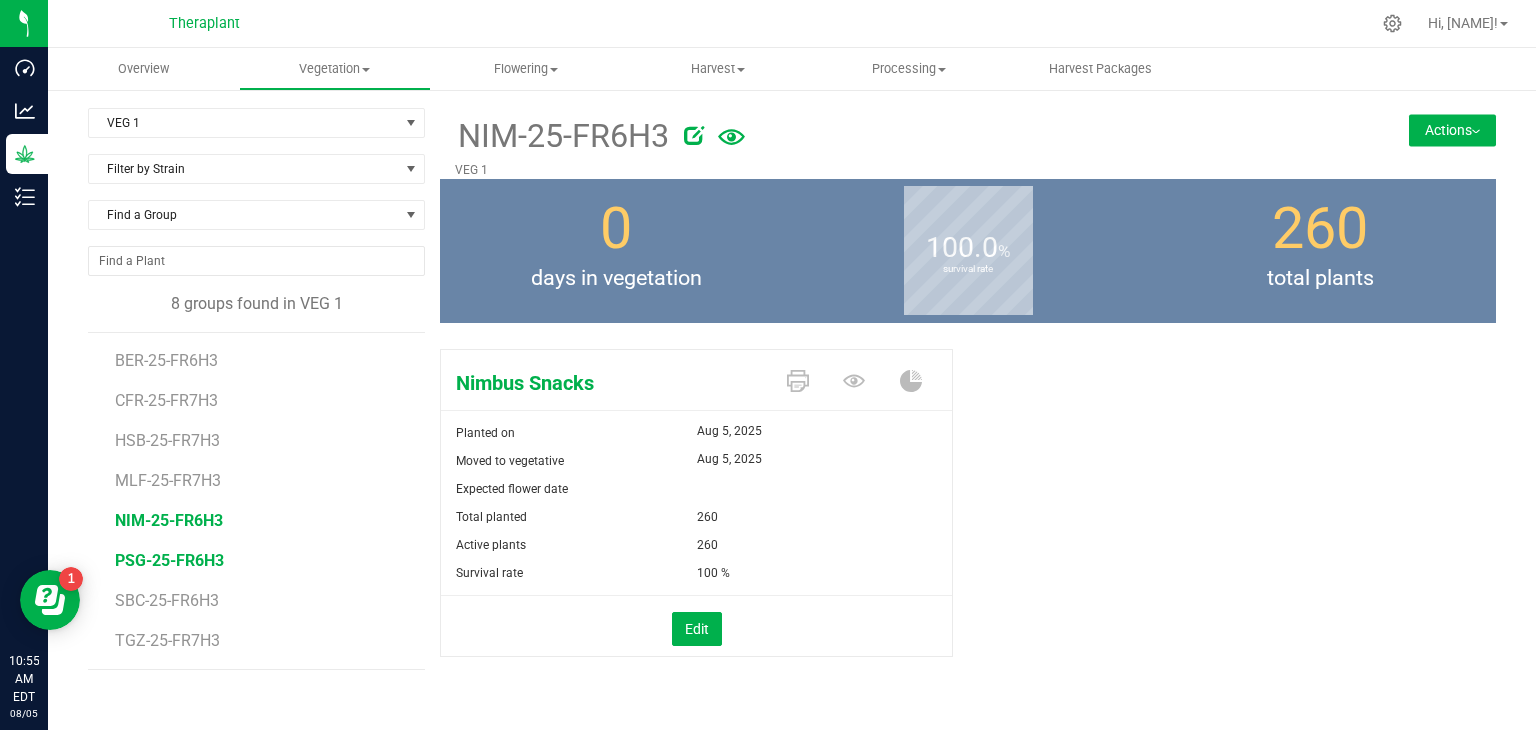click on "PSG-25-FR6H3" at bounding box center [169, 560] 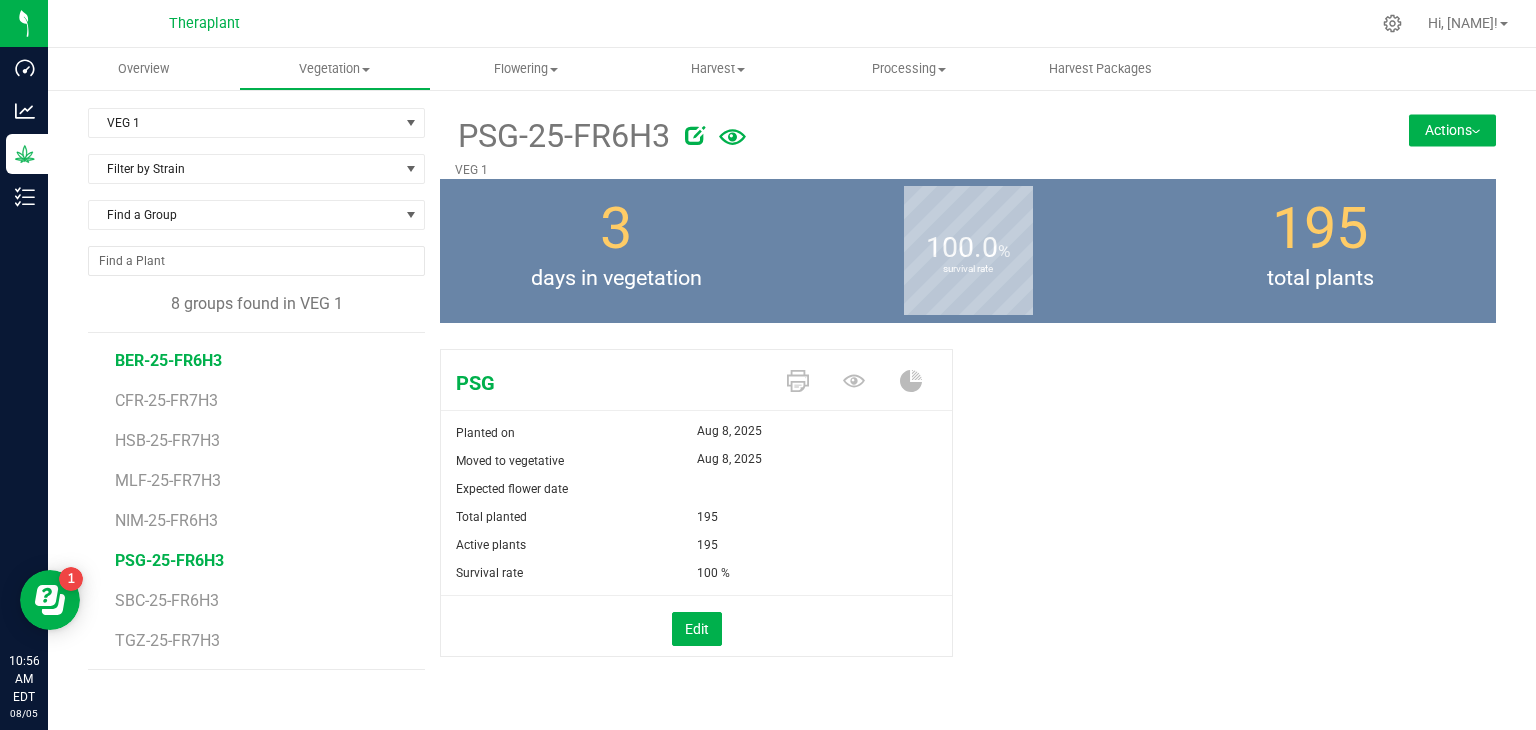 click on "BER-25-FR6H3" at bounding box center (168, 360) 